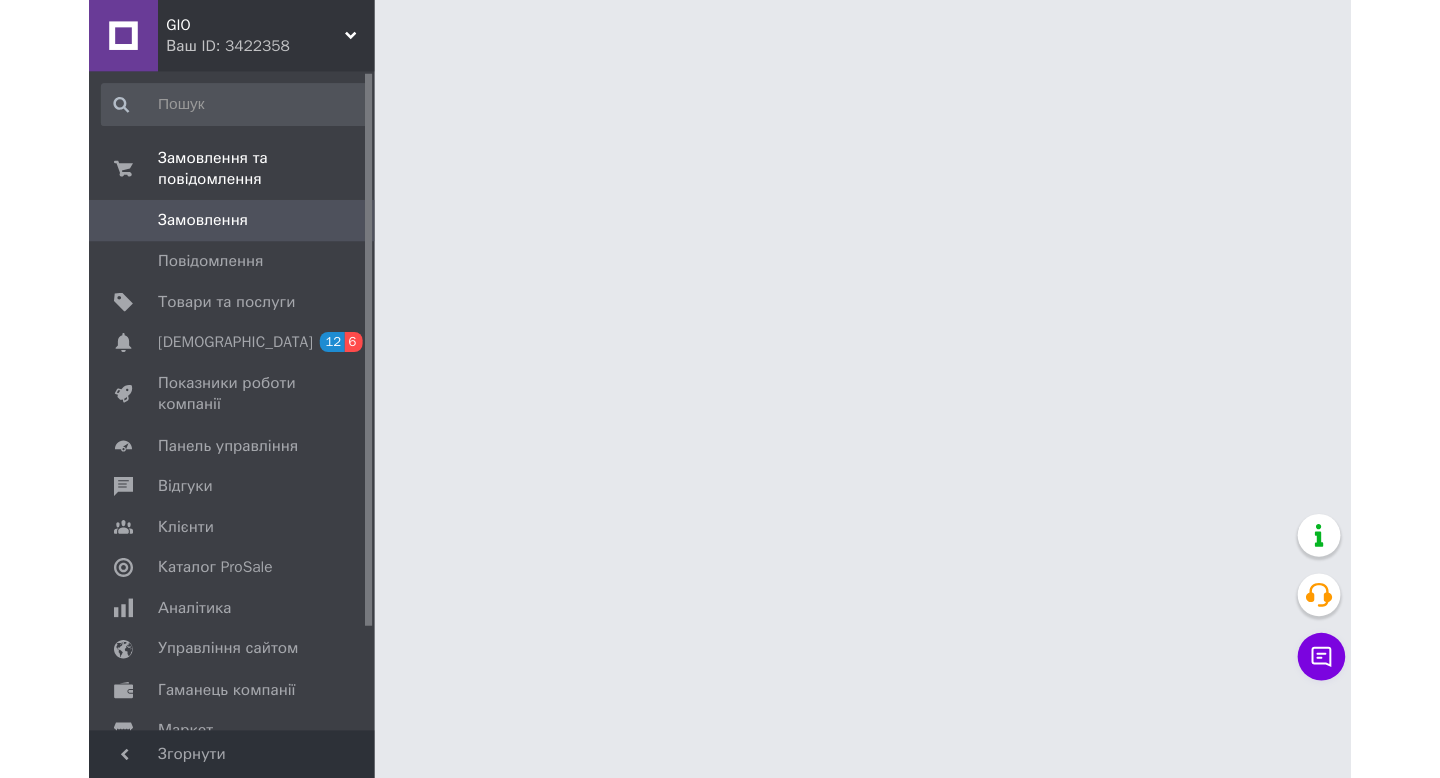scroll, scrollTop: 0, scrollLeft: 0, axis: both 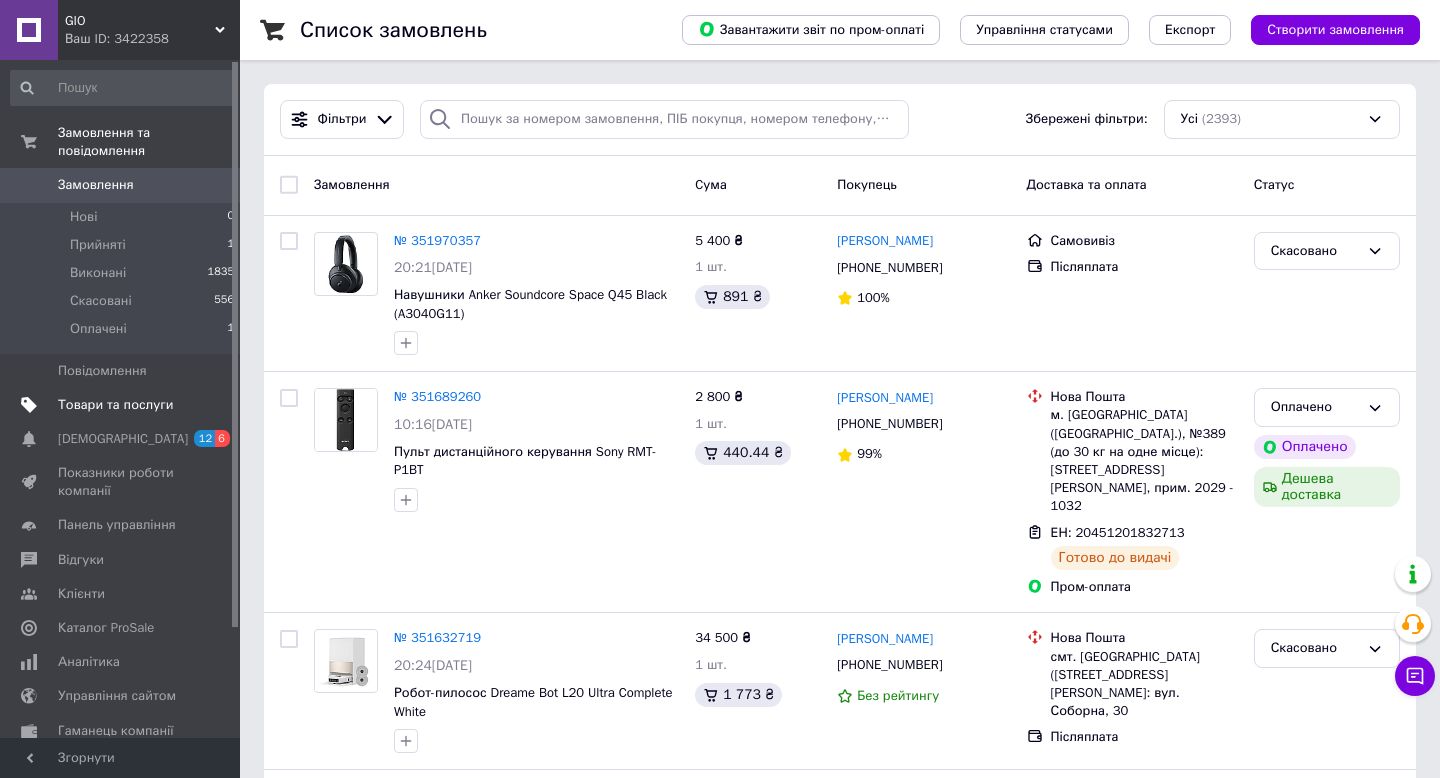 click on "Товари та послуги" at bounding box center (115, 405) 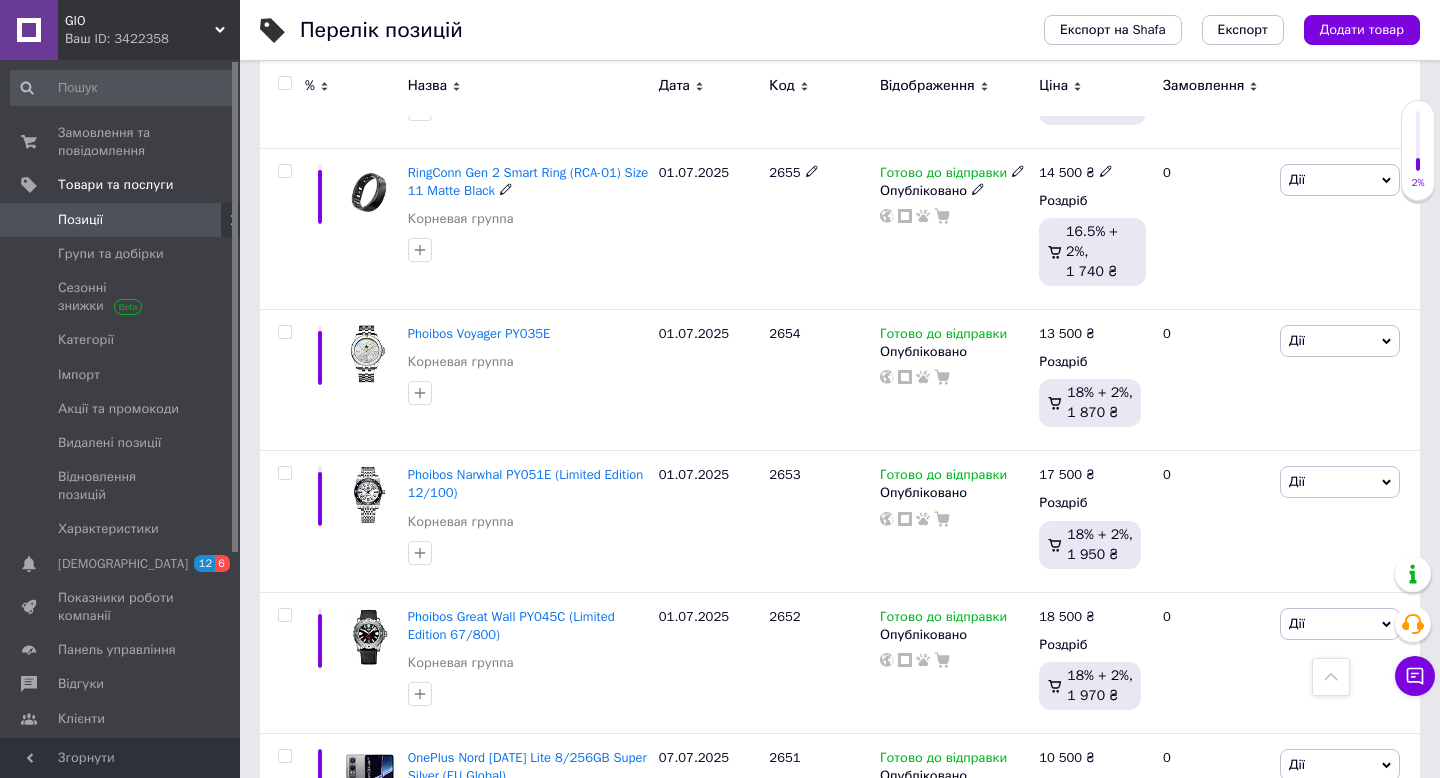 scroll, scrollTop: 0, scrollLeft: 0, axis: both 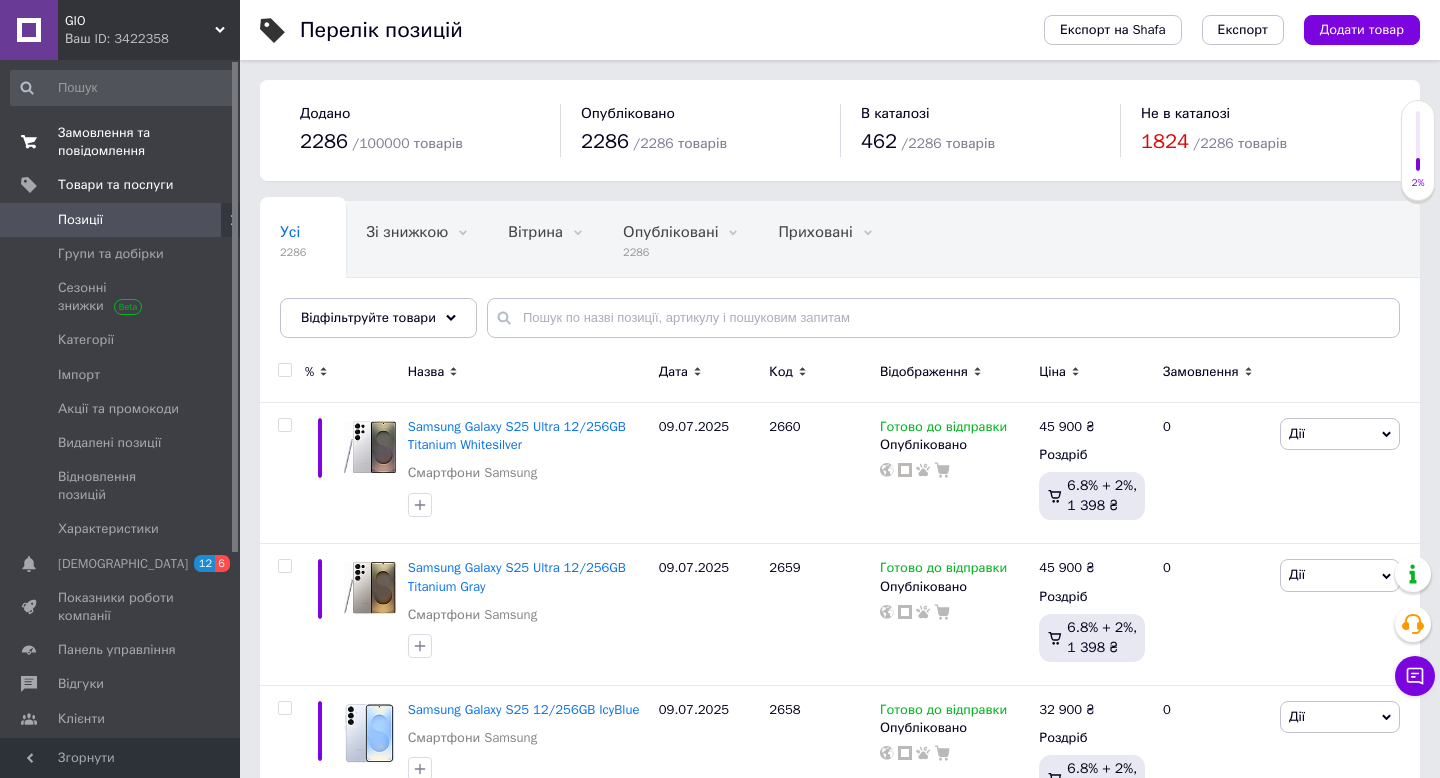 click on "Замовлення та повідомлення" at bounding box center [121, 142] 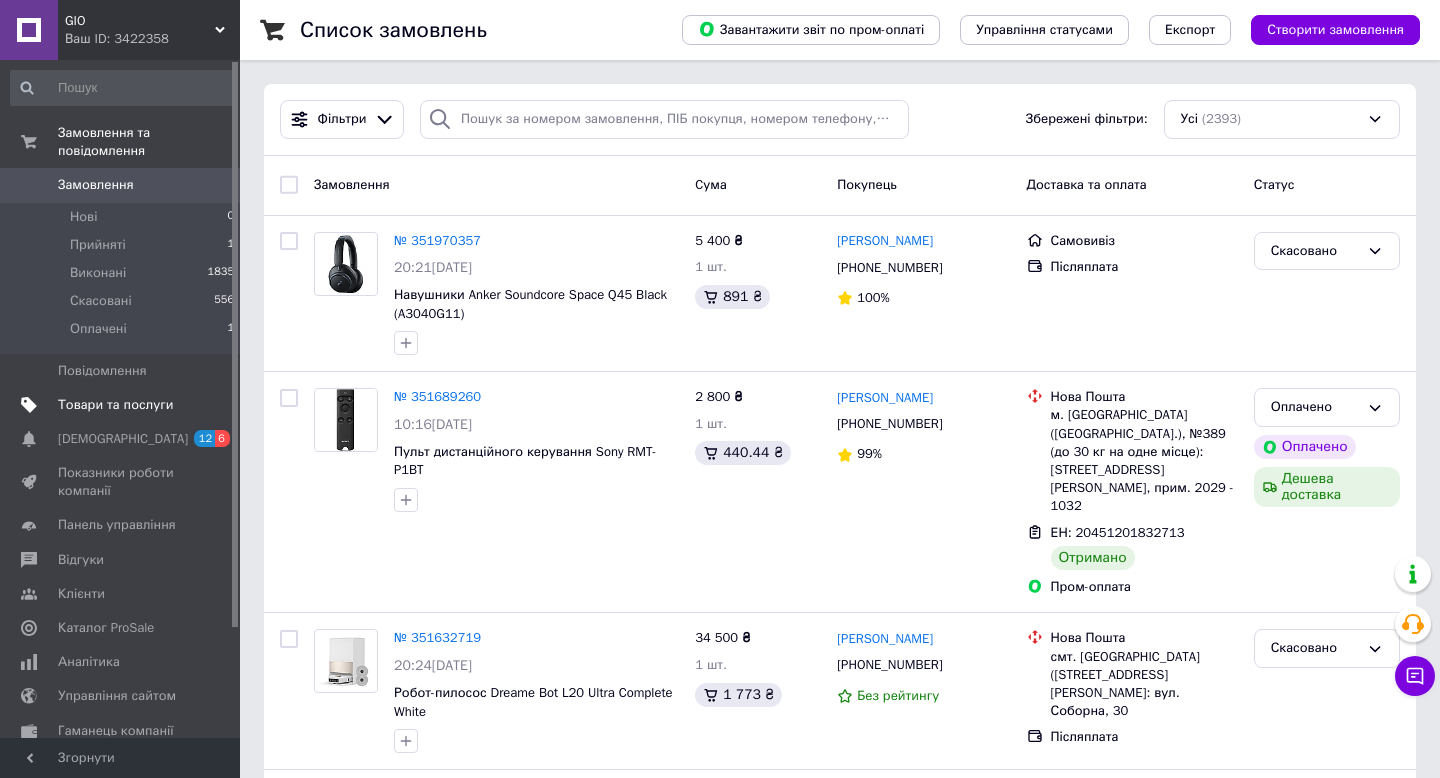 click on "Товари та послуги" at bounding box center (115, 405) 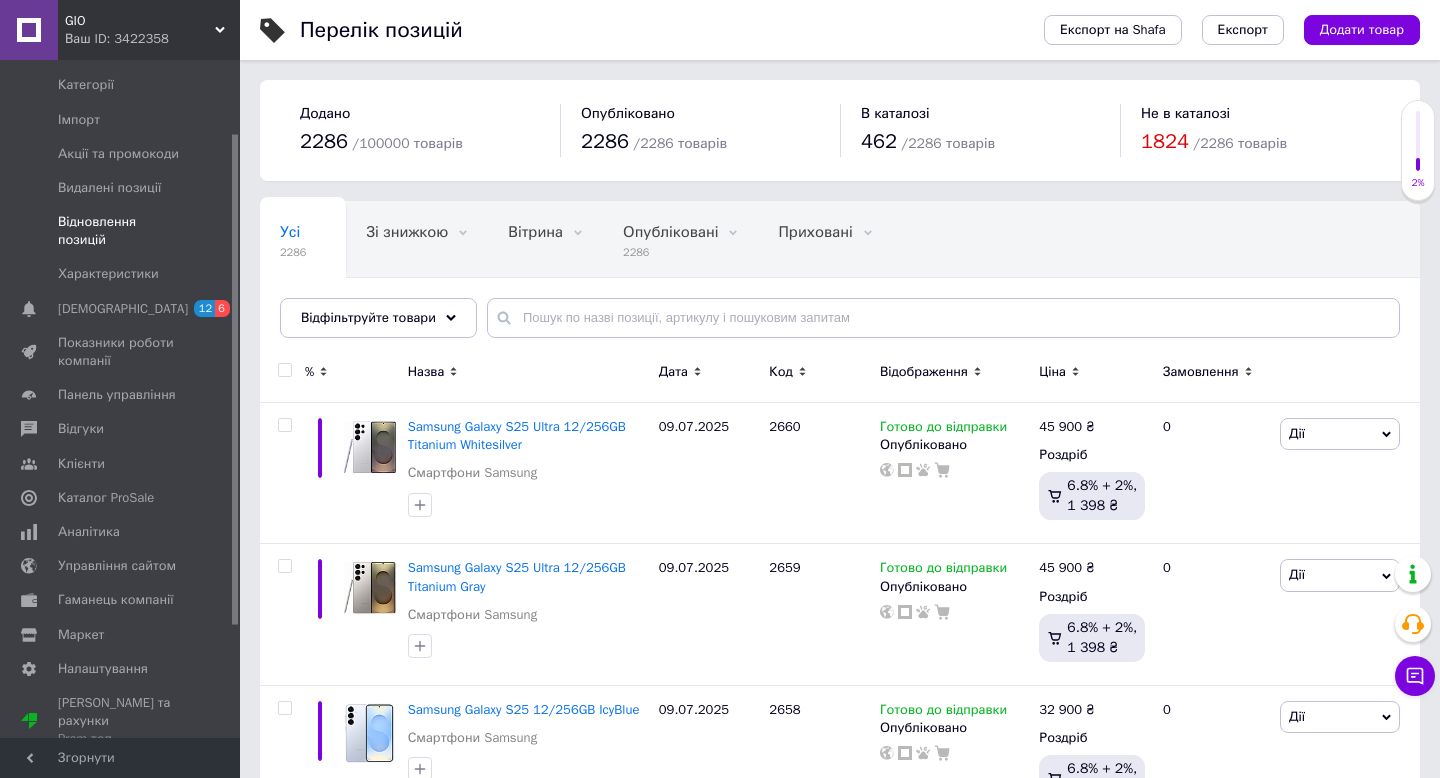 scroll, scrollTop: 0, scrollLeft: 0, axis: both 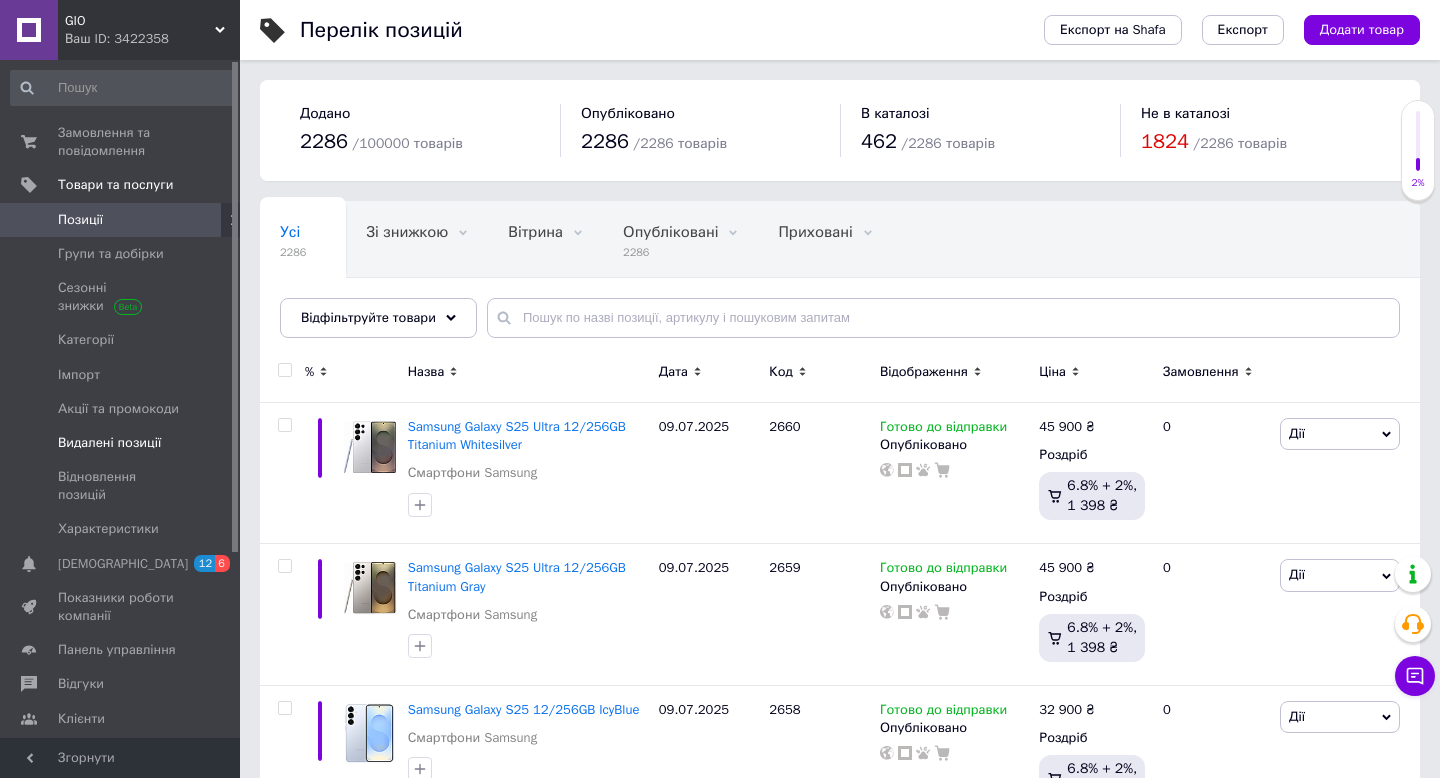 click on "Видалені позиції" at bounding box center (109, 443) 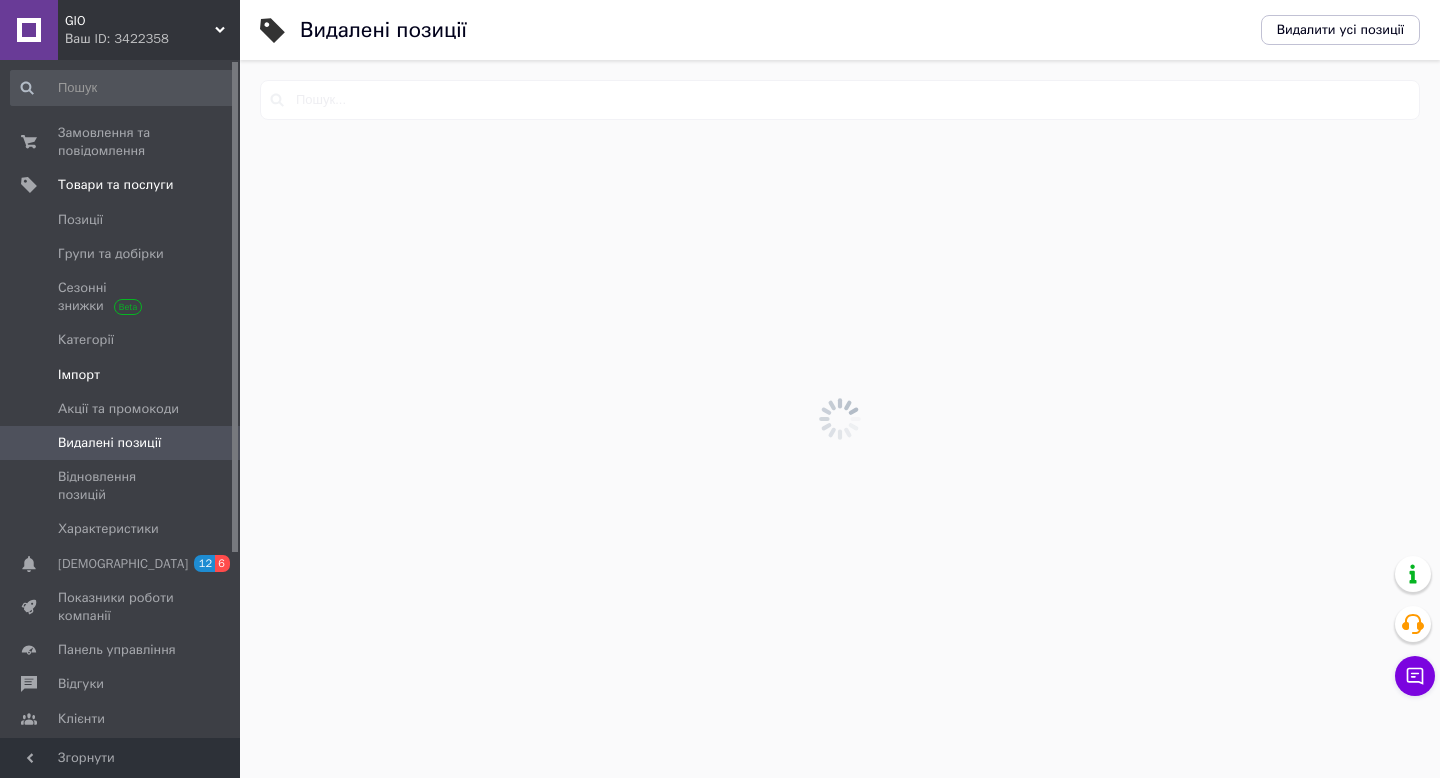 click on "Імпорт" at bounding box center [121, 375] 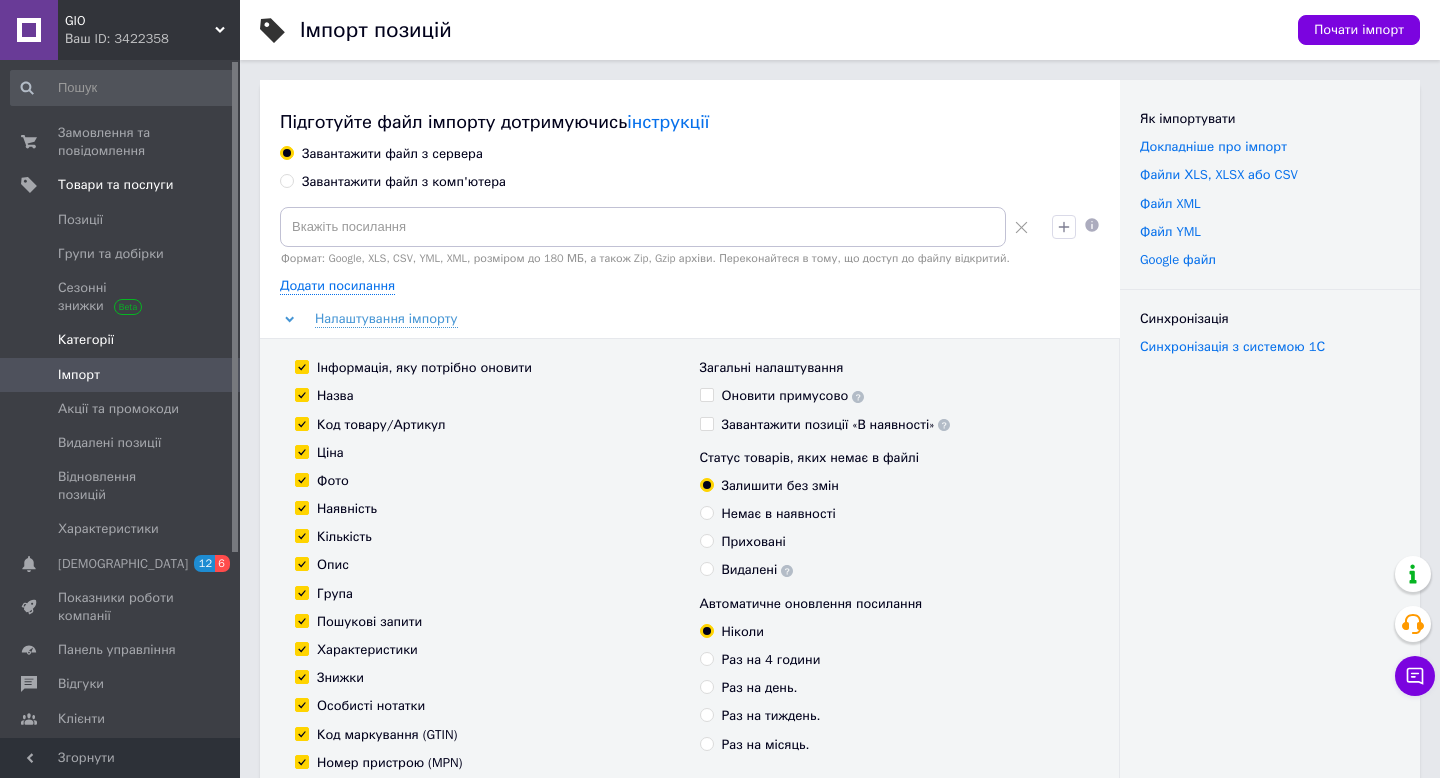 click on "Категорії" at bounding box center (121, 340) 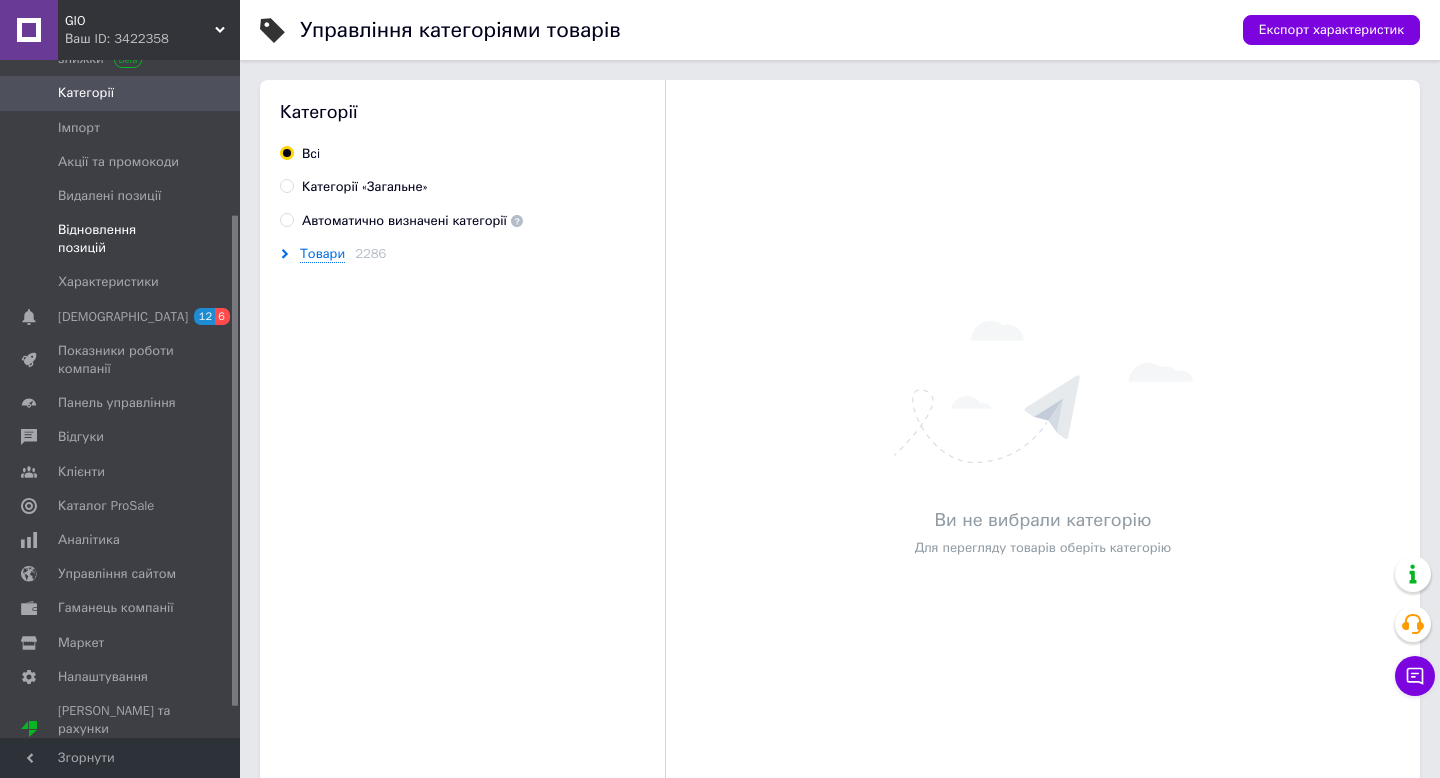 scroll, scrollTop: 255, scrollLeft: 0, axis: vertical 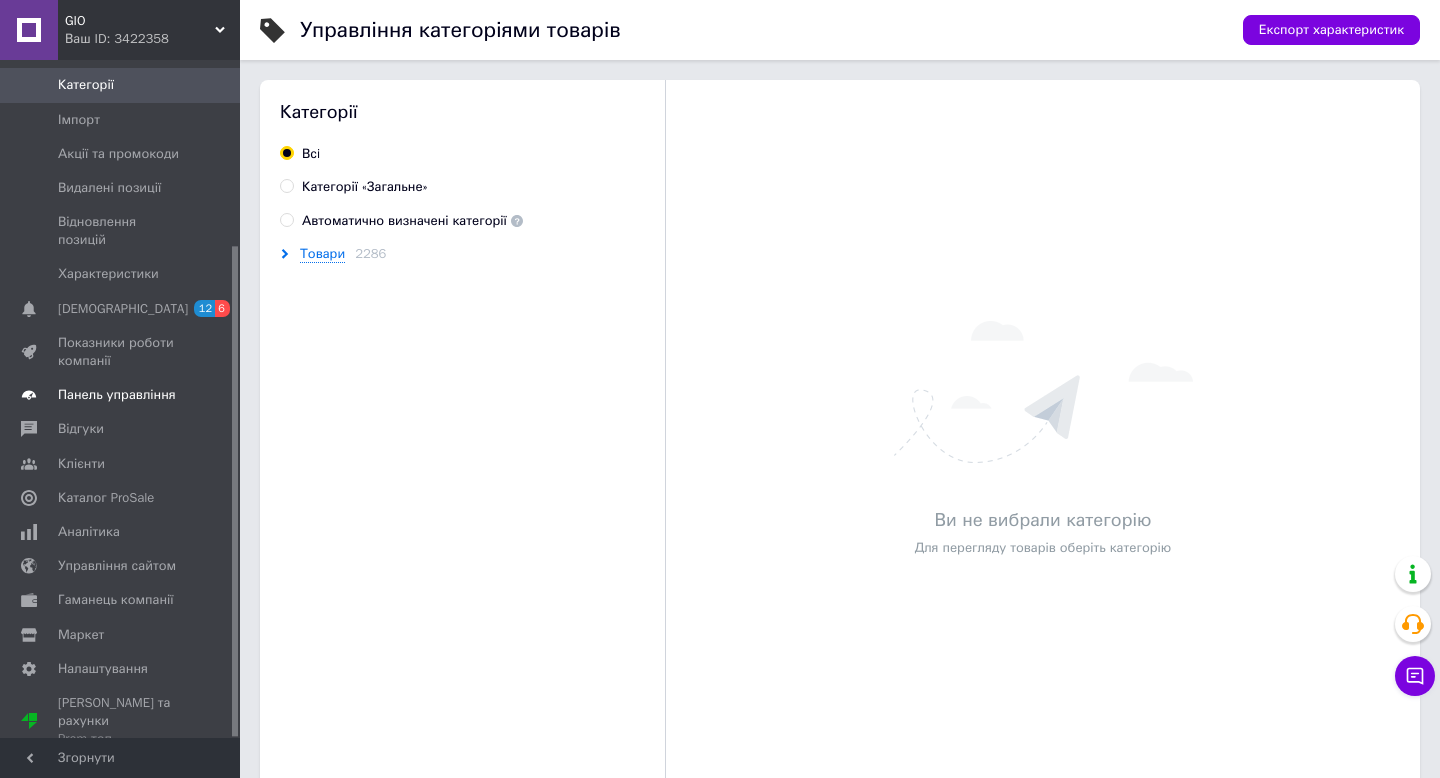 click on "Панель управління" at bounding box center (117, 395) 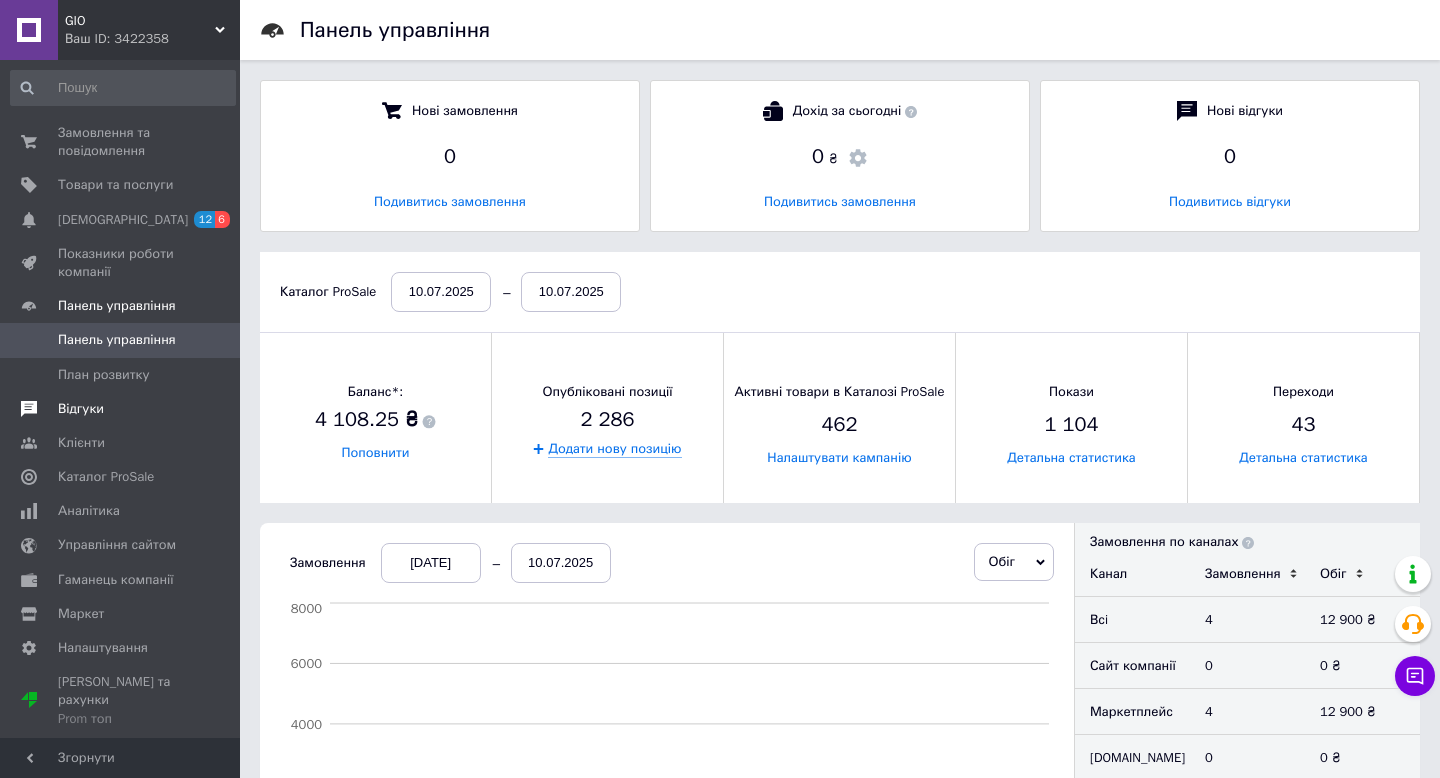 scroll, scrollTop: 10, scrollLeft: 10, axis: both 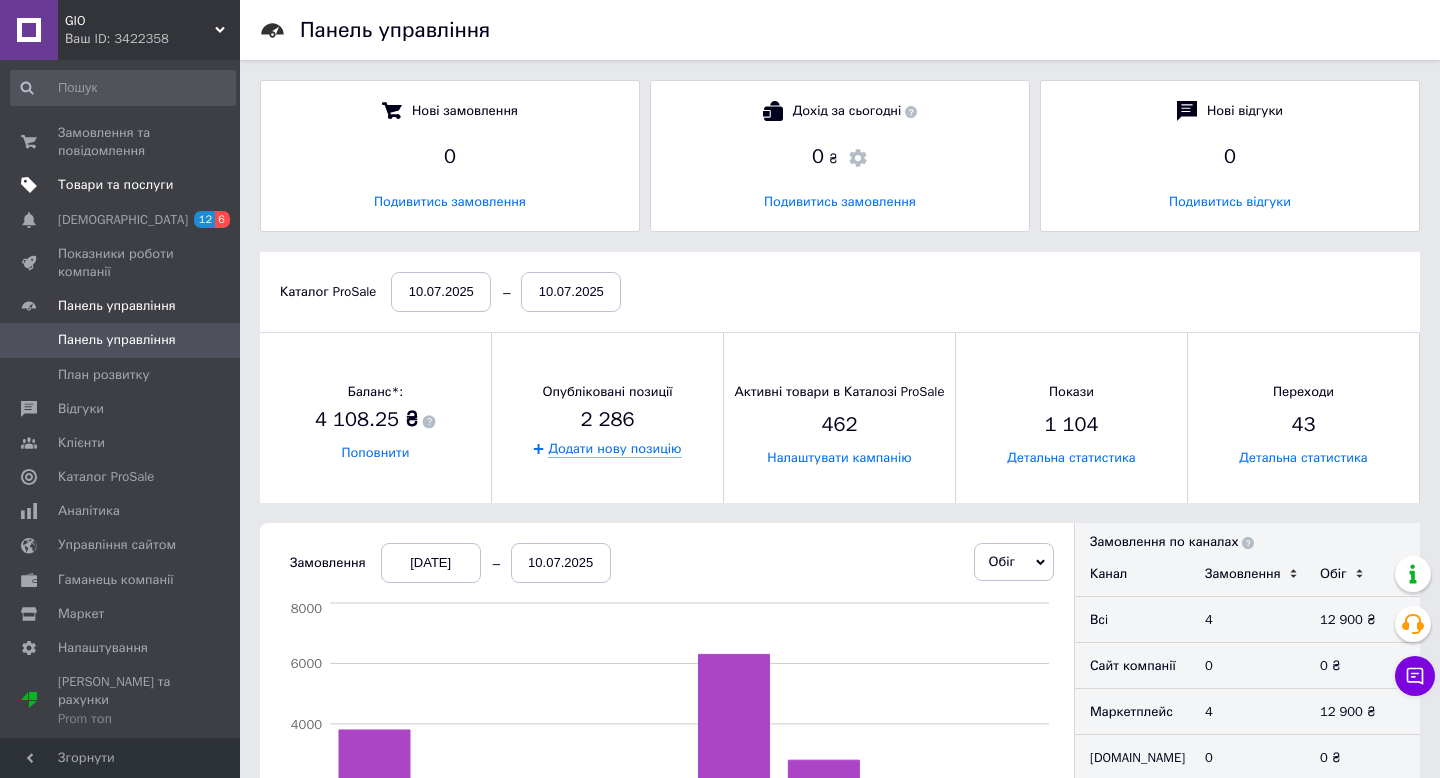 click on "Товари та послуги" at bounding box center (115, 185) 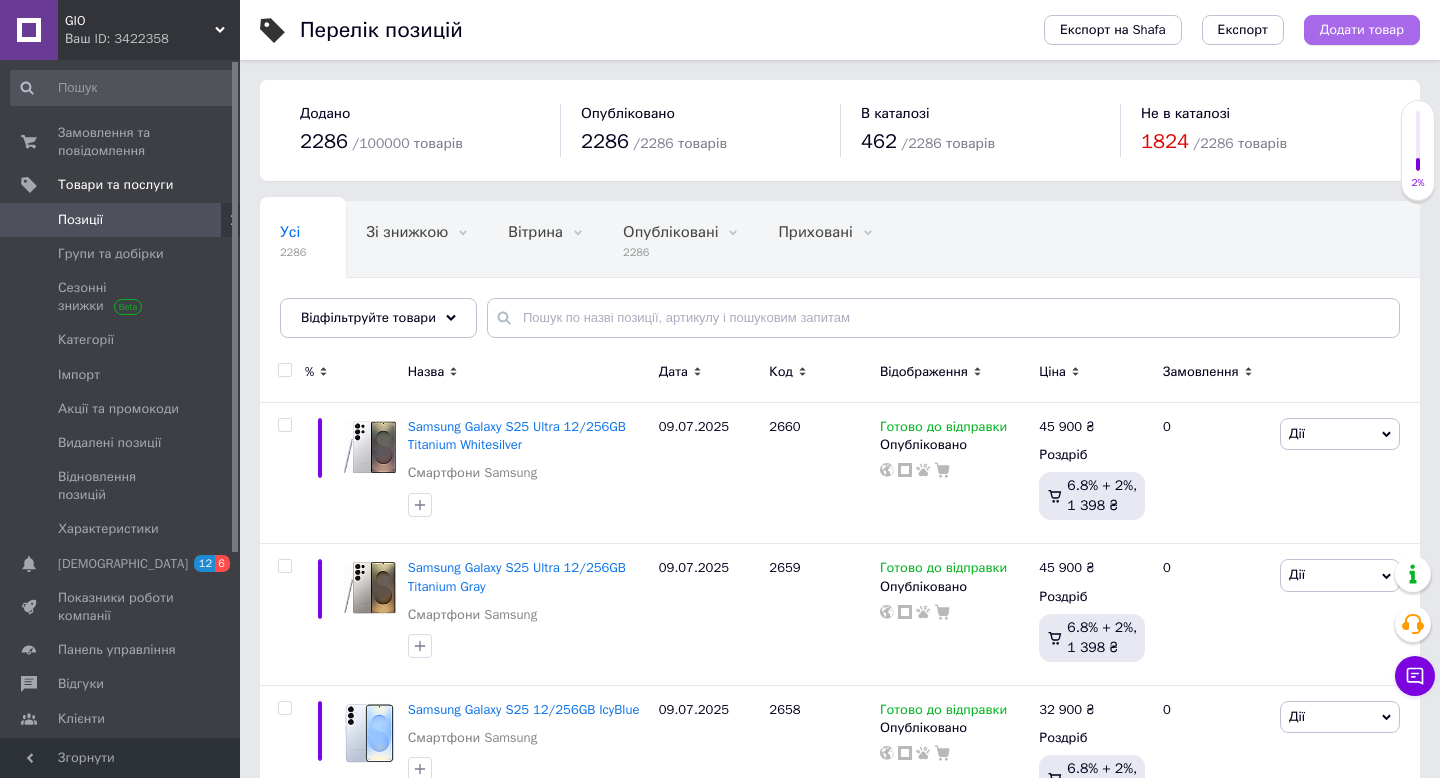 click on "Додати товар" at bounding box center (1362, 30) 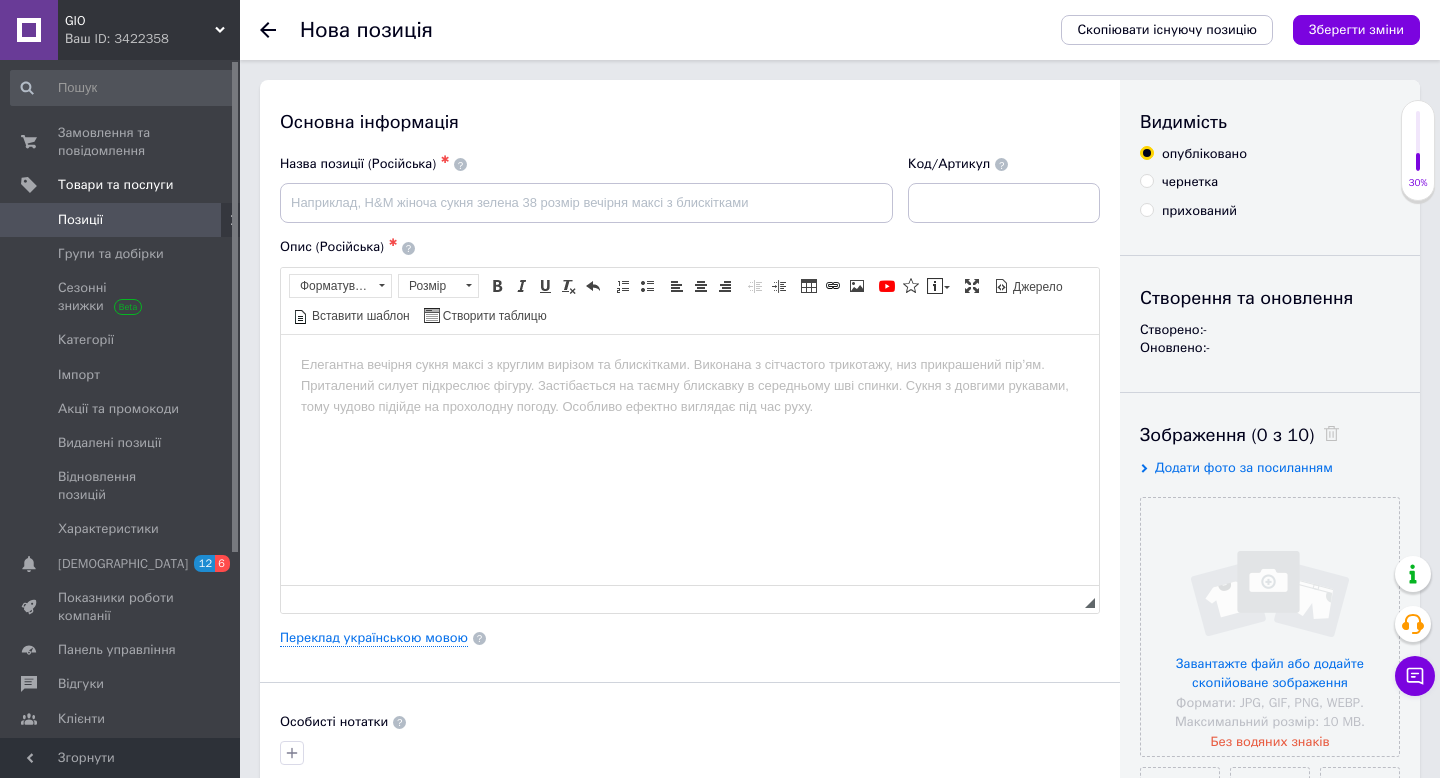 scroll, scrollTop: 0, scrollLeft: 0, axis: both 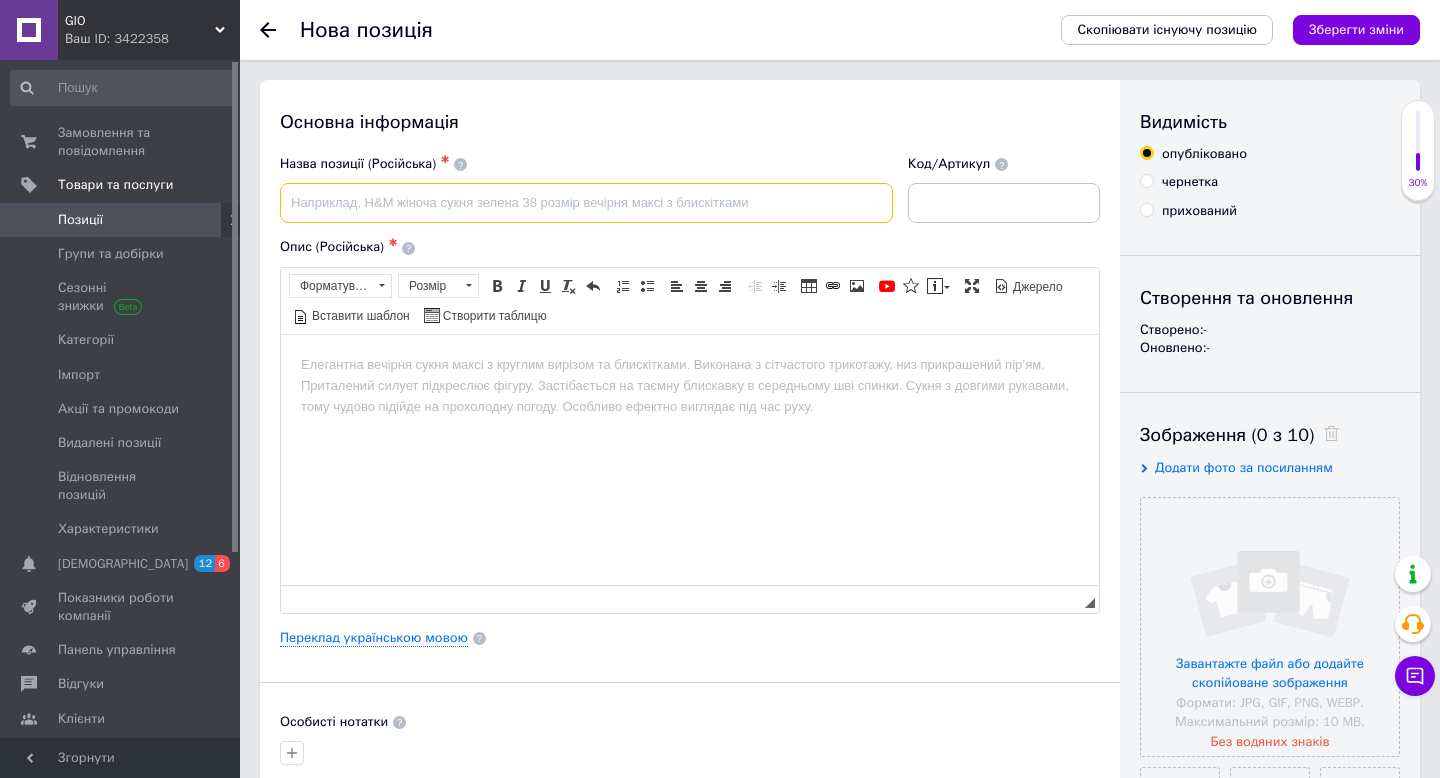 click at bounding box center (586, 203) 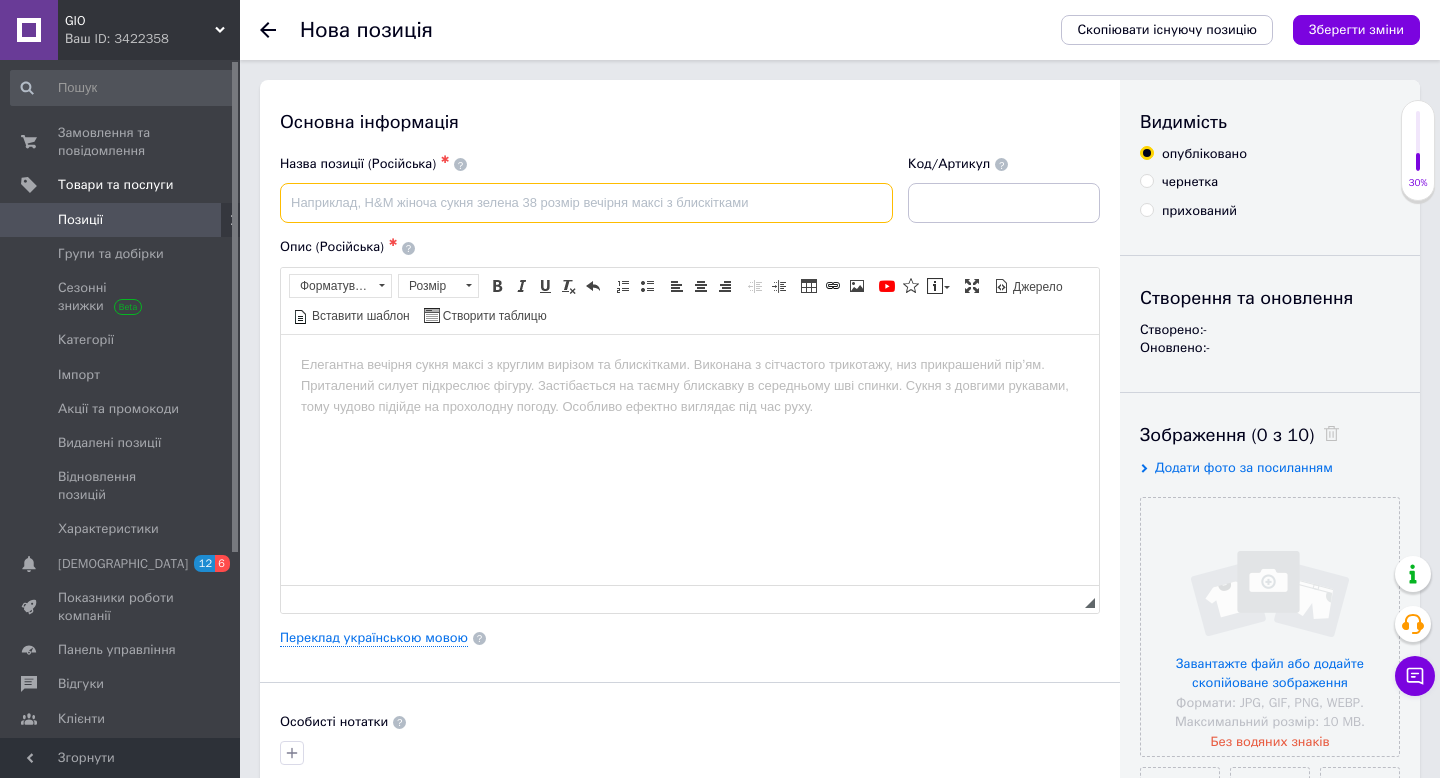 click at bounding box center [586, 203] 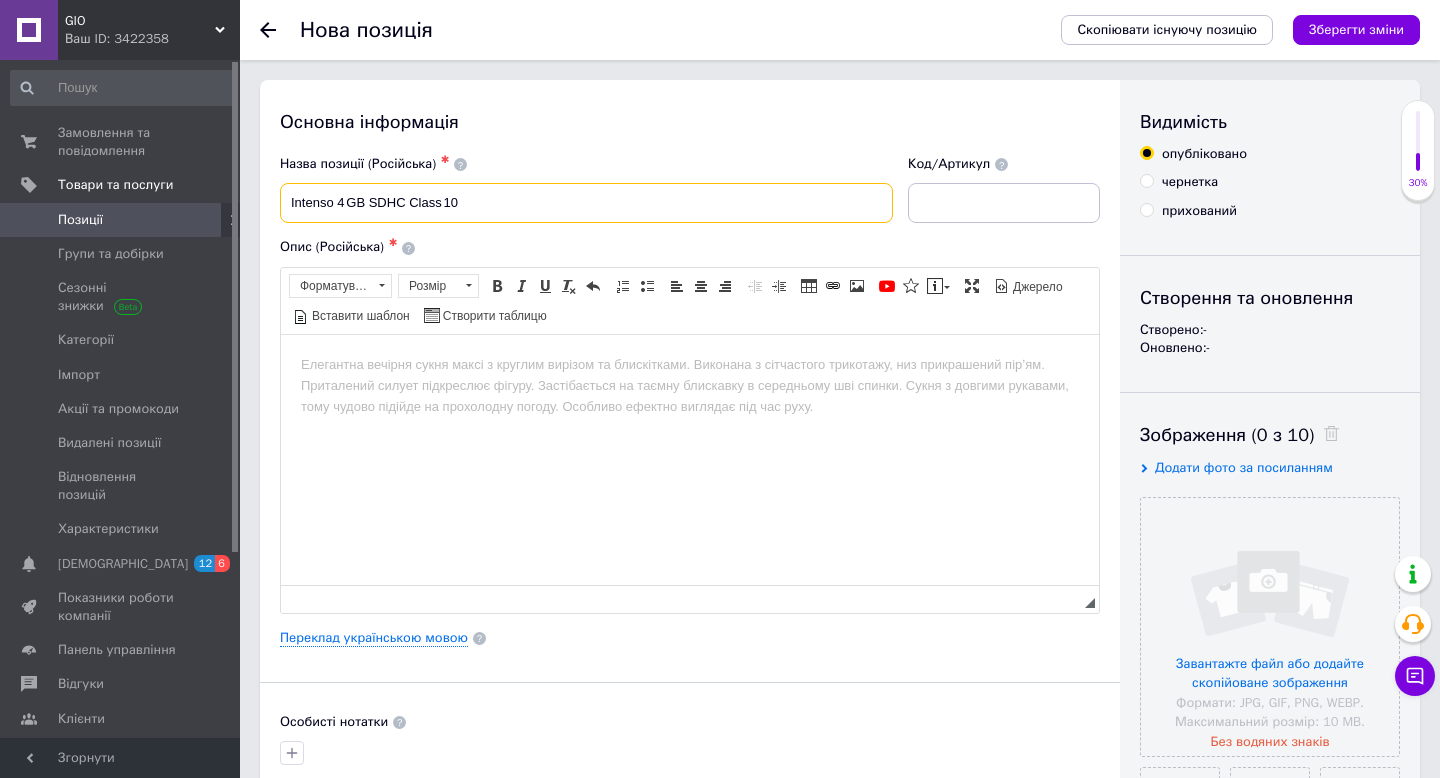 type on "Intenso 4 GB SDHC Class 10" 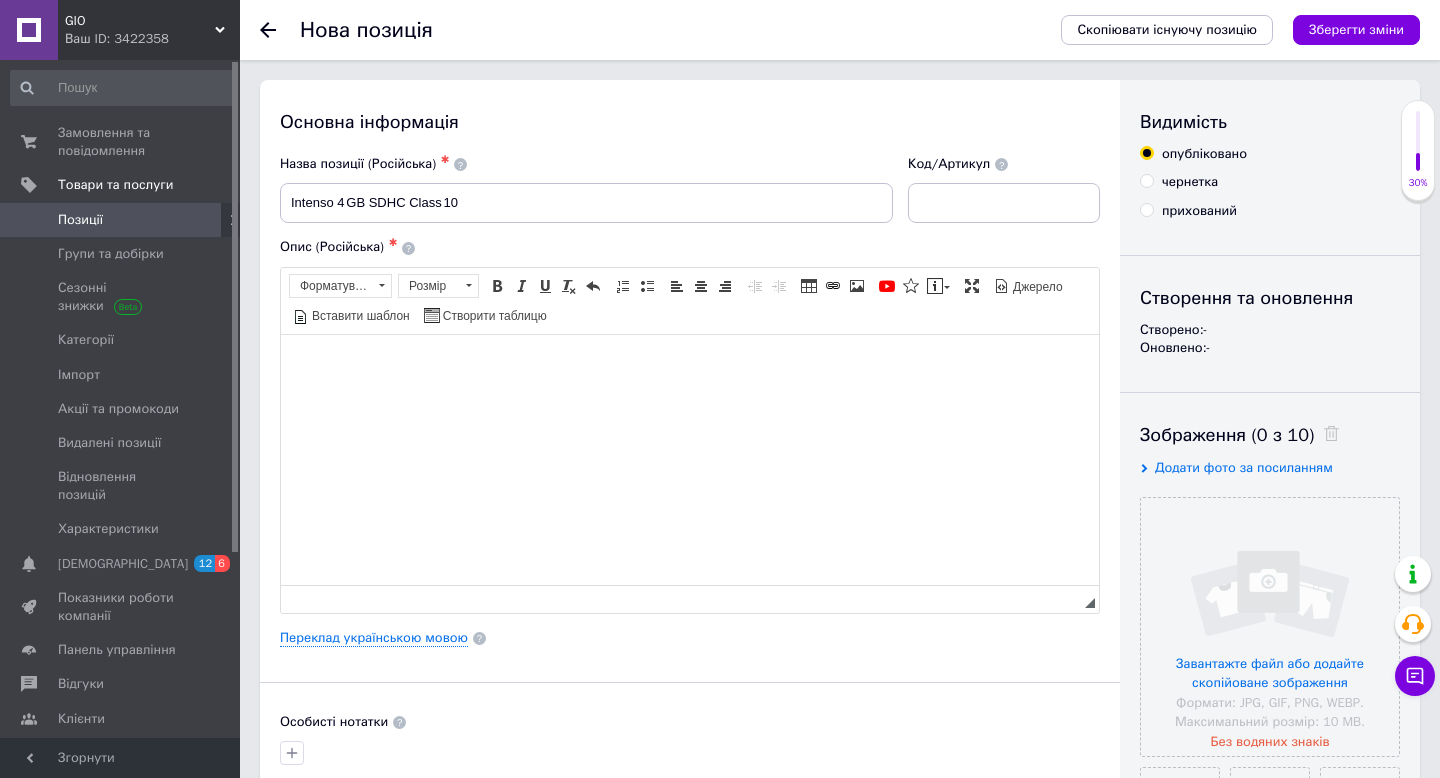 click at bounding box center [690, 364] 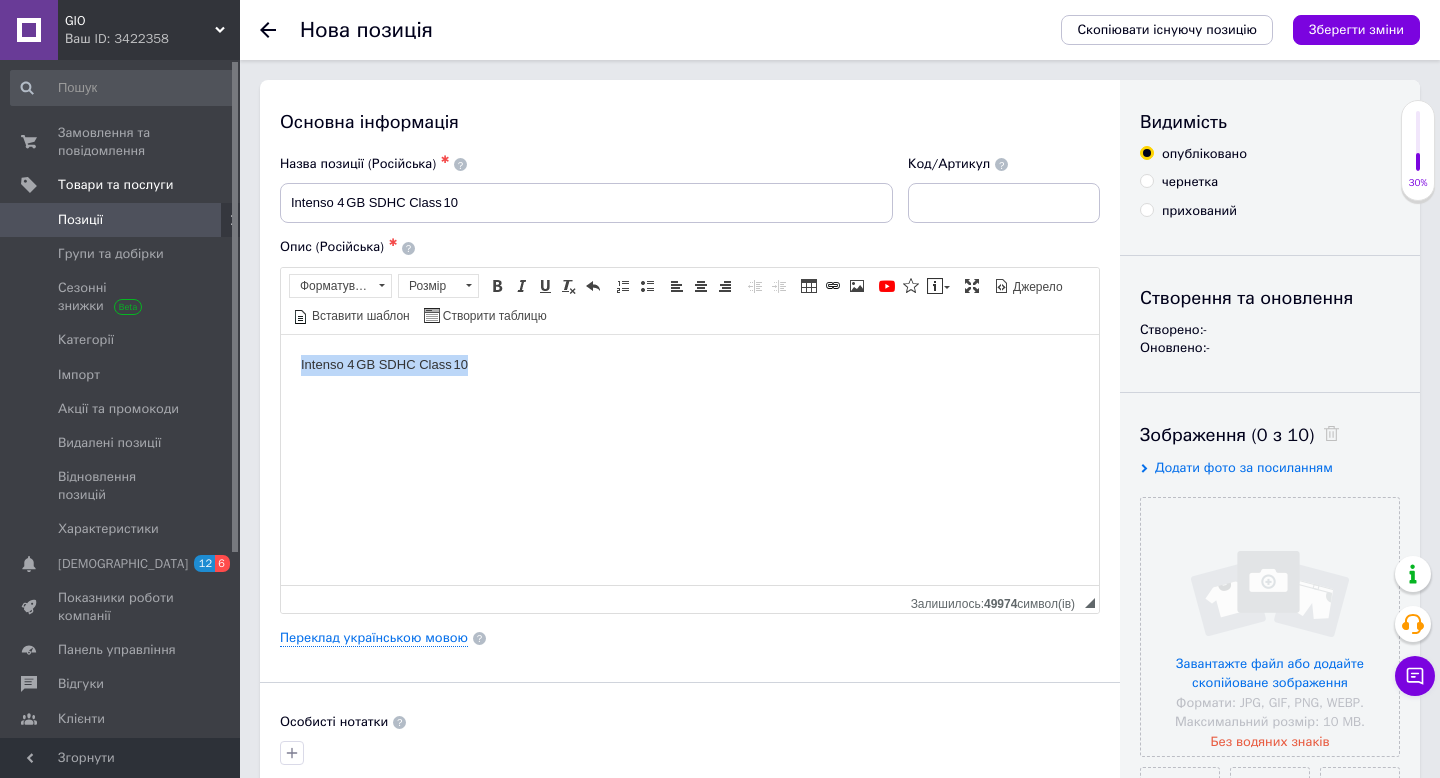drag, startPoint x: 475, startPoint y: 361, endPoint x: 284, endPoint y: 361, distance: 191 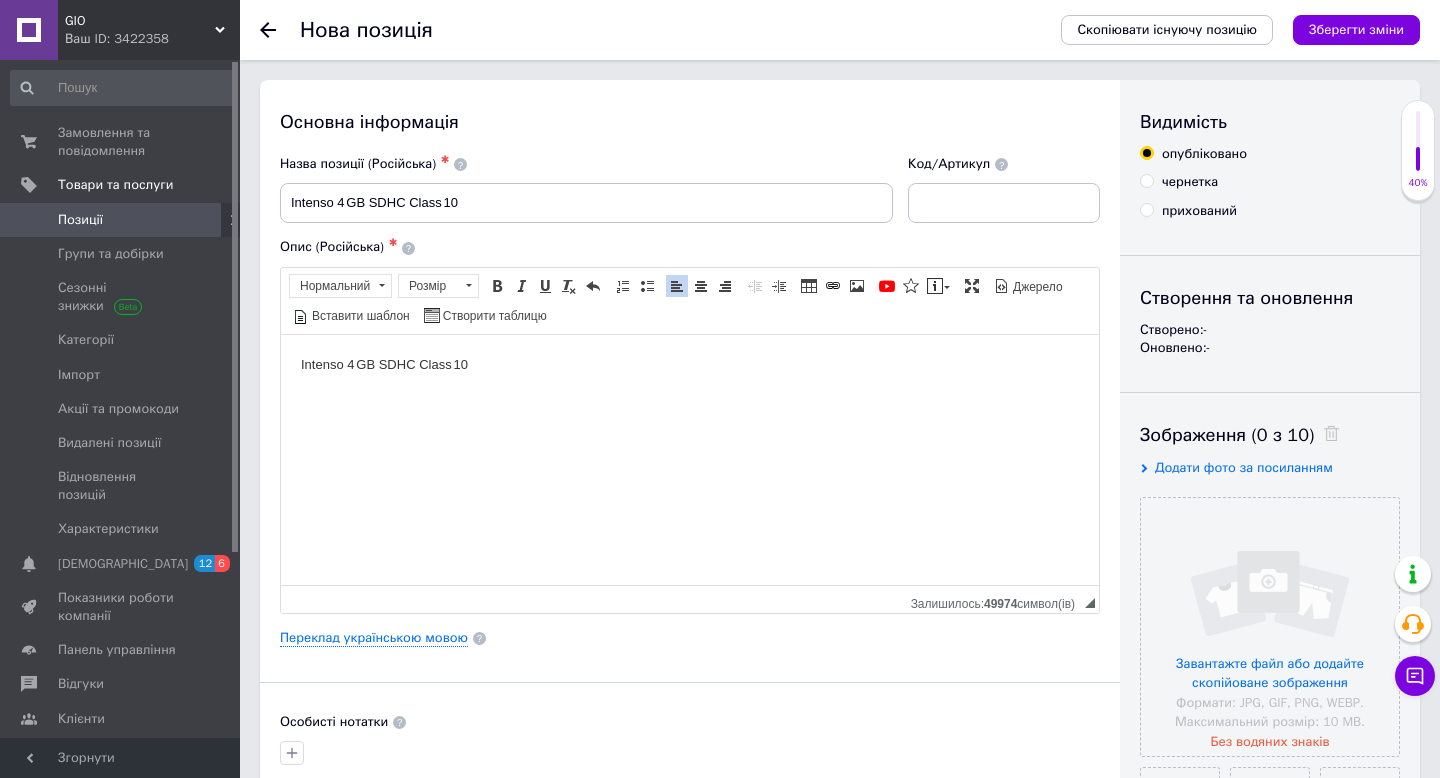 scroll, scrollTop: 24, scrollLeft: 0, axis: vertical 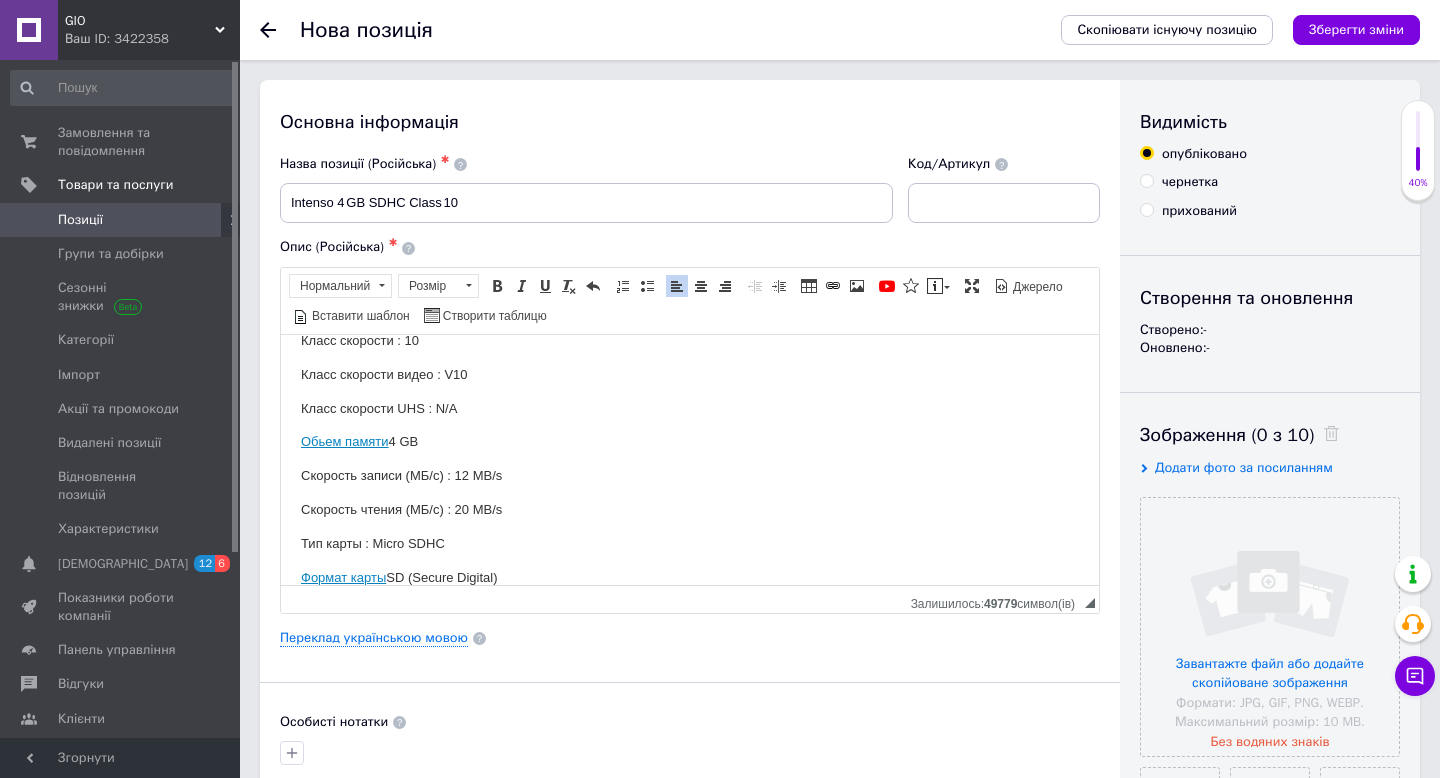 click on "Обьем памяти" at bounding box center [345, 440] 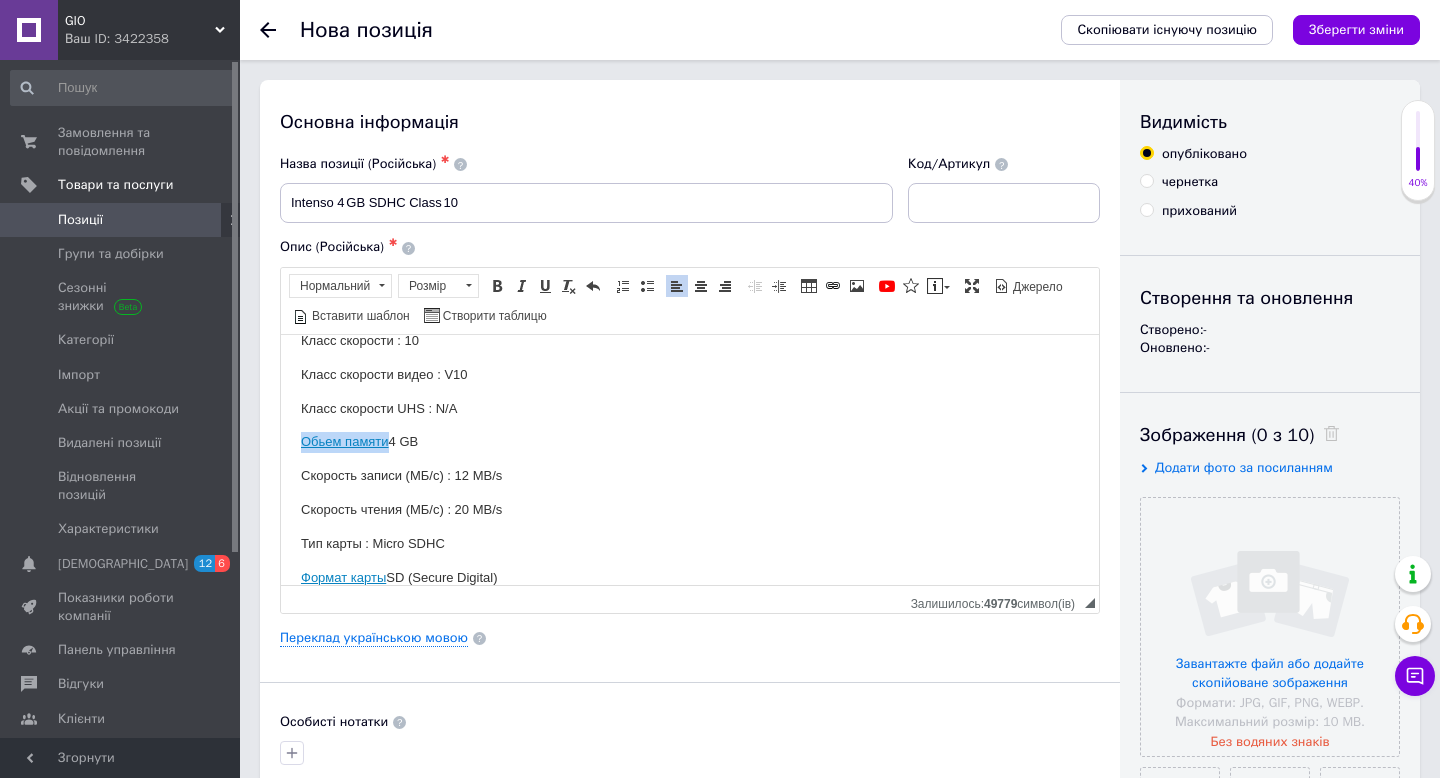 drag, startPoint x: 388, startPoint y: 440, endPoint x: 285, endPoint y: 441, distance: 103.00485 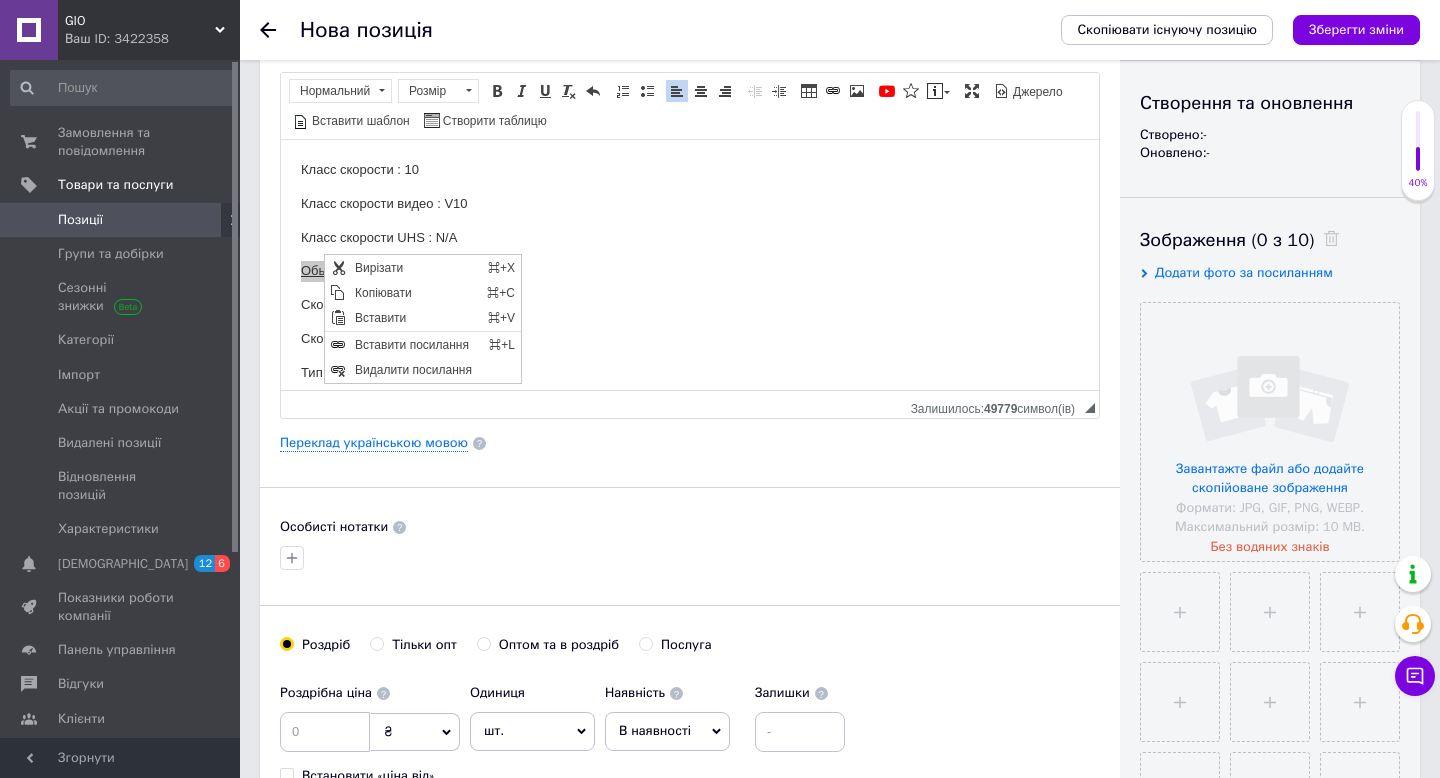 scroll, scrollTop: 1, scrollLeft: 0, axis: vertical 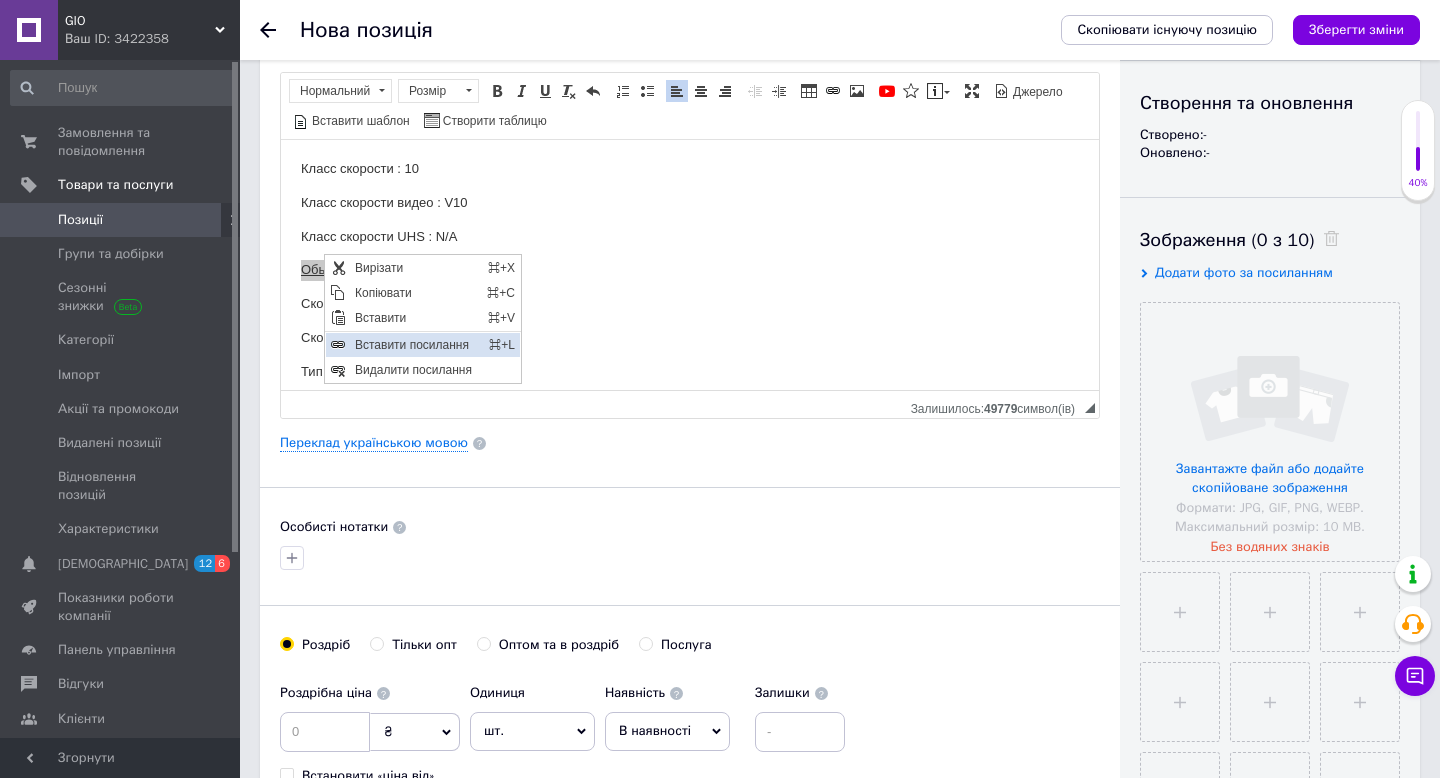 click on "Вставити посилання" at bounding box center (417, 344) 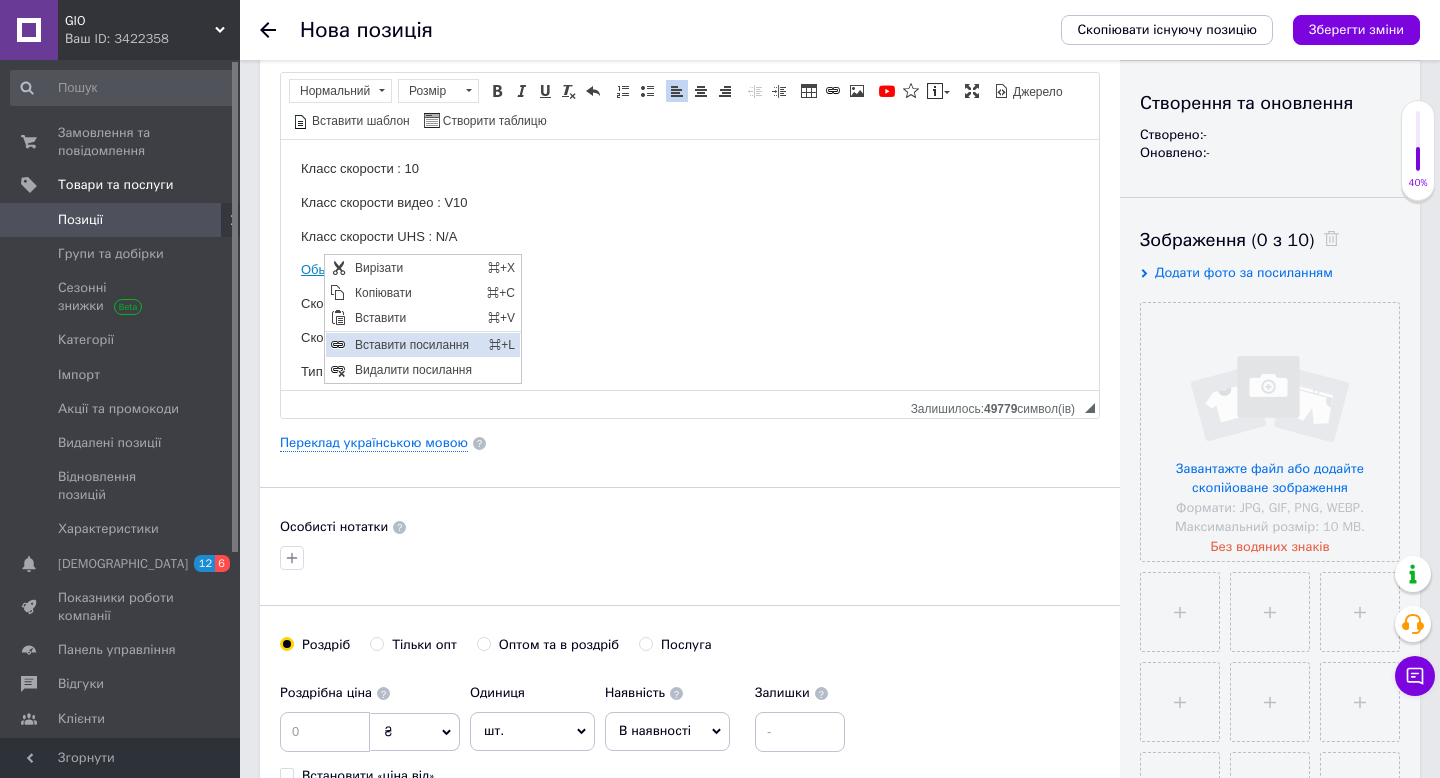 select on "https://" 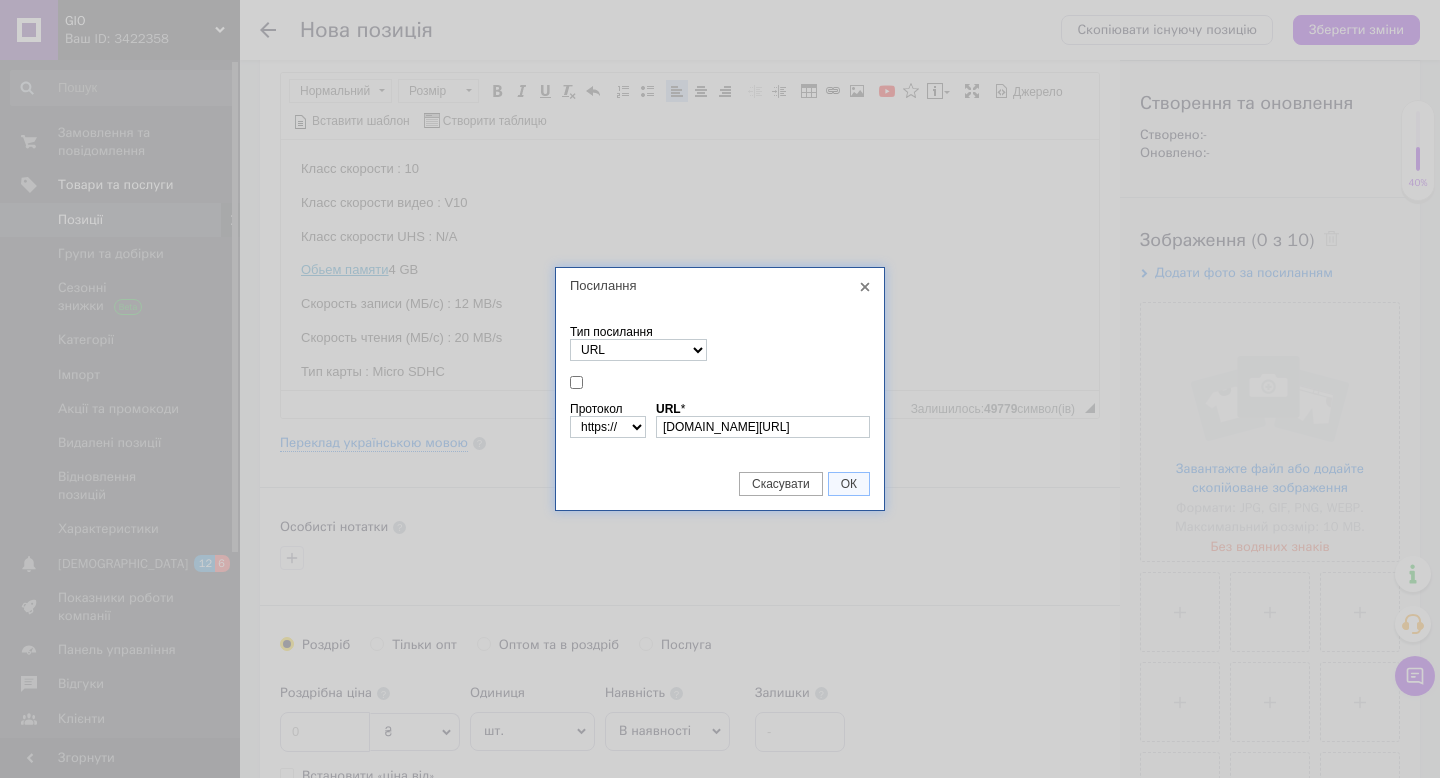 scroll, scrollTop: 0, scrollLeft: 185, axis: horizontal 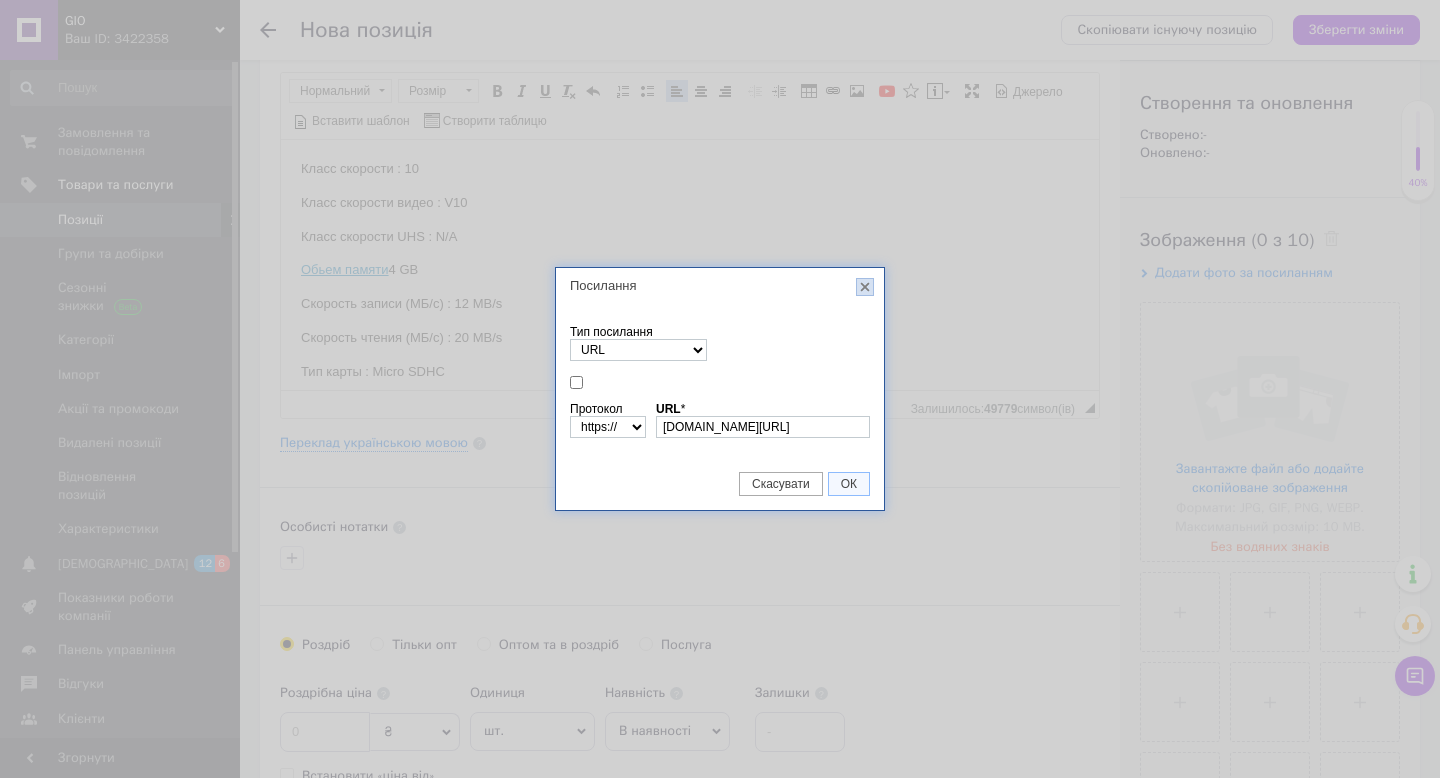 click on "X" at bounding box center [865, 287] 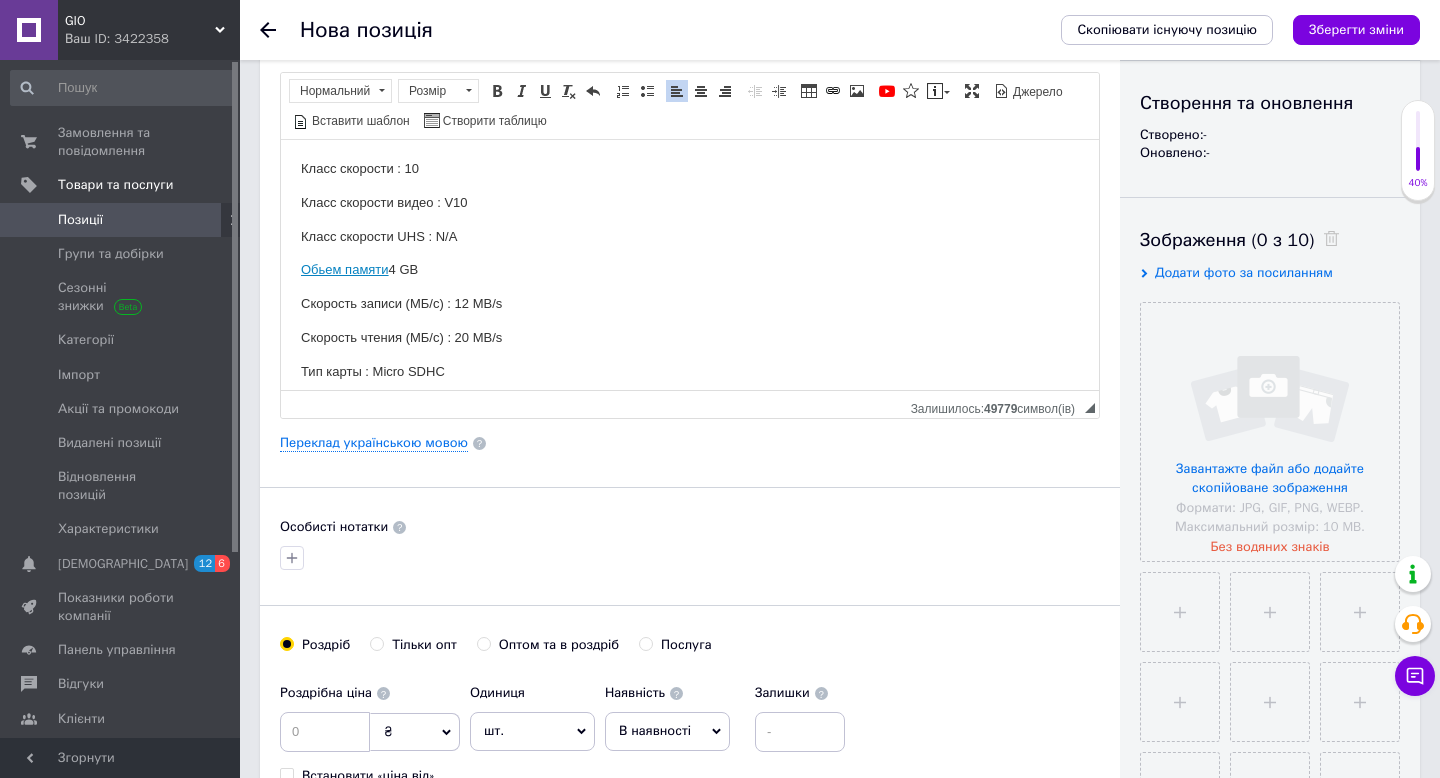 scroll, scrollTop: 0, scrollLeft: 0, axis: both 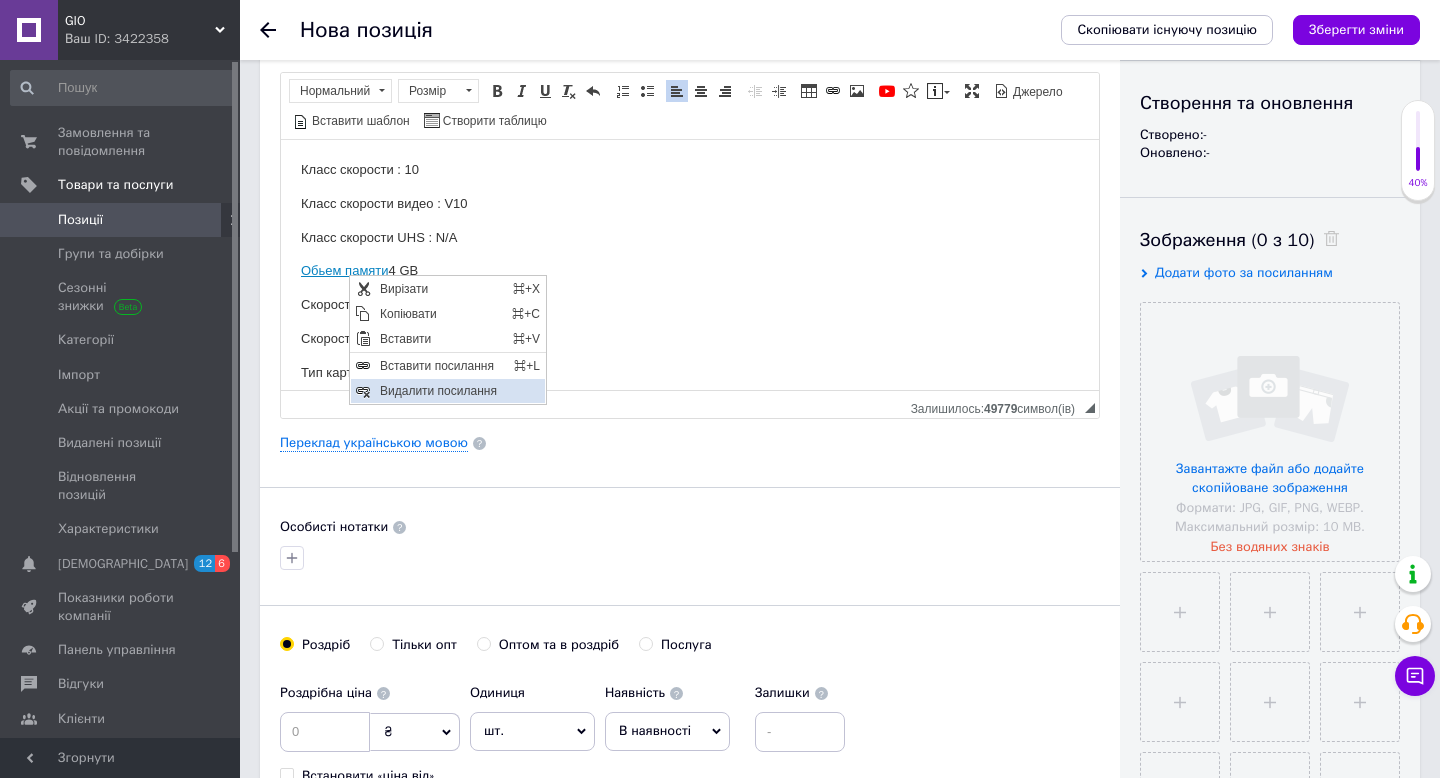 click on "Видалити посилання" at bounding box center (460, 390) 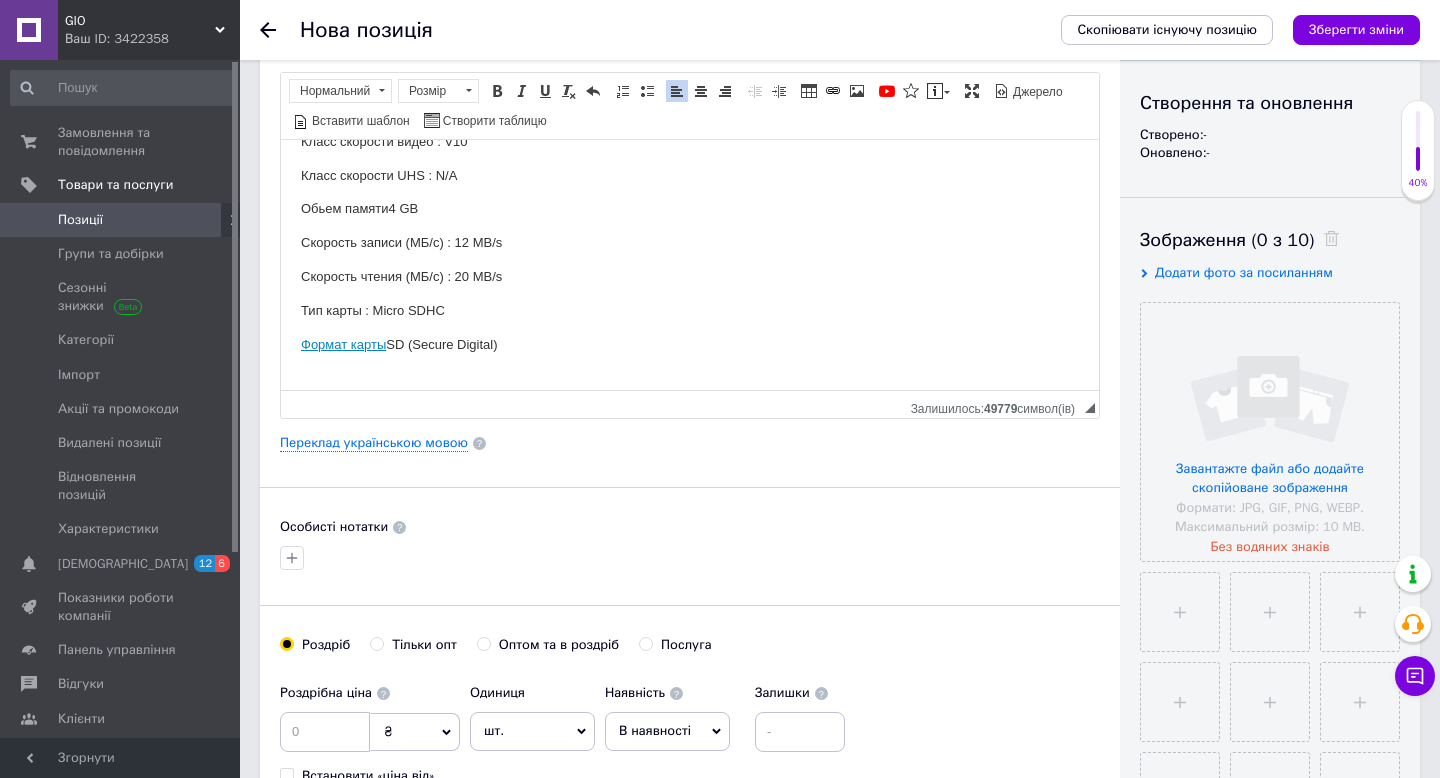 scroll, scrollTop: 81, scrollLeft: 0, axis: vertical 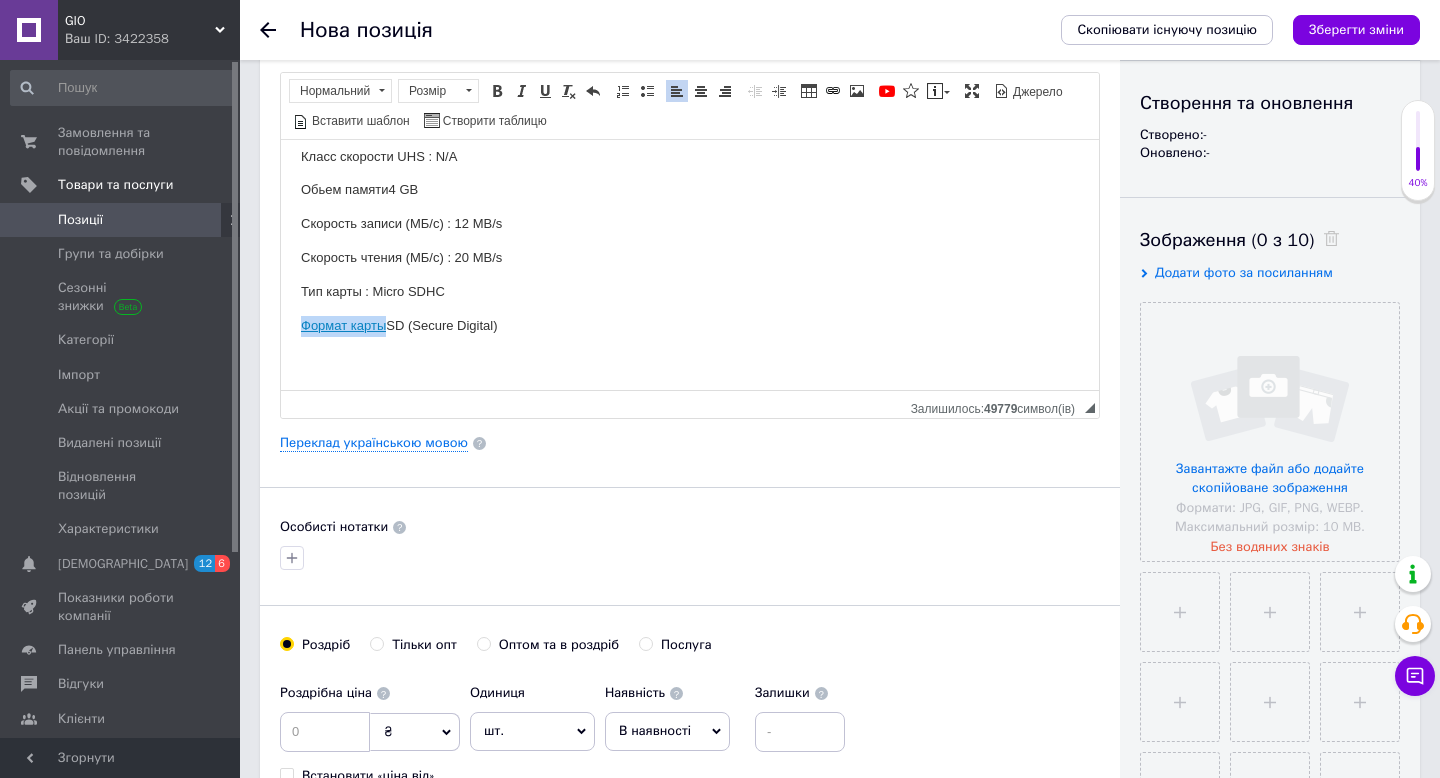 drag, startPoint x: 389, startPoint y: 324, endPoint x: 291, endPoint y: 317, distance: 98.24968 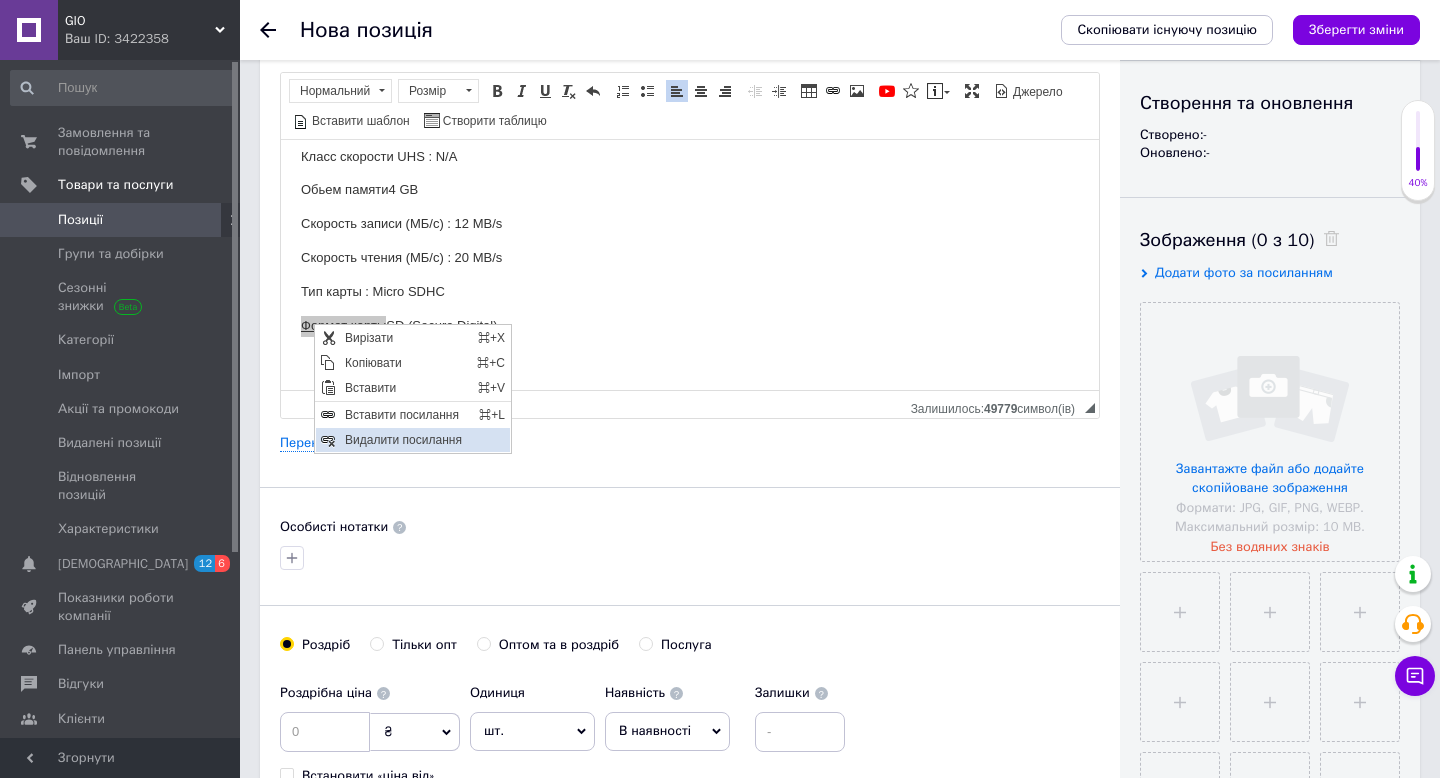 click on "Видалити посилання" at bounding box center [425, 439] 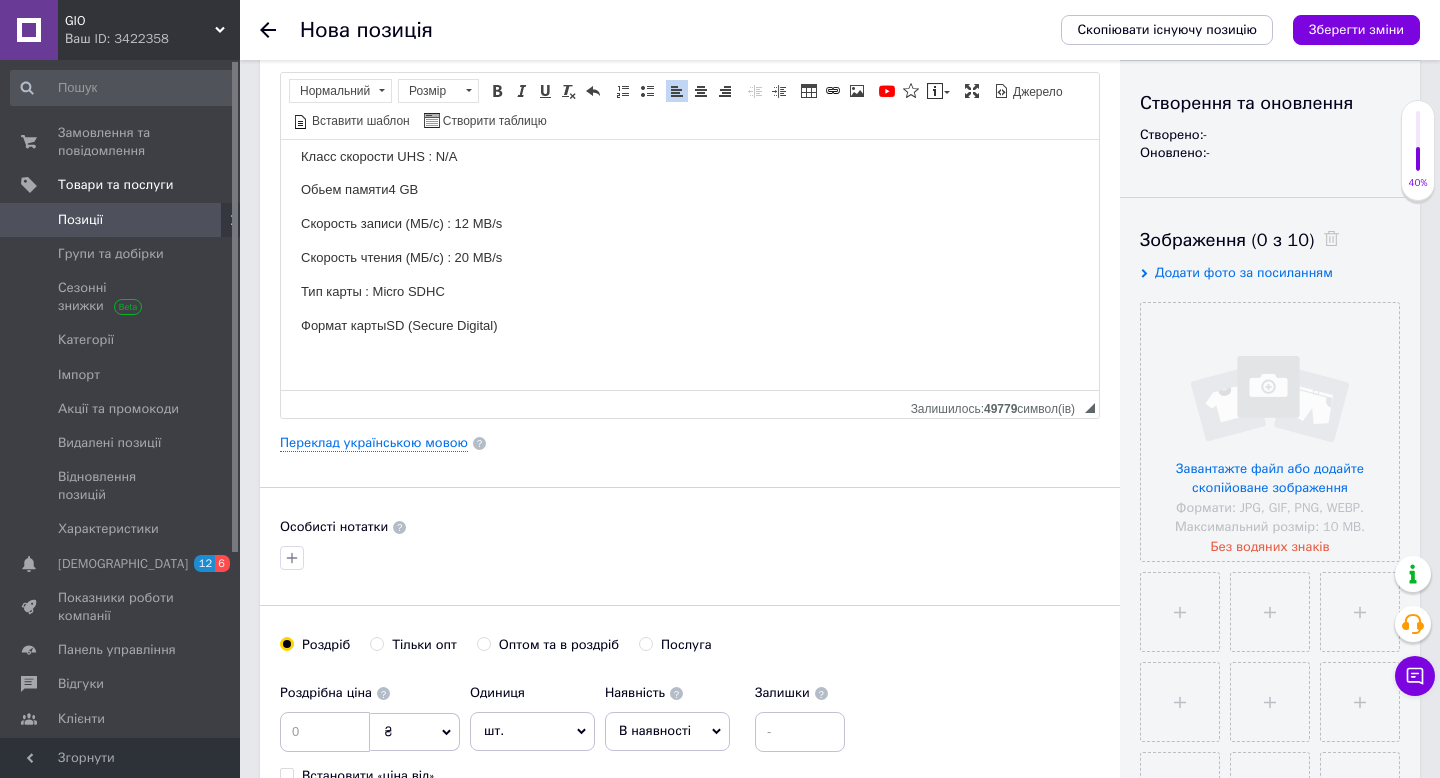 click on "Тип карты : Micro SDHC" at bounding box center [690, 291] 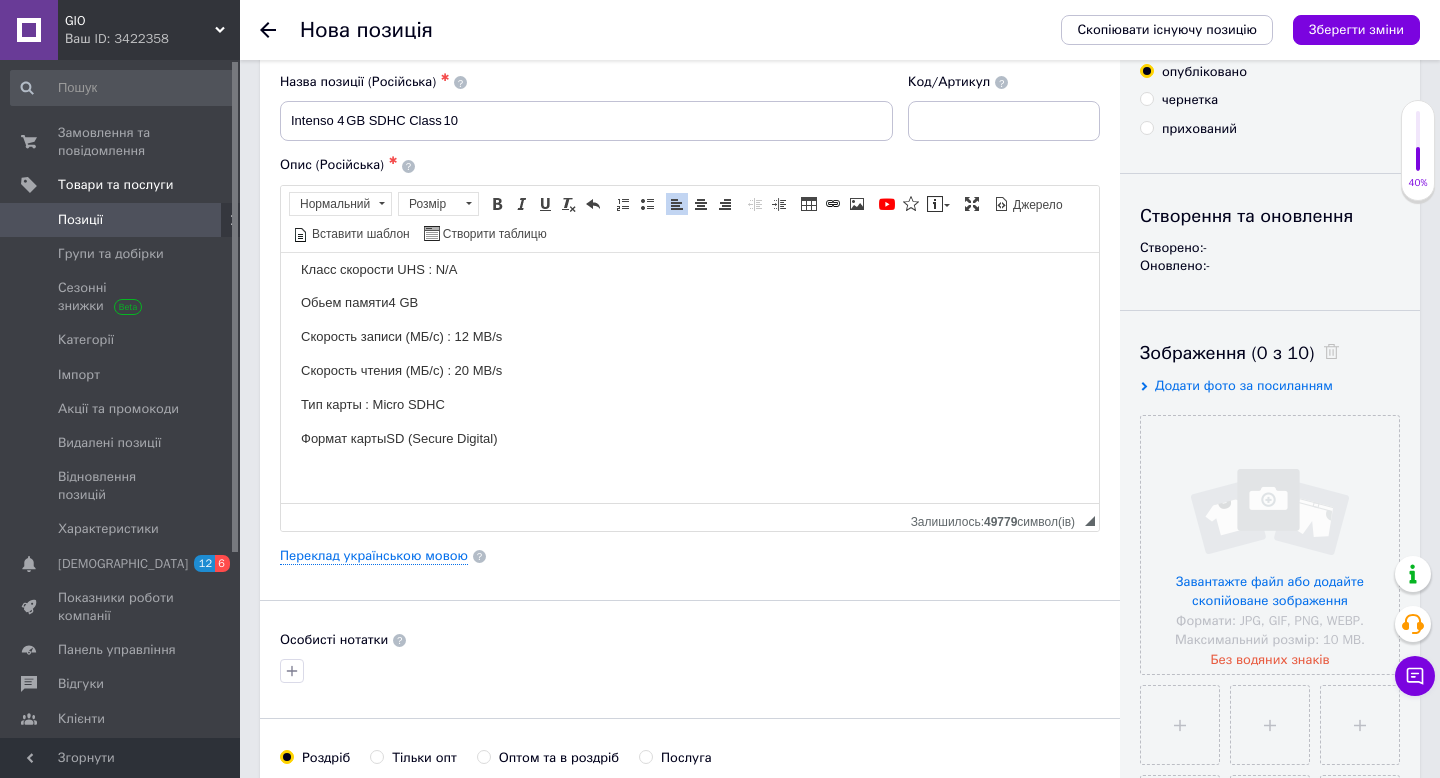 scroll, scrollTop: 85, scrollLeft: 0, axis: vertical 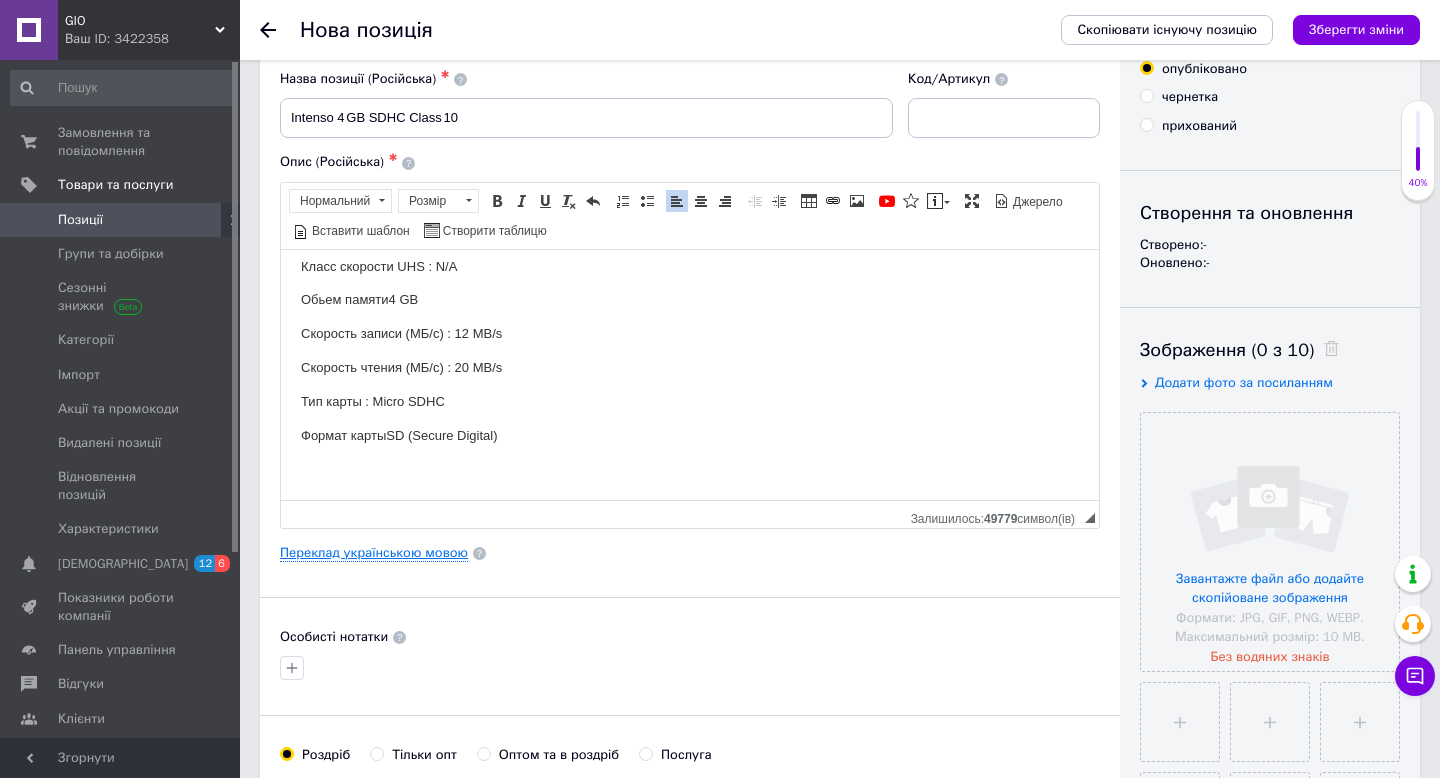 click on "Переклад українською мовою" at bounding box center [374, 553] 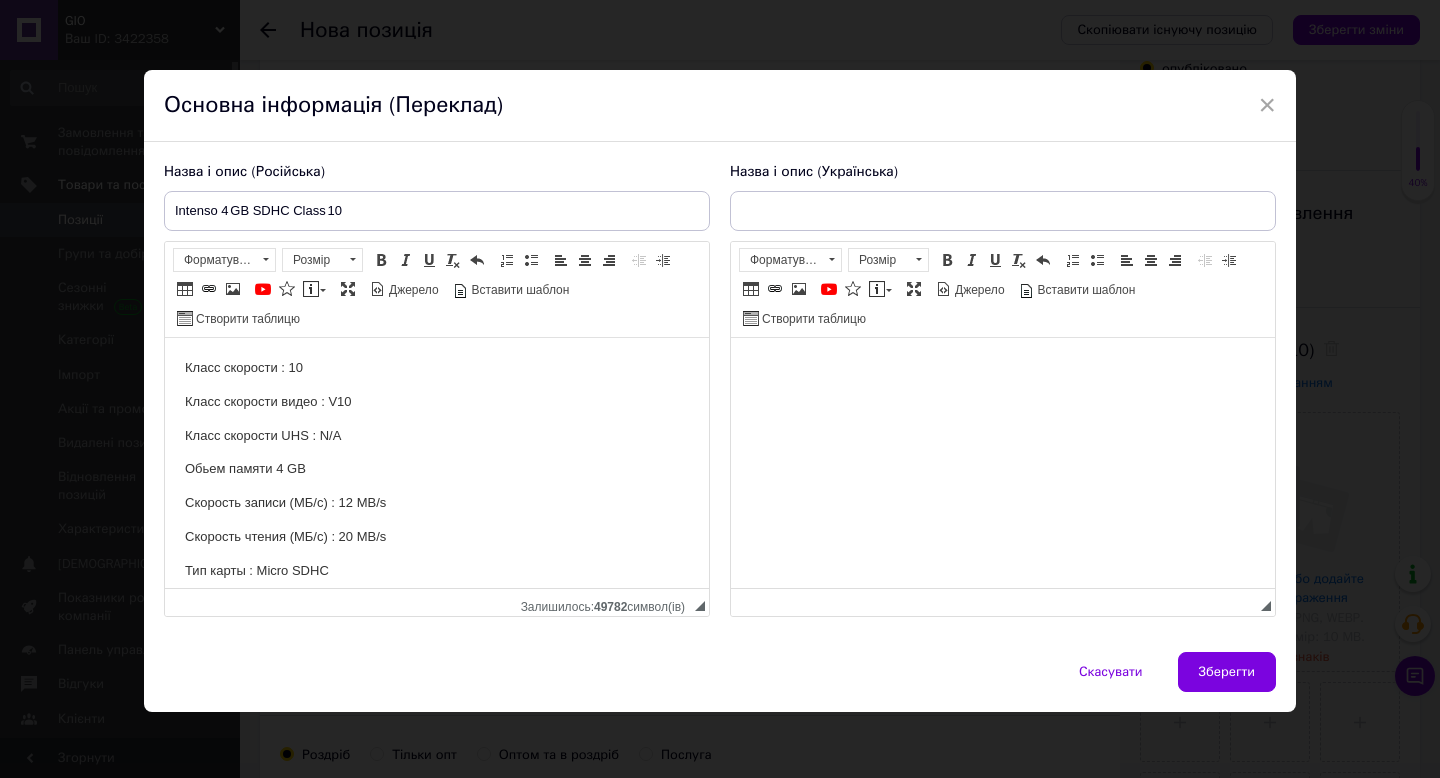 scroll, scrollTop: 0, scrollLeft: 0, axis: both 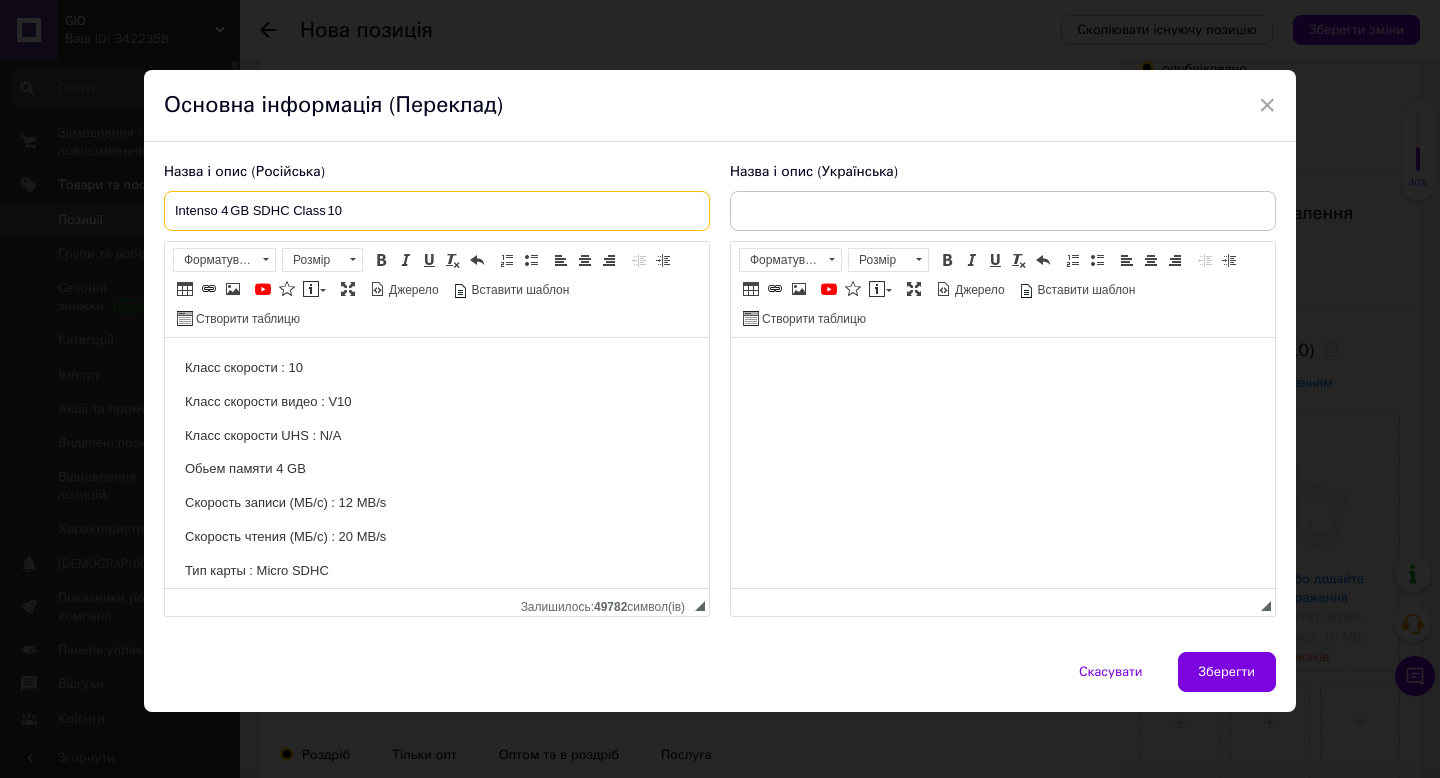 drag, startPoint x: 384, startPoint y: 220, endPoint x: 128, endPoint y: 210, distance: 256.19525 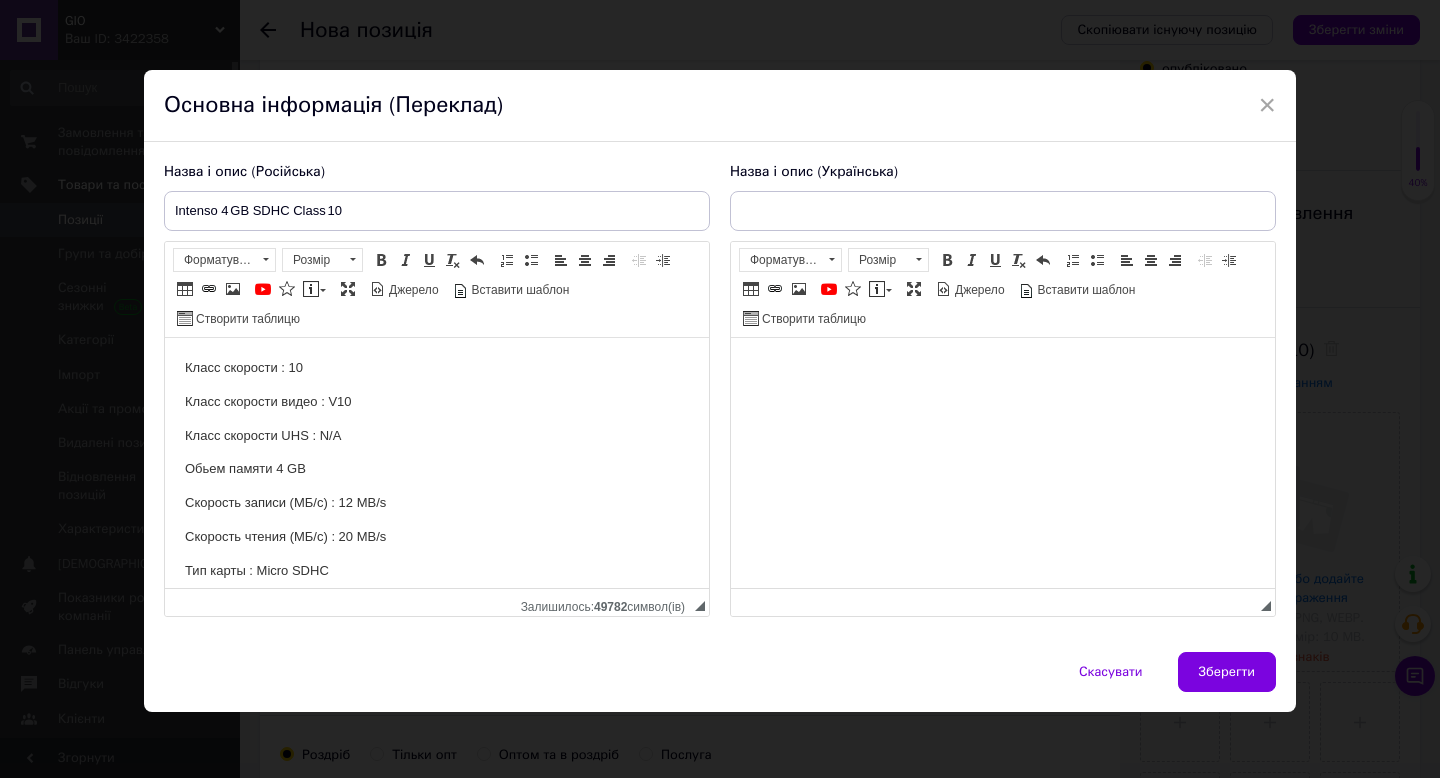 click on "Назва і опис (Українська) Розширений текстовий редактор, FE637EF7-8996-4B00-9BC1-97492CA9C916 Панель інструментів редактора Форматування Форматування Розмір Розмір   Жирний  Сполучення клавіш Command+B   Курсив  Сполучення клавіш Command+I   Підкреслений  Сполучення клавіш Command+U   Видалити форматування   Повернути  Сполучення клавіш Command+Z   Вставити/видалити нумерований список   Вставити/видалити маркований список   По лівому краю   По центру   По правому краю   Зменшити відступ   Збільшити відступ   Таблиця   Вставити/Редагувати посилання  Сполучення клавіш Command+L     YouTube" at bounding box center [1003, 390] 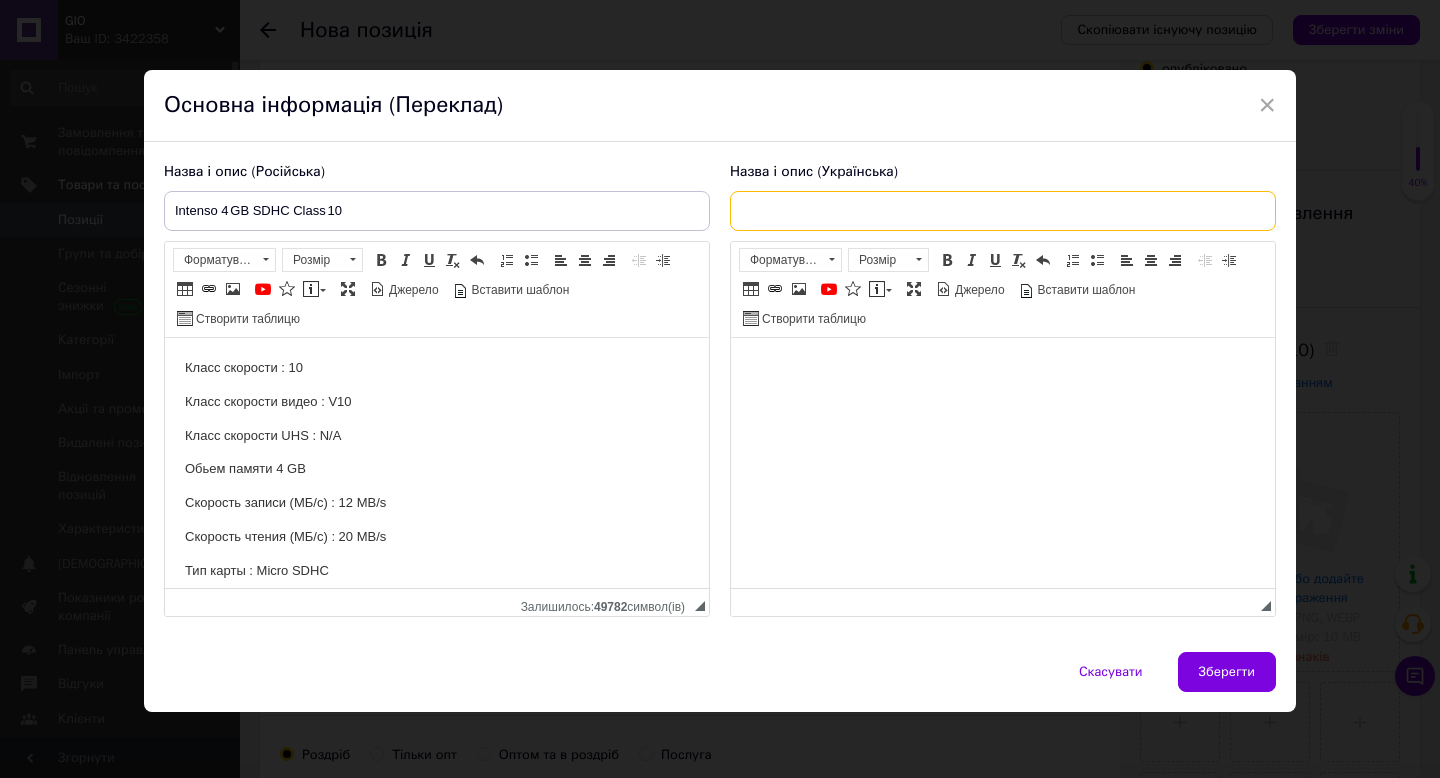 click at bounding box center [1003, 211] 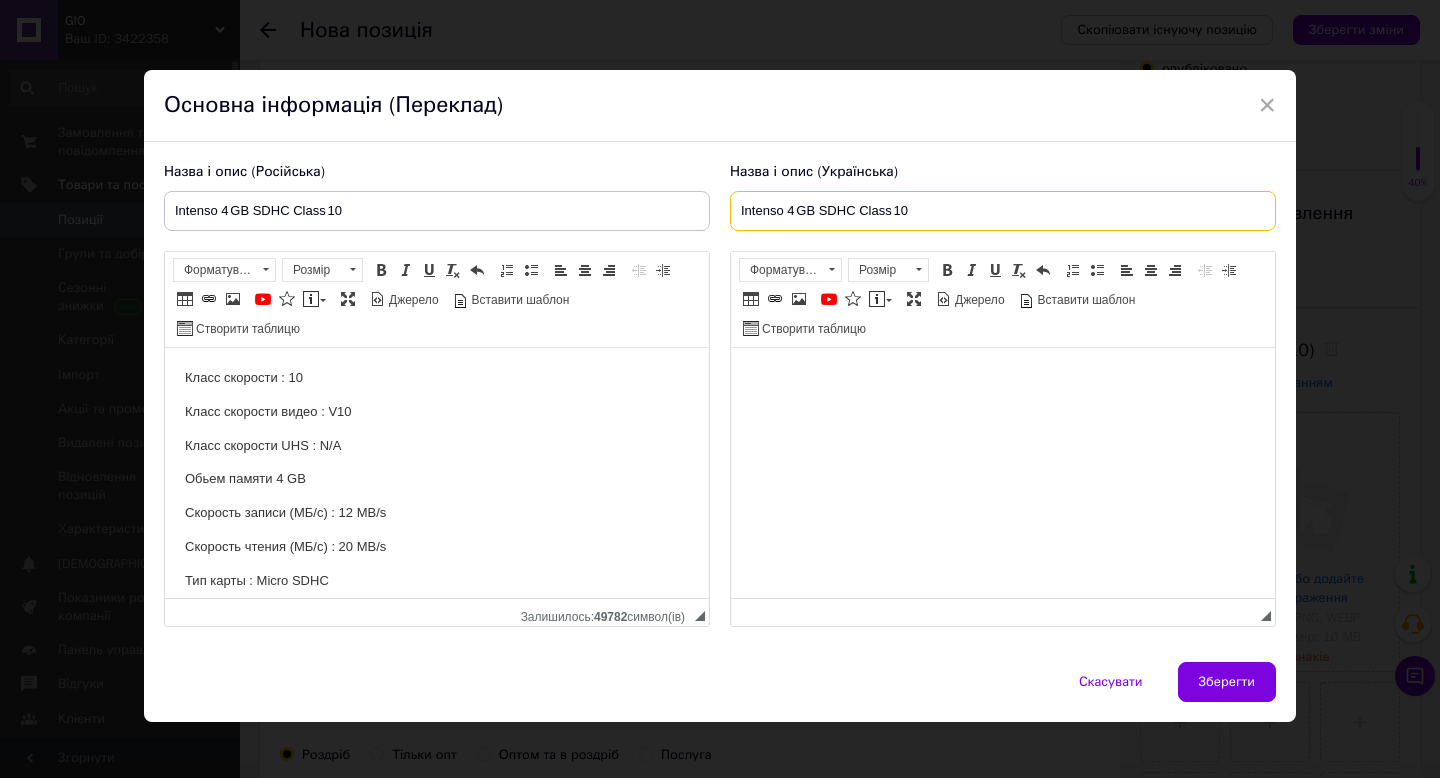 type on "Intenso 4 GB SDHC Class 10" 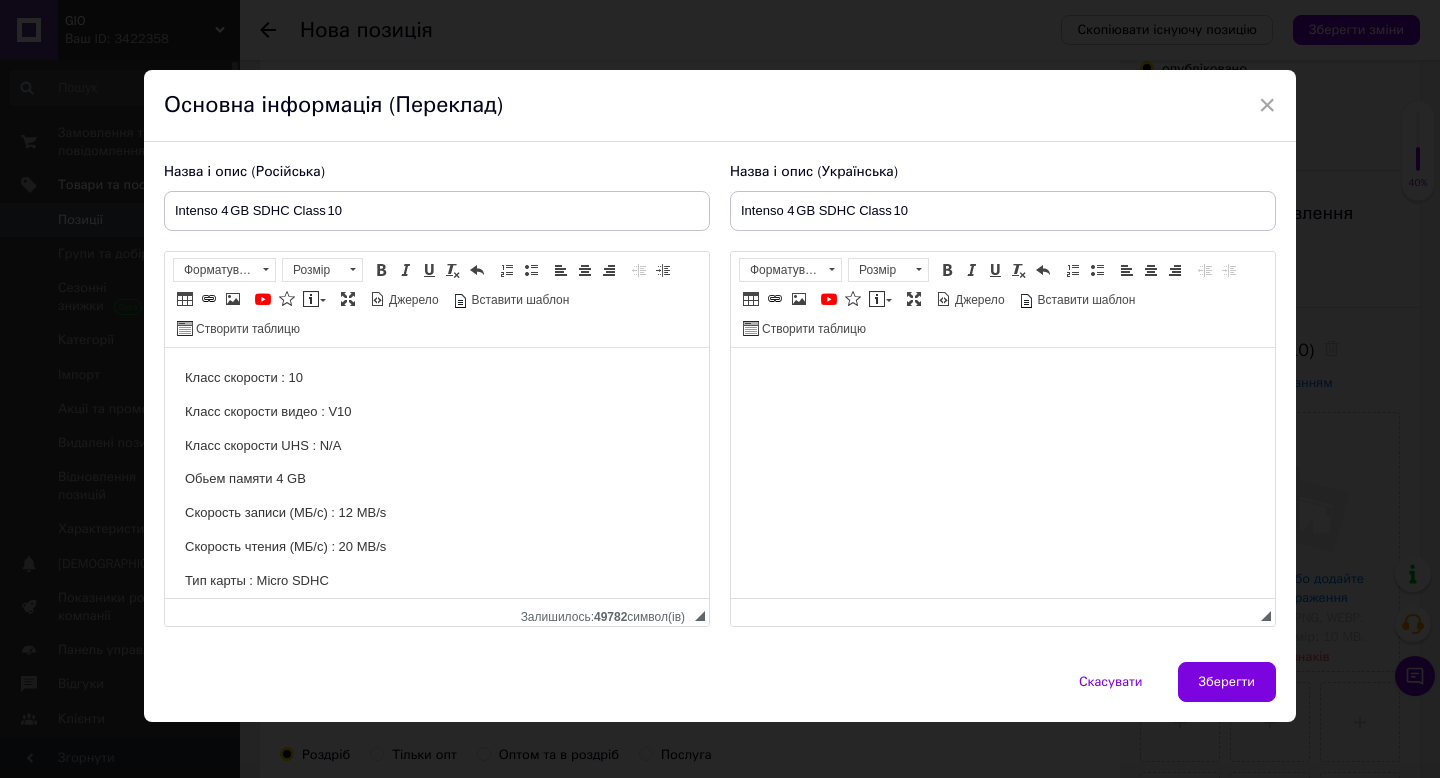 click at bounding box center (1003, 378) 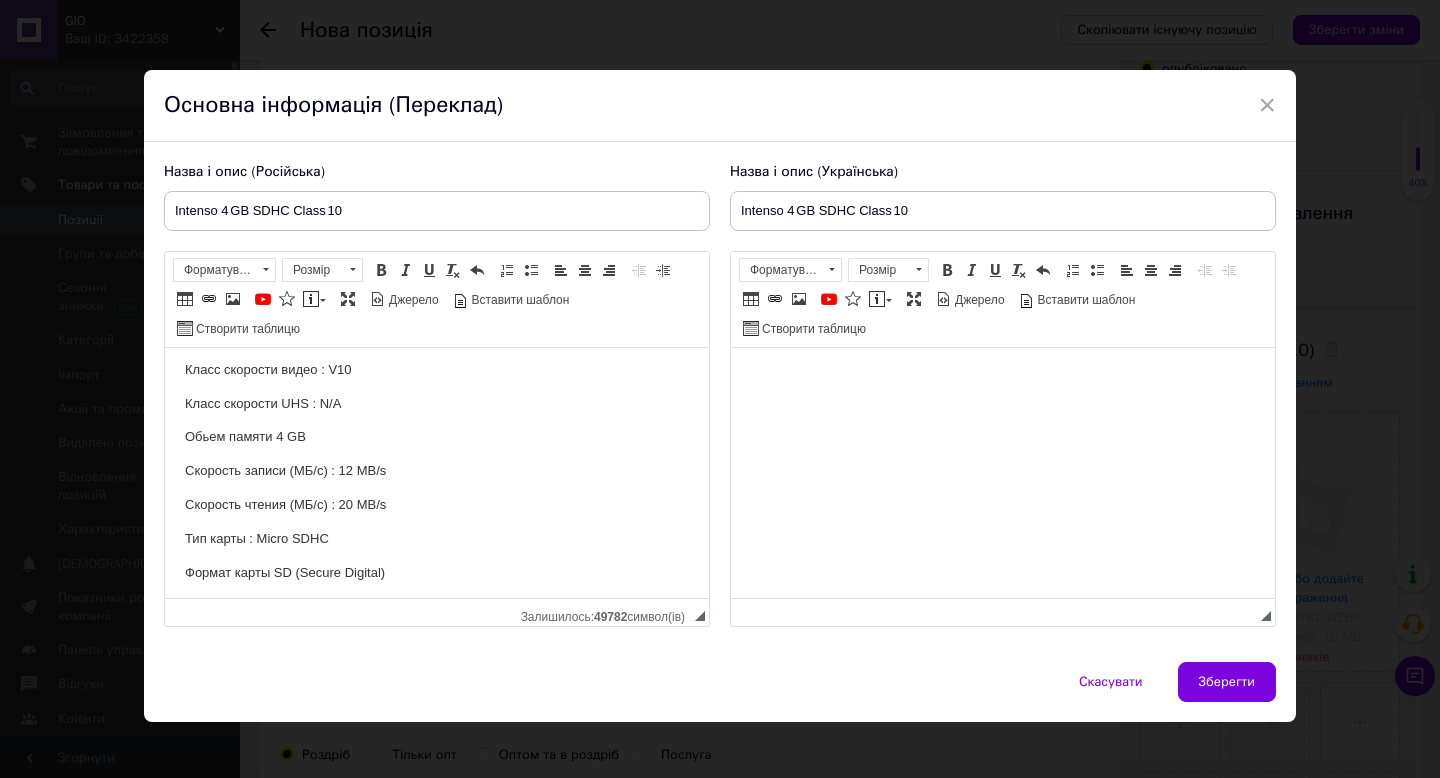 scroll, scrollTop: 47, scrollLeft: 0, axis: vertical 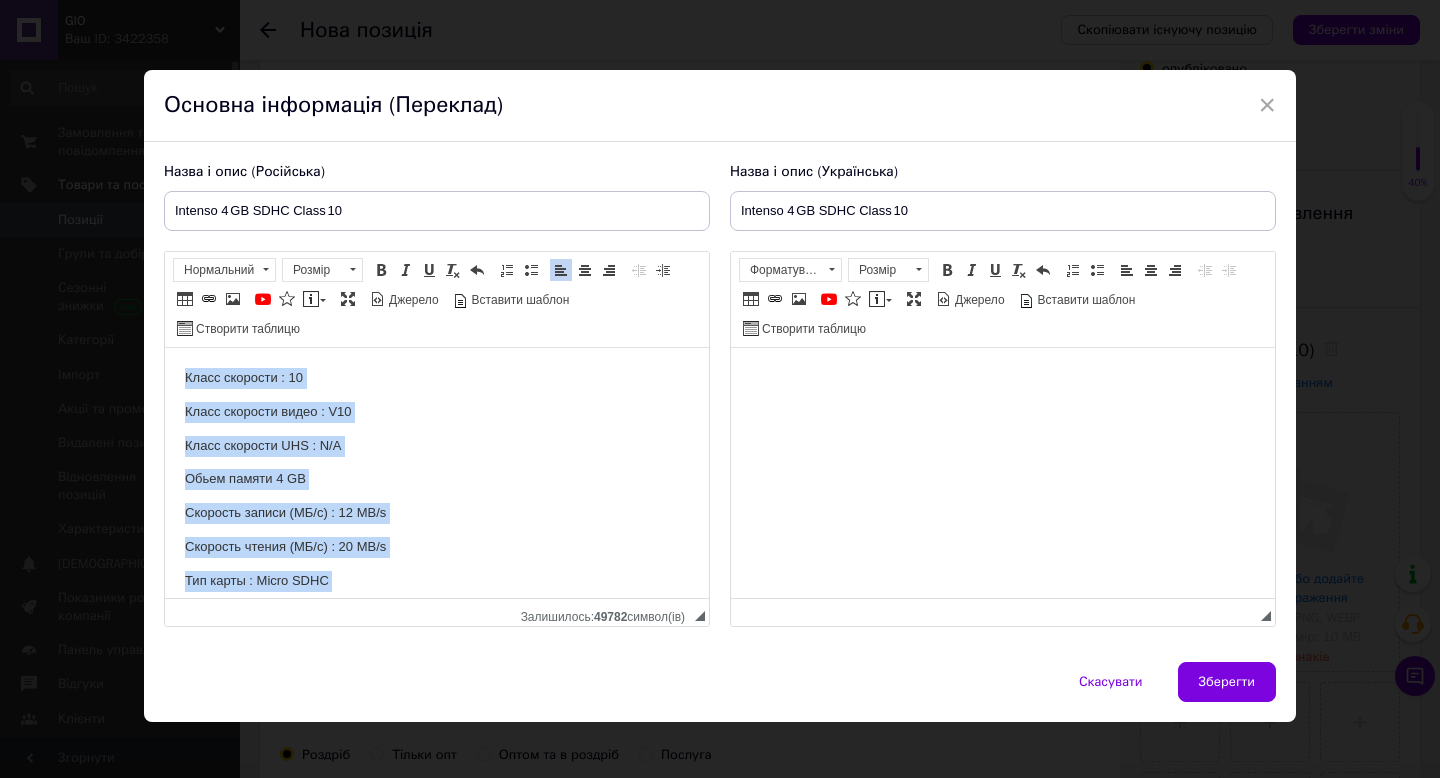 drag, startPoint x: 394, startPoint y: 566, endPoint x: 136, endPoint y: 267, distance: 394.92404 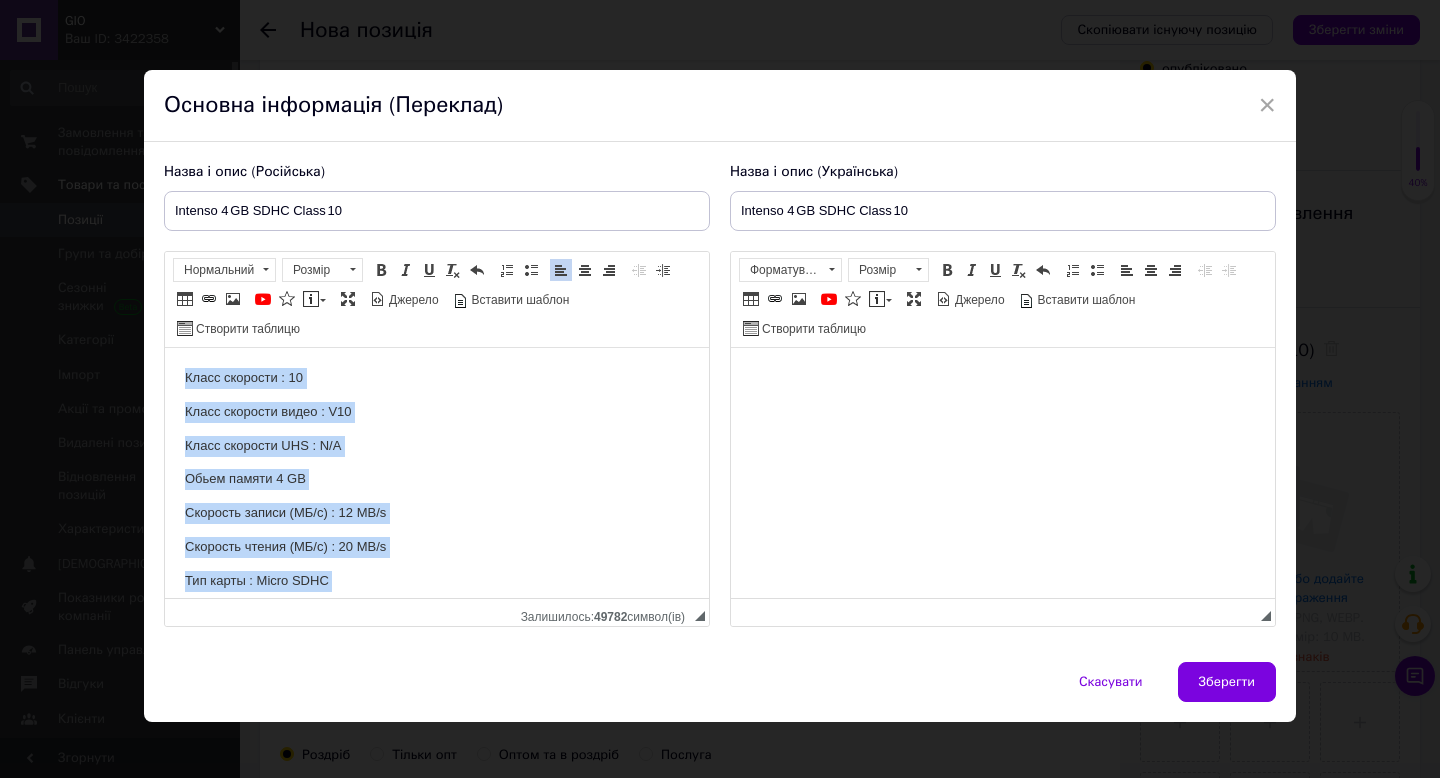 click on "Класс скорости : 10 Класс скорости видео : V10 Класс скорости UHS : N/A Обьем памяти 4 GB Скорость записи (МБ/с) : 12 MB/s Скорость чтения (МБ/с) : 20 MB/s Тип карты : Micro SDHC Формат карты SD (Secure Digital)" at bounding box center (437, 496) 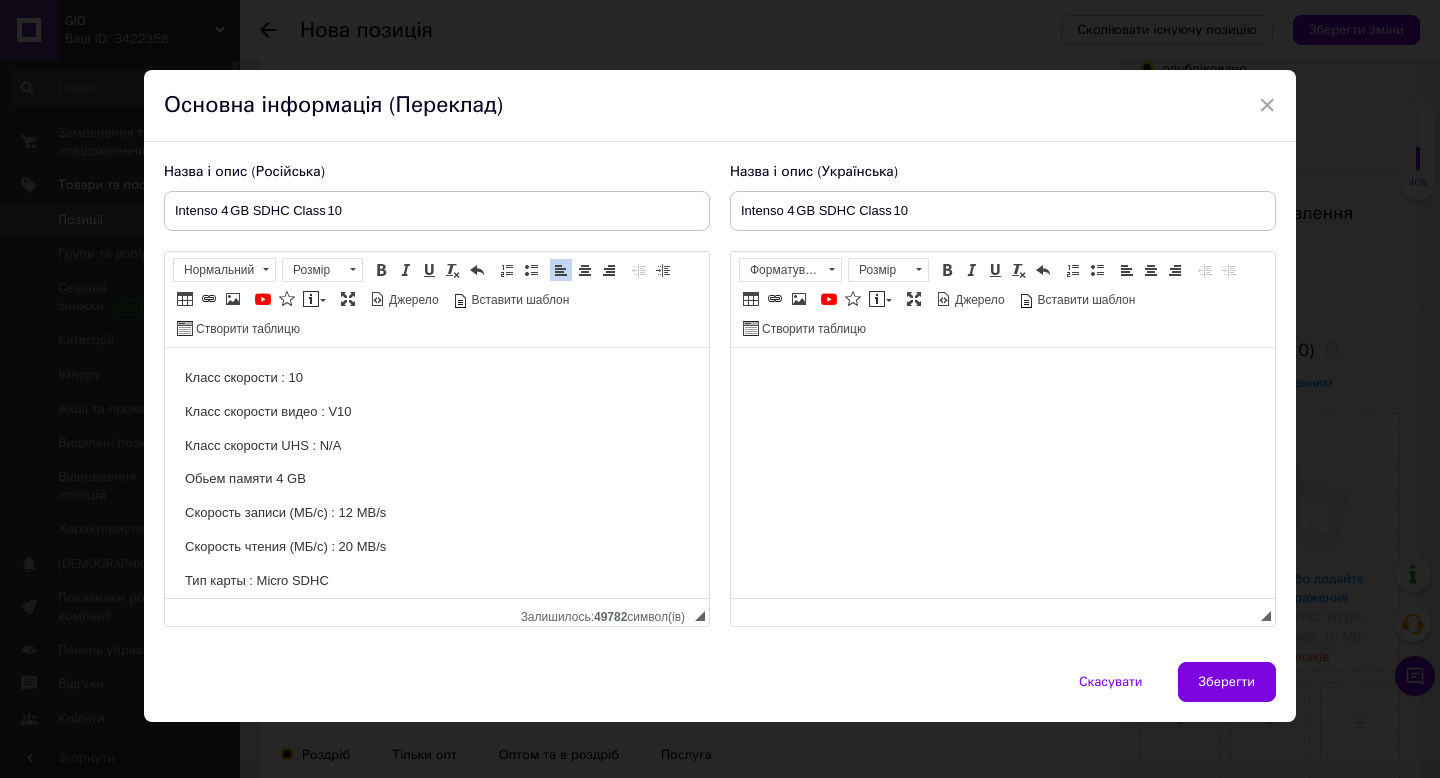 click on "Класс скорости : 10" at bounding box center [437, 378] 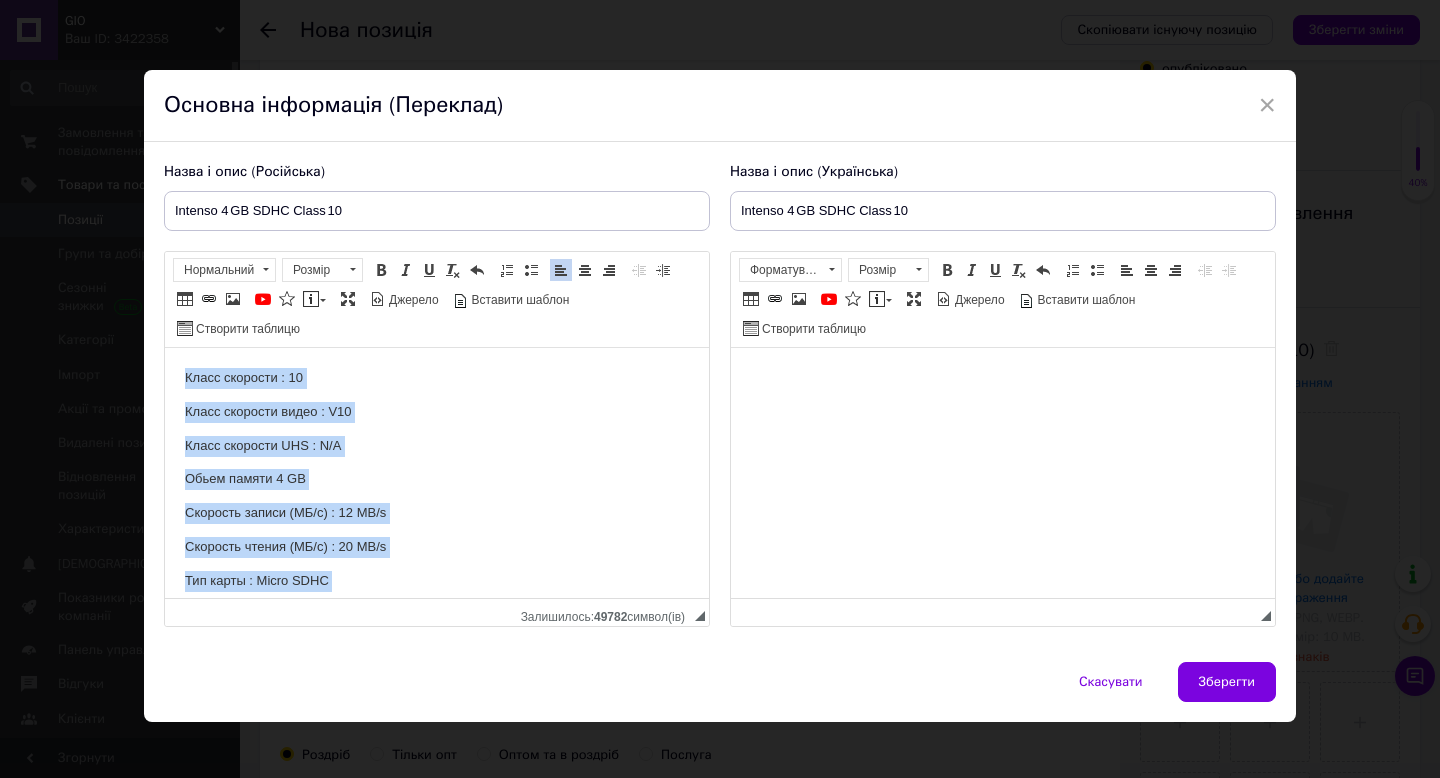 scroll, scrollTop: 47, scrollLeft: 0, axis: vertical 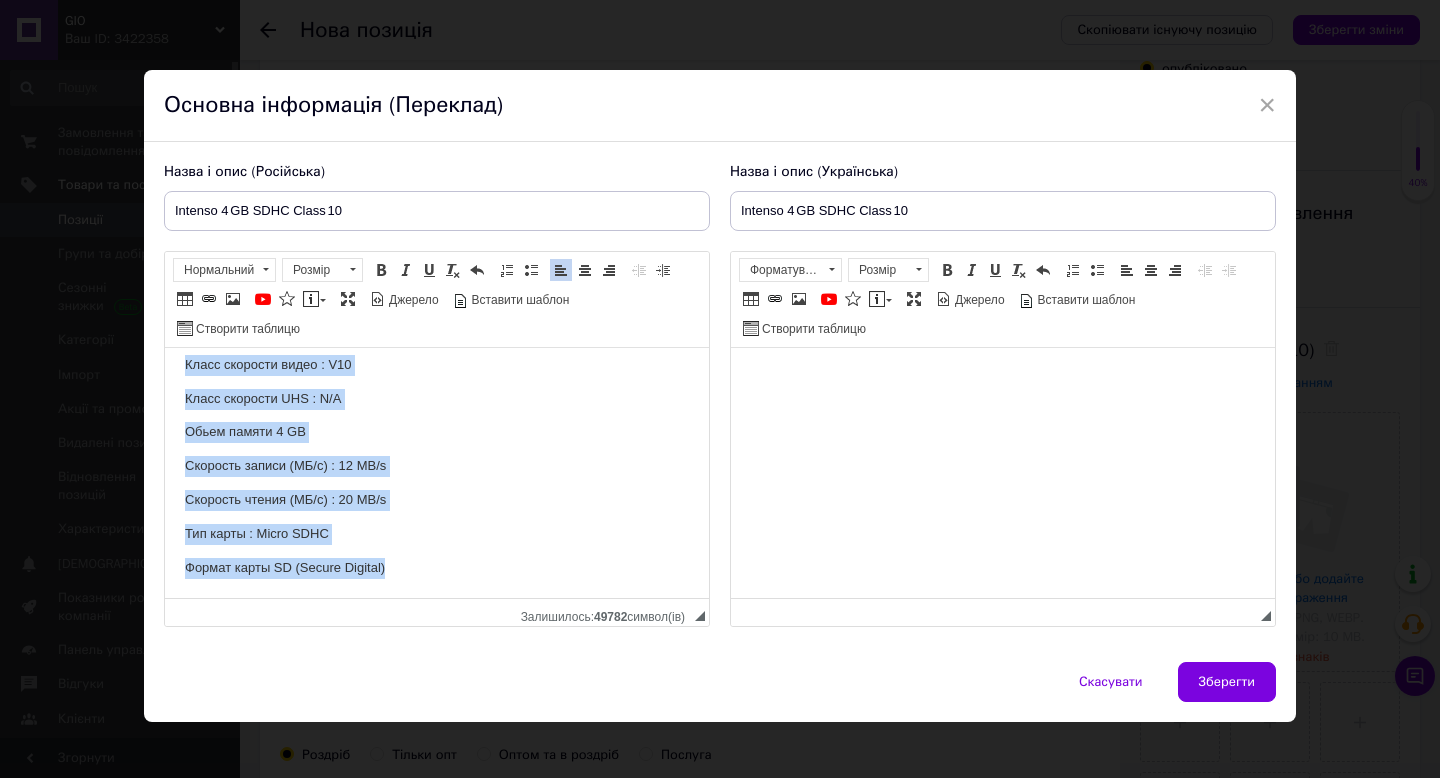 drag, startPoint x: 176, startPoint y: 379, endPoint x: 596, endPoint y: 1021, distance: 767.17926 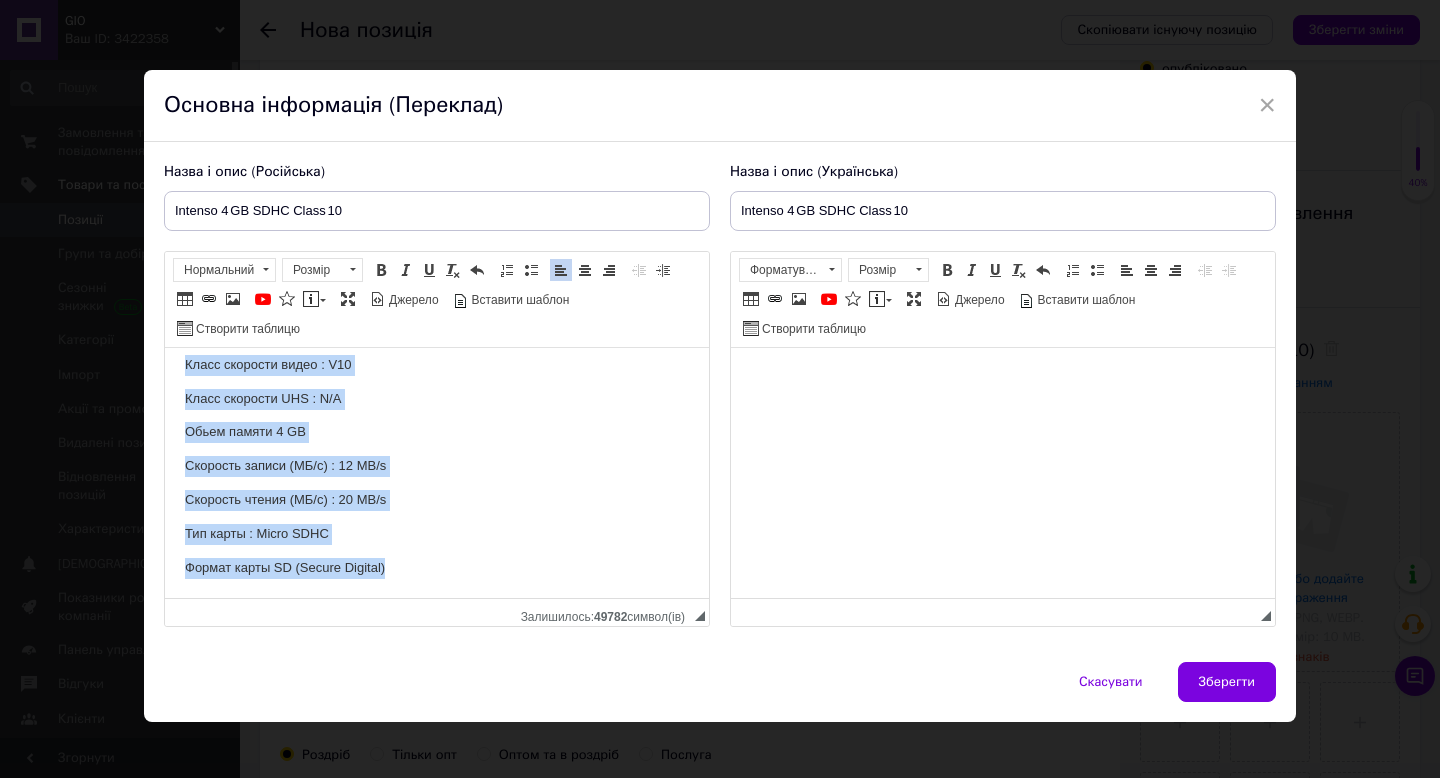 copy on "Класс скорости : 10 Класс скорости видео : V10 Класс скорости UHS : N/A Обьем памяти 4 GB Скорость записи (МБ/с) : 12 MB/s Скорость чтения (МБ/с) : 20 MB/s Тип карты : Micro SDHC Формат карты SD (Secure Digital)" 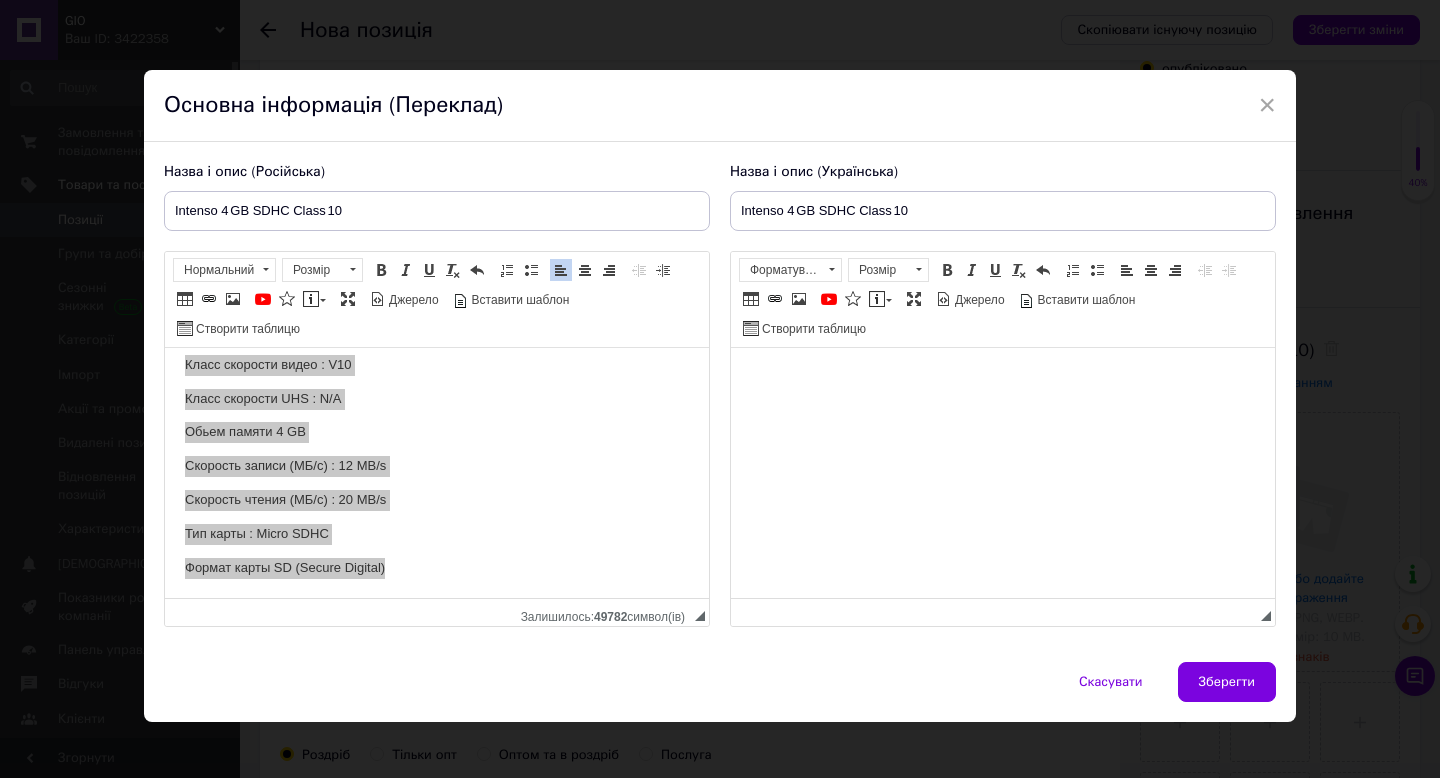 click at bounding box center (1003, 378) 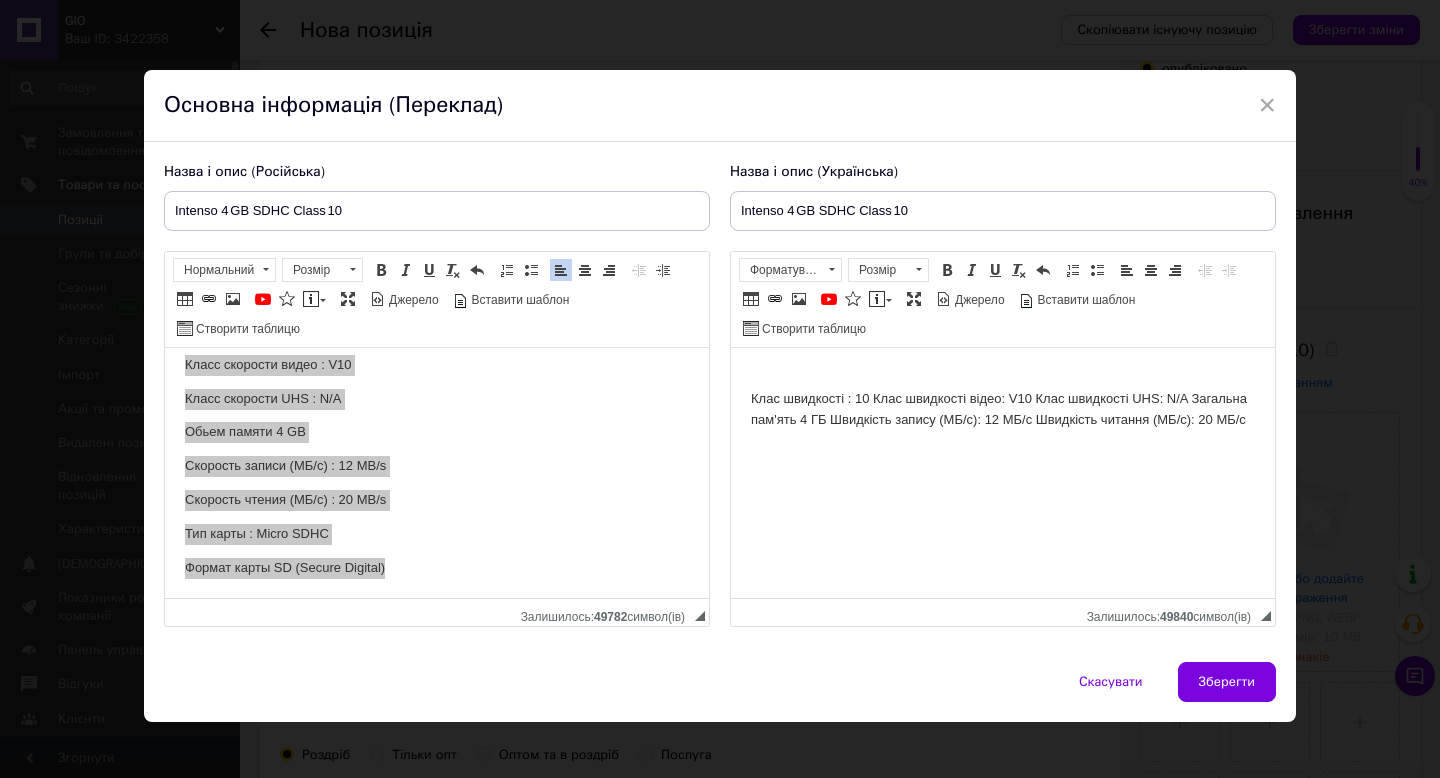 scroll, scrollTop: 14, scrollLeft: 0, axis: vertical 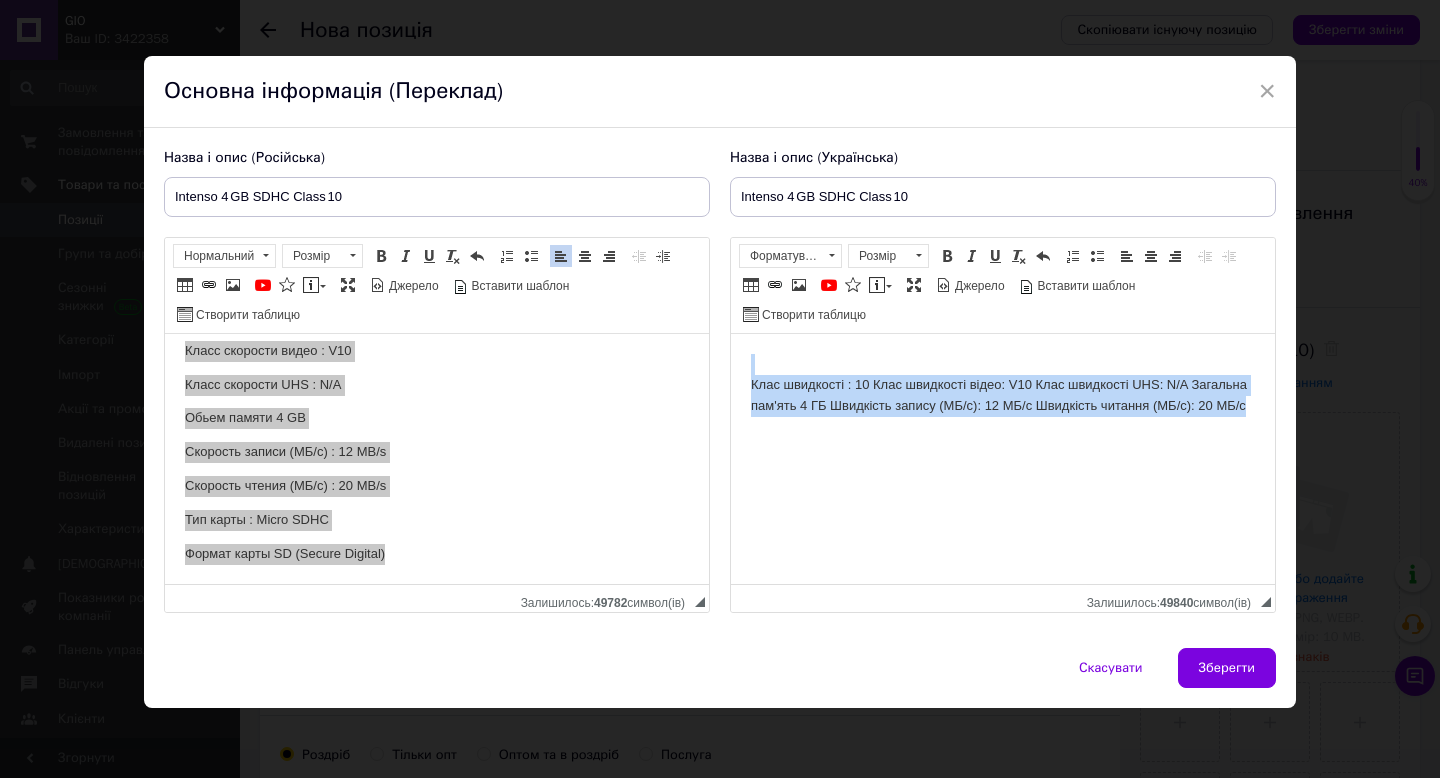 drag, startPoint x: 950, startPoint y: 450, endPoint x: 643, endPoint y: 270, distance: 355.87778 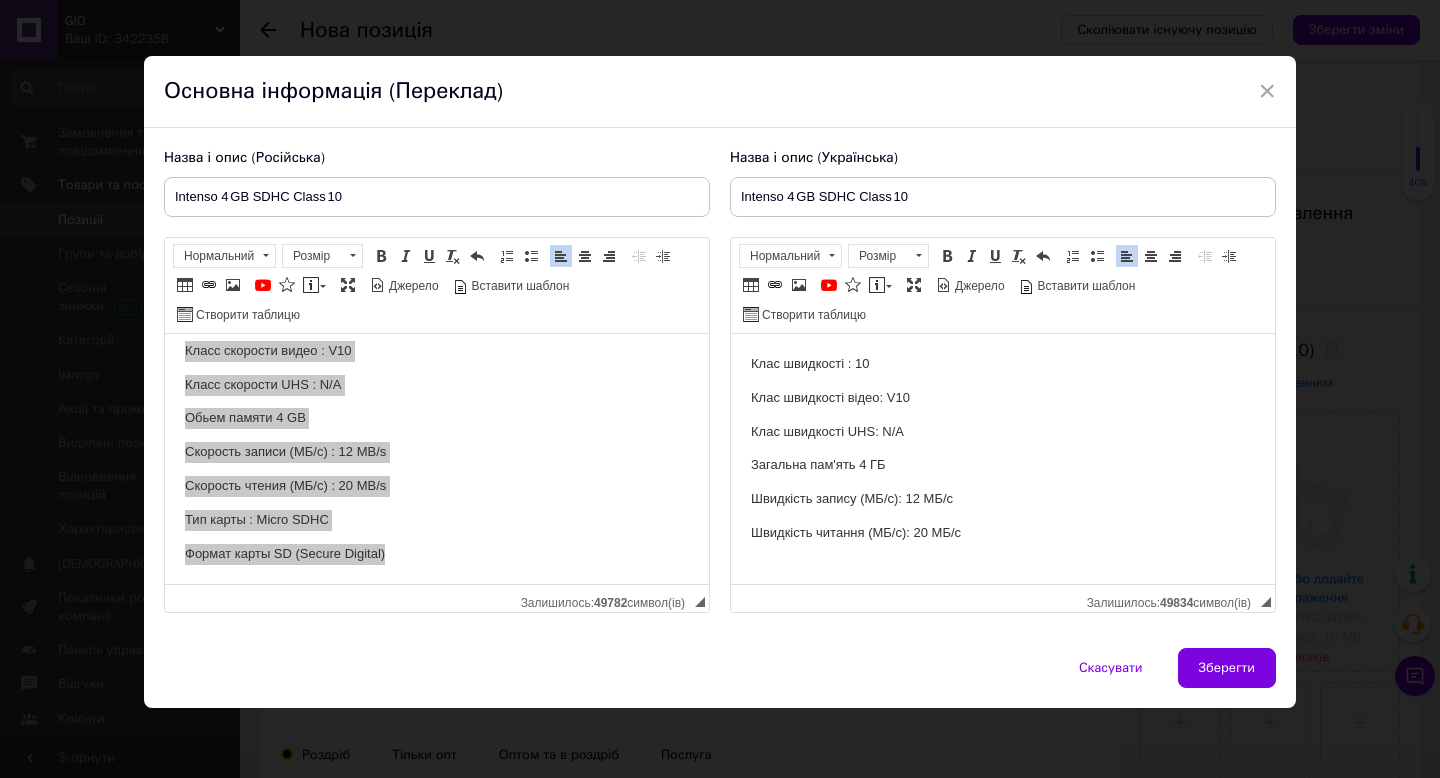 scroll, scrollTop: 13, scrollLeft: 0, axis: vertical 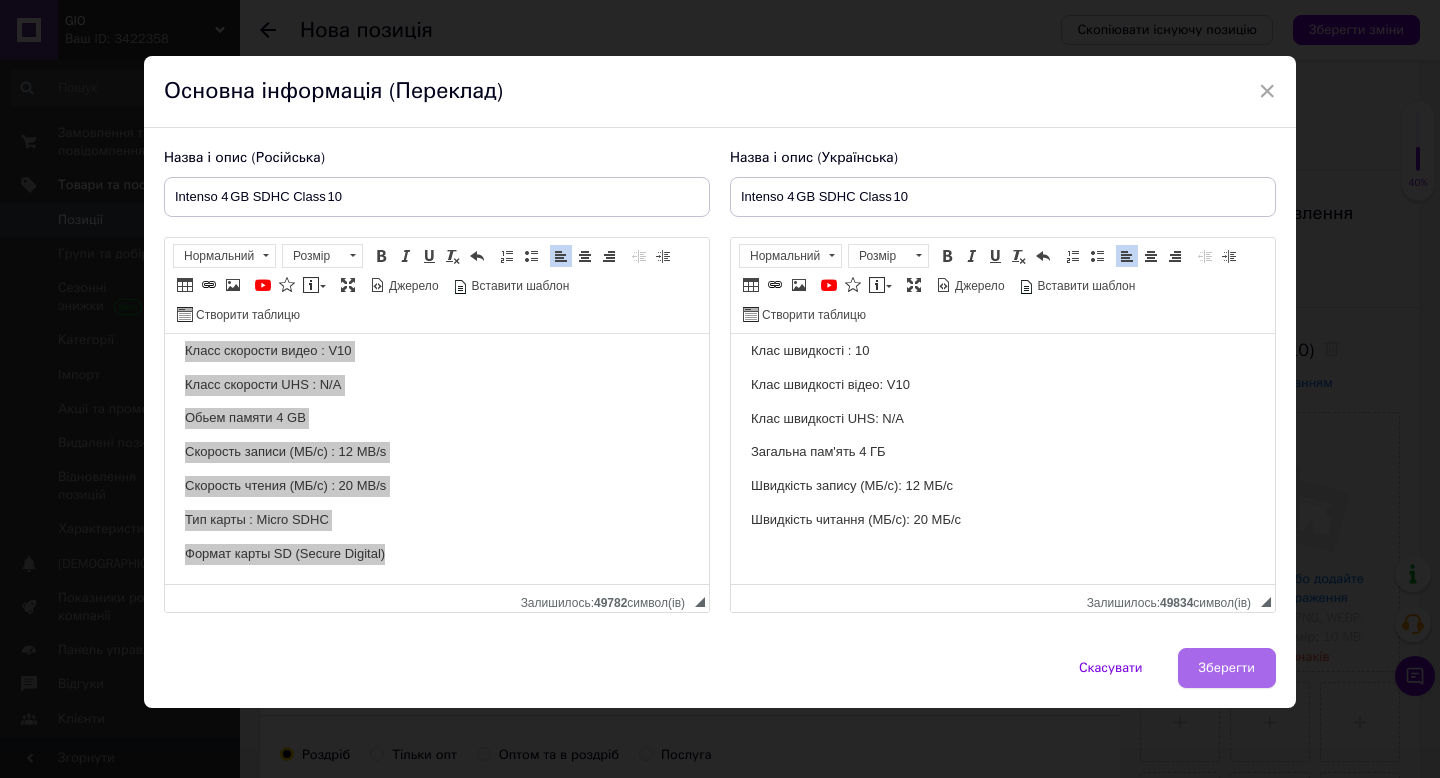 click on "Зберегти" at bounding box center [1227, 668] 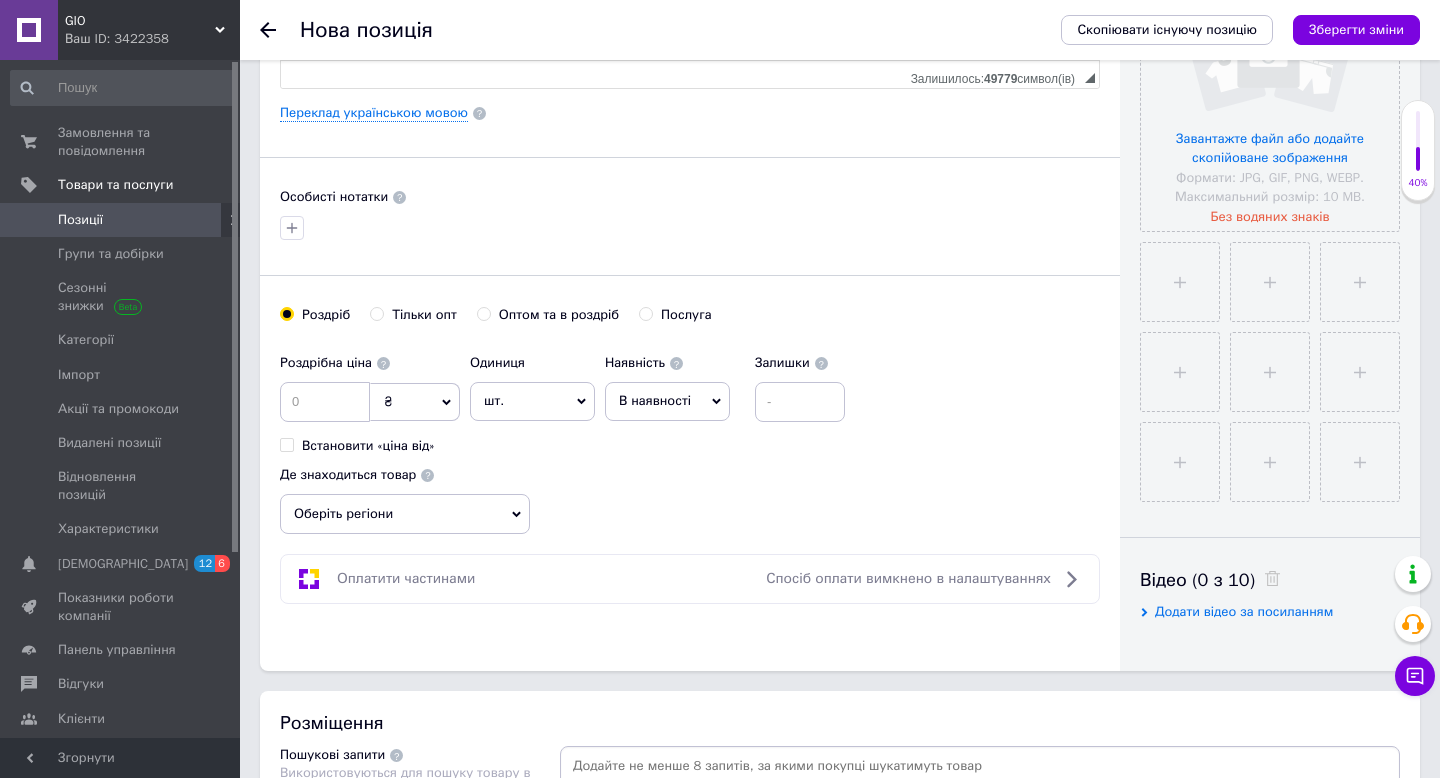 scroll, scrollTop: 527, scrollLeft: 0, axis: vertical 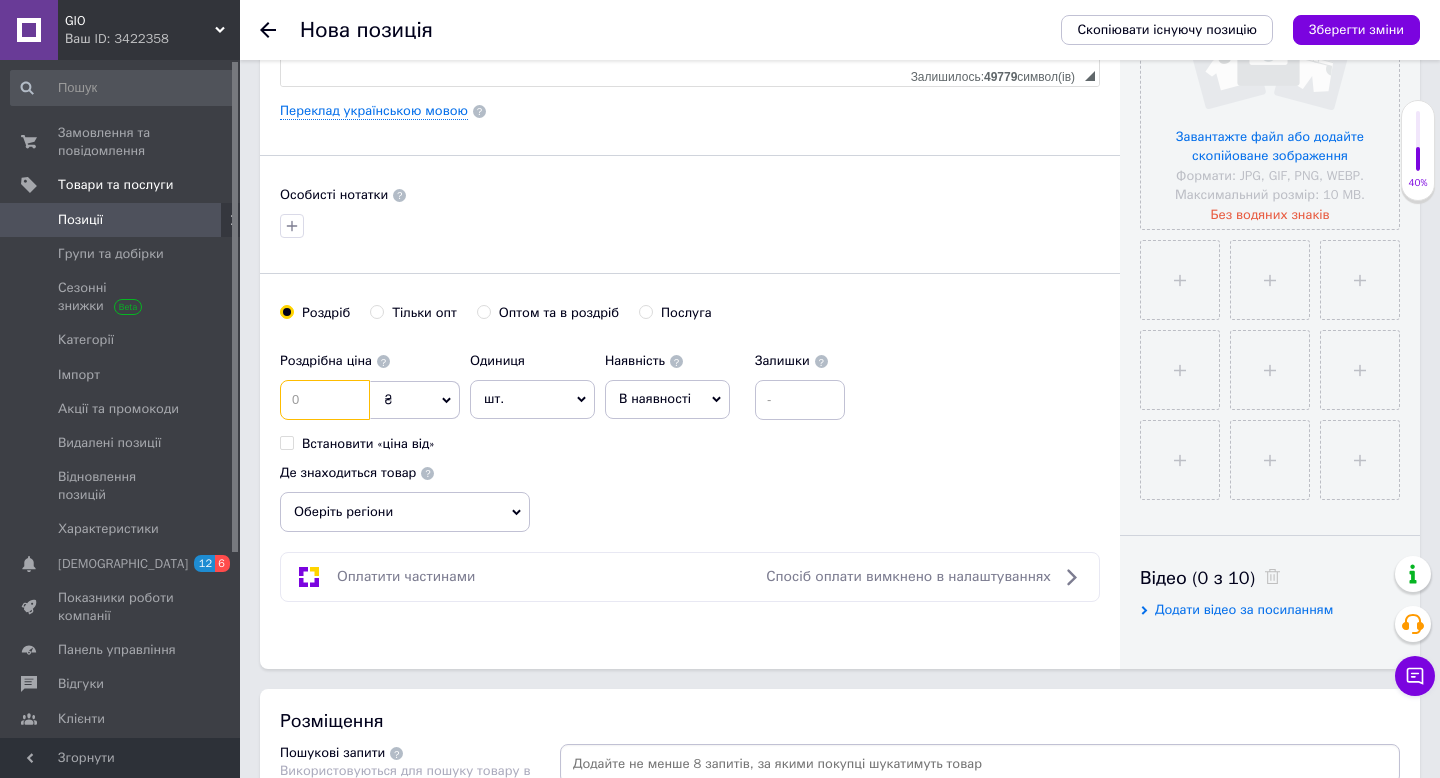 click at bounding box center [325, 400] 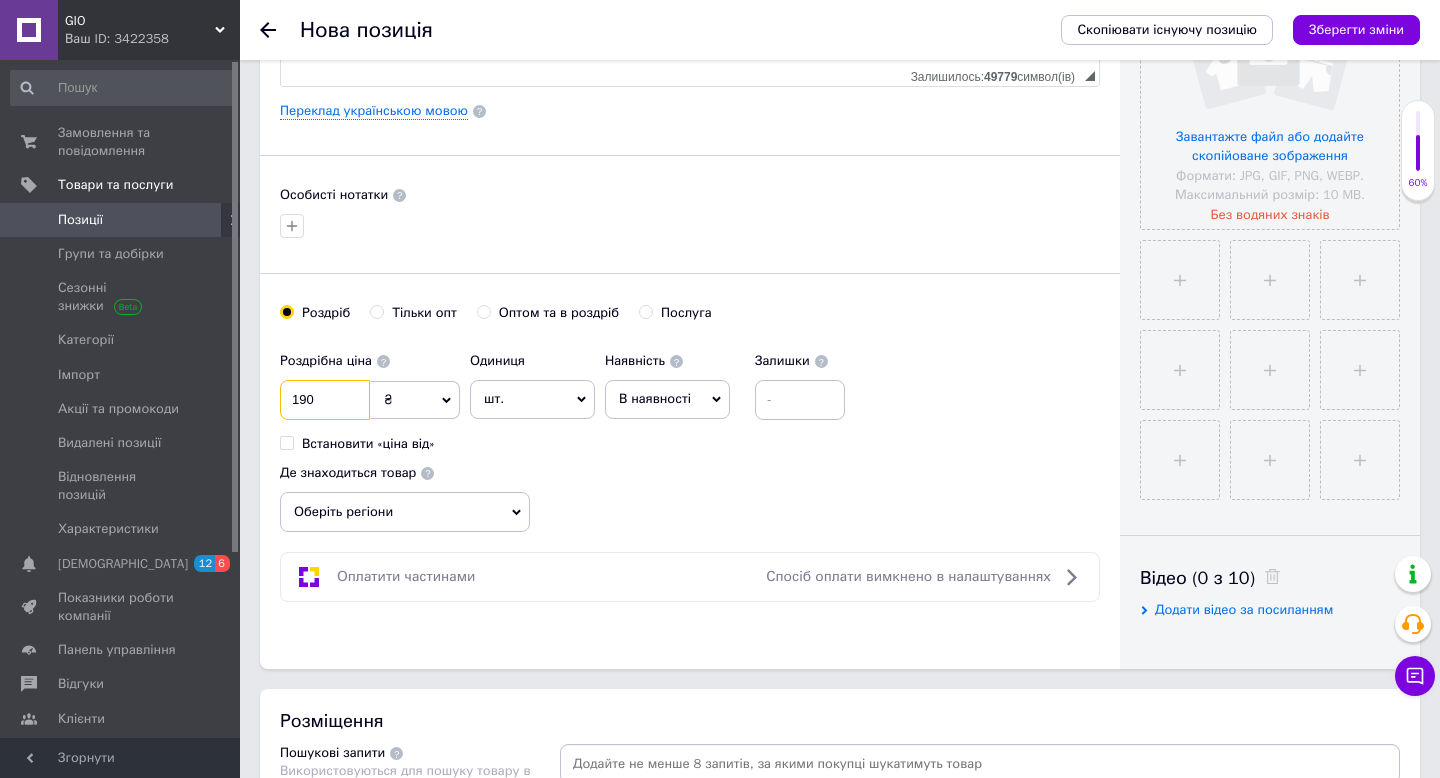 type on "190" 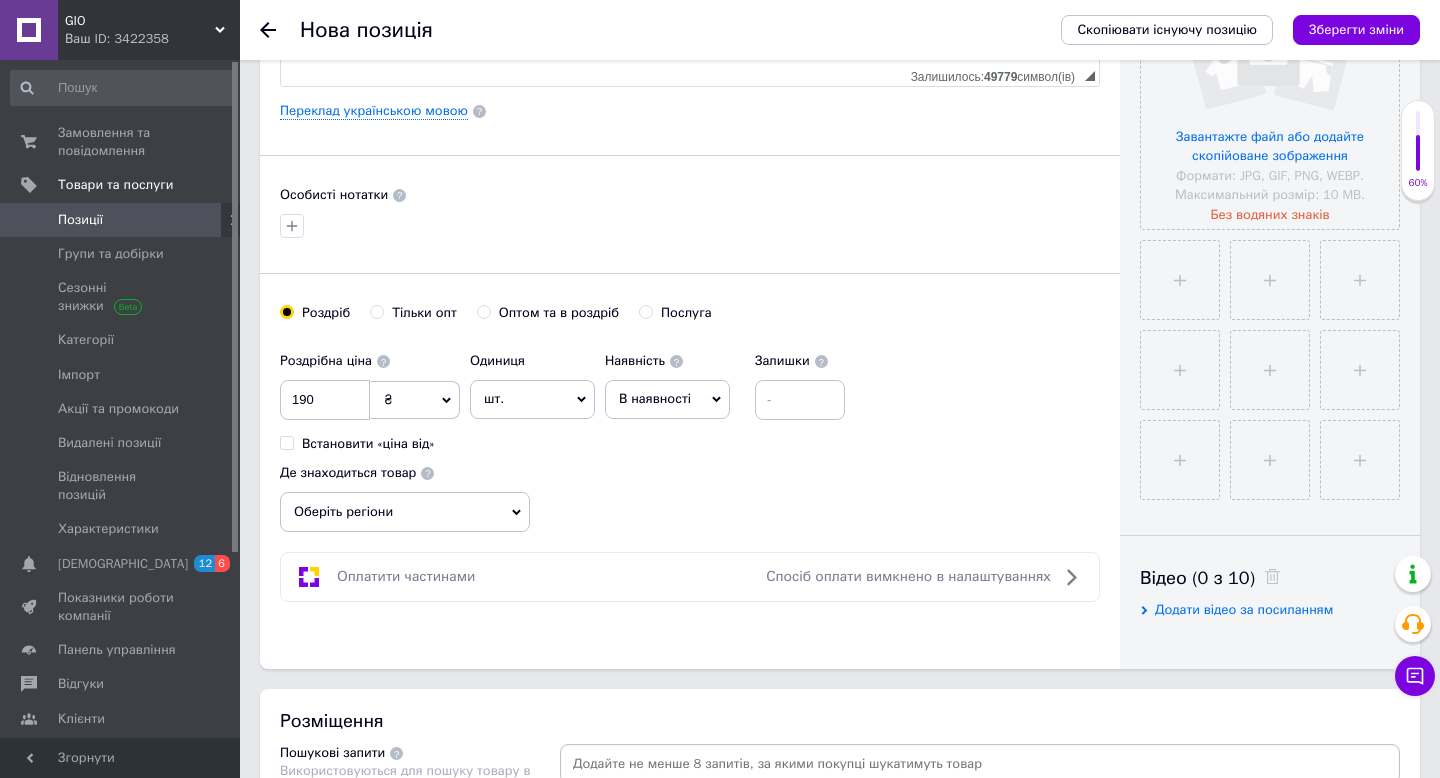 click on "шт." at bounding box center (532, 399) 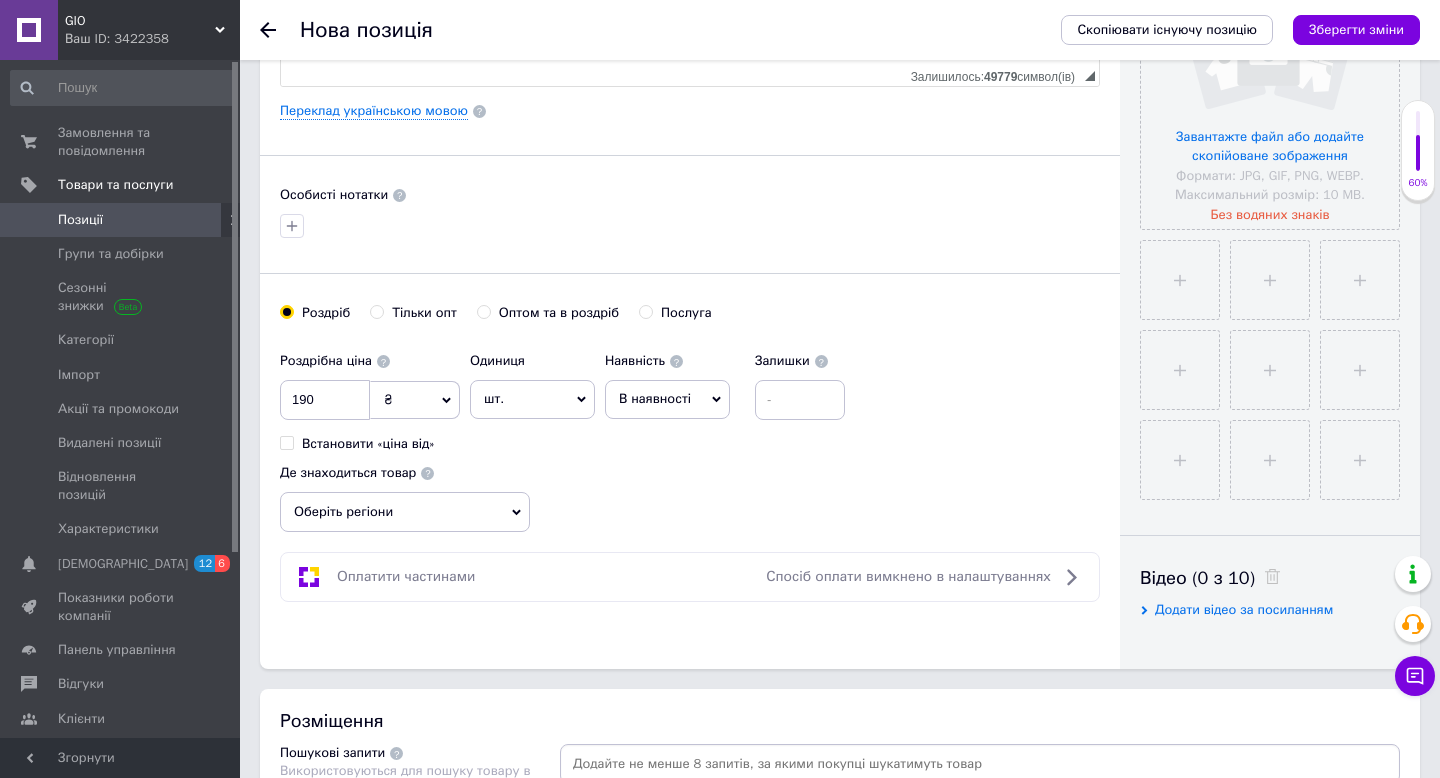click on "Роздрібна ціна 190 ₴ $ EUR CHF GBP ¥ PLN ₸ MDL HUF KGS CNY TRY KRW lei Встановити «ціна від» Одиниця шт. Популярне комплект упаковка кв.м пара м кг пог.м послуга т а автоцистерна ампула б балон банка блістер бобіна бочка [PERSON_NAME] бухта в ват виїзд відро г г га година гр/кв.м гігакалорія д дав два місяці день доба доза є єврокуб з зміна к кВт каністра карат кв.дм кв.м кв.см кв.фут квартал кг кг/кв.м км колесо комплект коробка куб.дм куб.м л л лист м м мВт мл мм моток місяць мішок н набір номер о об'єкт од. п палетомісце пара партія пач пог.м послуга посівна одиниця птахомісце півроку пігулка" at bounding box center [690, 437] 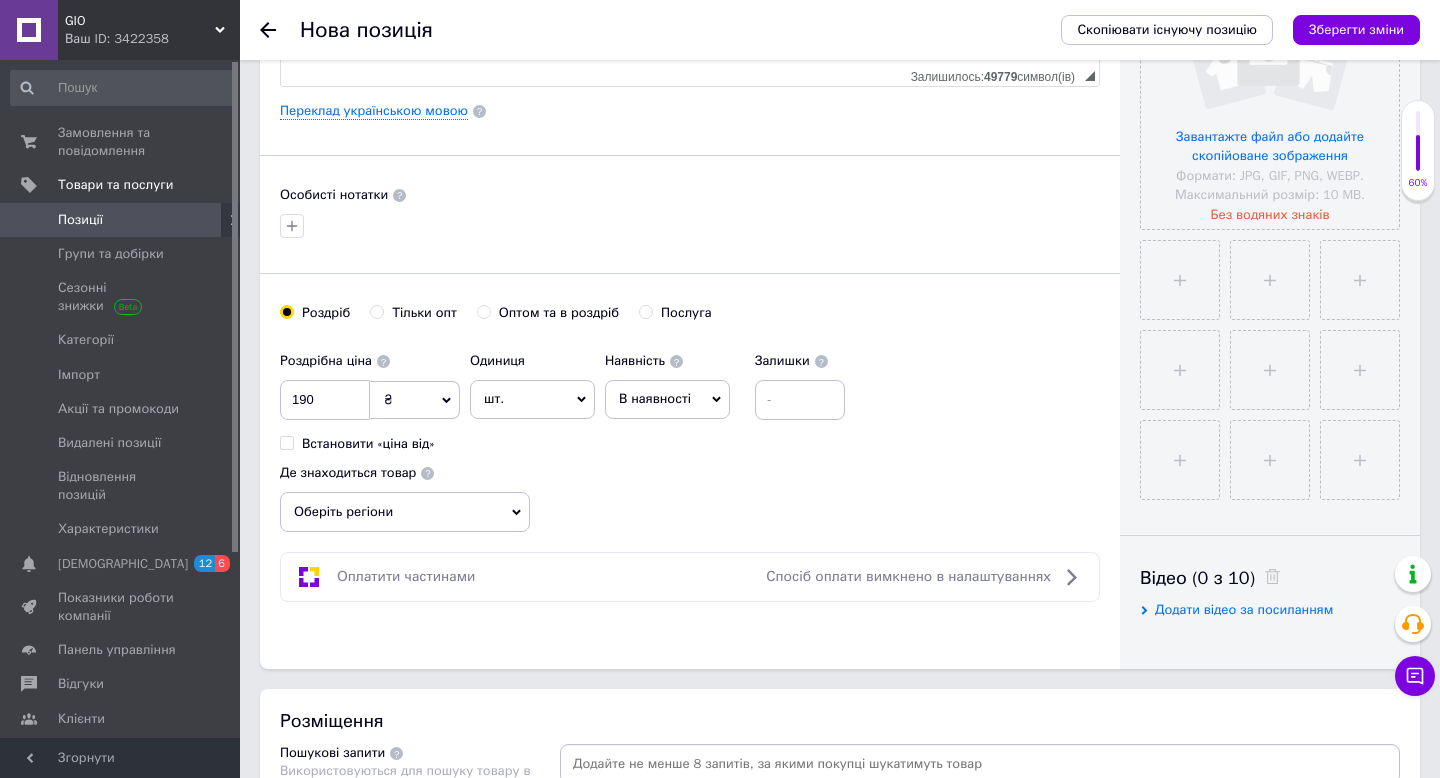 click on "В наявності" at bounding box center (667, 399) 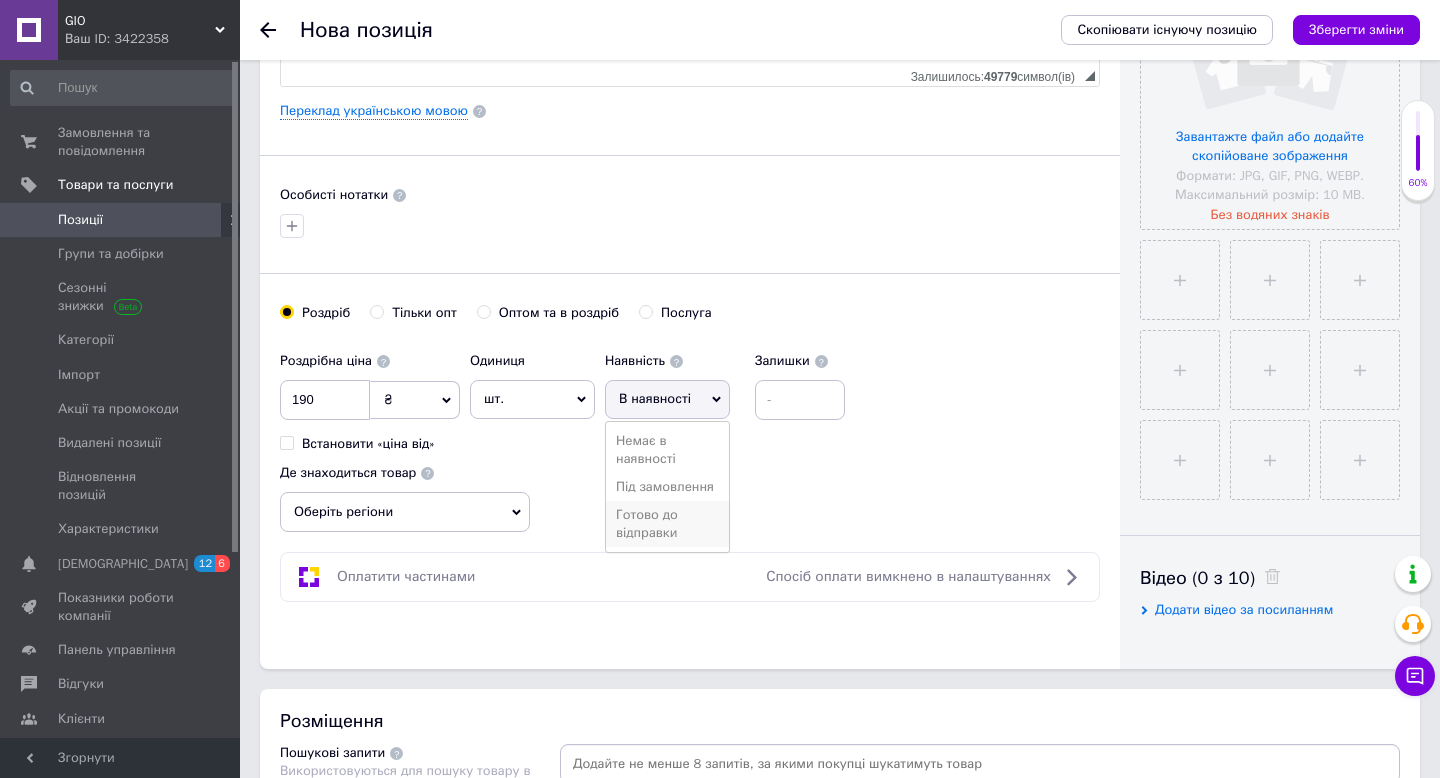 click on "Готово до відправки" at bounding box center [667, 524] 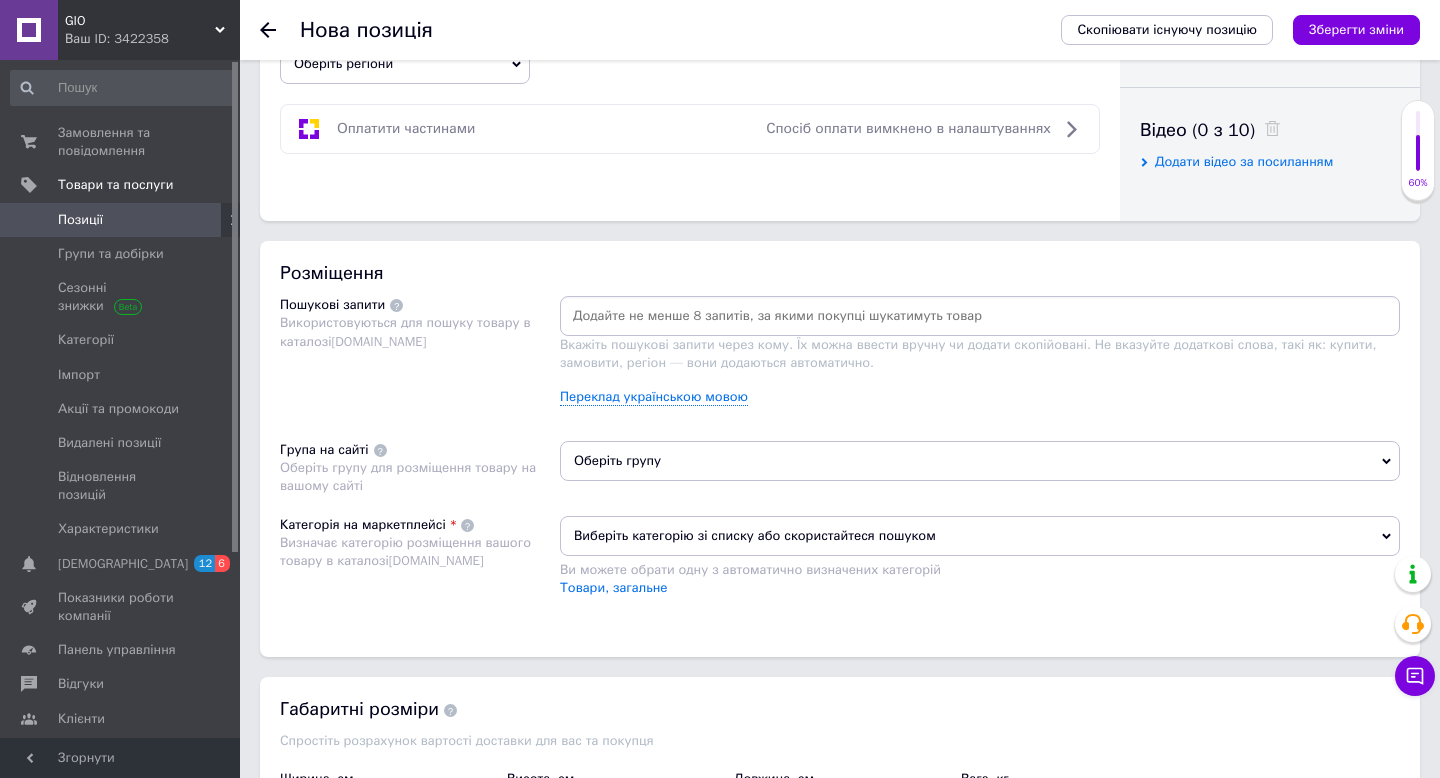 scroll, scrollTop: 980, scrollLeft: 0, axis: vertical 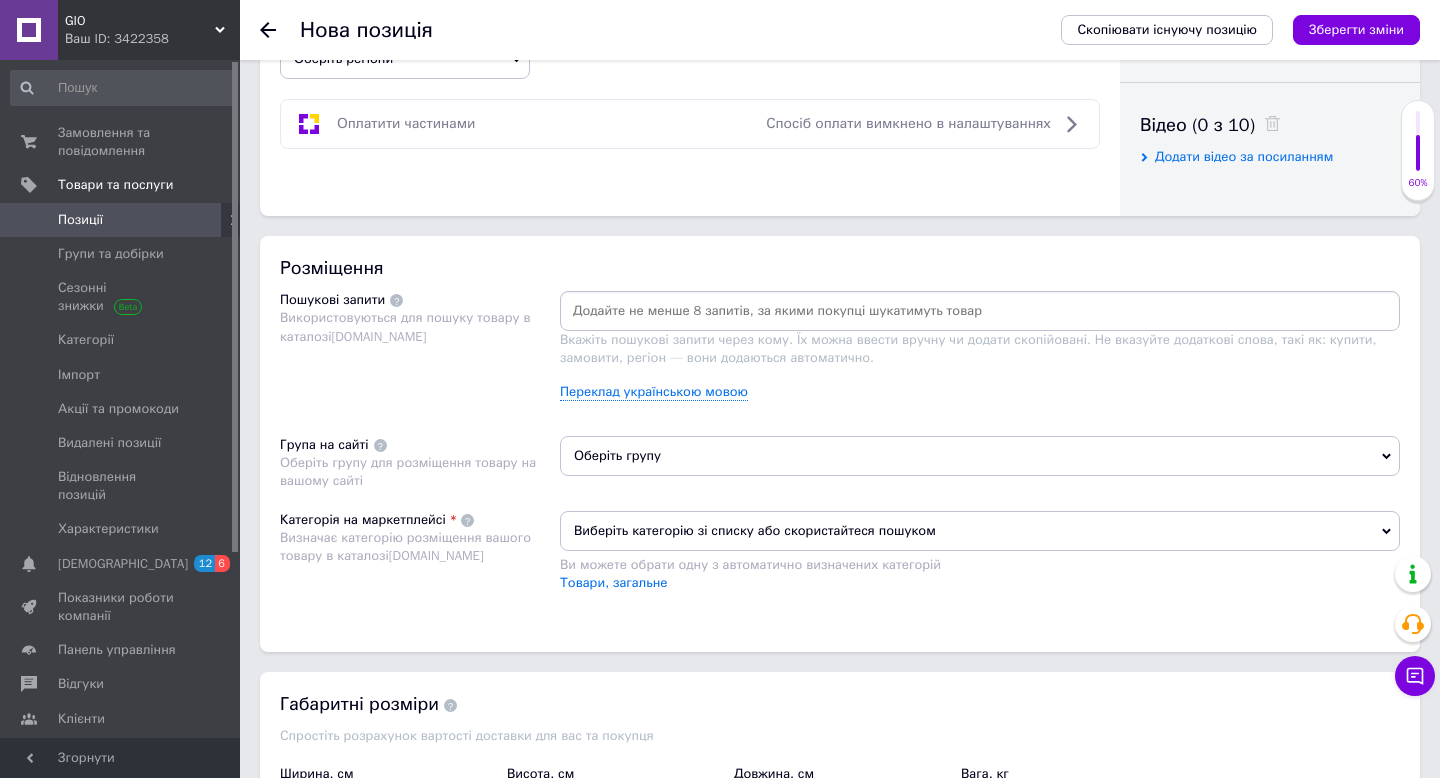 click on "Оберіть групу" at bounding box center [980, 456] 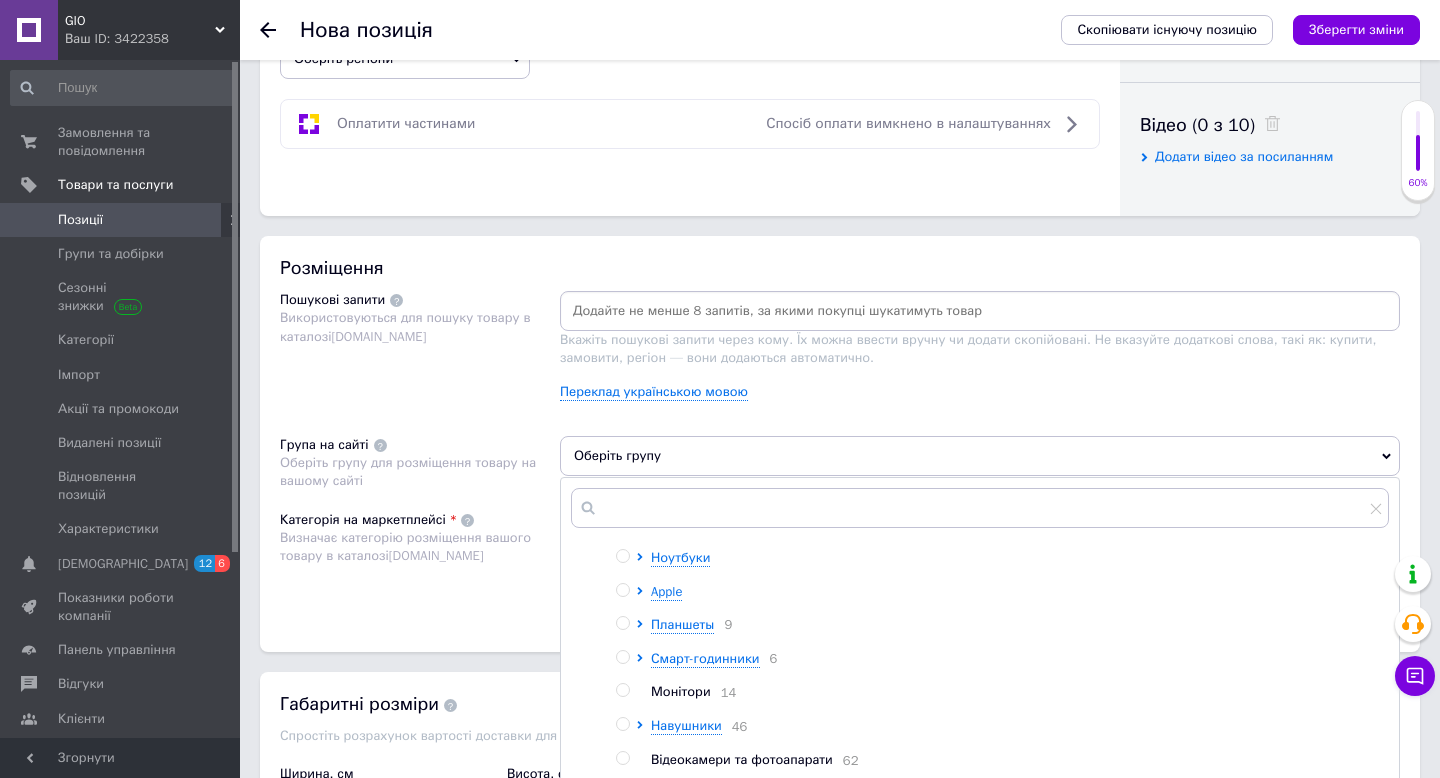 scroll, scrollTop: 164, scrollLeft: 0, axis: vertical 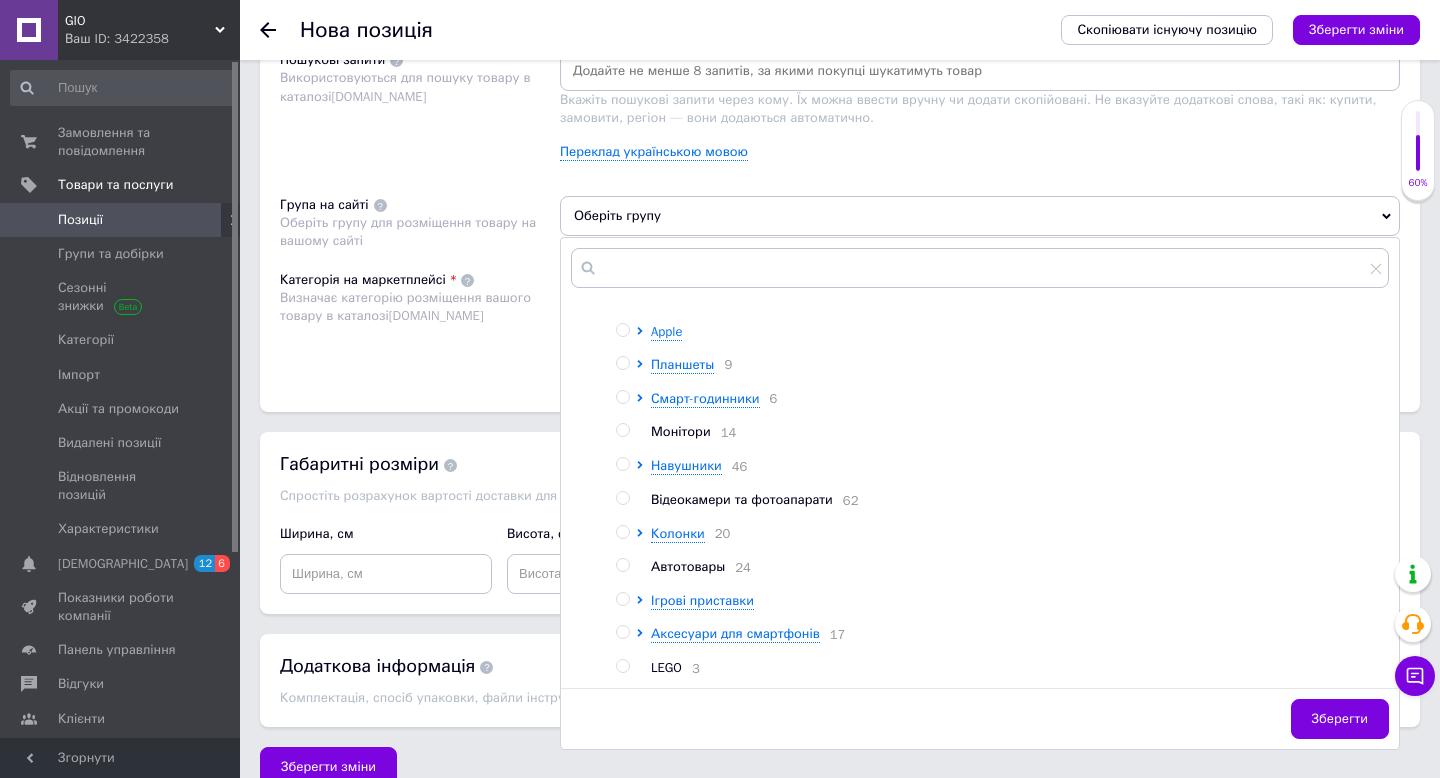 click at bounding box center [622, 498] 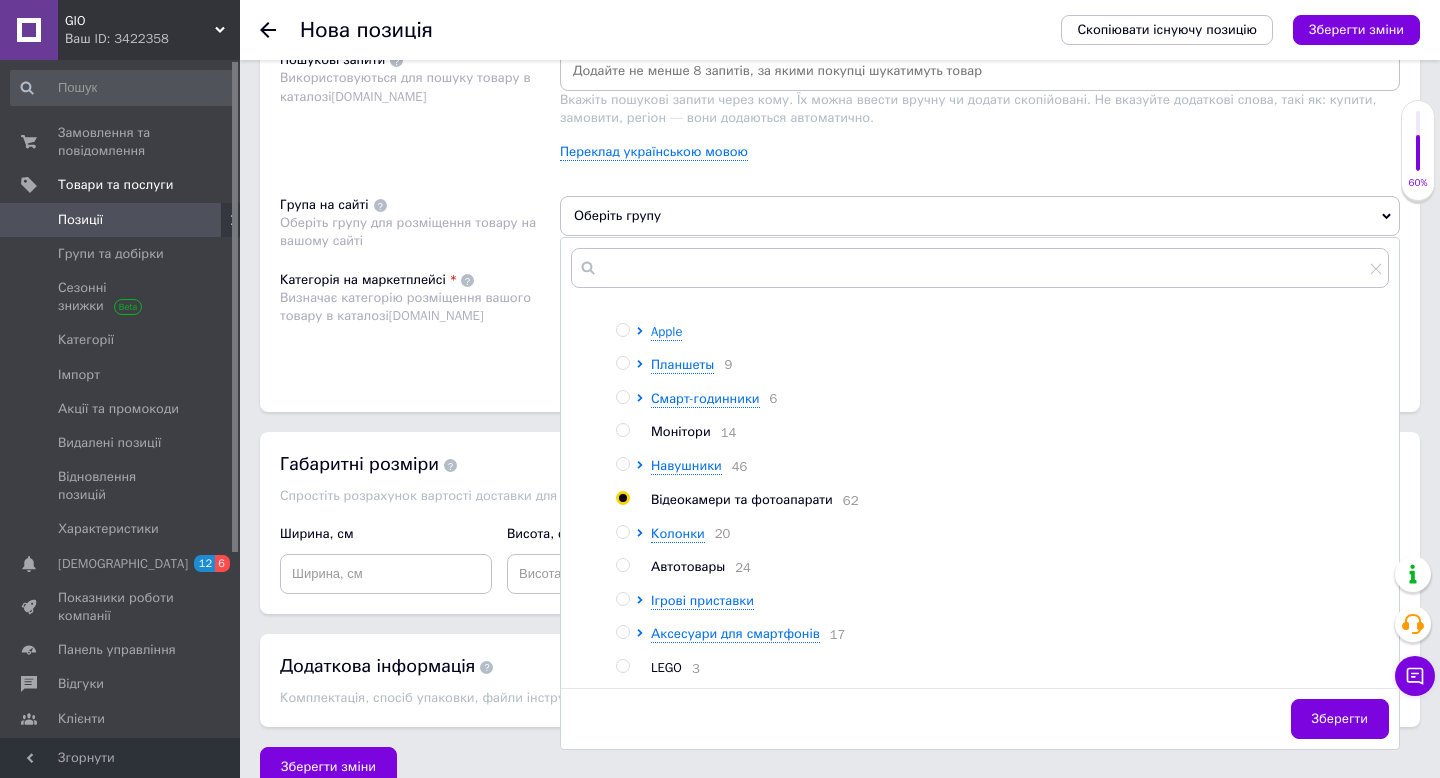 radio on "true" 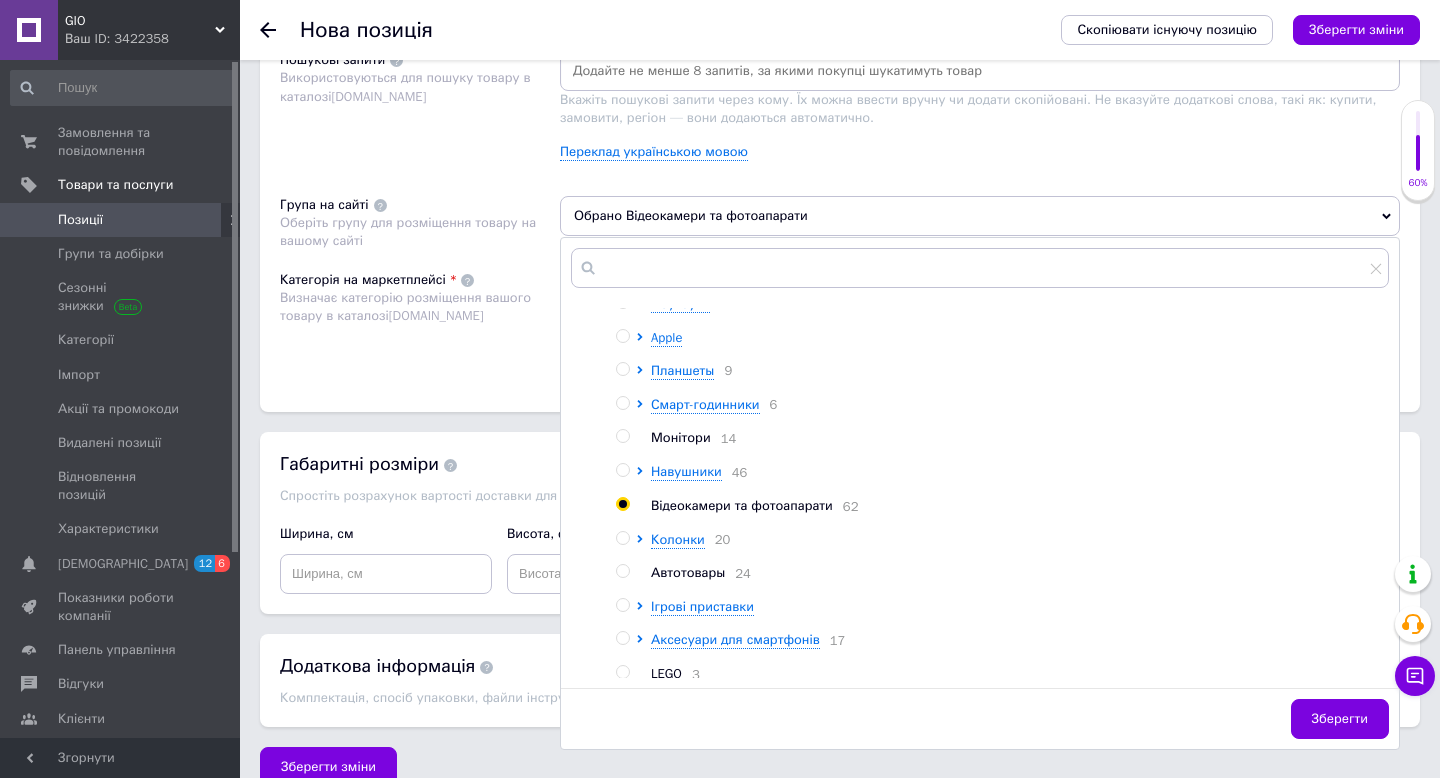 scroll, scrollTop: 164, scrollLeft: 0, axis: vertical 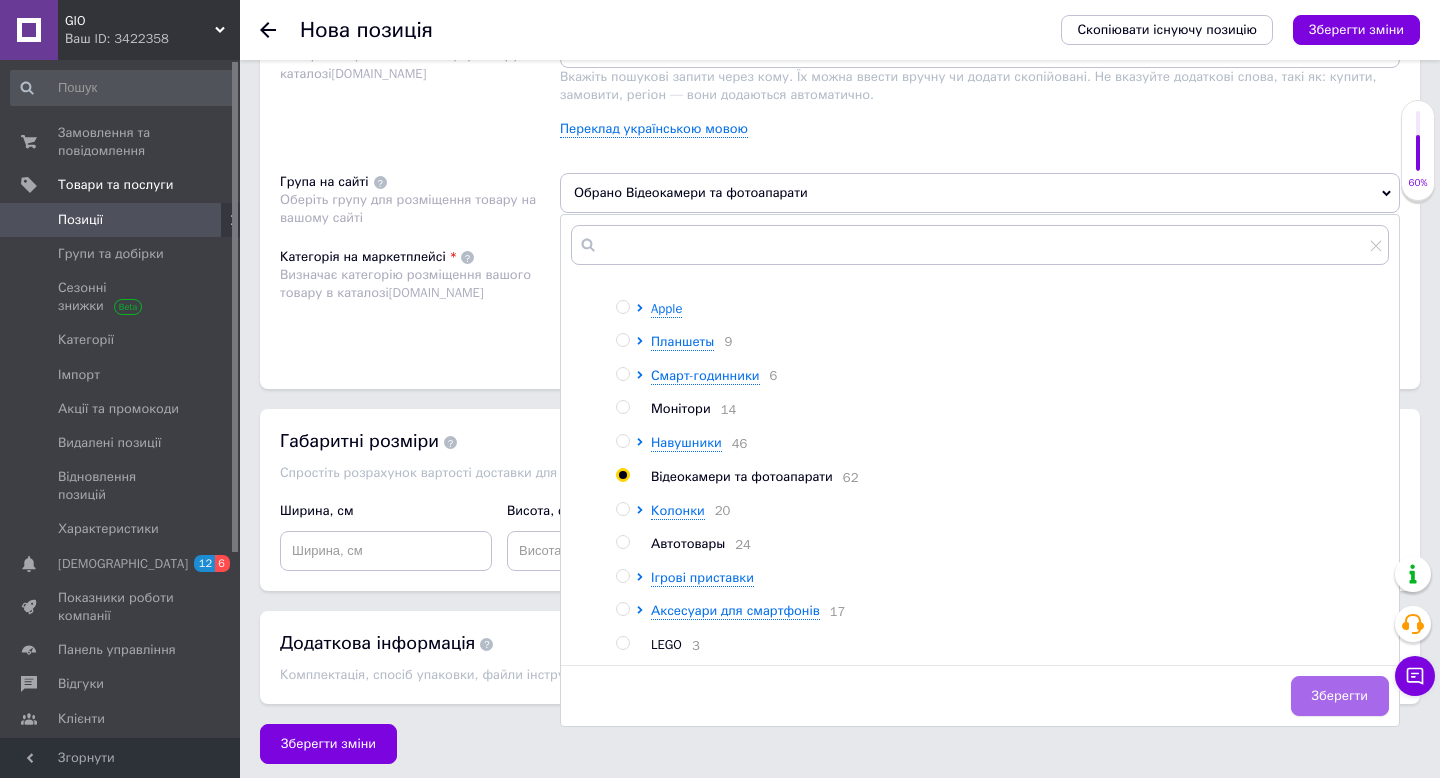 click on "Зберегти" at bounding box center [1340, 696] 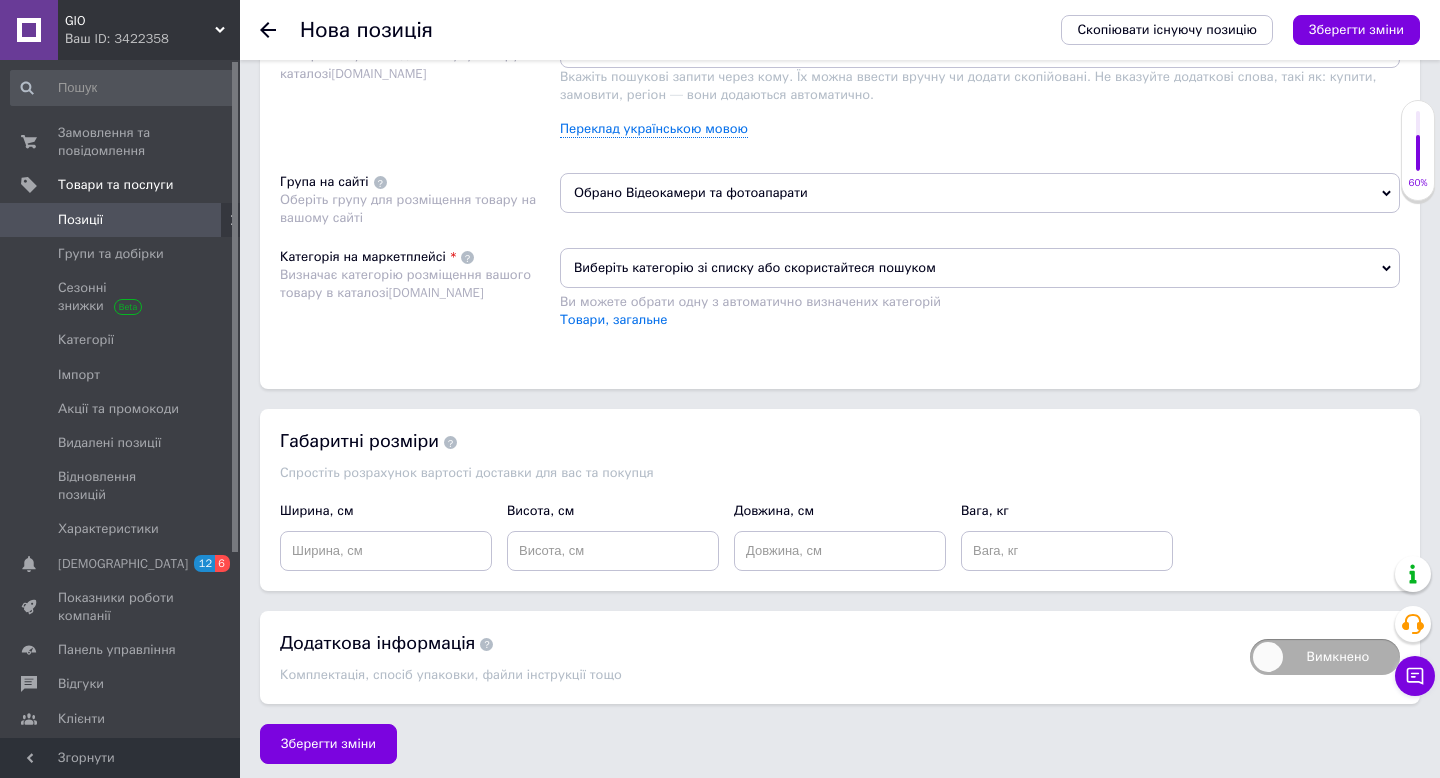 click on "Виберіть категорію зі списку або скористайтеся пошуком" at bounding box center [980, 268] 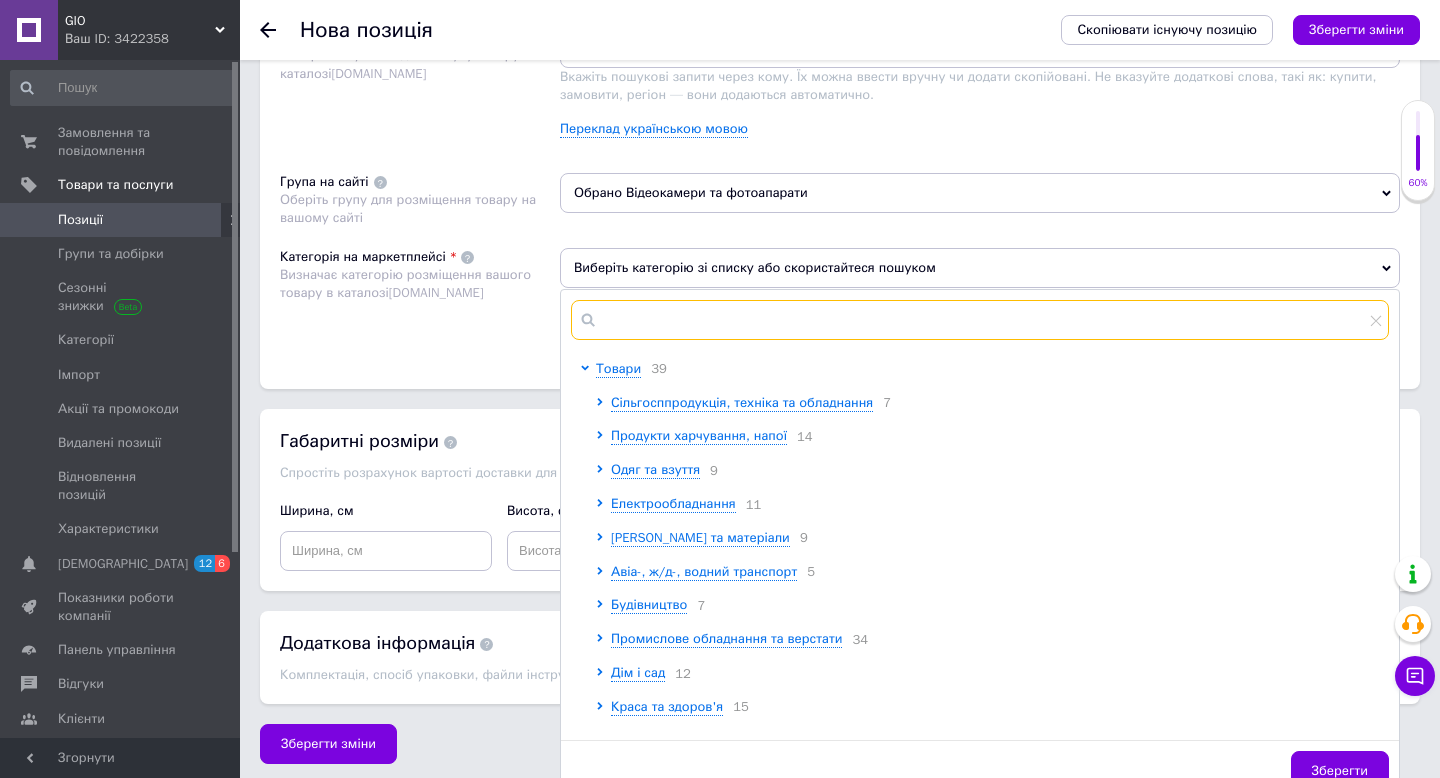 click at bounding box center (980, 320) 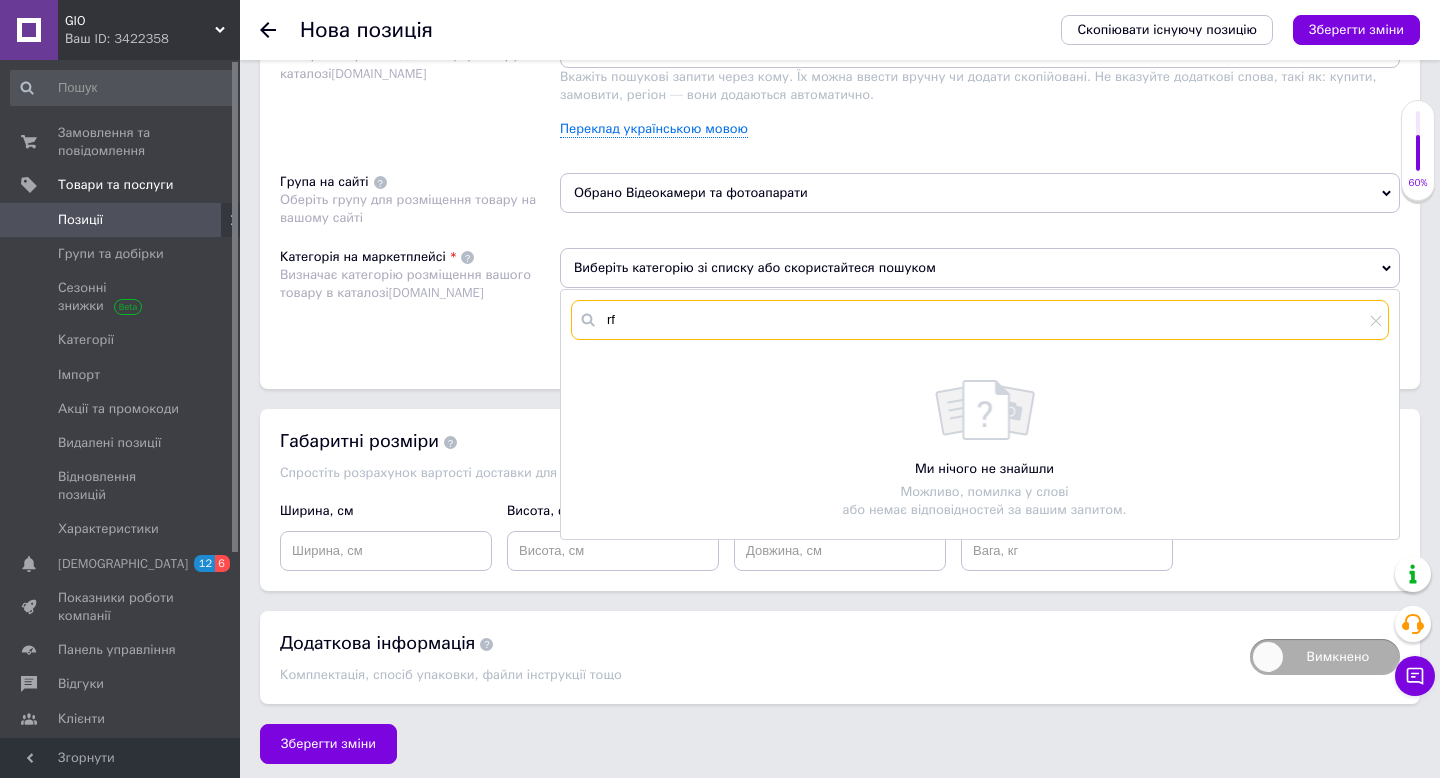 type on "r" 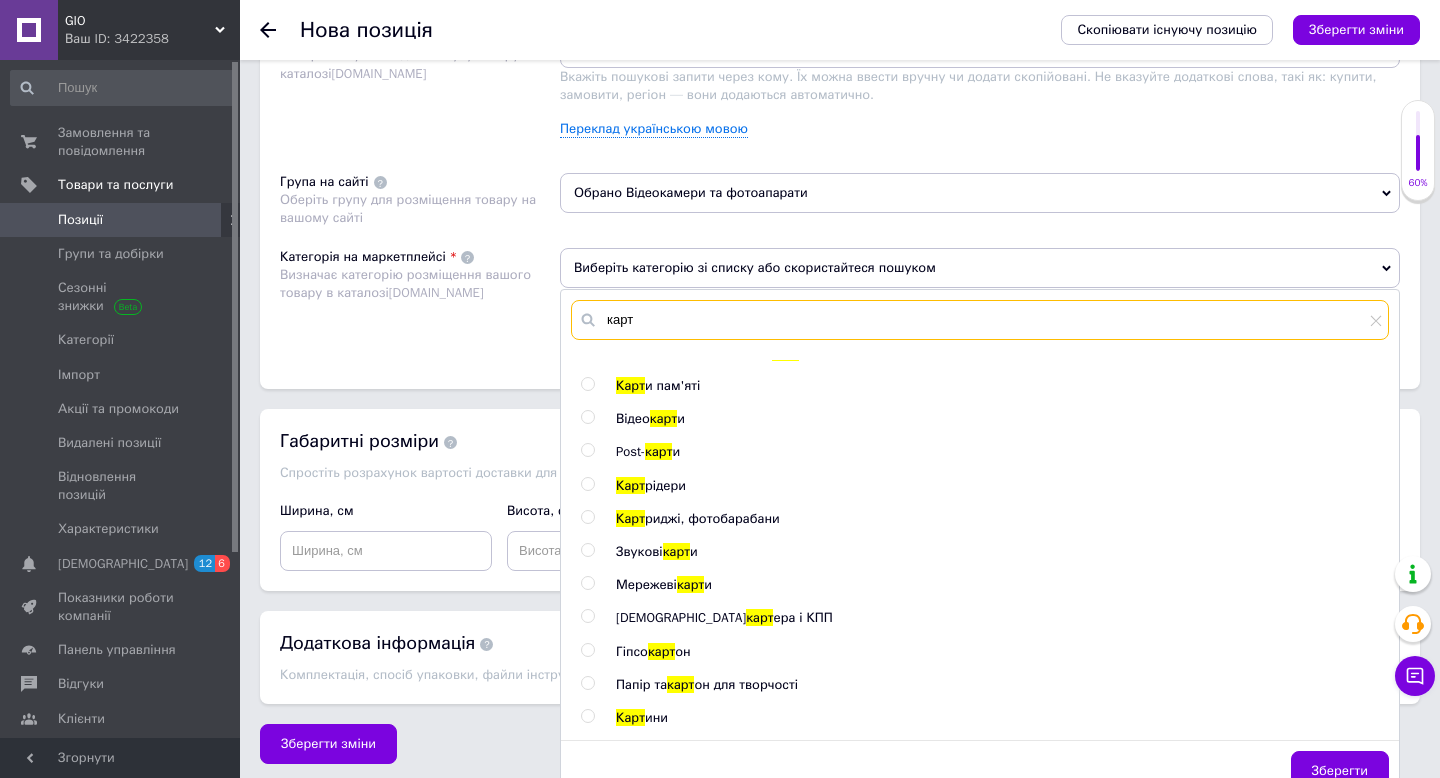 scroll, scrollTop: 0, scrollLeft: 0, axis: both 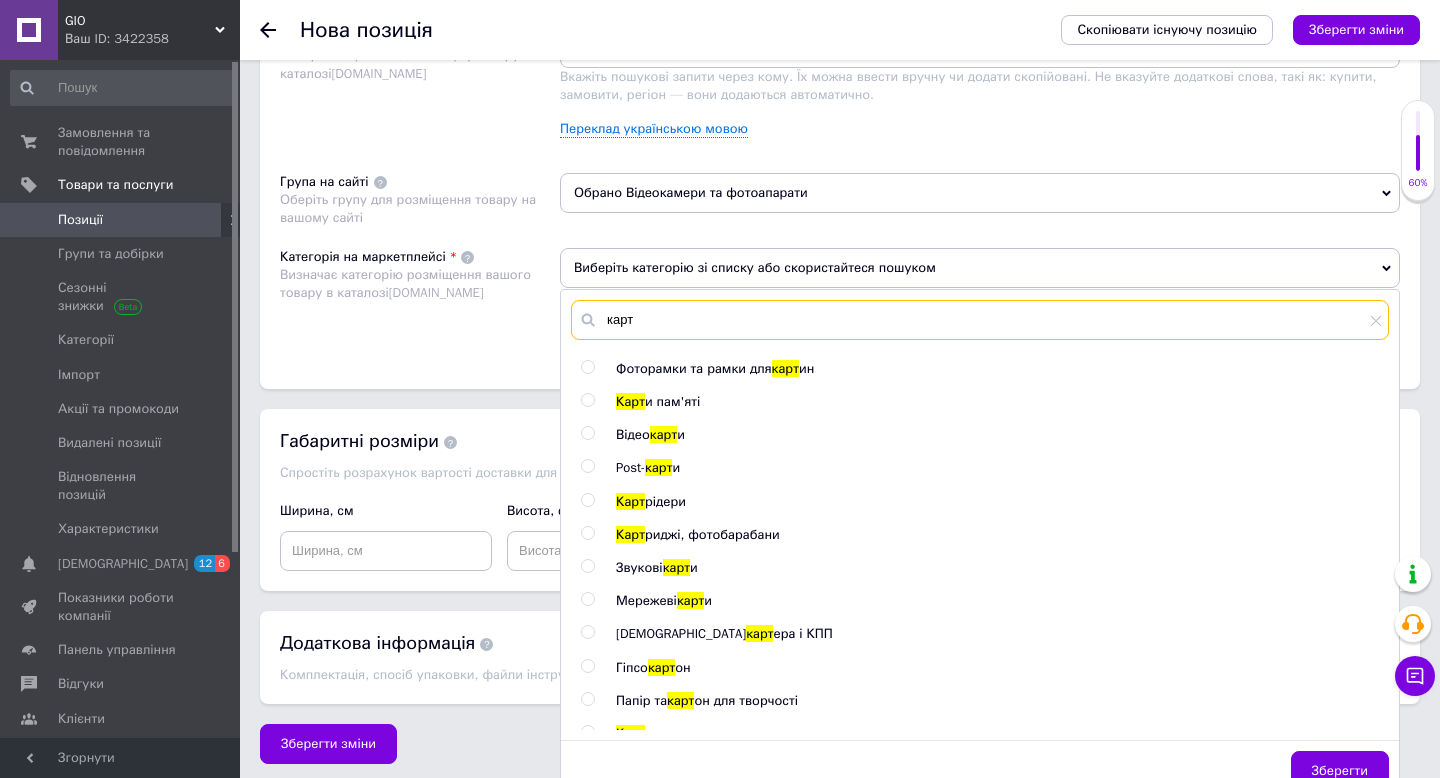 type on "карт" 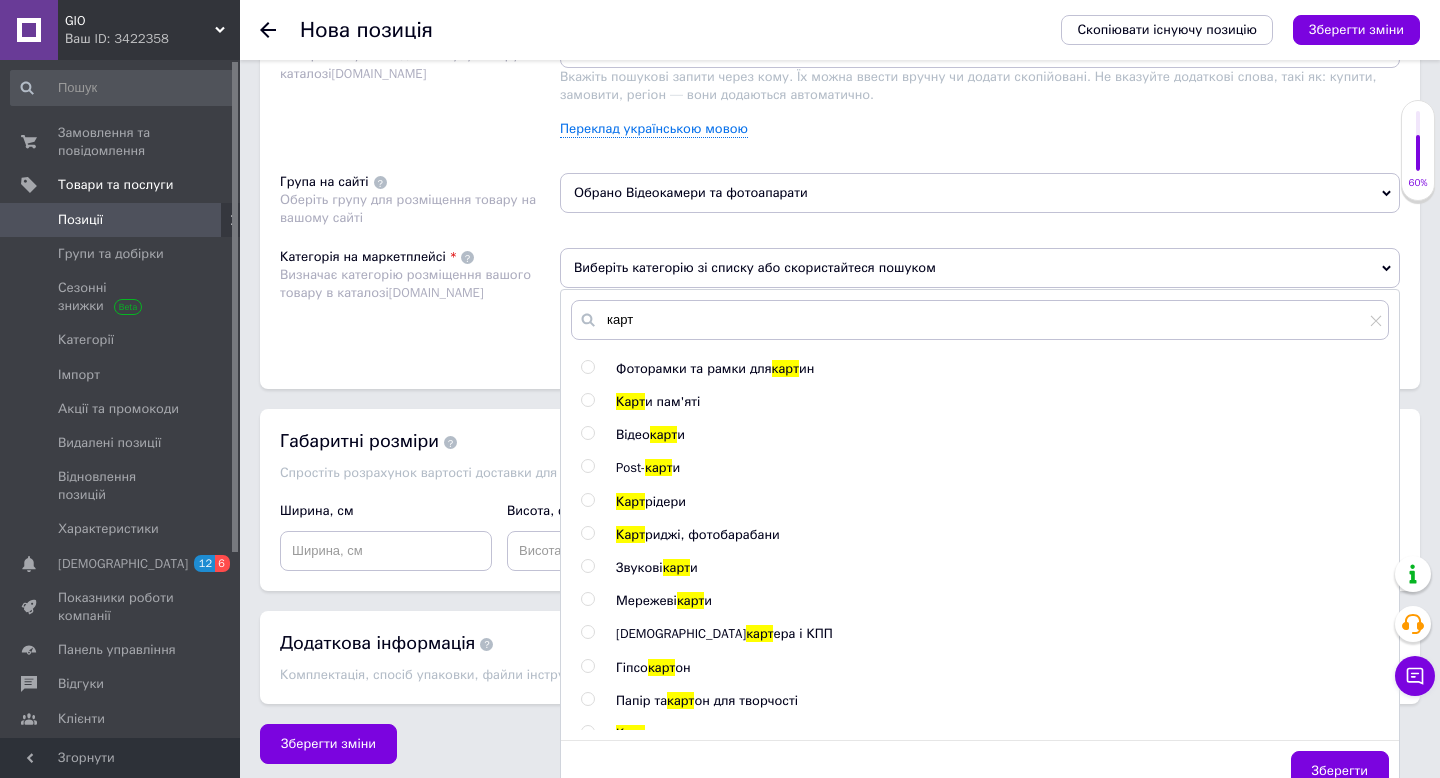 click at bounding box center [587, 400] 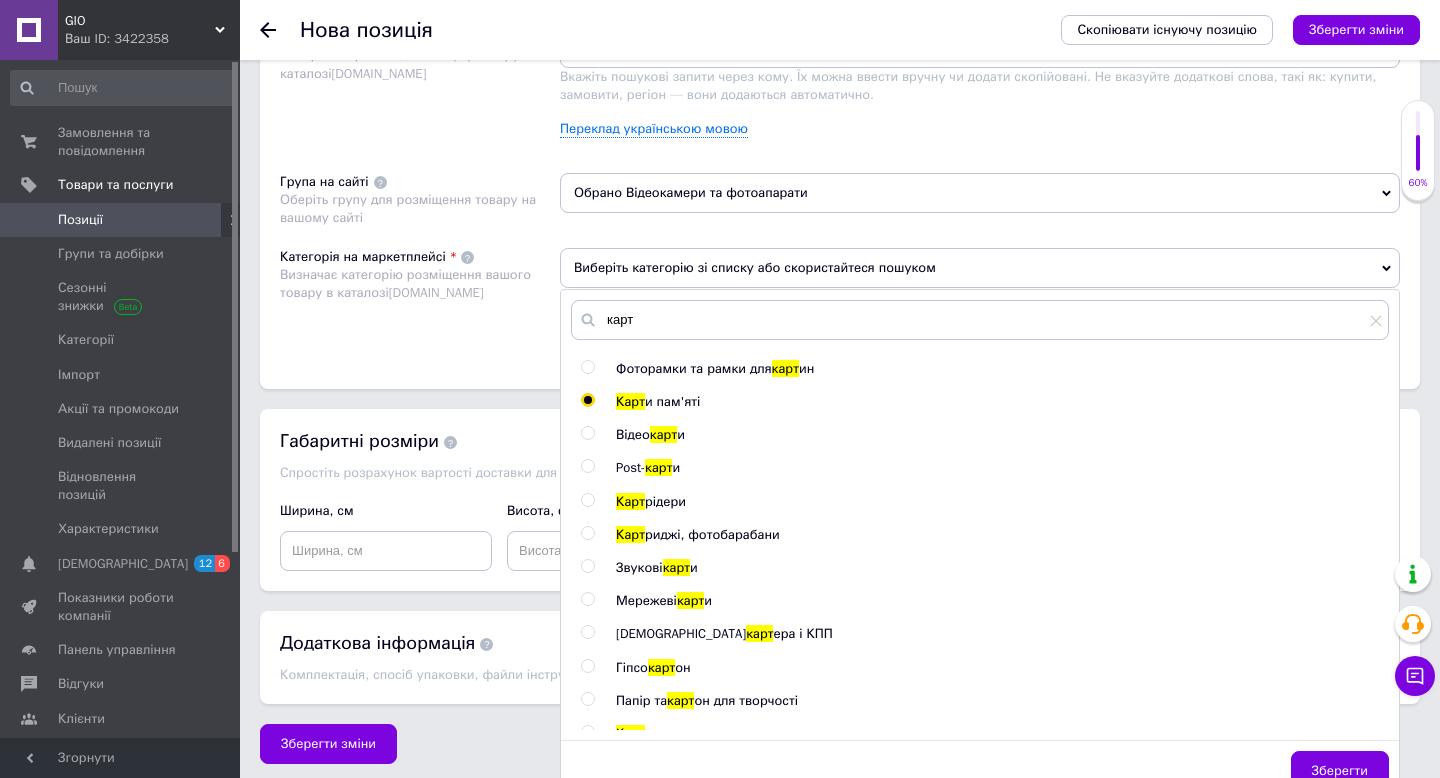 radio on "true" 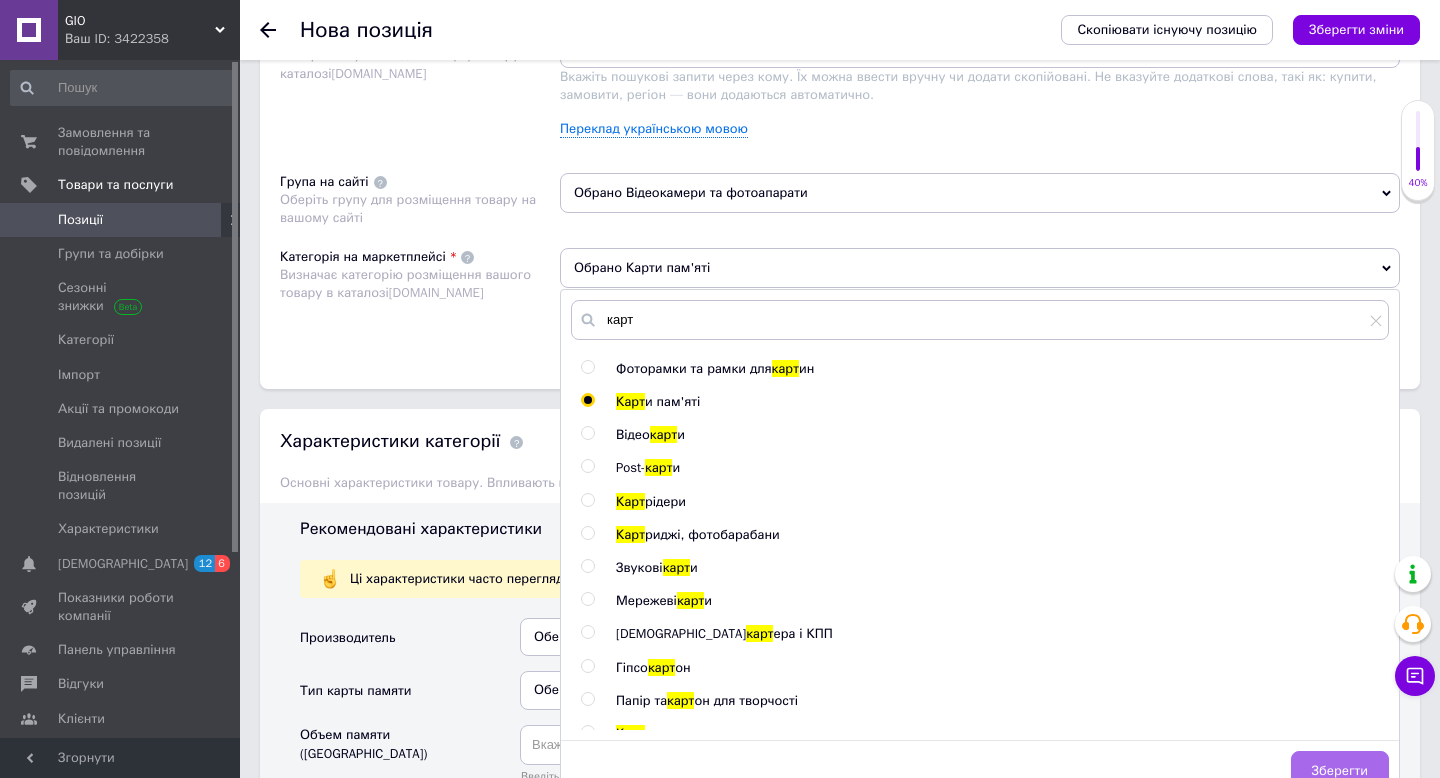 click on "Зберегти" at bounding box center [1340, 771] 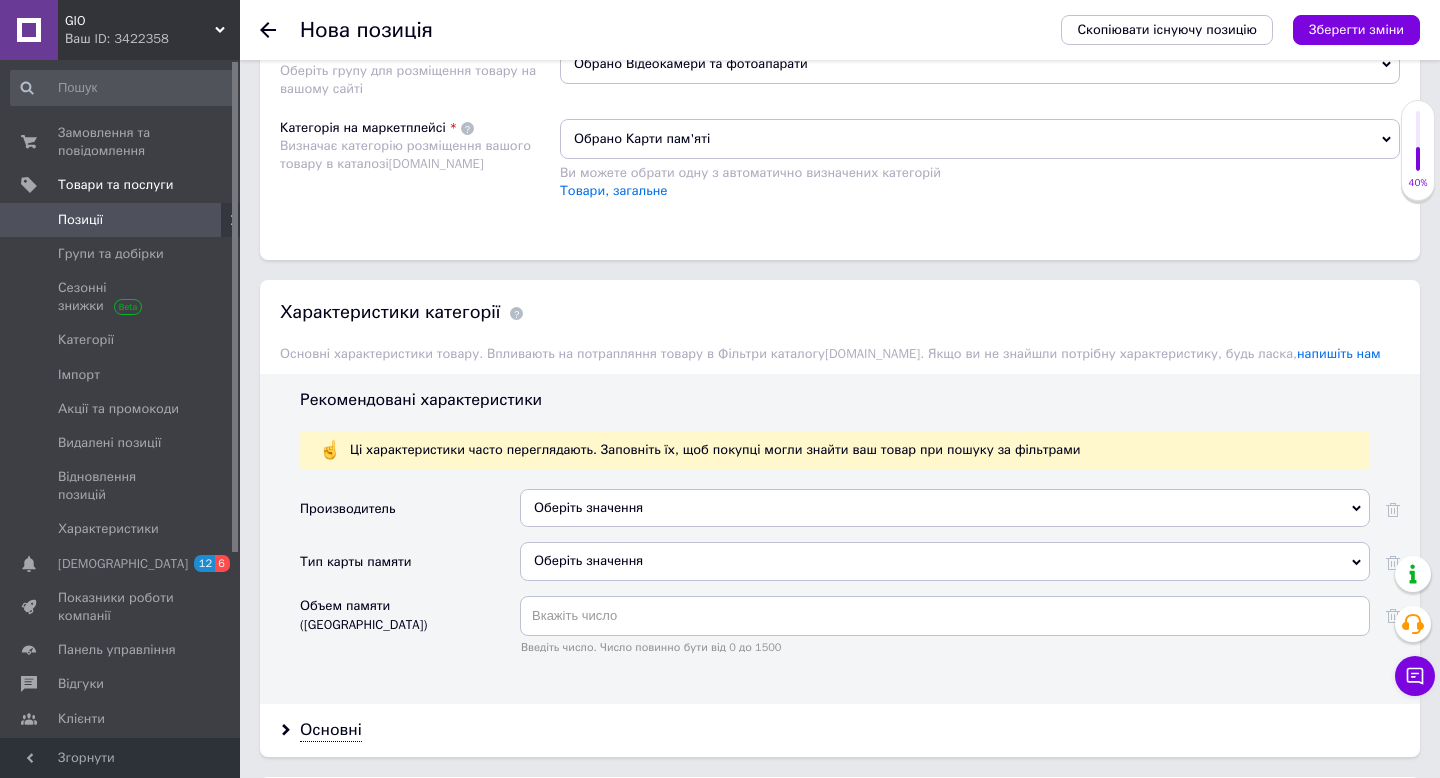 scroll, scrollTop: 1437, scrollLeft: 0, axis: vertical 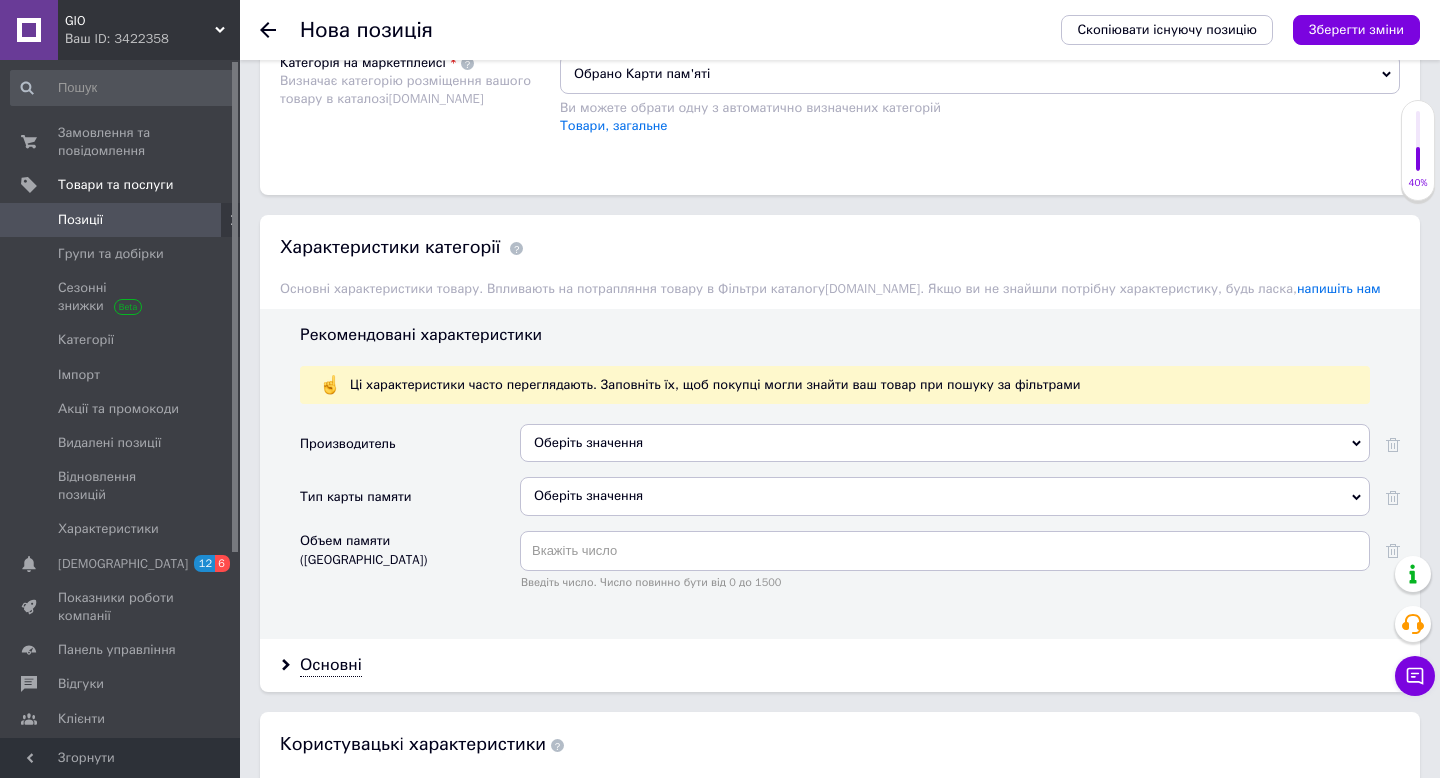 click on "Оберіть значення" at bounding box center (945, 443) 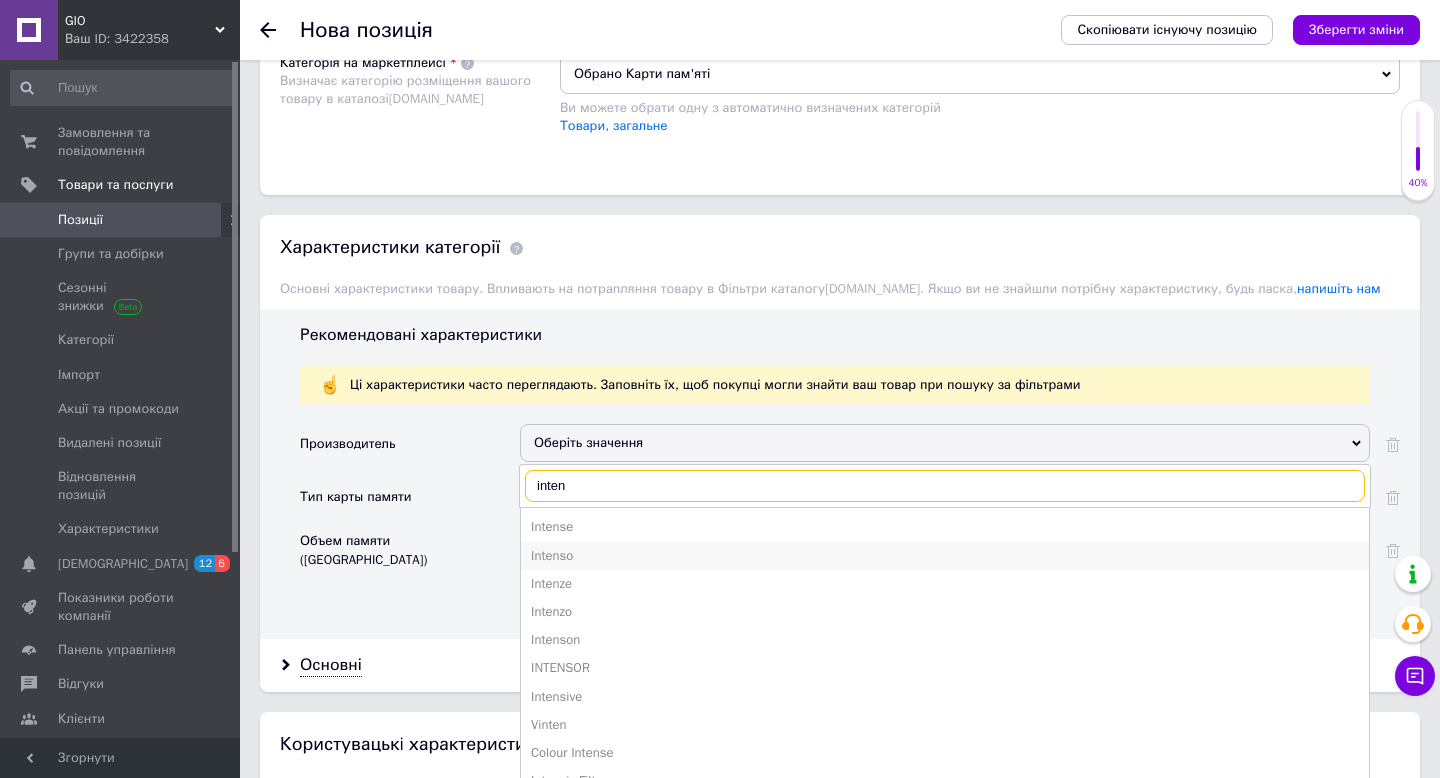 type on "inten" 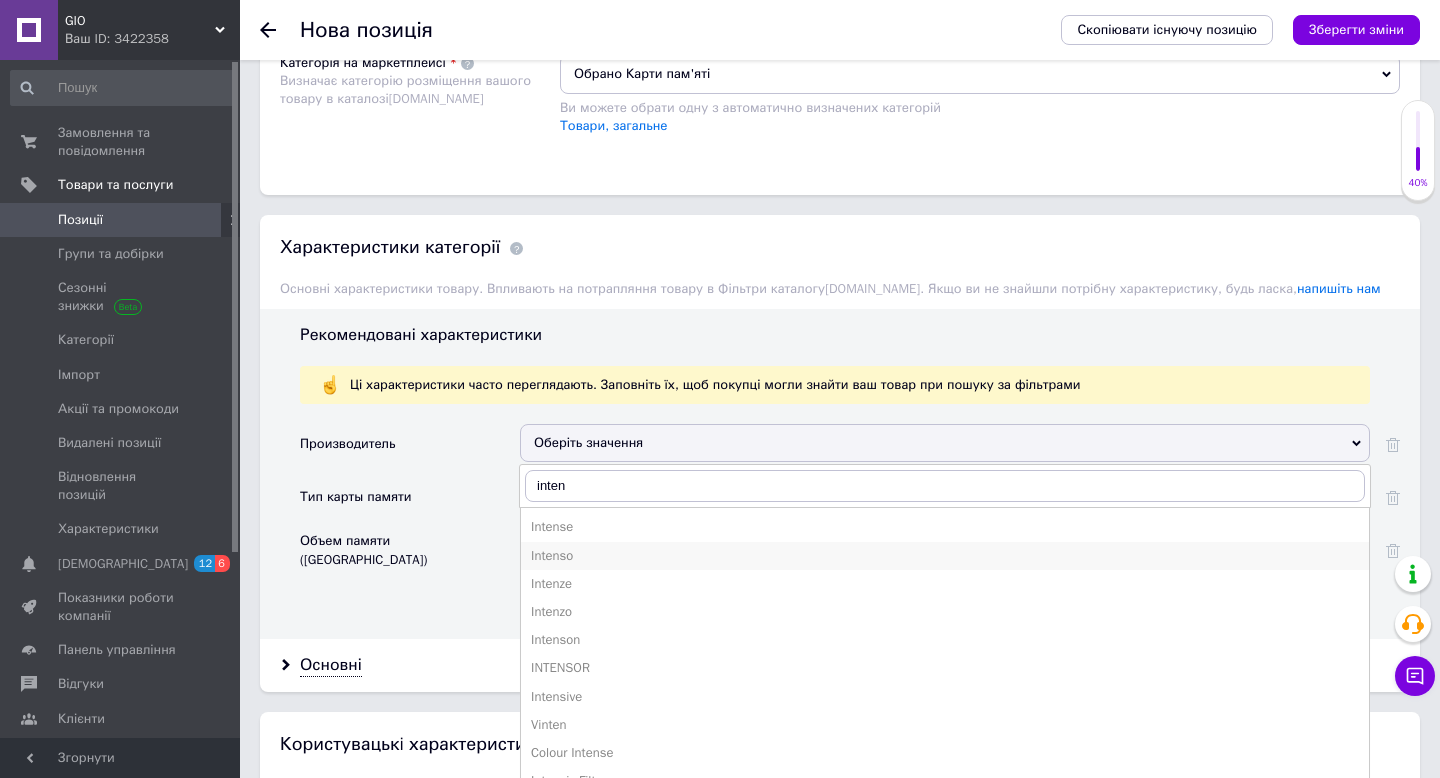 click on "Intenso" at bounding box center [945, 556] 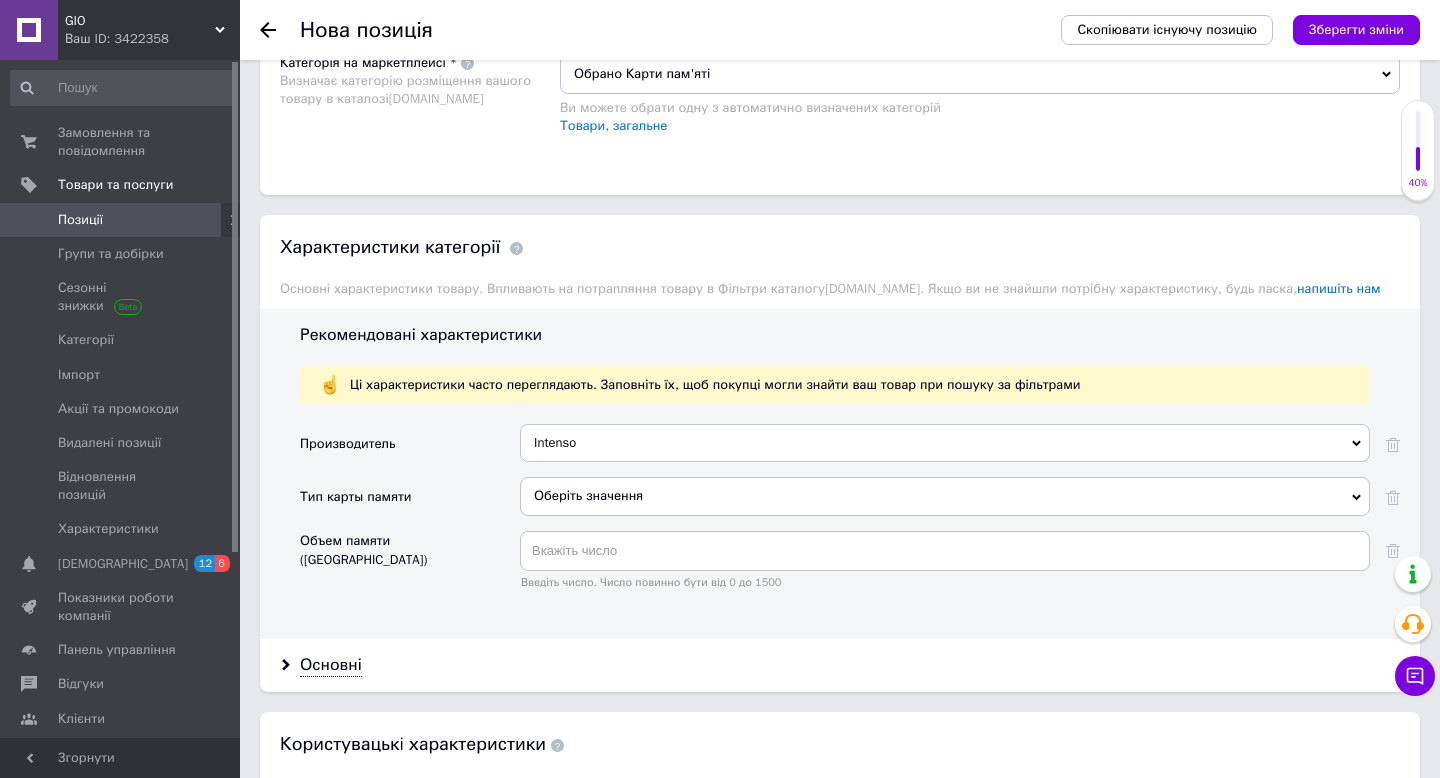 click on "Оберіть значення" at bounding box center [945, 496] 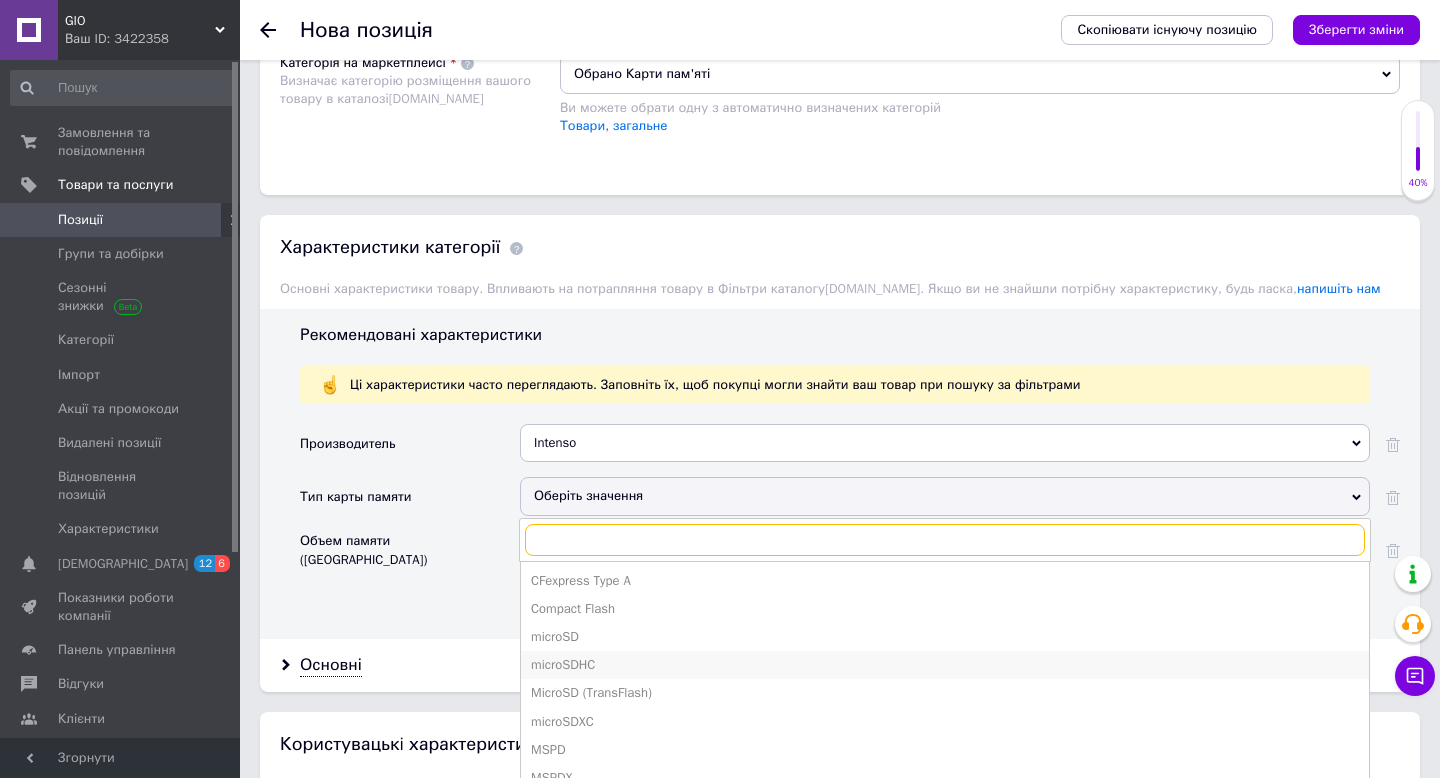 scroll, scrollTop: 22, scrollLeft: 0, axis: vertical 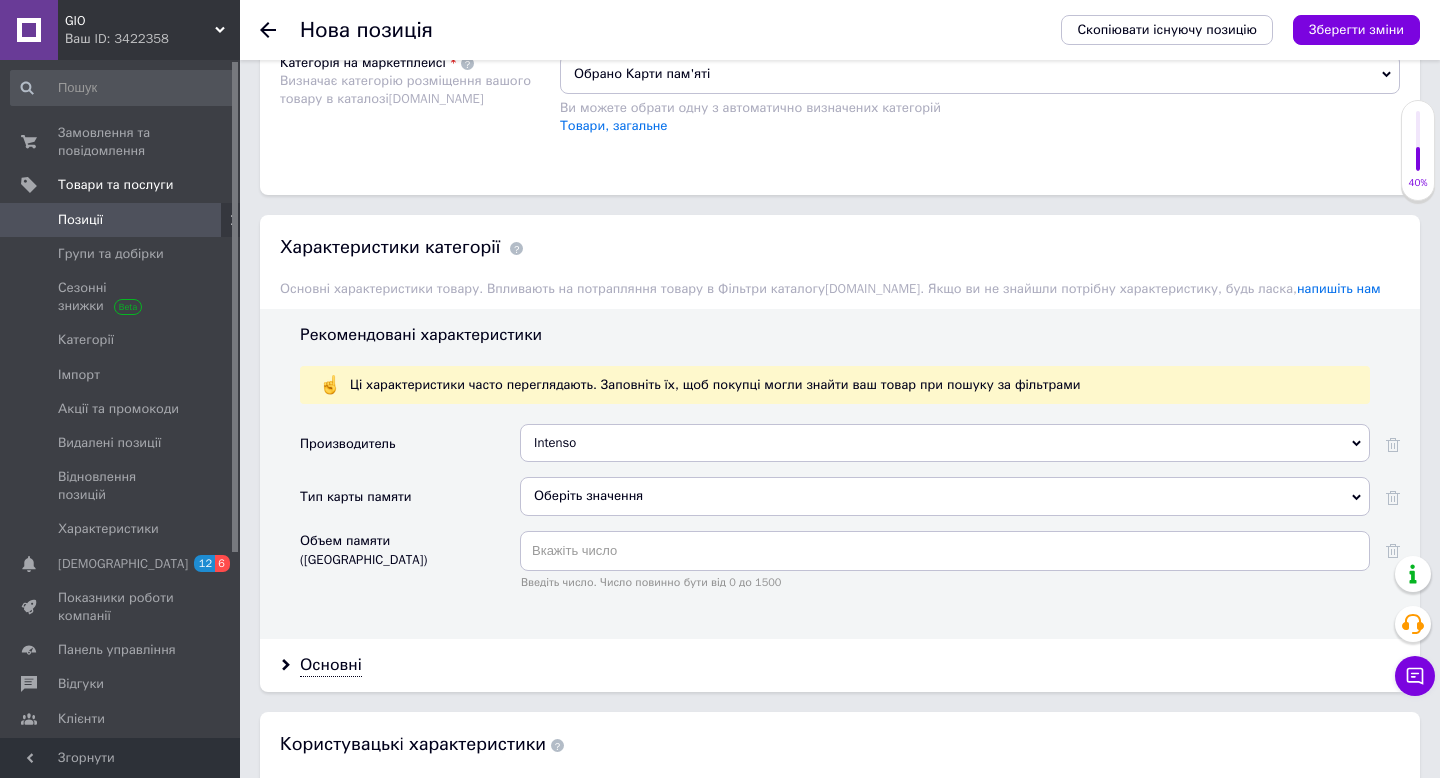 click on "Производитель Intenso INTE Intec Intek Intel INTER Intes Intex Maxus Intech INTECH Inteco Intego INTEKS INTEPS Interry Intesa Inteva Intezo Interstate Interwrite Integra Intelex Intelix Intelli Intemar Intense Intenso Intenze Intenzo Interco Interio Inter-M Interos Interus Intesis Intesso Интекрон Integral IntegrIT Intellic Intenson INTENSOR InterApp Interbau Intercom Intercos Intercus Interdee Интердез Interees Intensive Vinten Colour Intense Intensiv-Filter Intenza Fitness Intenze Products JINTENG Nintendo Paris Elysees Micro-Star International Metabolic Maintenance Тип карты памяти Оберіть значення CFexpress Type A Compact Flash microSD microSDHC MicroSD (TransFlash) microSDXC MSPD MSPDX SD SDXC xD-Picture Объем памяти (GB) Введіть число. Число повинно бути від 0 до 1500" at bounding box center [850, 524] 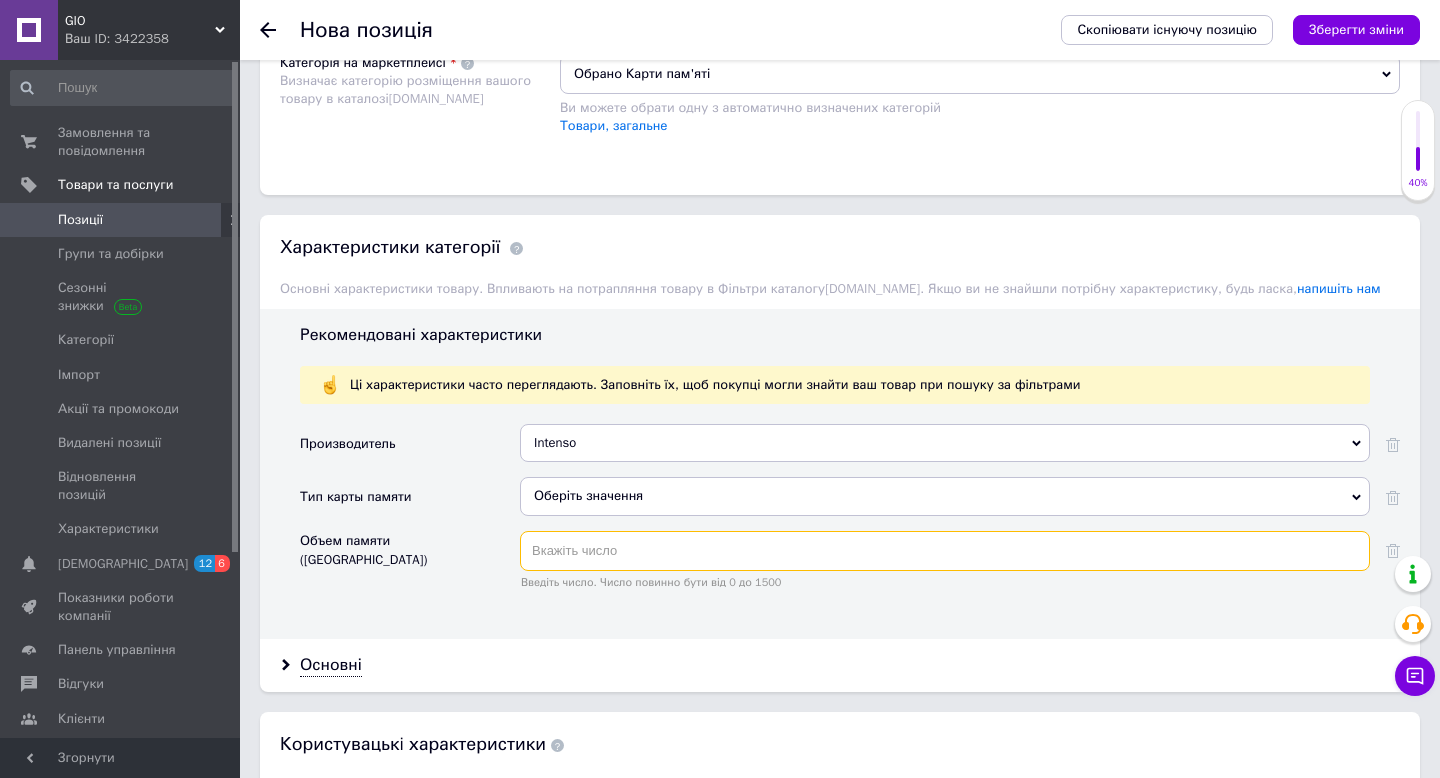 click at bounding box center [945, 551] 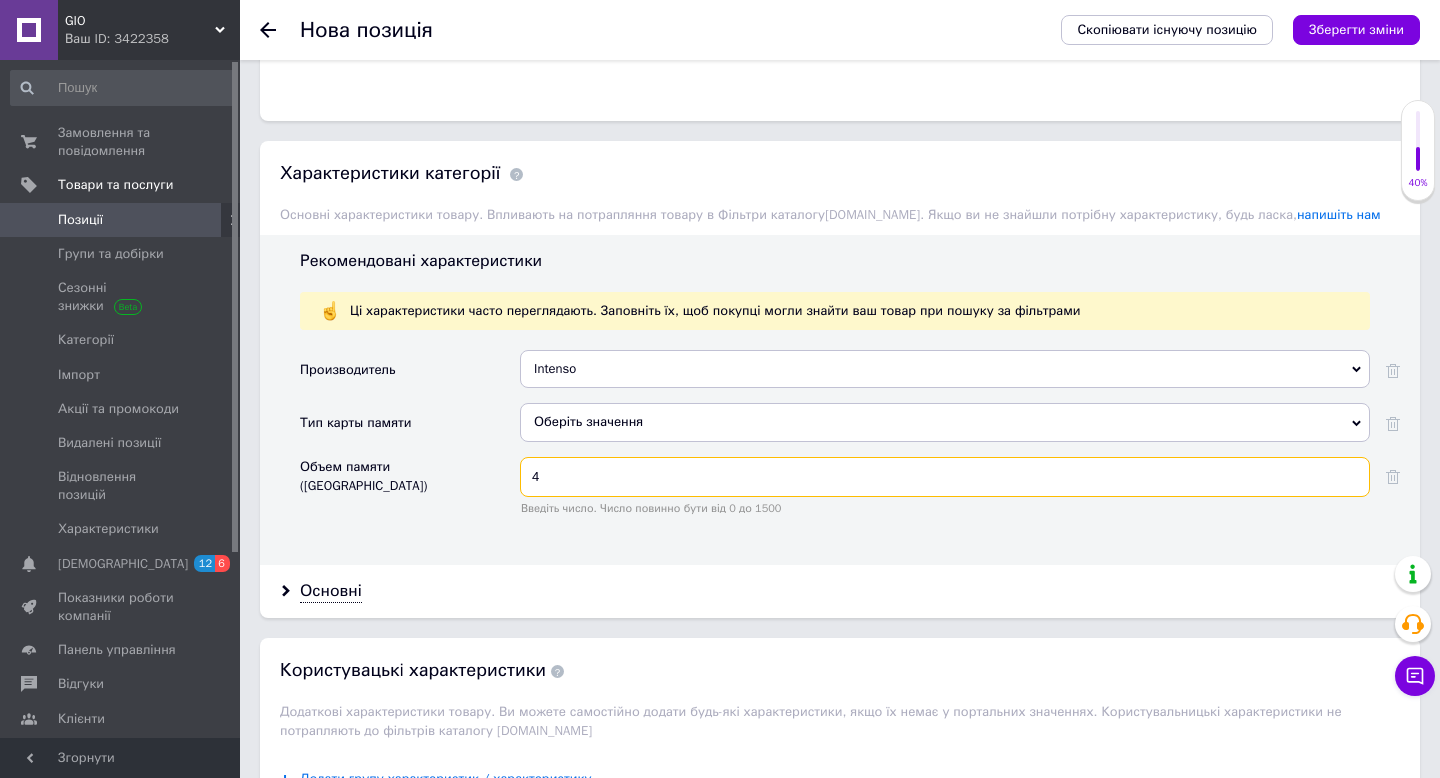 scroll, scrollTop: 1559, scrollLeft: 0, axis: vertical 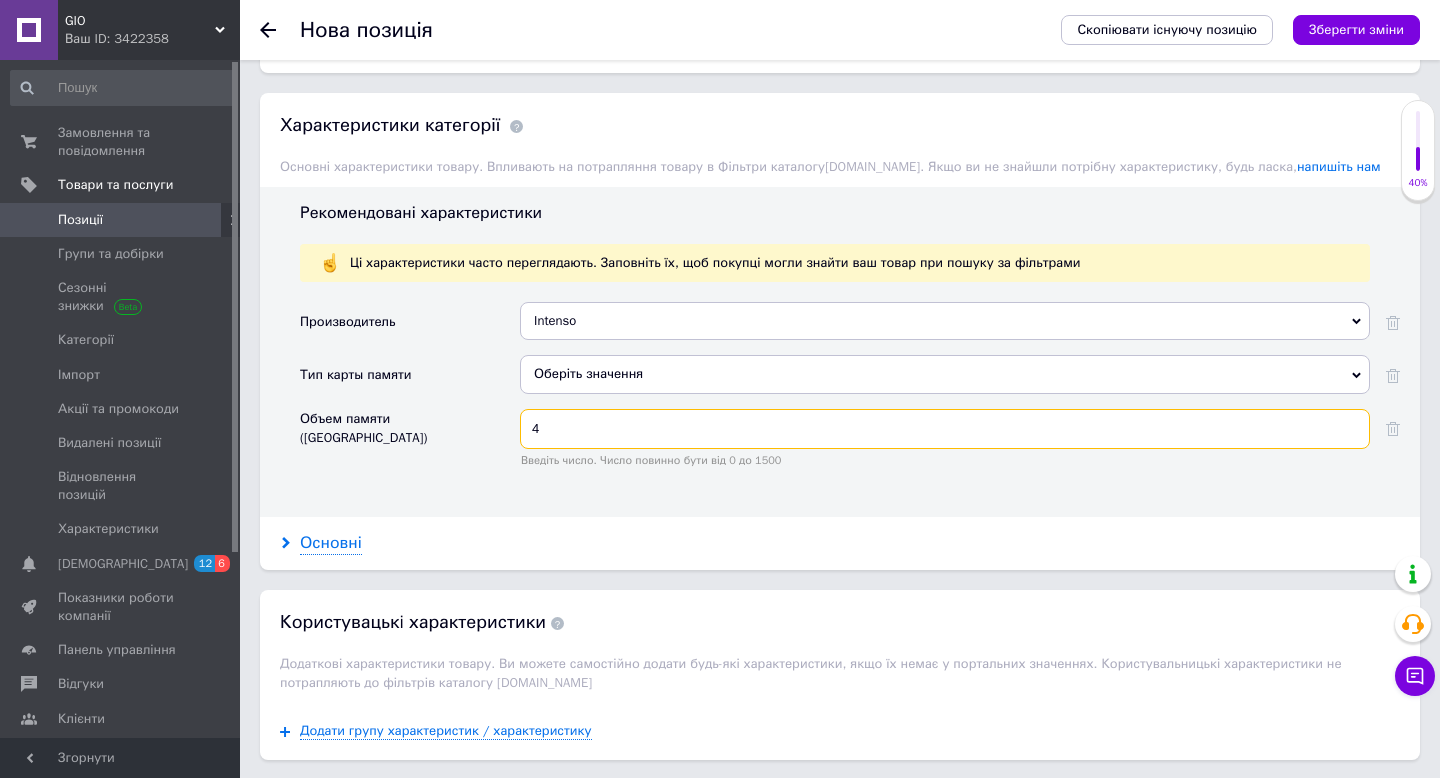type on "4" 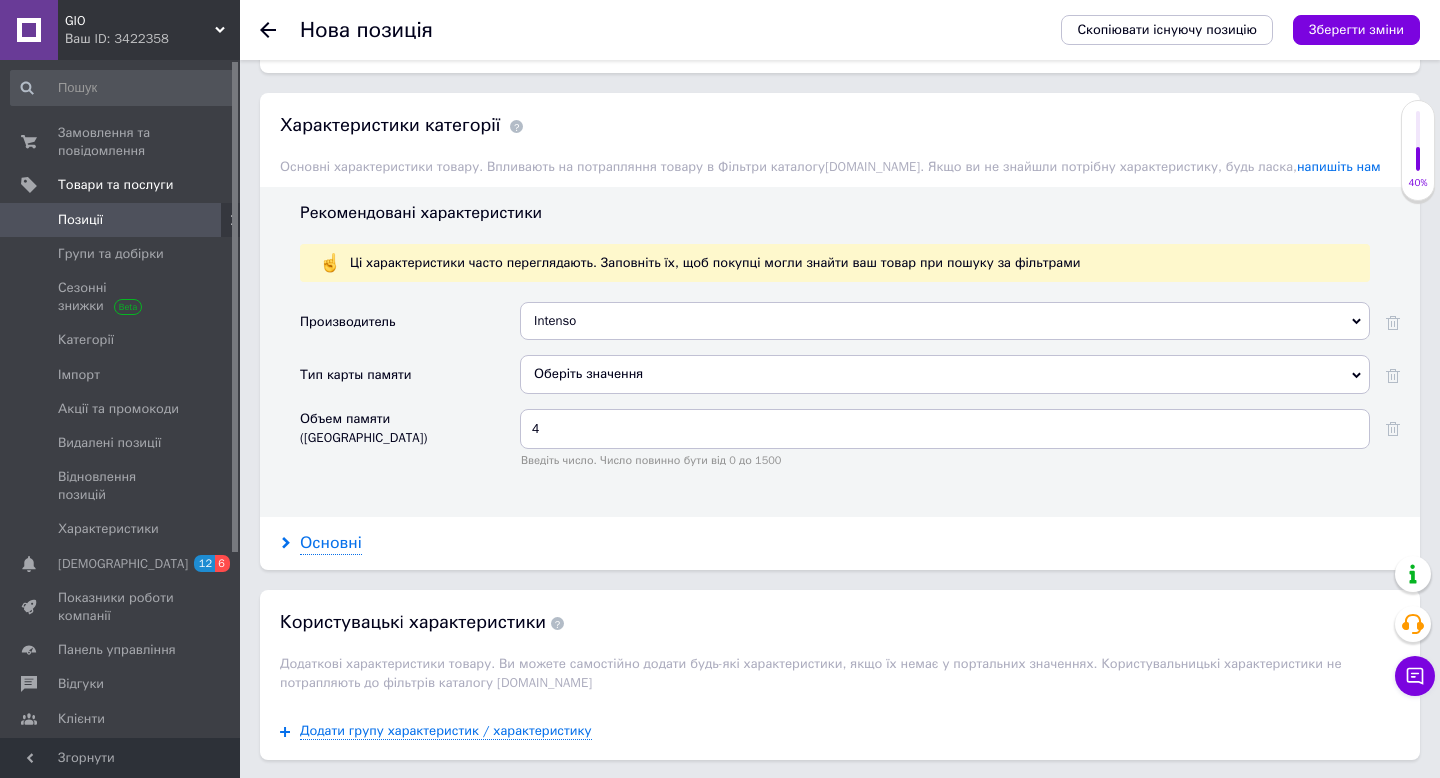 click on "Основні" at bounding box center (331, 543) 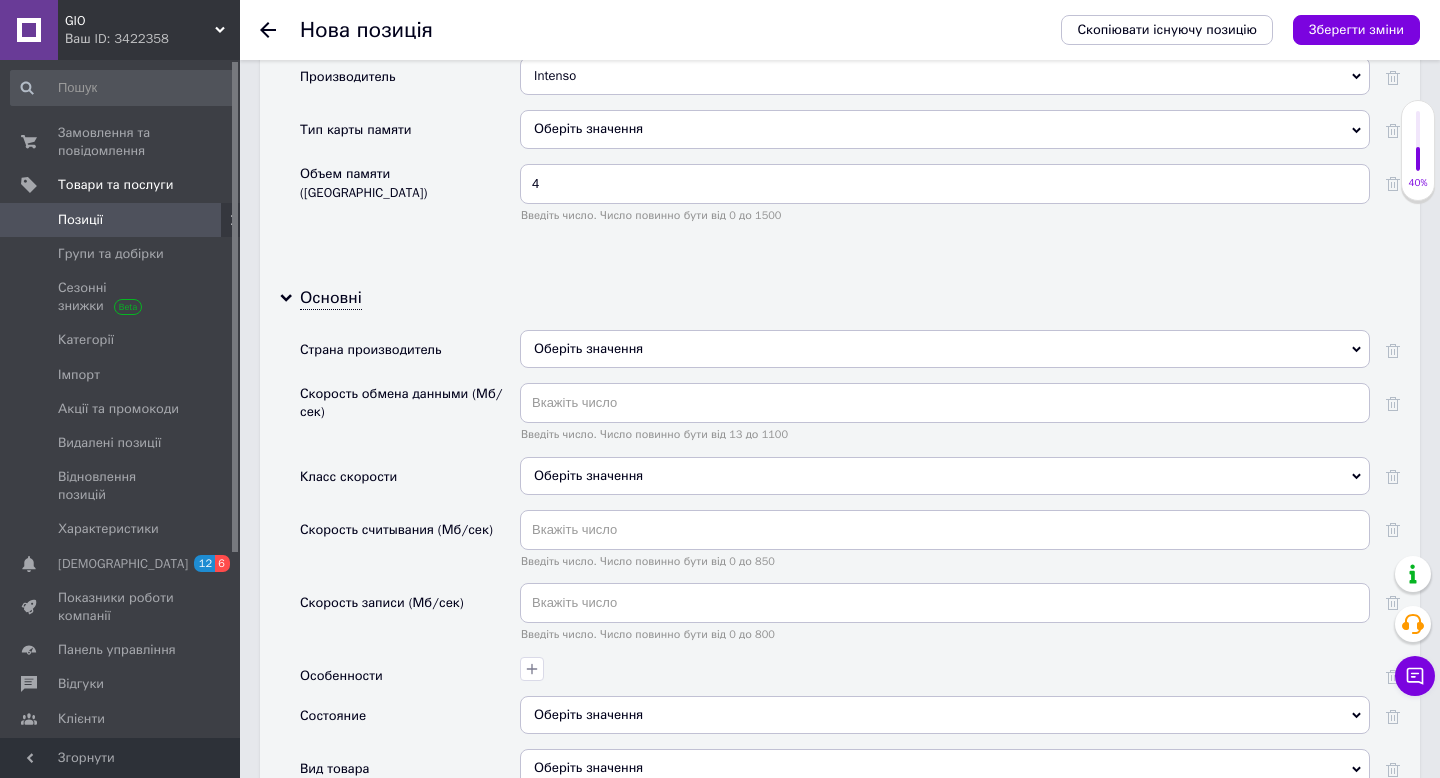 scroll, scrollTop: 1816, scrollLeft: 0, axis: vertical 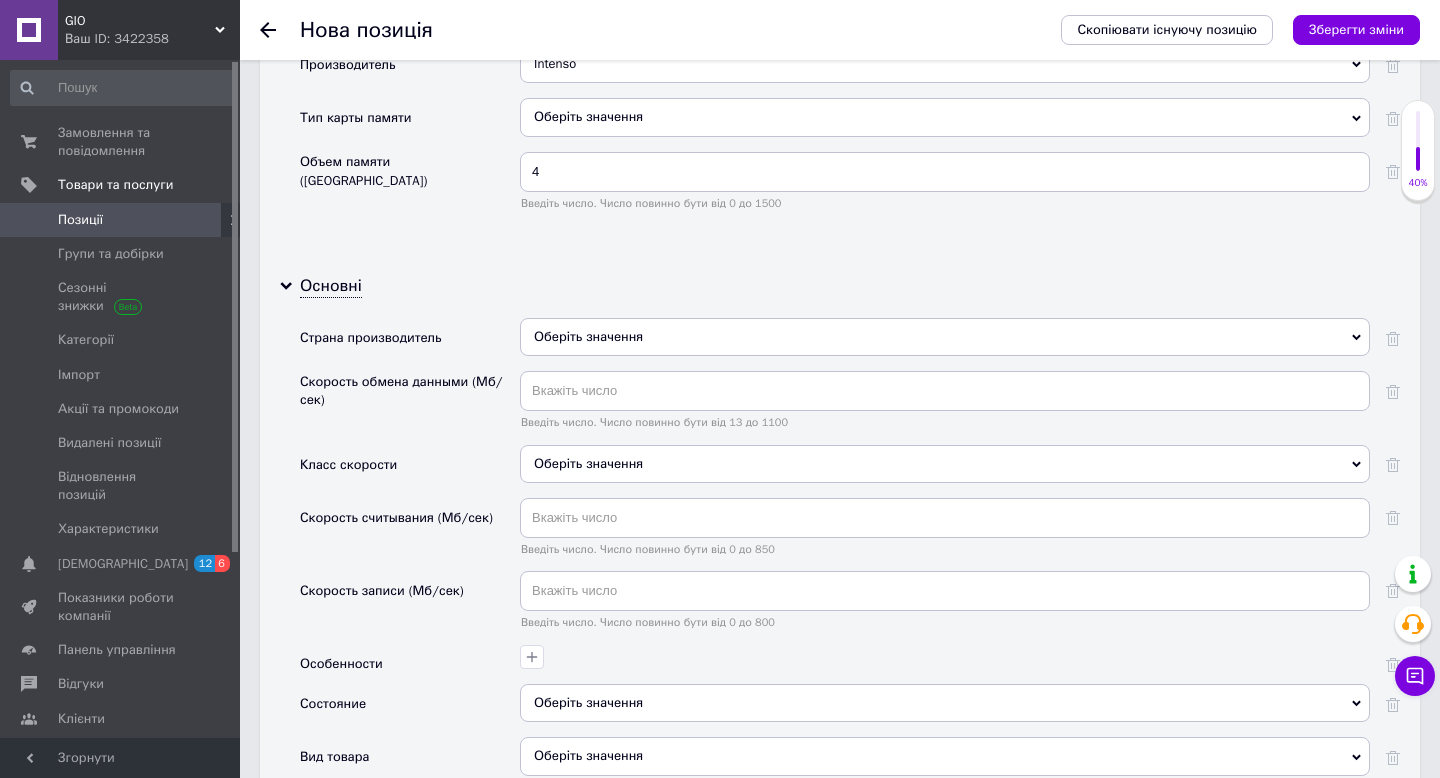 click on "Оберіть значення" at bounding box center [945, 464] 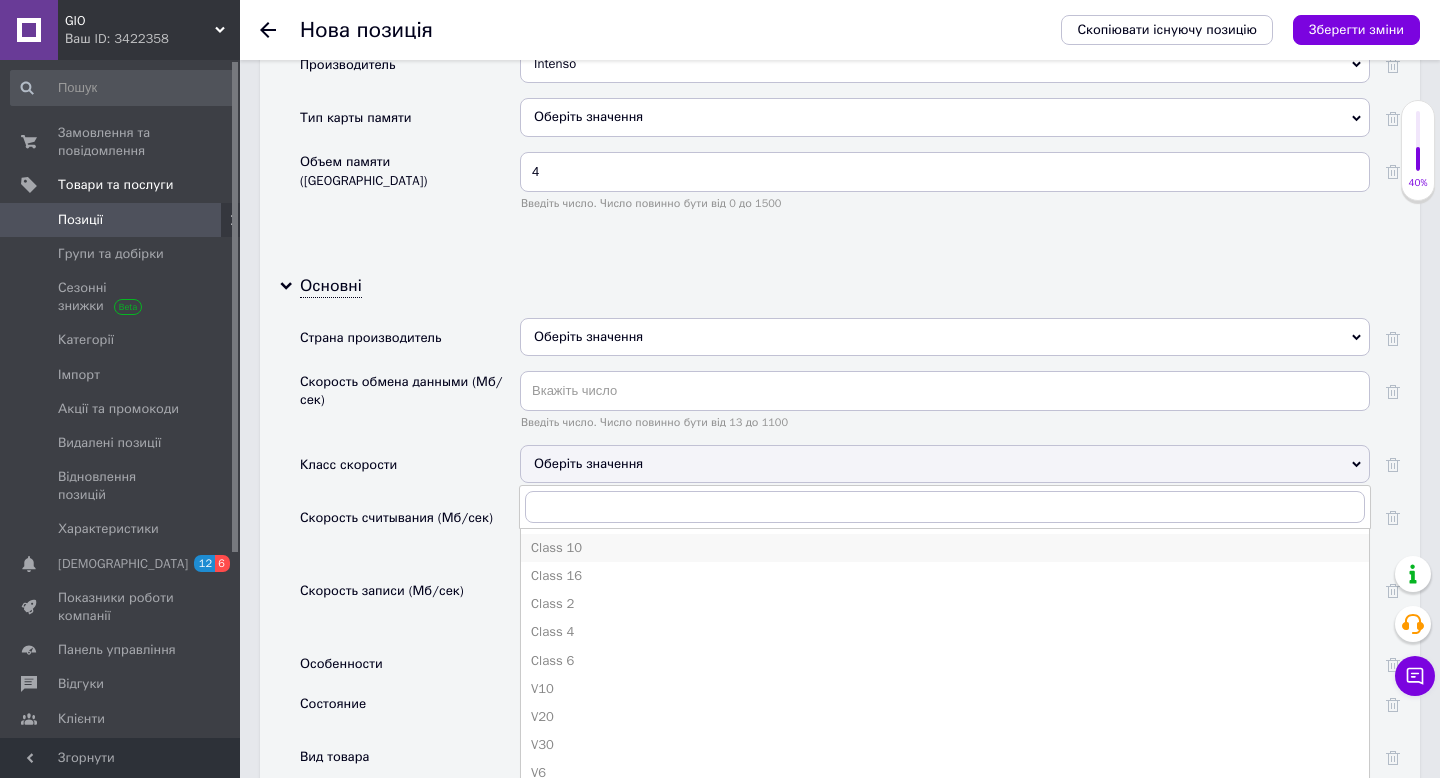 click on "Class 10" at bounding box center [945, 548] 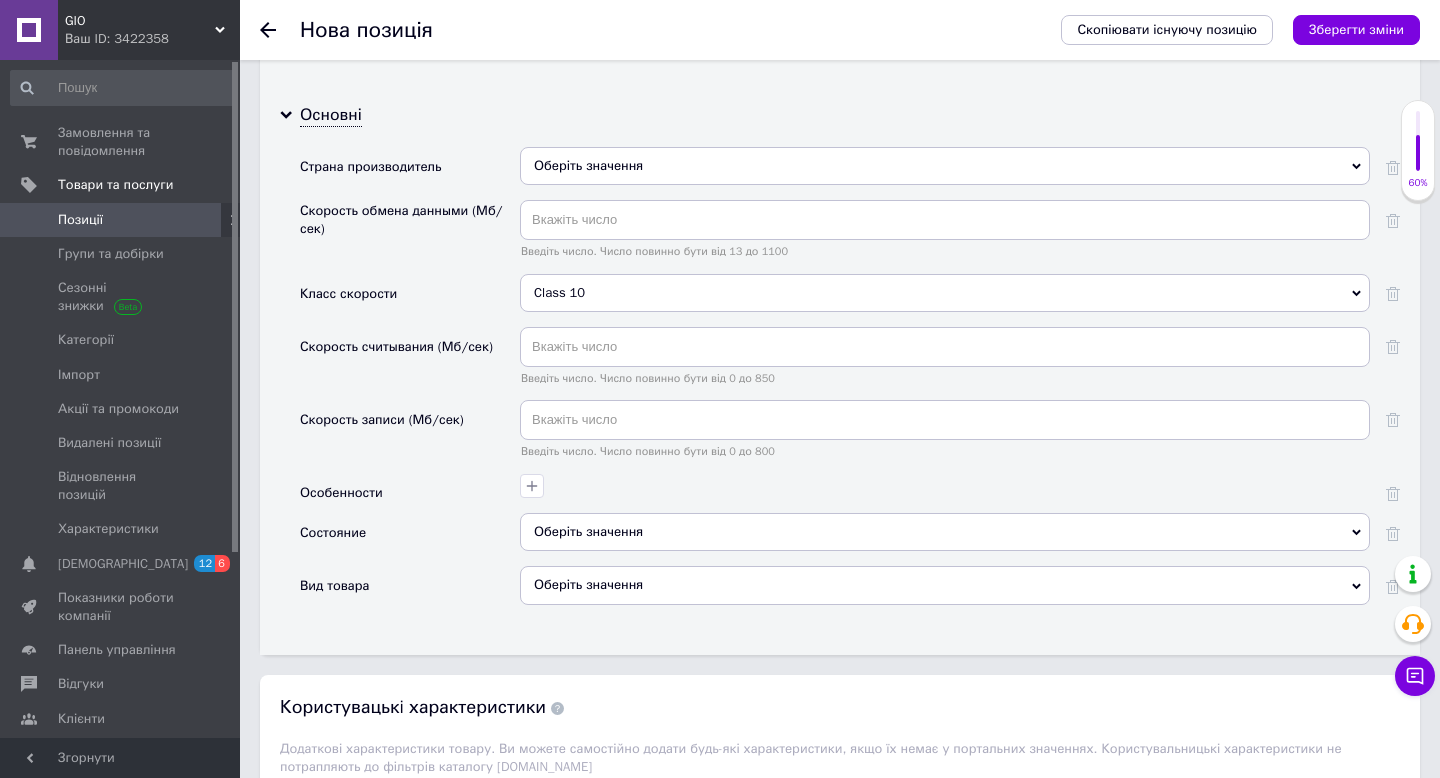 scroll, scrollTop: 1990, scrollLeft: 0, axis: vertical 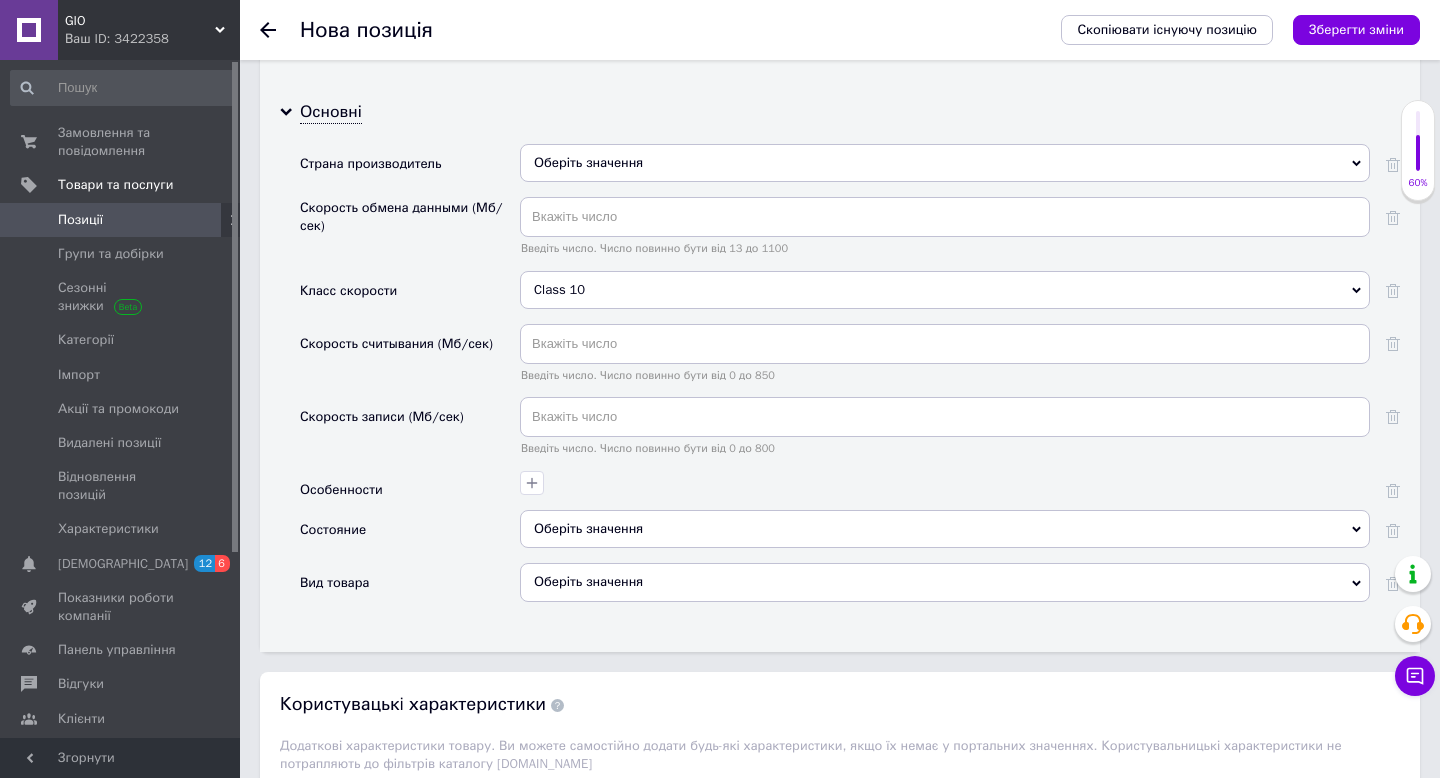 click on "Оберіть значення" at bounding box center (945, 529) 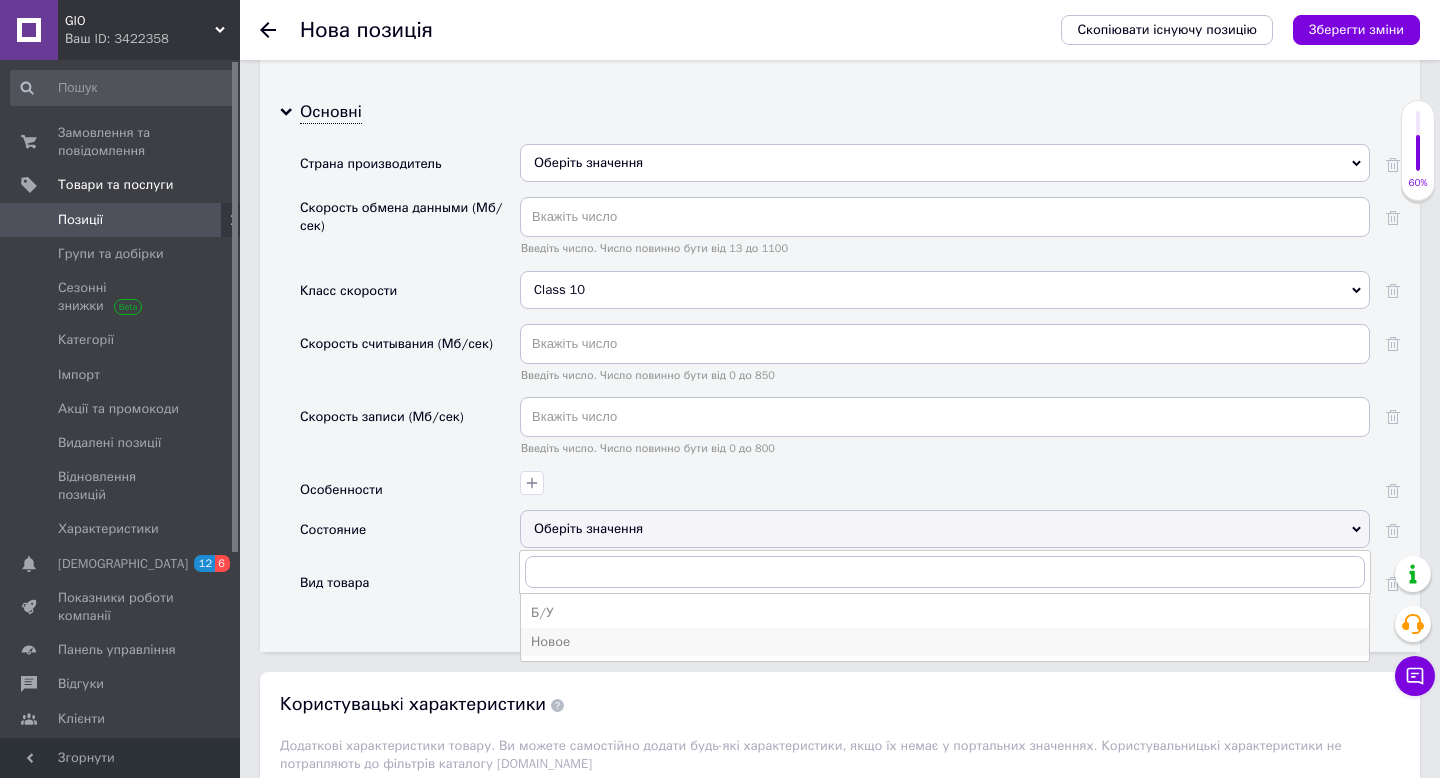 click on "Новое" at bounding box center (945, 642) 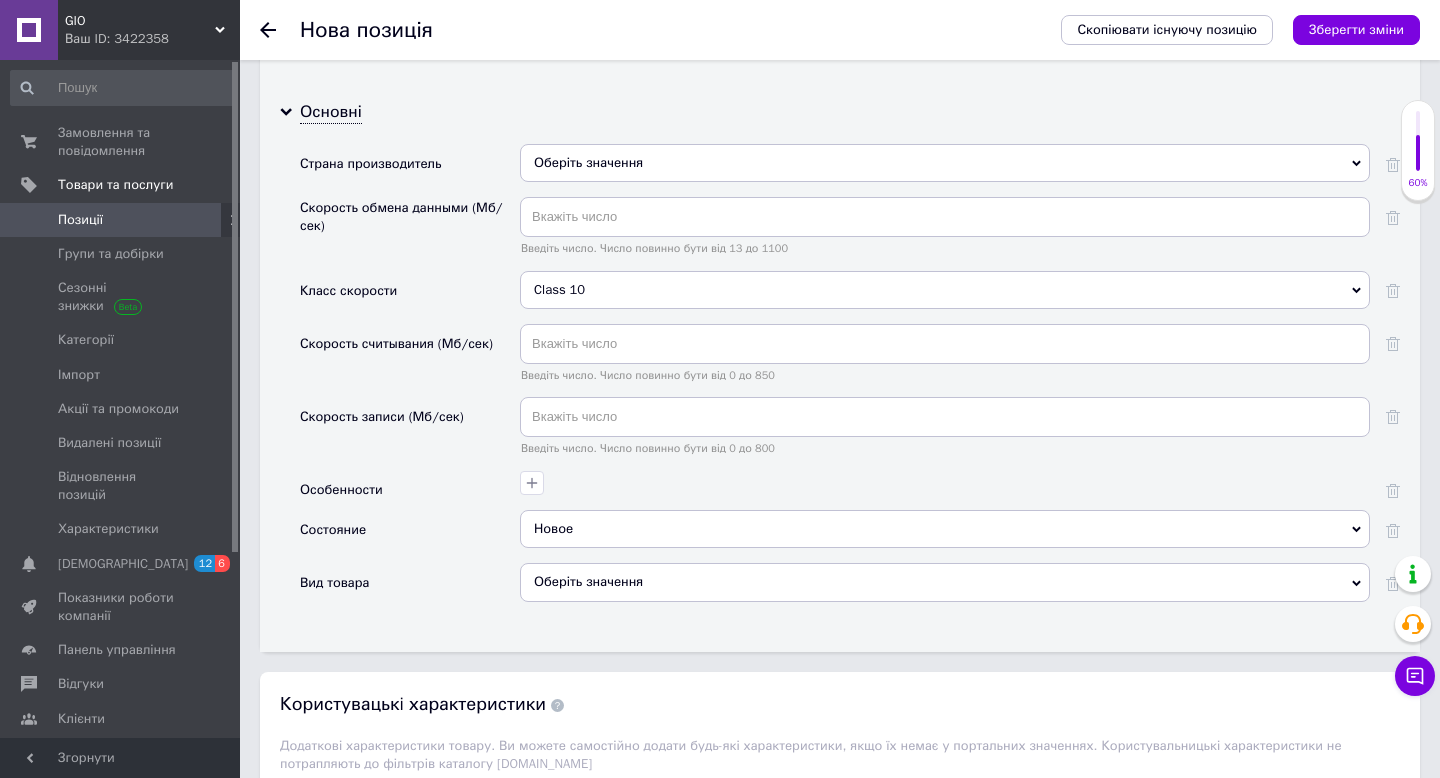 click on "Оберіть значення" at bounding box center [945, 582] 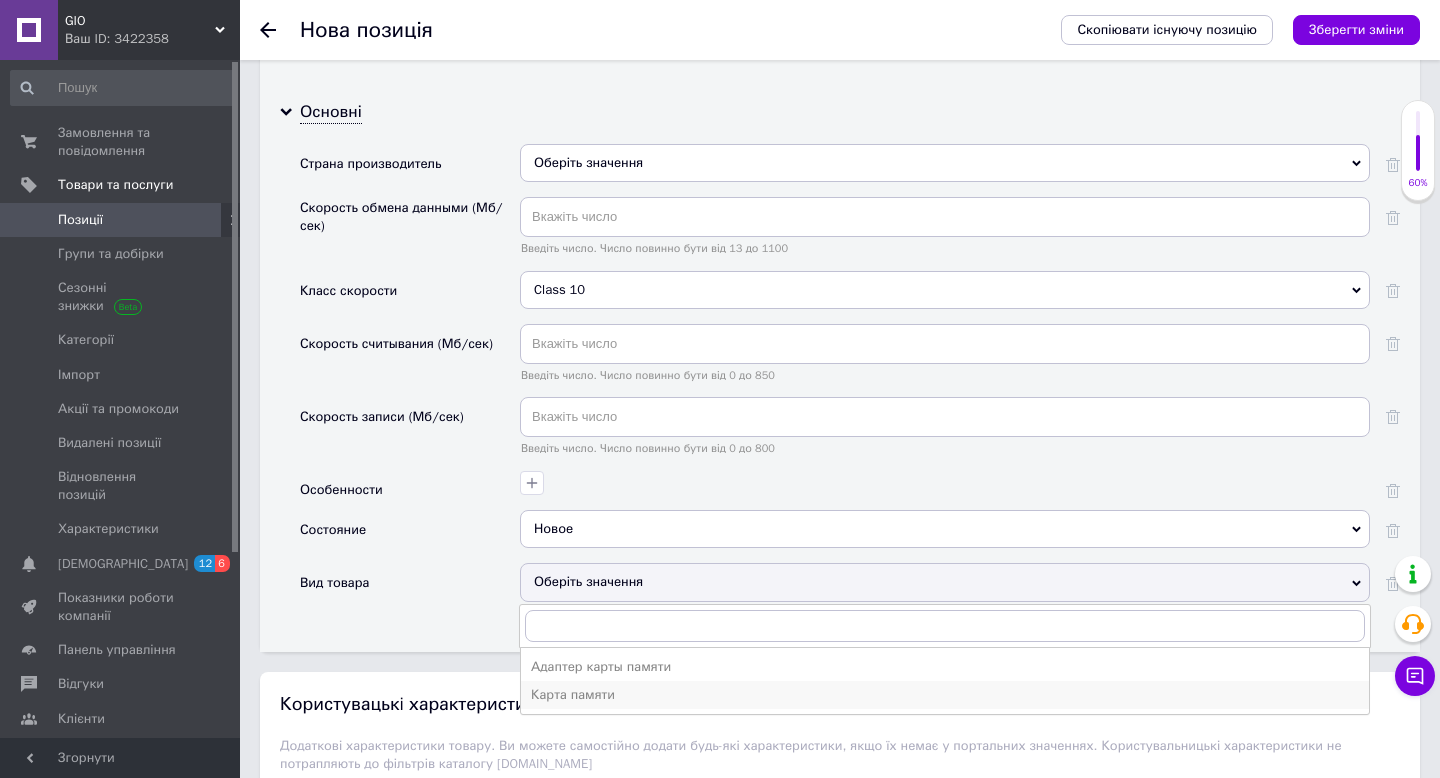 click on "Карта памяти" at bounding box center (945, 695) 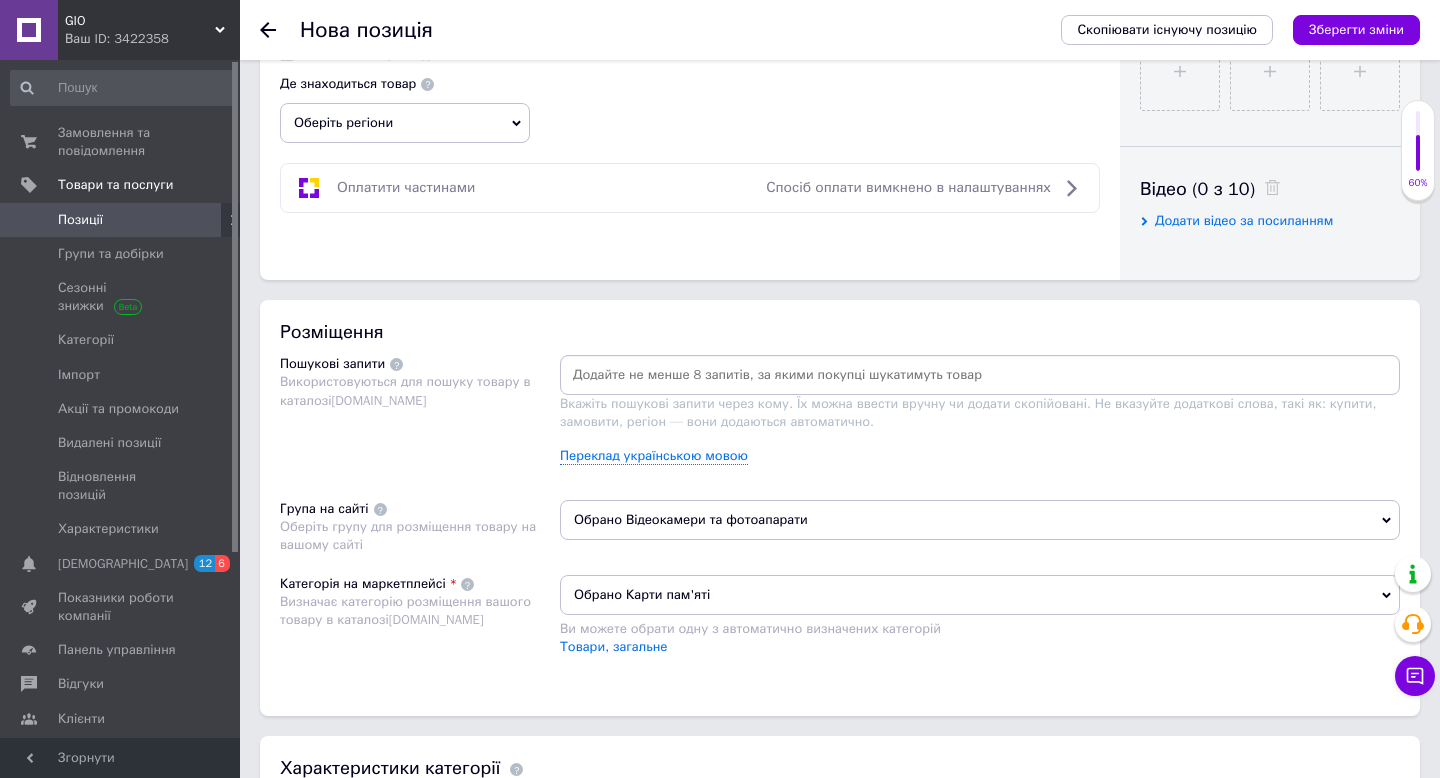 scroll, scrollTop: 918, scrollLeft: 0, axis: vertical 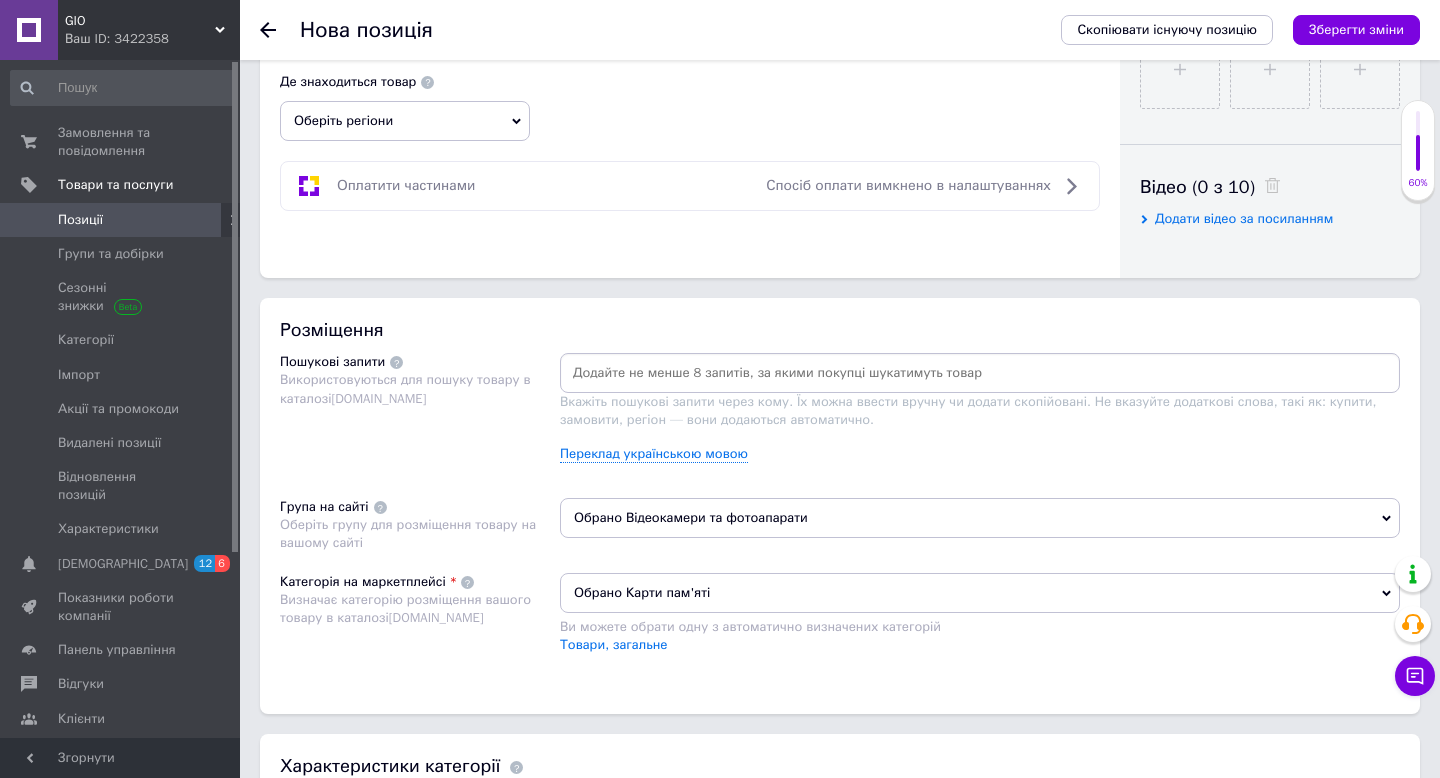 click at bounding box center (980, 373) 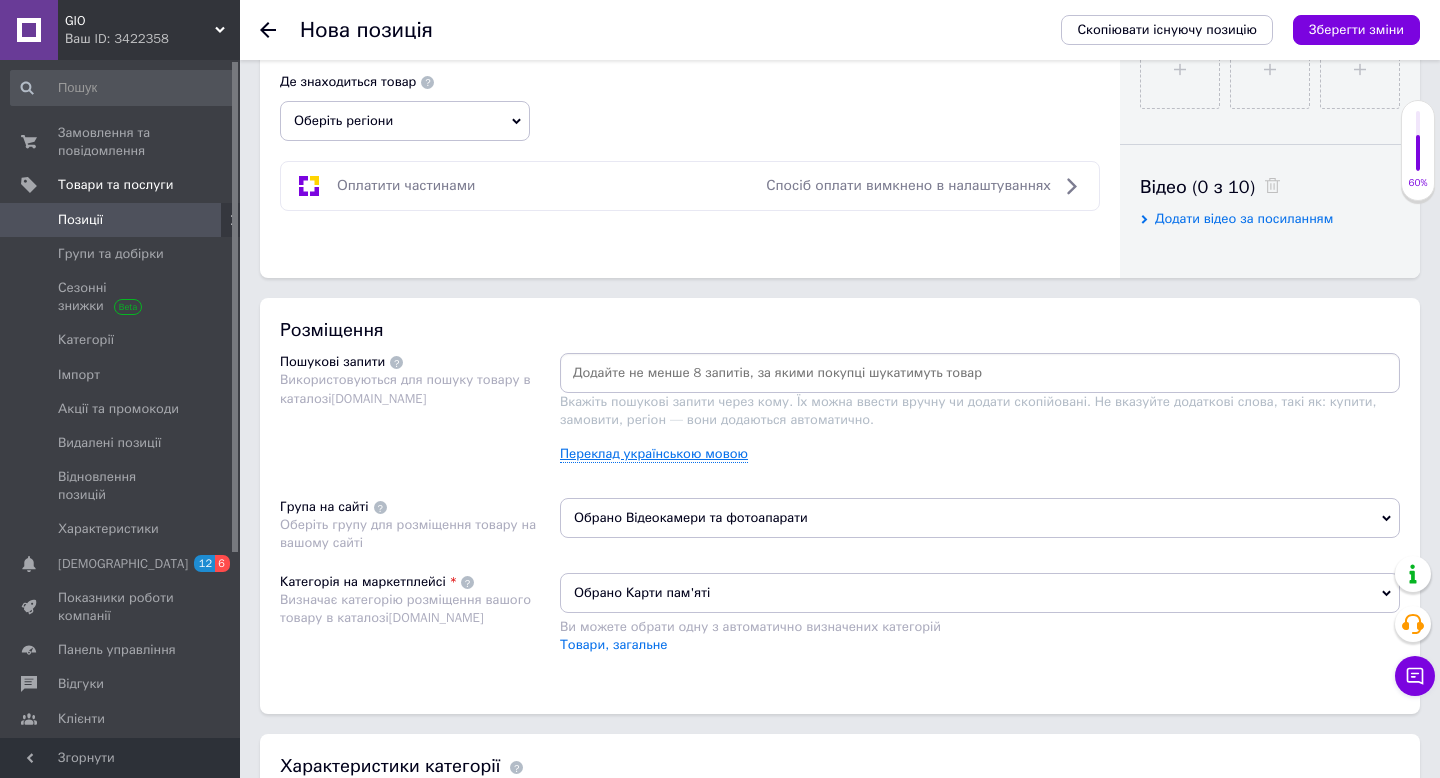 click on "Переклад українською мовою" at bounding box center (654, 454) 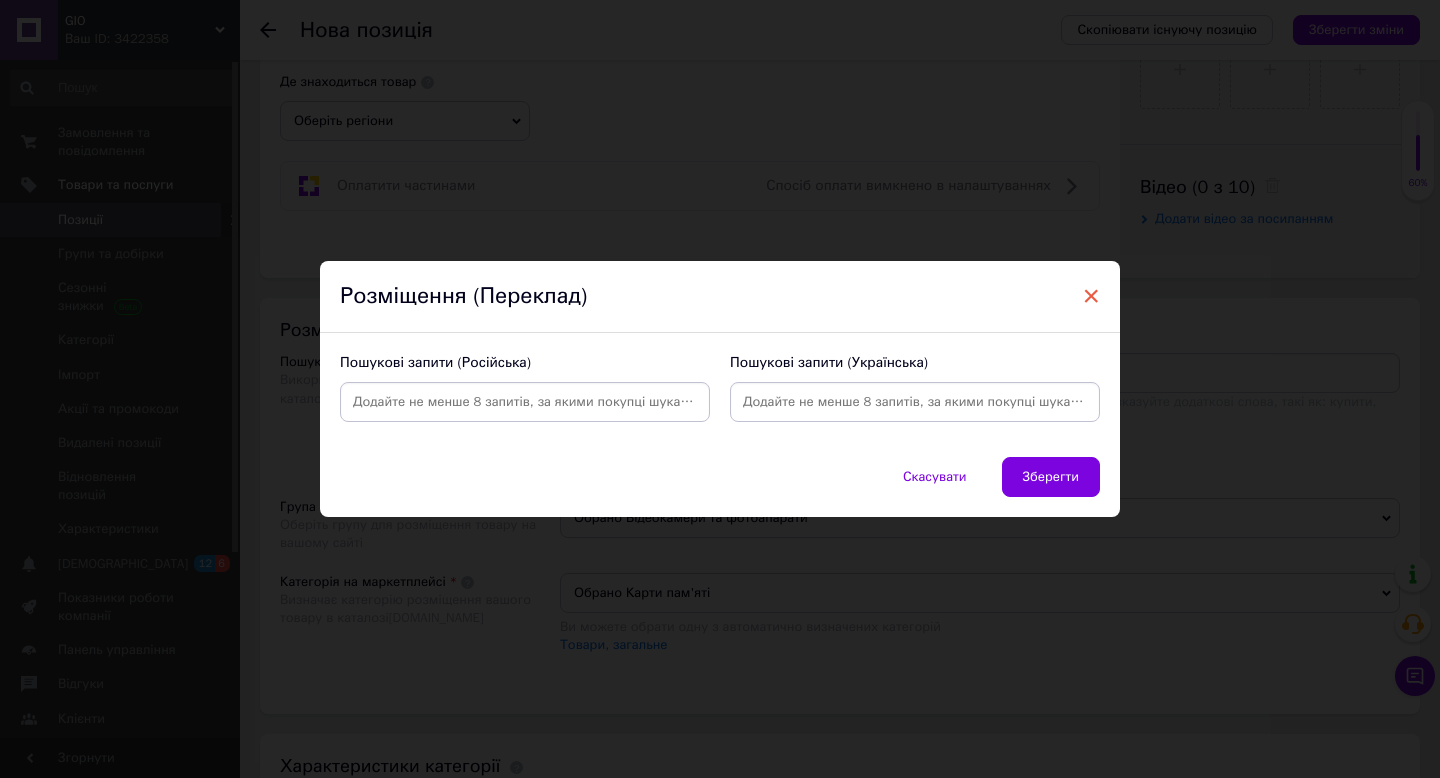 click on "×" at bounding box center [1091, 296] 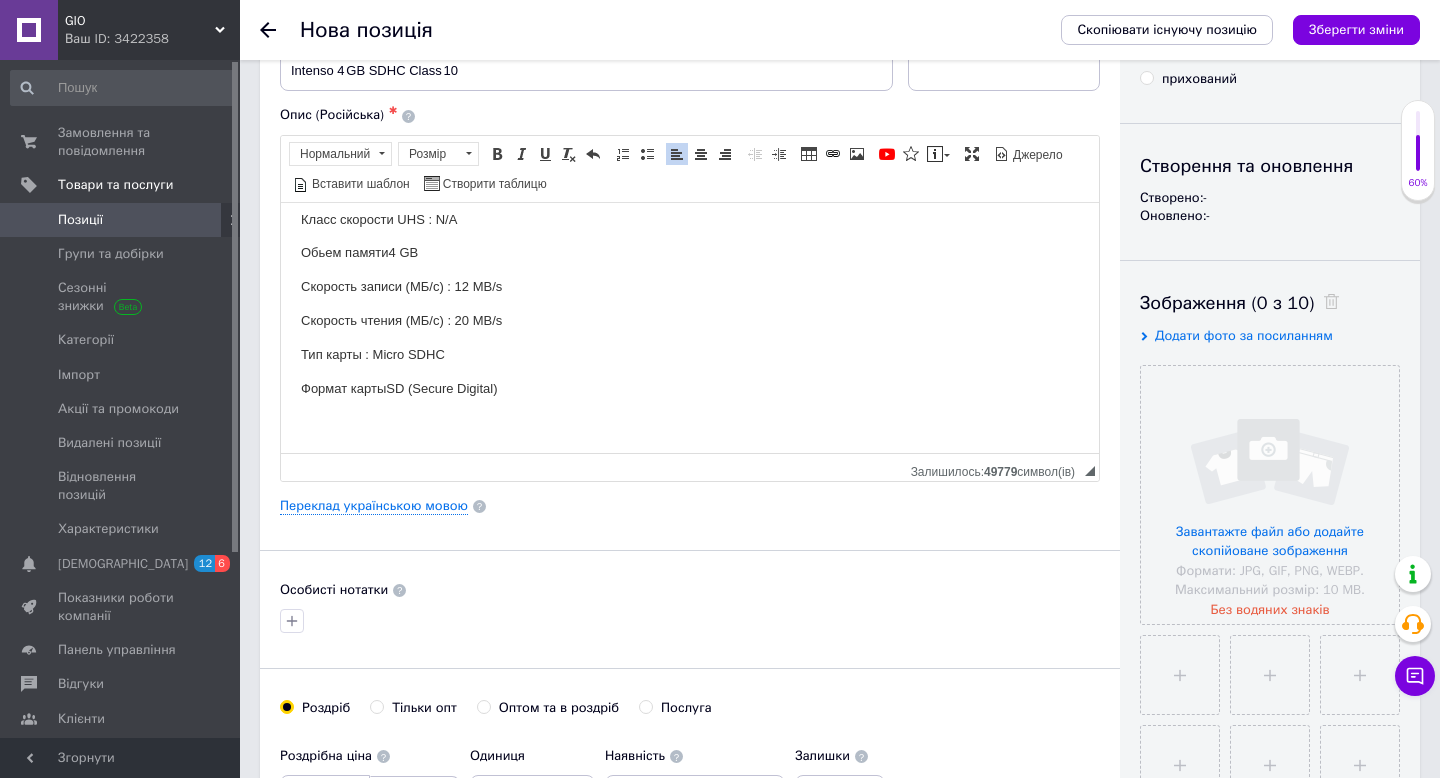 scroll, scrollTop: 0, scrollLeft: 0, axis: both 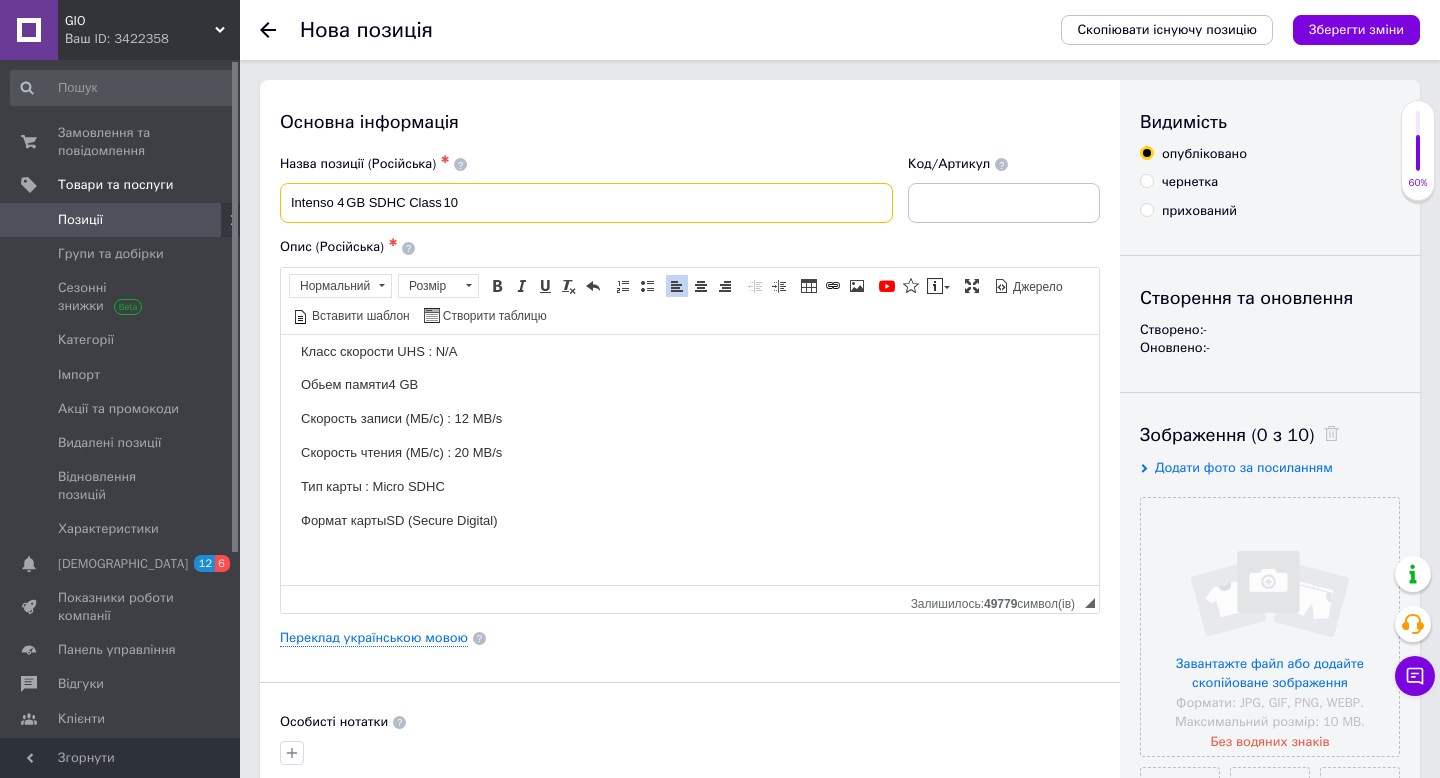 drag, startPoint x: 484, startPoint y: 202, endPoint x: 284, endPoint y: 194, distance: 200.15994 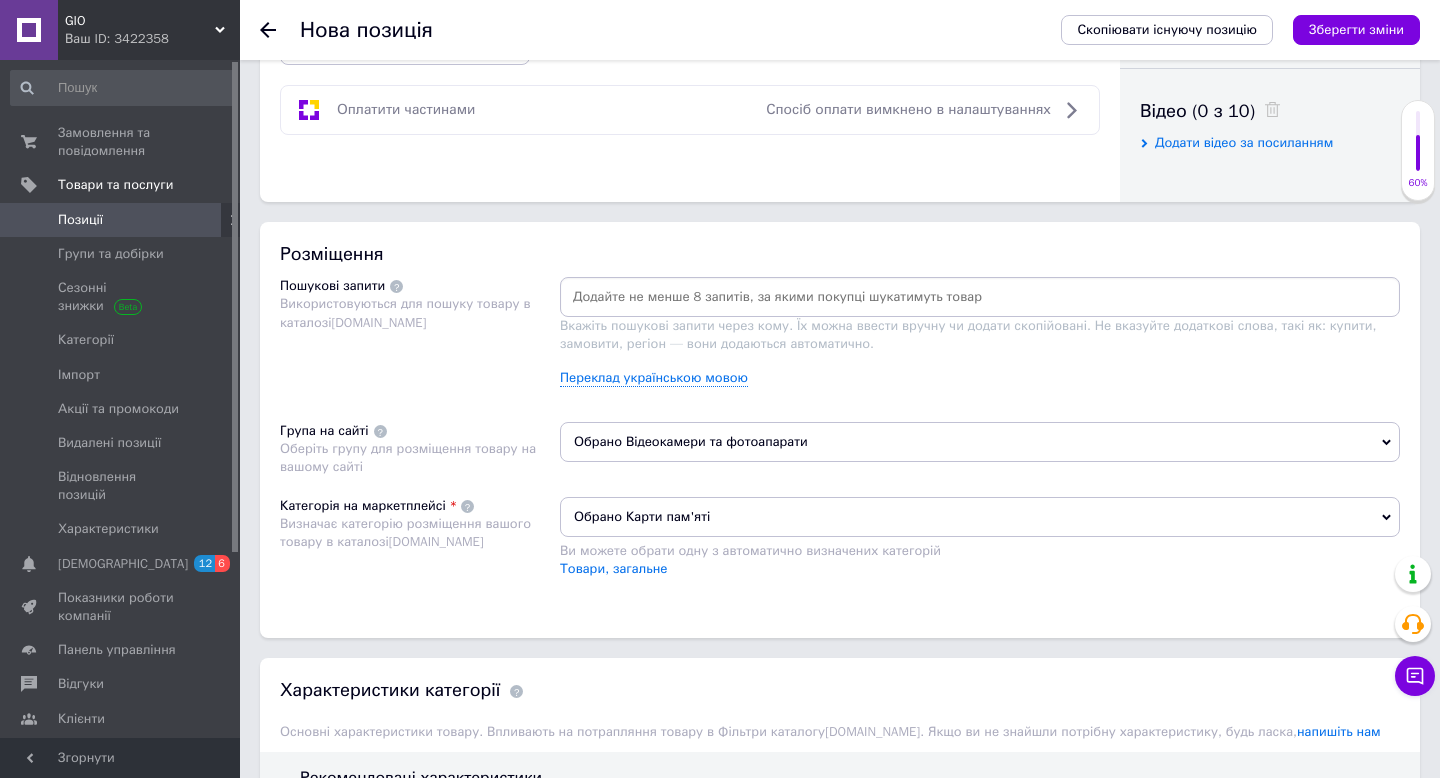 scroll, scrollTop: 1000, scrollLeft: 0, axis: vertical 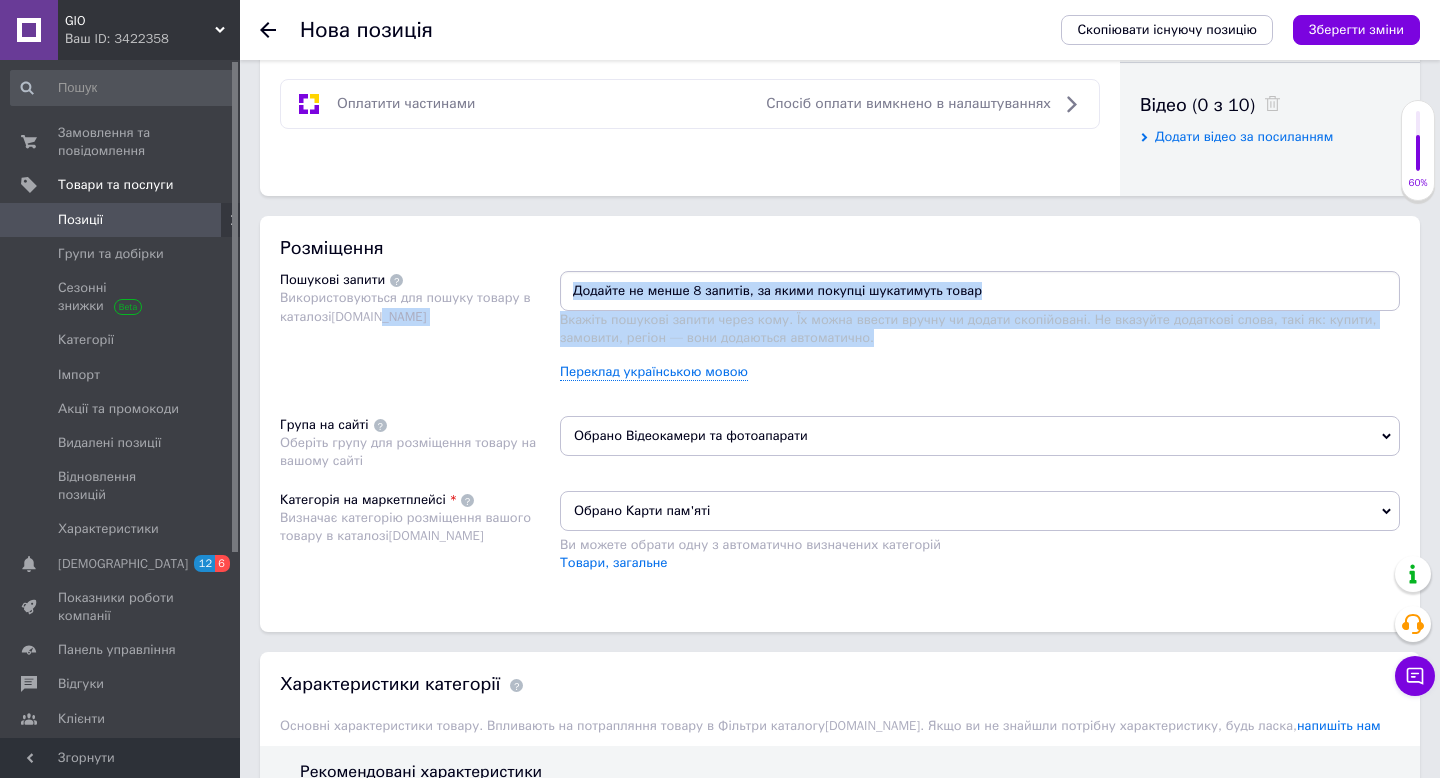 drag, startPoint x: 886, startPoint y: 330, endPoint x: 533, endPoint y: 320, distance: 353.1416 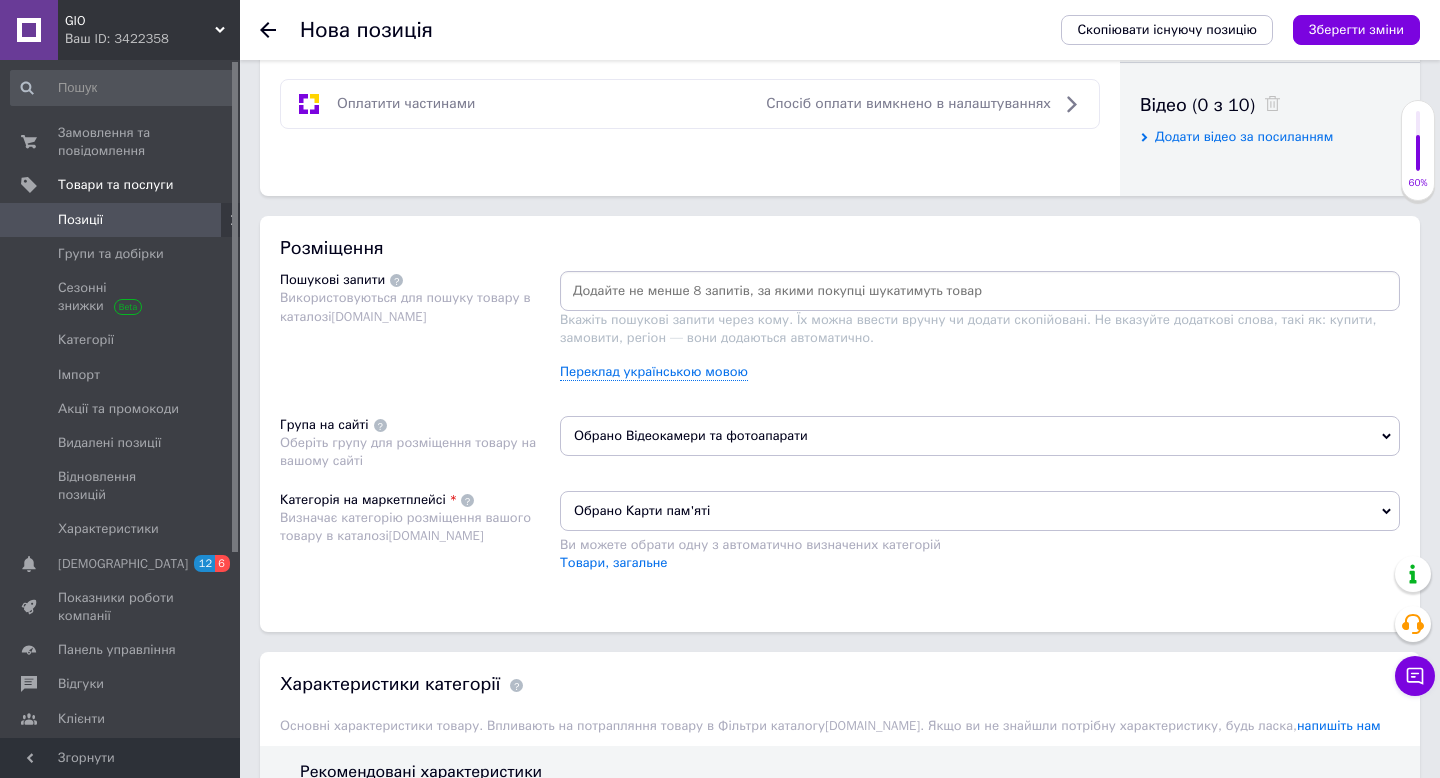 click at bounding box center [980, 291] 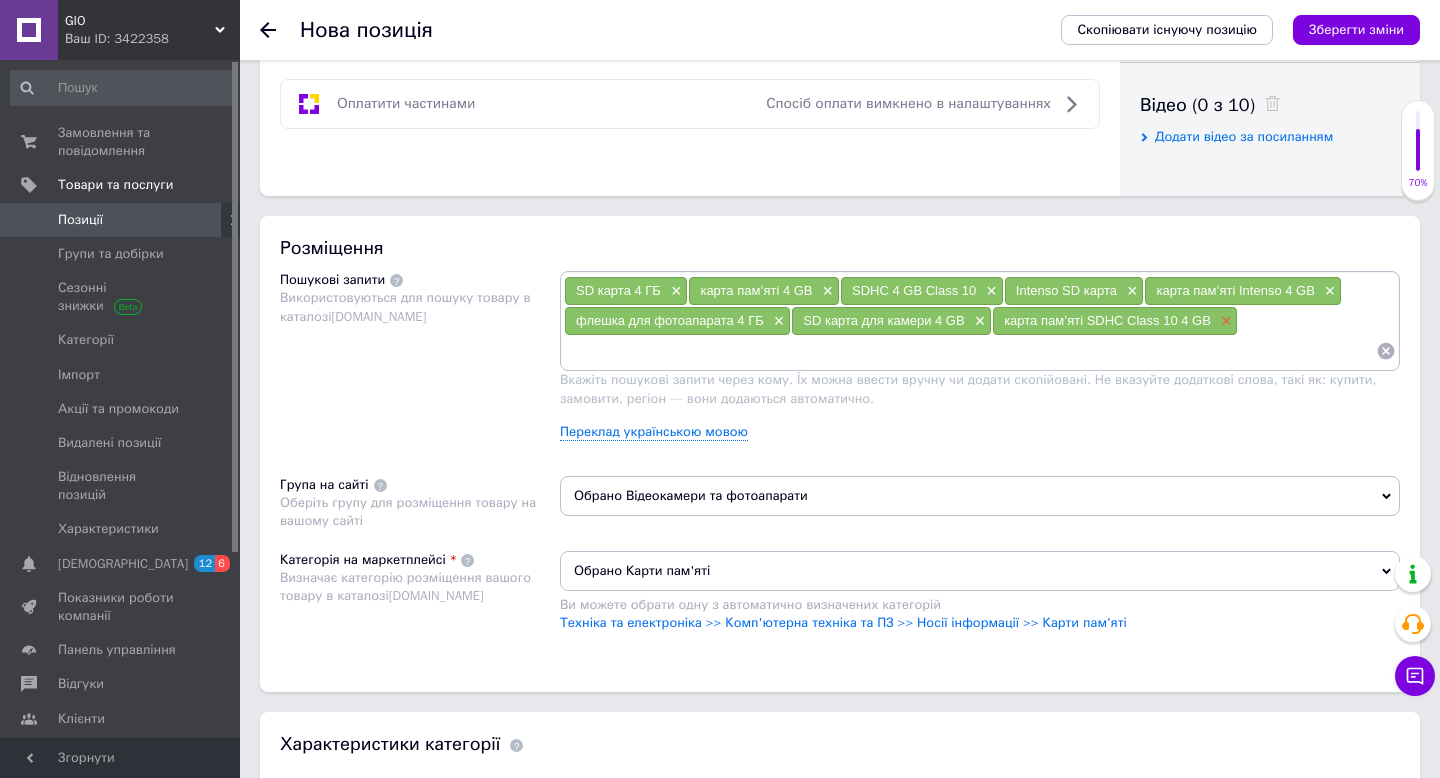 click on "×" at bounding box center [1224, 321] 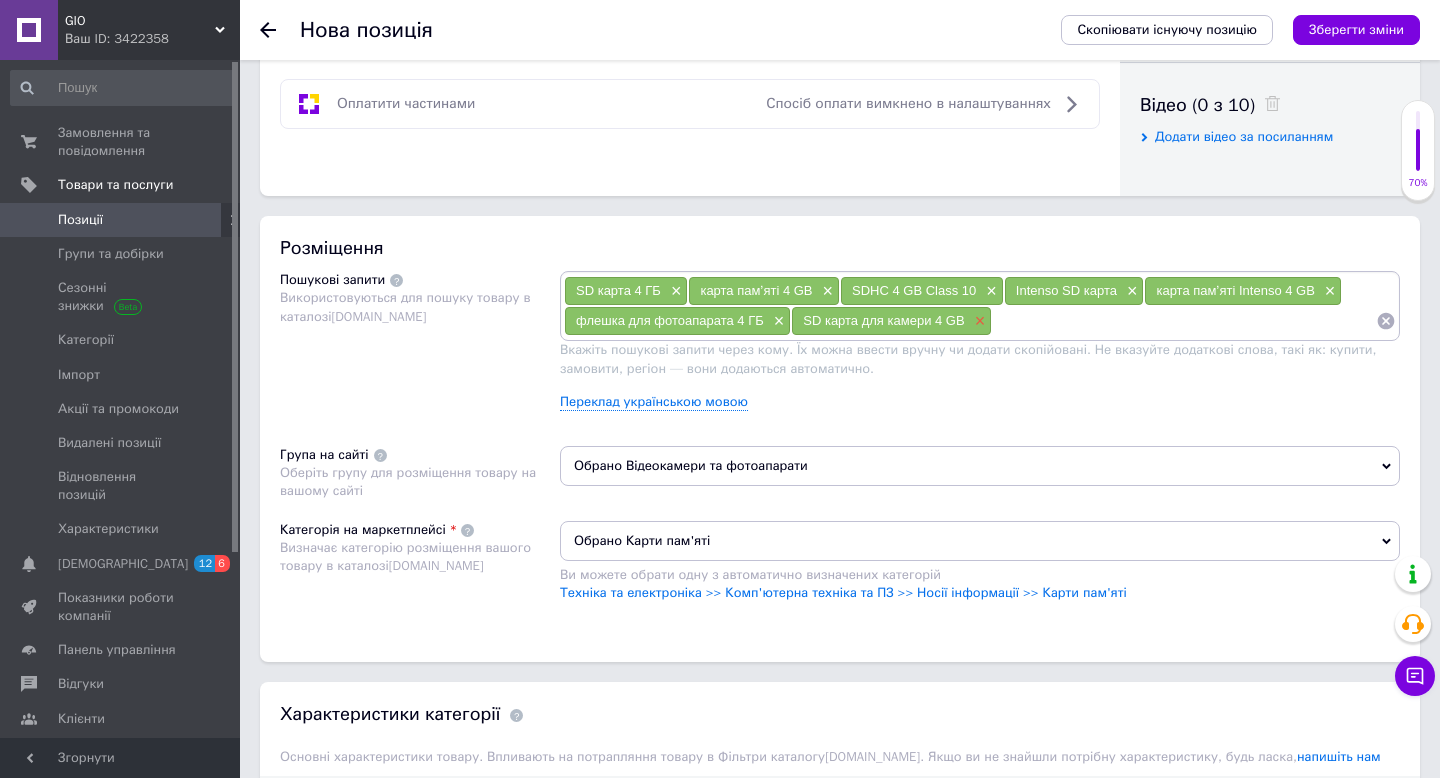 click on "×" at bounding box center (978, 321) 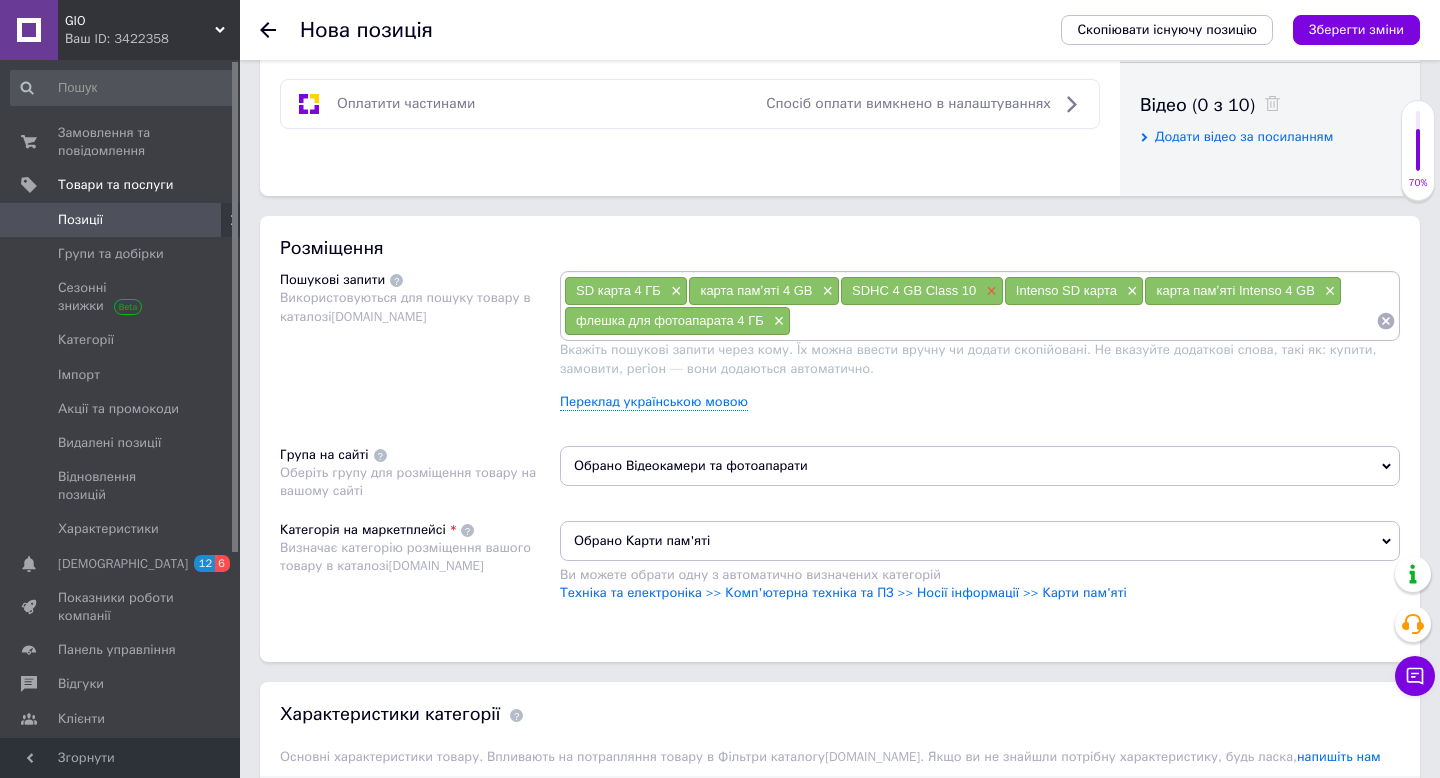 click on "×" at bounding box center [989, 291] 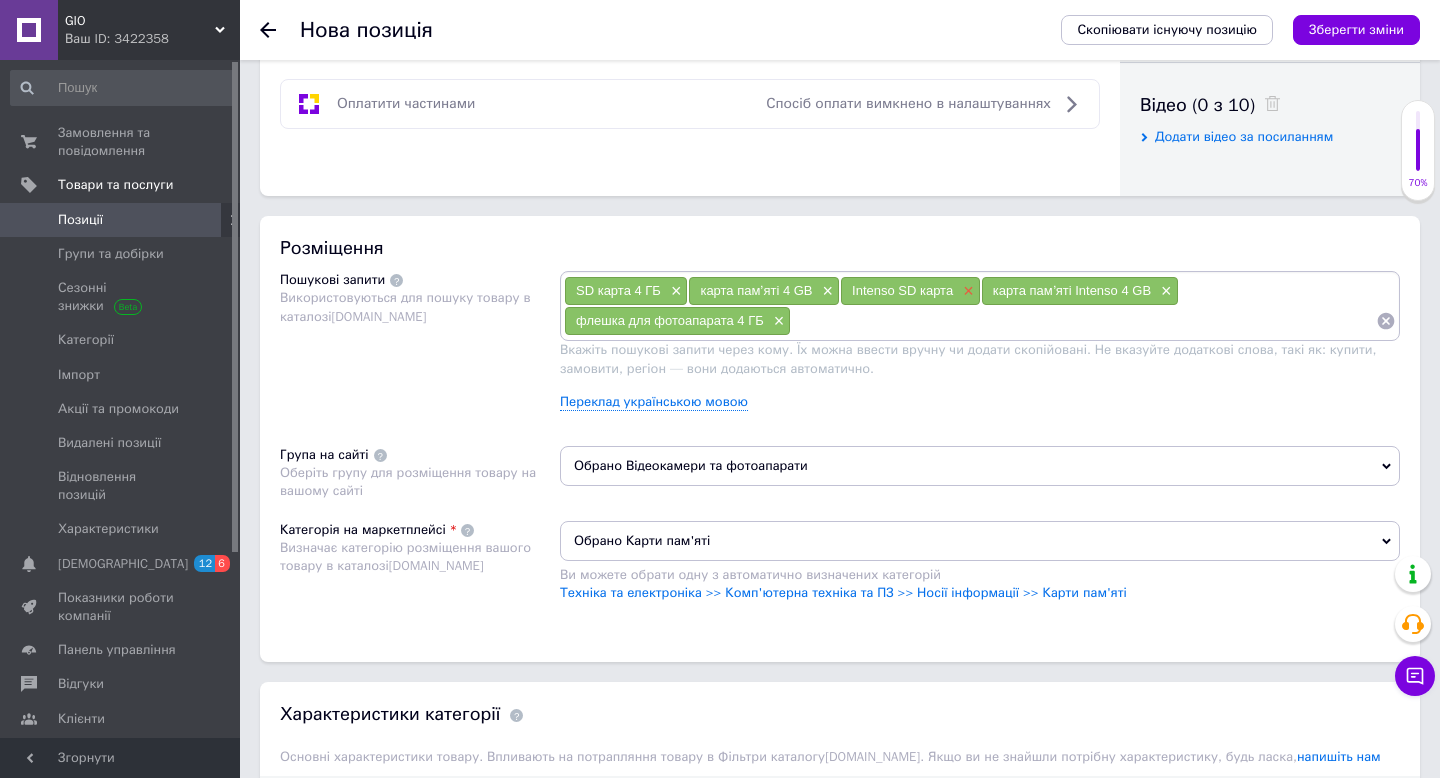 click on "×" at bounding box center (966, 291) 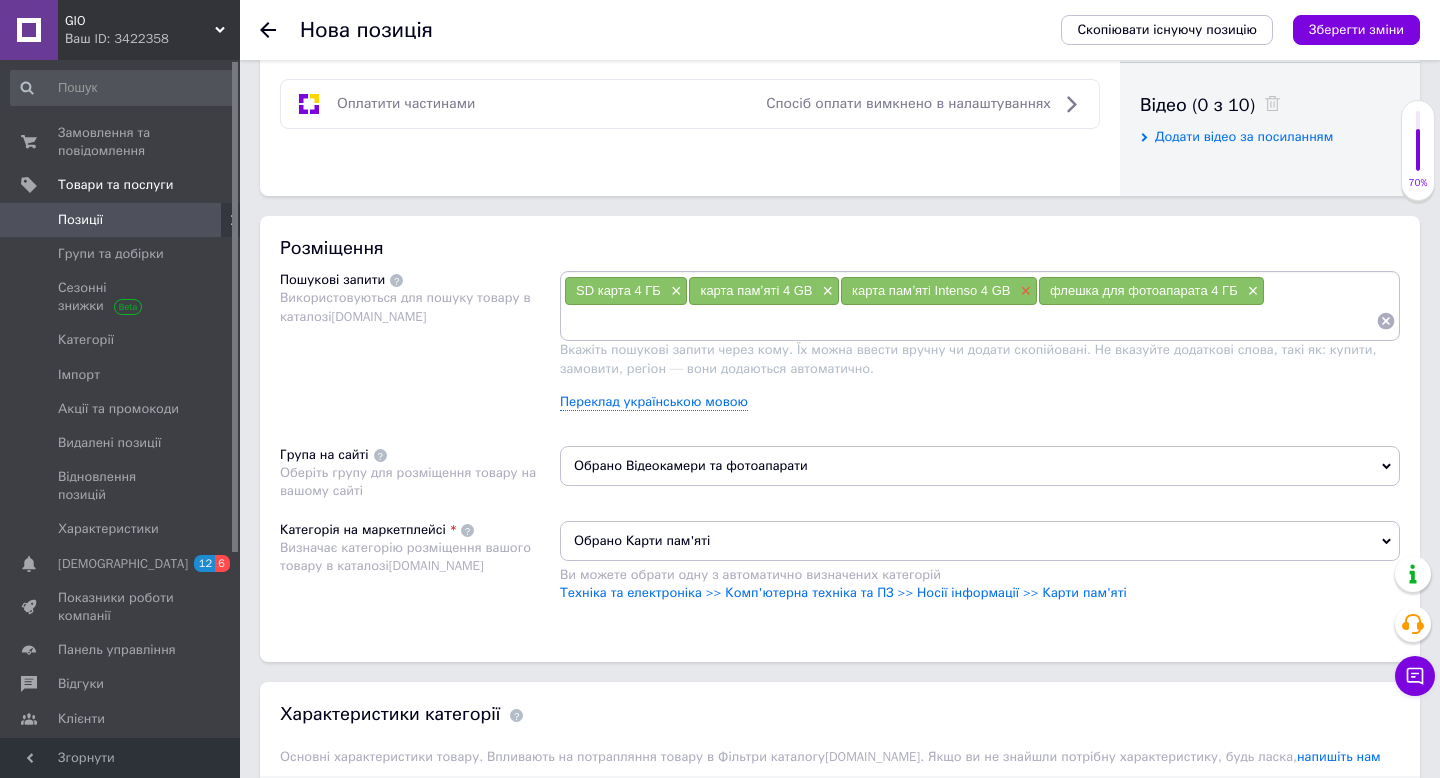 click on "×" at bounding box center (1023, 291) 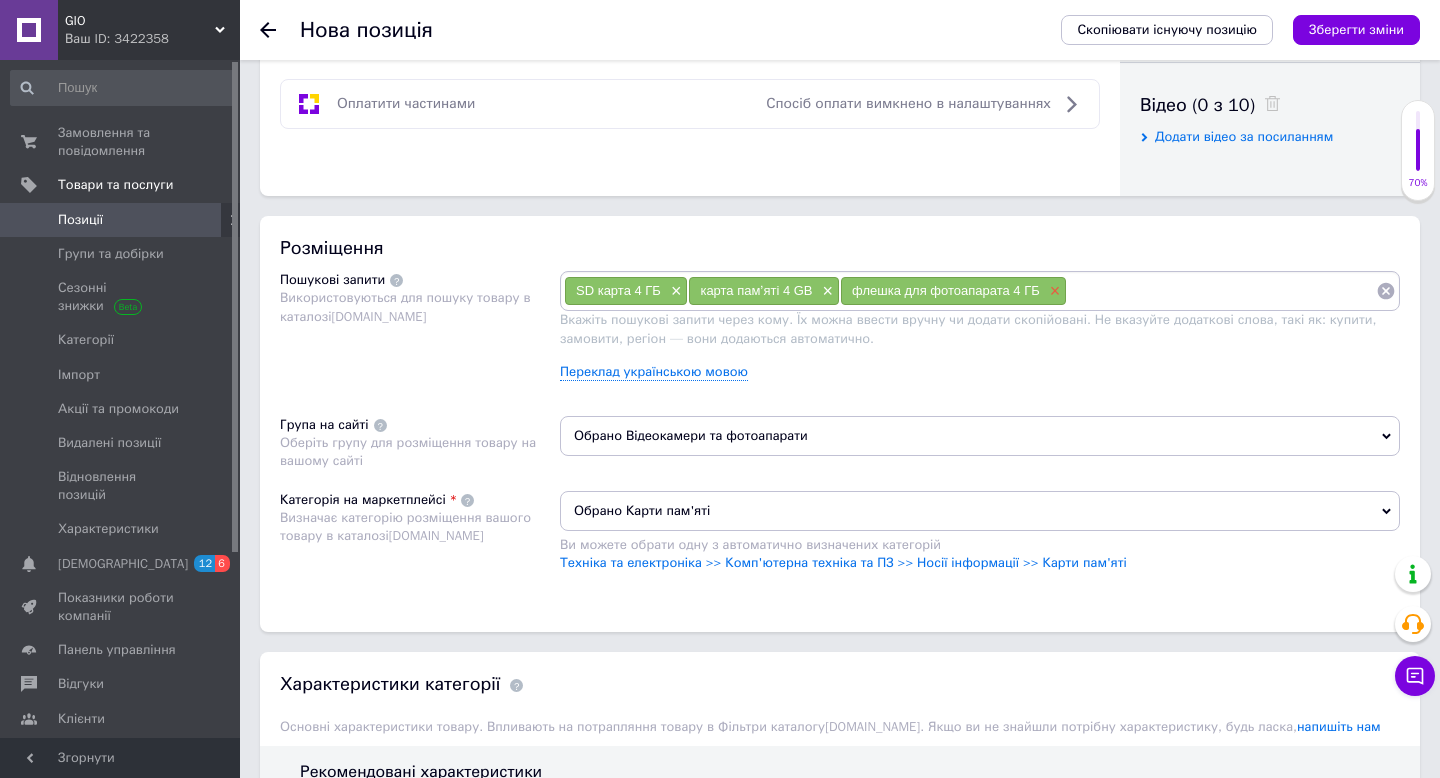 click on "×" at bounding box center (1053, 291) 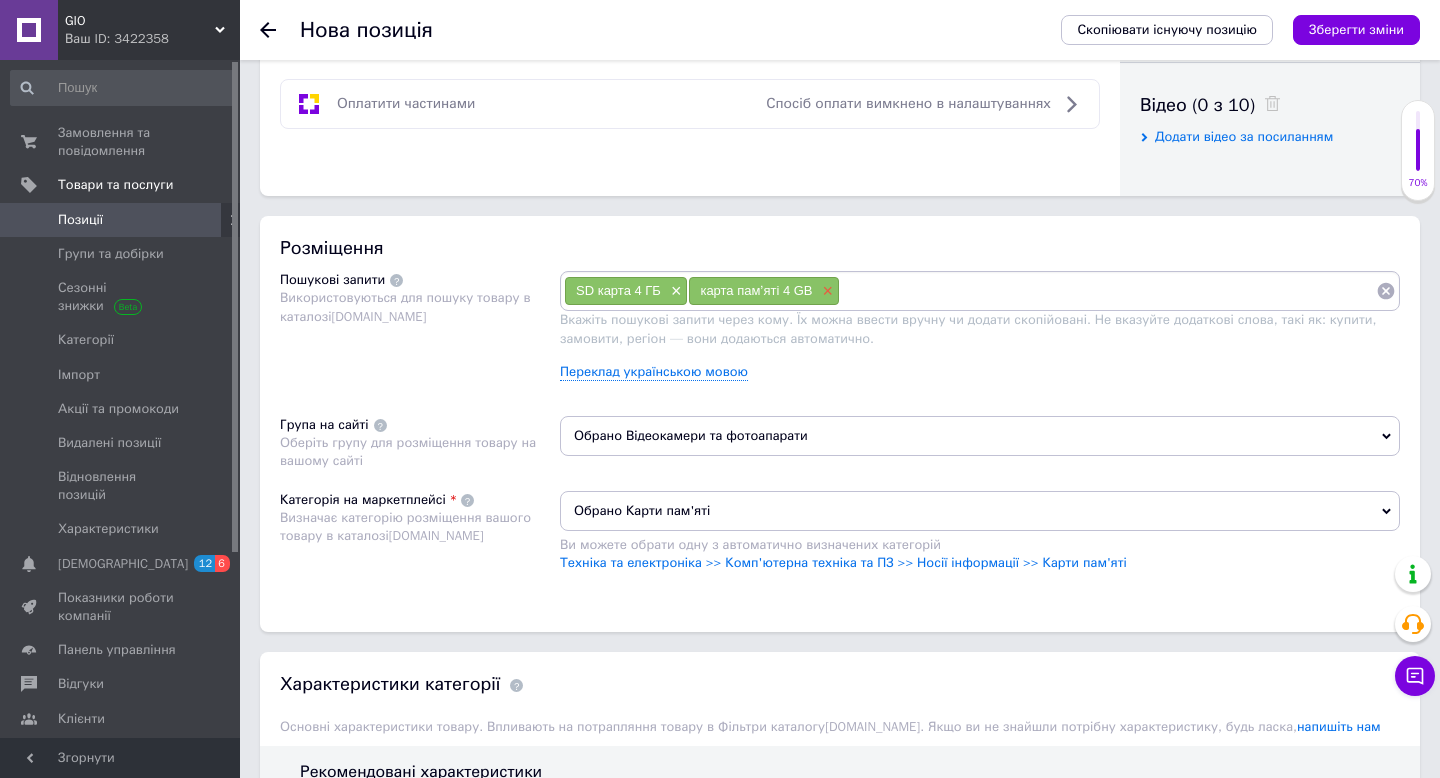 click on "×" at bounding box center (826, 291) 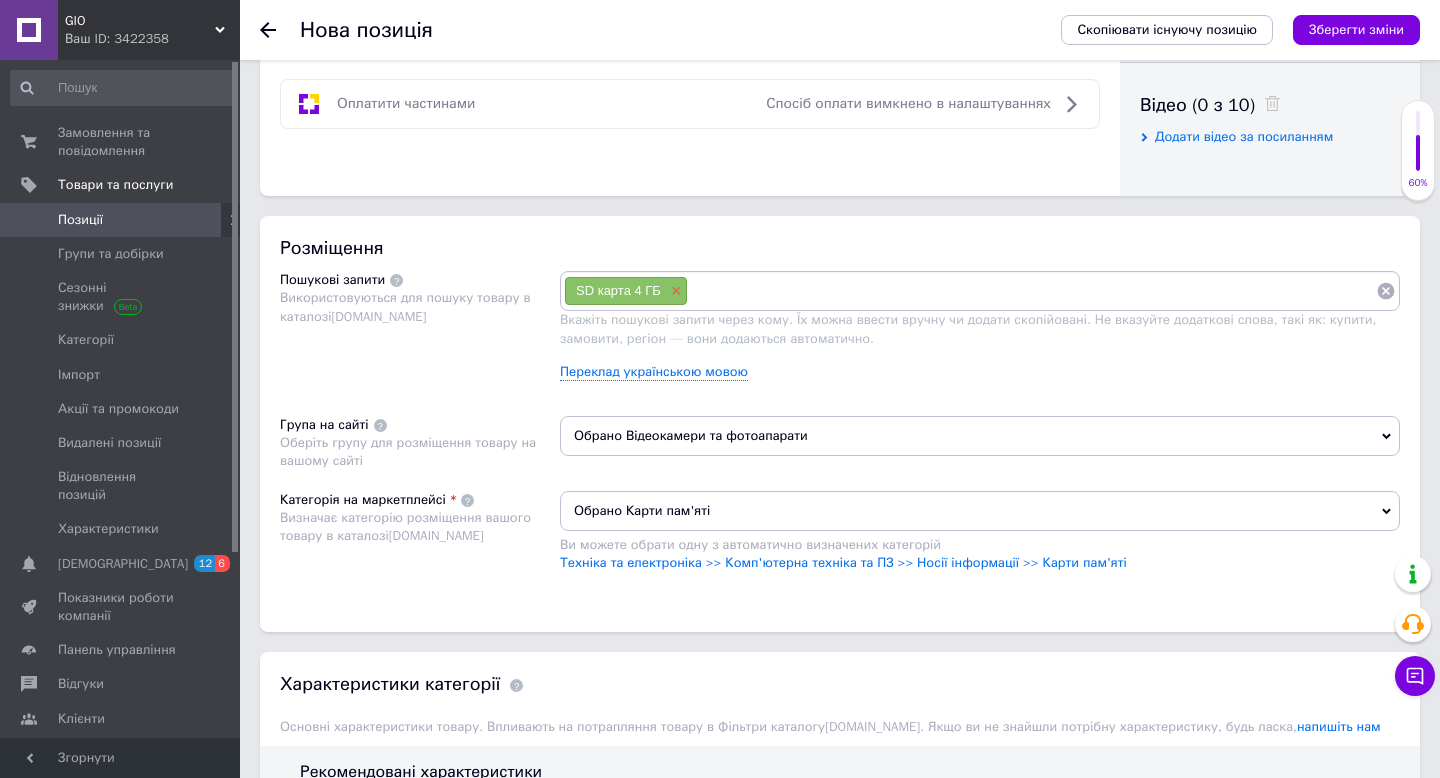 click on "×" at bounding box center (674, 291) 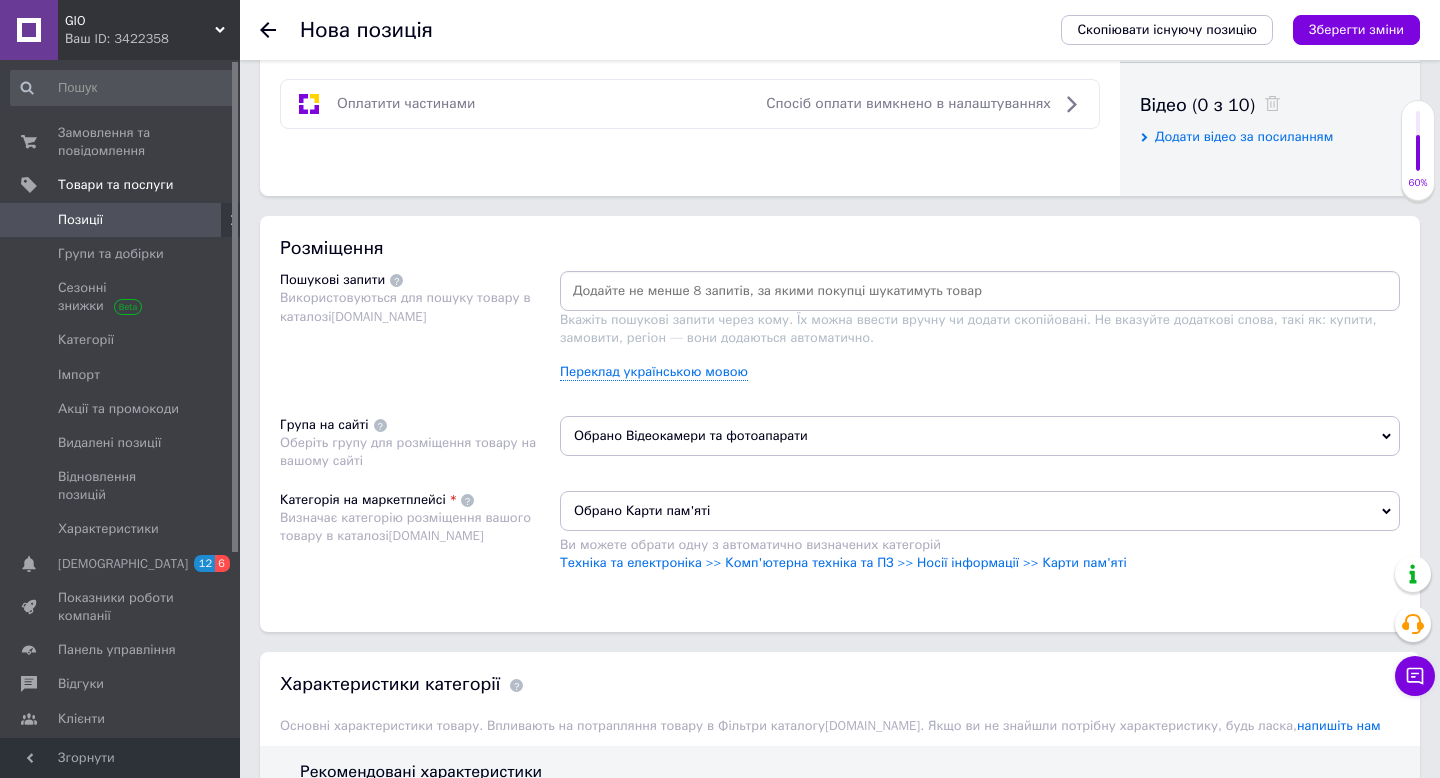 click at bounding box center (980, 291) 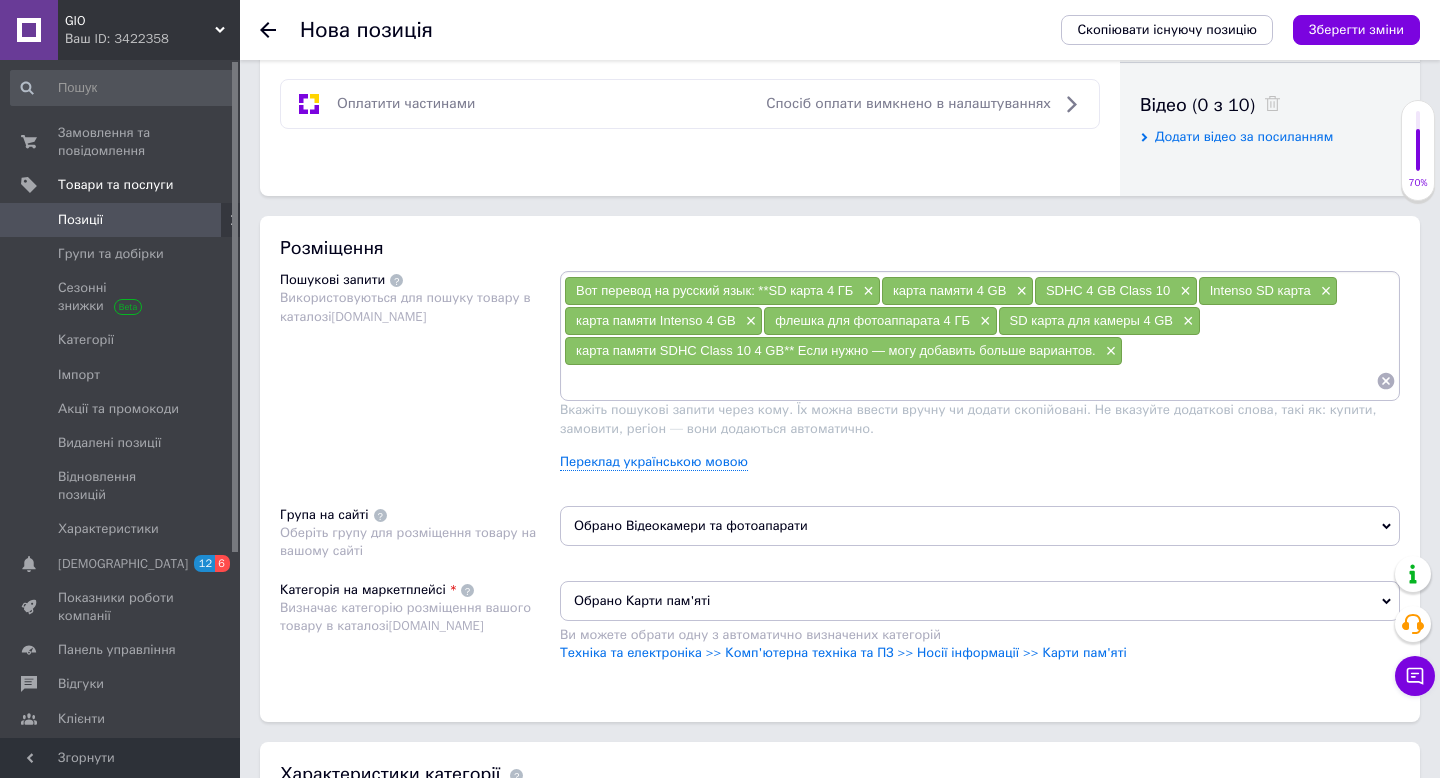 click on "Вот перевод на русский язык:
**SD карта 4 ГБ" at bounding box center (714, 290) 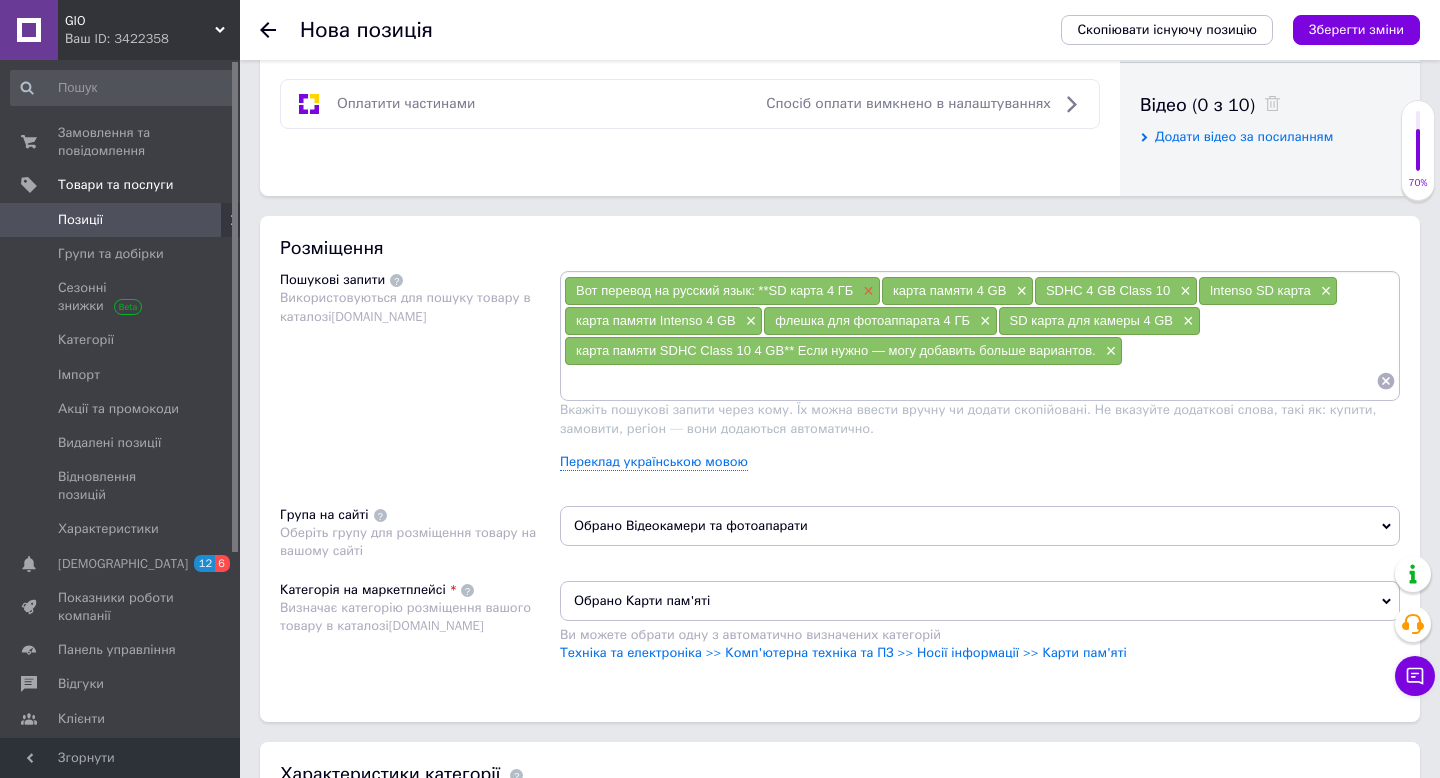 click on "×" at bounding box center [866, 291] 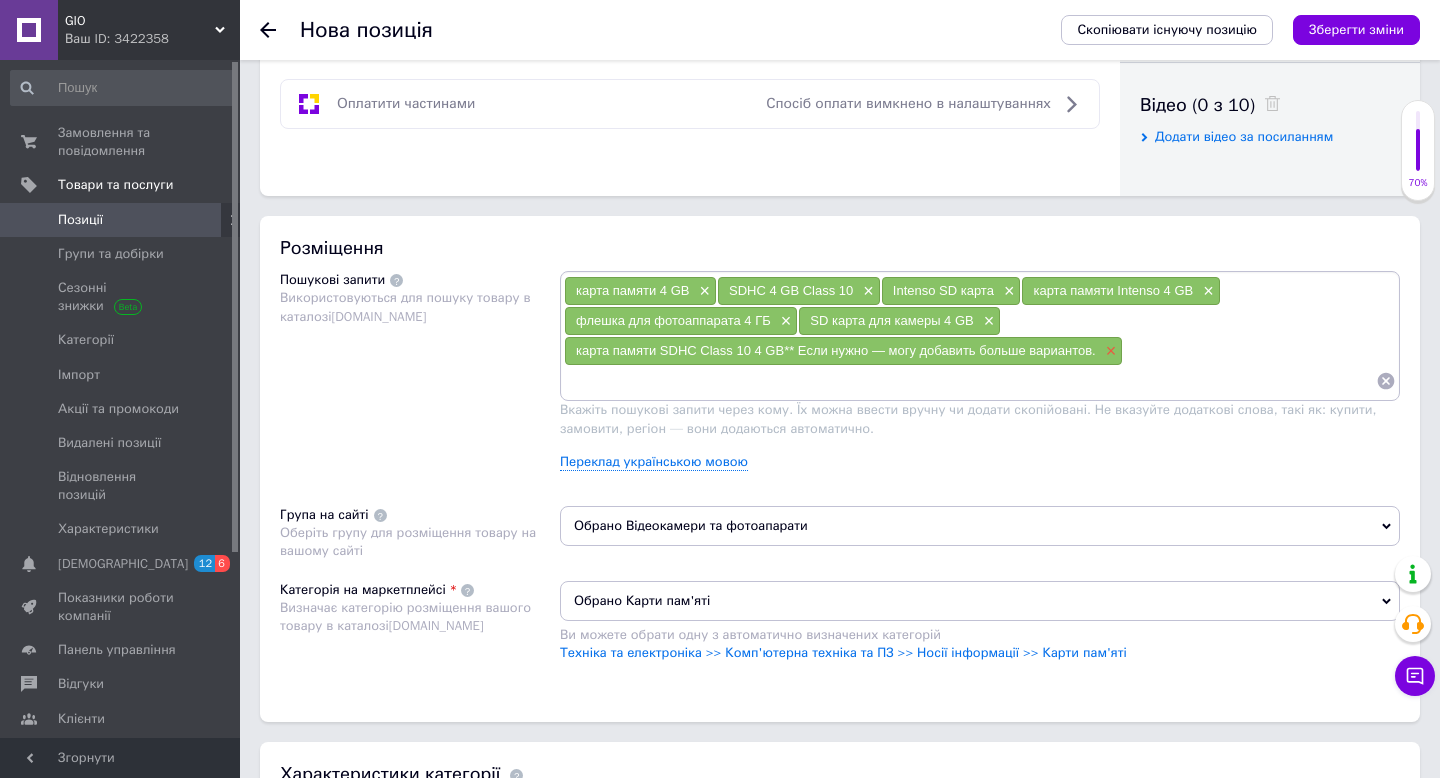click on "×" at bounding box center (1109, 351) 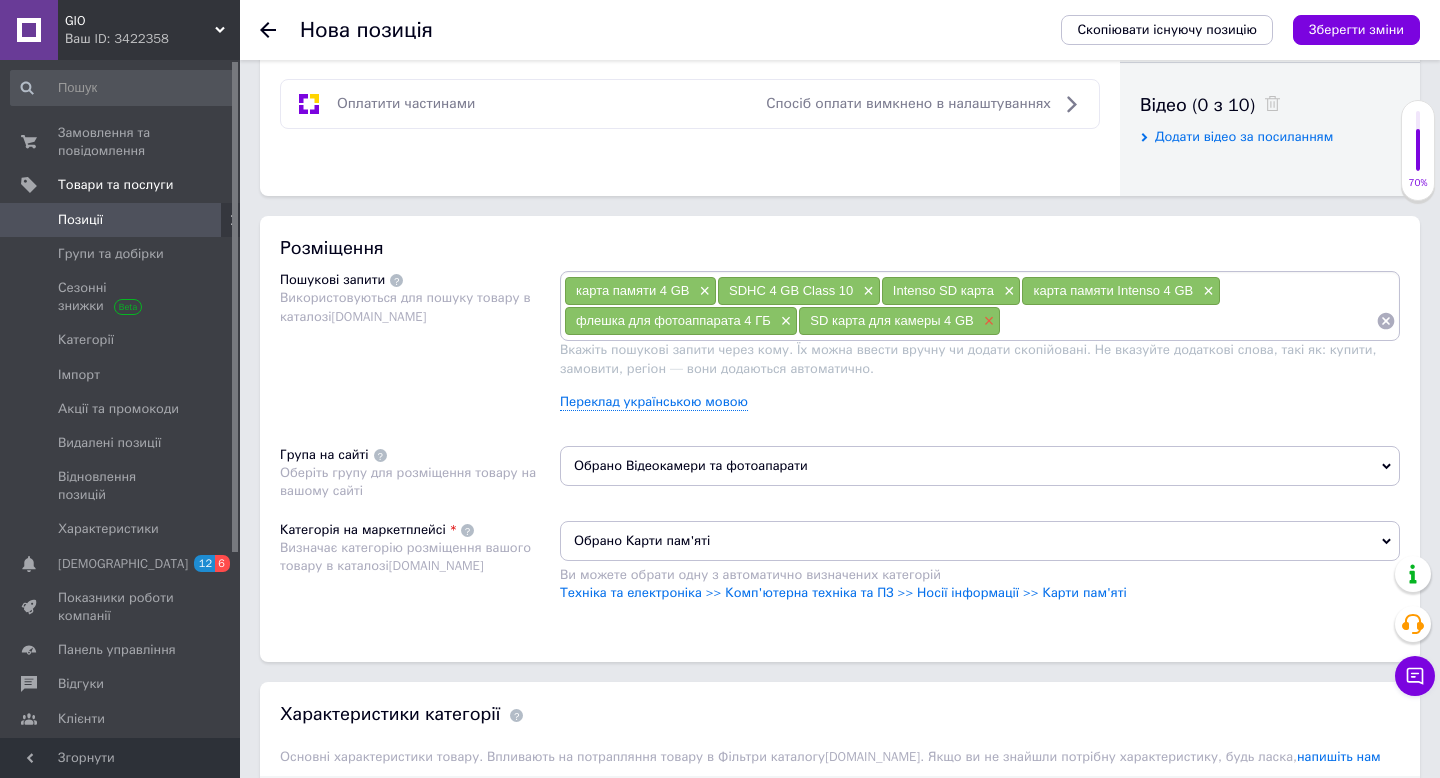 click on "×" at bounding box center [987, 321] 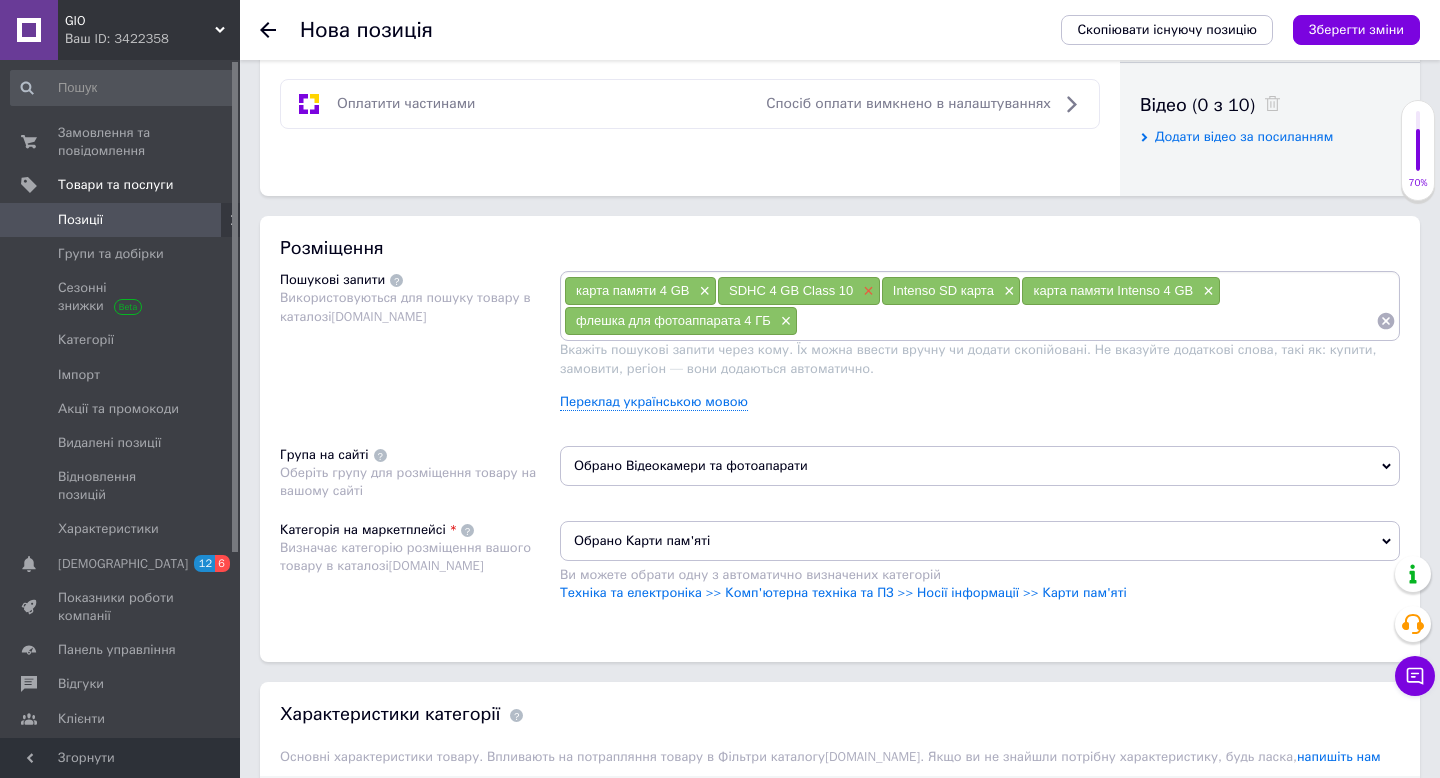click on "×" at bounding box center (866, 291) 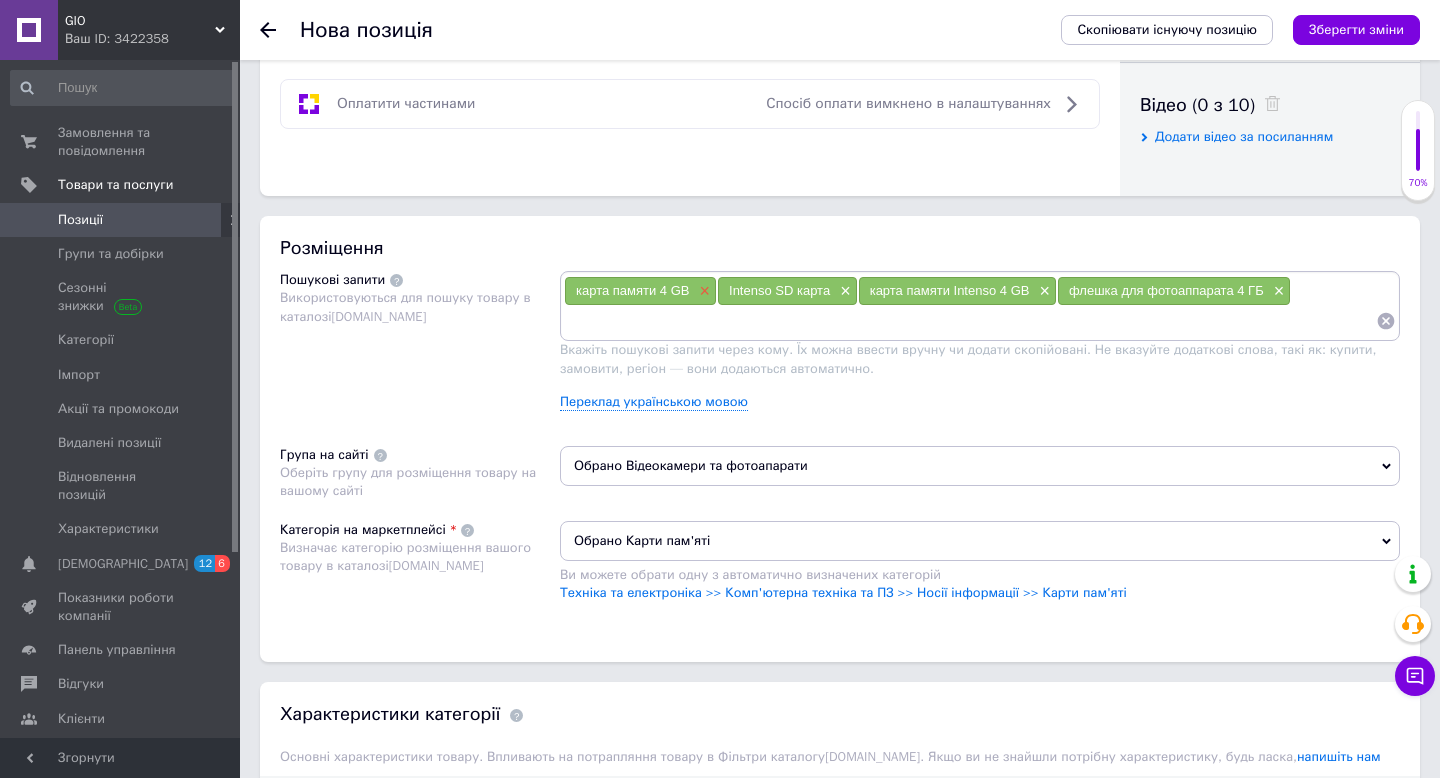 click on "×" at bounding box center (703, 291) 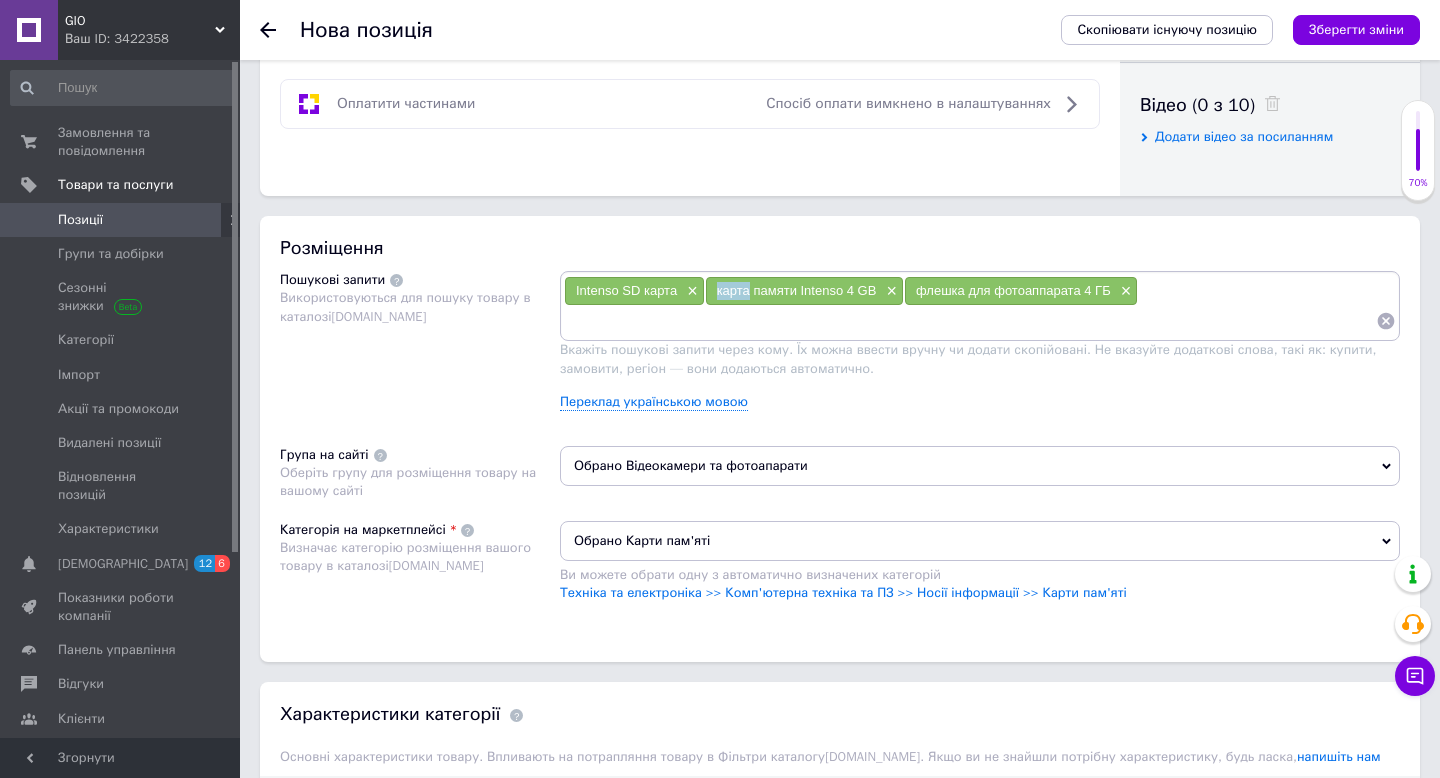 click on "карта памяти Intenso 4 GB ×" at bounding box center (804, 291) 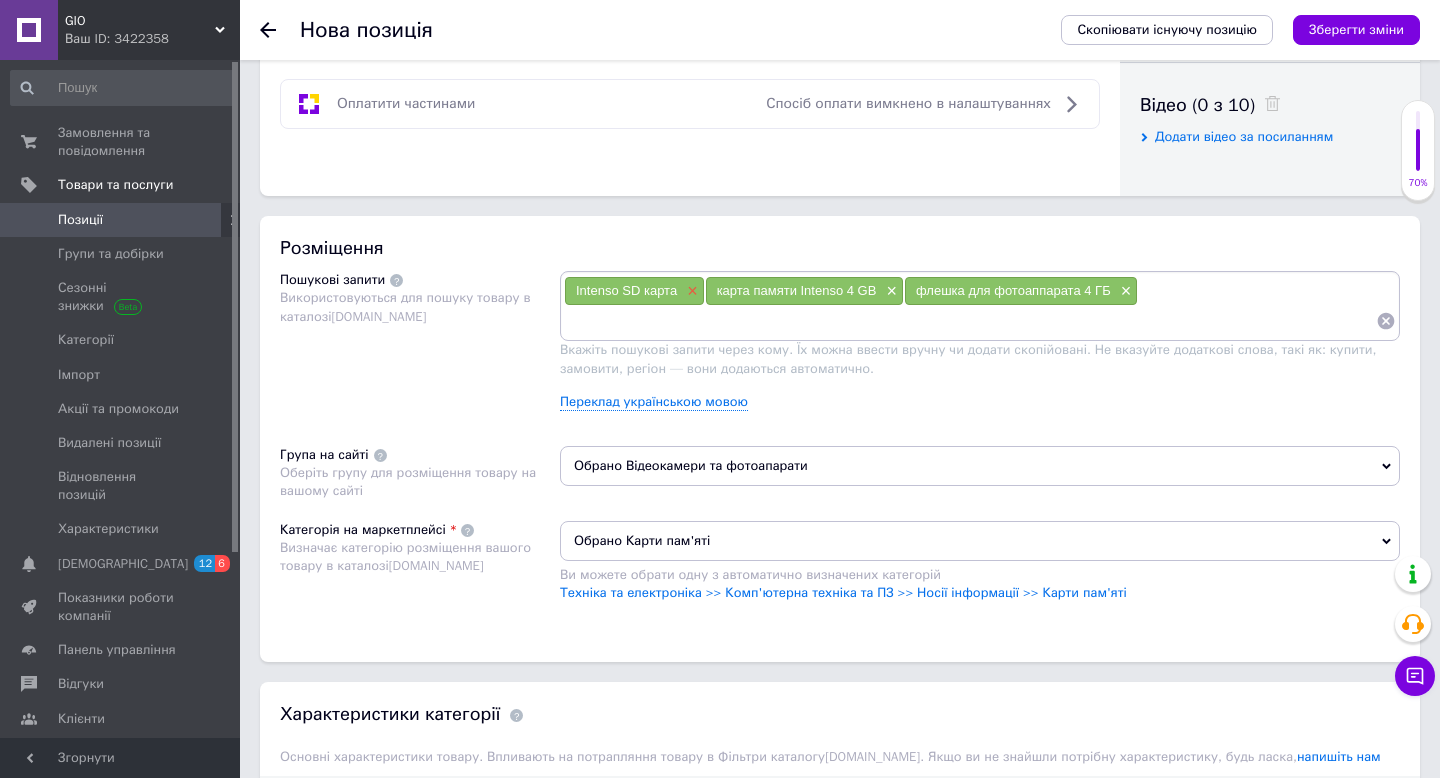 click on "×" at bounding box center (690, 291) 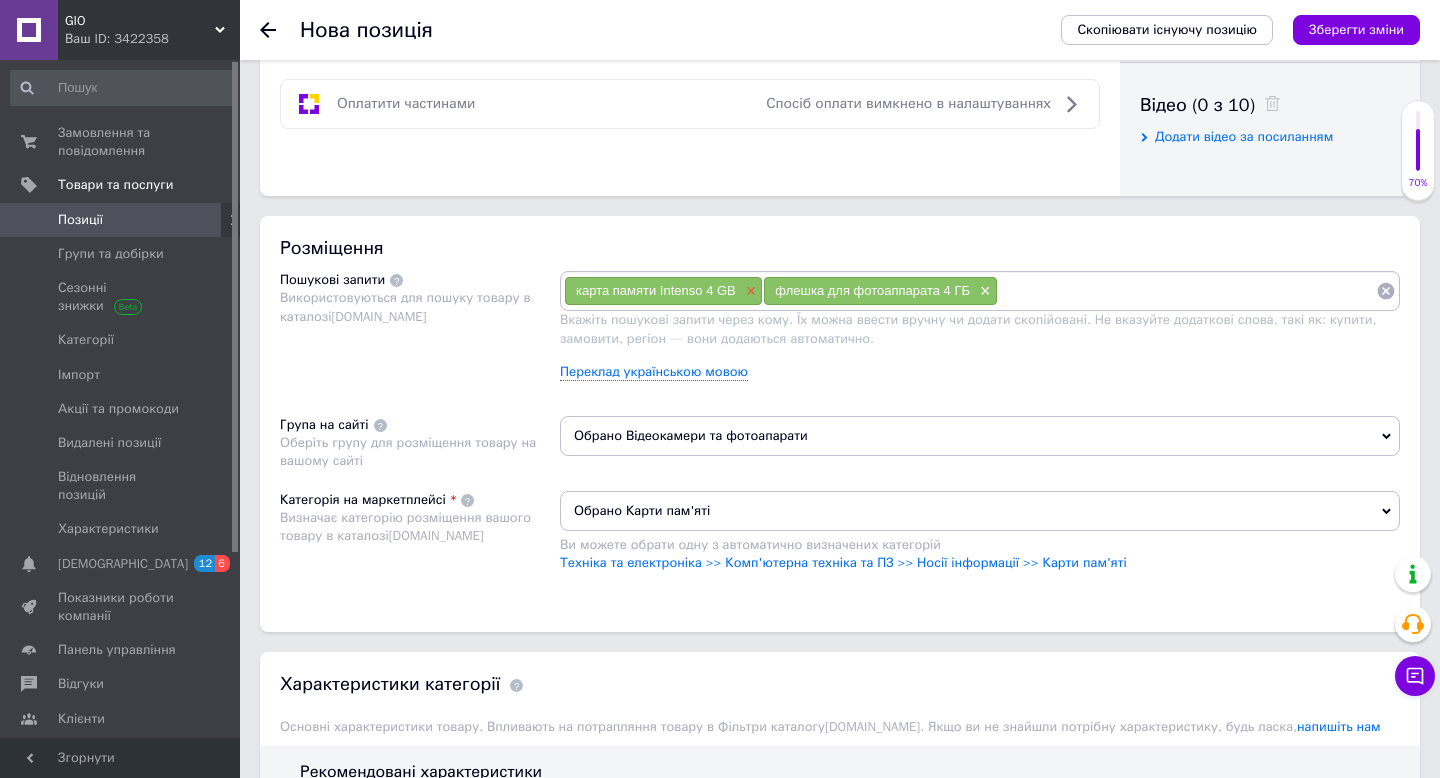click on "×" at bounding box center [749, 291] 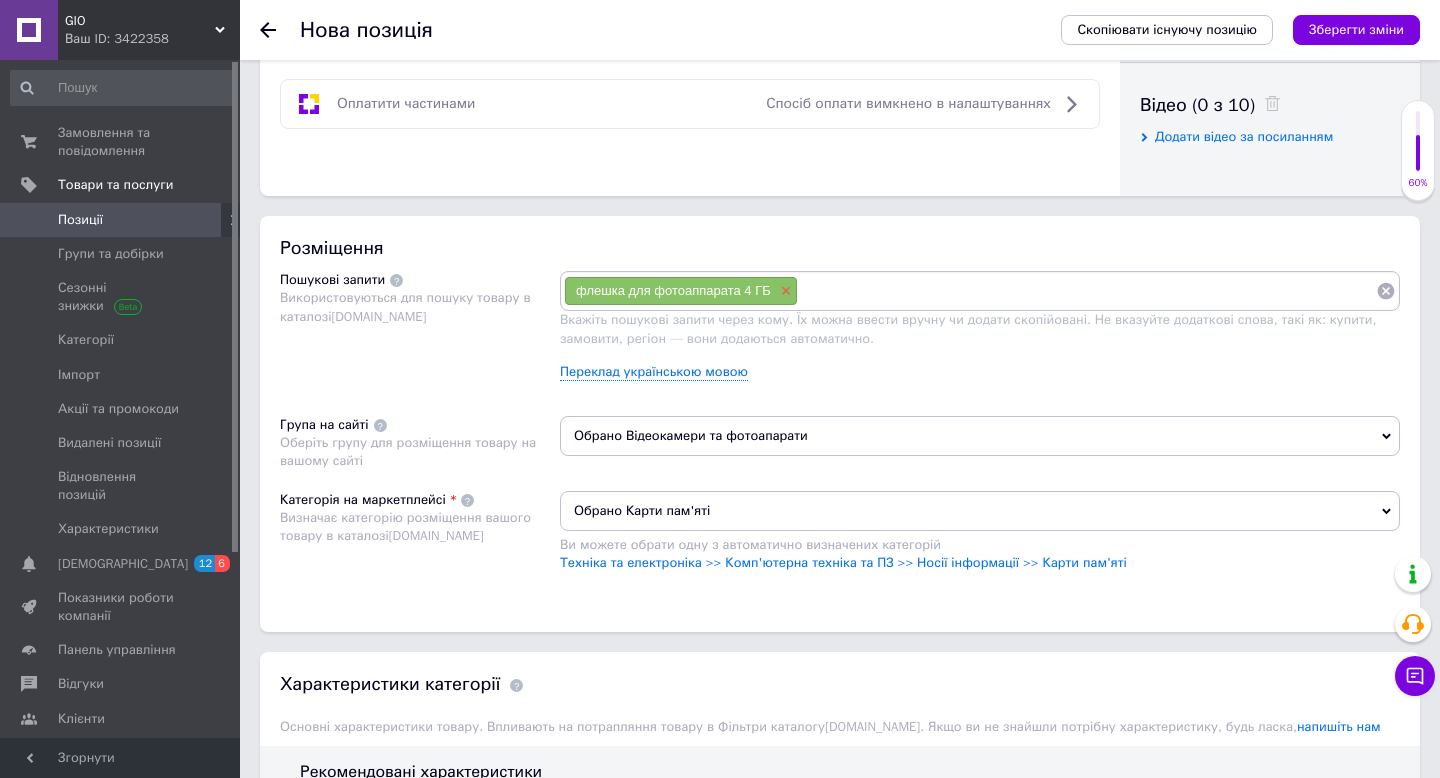 click on "×" at bounding box center [784, 291] 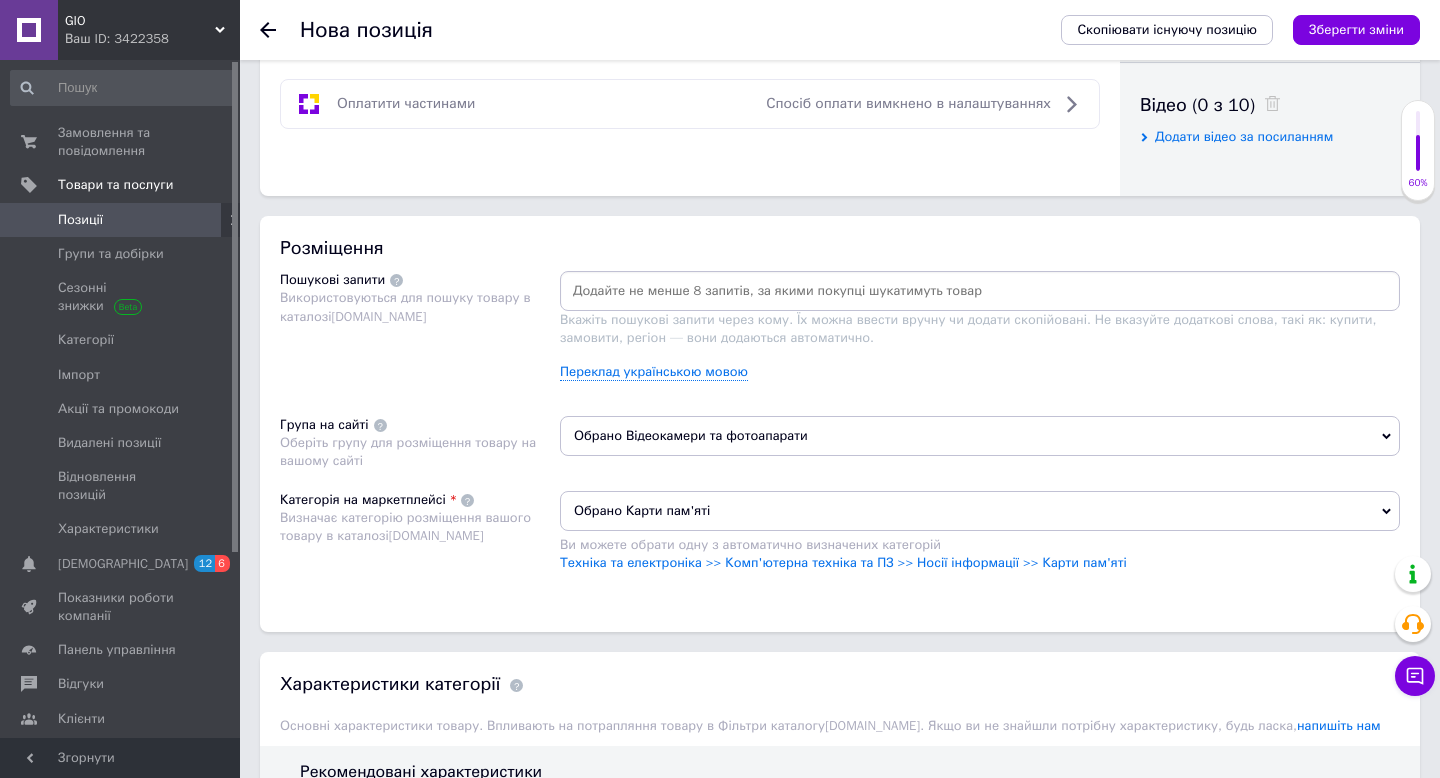 click at bounding box center (980, 291) 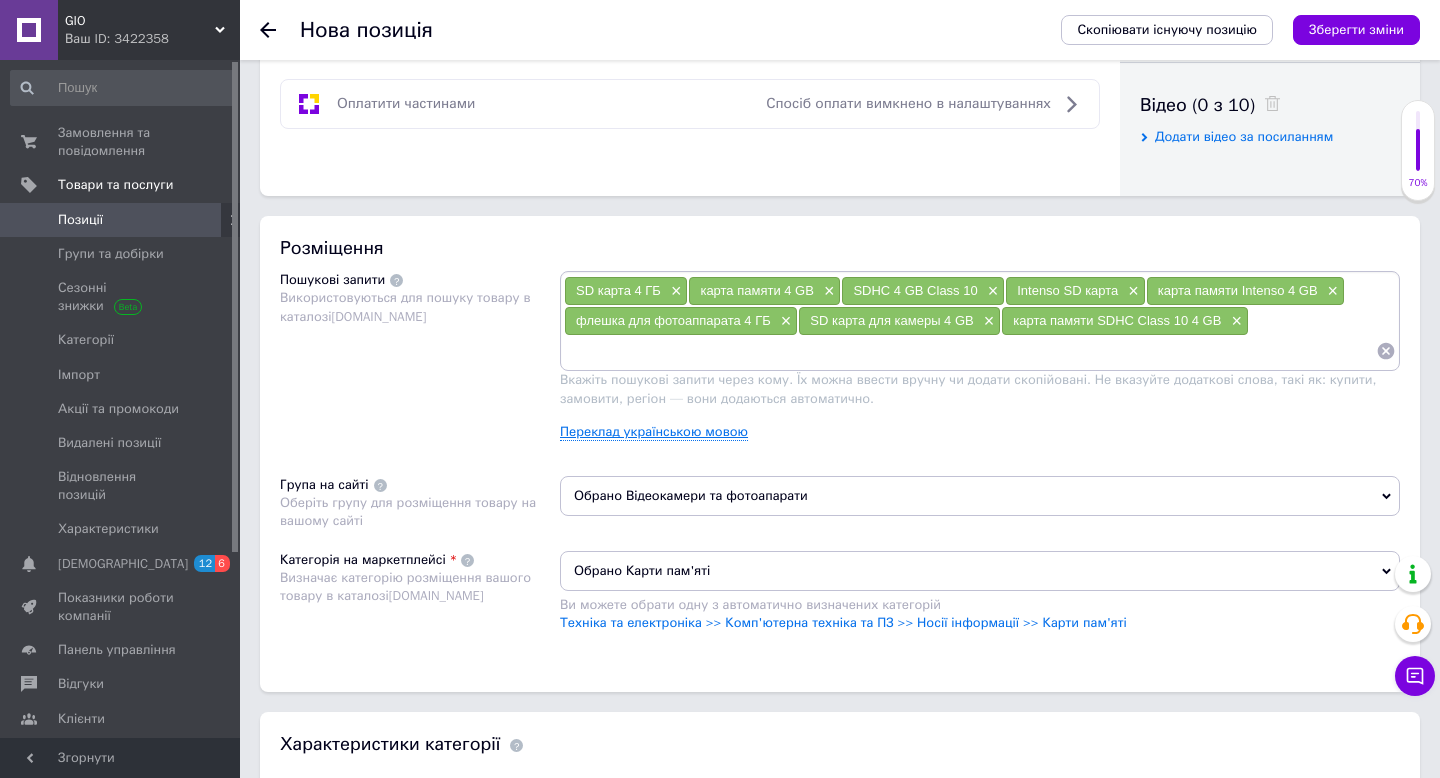 click on "Переклад українською мовою" at bounding box center [654, 432] 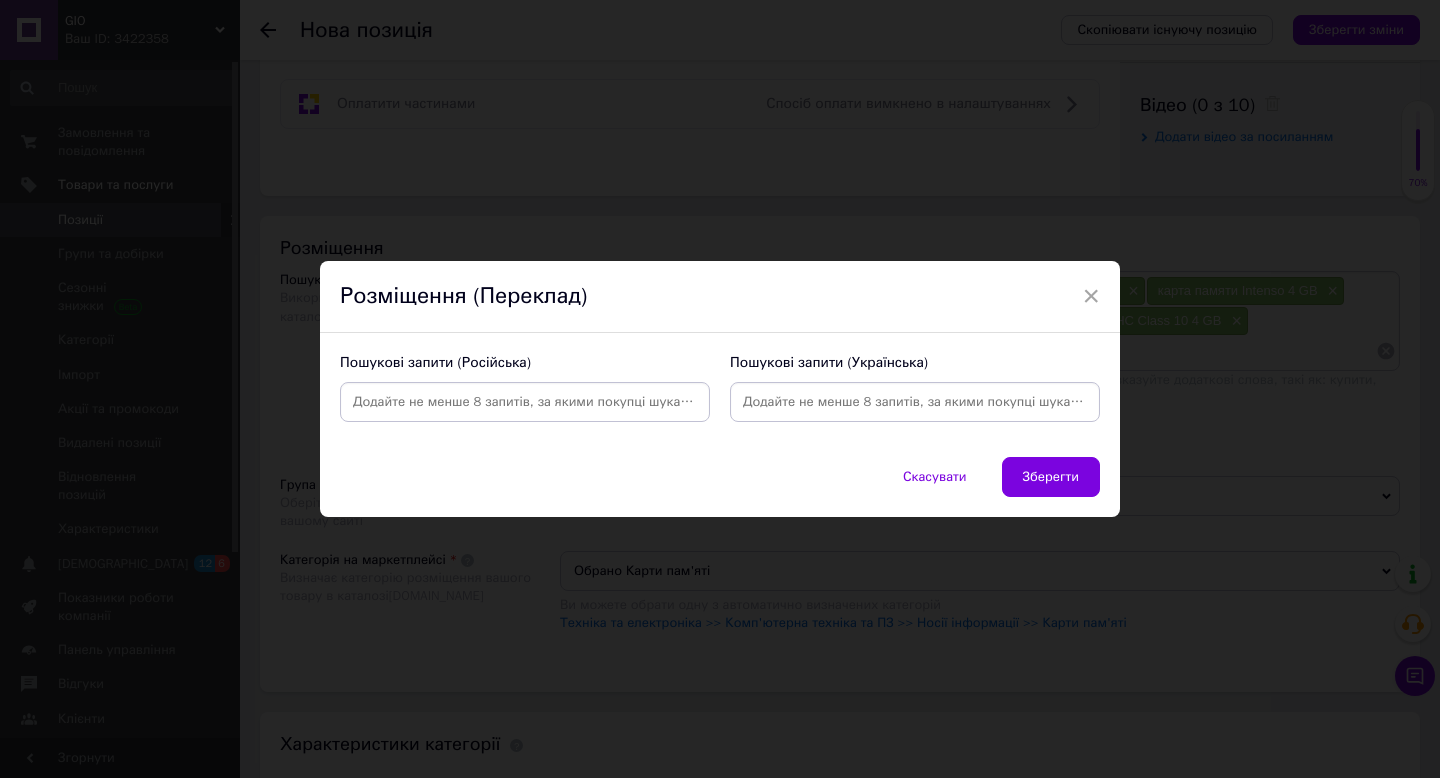 click at bounding box center (525, 402) 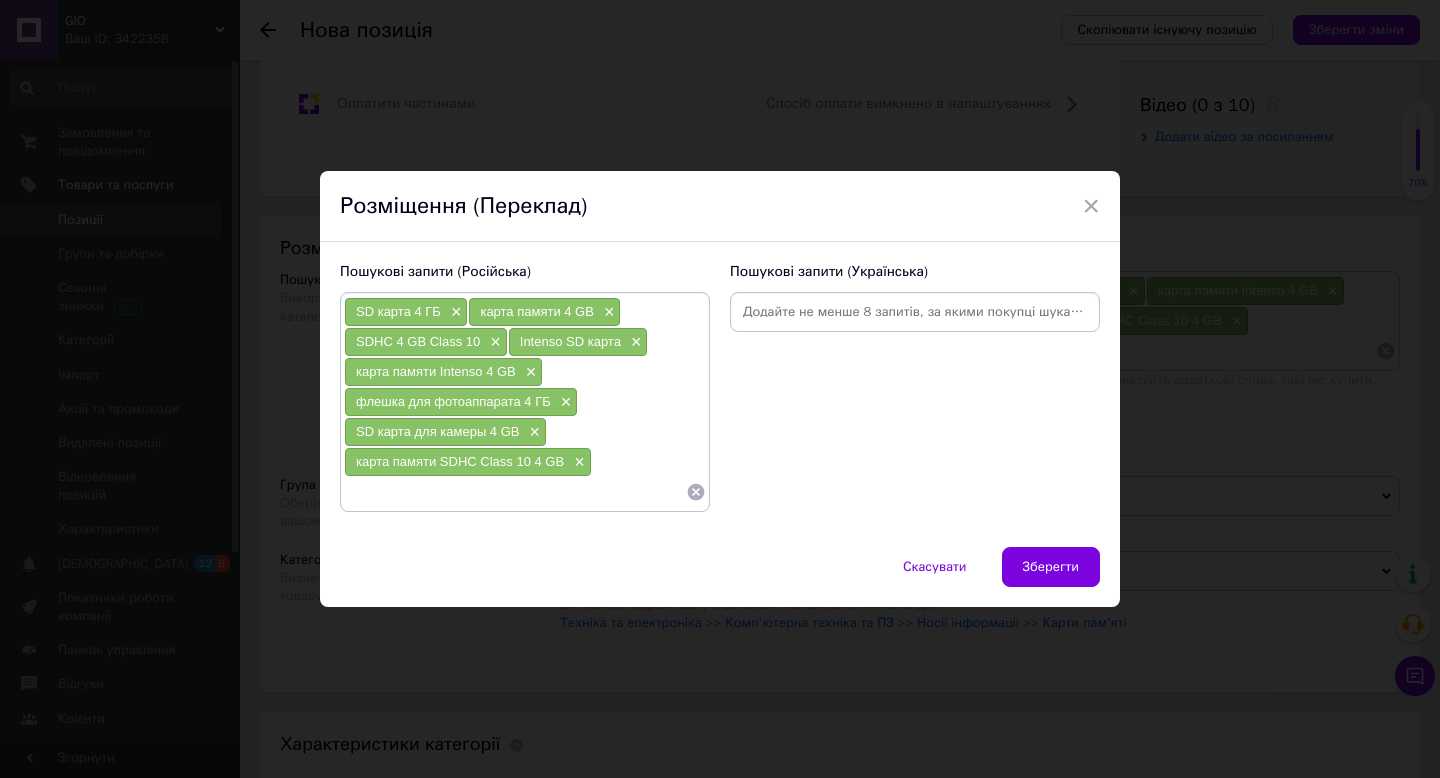 click at bounding box center [915, 312] 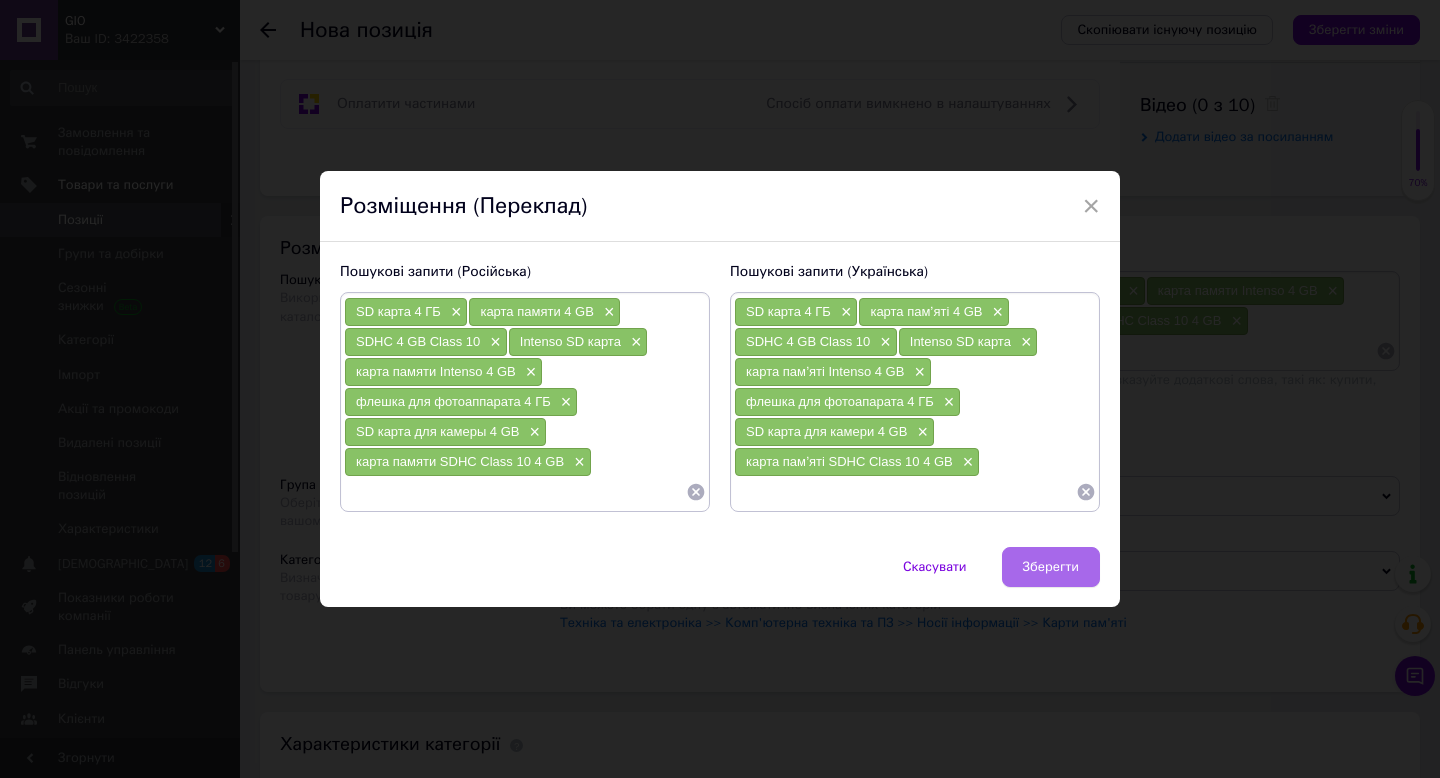 click on "Зберегти" at bounding box center [1051, 567] 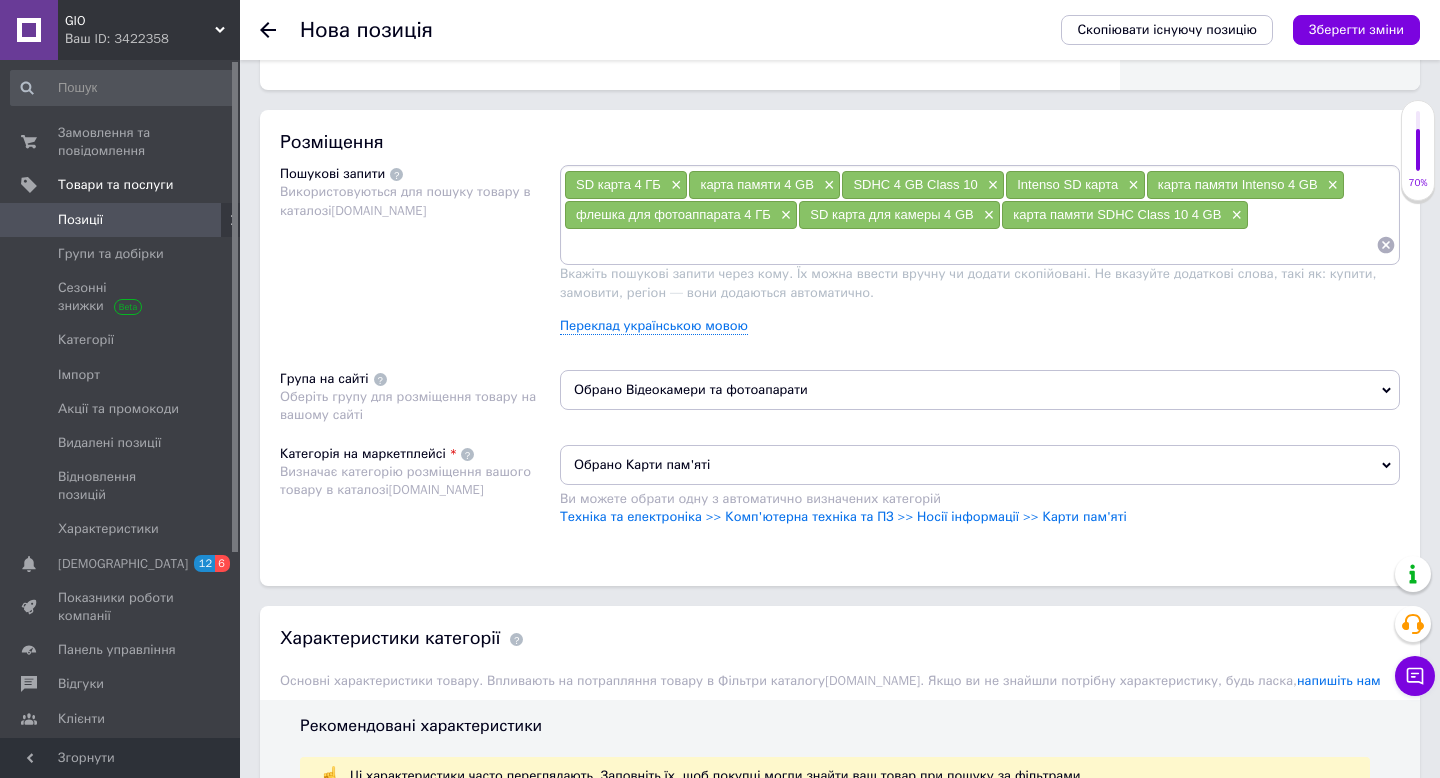 scroll, scrollTop: 1105, scrollLeft: 0, axis: vertical 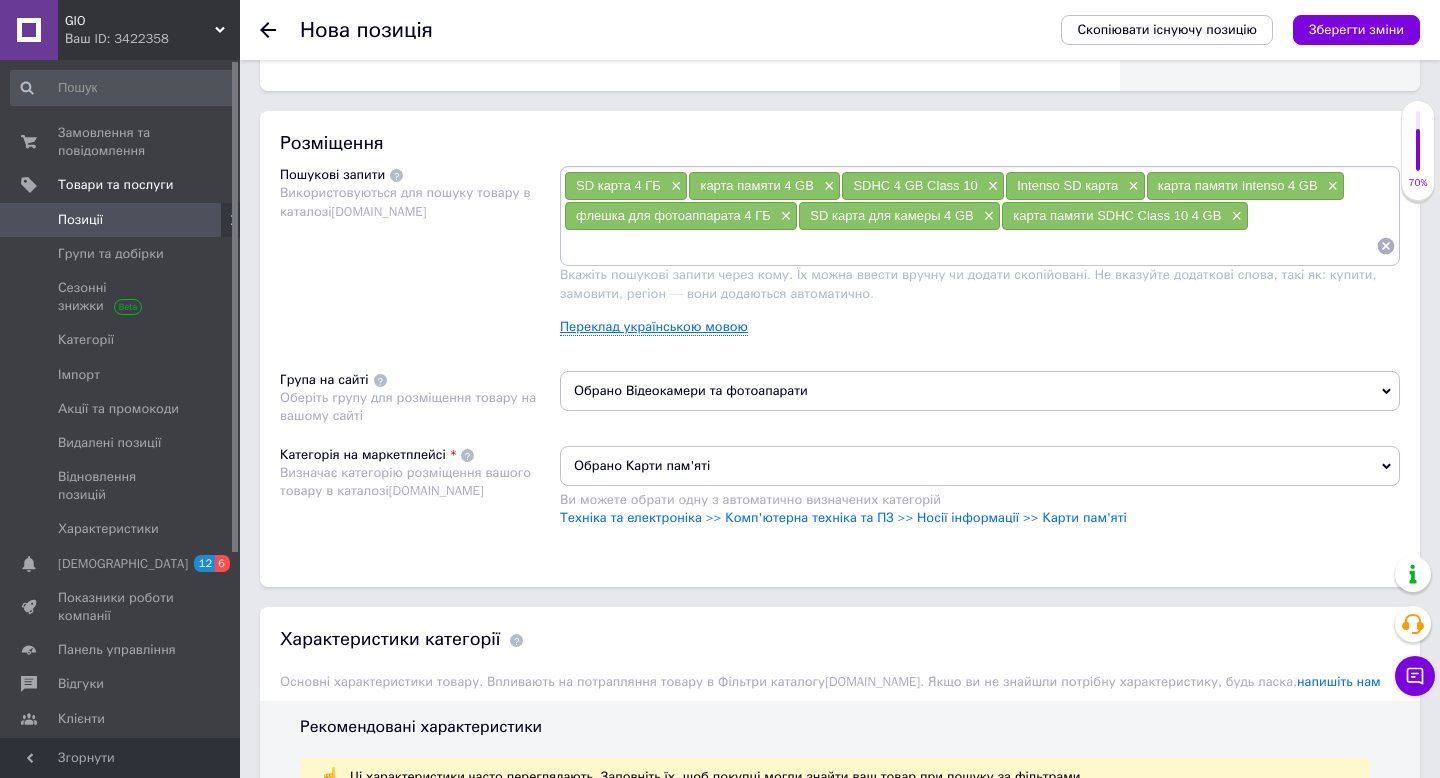 click on "Переклад українською мовою" at bounding box center (654, 327) 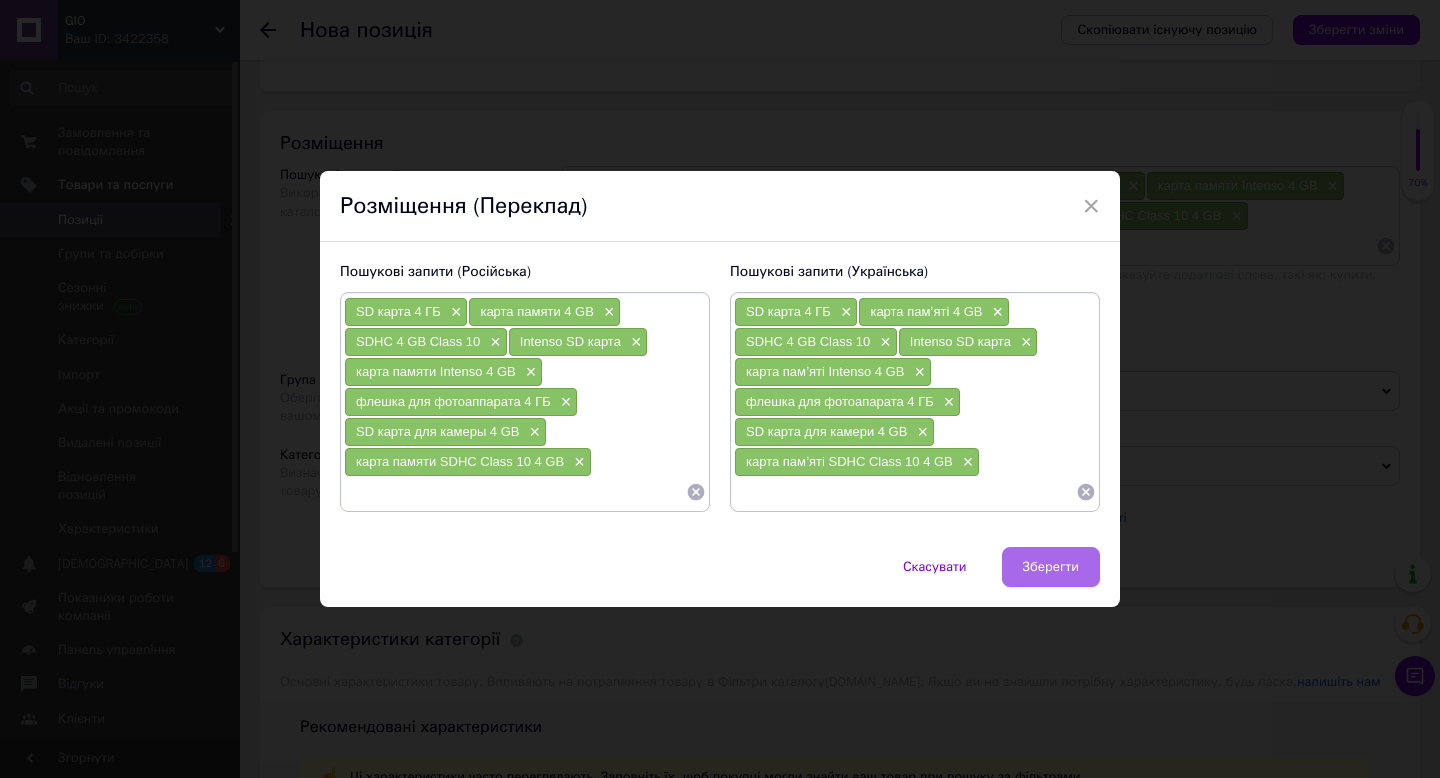 click on "Зберегти" at bounding box center (1051, 567) 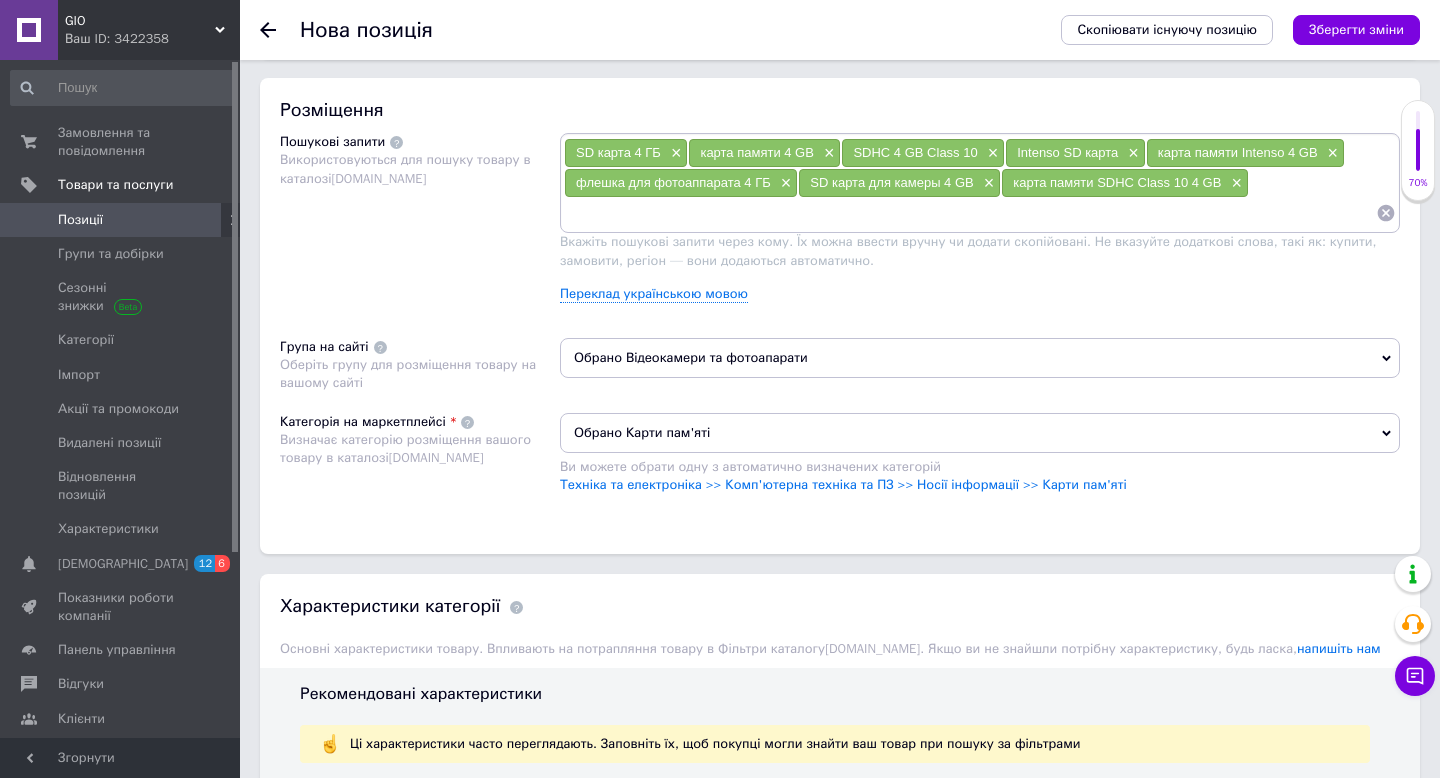 scroll, scrollTop: 1133, scrollLeft: 0, axis: vertical 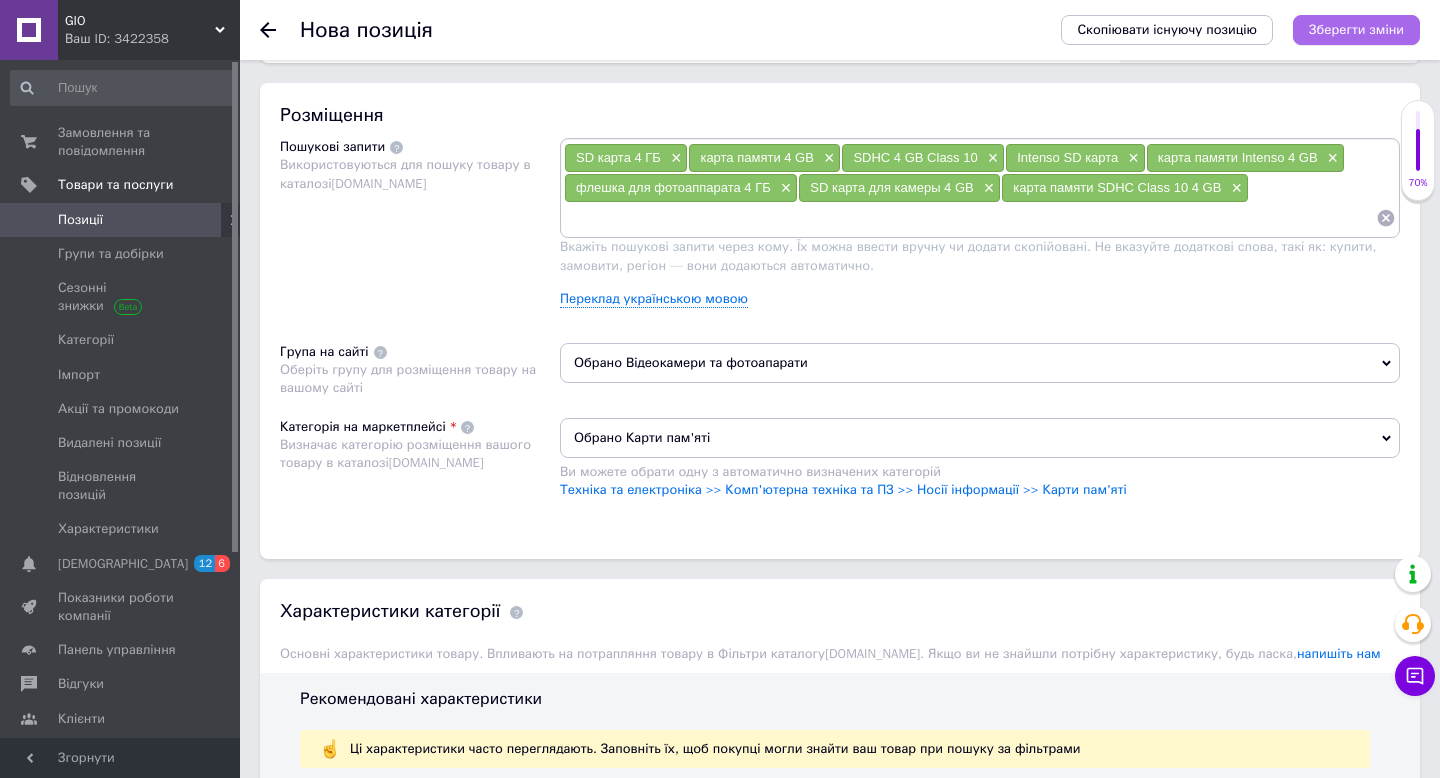 click on "Зберегти зміни" at bounding box center (1356, 29) 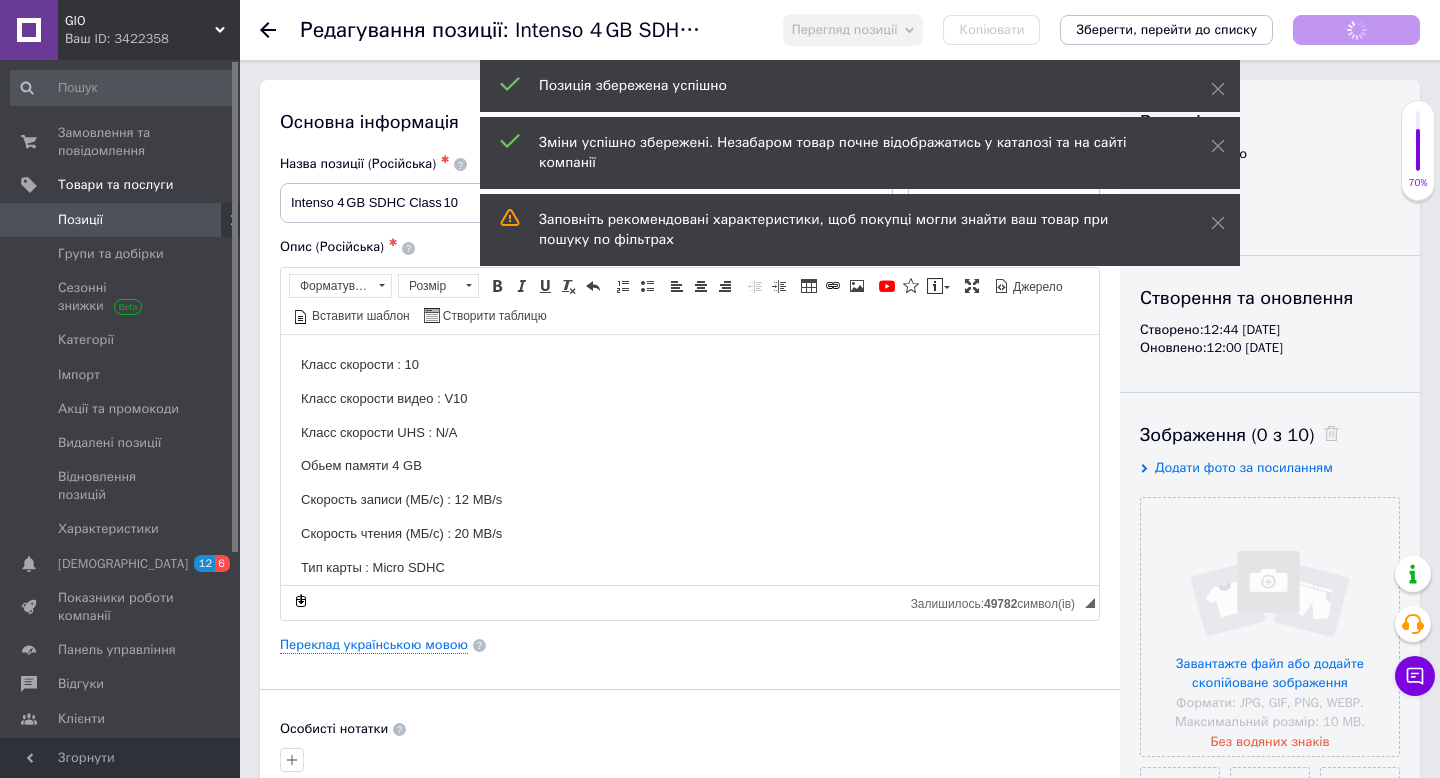 scroll, scrollTop: 0, scrollLeft: 0, axis: both 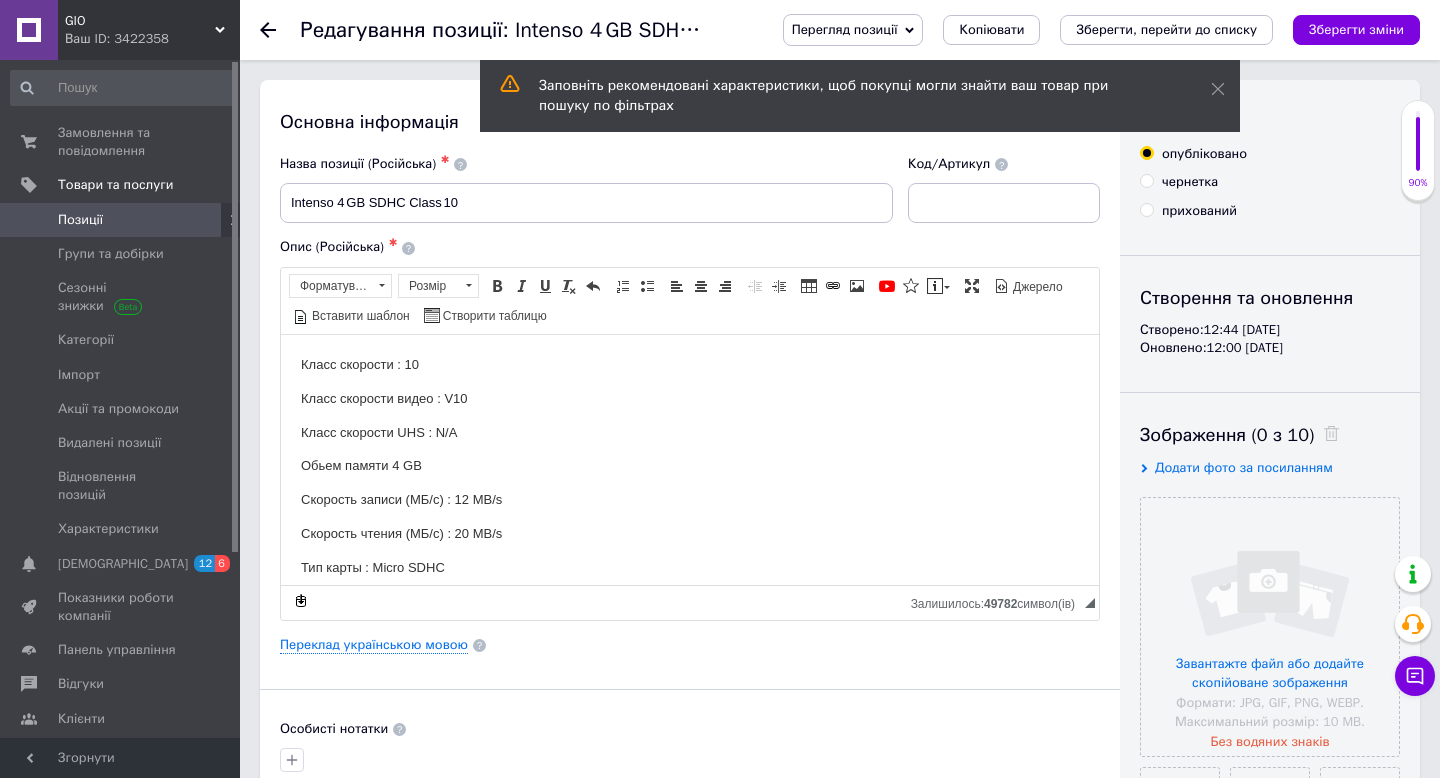 click on "Позиції" at bounding box center (121, 220) 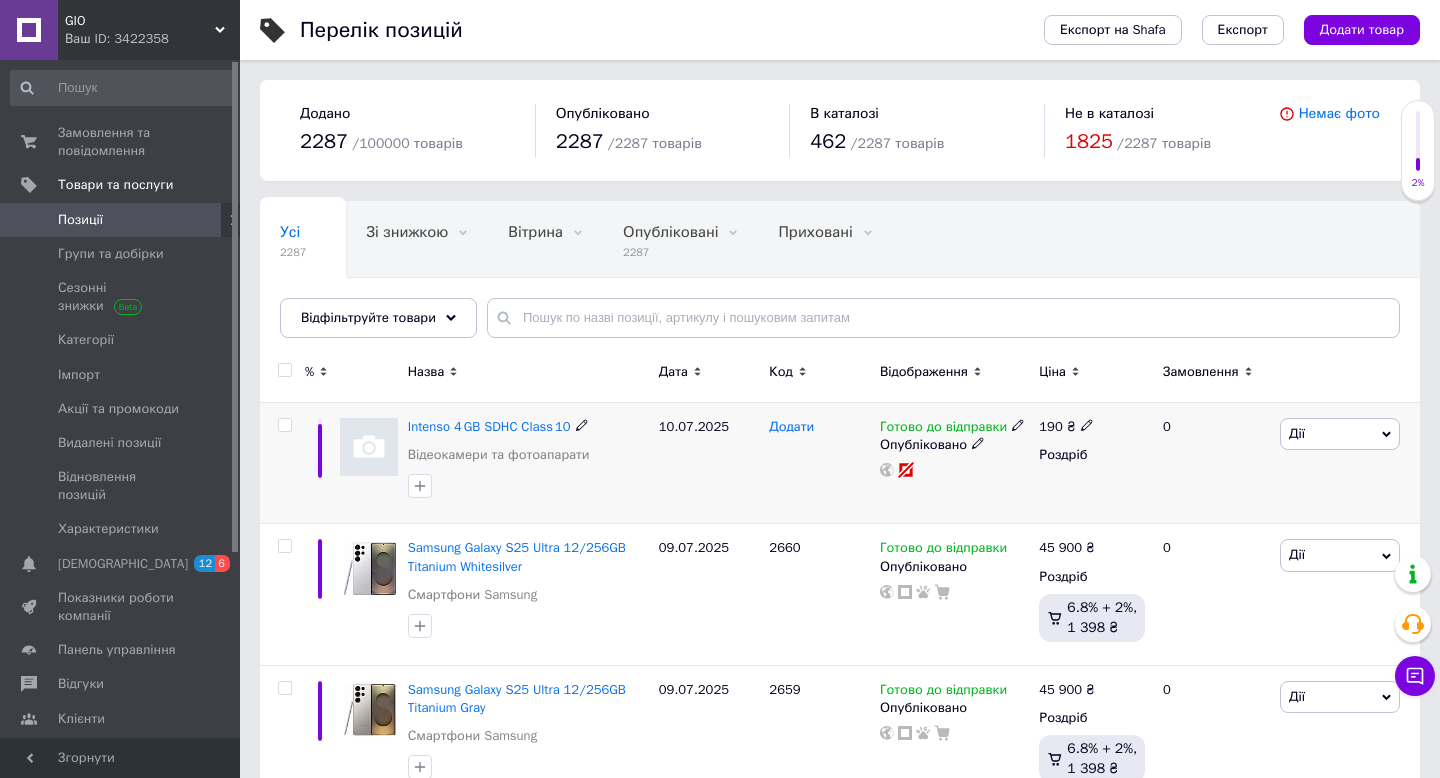 click on "Додати" at bounding box center [791, 427] 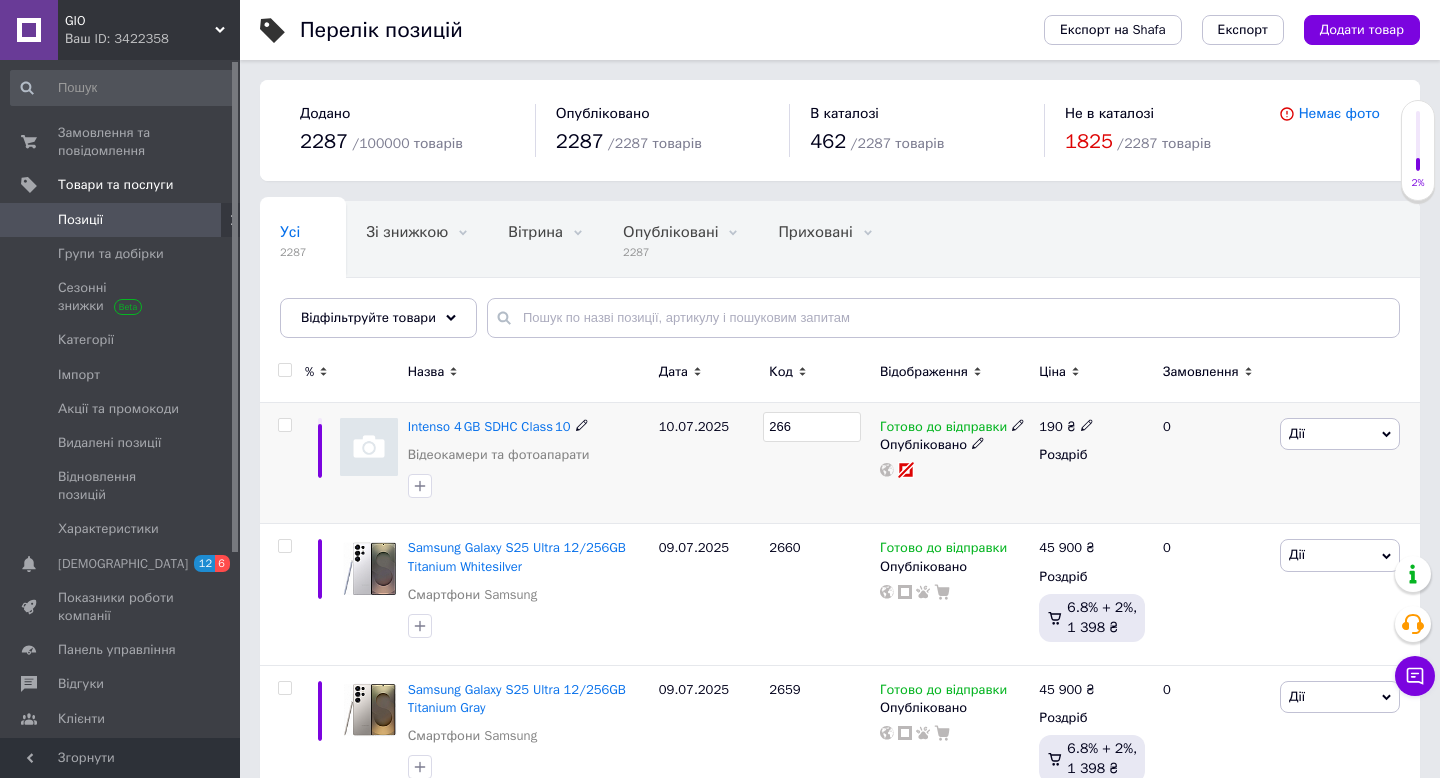 type on "2661" 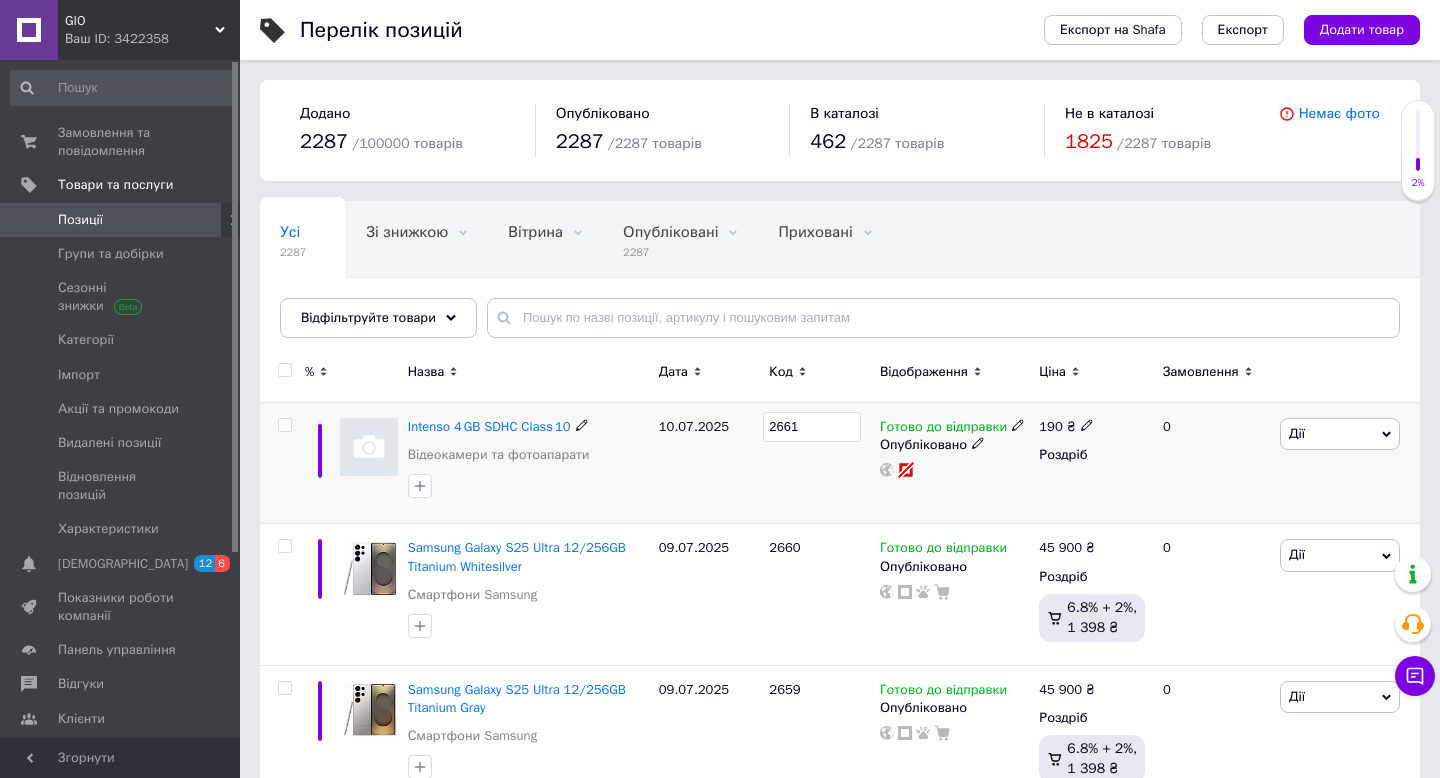 click at bounding box center [369, 447] 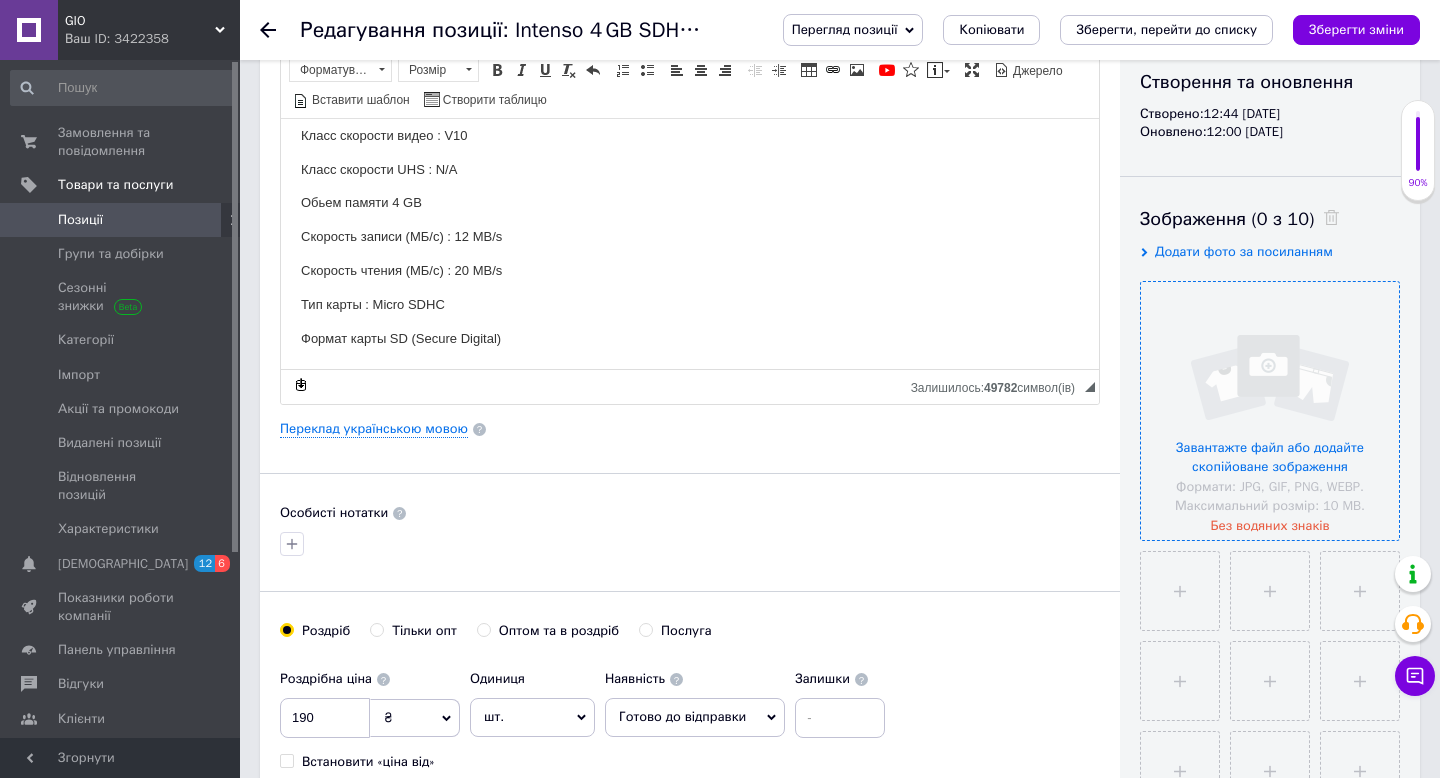 scroll, scrollTop: 217, scrollLeft: 0, axis: vertical 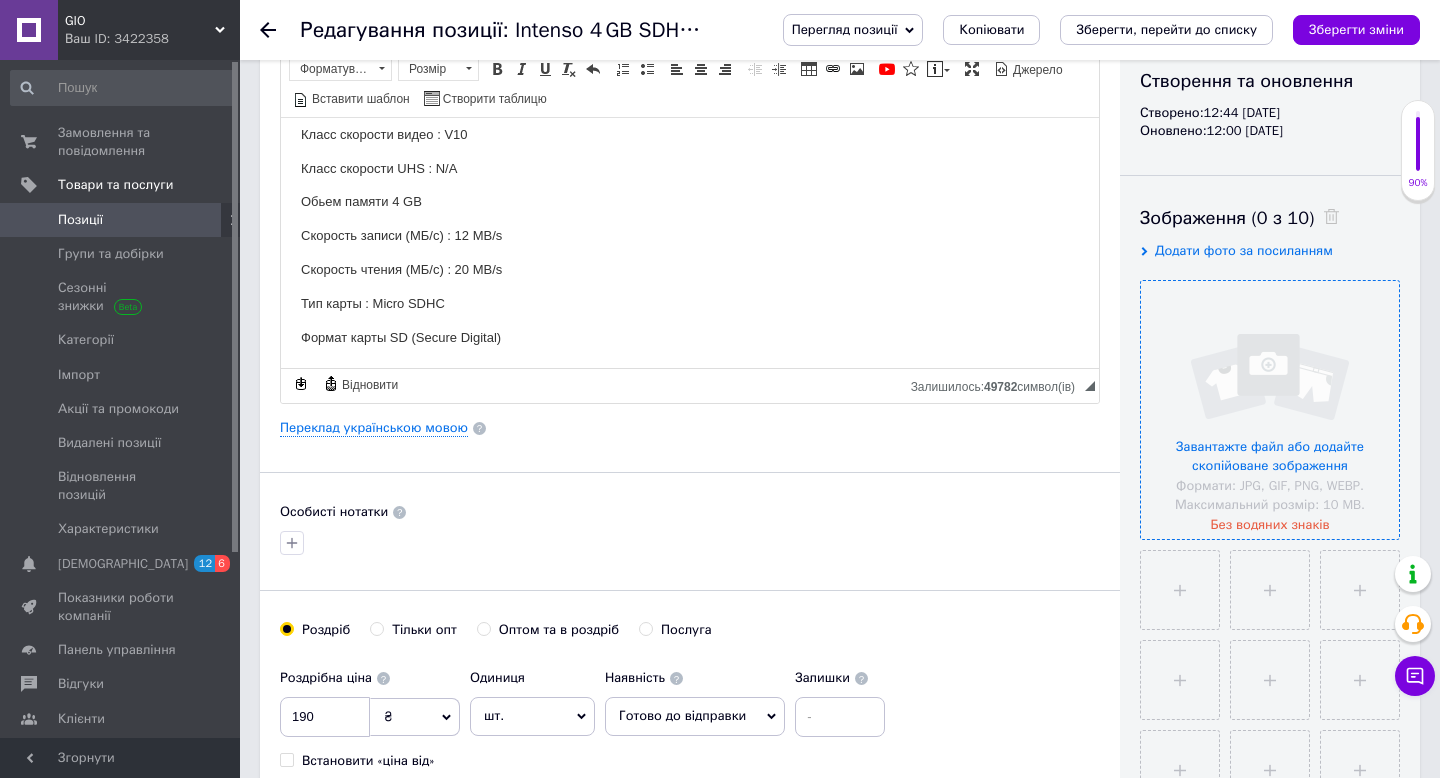 click at bounding box center [1270, 410] 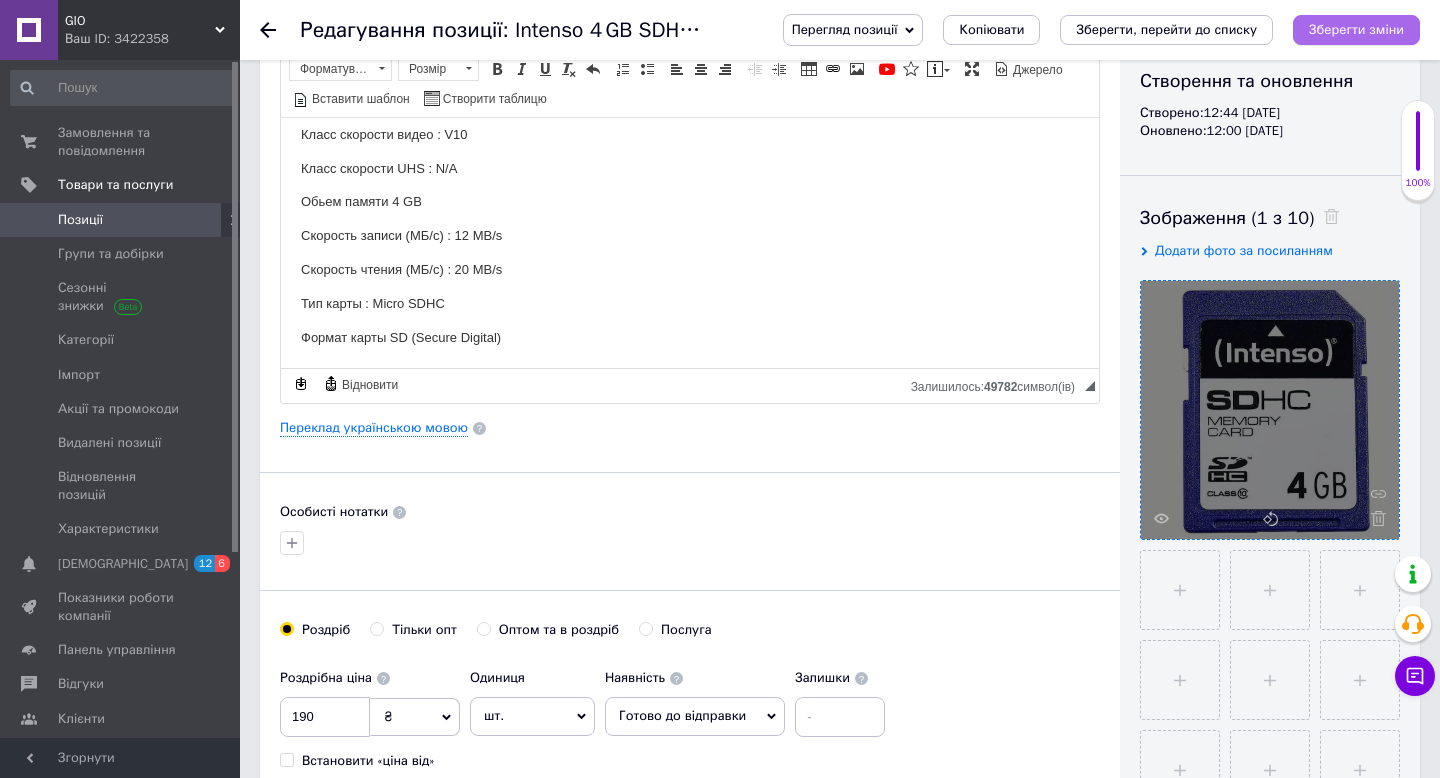 click on "Зберегти зміни" at bounding box center (1356, 29) 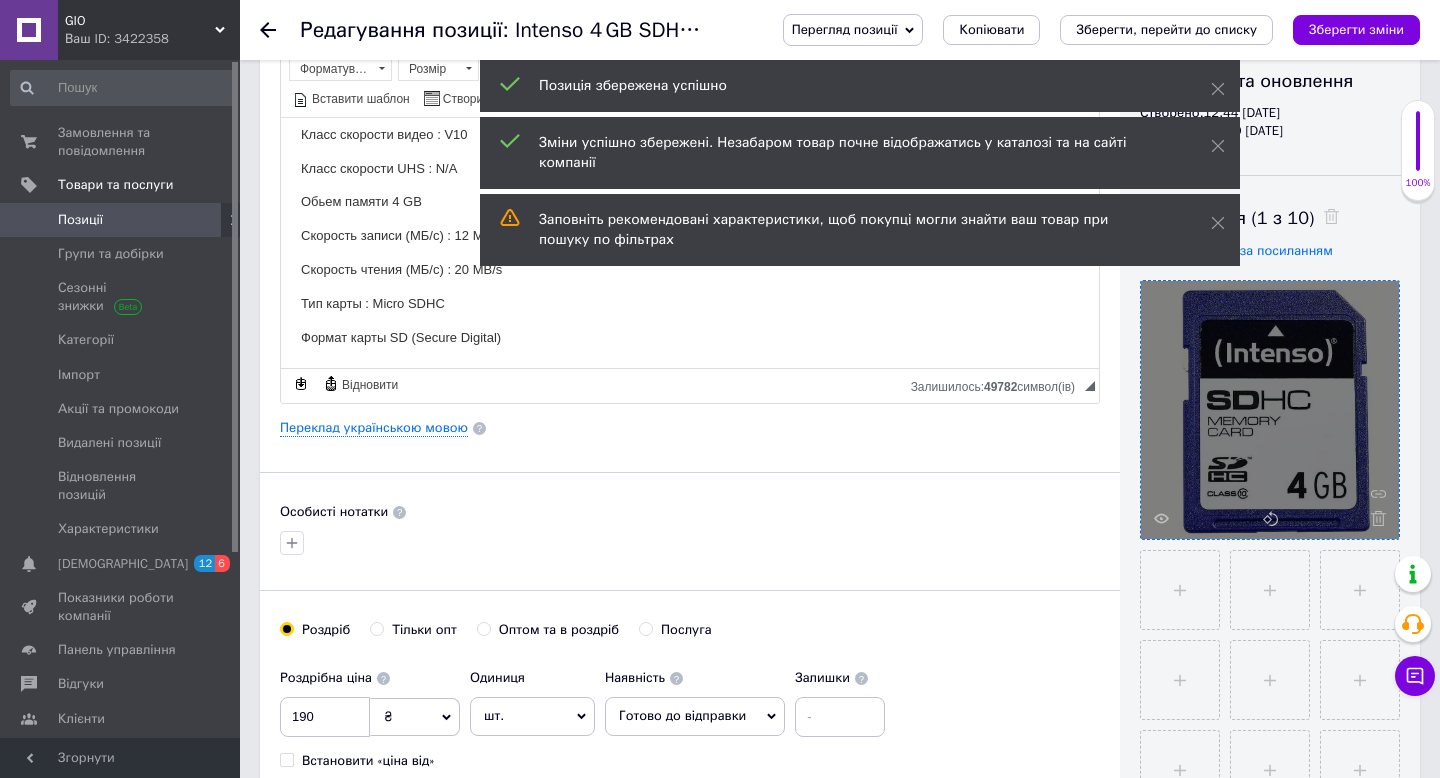 click on "Позиції" at bounding box center [121, 220] 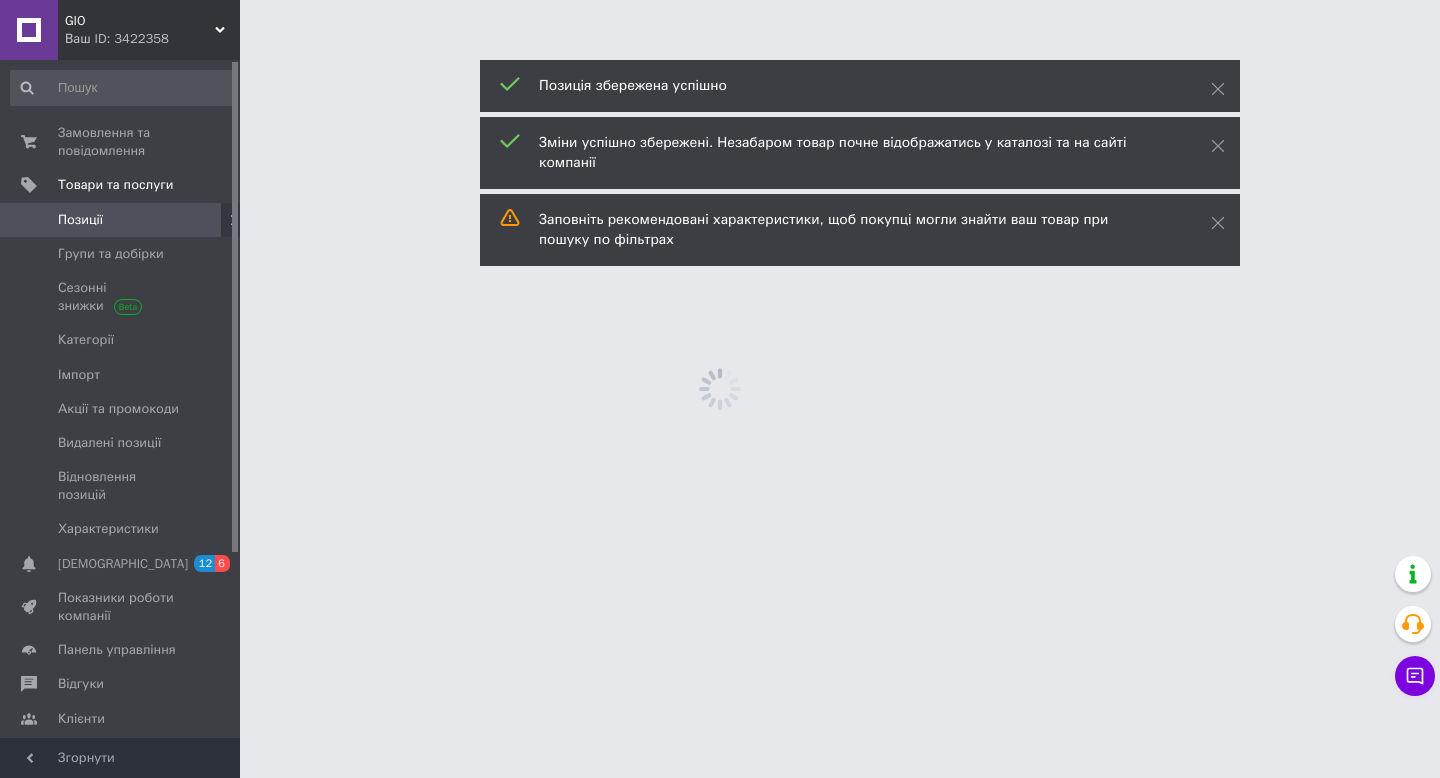 scroll, scrollTop: 0, scrollLeft: 0, axis: both 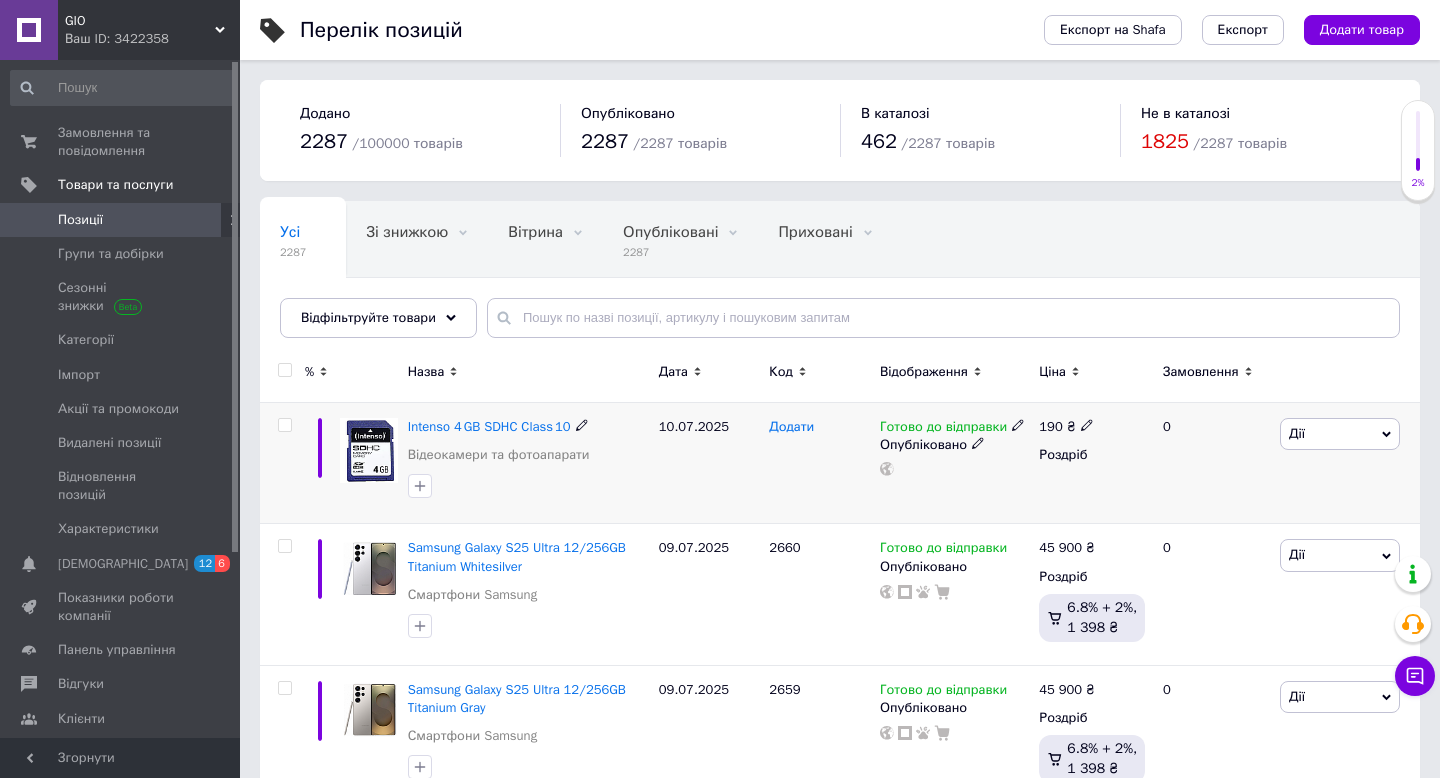click on "Додати" at bounding box center [791, 427] 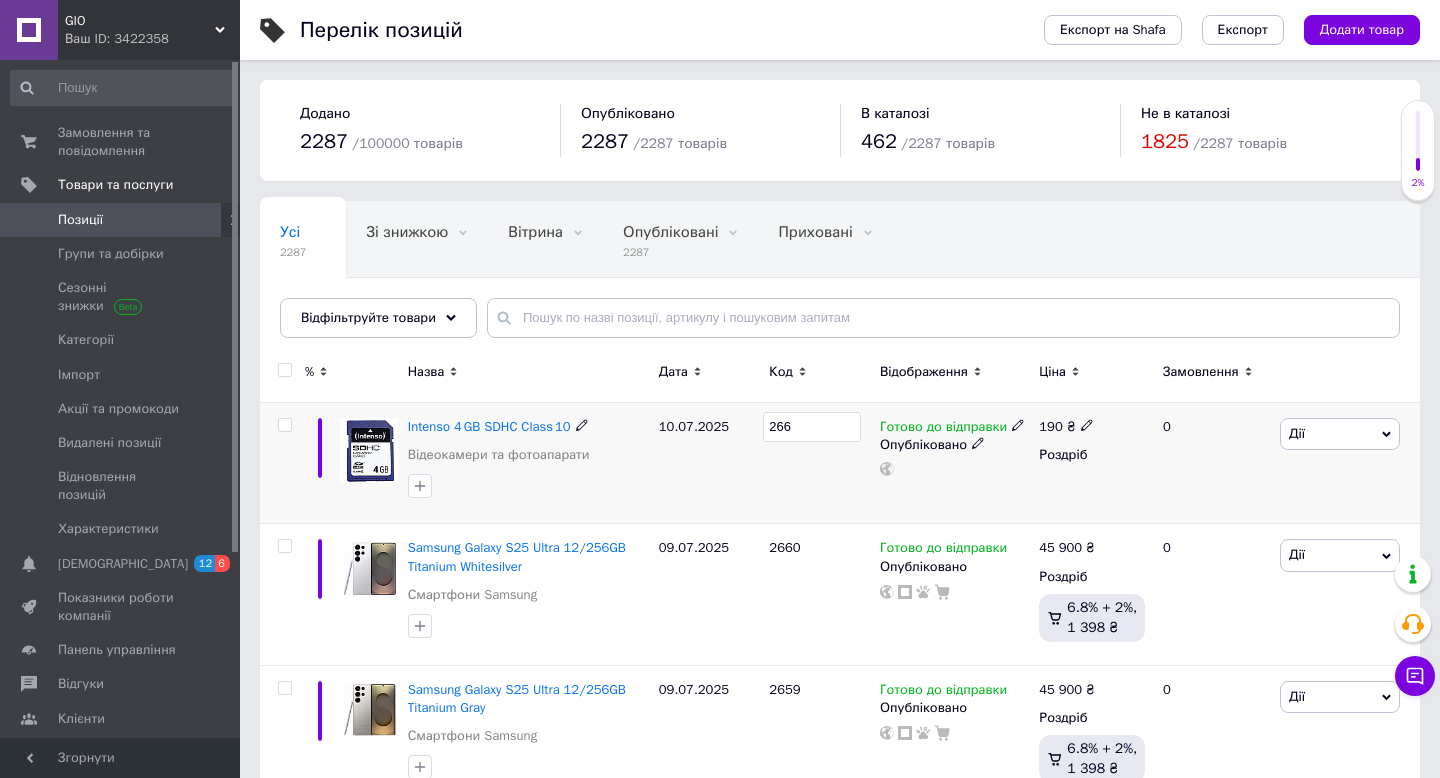 type on "2661" 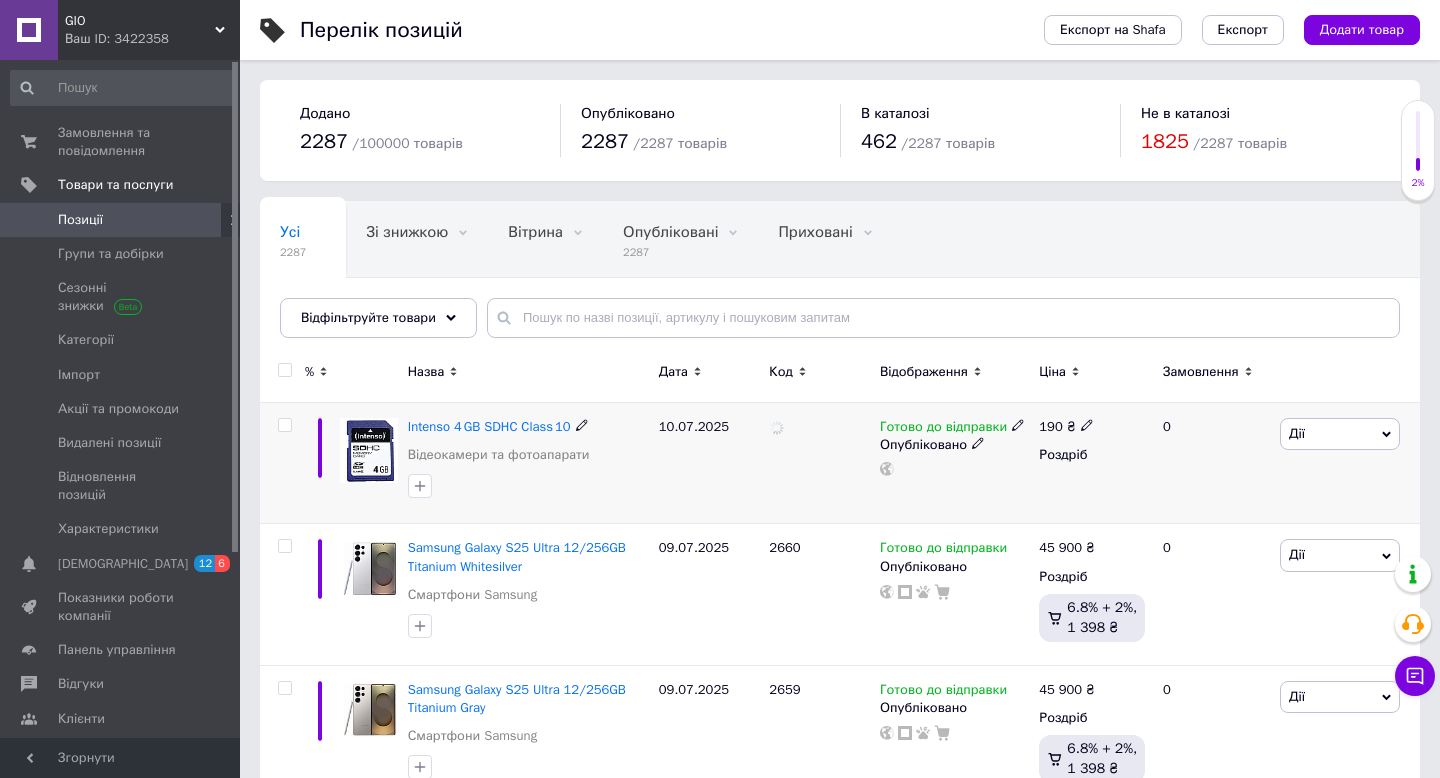 click at bounding box center [819, 463] 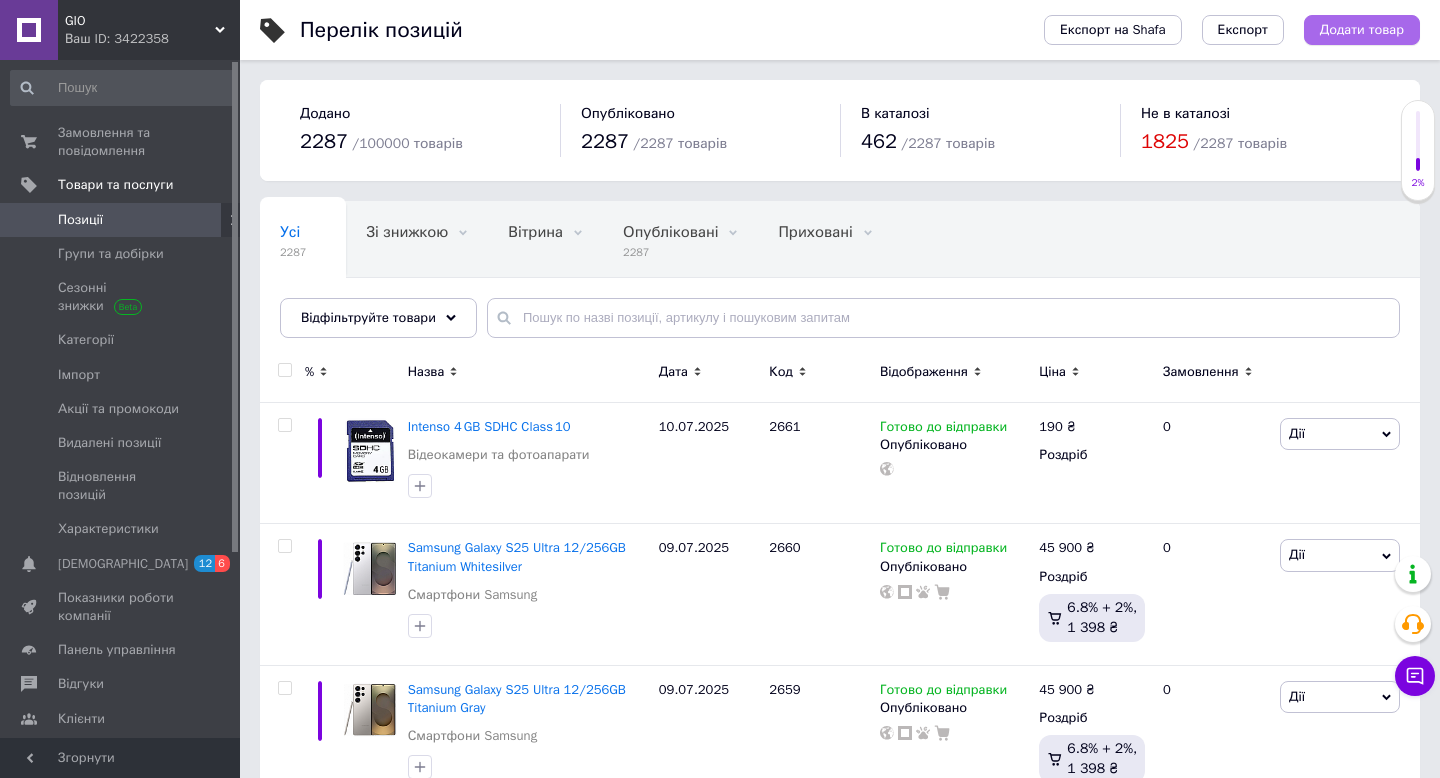 click on "Додати товар" at bounding box center [1362, 30] 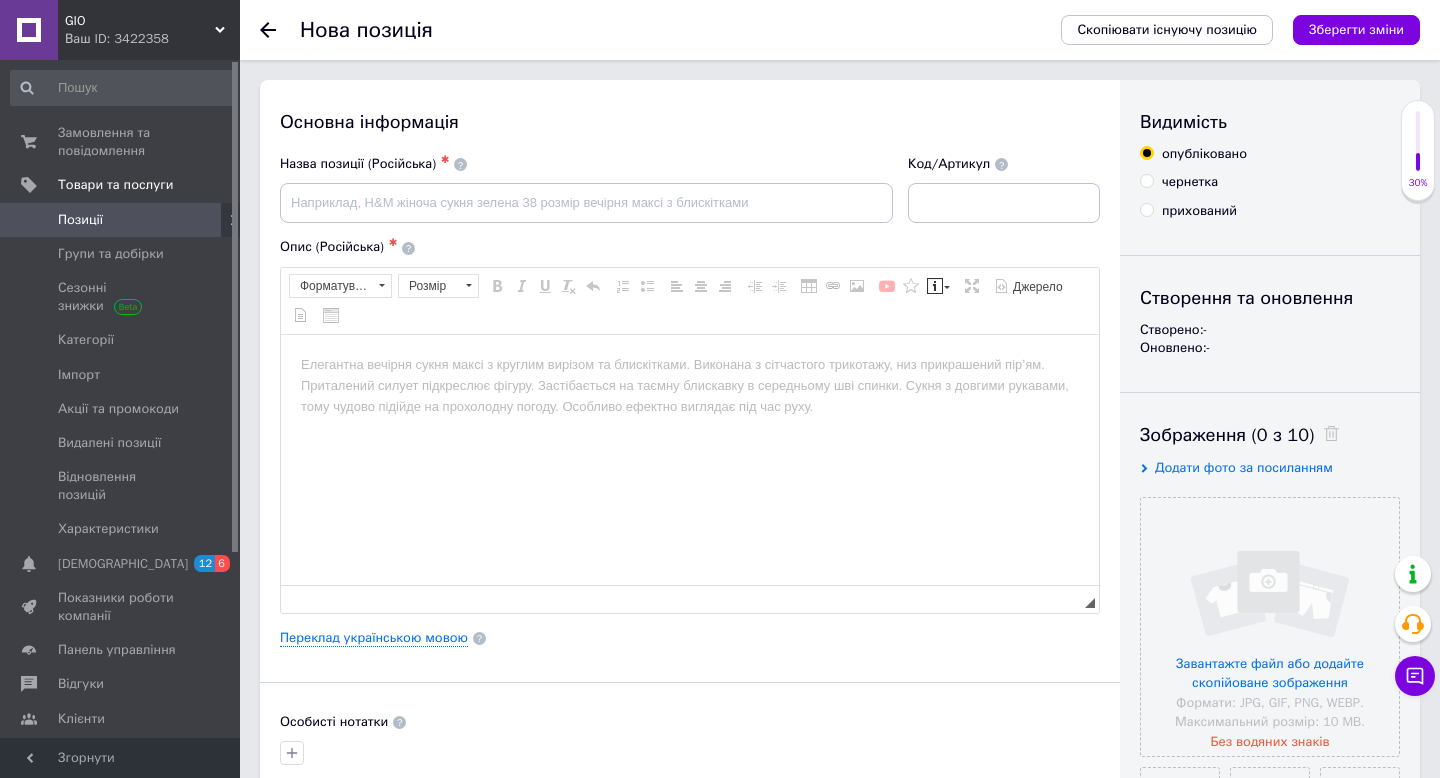 scroll, scrollTop: 0, scrollLeft: 0, axis: both 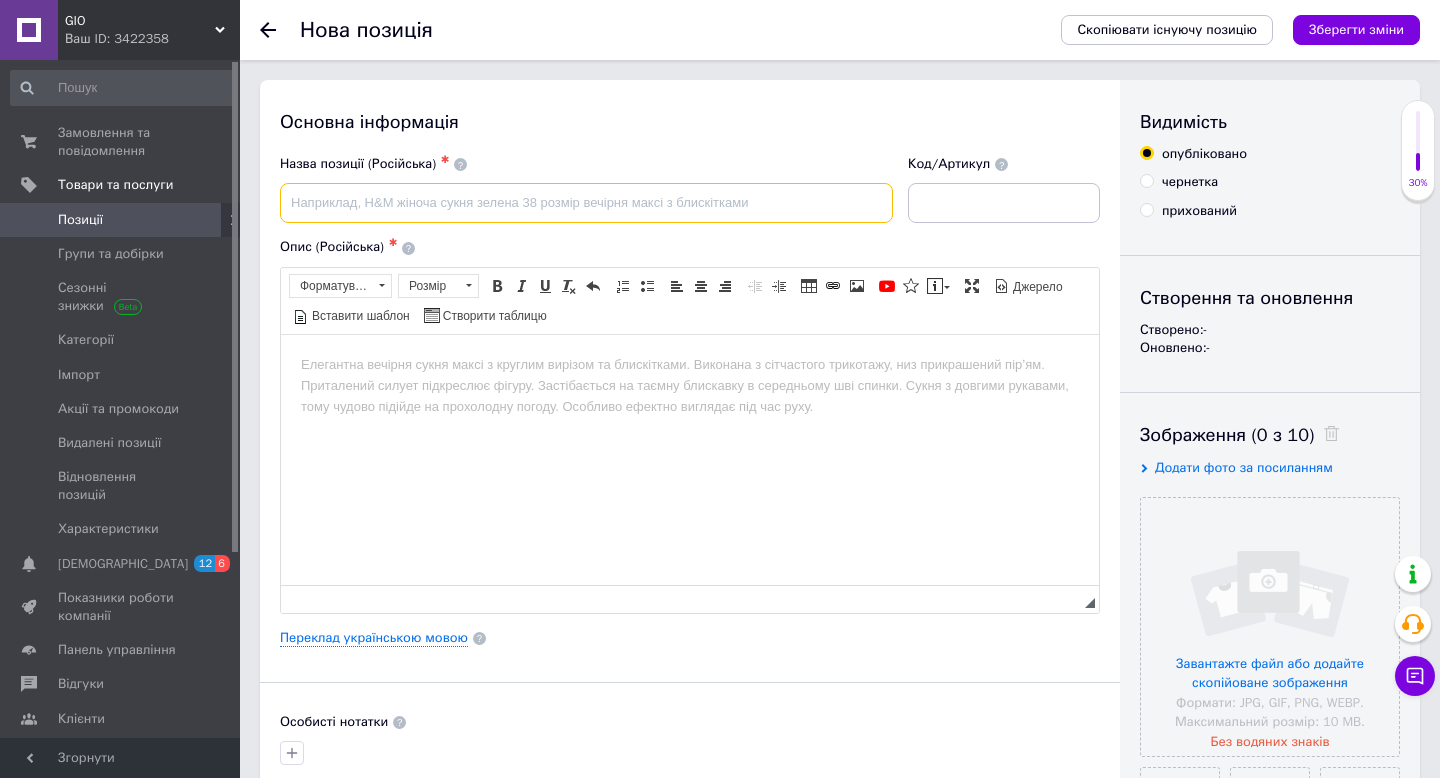 click at bounding box center [586, 203] 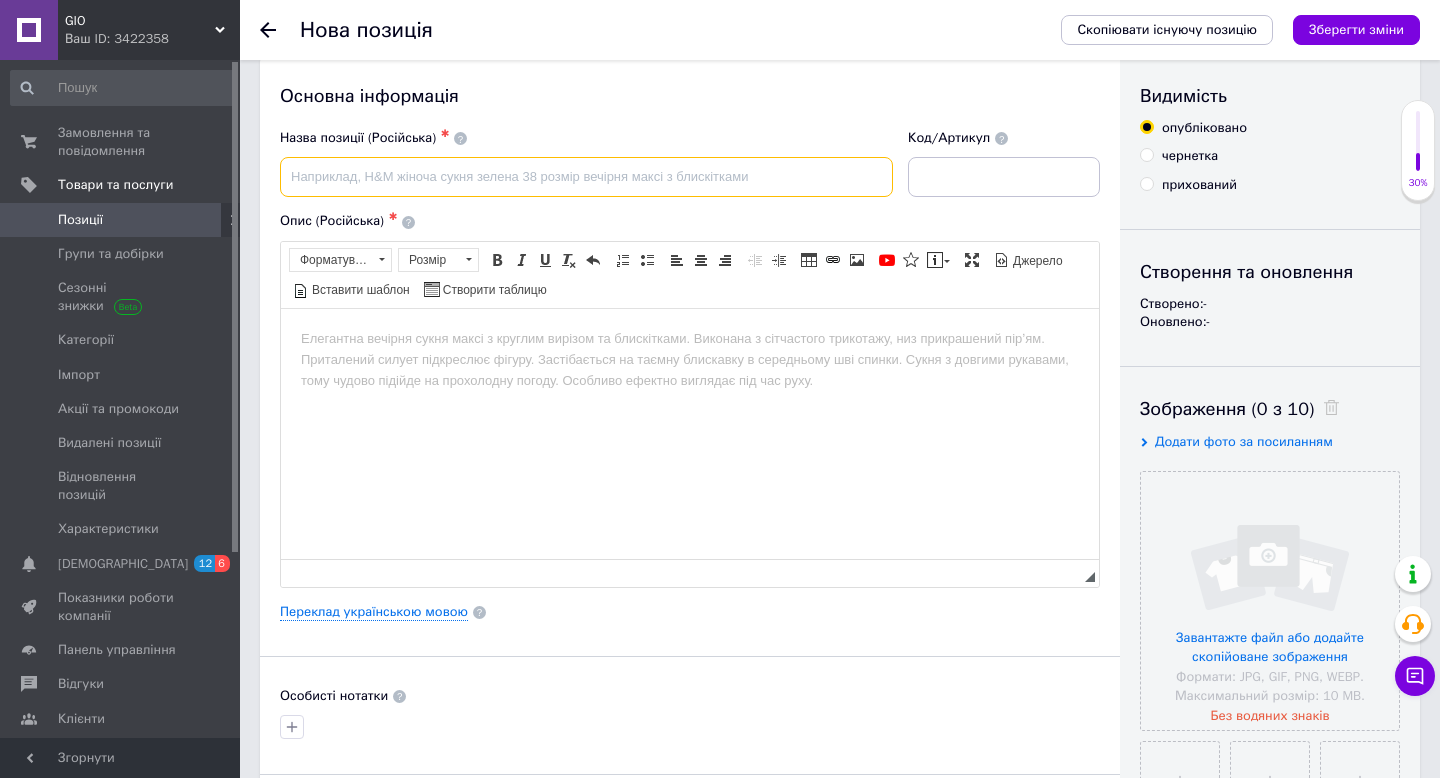 scroll, scrollTop: 0, scrollLeft: 0, axis: both 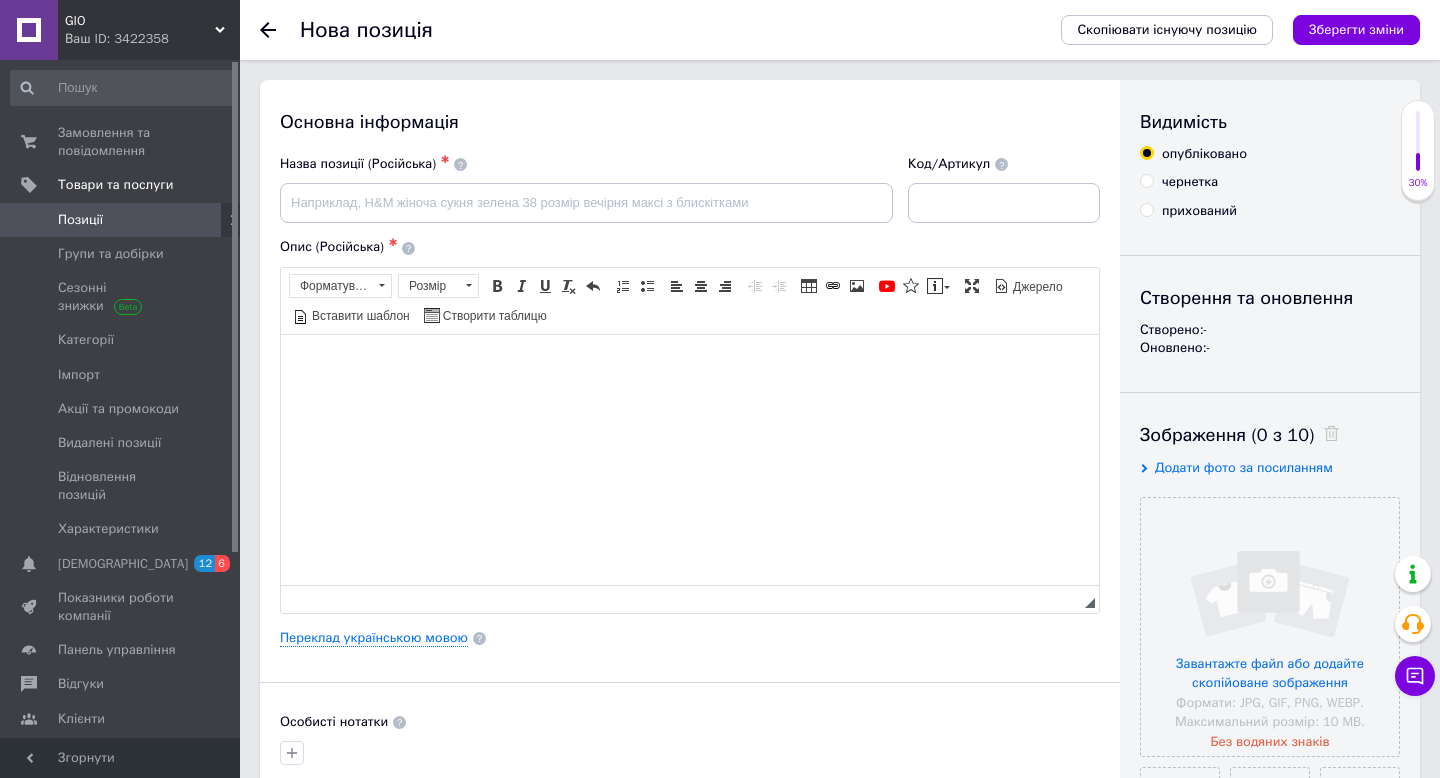 click at bounding box center [690, 364] 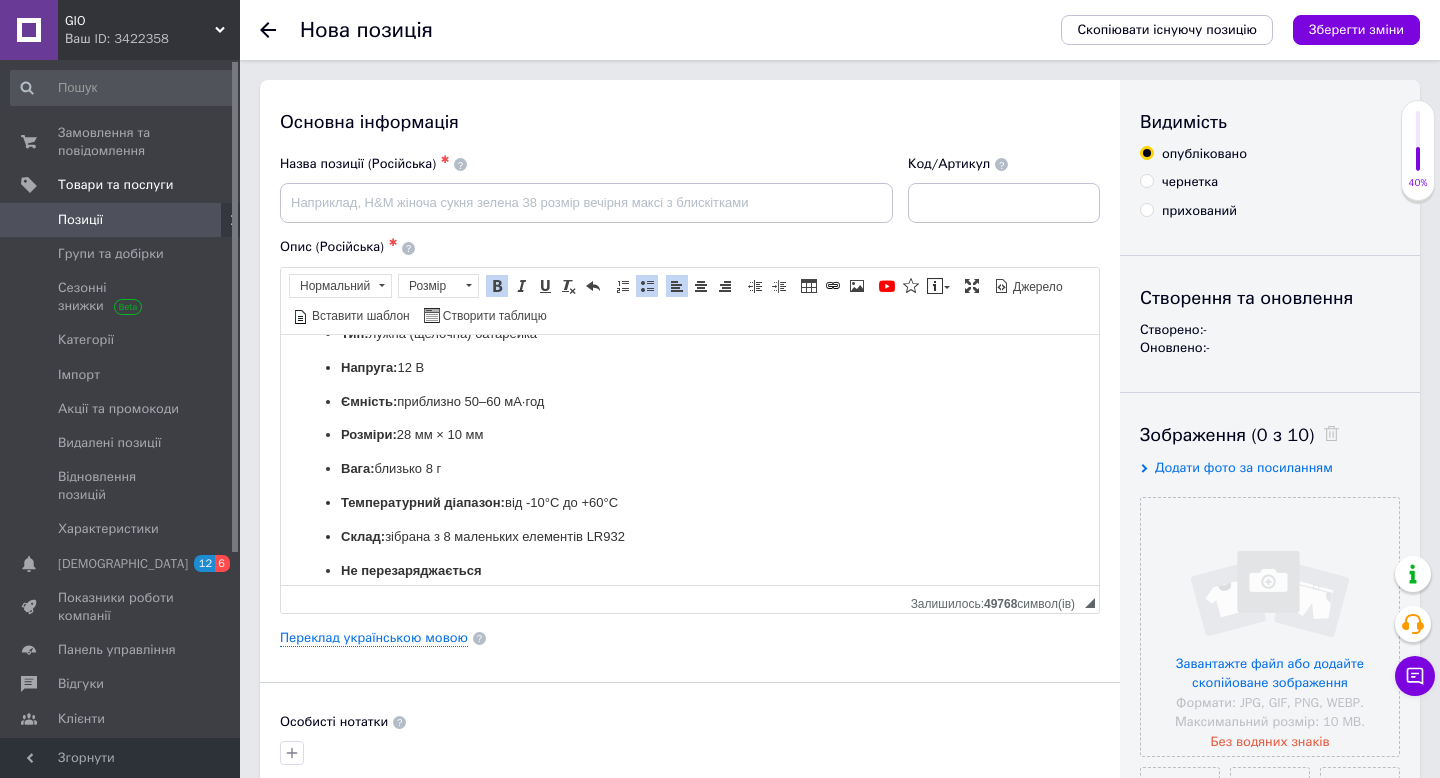 scroll, scrollTop: 47, scrollLeft: 0, axis: vertical 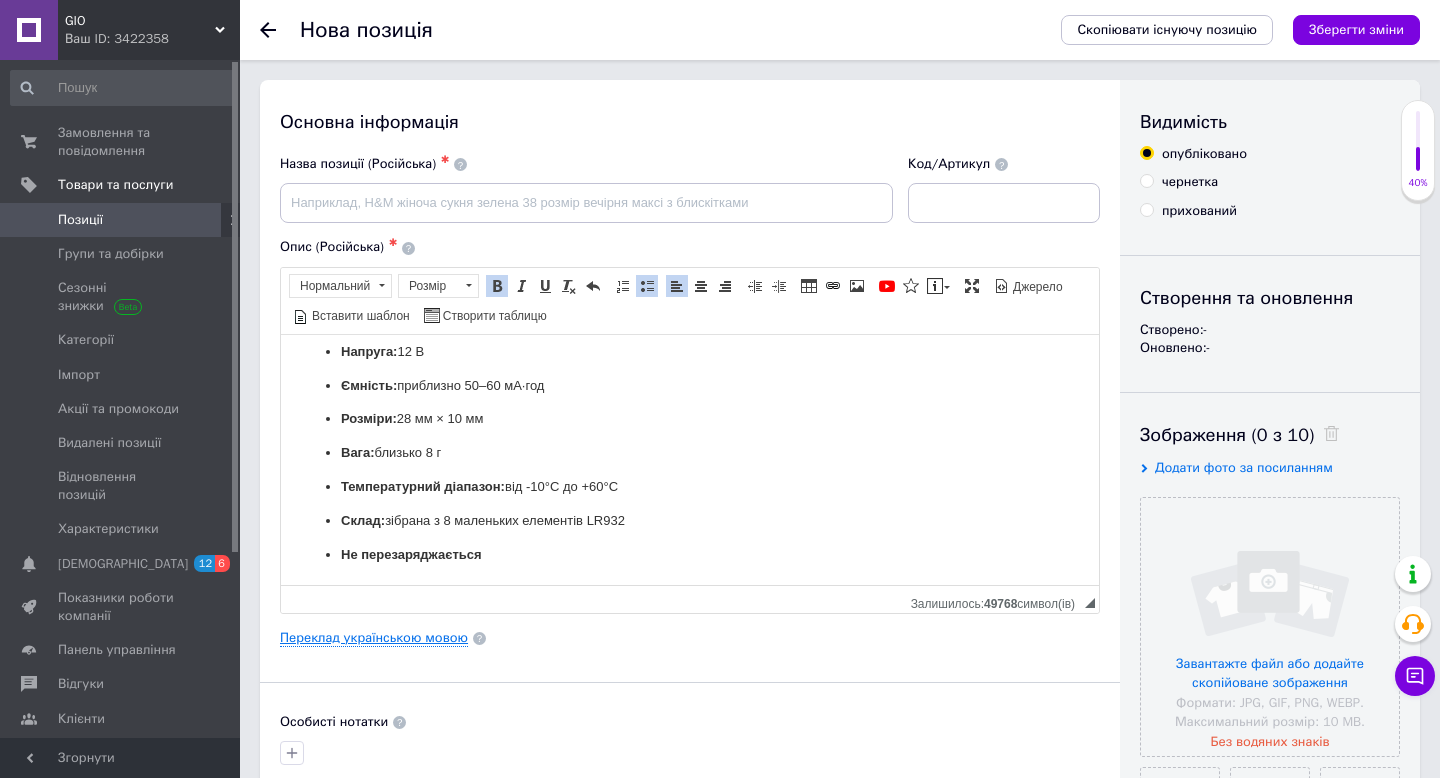 click on "Переклад українською мовою" at bounding box center [374, 638] 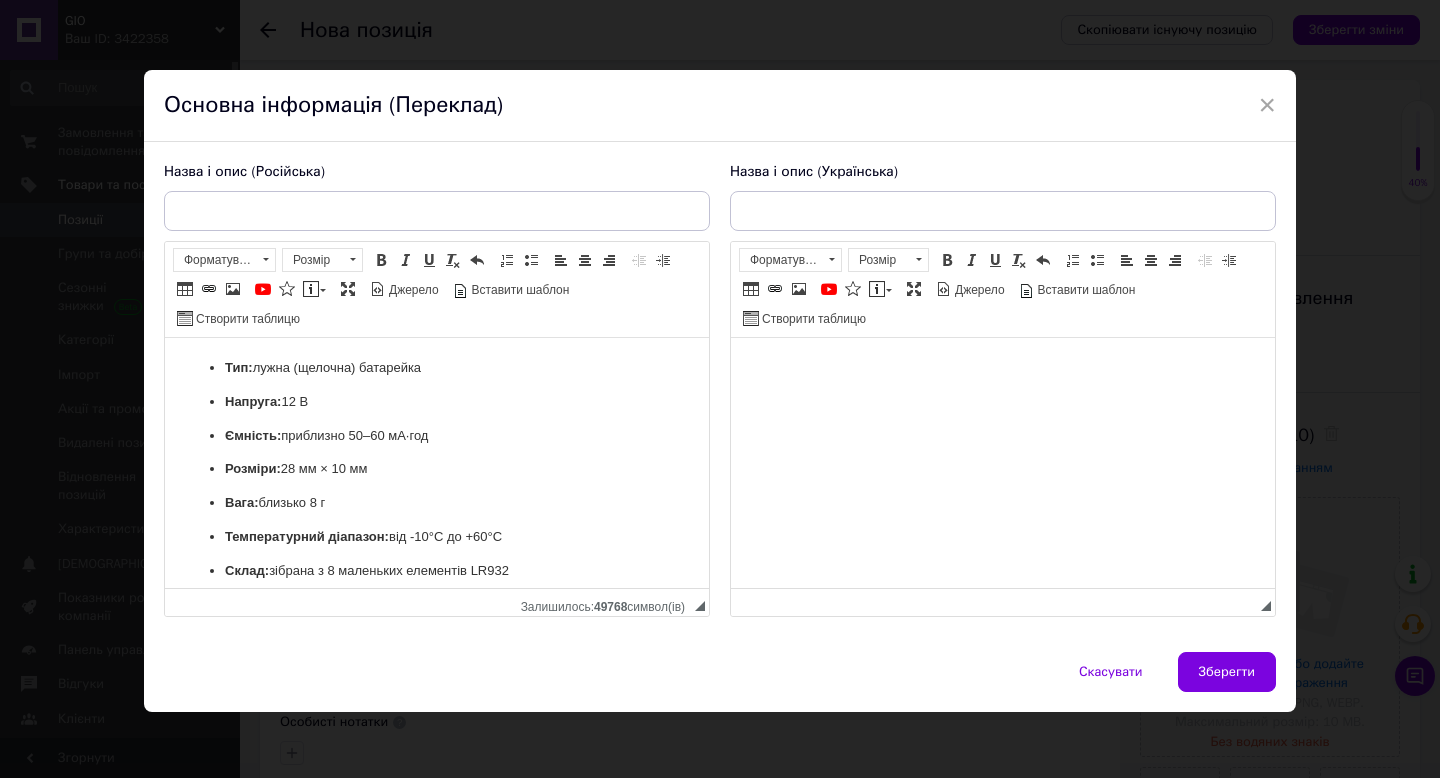 scroll, scrollTop: 47, scrollLeft: 0, axis: vertical 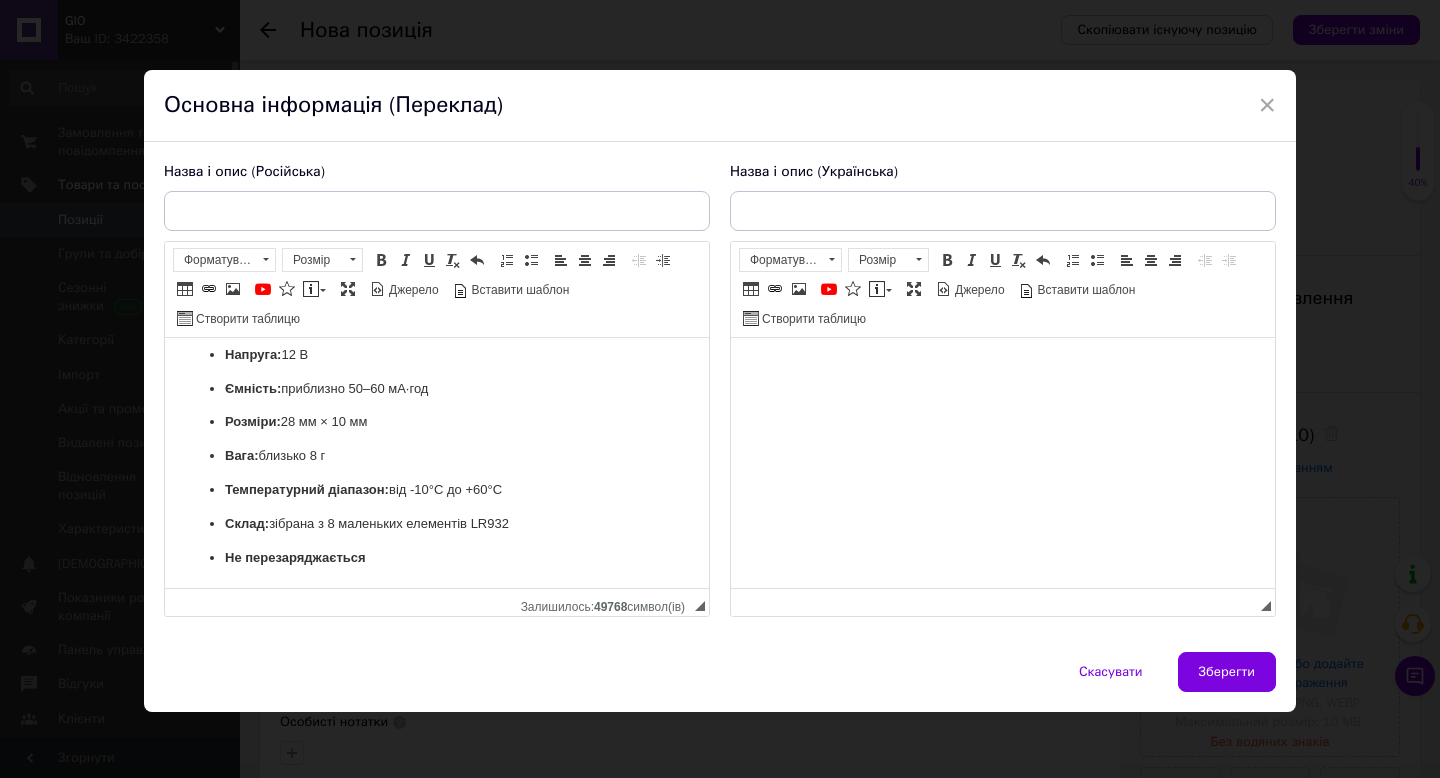click at bounding box center [1003, 368] 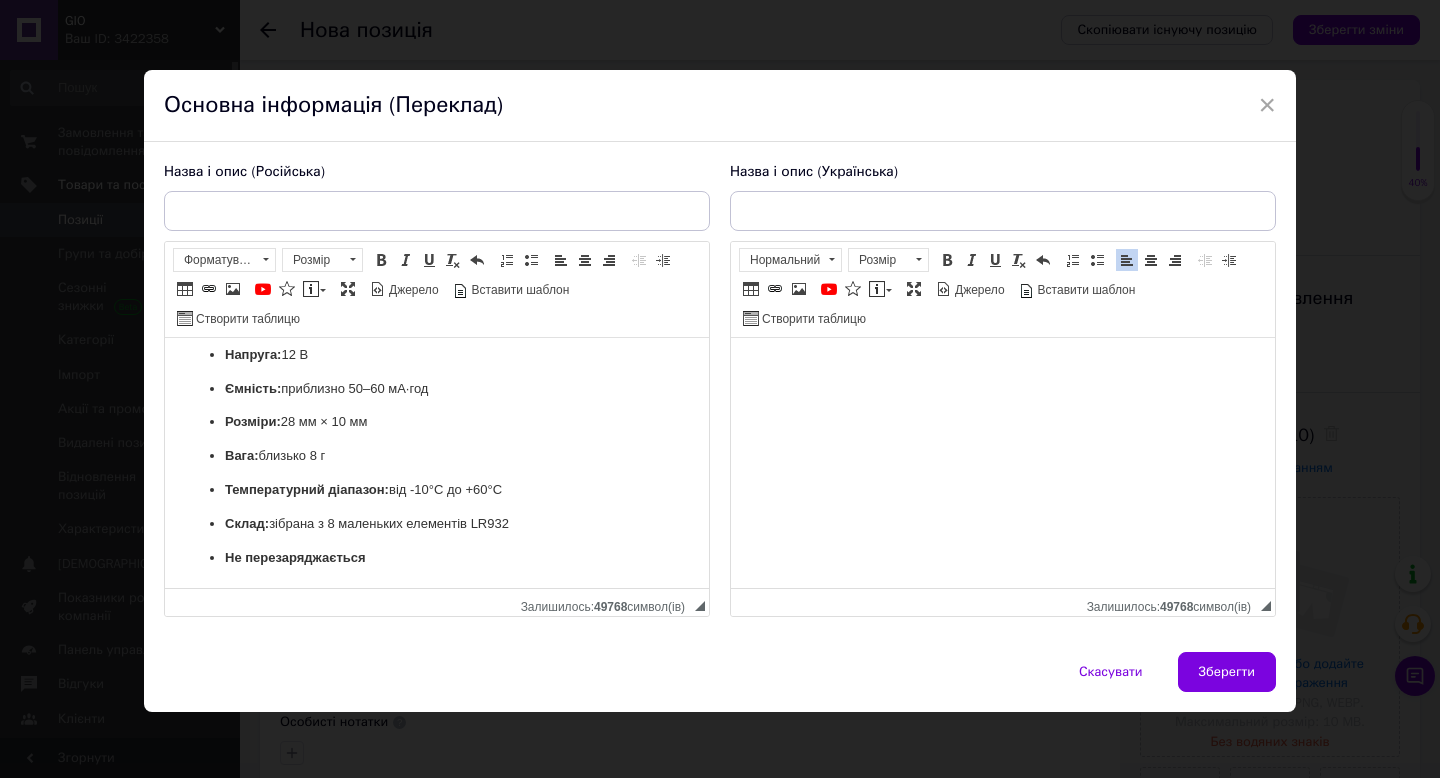 scroll, scrollTop: 24, scrollLeft: 0, axis: vertical 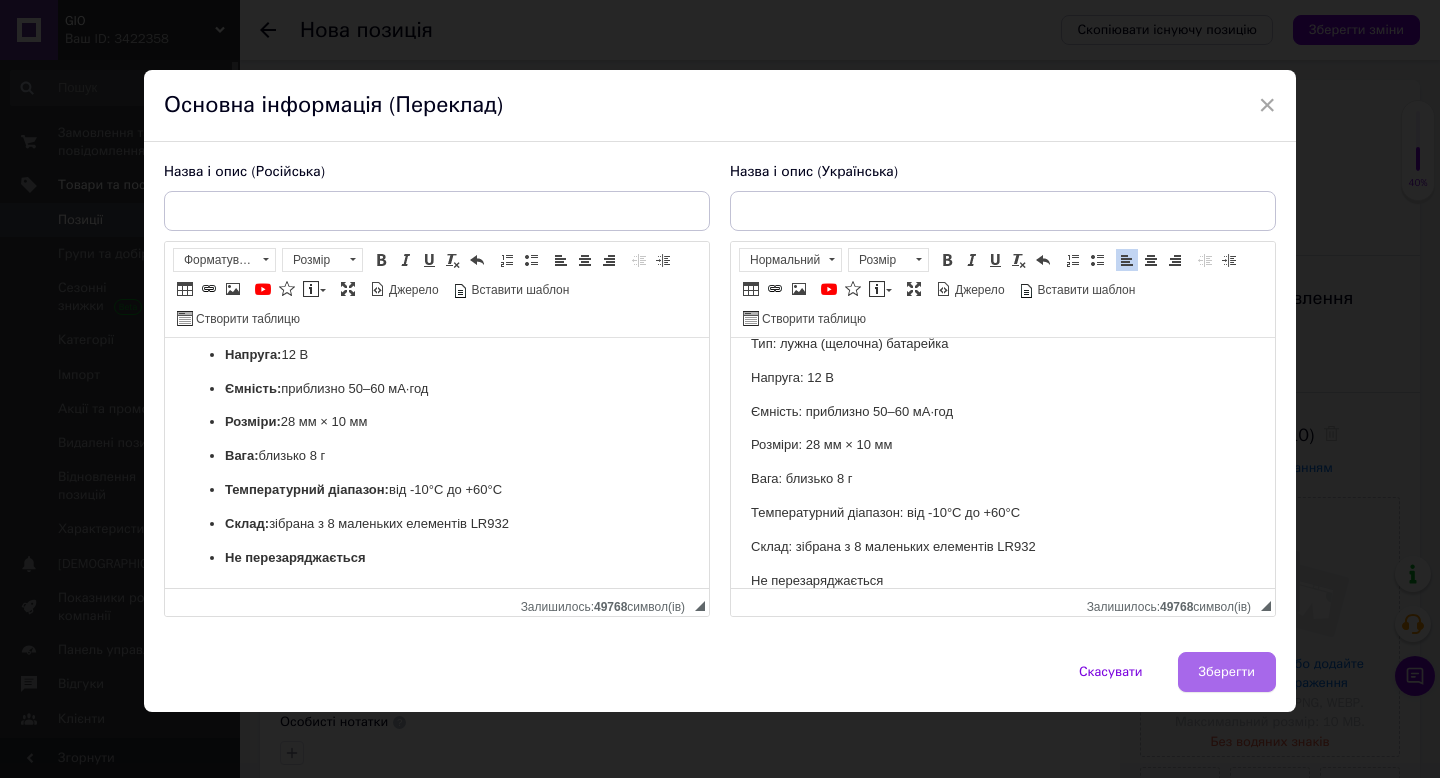 click on "Зберегти" at bounding box center [1227, 672] 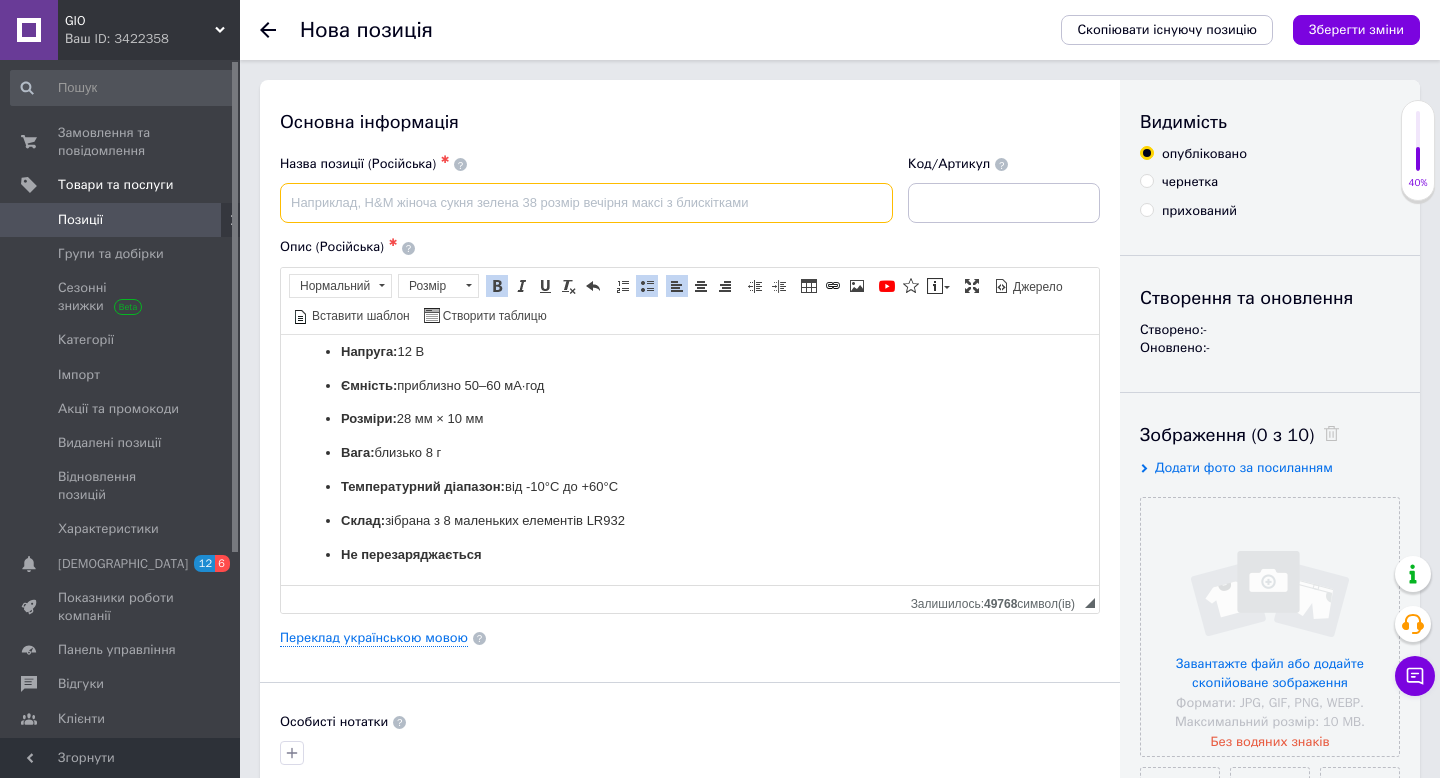 click at bounding box center [586, 203] 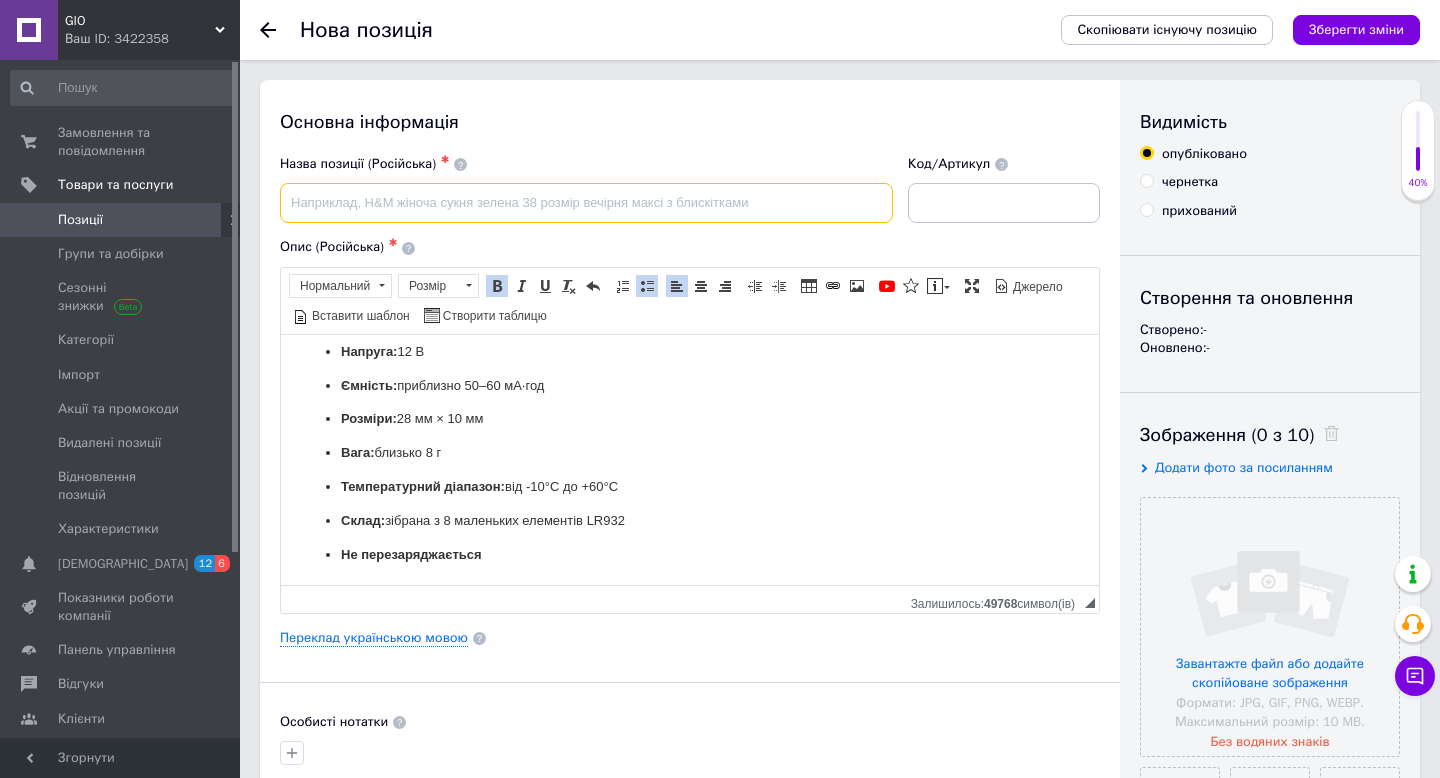 paste on "Duracell MN21" 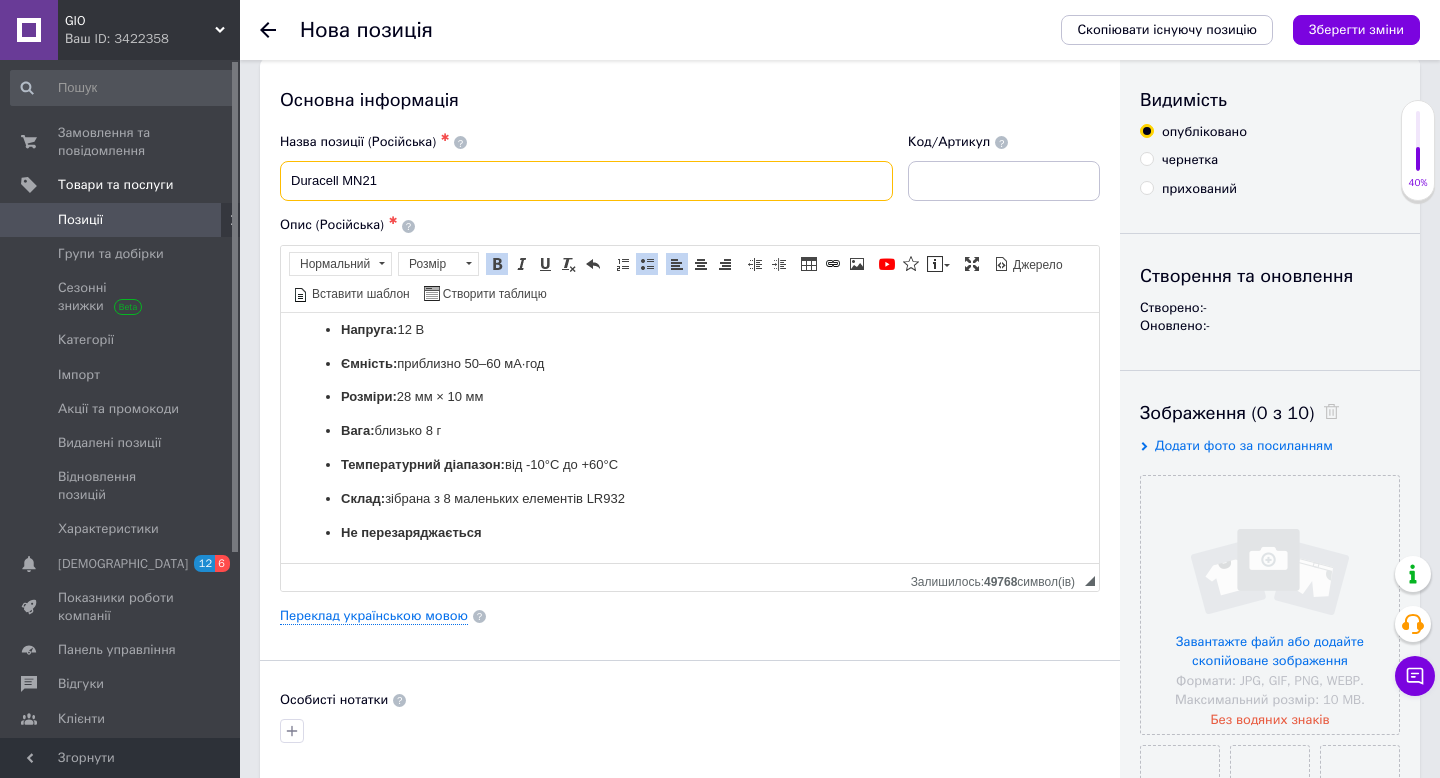 scroll, scrollTop: 24, scrollLeft: 0, axis: vertical 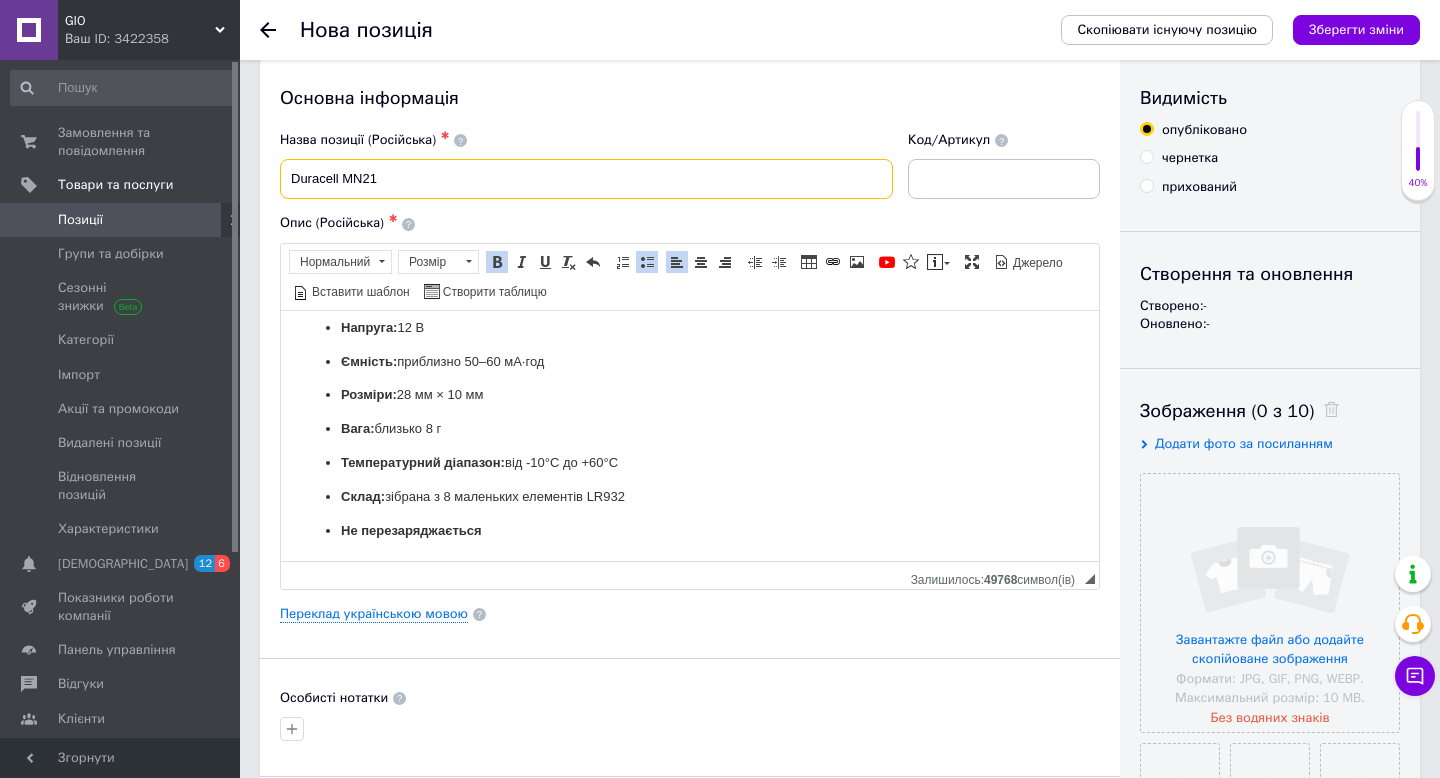 click on "Duracell MN21" at bounding box center (586, 179) 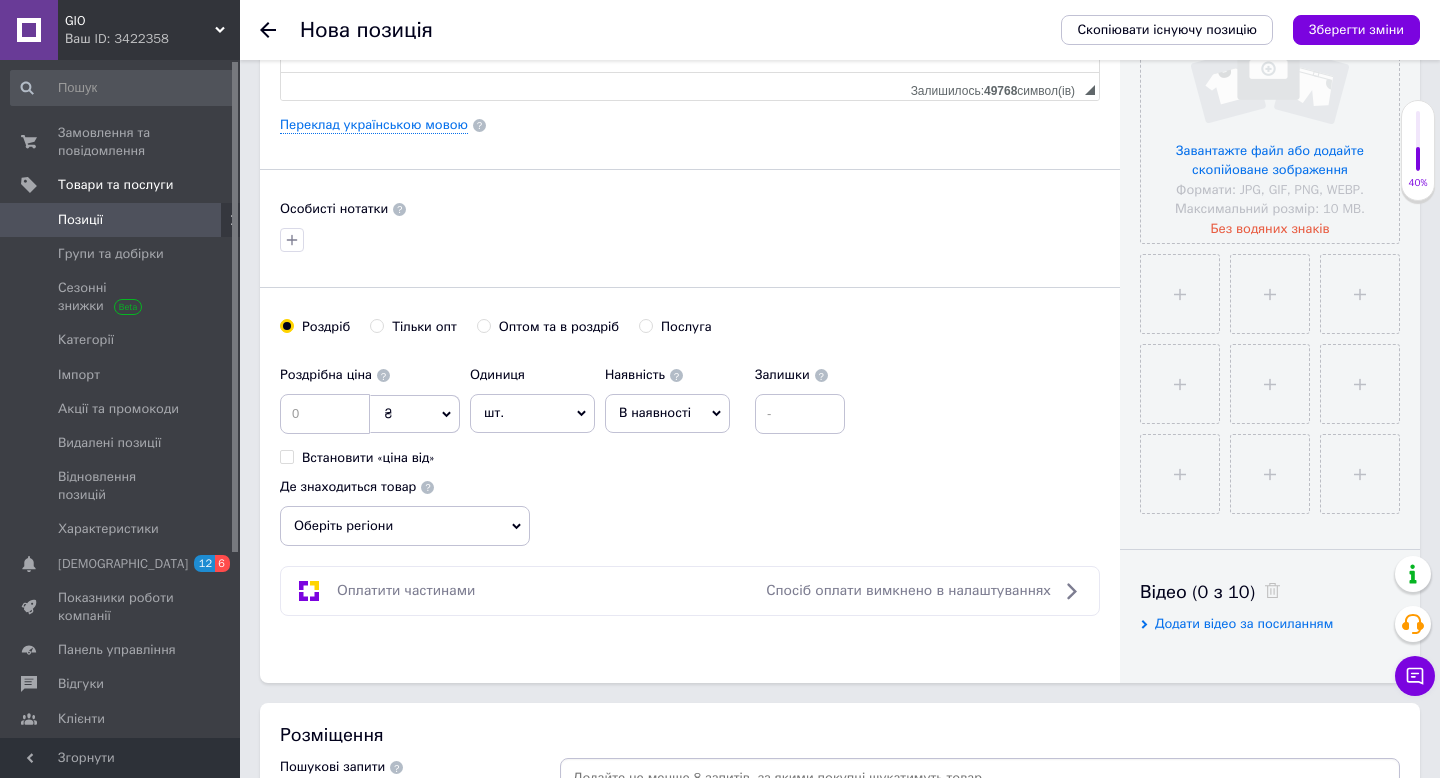 scroll, scrollTop: 517, scrollLeft: 0, axis: vertical 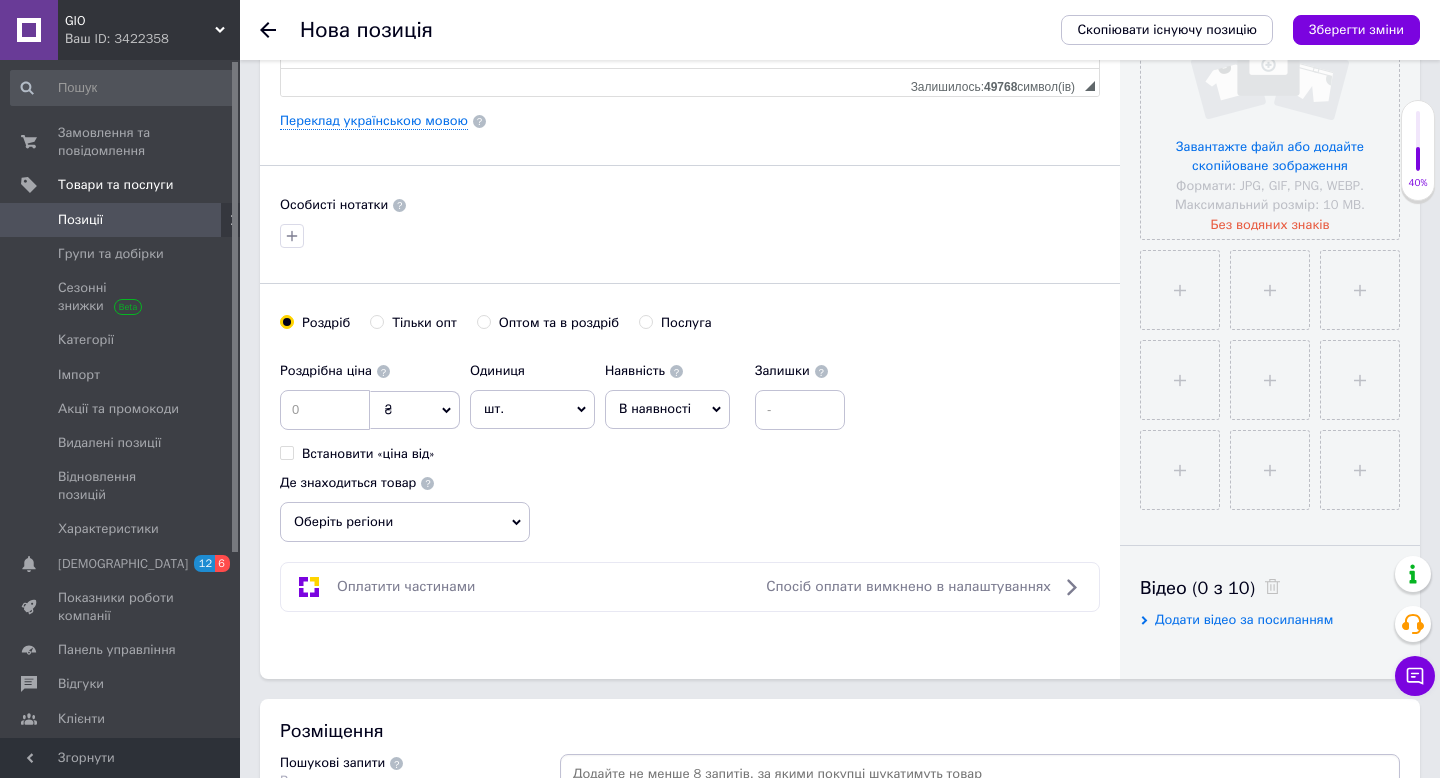 type on "Батарейка Duracell MN21" 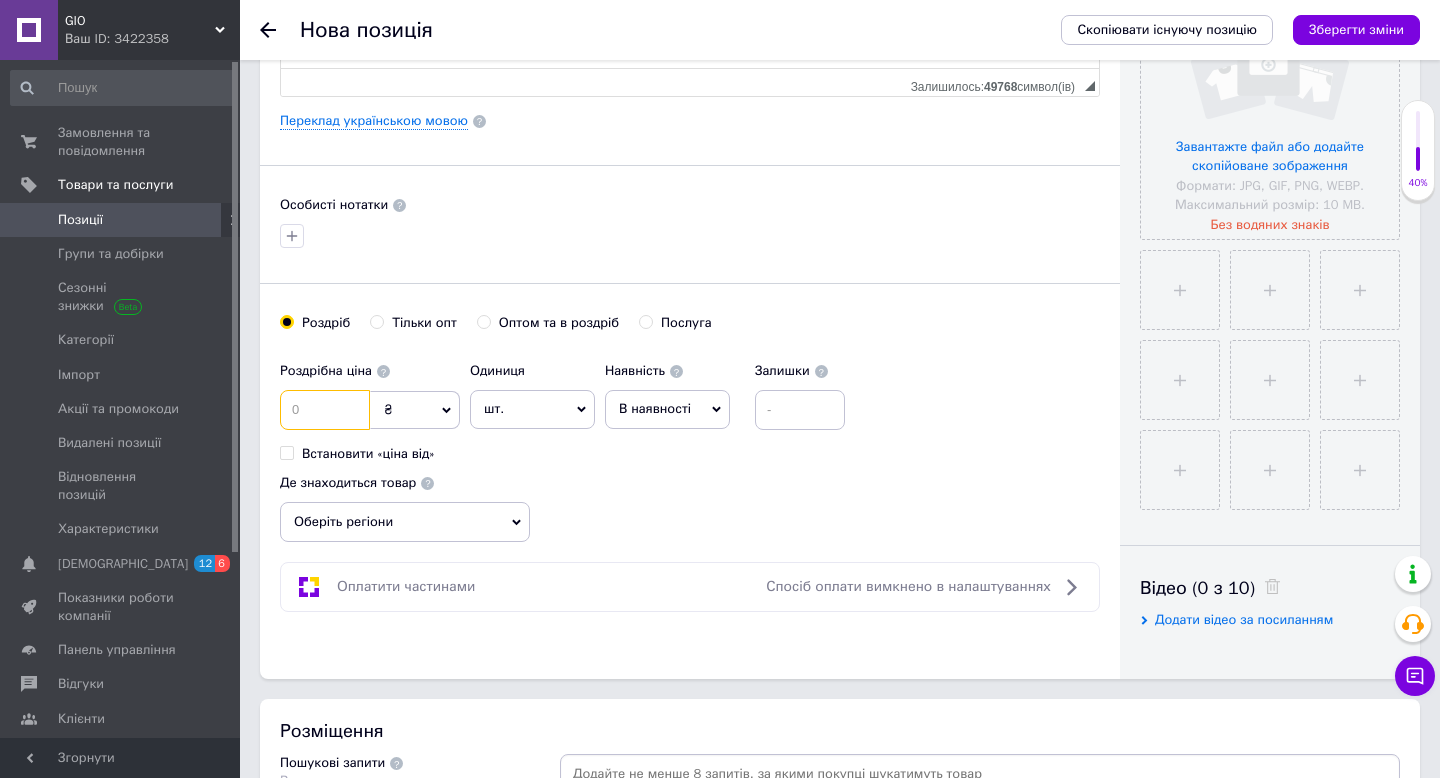 click at bounding box center (325, 410) 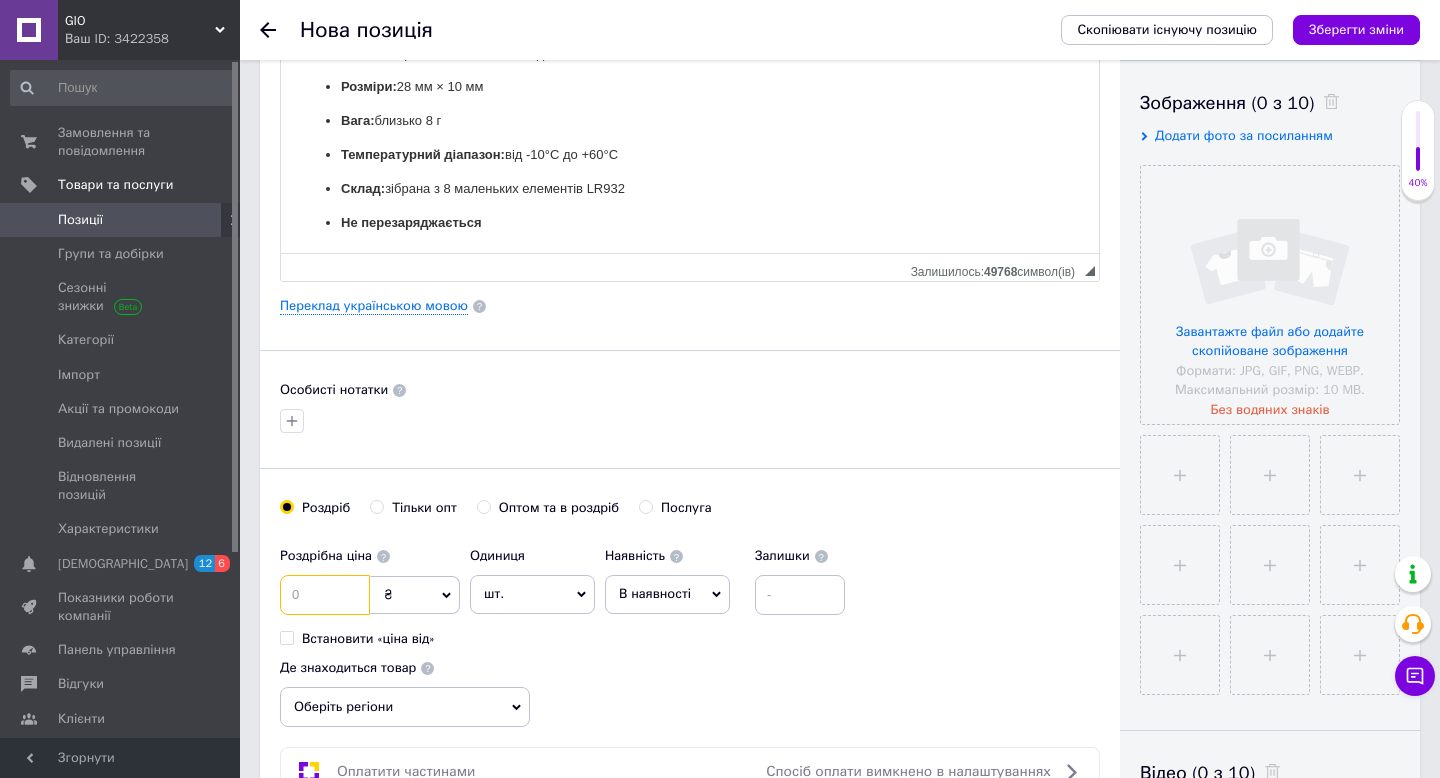 scroll, scrollTop: 0, scrollLeft: 0, axis: both 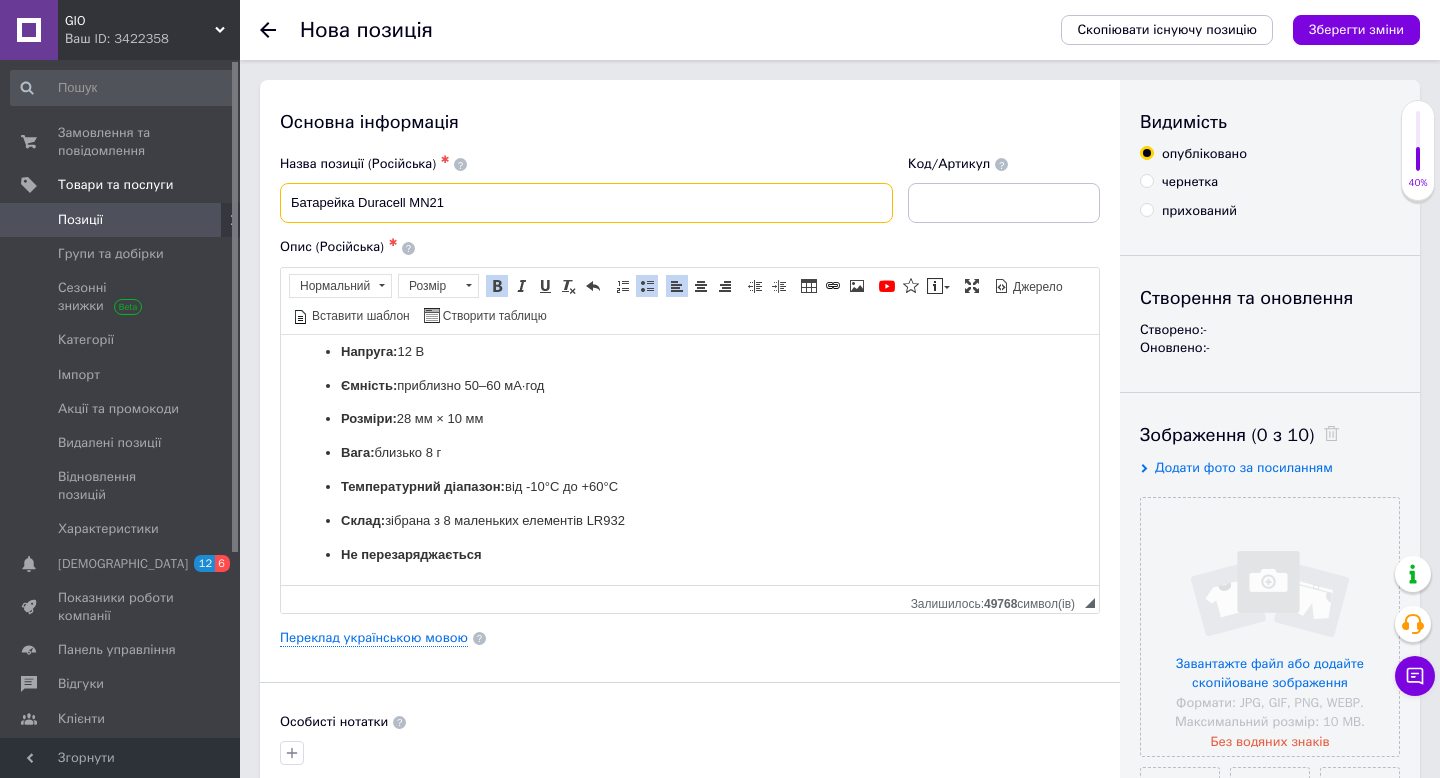 drag, startPoint x: 357, startPoint y: 205, endPoint x: 575, endPoint y: 205, distance: 218 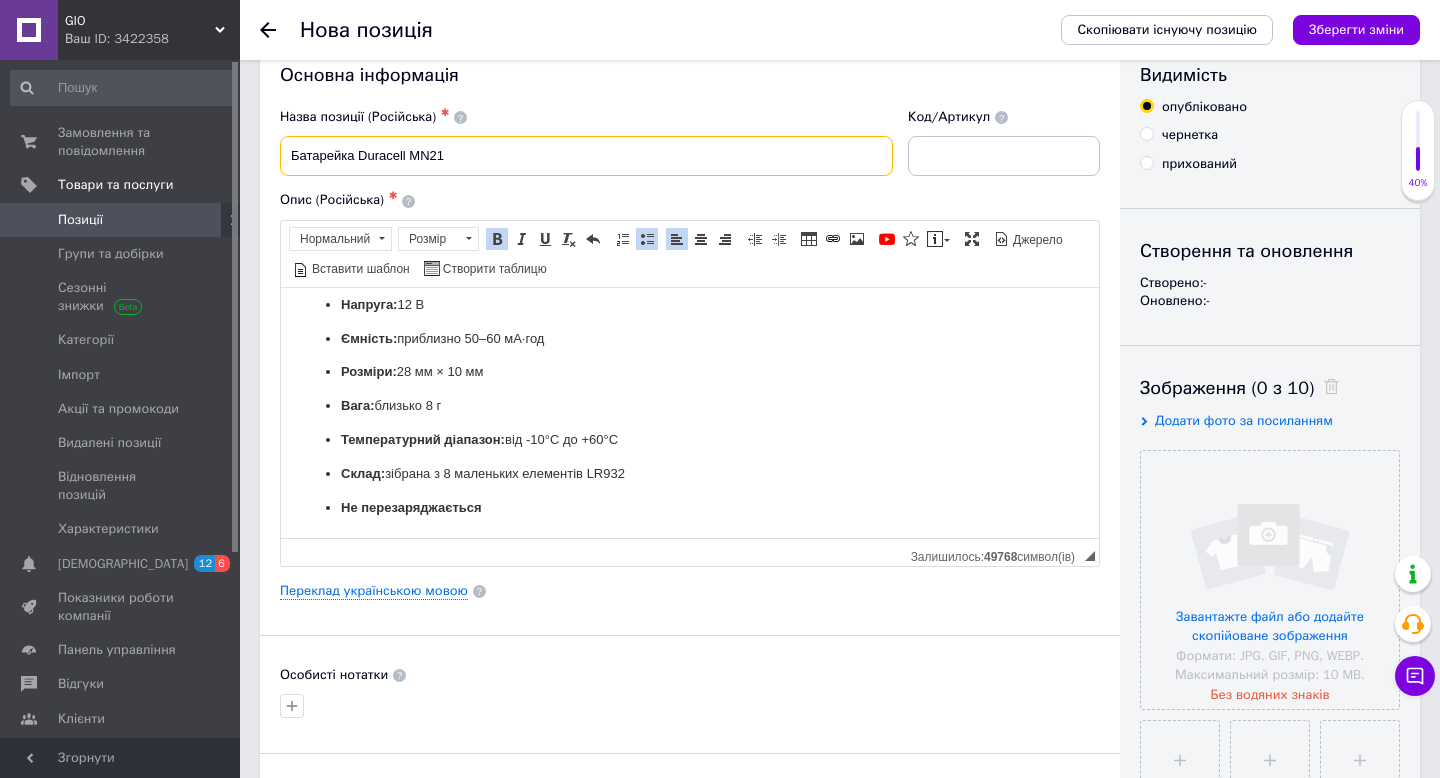 scroll, scrollTop: 52, scrollLeft: 0, axis: vertical 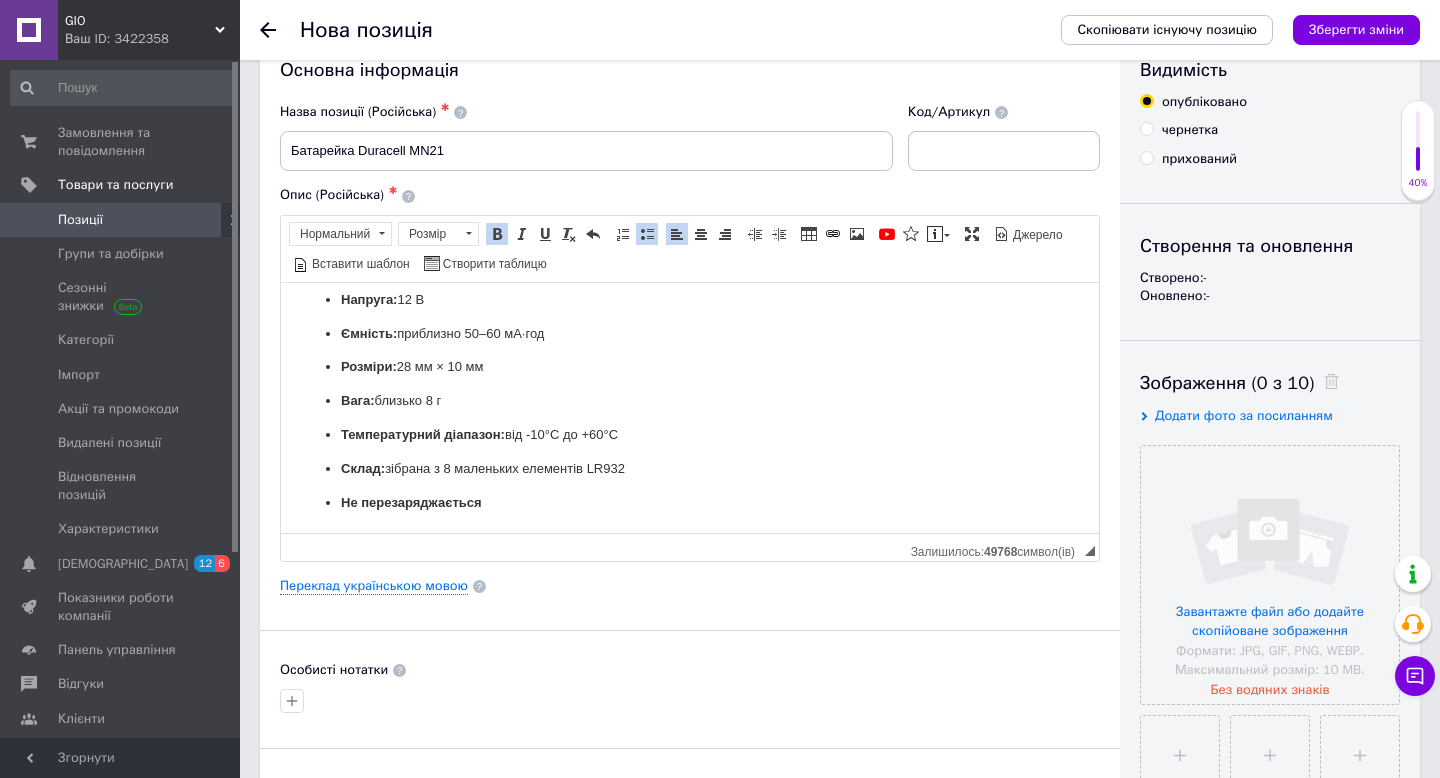 click on "Основна інформація Назва позиції (Російська) ✱ Батарейка Duracell MN21 Код/[PERSON_NAME] (Російська) ✱
Тип:  лужна (щелочна) батарейка
Напруга:  12 В
Ємність:  приблизно 50–60 мА·год
Розміри:  28 мм × 10 мм
Вага:  близько 8 г
Температурний діапазон:  від -10°C до +60°C
Склад:  зібрана з 8 маленьких елементів LR932
Не перезаряджається
Розширений текстовий редактор, 2807BB03-87B3-4A2E-A5E4-27B78E530064 Панель інструментів редактора Форматування Нормальний Розмір Розмір   Жирний  Сполучення клавіш Command+B   Курсив  Сполучення клавіш Command+I   Підкреслений" at bounding box center (690, 586) 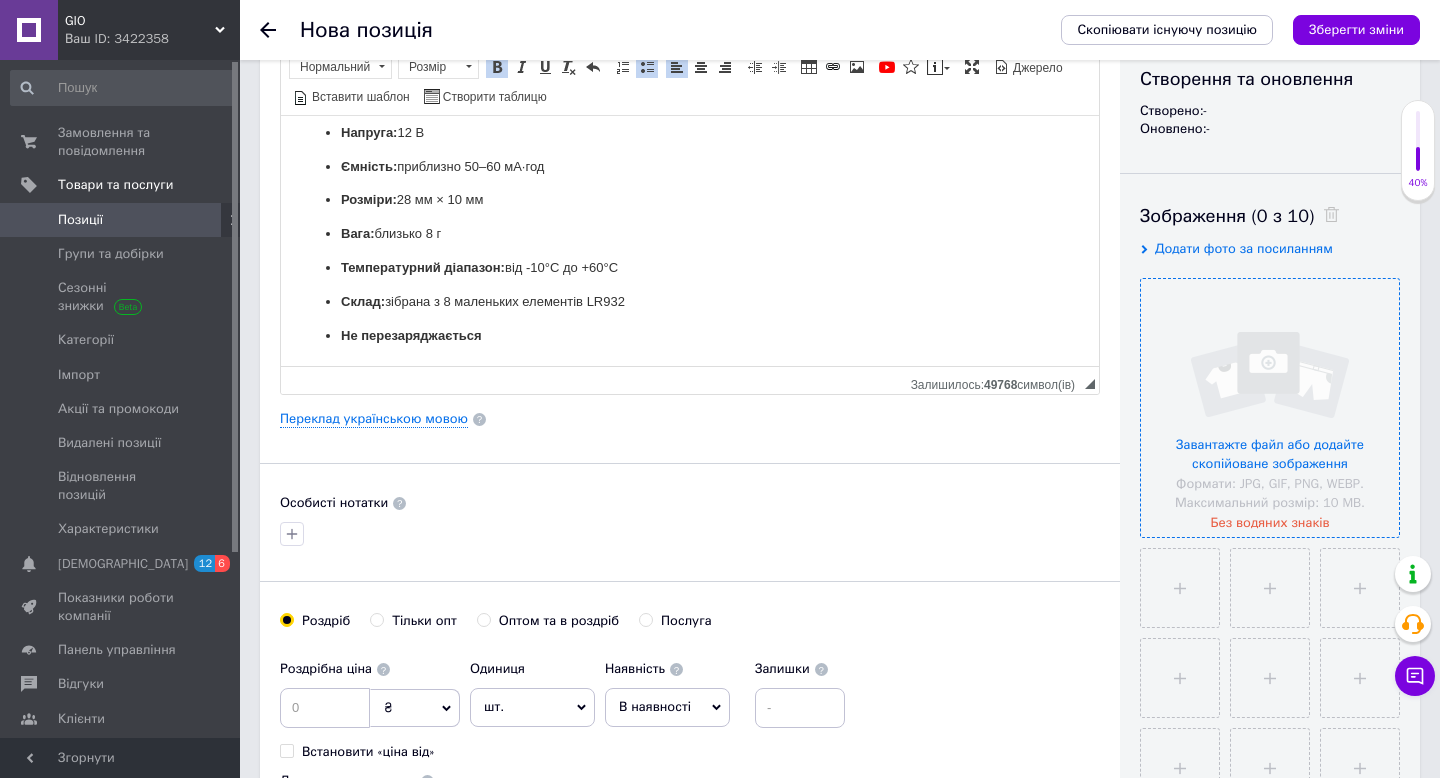 scroll, scrollTop: 244, scrollLeft: 0, axis: vertical 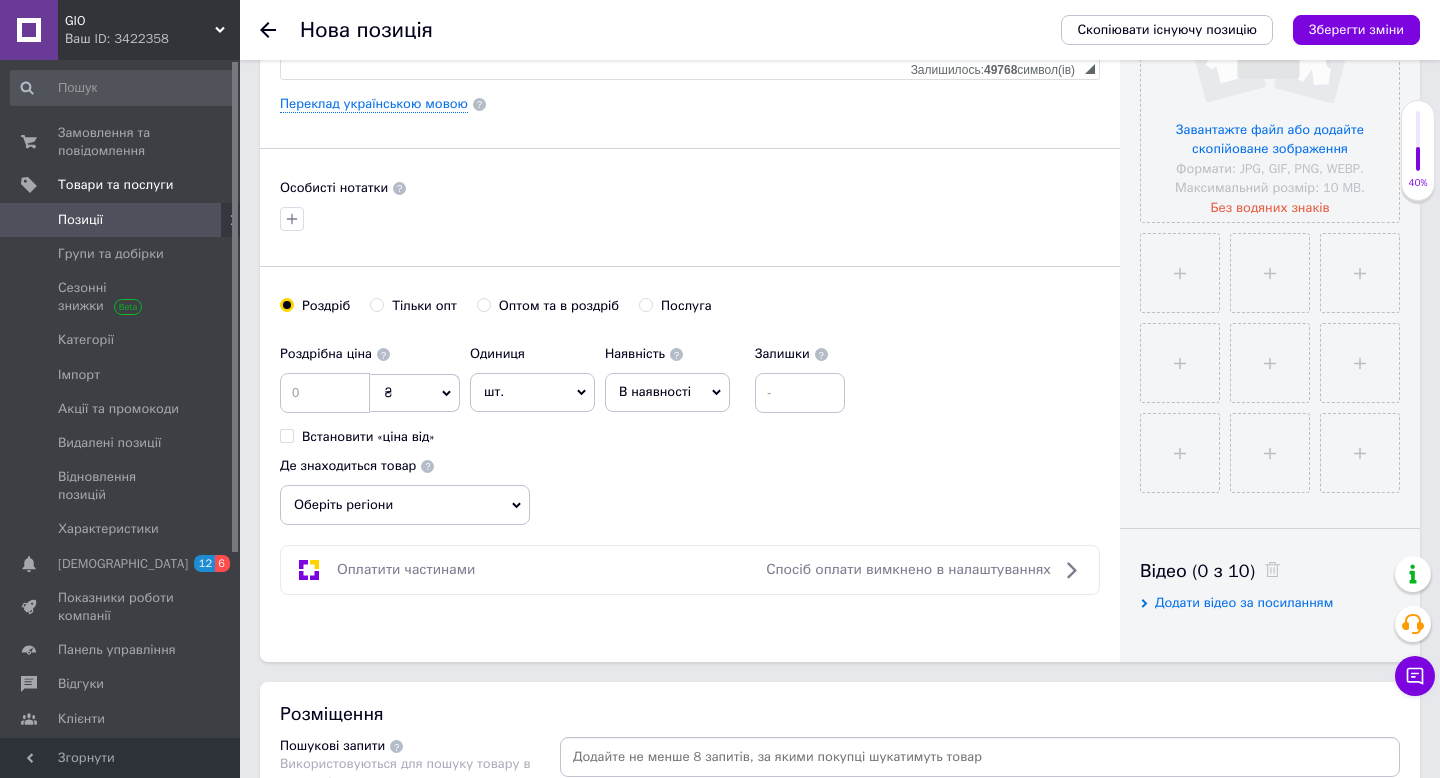 click on "Роздрібна ціна ₴ $ EUR CHF GBP ¥ PLN ₸ MDL HUF KGS CNY TRY KRW lei Встановити «ціна від»" at bounding box center [370, 390] 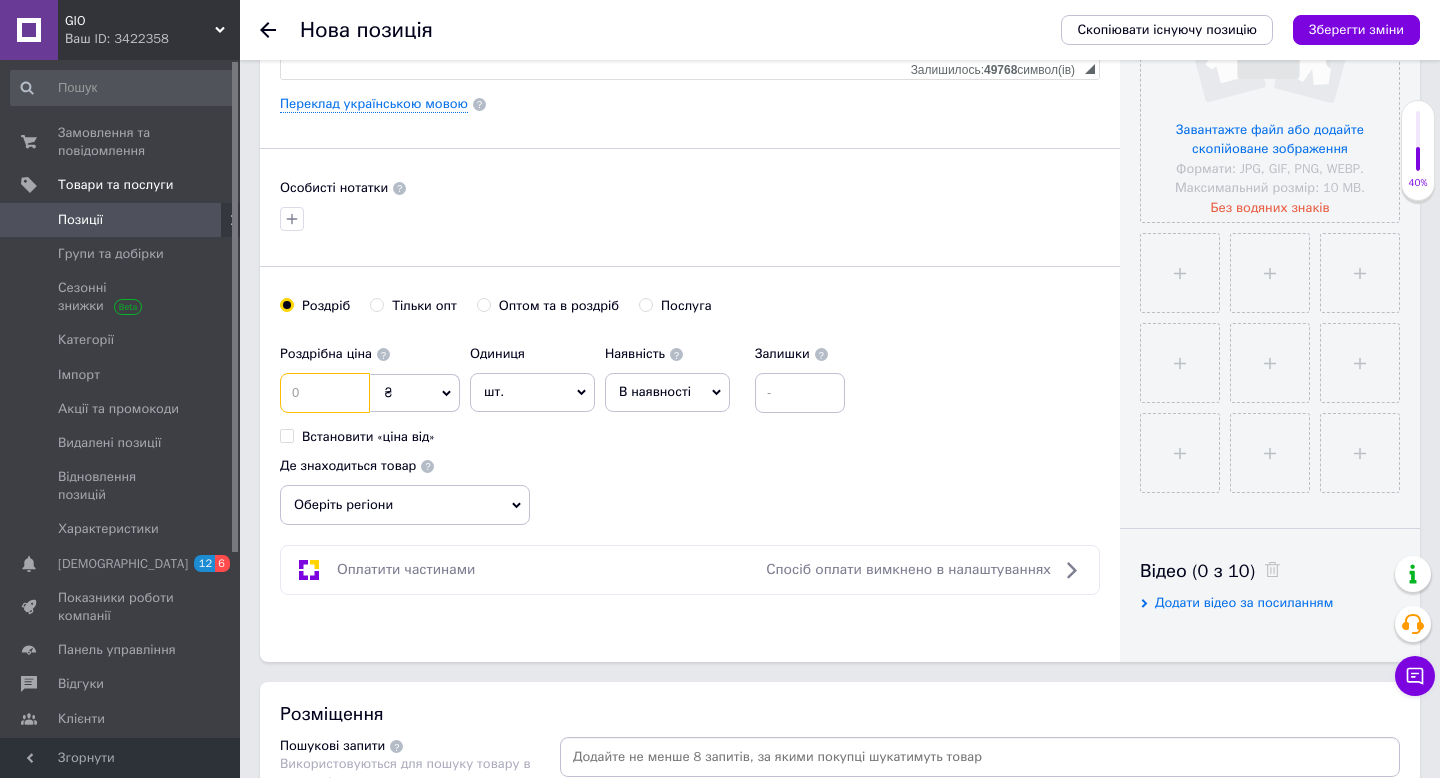 click at bounding box center (325, 393) 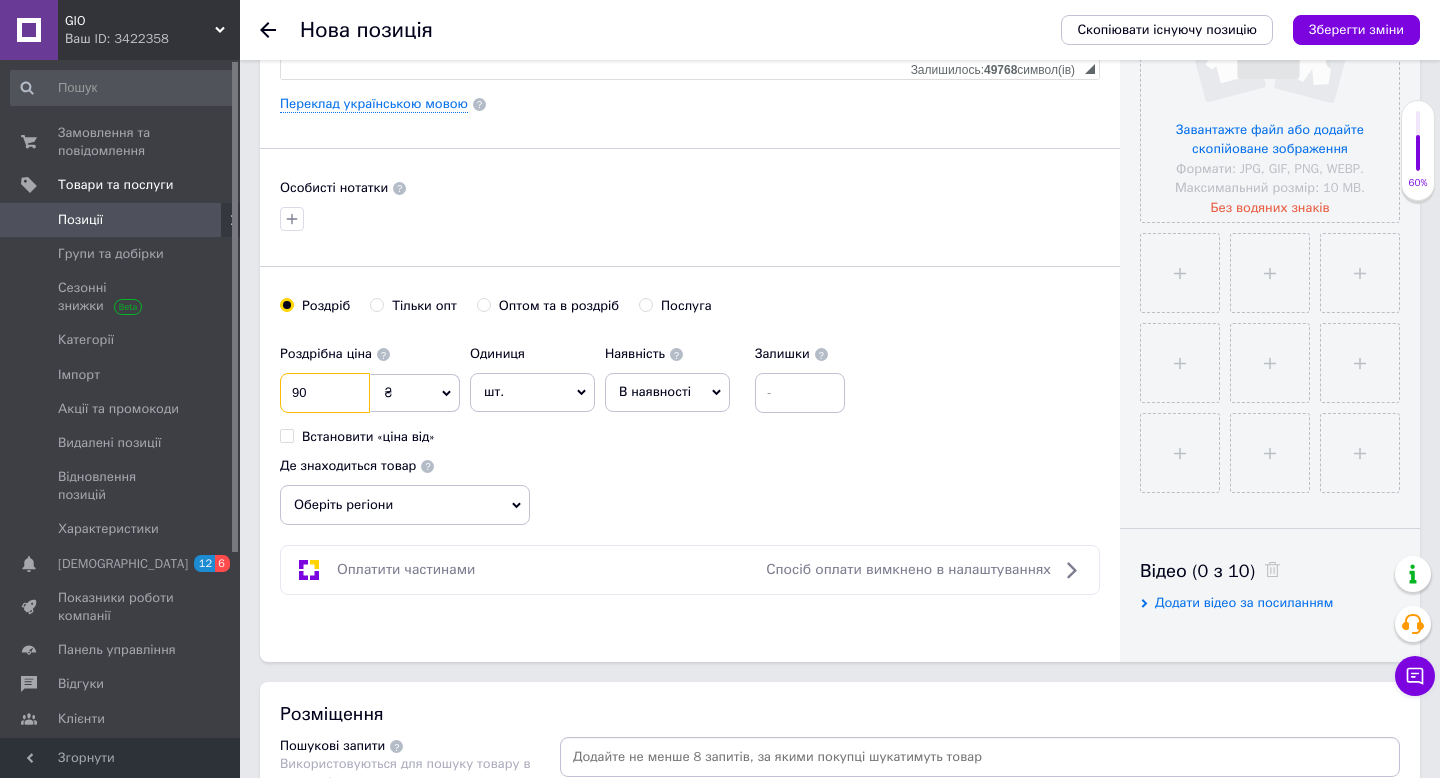 type on "90" 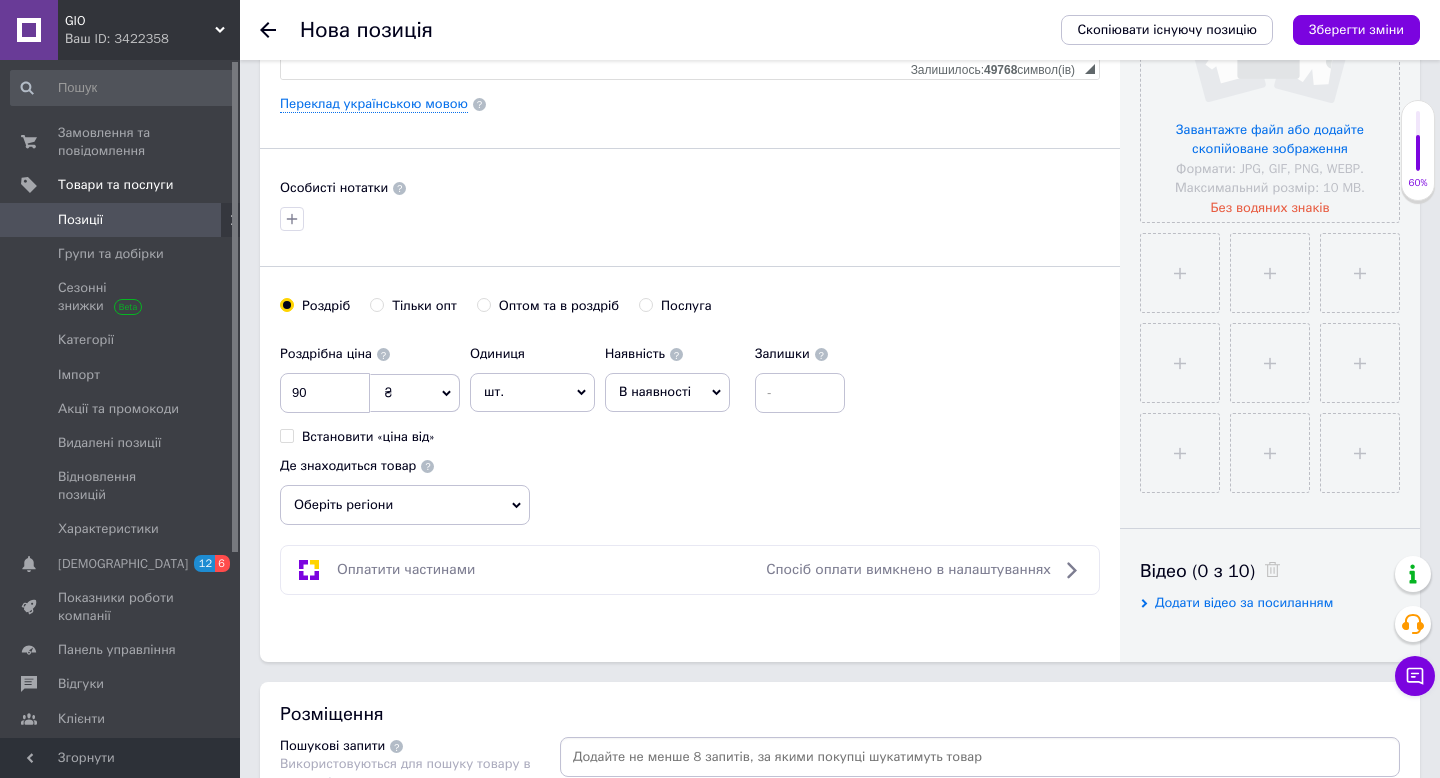 click on "В наявності" at bounding box center [667, 392] 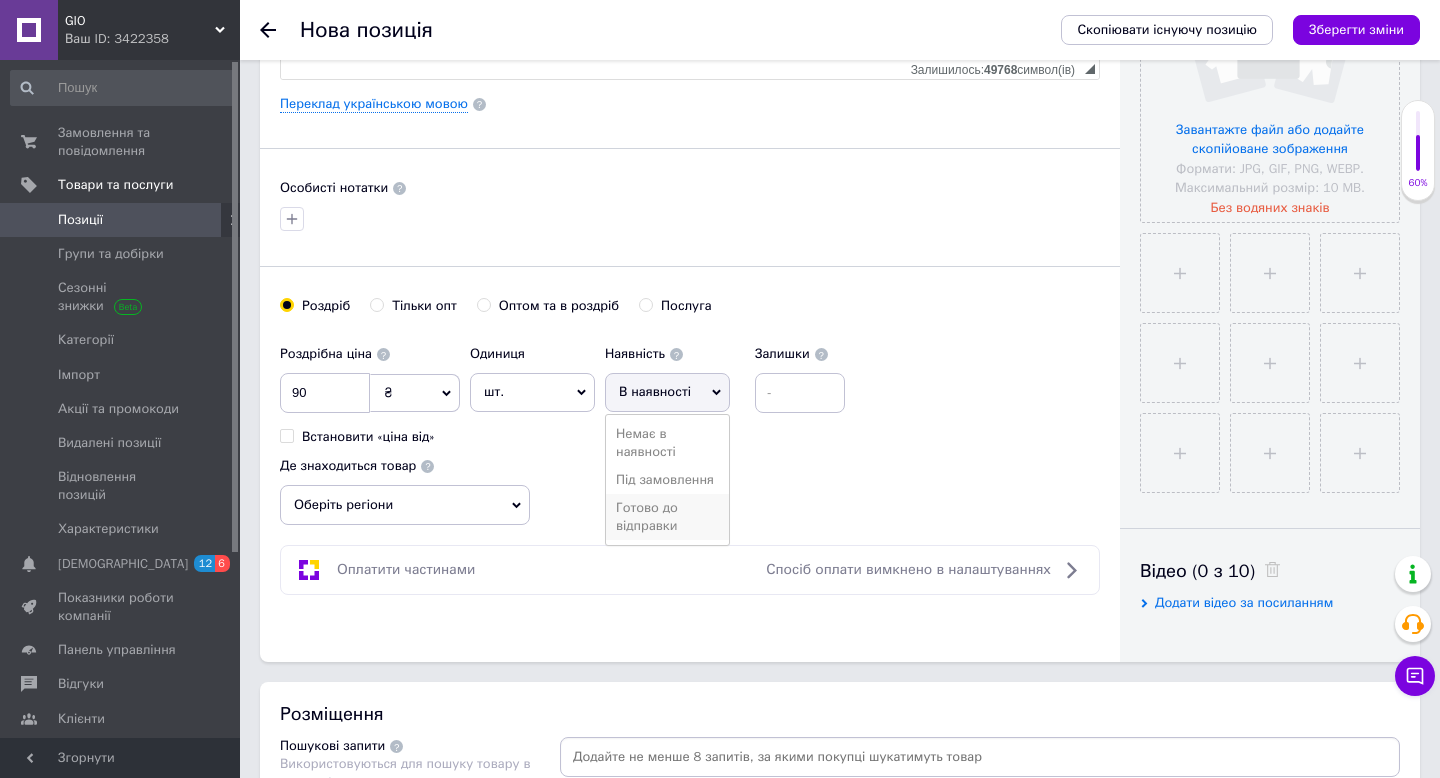 click on "Готово до відправки" at bounding box center (667, 517) 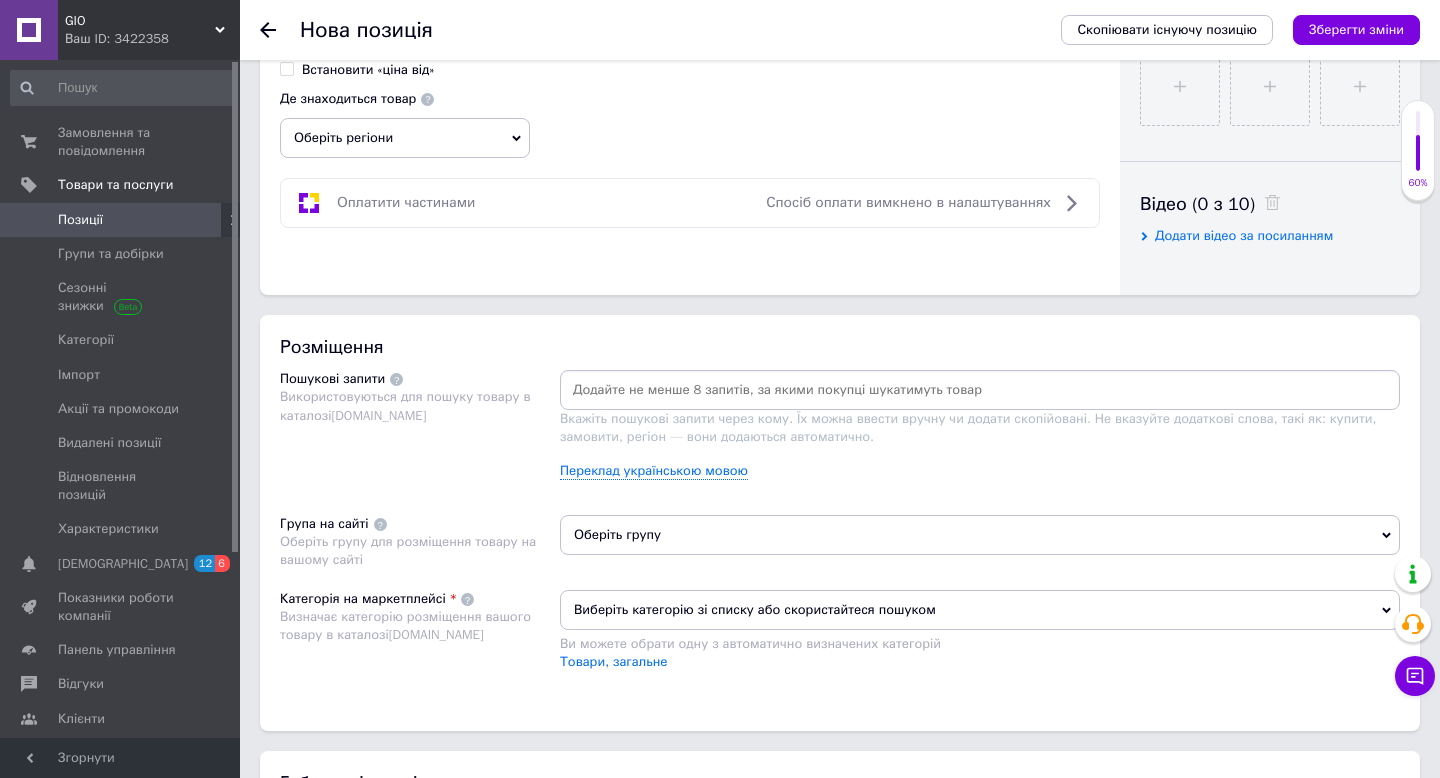 scroll, scrollTop: 910, scrollLeft: 0, axis: vertical 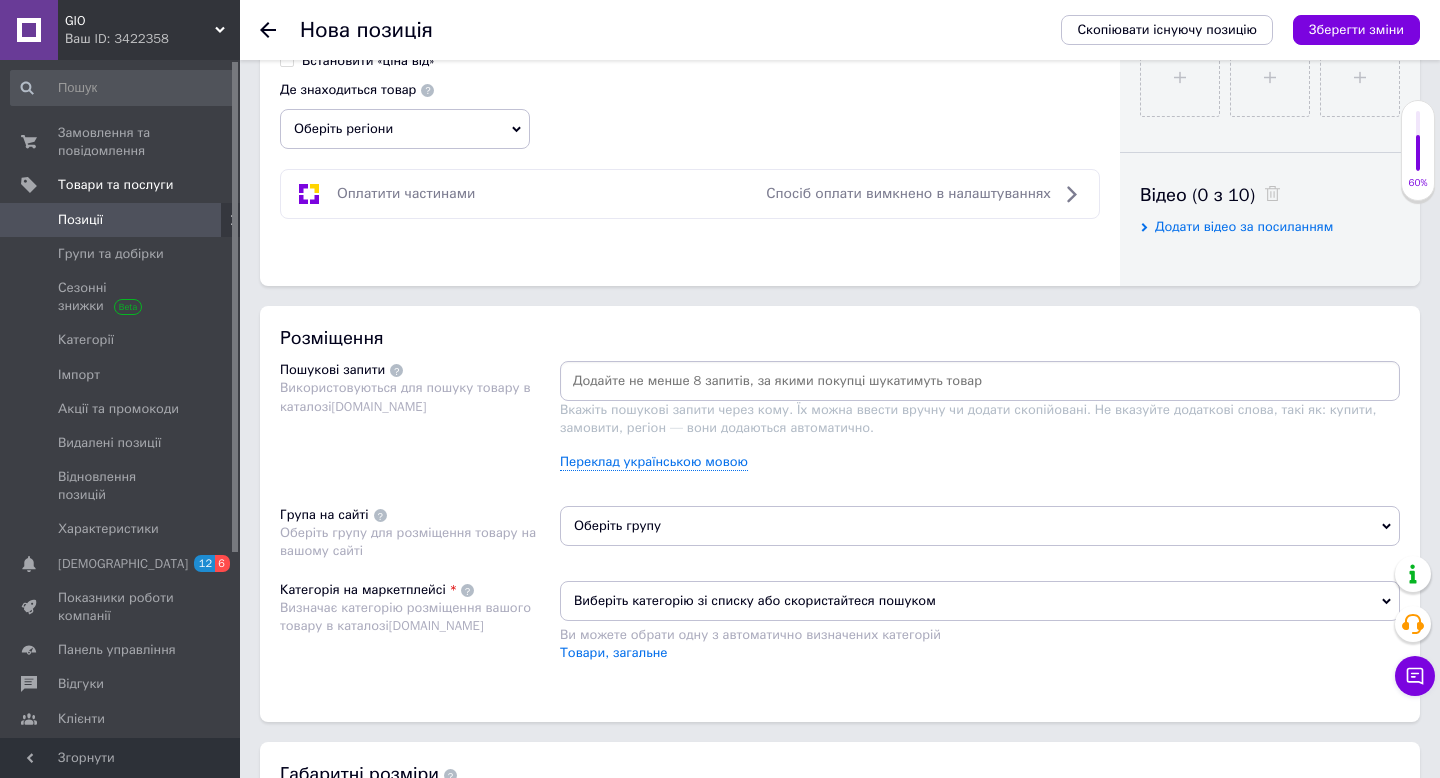 click at bounding box center [980, 381] 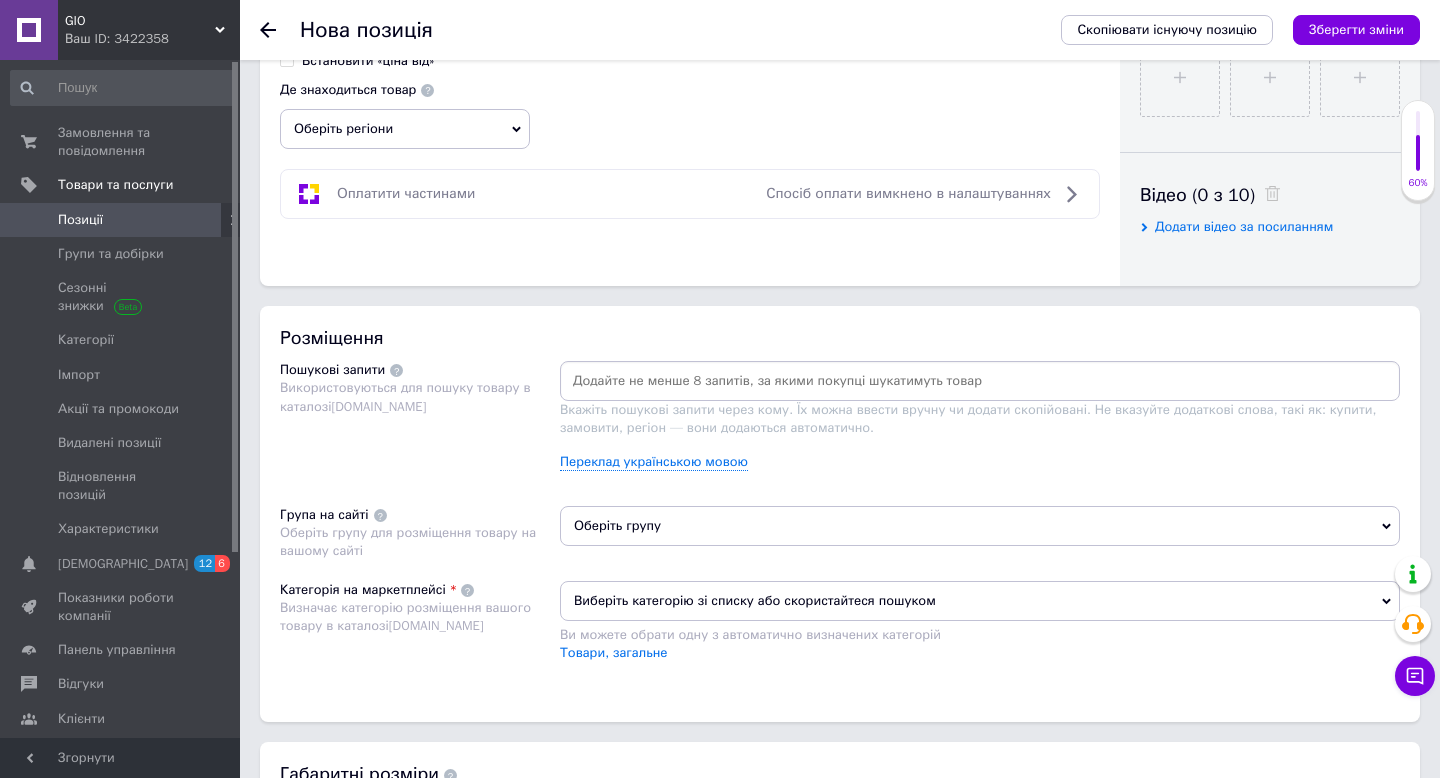drag, startPoint x: 875, startPoint y: 419, endPoint x: 605, endPoint y: 417, distance: 270.00742 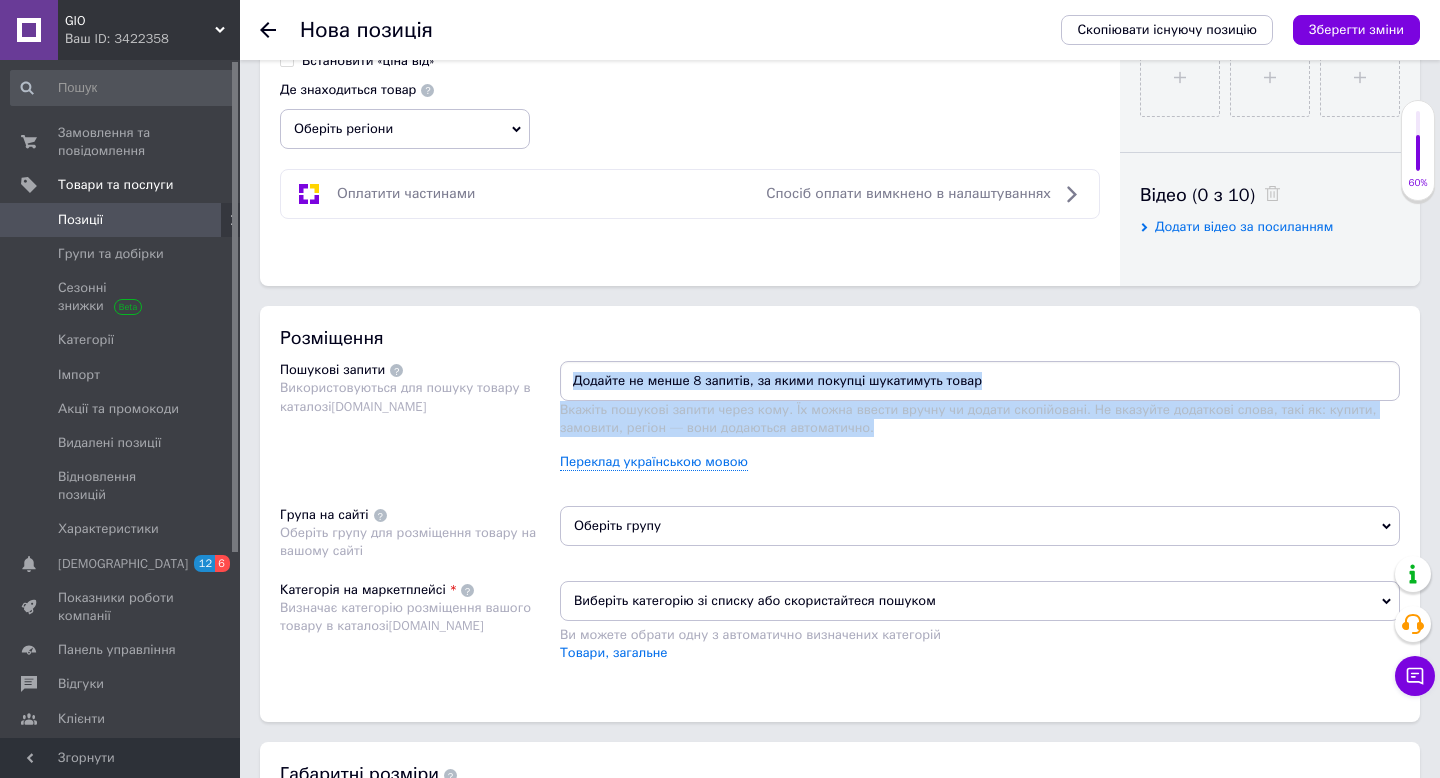 drag, startPoint x: 884, startPoint y: 438, endPoint x: 644, endPoint y: 365, distance: 250.85654 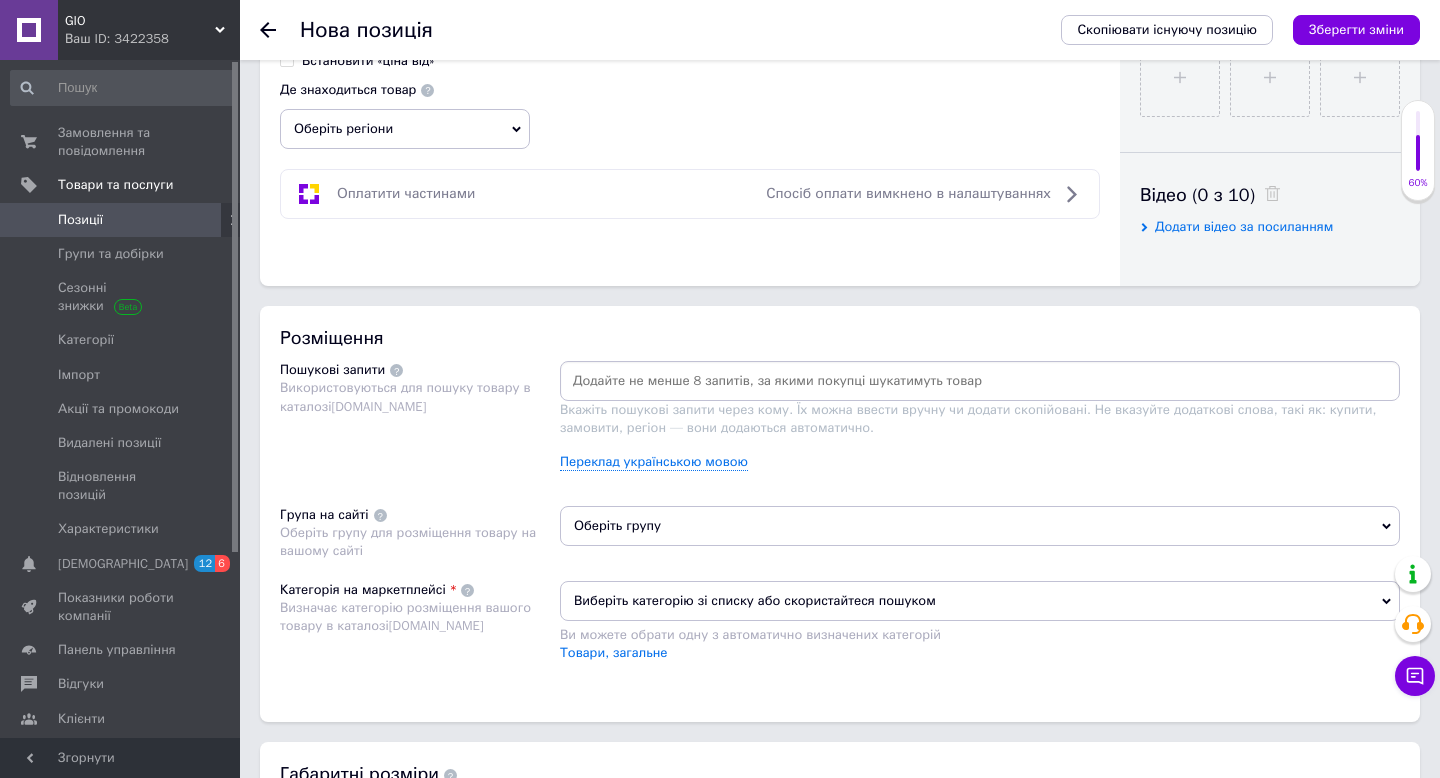 click at bounding box center (980, 381) 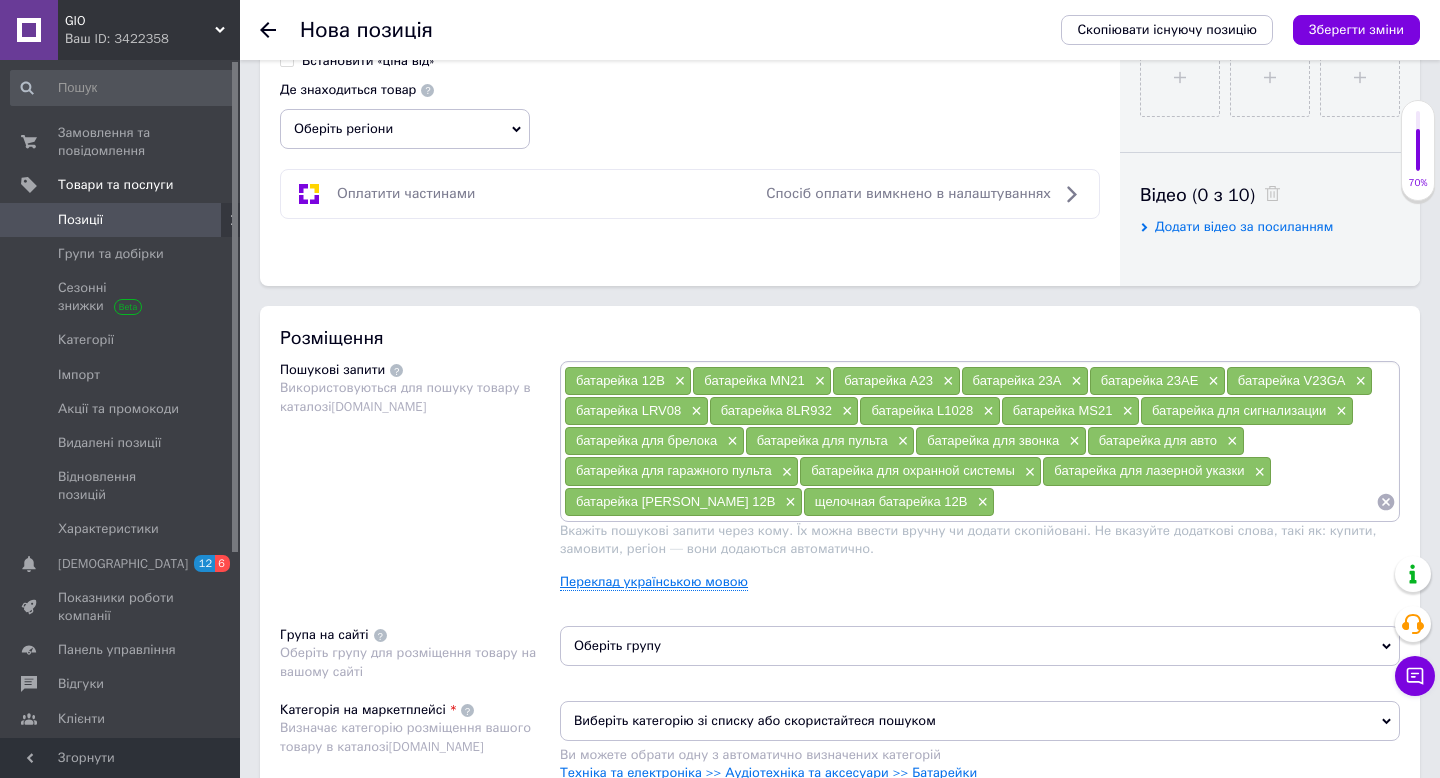 click on "Переклад українською мовою" at bounding box center [654, 582] 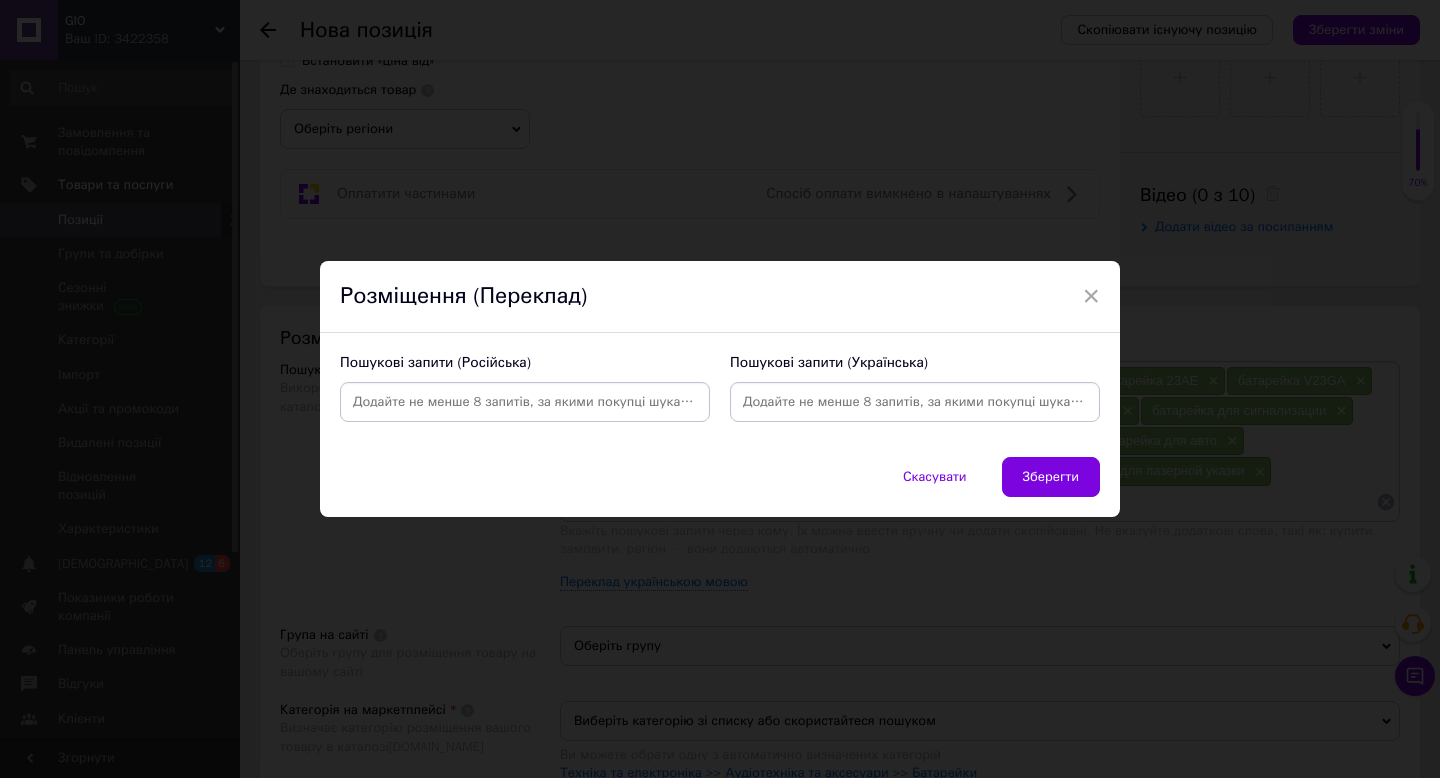click at bounding box center [915, 402] 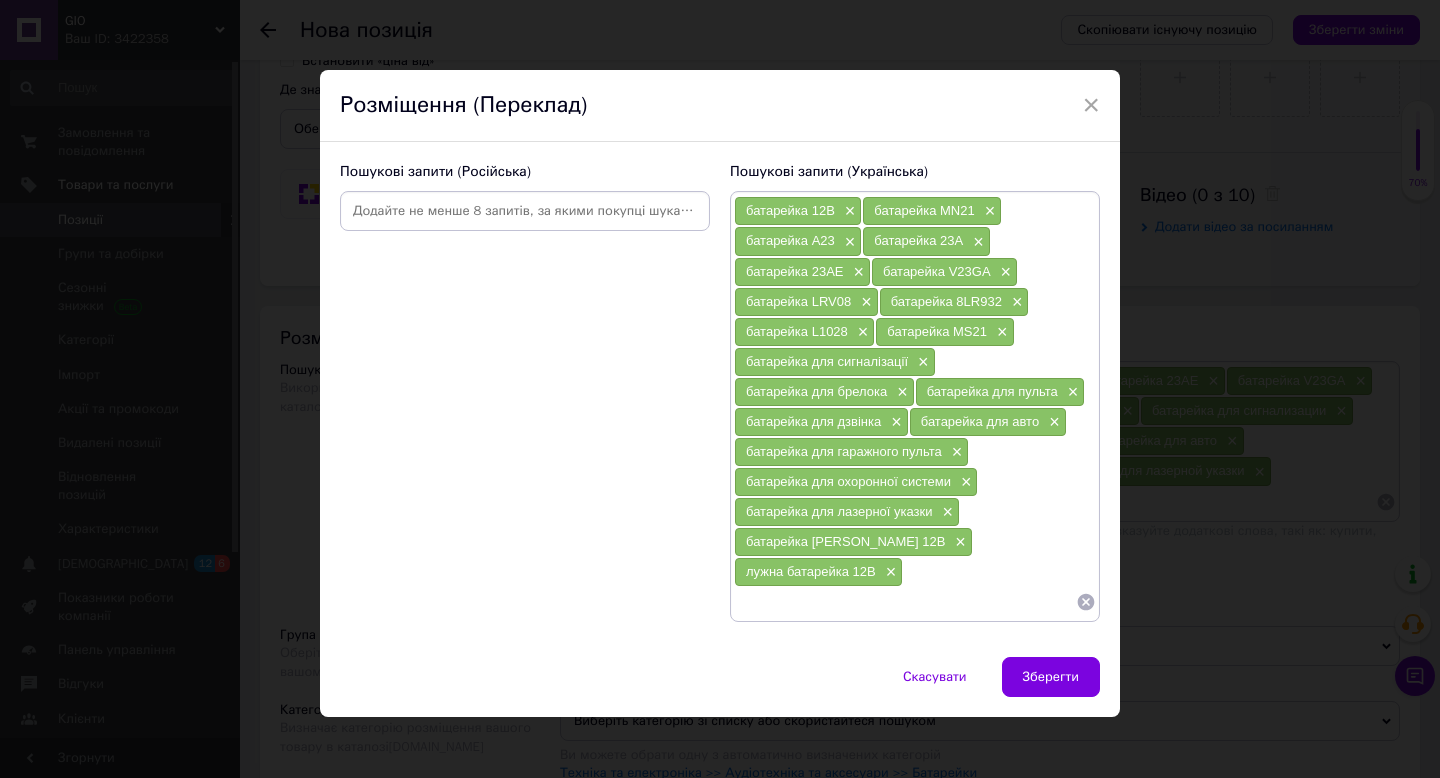 click at bounding box center [525, 211] 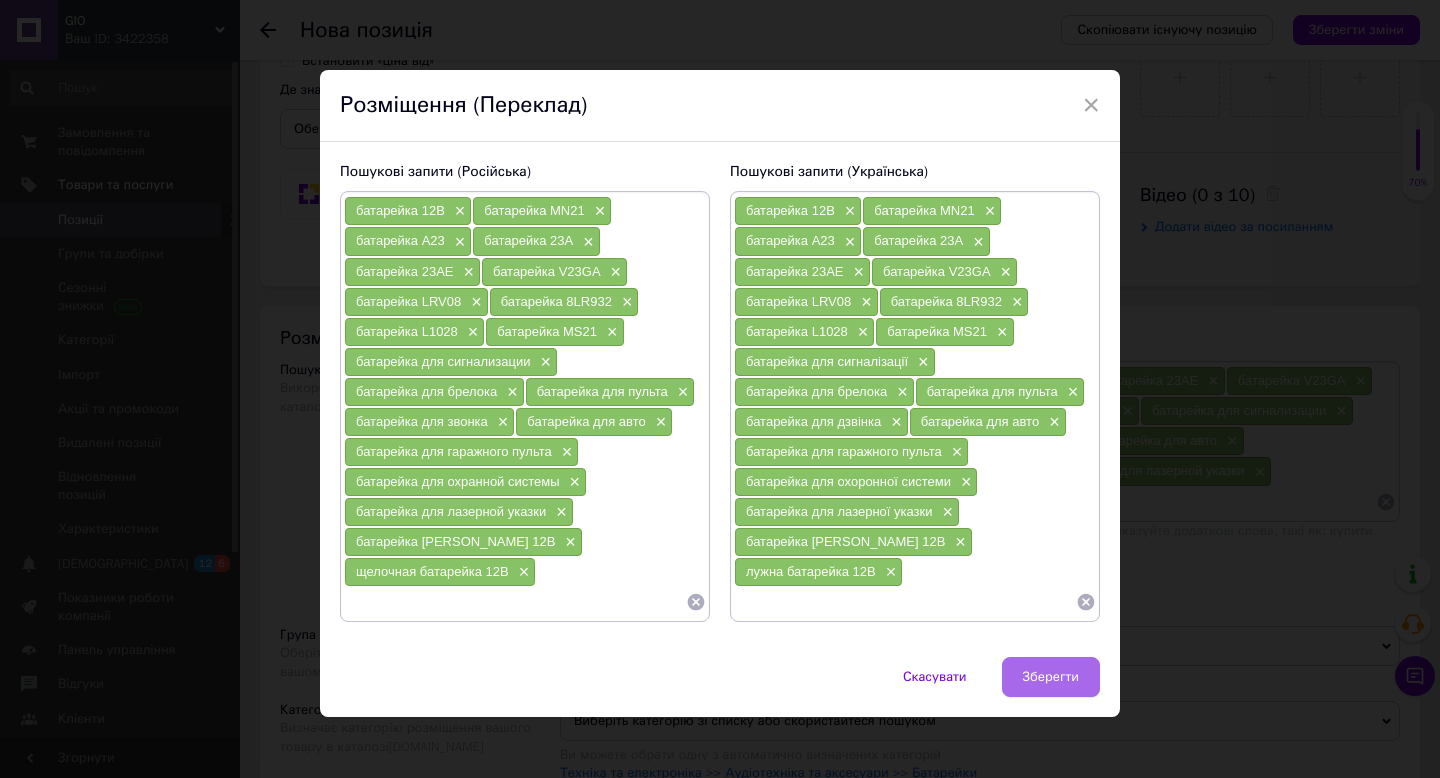 click on "Зберегти" at bounding box center [1051, 677] 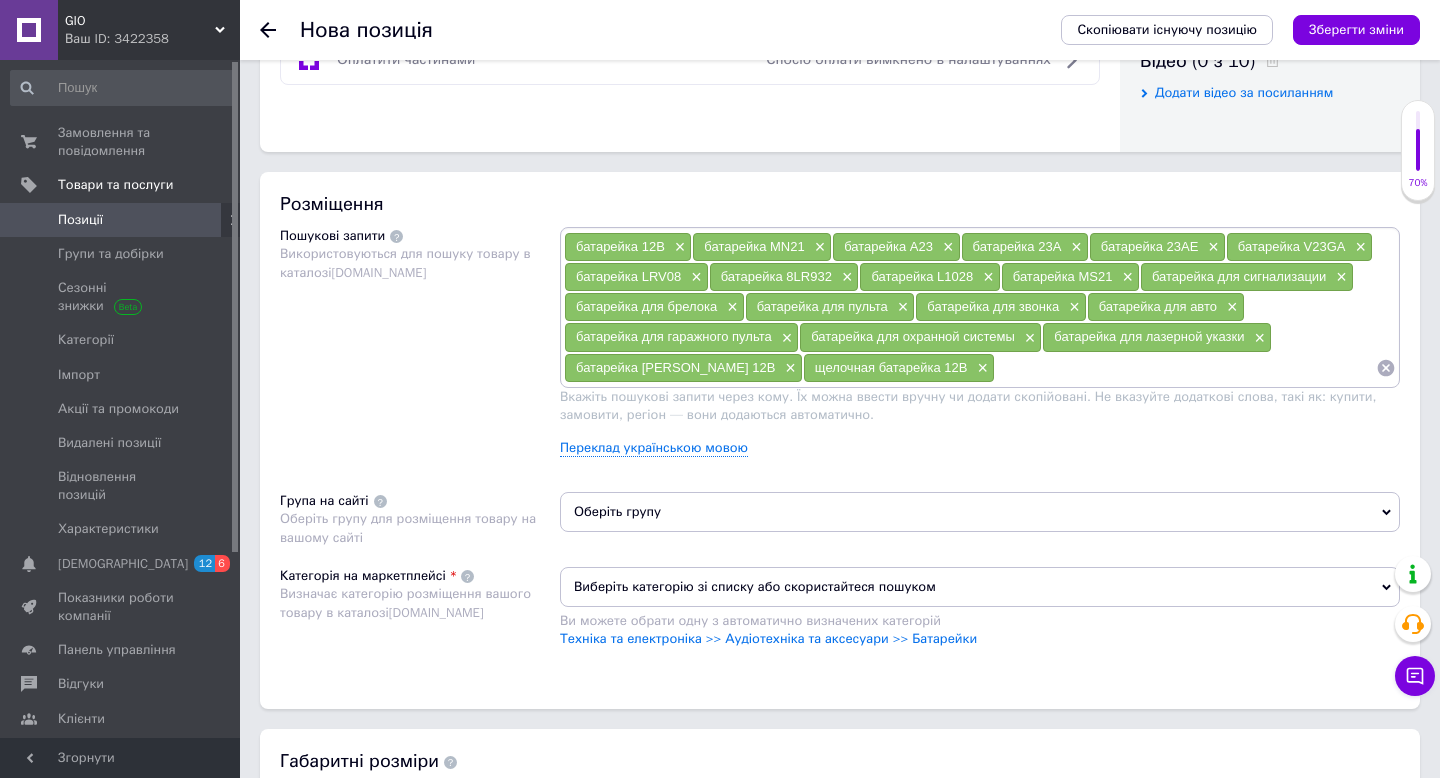 scroll, scrollTop: 1052, scrollLeft: 0, axis: vertical 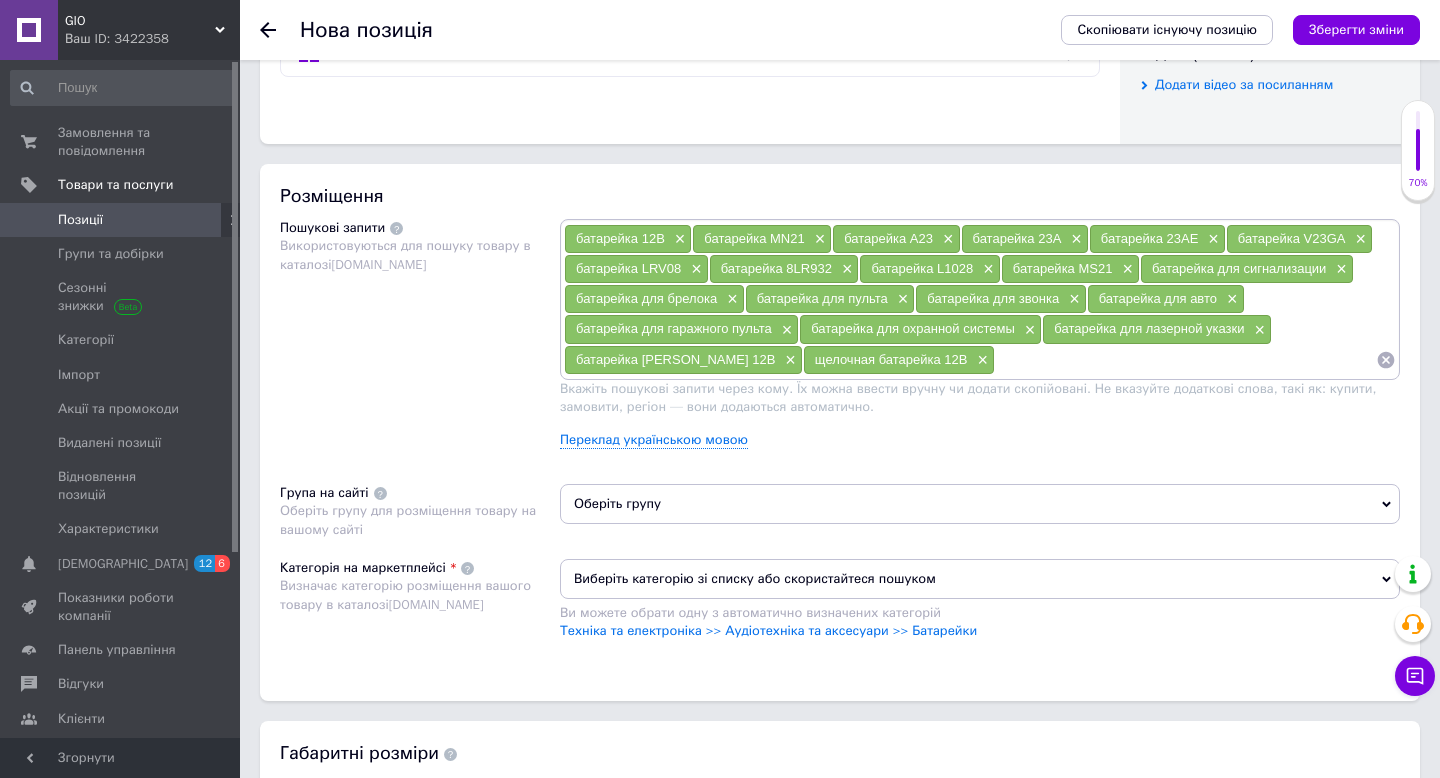 click on "Оберіть групу" at bounding box center (980, 504) 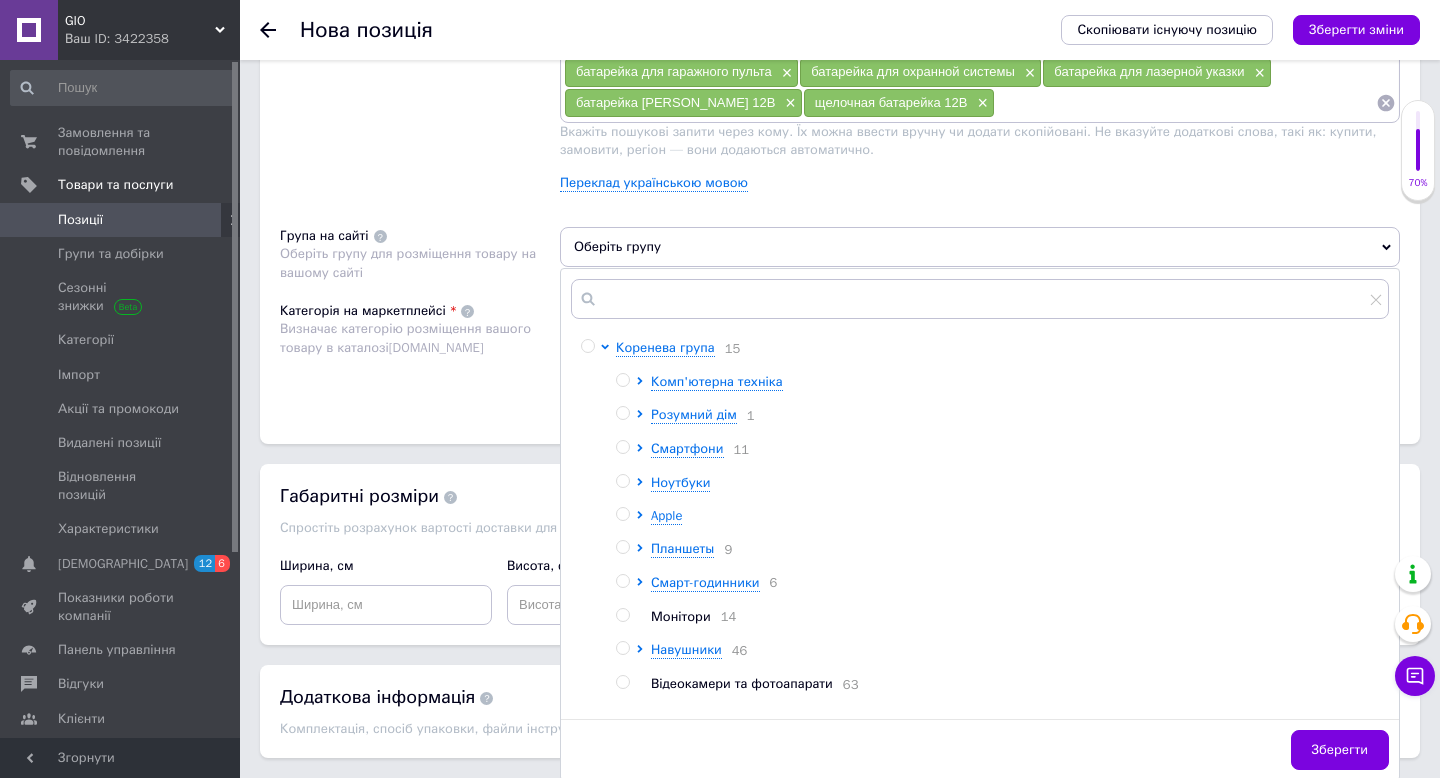 scroll, scrollTop: 1313, scrollLeft: 0, axis: vertical 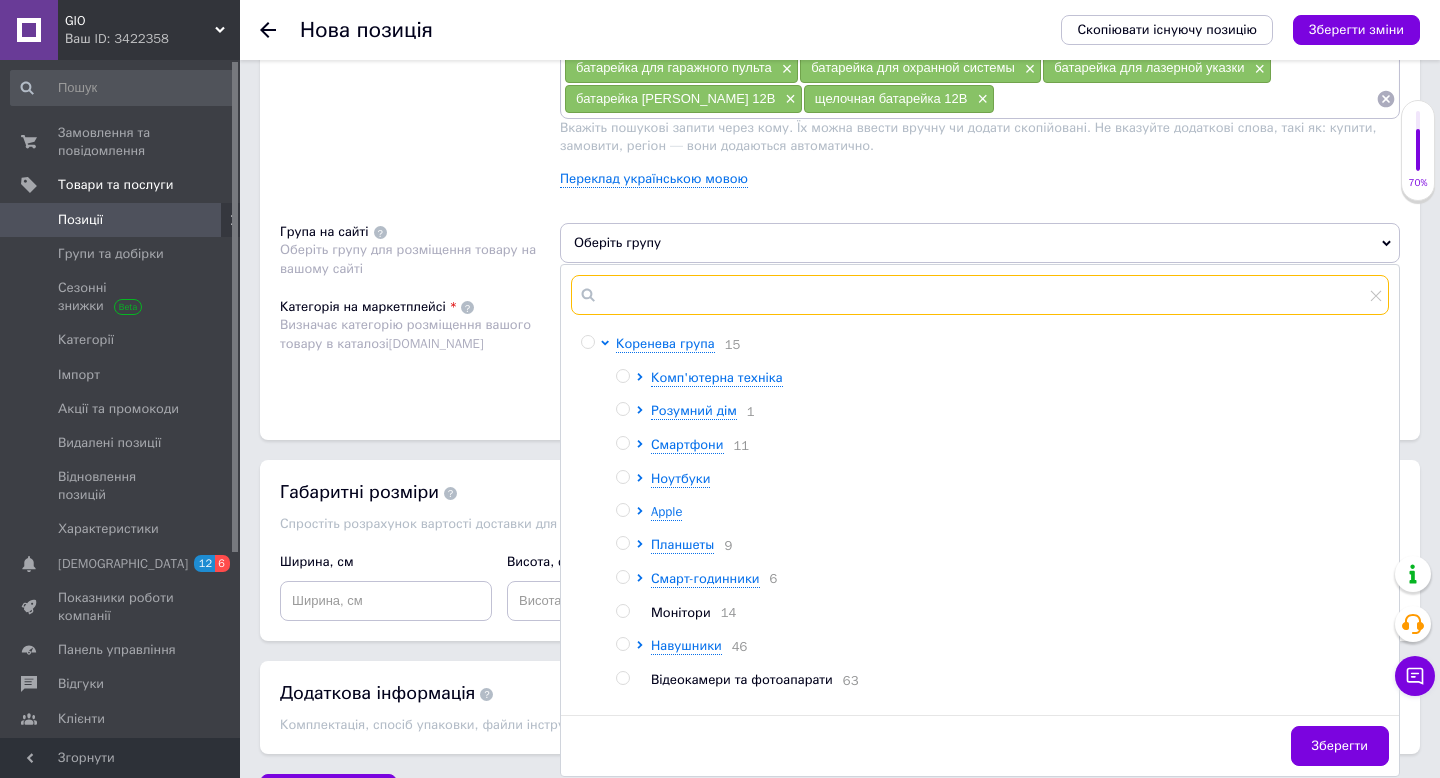 click at bounding box center [980, 295] 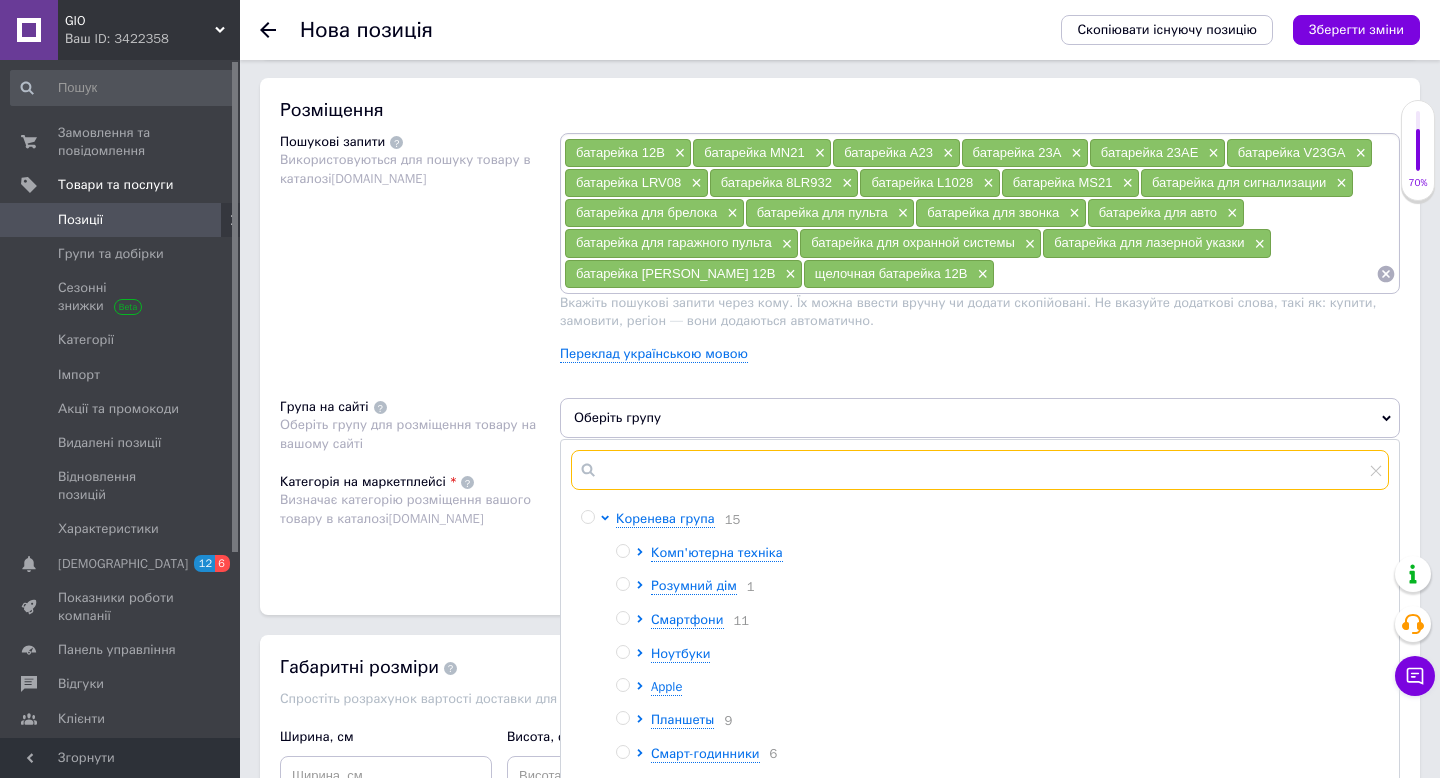scroll, scrollTop: 1136, scrollLeft: 0, axis: vertical 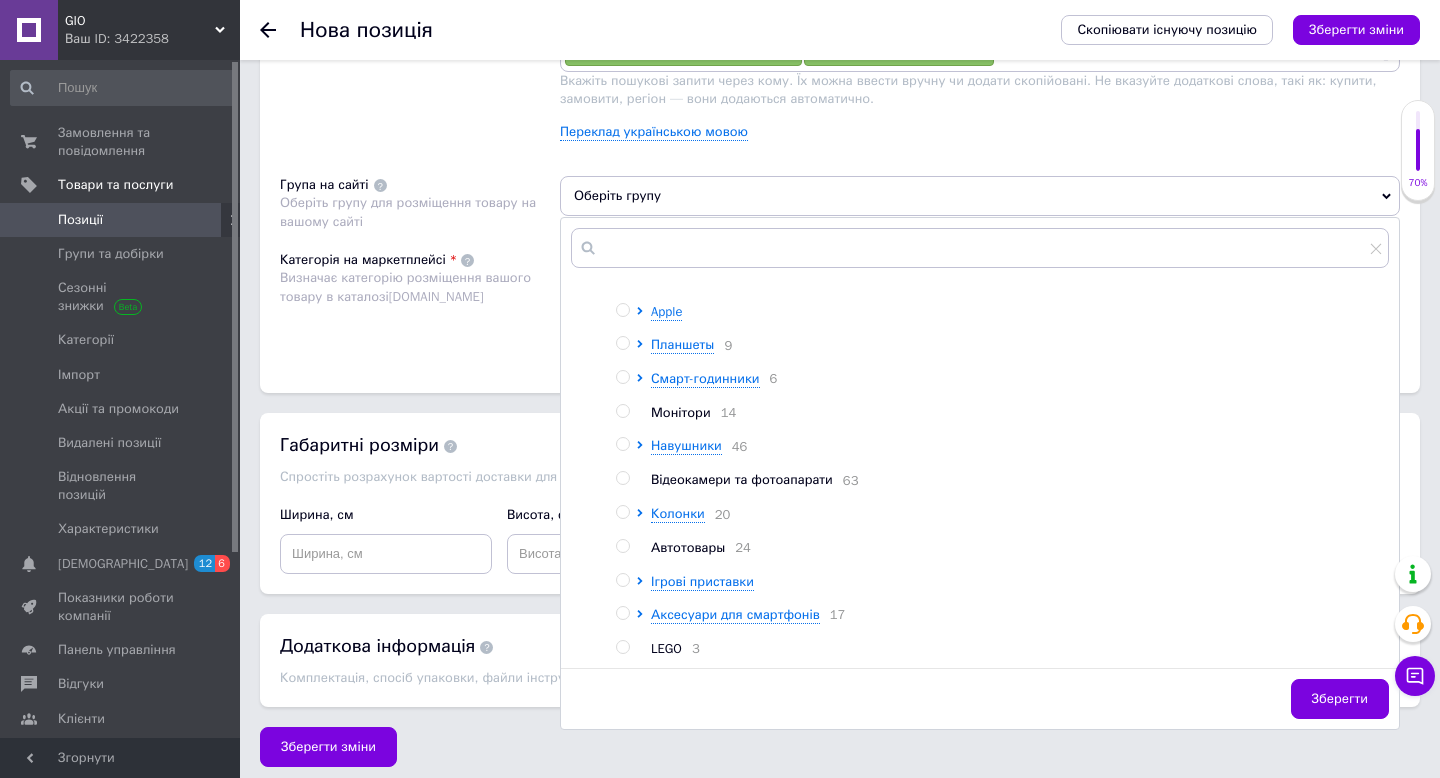 click on "Комп'ютерна техніка Розумний дім  1 Смартфони 11 Ноутбуки Apple Планшеты 9 Смарт-годинники 6 Монітори 14 Навушники  46 Відеокамери та фотоапарати 63 Колонки 20 Автотовары  24 Ігрові приставки  Аксесуари для смартфонів 17 LEGO 3" at bounding box center [1002, 413] 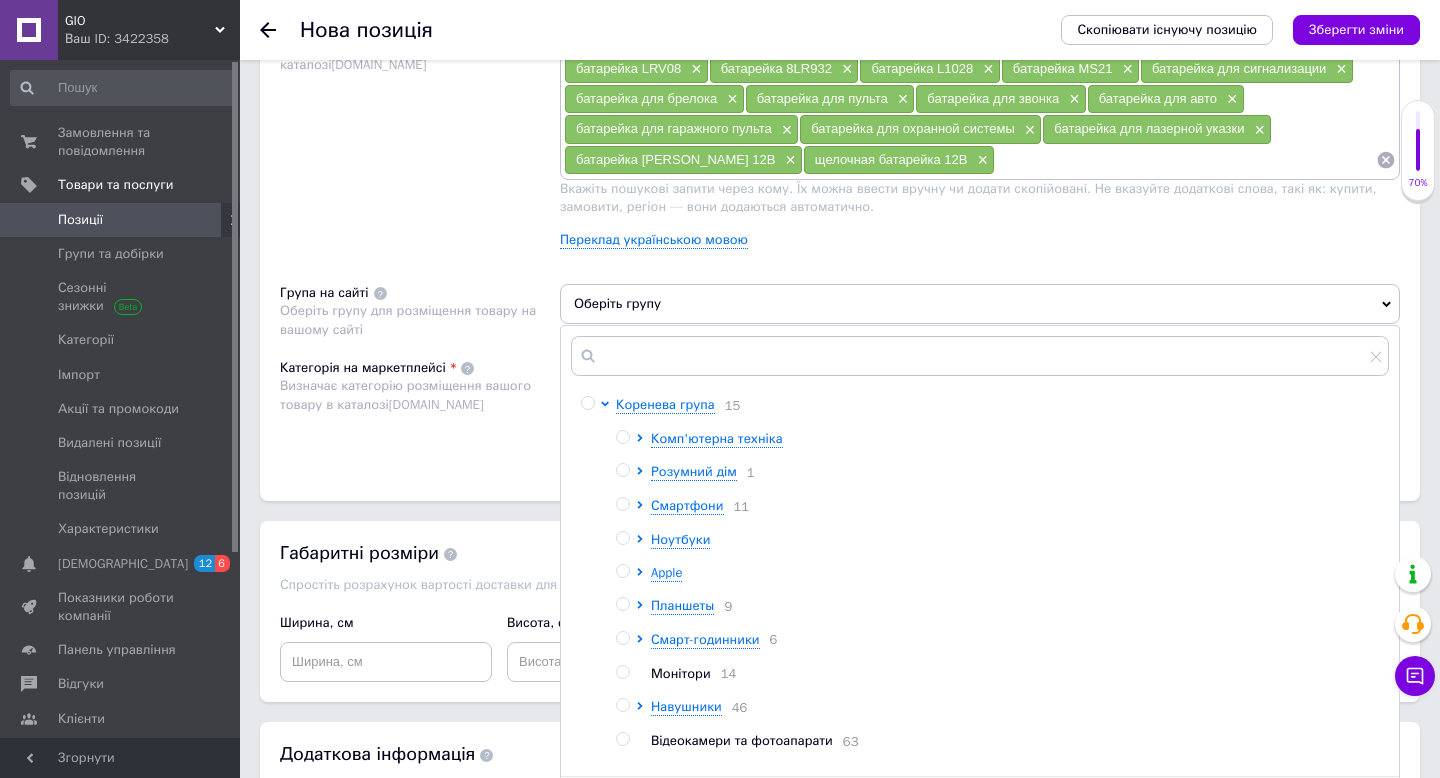 scroll, scrollTop: 1195, scrollLeft: 0, axis: vertical 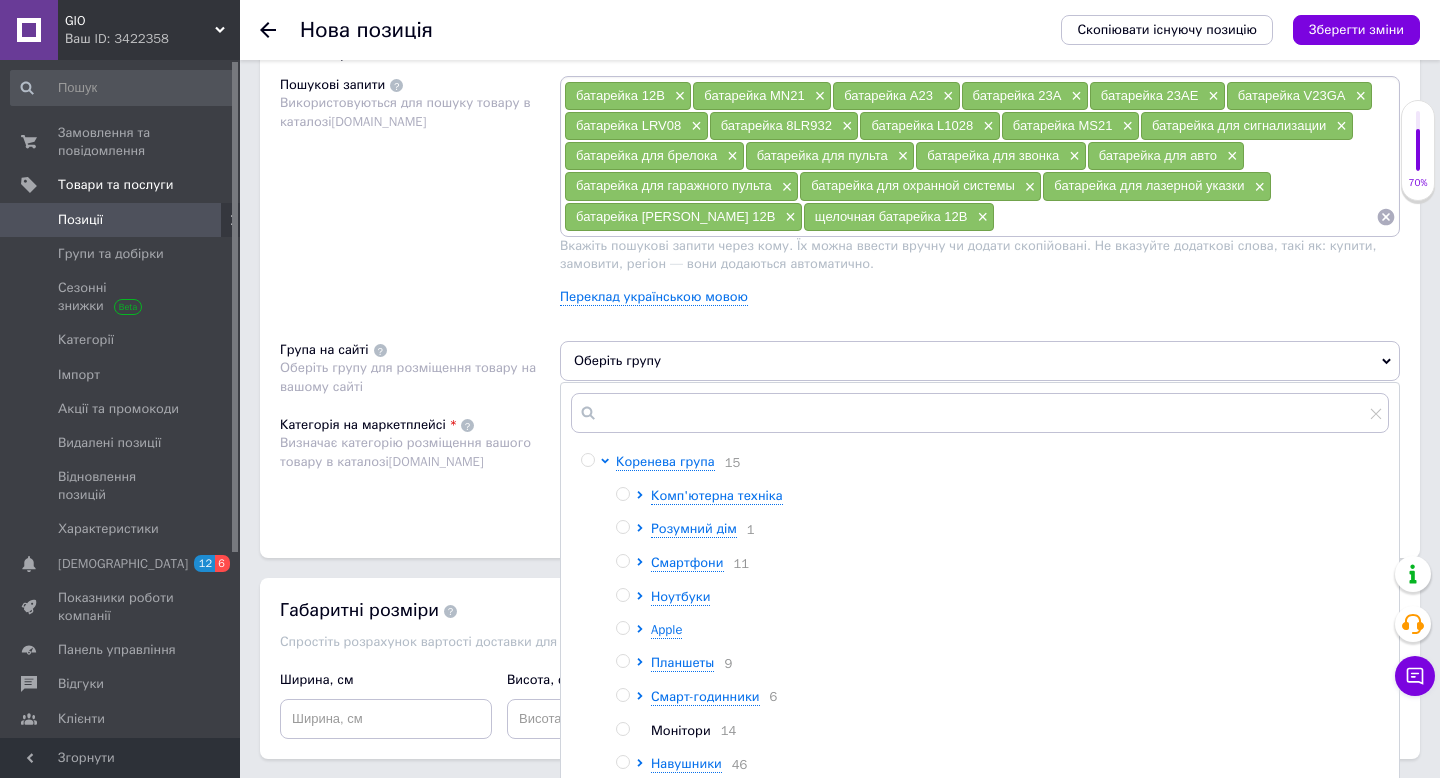 click at bounding box center [587, 460] 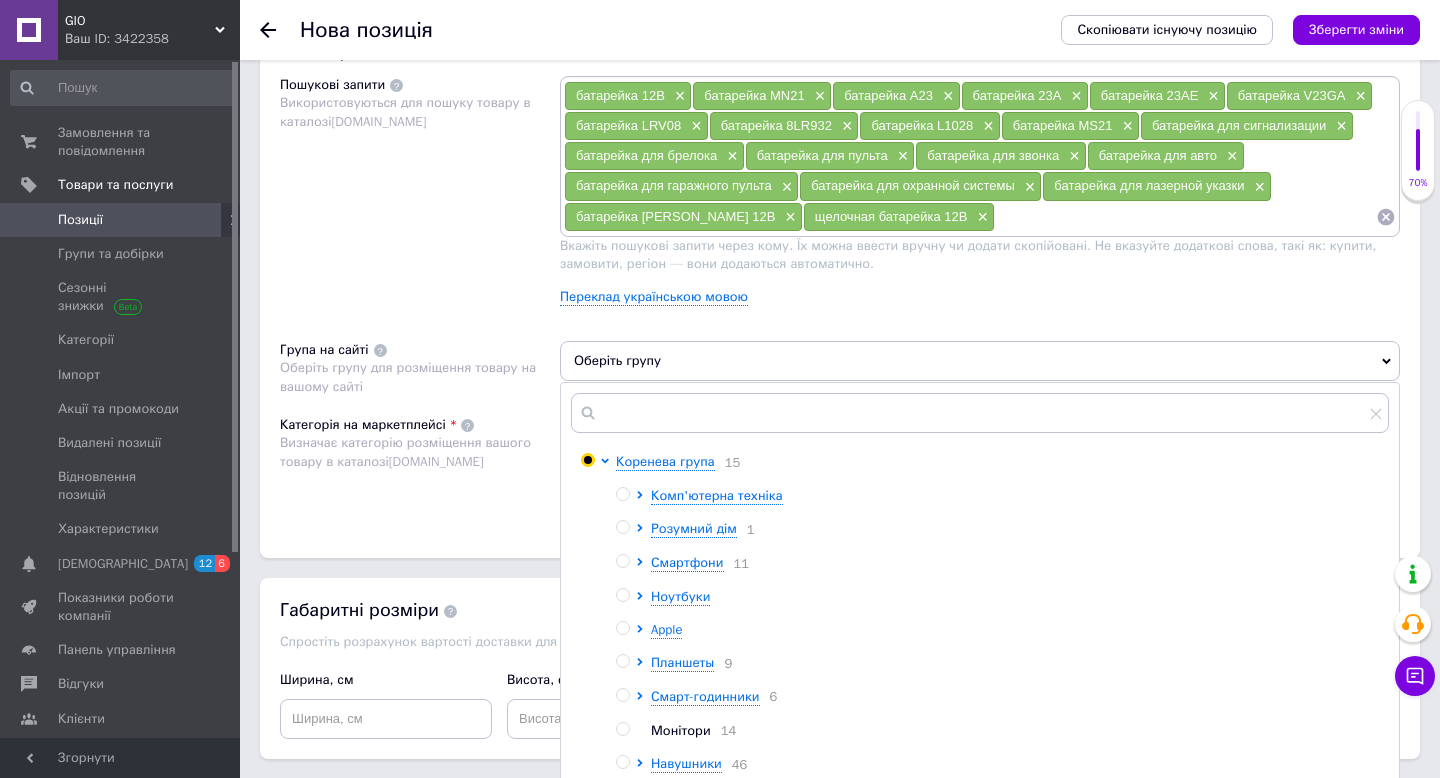 radio on "true" 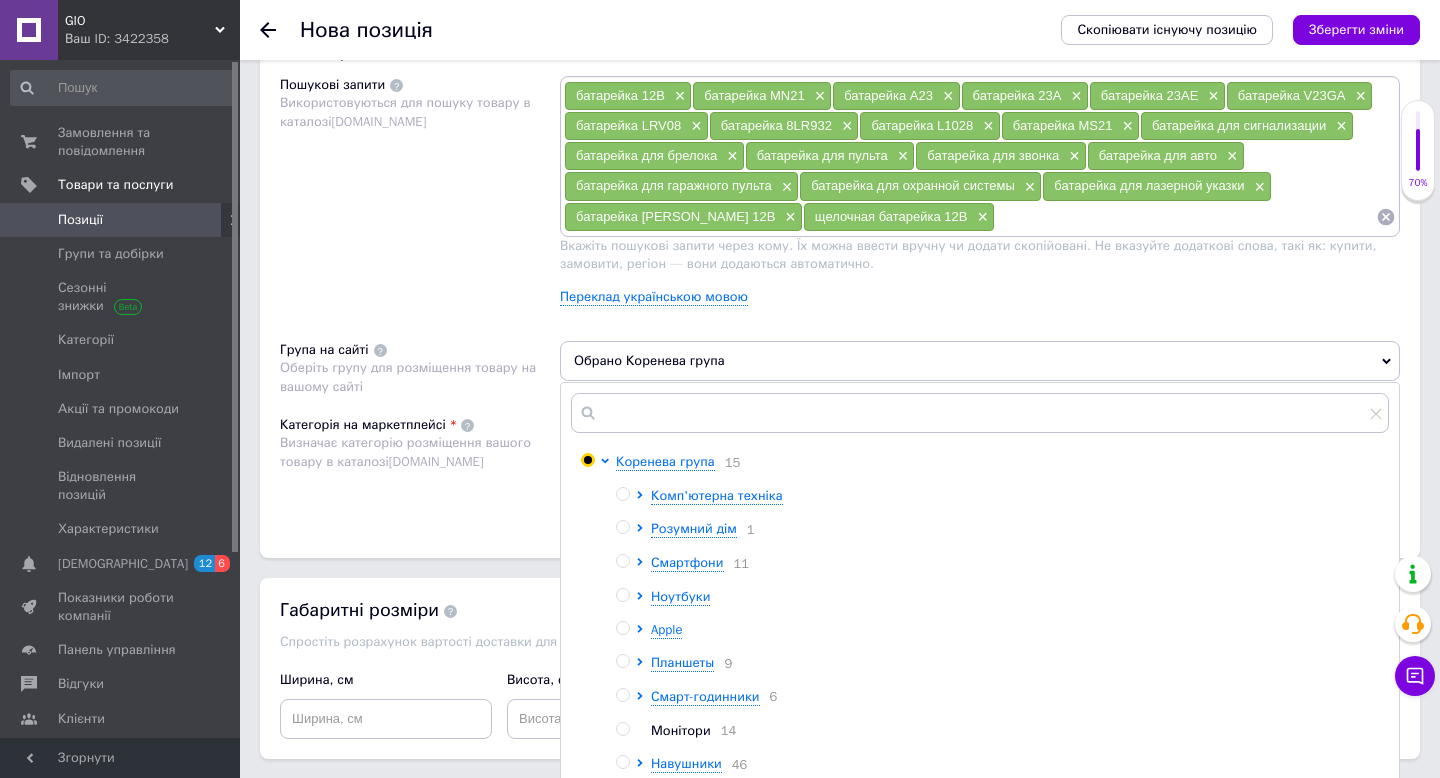 click on "Група на сайті Оберіть групу для розміщення товару на вашому сайті" at bounding box center (420, 368) 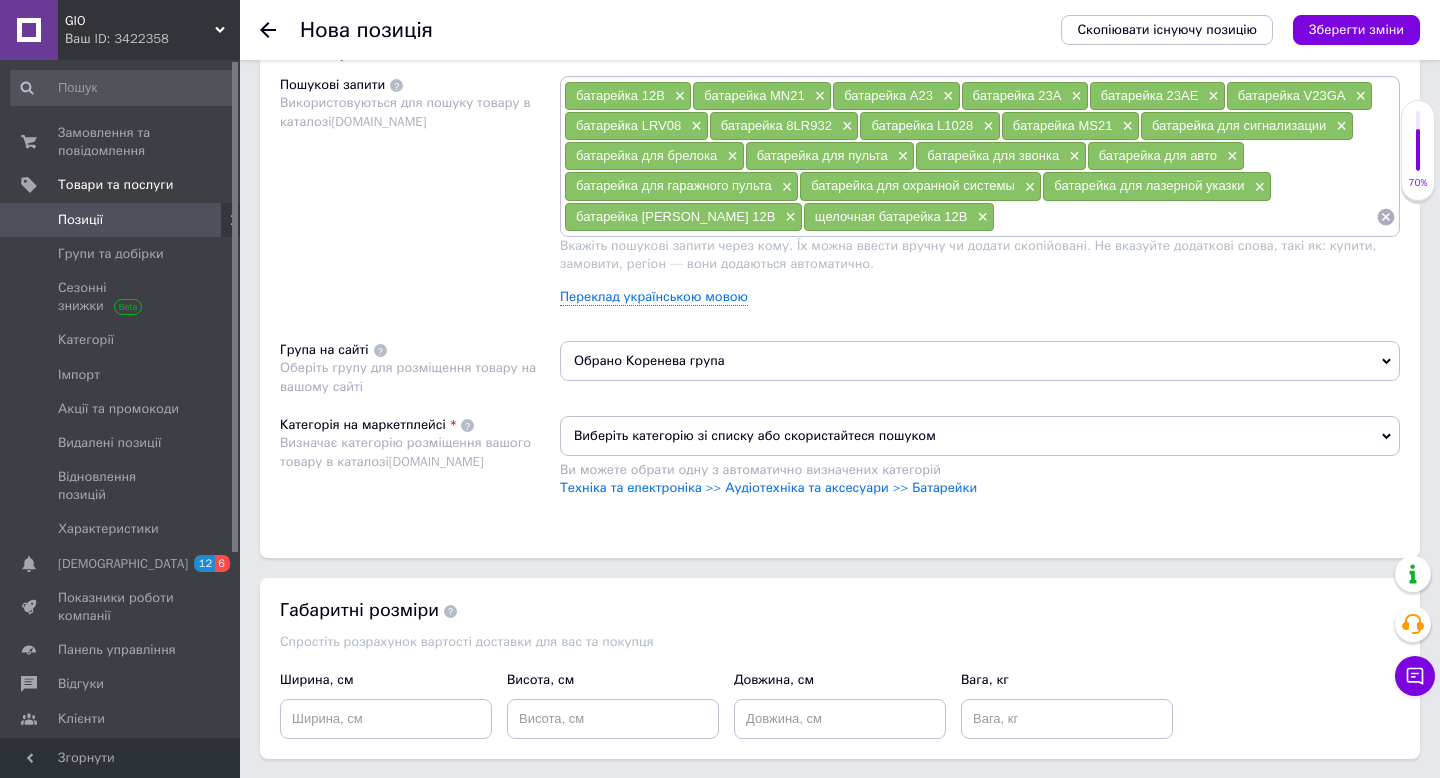 click on "Виберіть категорію зі списку або скористайтеся пошуком" at bounding box center (980, 436) 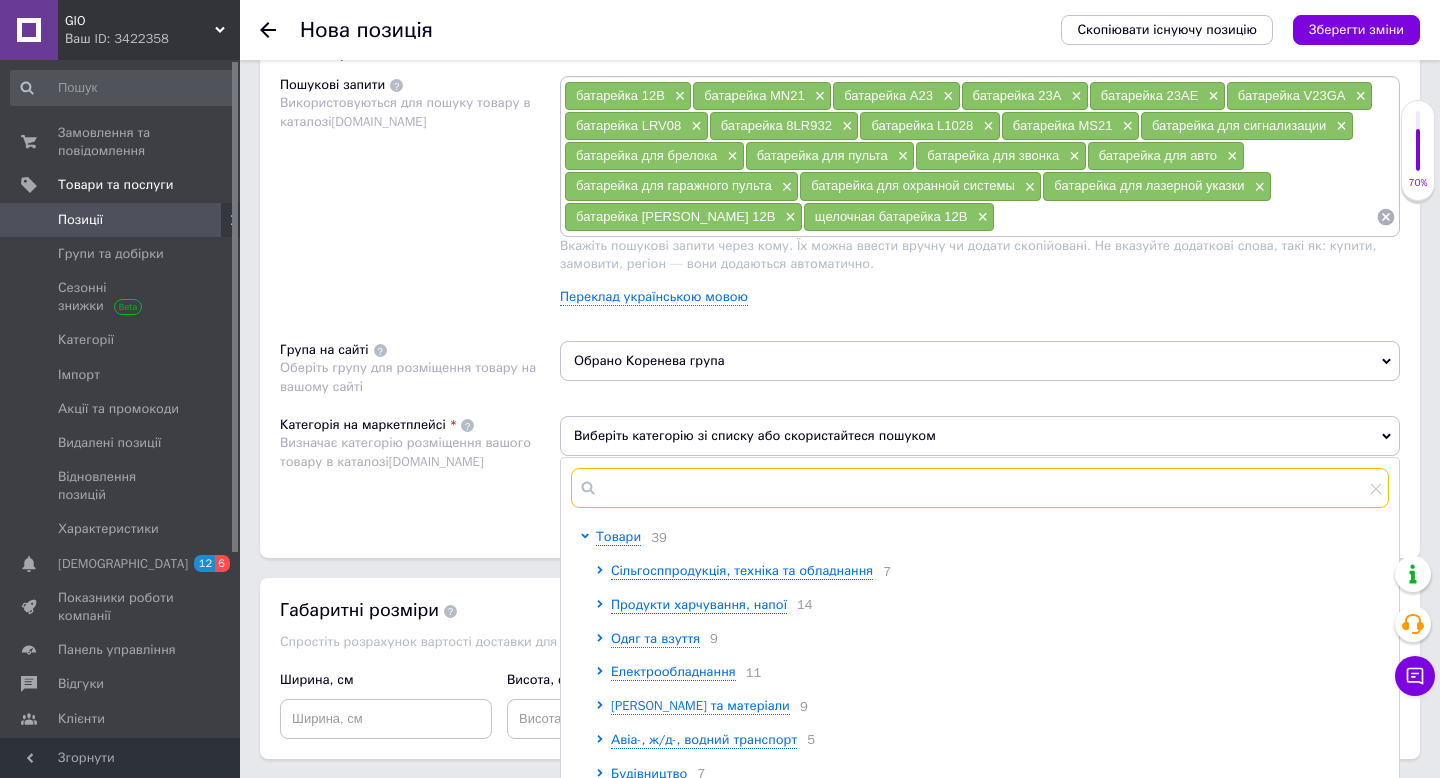 click at bounding box center (980, 488) 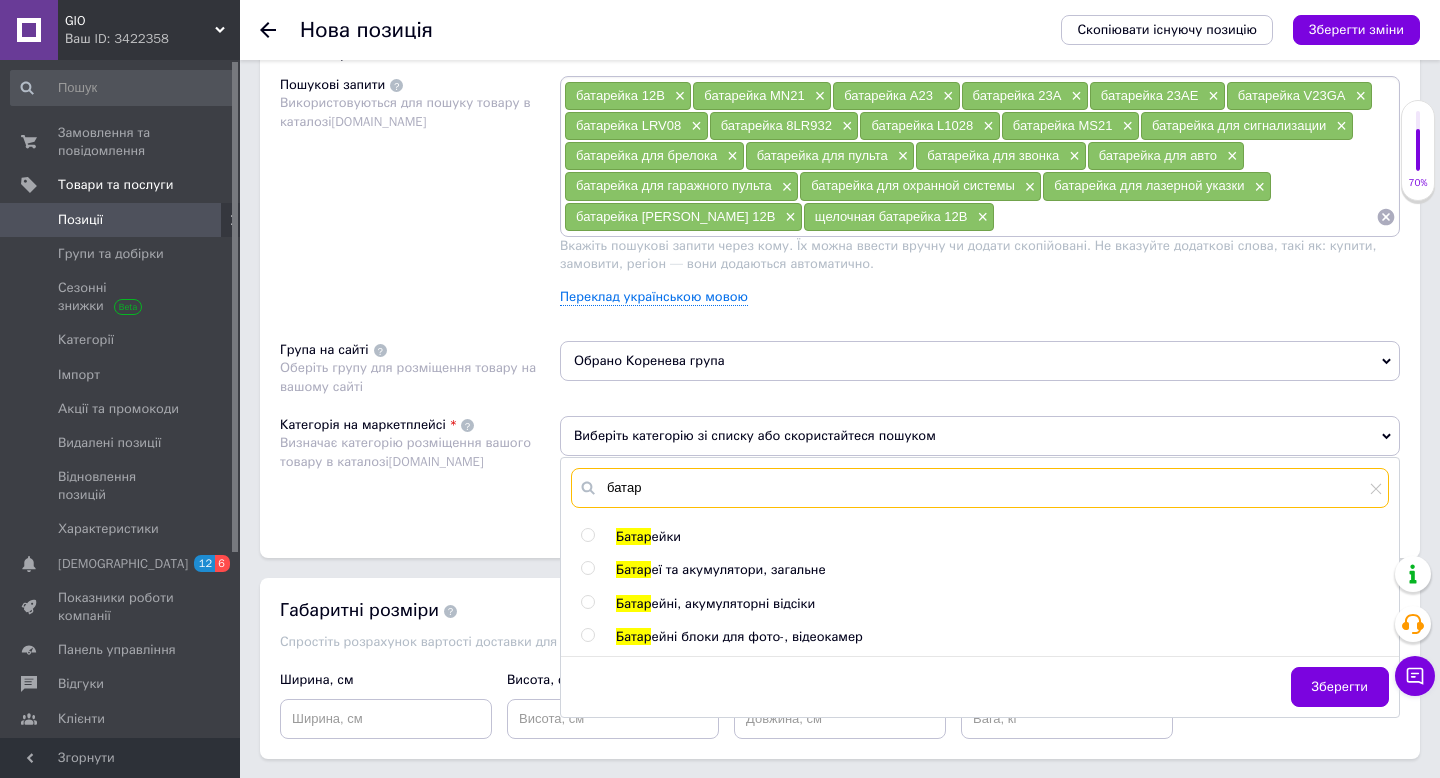 type on "батар" 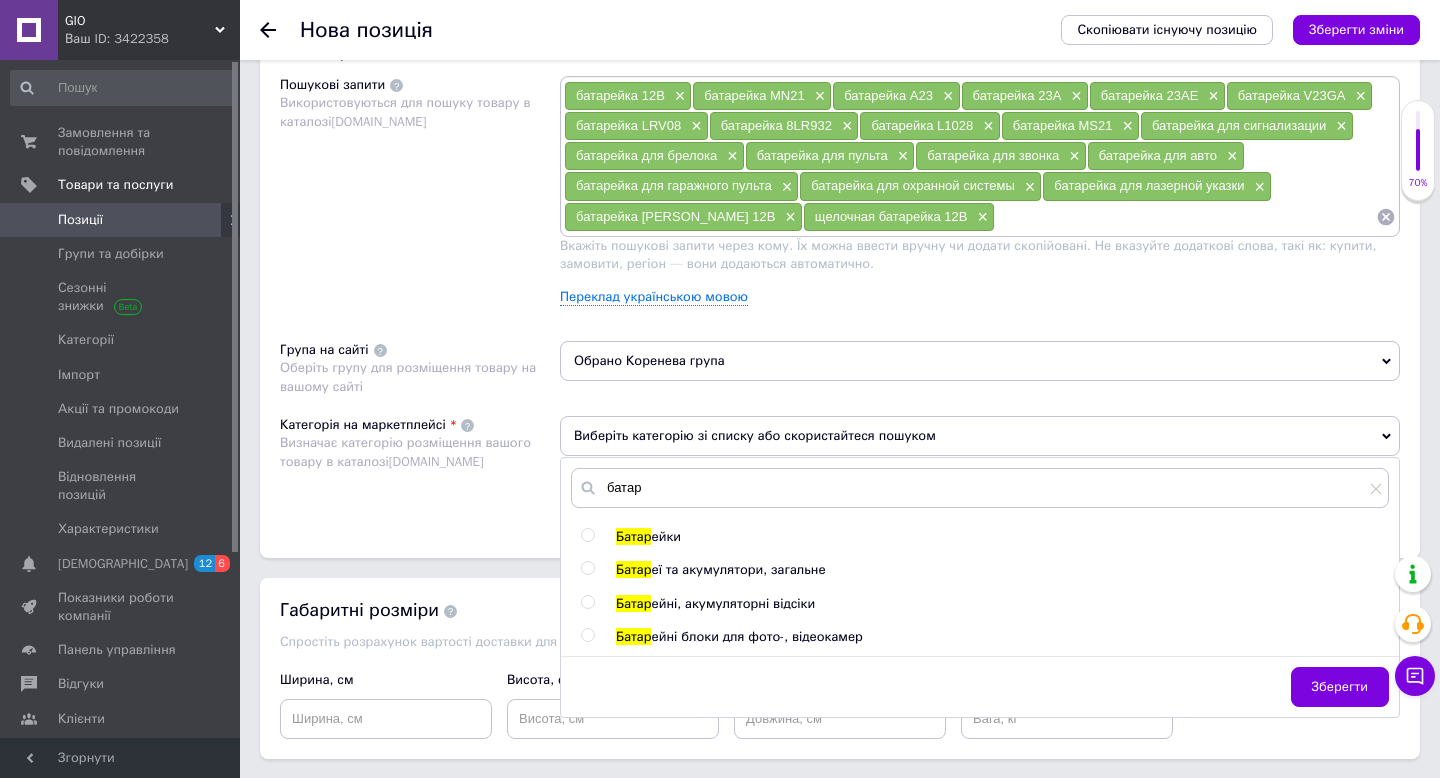click at bounding box center [587, 535] 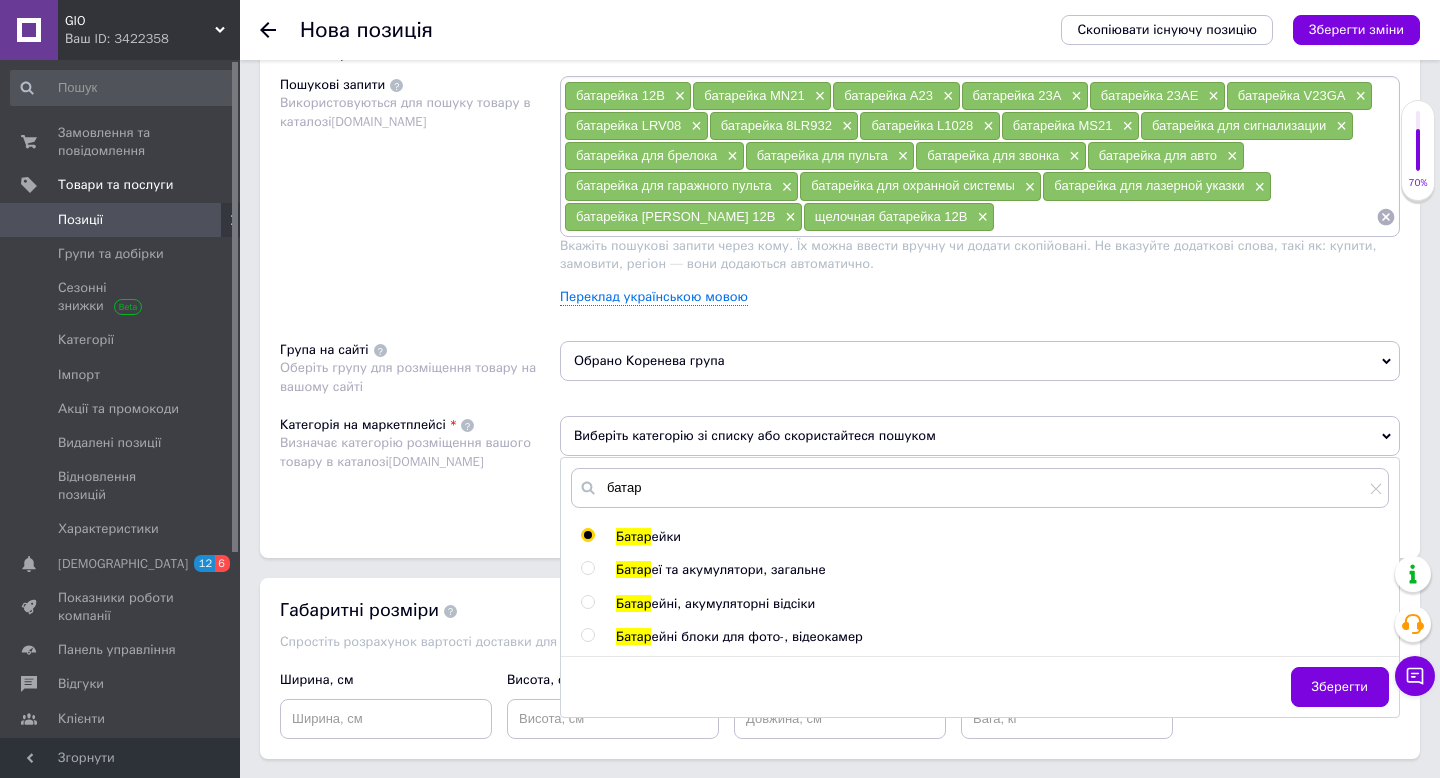 radio on "true" 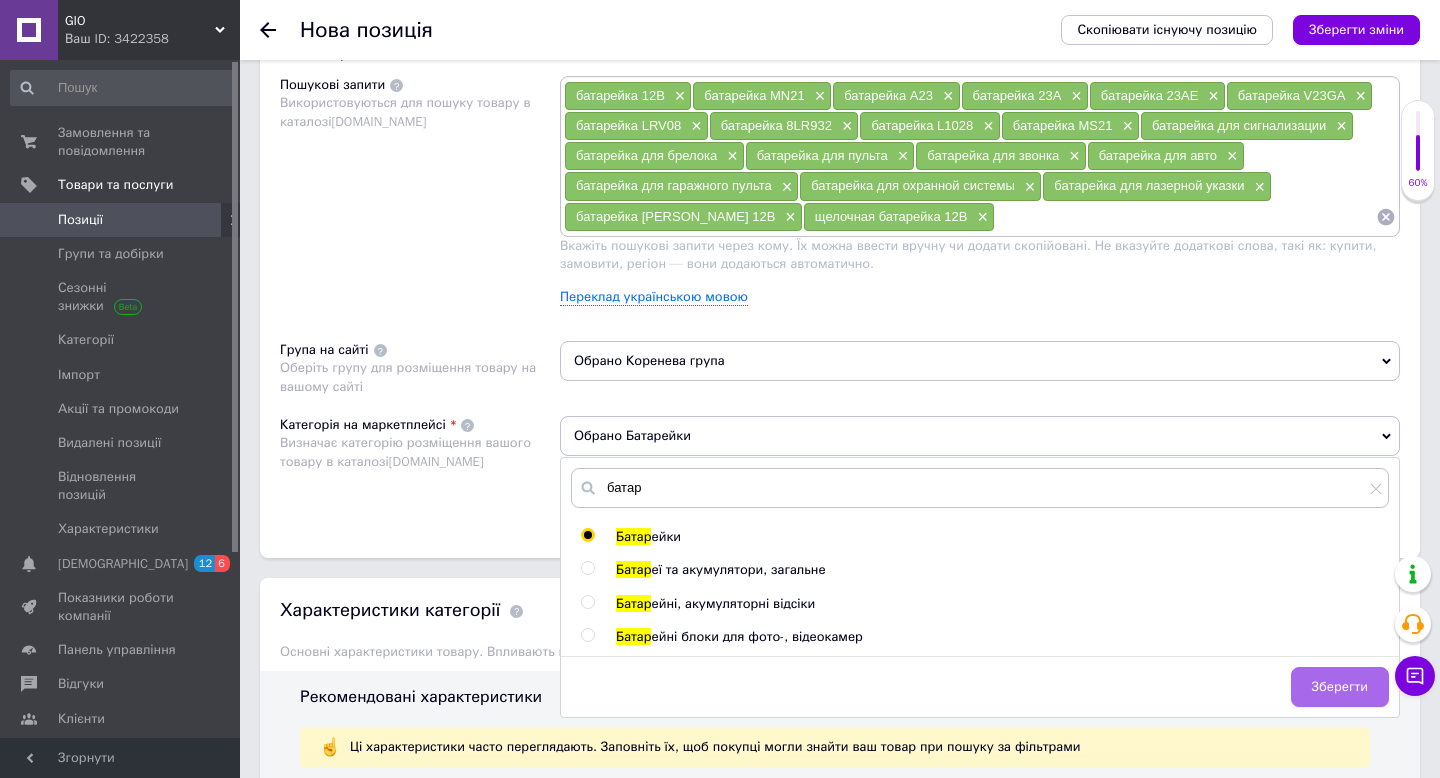 click on "Зберегти" at bounding box center (1340, 687) 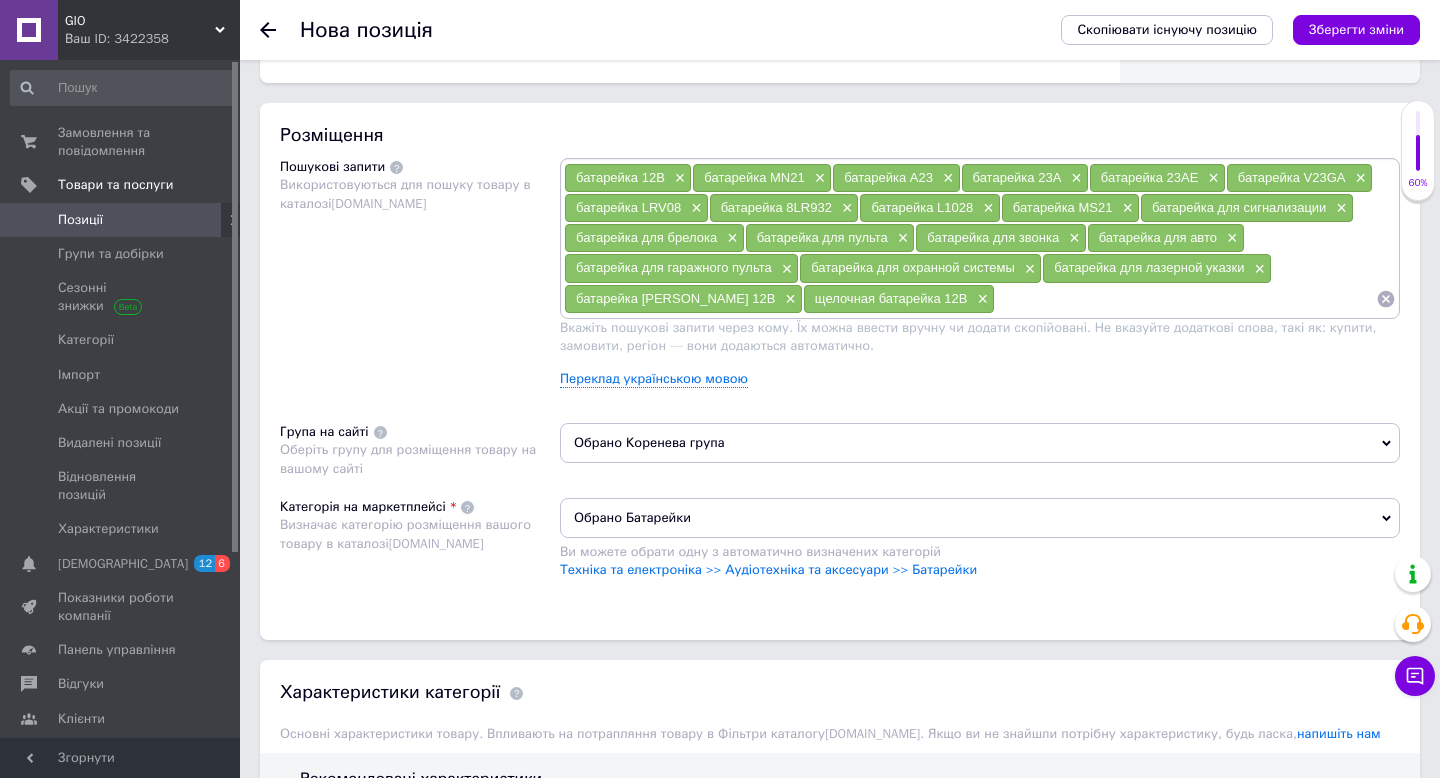 scroll, scrollTop: 1117, scrollLeft: 0, axis: vertical 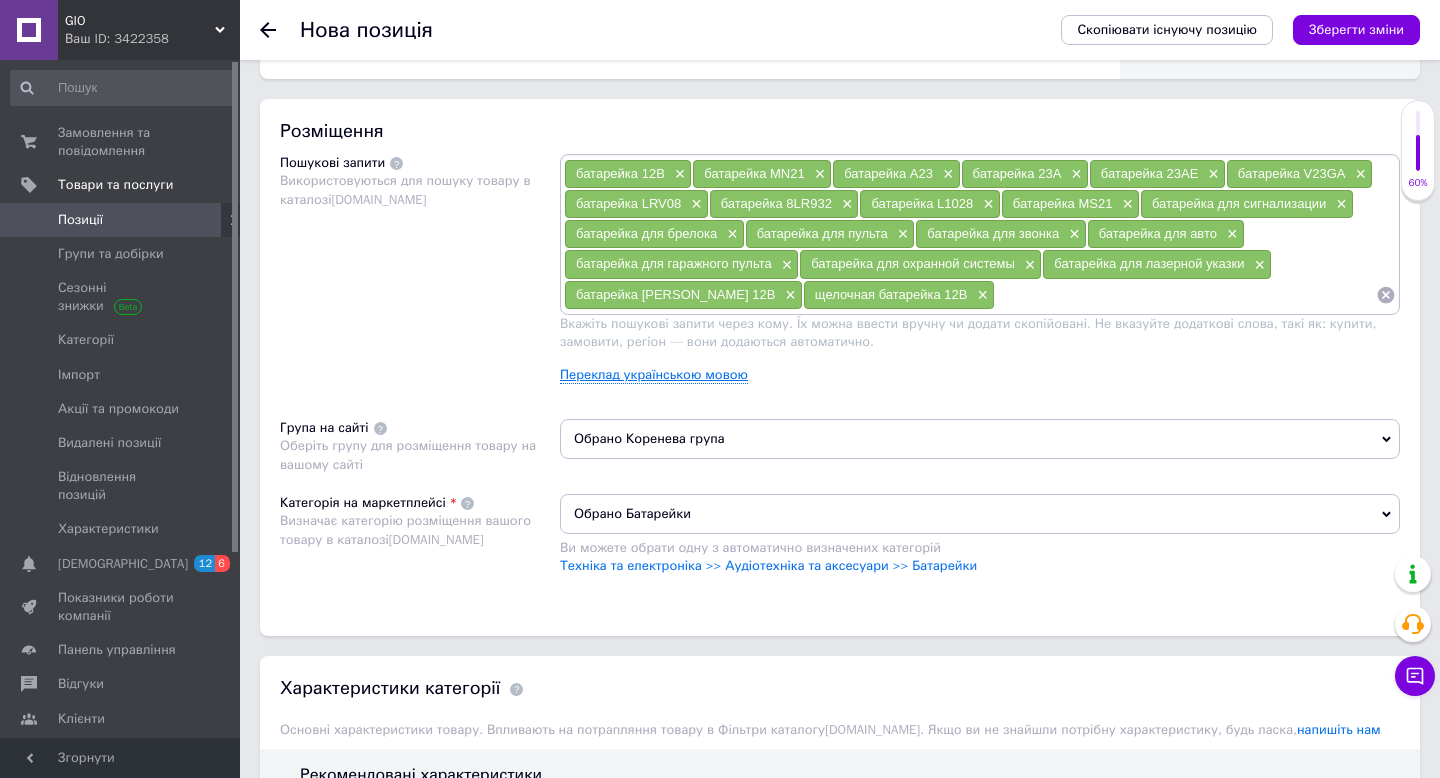 click on "Переклад українською мовою" at bounding box center [654, 375] 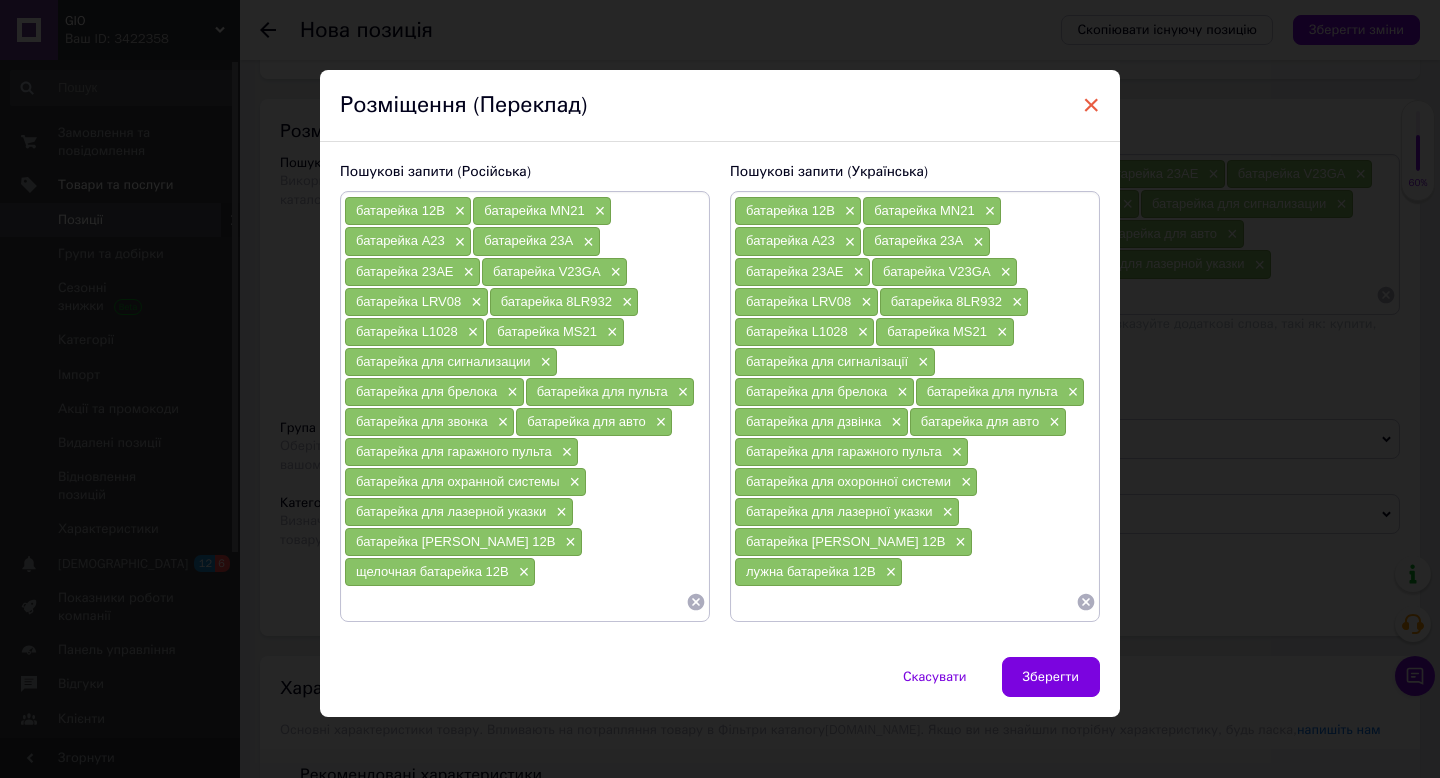 click on "×" at bounding box center (1091, 105) 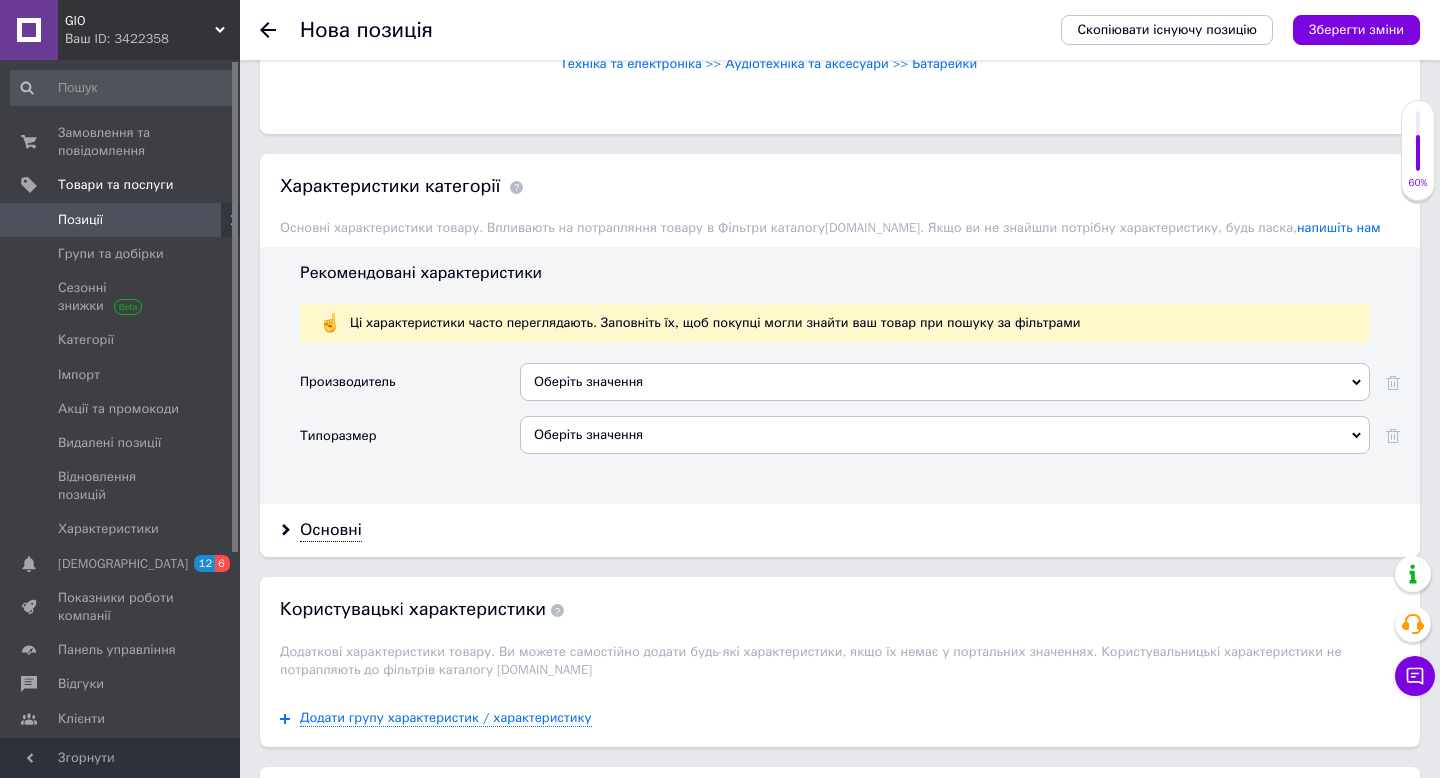 scroll, scrollTop: 1616, scrollLeft: 0, axis: vertical 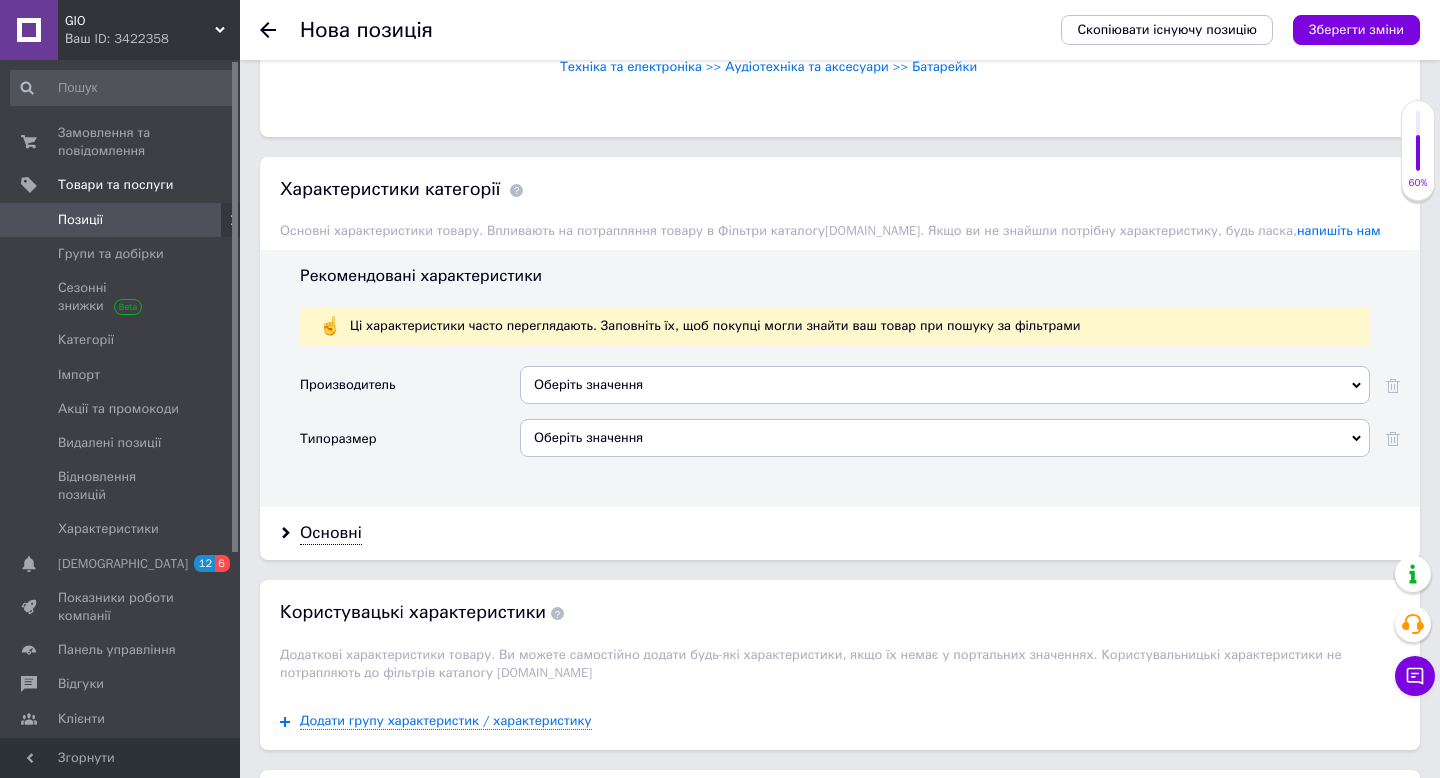 click on "Оберіть значення" at bounding box center [945, 385] 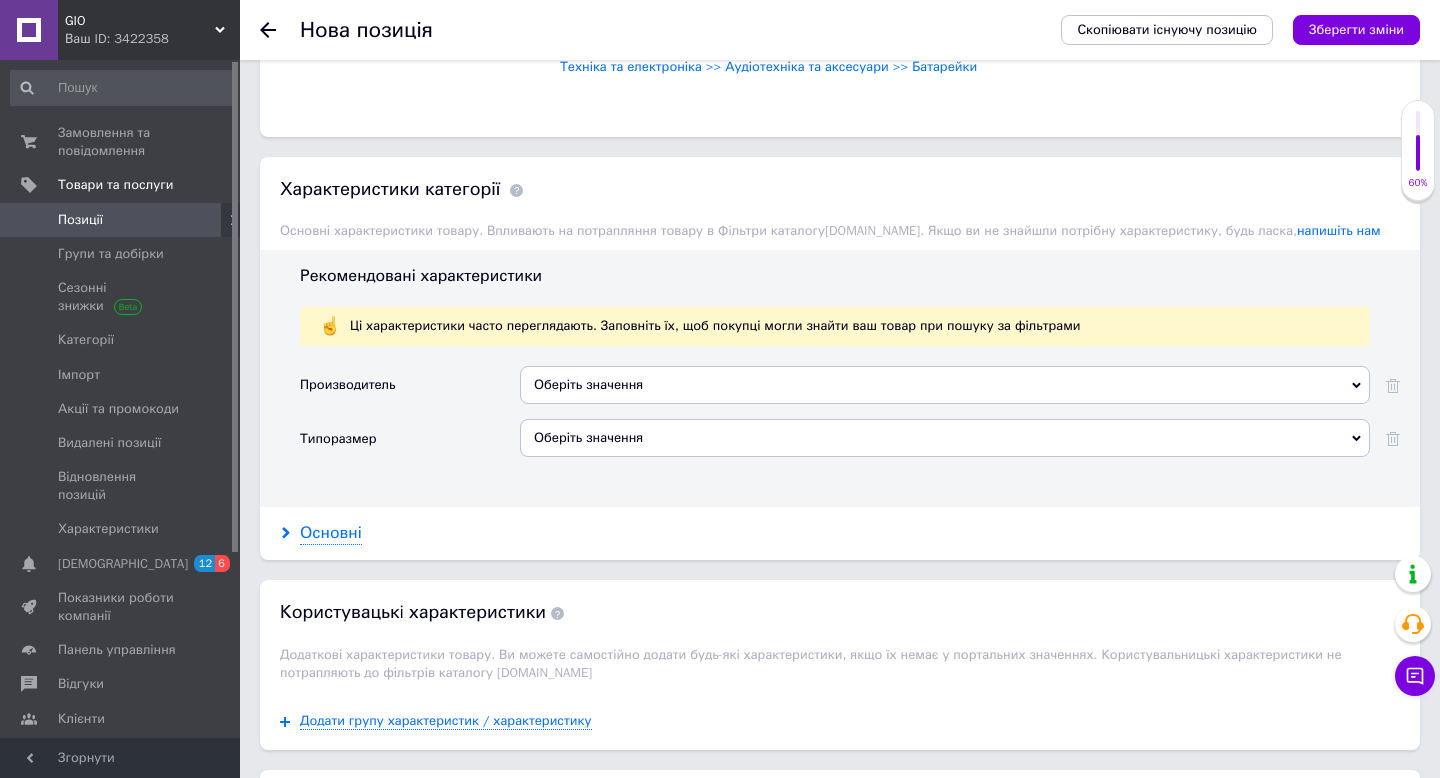 click on "Основні" at bounding box center (331, 533) 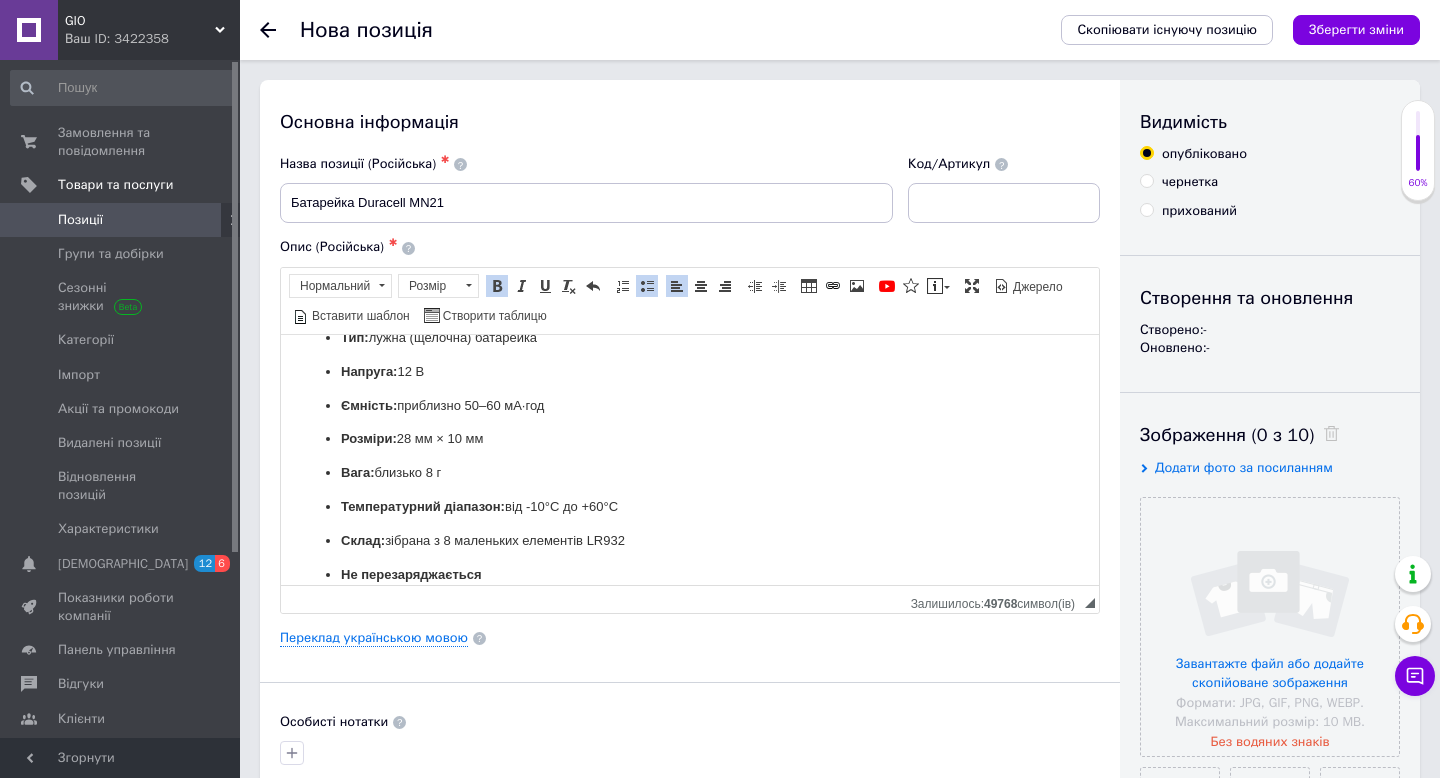 scroll, scrollTop: 28, scrollLeft: 0, axis: vertical 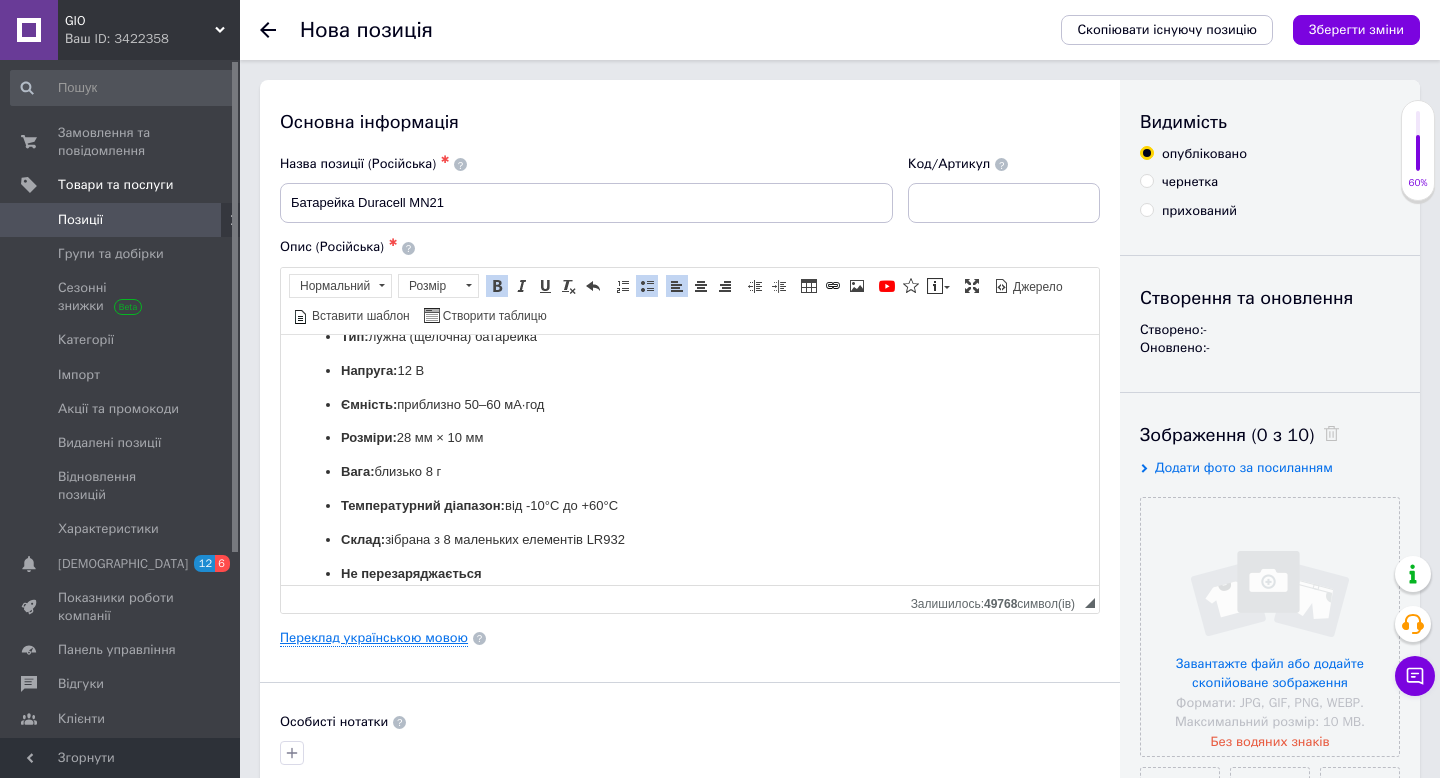 click on "Переклад українською мовою" at bounding box center (374, 638) 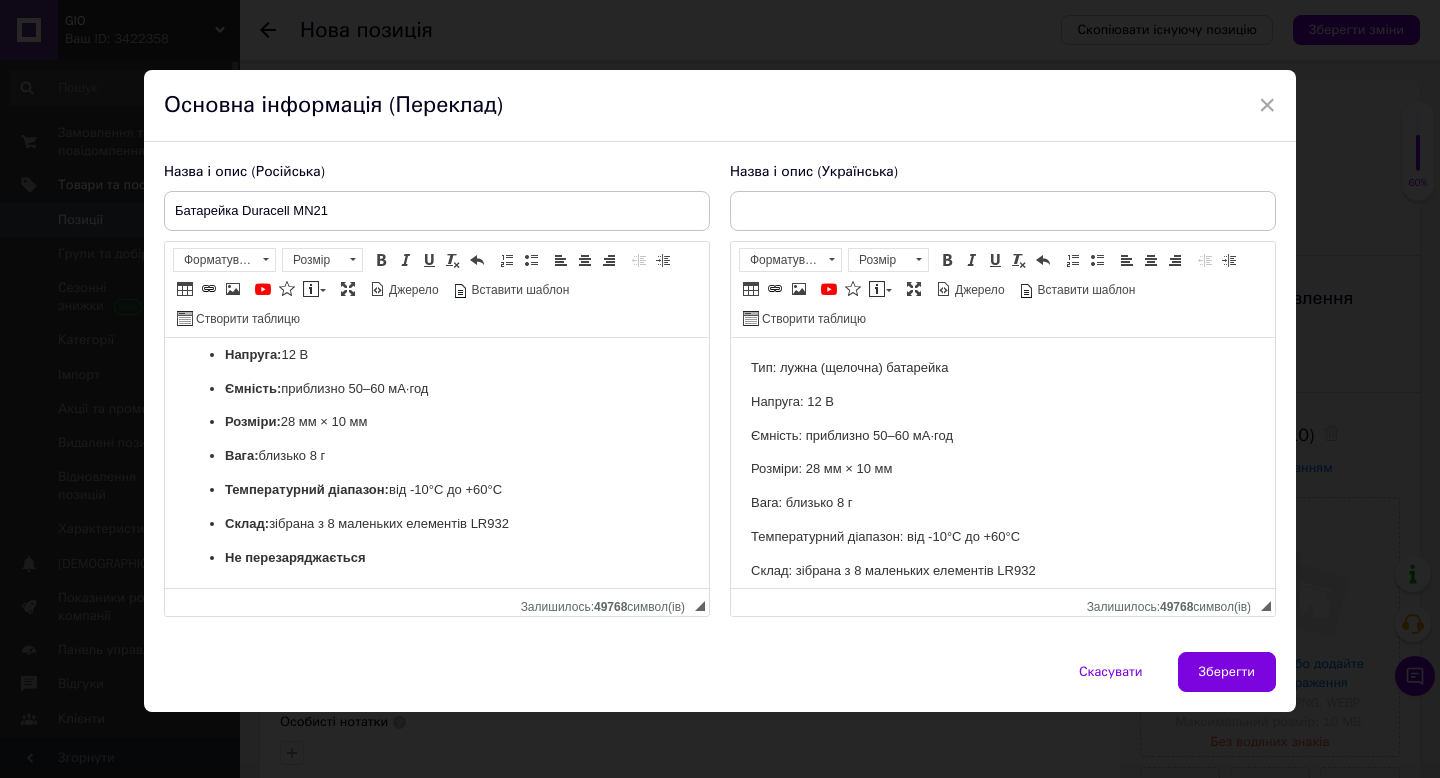 scroll, scrollTop: 47, scrollLeft: 0, axis: vertical 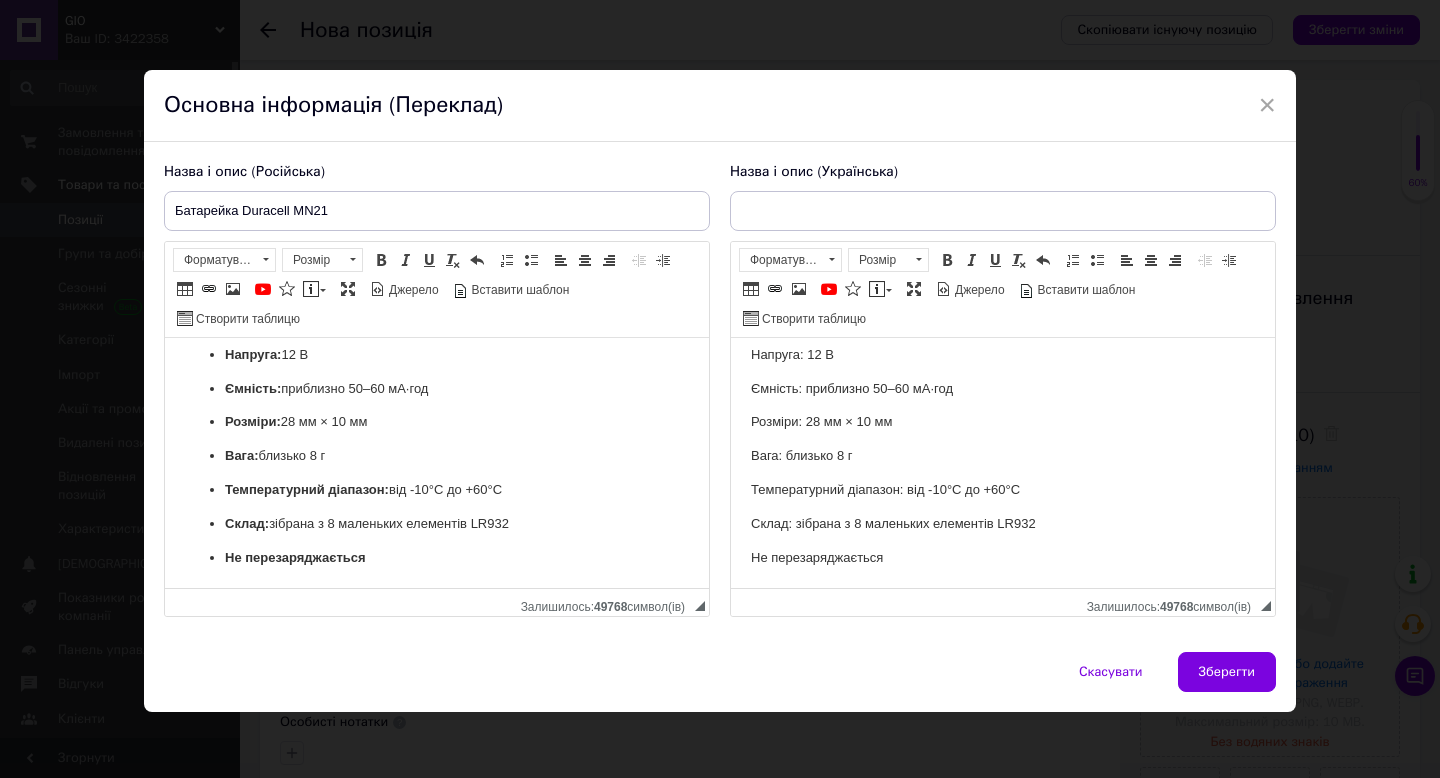 click on "Основна інформація (Переклад)" at bounding box center [720, 106] 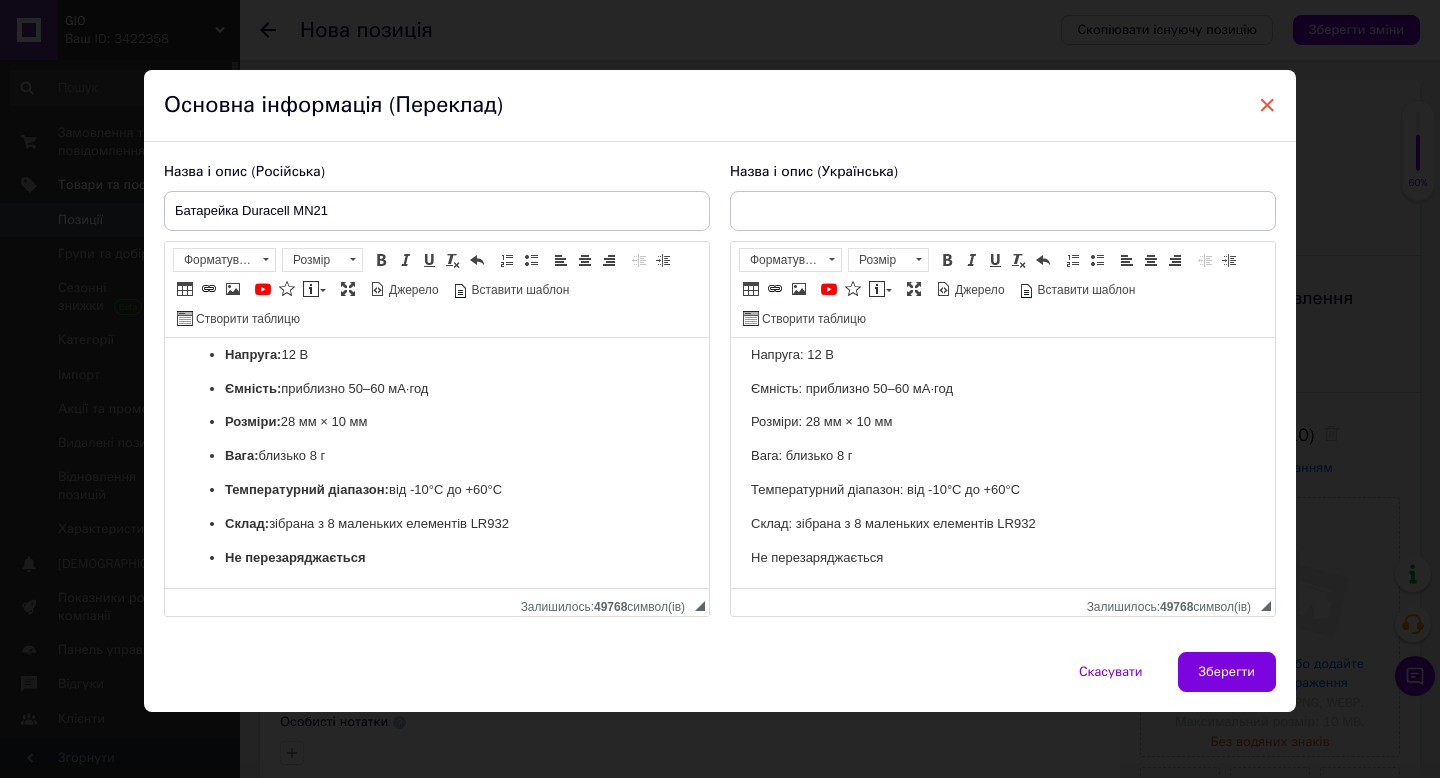 click on "×" at bounding box center [1267, 105] 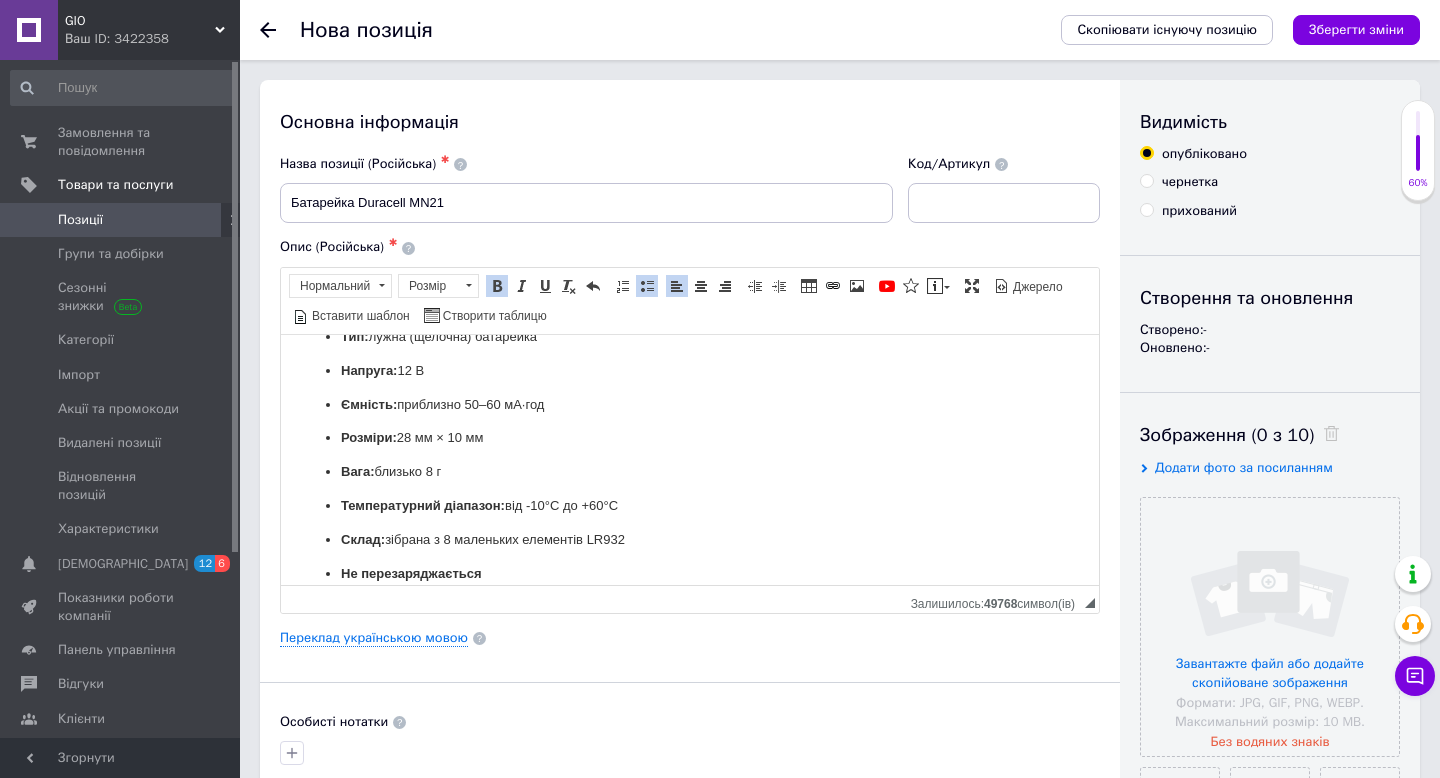 scroll, scrollTop: 47, scrollLeft: 0, axis: vertical 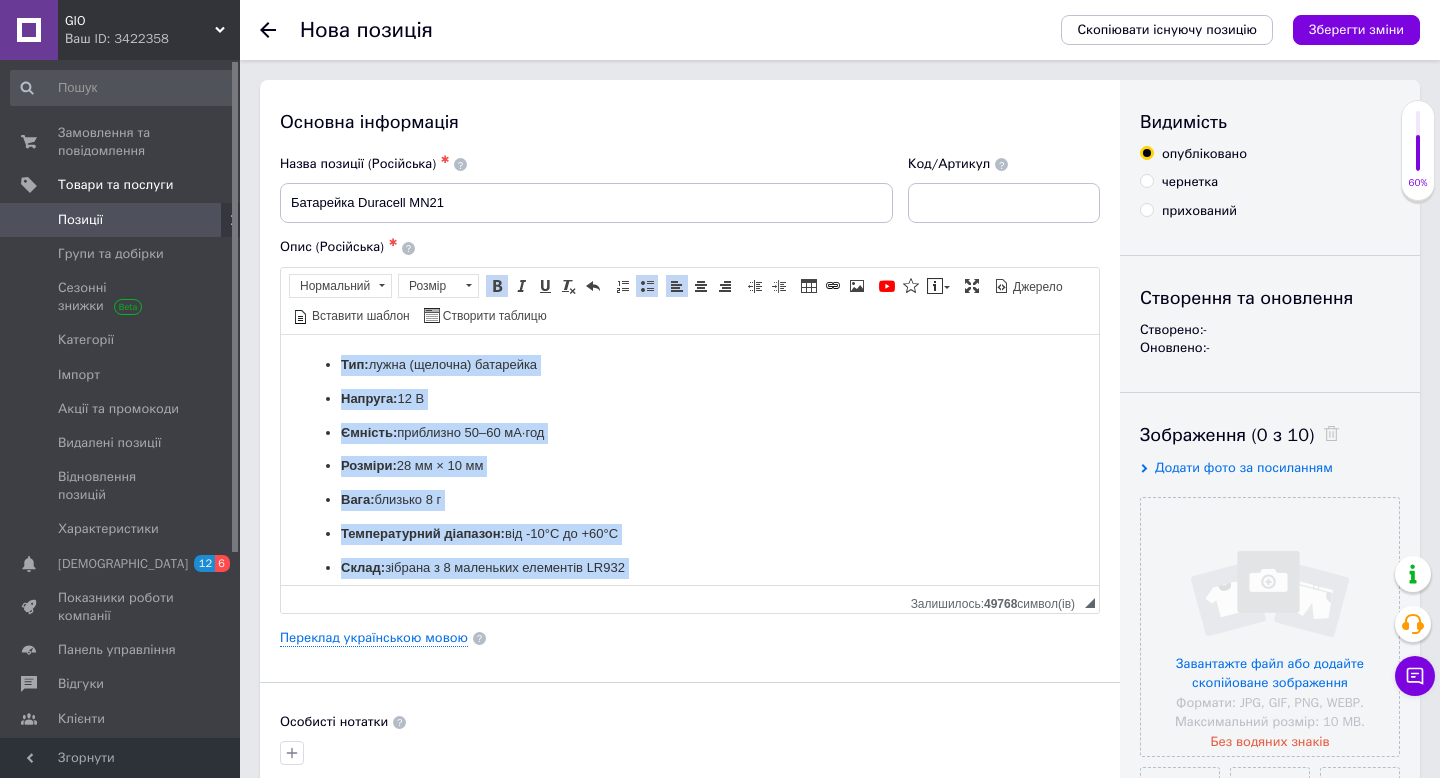 drag, startPoint x: 510, startPoint y: 557, endPoint x: 351, endPoint y: 330, distance: 277.14618 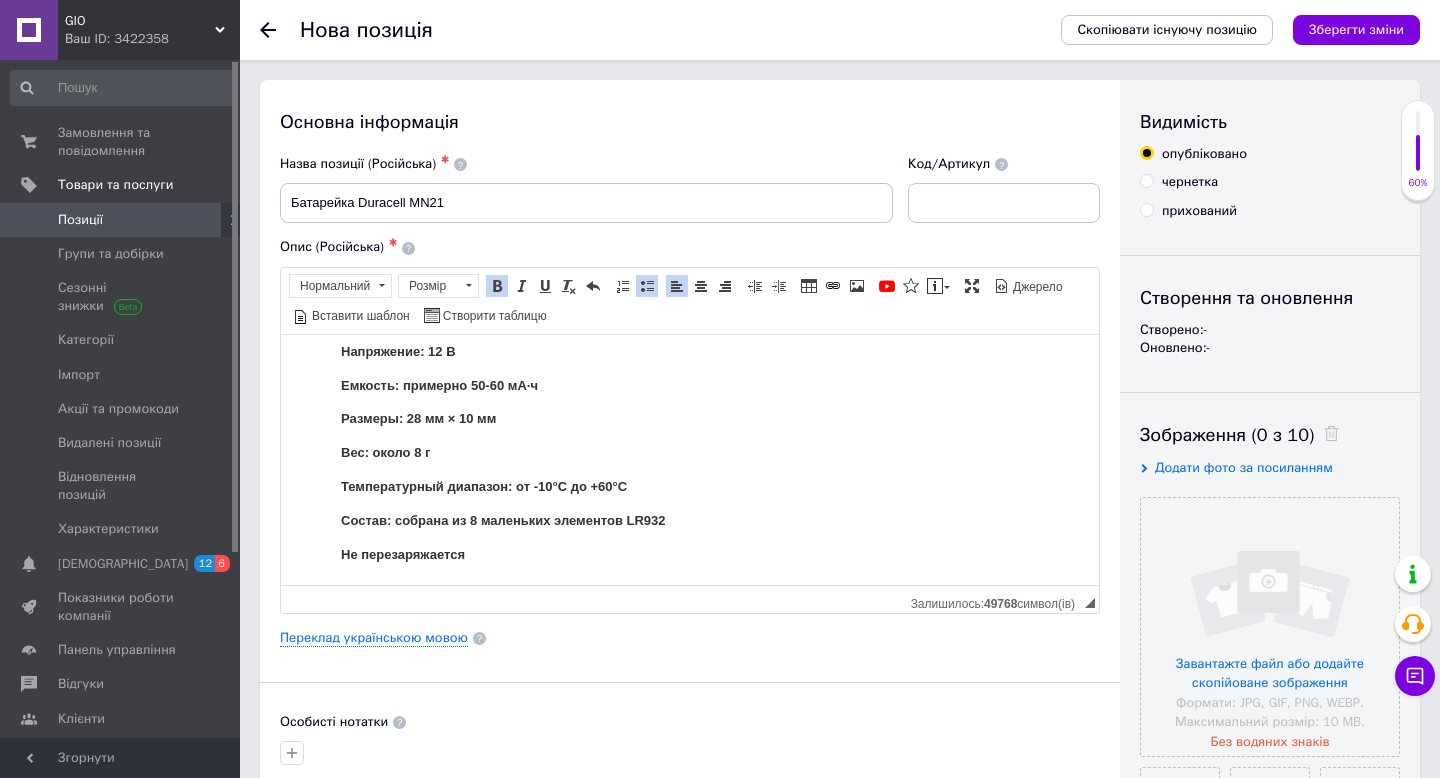 scroll, scrollTop: 0, scrollLeft: 0, axis: both 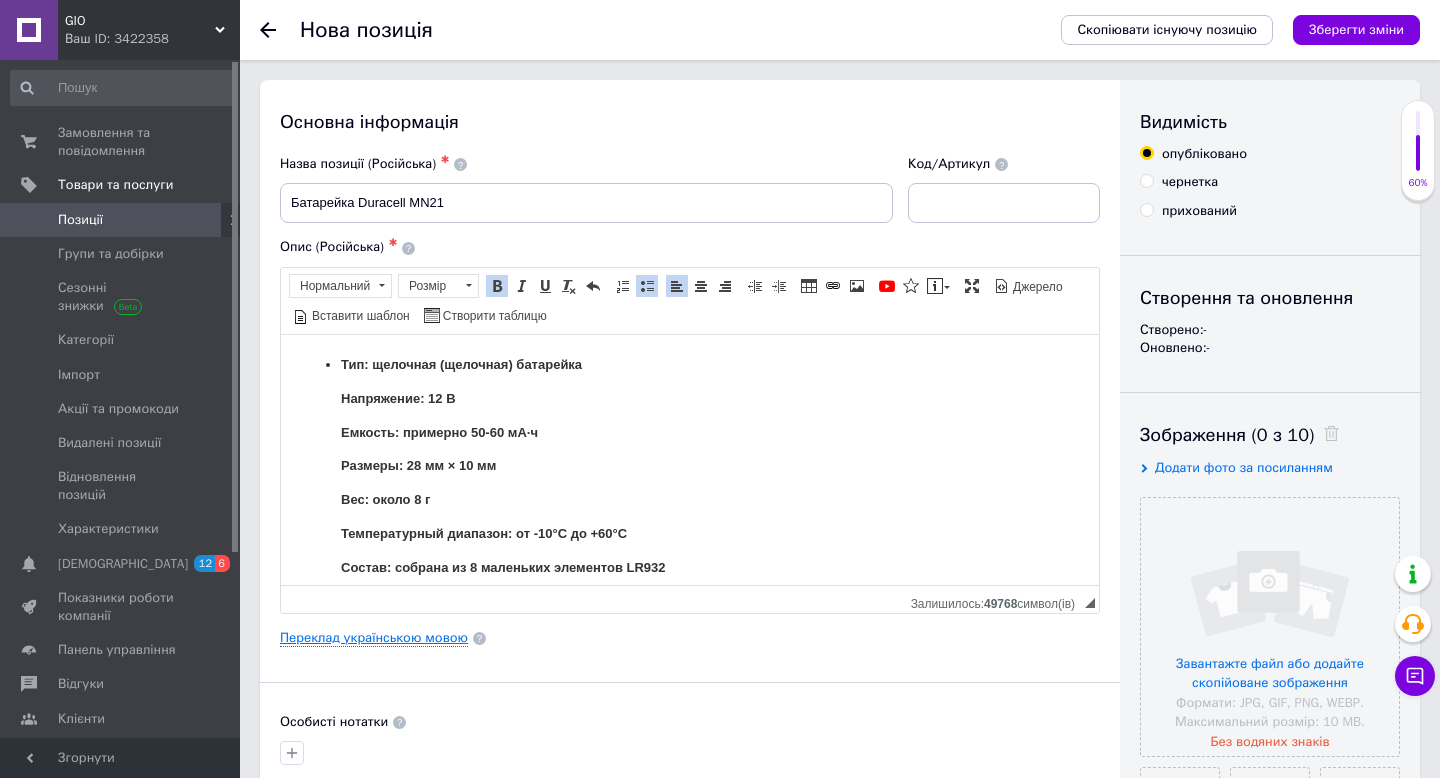 click on "Переклад українською мовою" at bounding box center (374, 638) 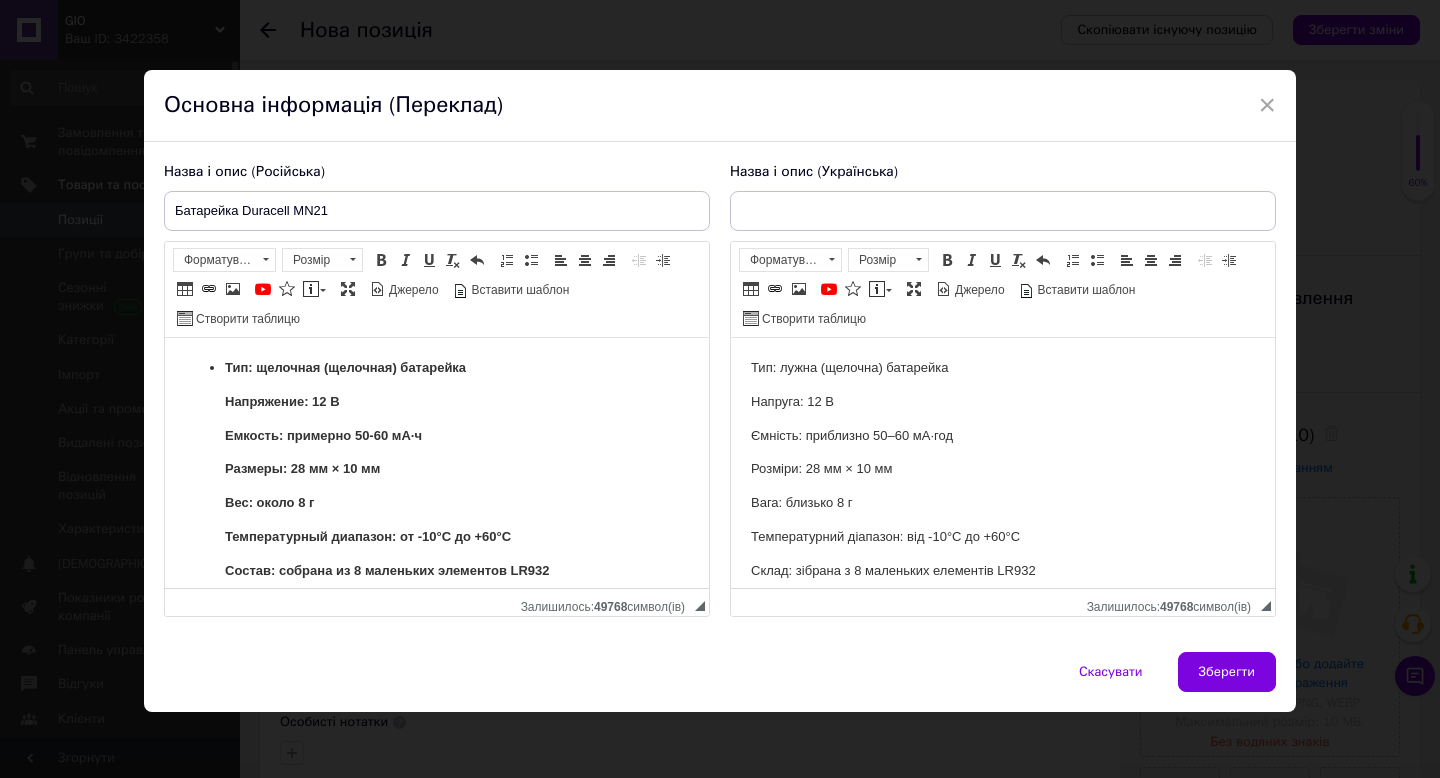 scroll, scrollTop: 47, scrollLeft: 0, axis: vertical 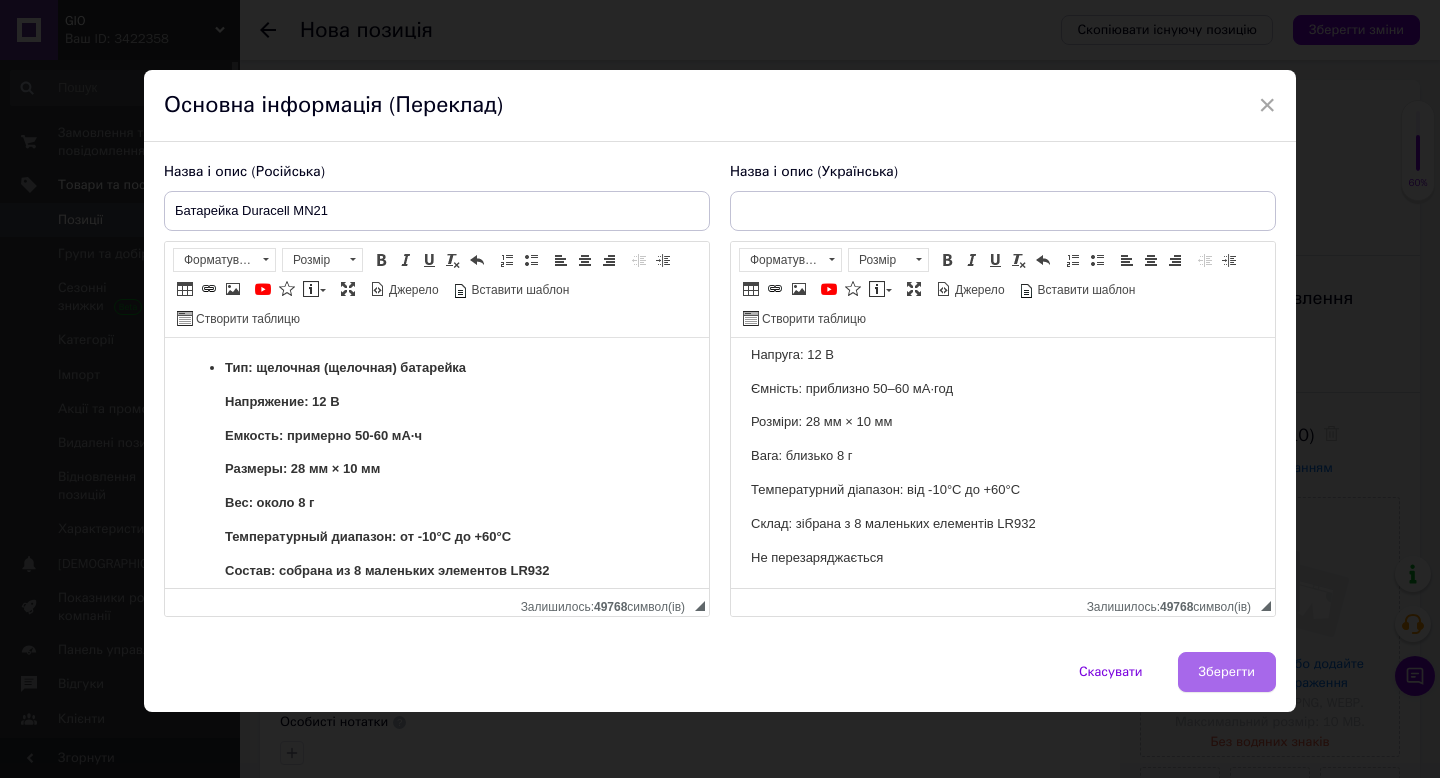 click on "Зберегти" at bounding box center (1227, 672) 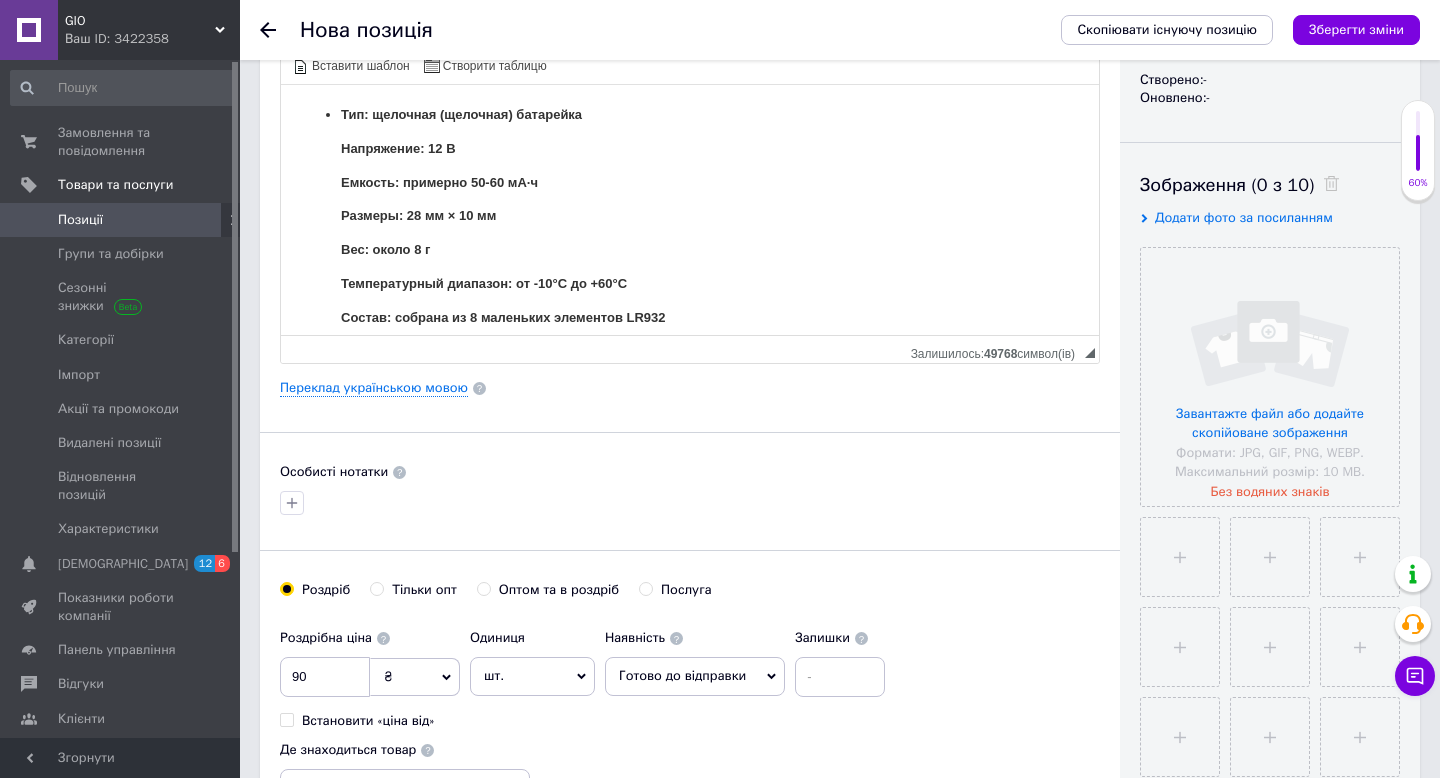 scroll, scrollTop: 197, scrollLeft: 0, axis: vertical 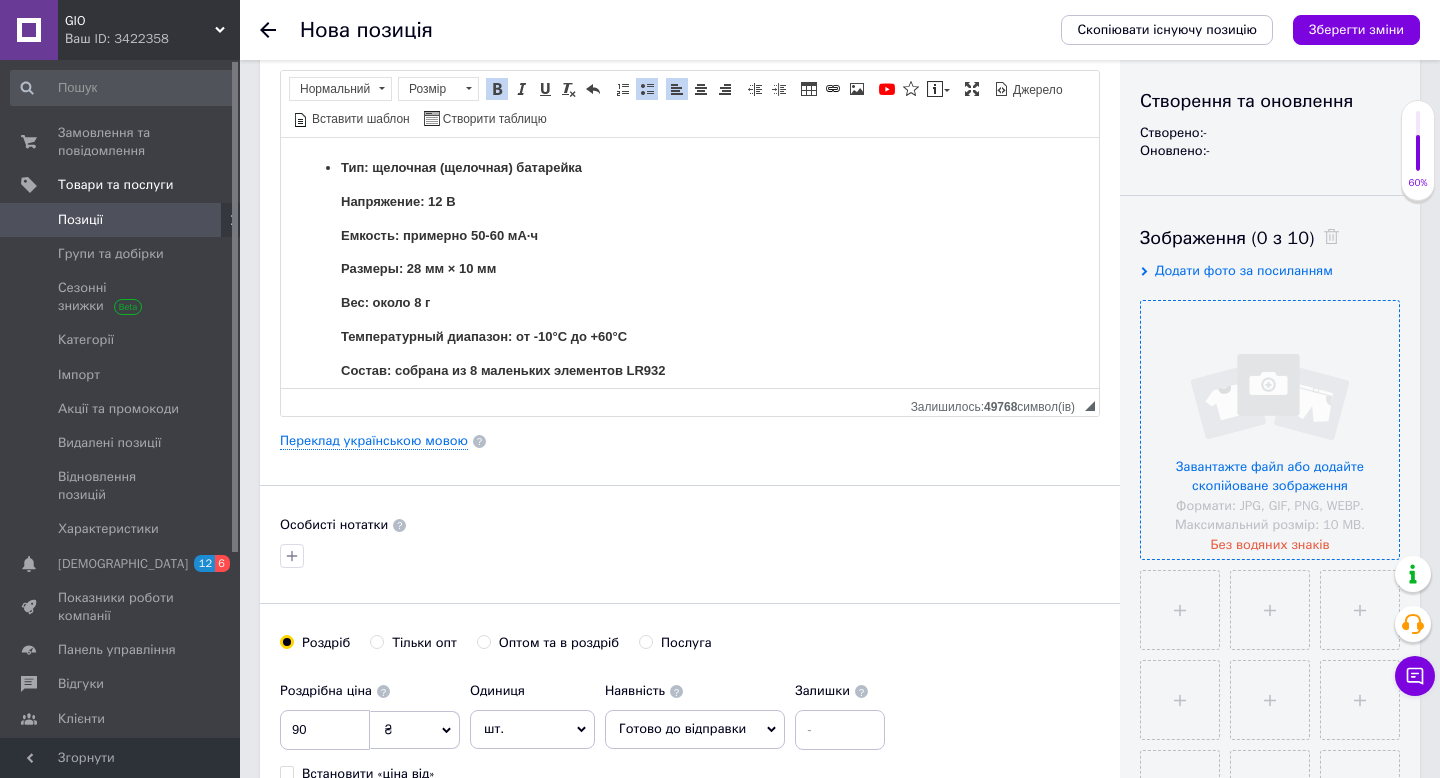 click at bounding box center [1270, 430] 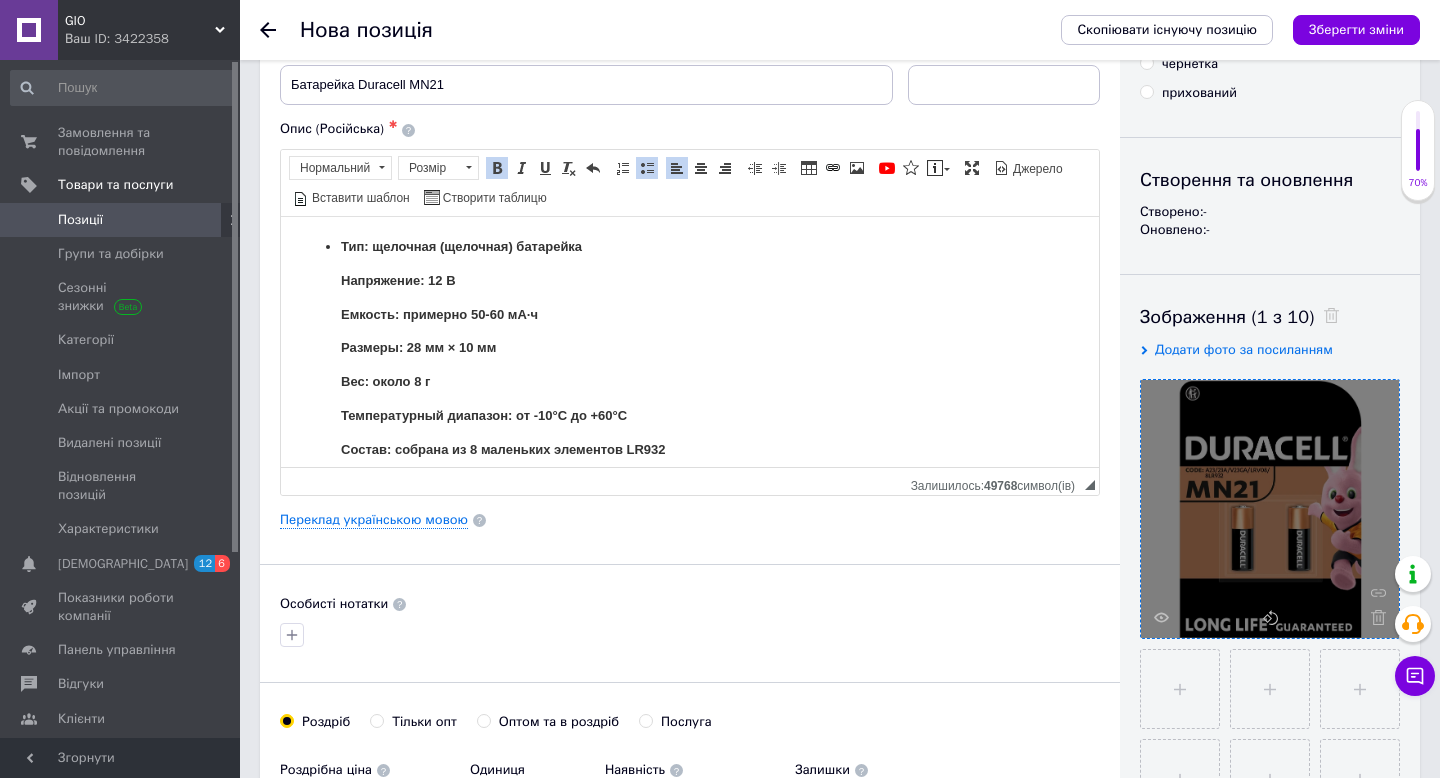 scroll, scrollTop: 0, scrollLeft: 0, axis: both 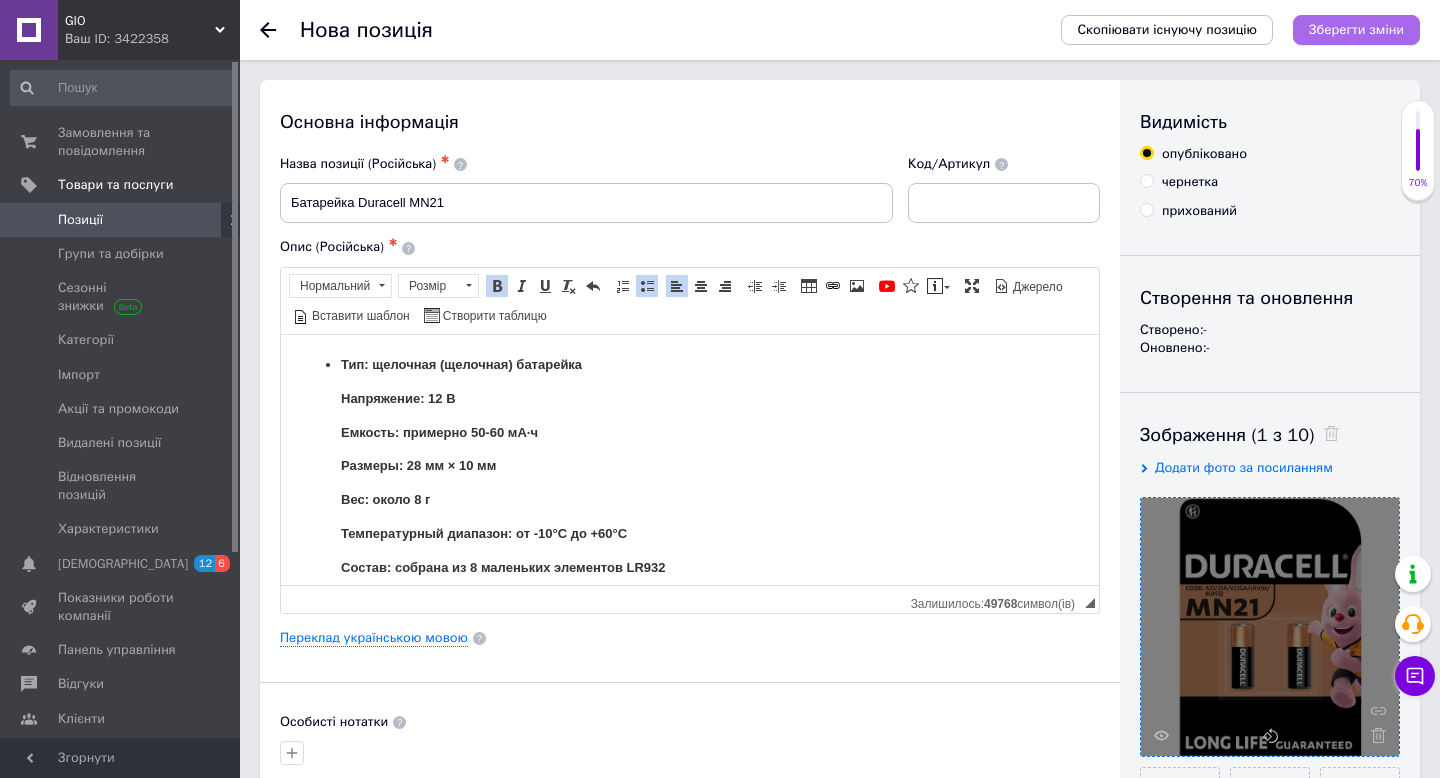 click on "Зберегти зміни" at bounding box center [1356, 29] 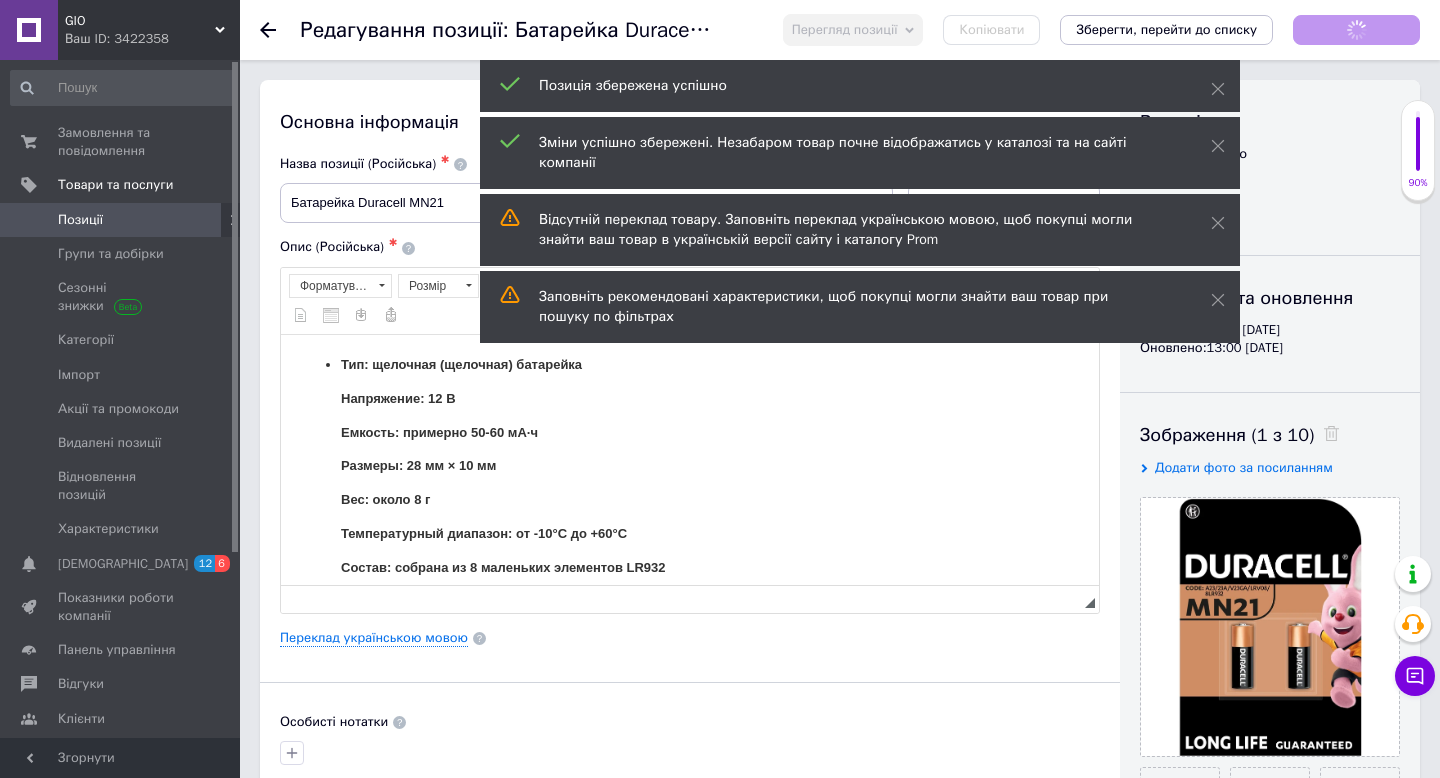 scroll, scrollTop: 0, scrollLeft: 0, axis: both 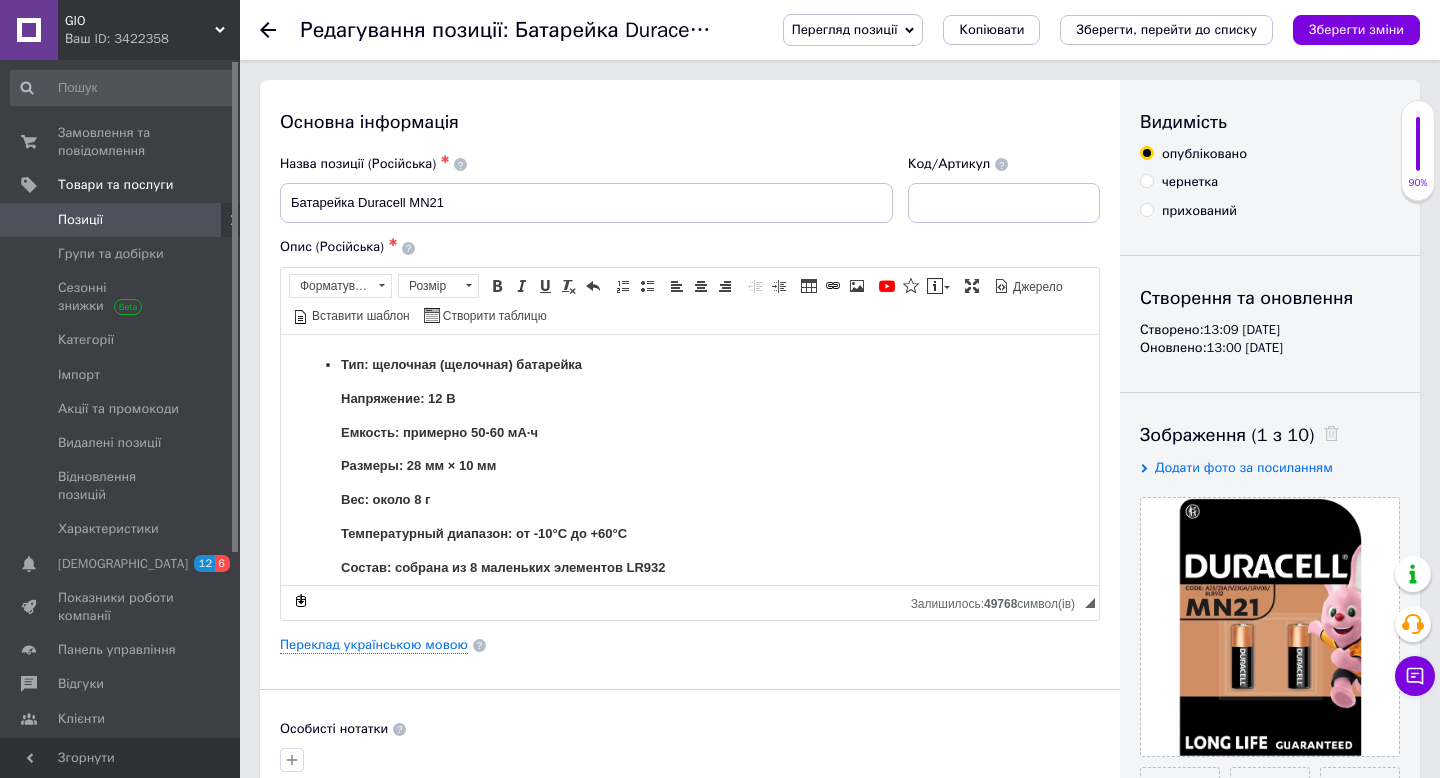 click on "Позиції" at bounding box center (121, 220) 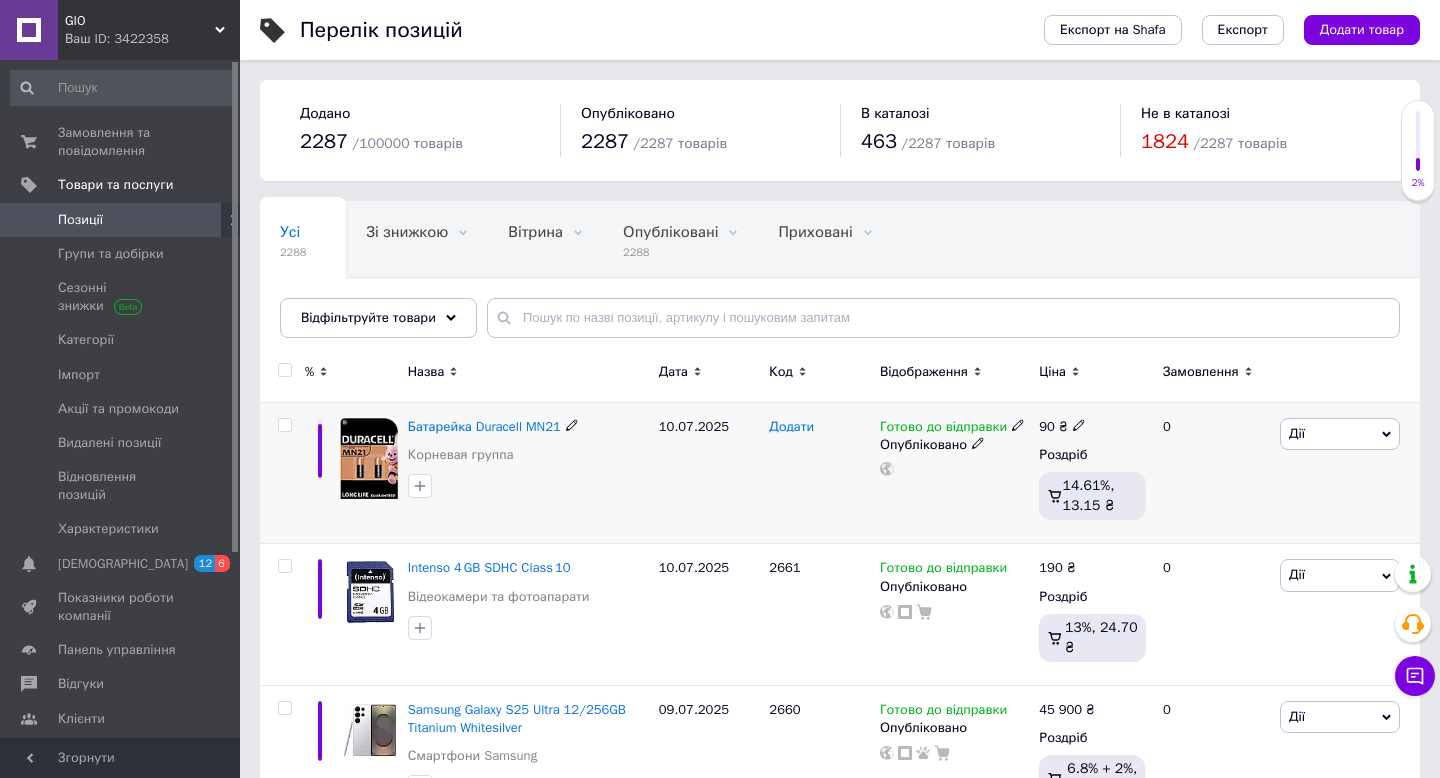 click on "Додати" at bounding box center (791, 427) 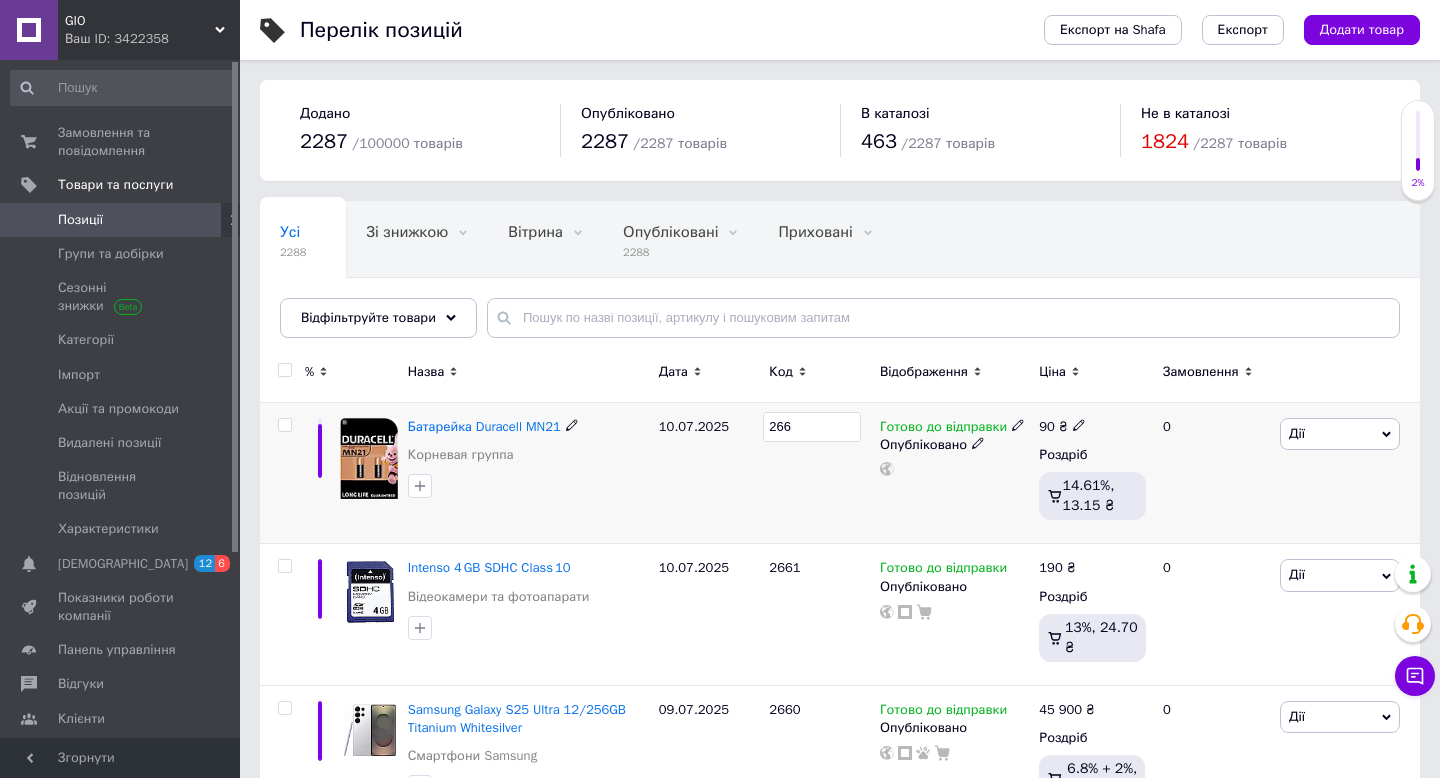 type on "2662" 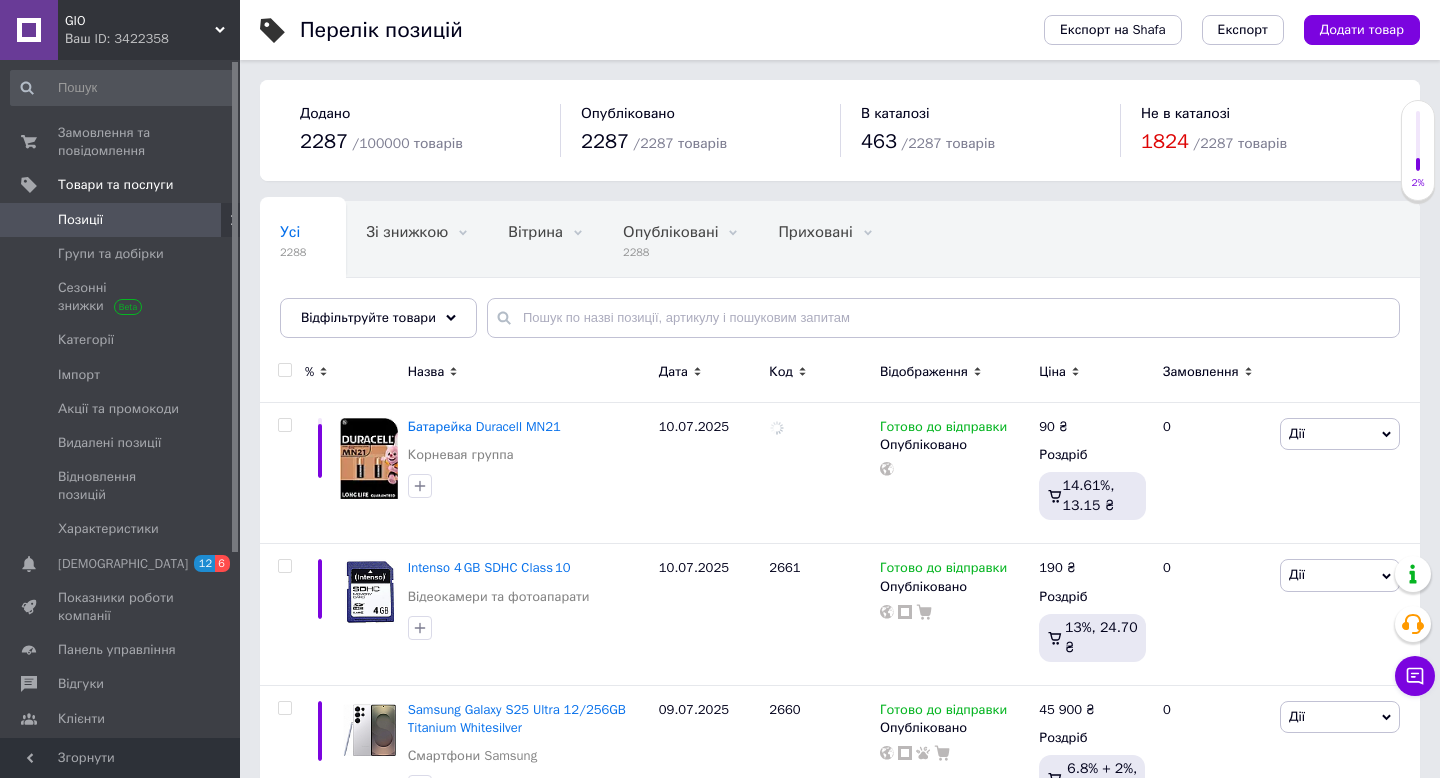 click on "Код" at bounding box center (819, 375) 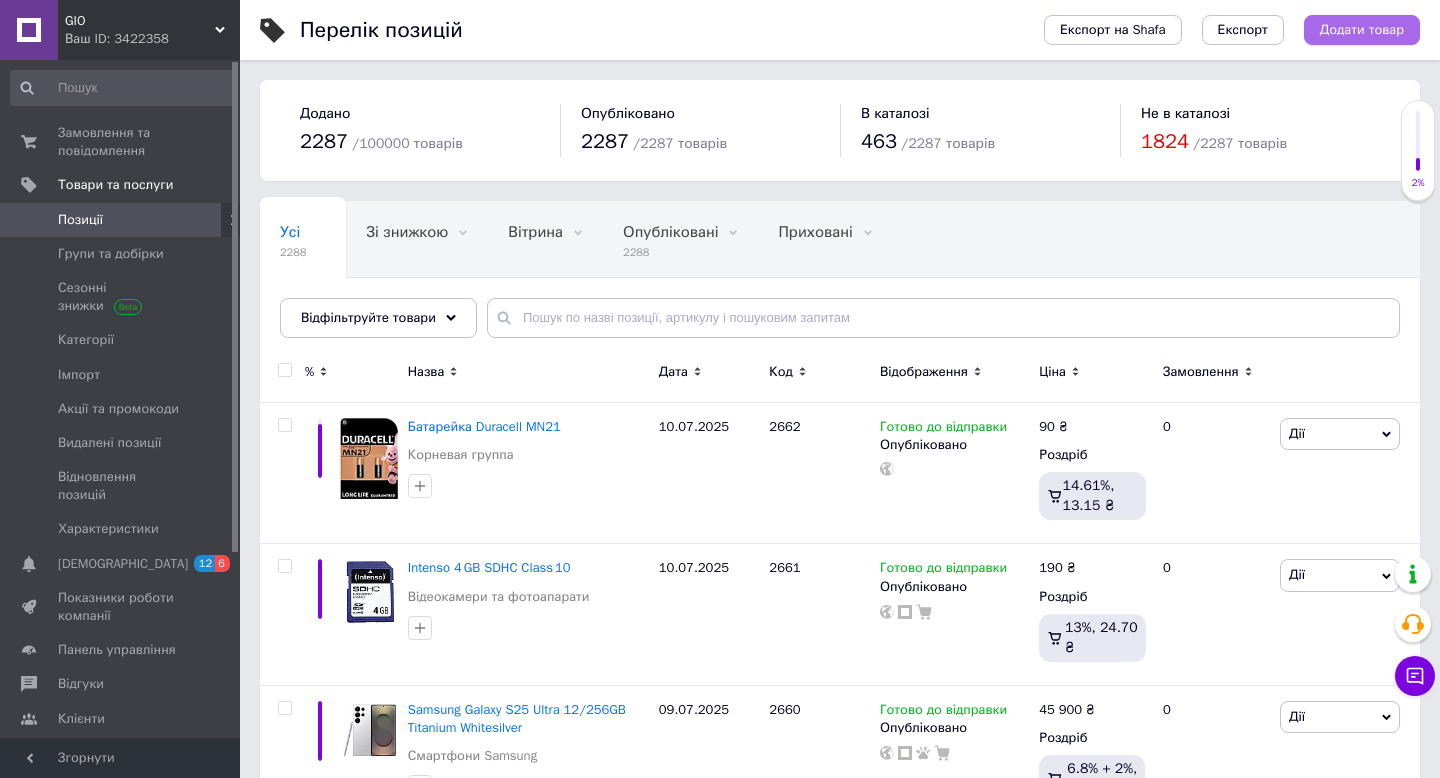 click on "Додати товар" at bounding box center [1362, 30] 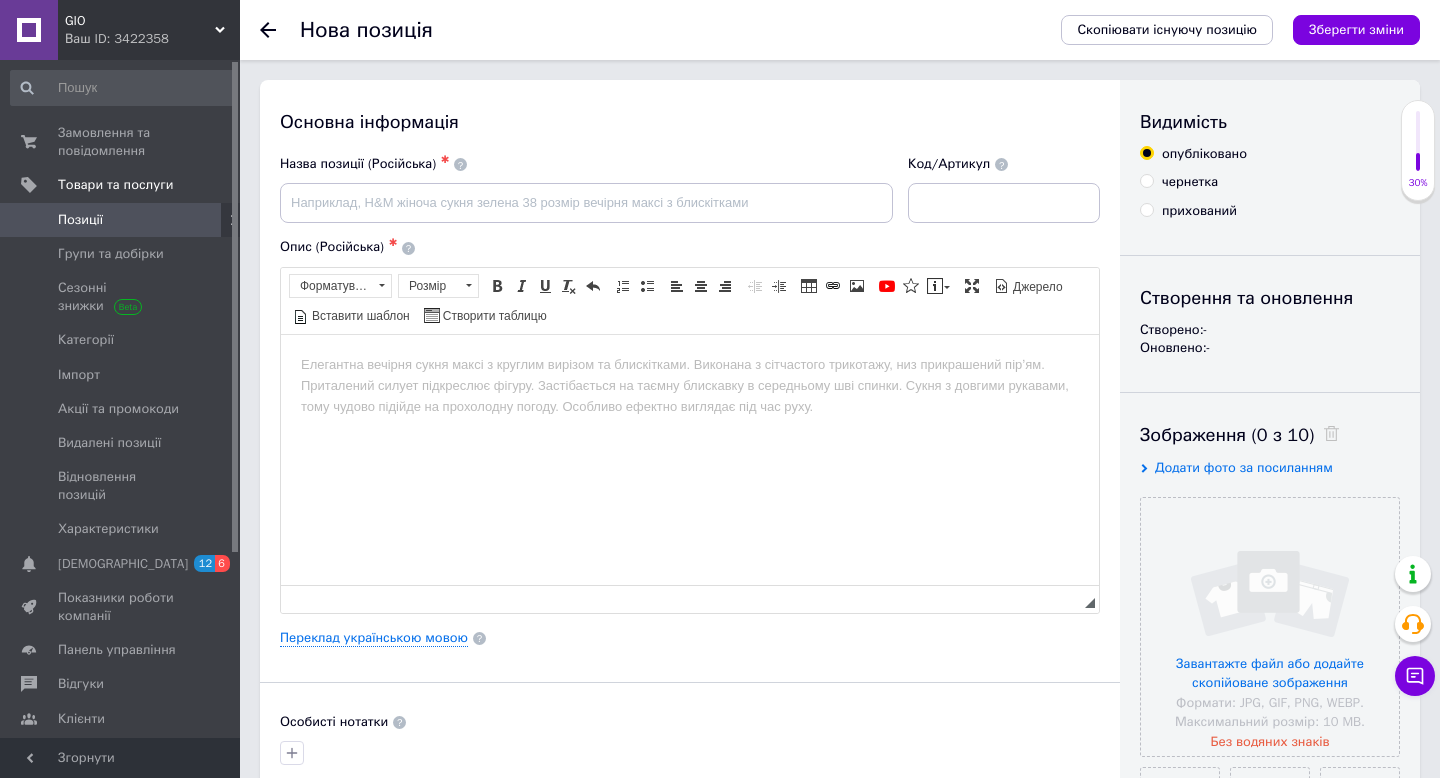 scroll, scrollTop: 0, scrollLeft: 0, axis: both 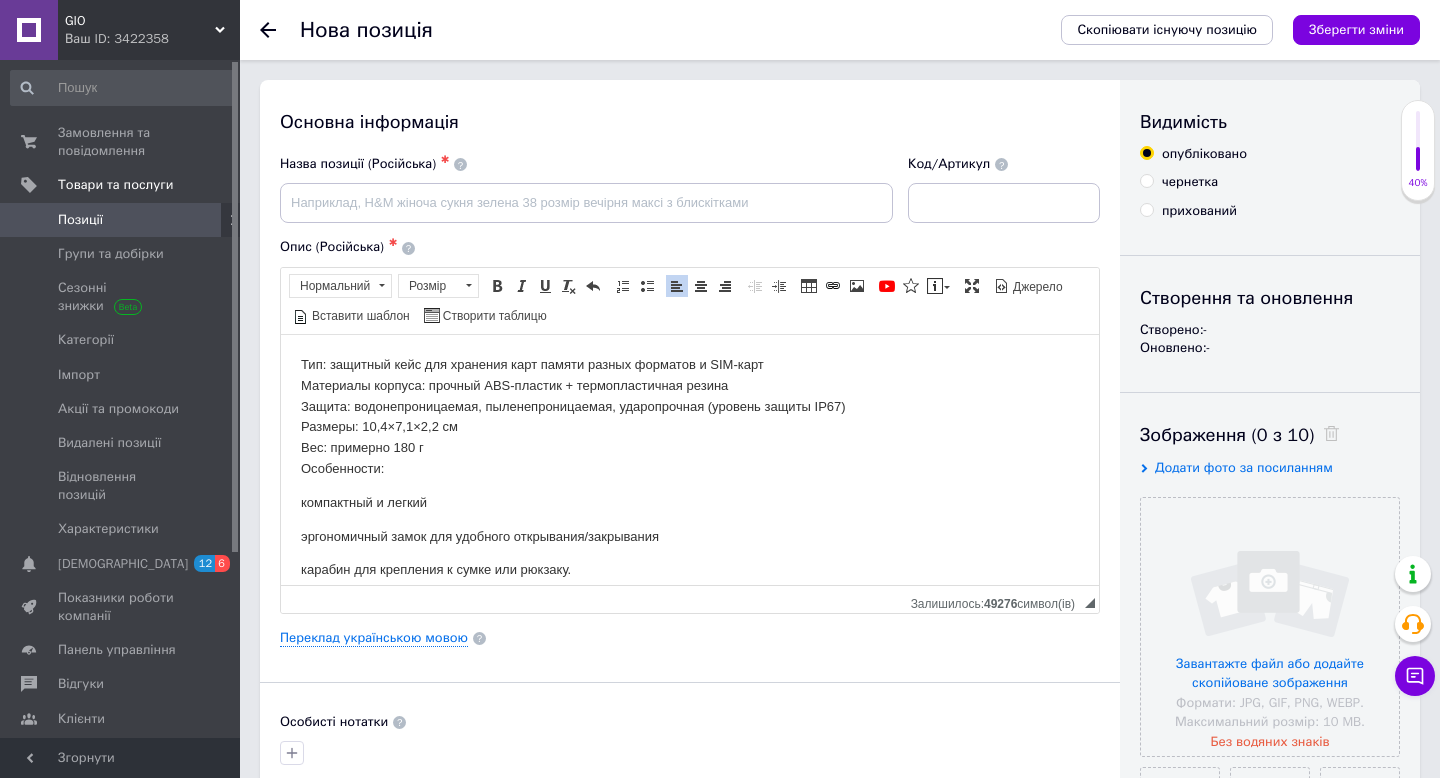 click at bounding box center [586, 203] 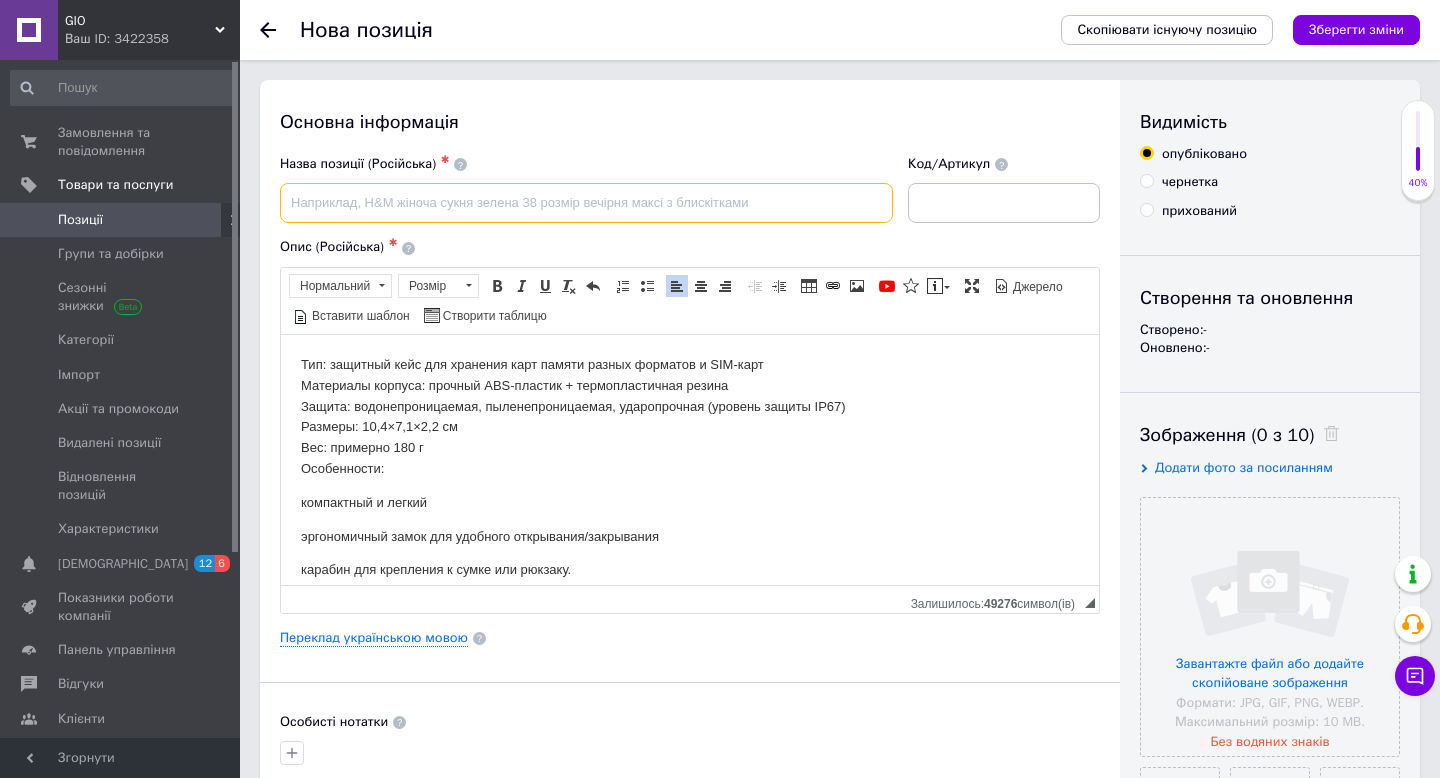 paste on "K&F Concept KF31.080 – кейс для карт памяти и SIM-карт" 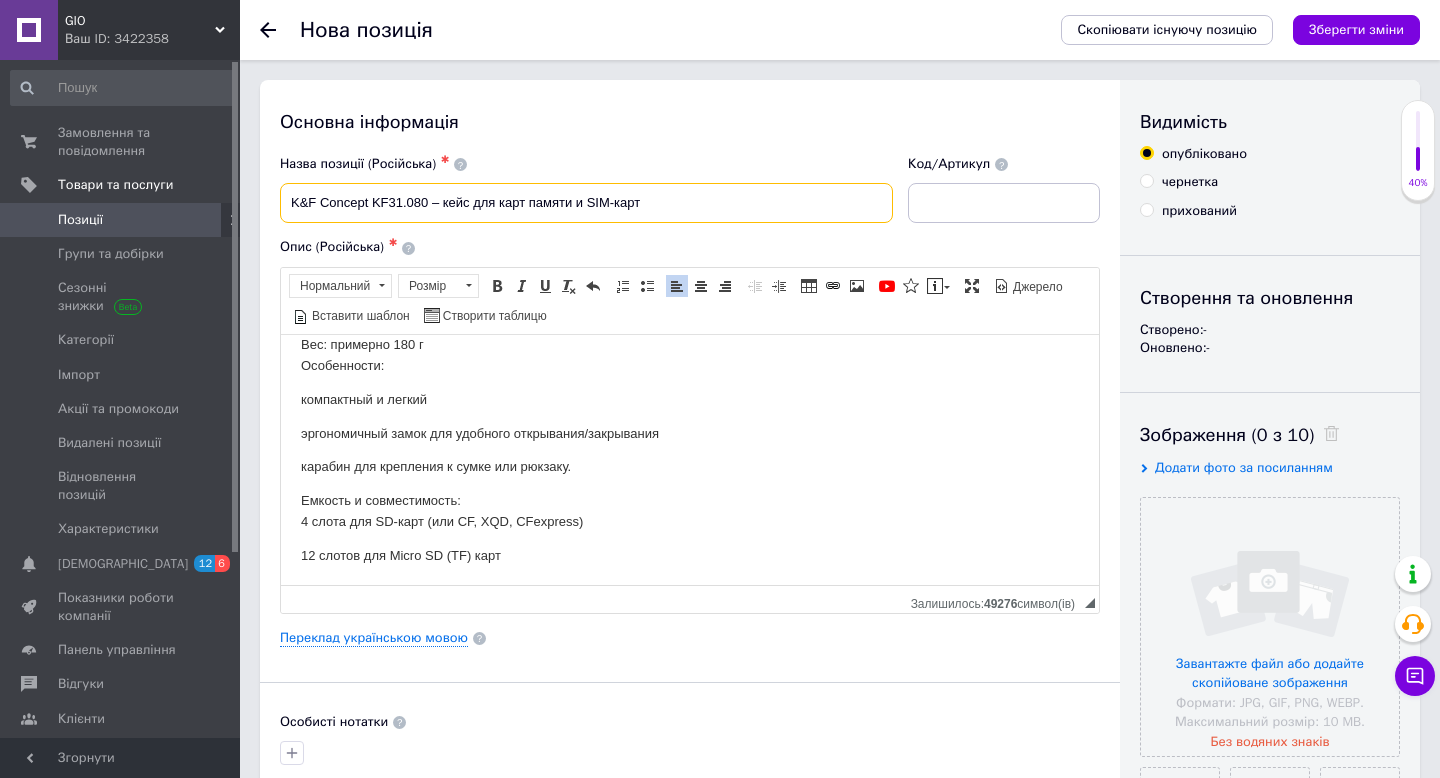 scroll, scrollTop: 116, scrollLeft: 0, axis: vertical 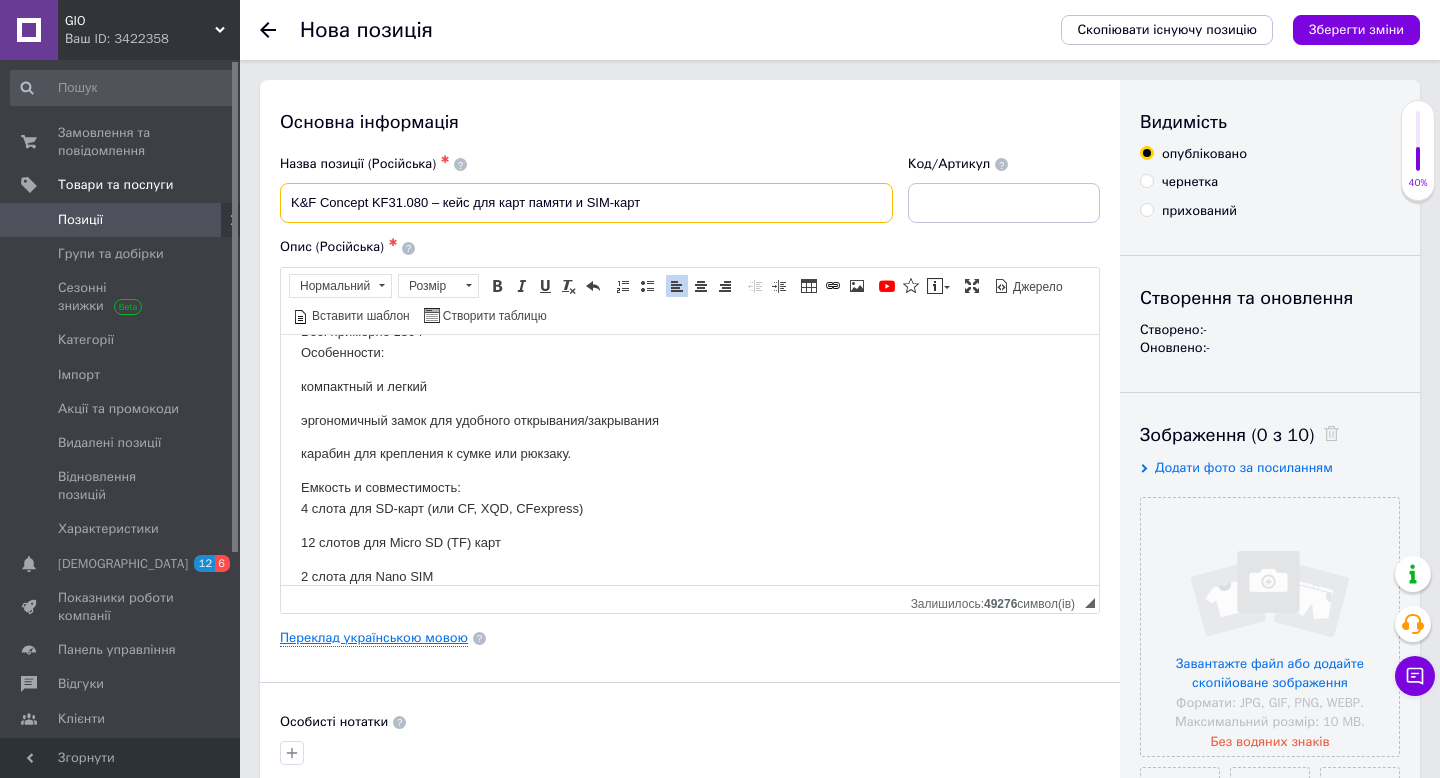 type on "K&F Concept KF31.080 – кейс для карт памяти и SIM-карт" 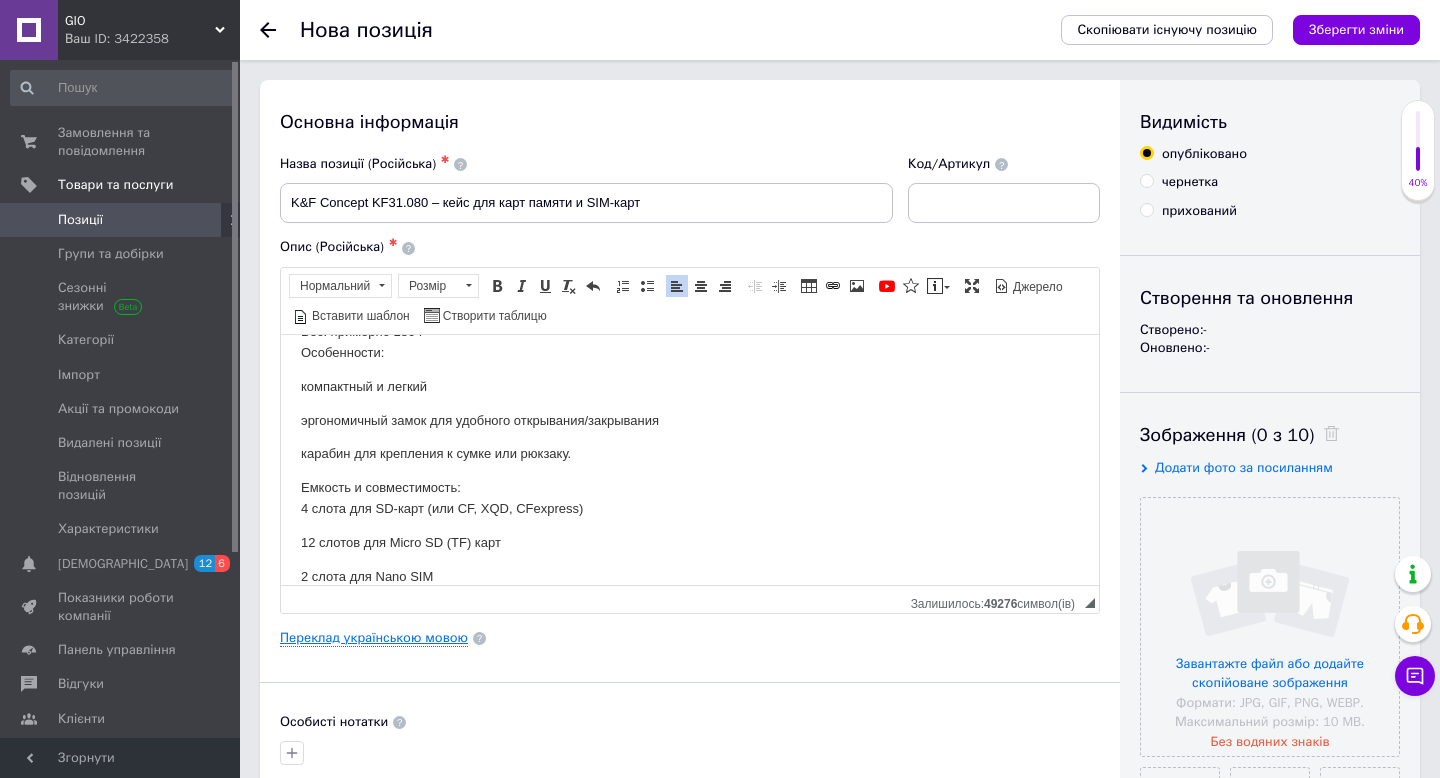 click on "Переклад українською мовою" at bounding box center [374, 638] 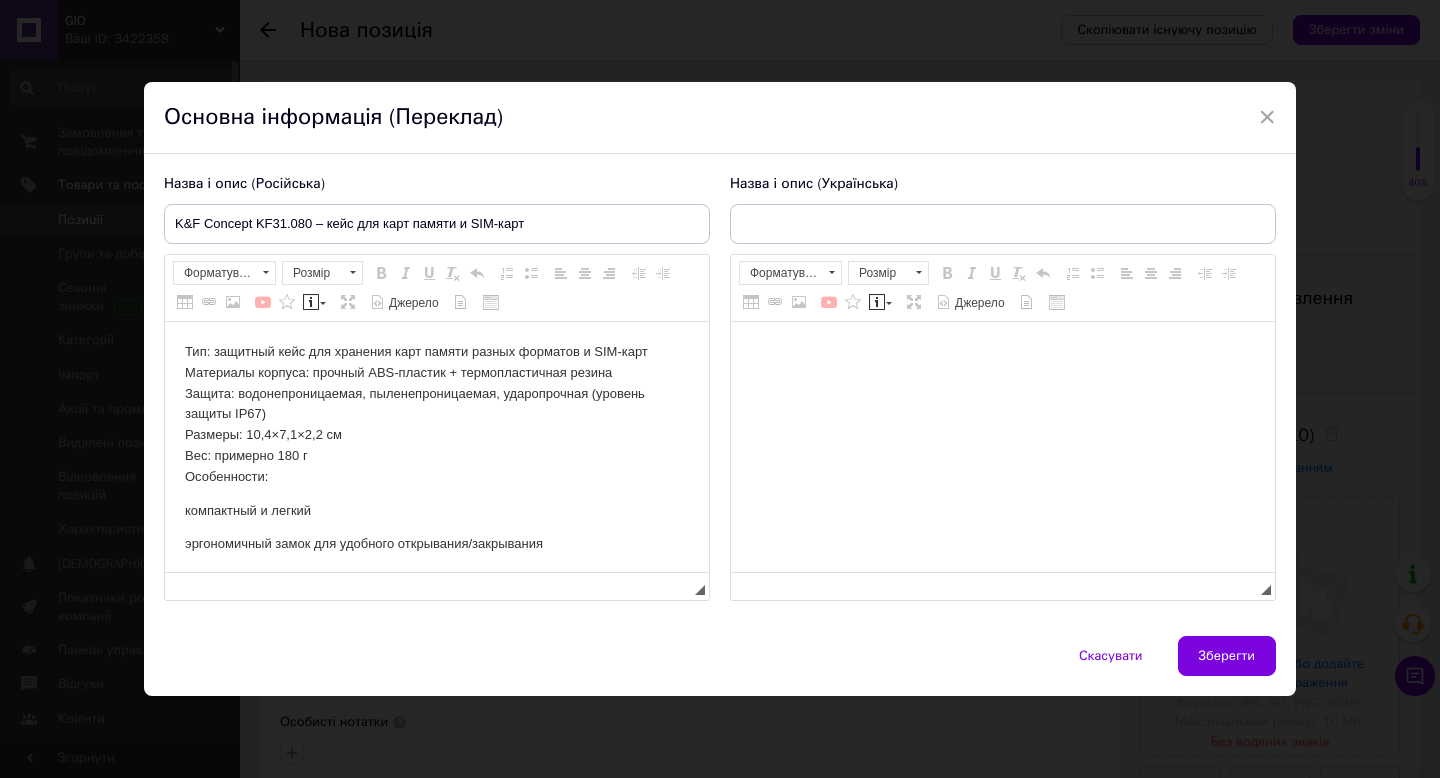 scroll, scrollTop: 0, scrollLeft: 0, axis: both 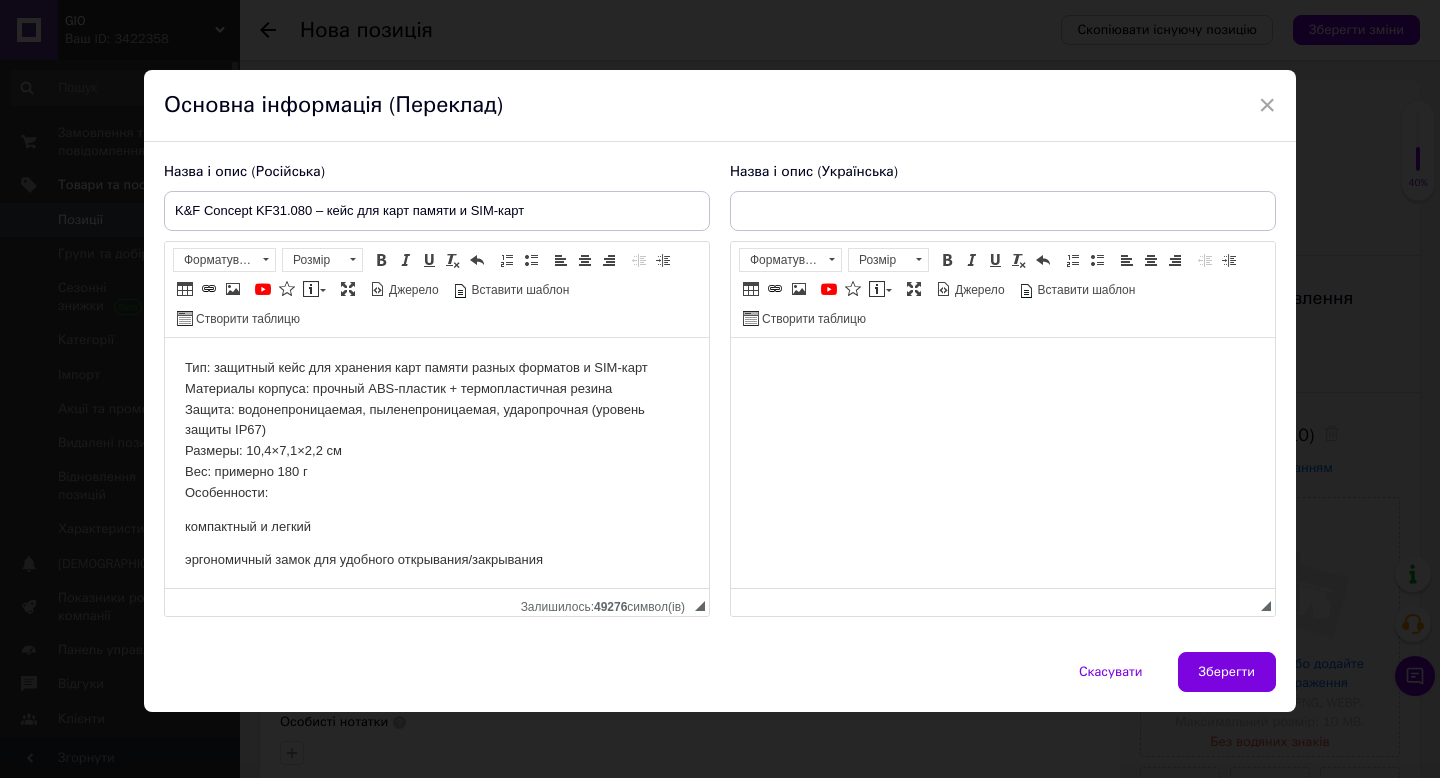 click at bounding box center [1003, 368] 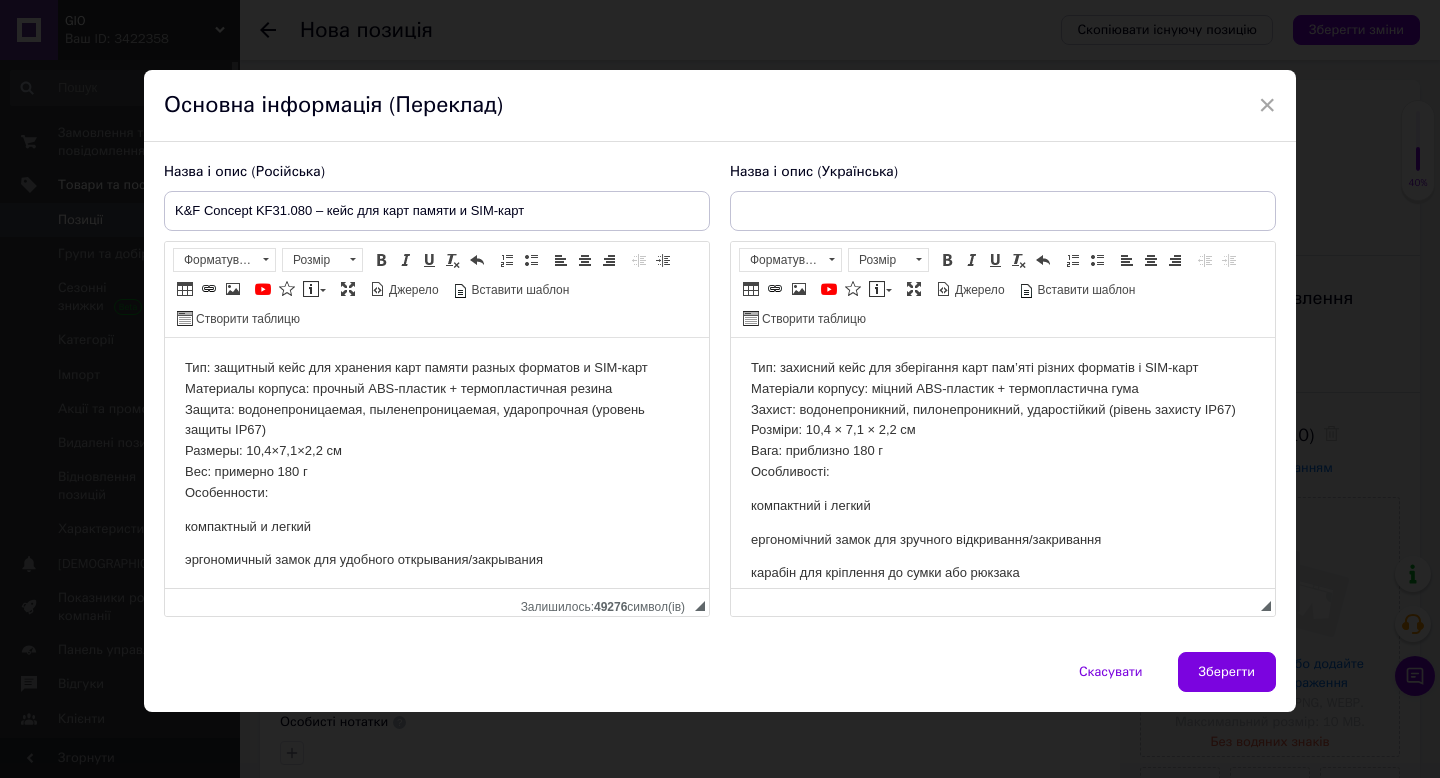 scroll, scrollTop: 258, scrollLeft: 0, axis: vertical 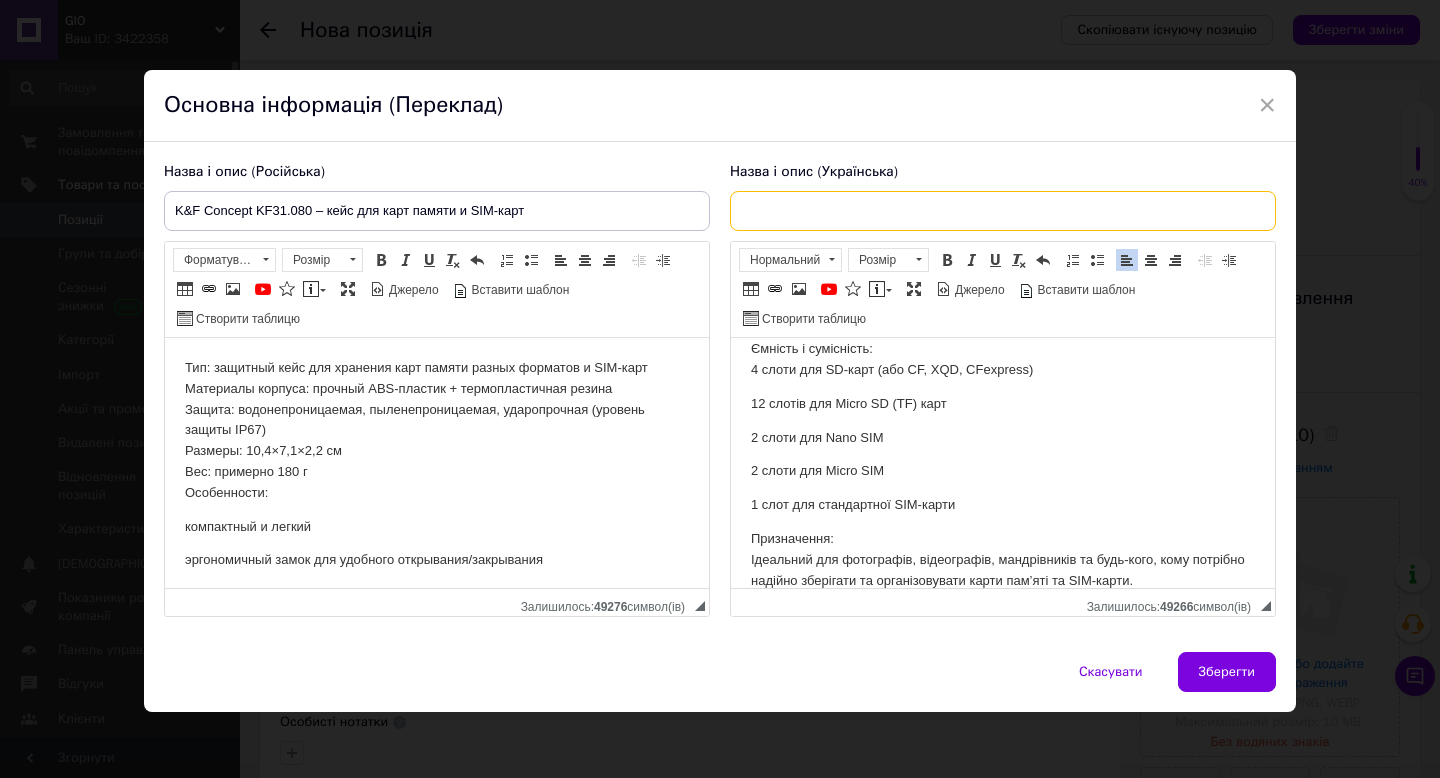 click at bounding box center (1003, 211) 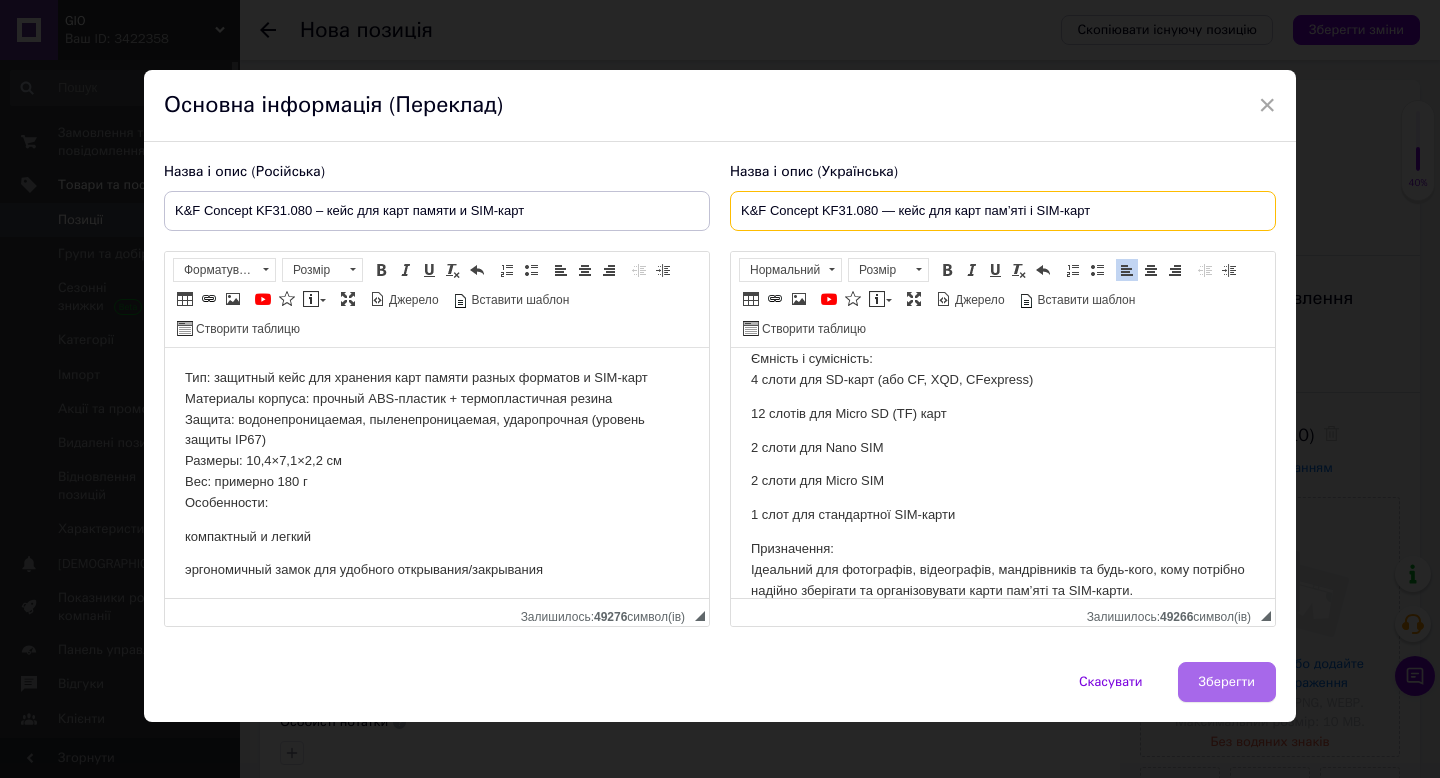 type on "K&F Concept KF31.080 — кейс для карт пам’яті і SIM-карт" 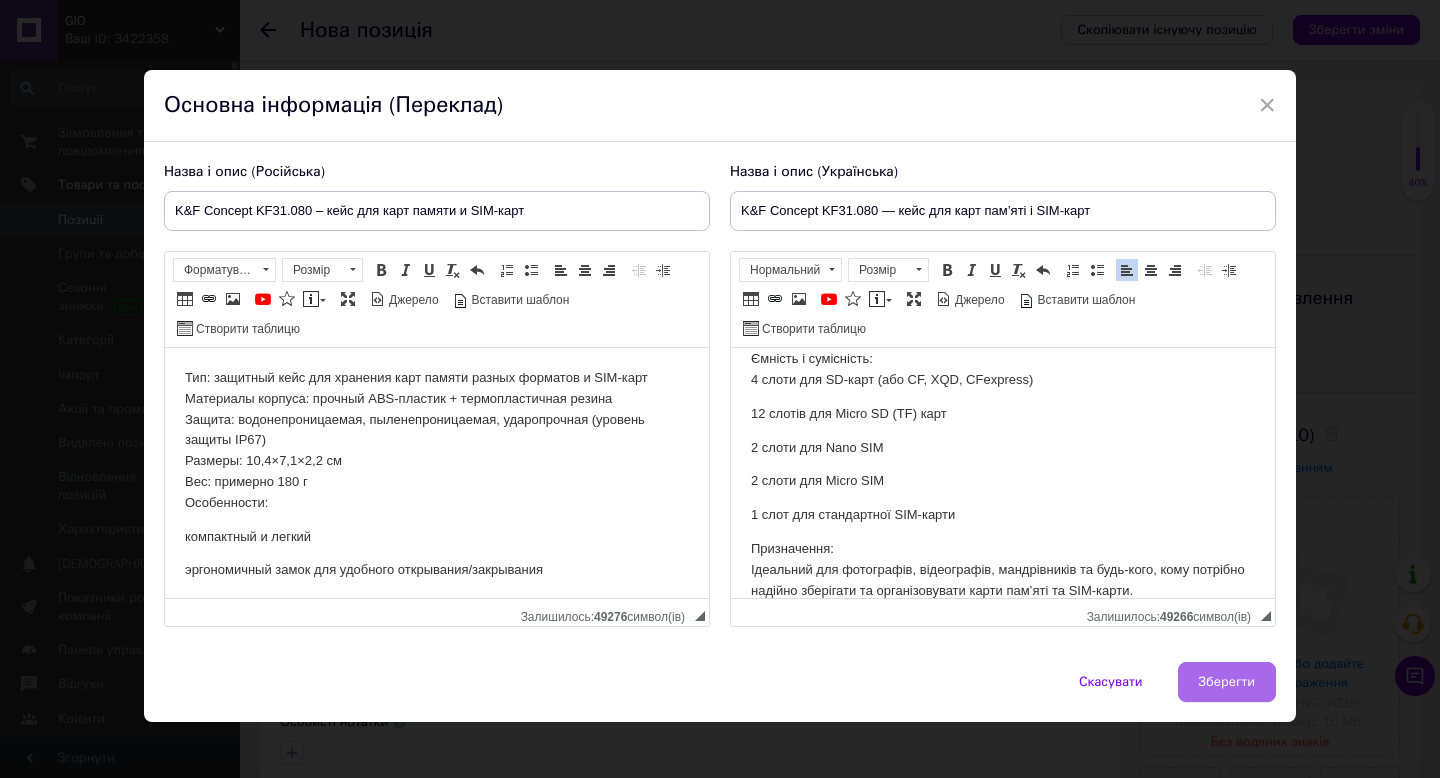 click on "Зберегти" at bounding box center (1227, 682) 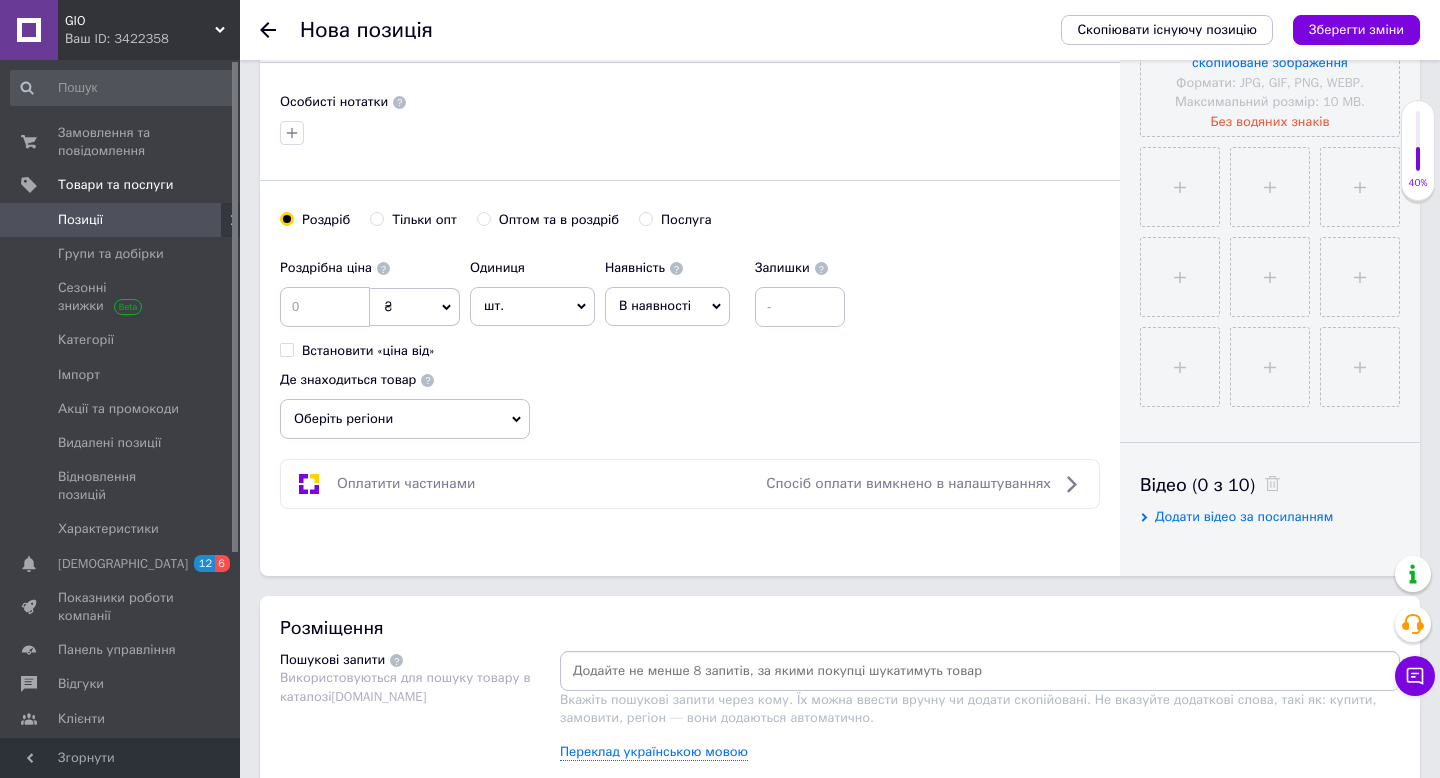 scroll, scrollTop: 650, scrollLeft: 0, axis: vertical 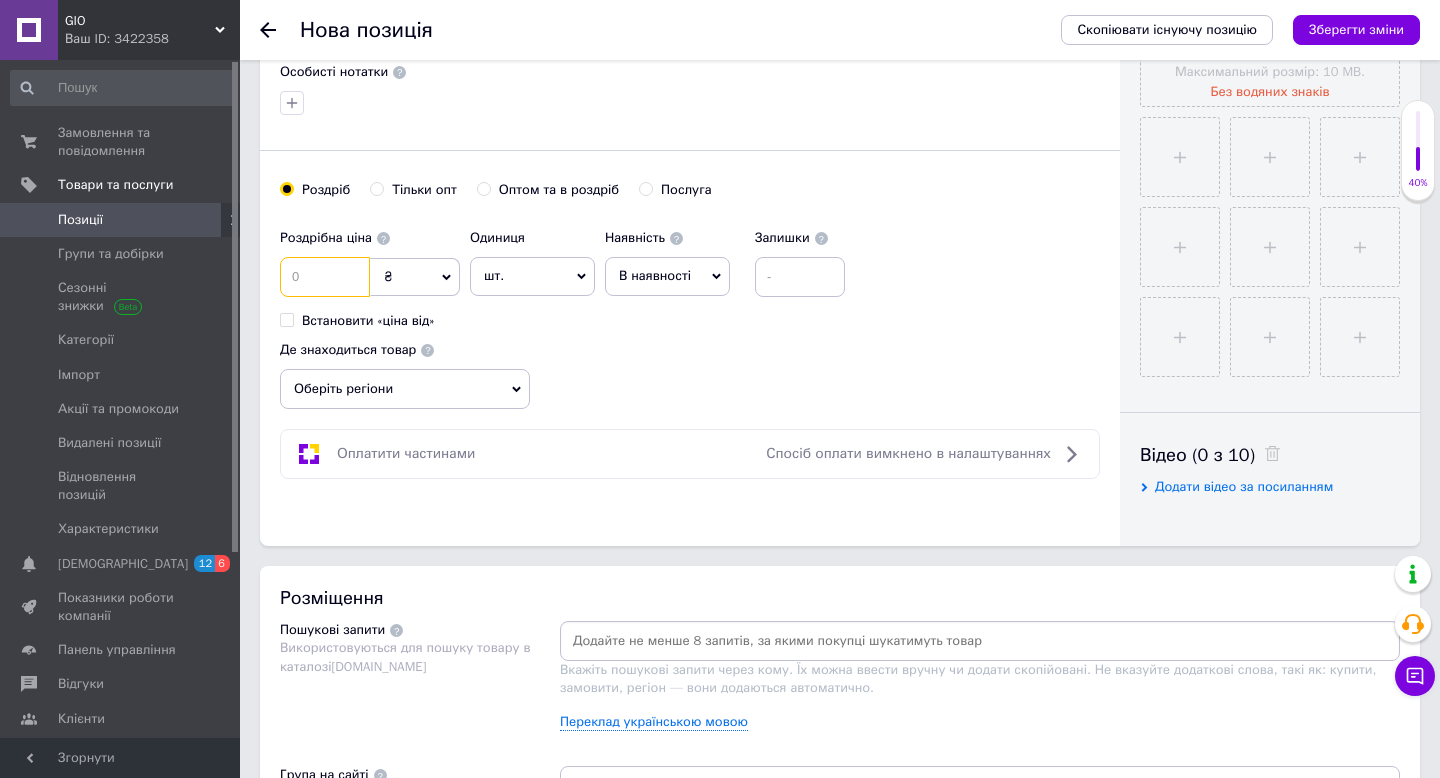 click at bounding box center (325, 277) 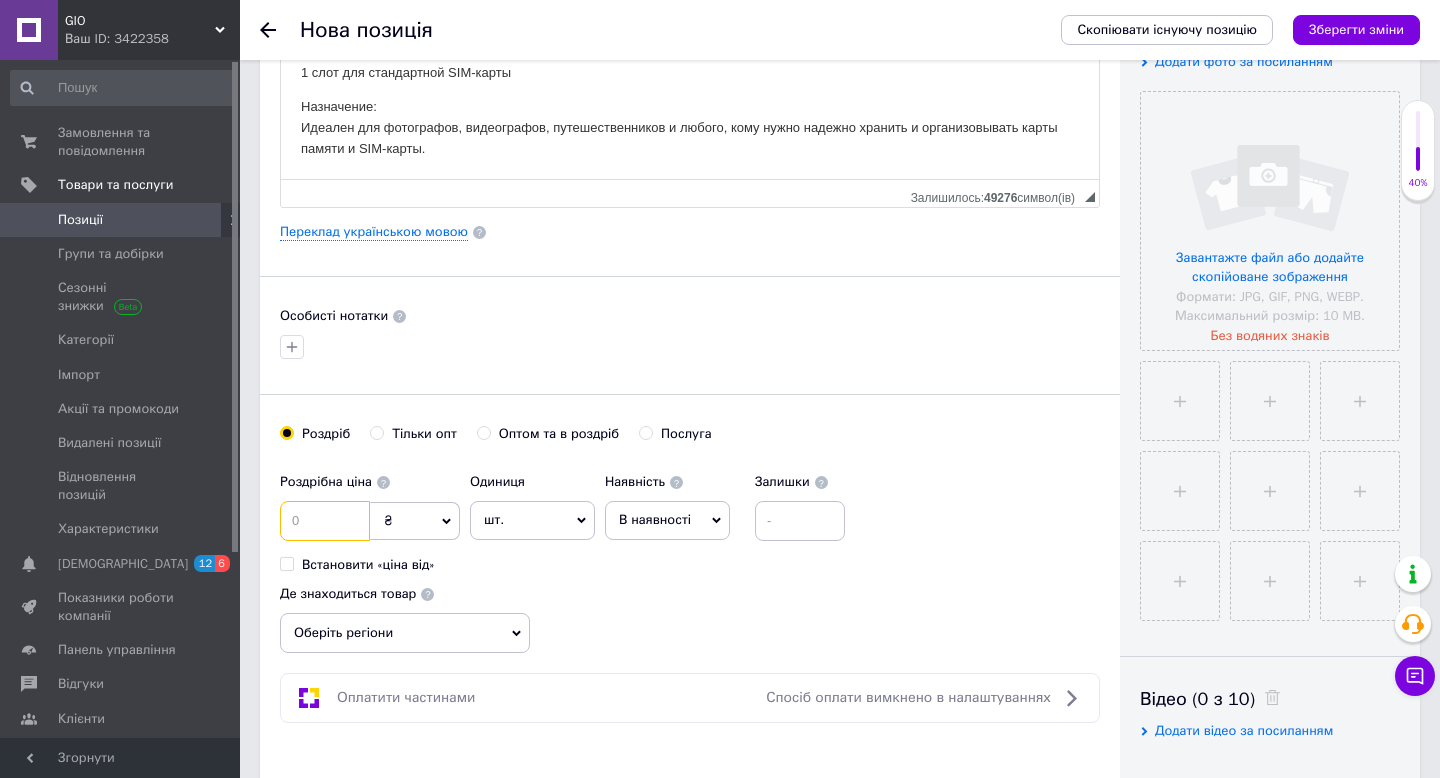 scroll, scrollTop: 327, scrollLeft: 0, axis: vertical 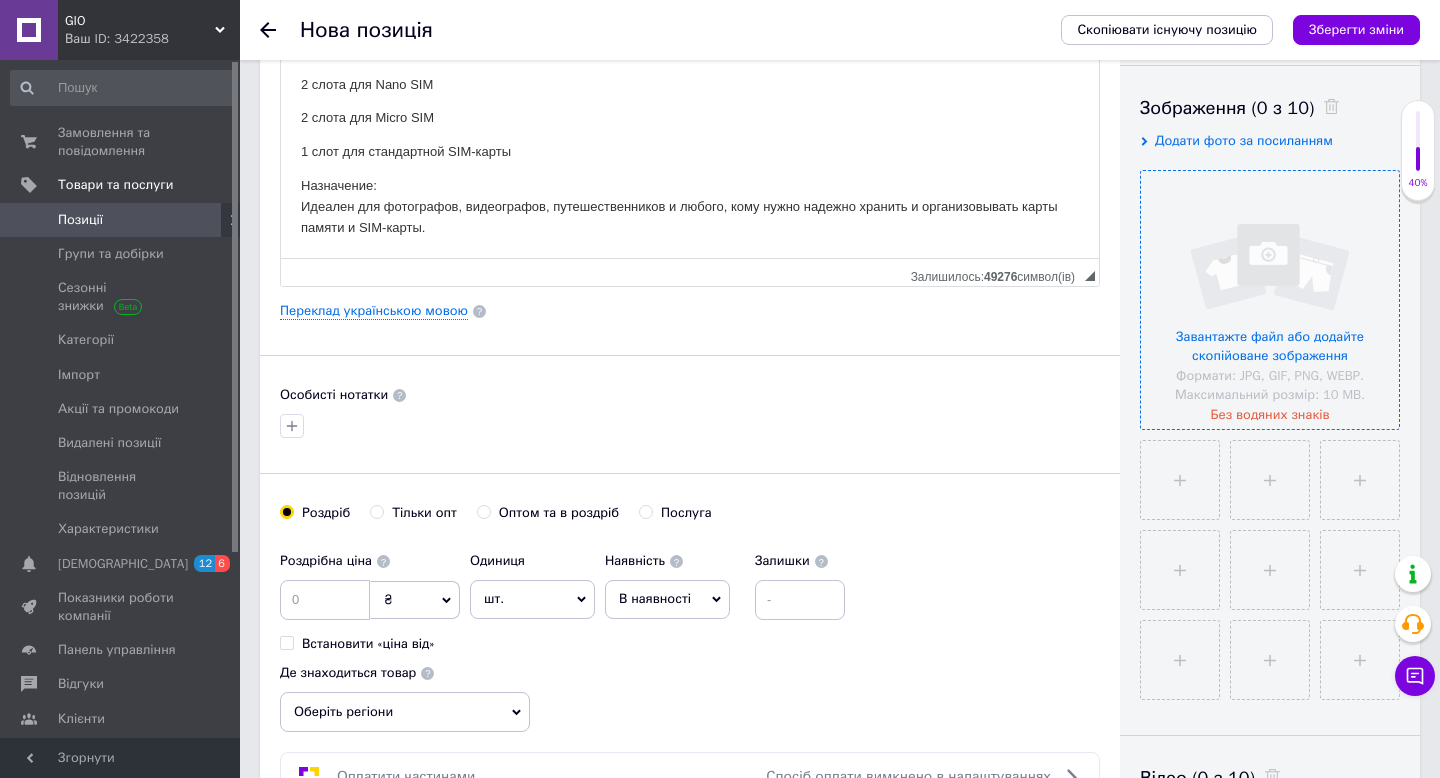 click at bounding box center [1270, 300] 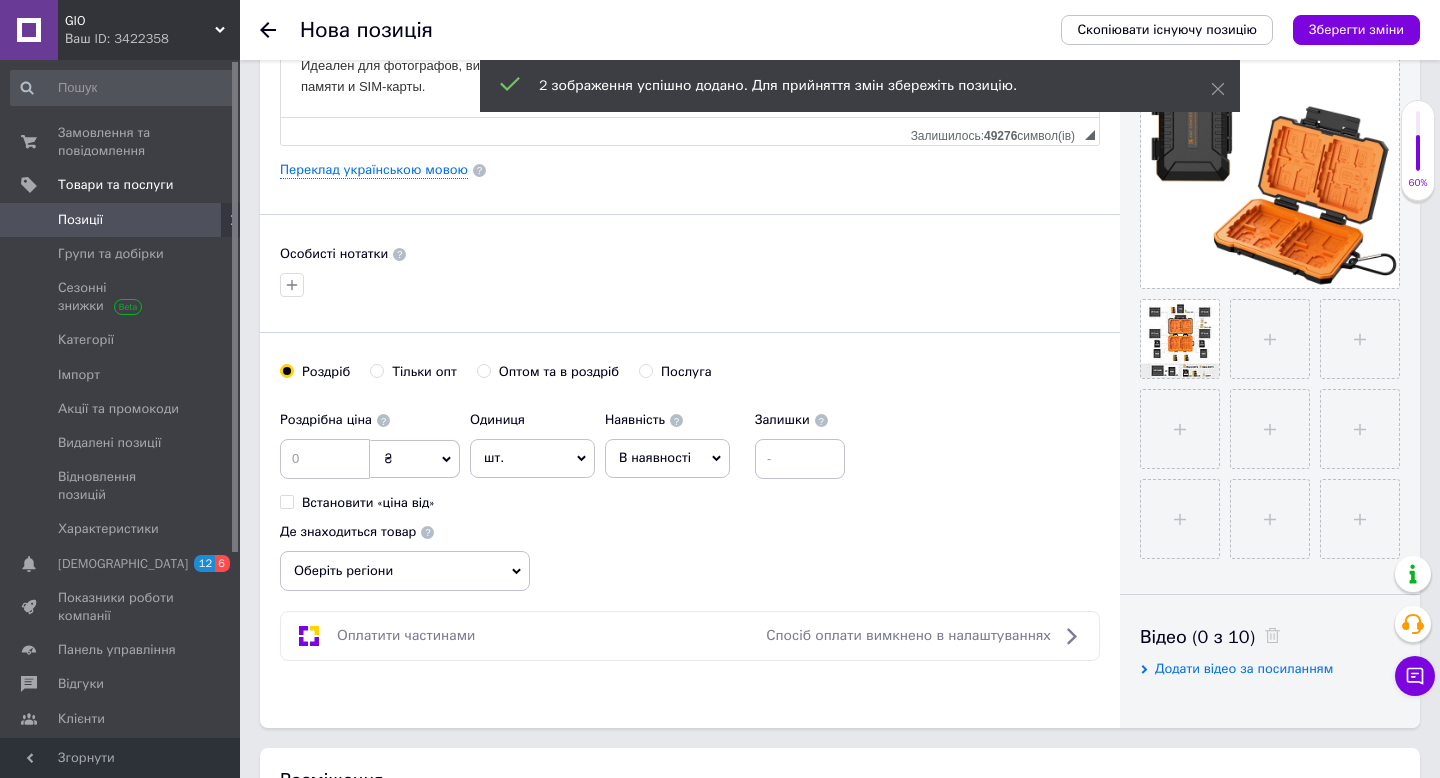 scroll, scrollTop: 469, scrollLeft: 0, axis: vertical 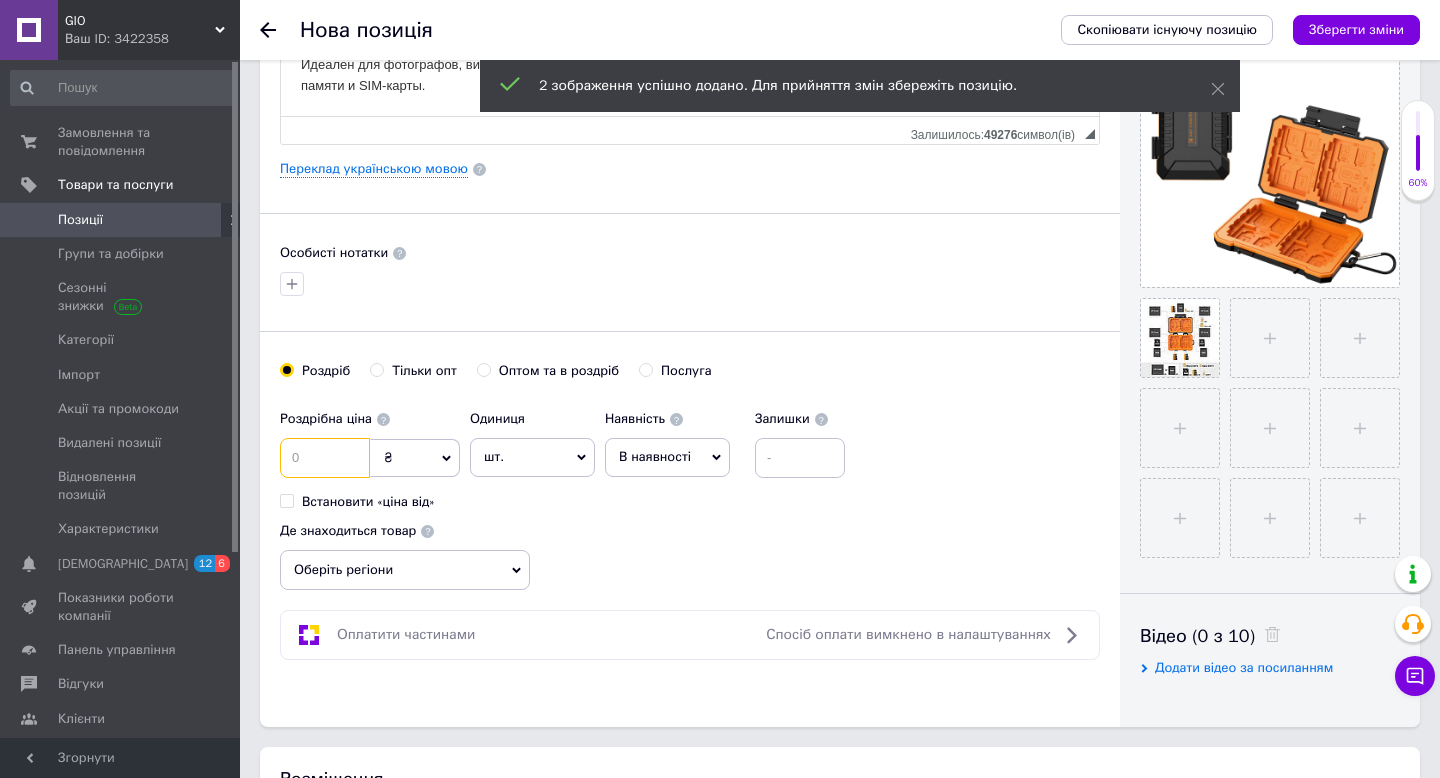 click at bounding box center [325, 458] 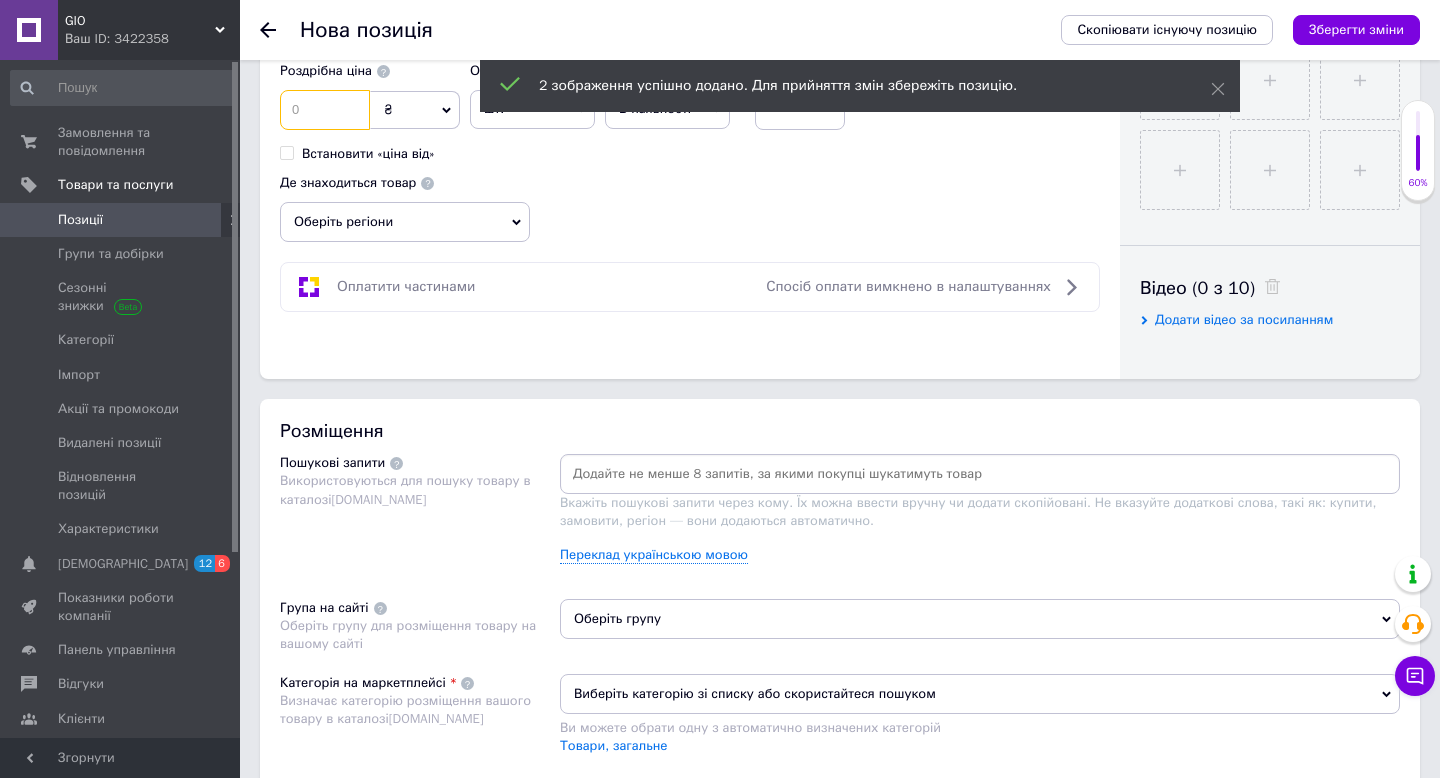 scroll, scrollTop: 832, scrollLeft: 0, axis: vertical 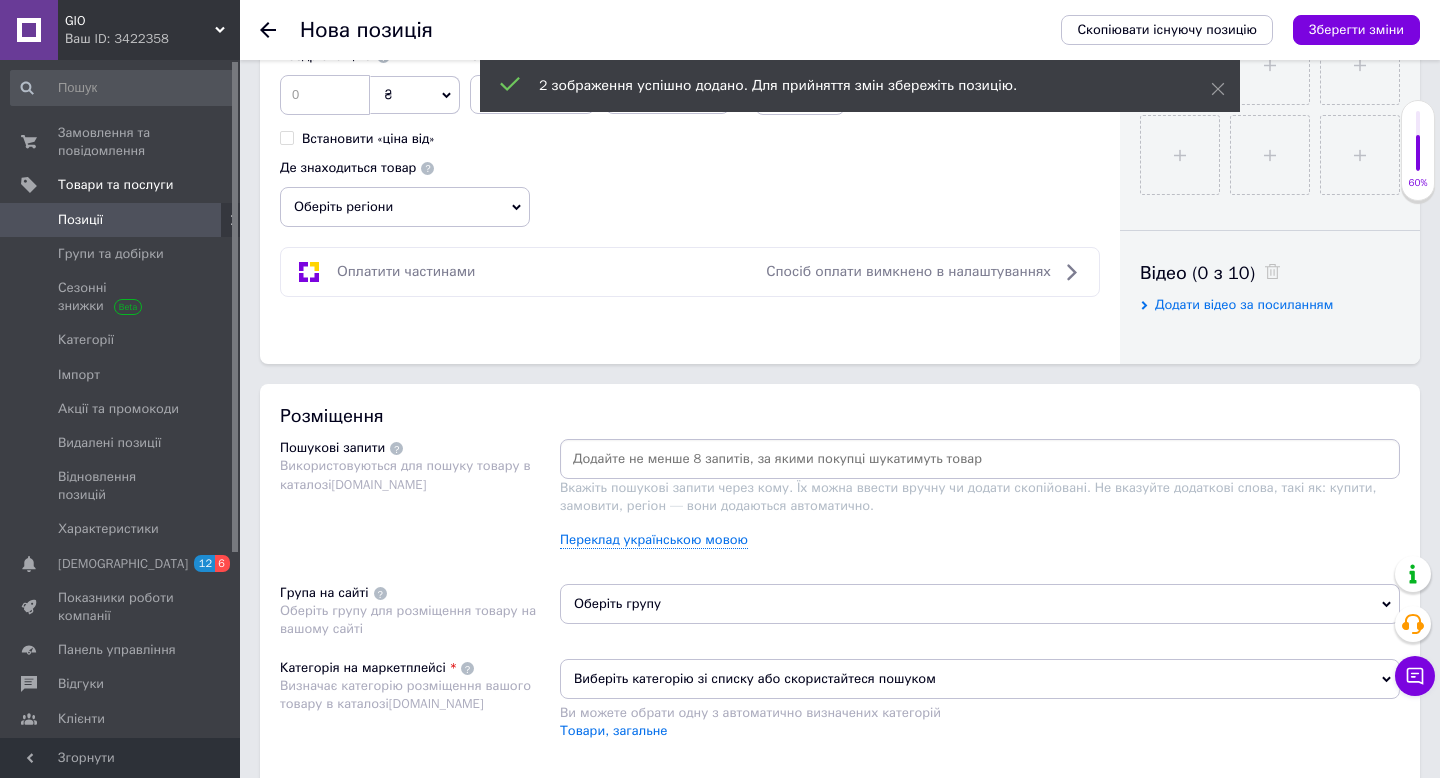 click at bounding box center (980, 459) 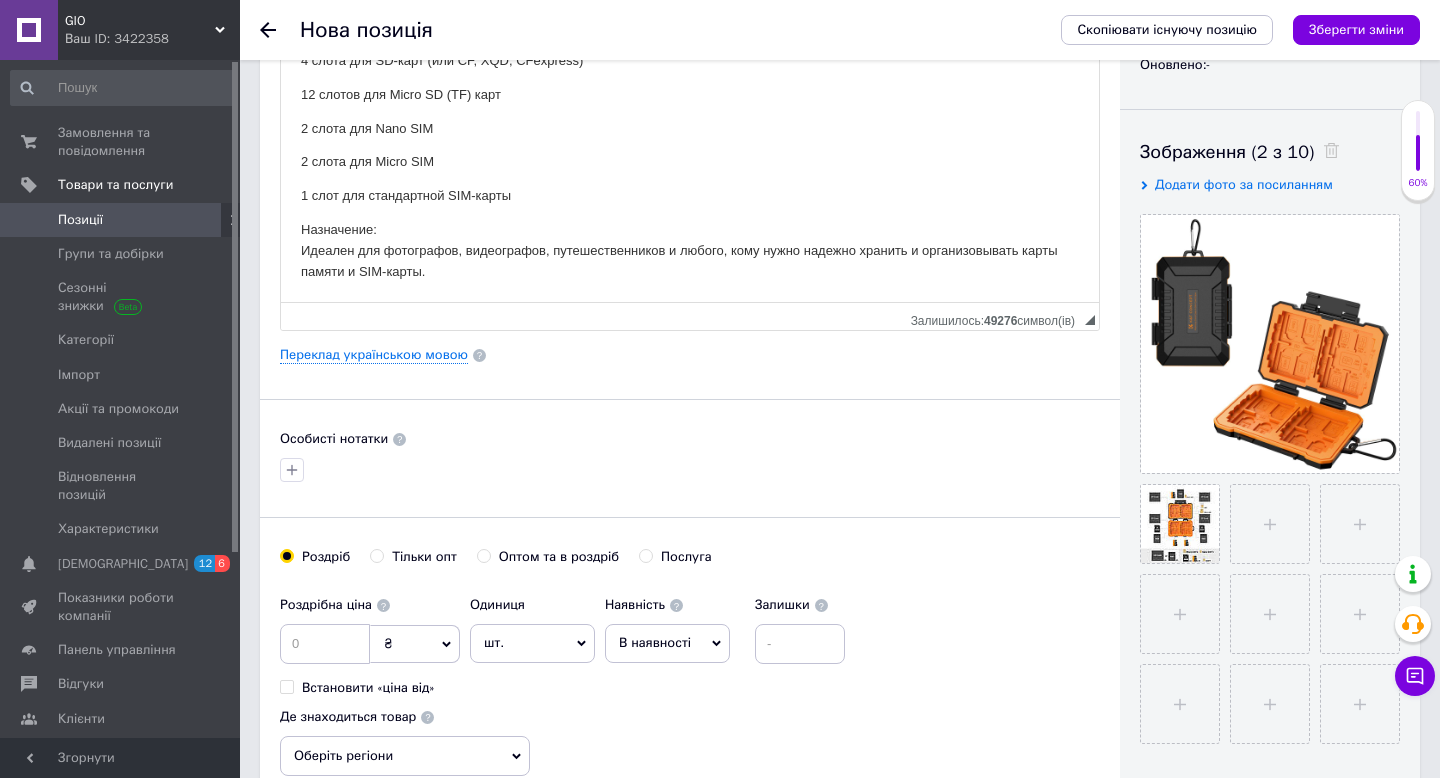 scroll, scrollTop: 0, scrollLeft: 0, axis: both 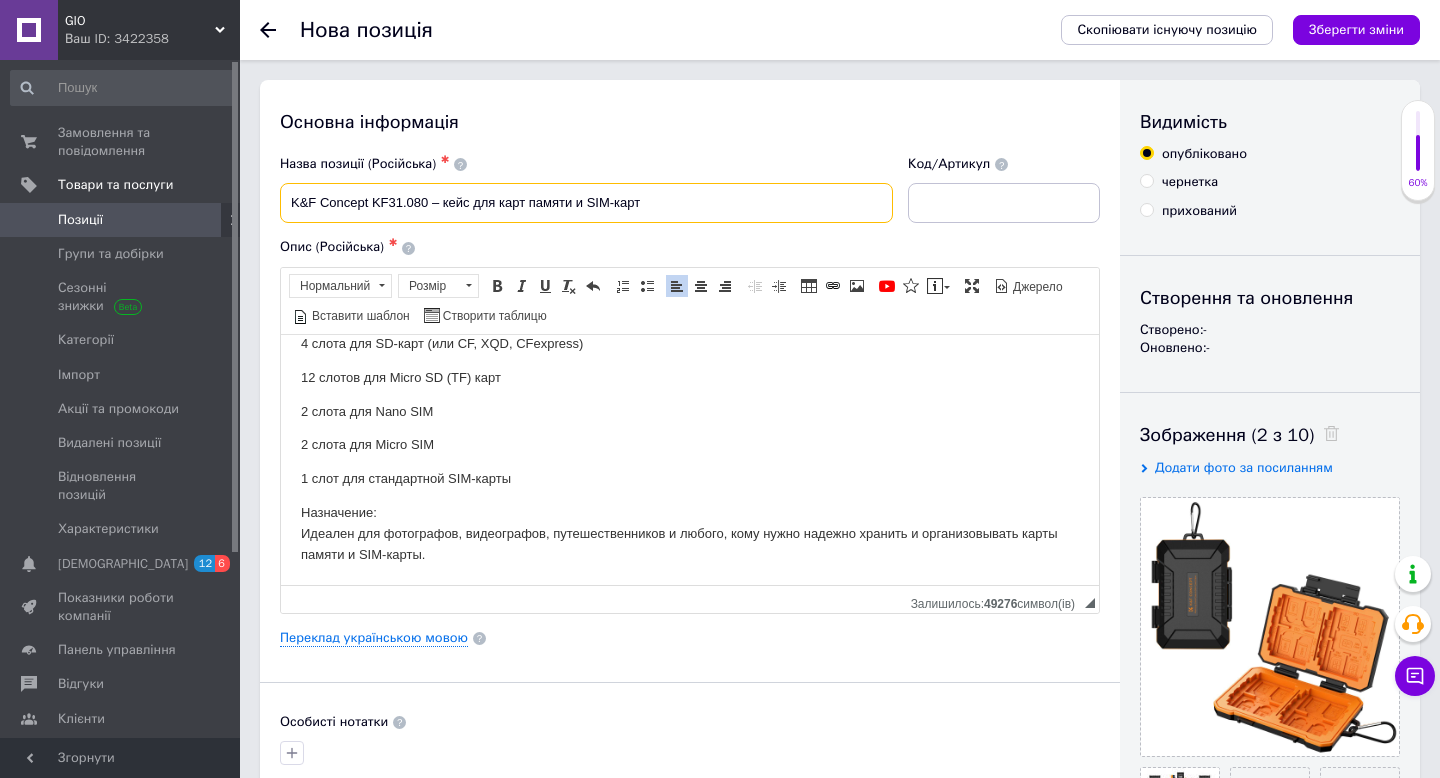 drag, startPoint x: 677, startPoint y: 204, endPoint x: 268, endPoint y: 203, distance: 409.00122 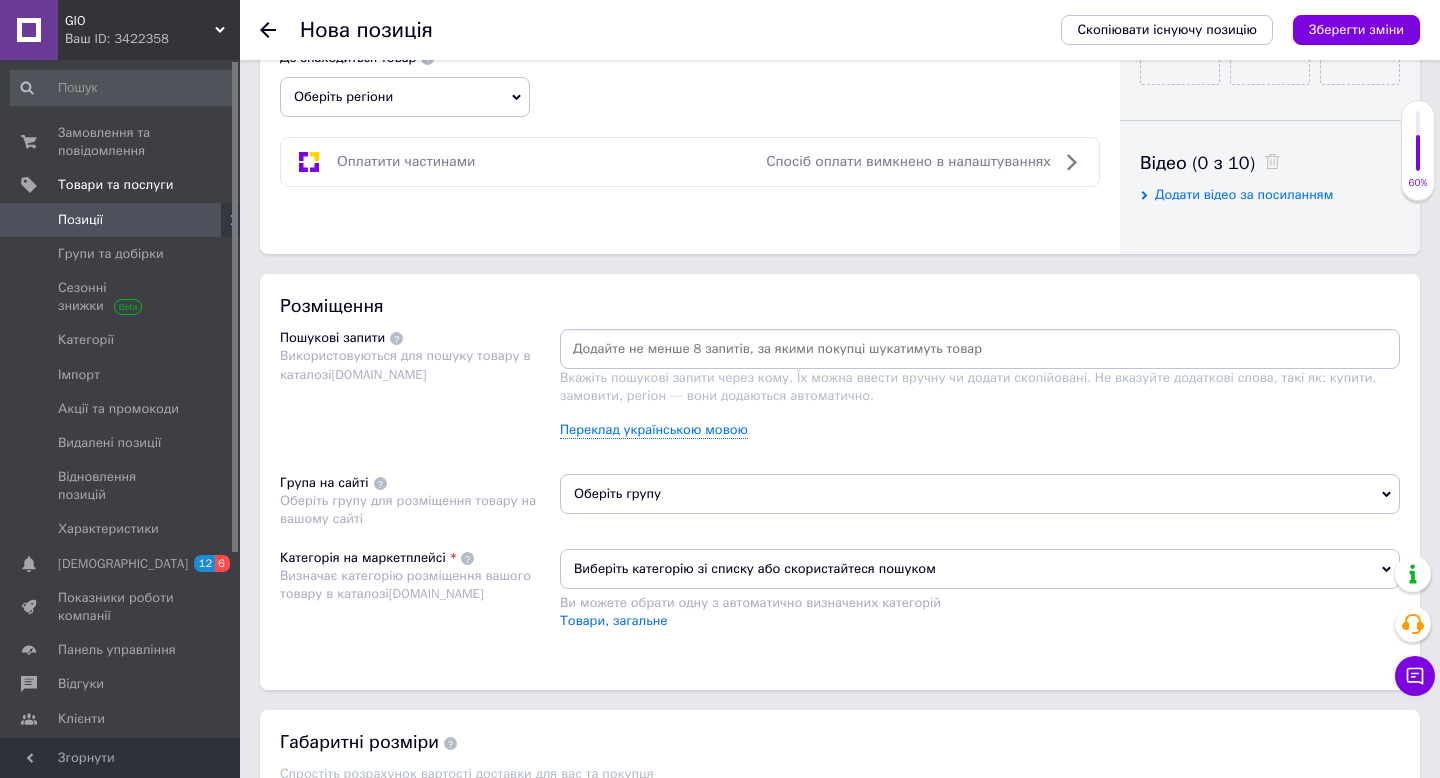 scroll, scrollTop: 950, scrollLeft: 0, axis: vertical 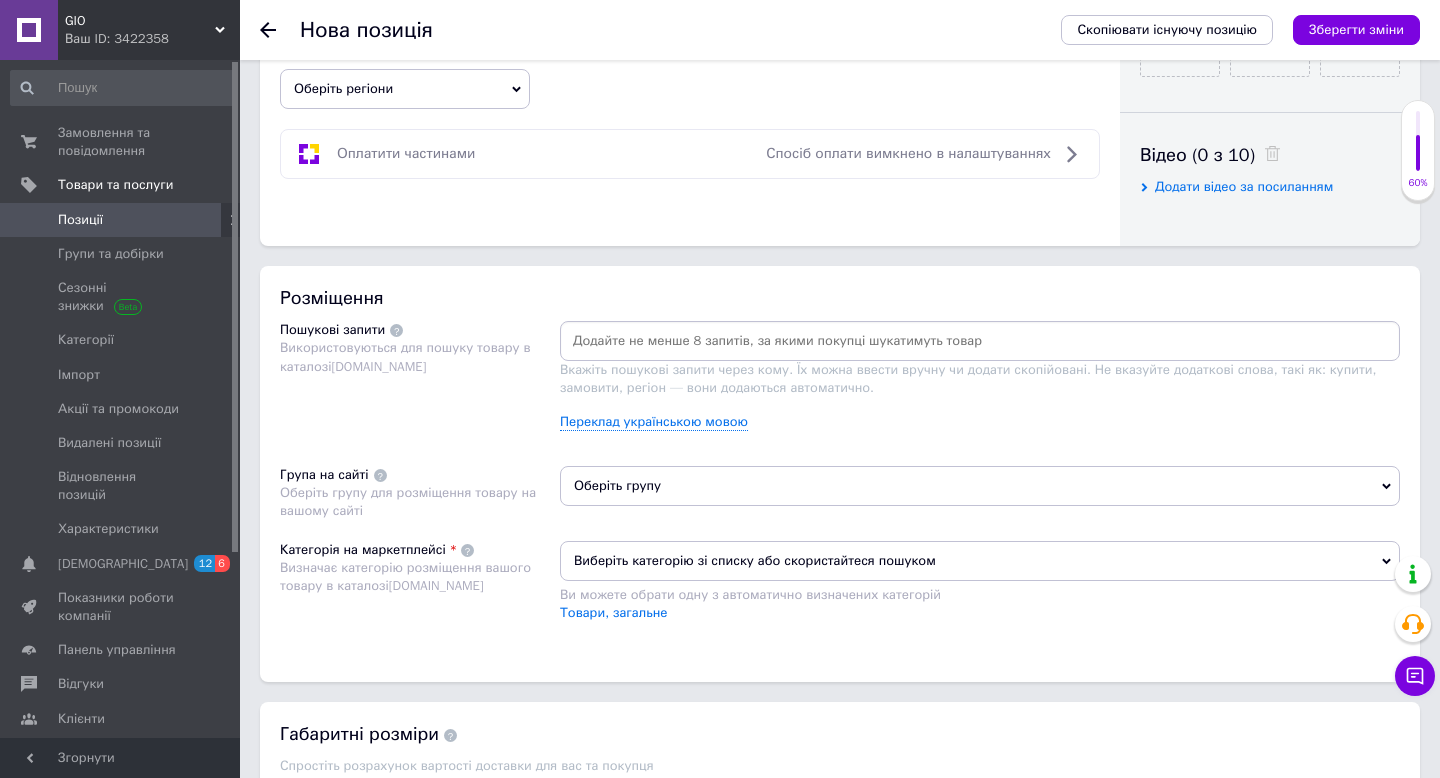 drag, startPoint x: 1056, startPoint y: 348, endPoint x: 900, endPoint y: 333, distance: 156.7195 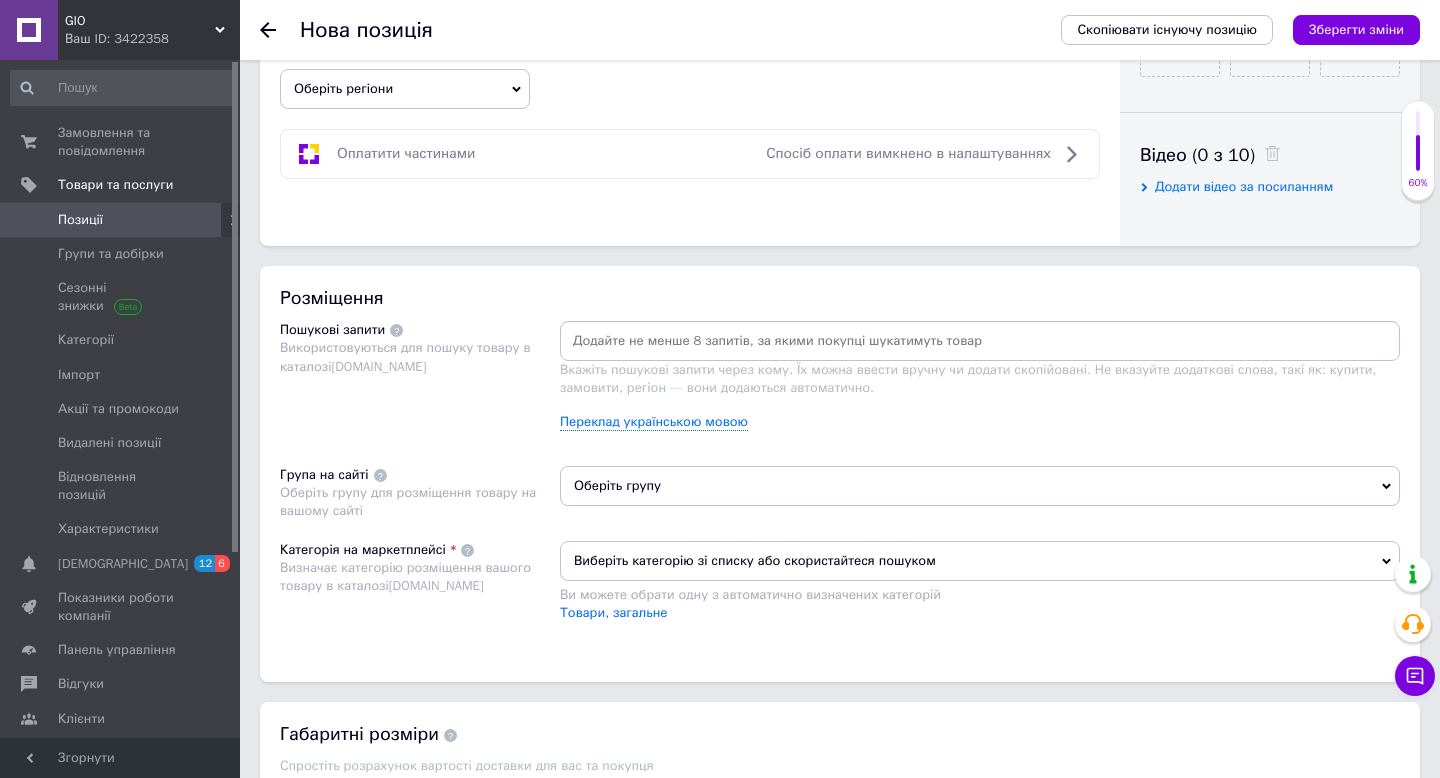 drag, startPoint x: 992, startPoint y: 345, endPoint x: 596, endPoint y: 337, distance: 396.0808 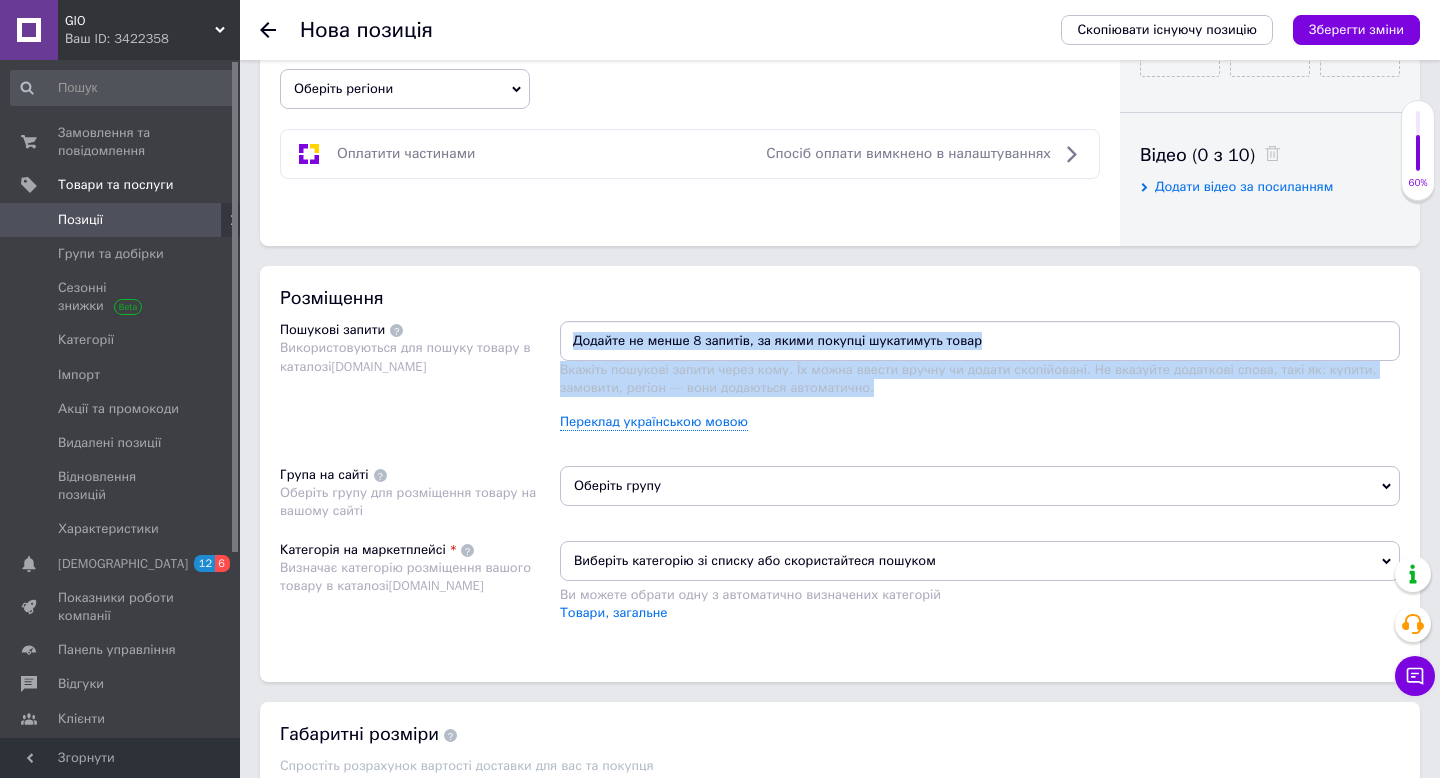 drag, startPoint x: 890, startPoint y: 391, endPoint x: 582, endPoint y: 335, distance: 313.04953 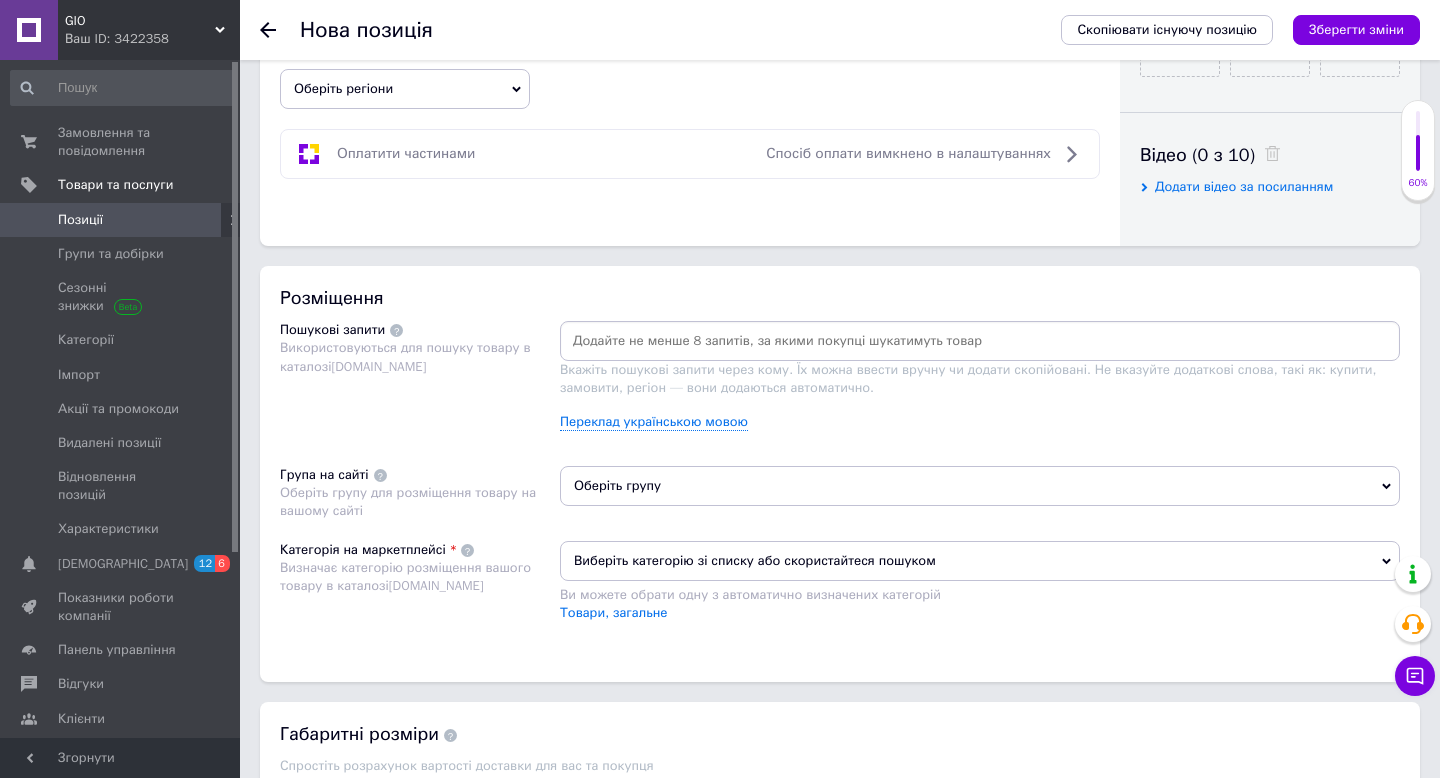 click at bounding box center [980, 341] 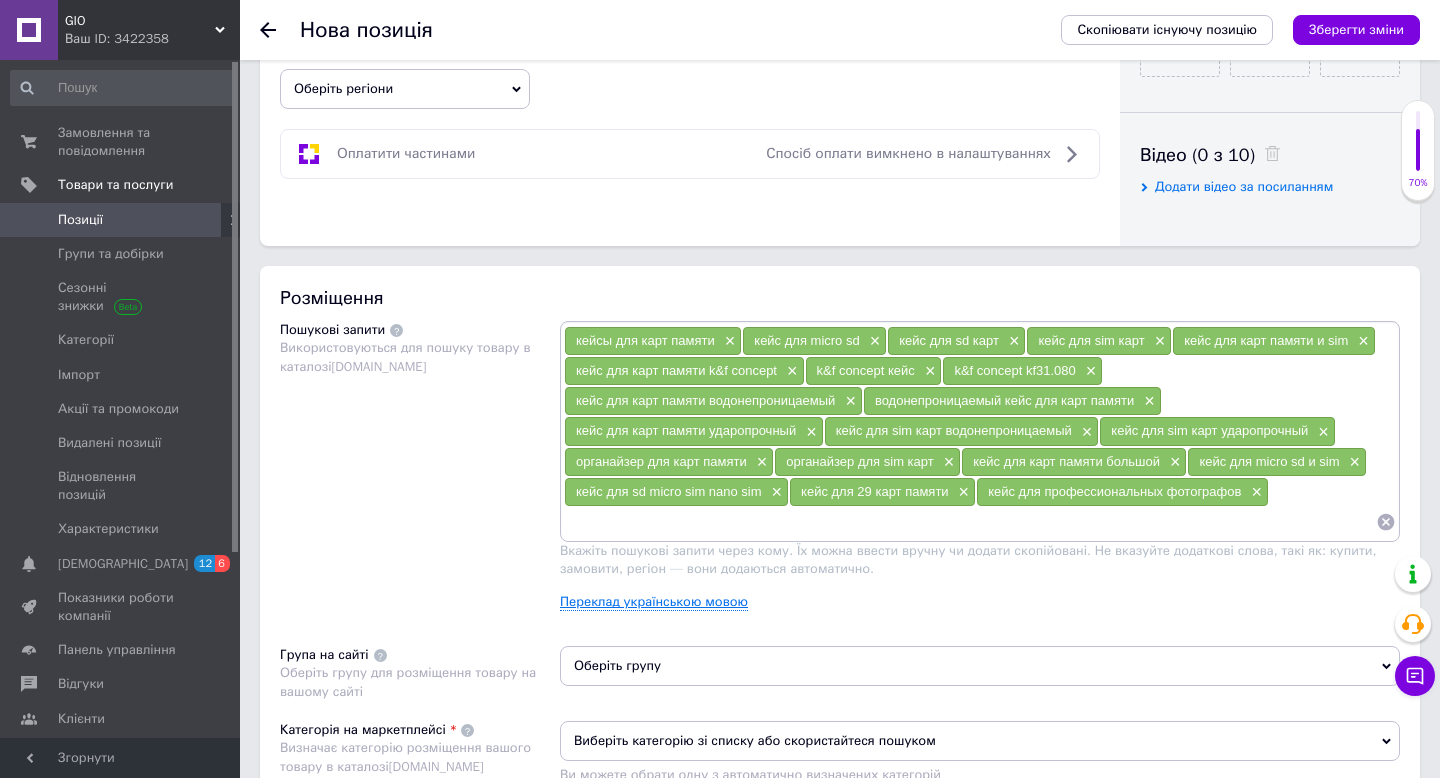 click on "Переклад українською мовою" at bounding box center (654, 602) 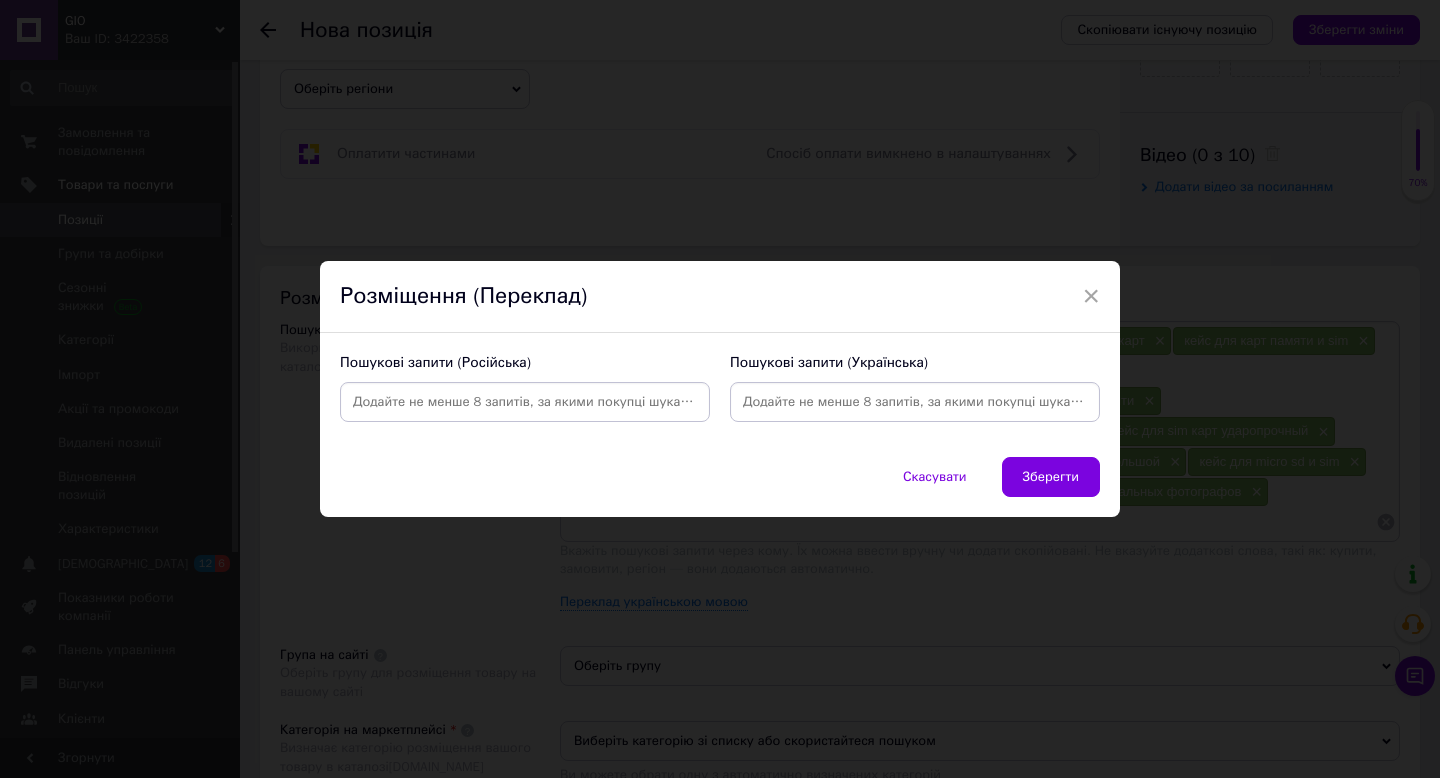 click at bounding box center (915, 402) 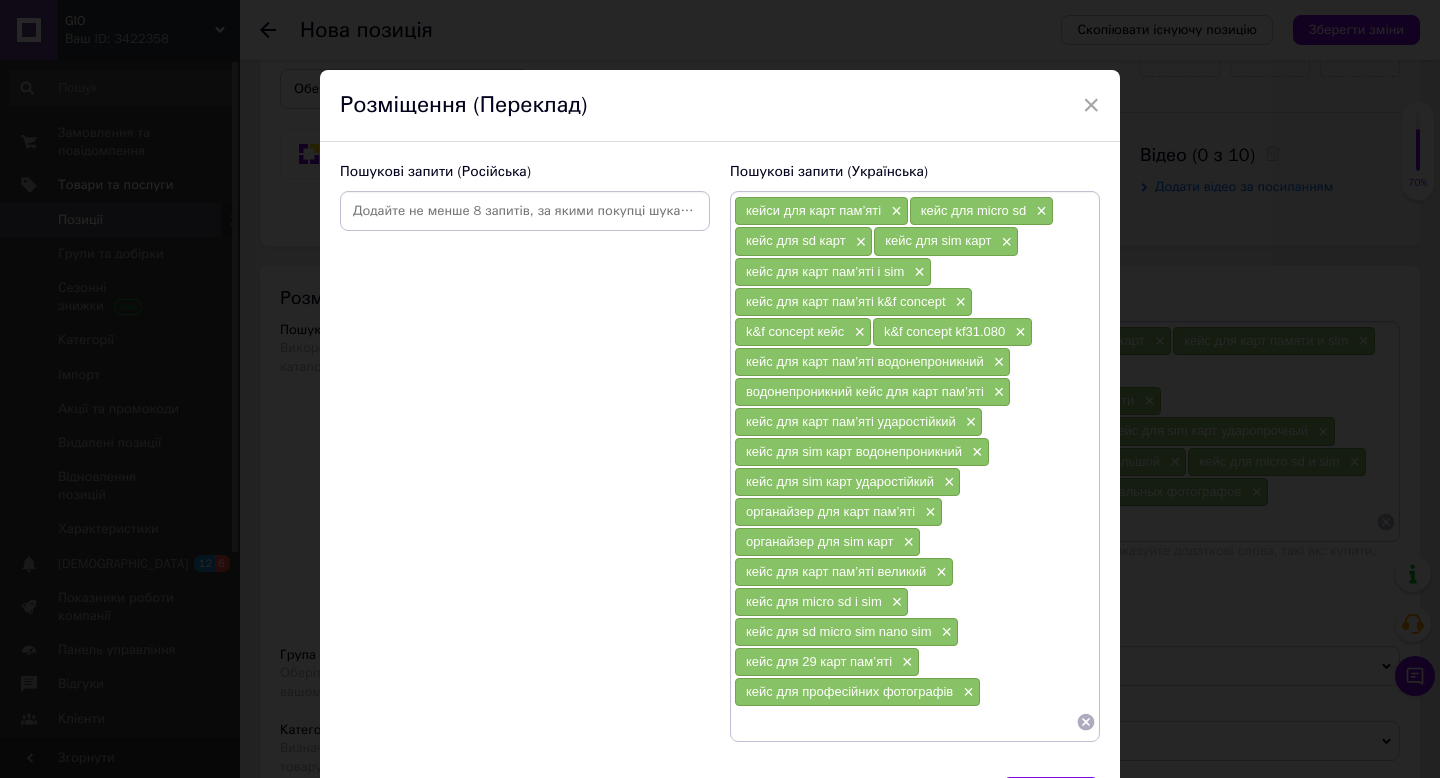 click at bounding box center [525, 211] 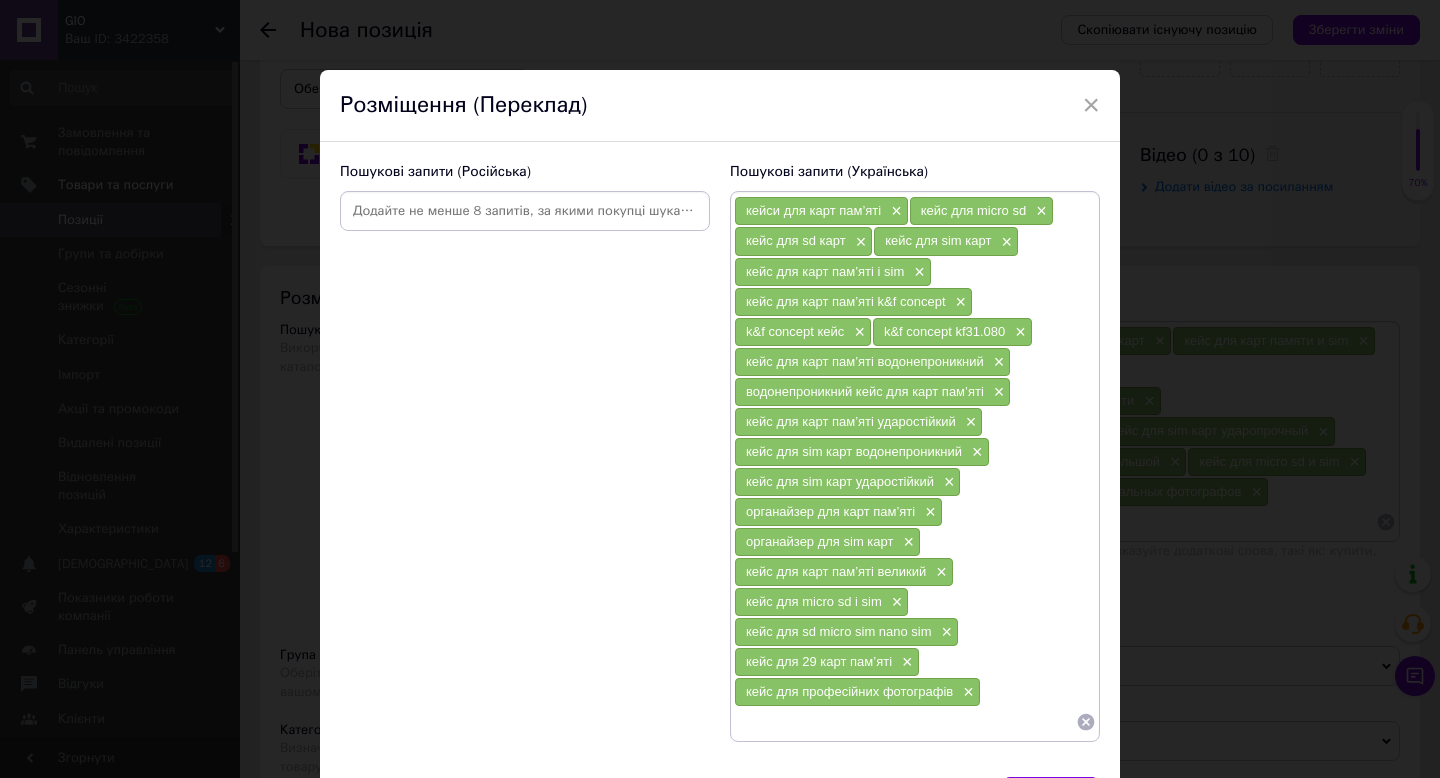 click on "кейси для карт пам’яті × кейс для micro sd × кейс для sd карт × кейс для sim карт × кейс для карт пам’яті і sim × кейс для карт пам’яті k&f concept × k&f concept кейс × k&f concept kf31.080 × кейс для карт пам’яті водонепроникний × водонепроникний кейс для карт пам’яті × кейс для карт пам’яті ударостійкий × кейс для sim карт водонепроникний × кейс для sim карт ударостійкий × органайзер для карт пам’яті × органайзер для sim карт × кейс для карт пам’яті великий × кейс для micro sd і sim × кейс для sd micro sim nano sim × кейс для 29 карт пам’яті × кейс для професійних фотографів ×" at bounding box center (915, 466) 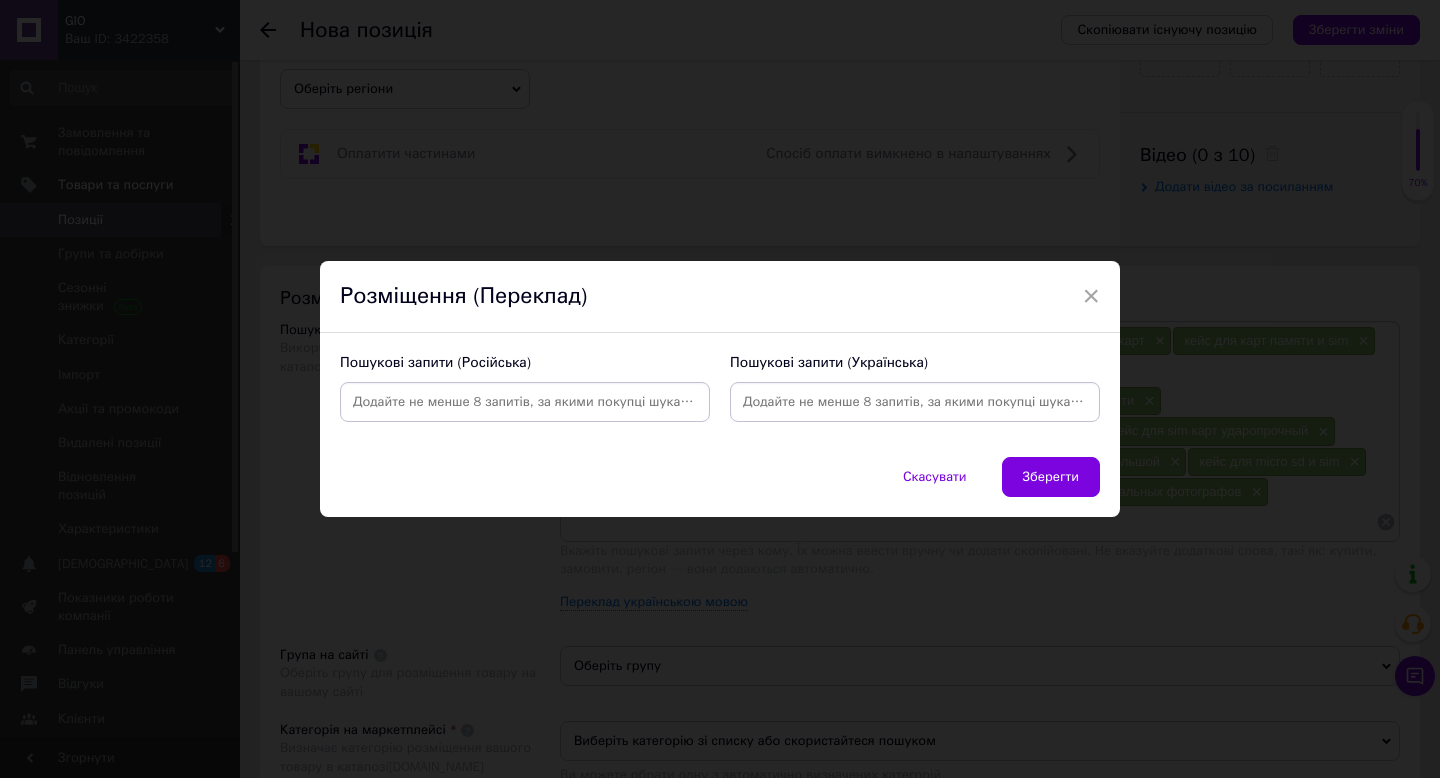 click at bounding box center [915, 402] 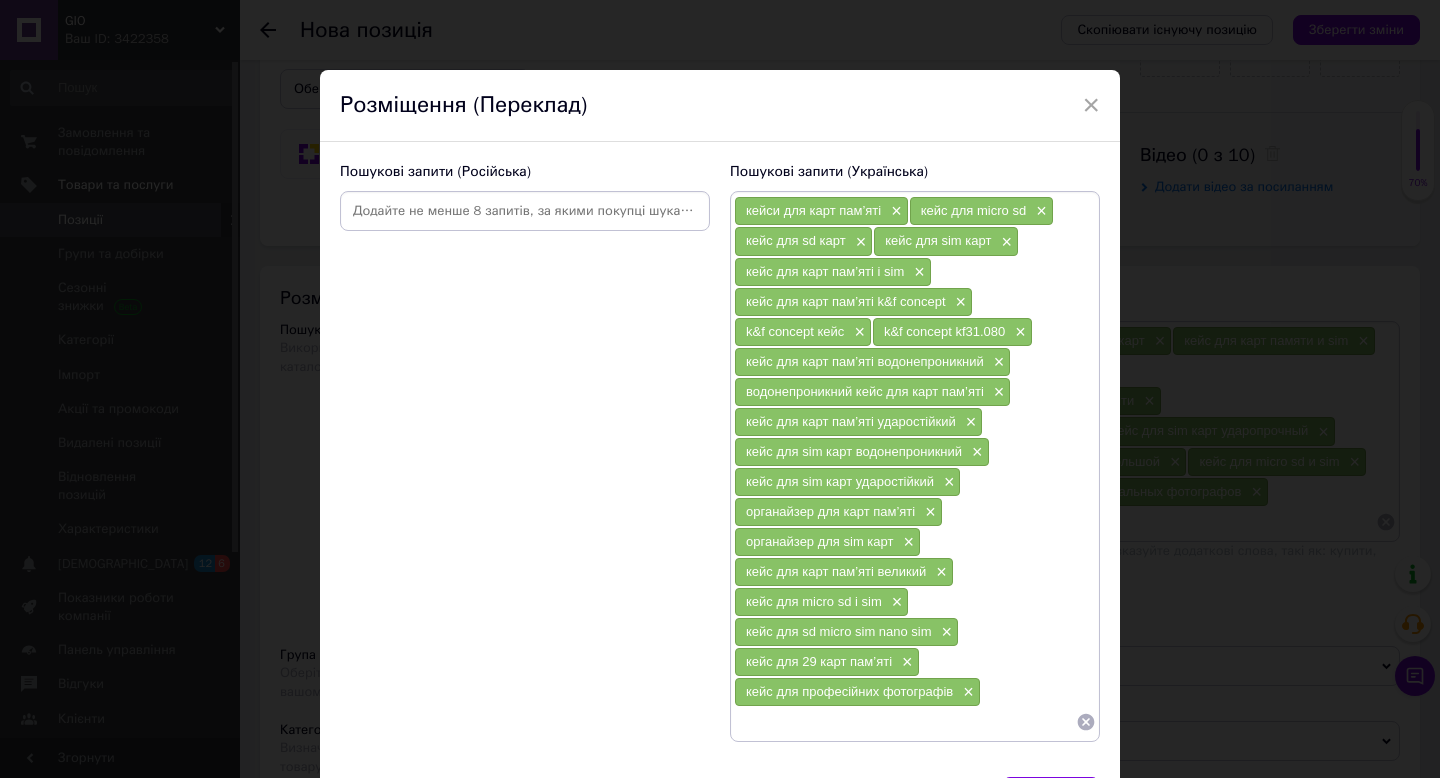 click at bounding box center [525, 211] 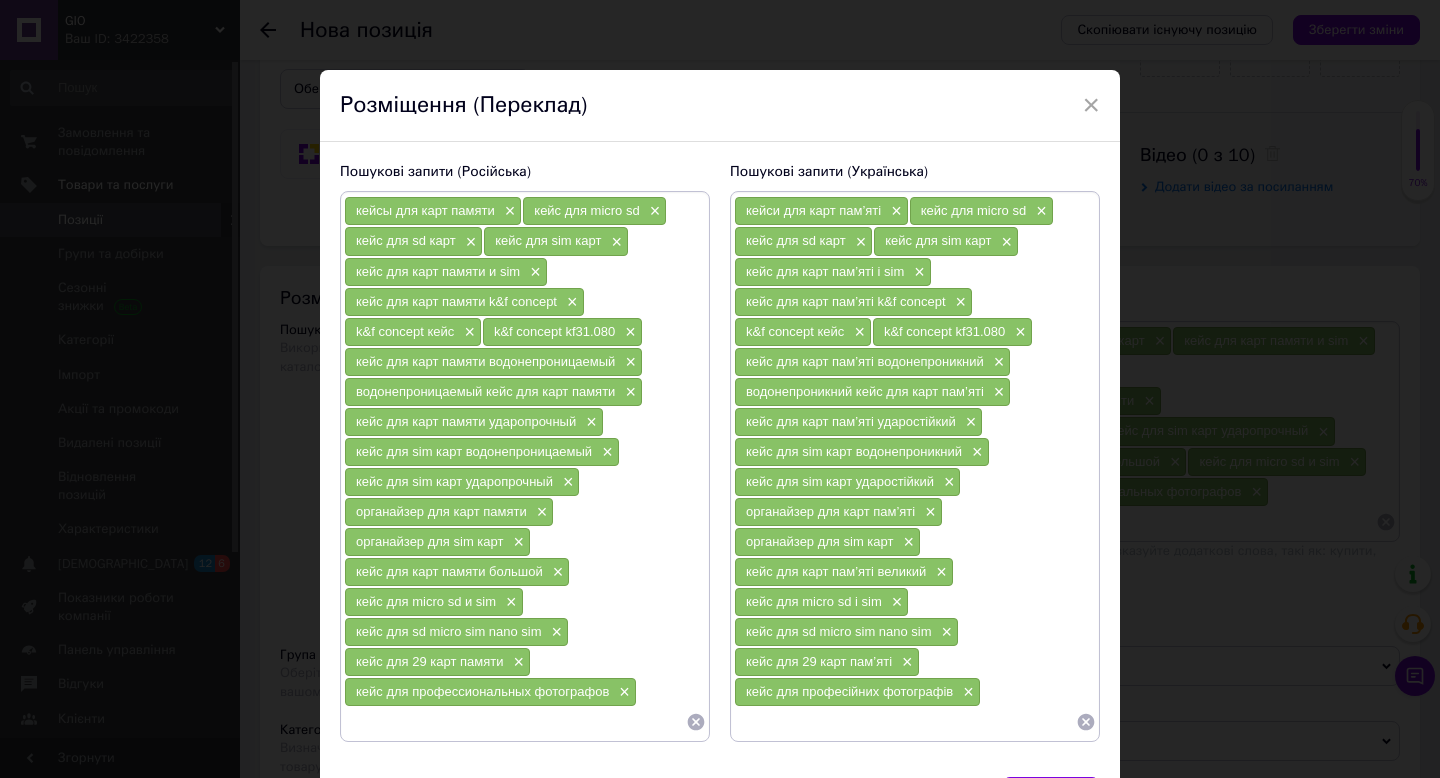 scroll, scrollTop: 130, scrollLeft: 0, axis: vertical 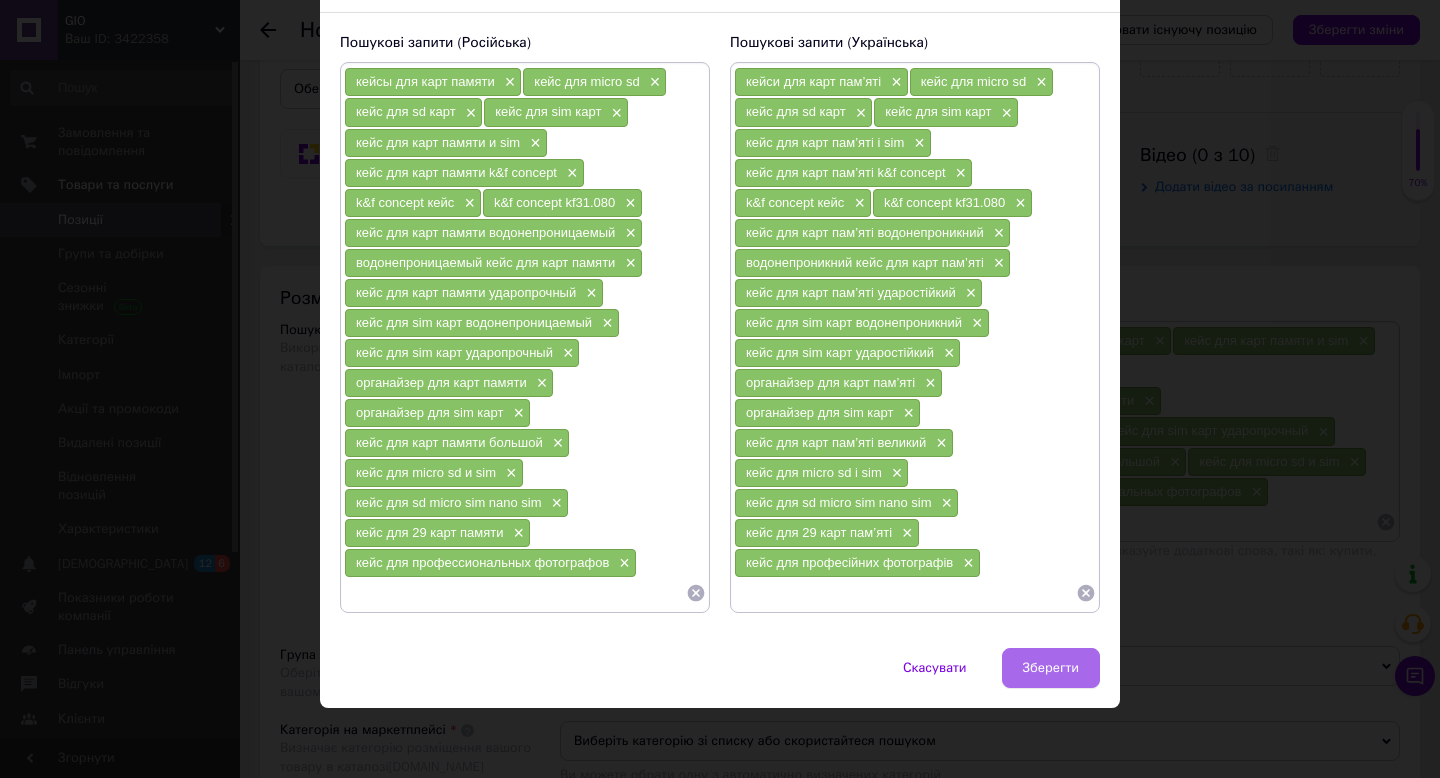 click on "Зберегти" at bounding box center [1051, 668] 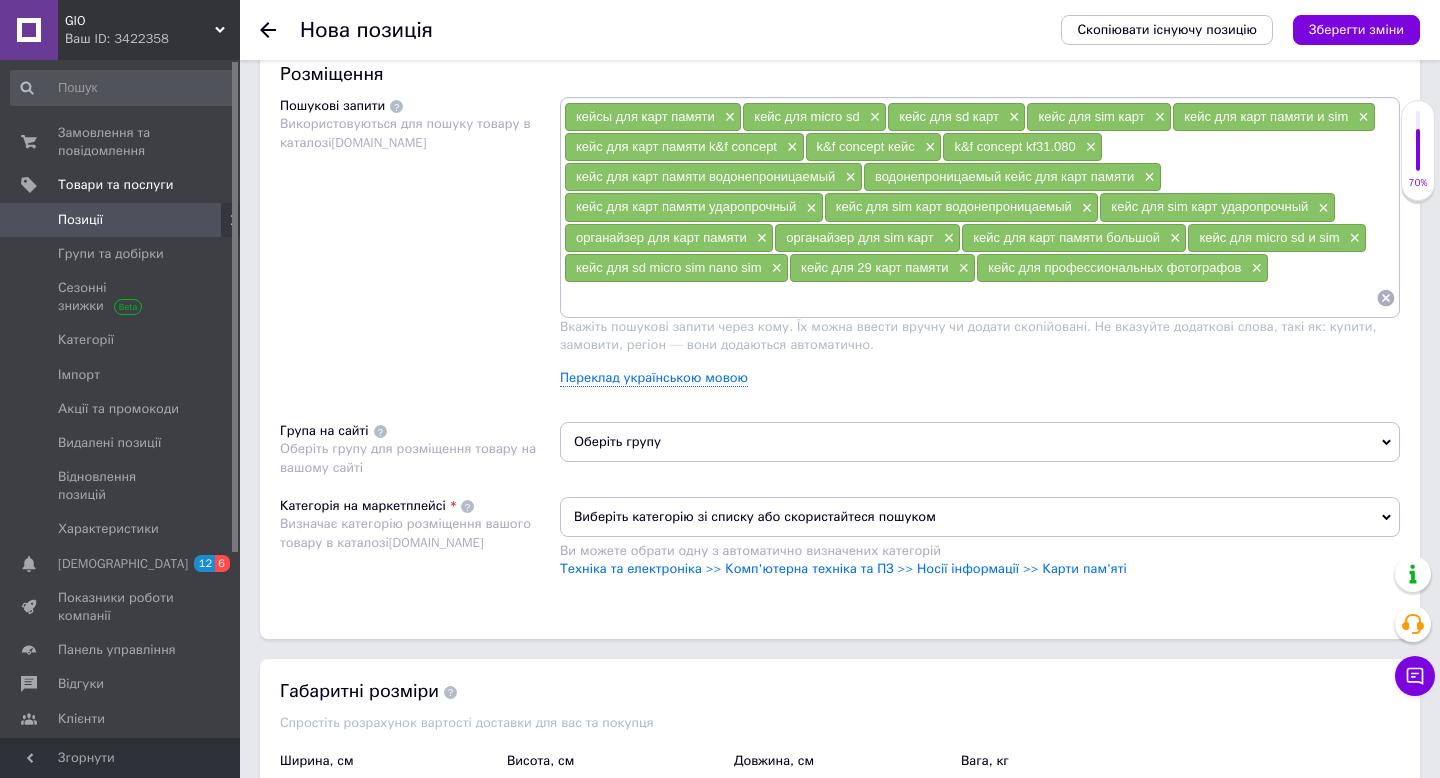 scroll, scrollTop: 1192, scrollLeft: 0, axis: vertical 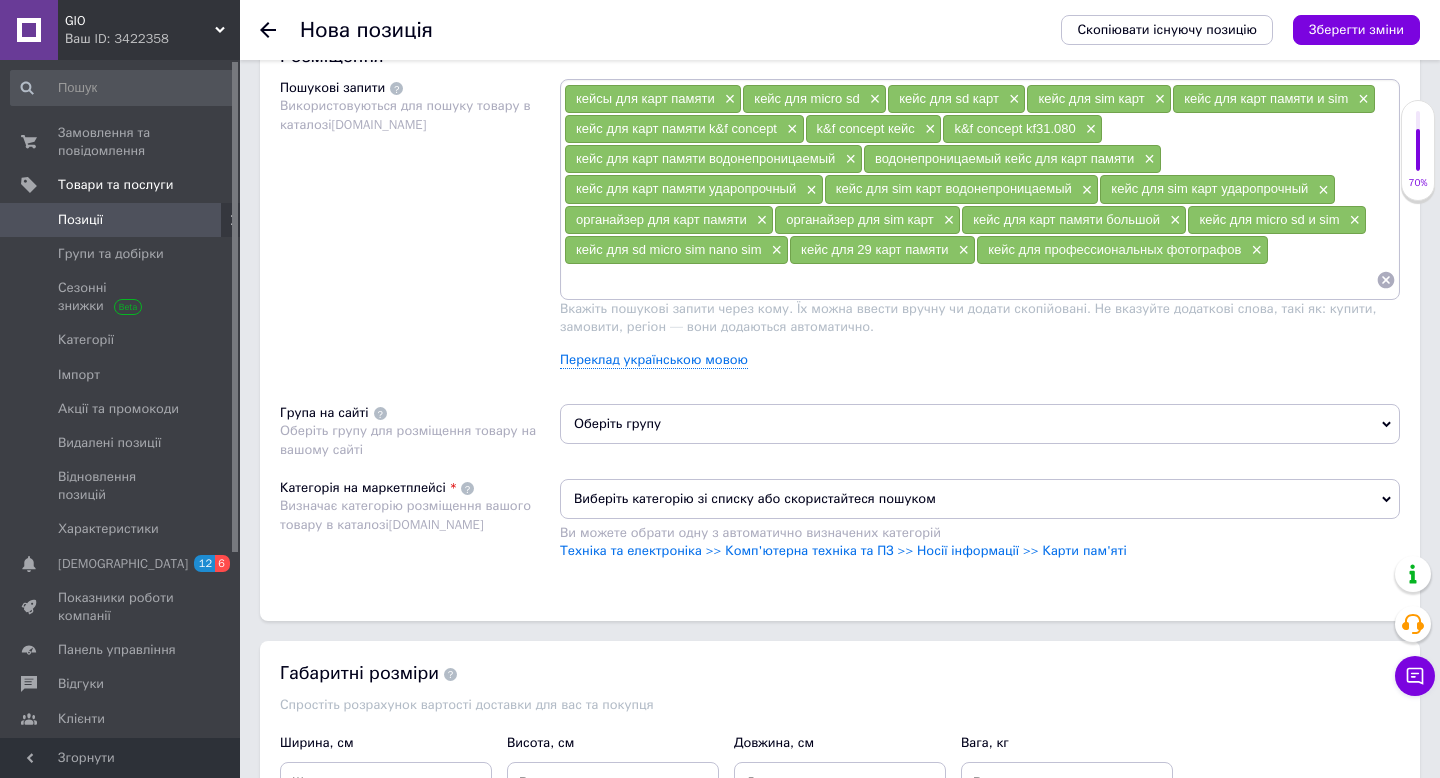 click on "Оберіть групу" at bounding box center [980, 424] 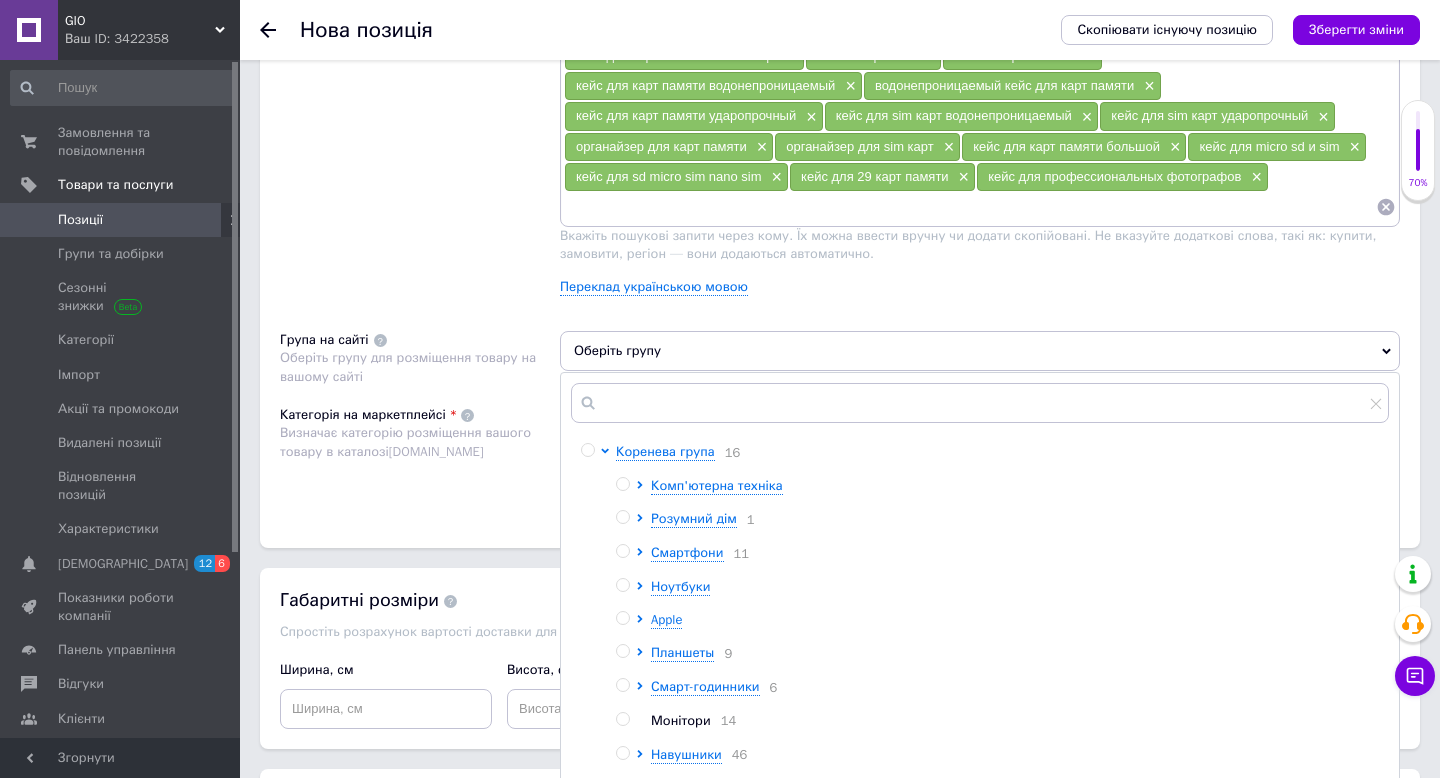 scroll, scrollTop: 1267, scrollLeft: 0, axis: vertical 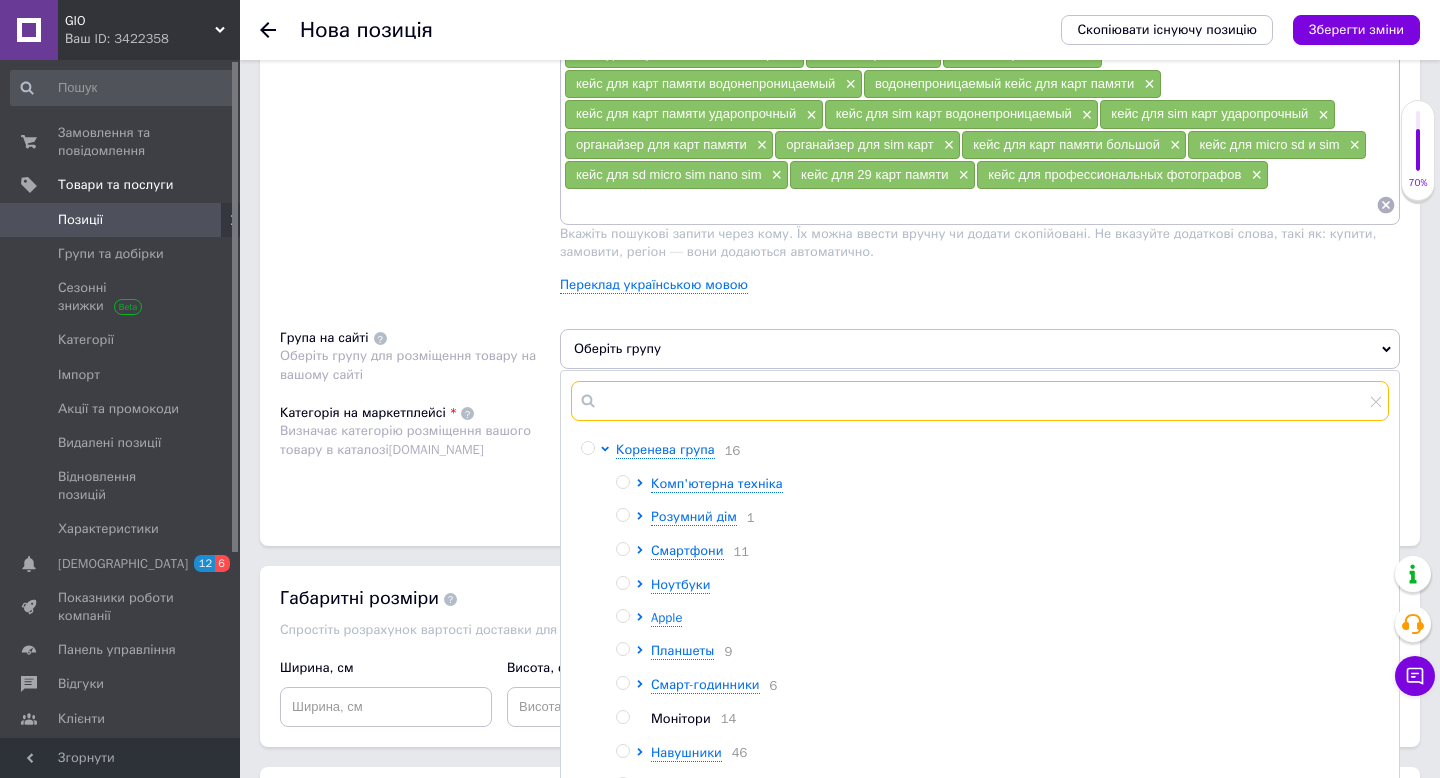 click at bounding box center [980, 401] 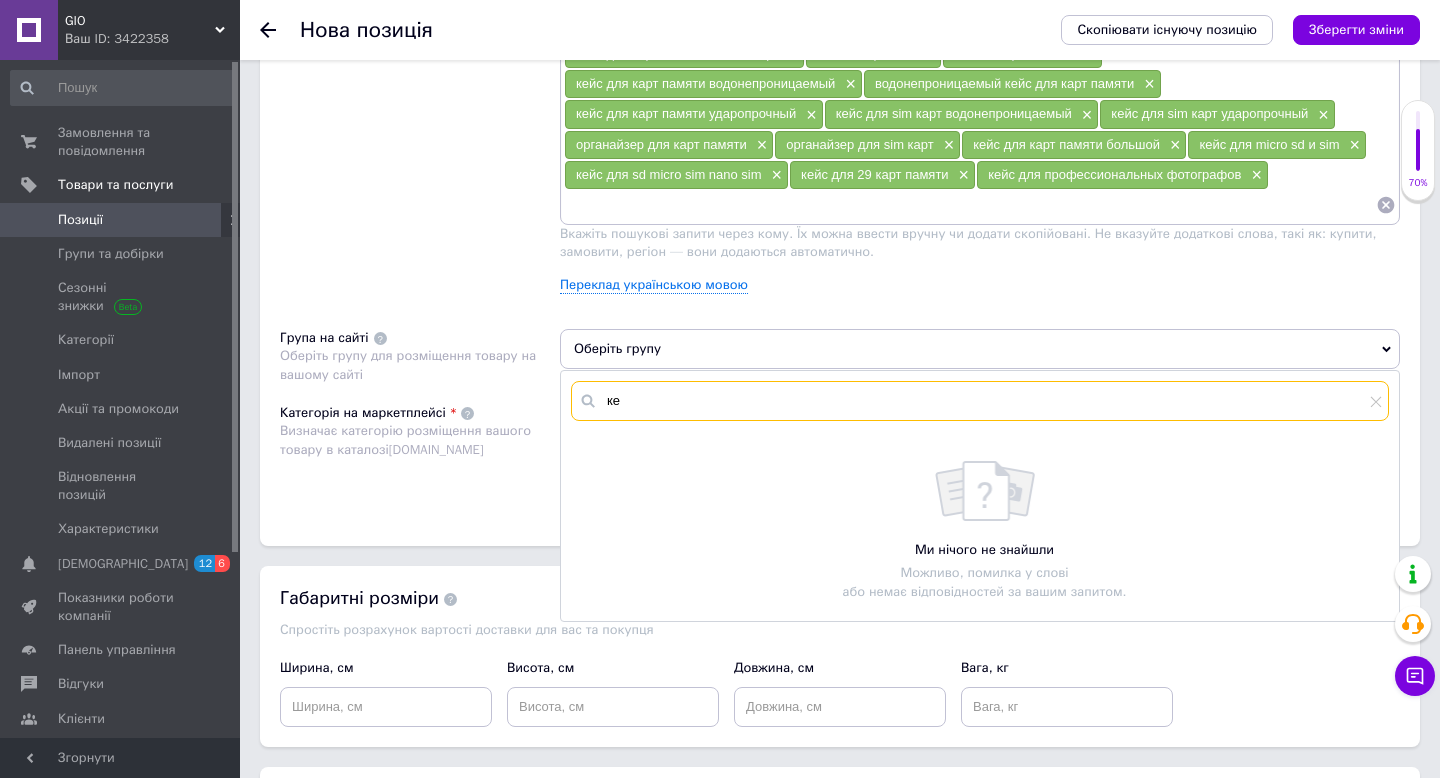 type on "к" 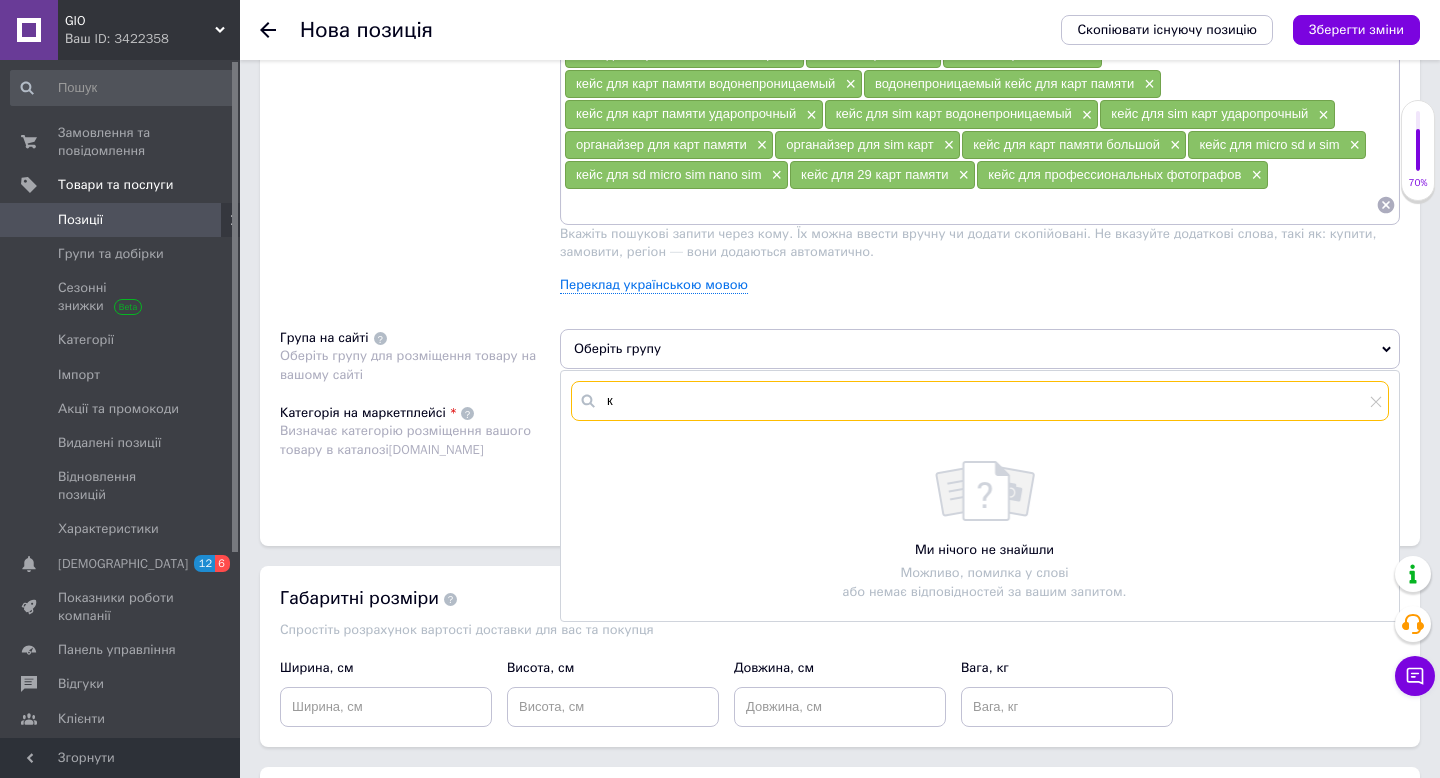 type 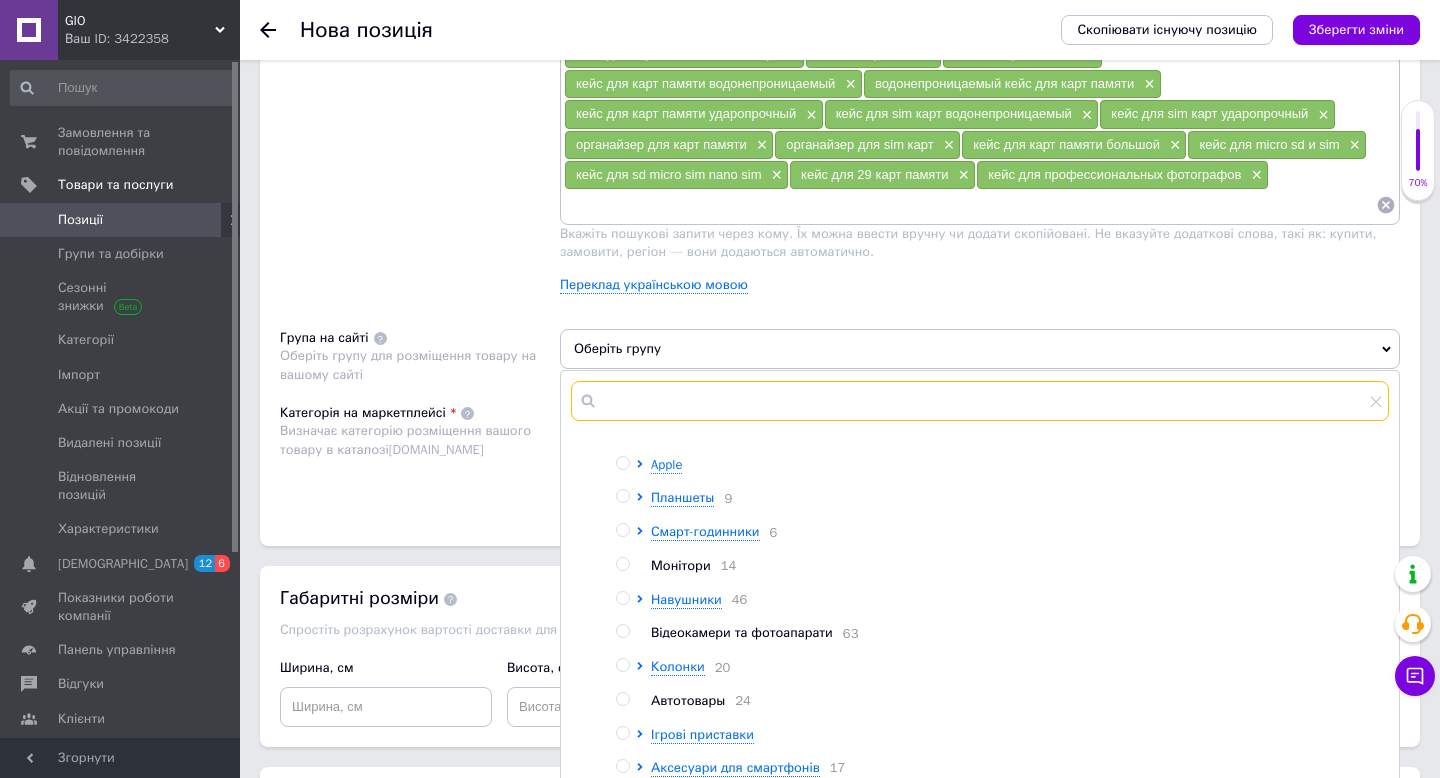 scroll, scrollTop: 163, scrollLeft: 0, axis: vertical 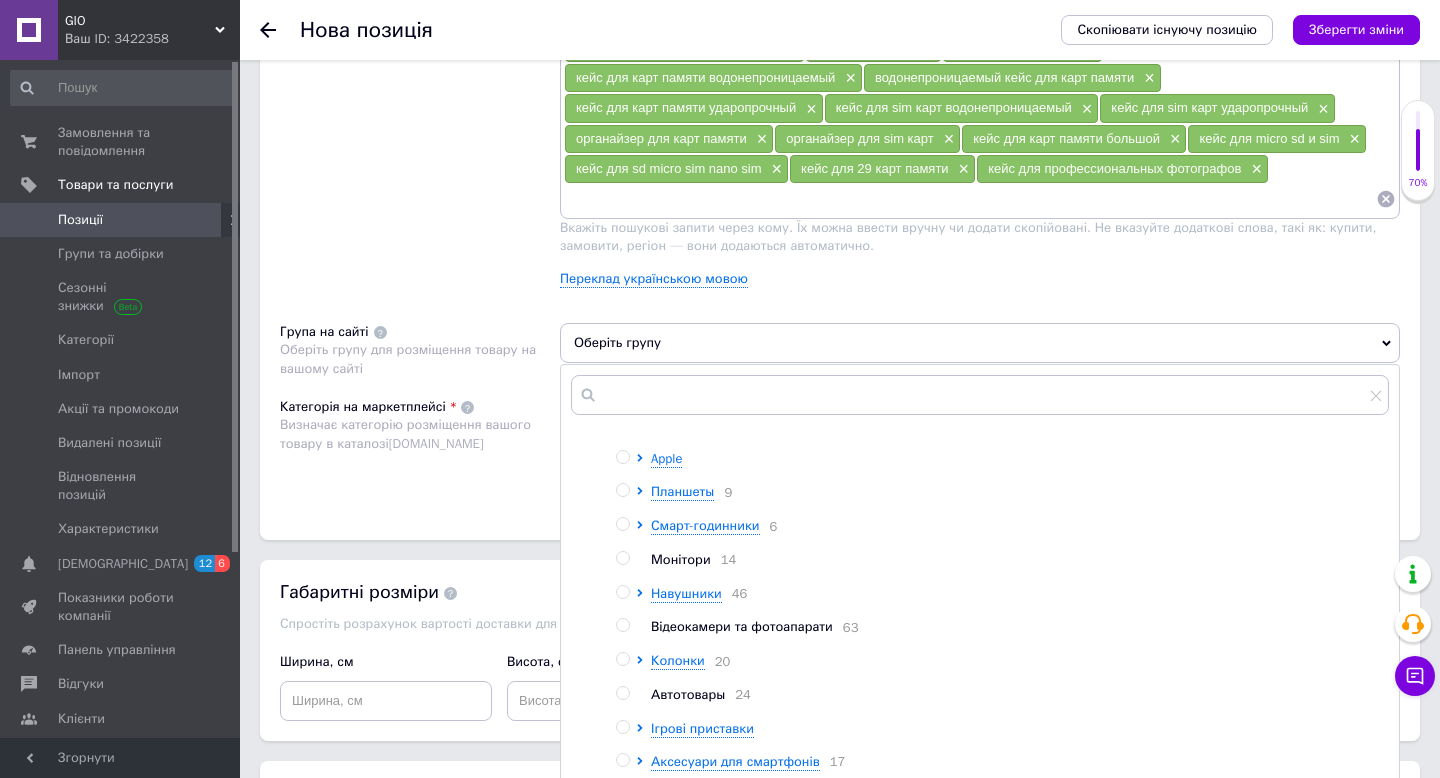 click on "Відеокамери та фотоапарати" at bounding box center [742, 626] 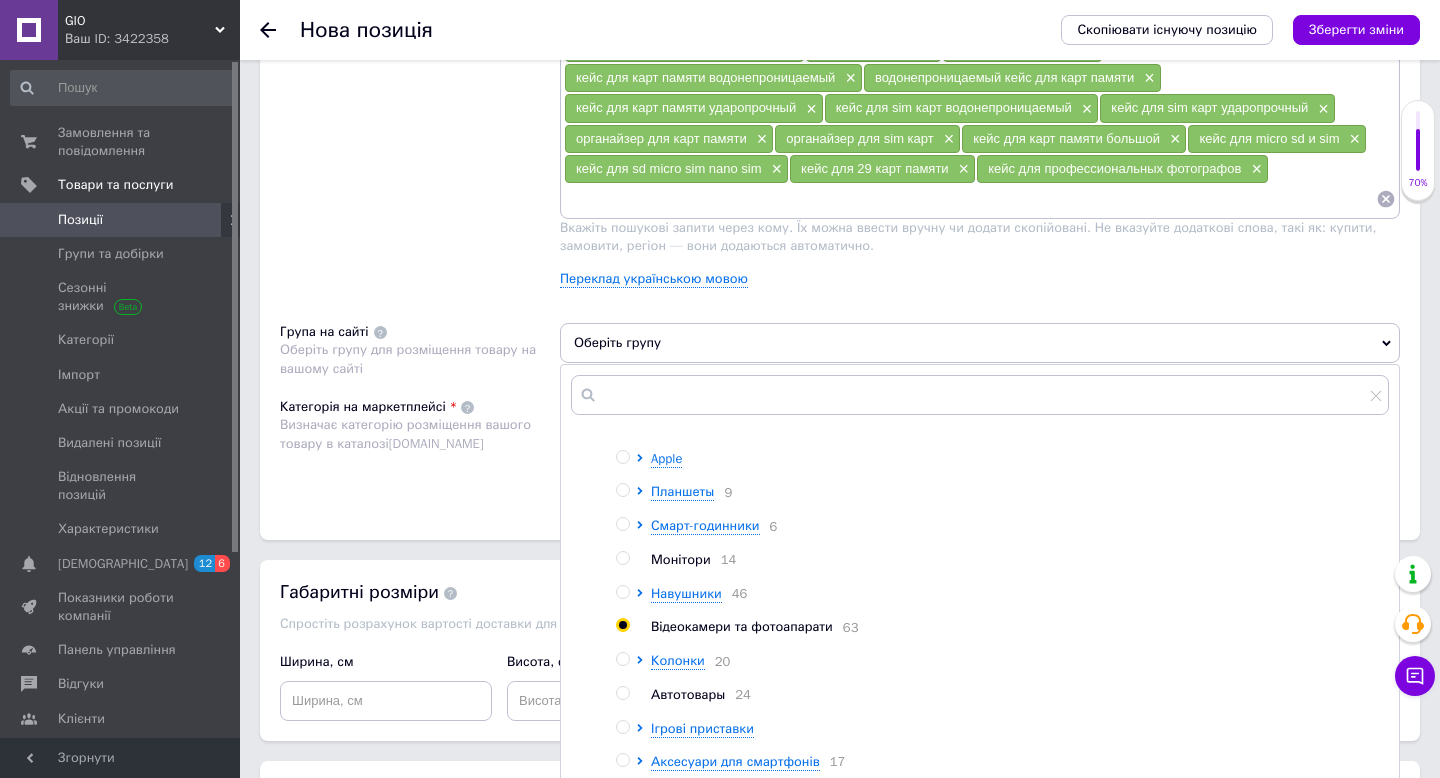 radio on "true" 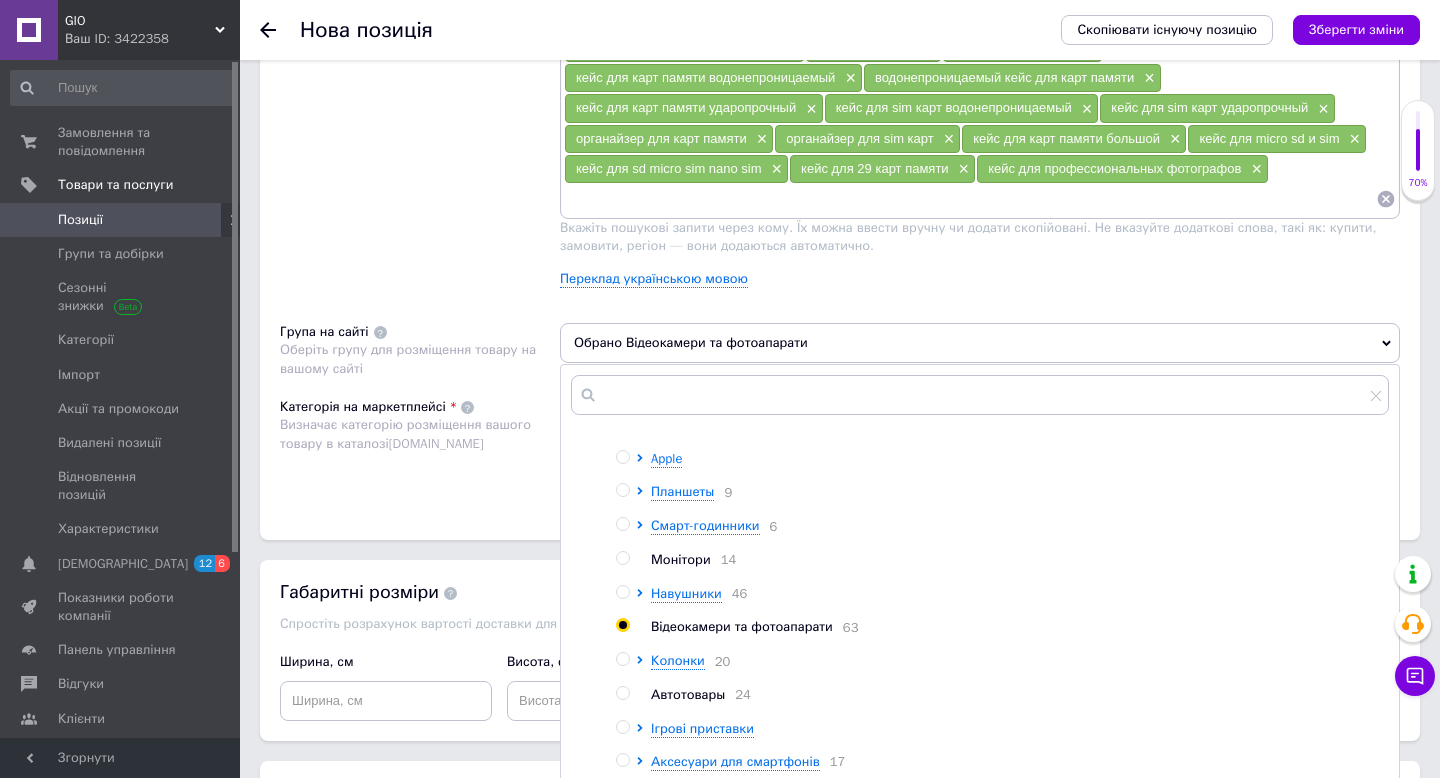 click on "Обрано Відеокамери та фотоапарати" at bounding box center [980, 343] 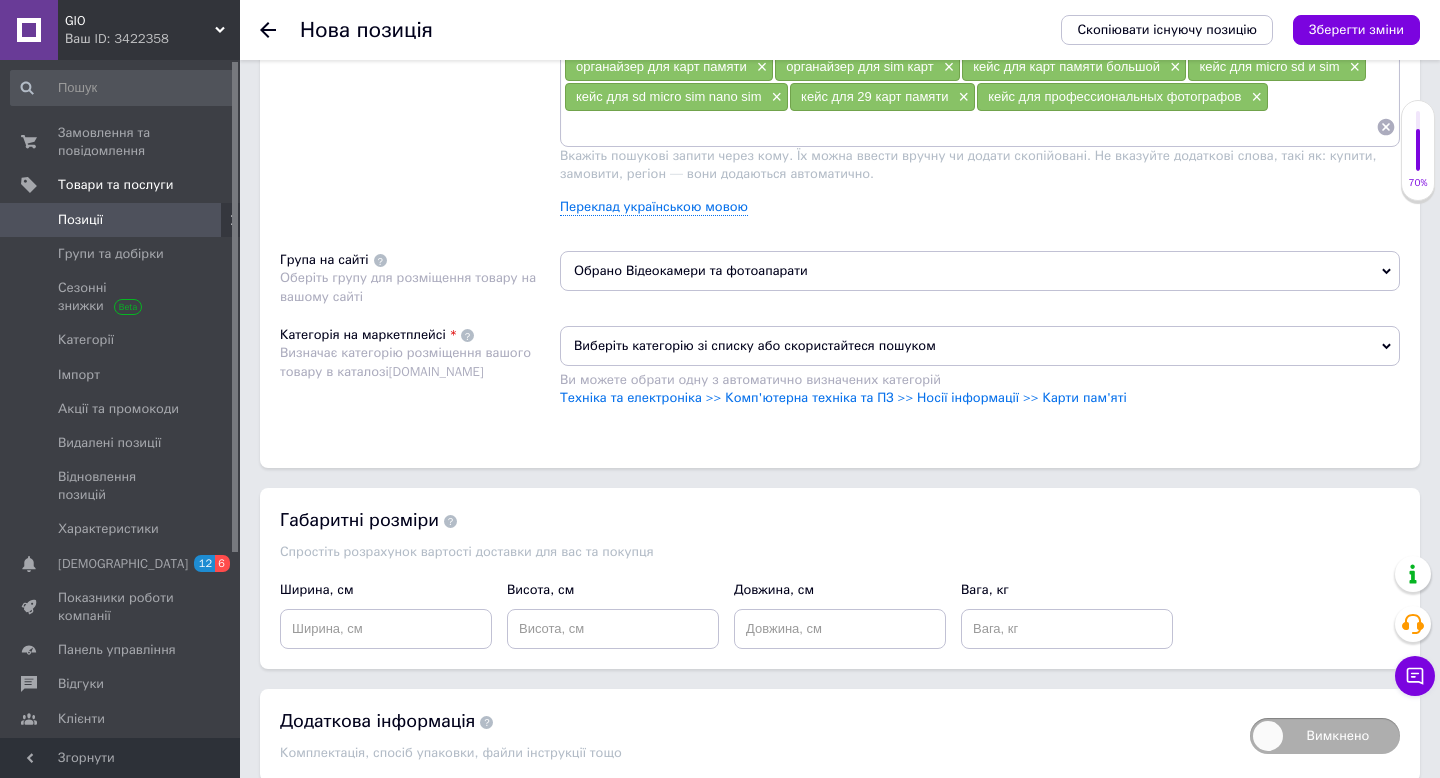 scroll, scrollTop: 1363, scrollLeft: 0, axis: vertical 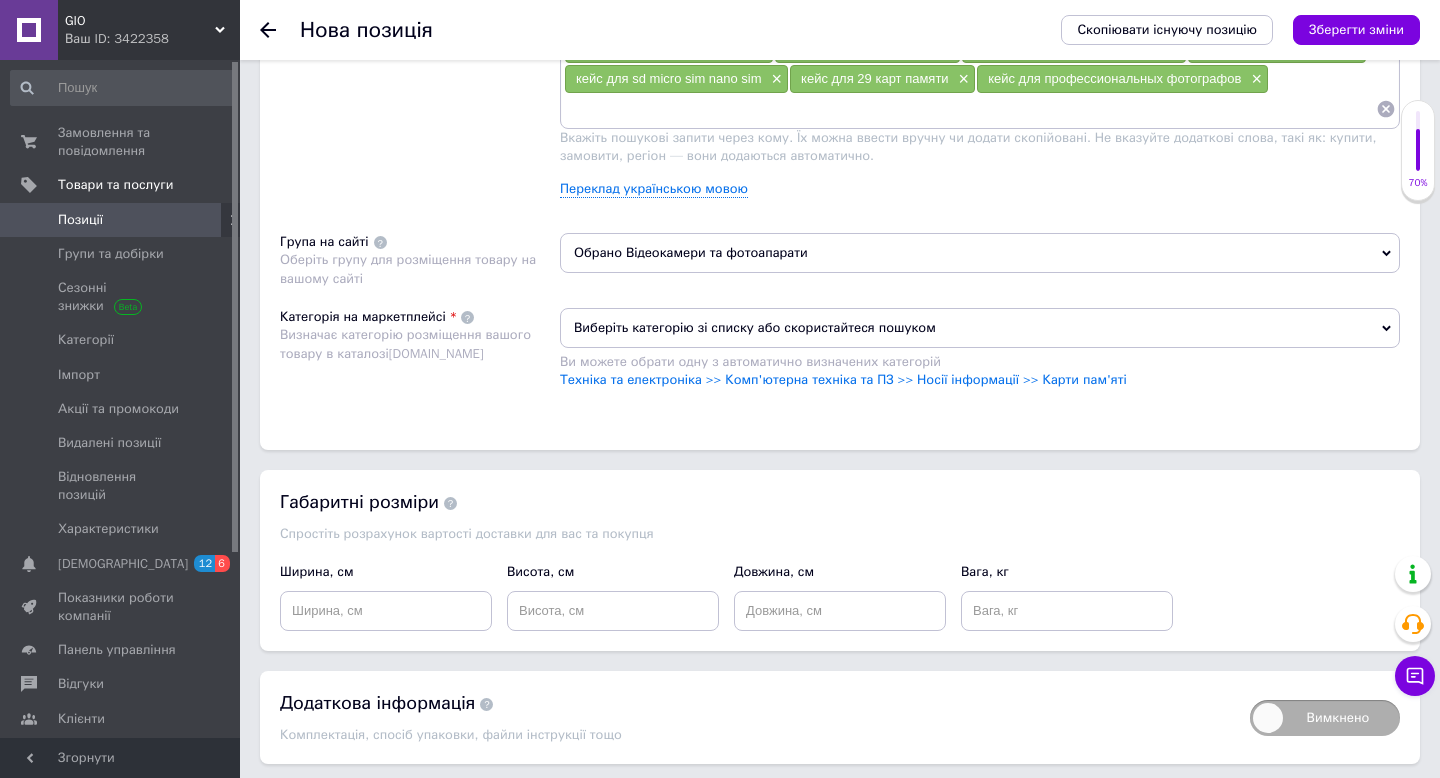 click on "Виберіть категорію зі списку або скористайтеся пошуком" at bounding box center [980, 328] 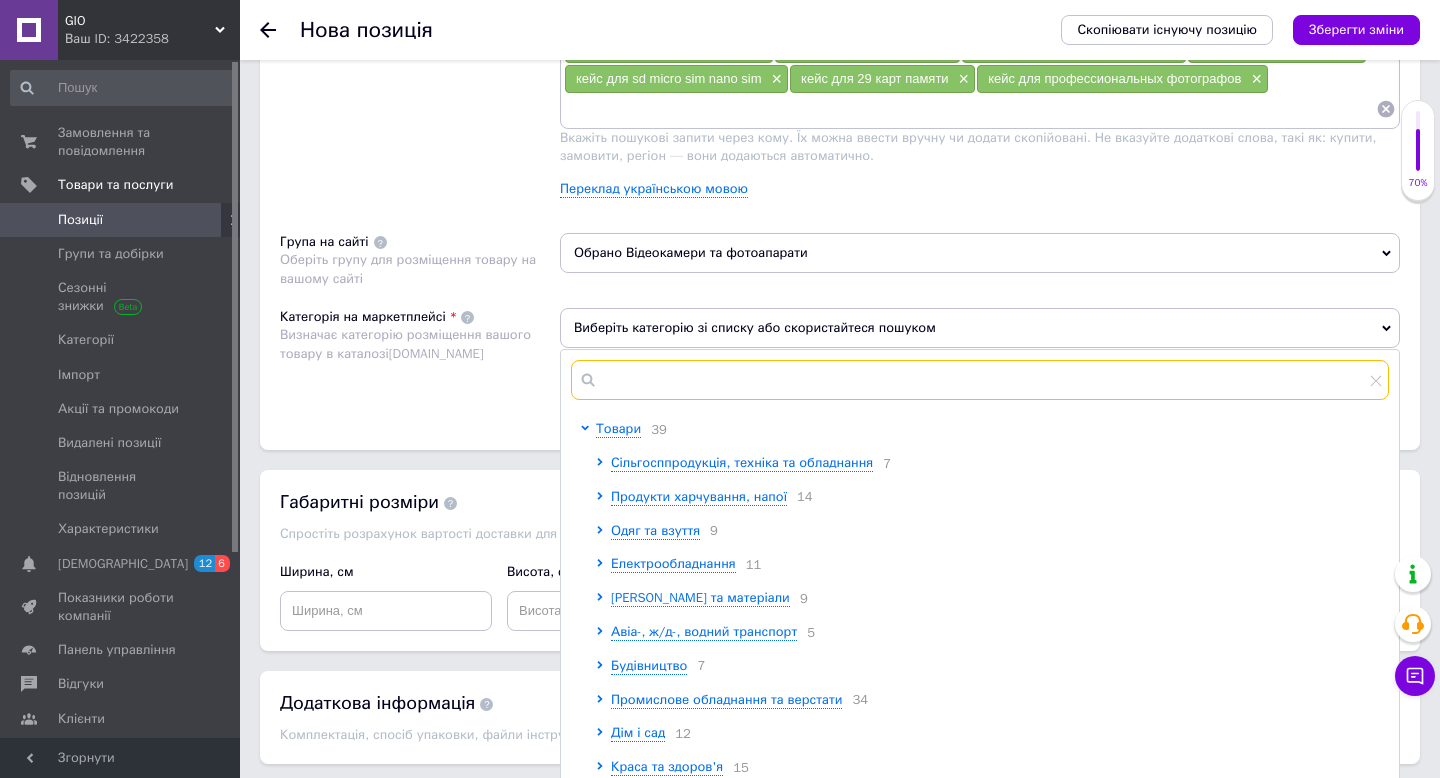 click at bounding box center [980, 380] 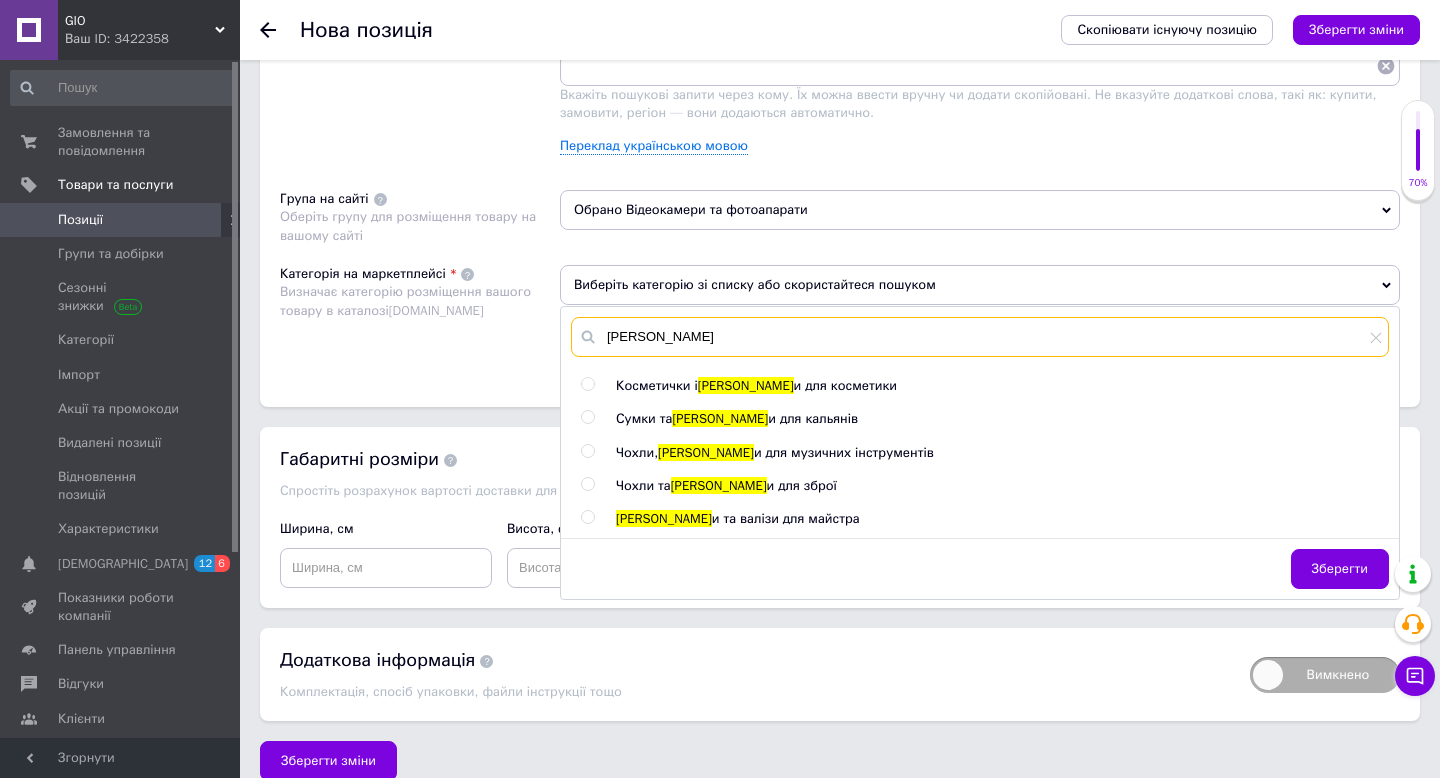 scroll, scrollTop: 1424, scrollLeft: 0, axis: vertical 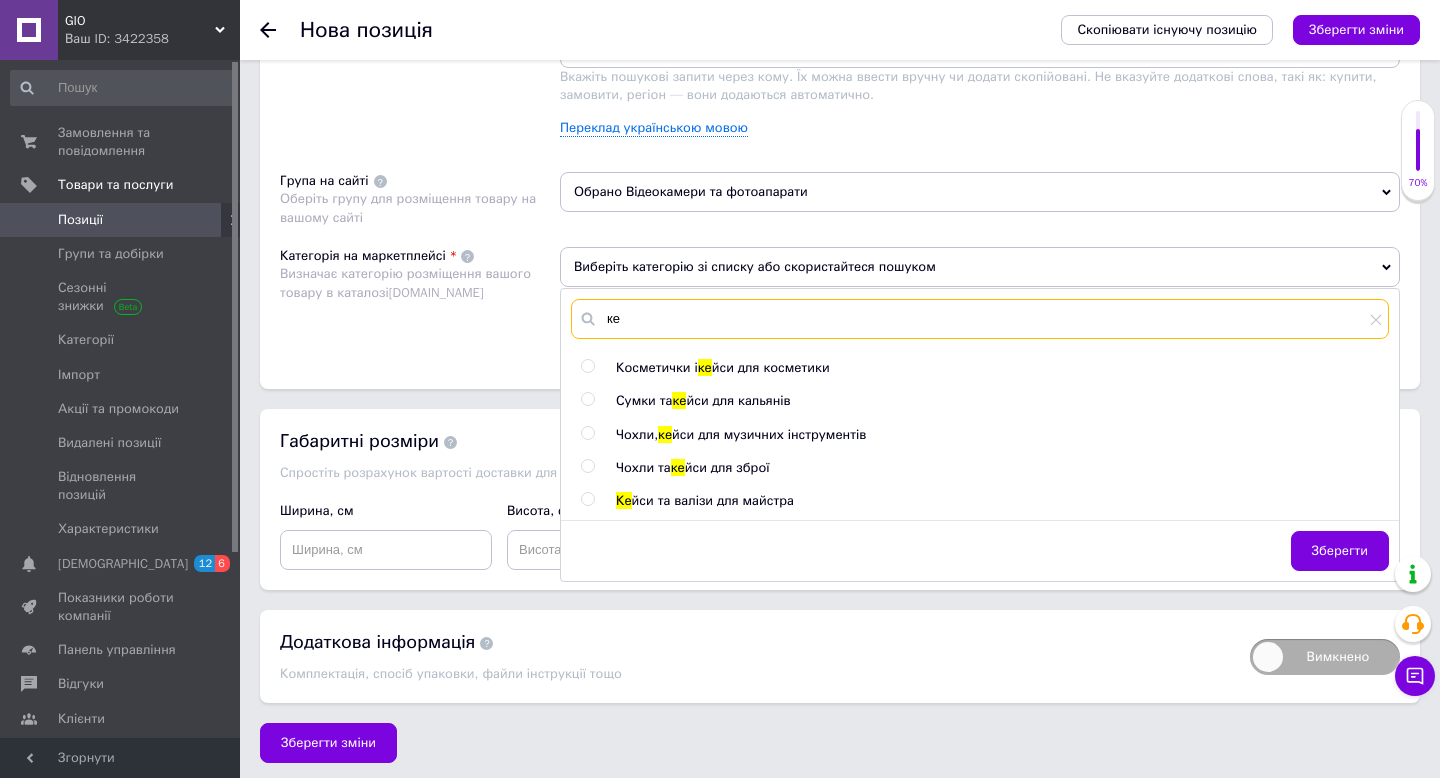 type on "к" 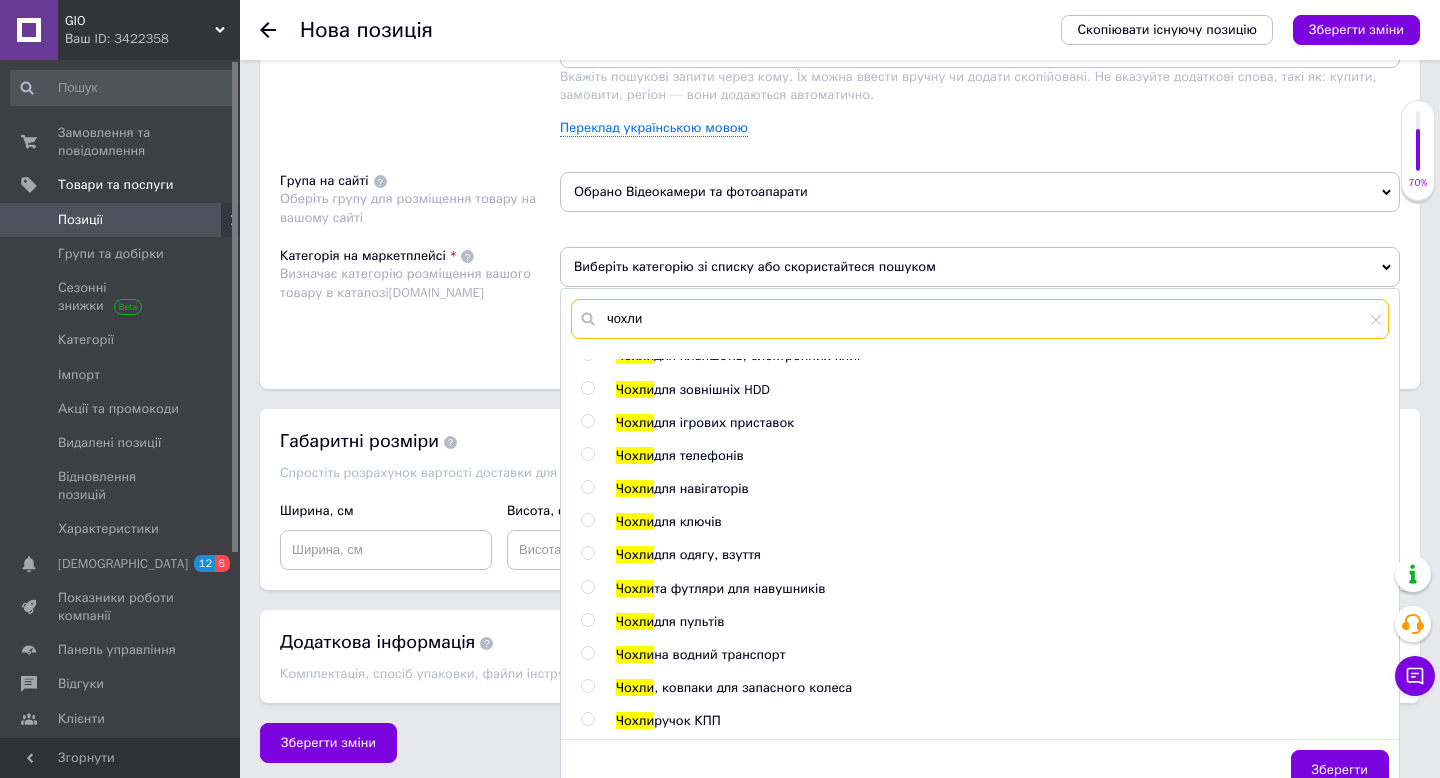 scroll, scrollTop: 378, scrollLeft: 0, axis: vertical 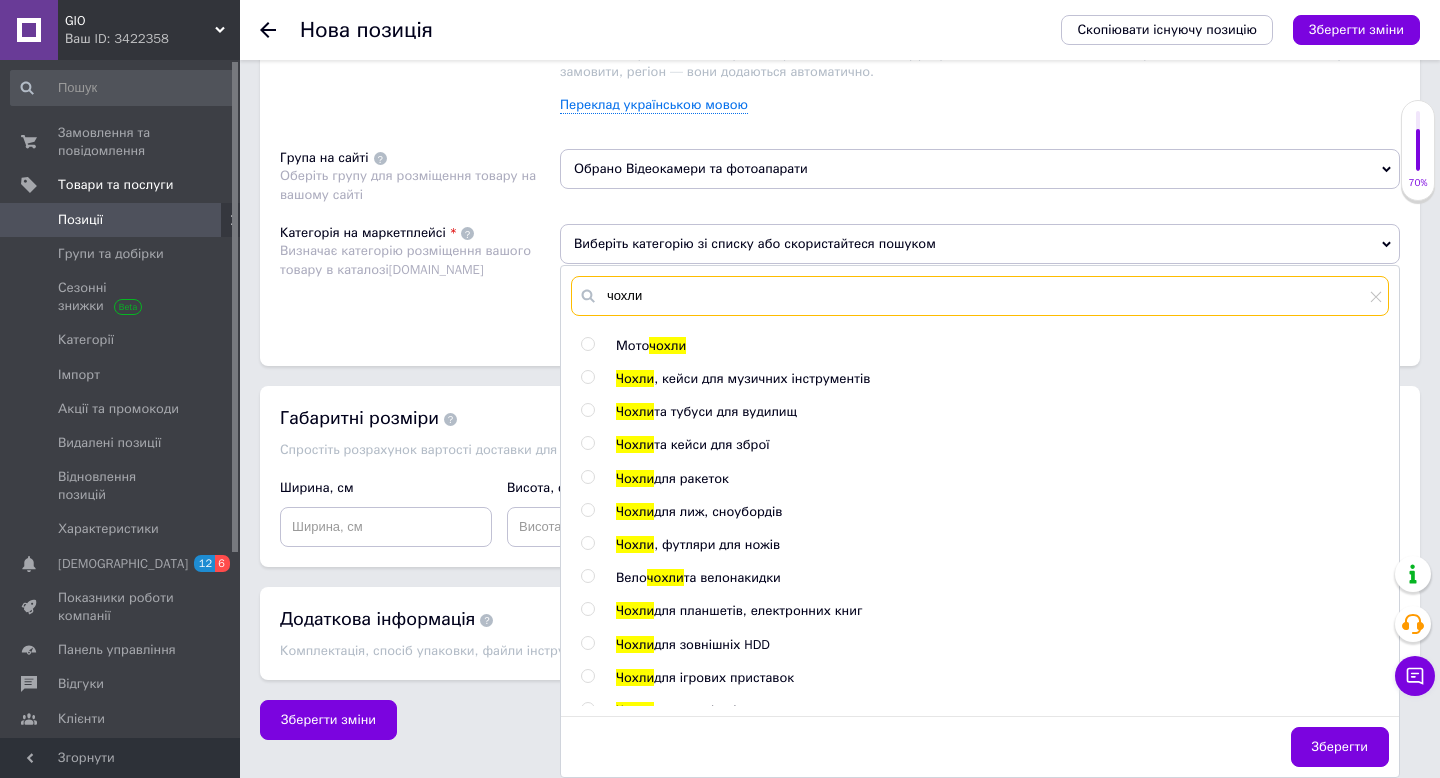 type on "чохли" 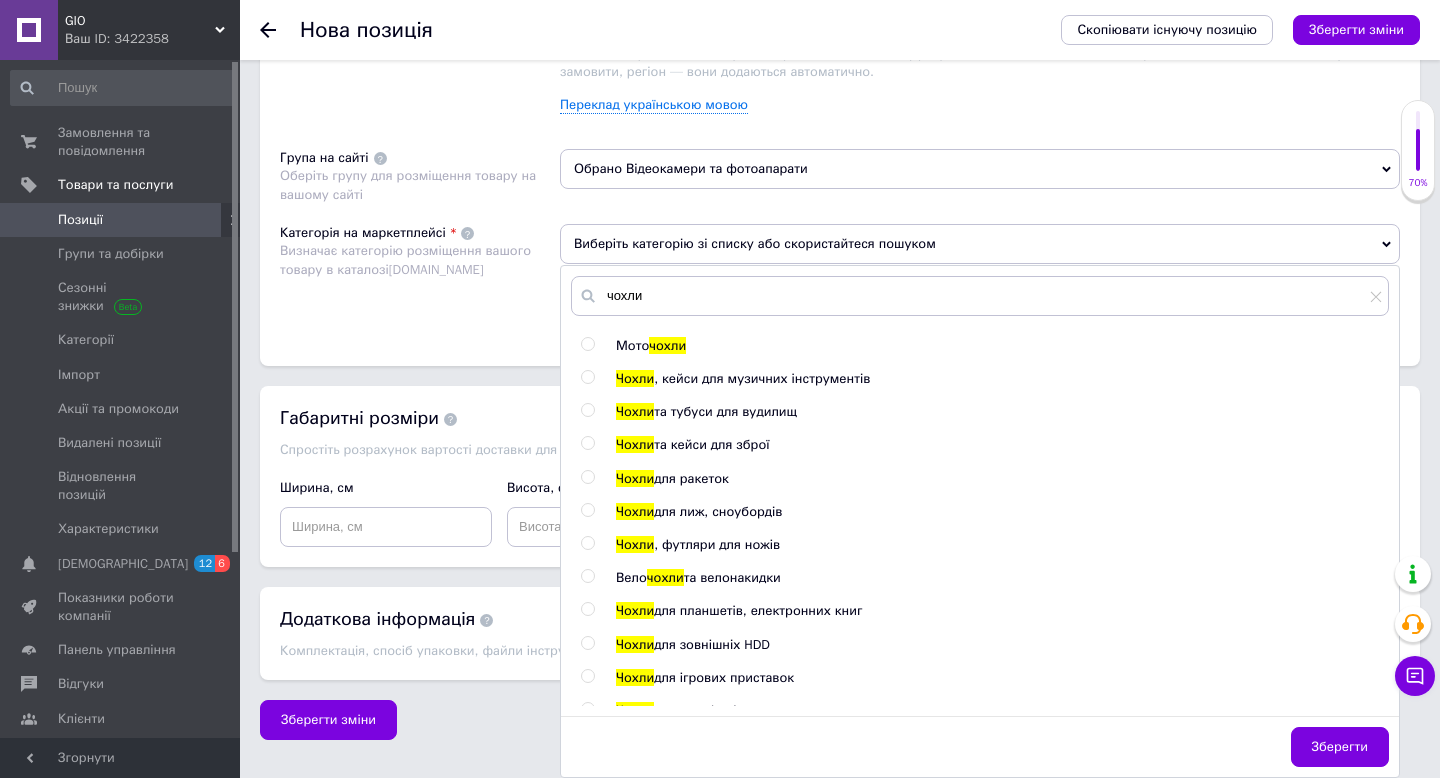 click on "для зовнішніх HDD" at bounding box center (712, 644) 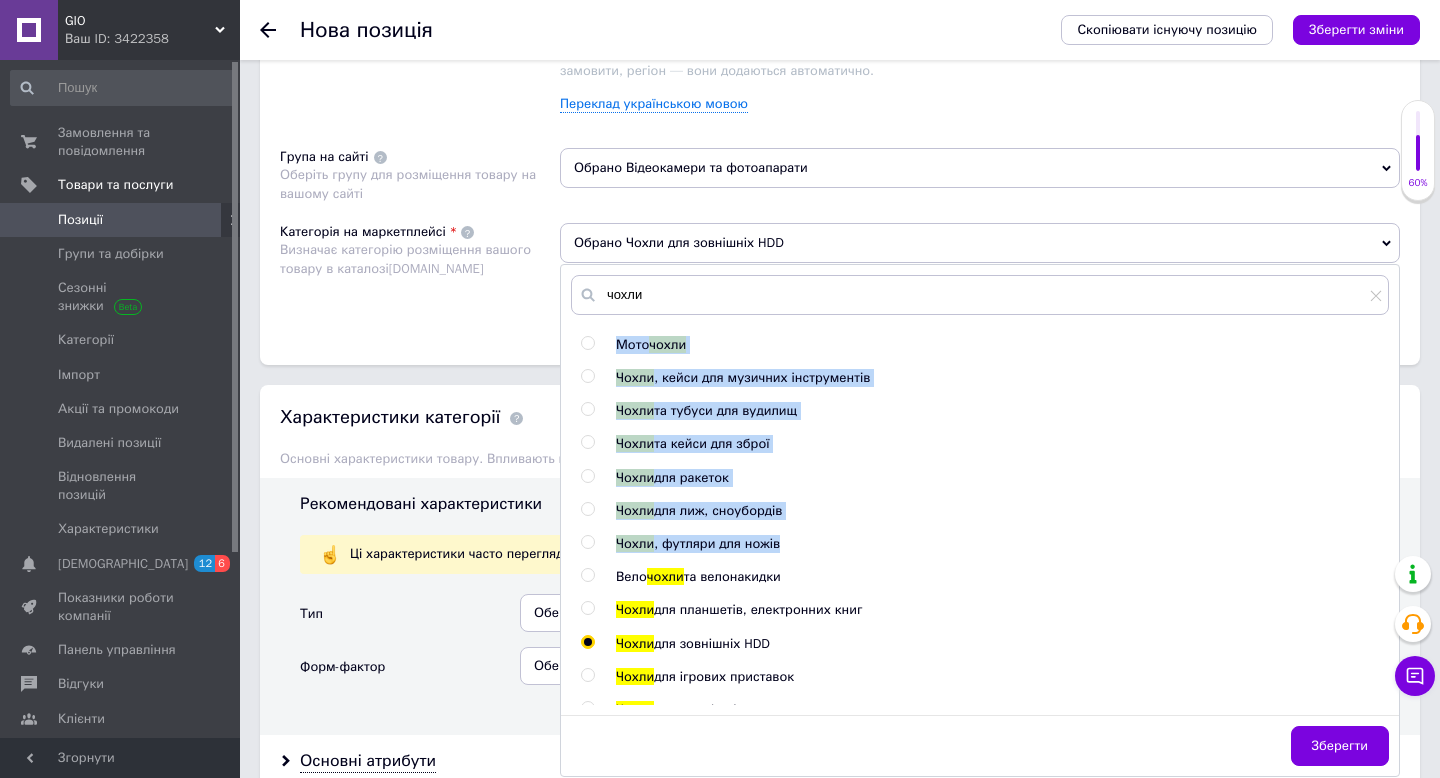 drag, startPoint x: 1380, startPoint y: 294, endPoint x: 856, endPoint y: 551, distance: 583.63086 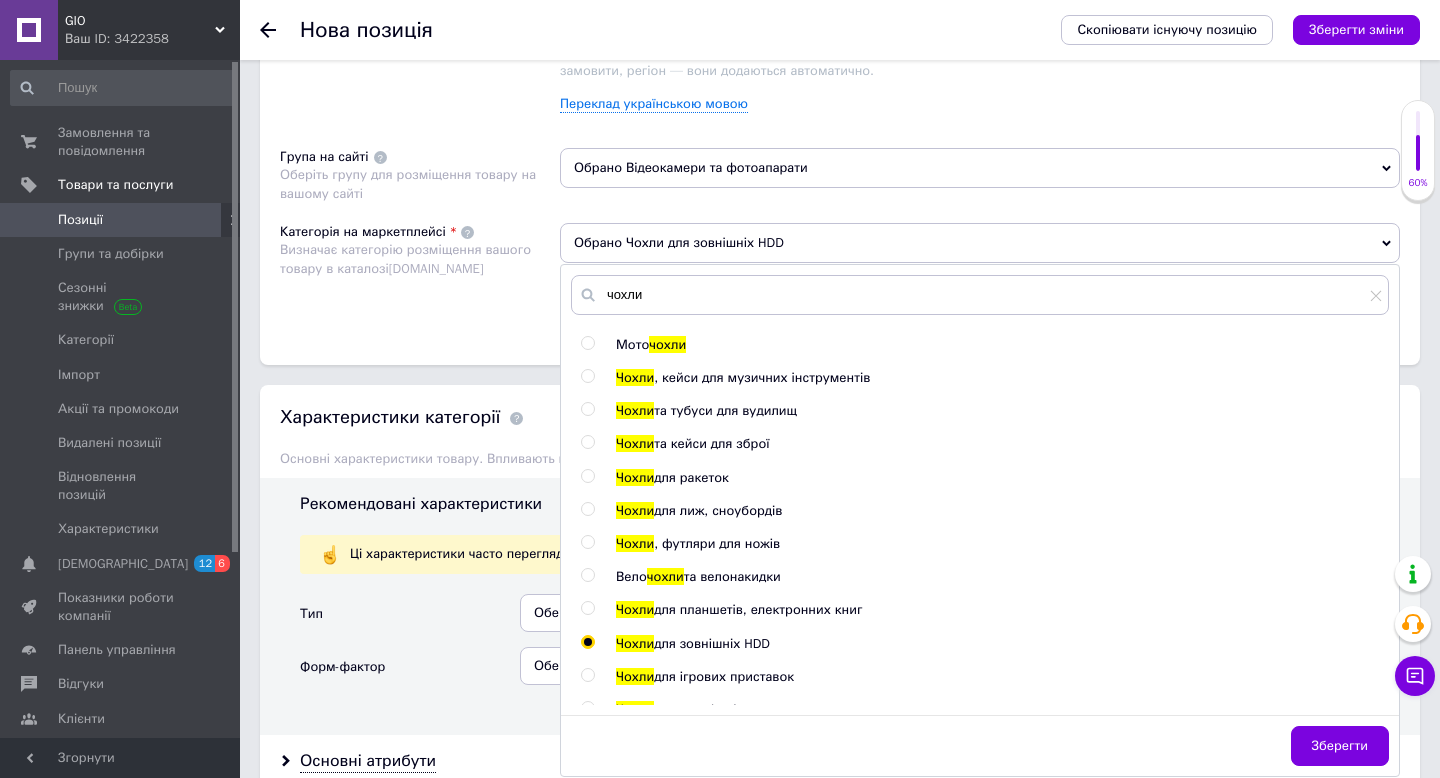 click on "для зовнішніх HDD" at bounding box center (712, 643) 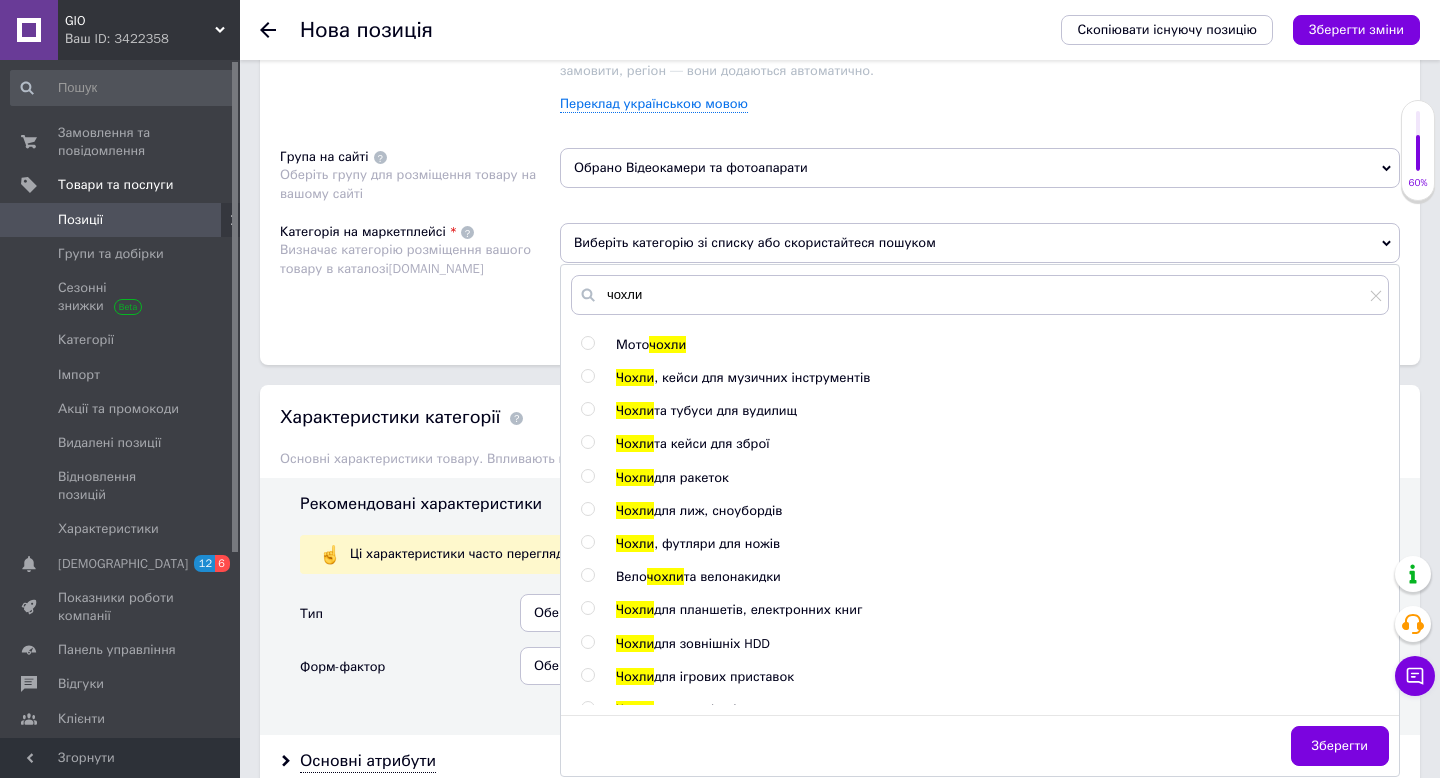 click on "Чохли" at bounding box center [635, 643] 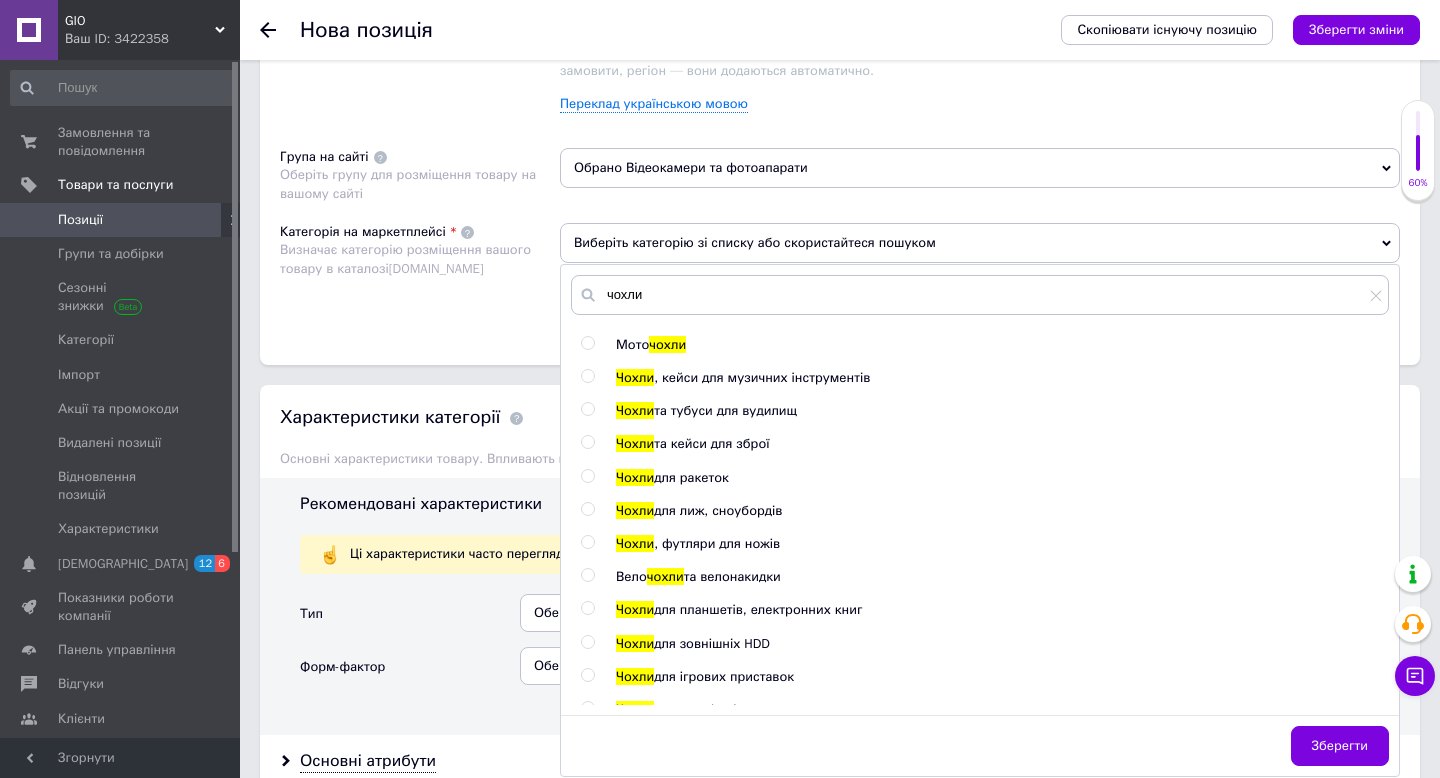 radio on "true" 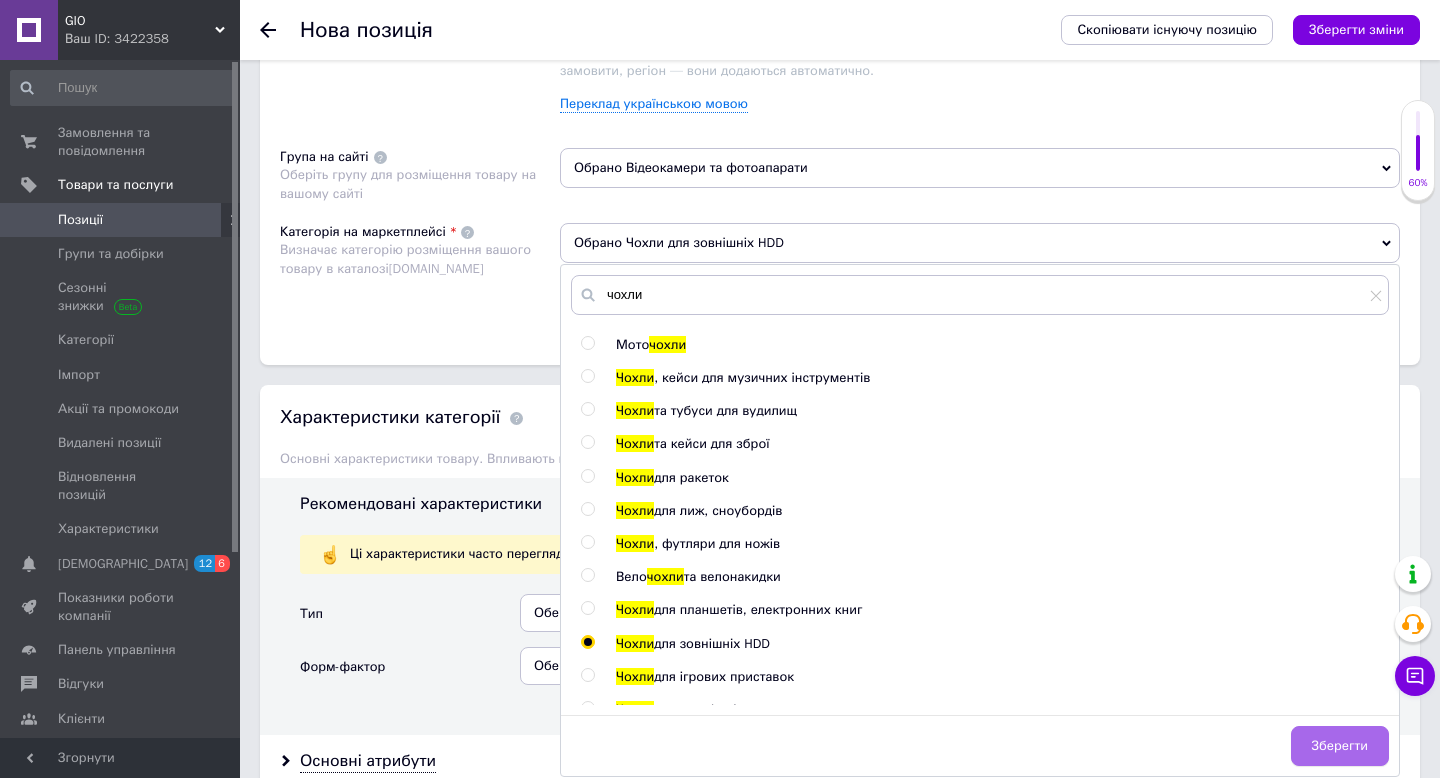 click on "Зберегти" at bounding box center [1340, 746] 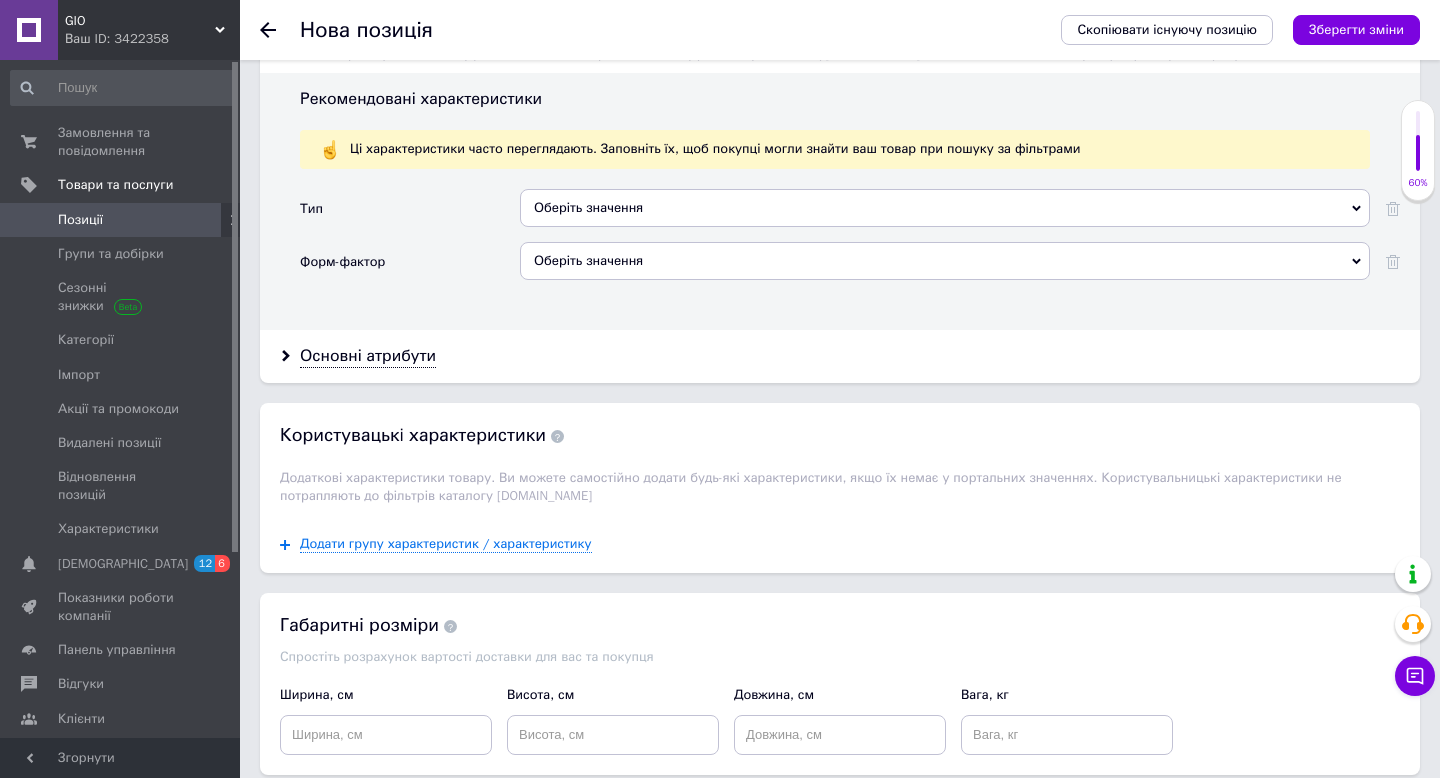 scroll, scrollTop: 2037, scrollLeft: 0, axis: vertical 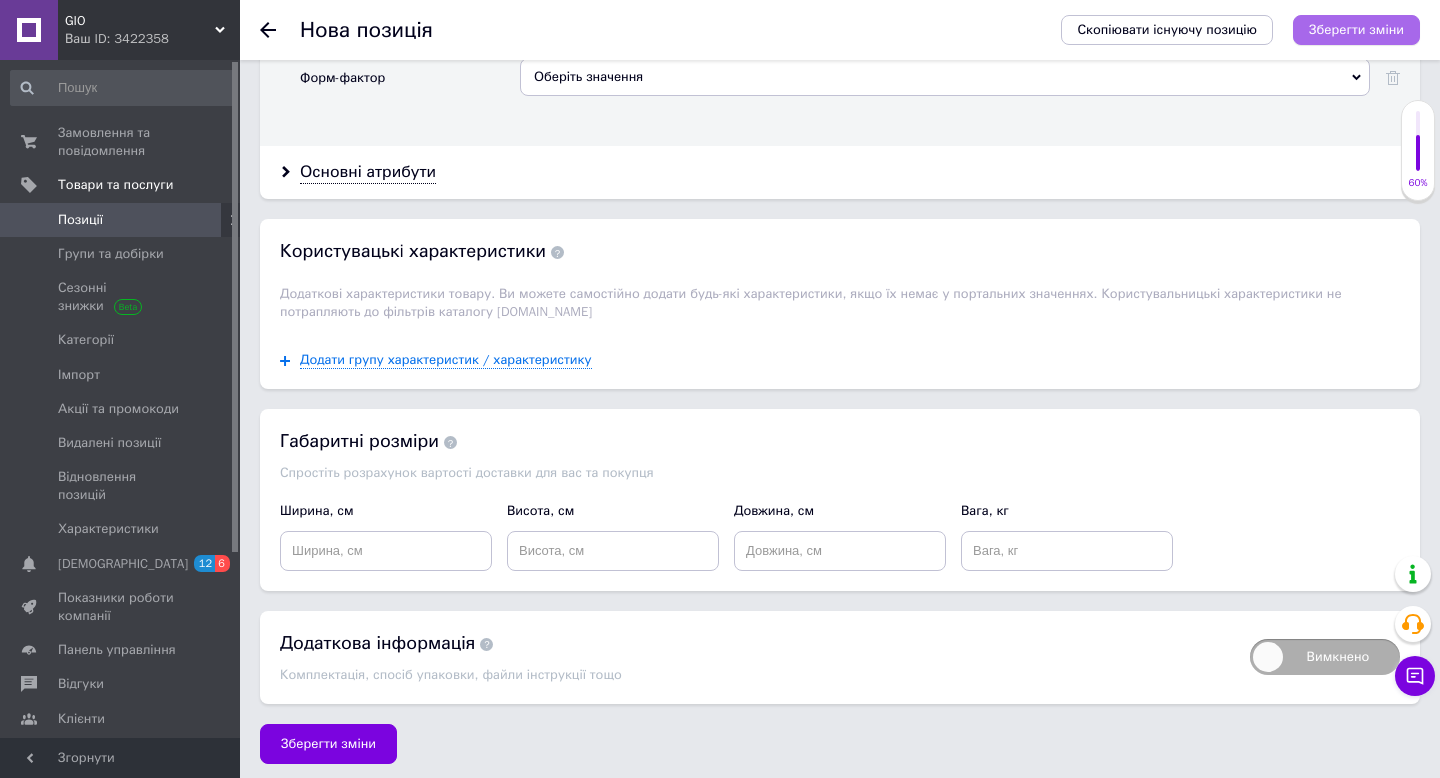 click on "Зберегти зміни" at bounding box center (1356, 30) 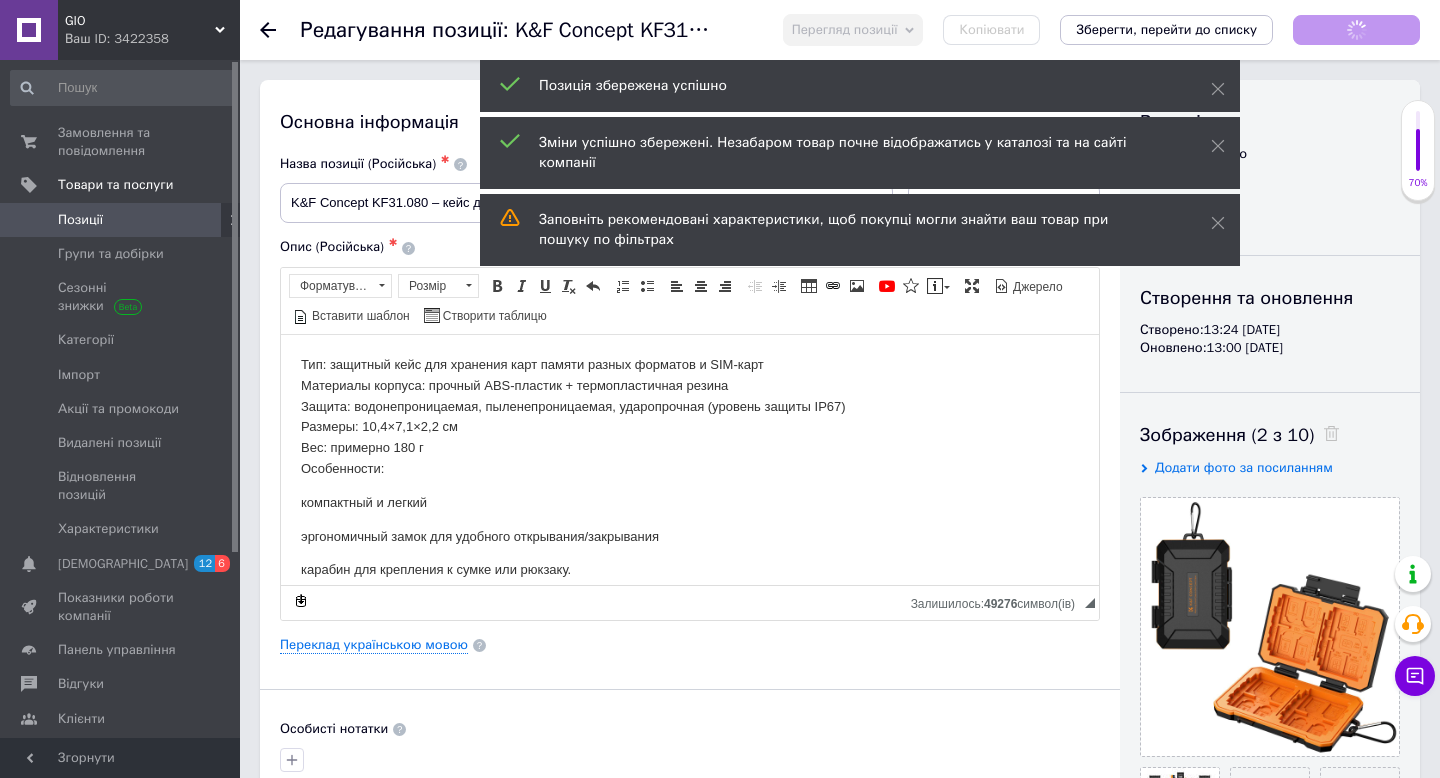 scroll, scrollTop: 0, scrollLeft: 0, axis: both 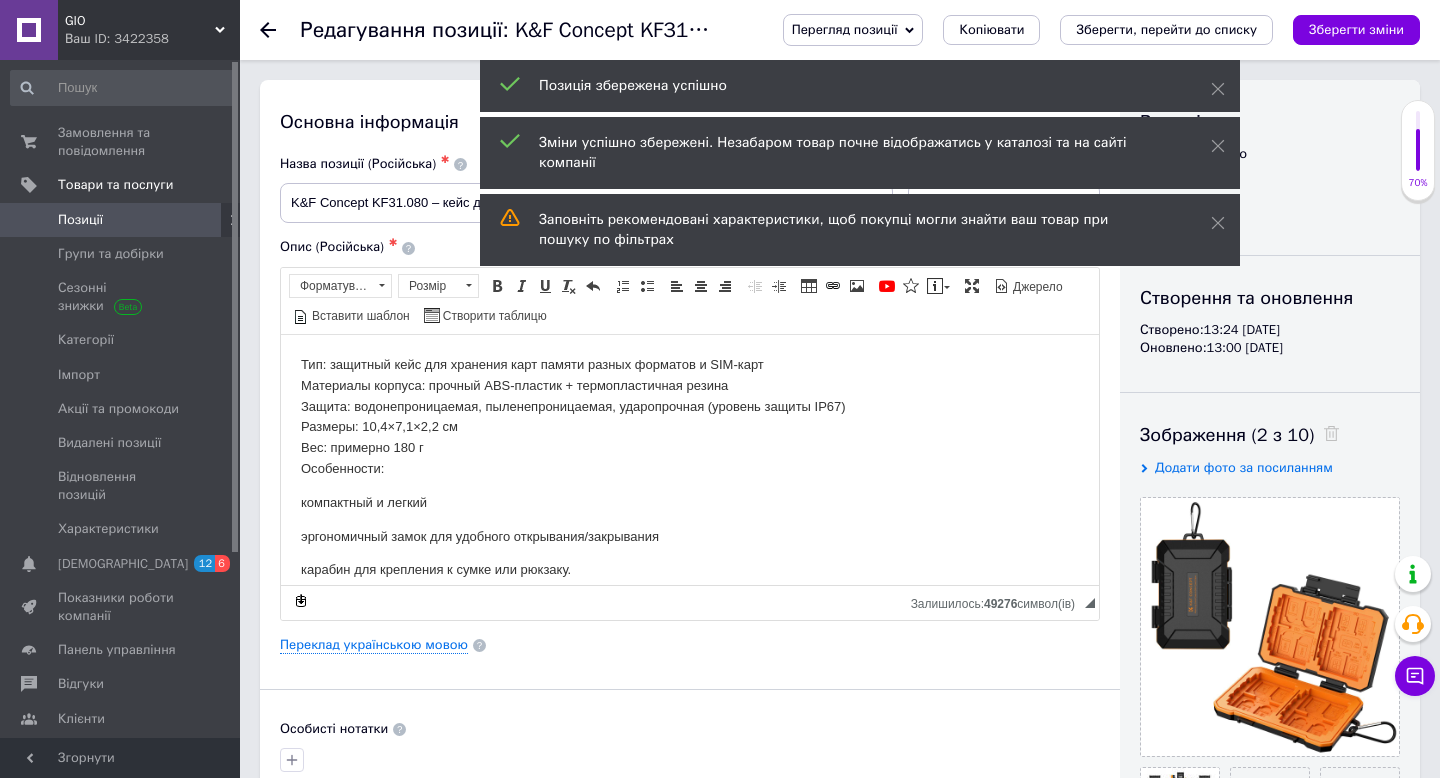 click on "Позиції" at bounding box center (80, 220) 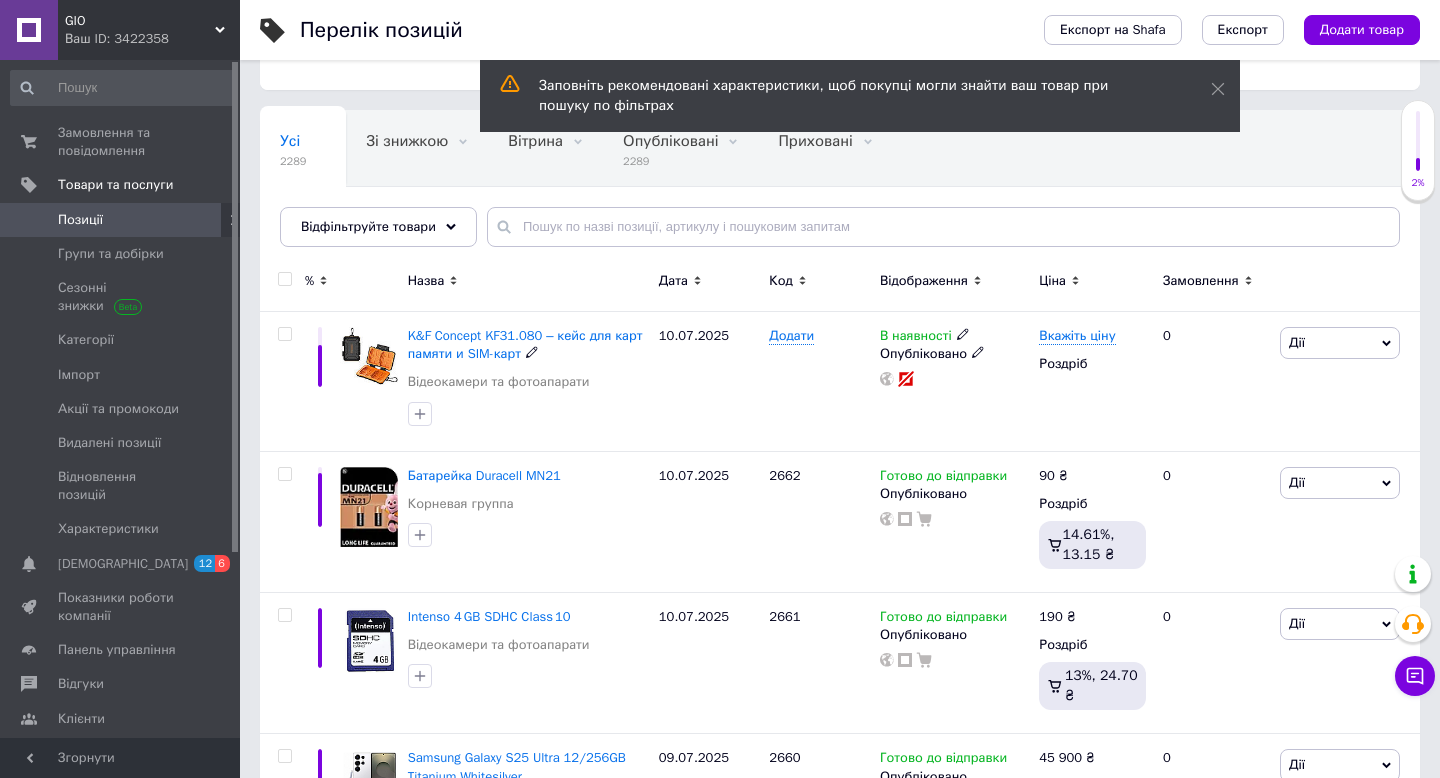 scroll, scrollTop: 121, scrollLeft: 0, axis: vertical 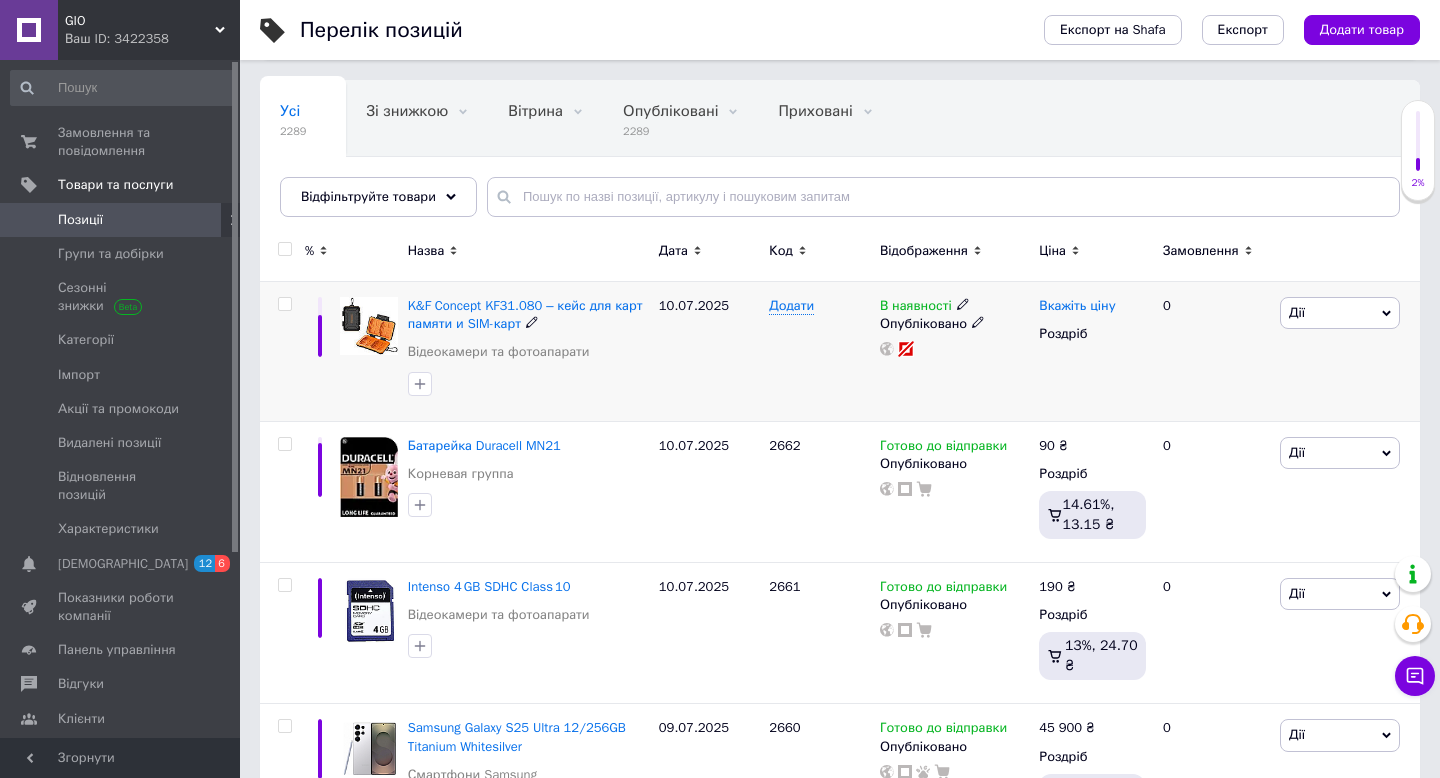 click on "Вкажіть ціну" at bounding box center (1077, 306) 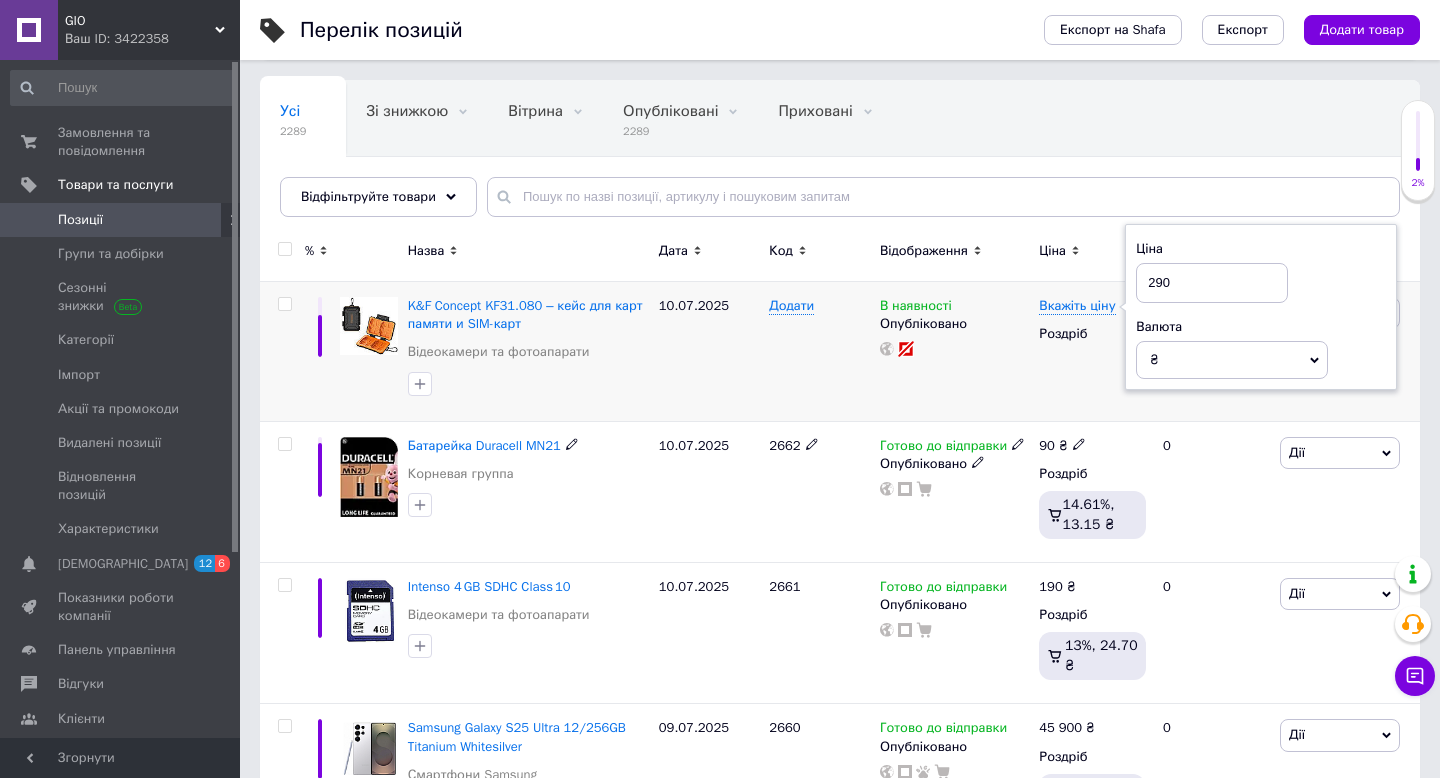type on "290" 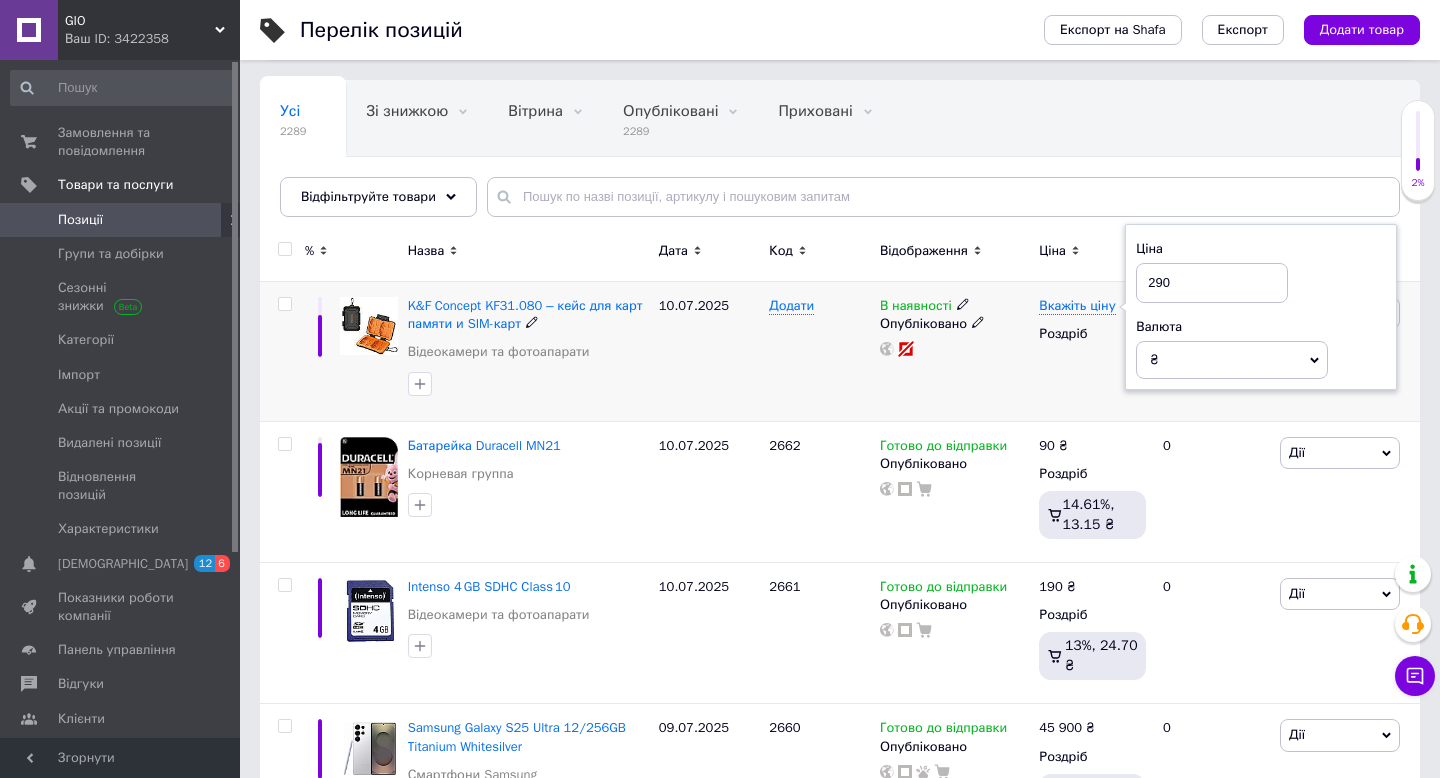 click on "Додати" at bounding box center [819, 352] 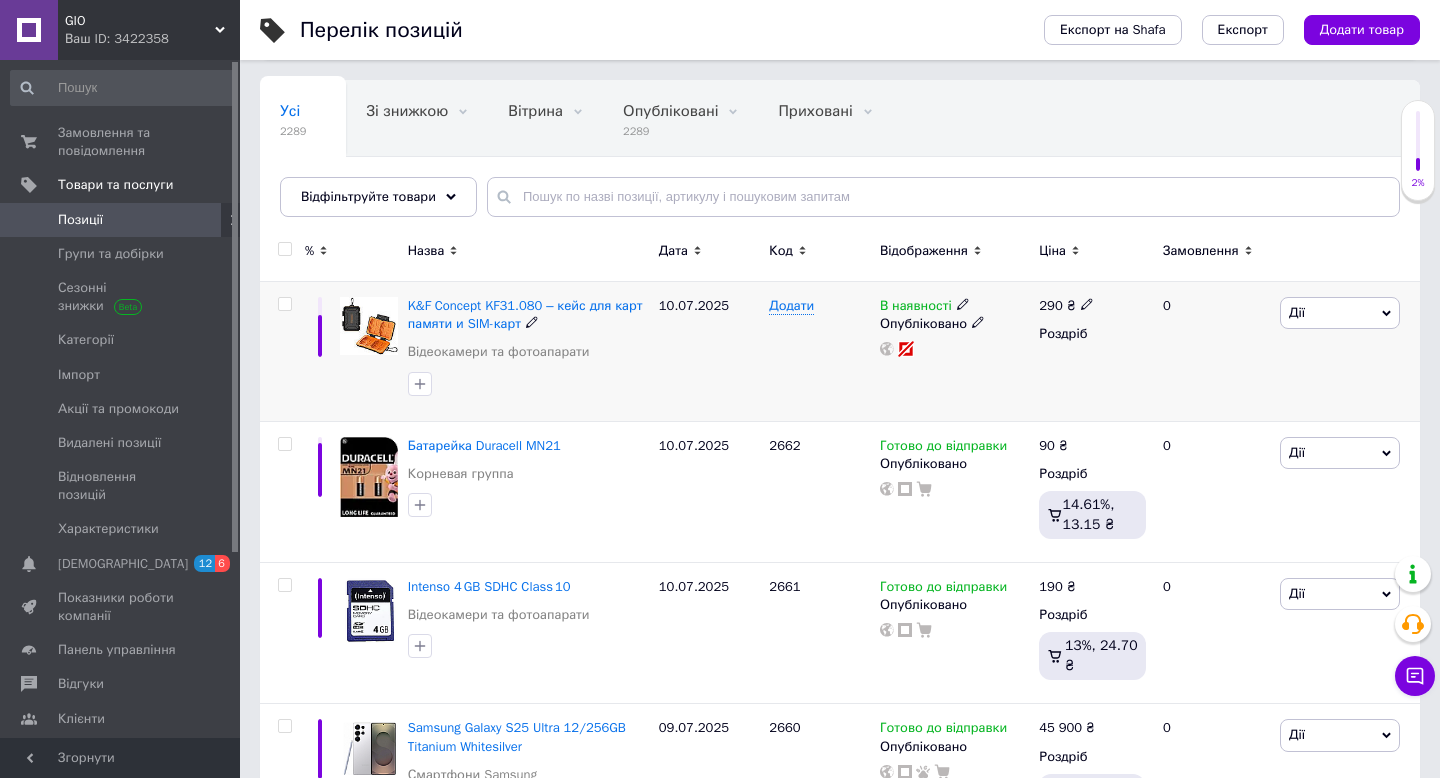 click 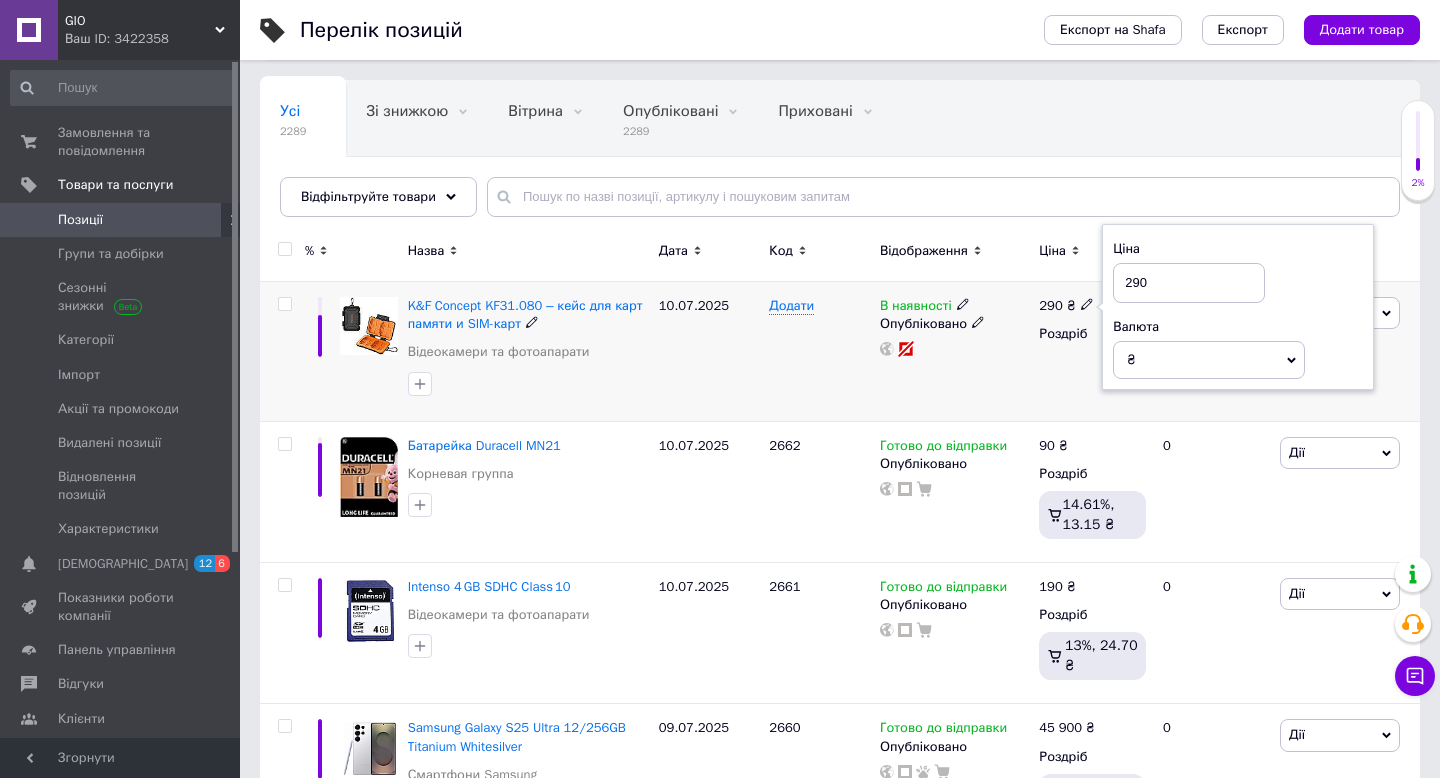 drag, startPoint x: 1165, startPoint y: 282, endPoint x: 1112, endPoint y: 282, distance: 53 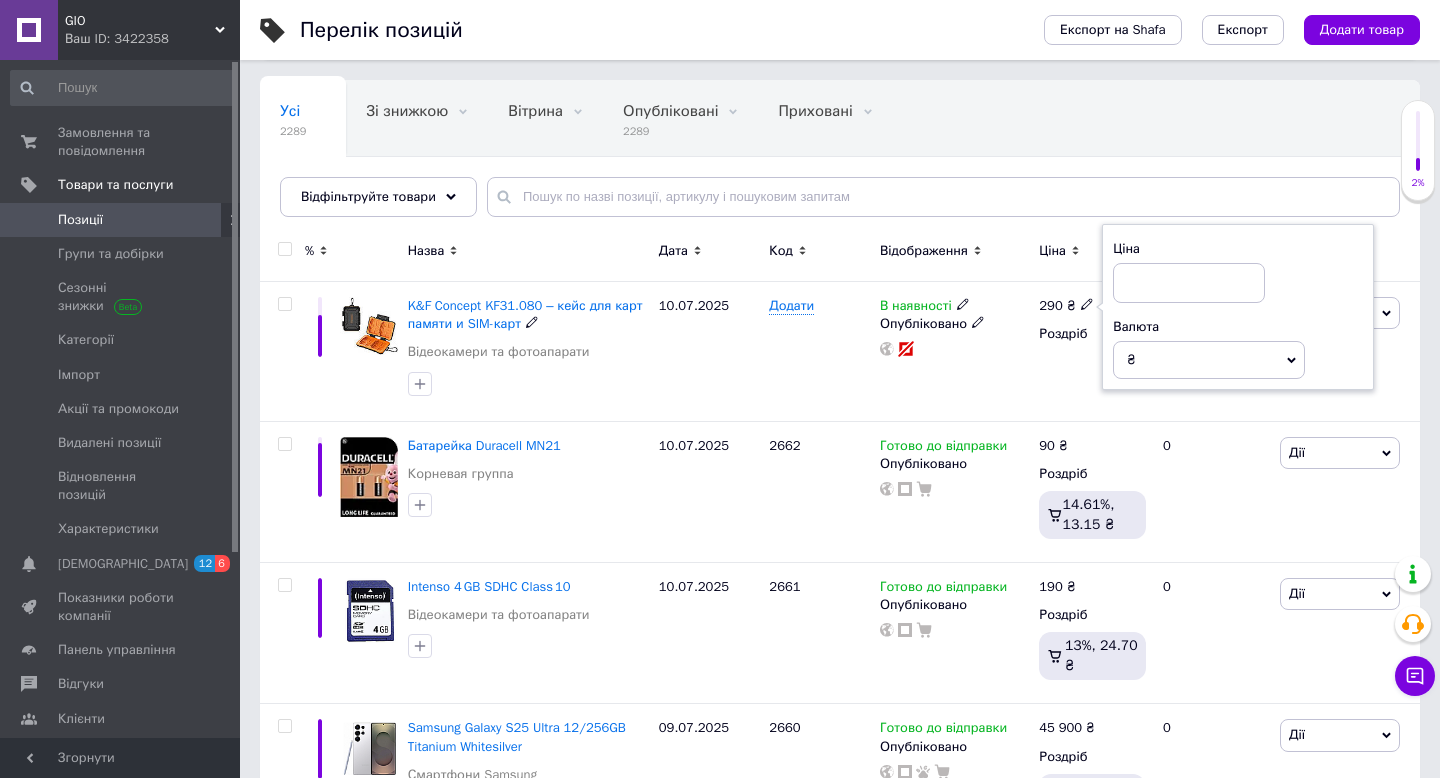 type 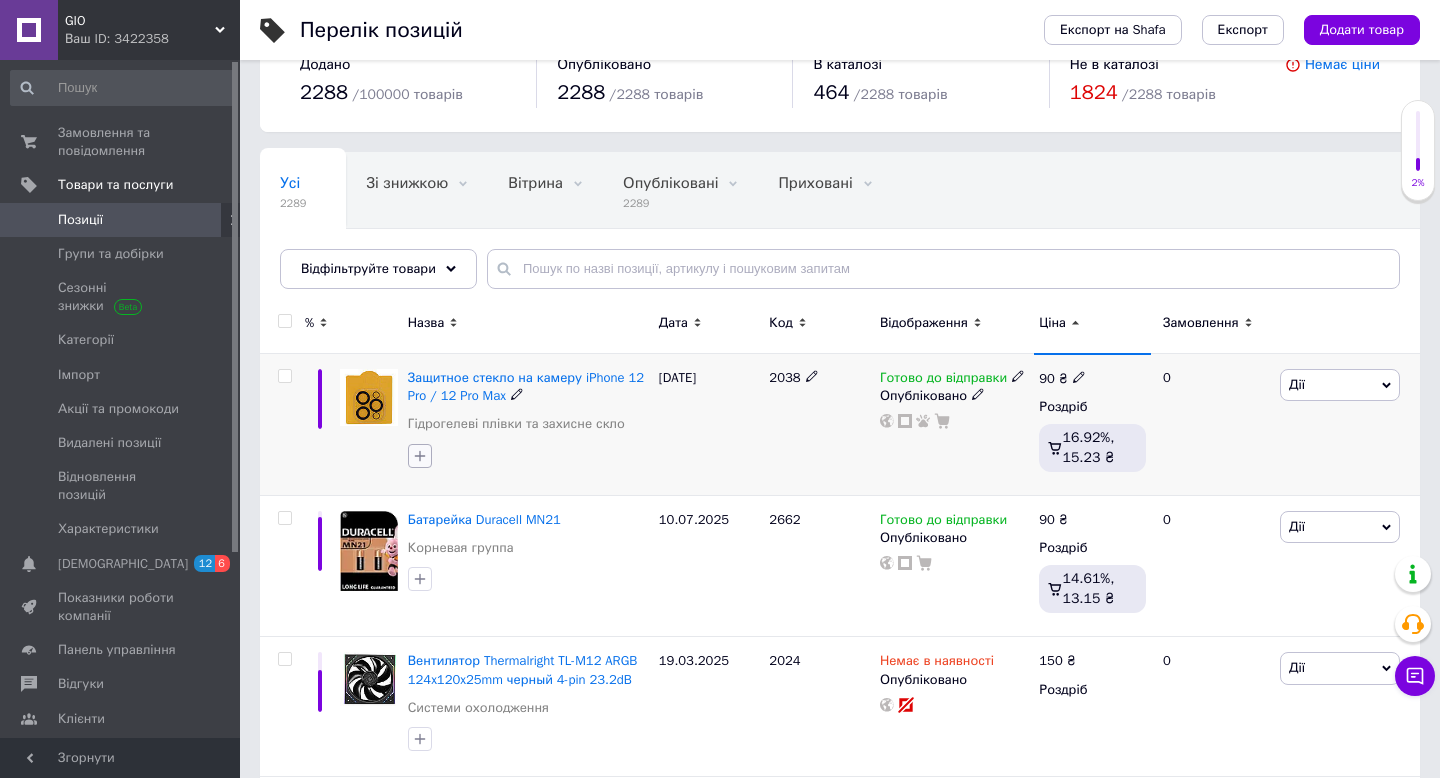 scroll, scrollTop: 0, scrollLeft: 0, axis: both 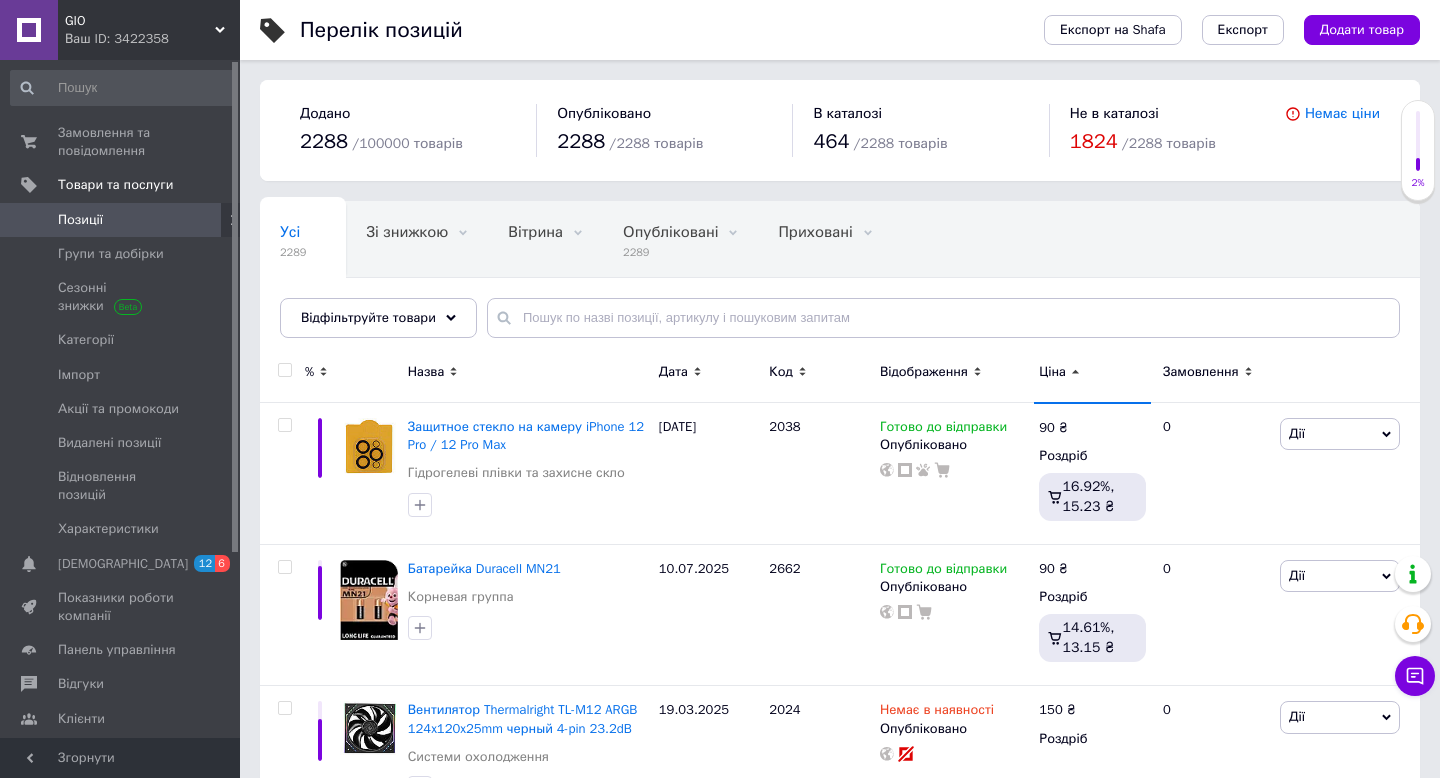 click on "Ціна" at bounding box center [1092, 372] 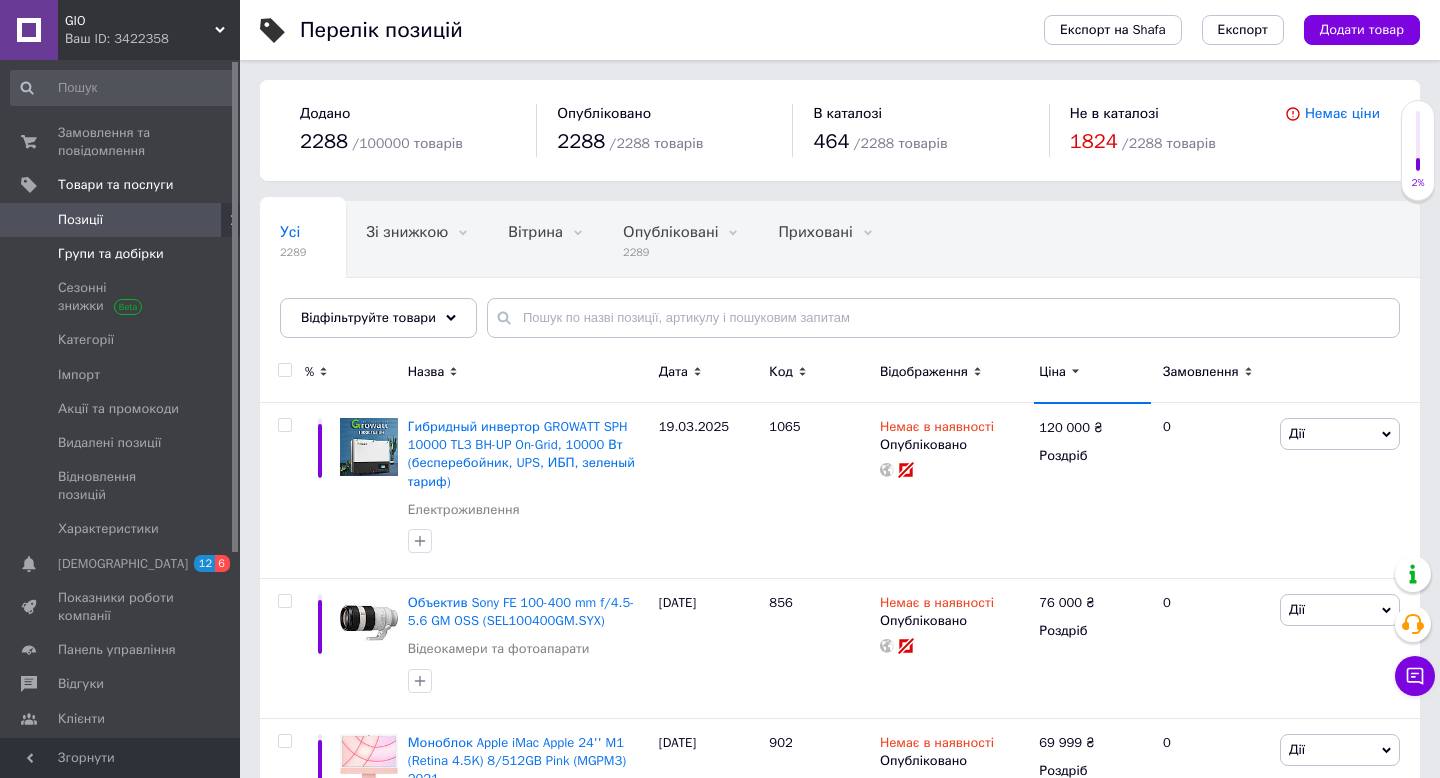 click on "Групи та добірки" at bounding box center (111, 254) 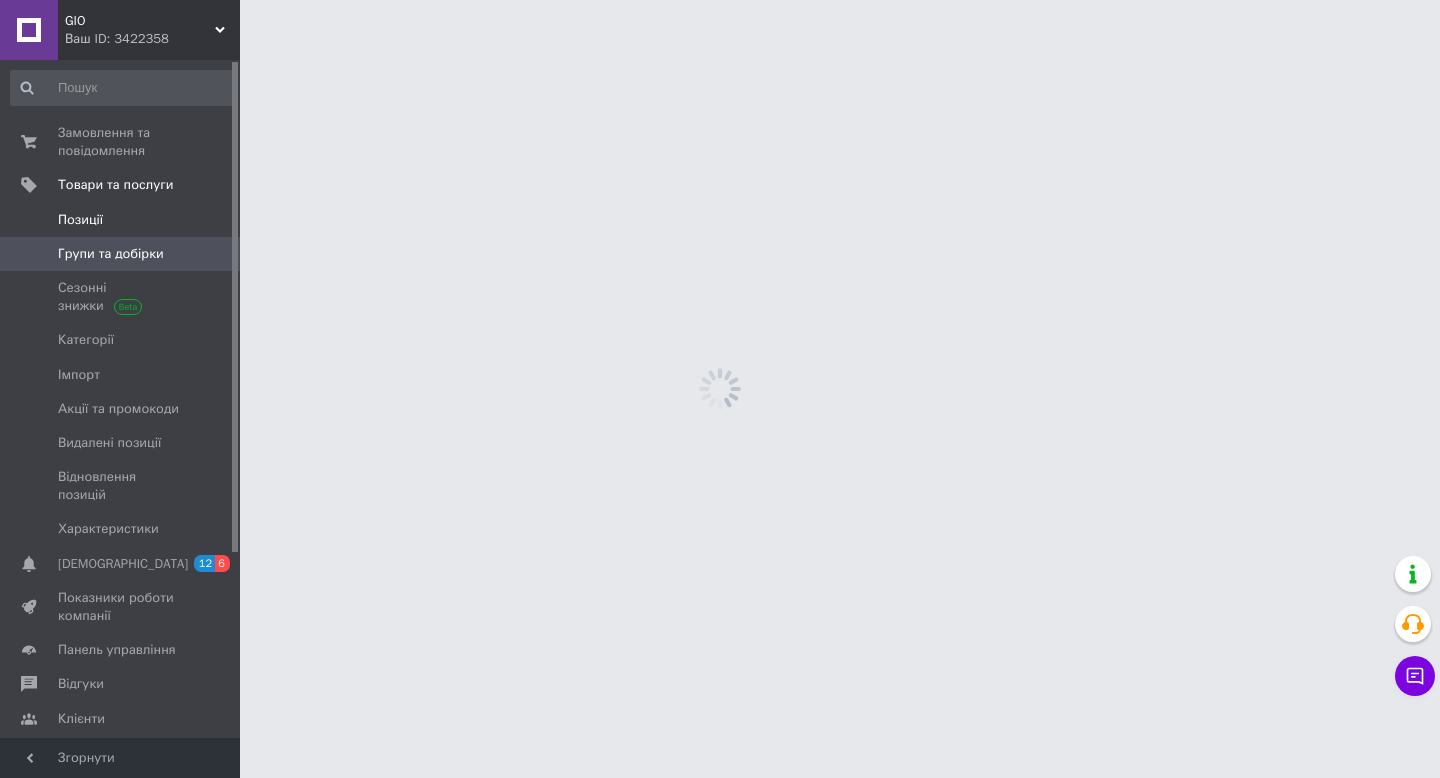 click on "Позиції" at bounding box center (80, 220) 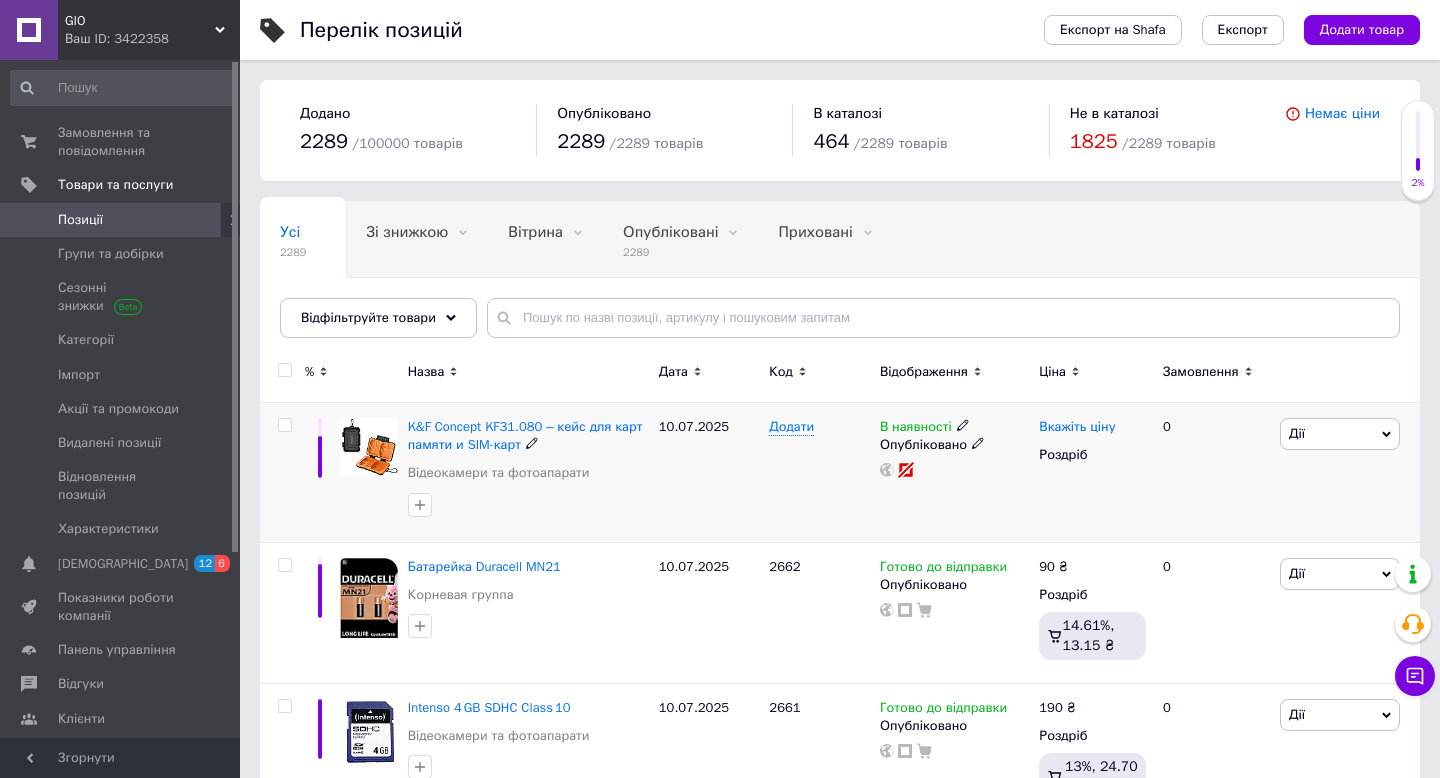click on "Вкажіть ціну" at bounding box center (1077, 427) 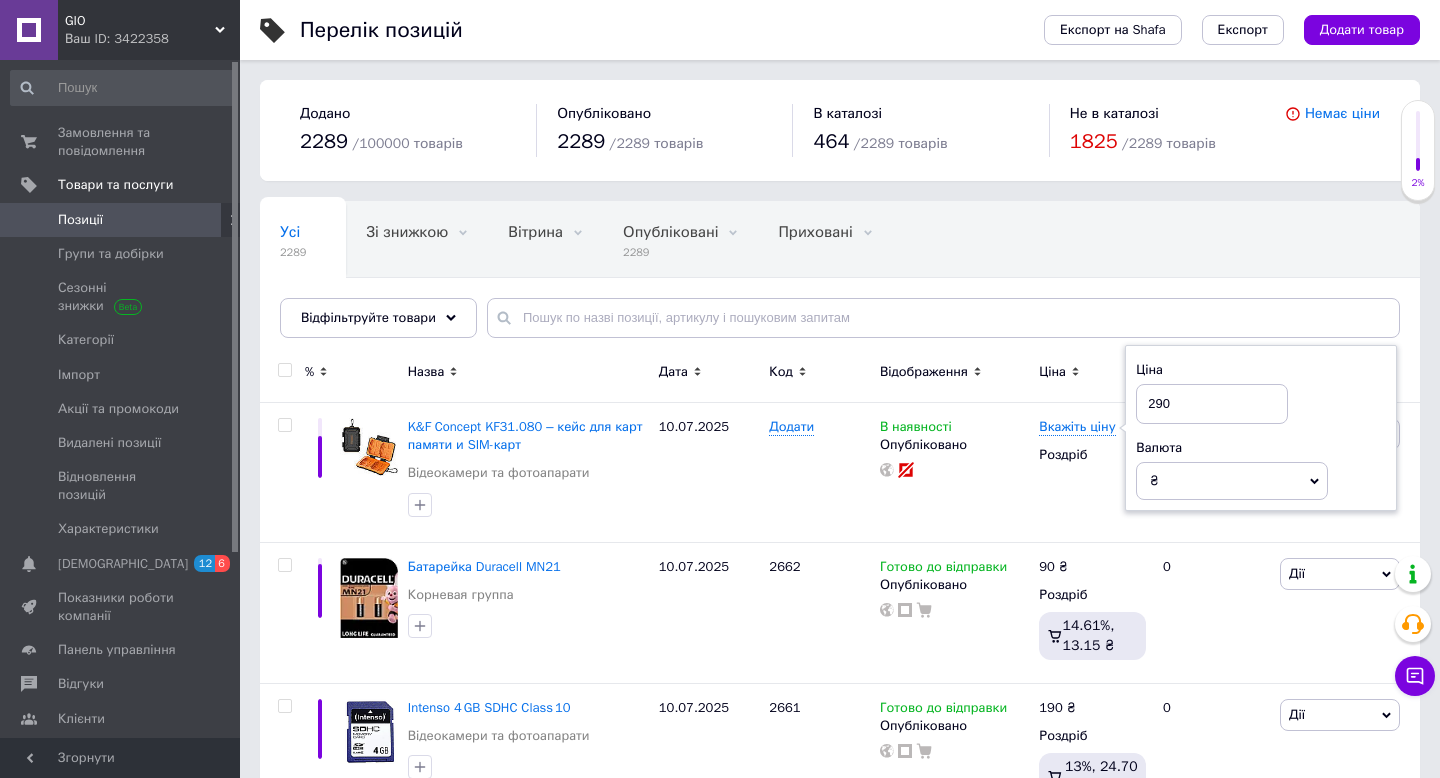 type on "290" 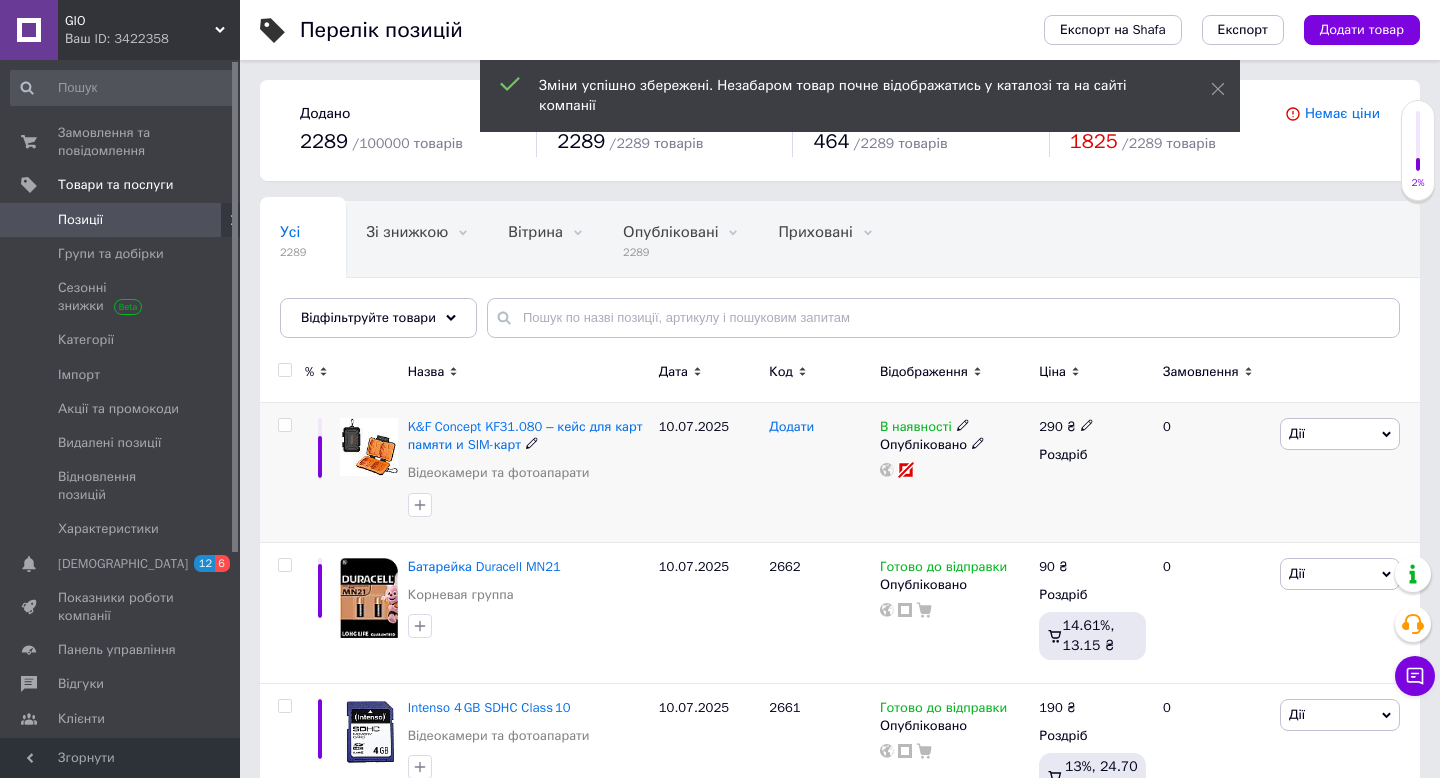 click on "Додати" at bounding box center [791, 427] 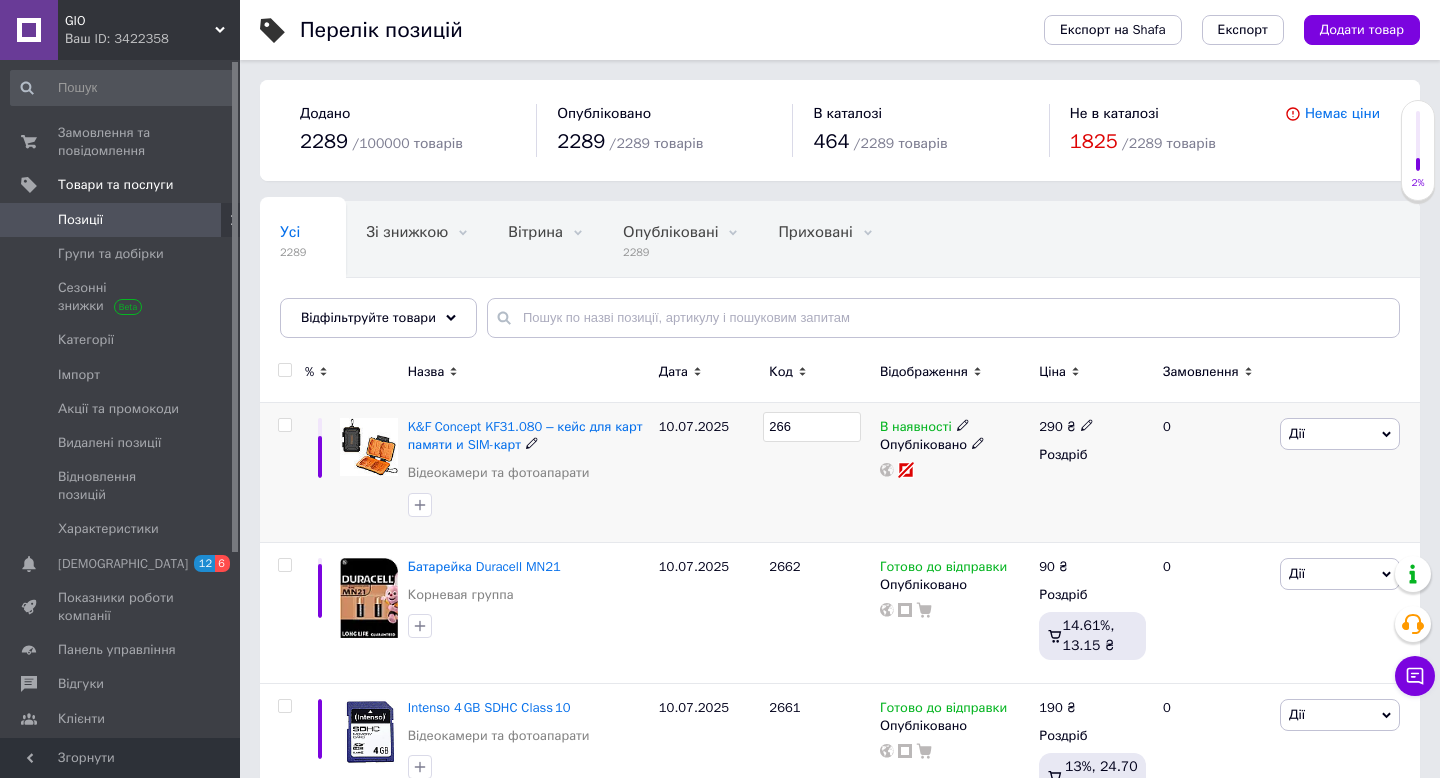 type on "2663" 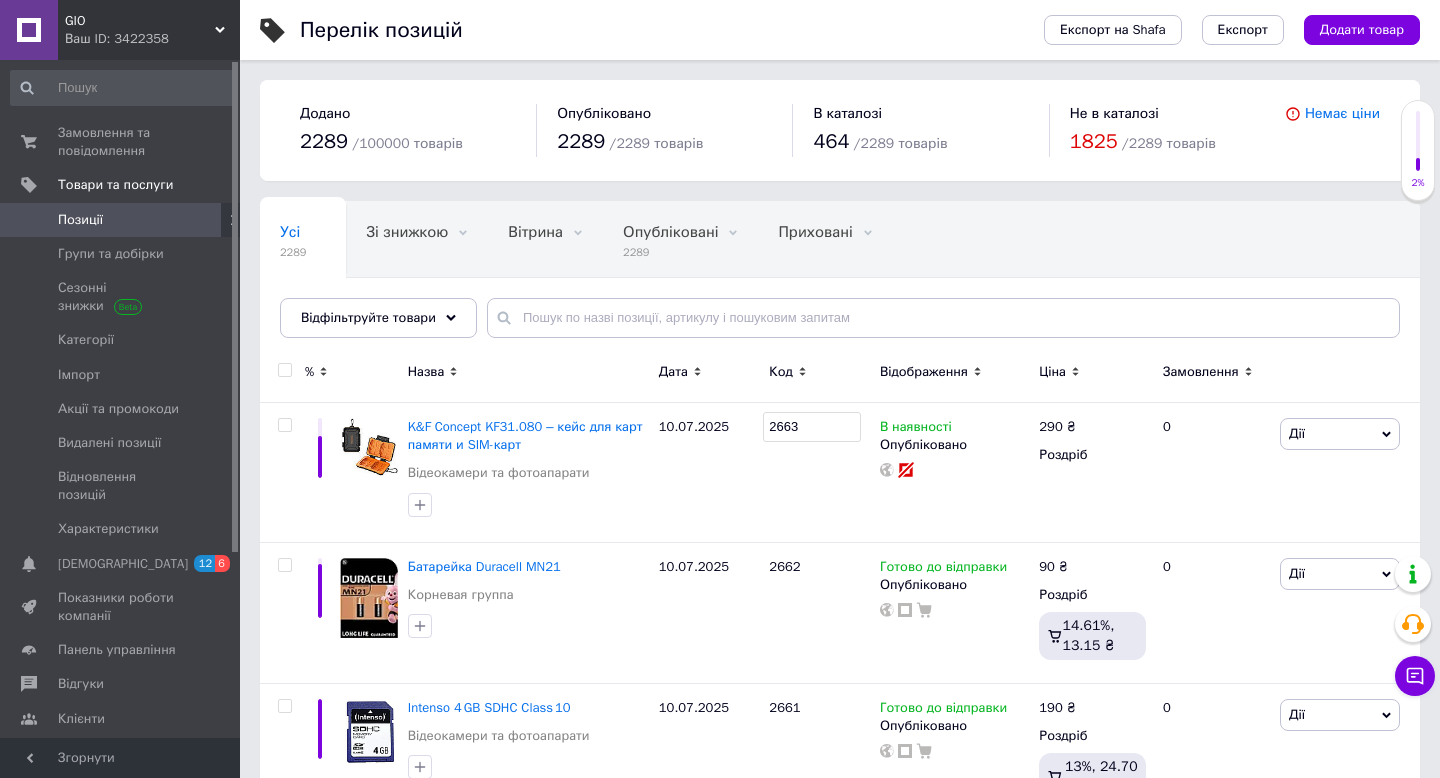 click on "Назва" at bounding box center (528, 372) 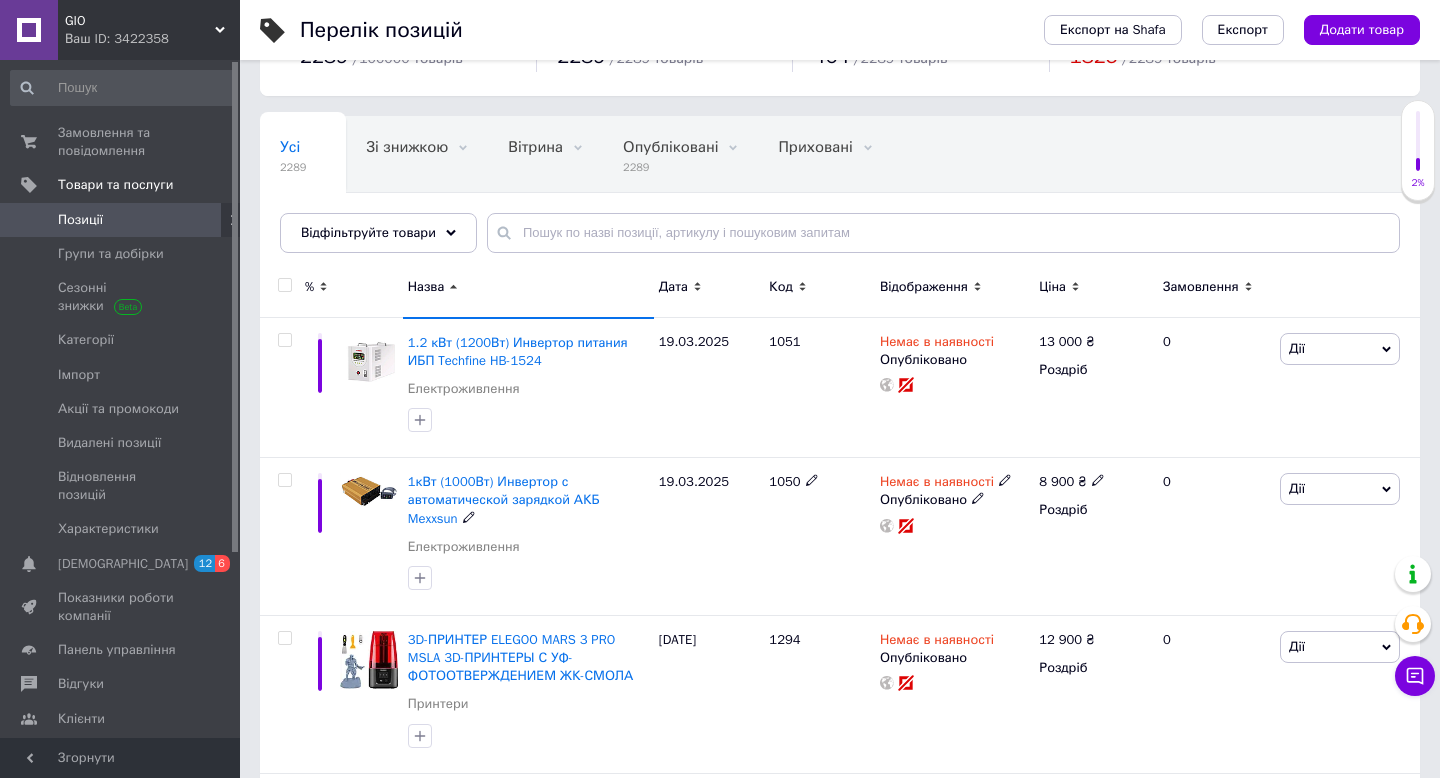scroll, scrollTop: 86, scrollLeft: 0, axis: vertical 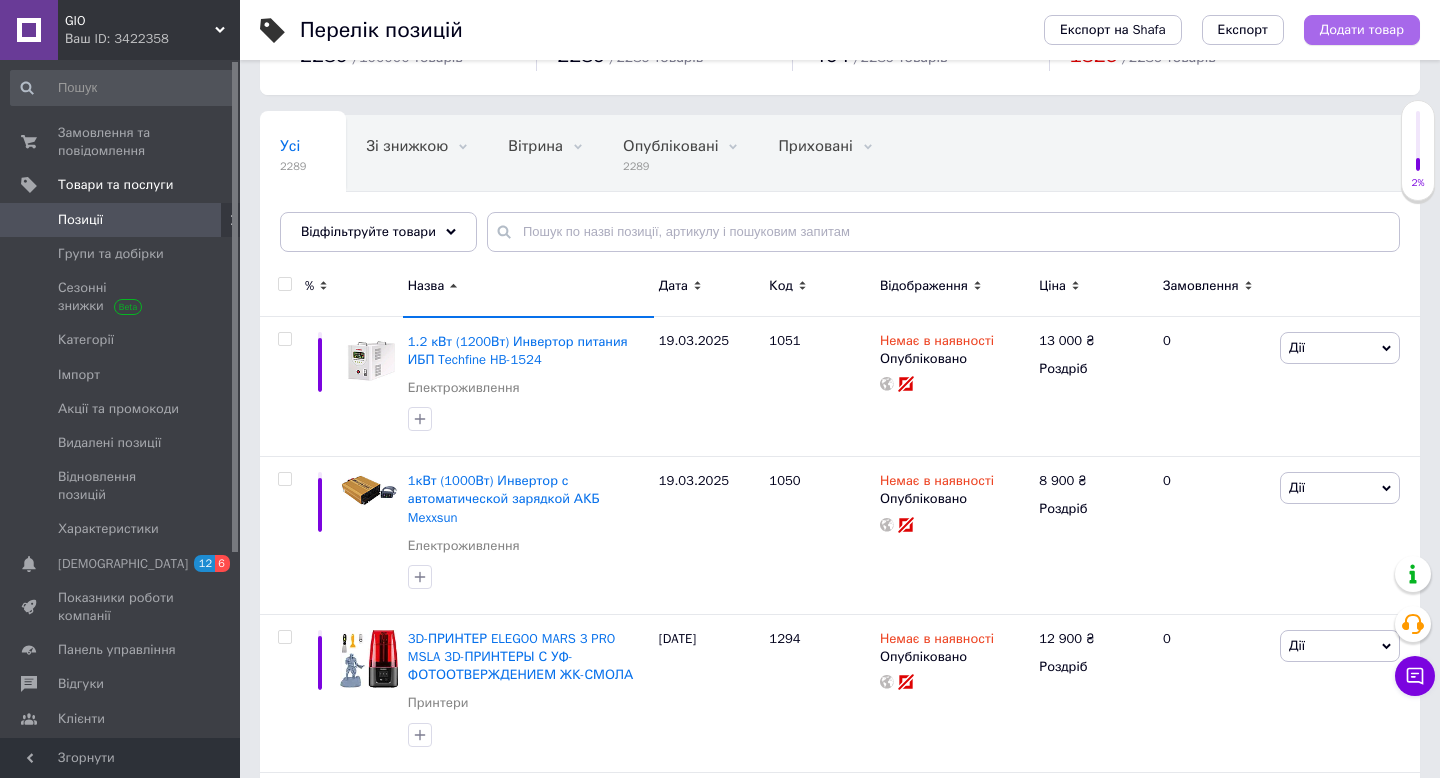 click on "Додати товар" at bounding box center [1362, 30] 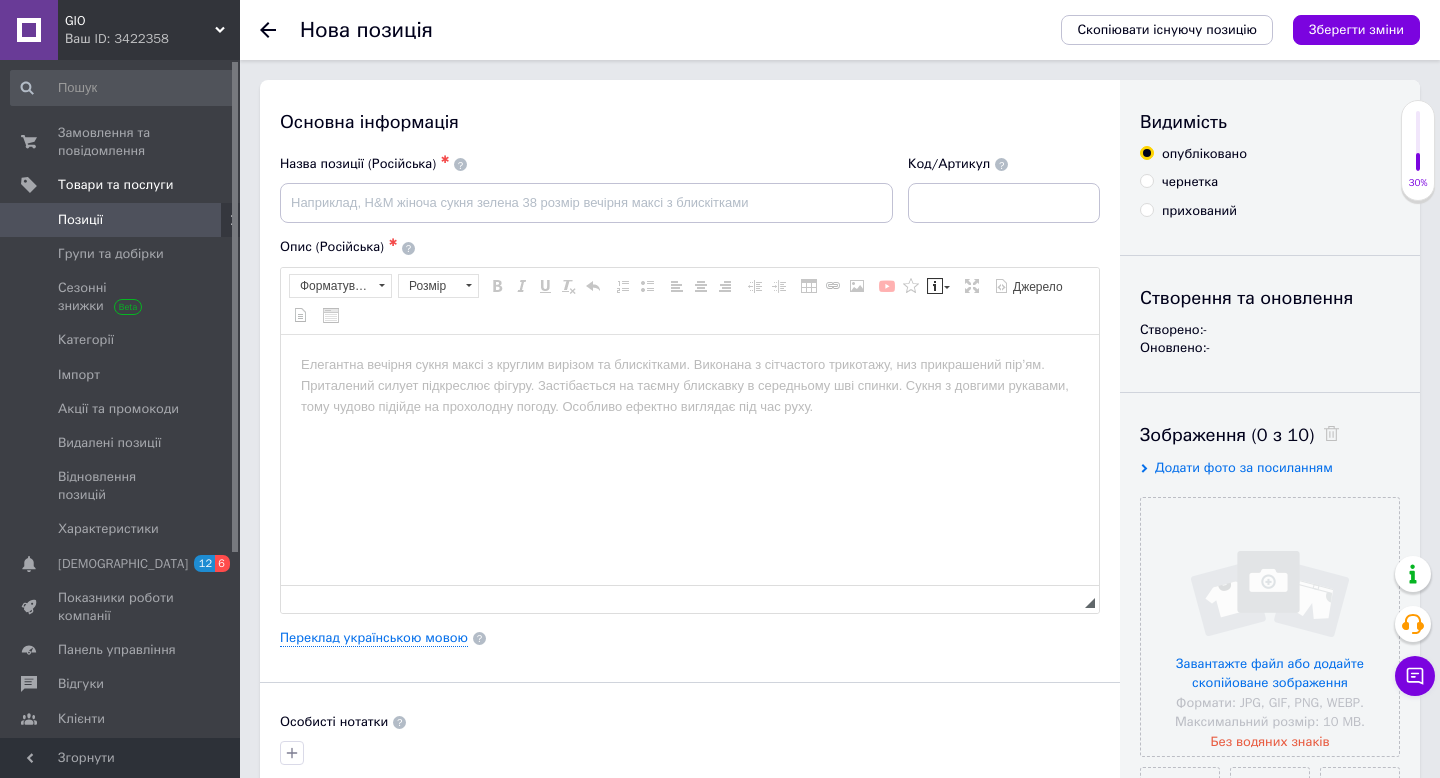 scroll, scrollTop: 0, scrollLeft: 0, axis: both 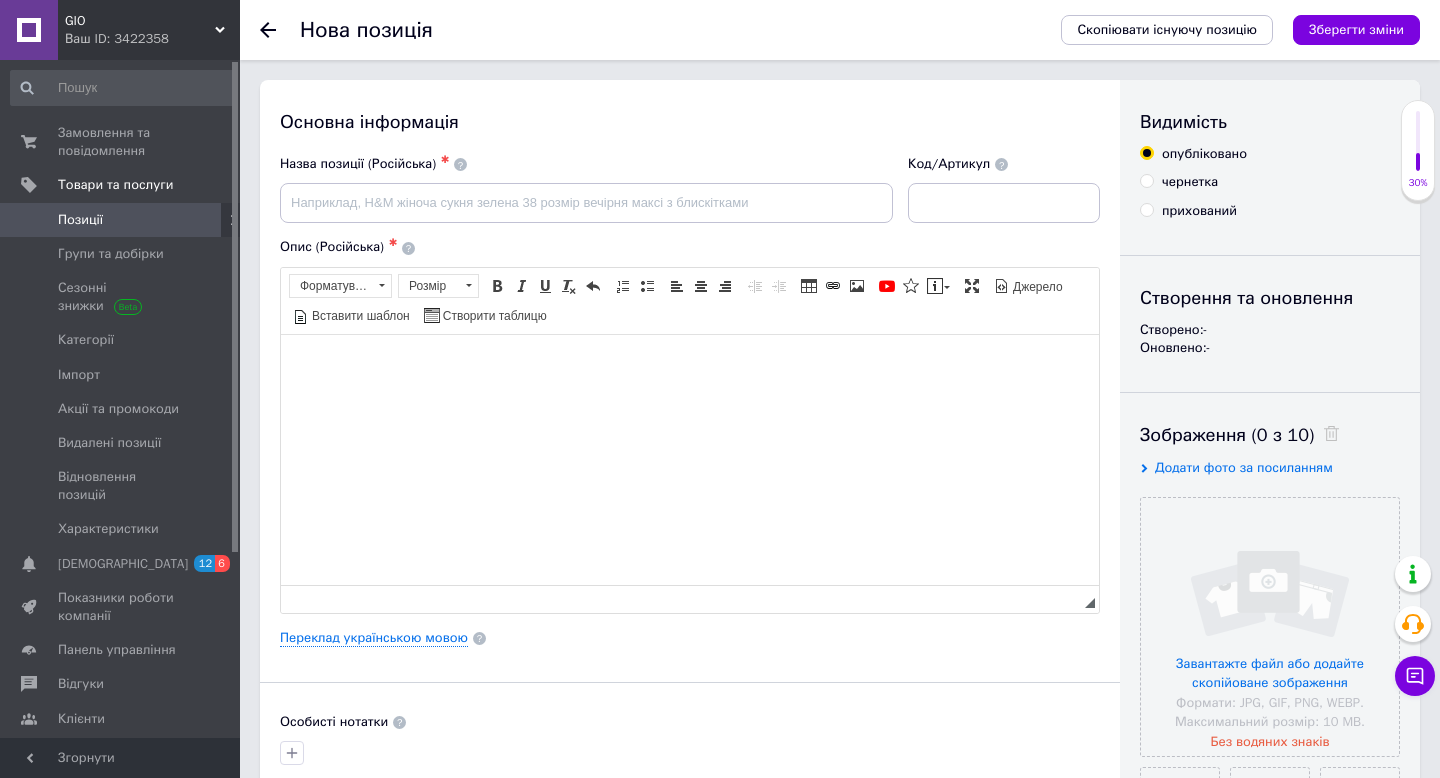 click at bounding box center [690, 364] 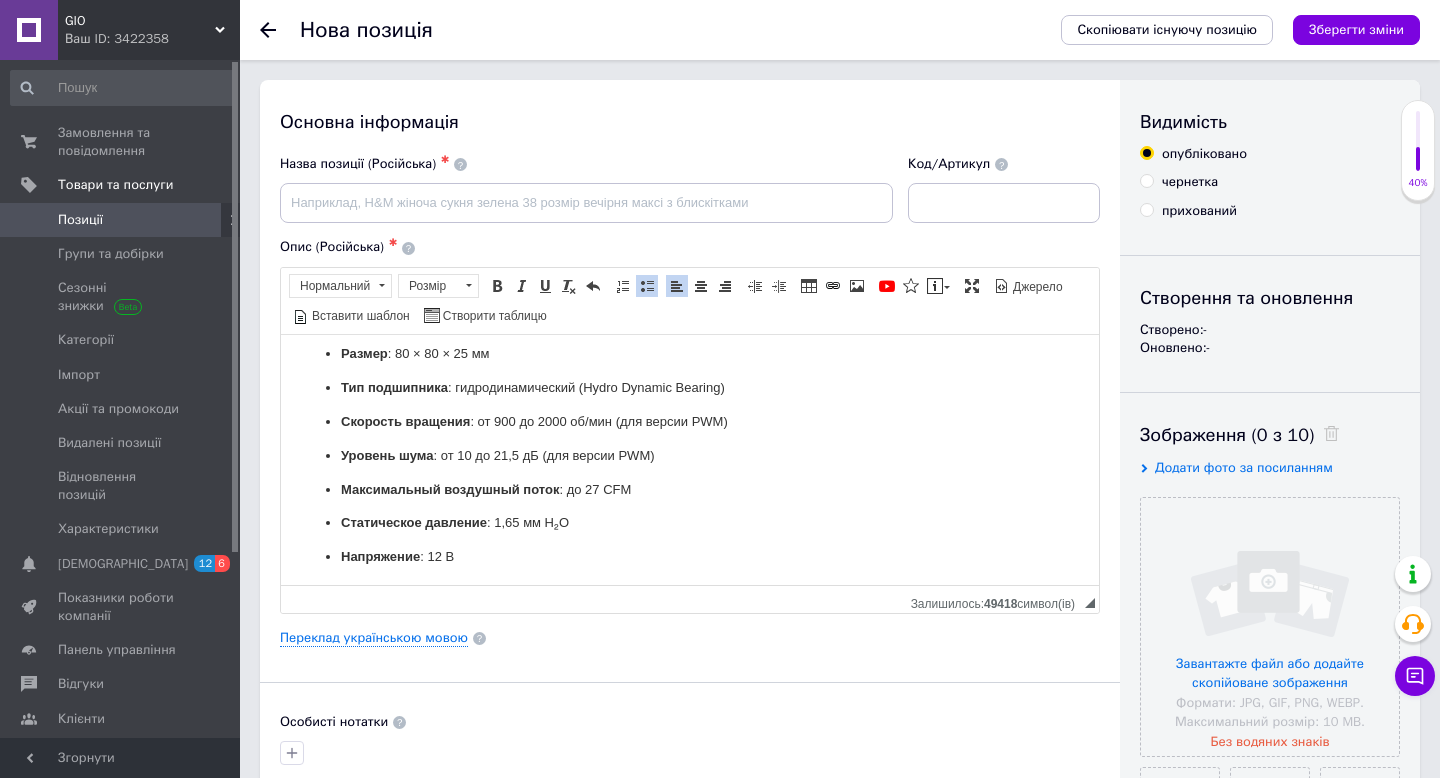 scroll, scrollTop: 0, scrollLeft: 0, axis: both 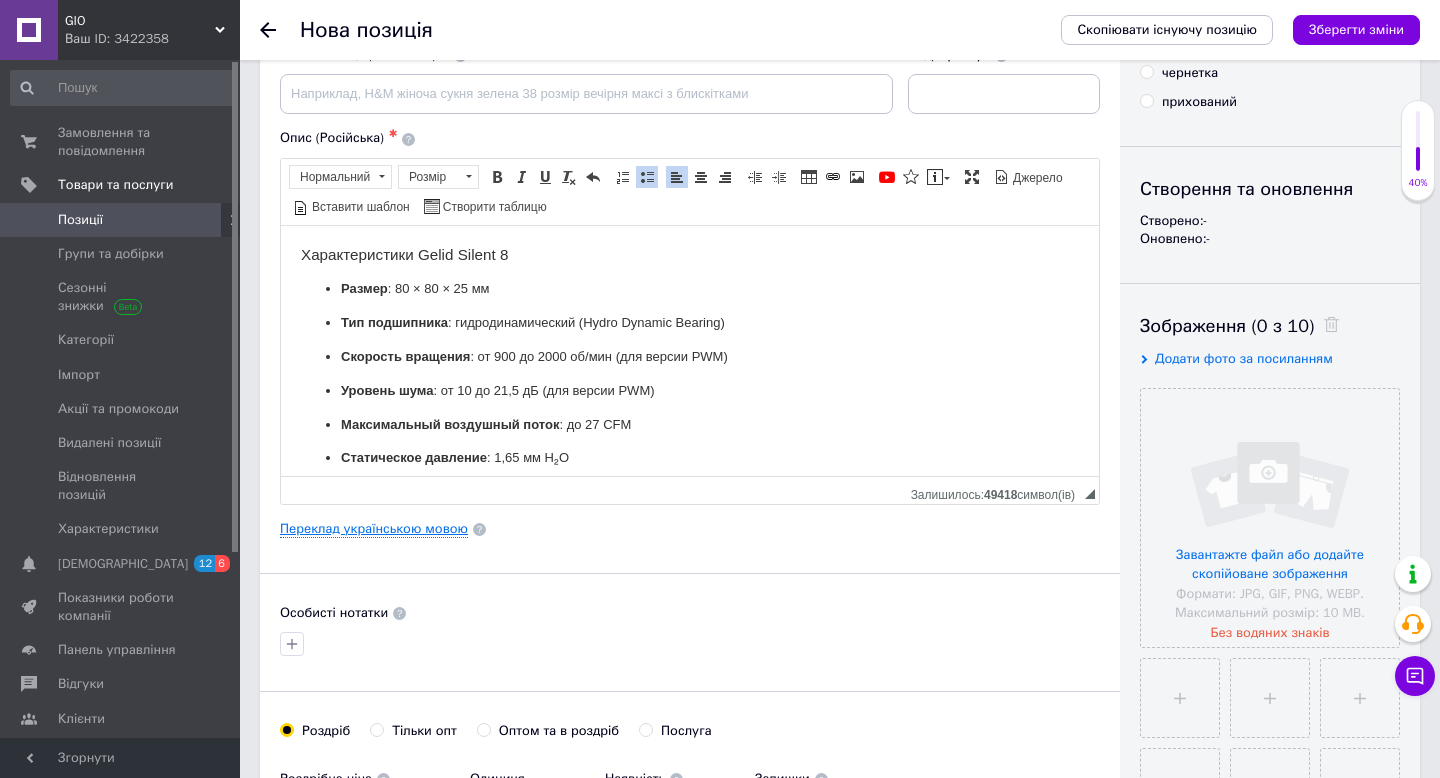click on "Переклад українською мовою" at bounding box center (374, 529) 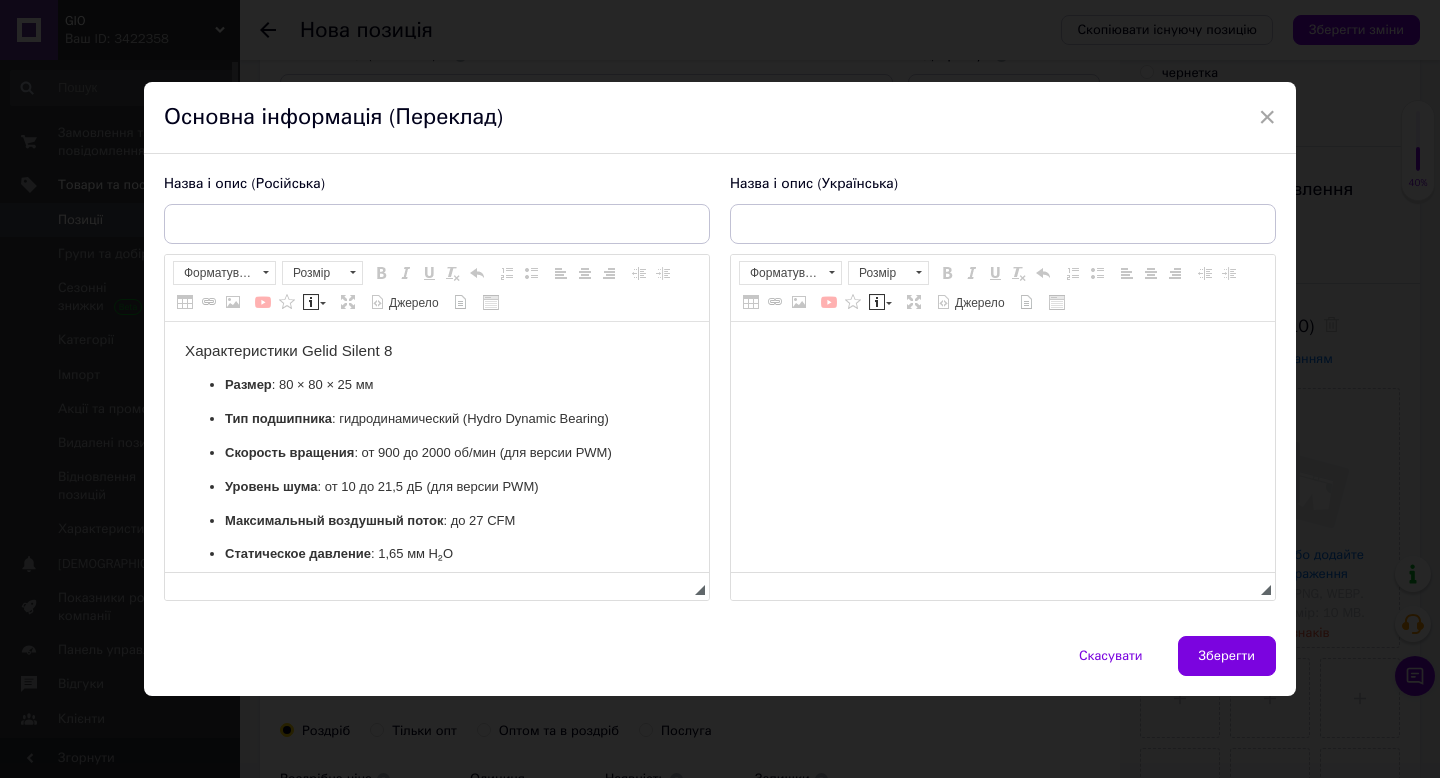 scroll, scrollTop: 0, scrollLeft: 0, axis: both 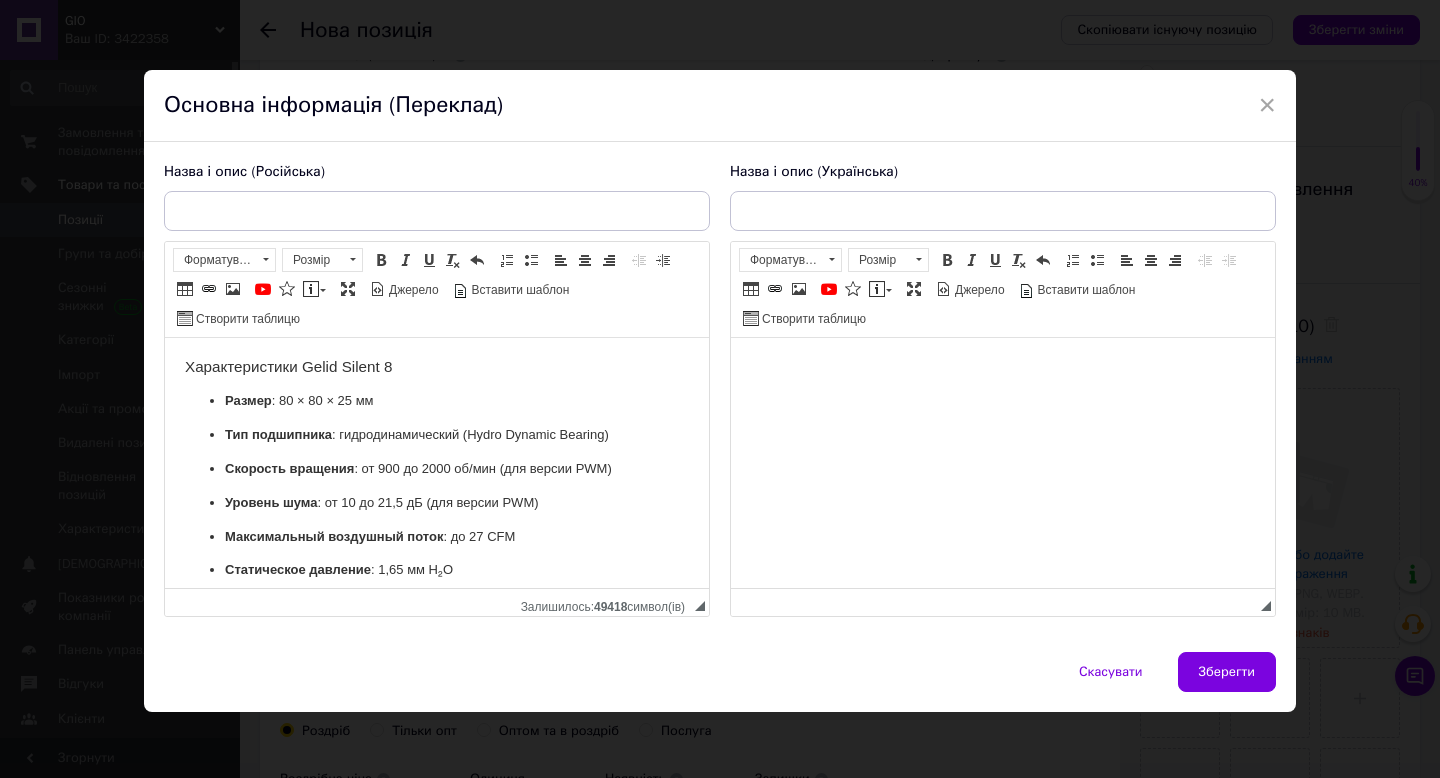 click at bounding box center [1003, 368] 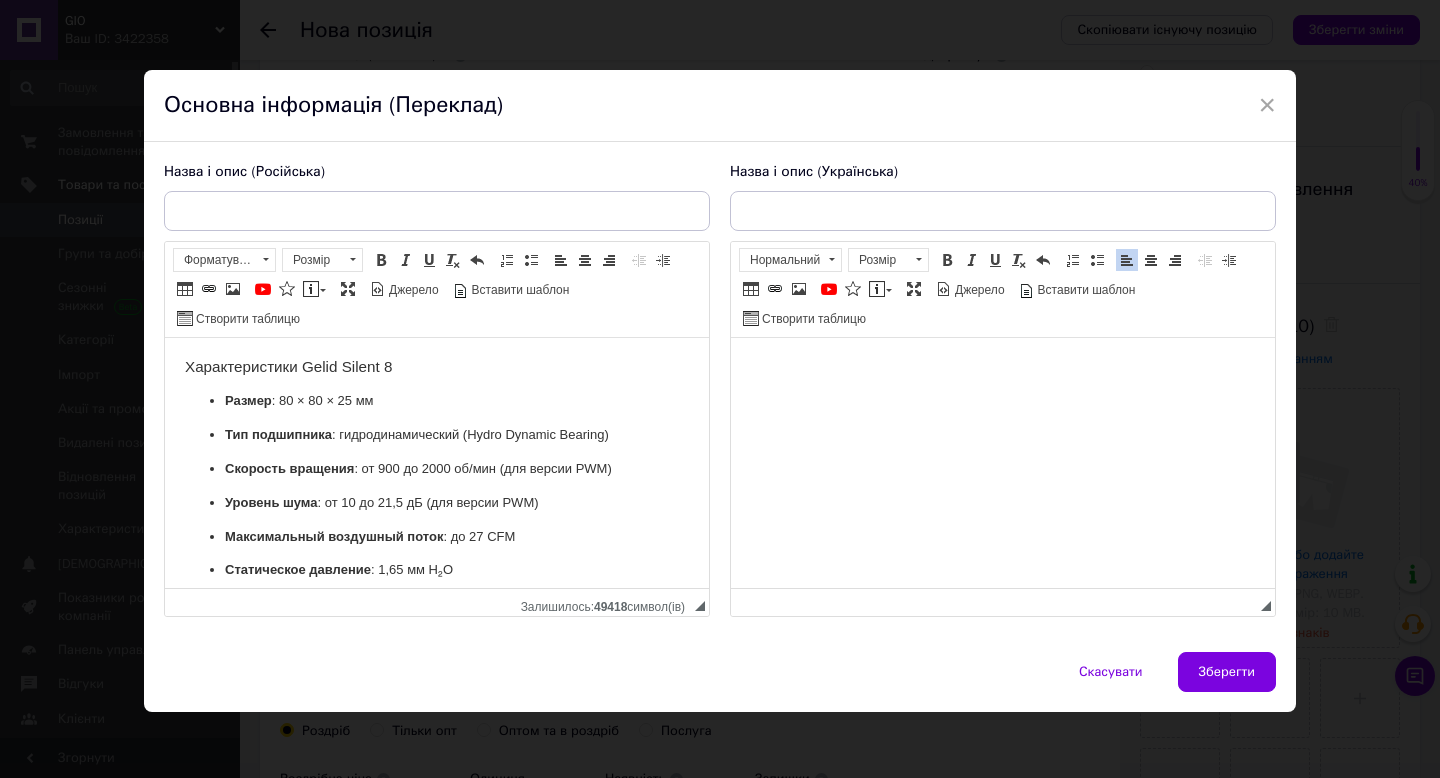 scroll, scrollTop: 213, scrollLeft: 0, axis: vertical 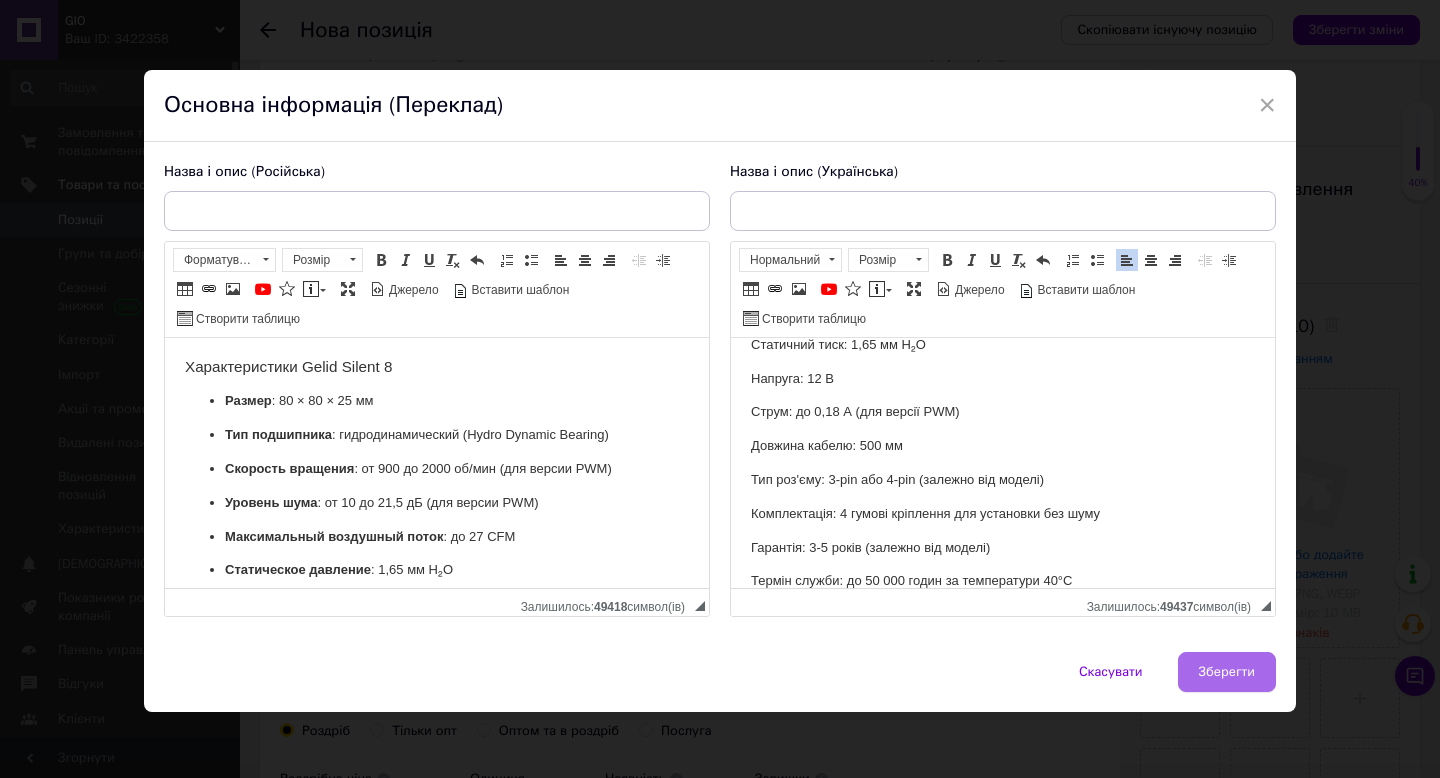 click on "Зберегти" at bounding box center (1227, 672) 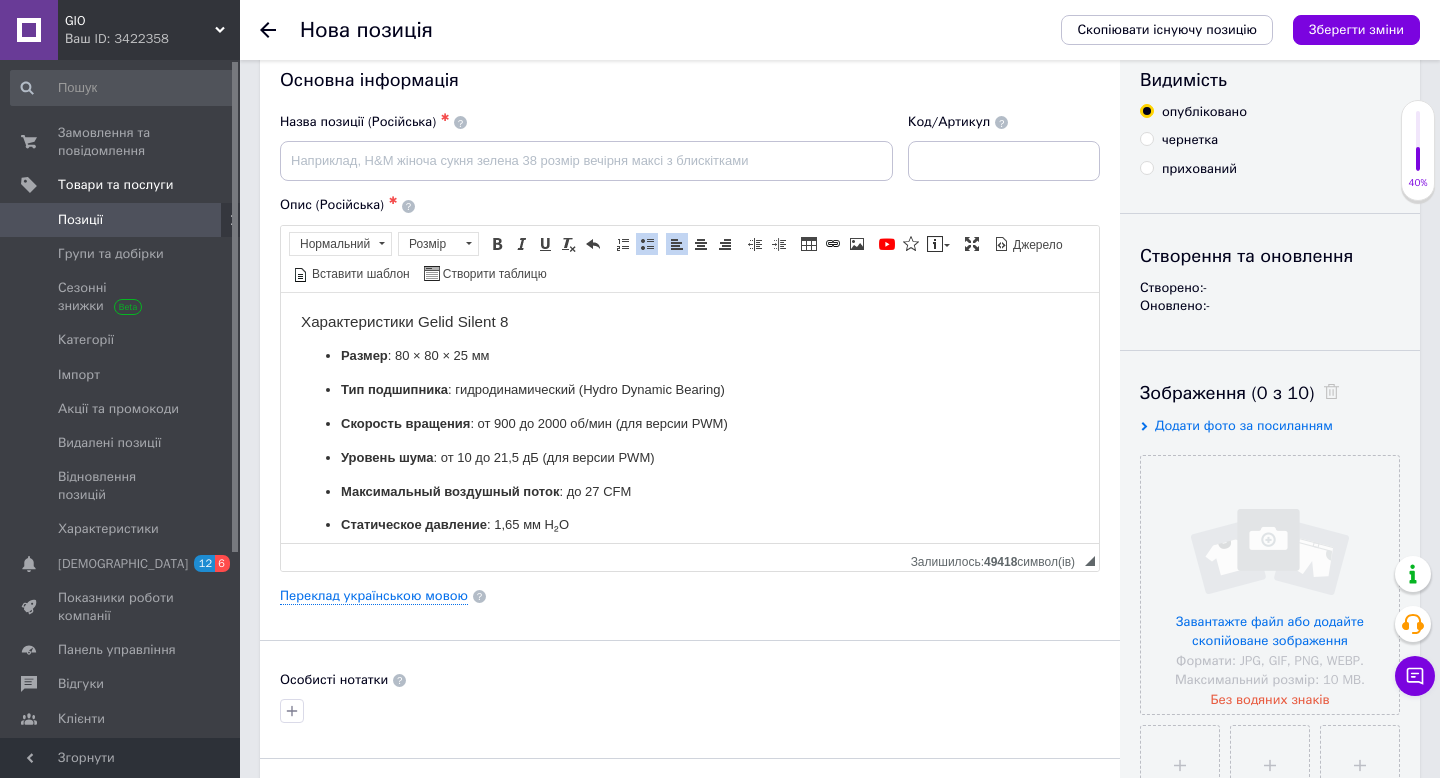 scroll, scrollTop: 29, scrollLeft: 0, axis: vertical 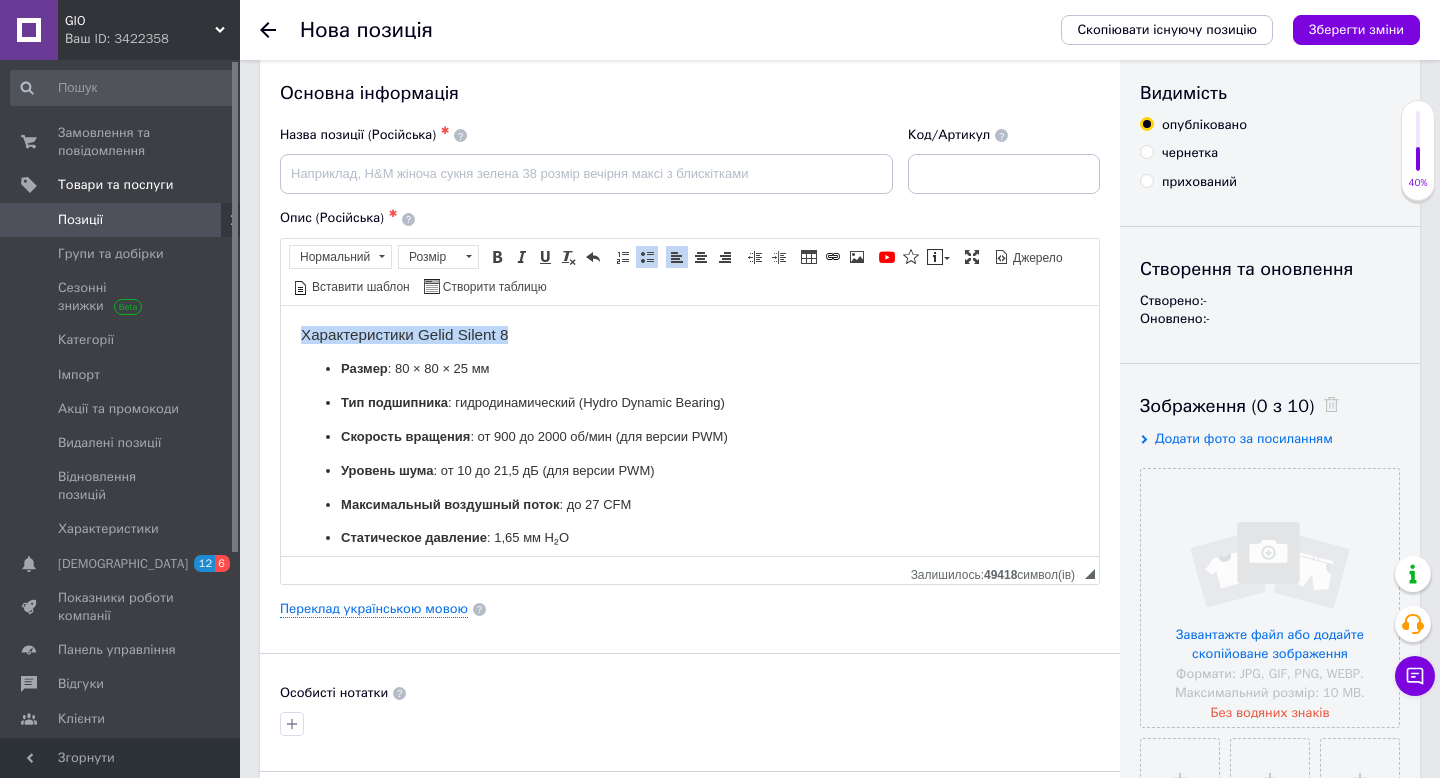 drag, startPoint x: 523, startPoint y: 336, endPoint x: 560, endPoint y: 636, distance: 302.27304 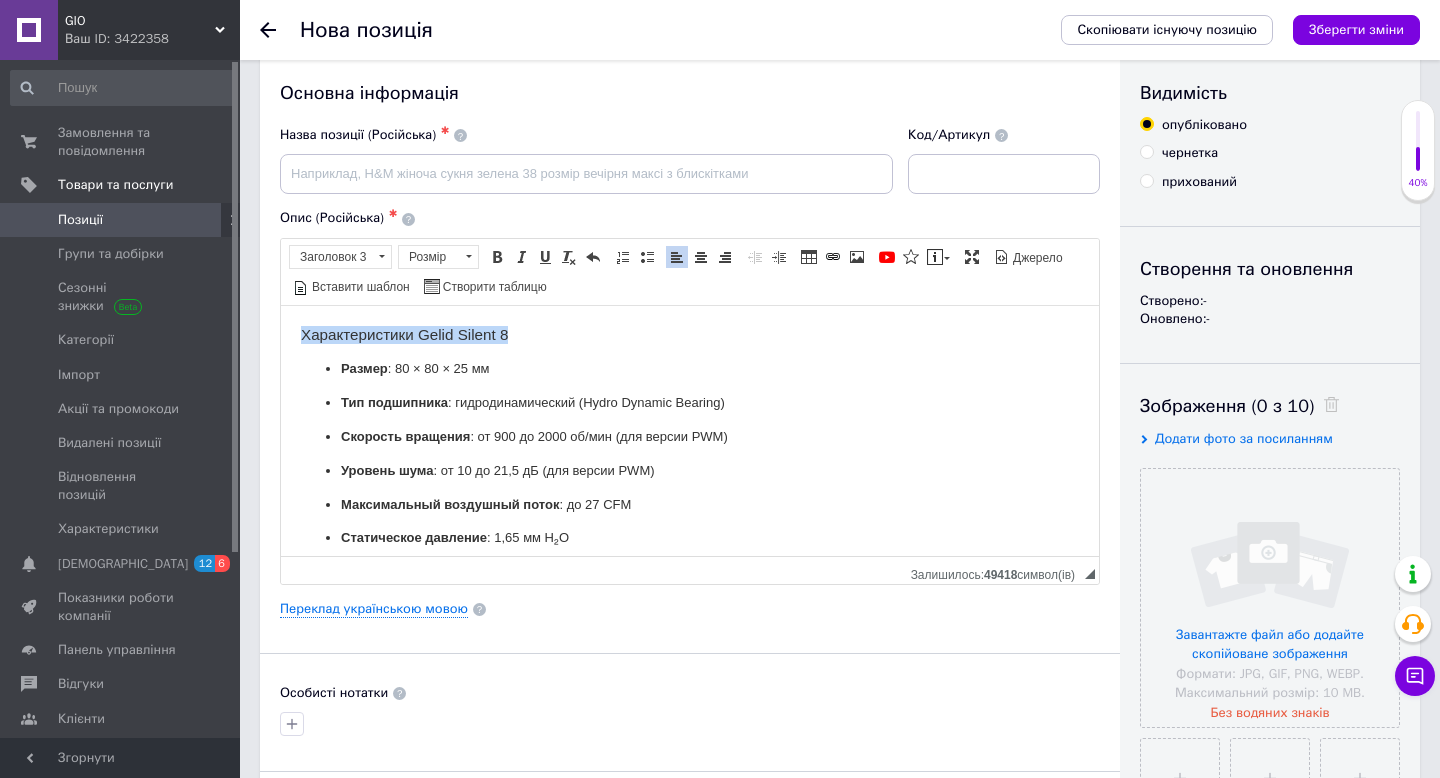 type 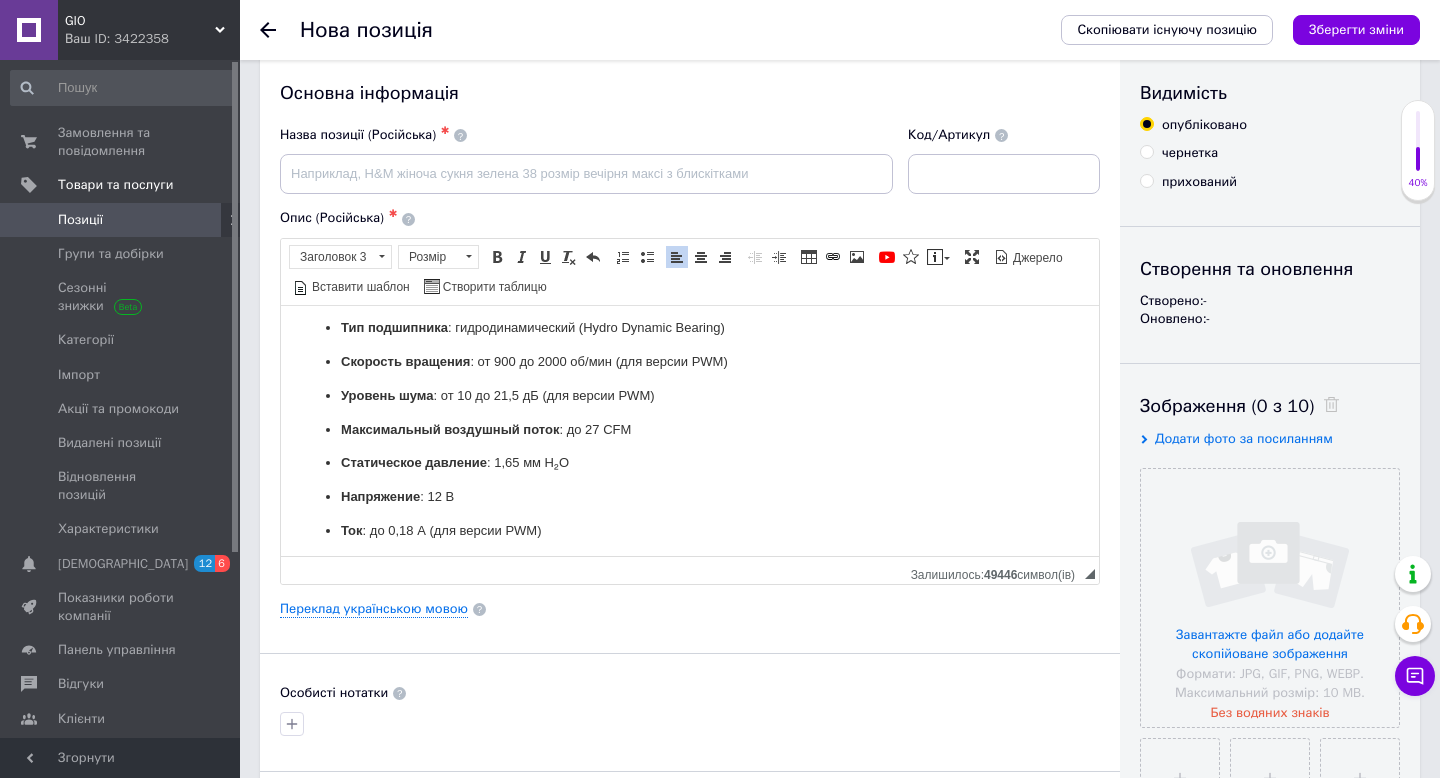 scroll, scrollTop: 81, scrollLeft: 0, axis: vertical 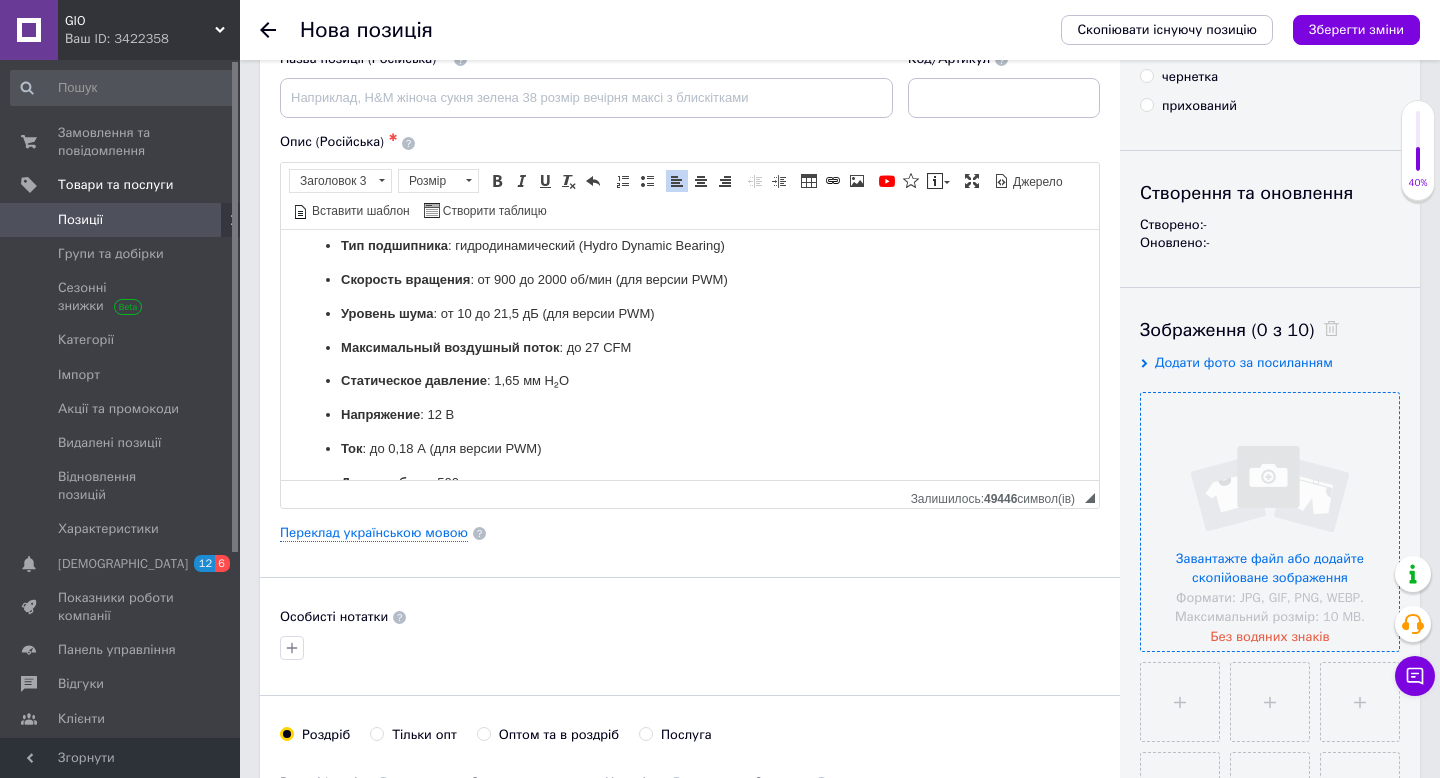 click at bounding box center [1270, 522] 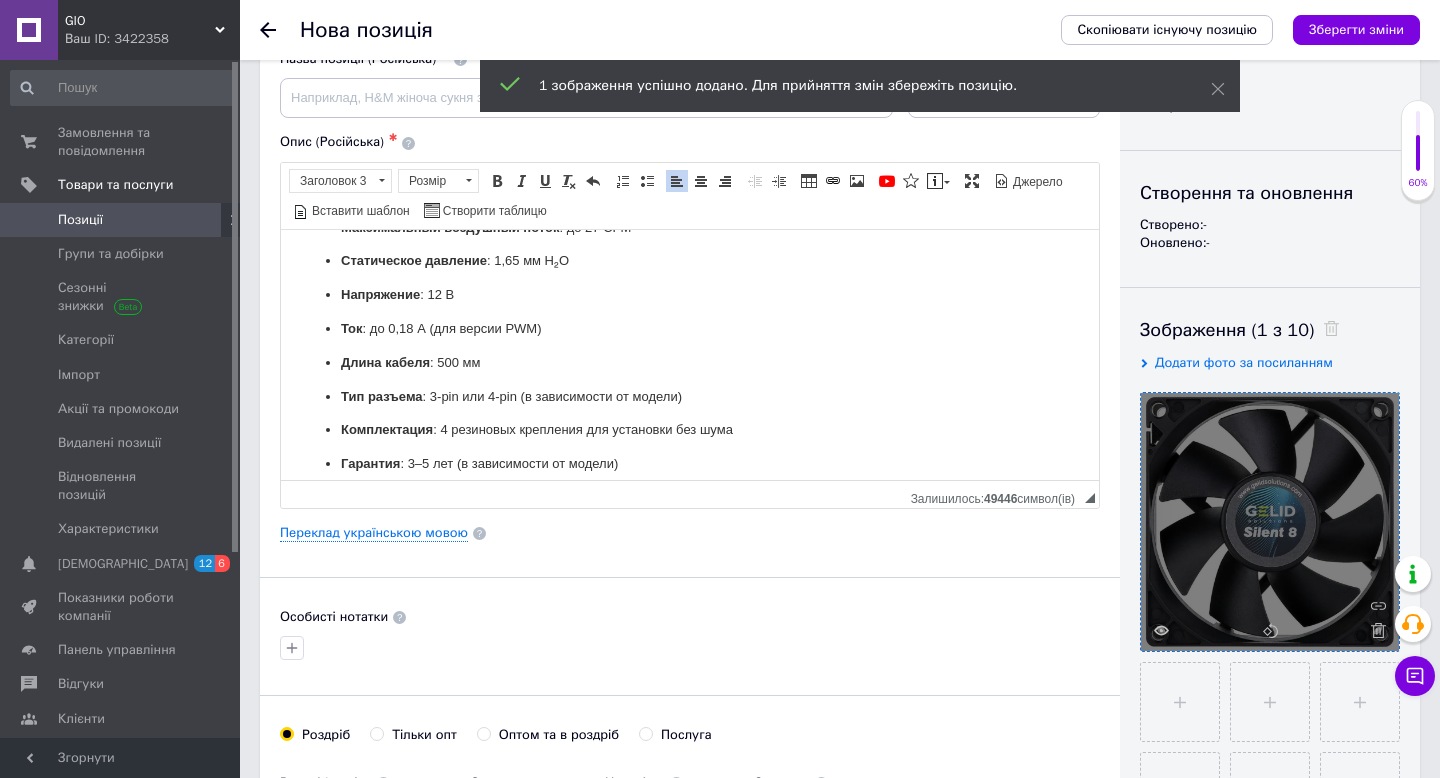 scroll, scrollTop: 250, scrollLeft: 0, axis: vertical 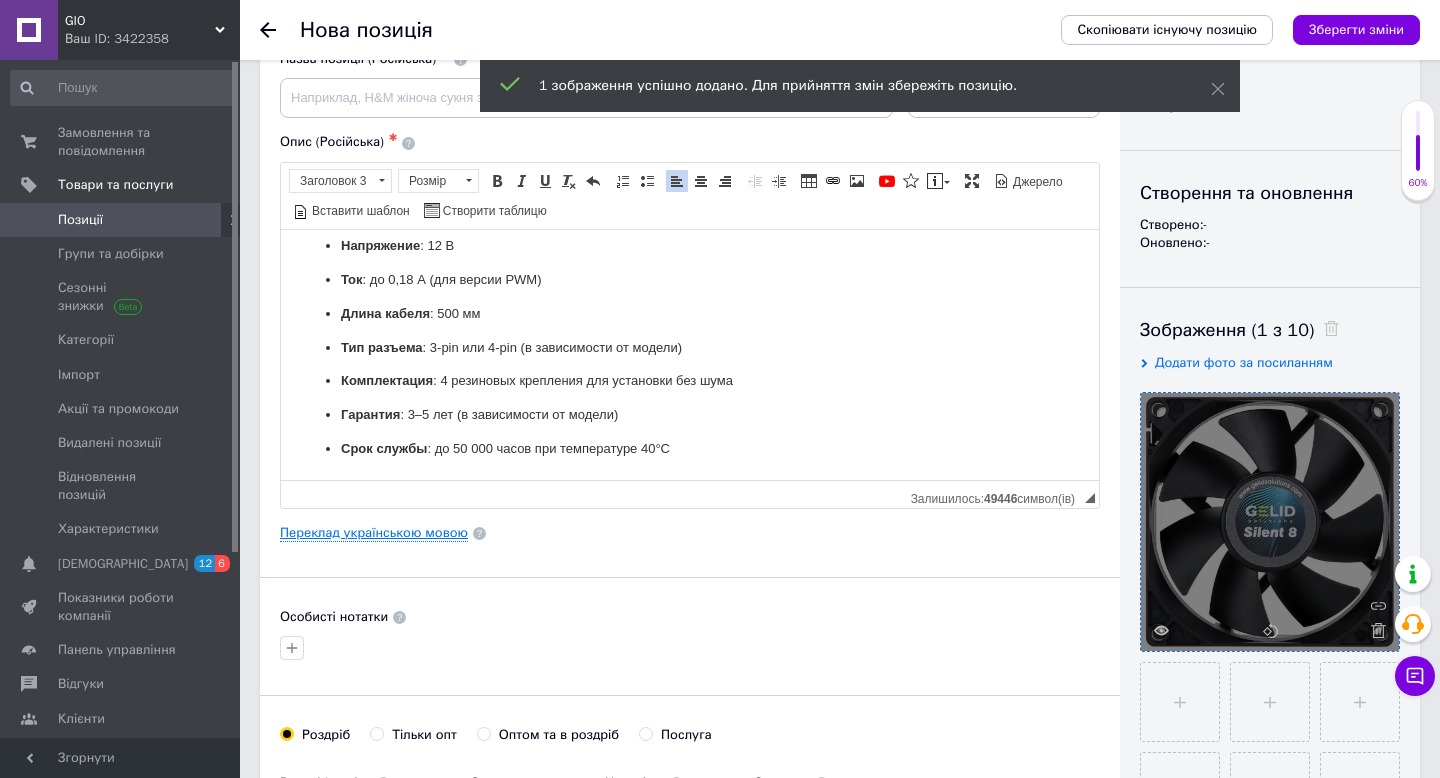 click on "Переклад українською мовою" at bounding box center (374, 533) 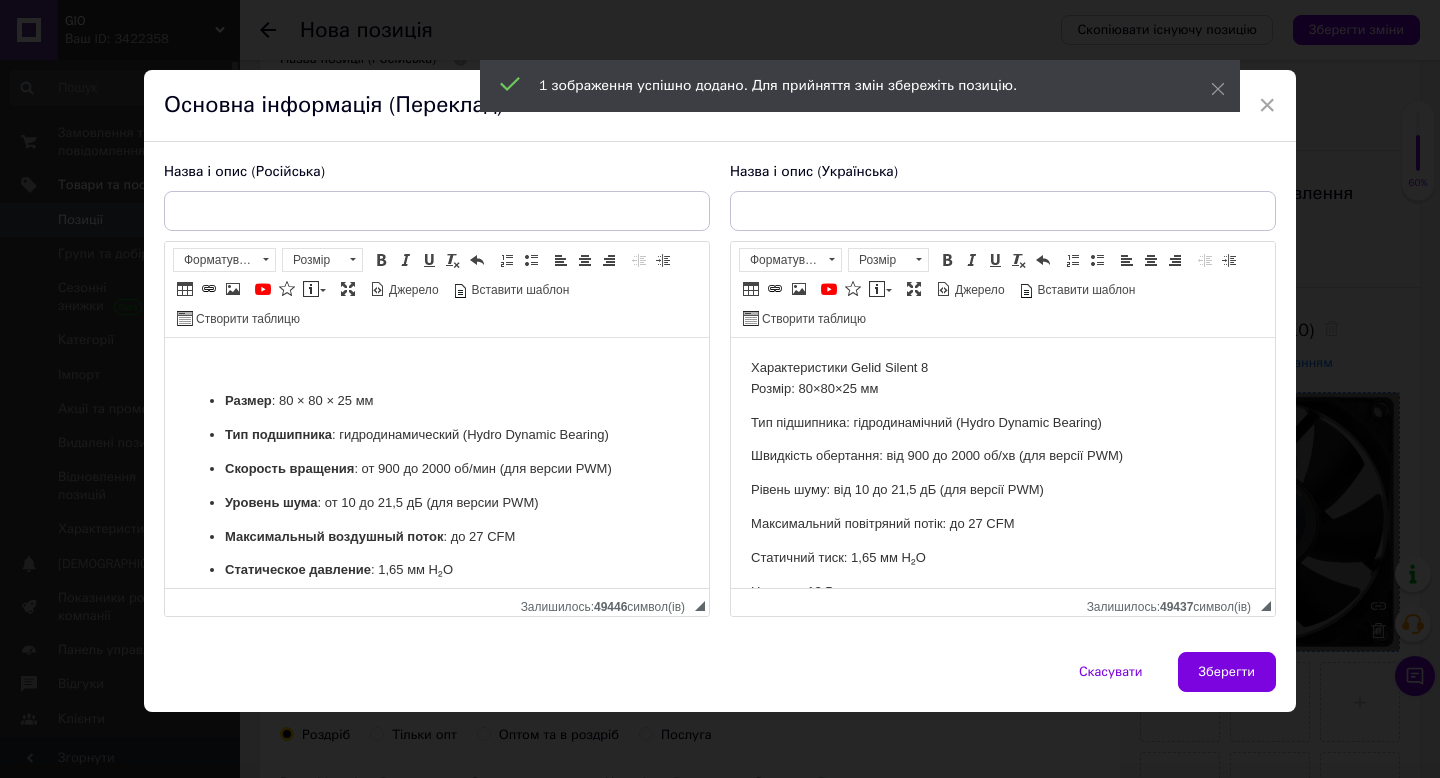 scroll, scrollTop: 0, scrollLeft: 0, axis: both 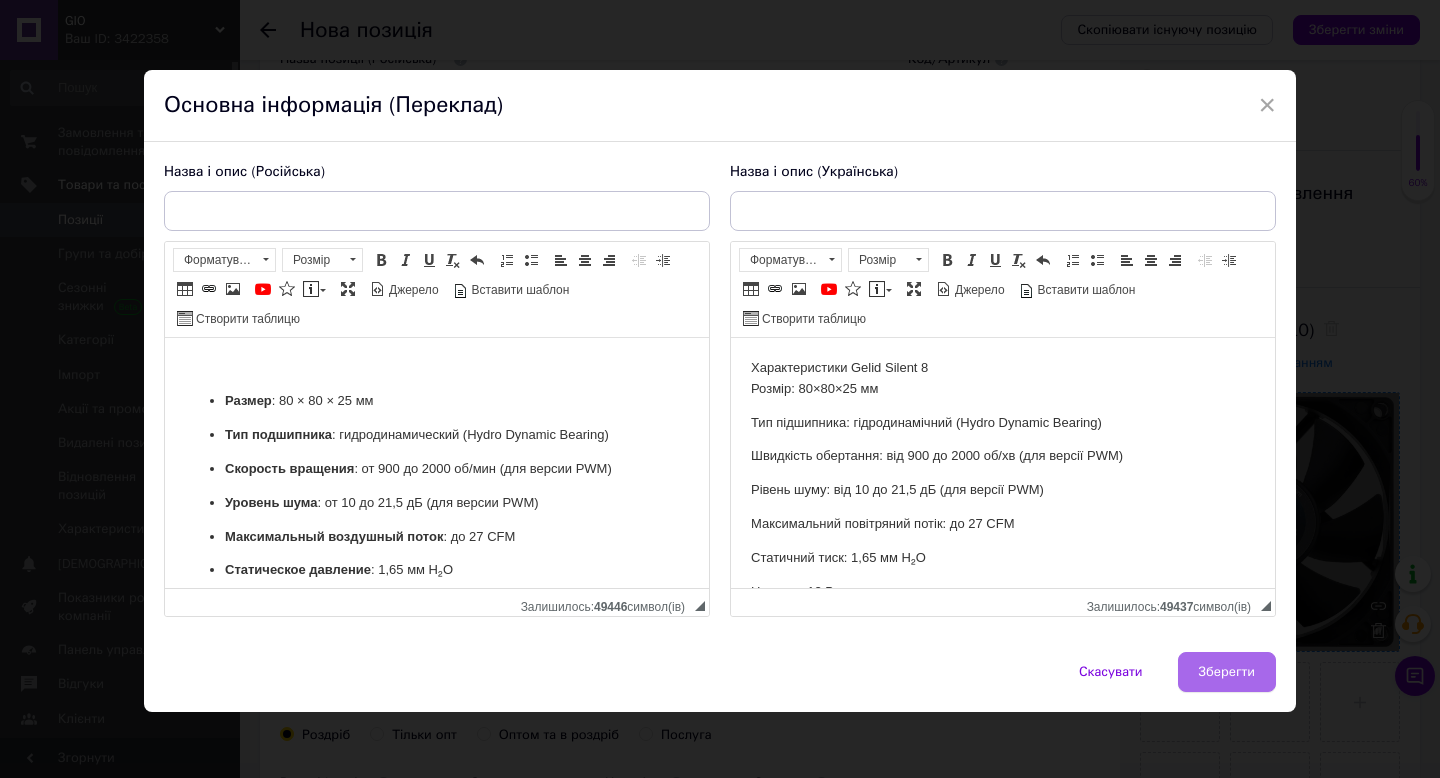 click on "Зберегти" at bounding box center (1227, 672) 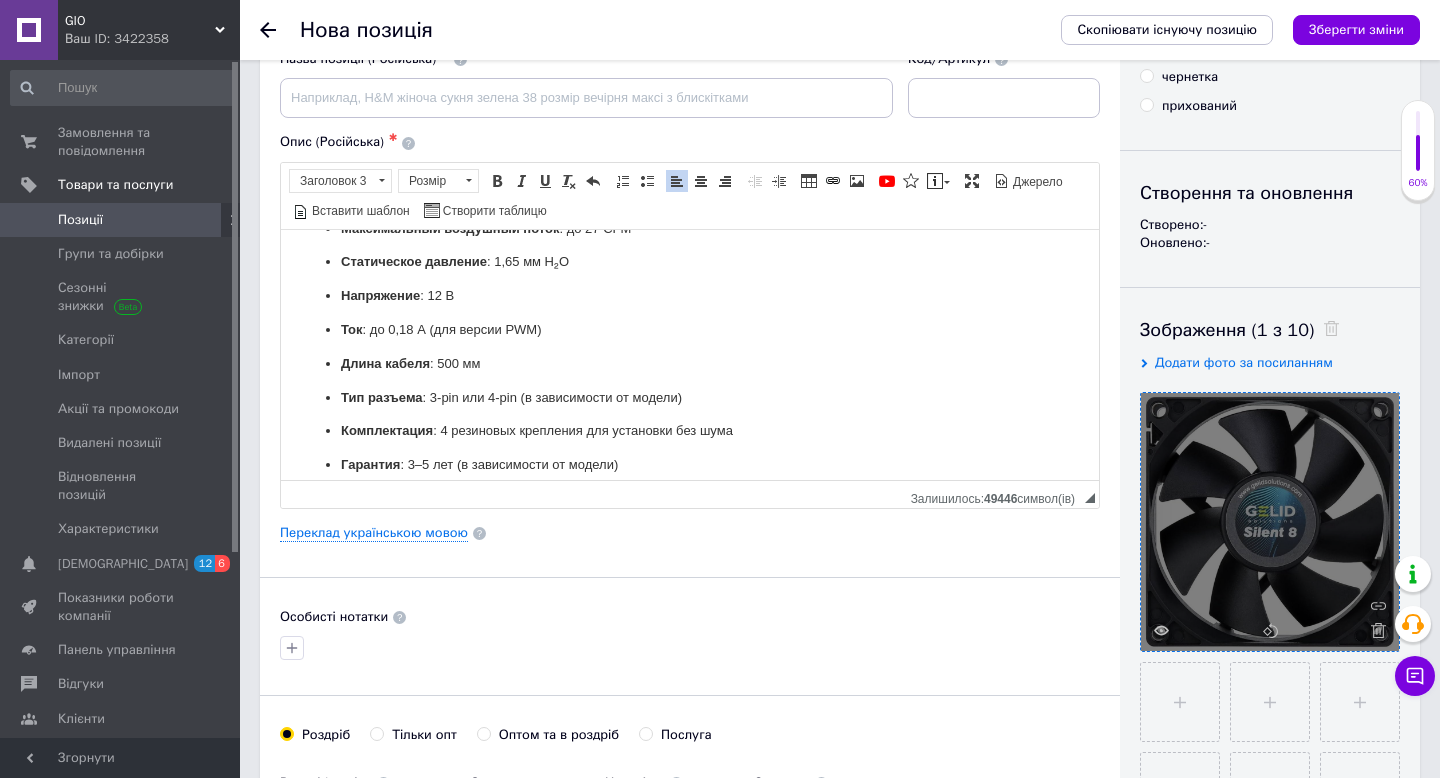 scroll, scrollTop: 188, scrollLeft: 0, axis: vertical 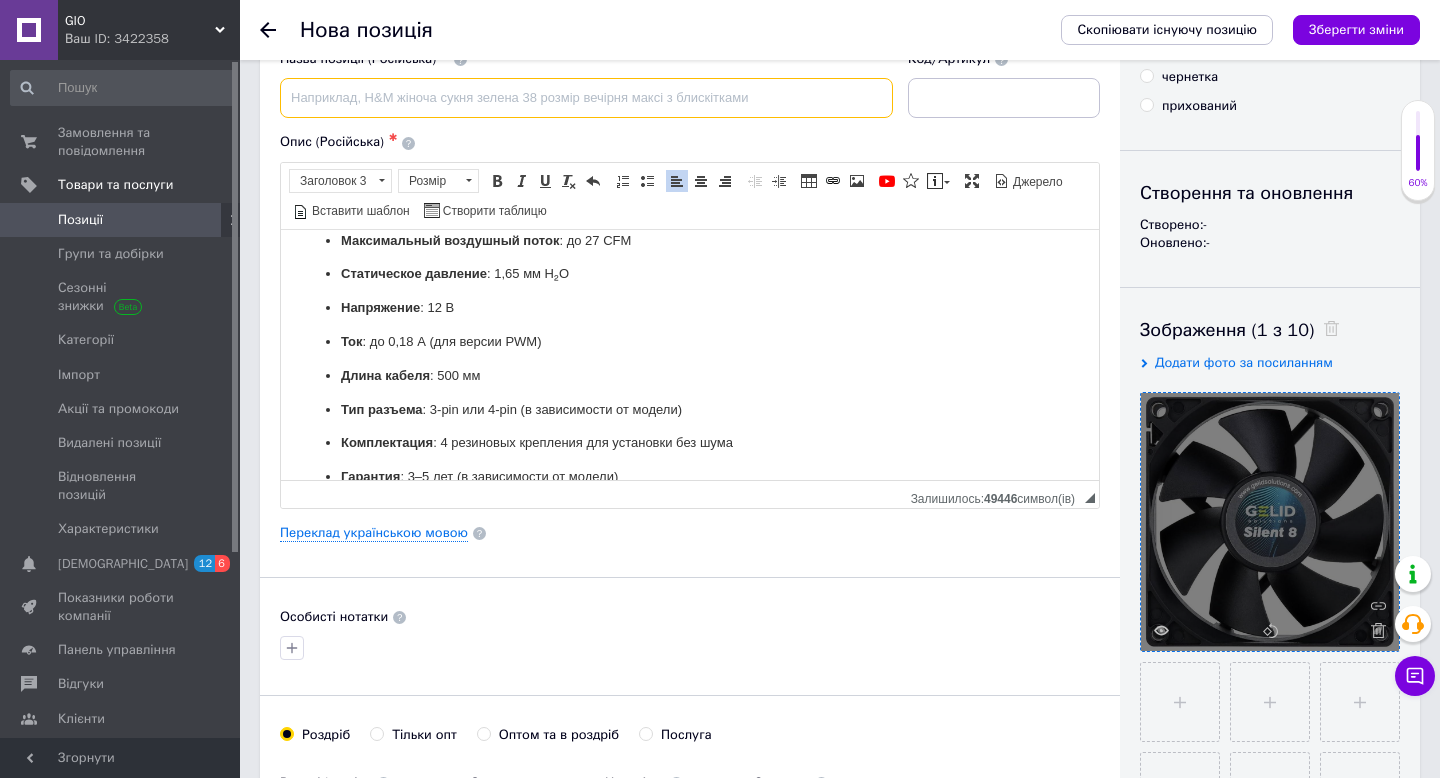 click at bounding box center [586, 98] 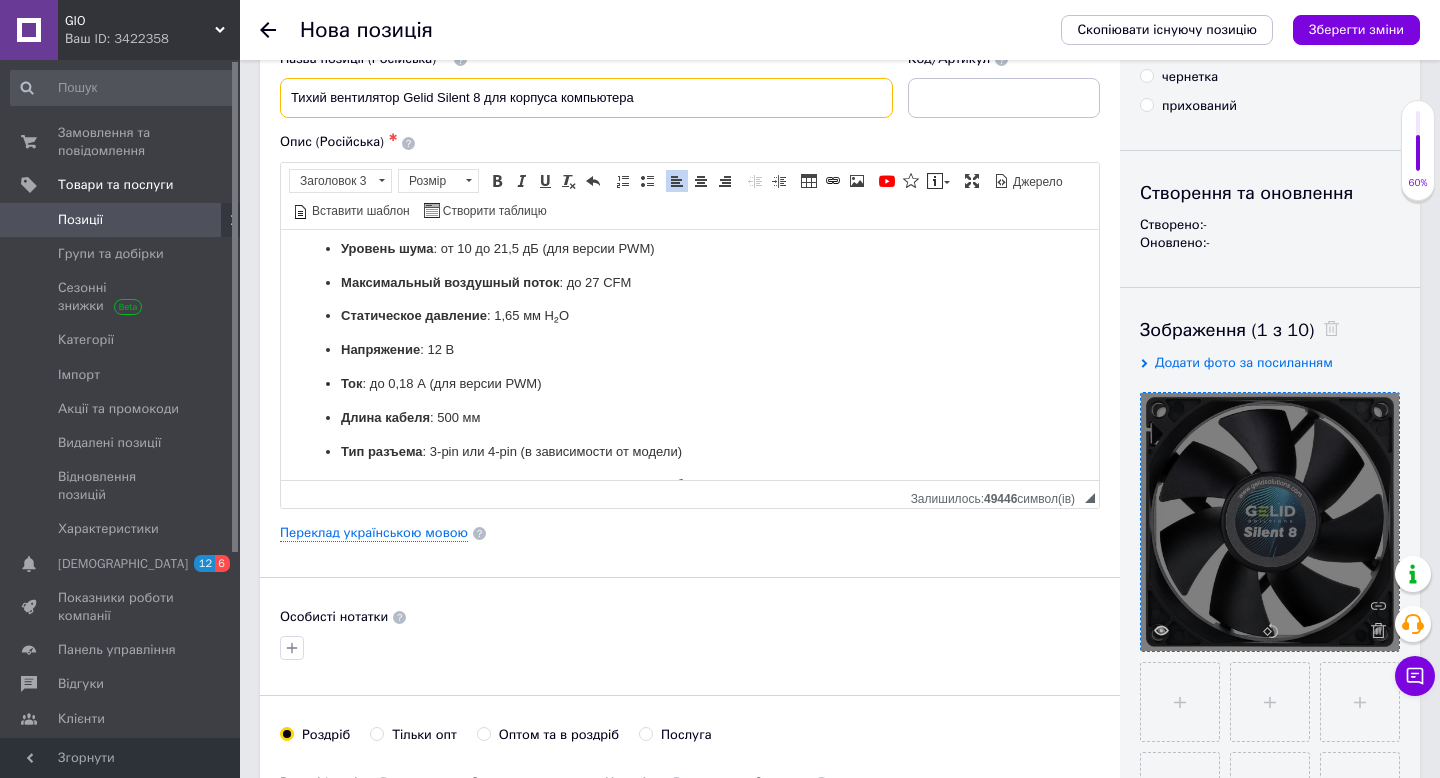 scroll, scrollTop: 144, scrollLeft: 0, axis: vertical 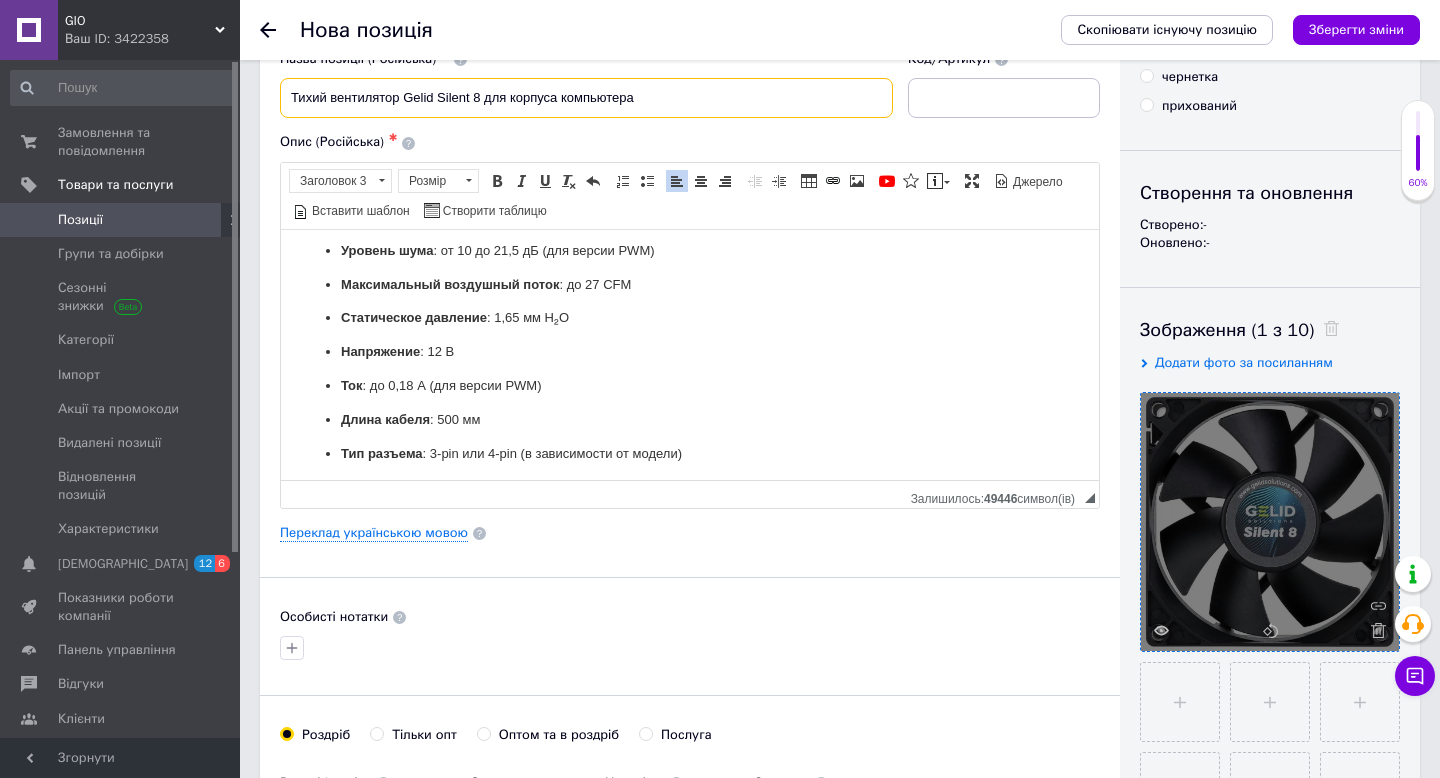 type on "Тихий вентилятор Gelid Silent 8 для корпуса компьютера" 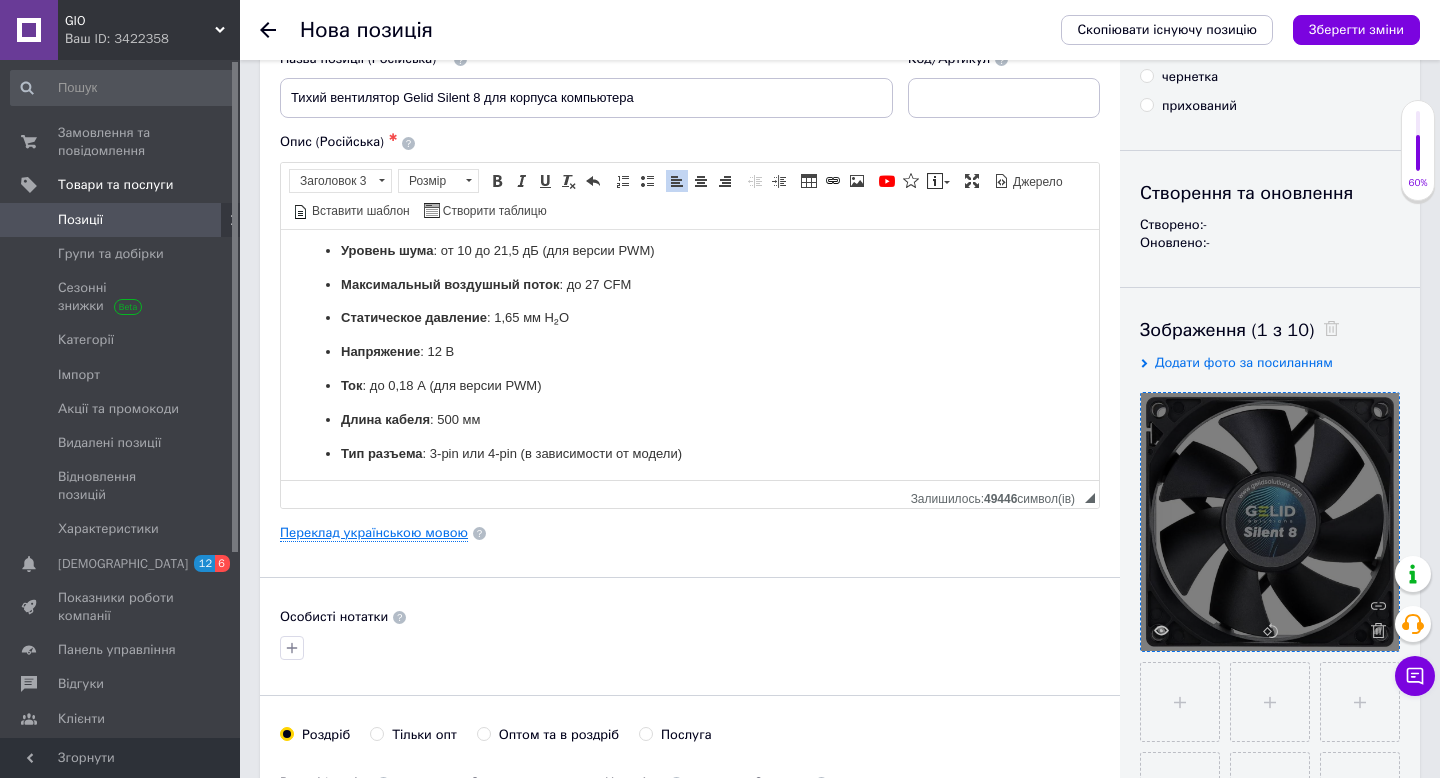 click on "Переклад українською мовою" at bounding box center (374, 533) 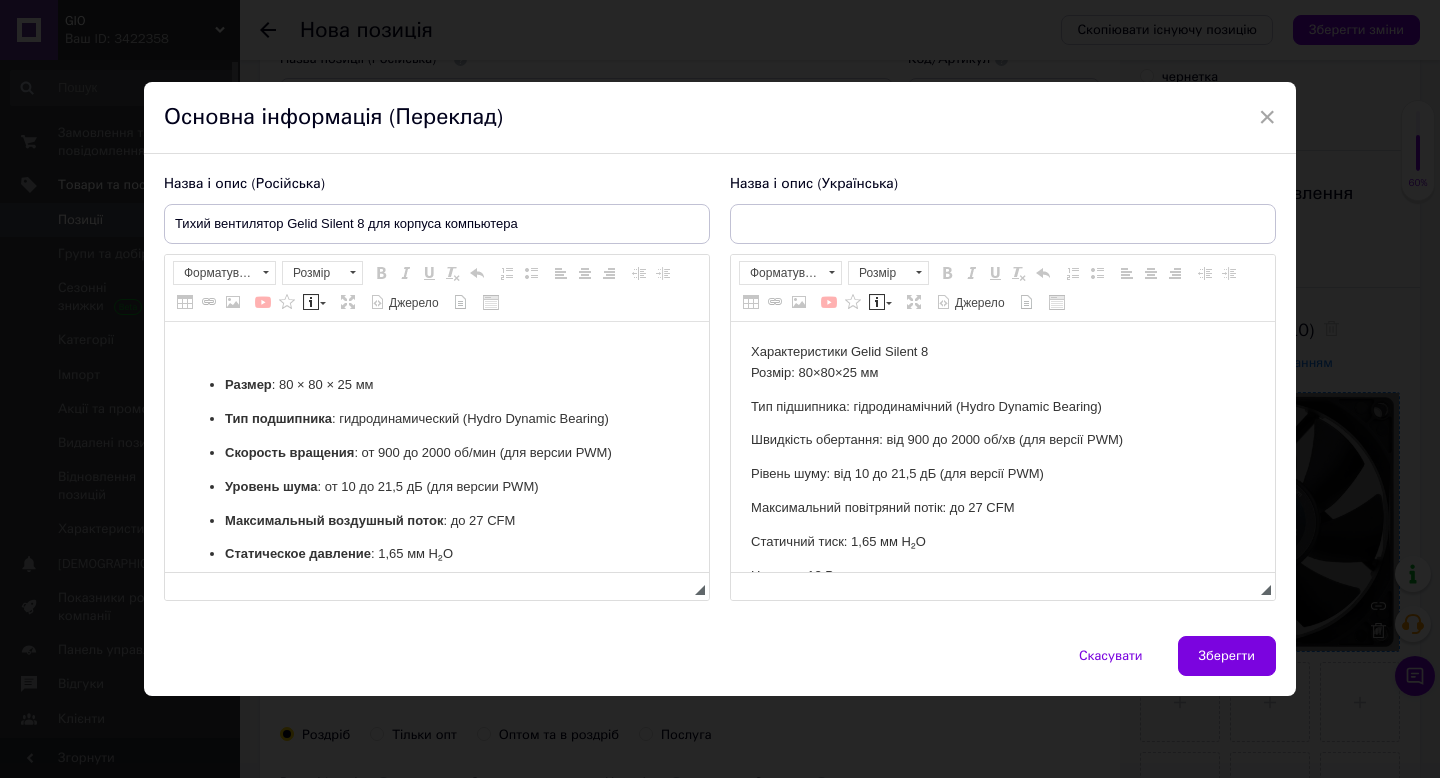 scroll, scrollTop: 0, scrollLeft: 0, axis: both 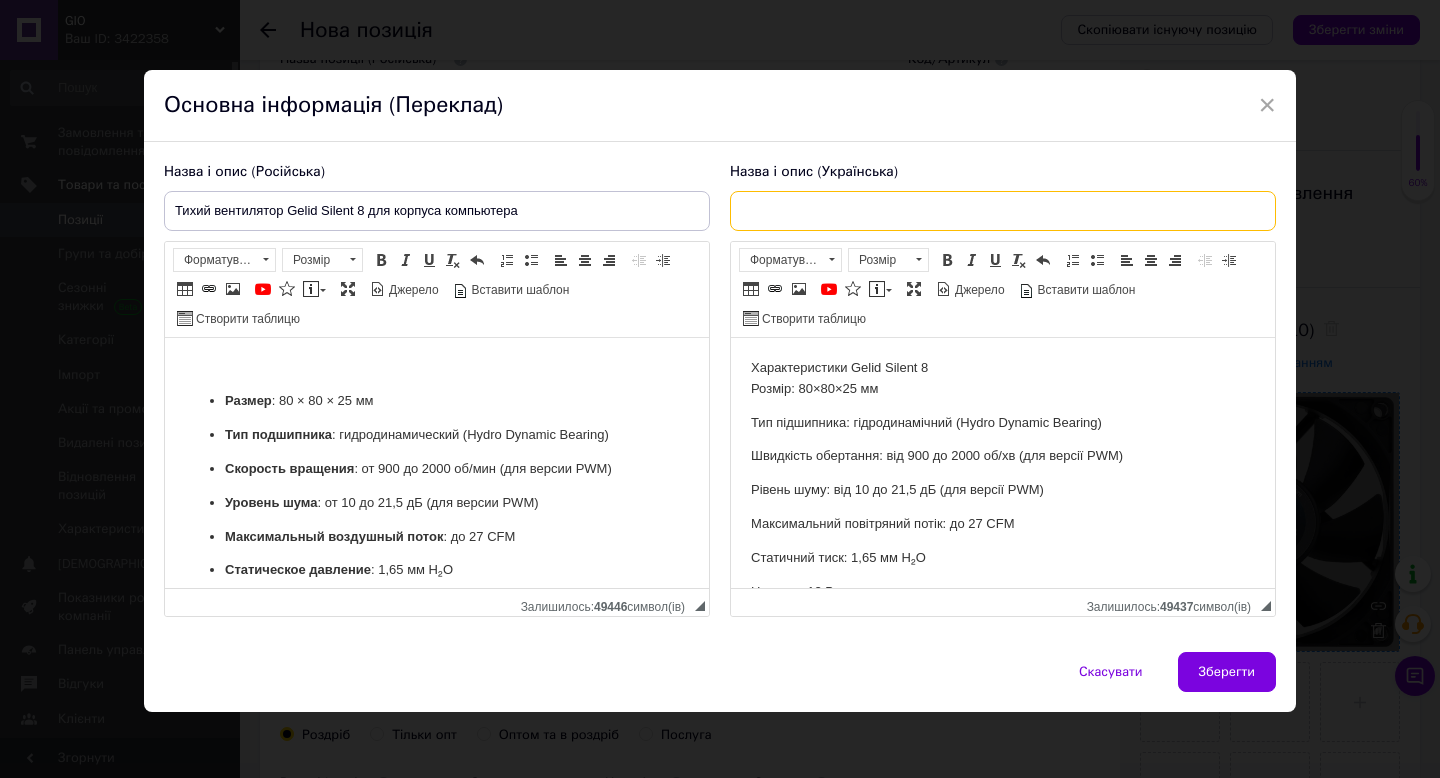 click at bounding box center (1003, 211) 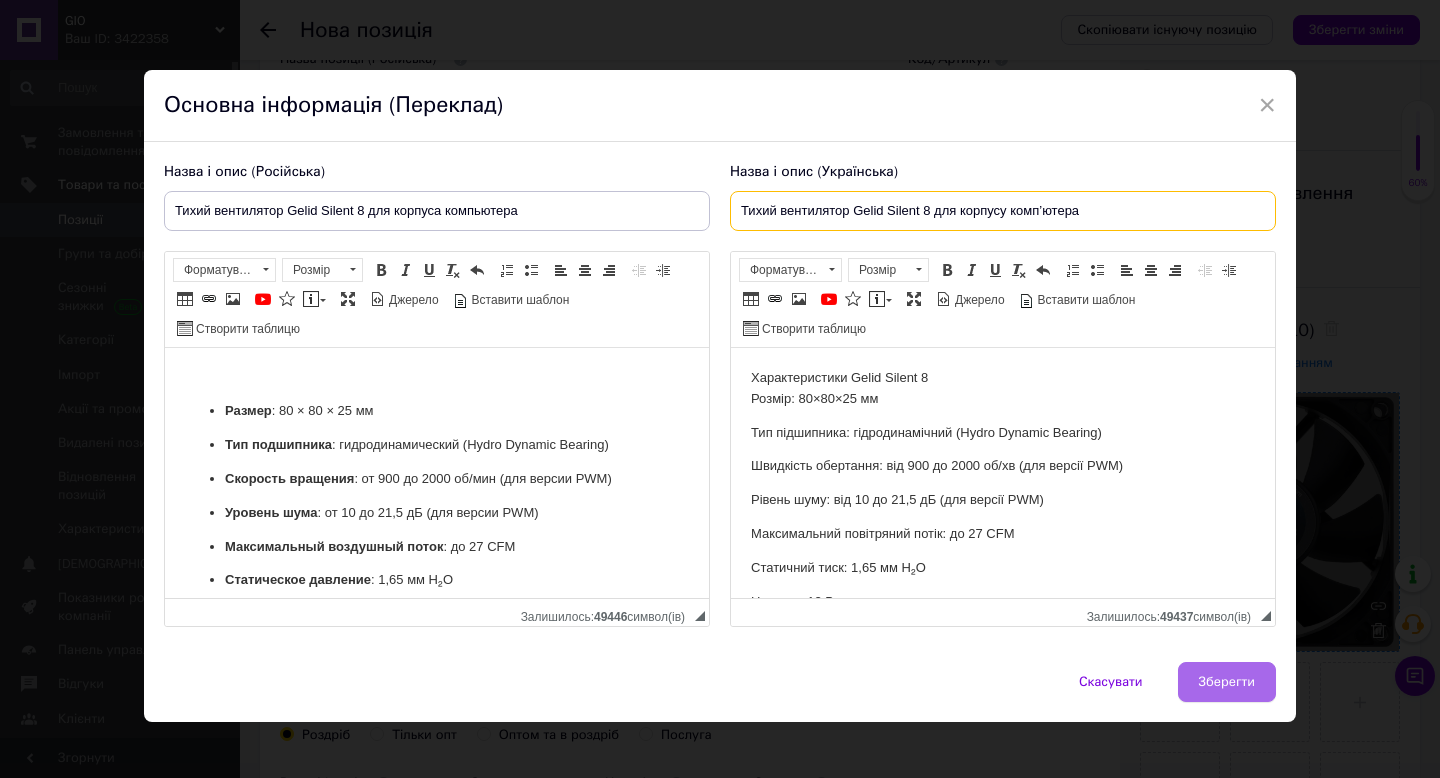 type on "Тихий вентилятор Gelid Silent 8 для корпусу комп’ютера" 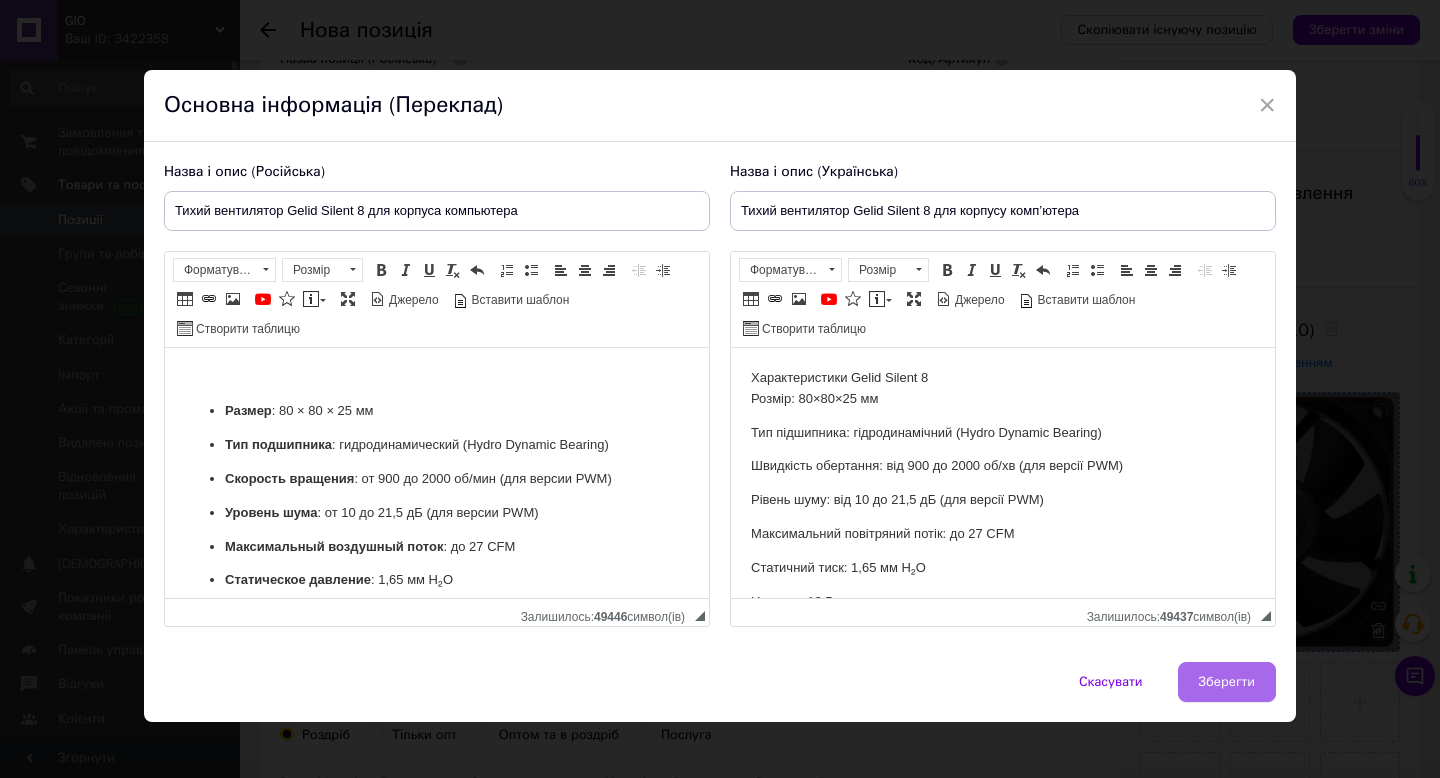 click on "Зберегти" at bounding box center [1227, 682] 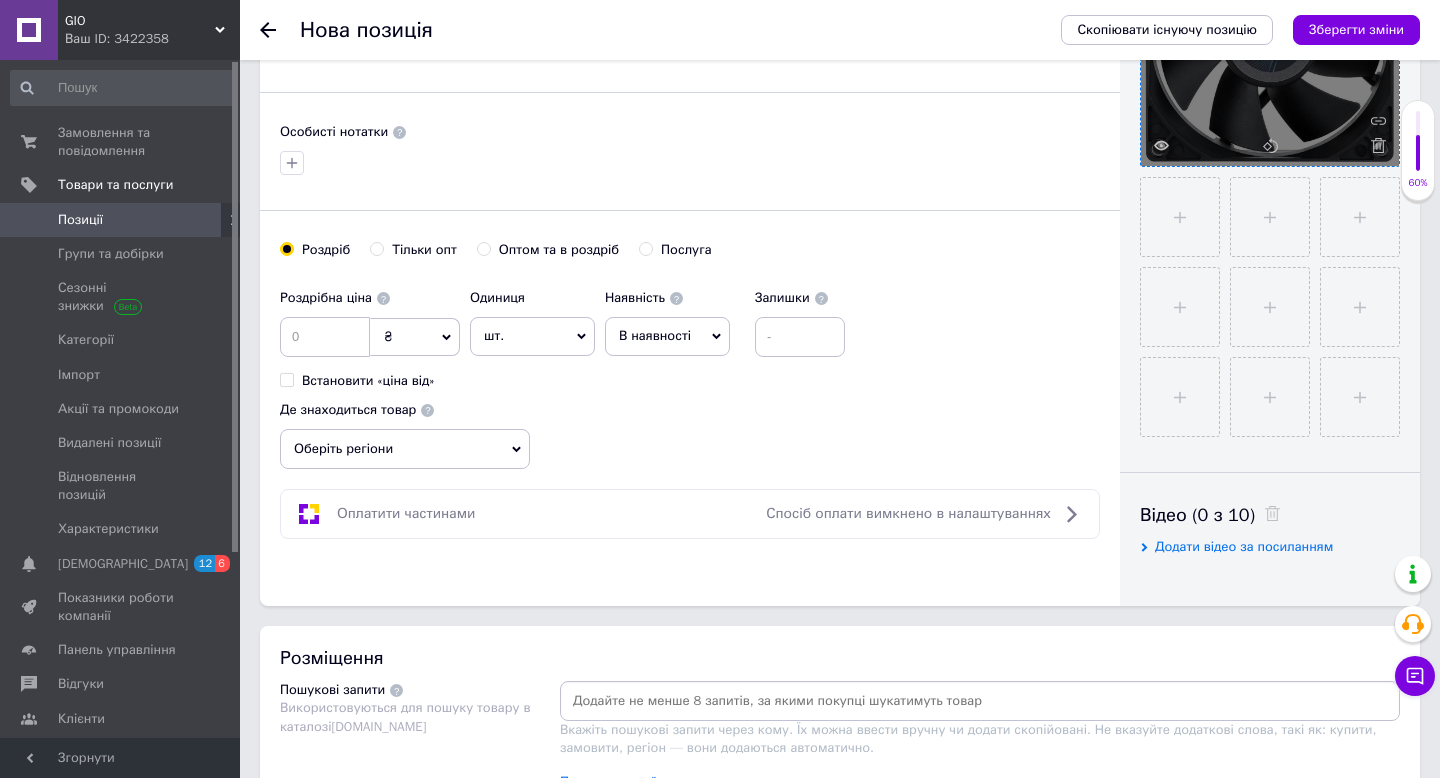 scroll, scrollTop: 592, scrollLeft: 0, axis: vertical 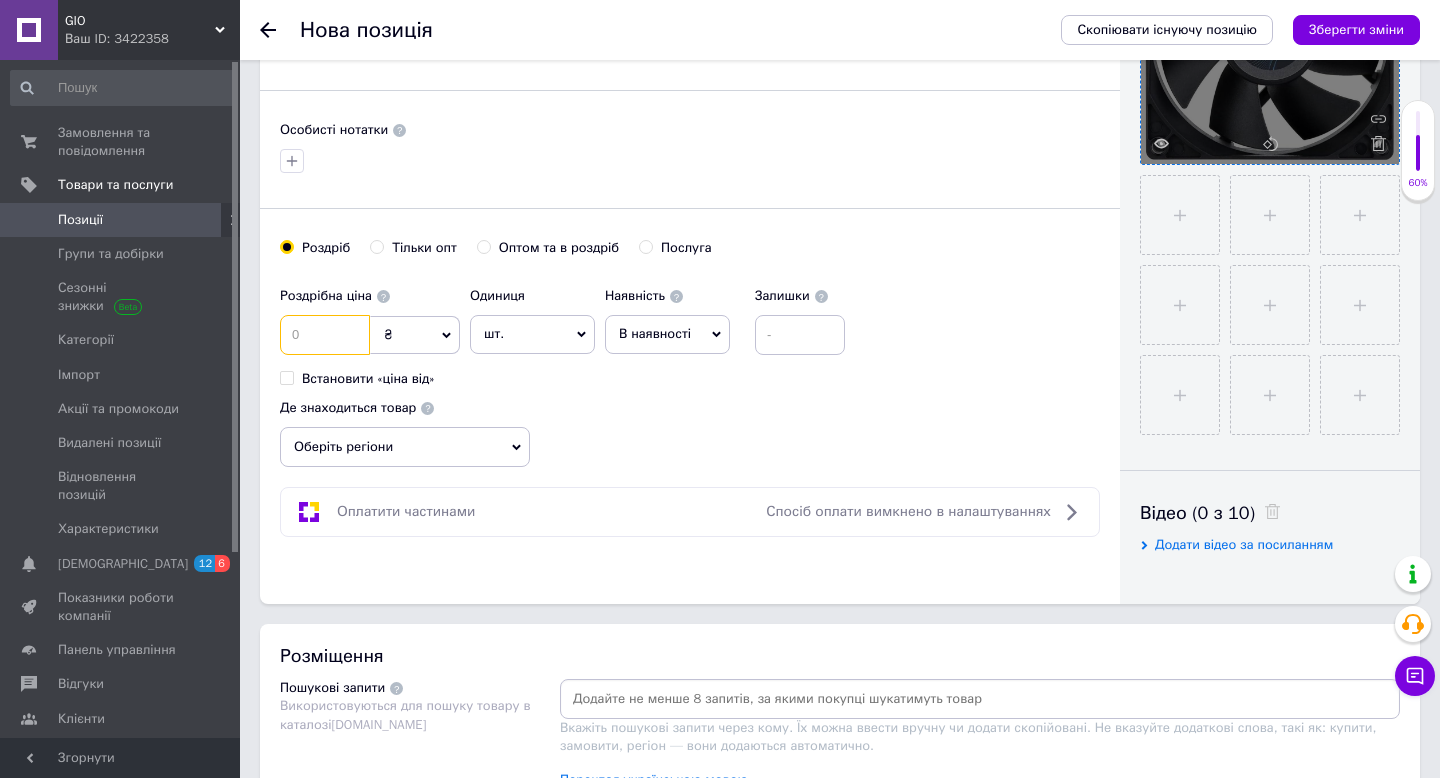 click at bounding box center [325, 335] 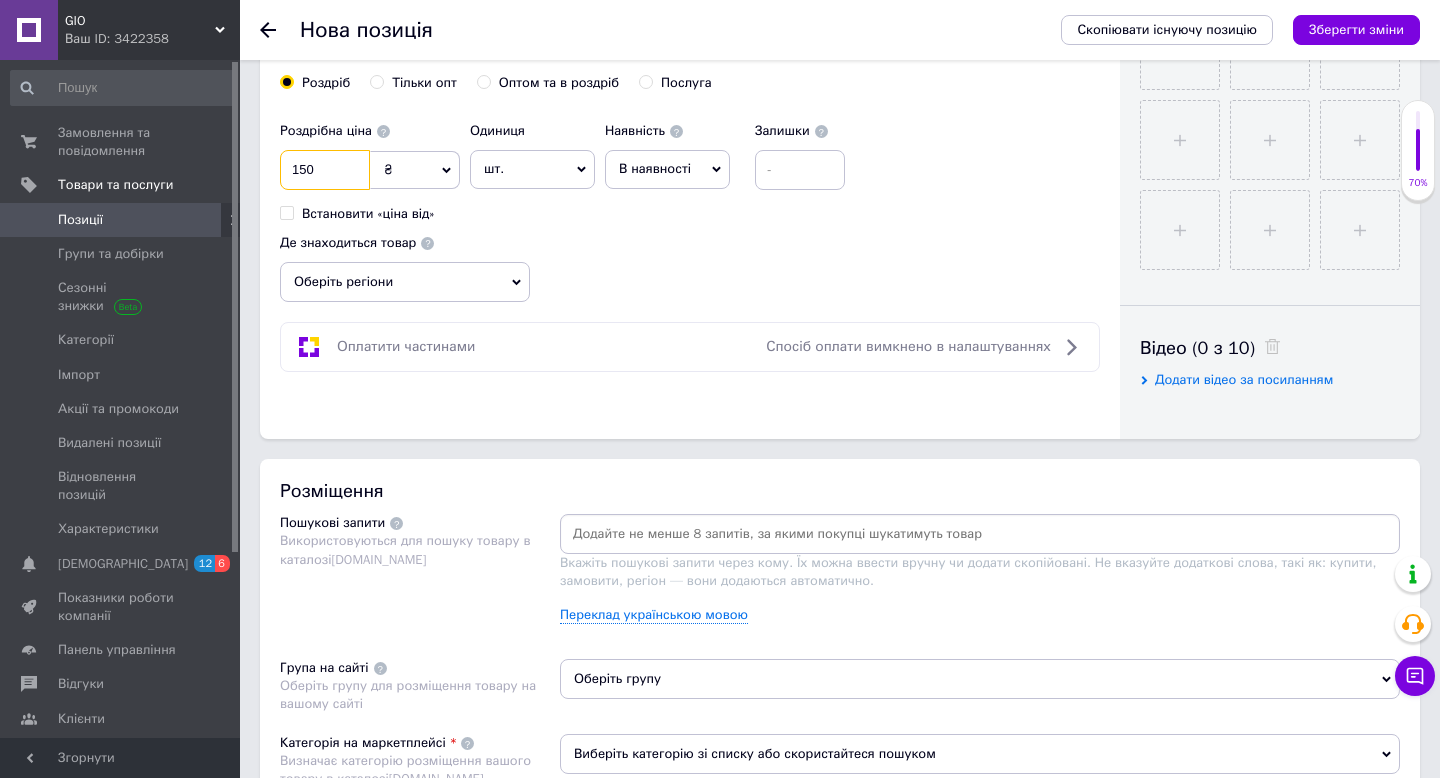 scroll, scrollTop: 791, scrollLeft: 0, axis: vertical 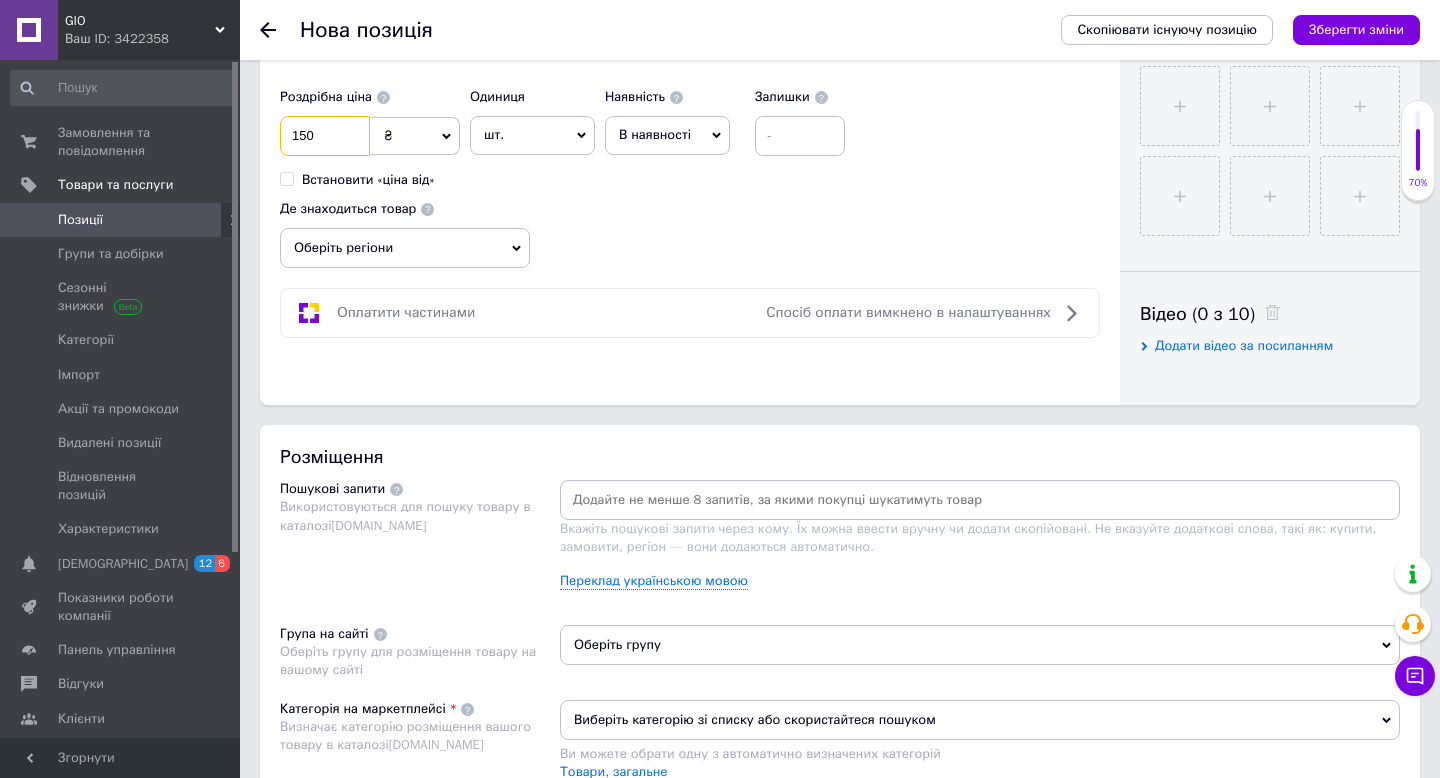 type on "150" 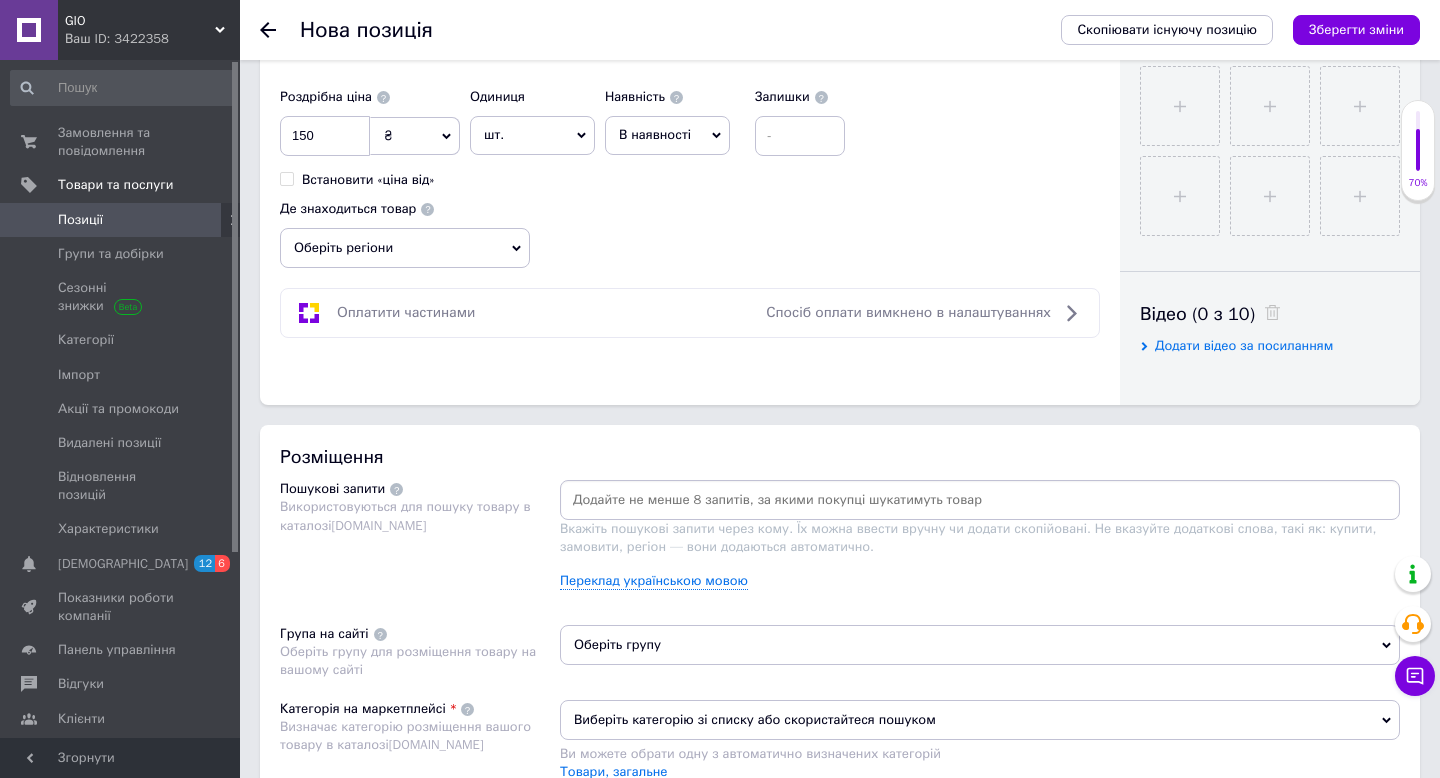 click at bounding box center (980, 500) 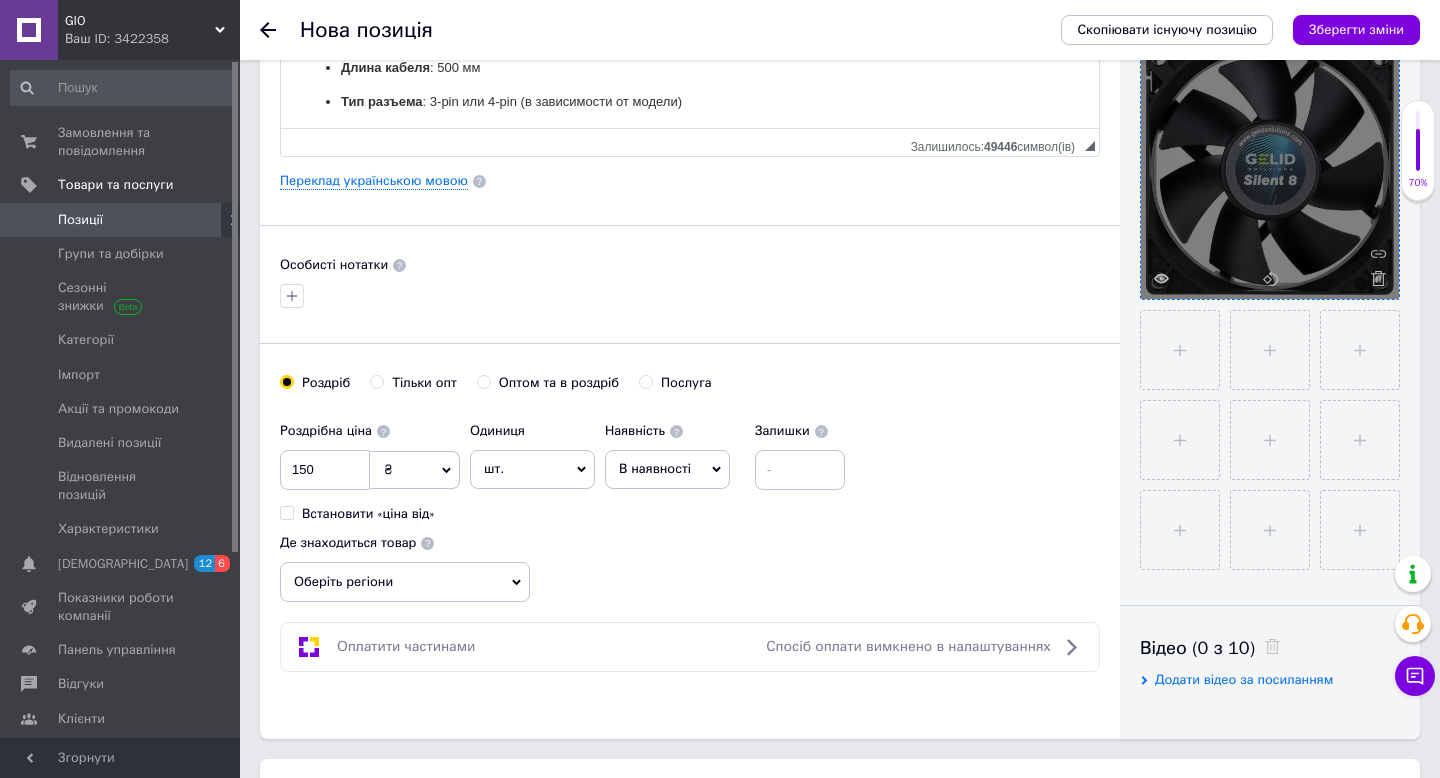 scroll, scrollTop: 0, scrollLeft: 0, axis: both 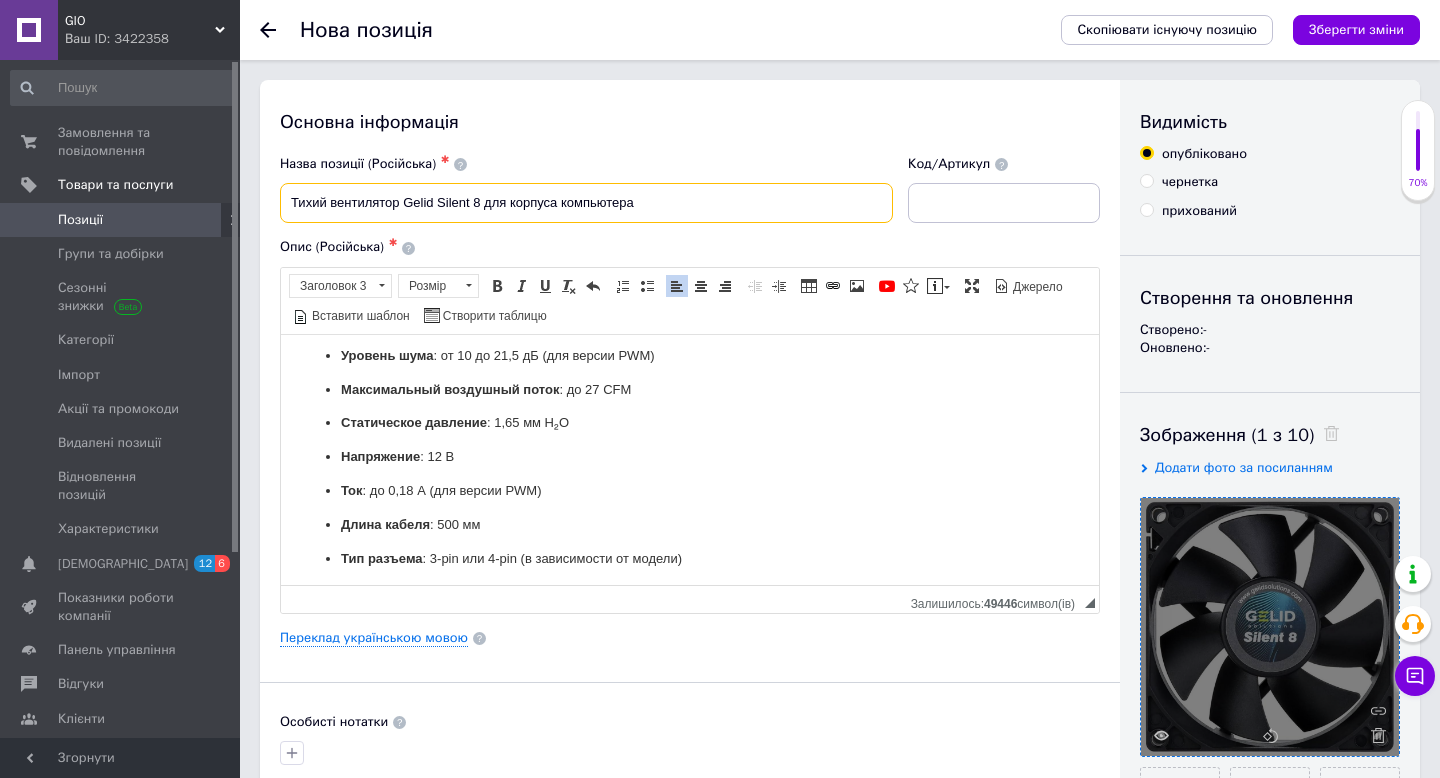 drag, startPoint x: 660, startPoint y: 206, endPoint x: 269, endPoint y: 203, distance: 391.0115 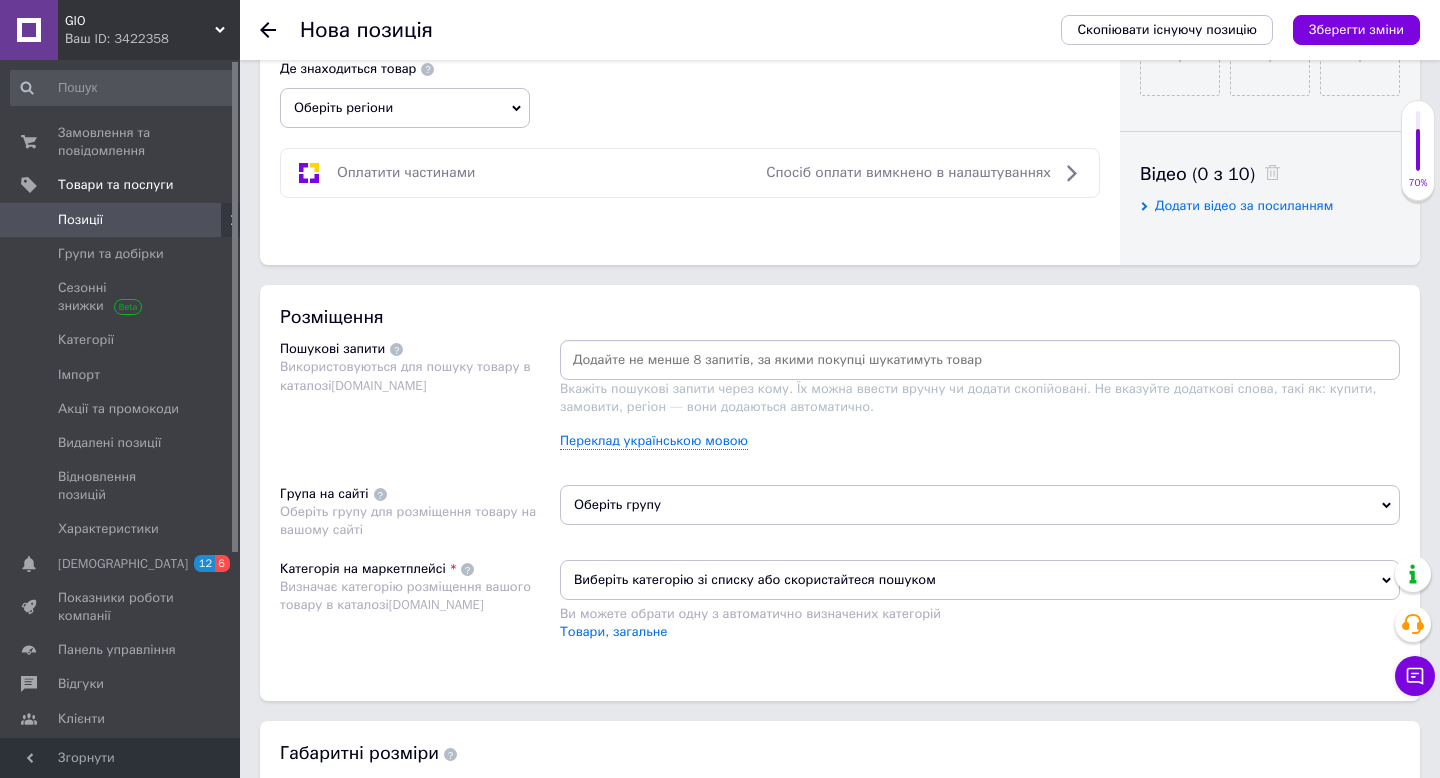 scroll, scrollTop: 1045, scrollLeft: 0, axis: vertical 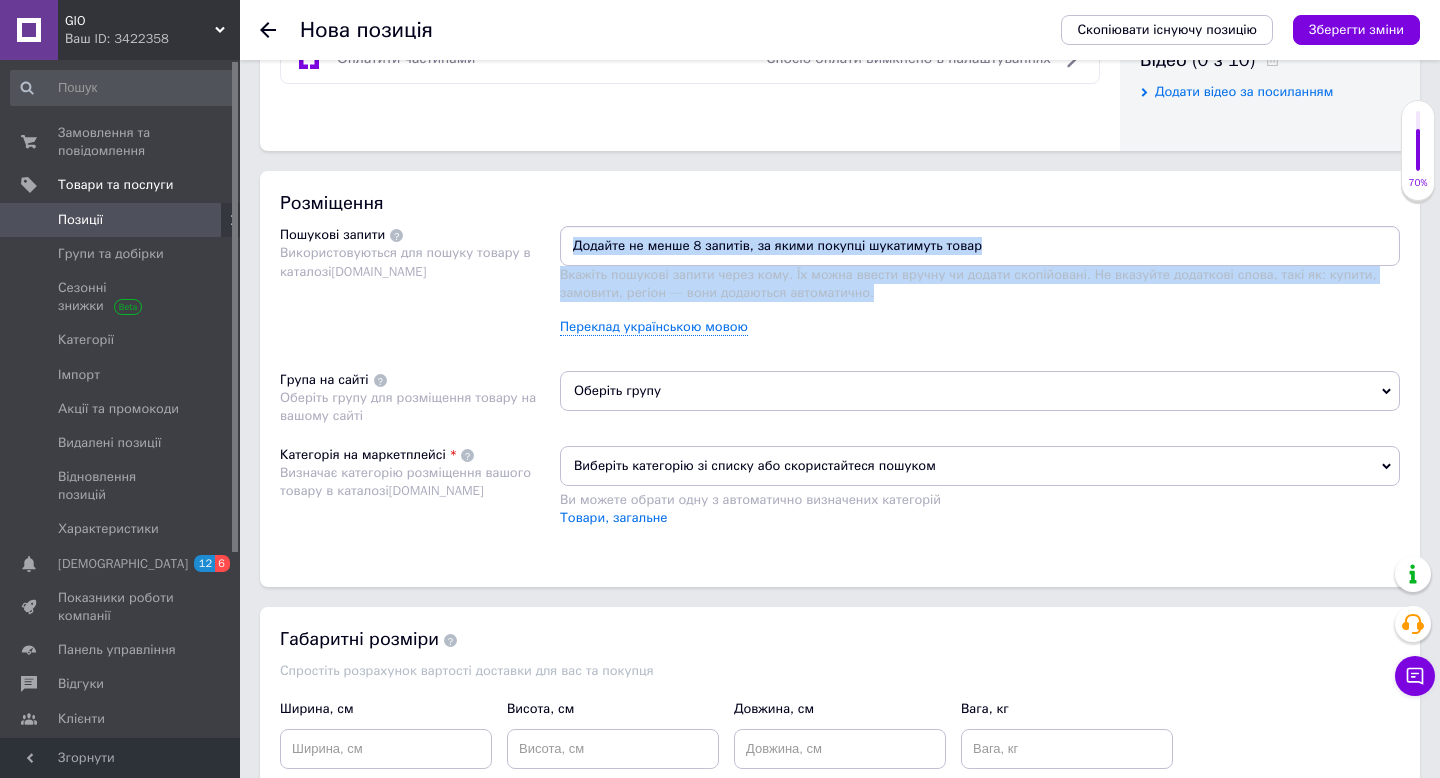 copy on "Вкажіть пошукові запити через кому. Їх можна ввести вручну чи додати скопійовані. Не вказуйте додаткові слова, такі як: купити, замовити, регіон — вони додаються автоматично." 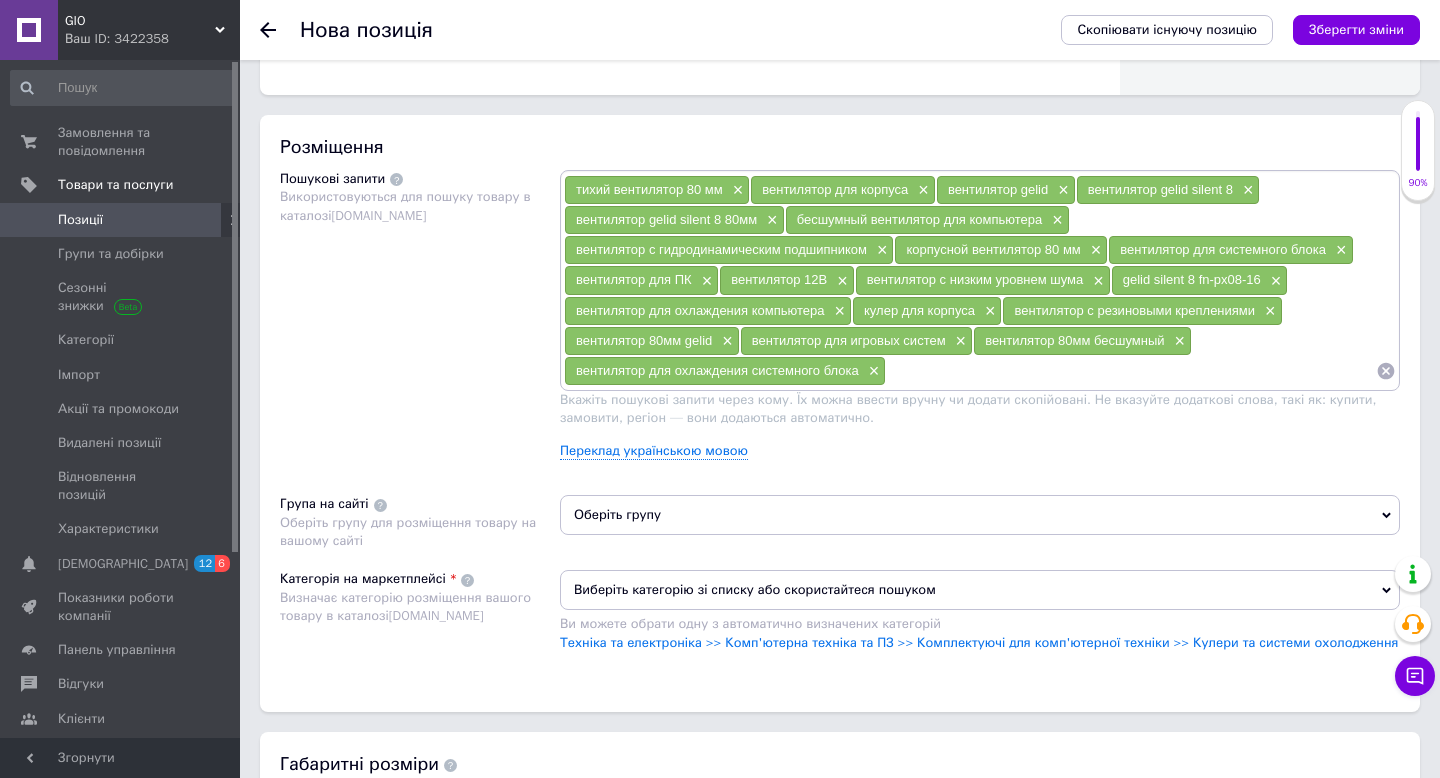 scroll, scrollTop: 1104, scrollLeft: 0, axis: vertical 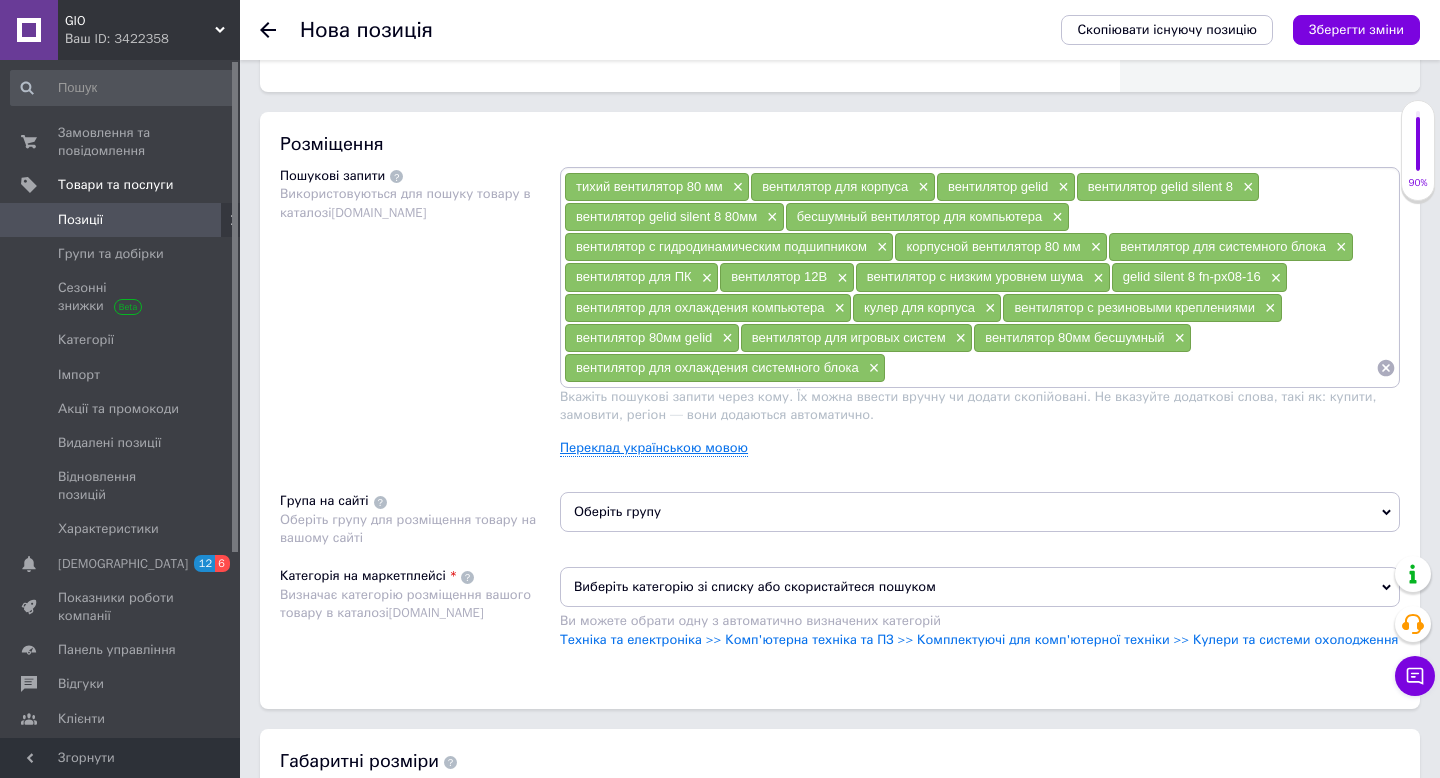 click on "Переклад українською мовою" at bounding box center [654, 448] 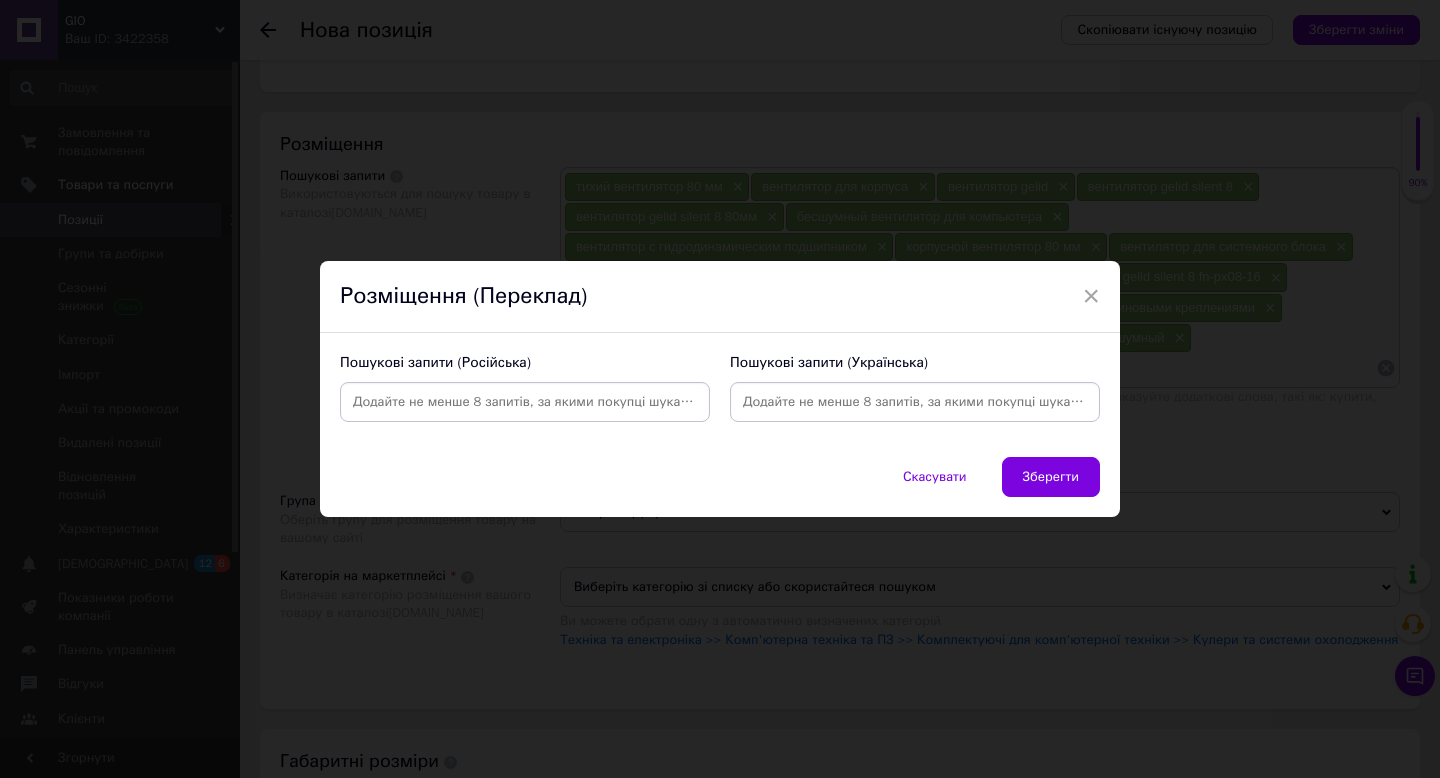click at bounding box center (915, 402) 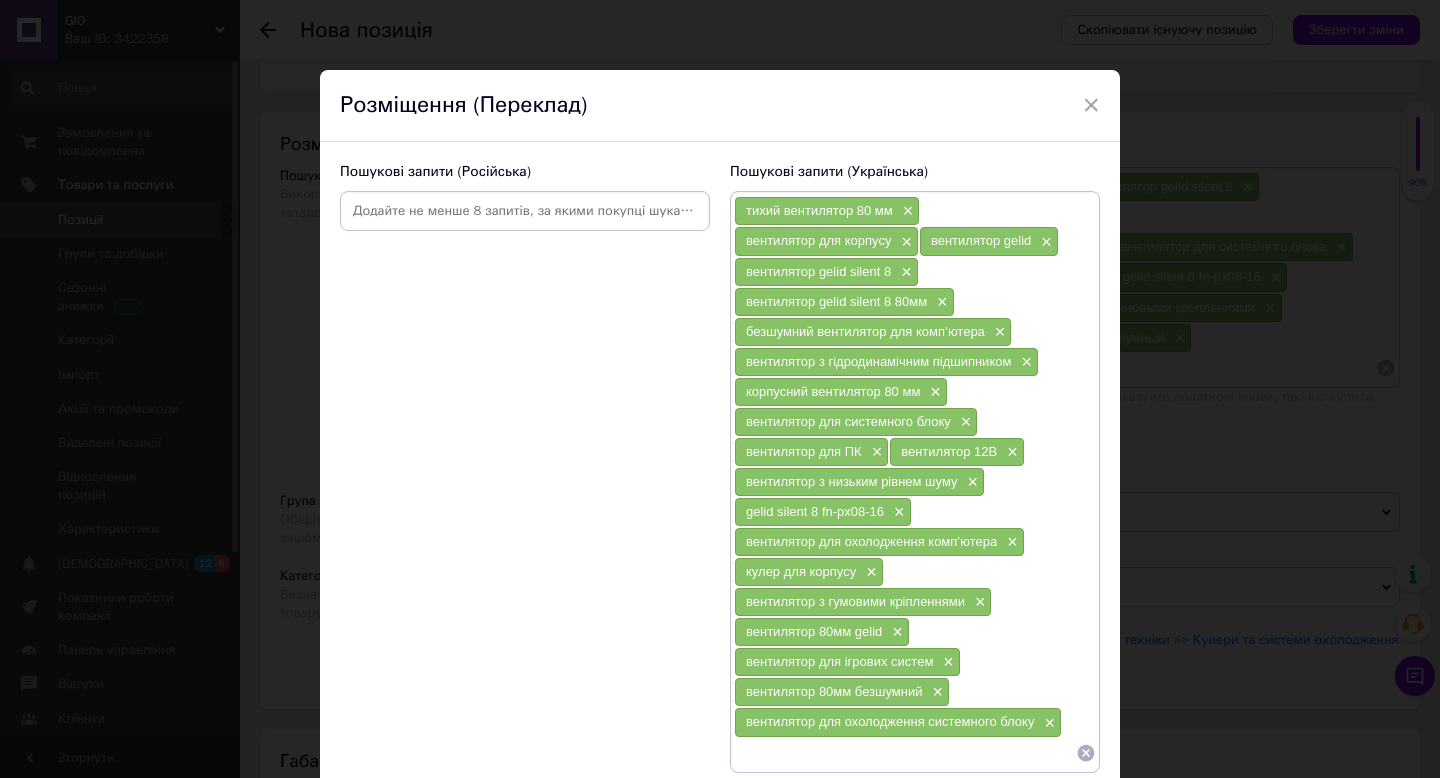 click at bounding box center [525, 211] 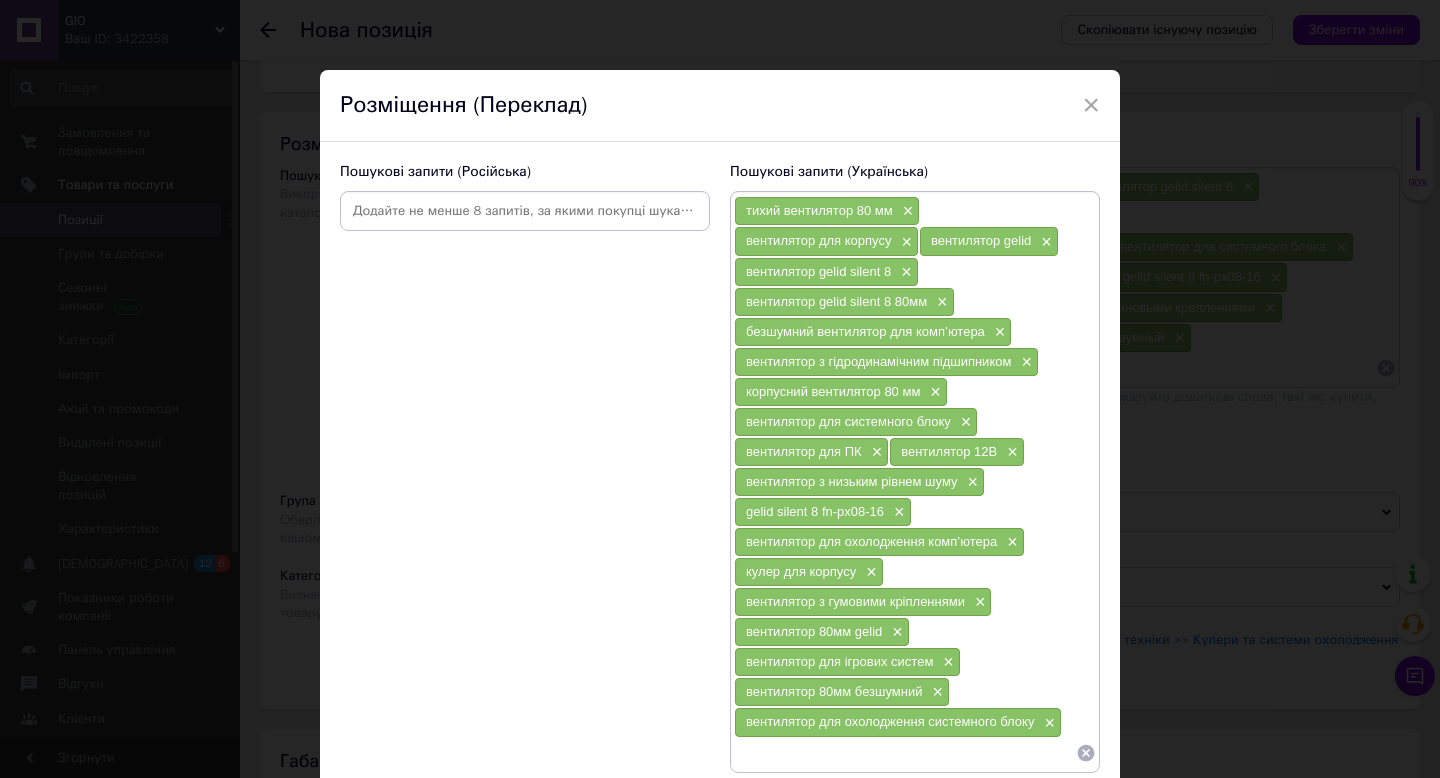 click at bounding box center (525, 211) 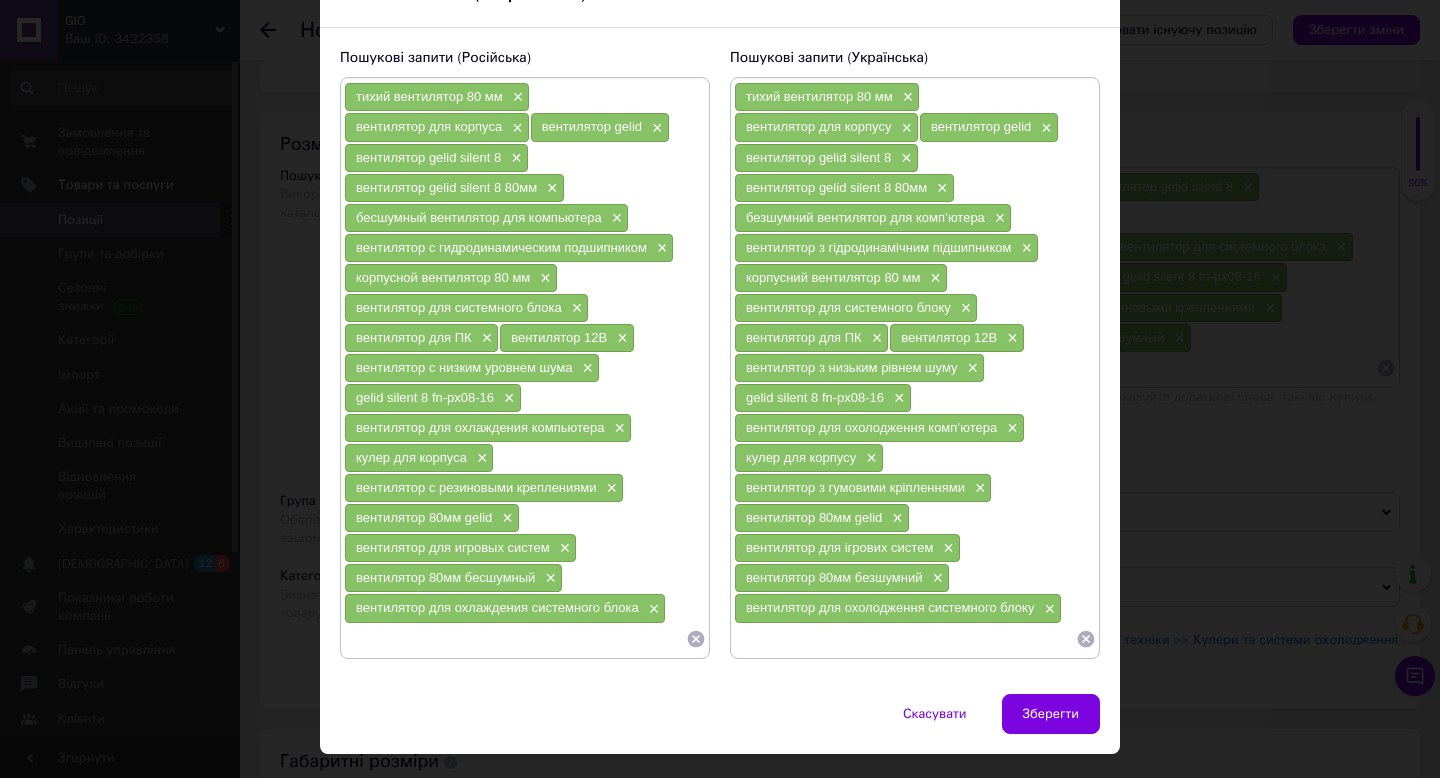 scroll, scrollTop: 161, scrollLeft: 0, axis: vertical 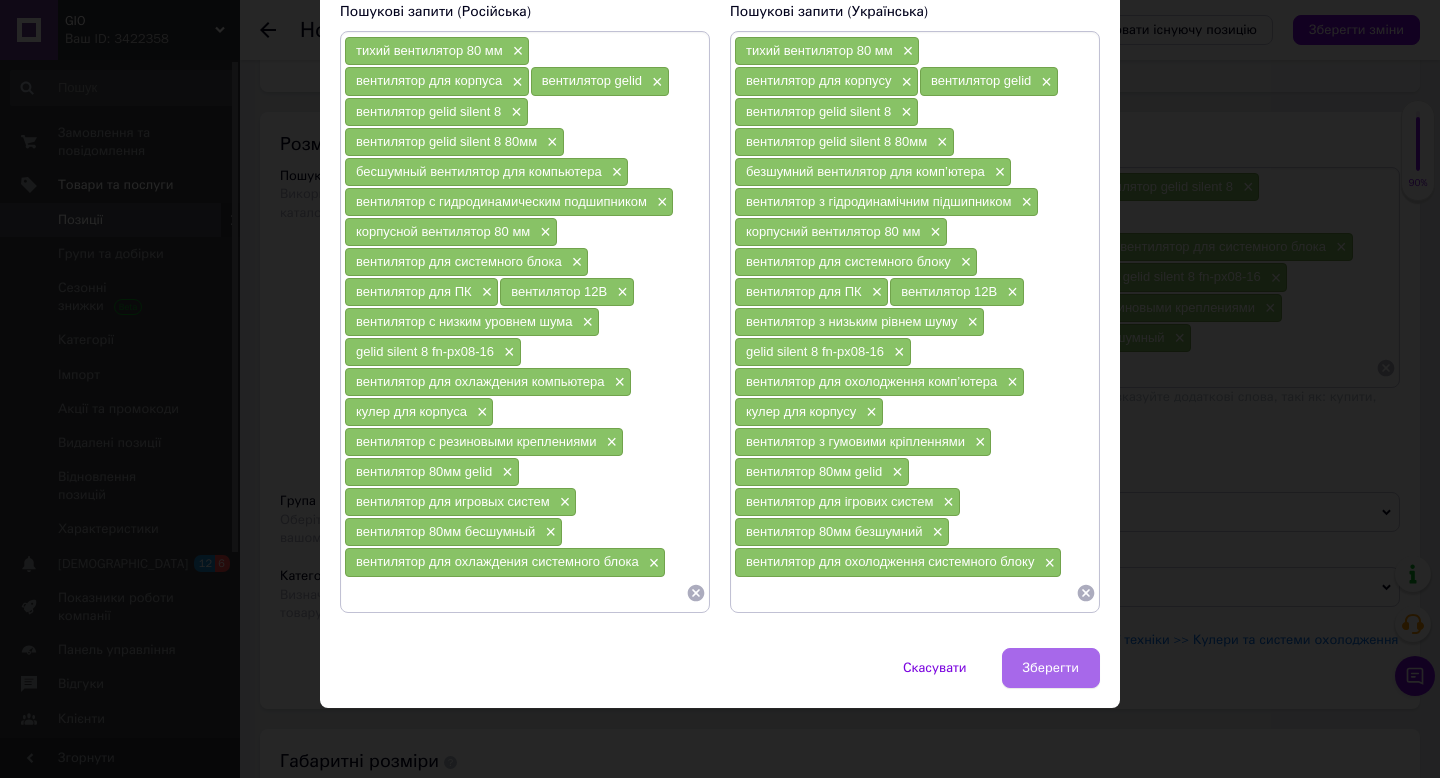 click on "Зберегти" at bounding box center [1051, 668] 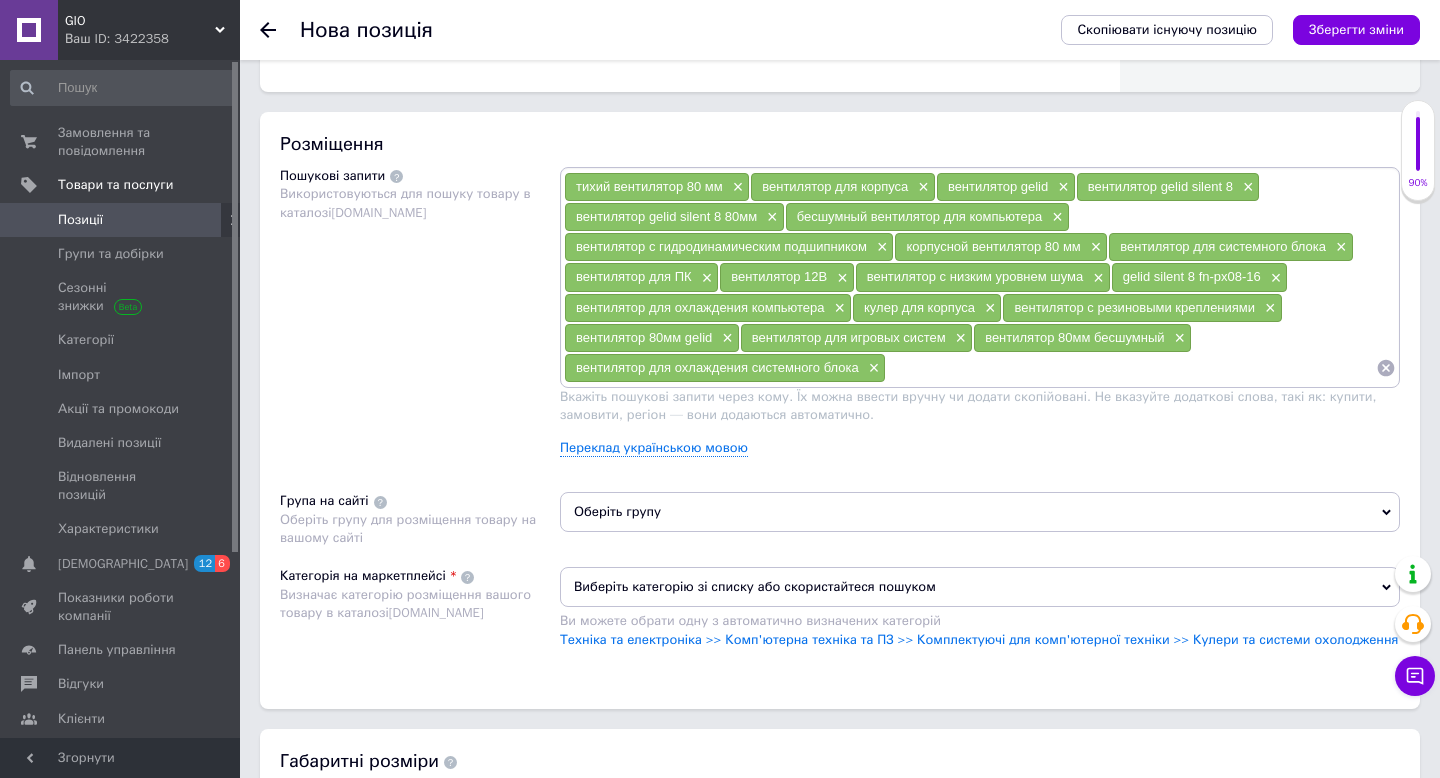 click on "Оберіть групу" at bounding box center [980, 512] 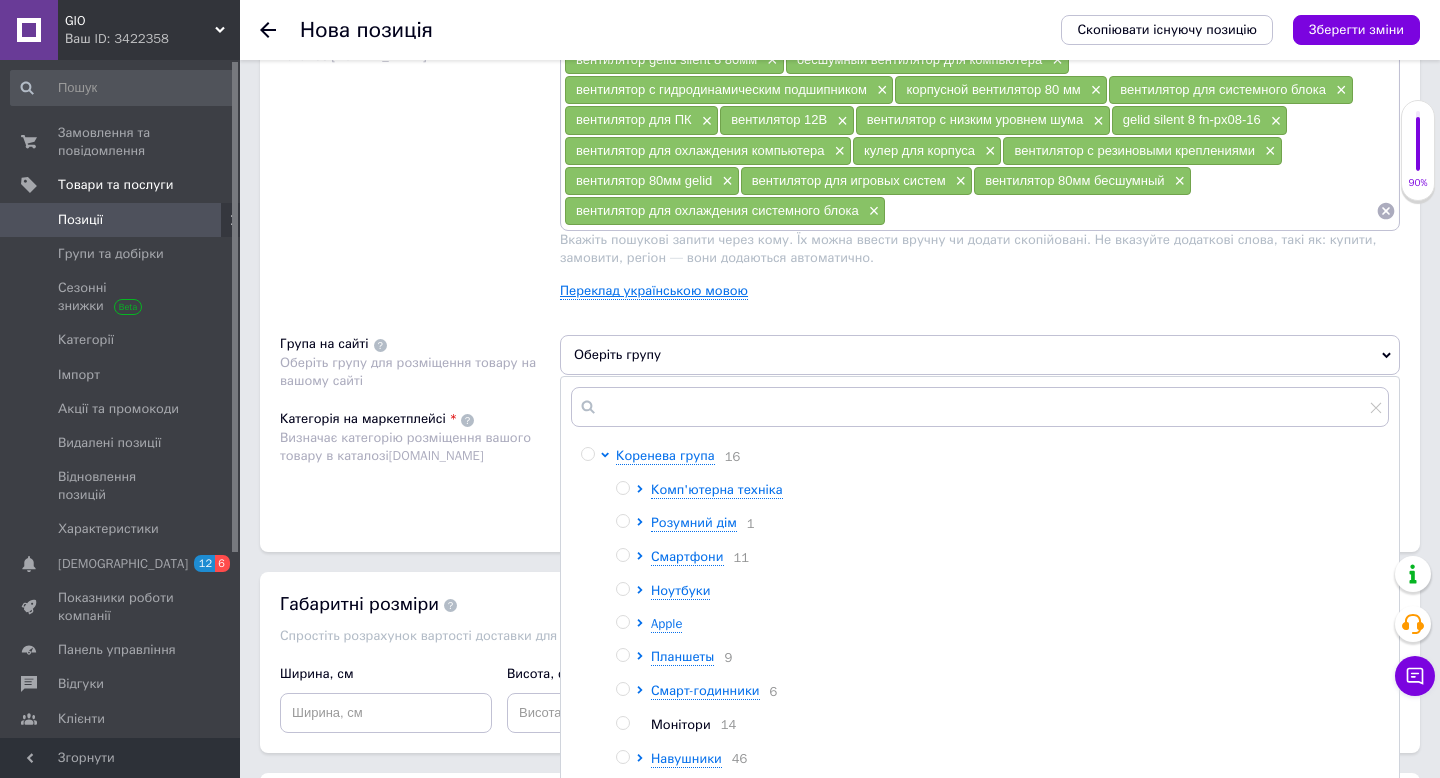 scroll, scrollTop: 1270, scrollLeft: 0, axis: vertical 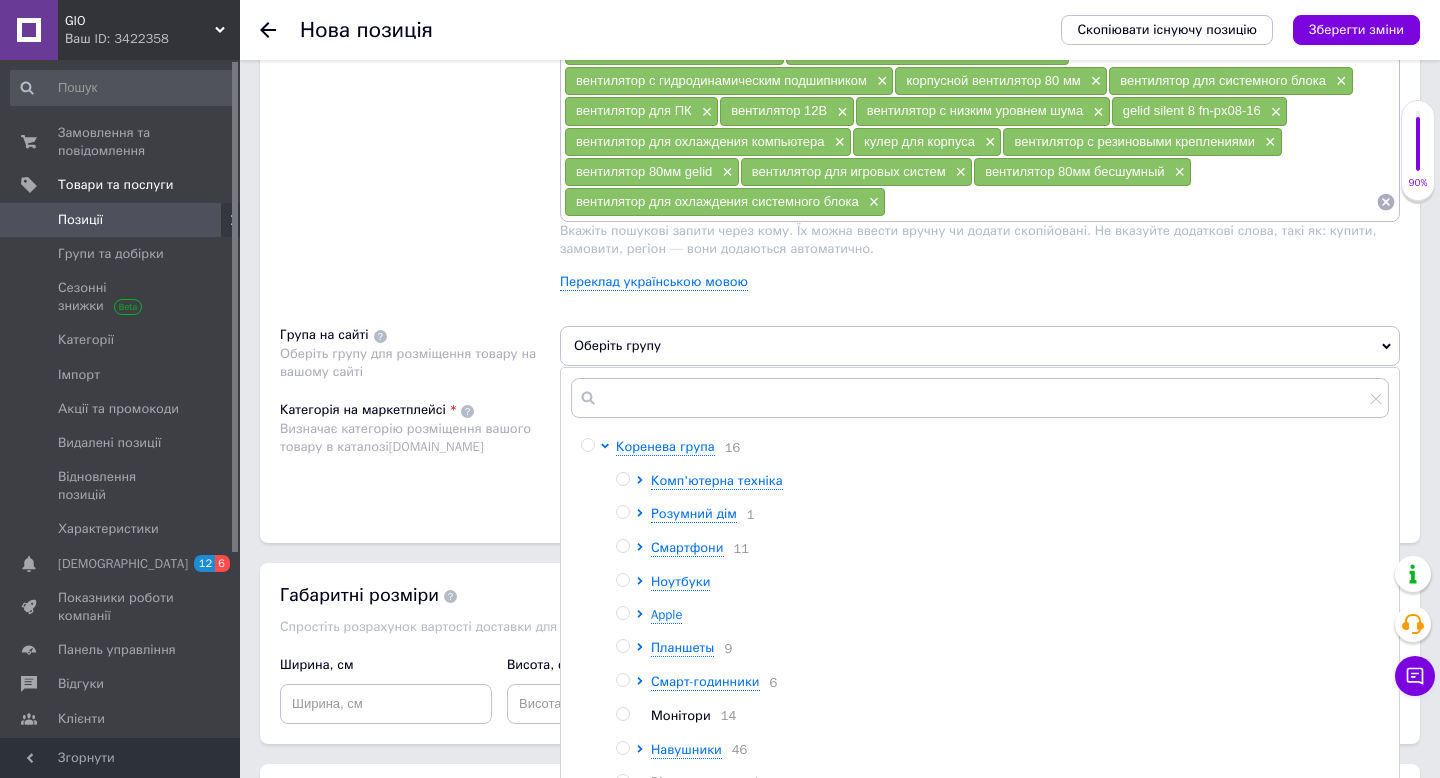click at bounding box center [622, 479] 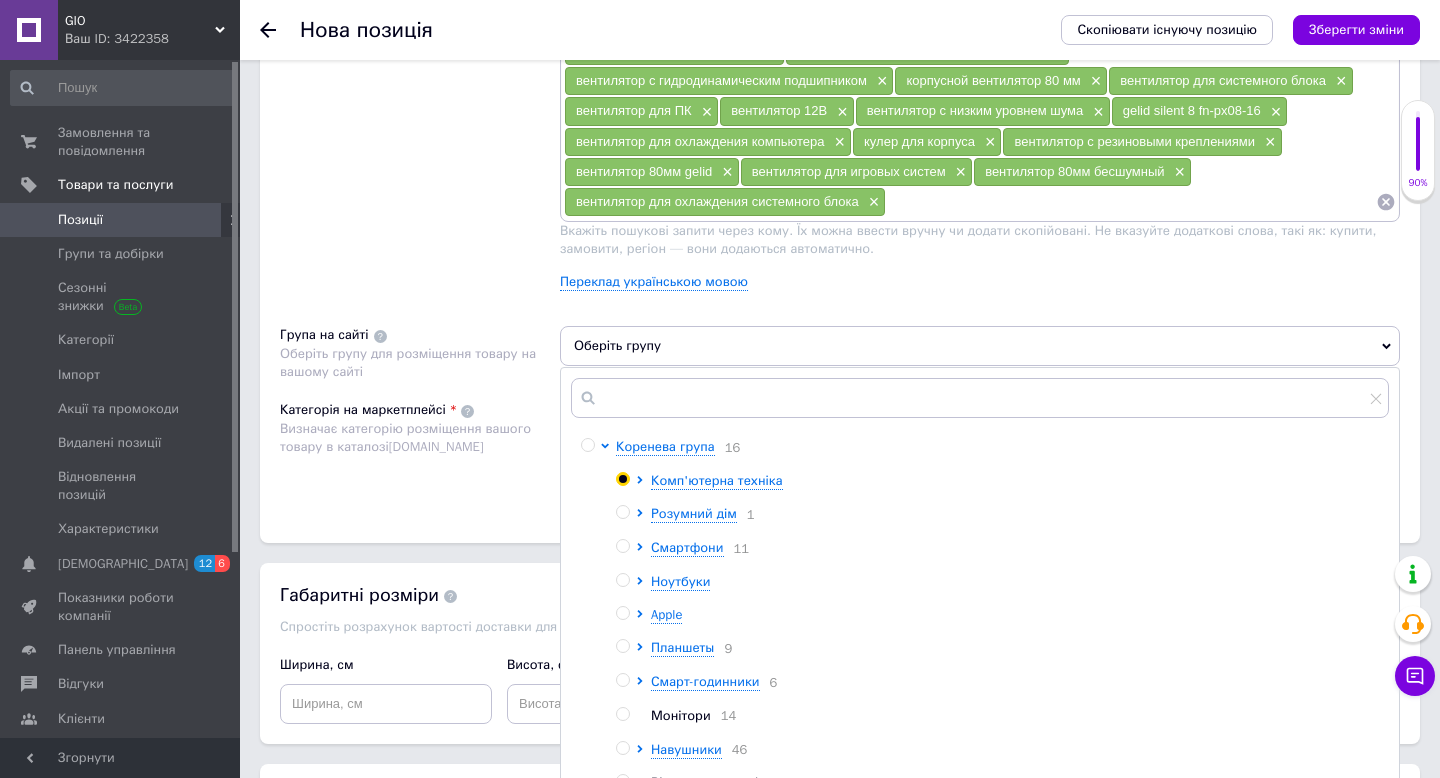 radio on "true" 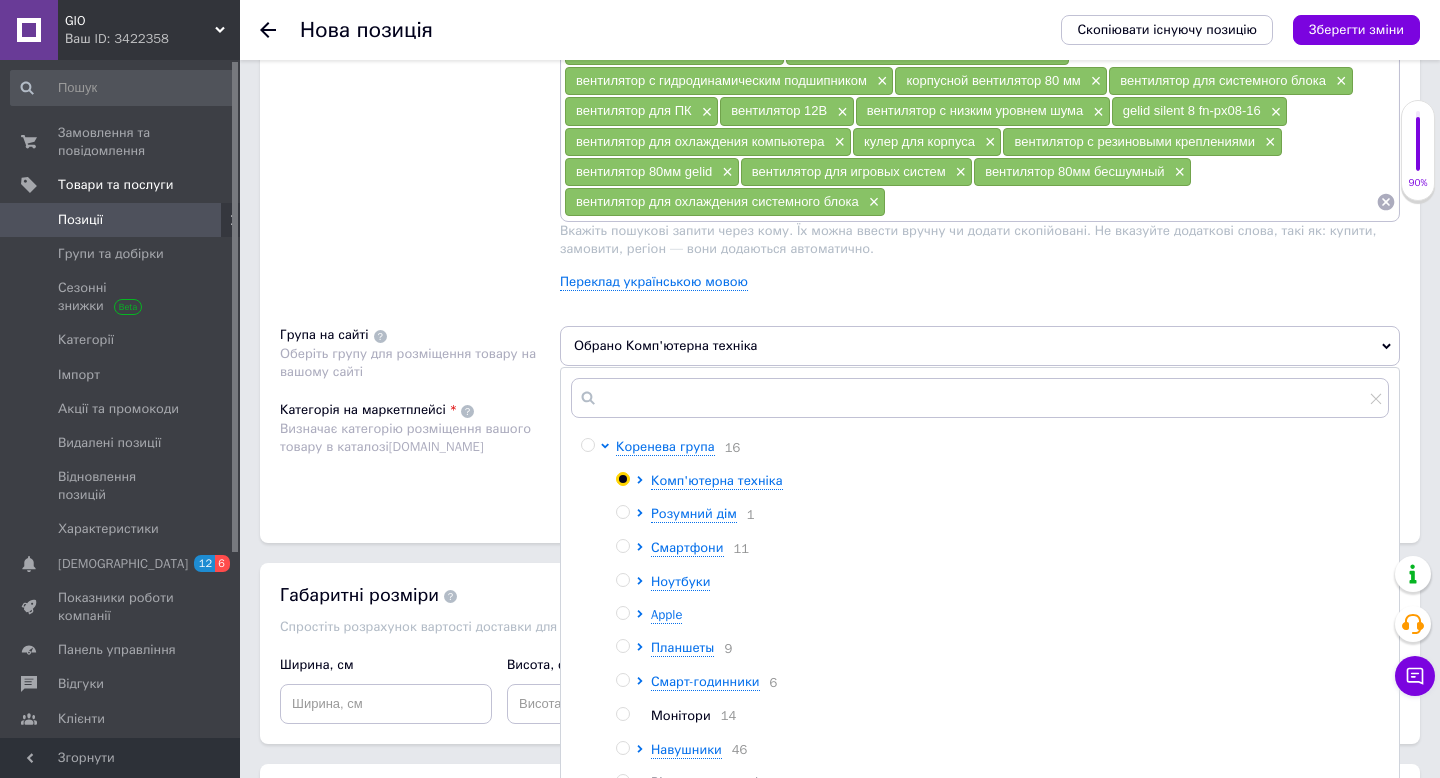 click on "Пошукові запити Використовуються для пошуку товару в каталозі  [DOMAIN_NAME]" at bounding box center [420, 153] 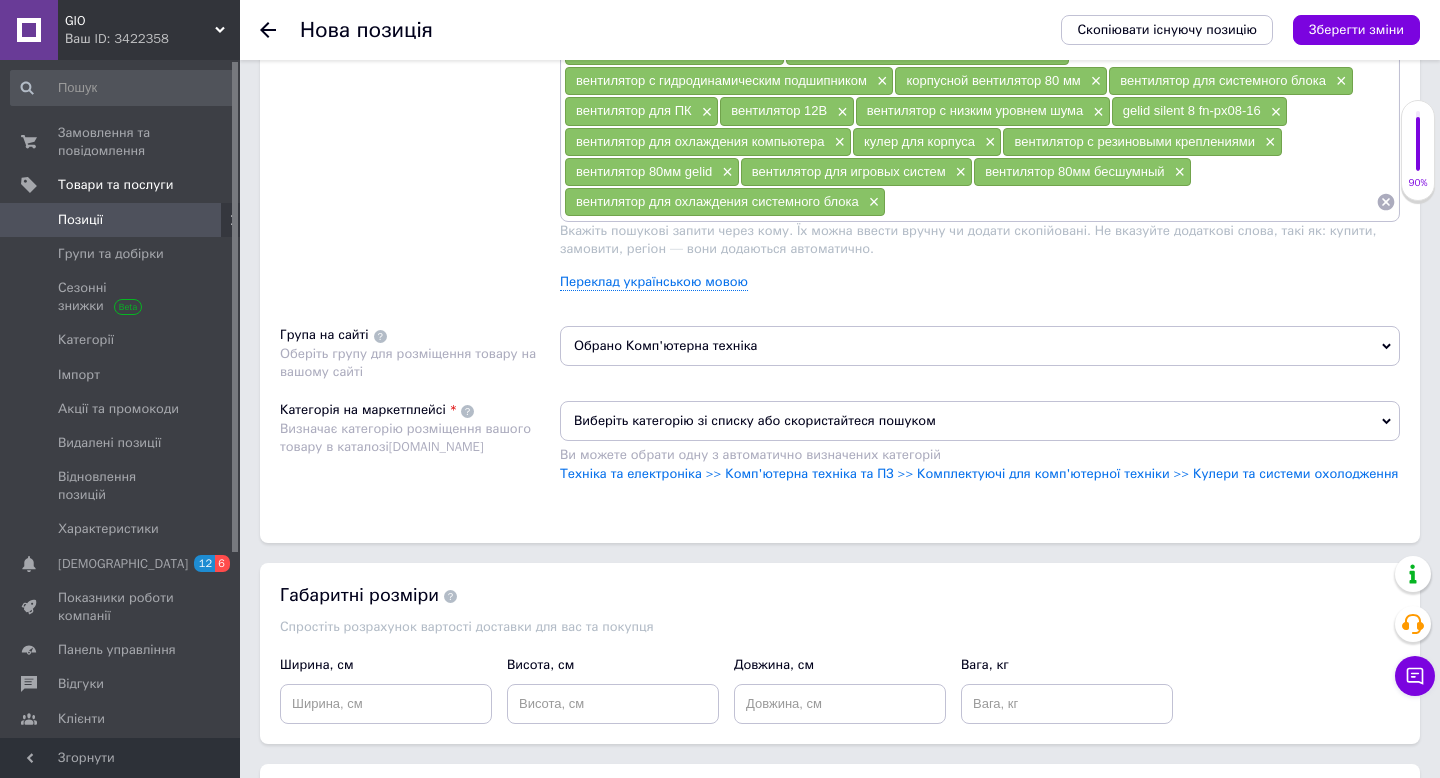click on "Виберіть категорію зі списку або скористайтеся пошуком" at bounding box center (980, 421) 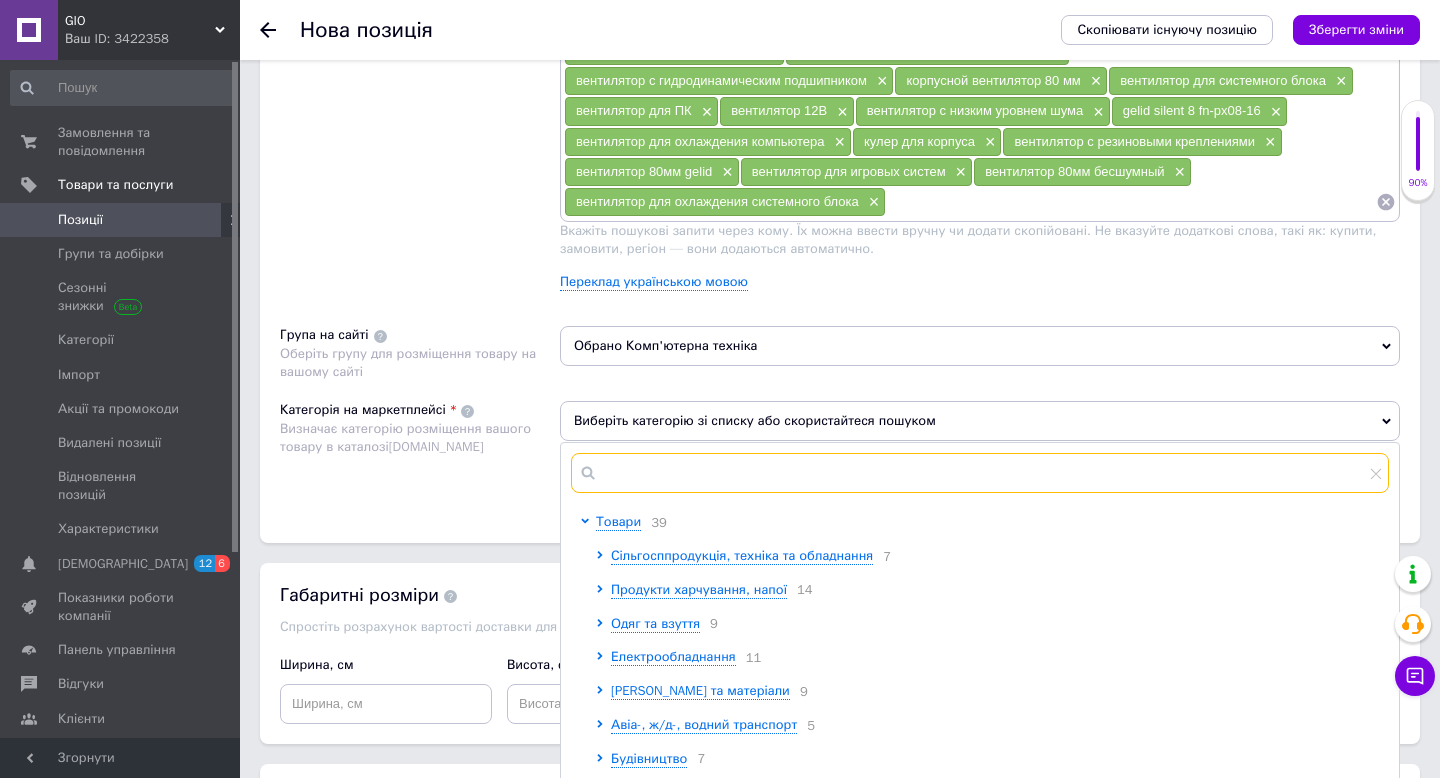 click at bounding box center [980, 473] 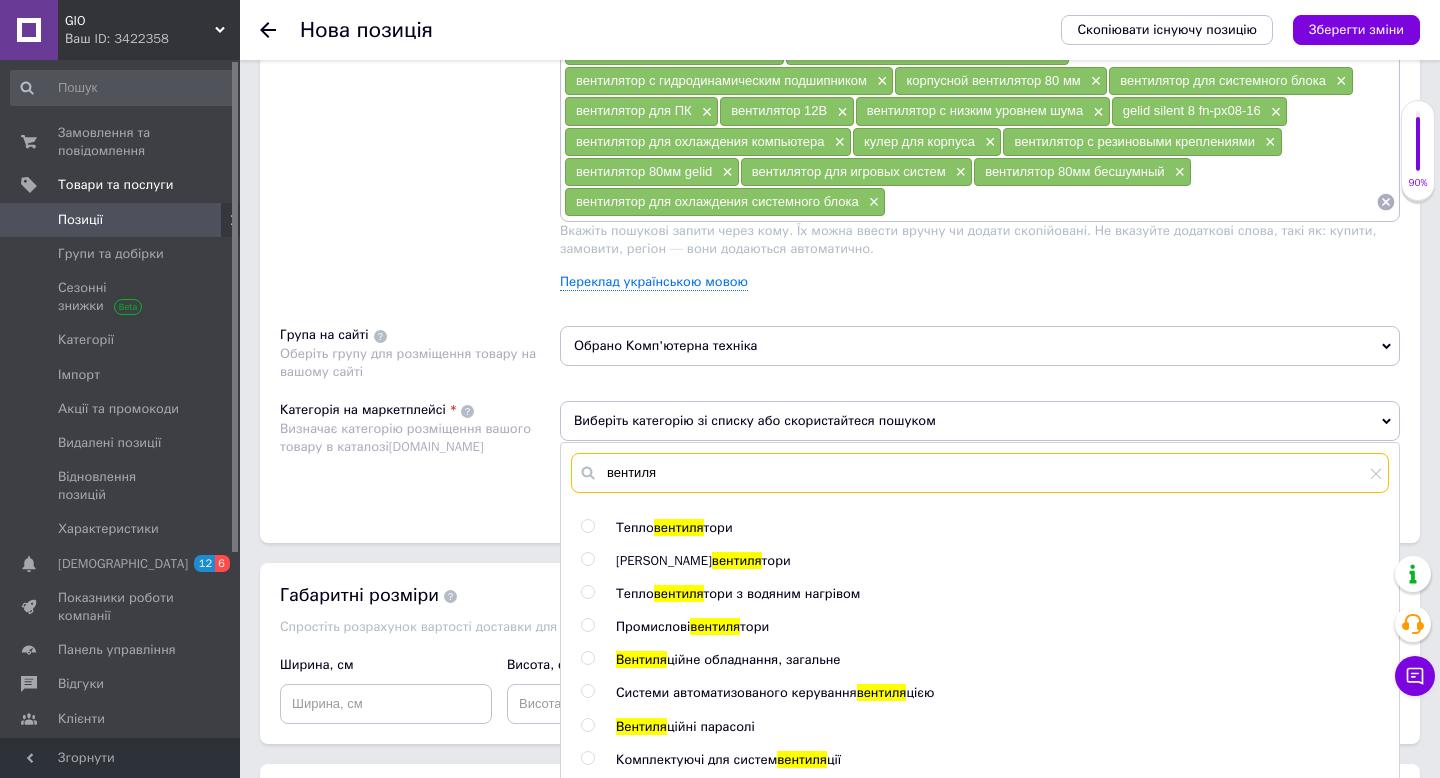 scroll, scrollTop: 41, scrollLeft: 0, axis: vertical 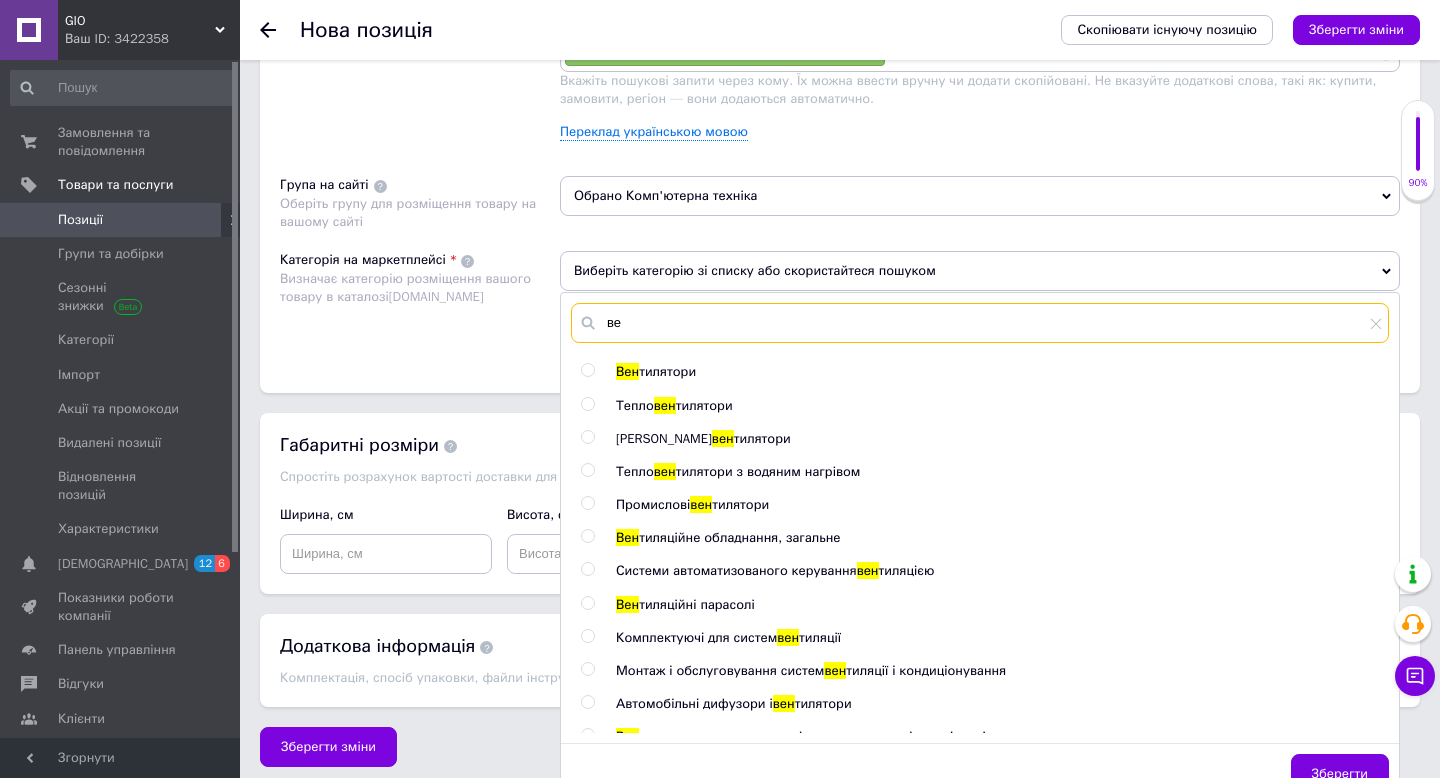 type on "в" 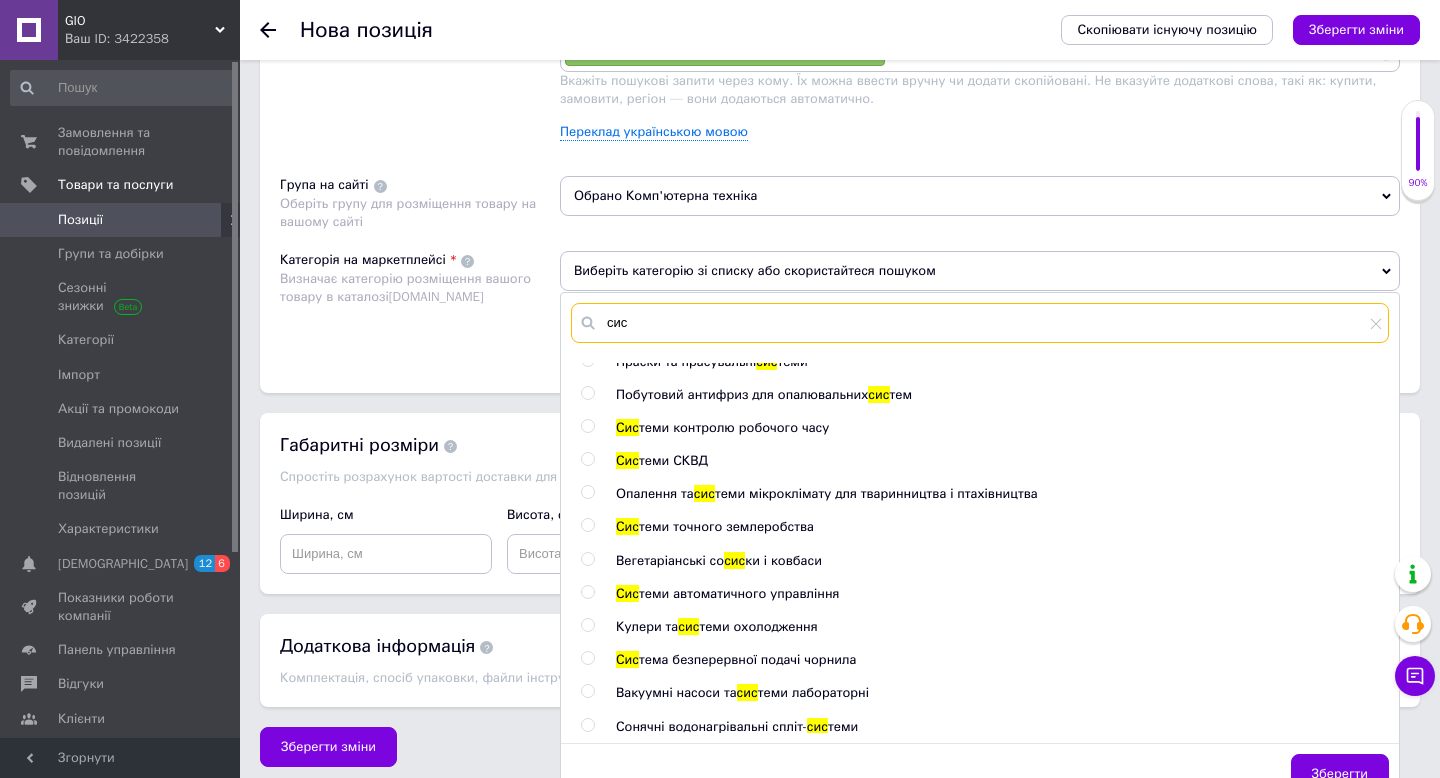 scroll, scrollTop: 56, scrollLeft: 0, axis: vertical 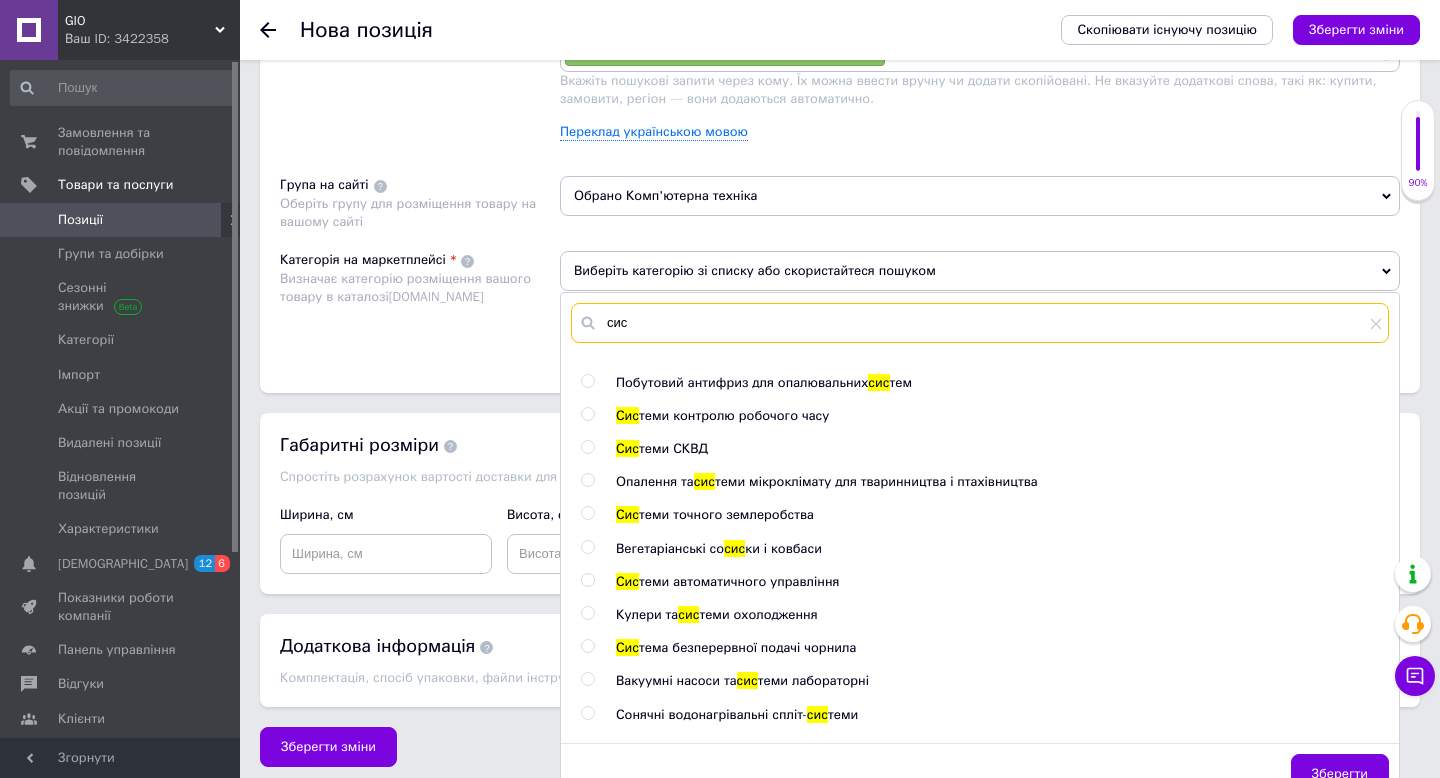 type on "сис" 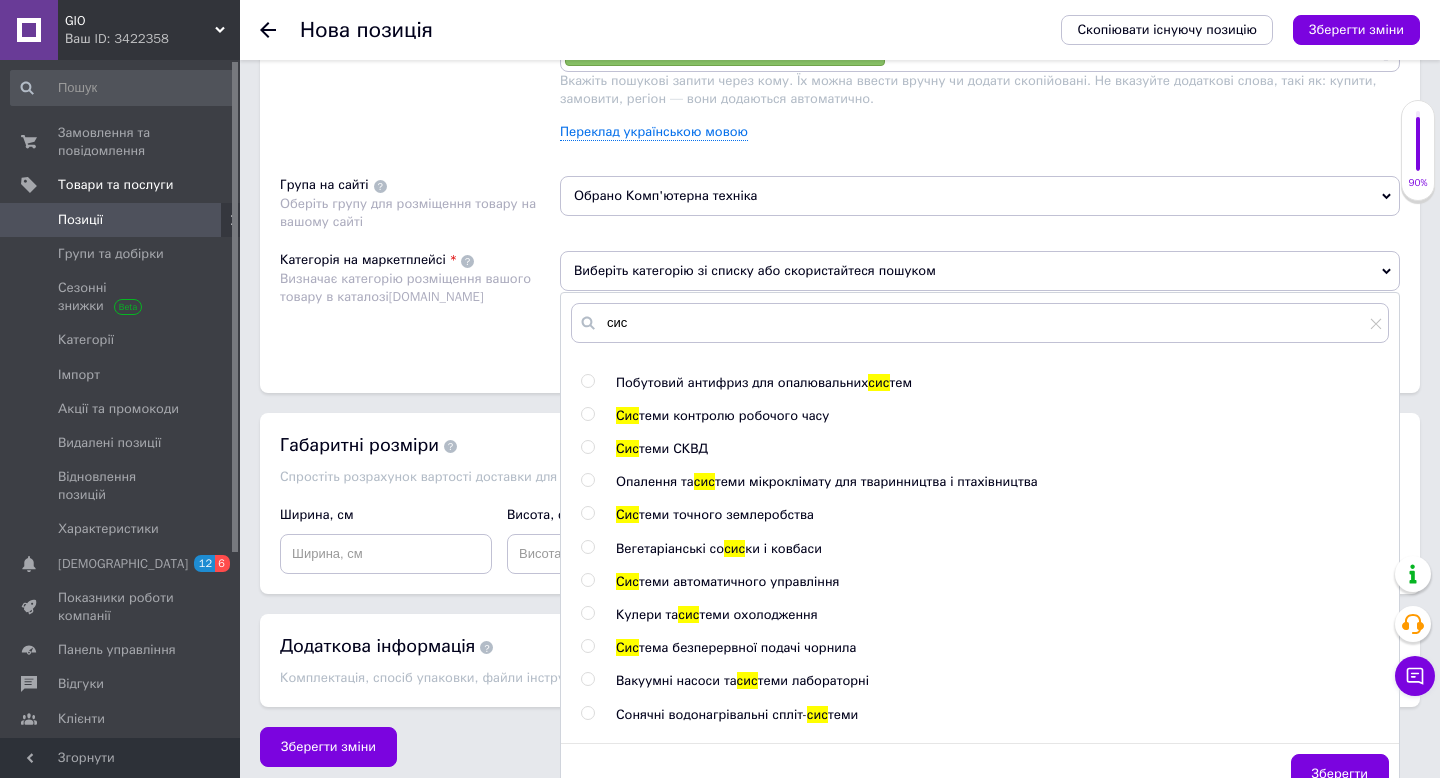 click at bounding box center [587, 613] 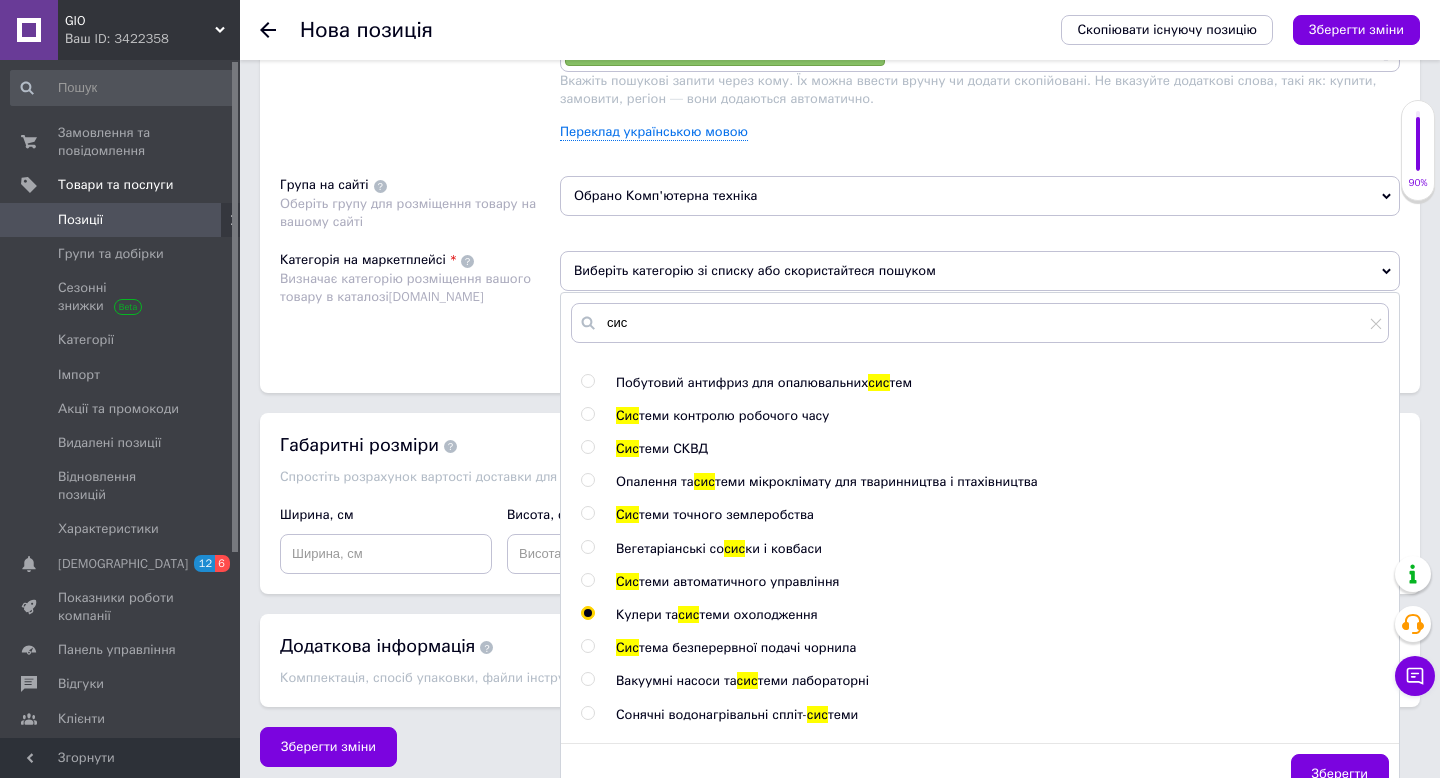 radio on "true" 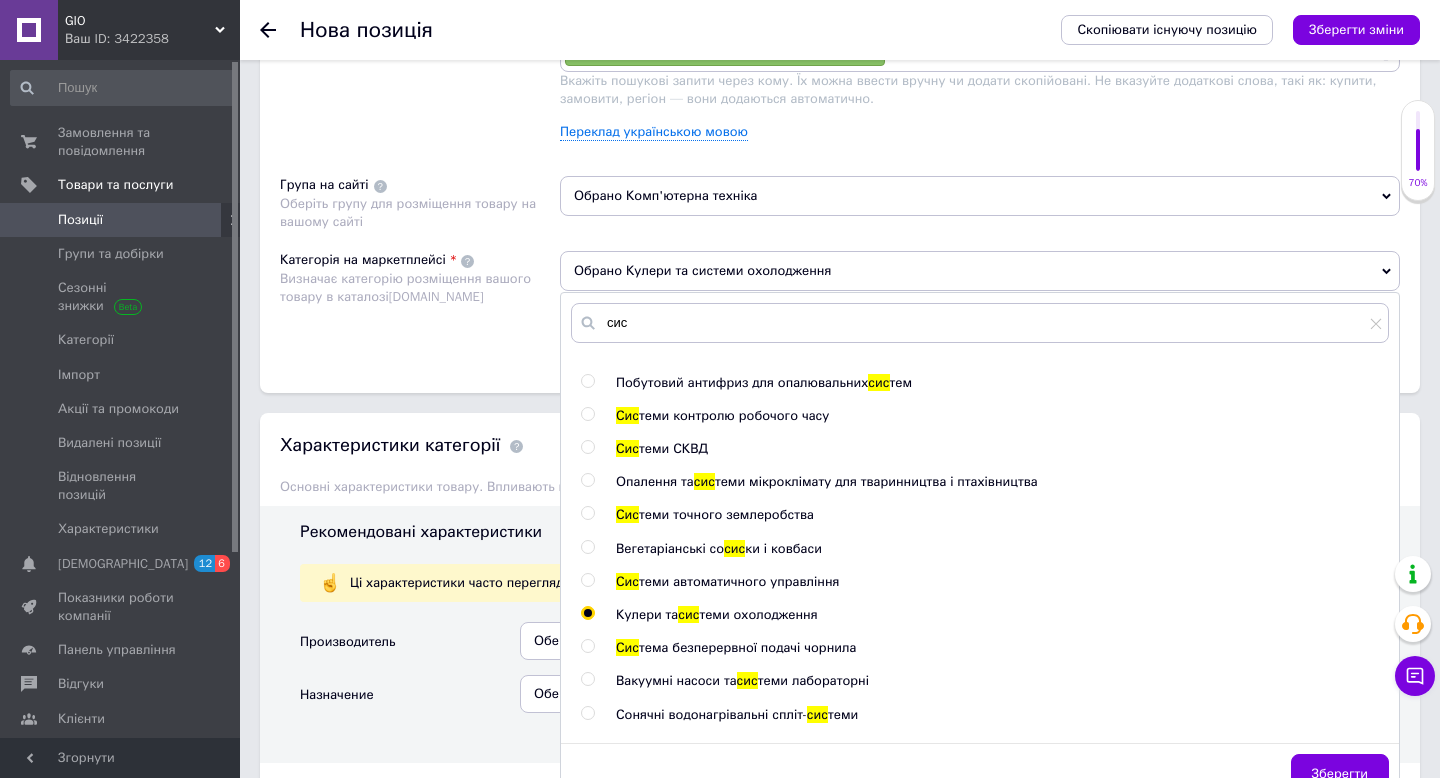 click on "Категорія на маркетплейсі Визначає категорію розміщення вашого товару в каталозі  [DOMAIN_NAME]" at bounding box center [420, 301] 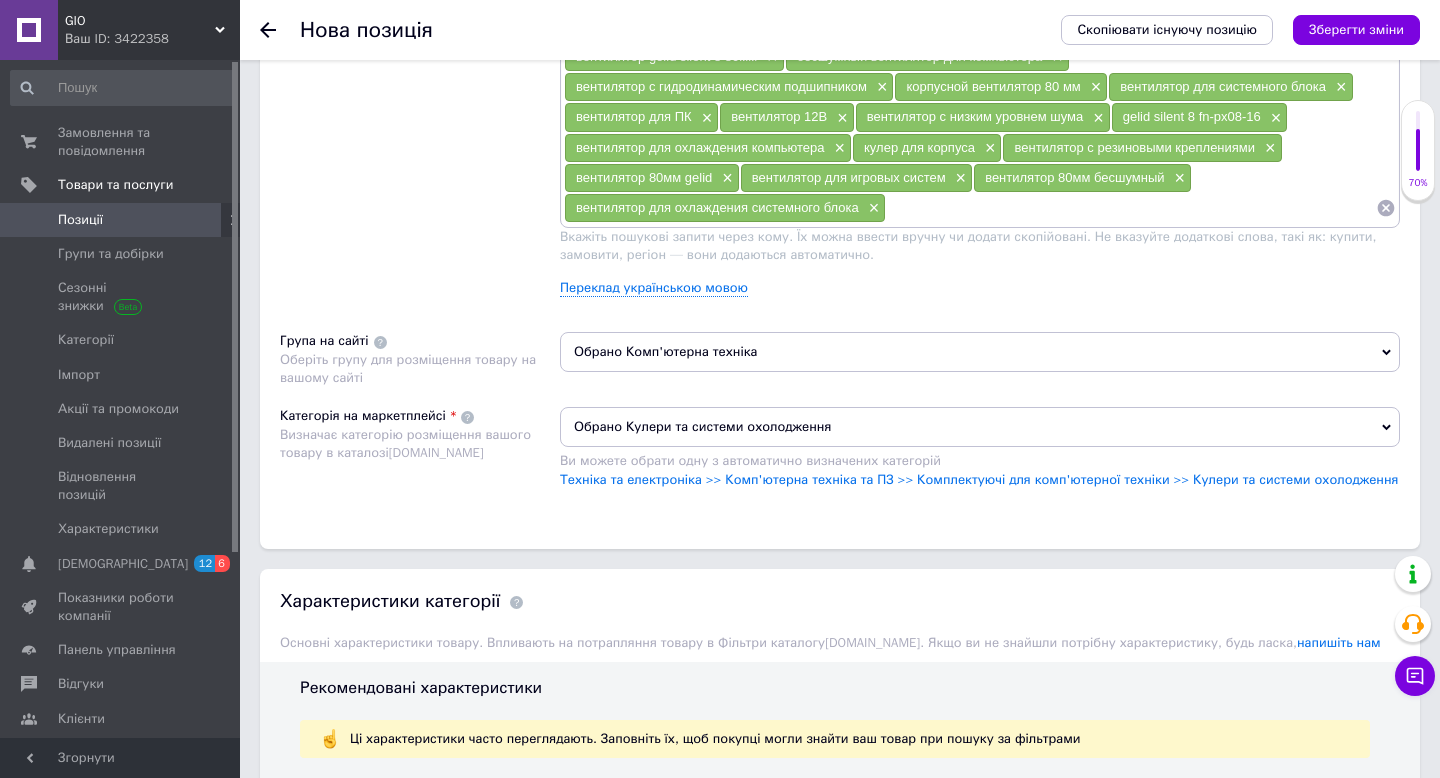 scroll, scrollTop: 1267, scrollLeft: 0, axis: vertical 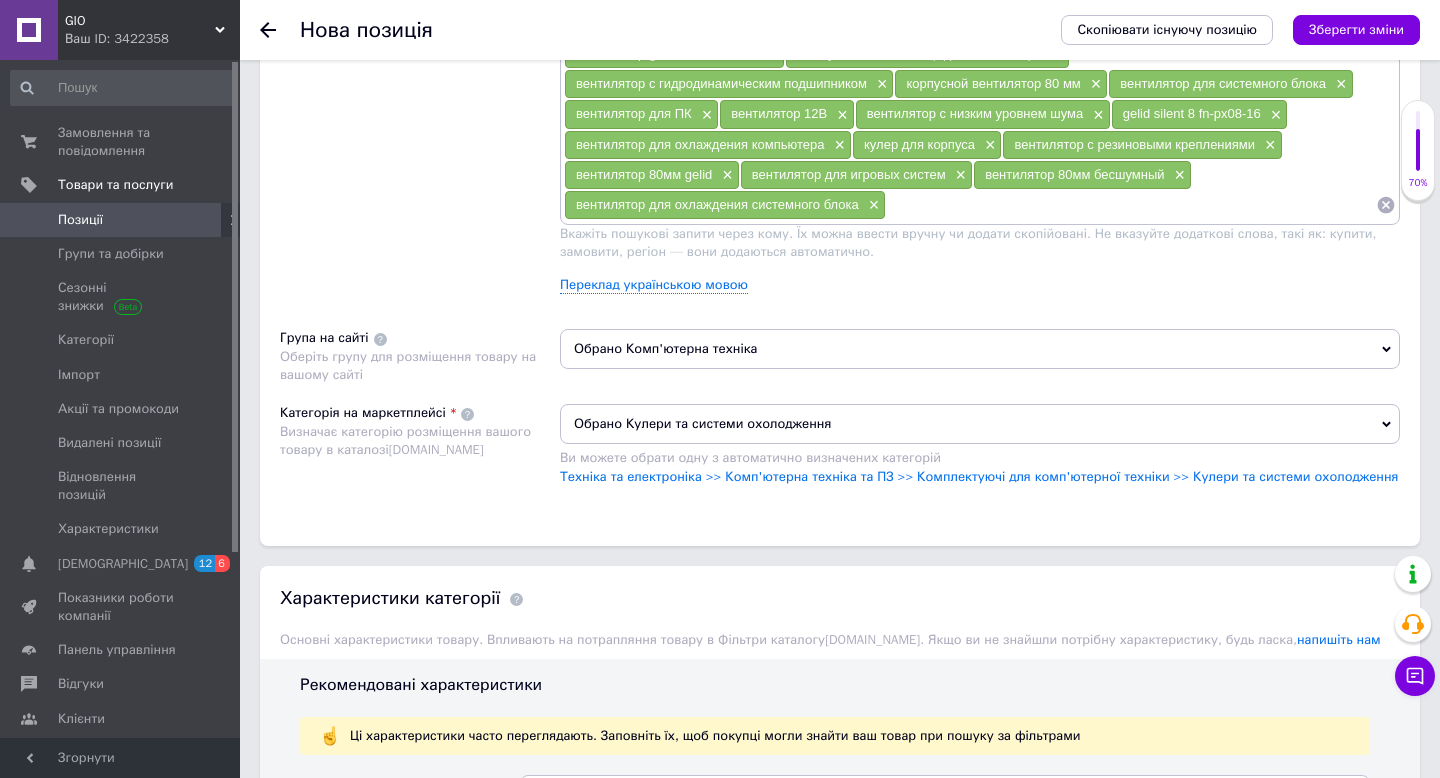 click on "Обрано Комп'ютерна техніка" at bounding box center (980, 349) 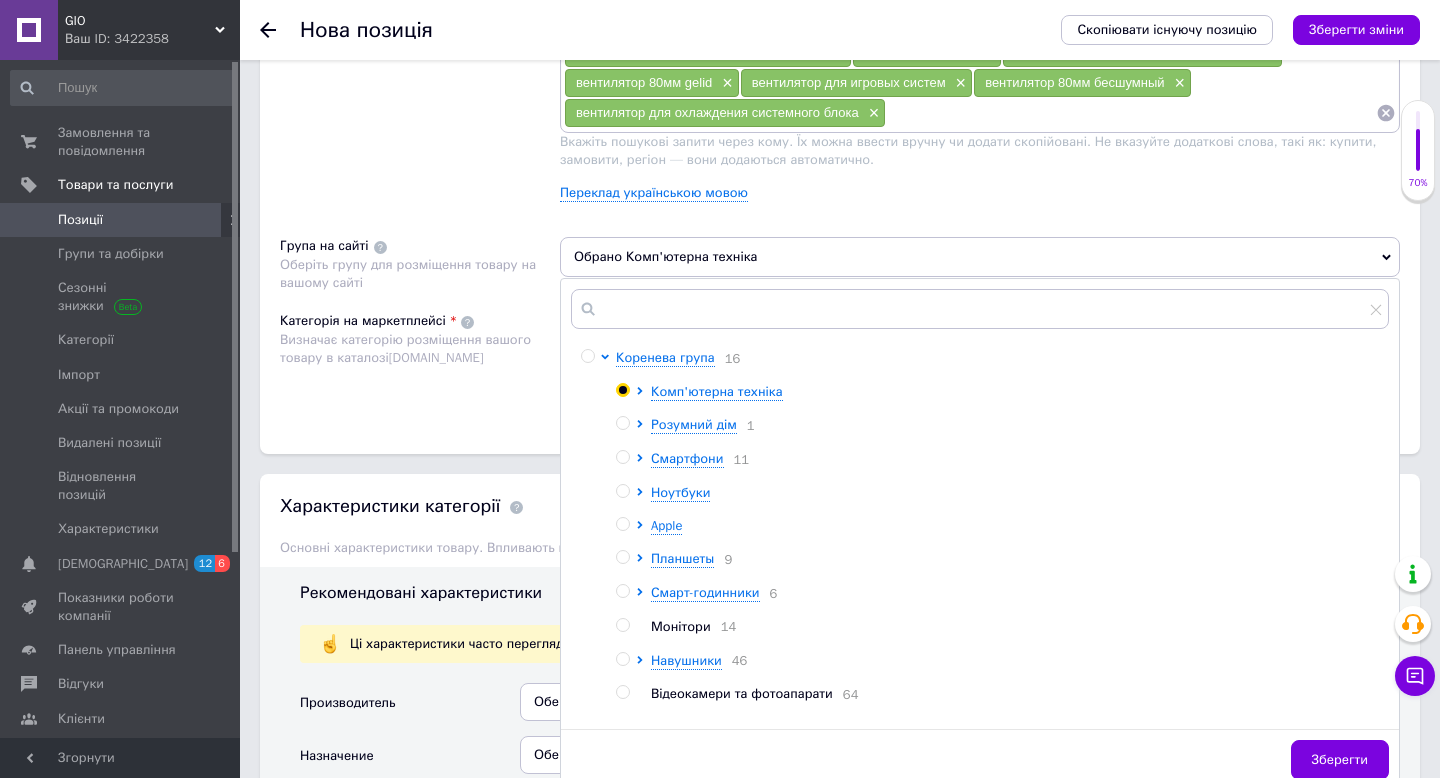 scroll, scrollTop: 1361, scrollLeft: 0, axis: vertical 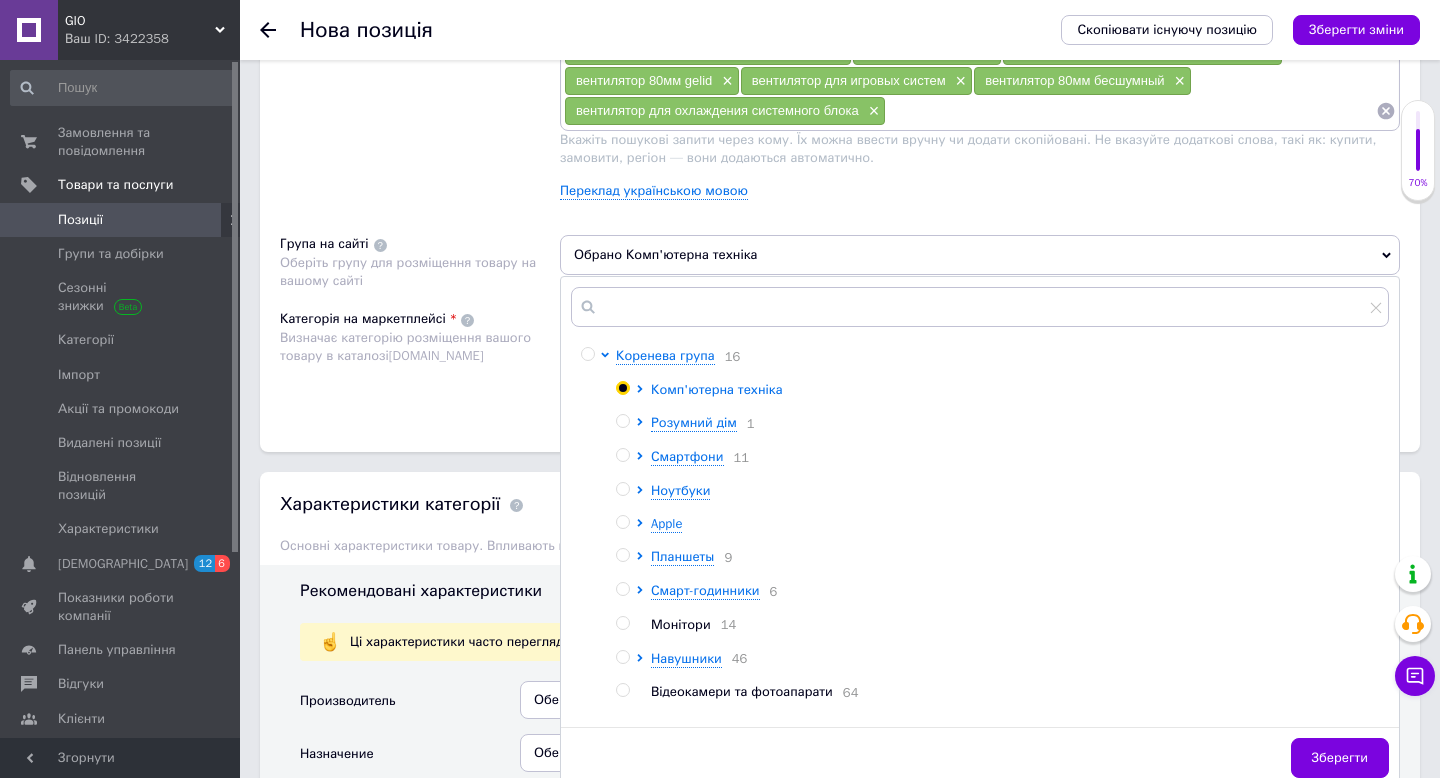 click 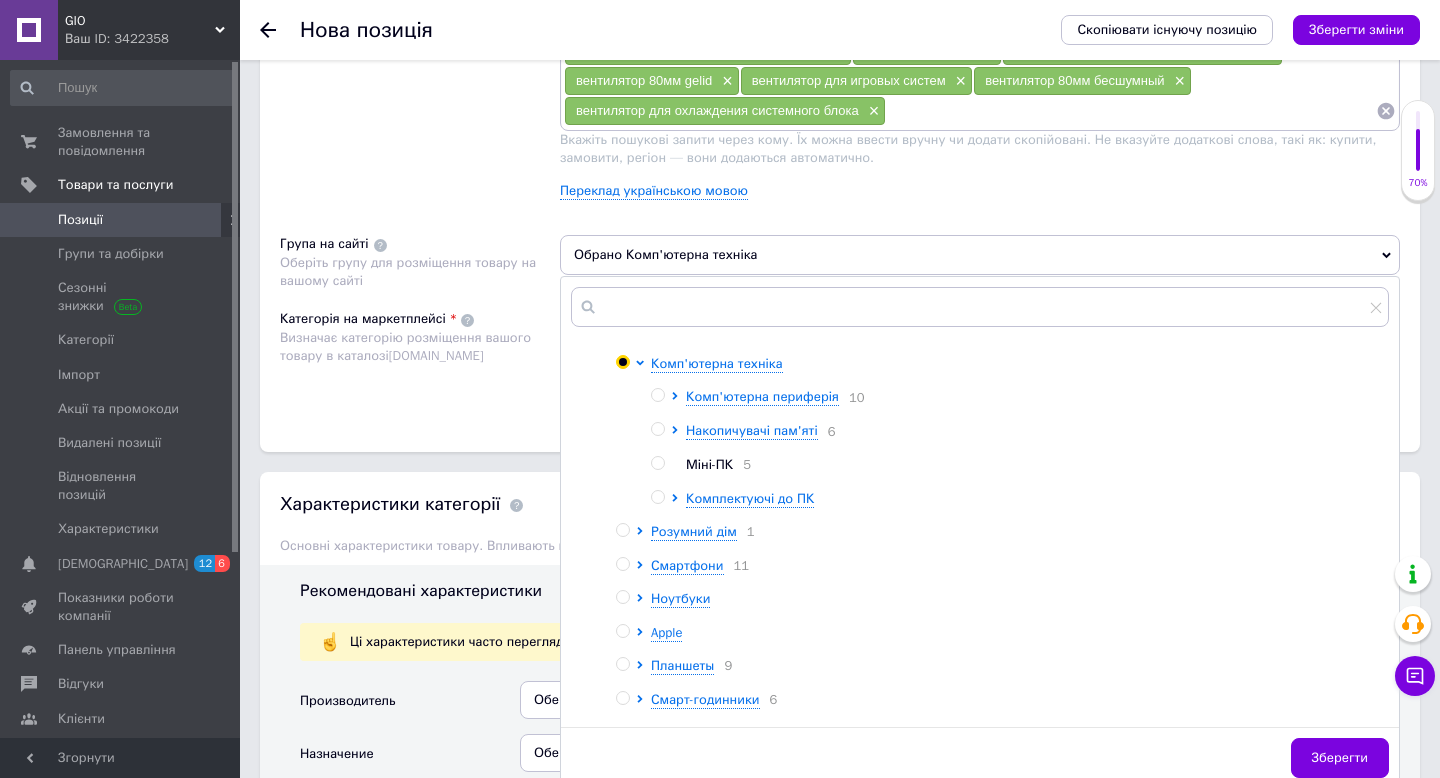 scroll, scrollTop: 28, scrollLeft: 0, axis: vertical 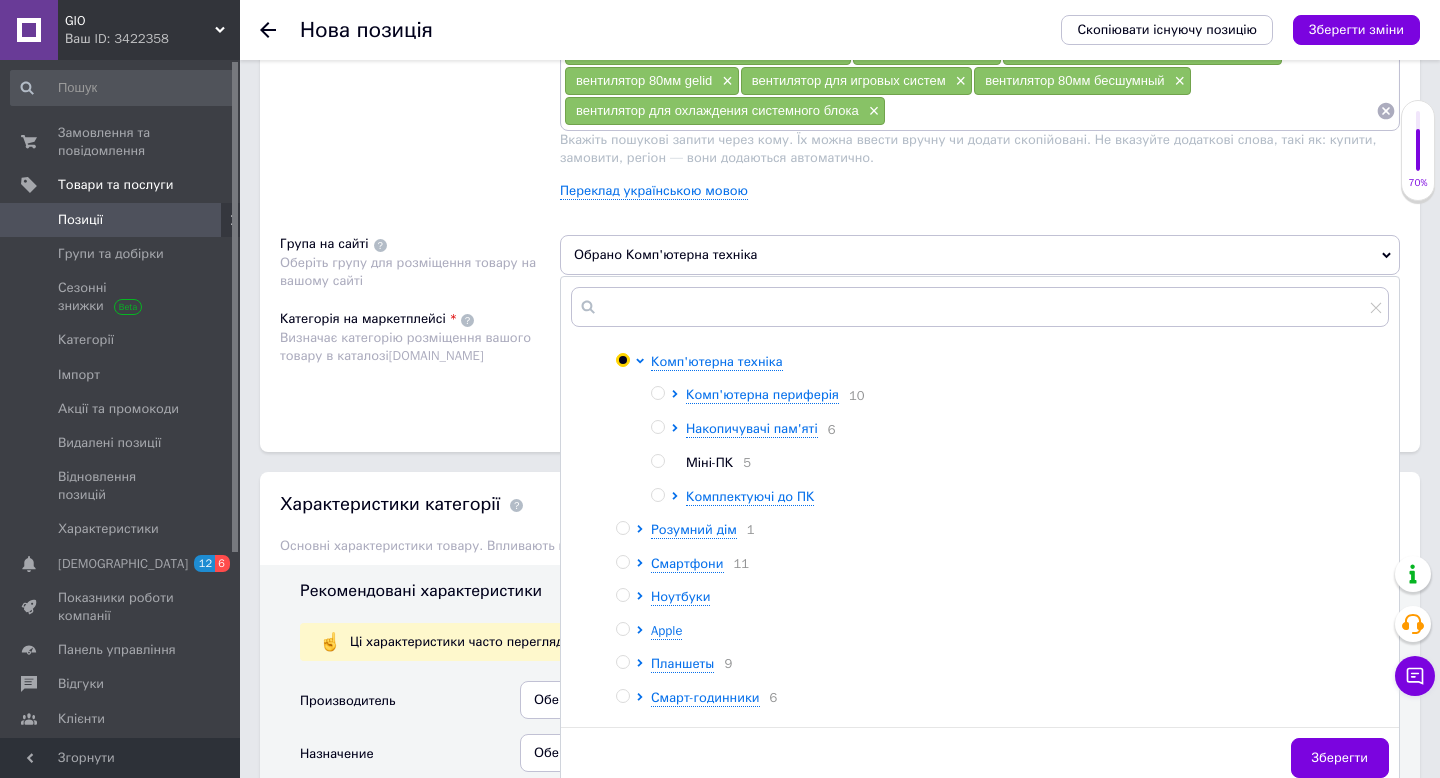 click at bounding box center (657, 495) 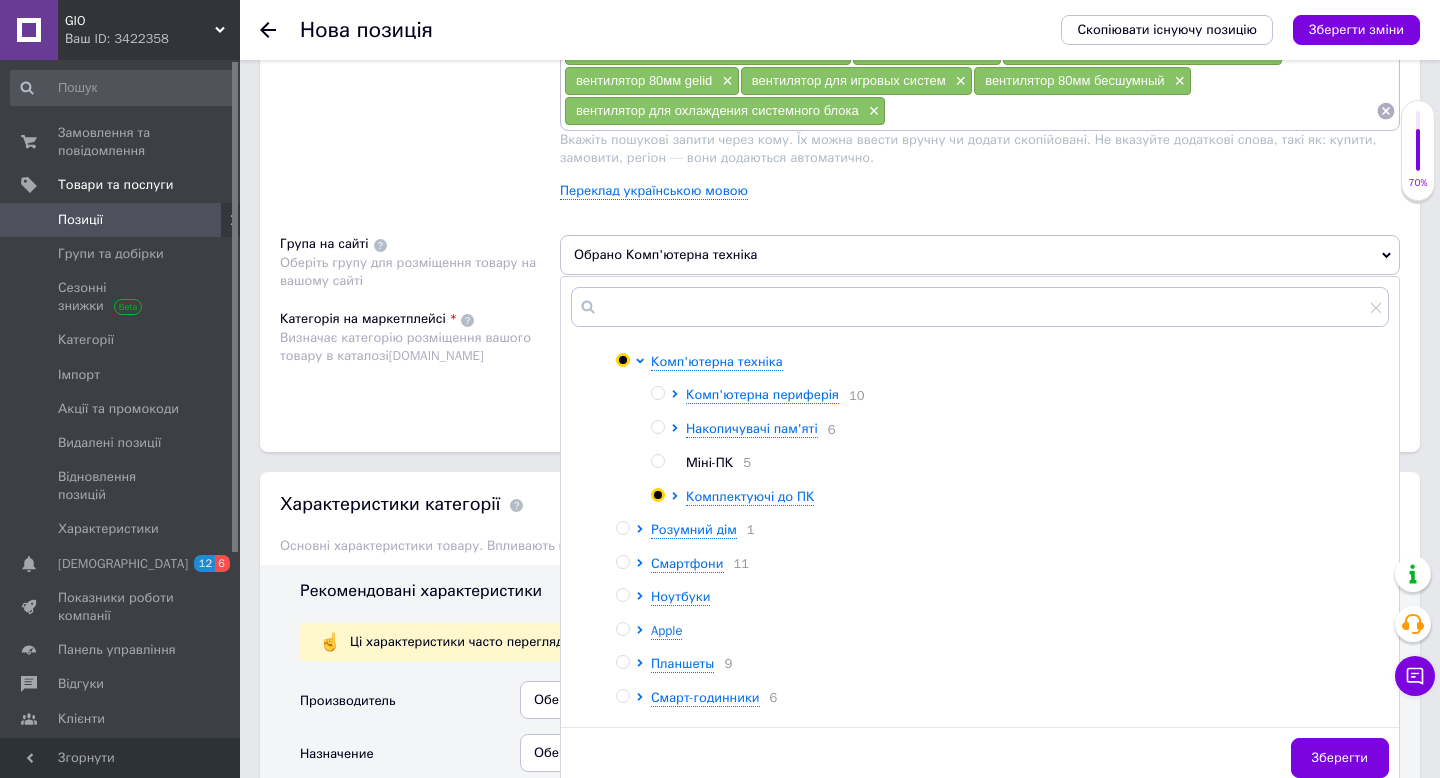 radio on "true" 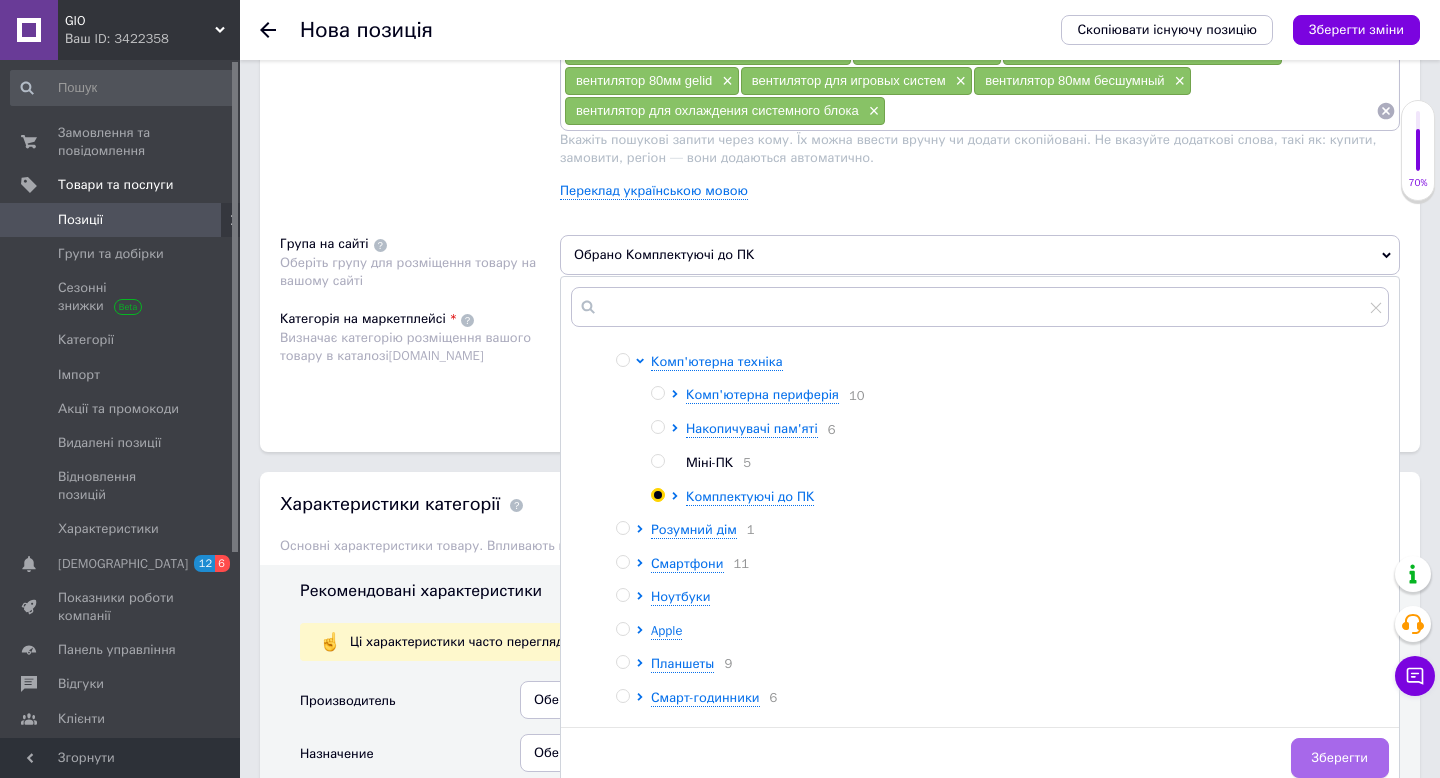 click on "Зберегти" at bounding box center (1340, 758) 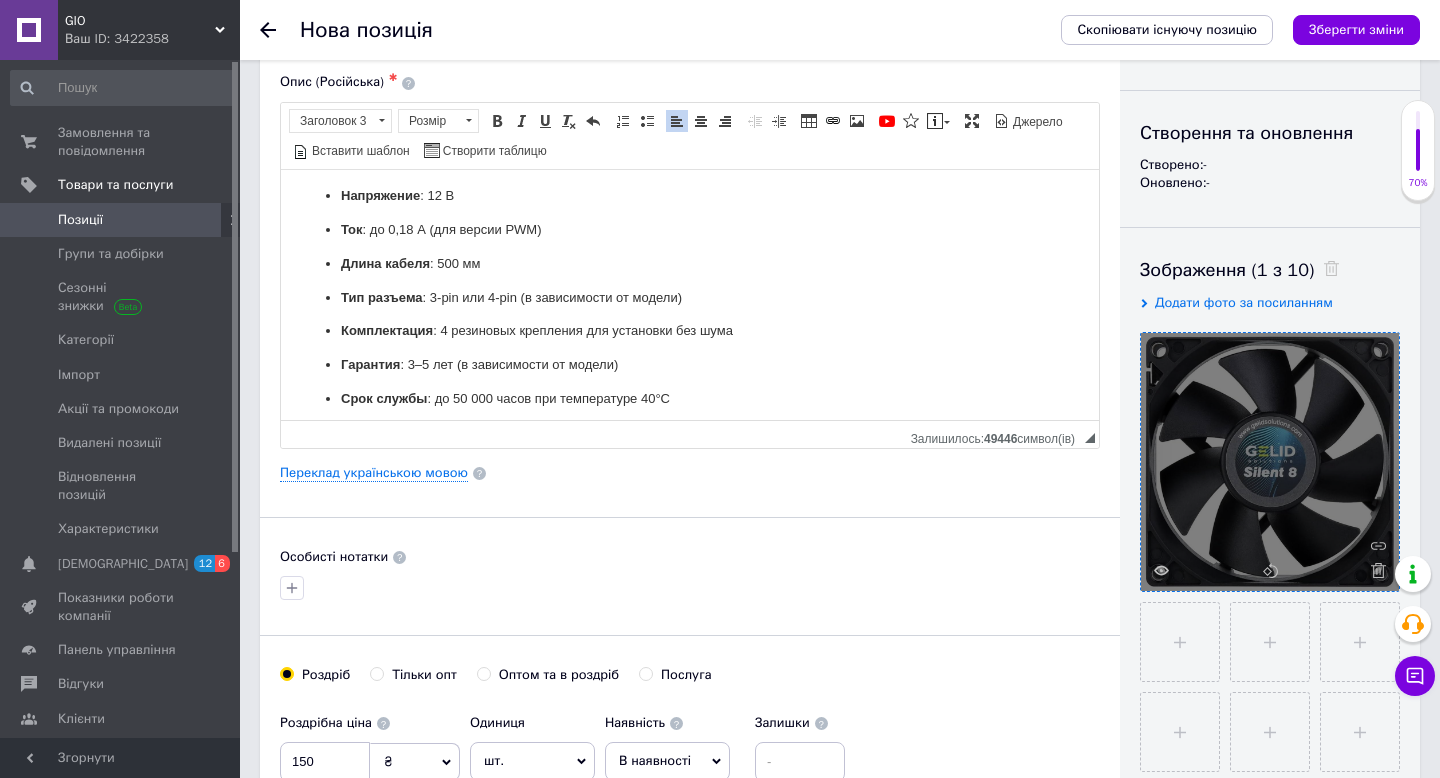 scroll, scrollTop: 162, scrollLeft: 0, axis: vertical 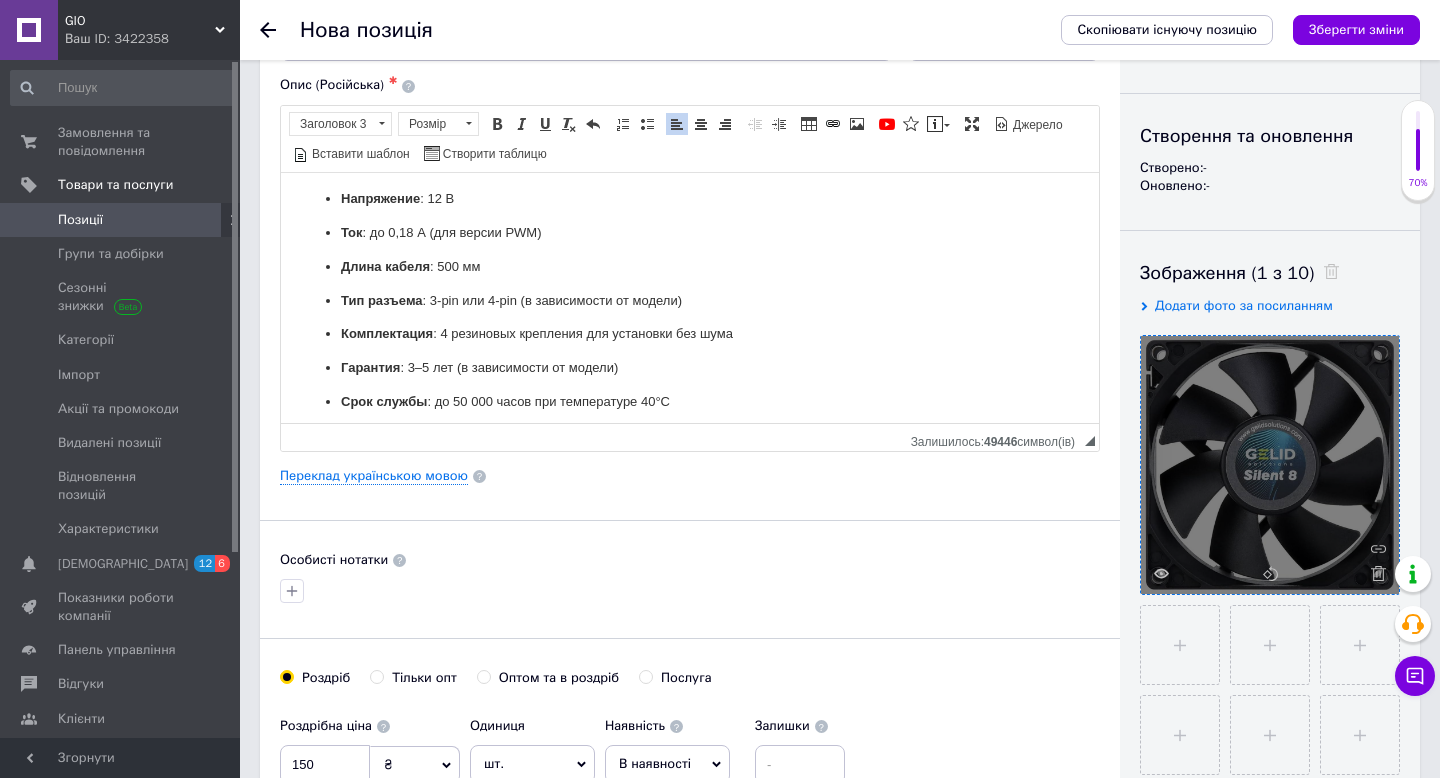 click at bounding box center [1270, 465] 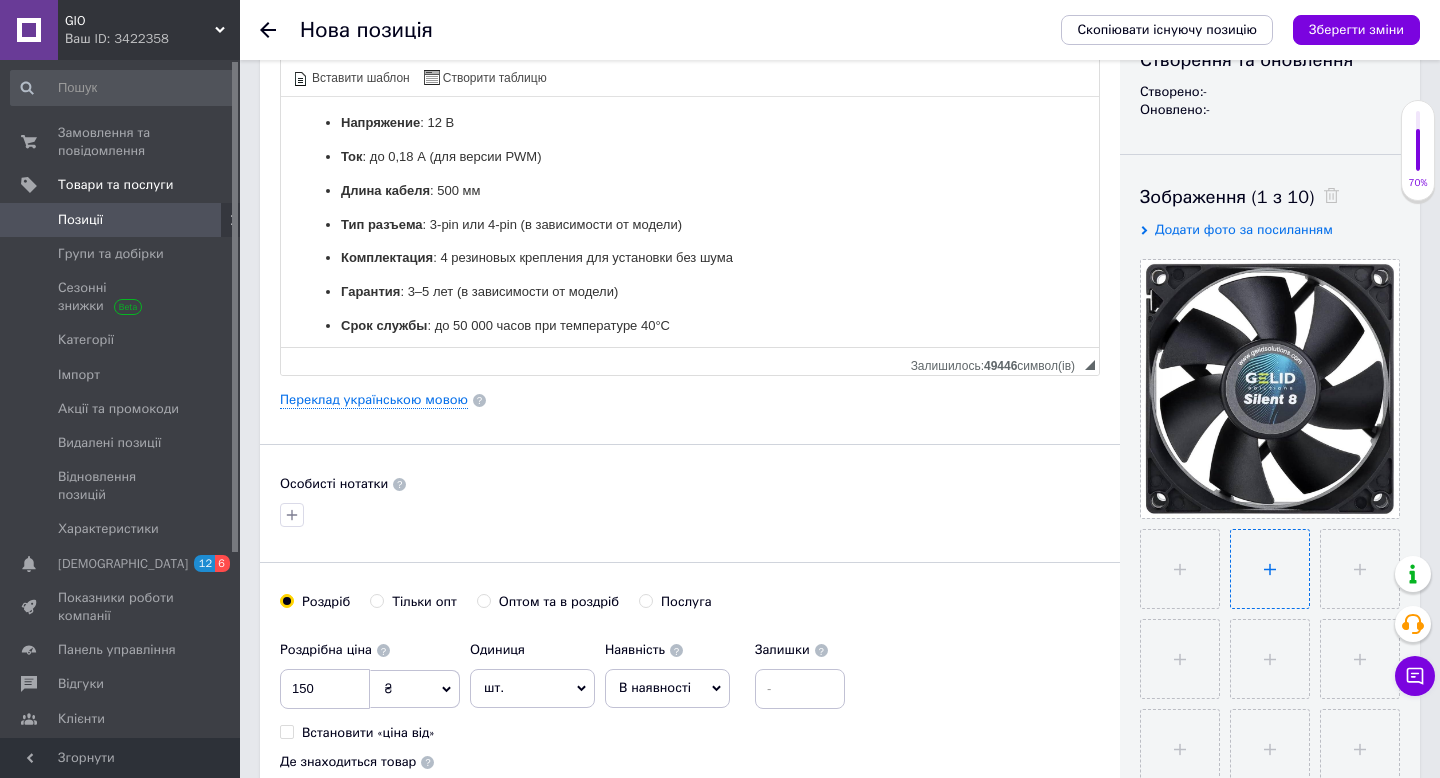 scroll, scrollTop: 269, scrollLeft: 0, axis: vertical 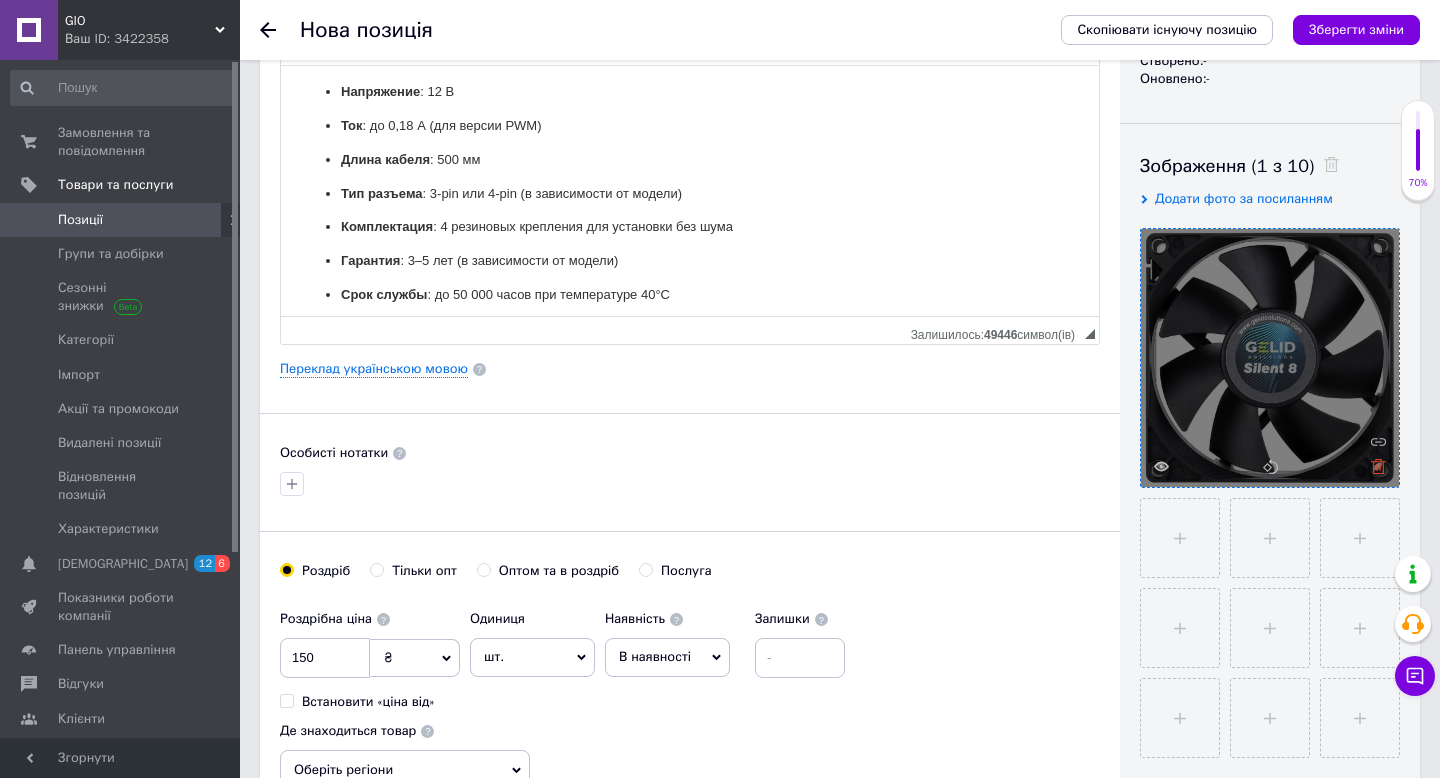 click 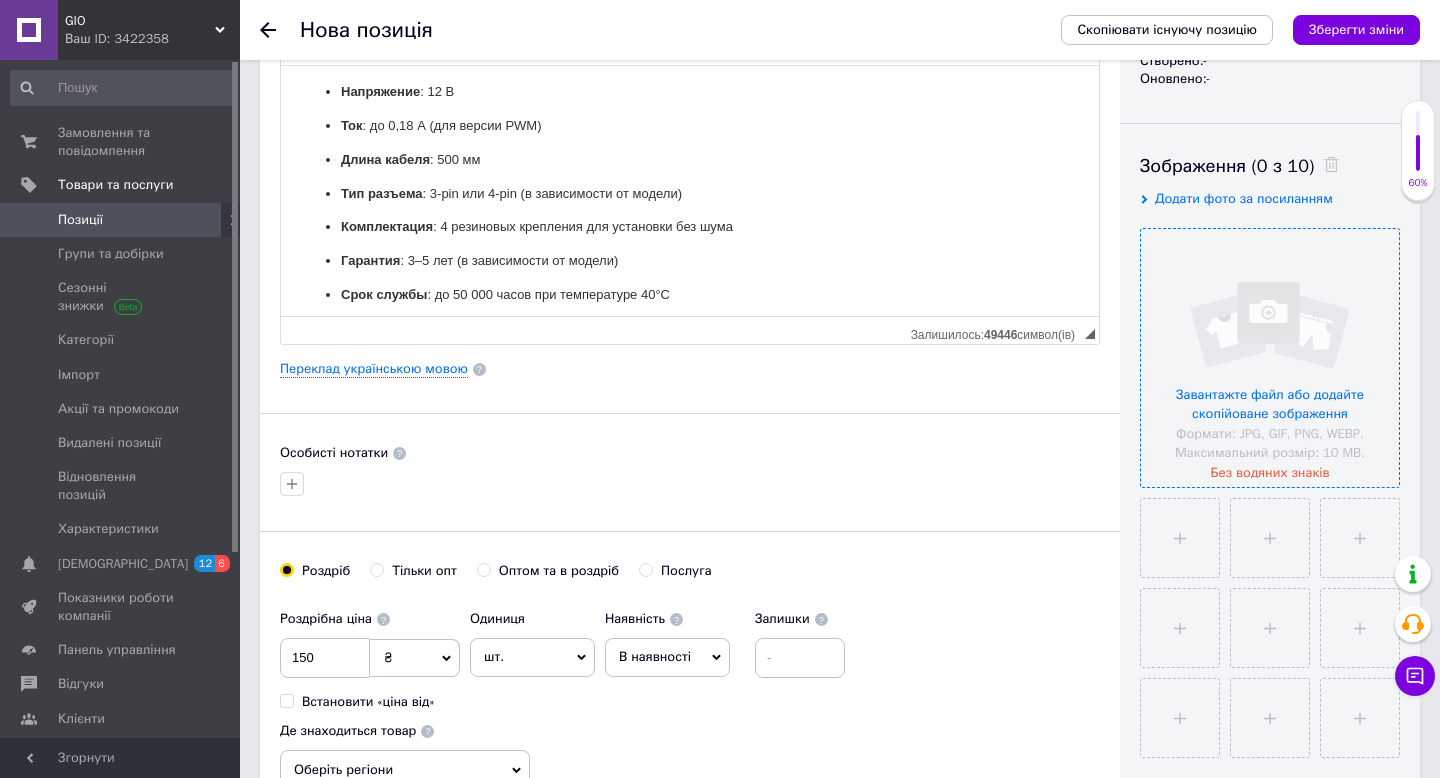 click at bounding box center [1270, 358] 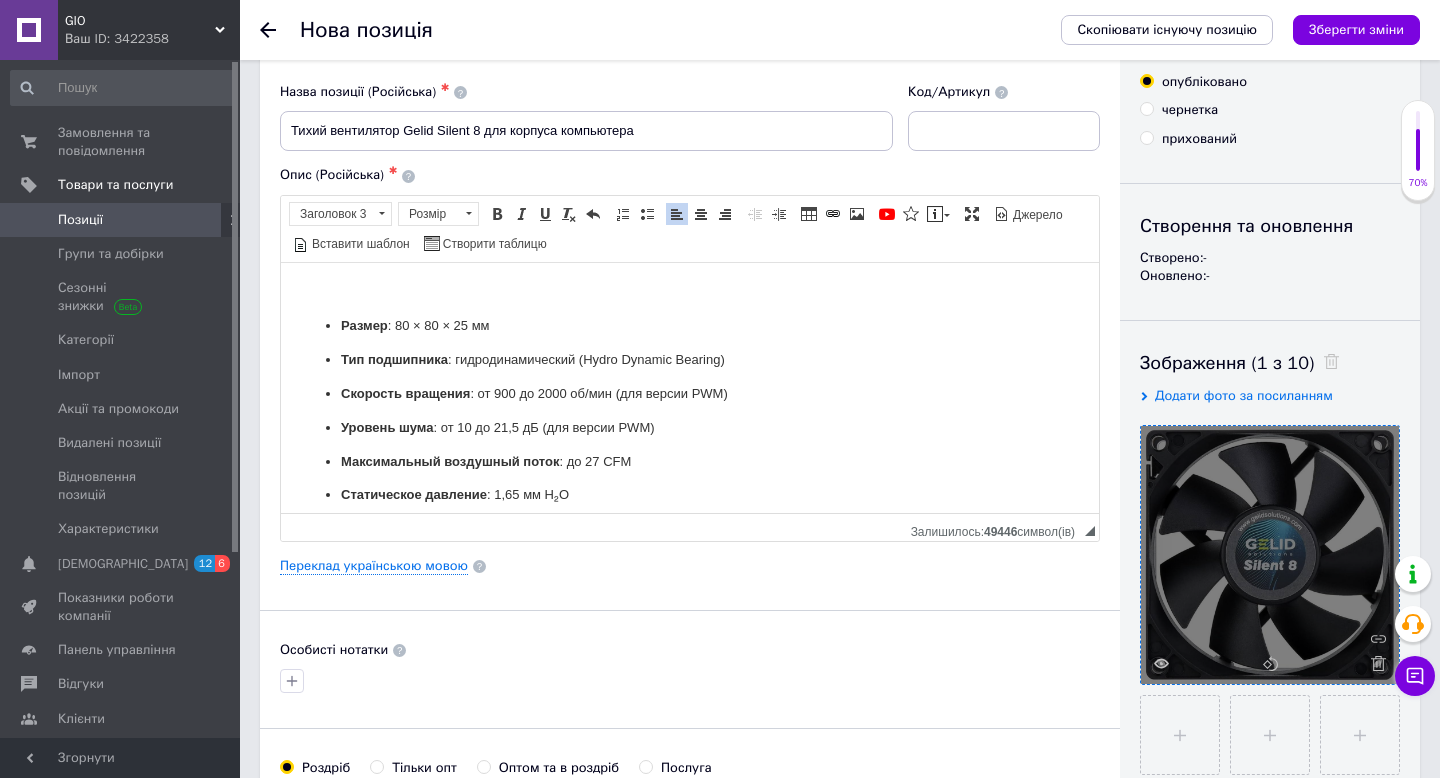 scroll, scrollTop: 0, scrollLeft: 0, axis: both 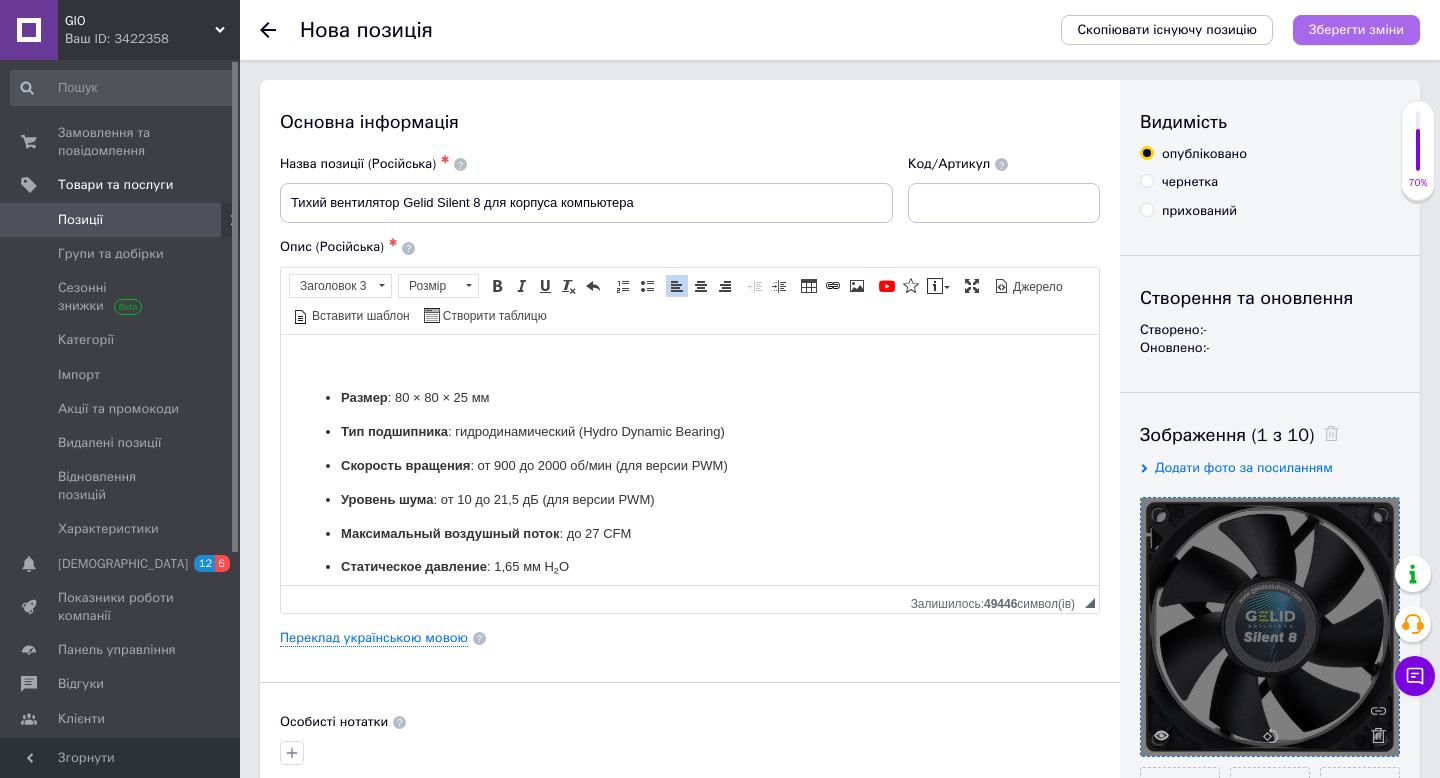 click on "Зберегти зміни" at bounding box center (1356, 29) 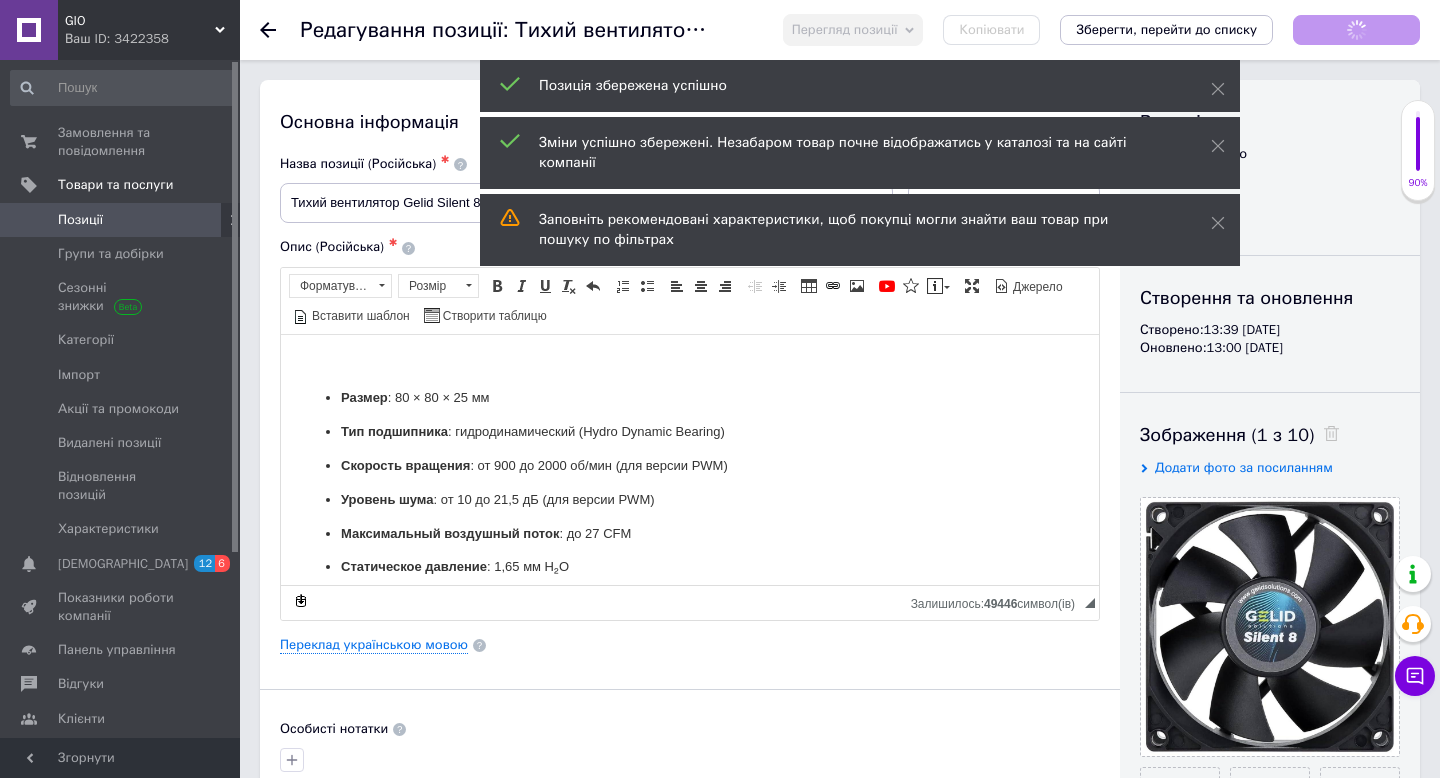 scroll, scrollTop: 0, scrollLeft: 0, axis: both 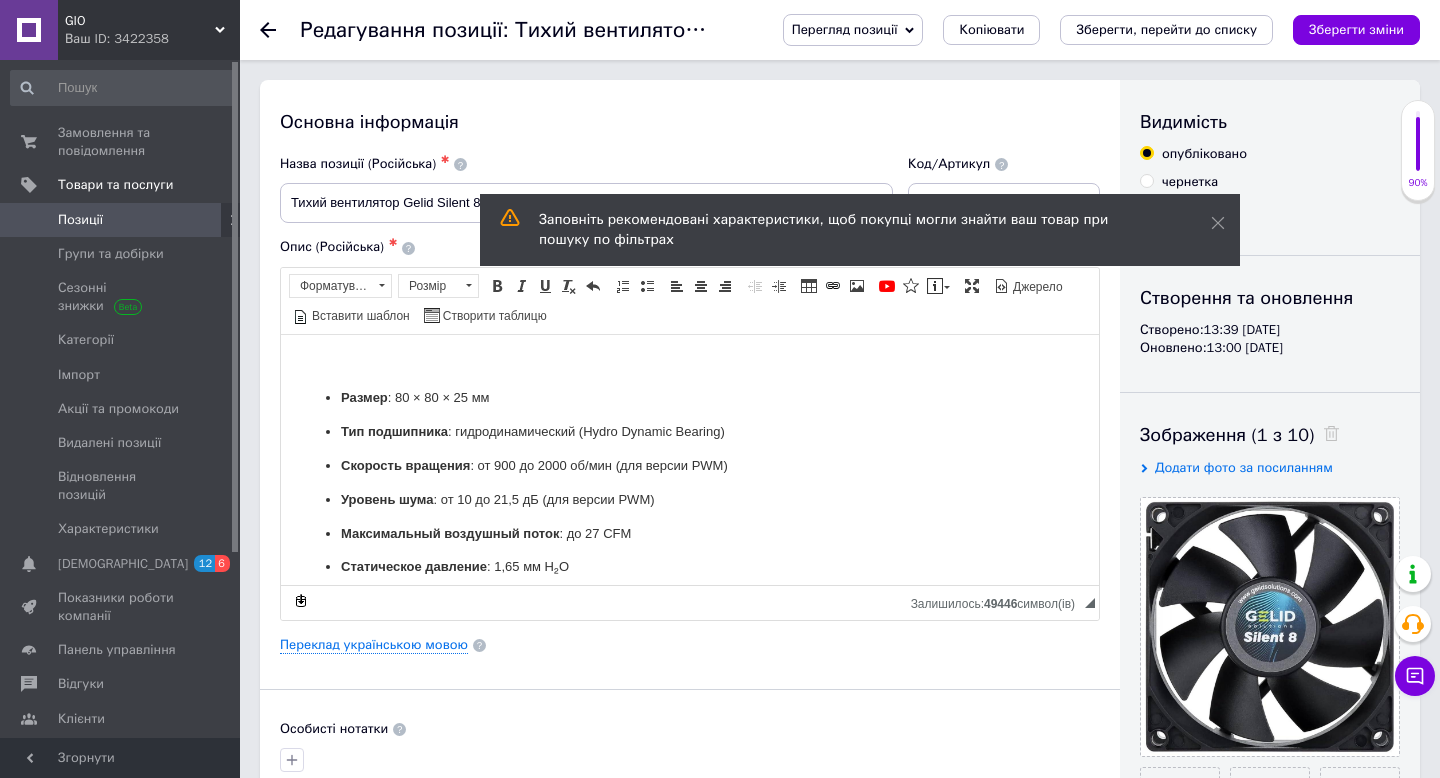click on "Позиції" at bounding box center [121, 220] 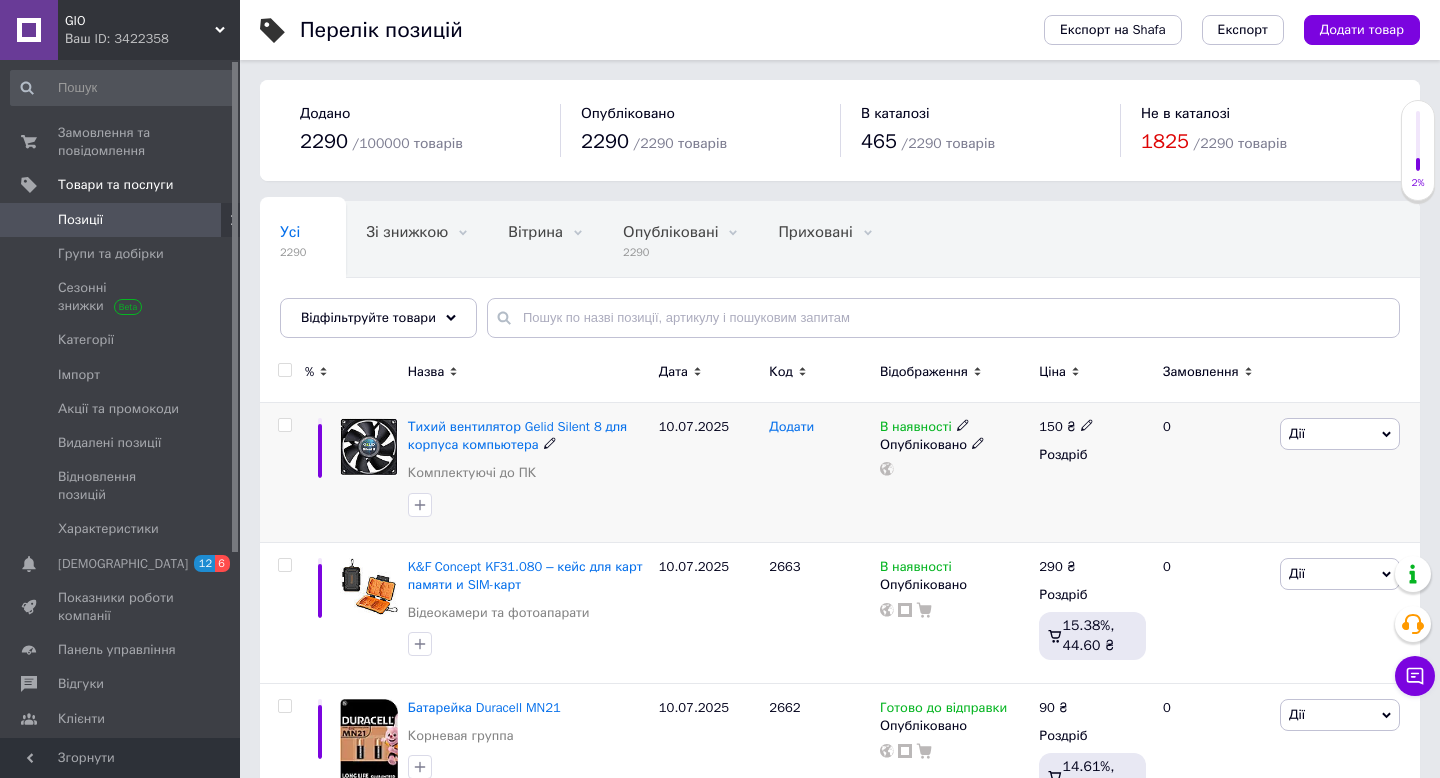 click on "Додати" at bounding box center (791, 427) 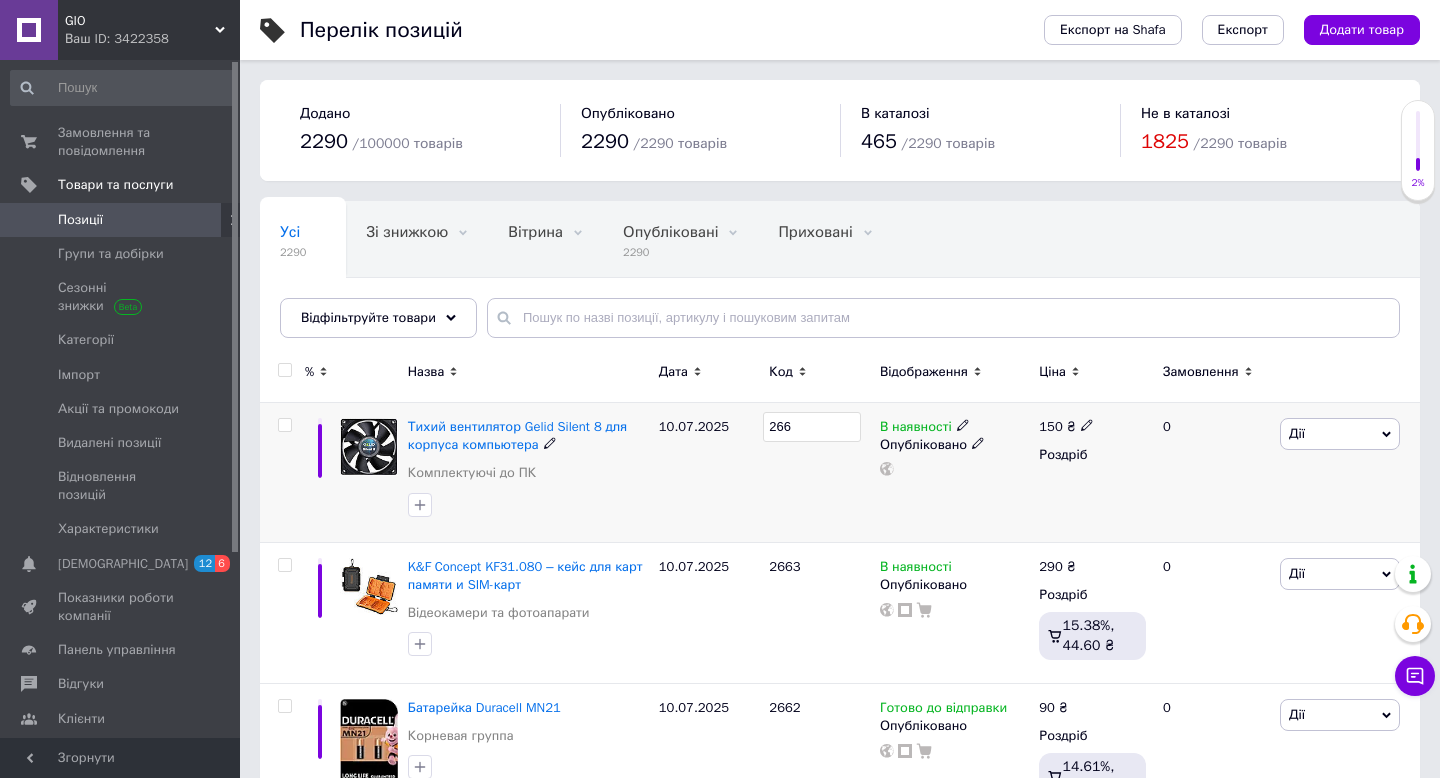 type on "2664" 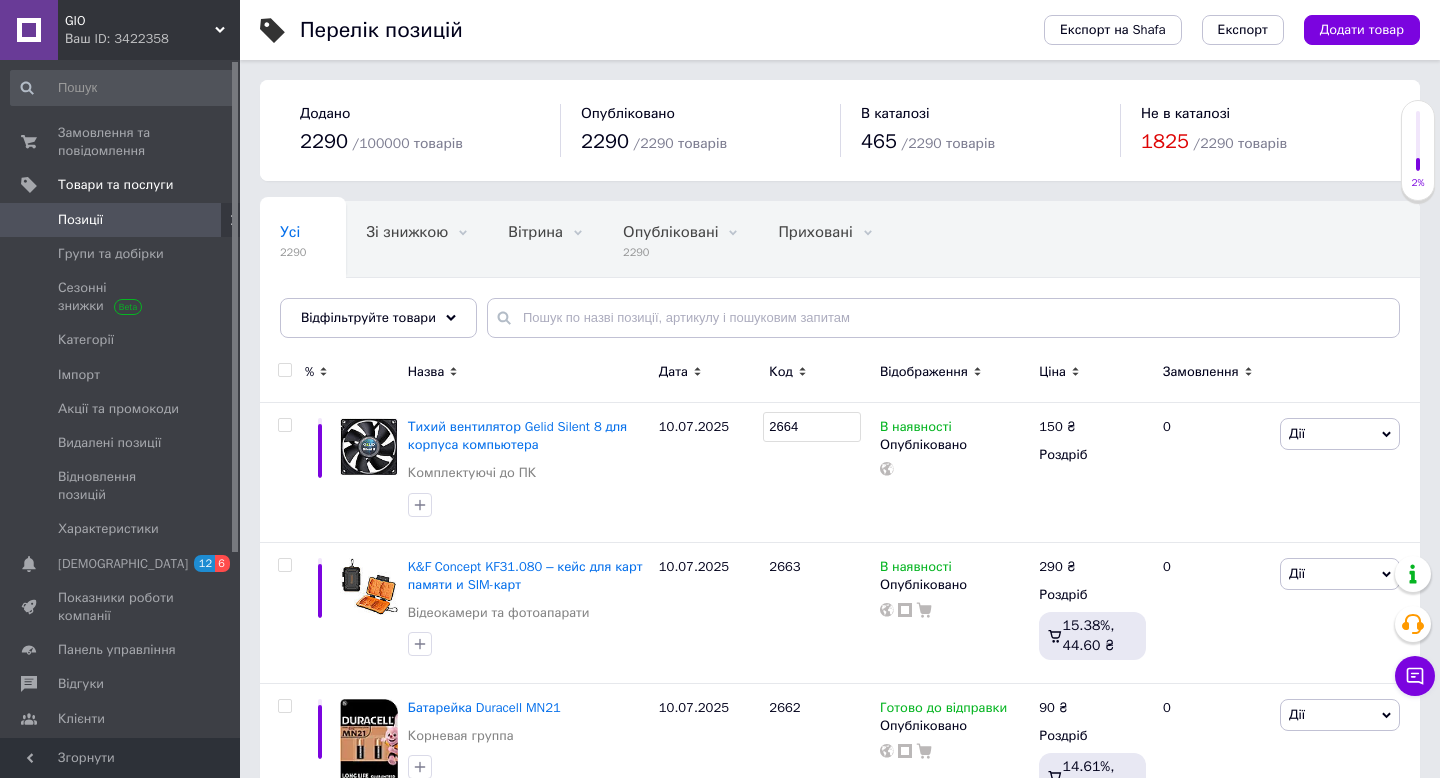 click on "Назва" at bounding box center [528, 372] 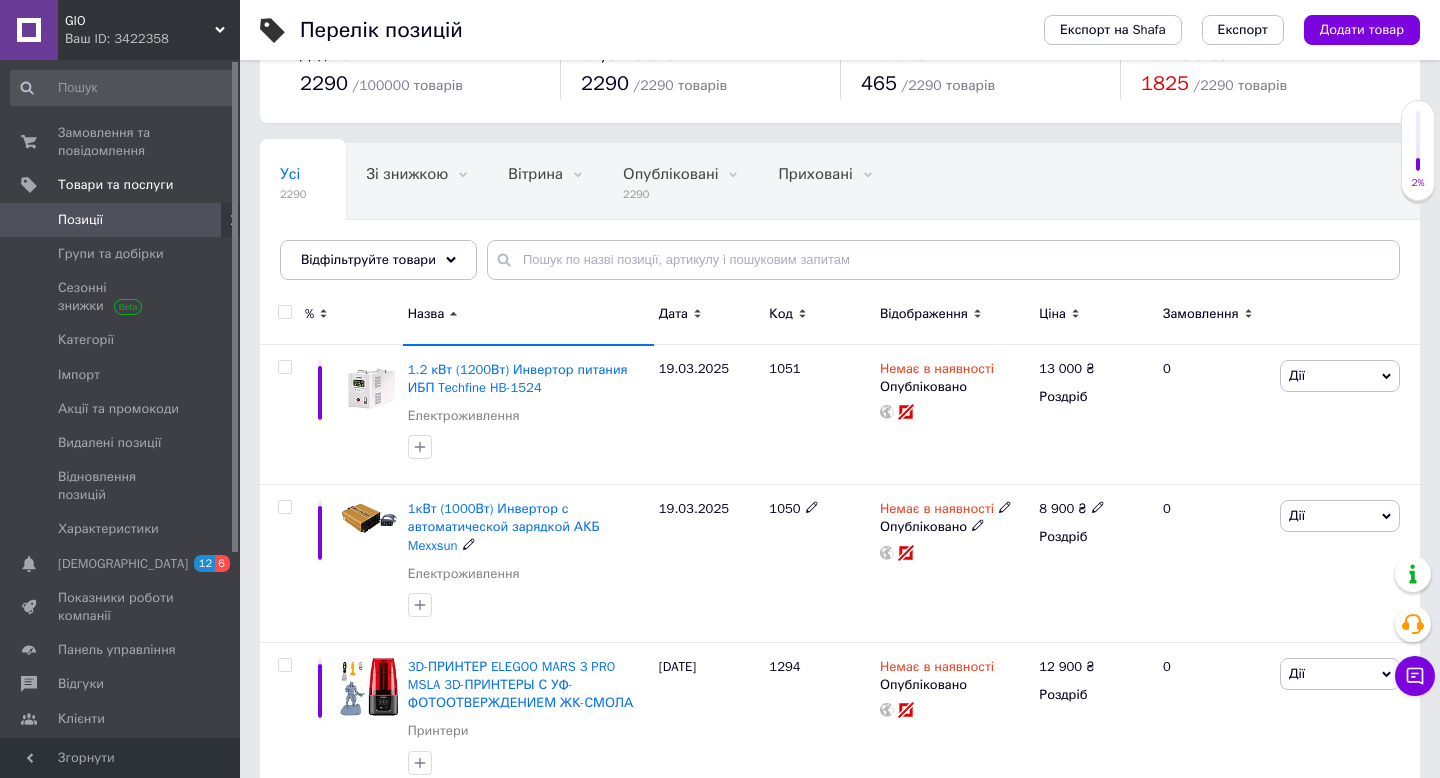 scroll, scrollTop: 61, scrollLeft: 0, axis: vertical 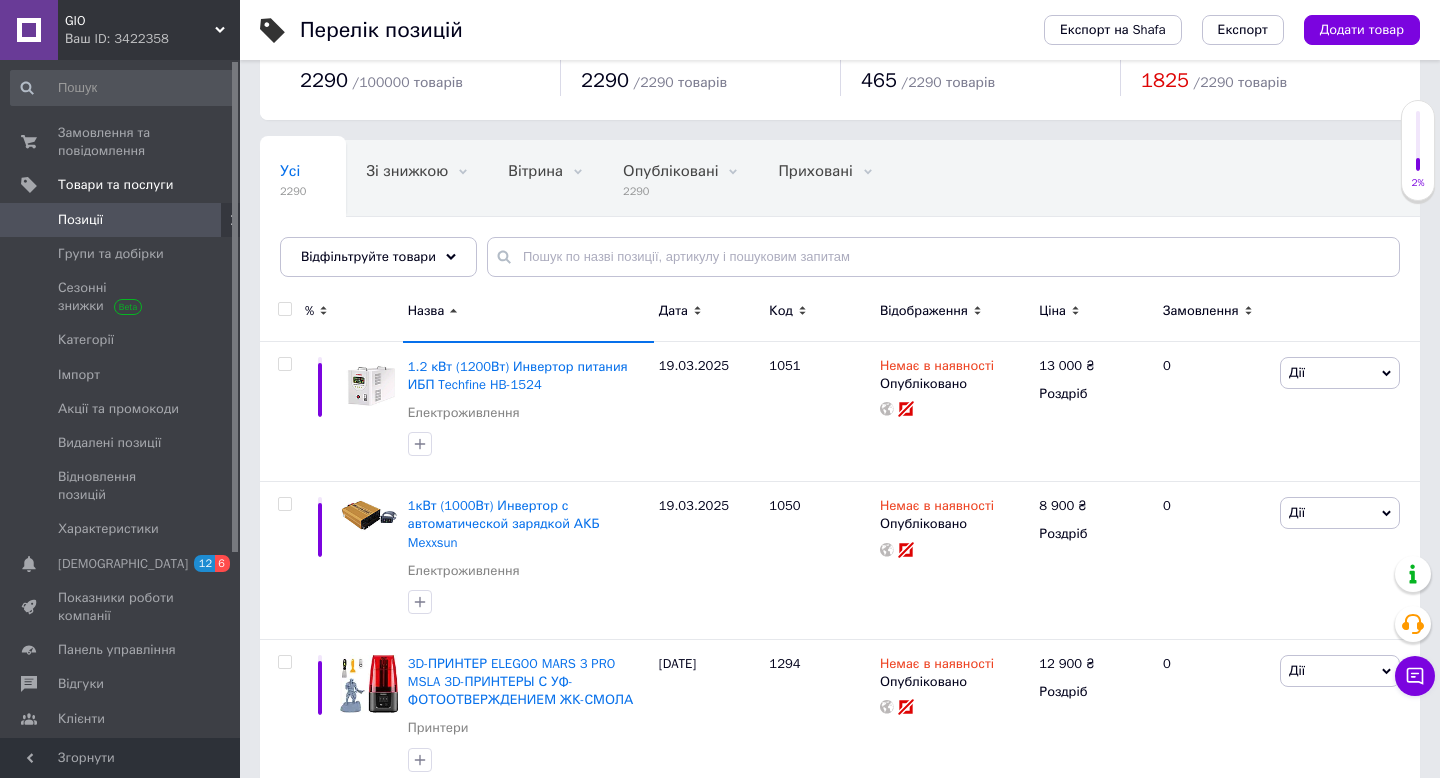 click on "Позиції" at bounding box center (123, 220) 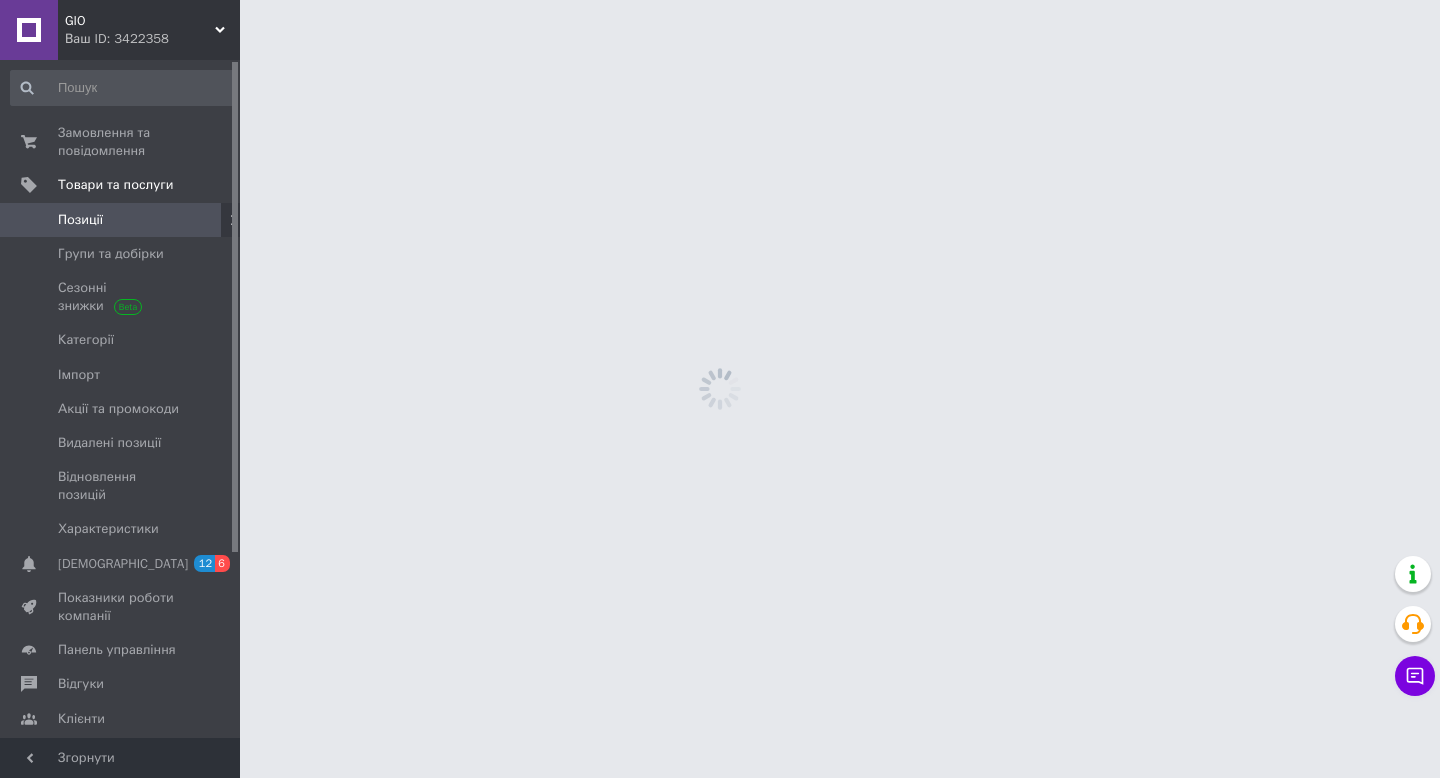 scroll, scrollTop: 0, scrollLeft: 0, axis: both 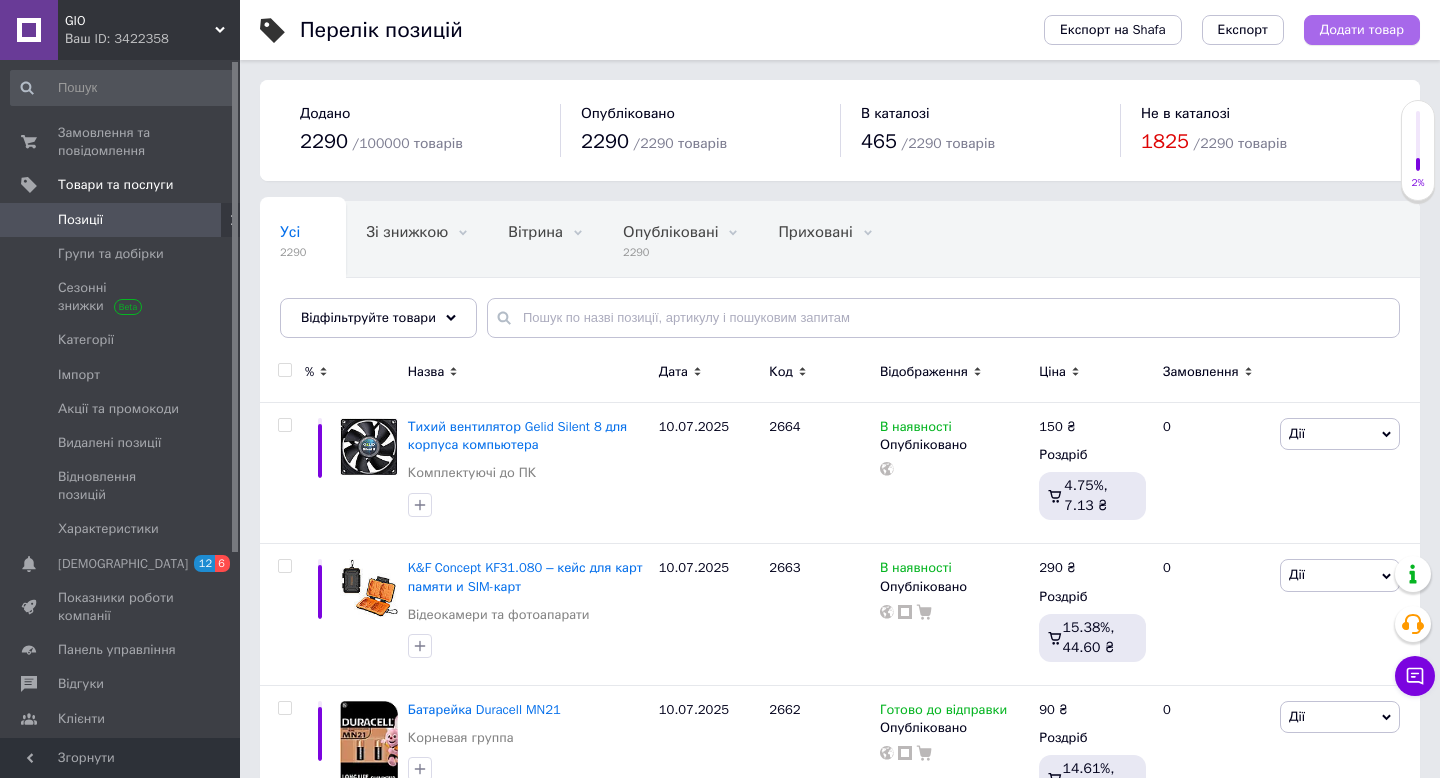 click on "Додати товар" at bounding box center (1362, 30) 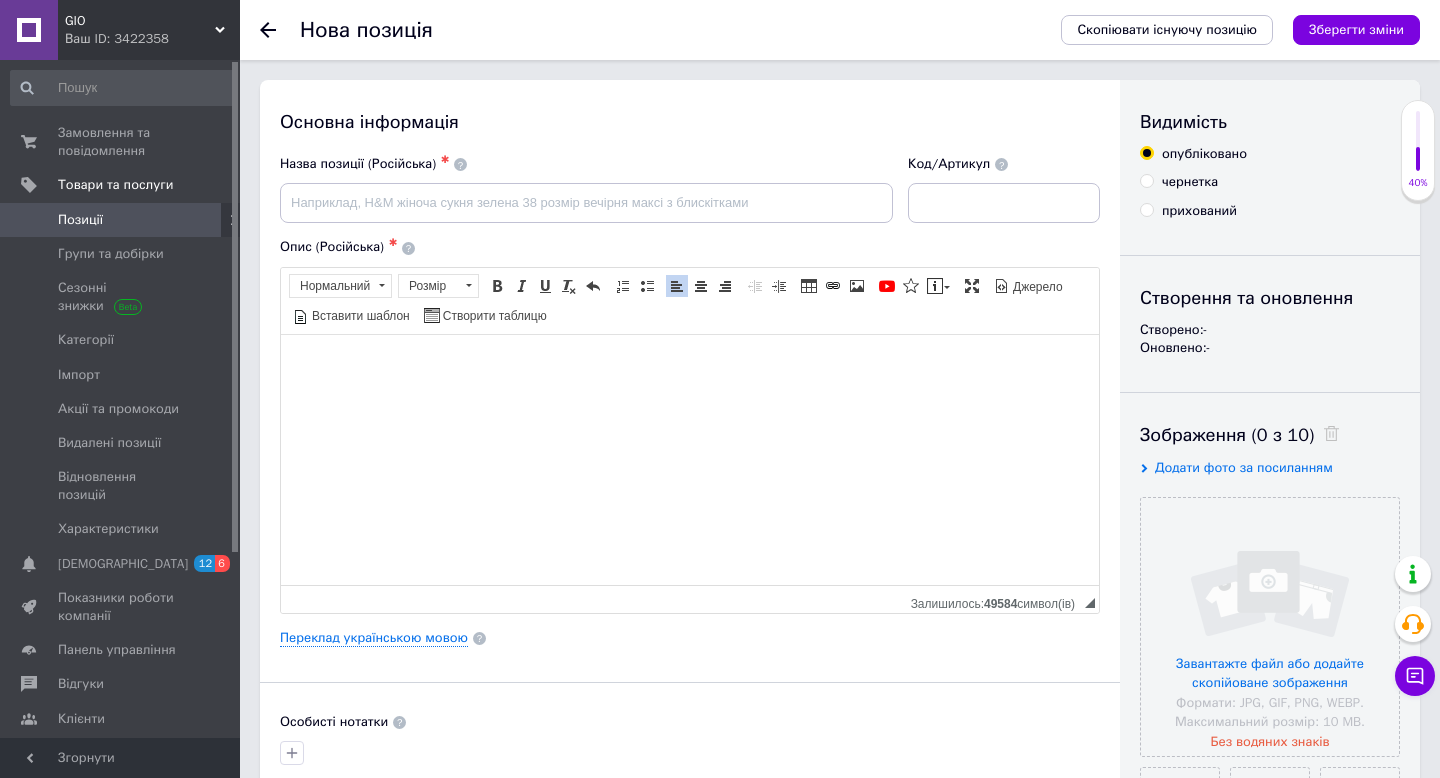 click on "Опис (Російська) ✱ Тип: Передняя крышка объектива
Диаметр: 49 мм
Крепление: Snap-on (центральный зажим)
Материал: Пластик
Цвет: Черный
Вес: Приблизительно 10 г
Объективы Sony с резьбой под фильтр 49 мм, например, Sony 50mm f/1.8, 28mm f/2.8, 30mm f/2.8, а также камеры DSC-RX1, DSC-RX1R, DSC-RX100M2
Защита: Предотвращает попадание пыли, царапин, отпечатков пальцев и влаги на переднюю линзу объектива
Логотип: С логотипом Sony
Розширений текстовий редактор, 91796643-5B17-47BB-95AA-2214E8CFBD13 Панель інструментів редактора Форматування Нормальний Розмір Розмір   Жирний  Сполучення клавіш Command+B   Курсив" at bounding box center (690, 425) 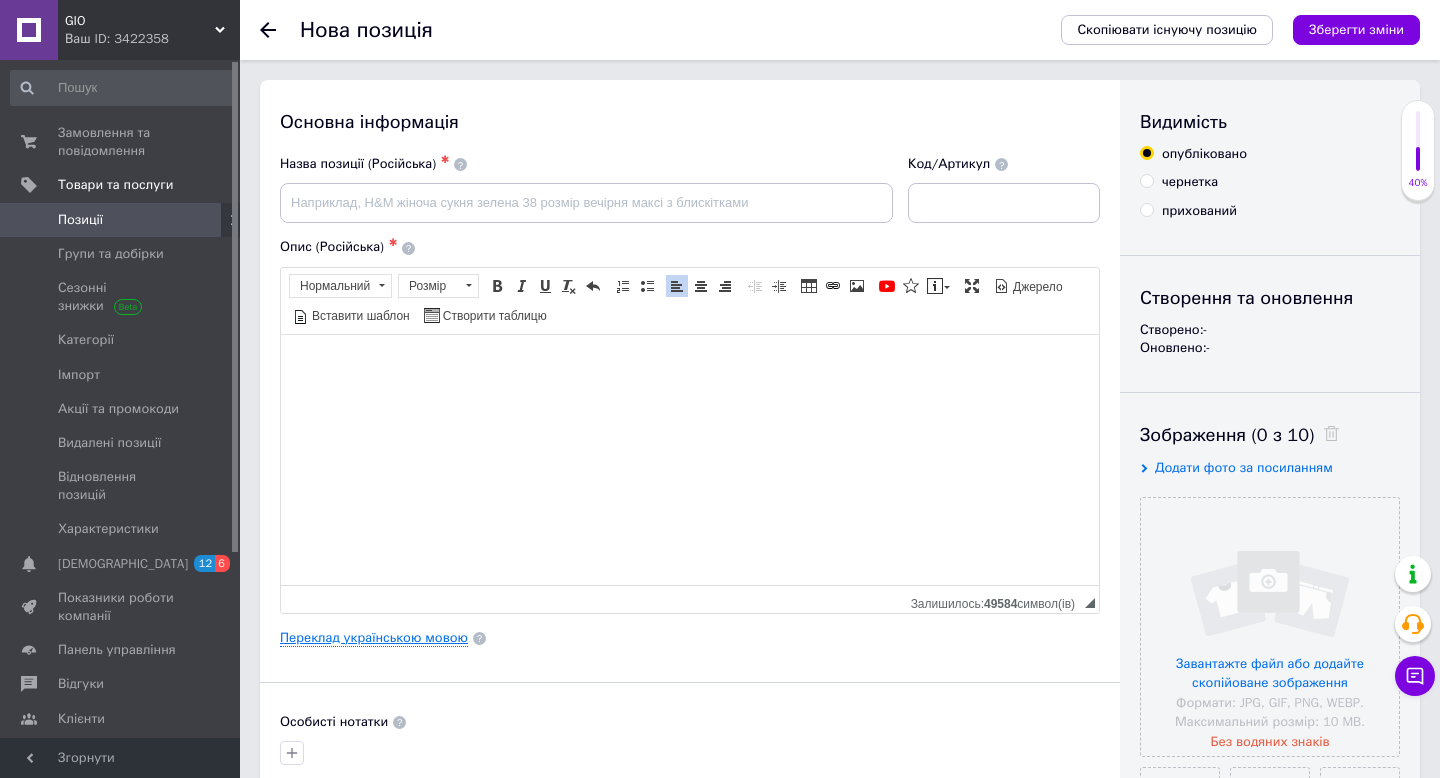 click on "Переклад українською мовою" at bounding box center (374, 638) 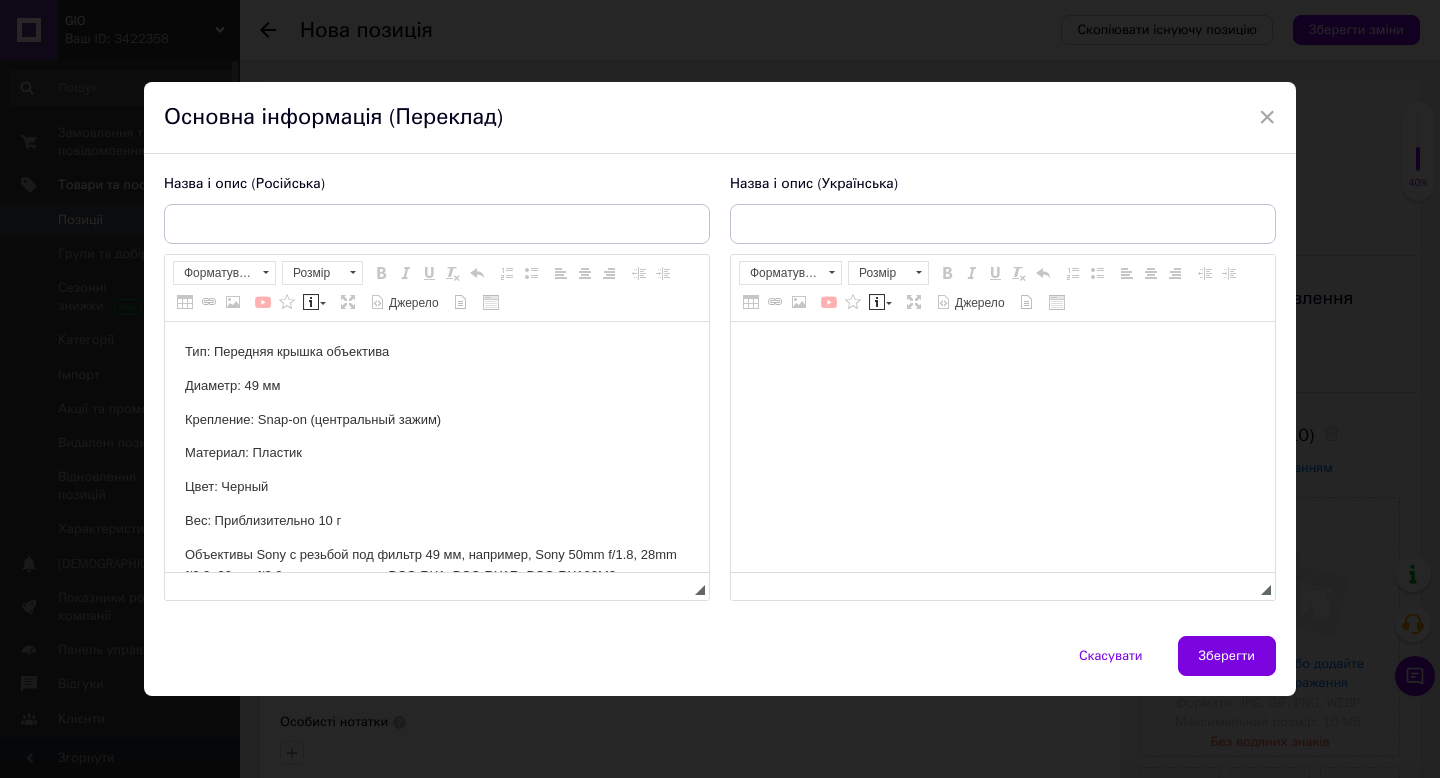 scroll, scrollTop: 0, scrollLeft: 0, axis: both 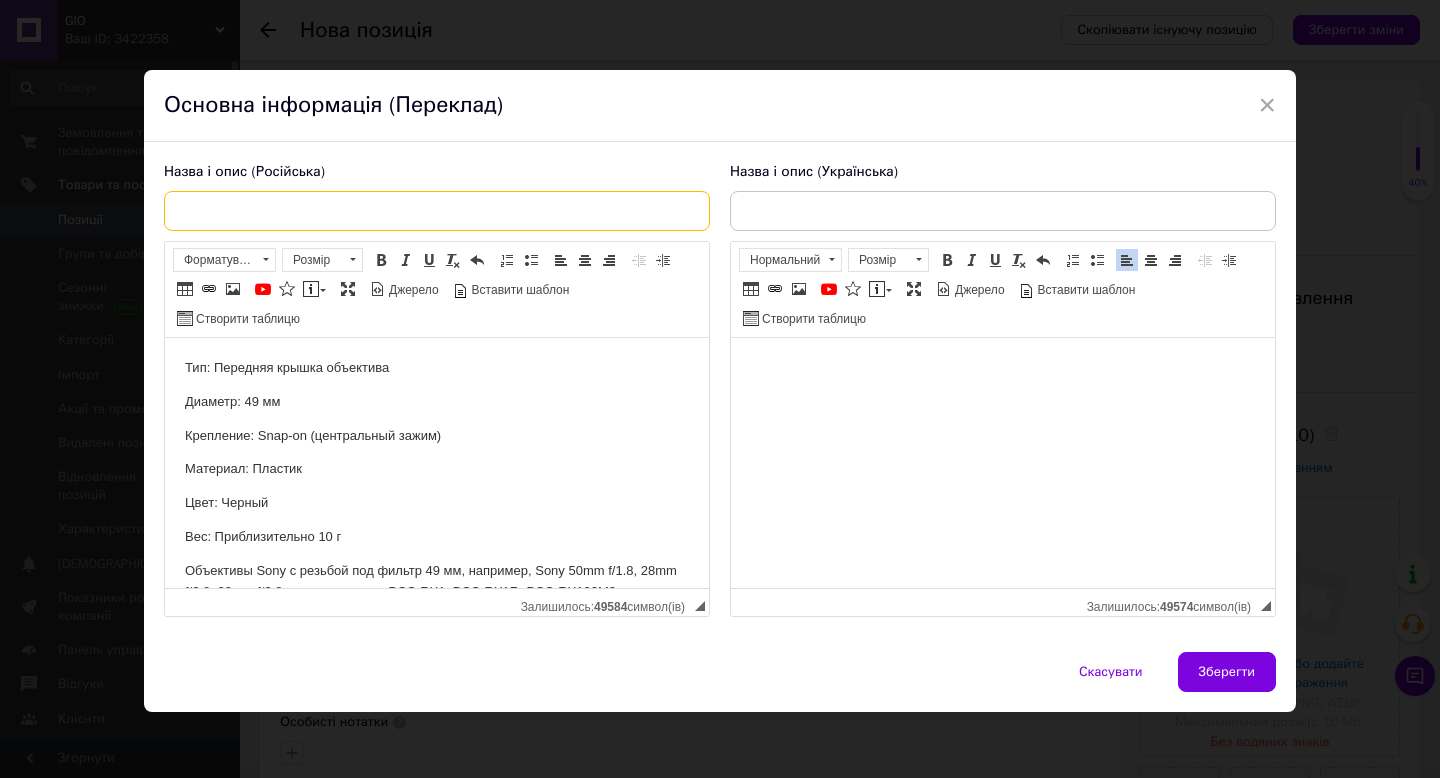 click at bounding box center [437, 211] 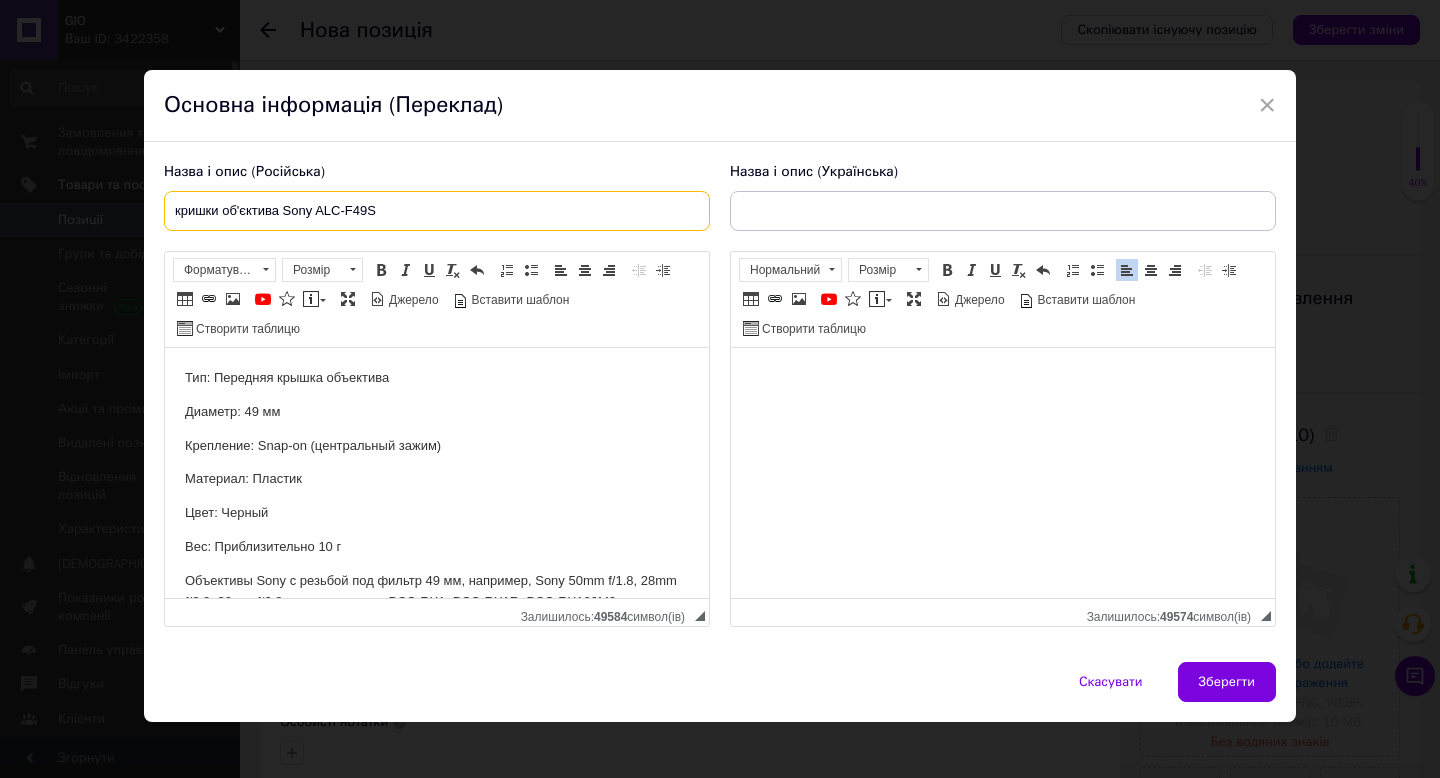 click on "кришки об'єктива Sony ALC-F49S" at bounding box center (437, 211) 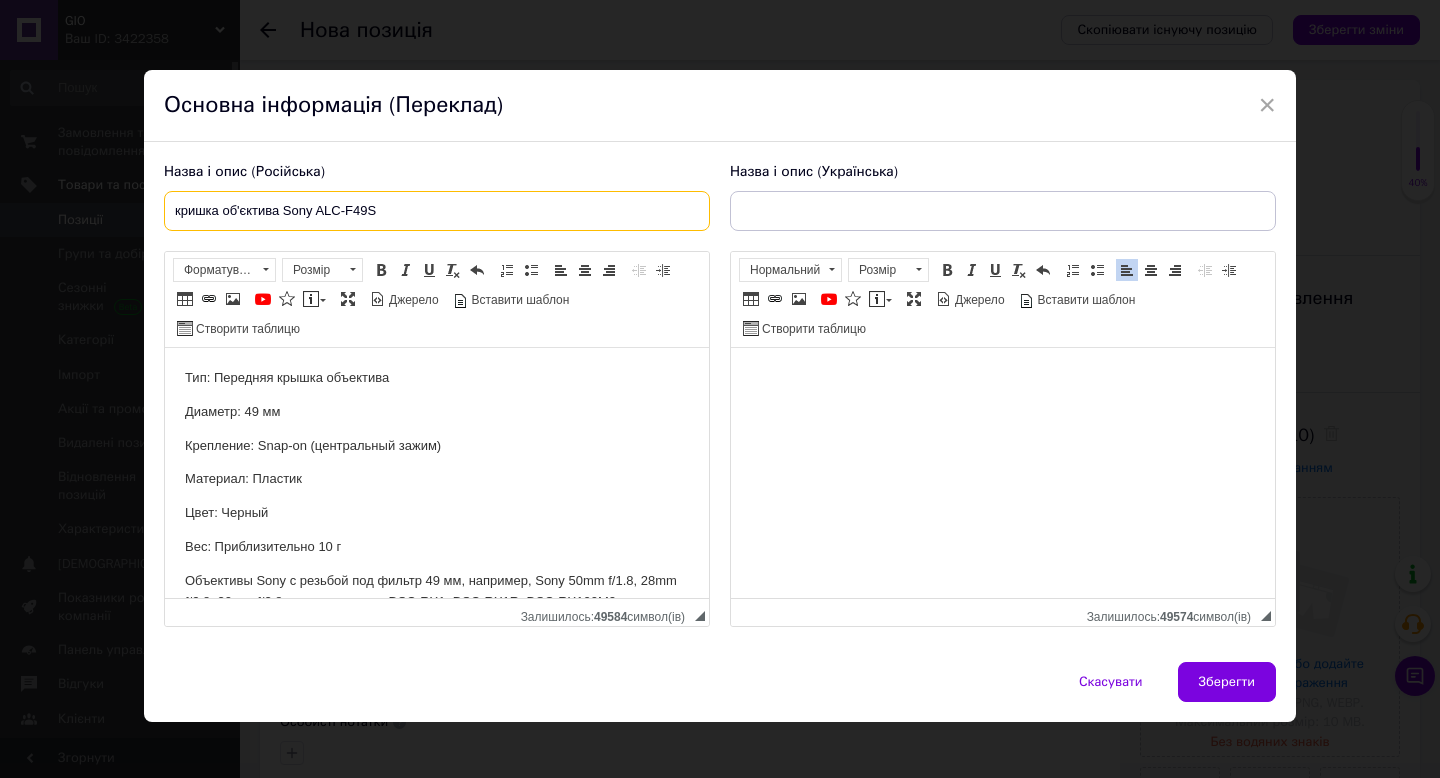 click on "кришка об'єктива Sony ALC-F49S" at bounding box center (437, 211) 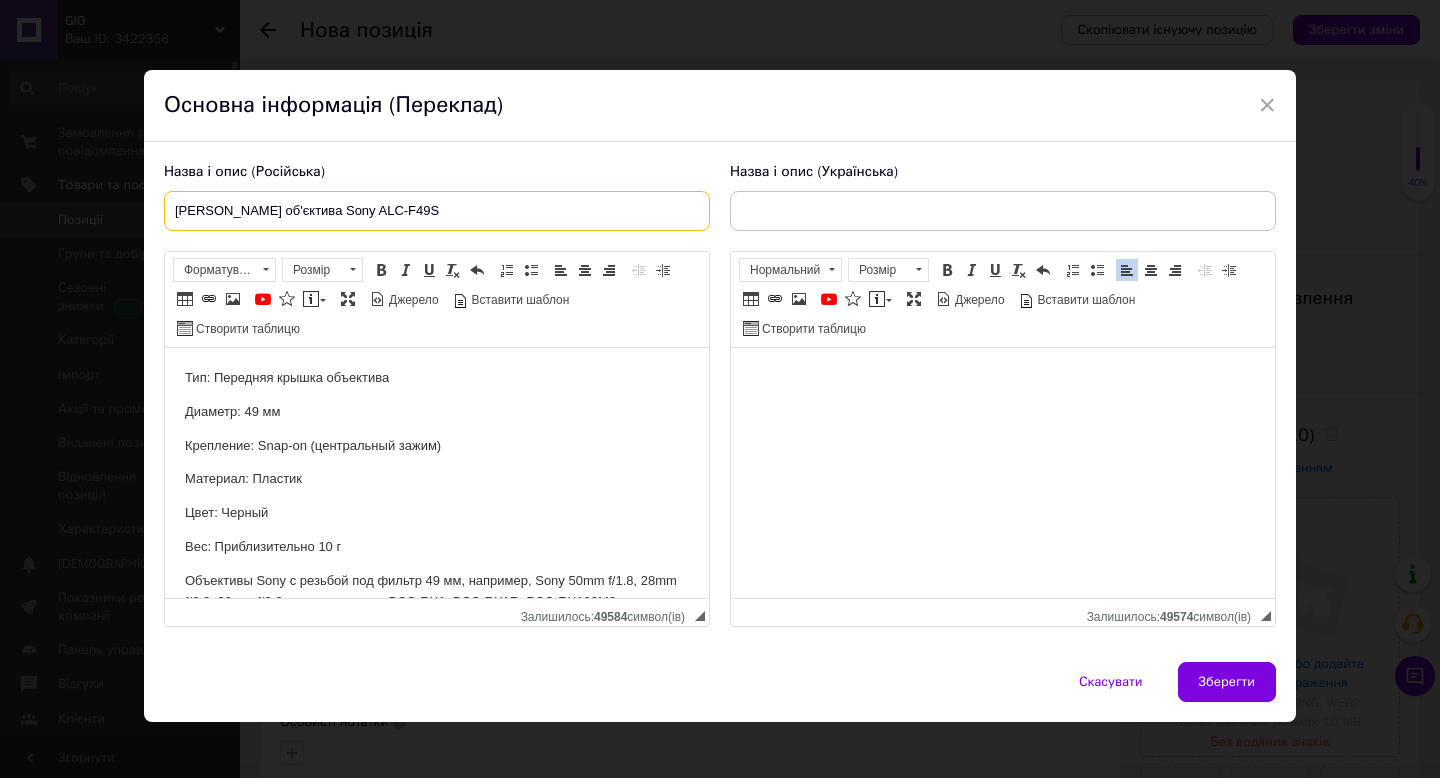 drag, startPoint x: 280, startPoint y: 213, endPoint x: 107, endPoint y: 212, distance: 173.00288 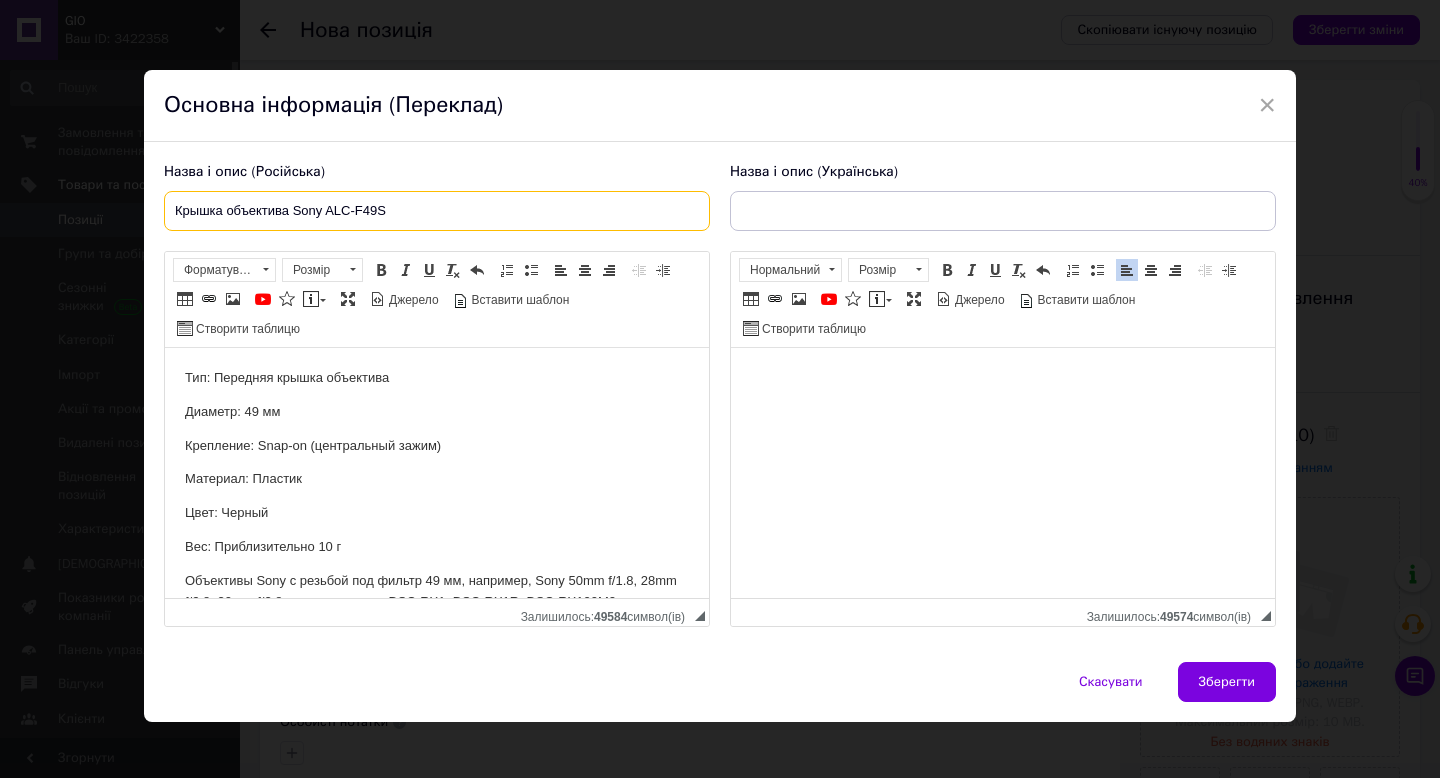 type on "Крышка объектива Sony ALC-F49S" 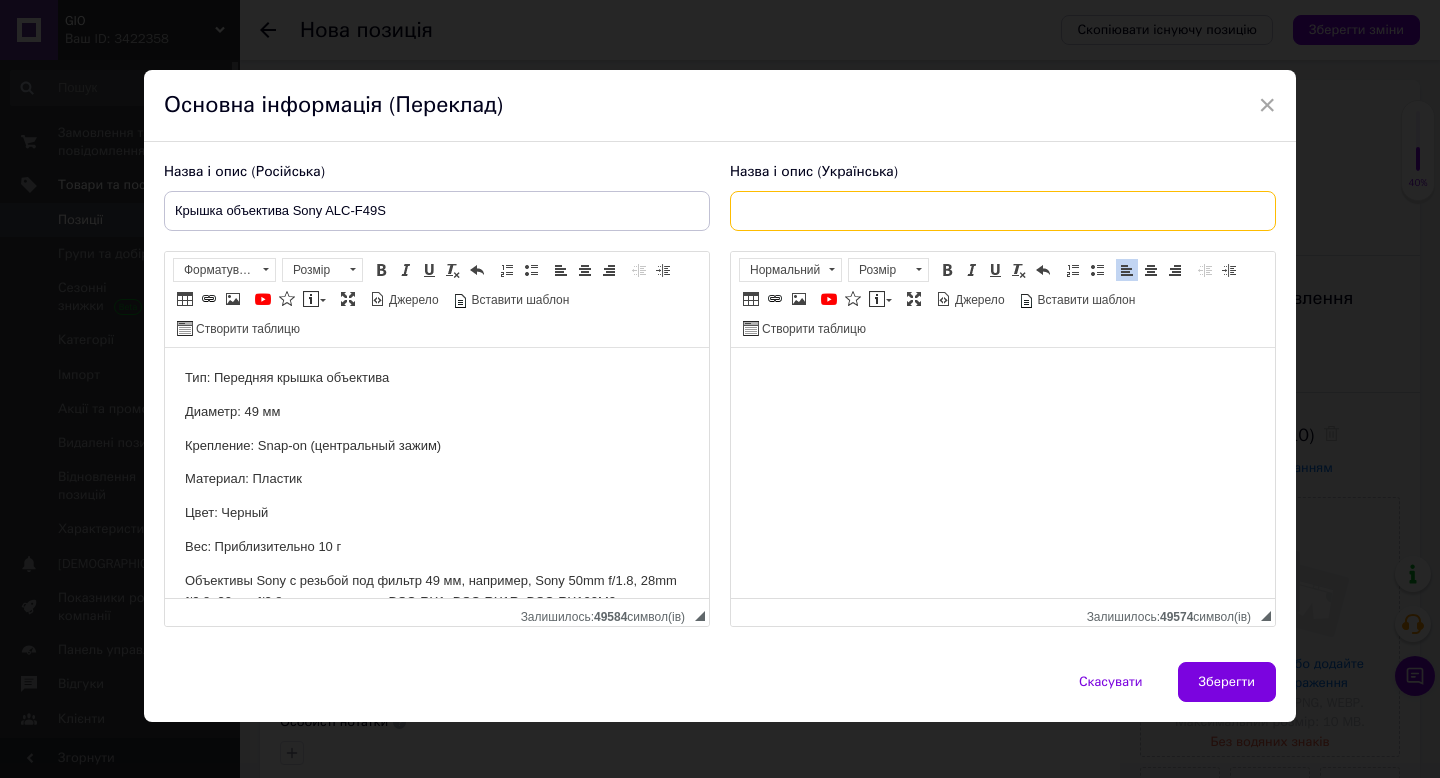 click at bounding box center (1003, 211) 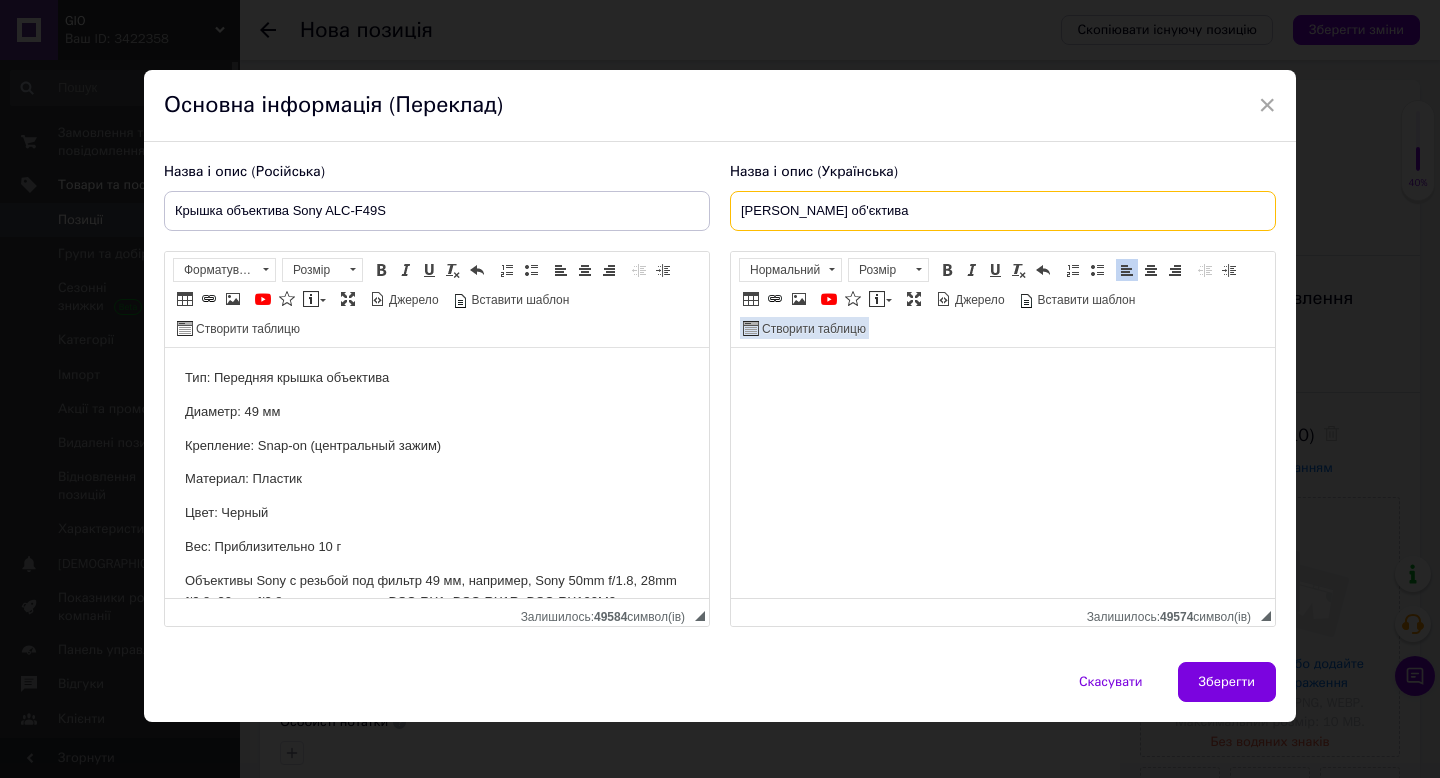 scroll, scrollTop: 14, scrollLeft: 0, axis: vertical 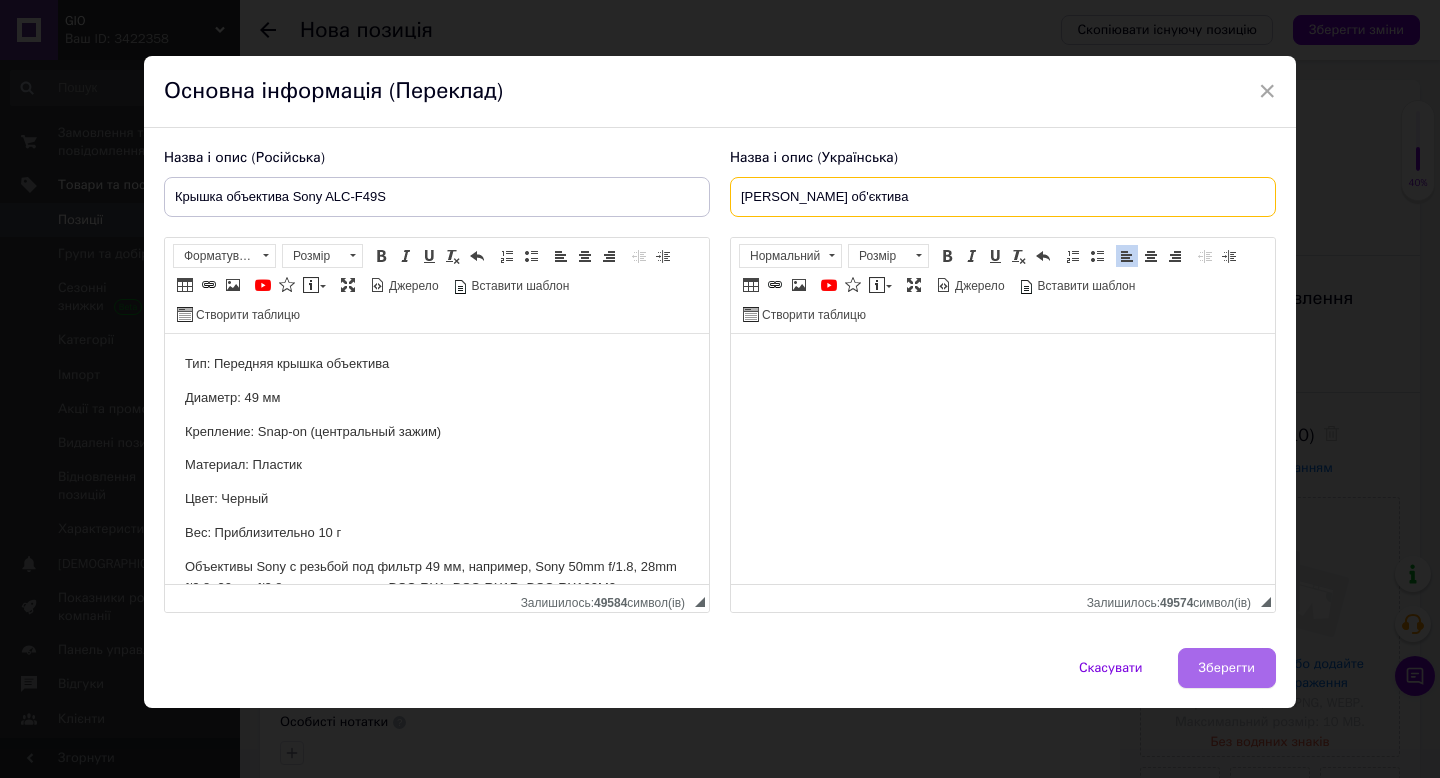 type on "[PERSON_NAME] об'єктива" 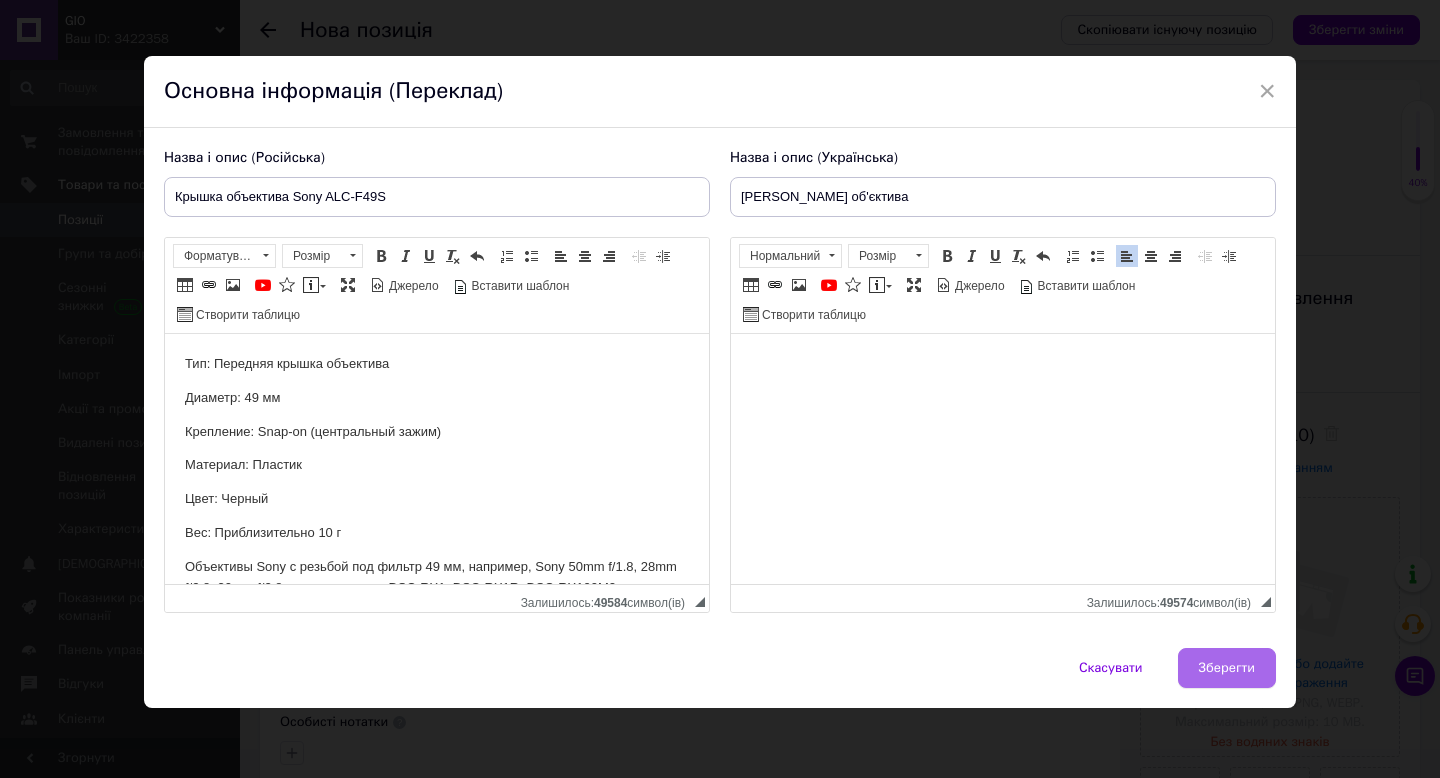click on "Зберегти" at bounding box center (1227, 668) 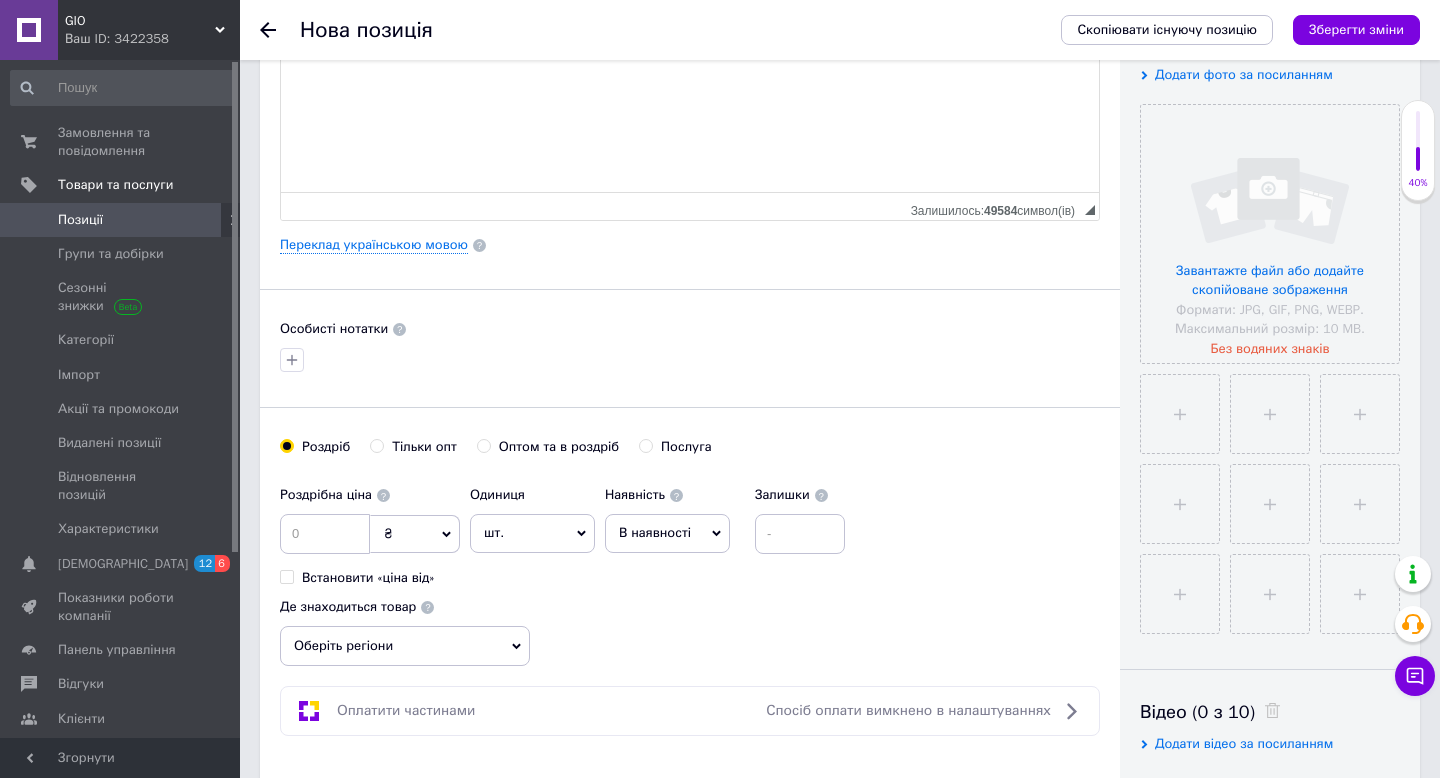 scroll, scrollTop: 428, scrollLeft: 0, axis: vertical 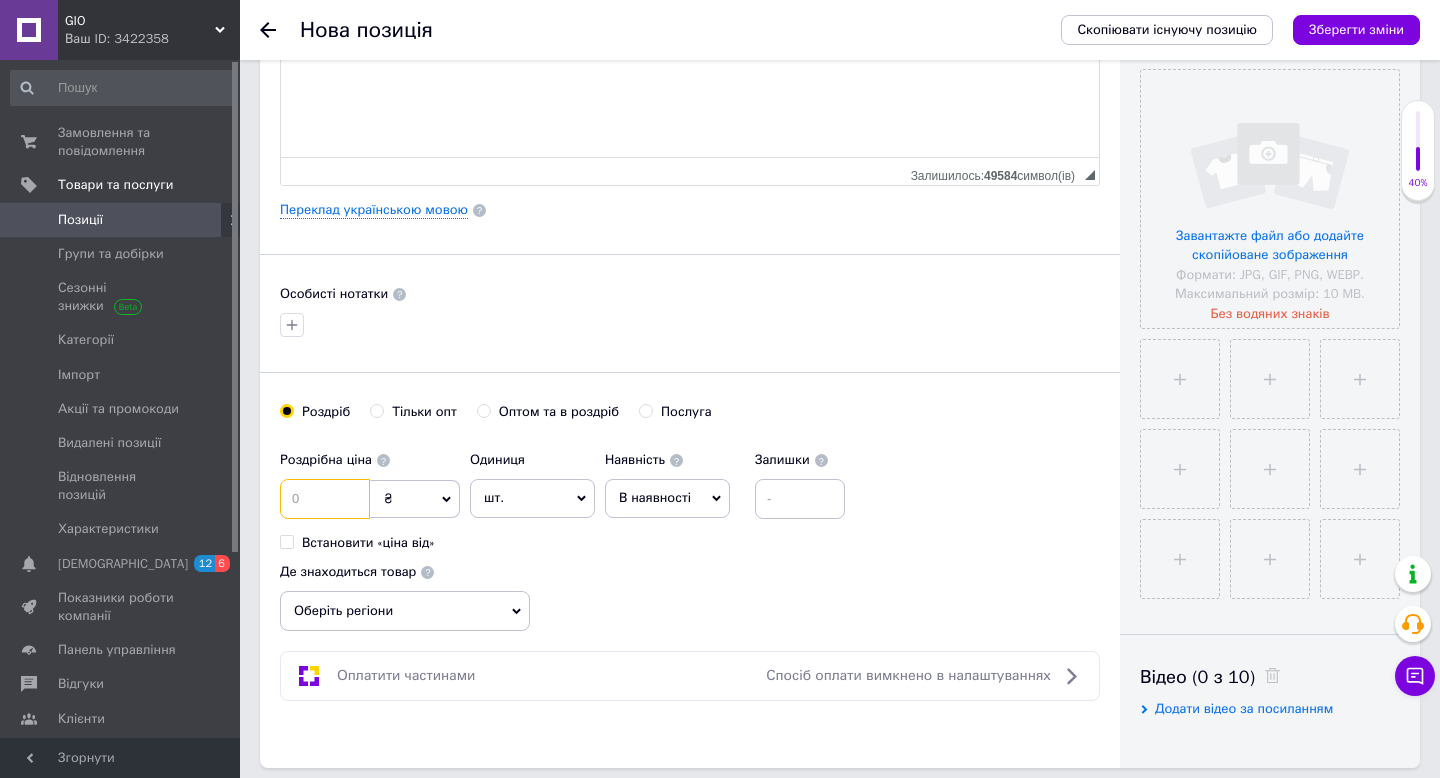 click at bounding box center [325, 499] 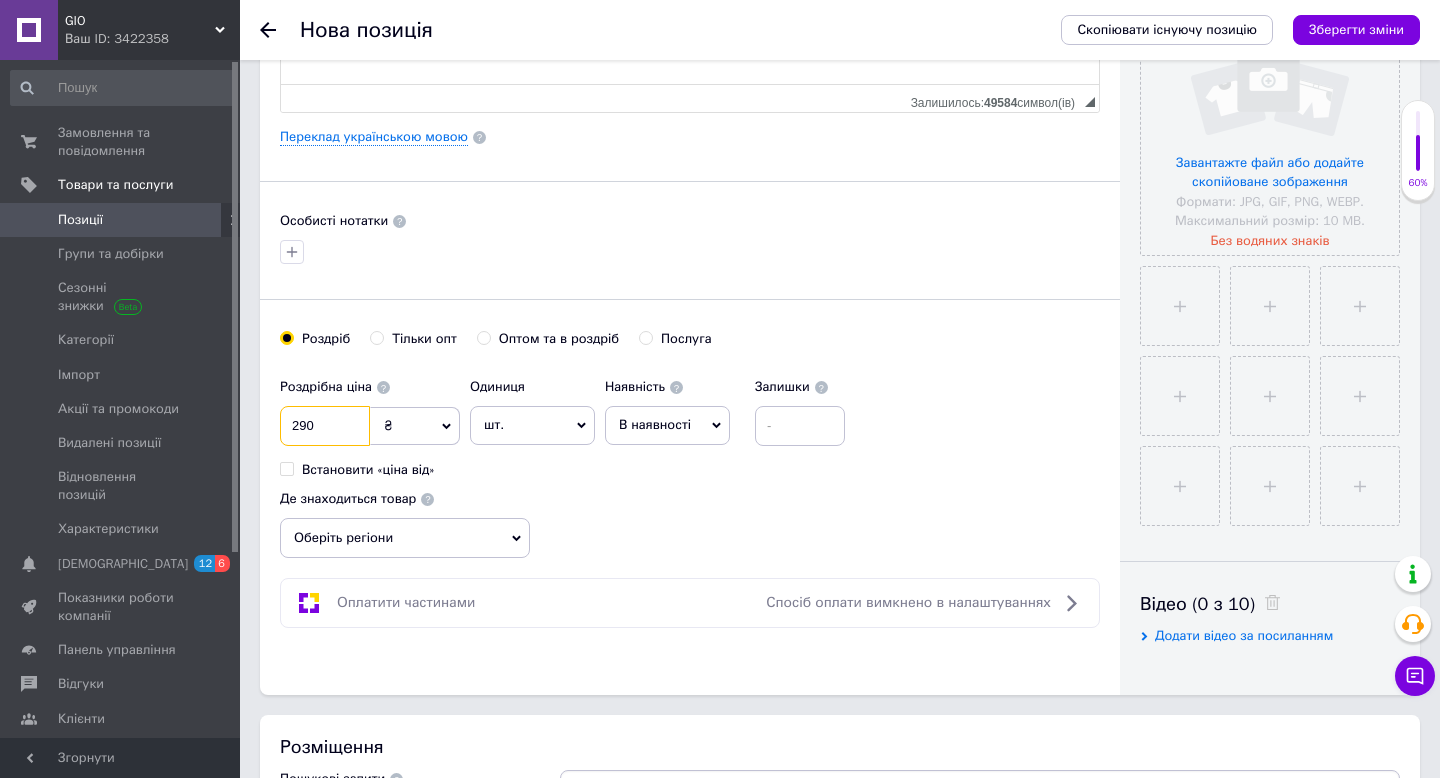 scroll, scrollTop: 551, scrollLeft: 0, axis: vertical 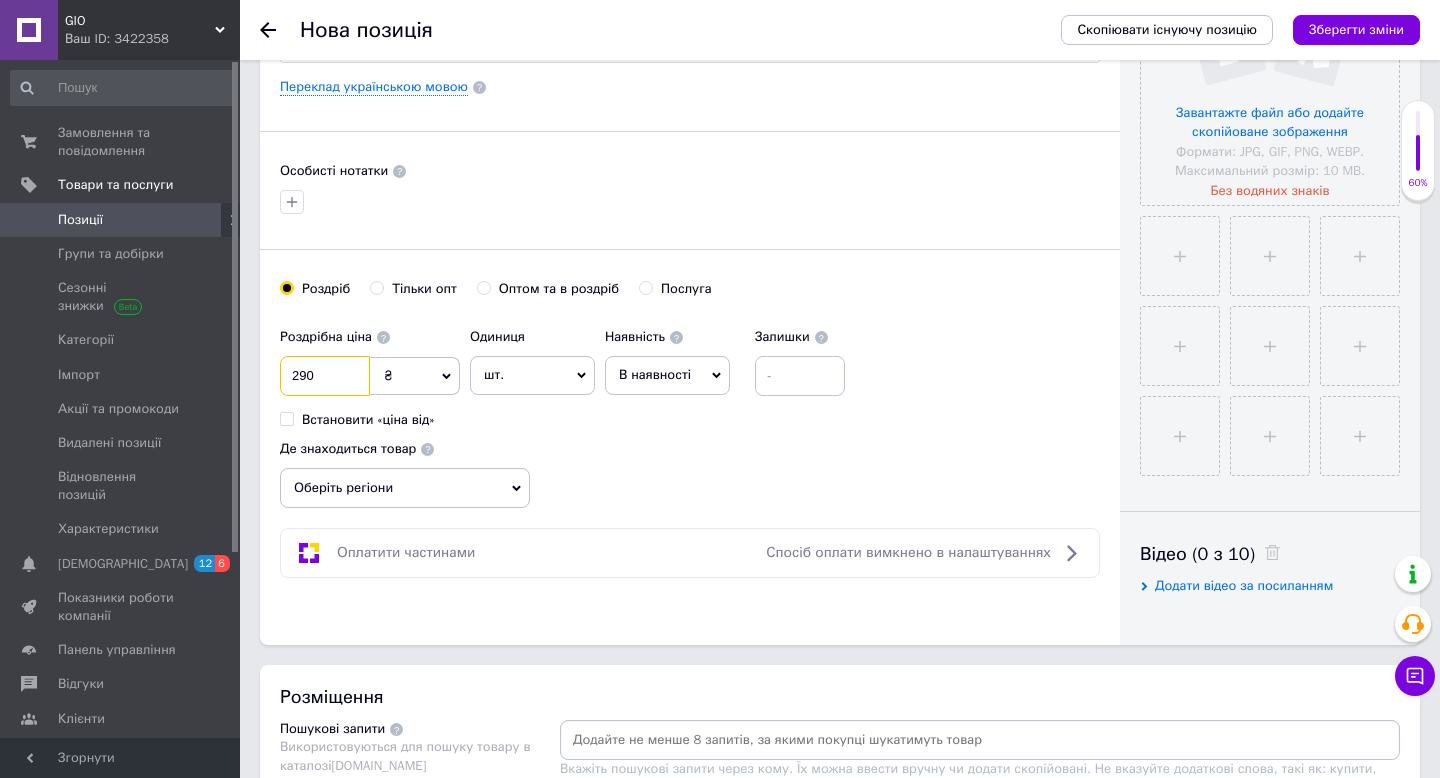 type on "290" 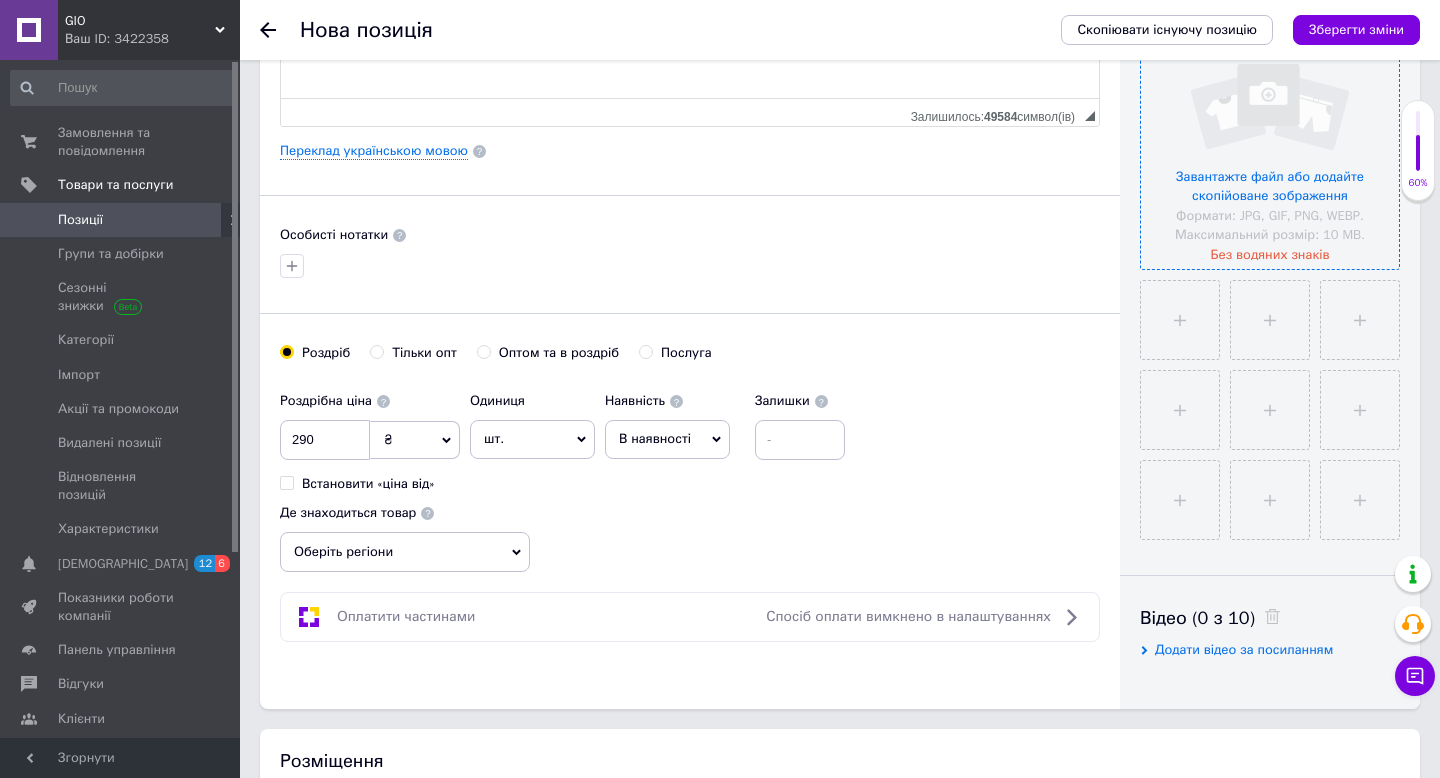 scroll, scrollTop: 472, scrollLeft: 0, axis: vertical 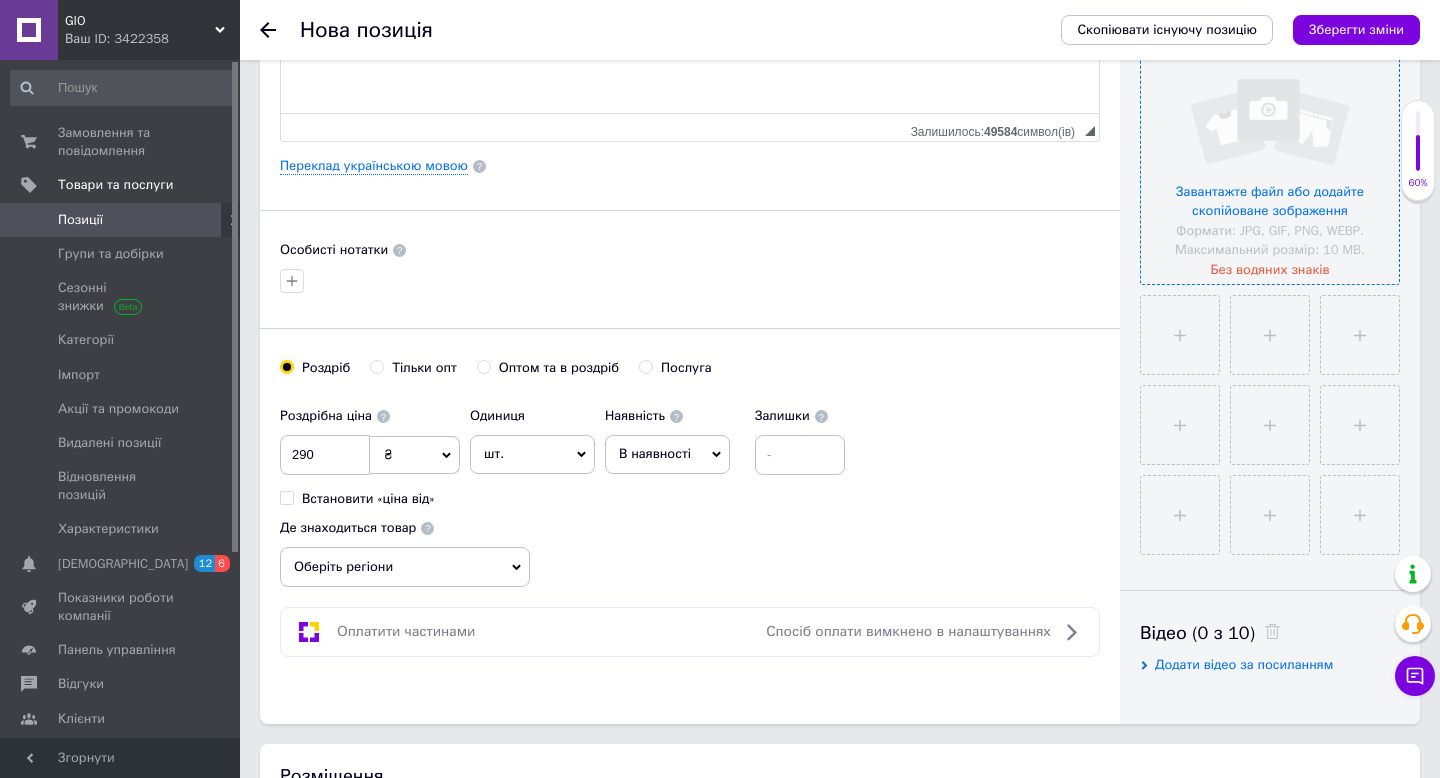 click at bounding box center (1270, 155) 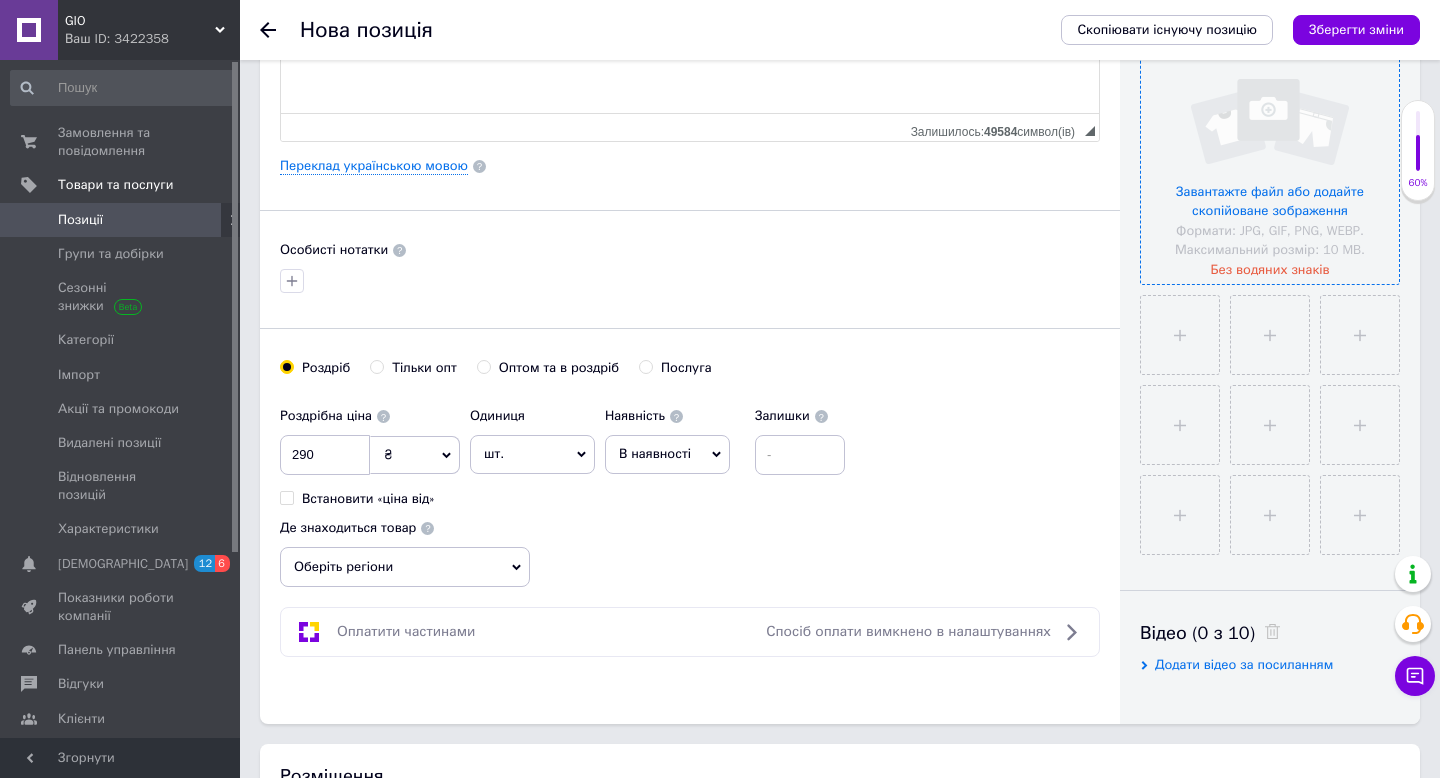 click at bounding box center [1270, 155] 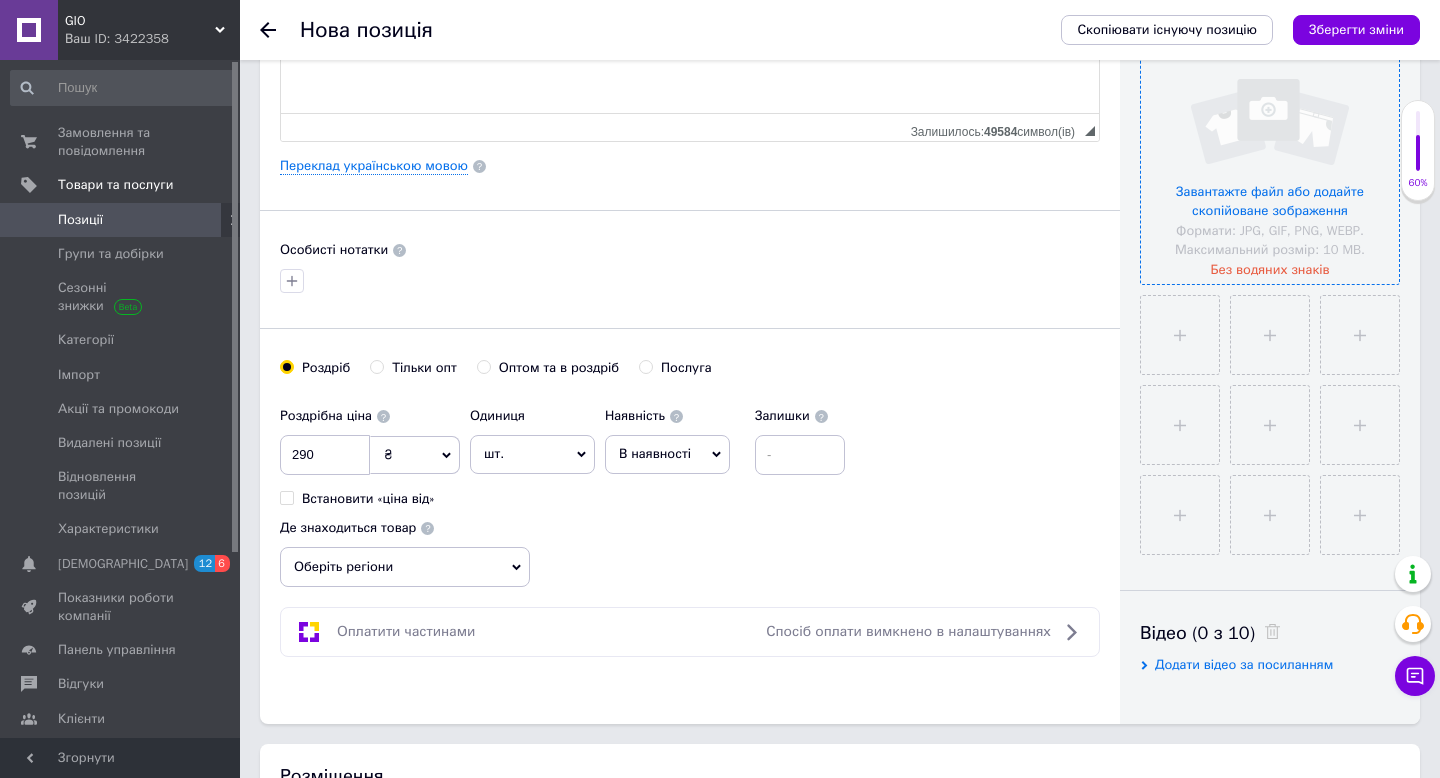 click at bounding box center [1270, 155] 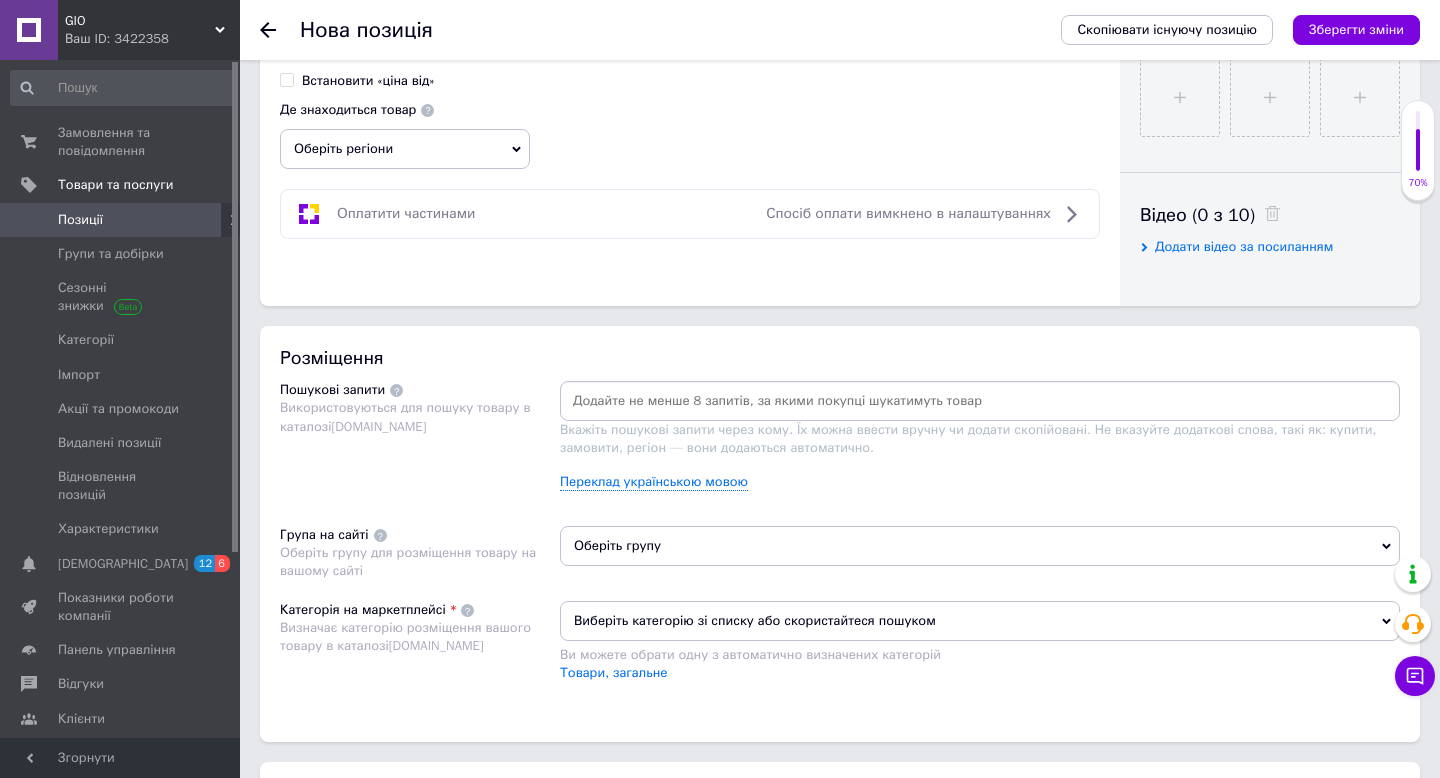 scroll, scrollTop: 891, scrollLeft: 0, axis: vertical 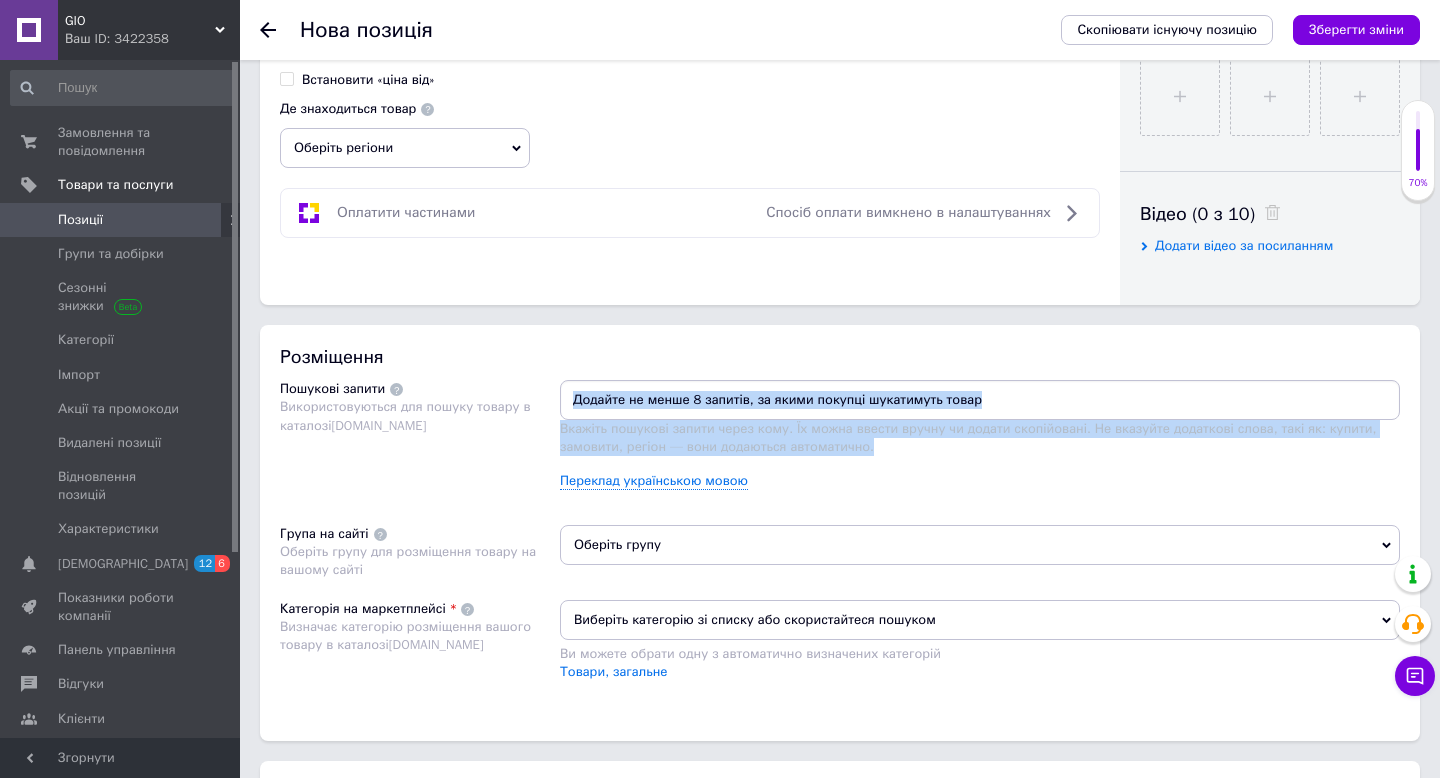 drag, startPoint x: 877, startPoint y: 447, endPoint x: 581, endPoint y: 383, distance: 302.8399 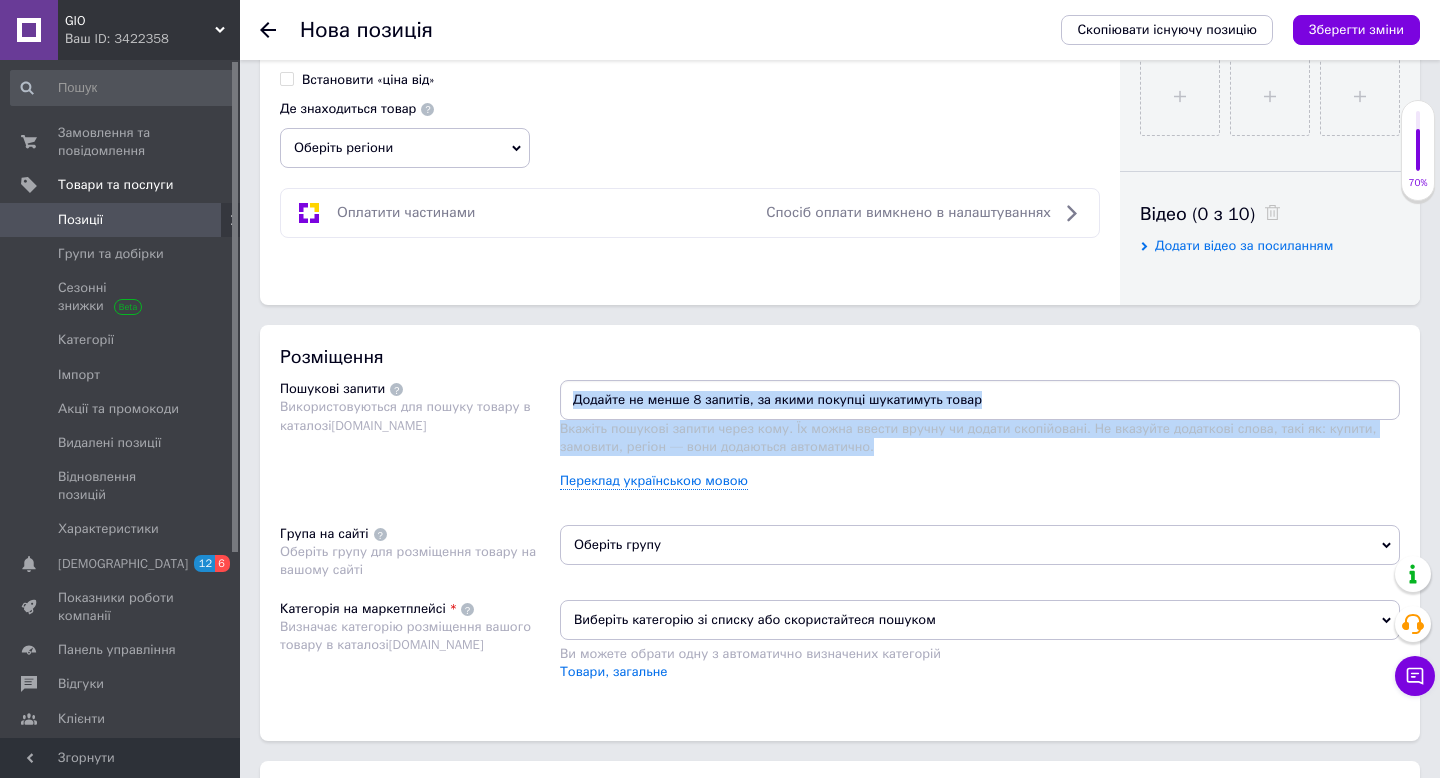 click at bounding box center (980, 400) 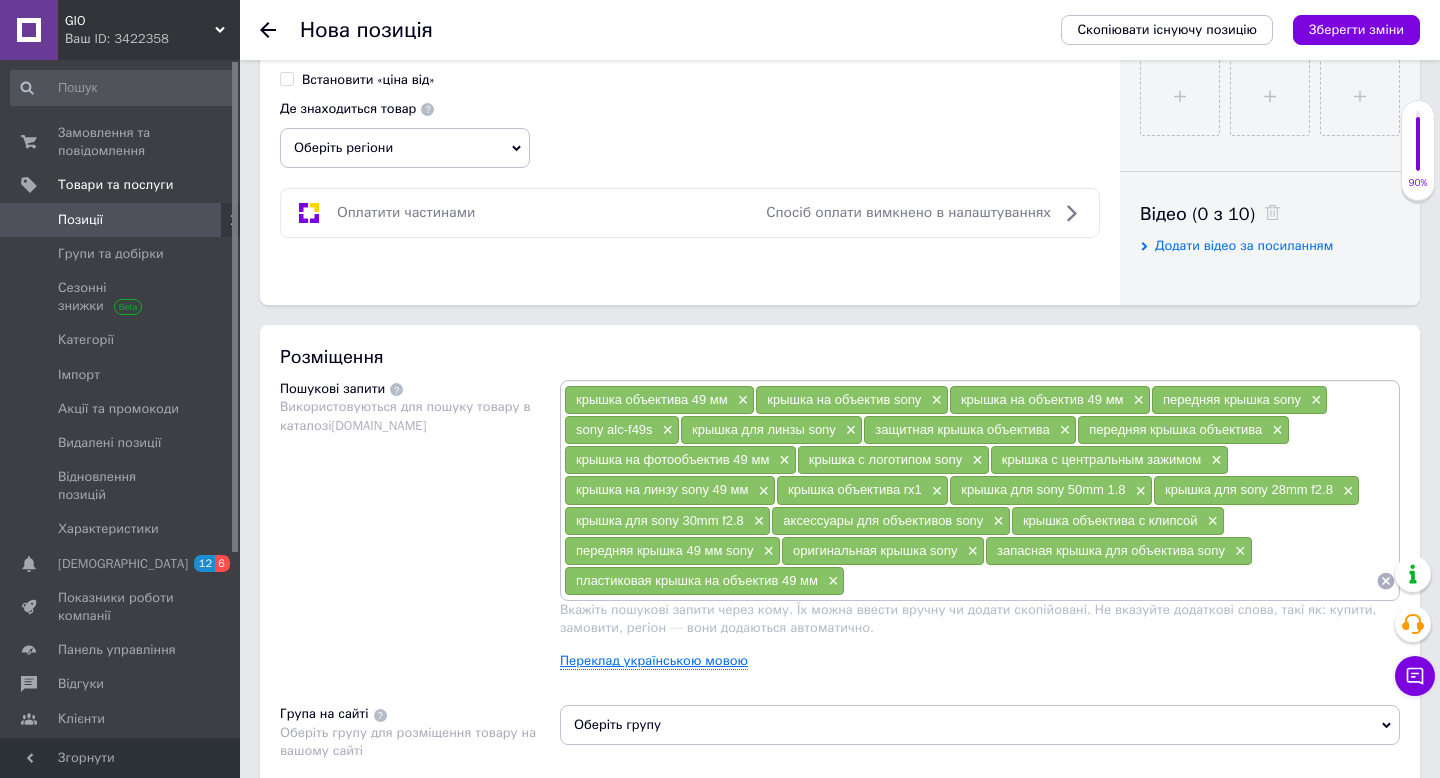 click on "Переклад українською мовою" at bounding box center [654, 661] 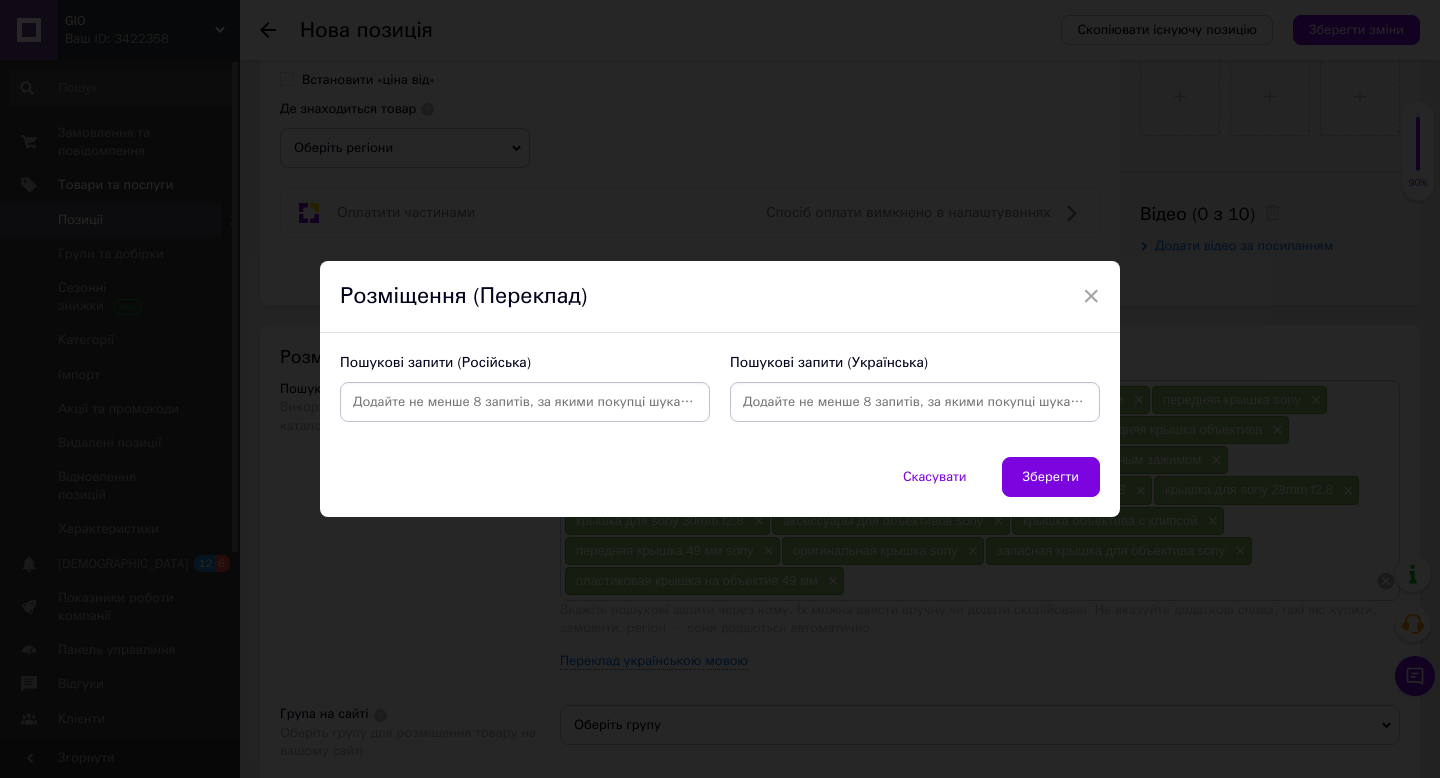 click at bounding box center (525, 402) 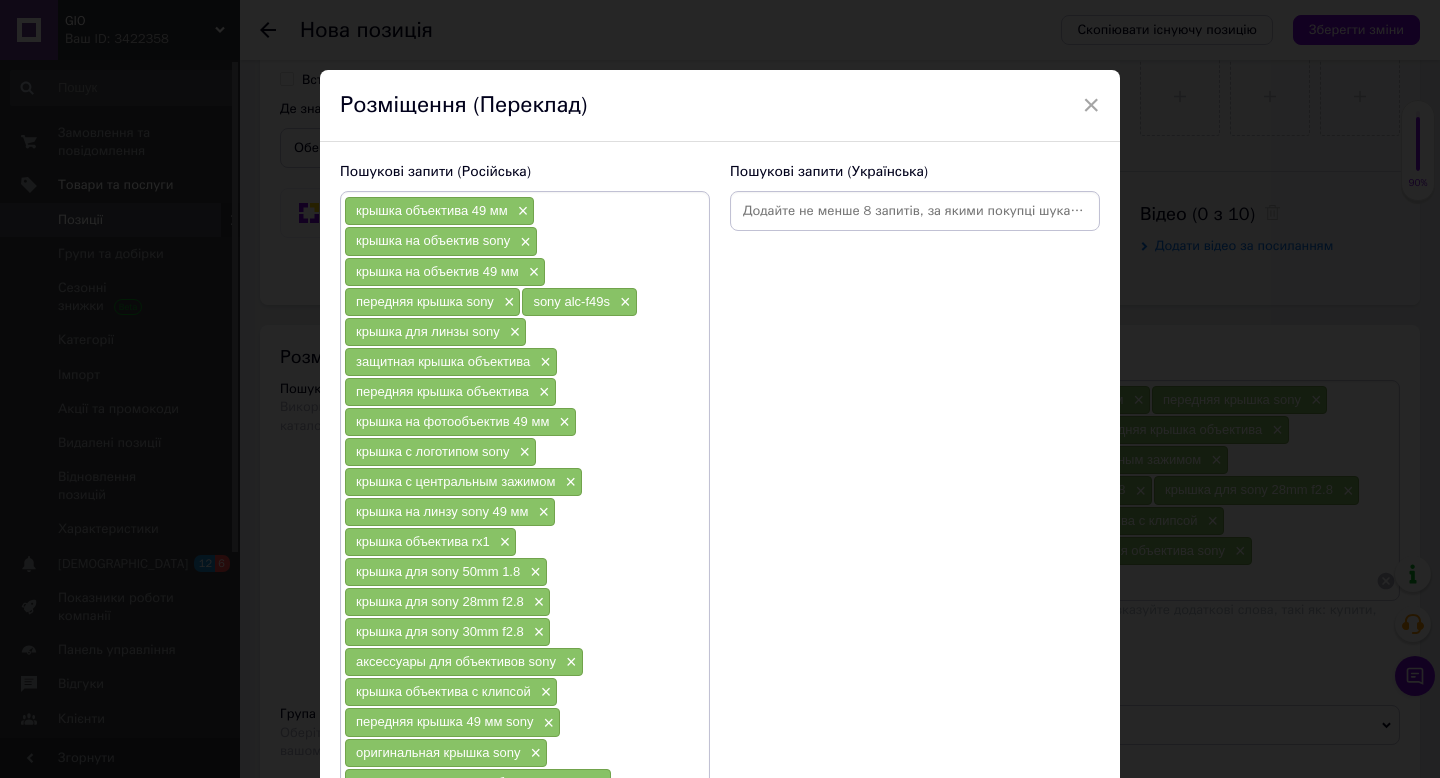 click at bounding box center (915, 211) 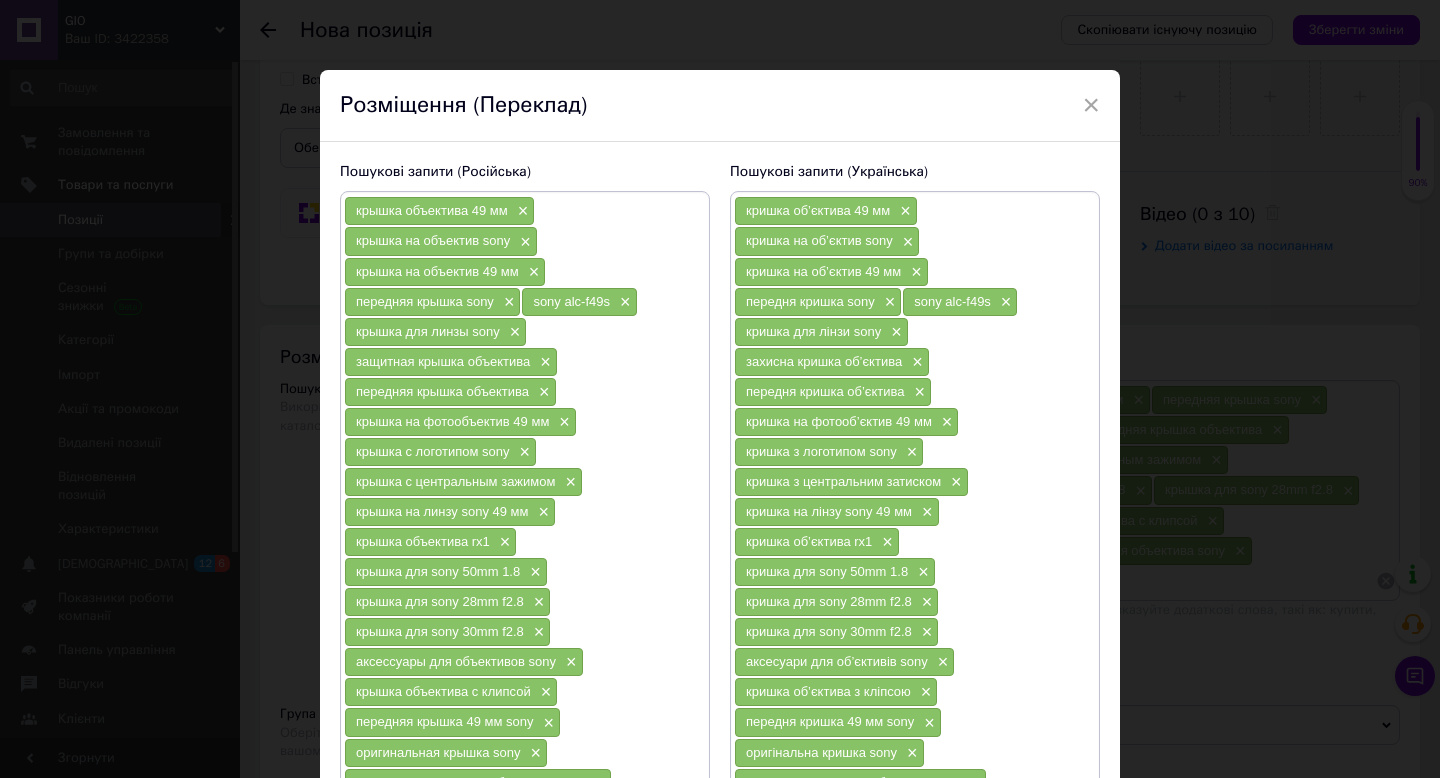 scroll, scrollTop: 251, scrollLeft: 0, axis: vertical 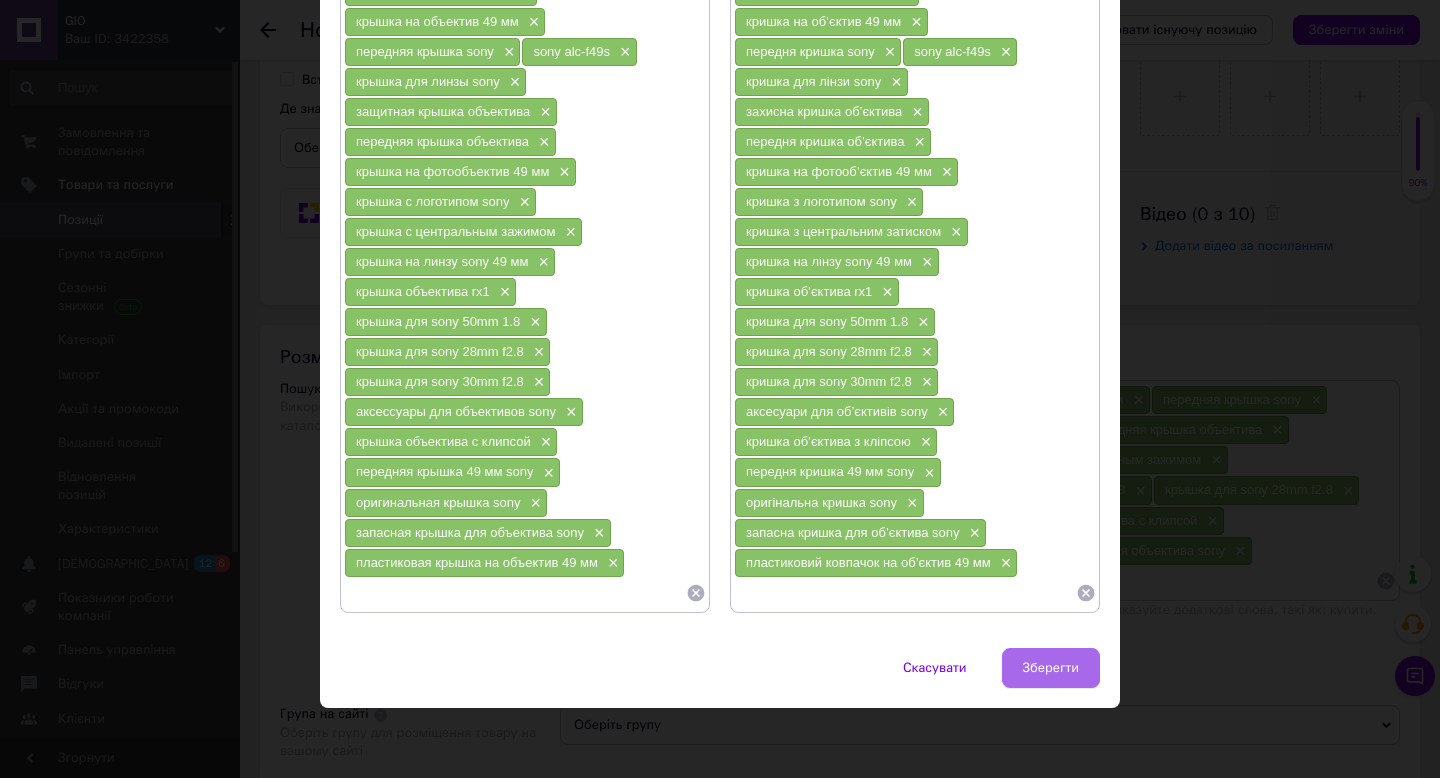 click on "Зберегти" at bounding box center [1051, 668] 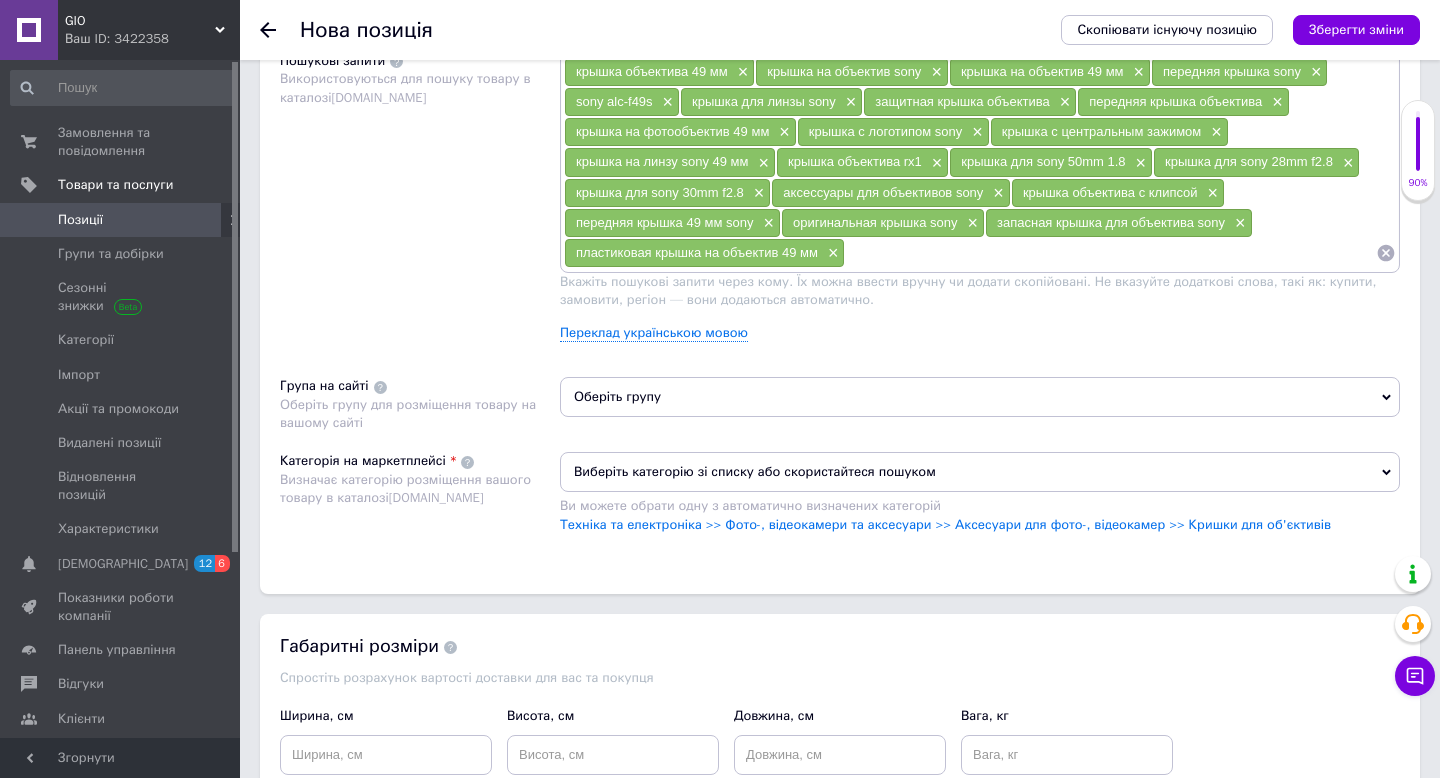 scroll, scrollTop: 1253, scrollLeft: 0, axis: vertical 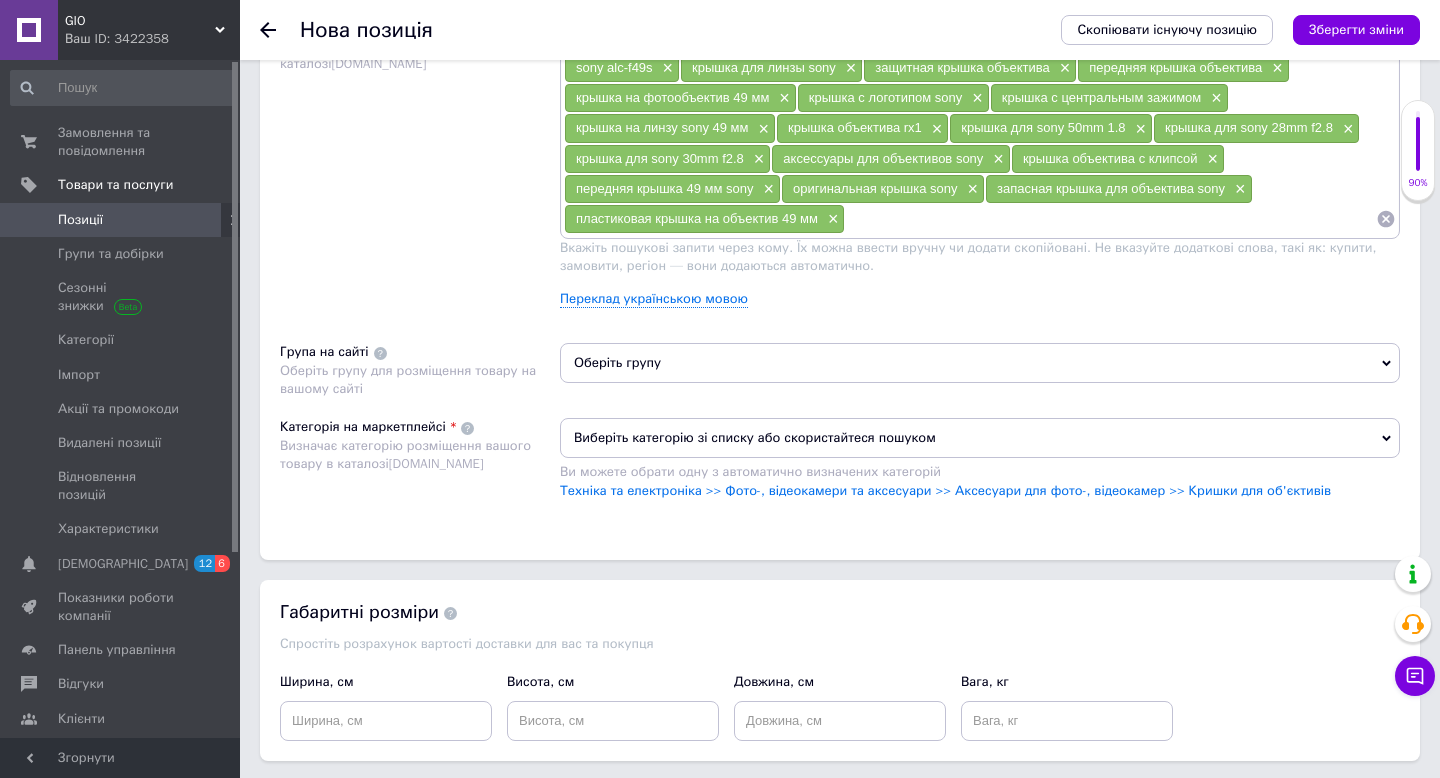 click on "Оберіть групу" at bounding box center [980, 363] 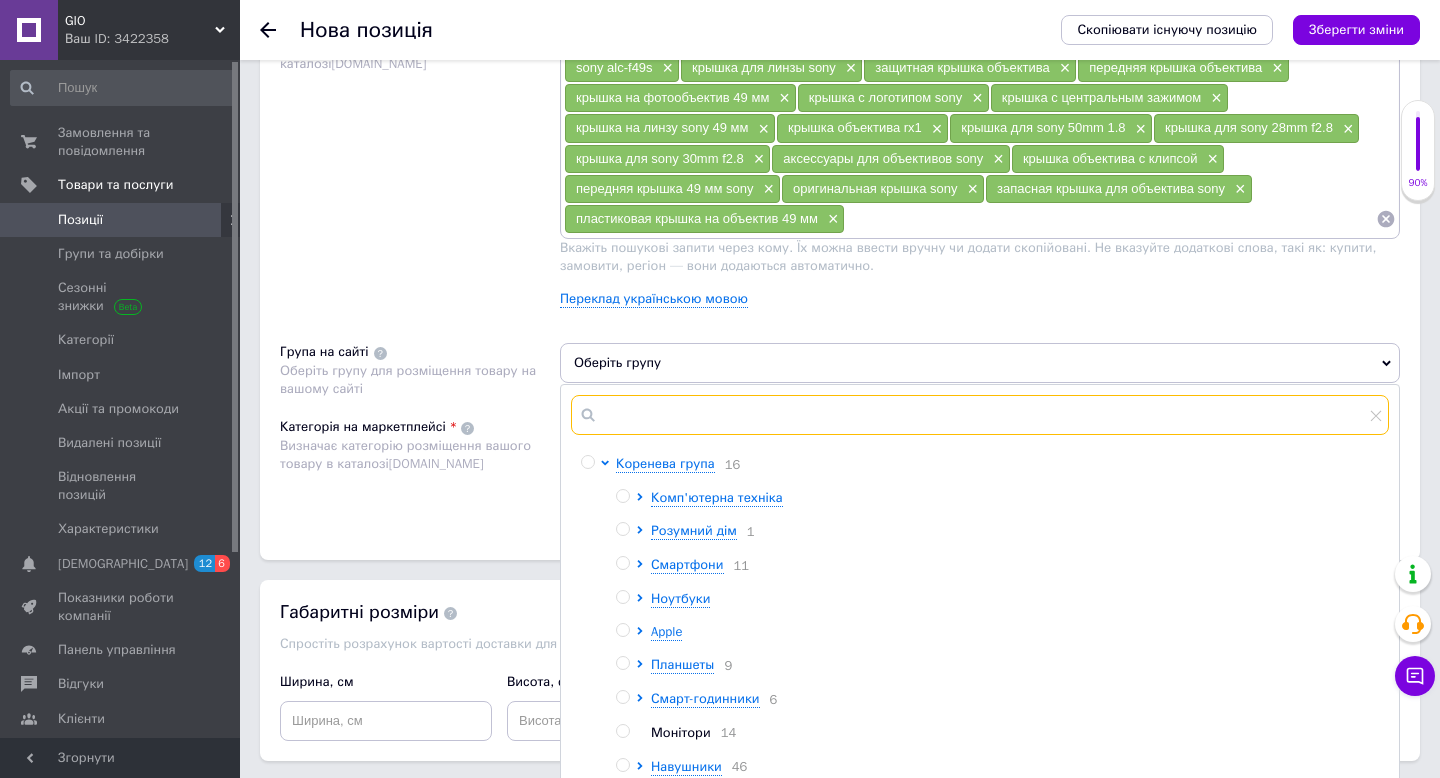 click at bounding box center (980, 415) 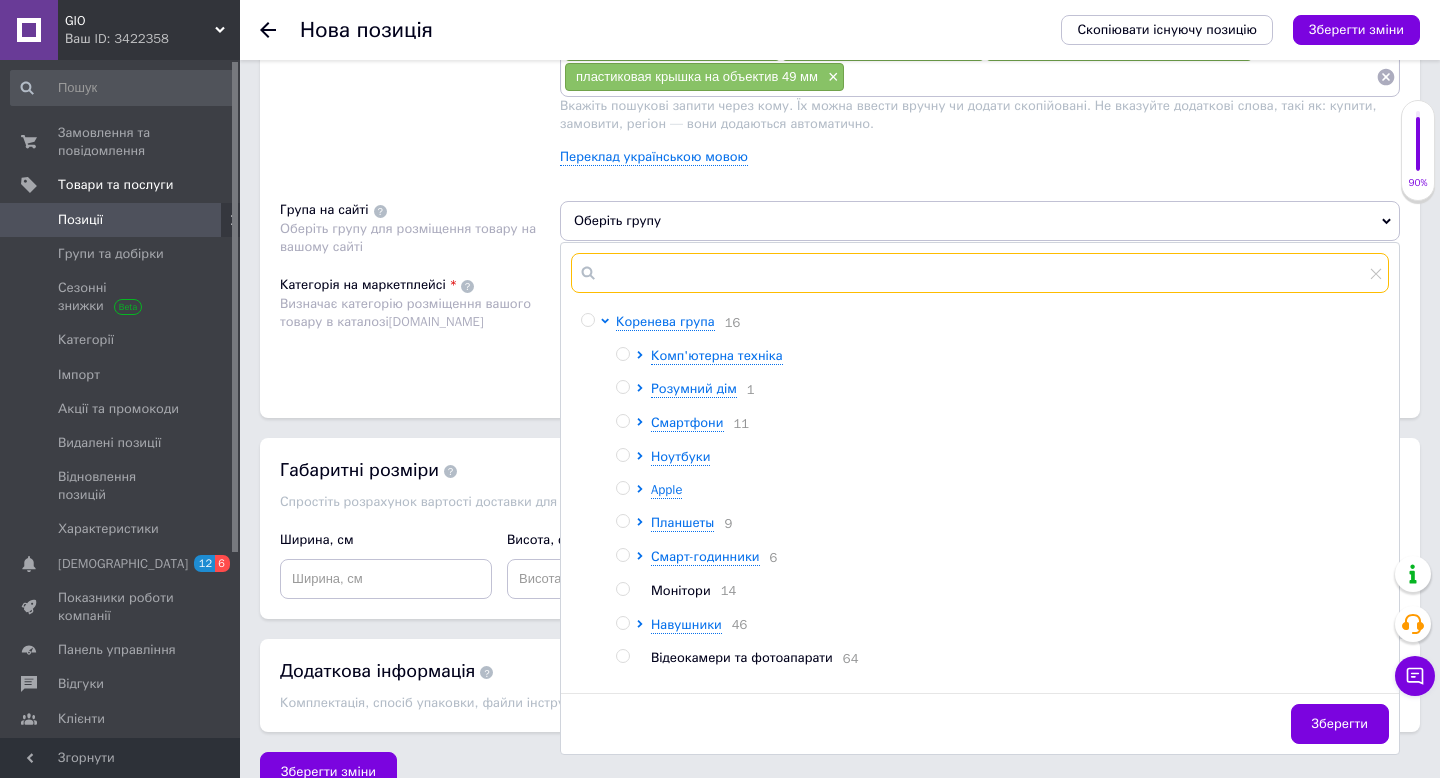 scroll, scrollTop: 1393, scrollLeft: 0, axis: vertical 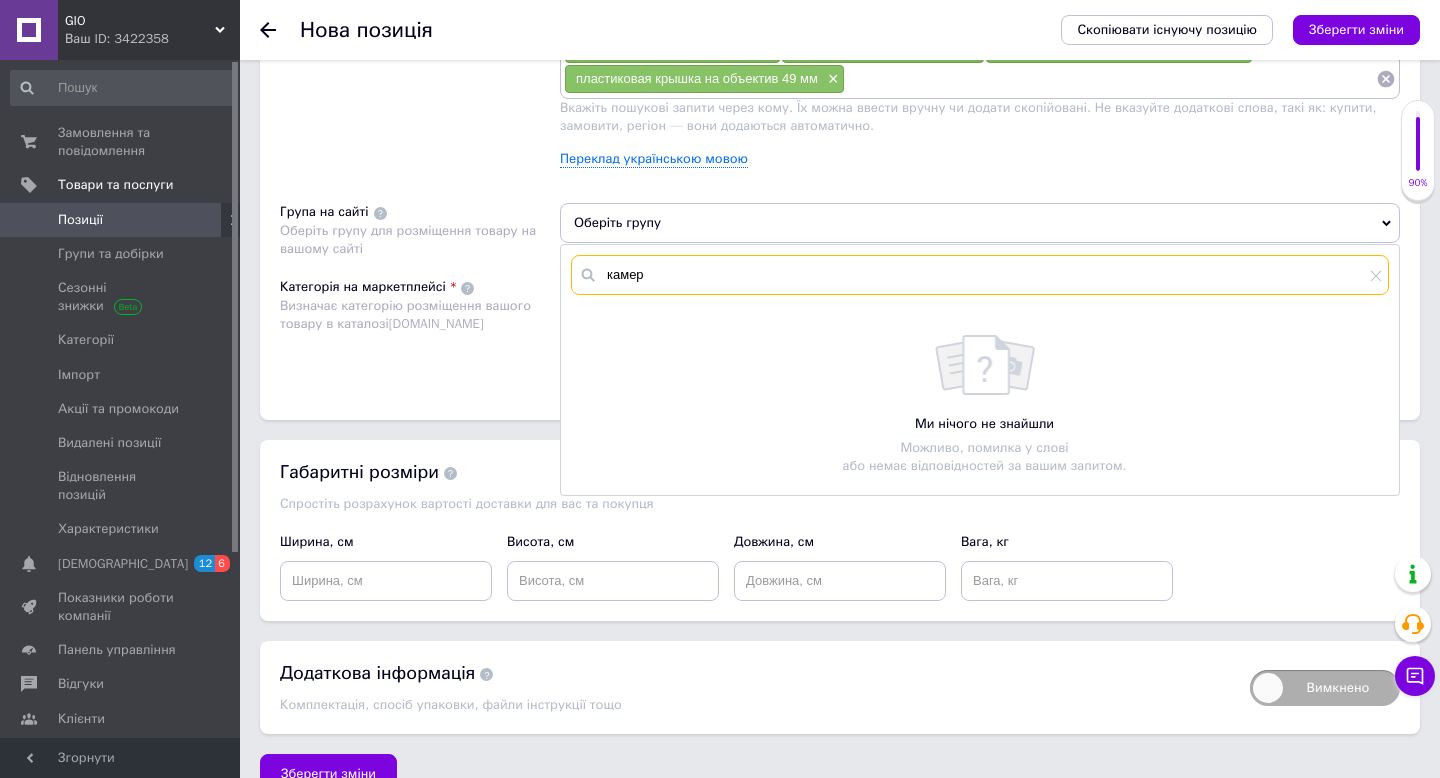 type on "камер" 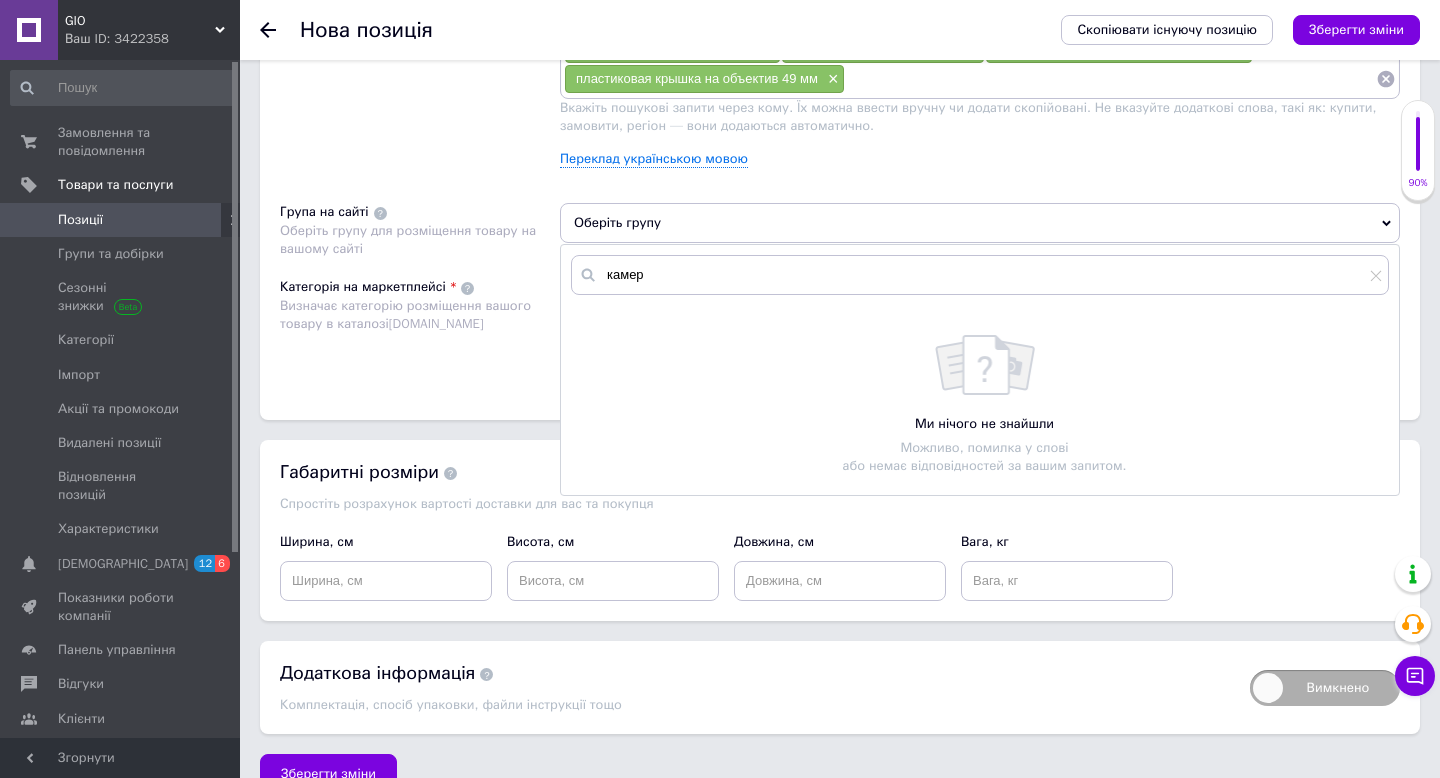 click on "камер" at bounding box center (980, 275) 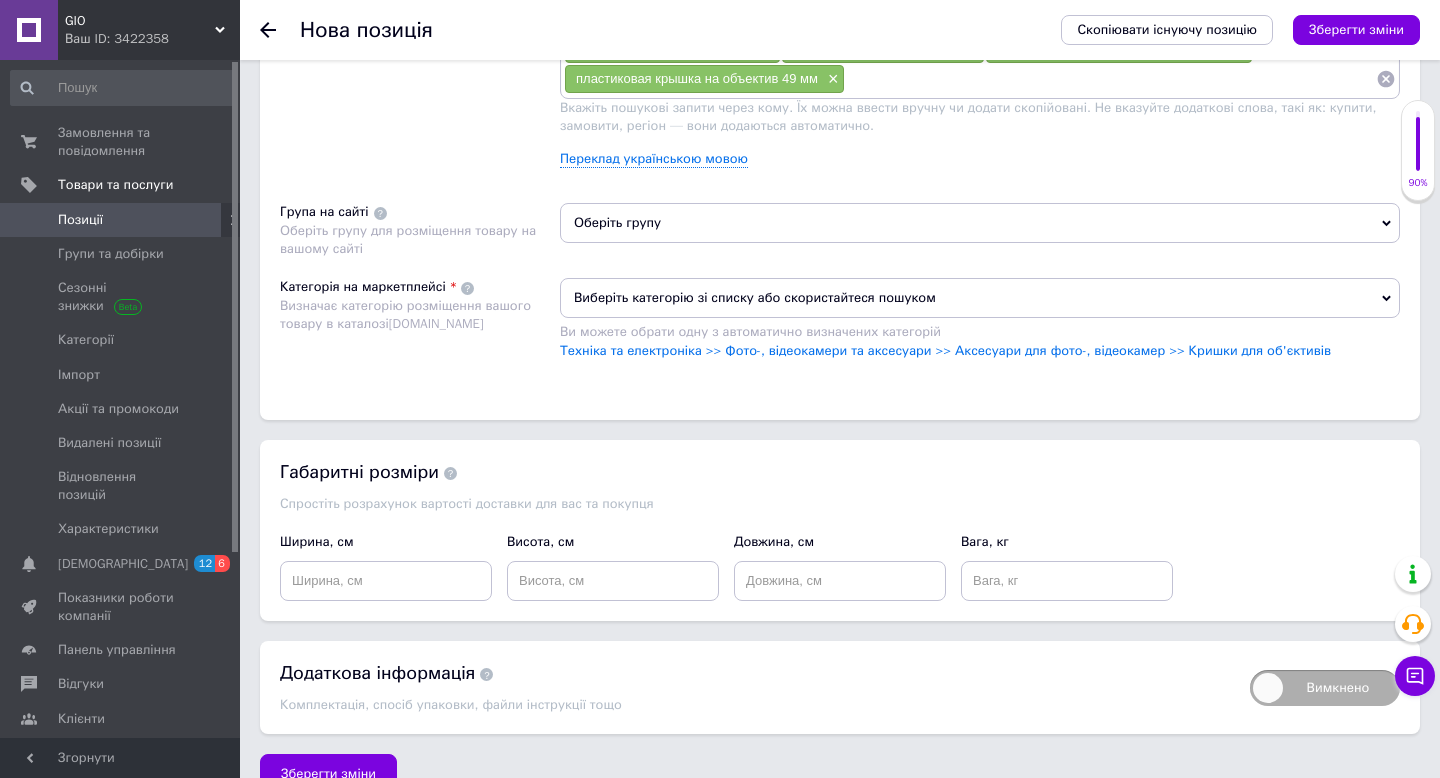 click on "Оберіть групу" at bounding box center [980, 223] 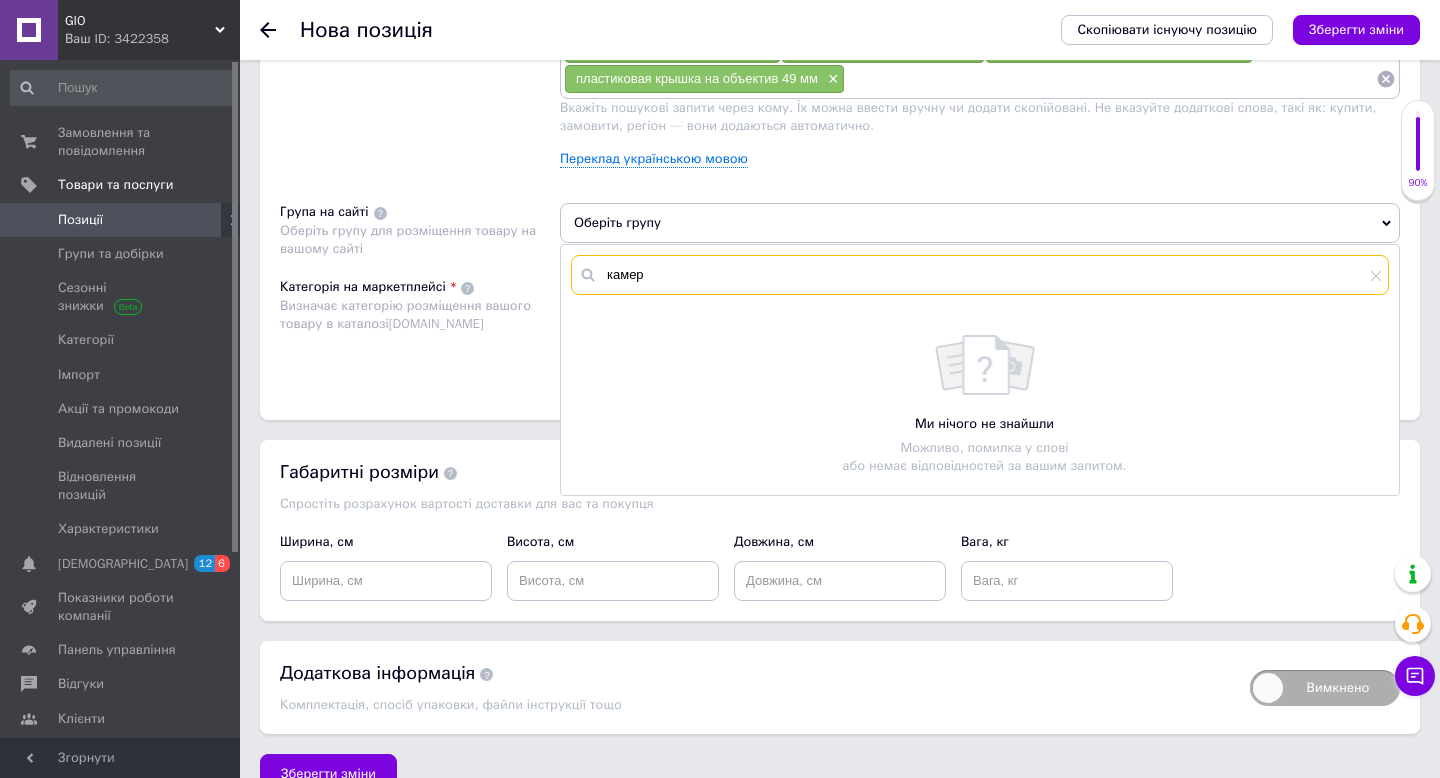 click on "камер" at bounding box center (980, 275) 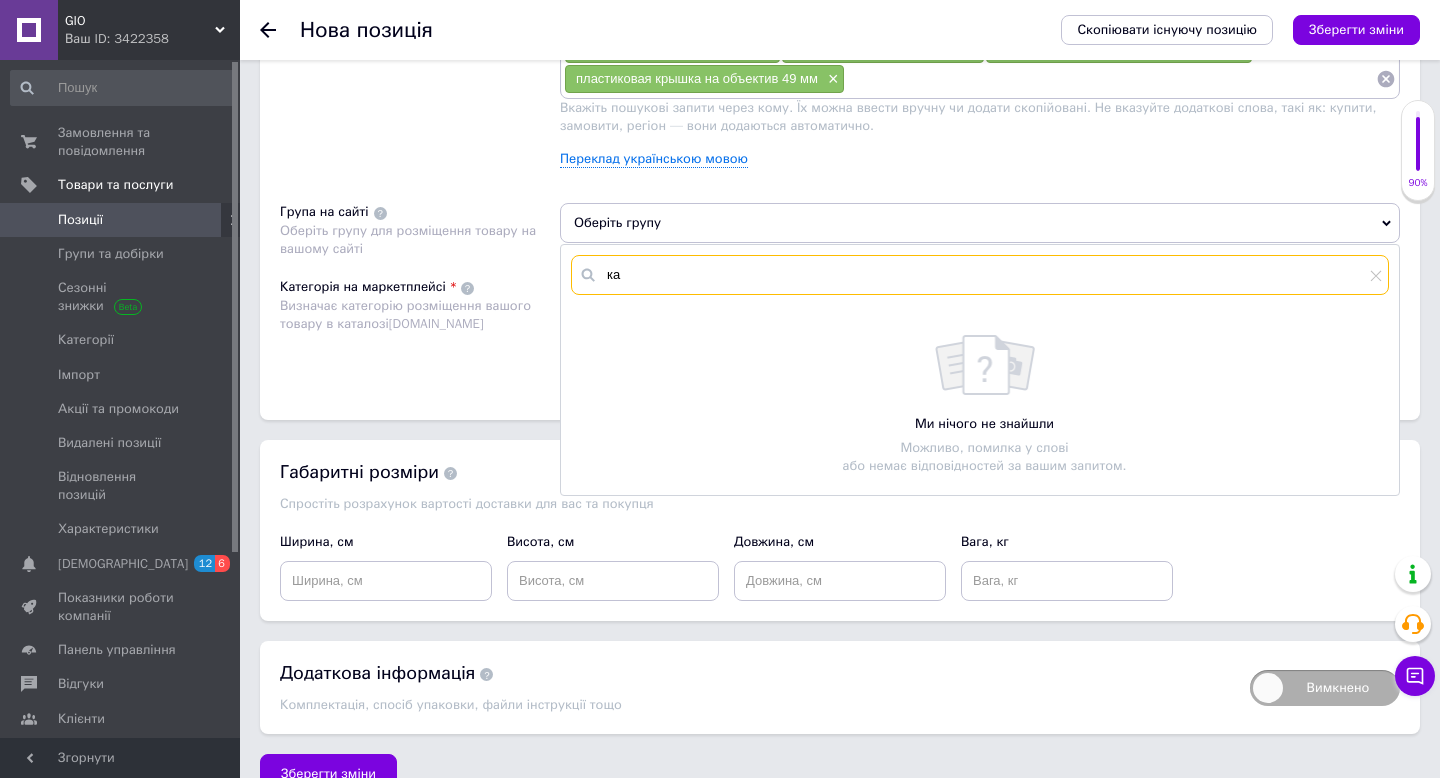 type on "к" 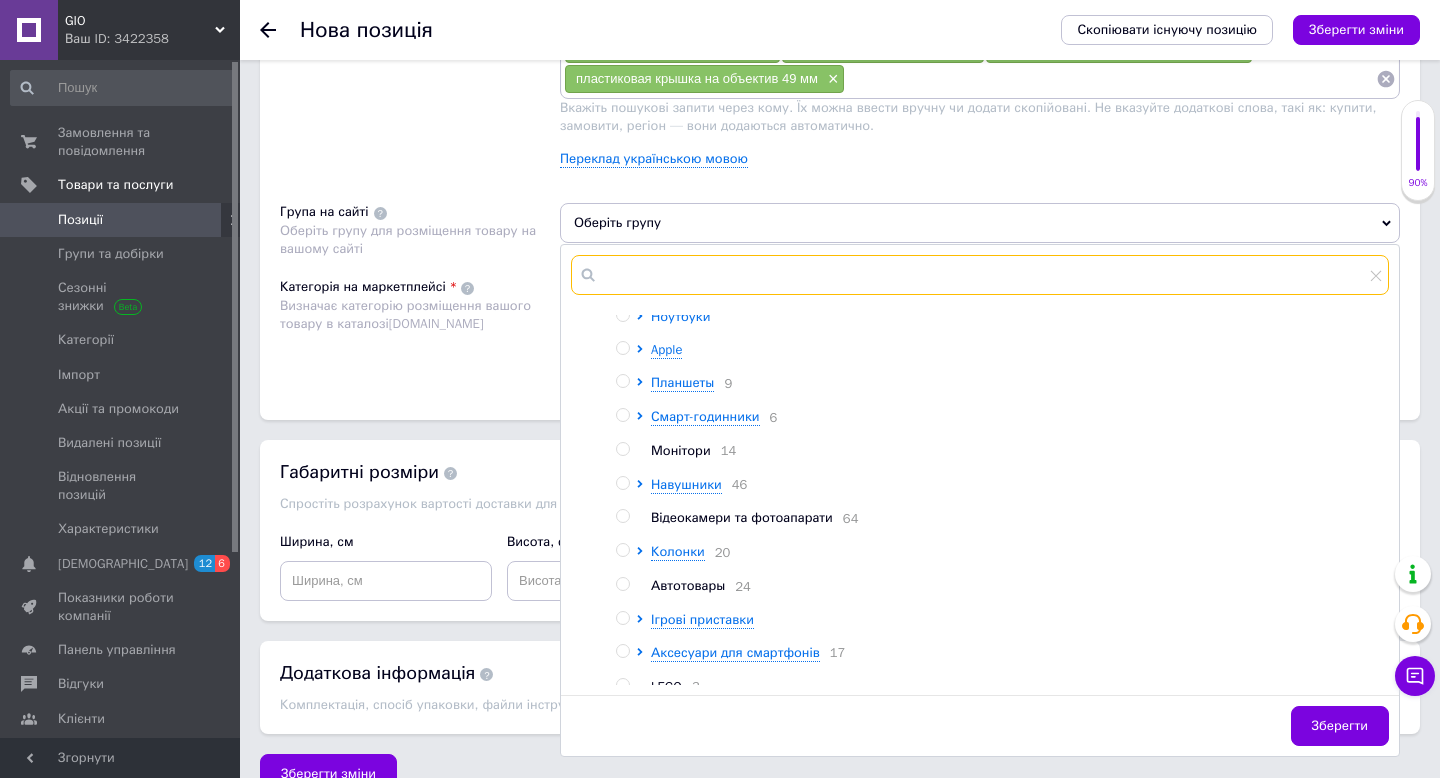 scroll, scrollTop: 163, scrollLeft: 0, axis: vertical 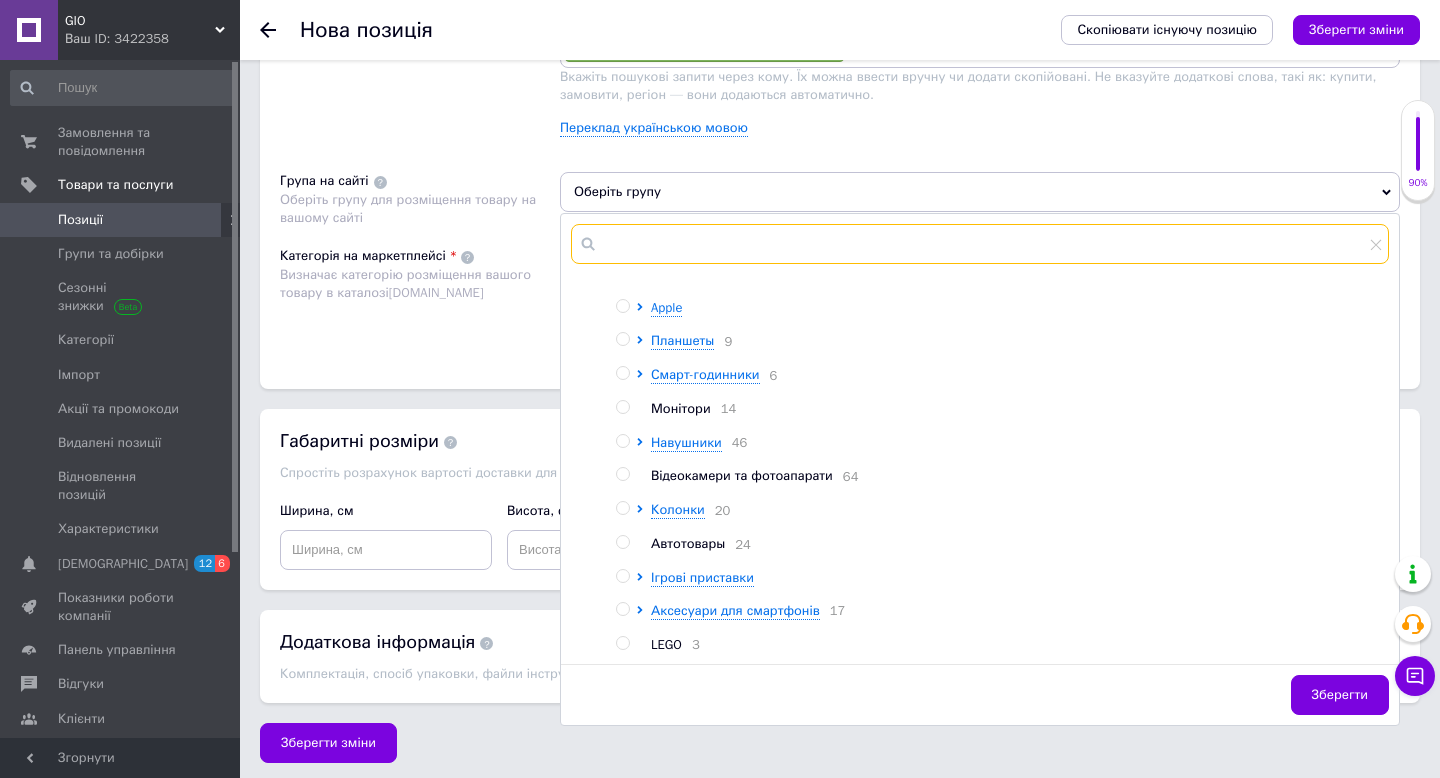 type 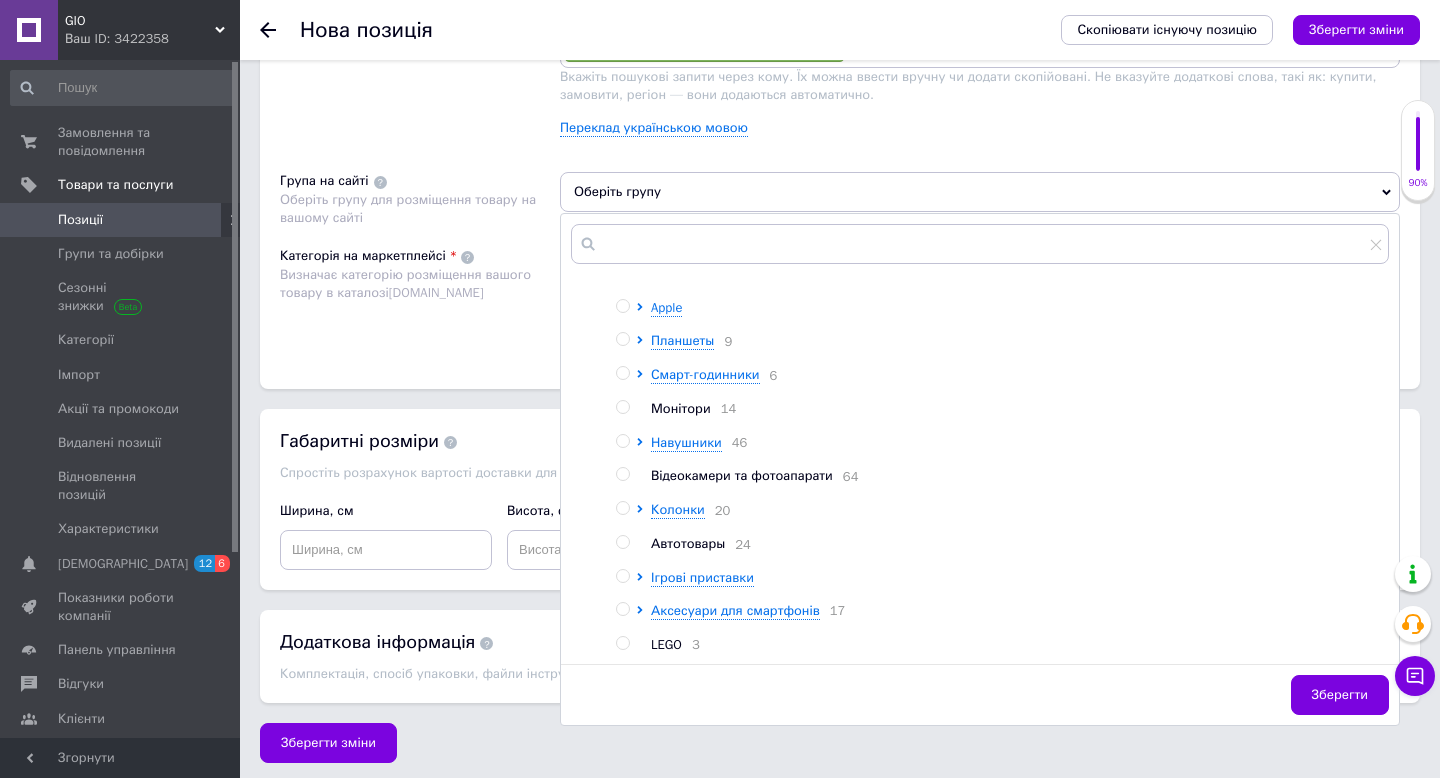 click at bounding box center [622, 474] 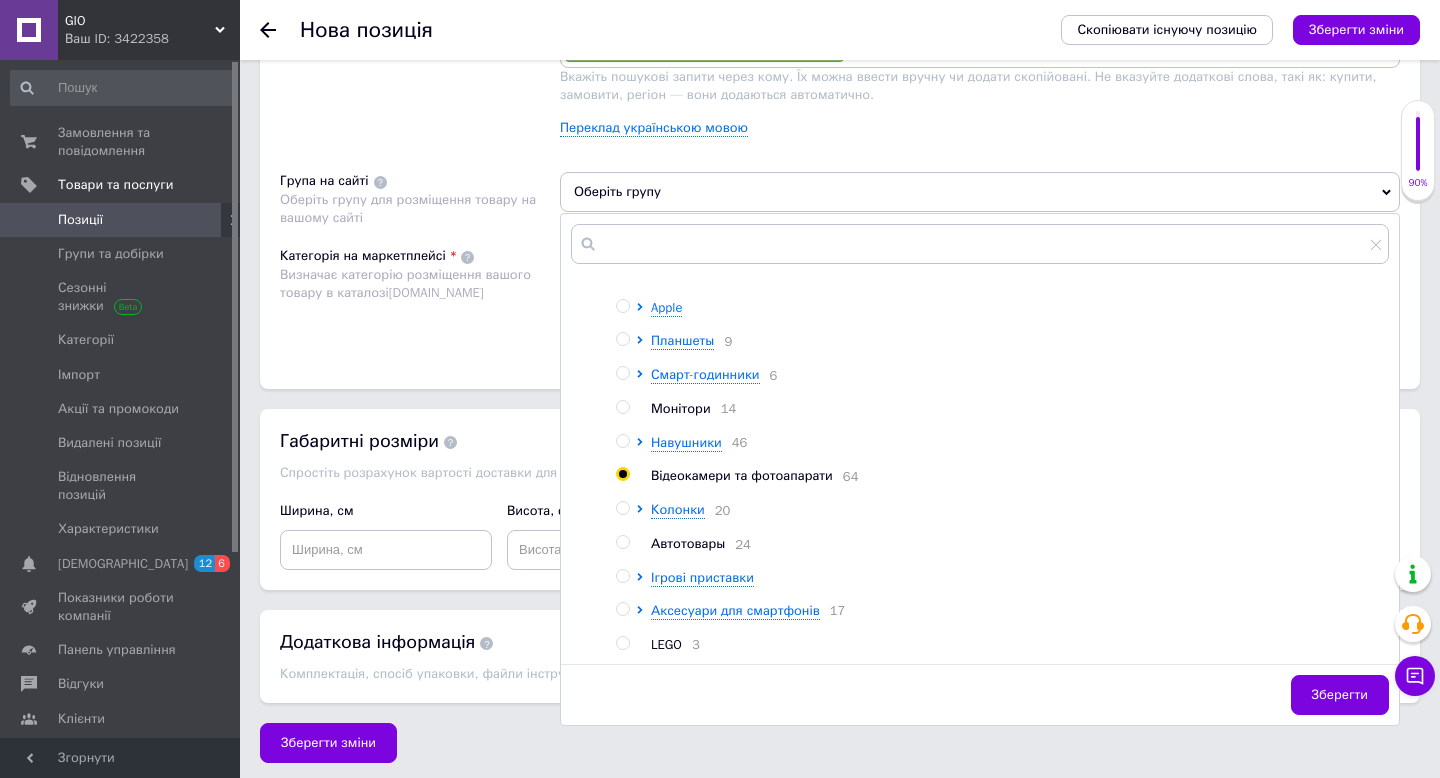 radio on "true" 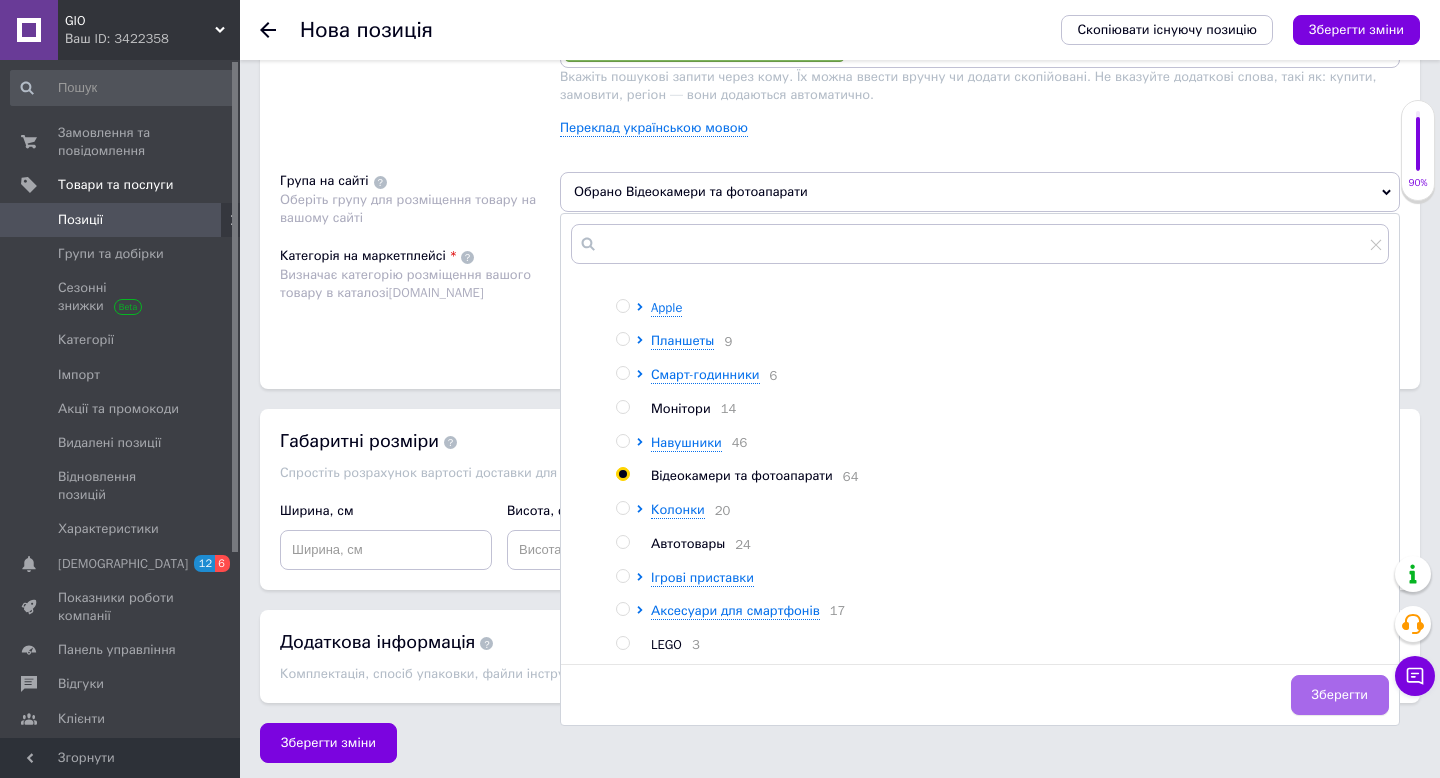 click on "Зберегти" at bounding box center (1340, 695) 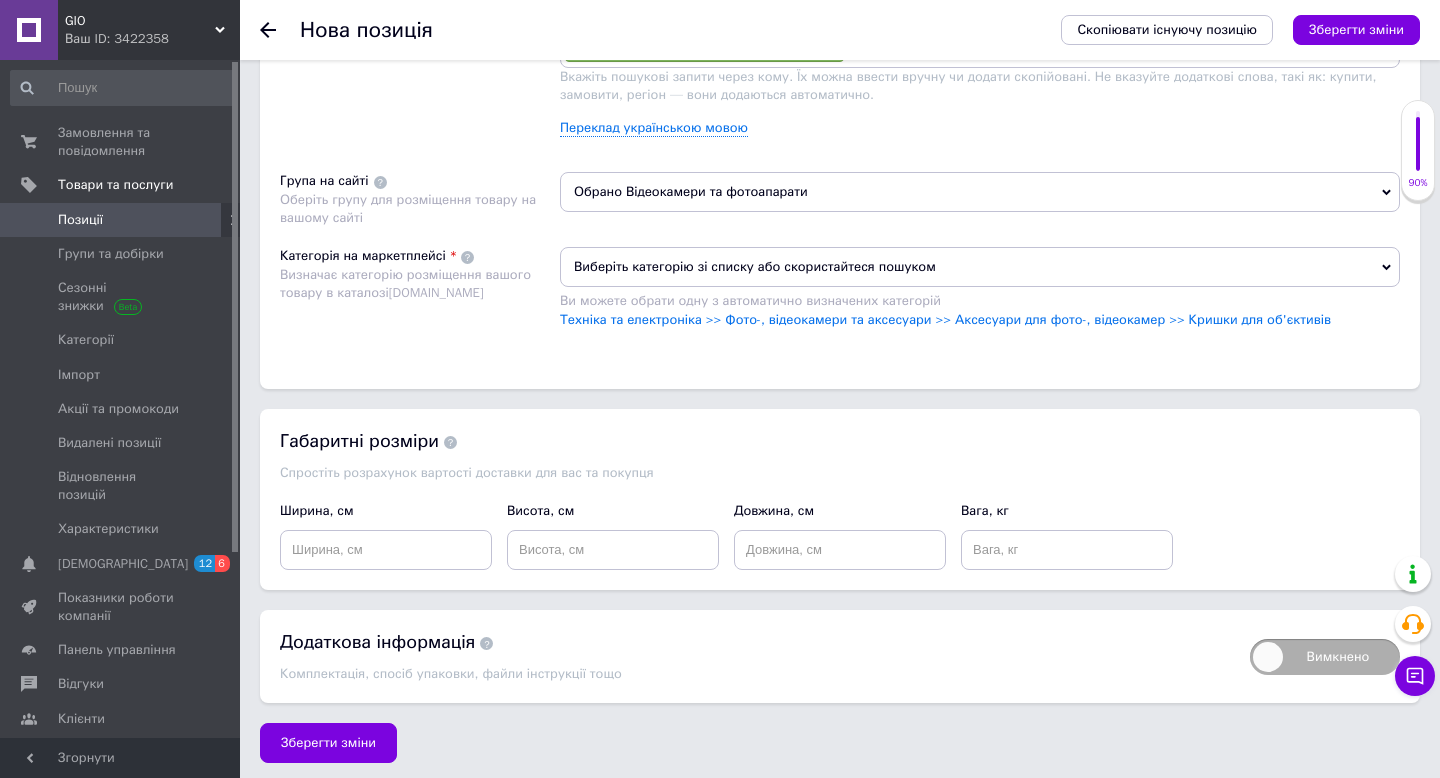 click on "Виберіть категорію зі списку або скористайтеся пошуком" at bounding box center (980, 267) 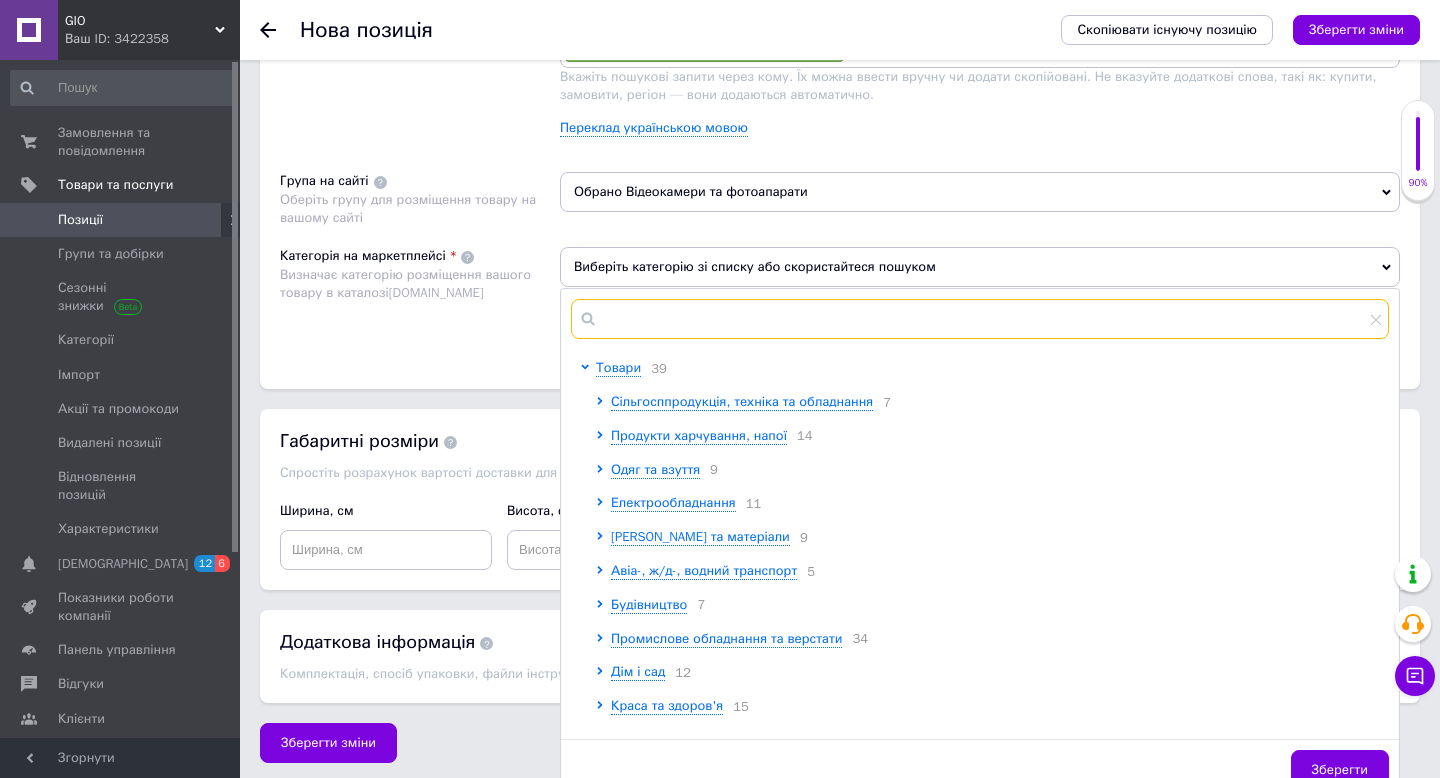 click at bounding box center [980, 319] 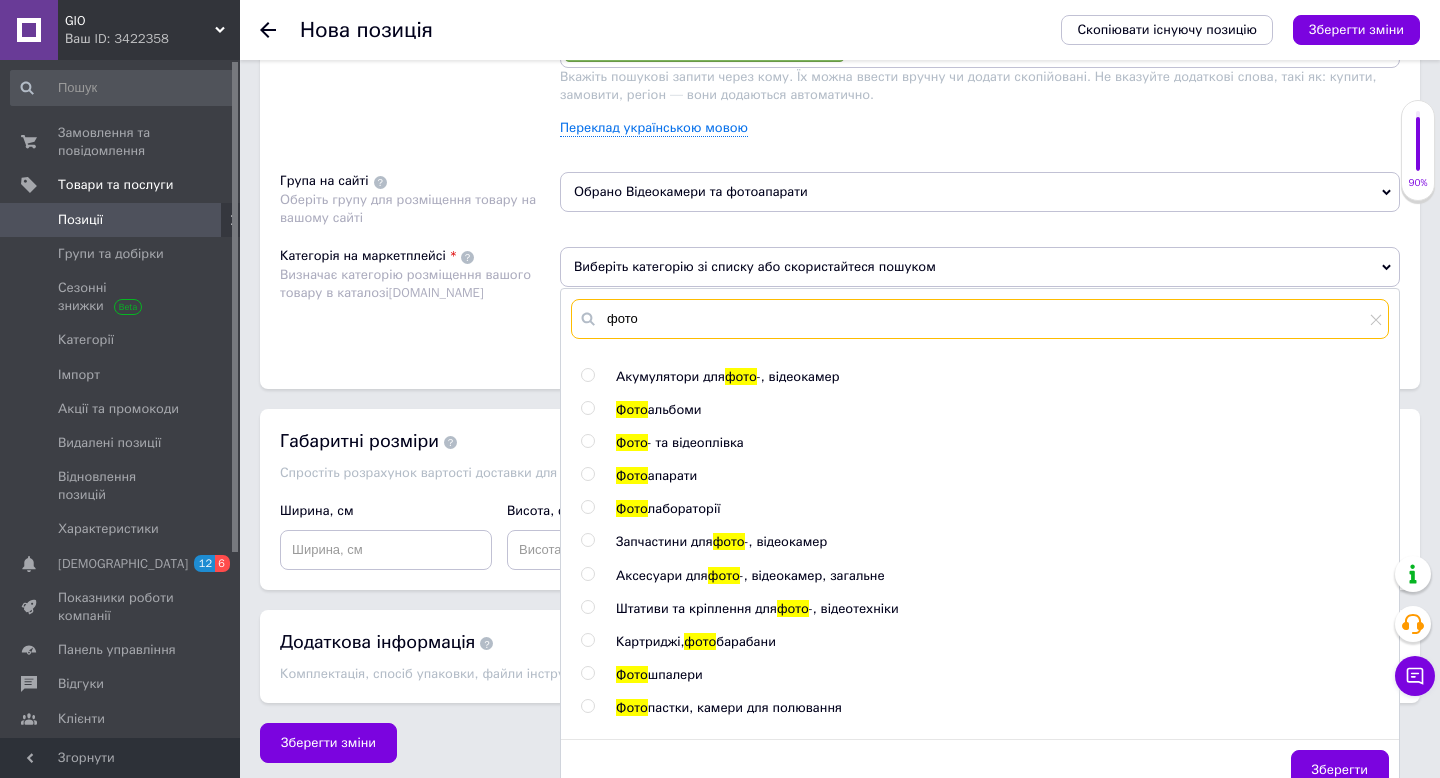 scroll, scrollTop: 22, scrollLeft: 0, axis: vertical 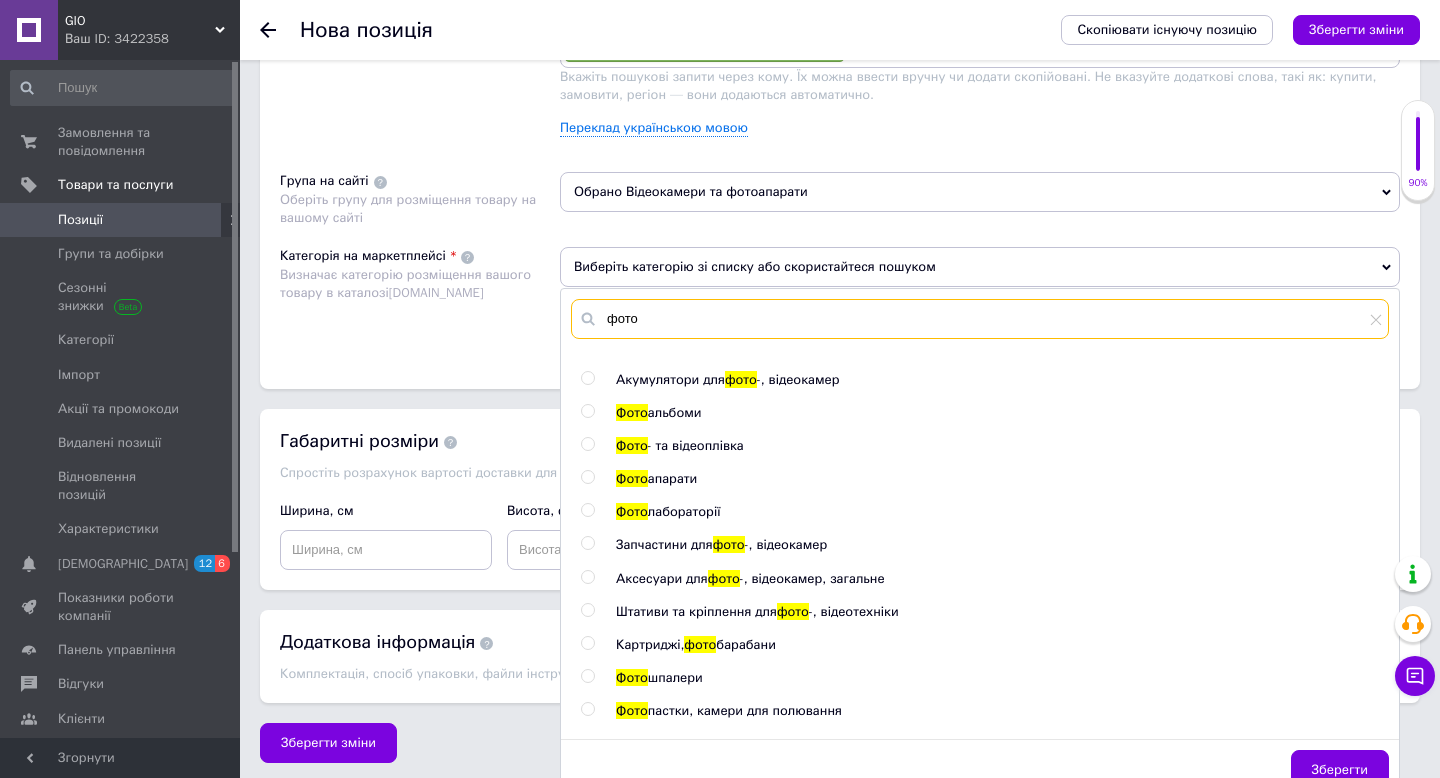 type on "фото" 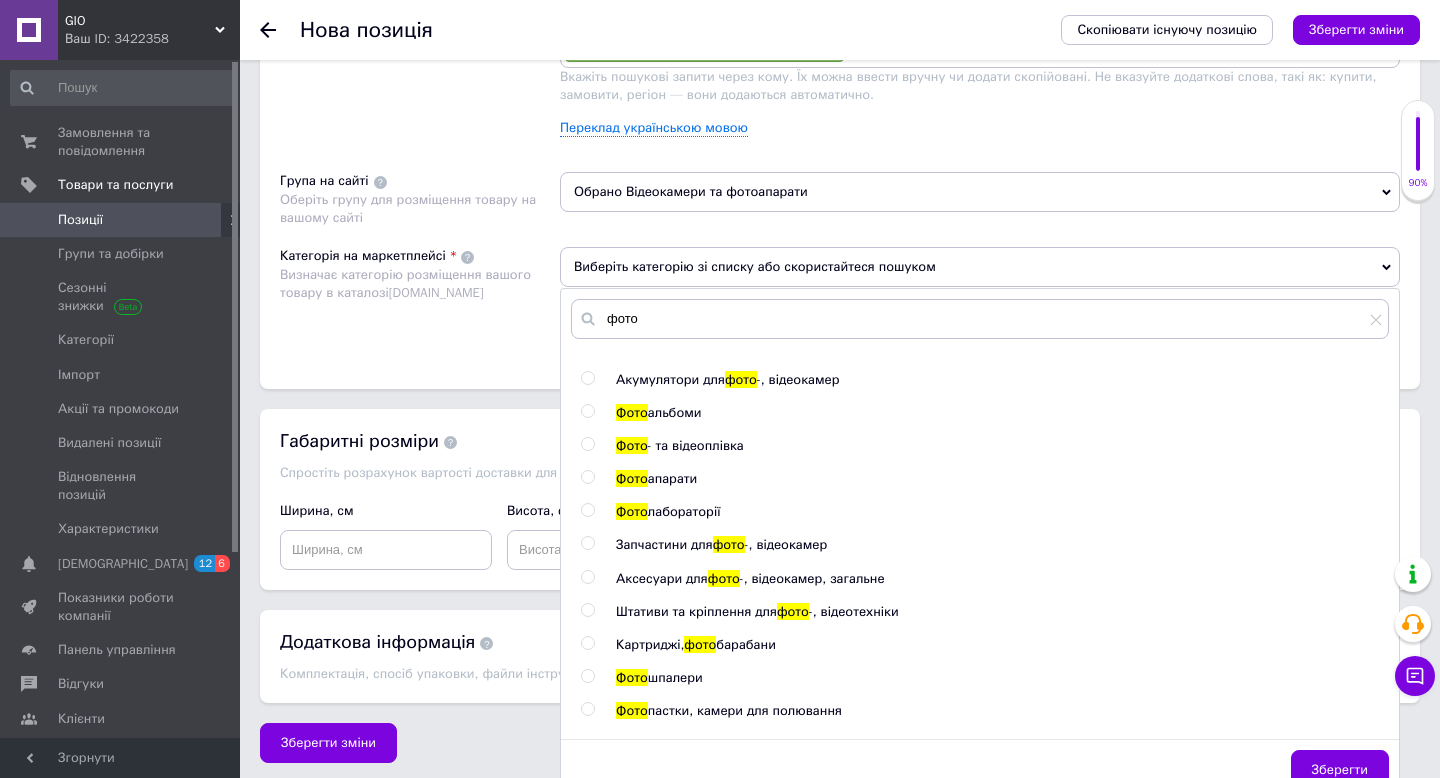 click at bounding box center [587, 577] 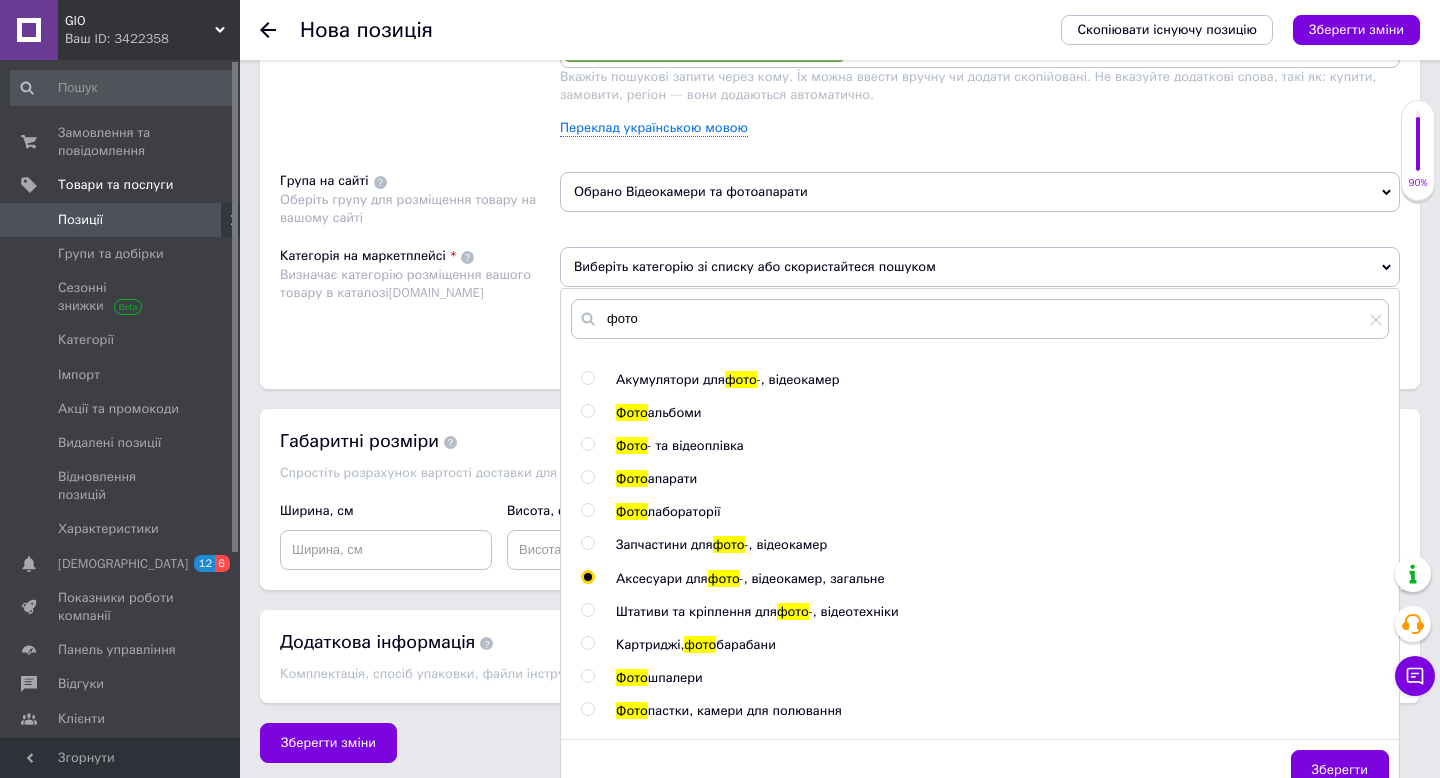 radio on "true" 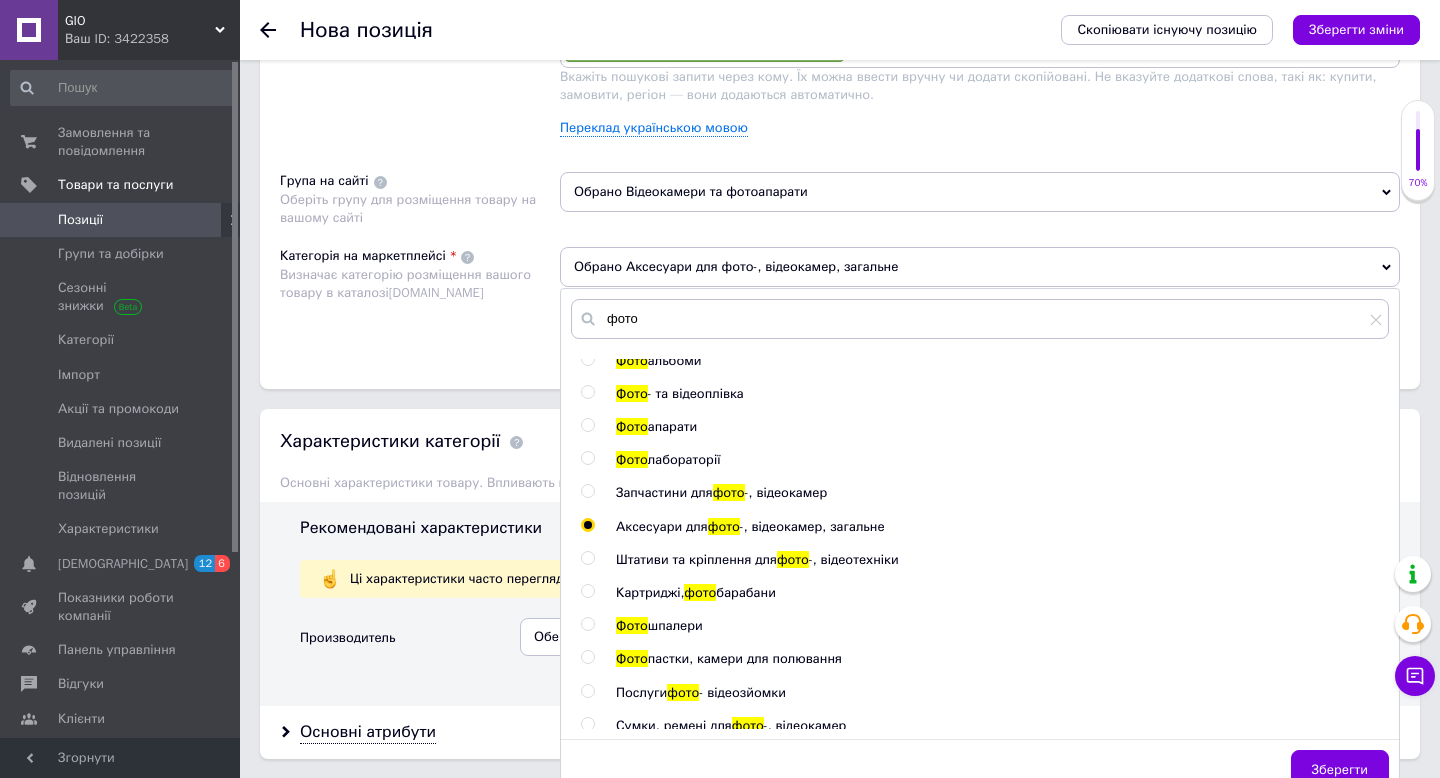 scroll, scrollTop: 75, scrollLeft: 0, axis: vertical 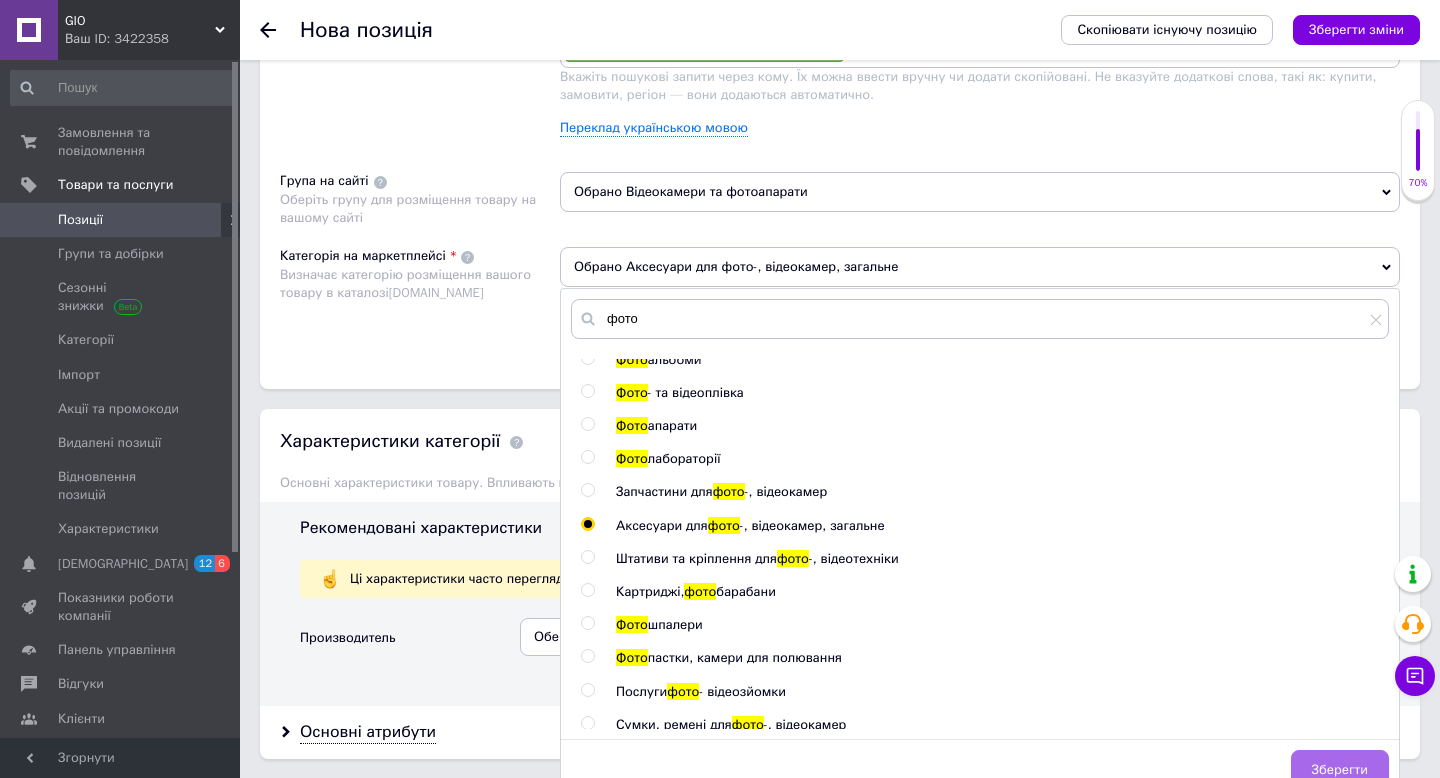 click on "Зберегти" at bounding box center (1340, 770) 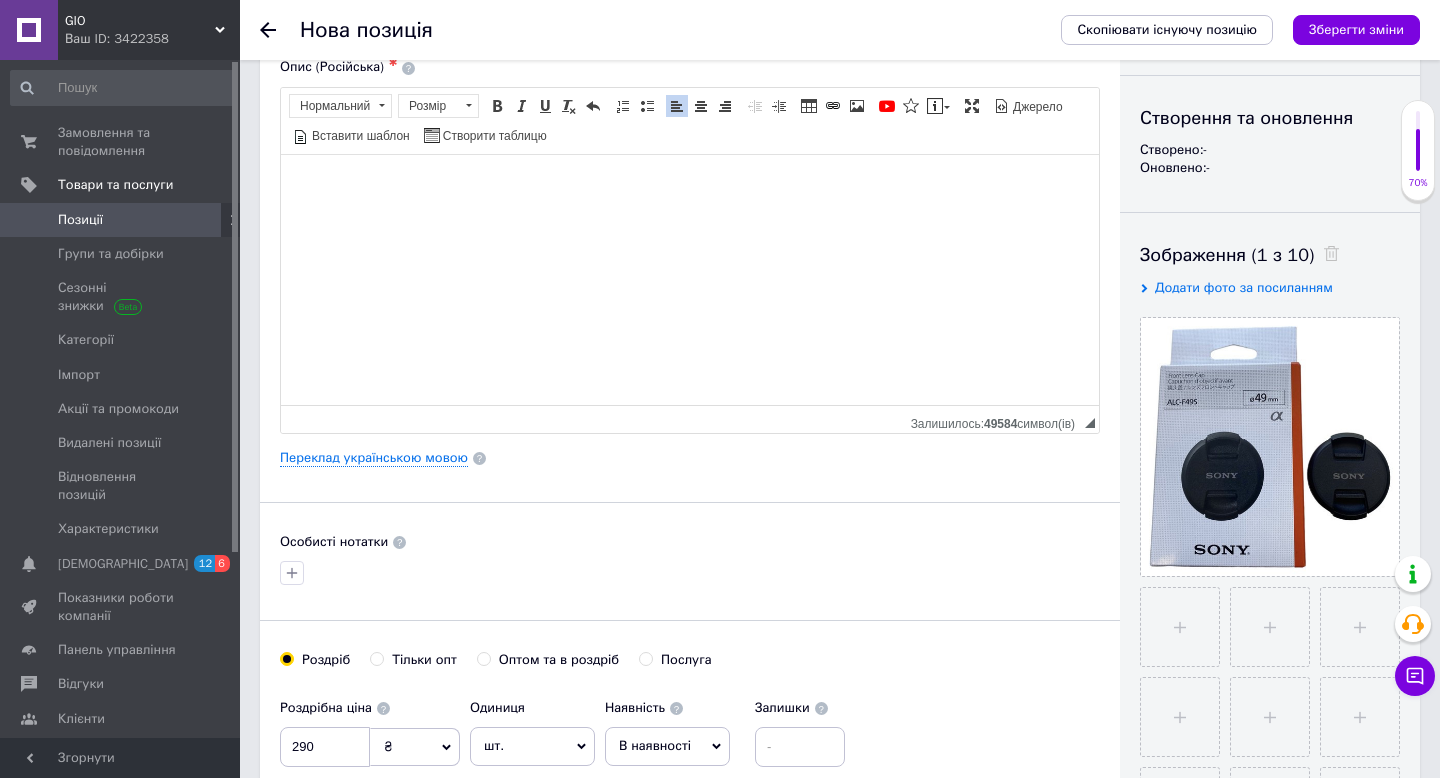 scroll, scrollTop: 0, scrollLeft: 0, axis: both 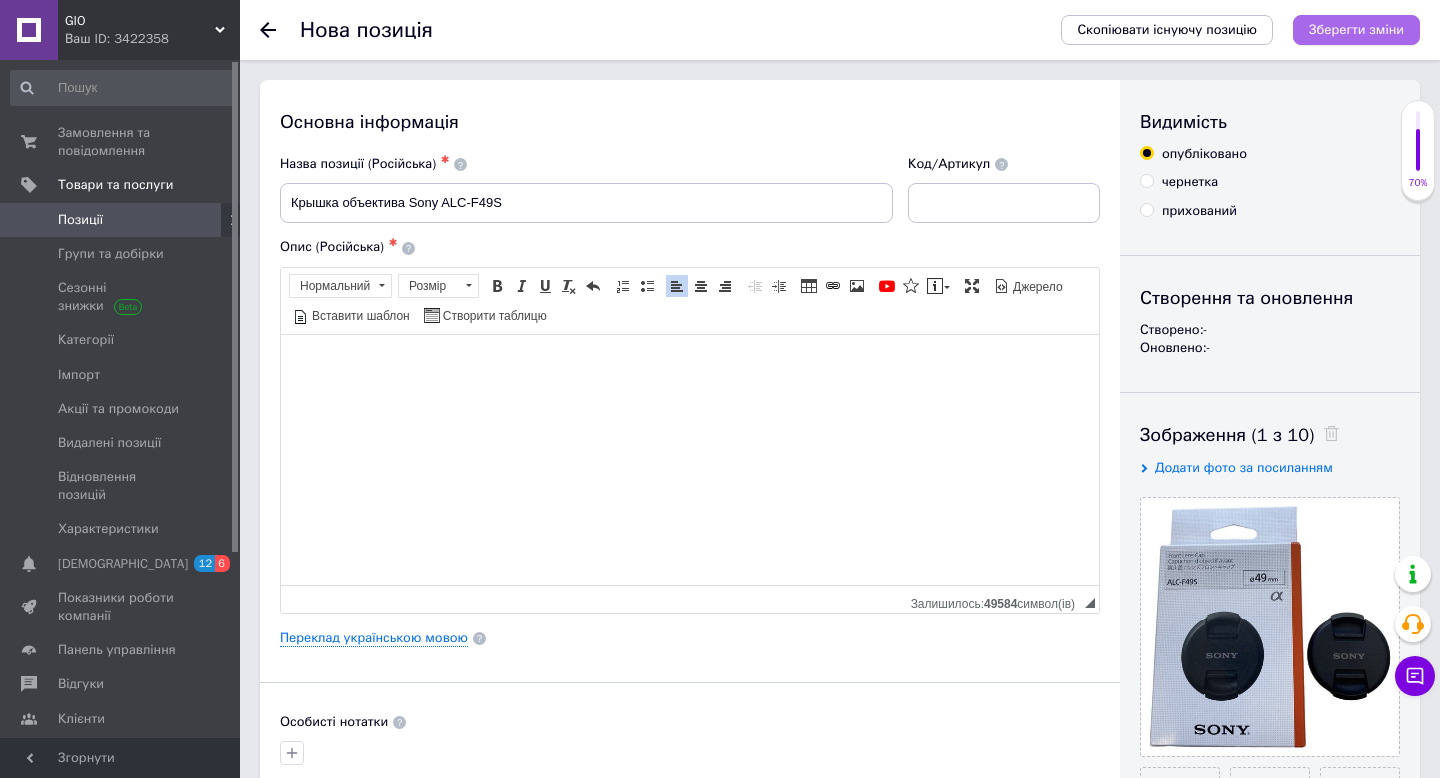 click on "Зберегти зміни" at bounding box center (1356, 29) 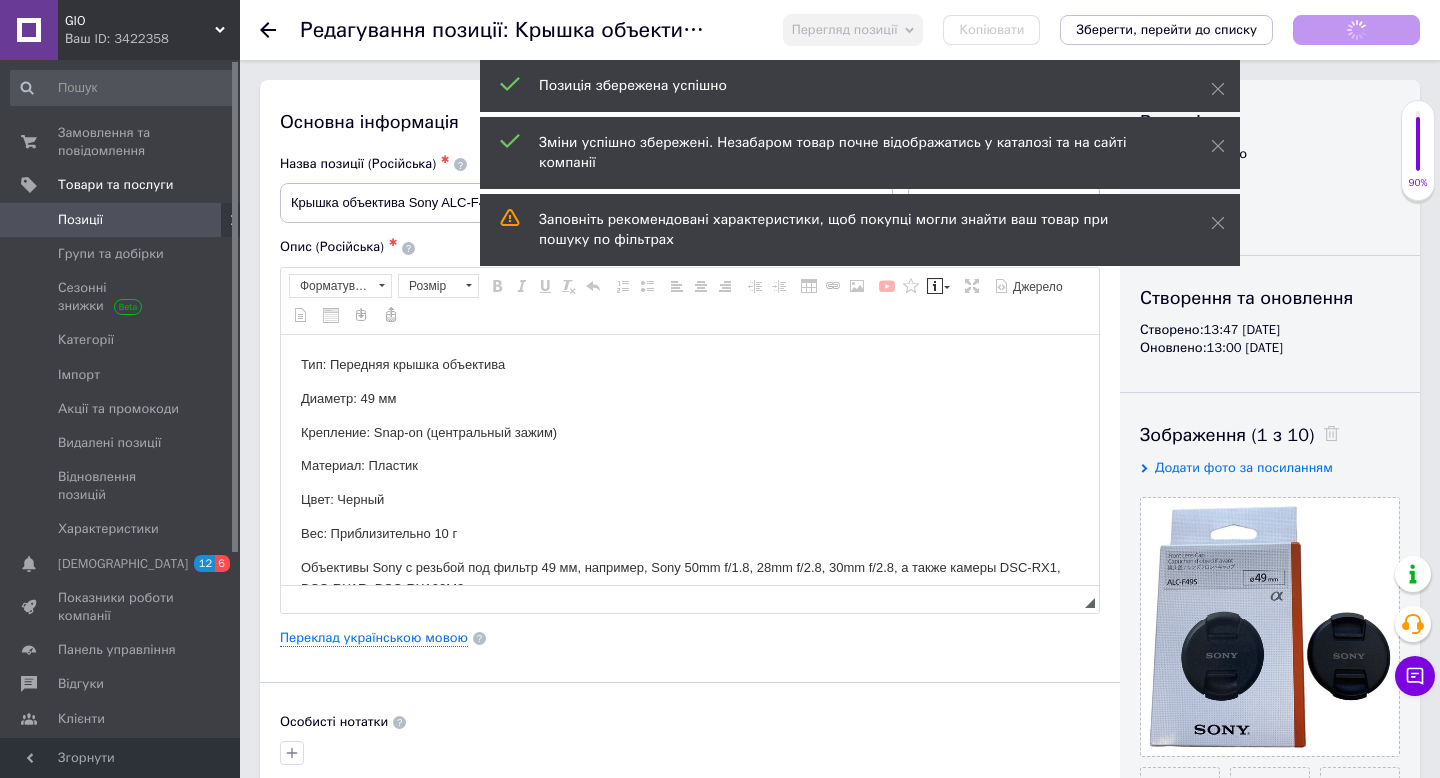 scroll, scrollTop: 0, scrollLeft: 0, axis: both 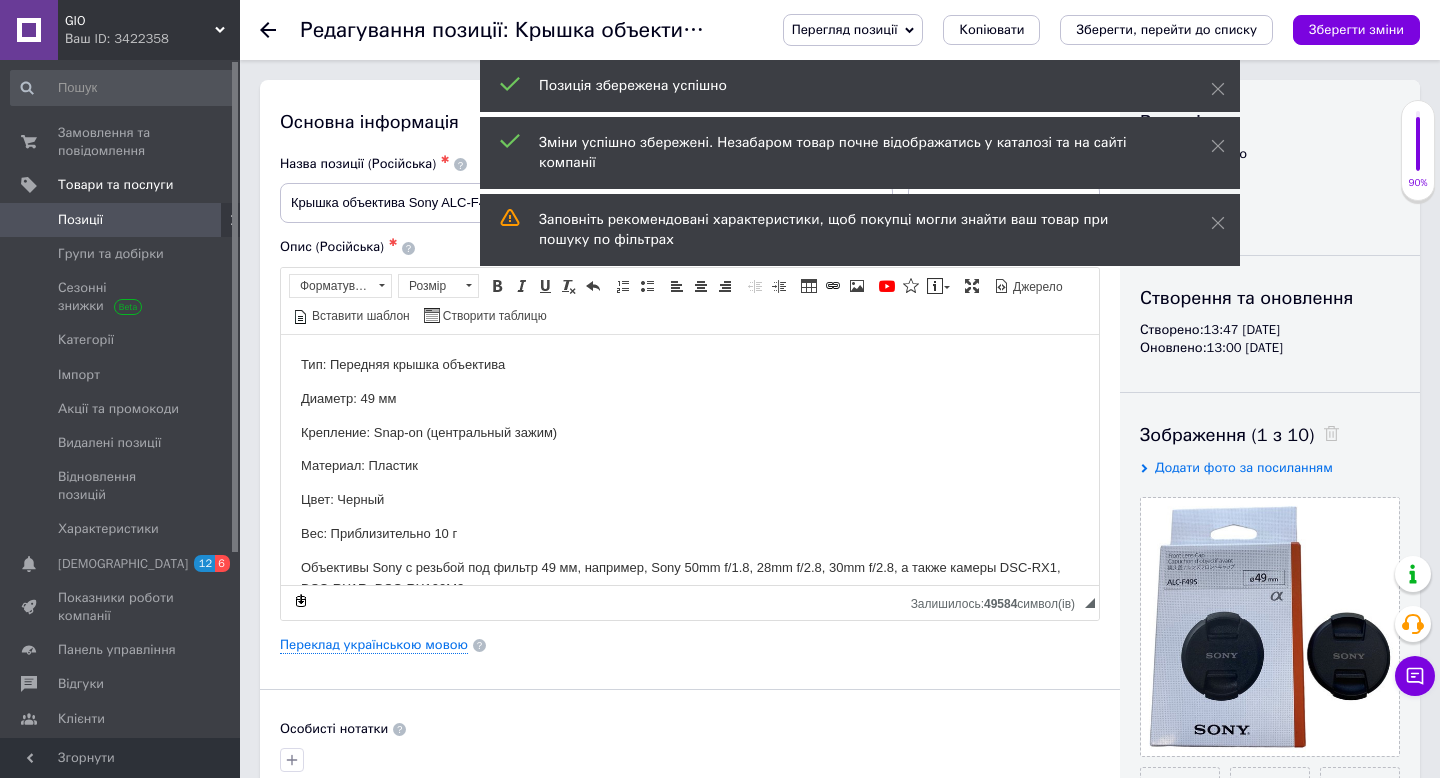click on "Позиції" at bounding box center (80, 220) 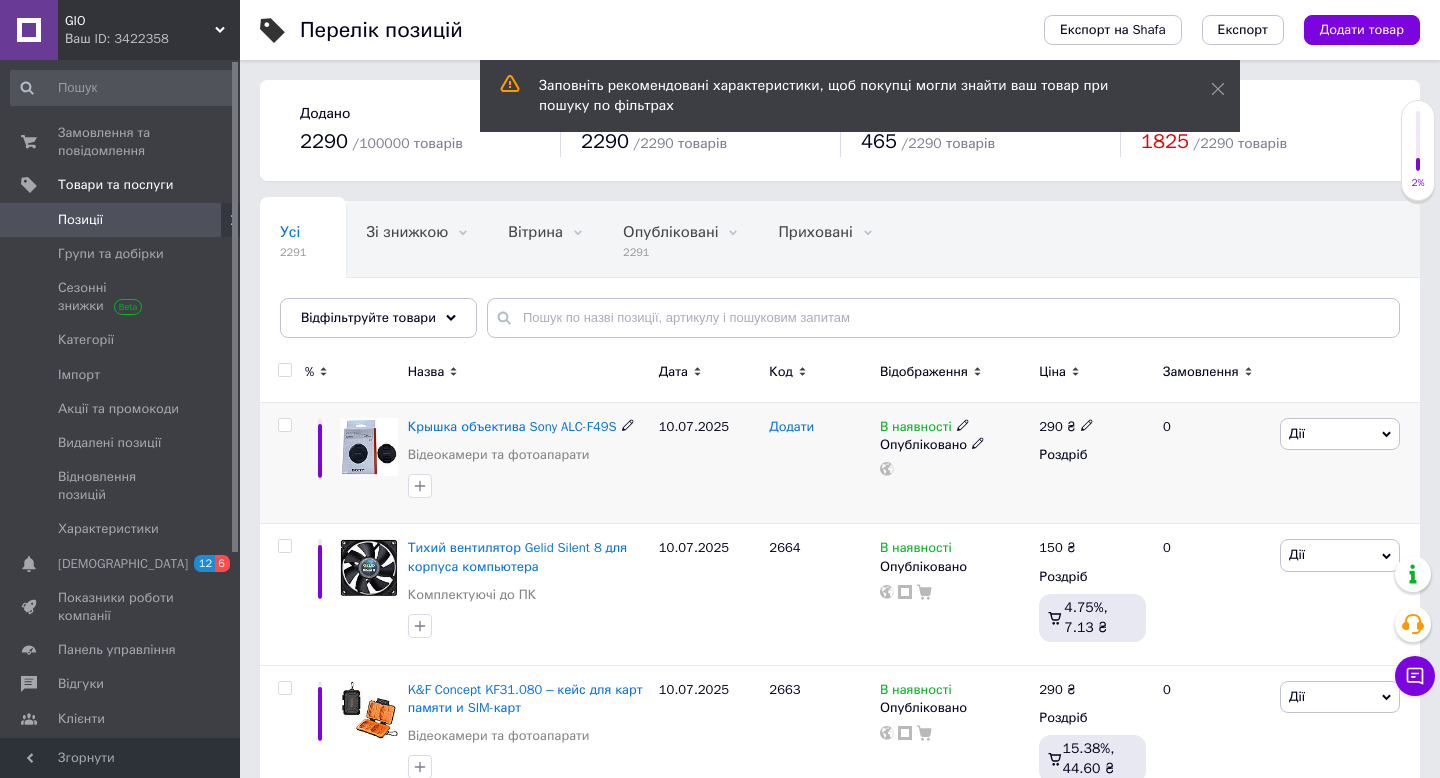 click on "Додати" at bounding box center [791, 427] 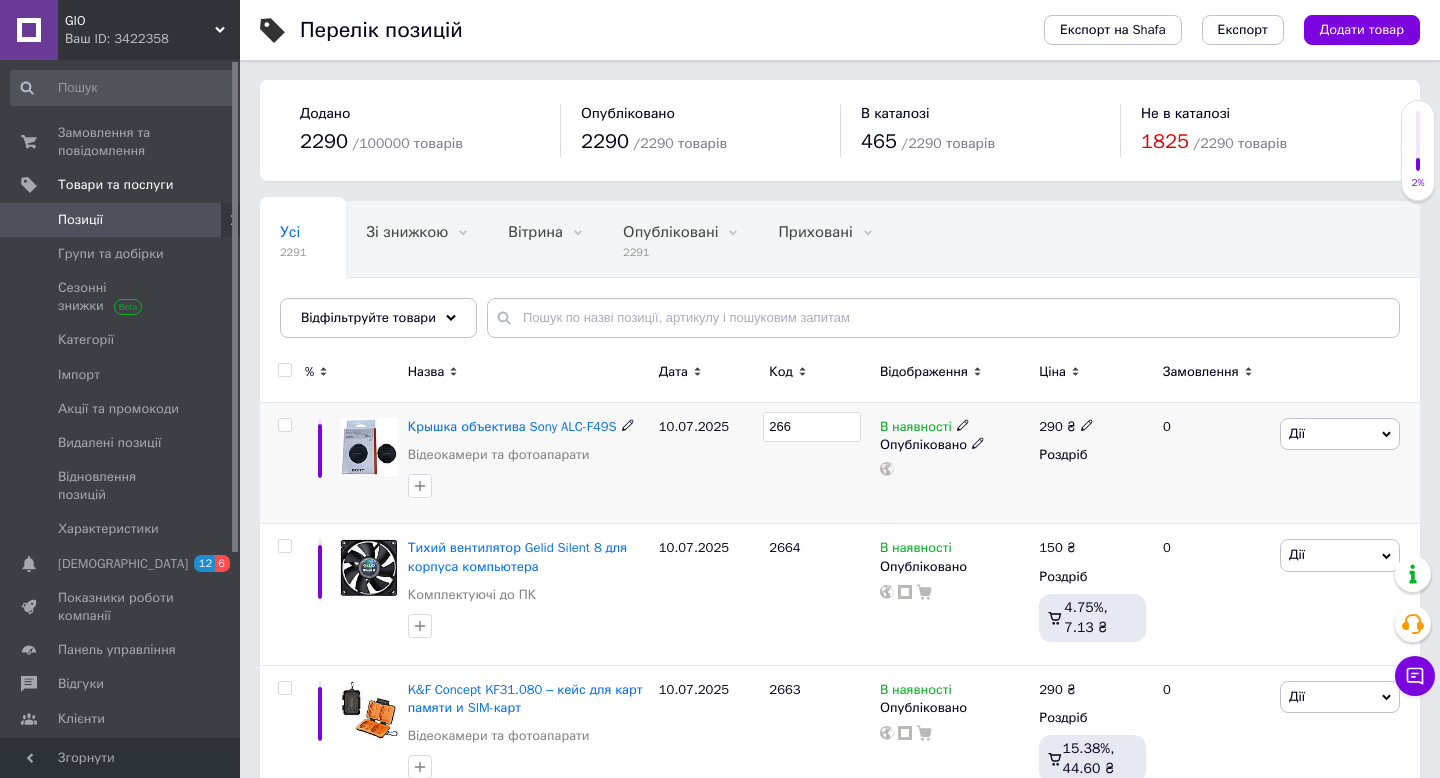 type on "2665" 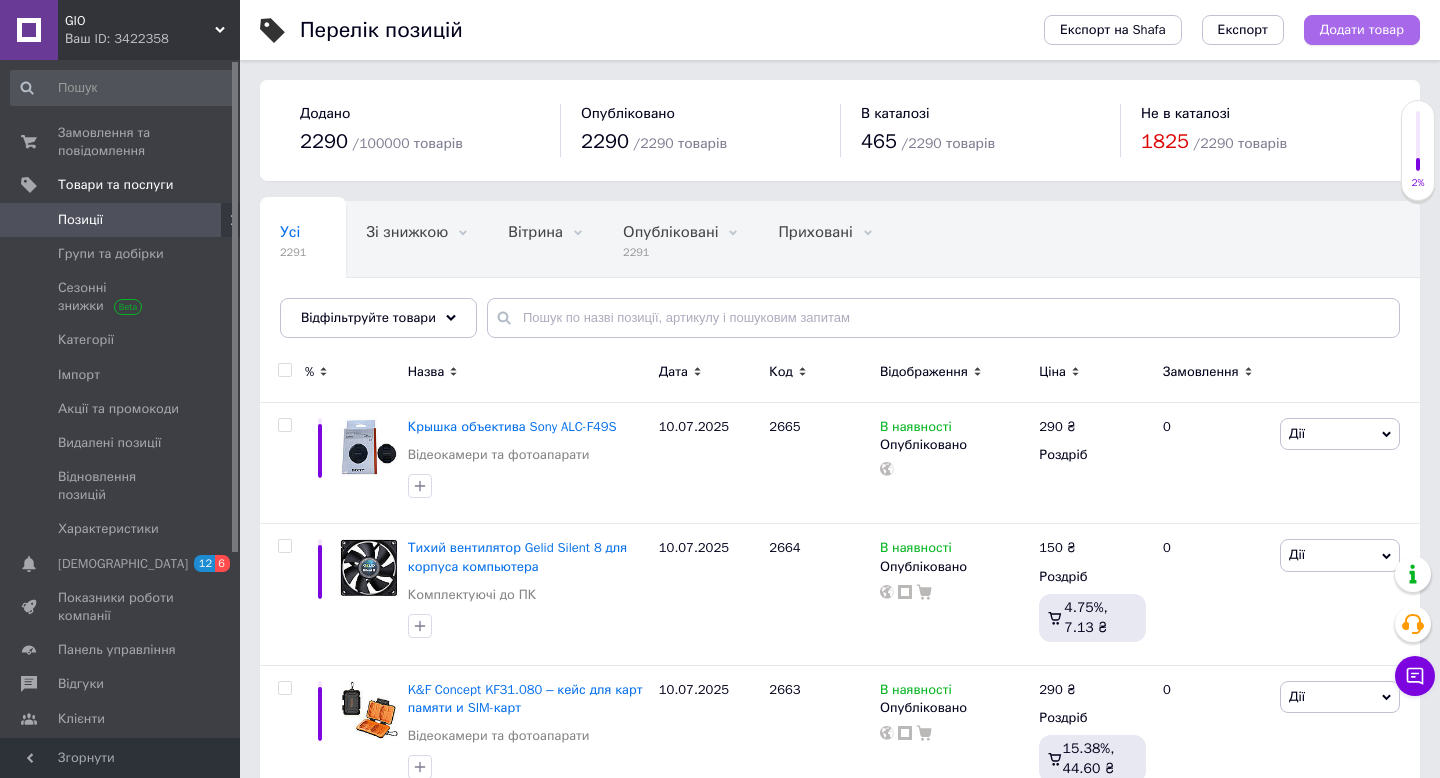 click on "Додати товар" at bounding box center [1362, 30] 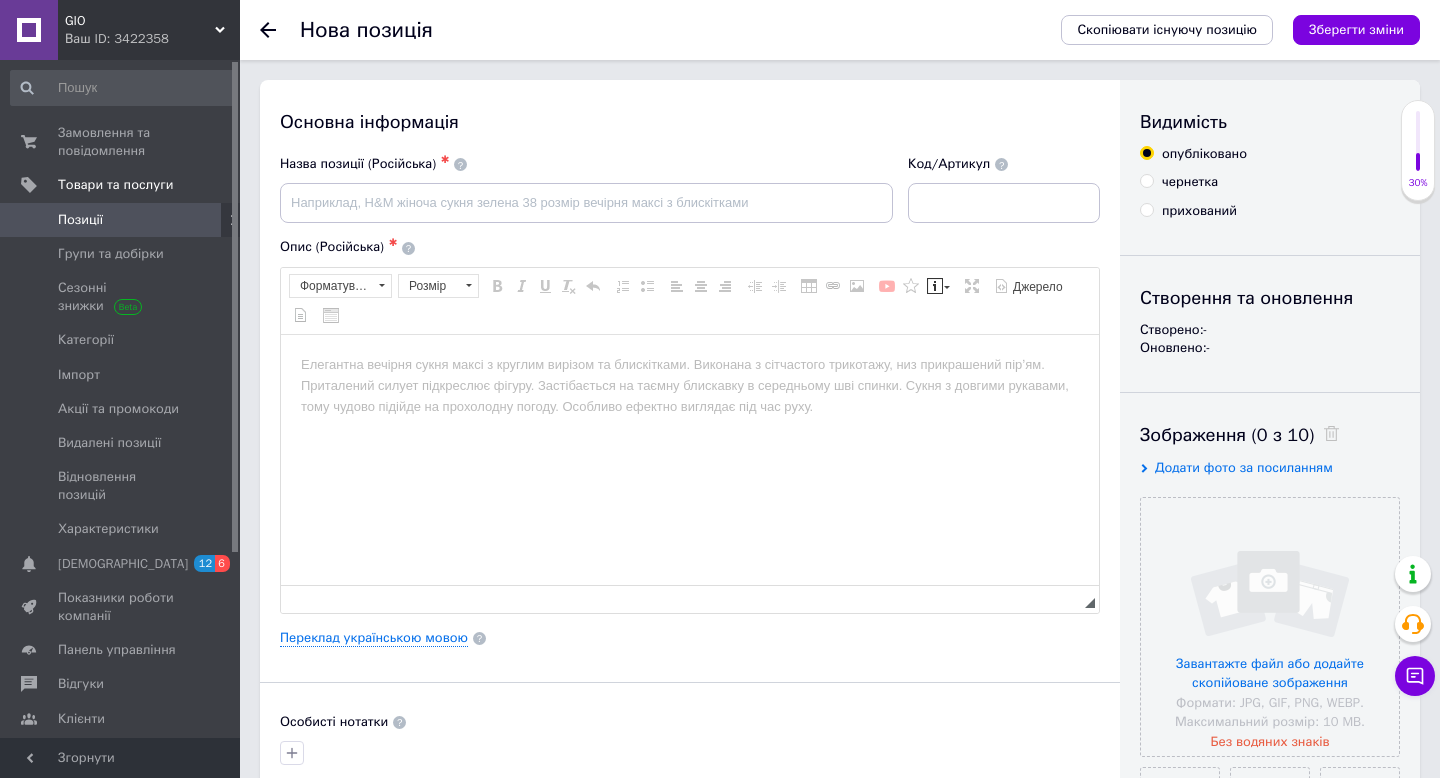 scroll, scrollTop: 0, scrollLeft: 0, axis: both 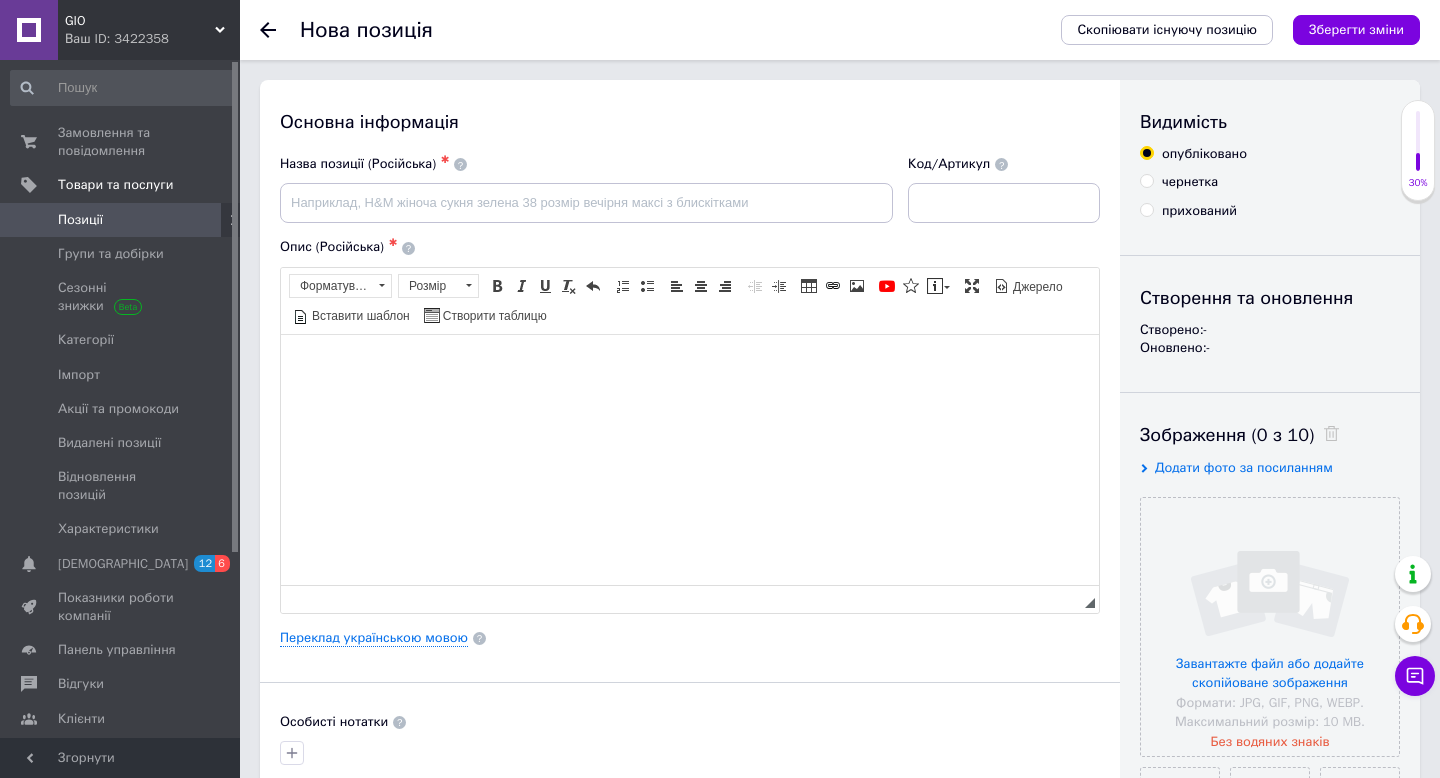 click at bounding box center [690, 364] 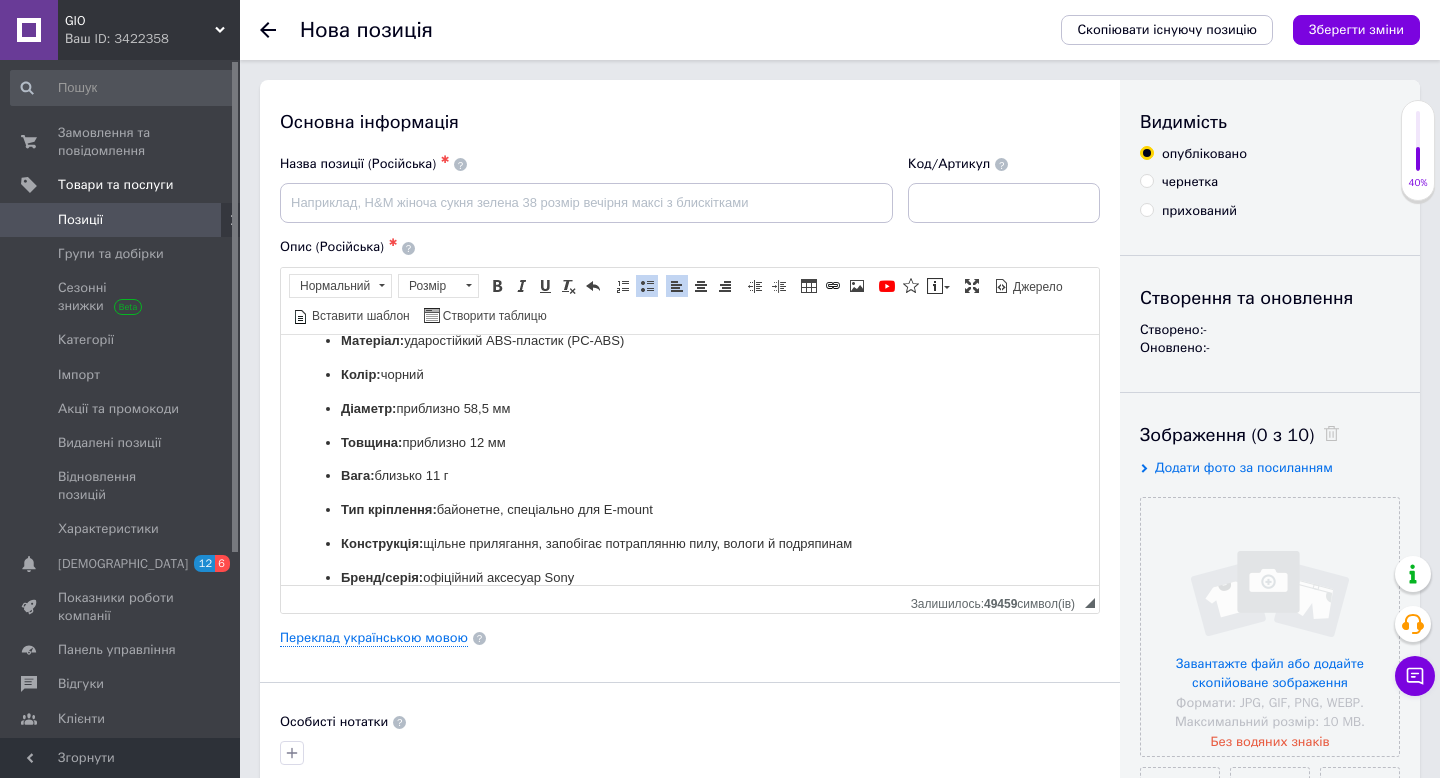 scroll, scrollTop: 169, scrollLeft: 0, axis: vertical 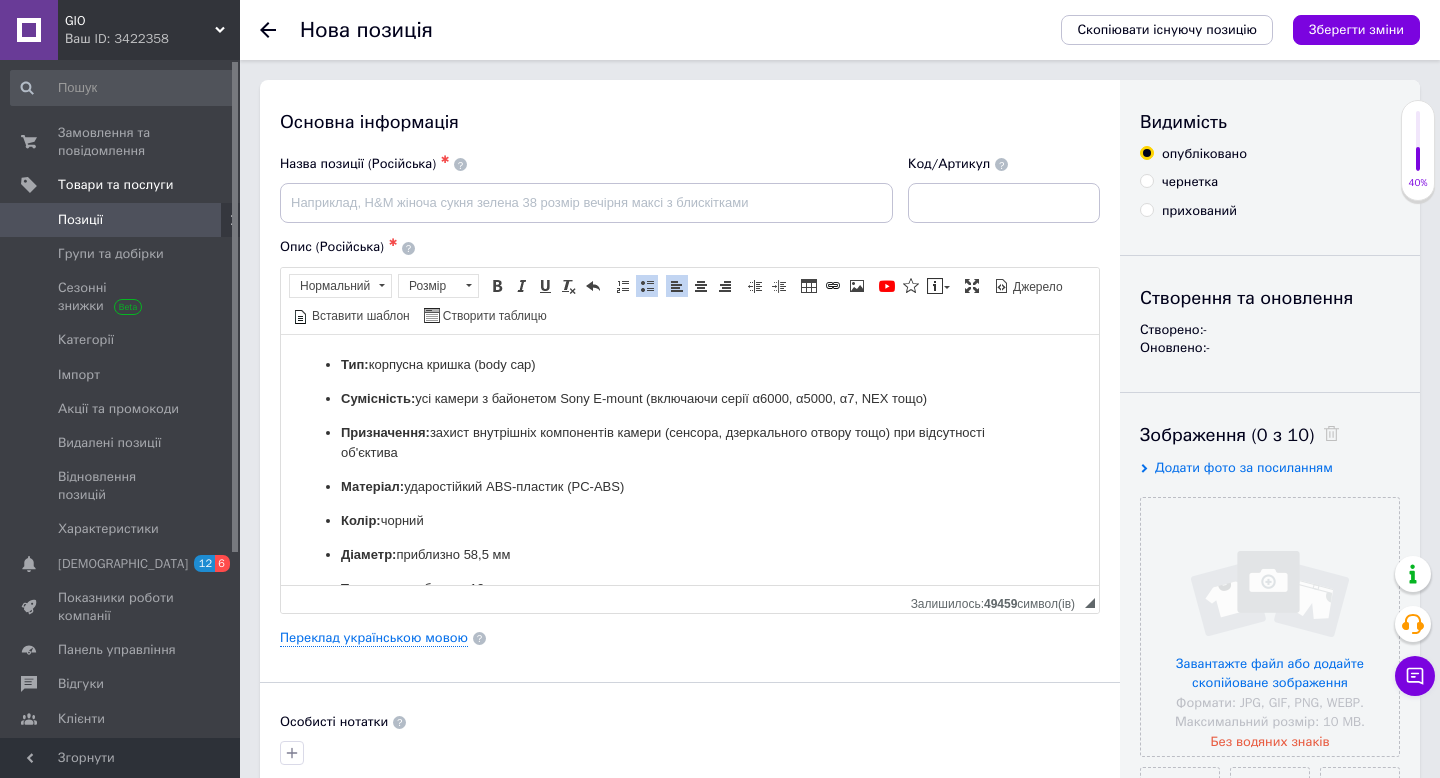 drag, startPoint x: 605, startPoint y: 562, endPoint x: 619, endPoint y: 639, distance: 78.26238 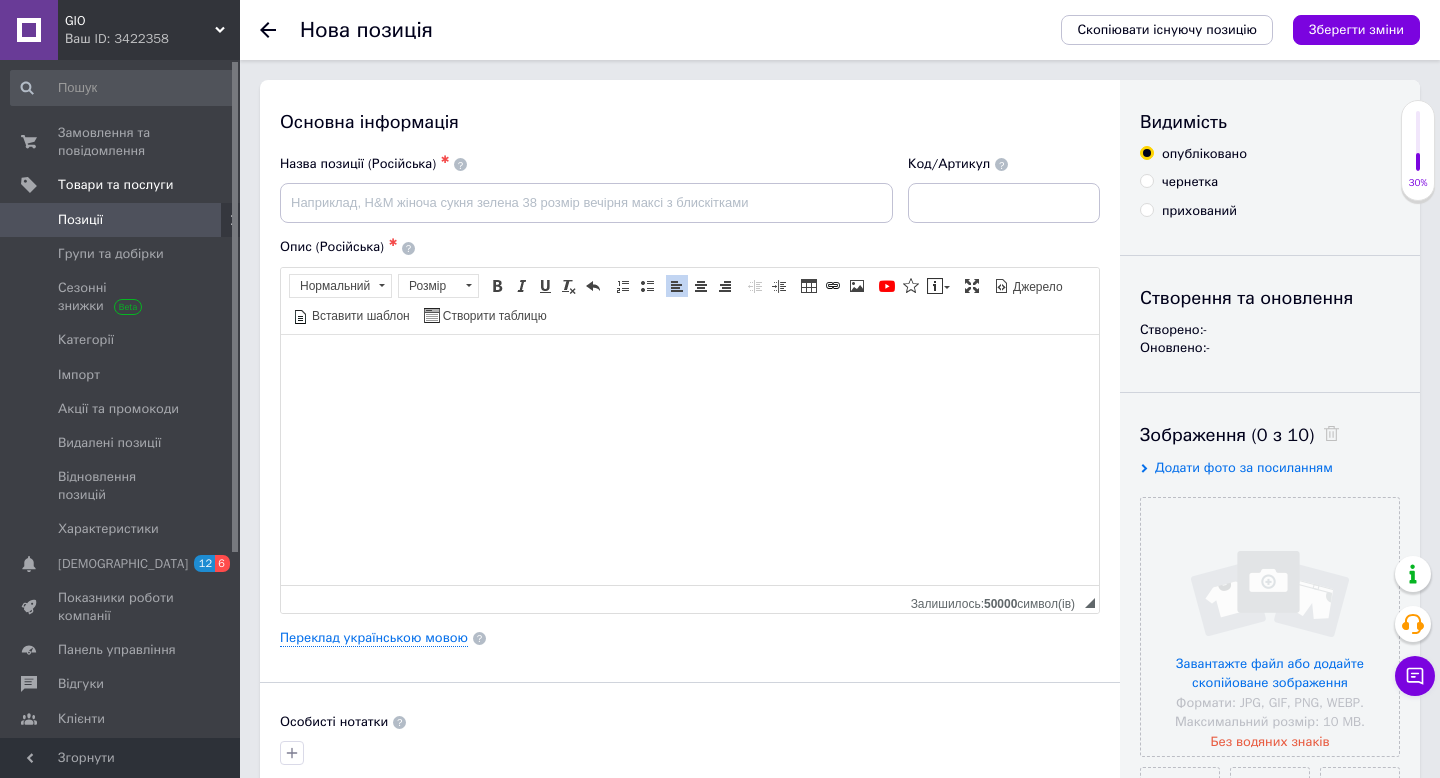 scroll, scrollTop: 125, scrollLeft: 0, axis: vertical 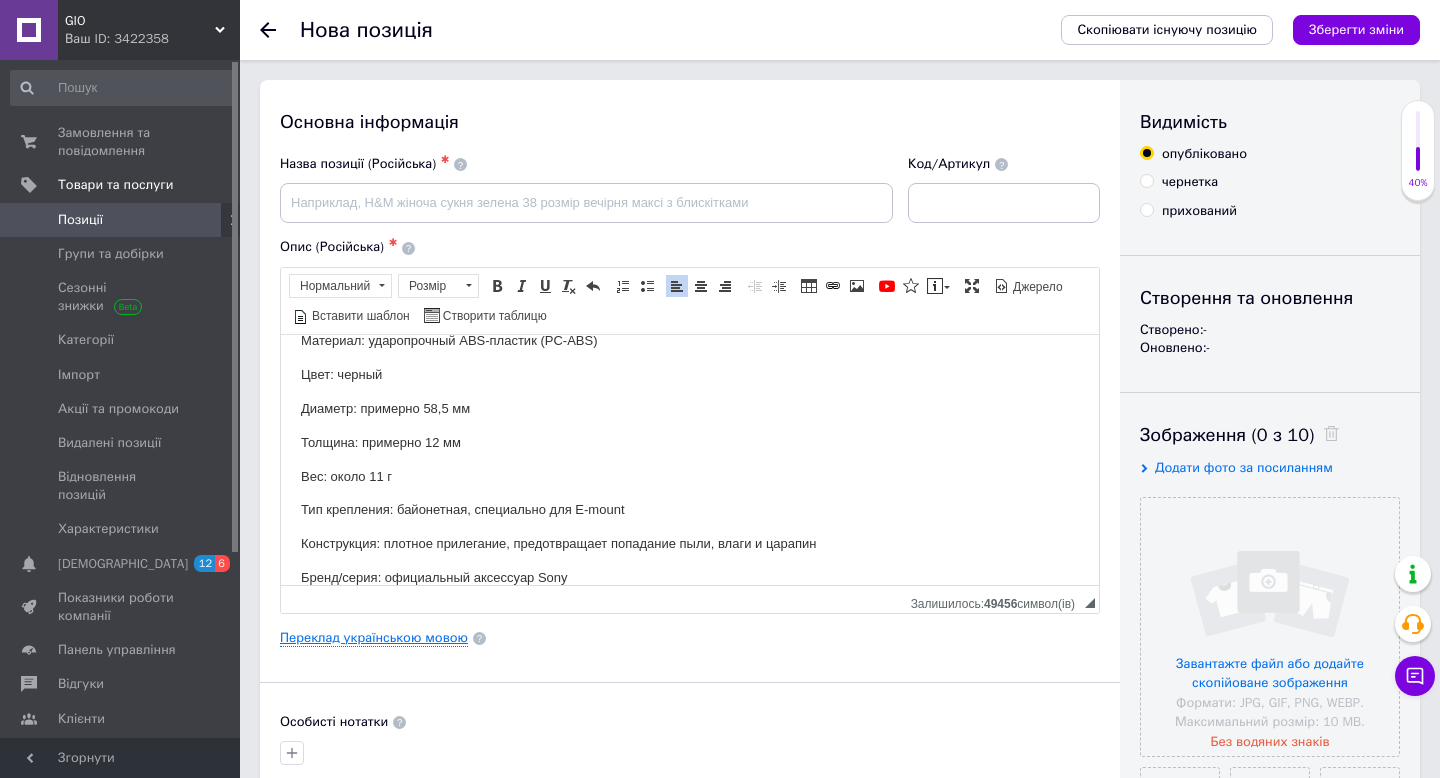click on "Переклад українською мовою" at bounding box center [374, 638] 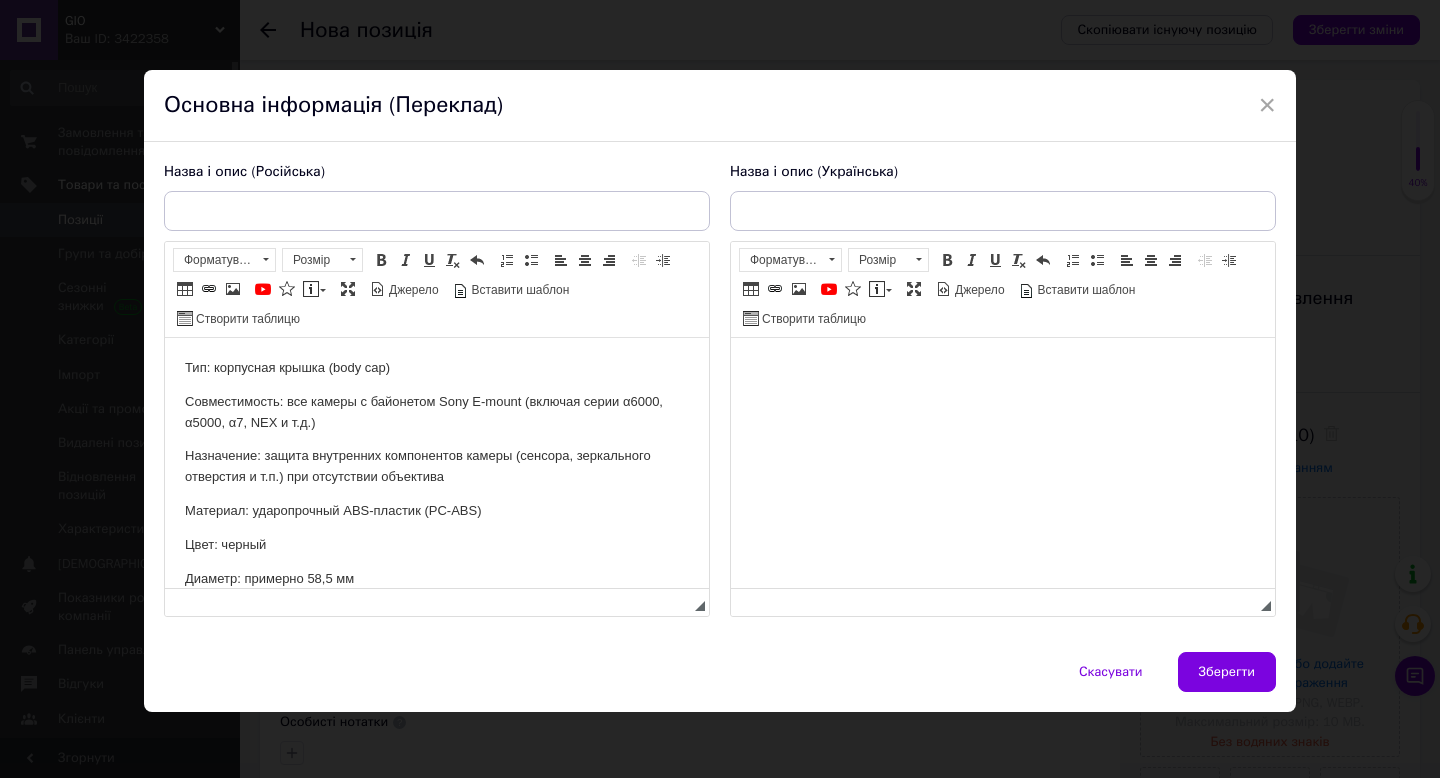 scroll, scrollTop: 0, scrollLeft: 0, axis: both 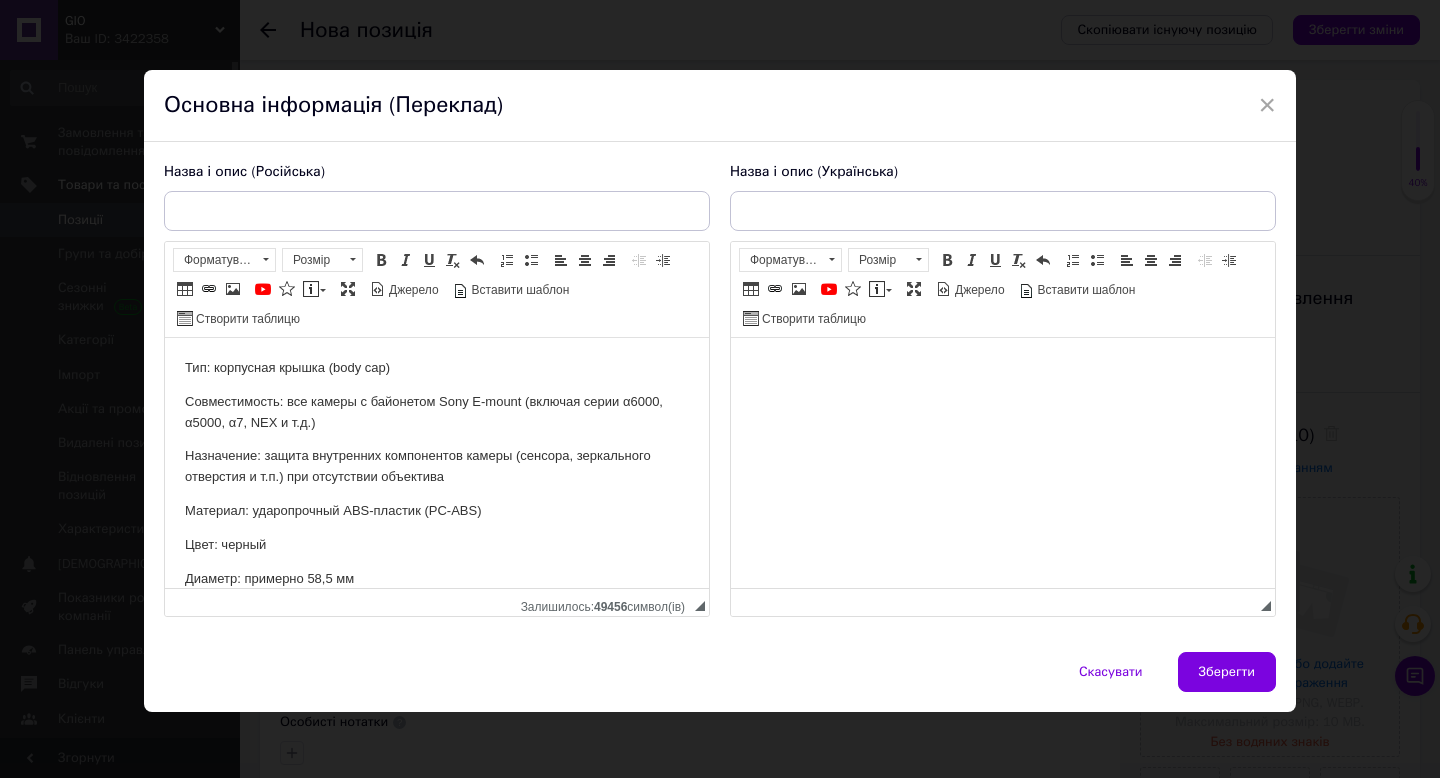click at bounding box center (1003, 368) 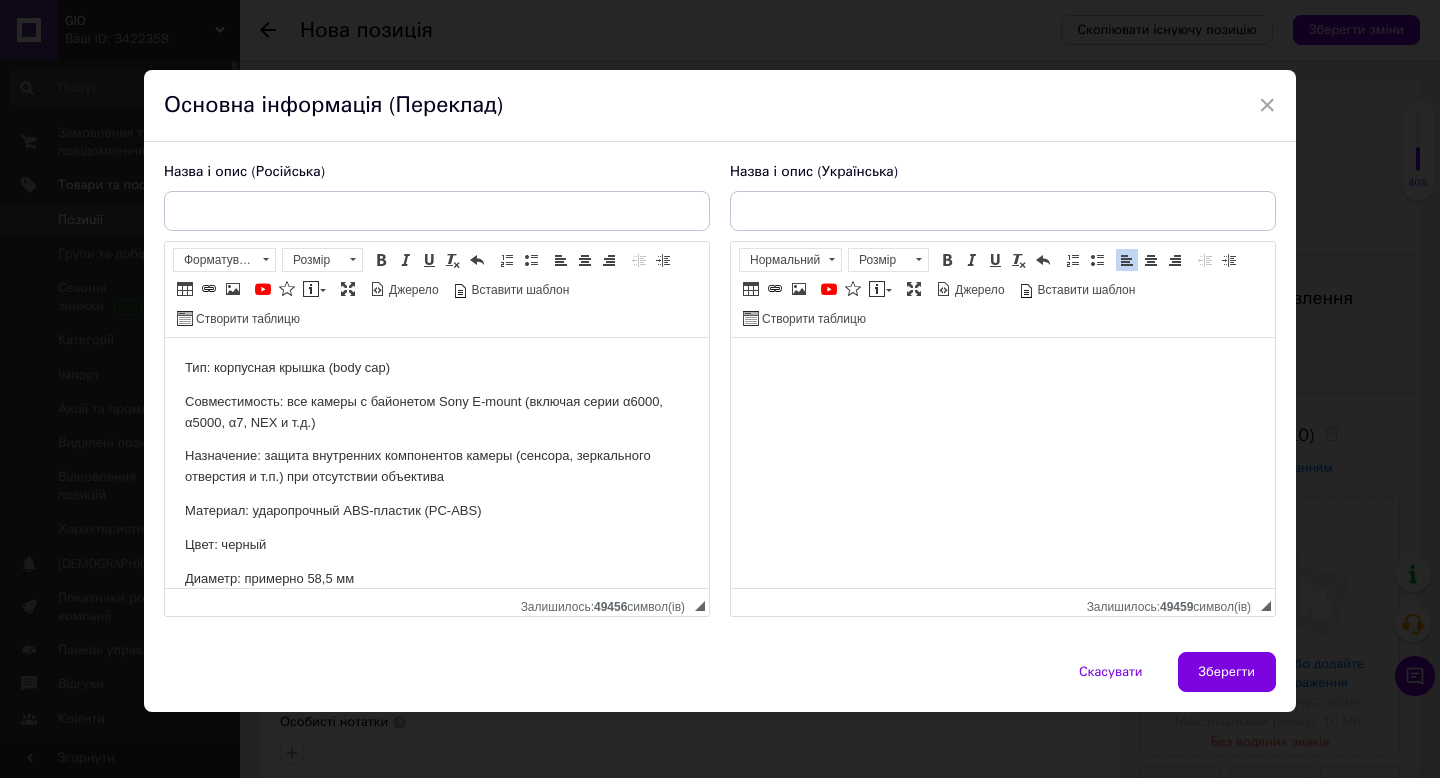scroll, scrollTop: 187, scrollLeft: 0, axis: vertical 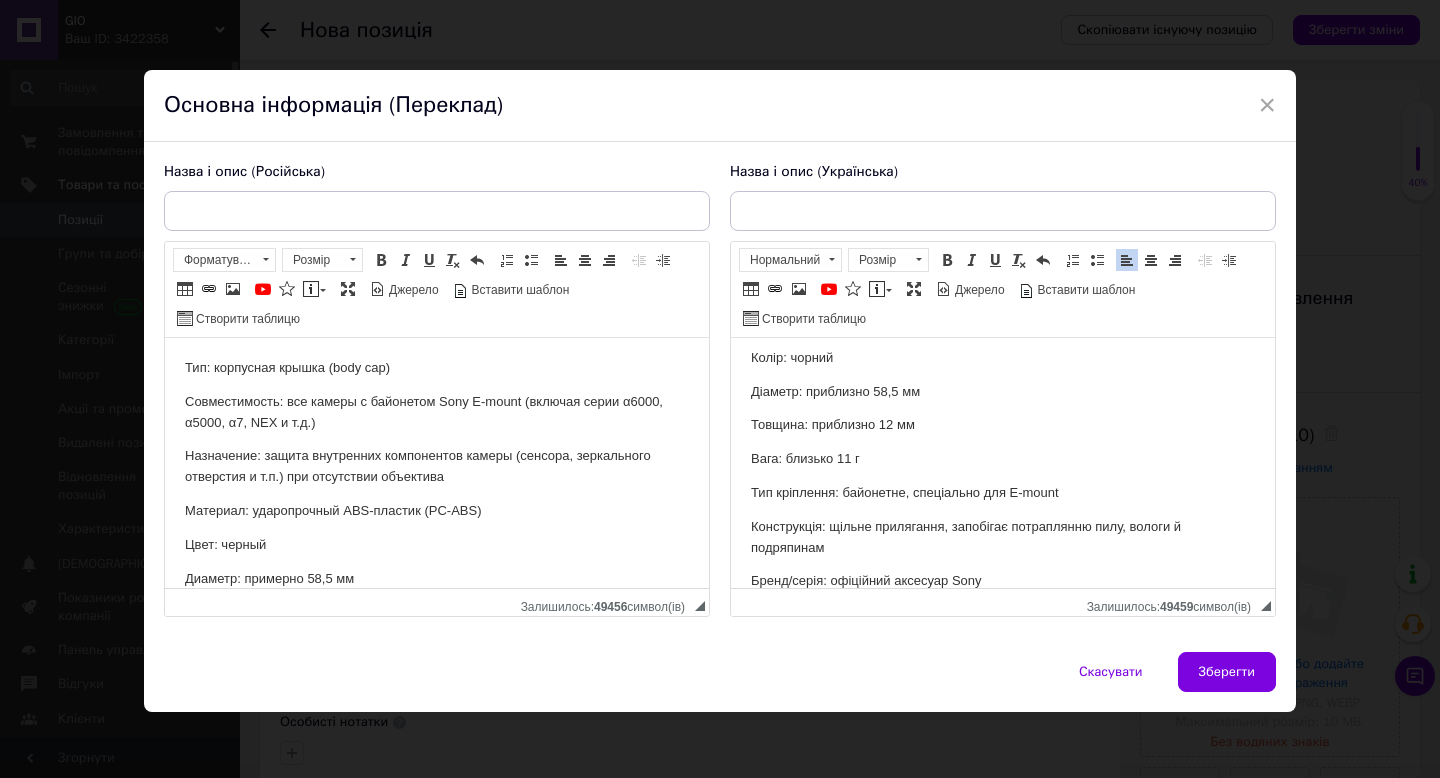 click at bounding box center (437, 211) 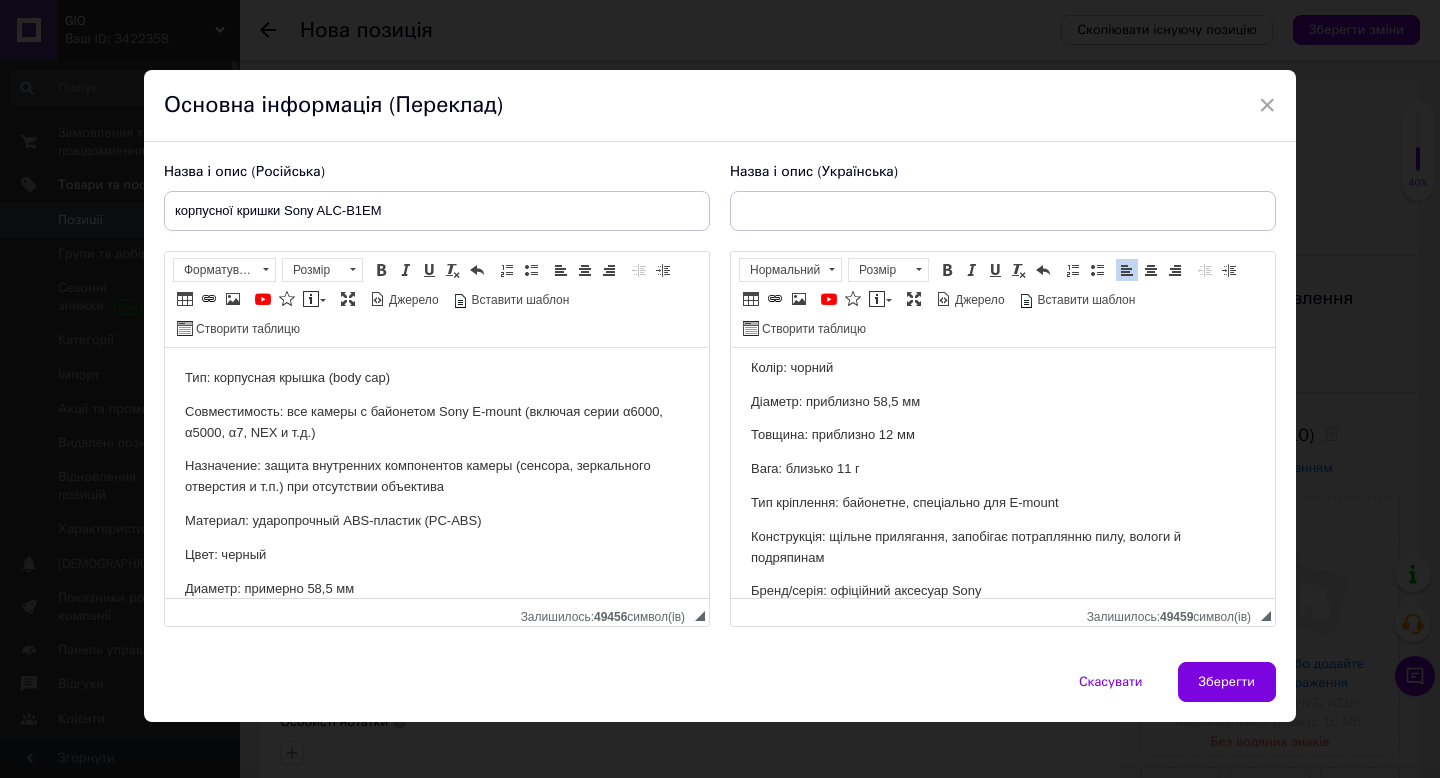 click on "корпусної кришки Sony ALC-B1EM" at bounding box center [437, 211] 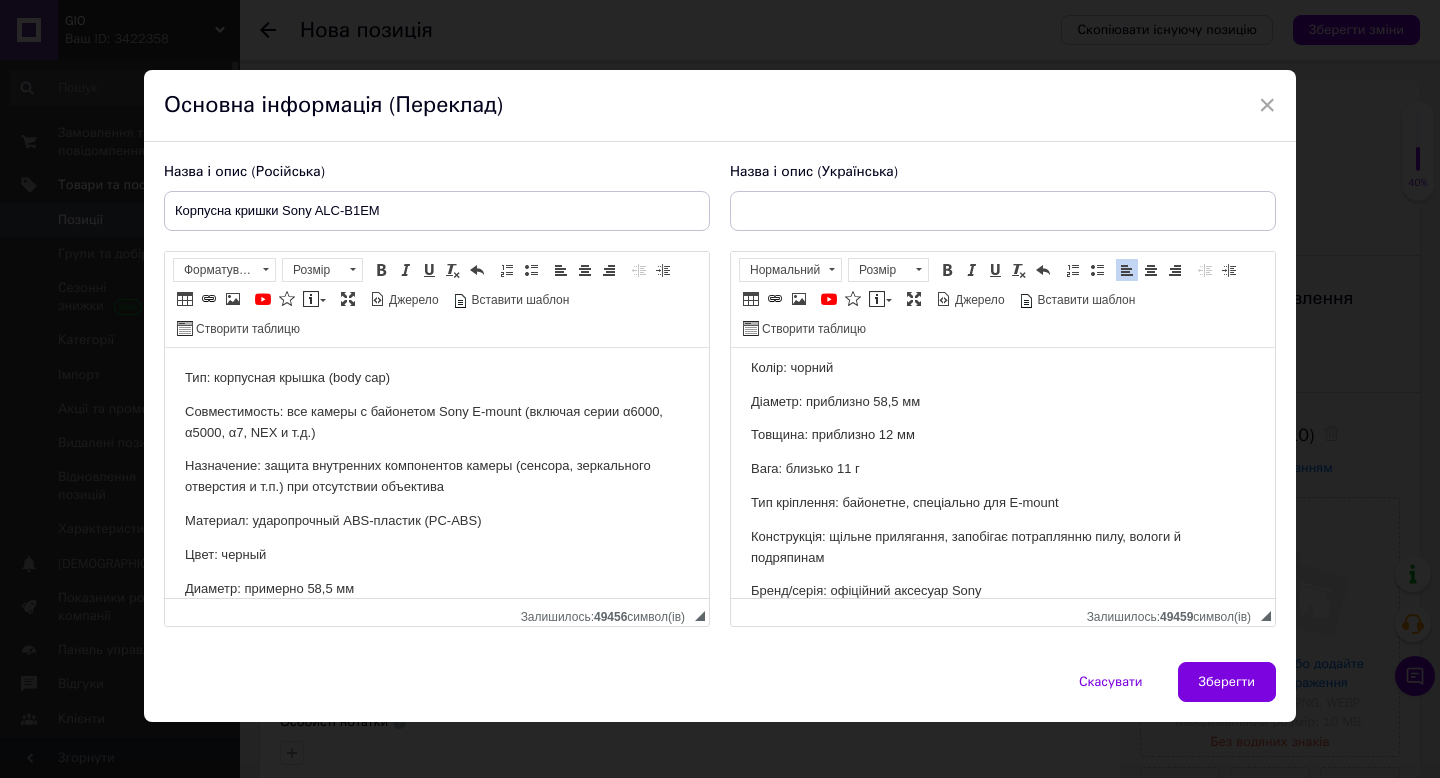 click on "Корпусна кришки Sony ALC-B1EM" at bounding box center [437, 211] 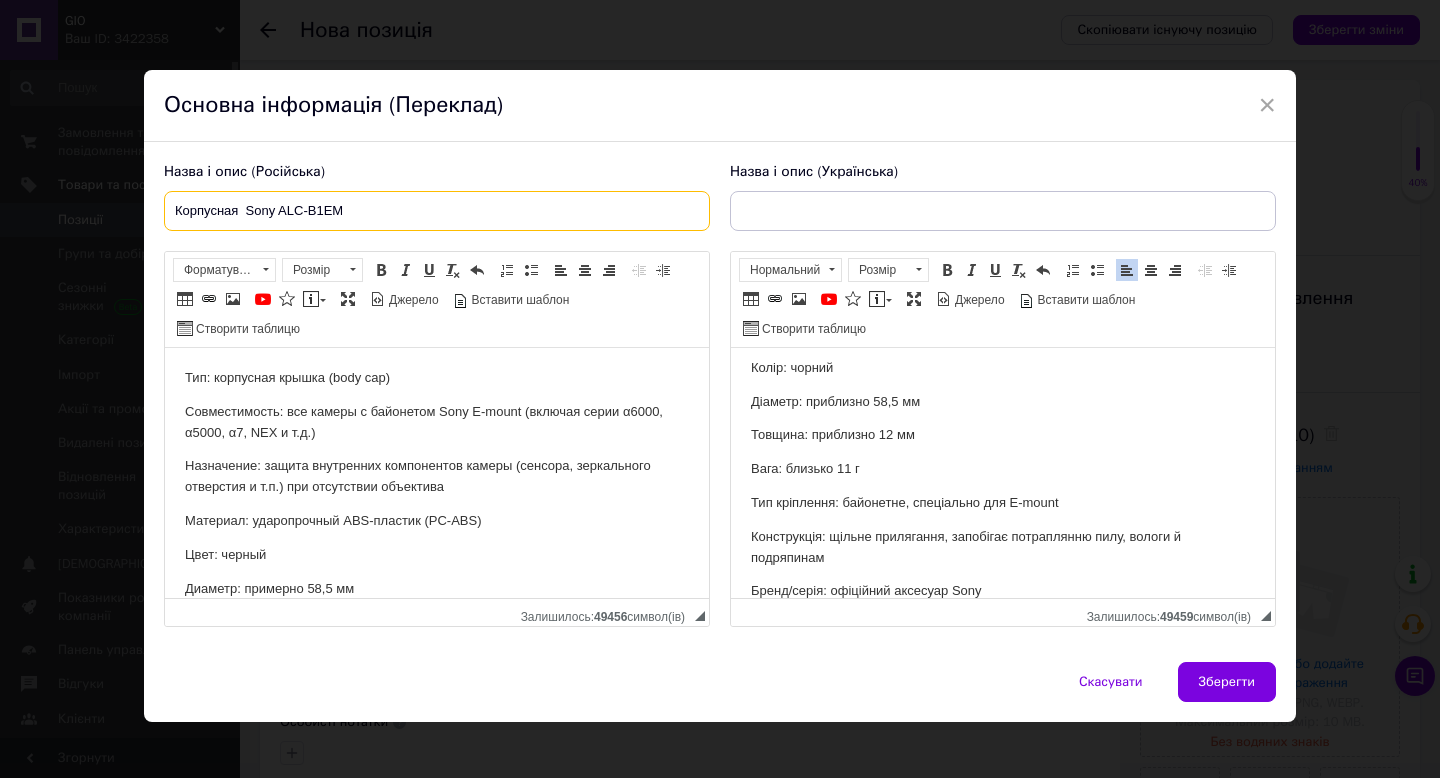 paste on "крышка" 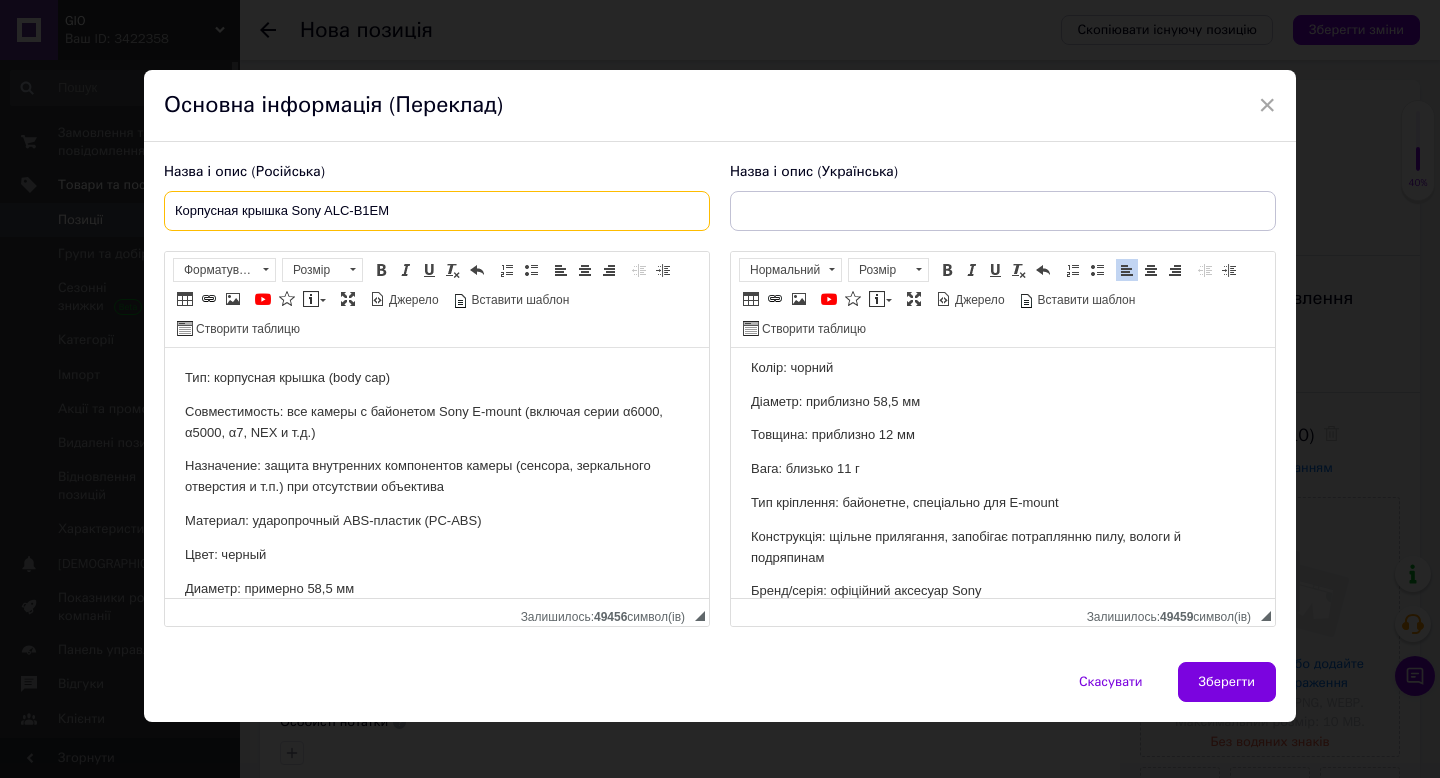 drag, startPoint x: 419, startPoint y: 210, endPoint x: 431, endPoint y: 214, distance: 12.649111 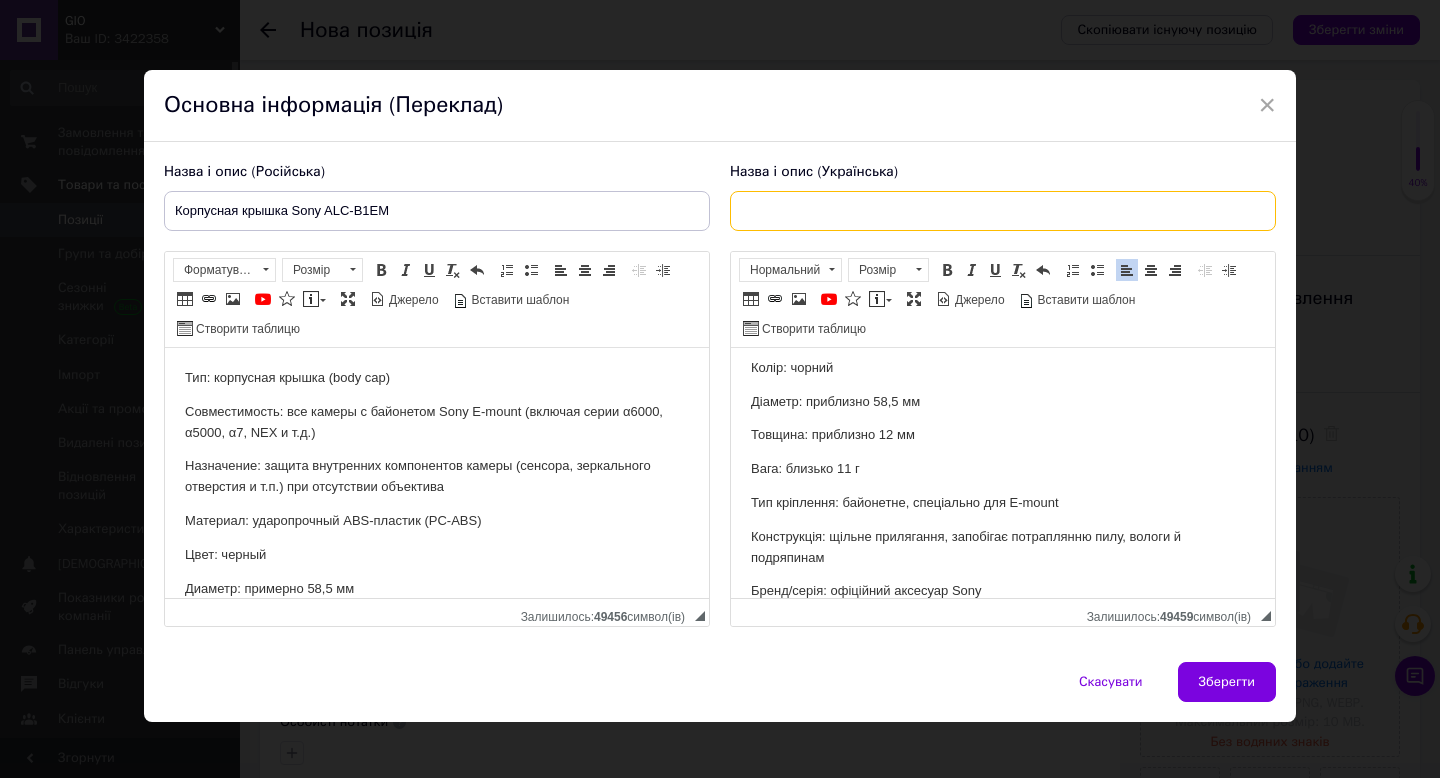 click at bounding box center (1003, 211) 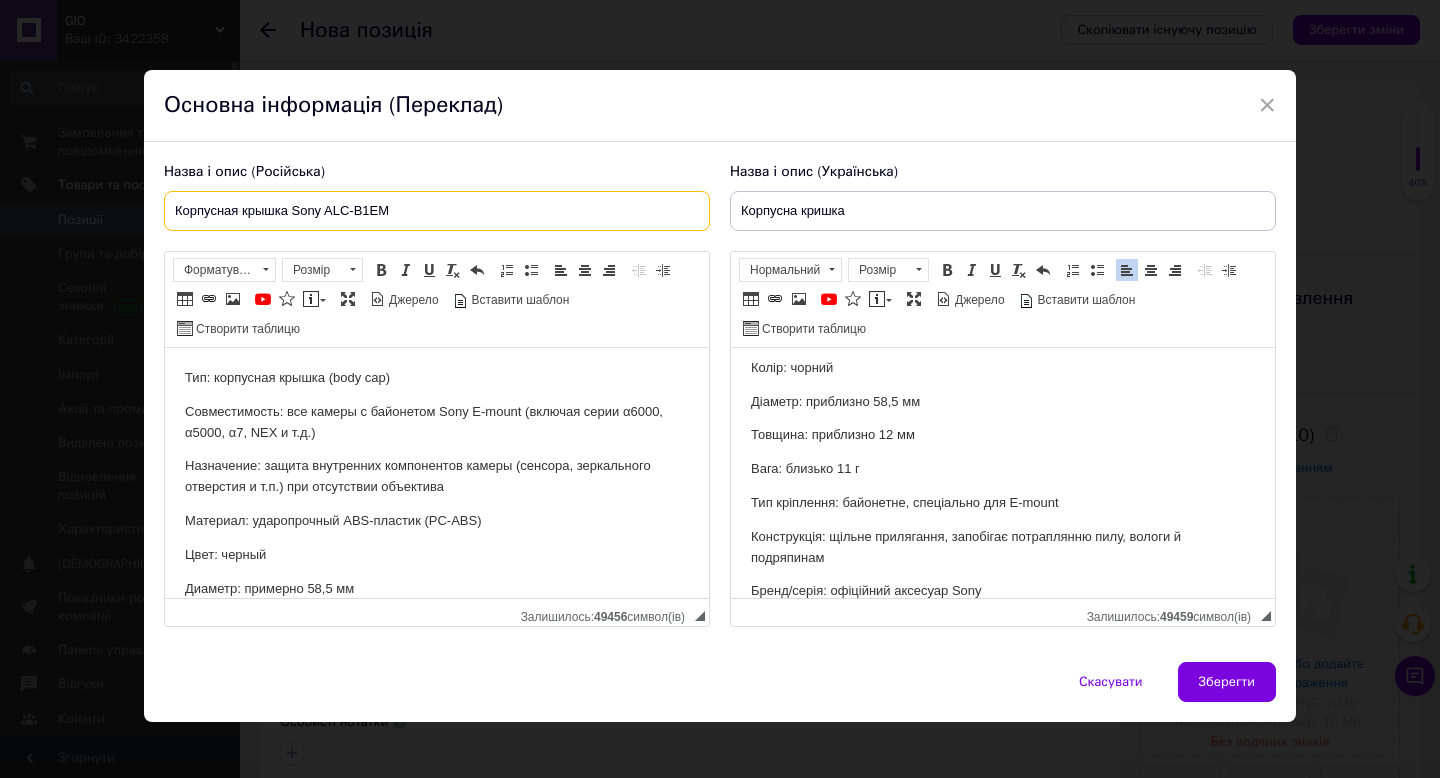 drag, startPoint x: 291, startPoint y: 209, endPoint x: 501, endPoint y: 212, distance: 210.02142 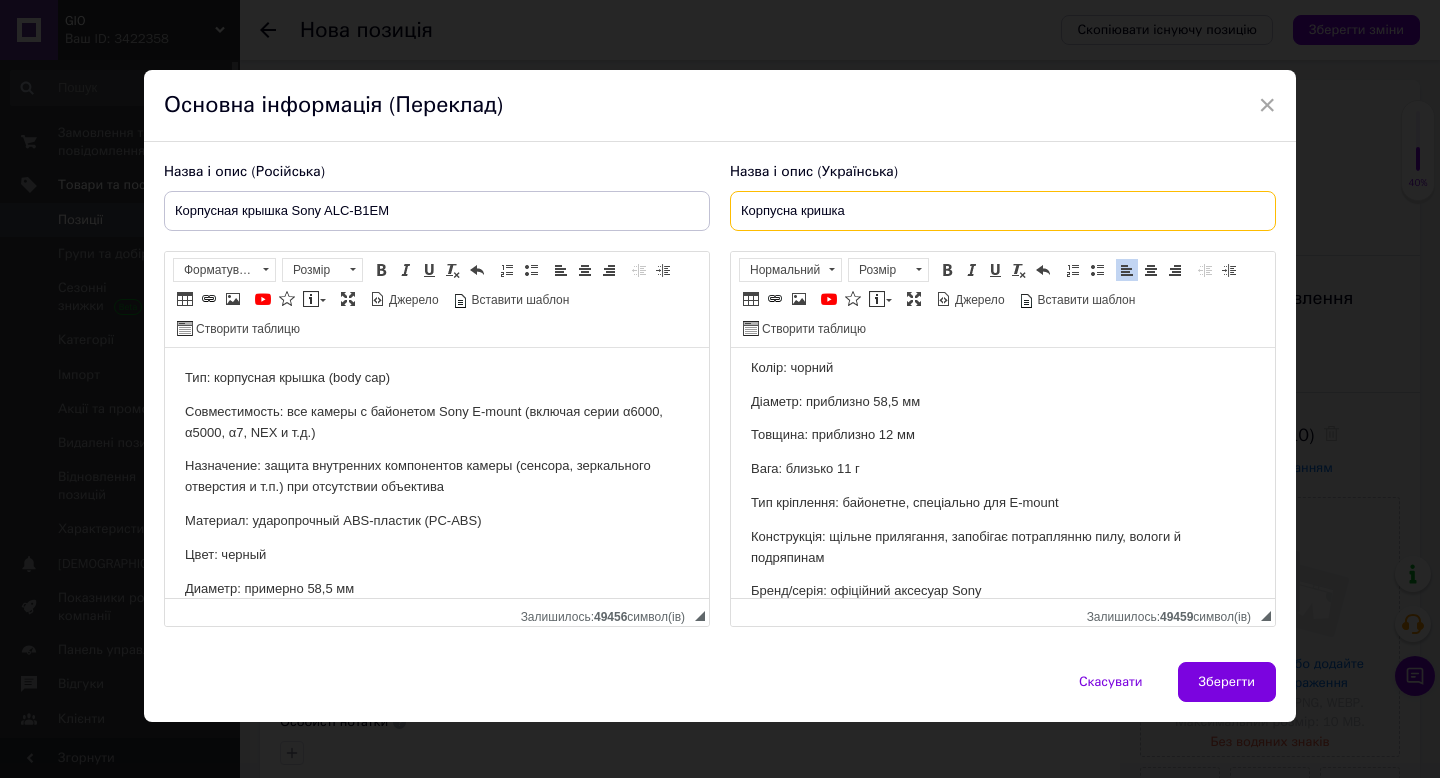 click on "Корпусна кришка" at bounding box center (1003, 211) 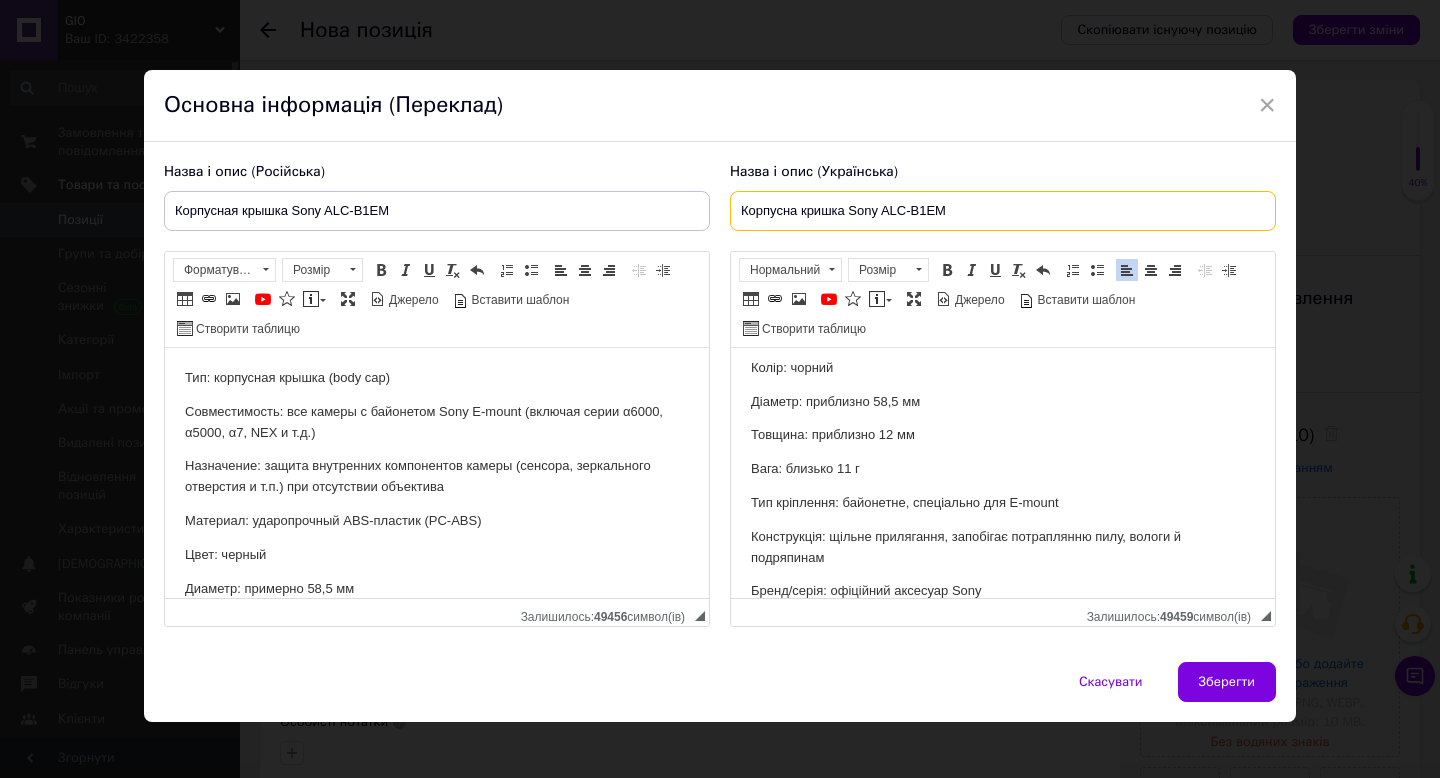 scroll, scrollTop: 211, scrollLeft: 0, axis: vertical 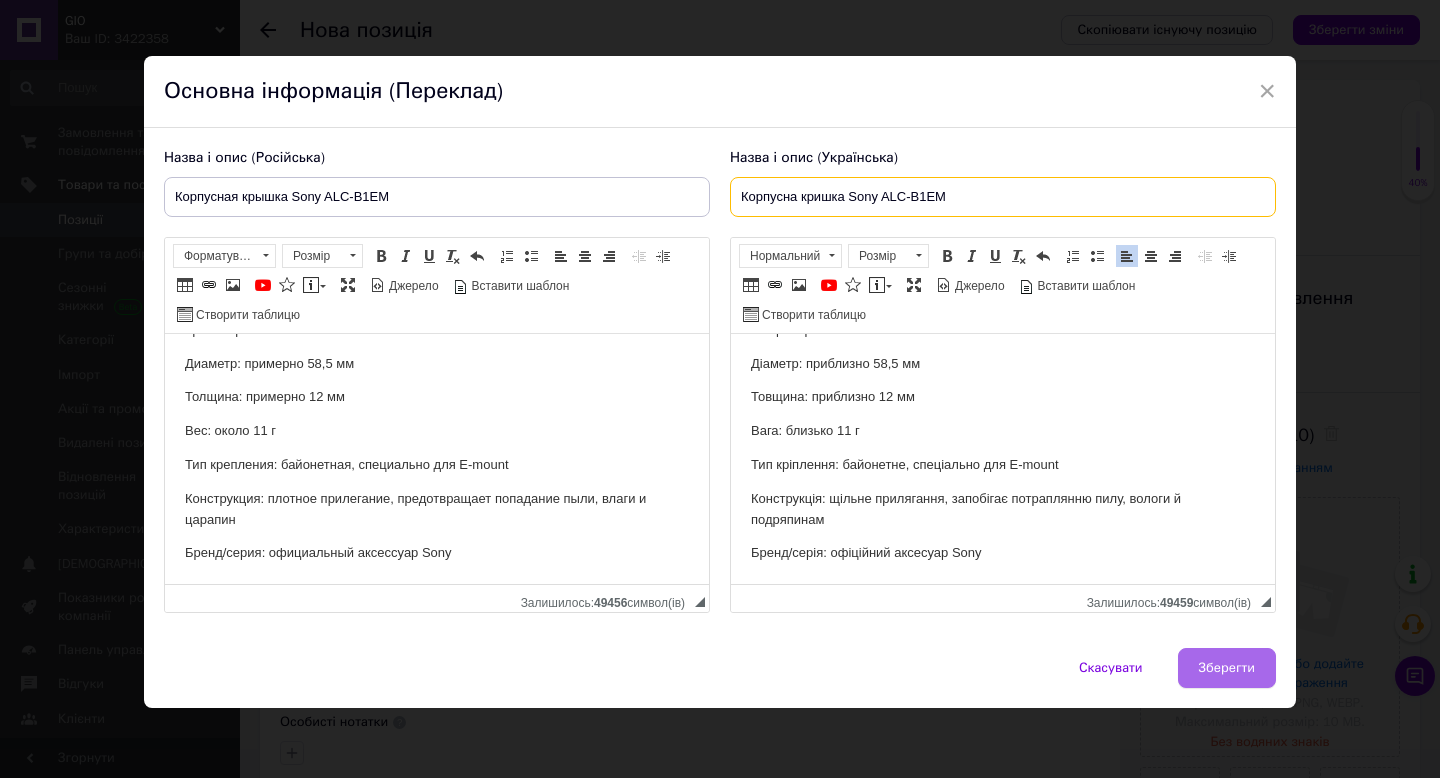 type on "Корпусна кришка Sony ALC-B1EM" 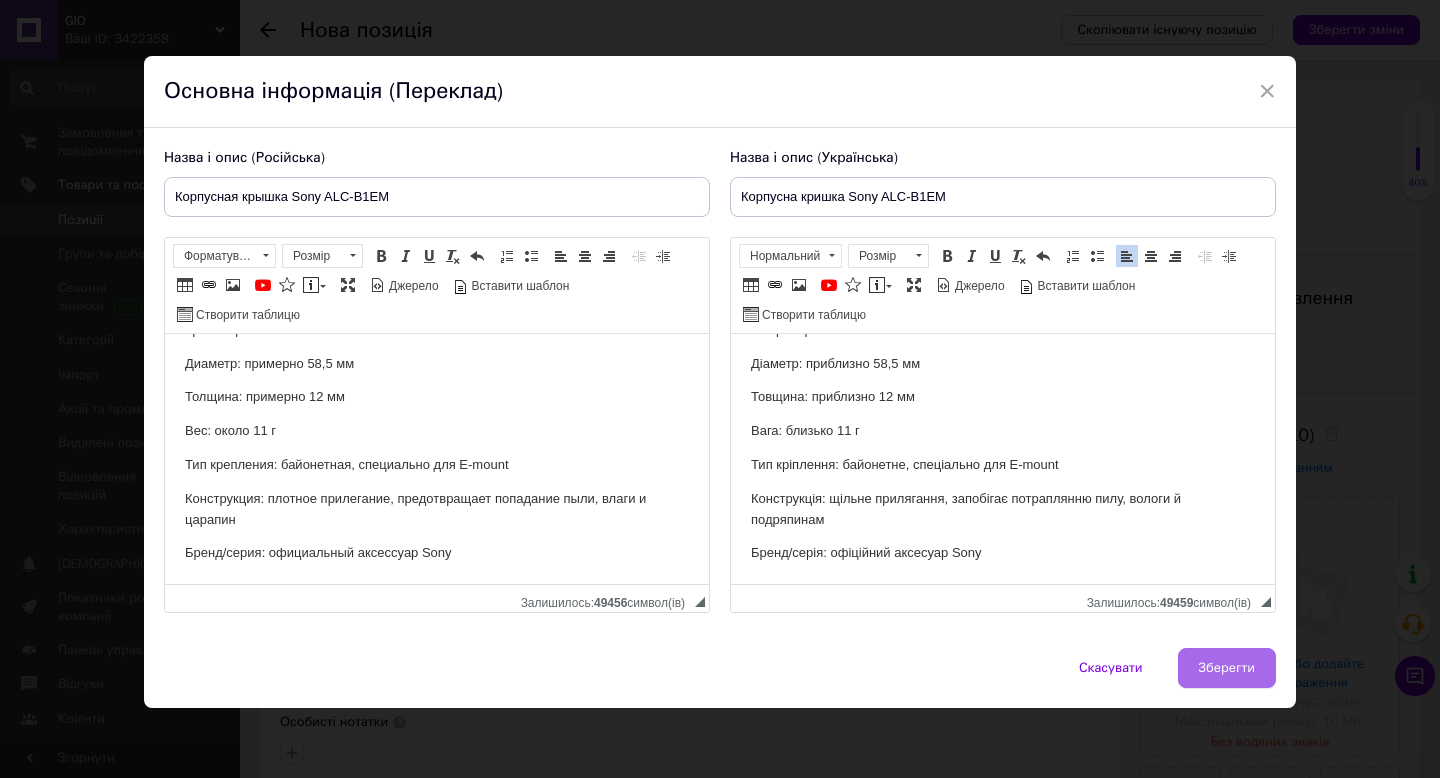 click on "Зберегти" at bounding box center [1227, 668] 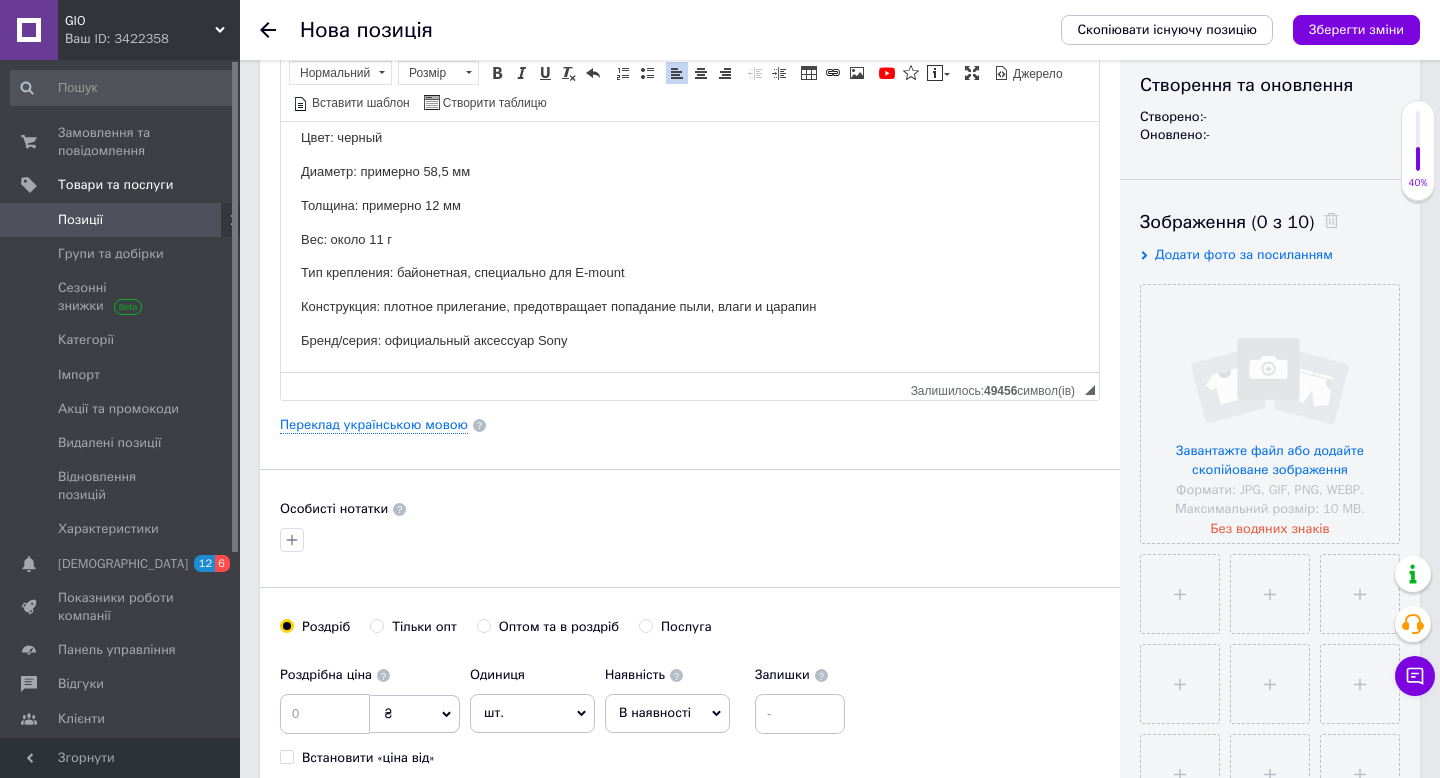scroll, scrollTop: 225, scrollLeft: 0, axis: vertical 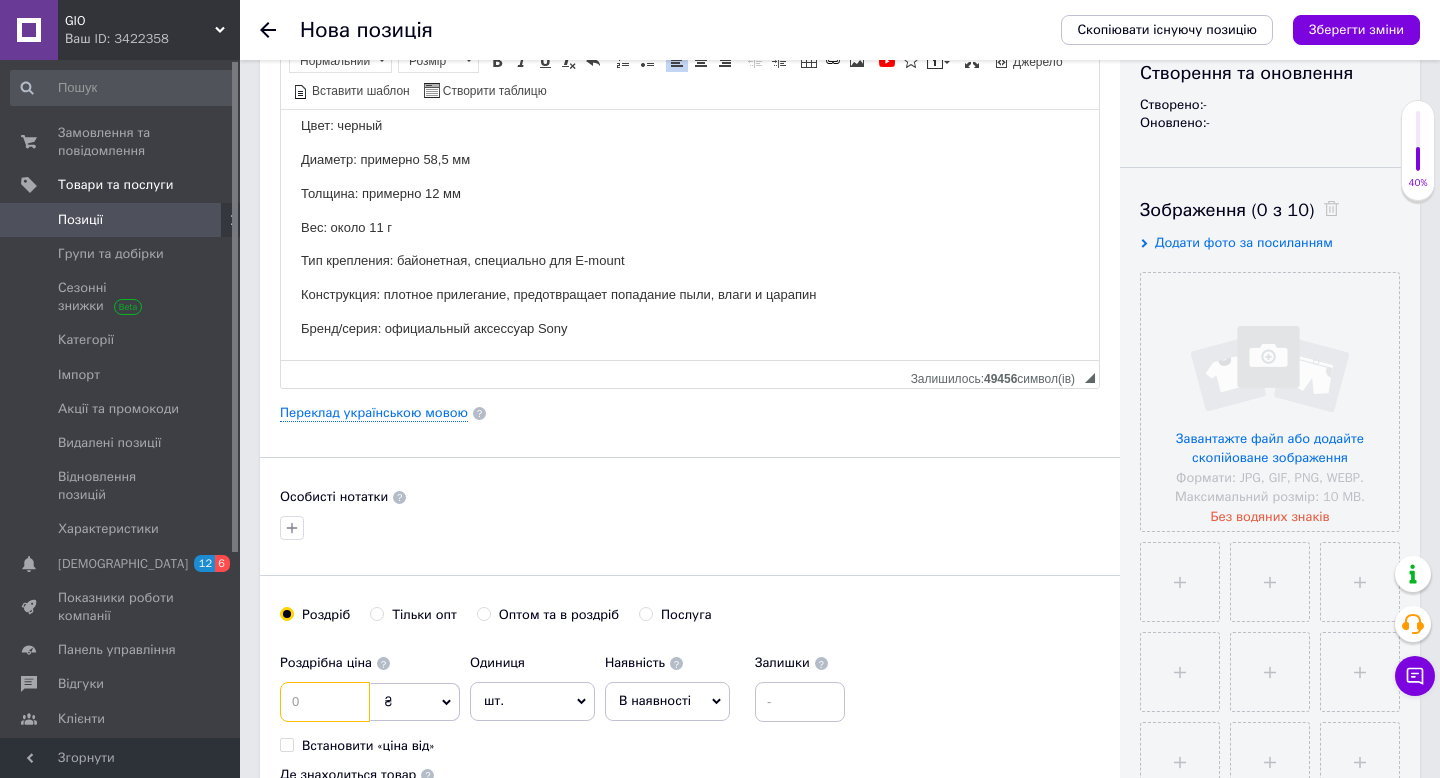 click at bounding box center (325, 702) 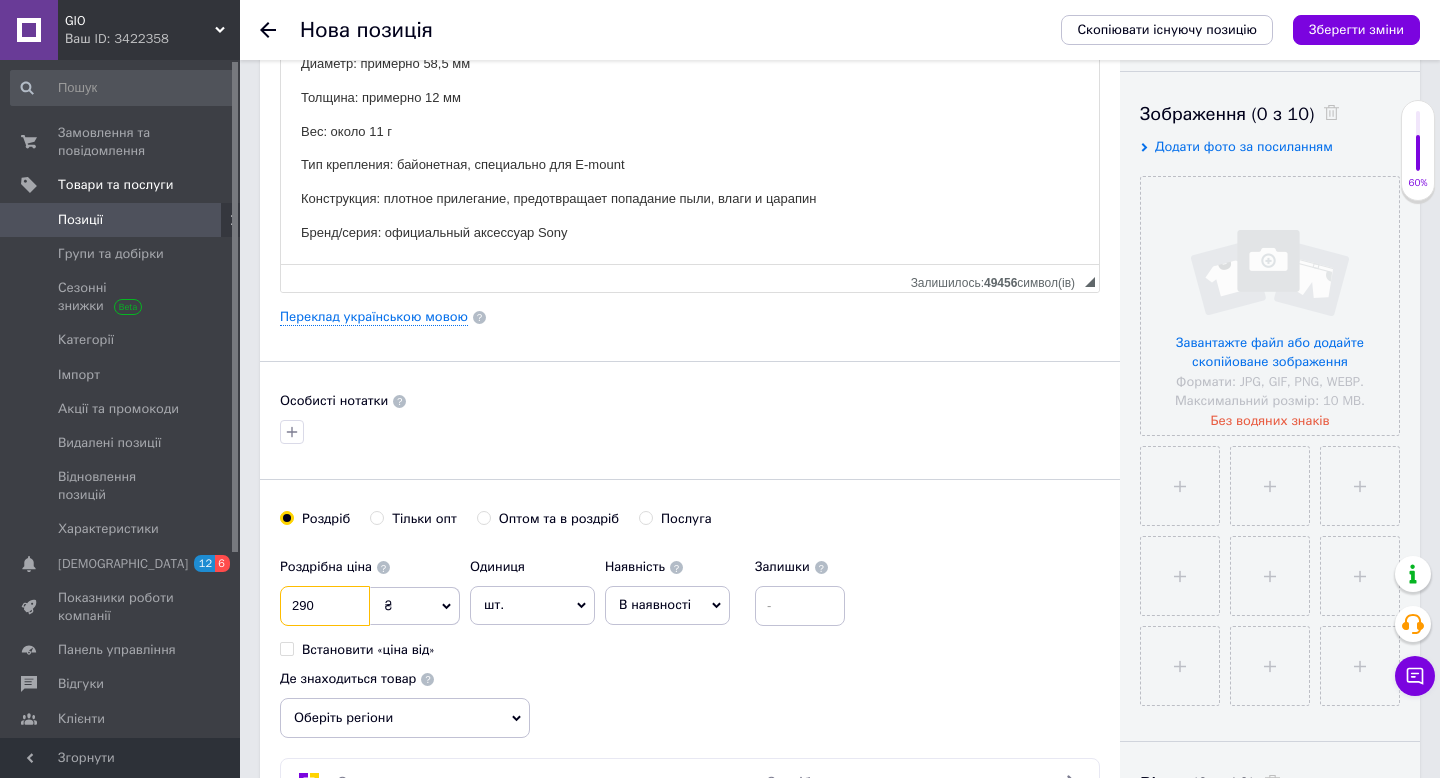 scroll, scrollTop: 380, scrollLeft: 0, axis: vertical 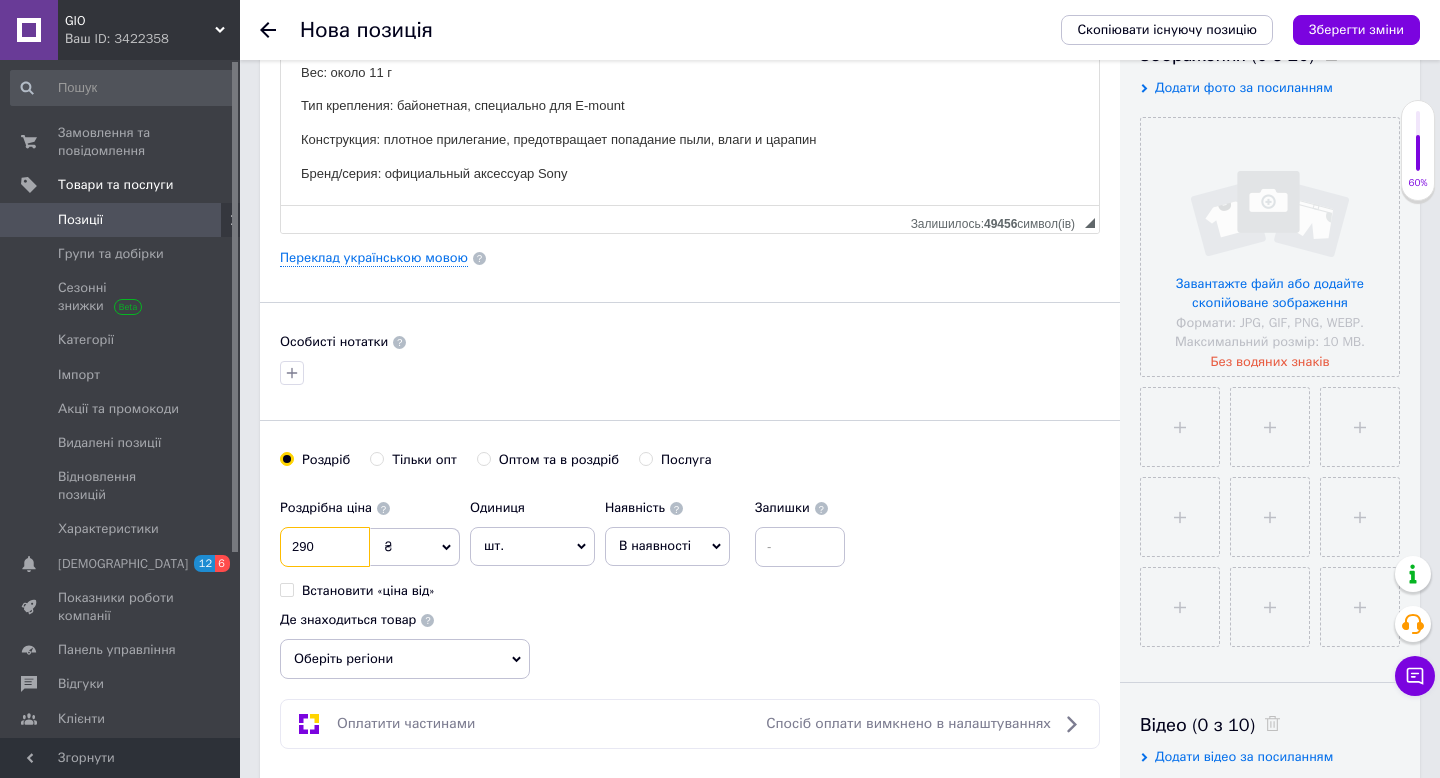 type on "290" 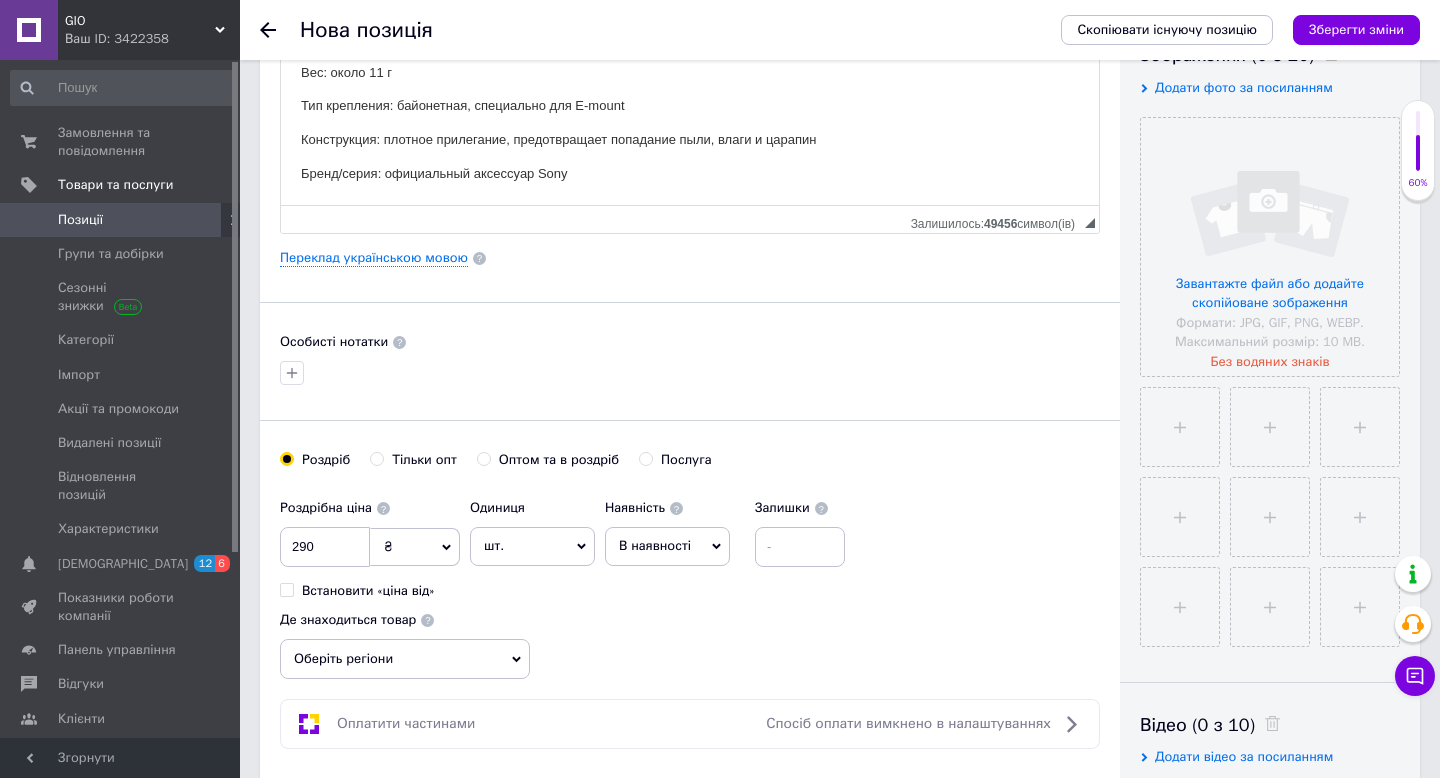 click on "В наявності" at bounding box center (667, 546) 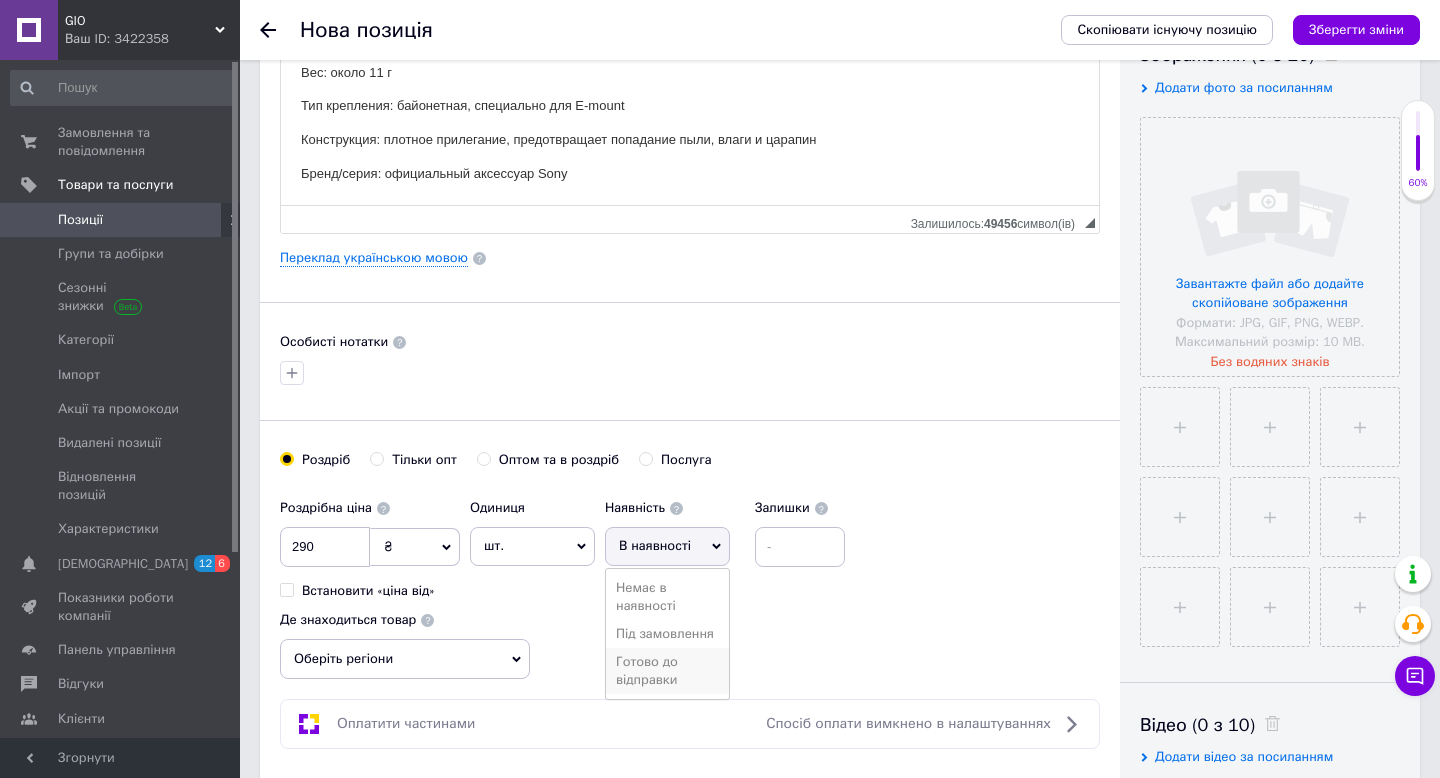 click on "Готово до відправки" at bounding box center [667, 671] 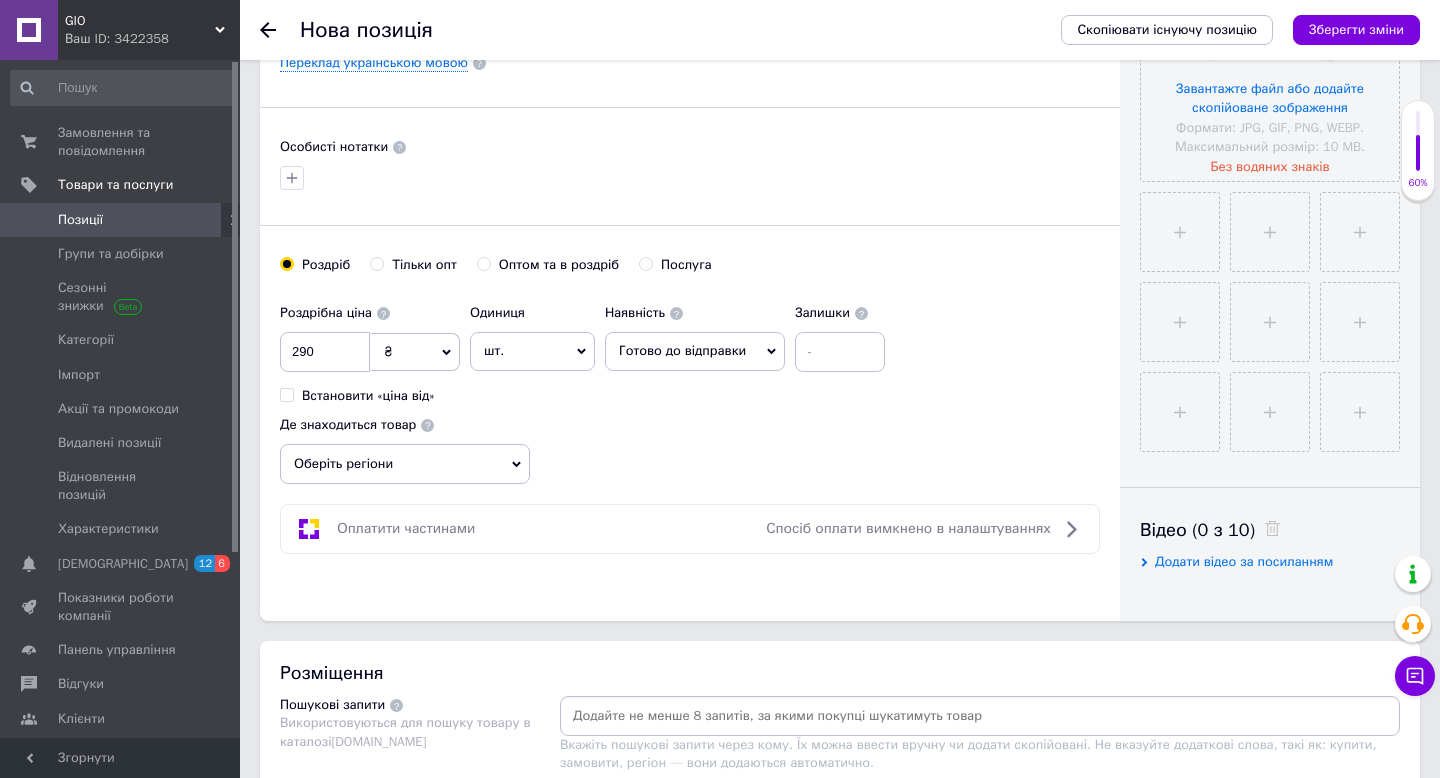 scroll, scrollTop: 576, scrollLeft: 0, axis: vertical 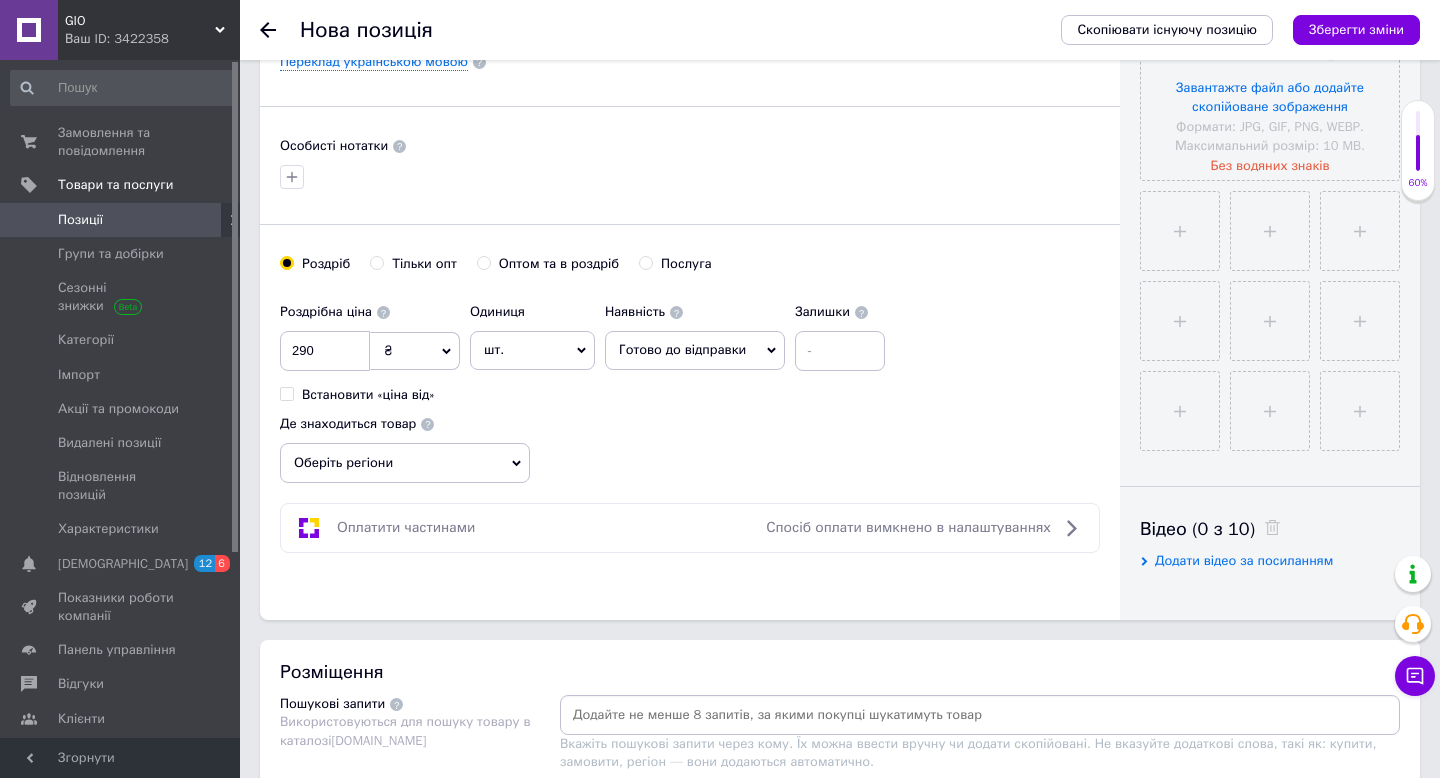 click on "Готово до відправки" at bounding box center (695, 350) 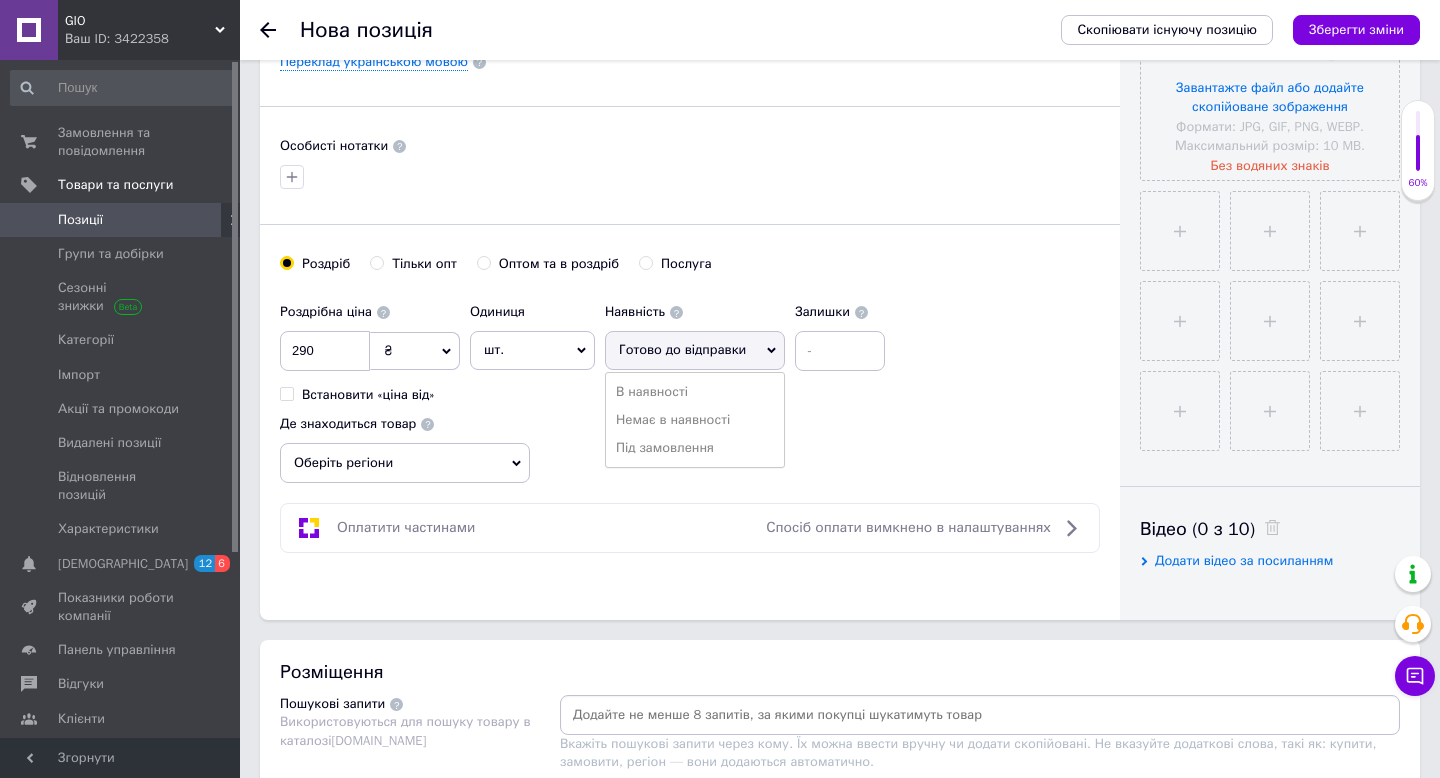 click on "Роздрібна ціна 290 ₴ $ EUR CHF GBP ¥ PLN ₸ MDL HUF KGS CNY TRY KRW lei Встановити «ціна від» Одиниця шт. Популярне комплект упаковка кв.м пара м кг пог.м послуга т а автоцистерна ампула б балон банка блістер бобіна бочка [PERSON_NAME] бухта в ват виїзд відро г г га година гр/кв.м гігакалорія д дав два місяці день доба доза є єврокуб з зміна к кВт каністра карат кв.дм кв.м кв.см кв.фут квартал кг кг/кв.м км колесо комплект коробка куб.дм куб.м л л лист м м мВт мл мм моток місяць мішок н набір номер о об'єкт од. п палетомісце пара партія пач пог.м послуга посівна одиниця птахомісце півроку пігулка" at bounding box center (690, 388) 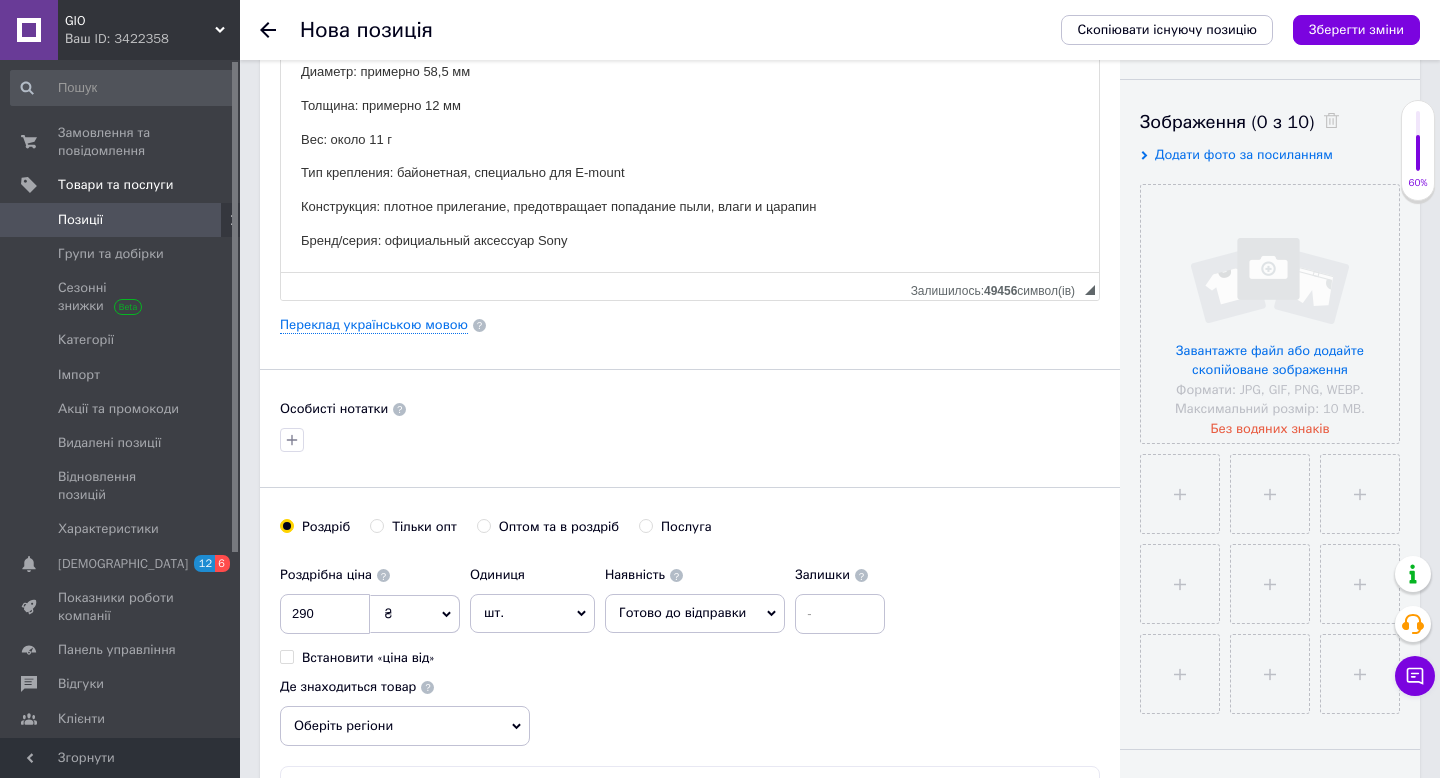 scroll, scrollTop: 318, scrollLeft: 0, axis: vertical 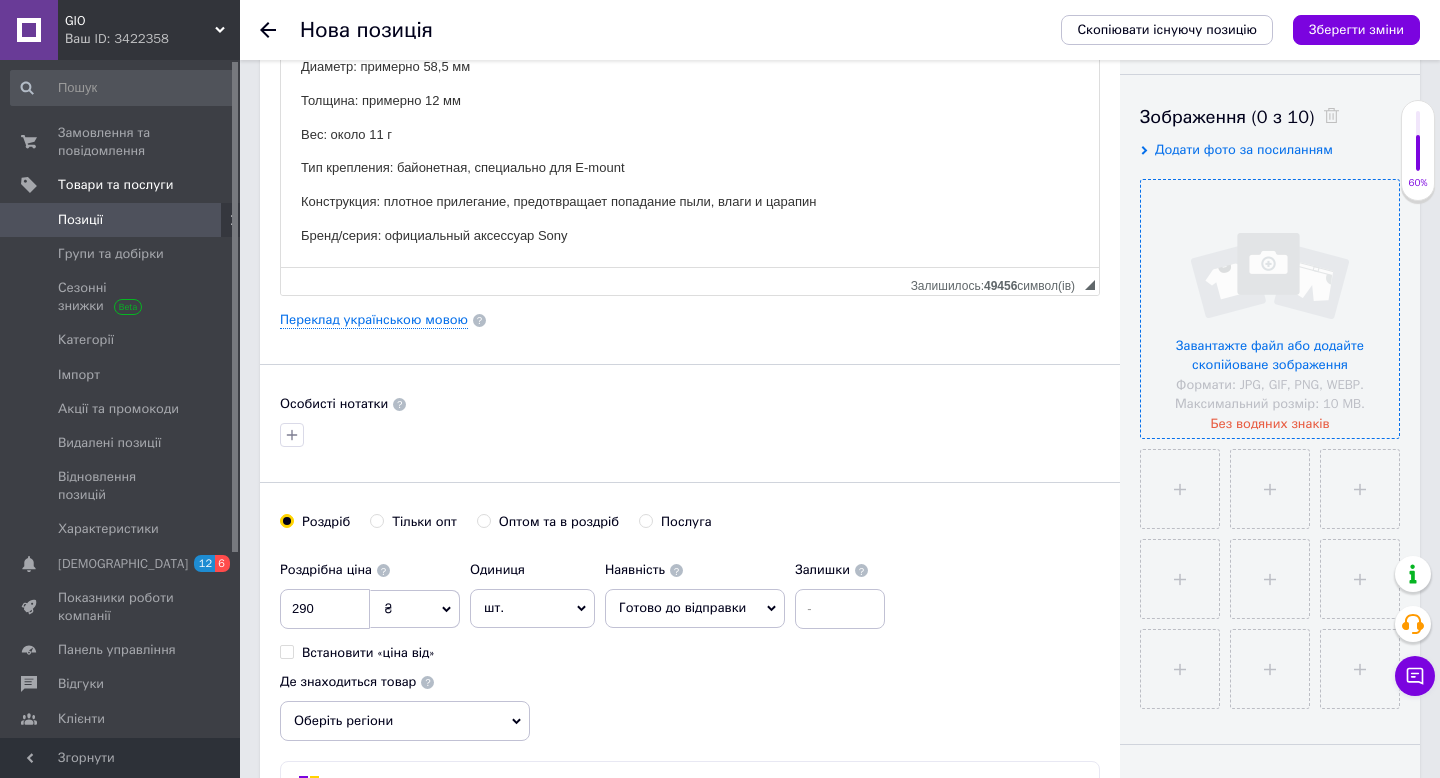 click at bounding box center (1270, 309) 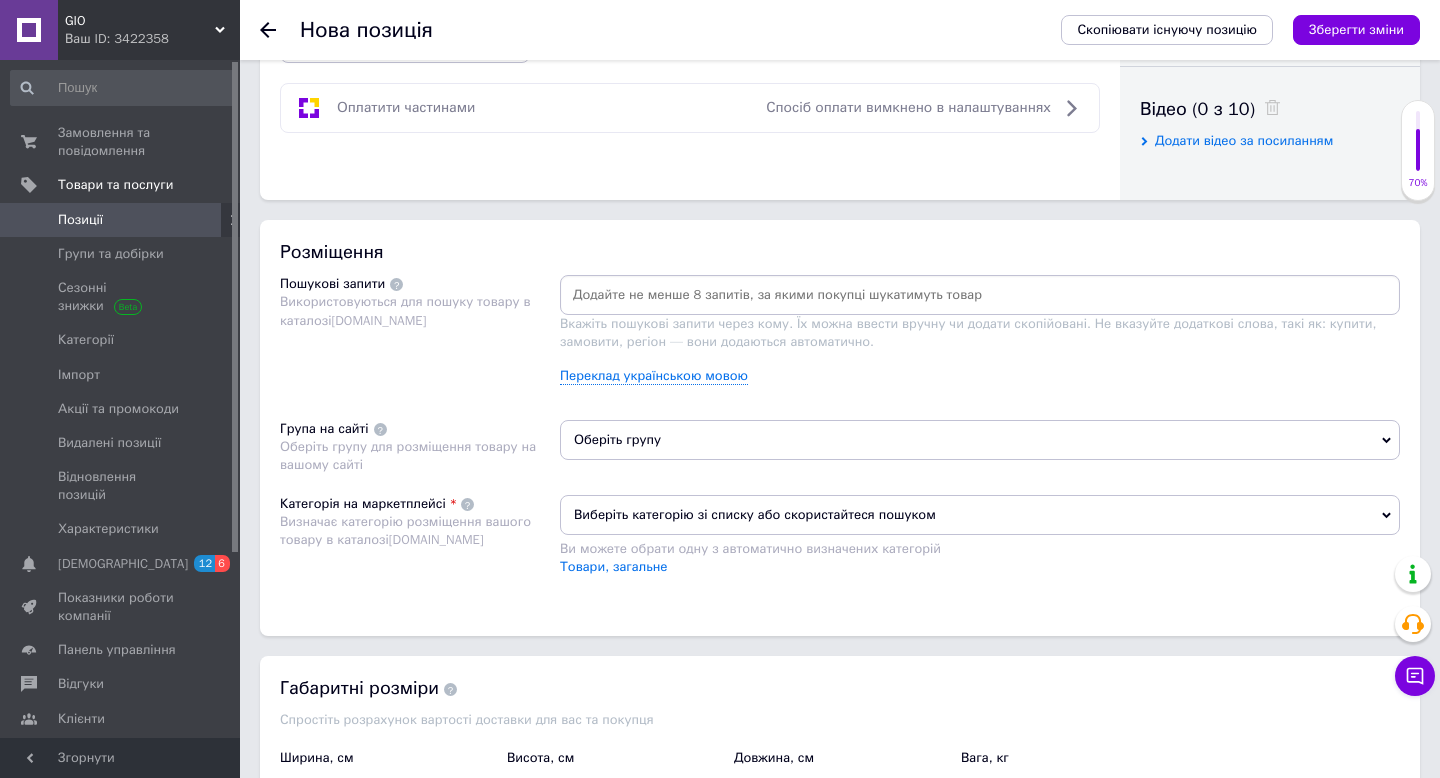 scroll, scrollTop: 1030, scrollLeft: 0, axis: vertical 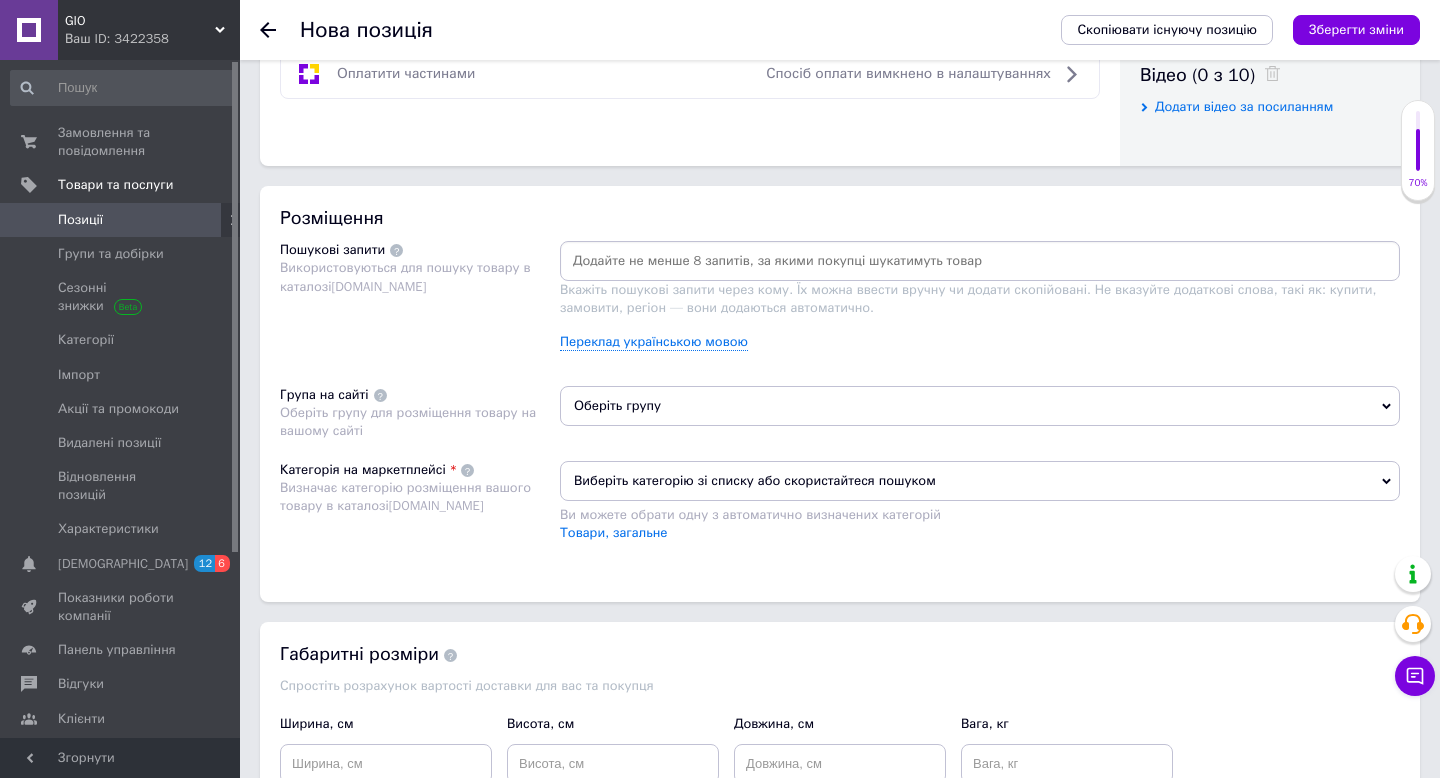 click at bounding box center (980, 261) 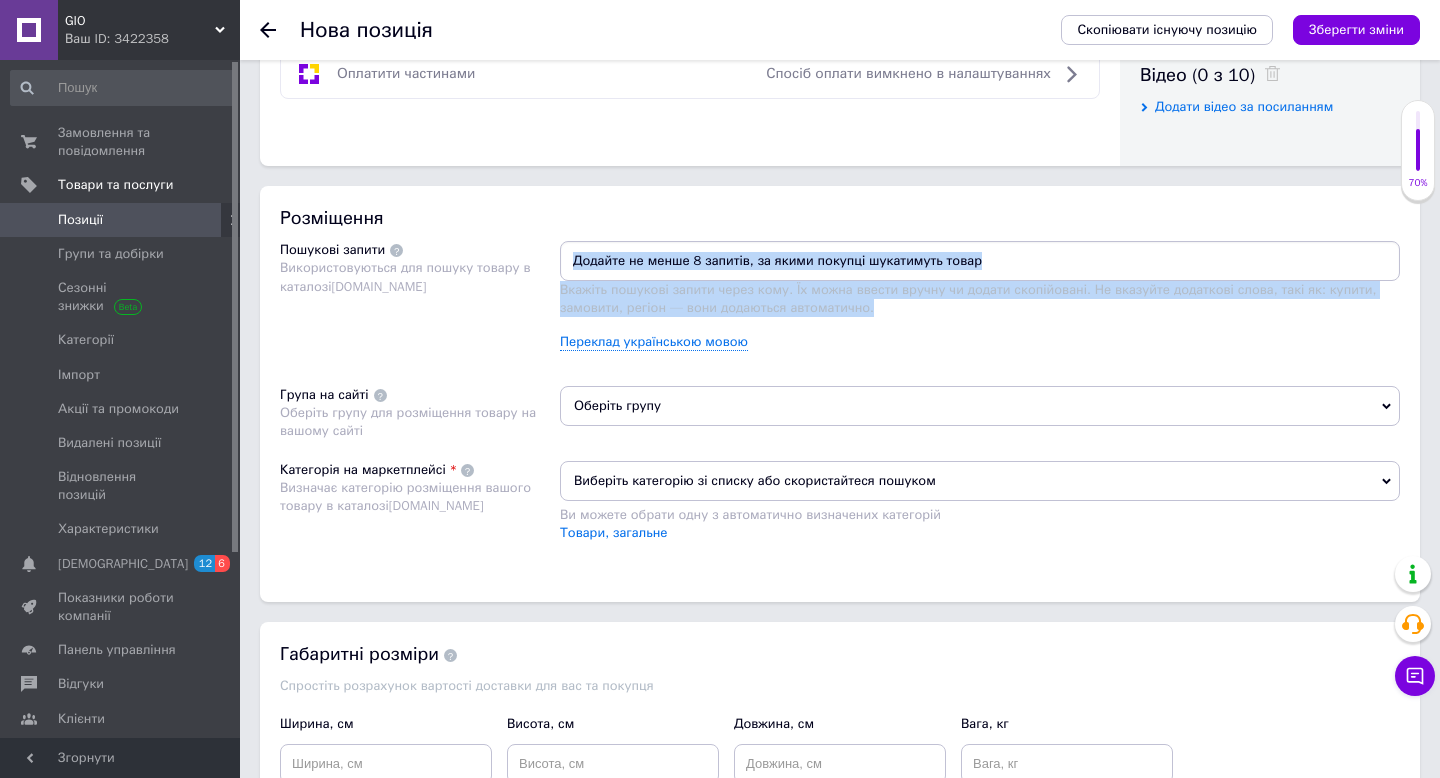 drag, startPoint x: 926, startPoint y: 314, endPoint x: 577, endPoint y: 256, distance: 353.78665 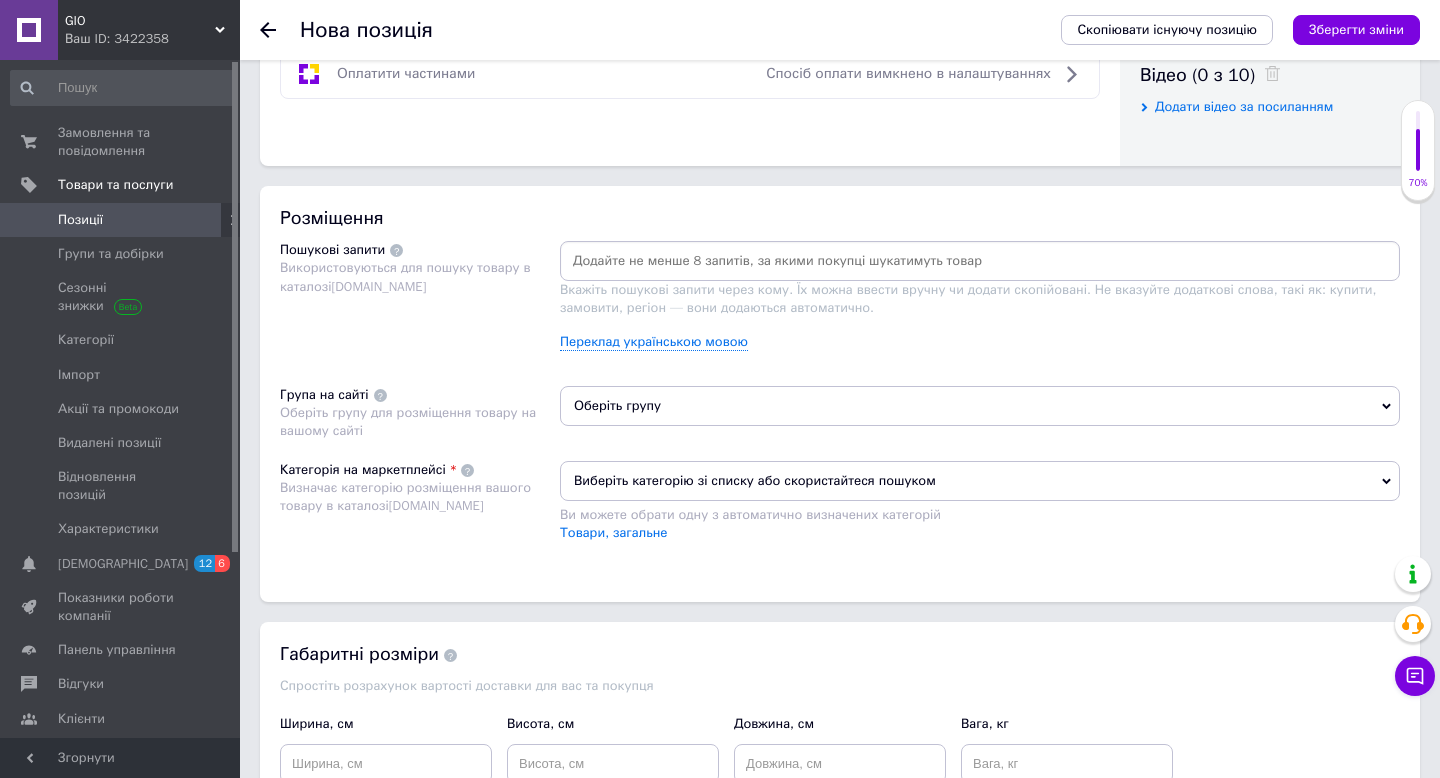 click at bounding box center (980, 261) 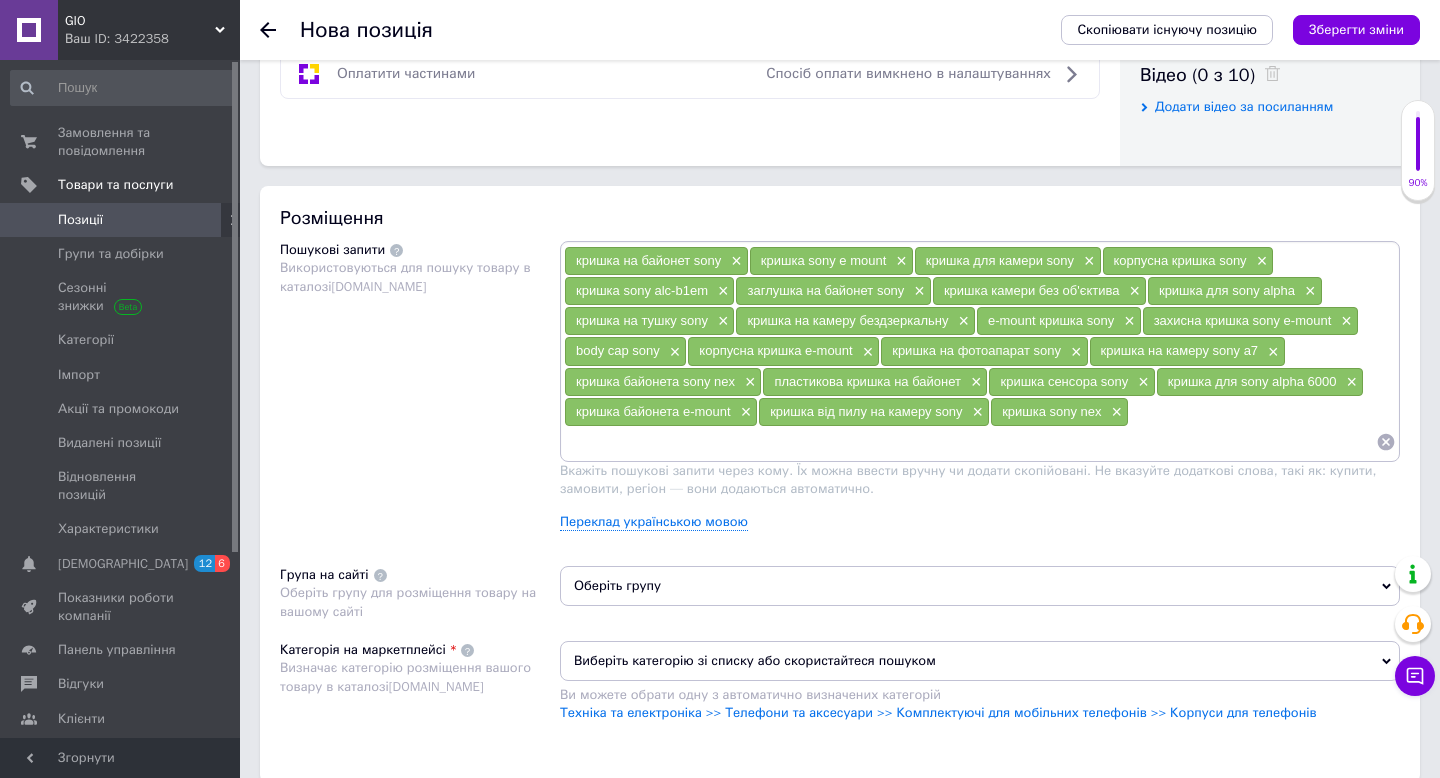 click 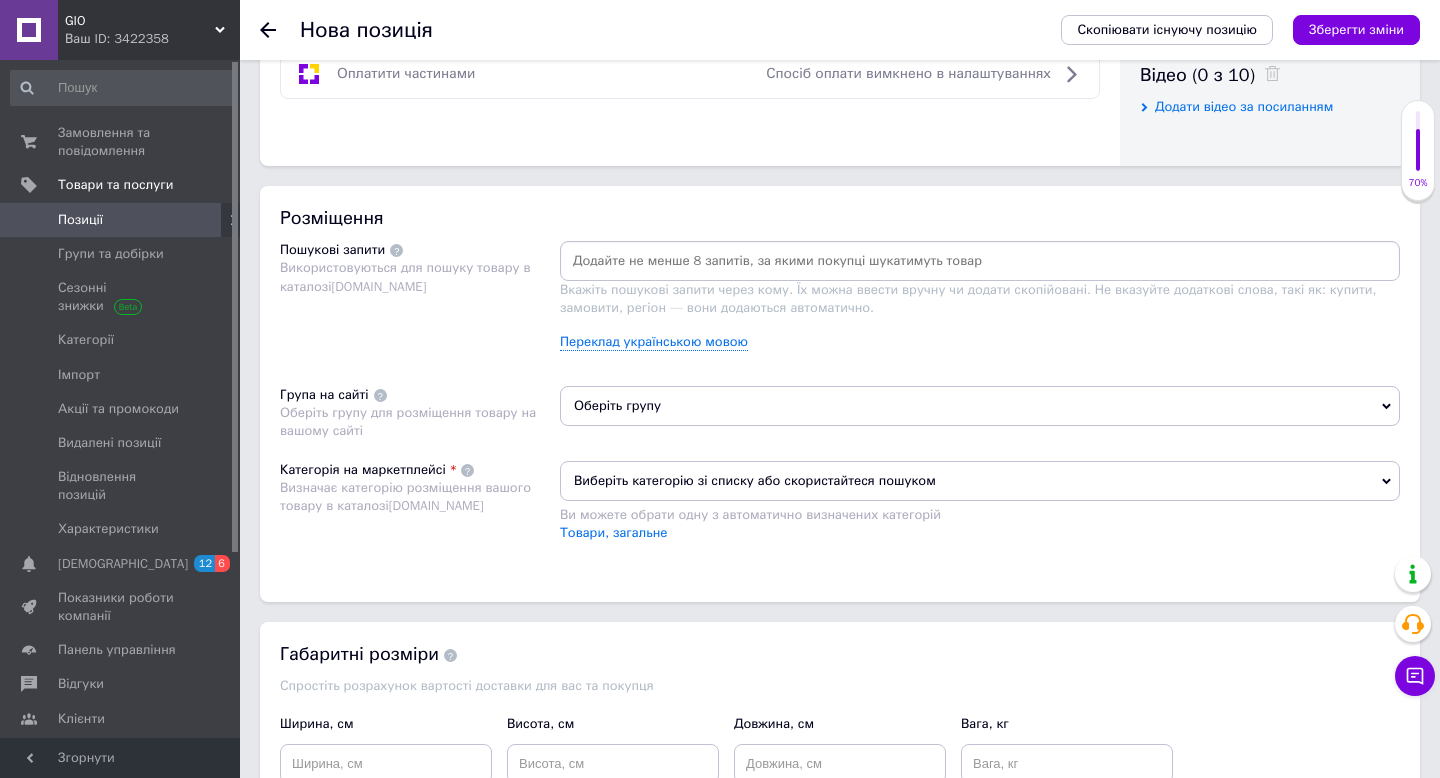 click at bounding box center (980, 261) 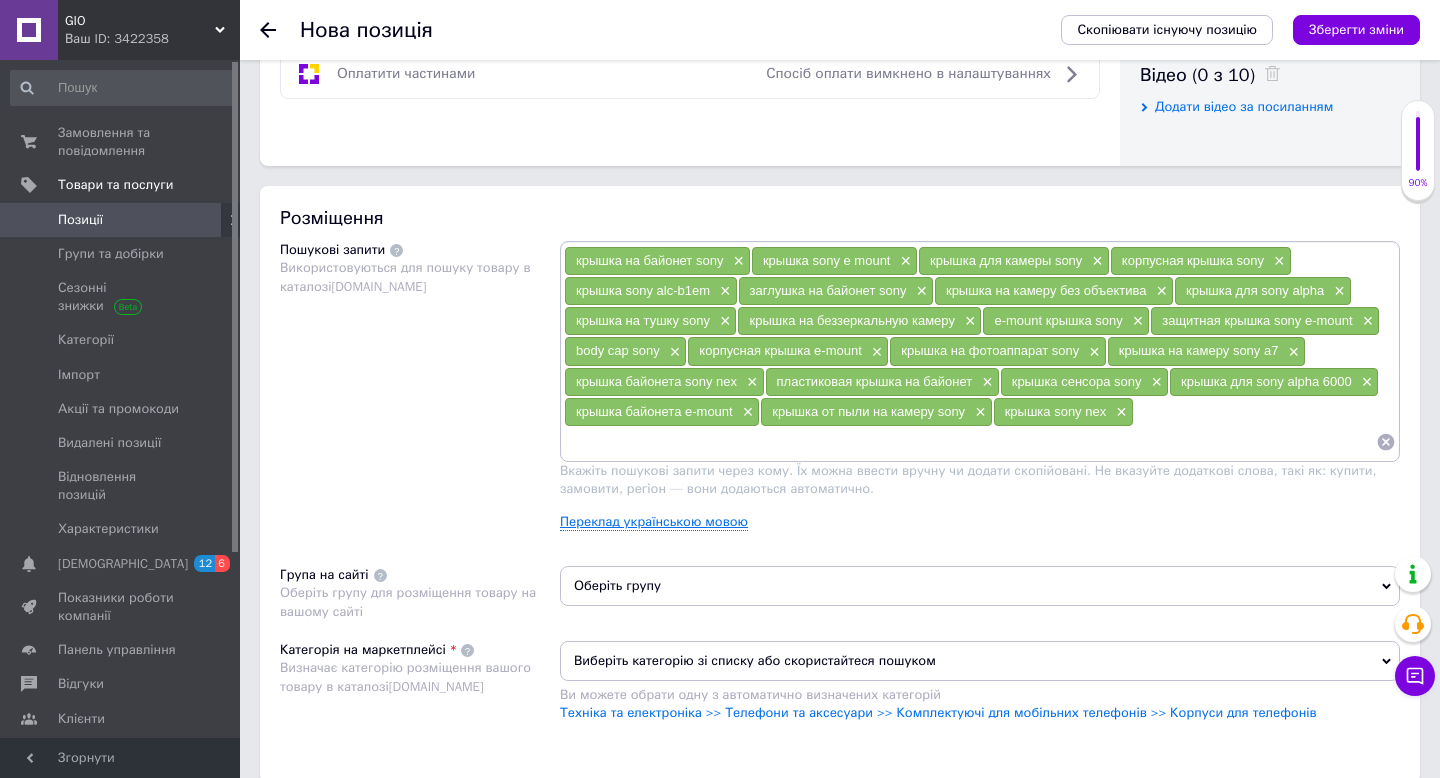 click on "Переклад українською мовою" at bounding box center [654, 522] 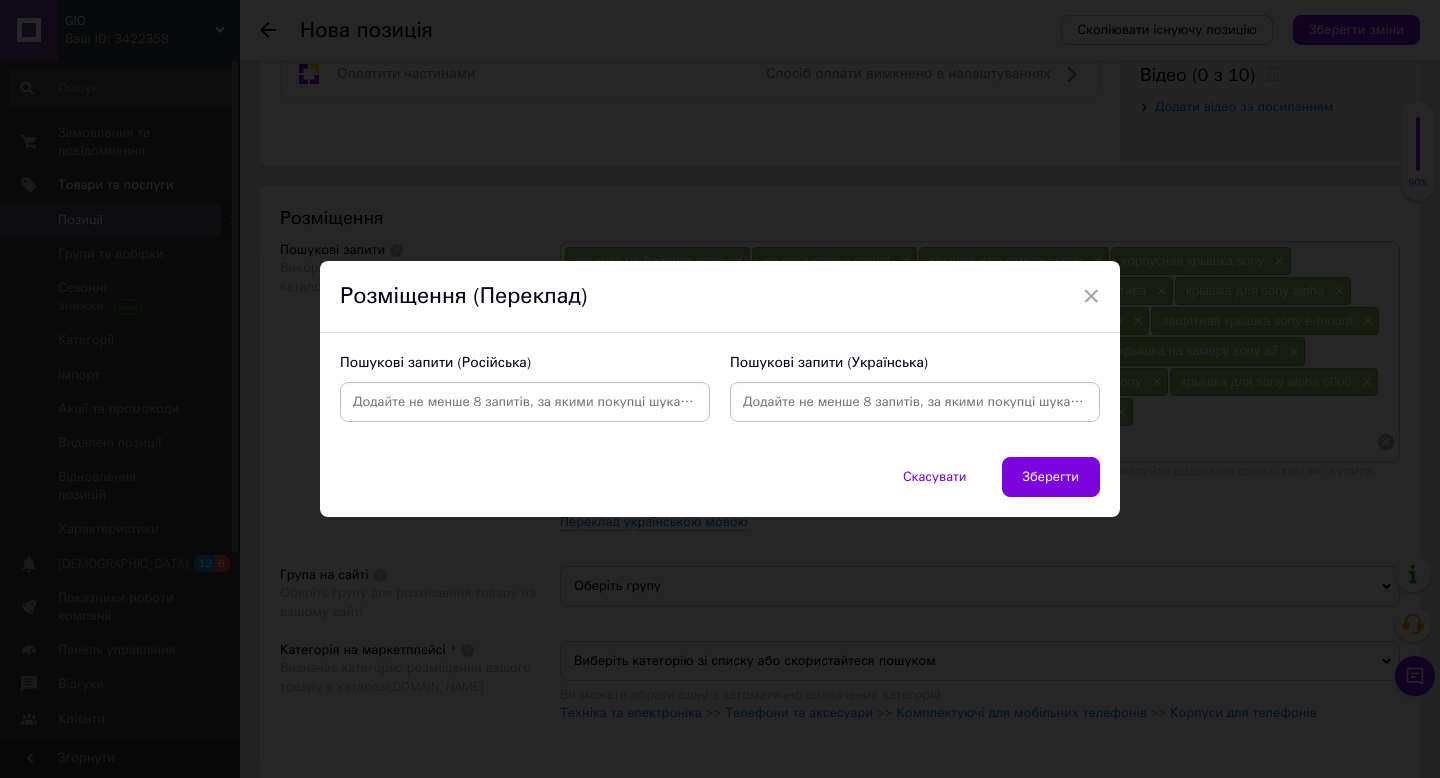 click at bounding box center [525, 402] 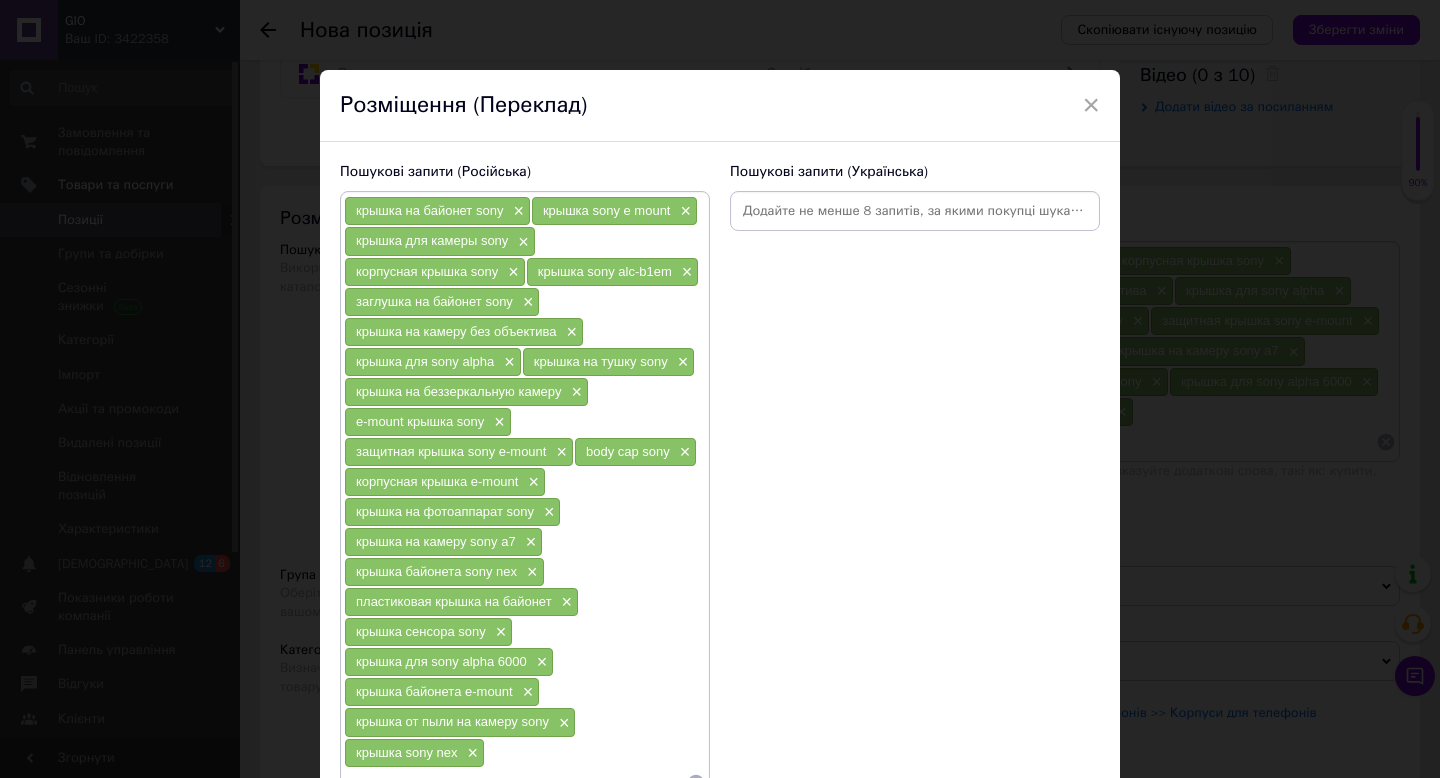 click at bounding box center (915, 211) 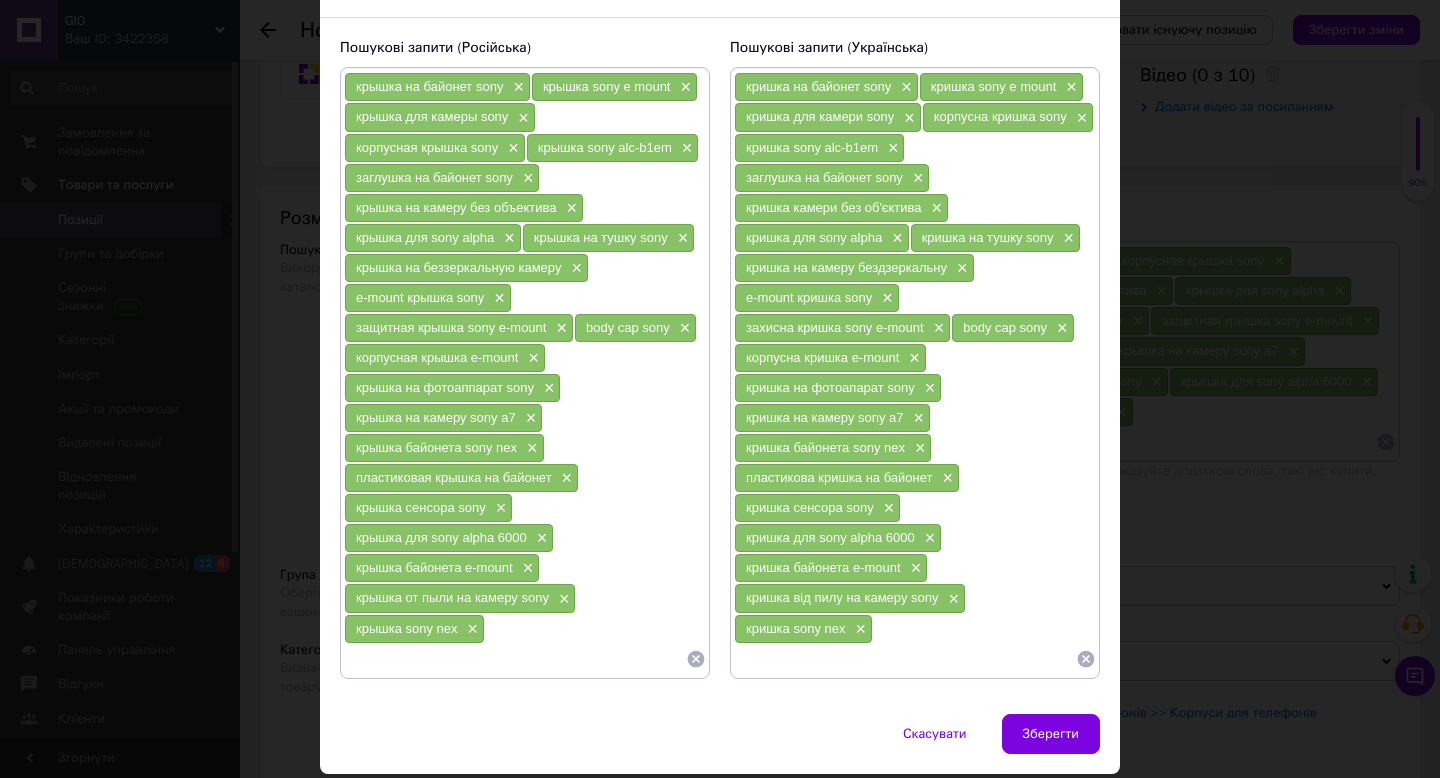 scroll, scrollTop: 160, scrollLeft: 0, axis: vertical 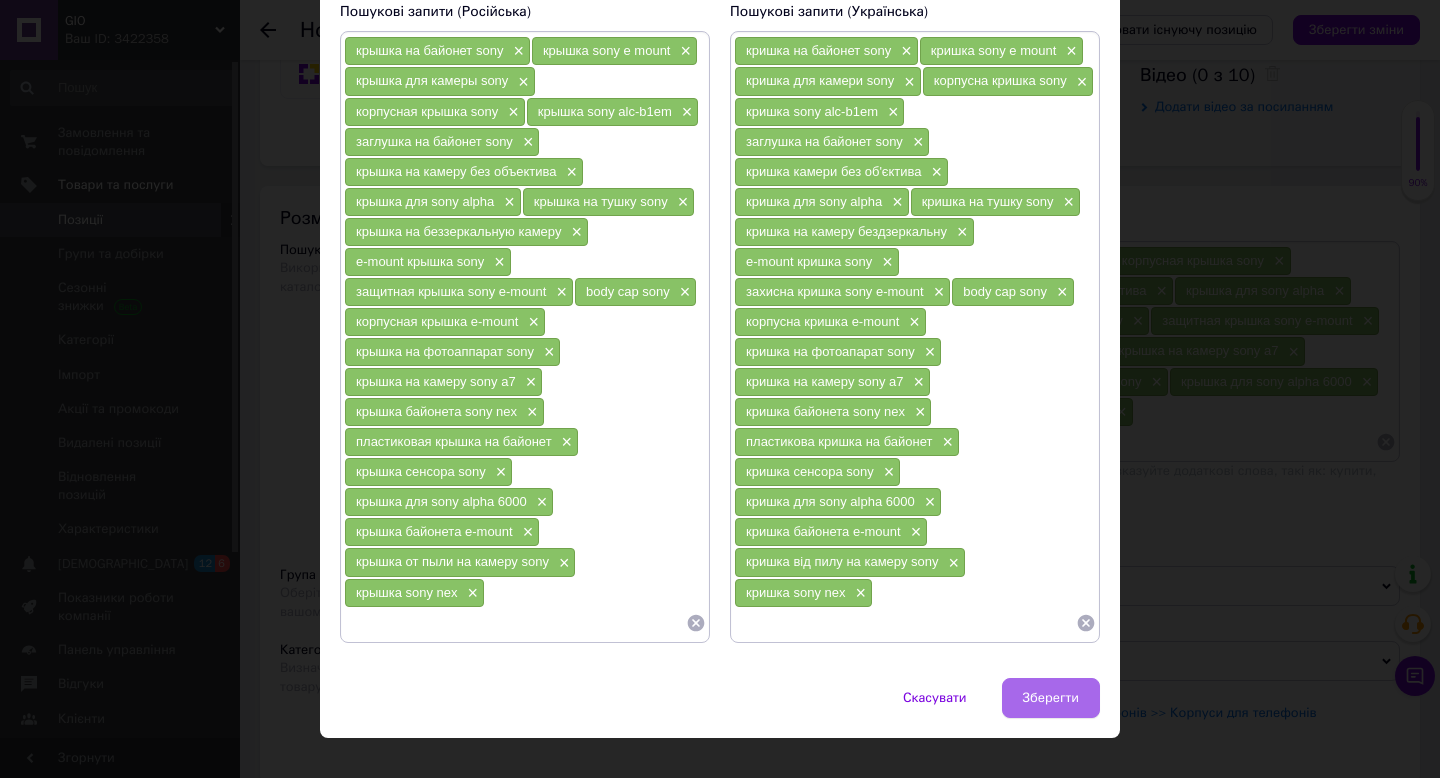 click on "Зберегти" at bounding box center [1051, 698] 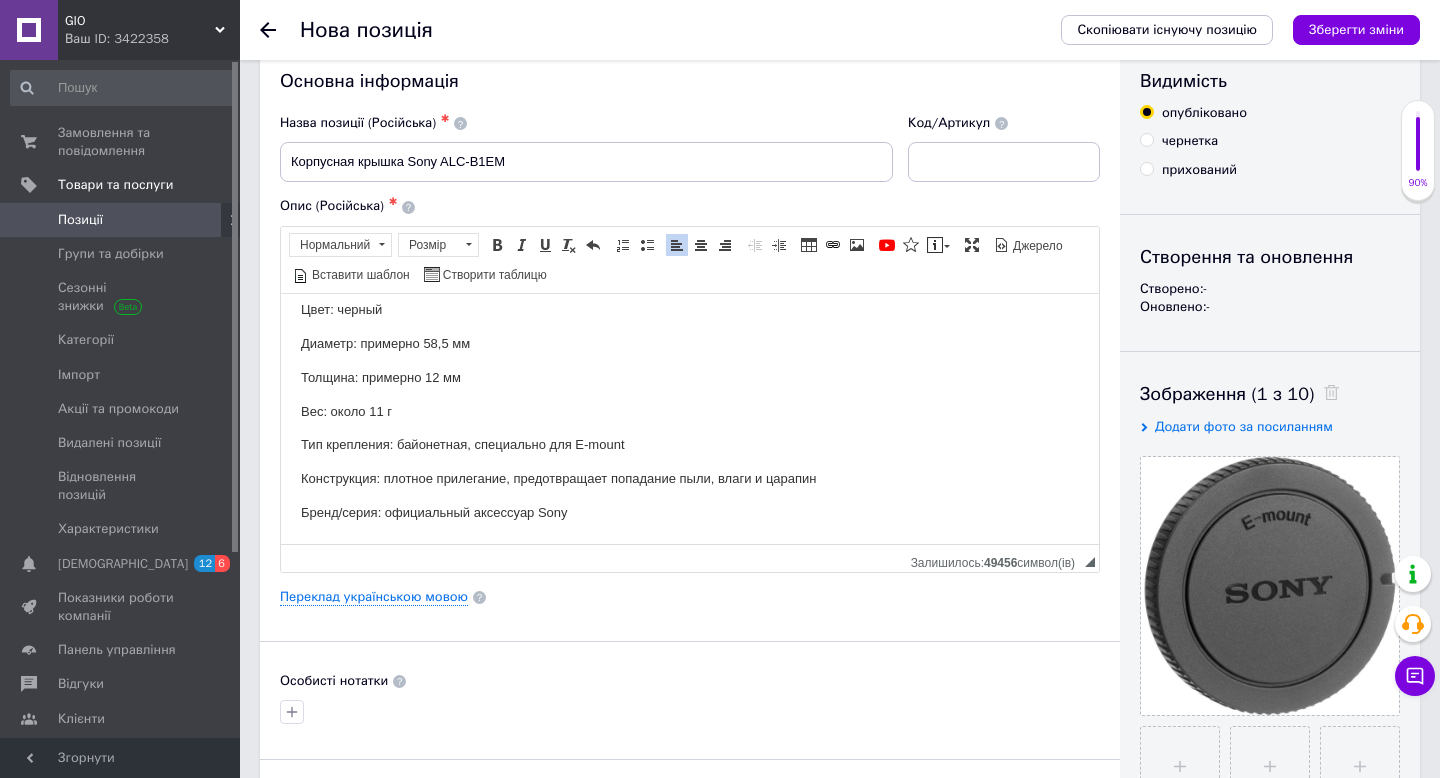 scroll, scrollTop: 53, scrollLeft: 0, axis: vertical 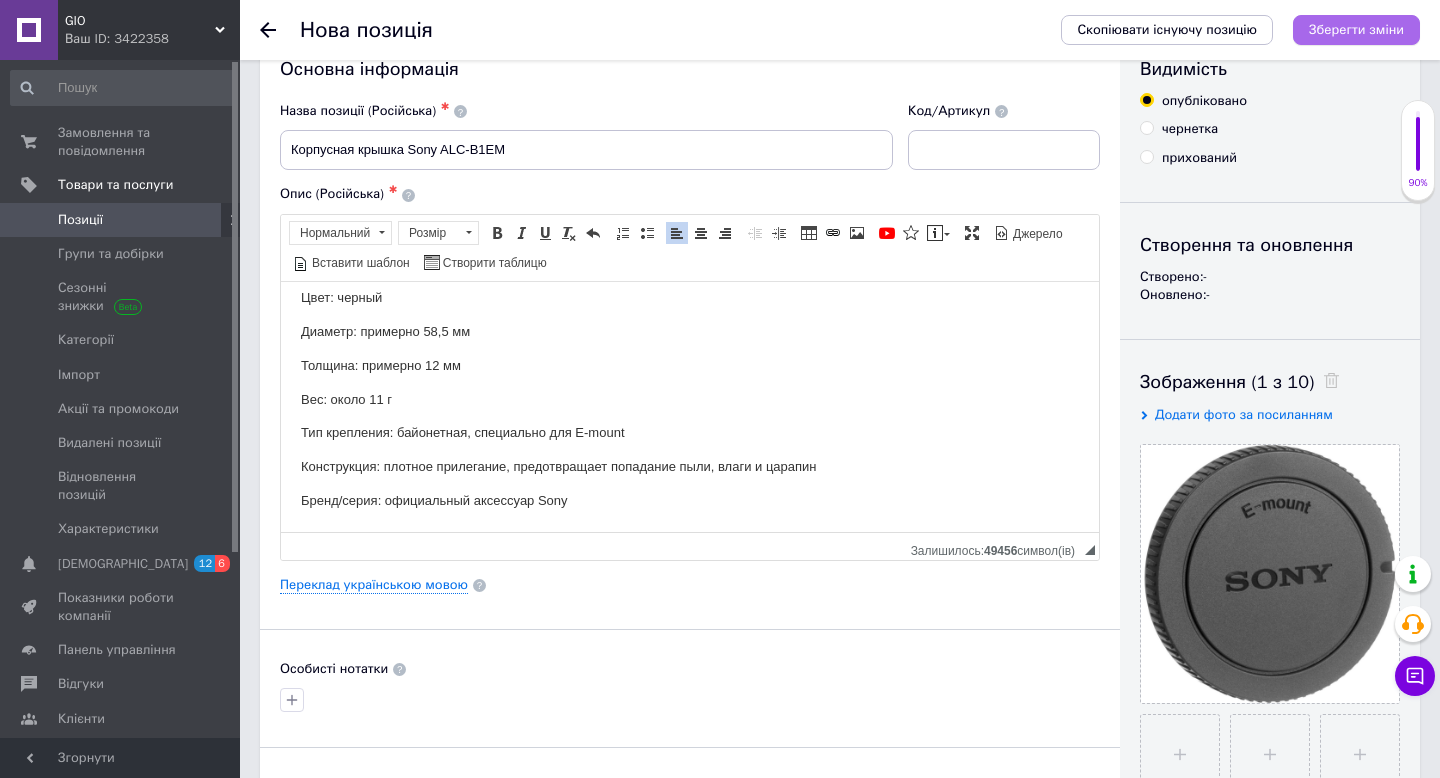 click on "Зберегти зміни" at bounding box center (1356, 29) 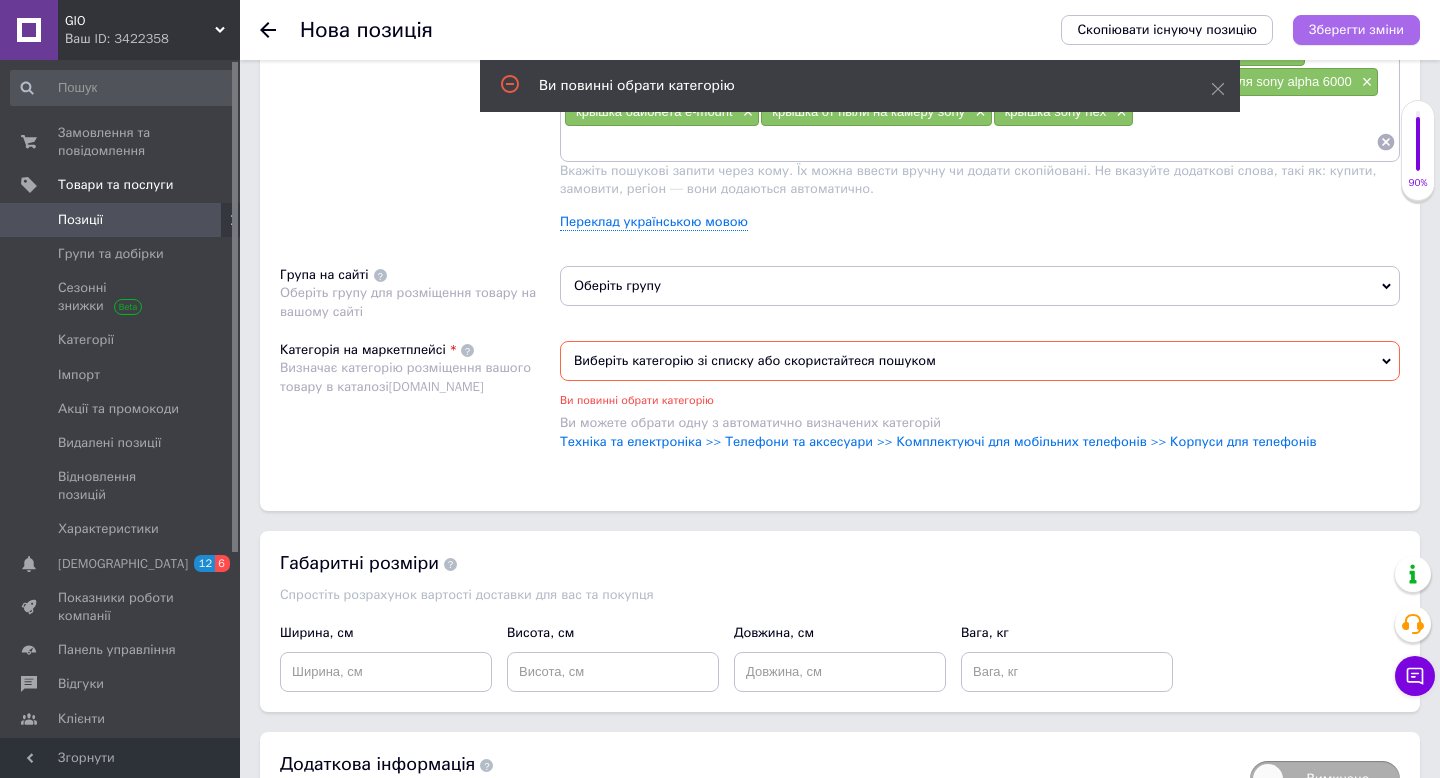 scroll, scrollTop: 1343, scrollLeft: 0, axis: vertical 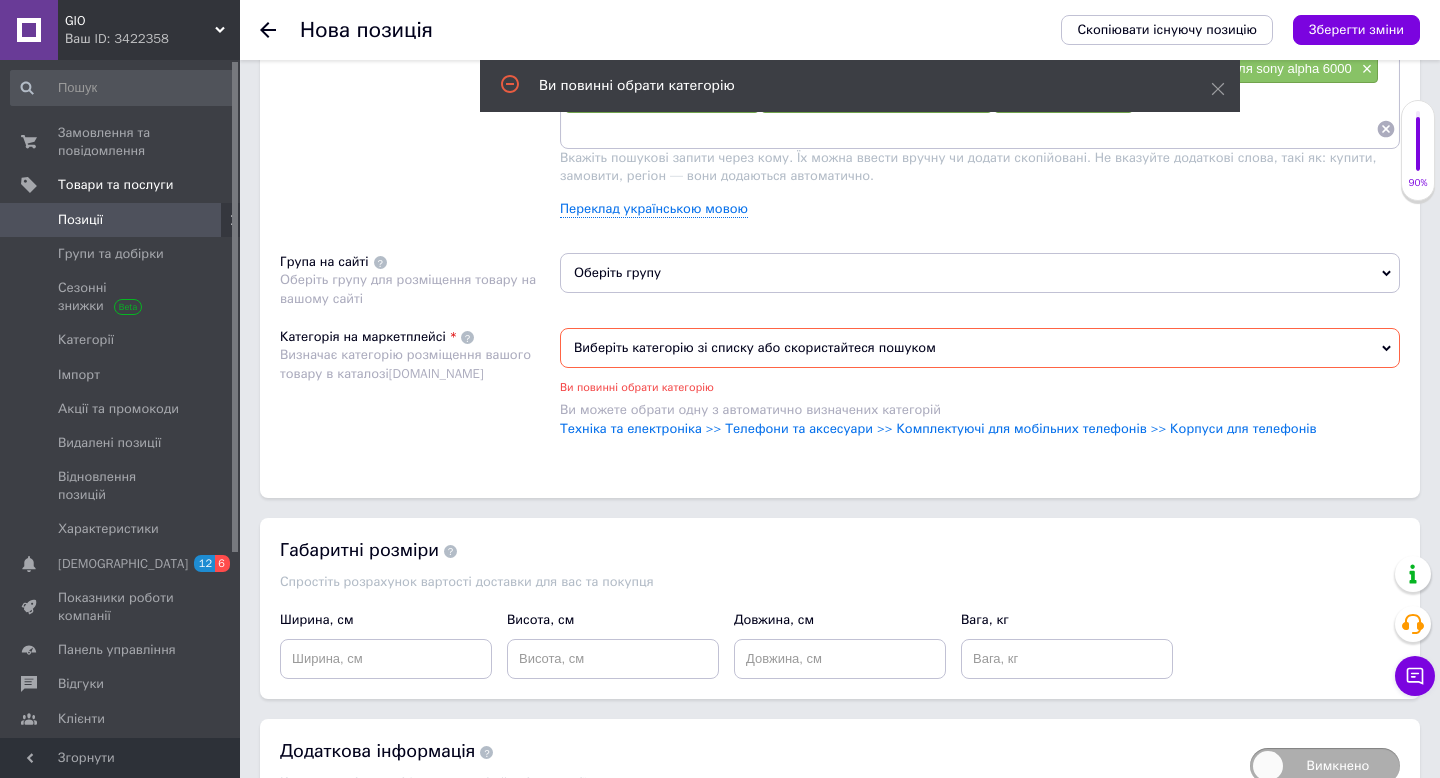click on "Виберіть категорію зі списку або скористайтеся пошуком" at bounding box center [980, 348] 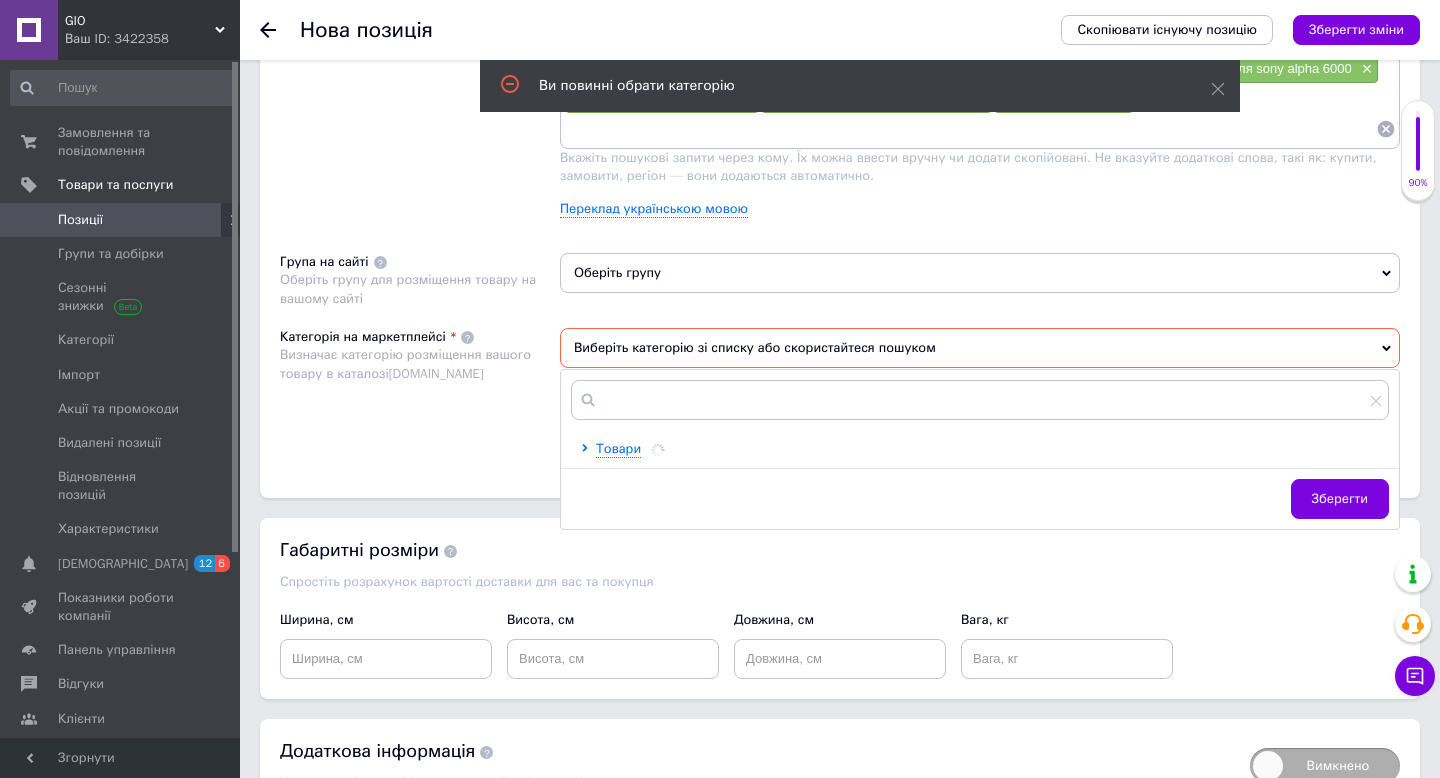 click on "Оберіть групу" at bounding box center (980, 273) 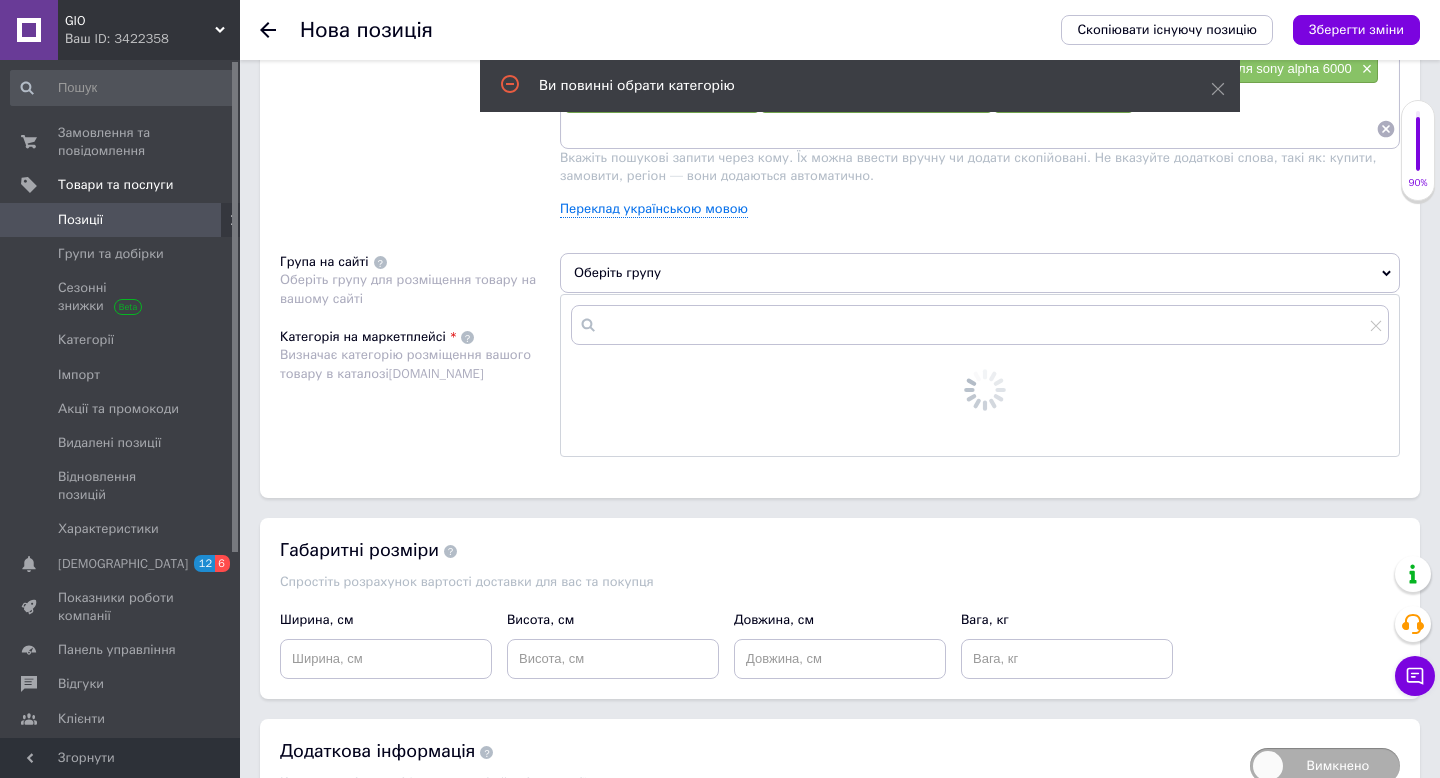 click on "Оберіть групу" at bounding box center (980, 273) 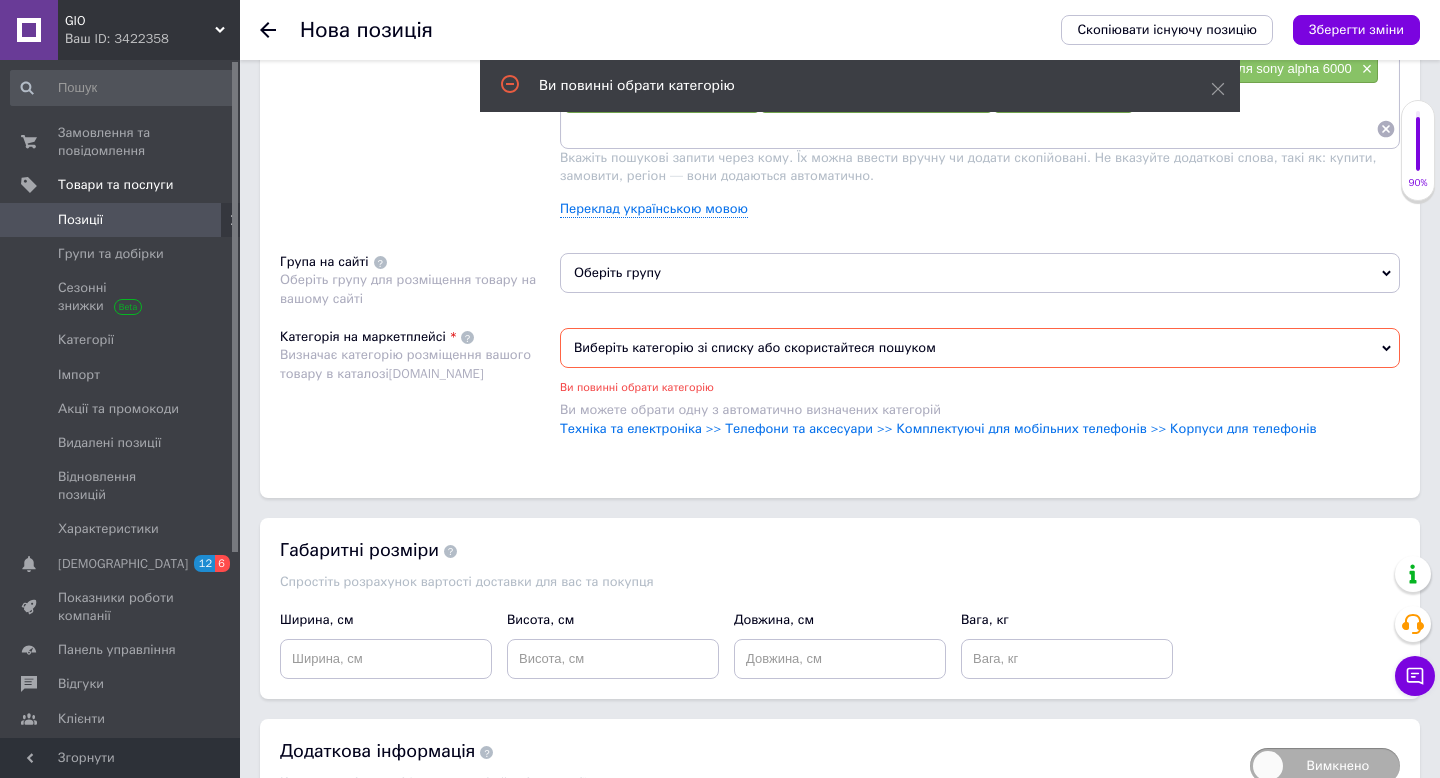 click on "Оберіть групу" at bounding box center (980, 273) 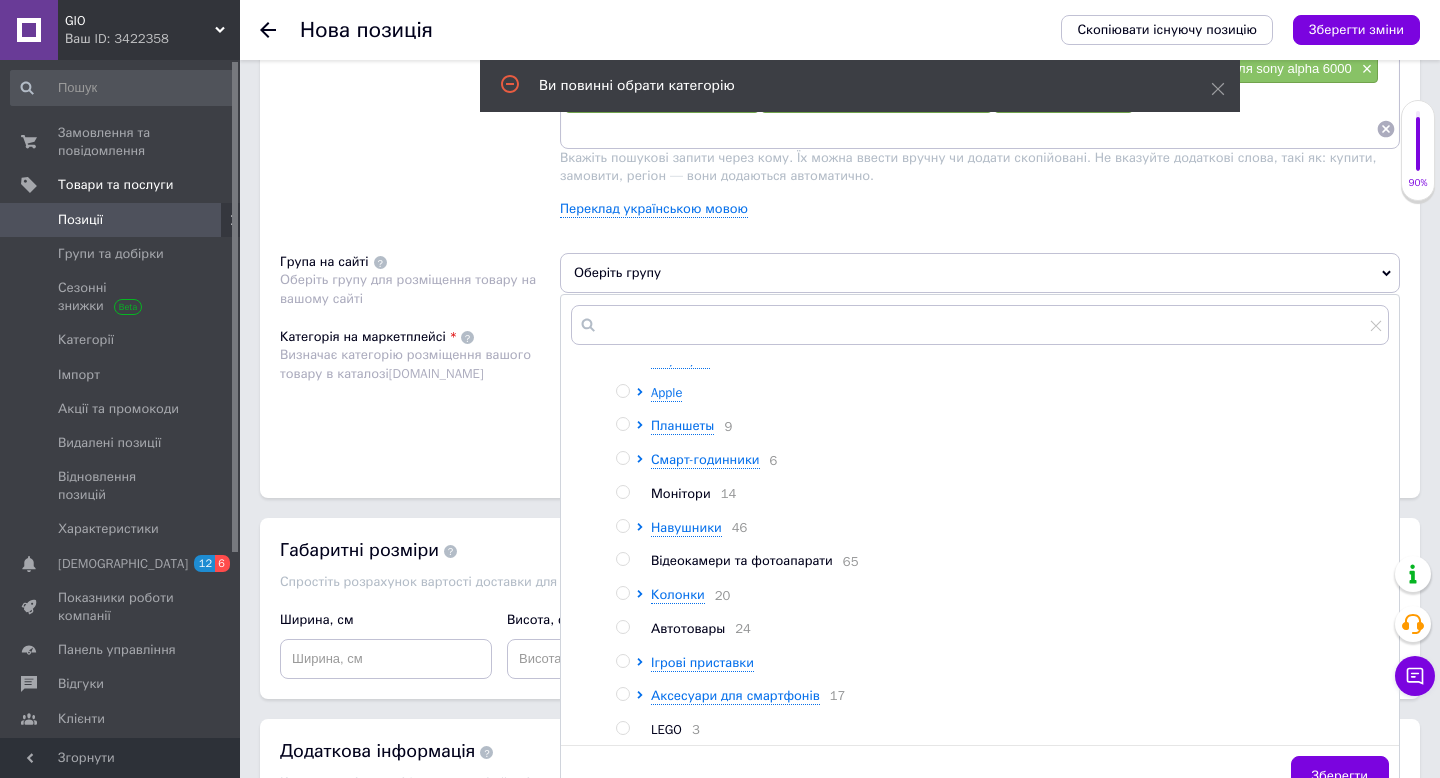 scroll, scrollTop: 159, scrollLeft: 0, axis: vertical 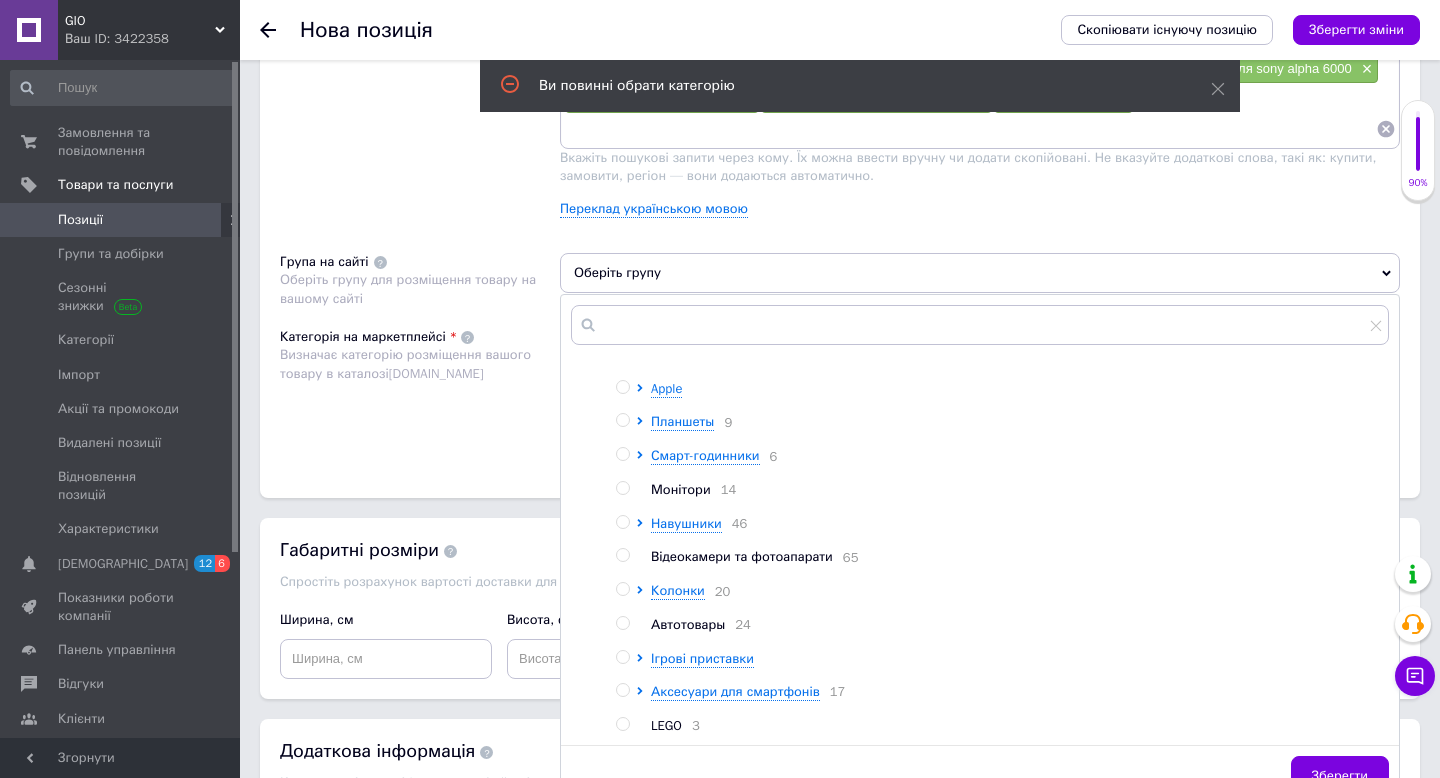 click at bounding box center [608, 473] 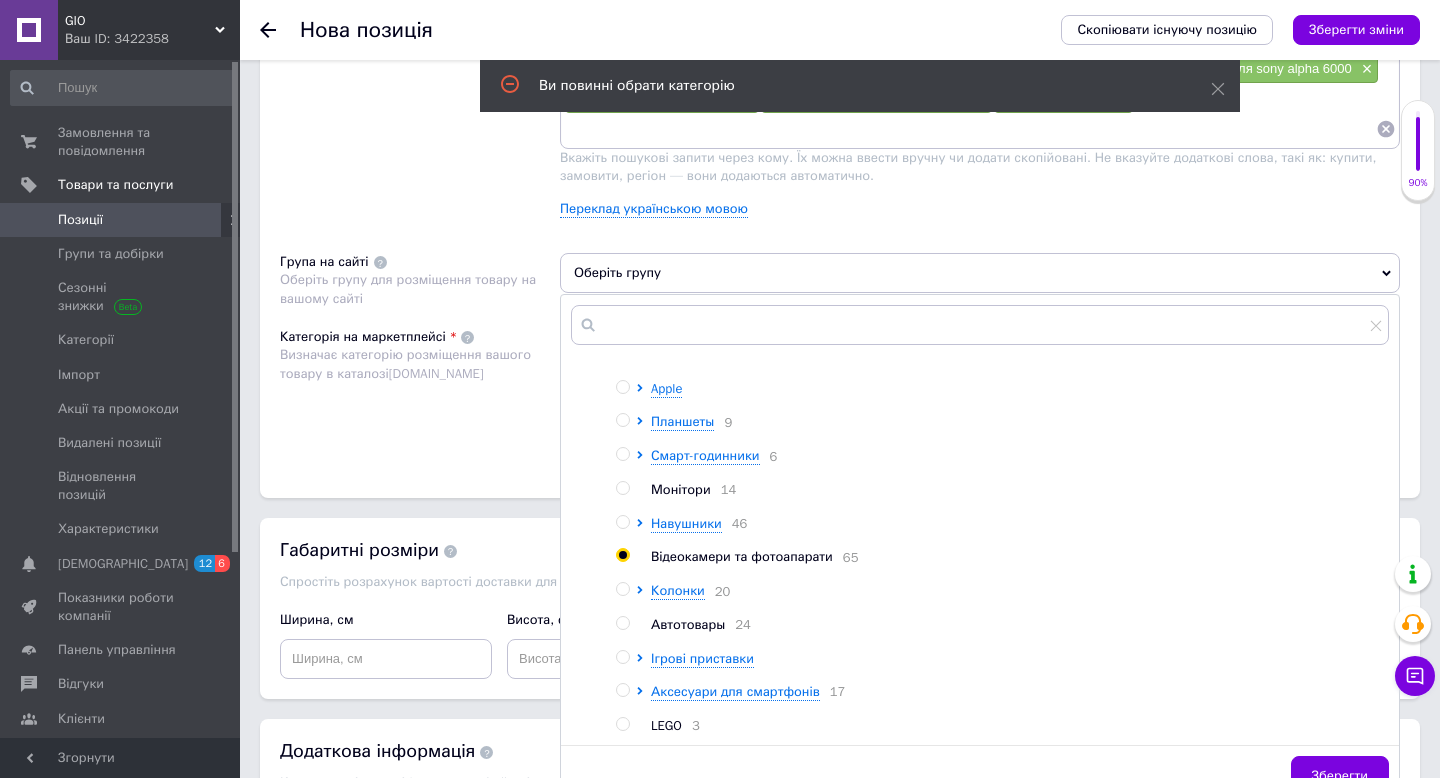 radio on "true" 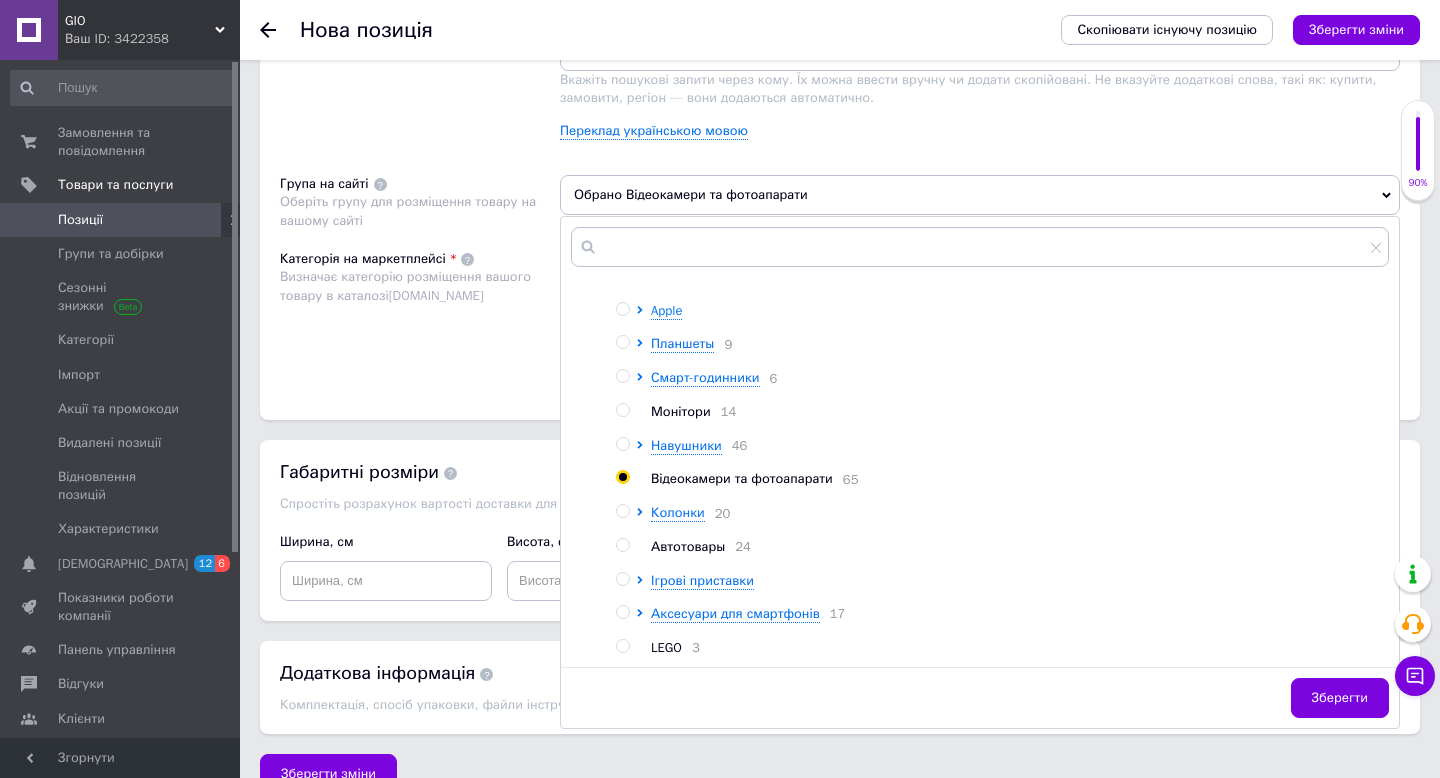 scroll, scrollTop: 1452, scrollLeft: 0, axis: vertical 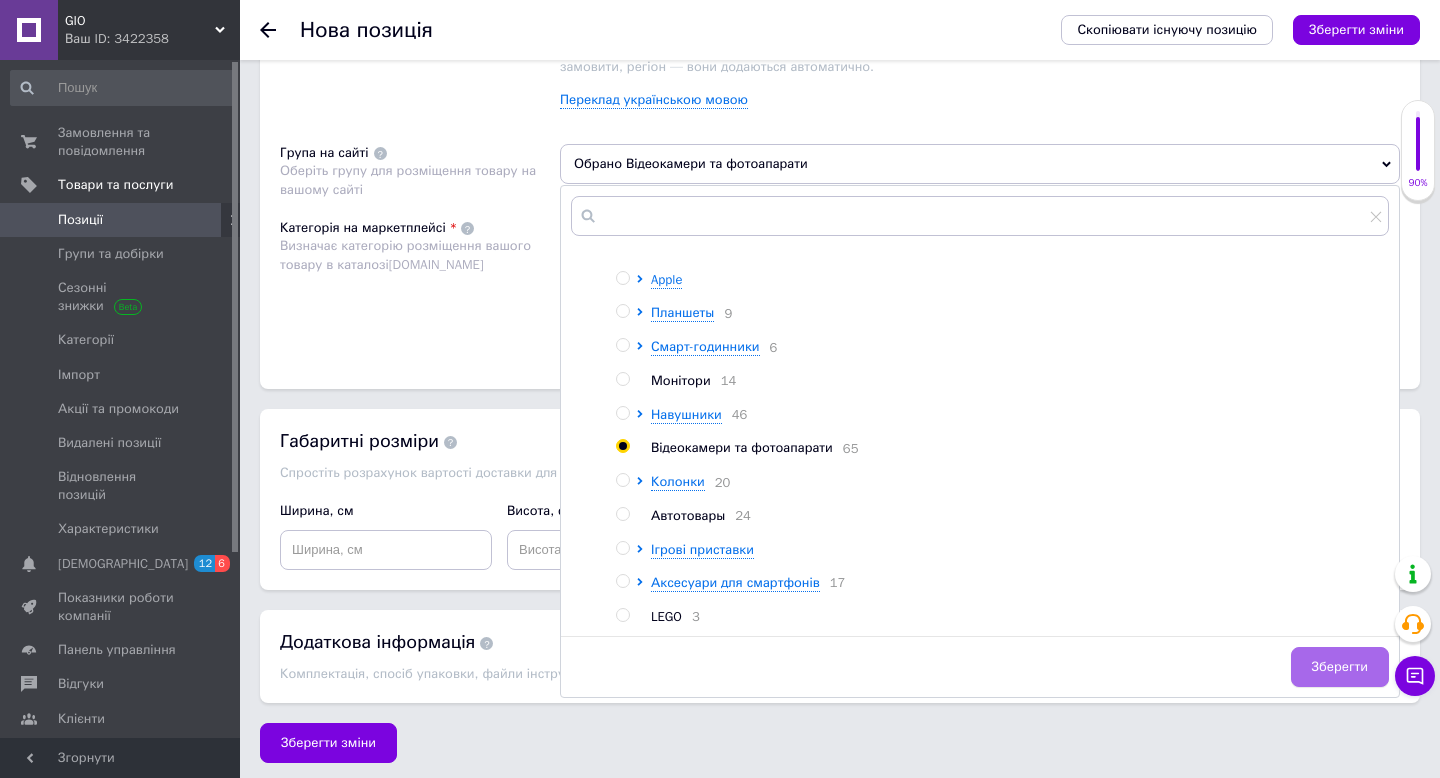 click on "Зберегти" at bounding box center (1340, 667) 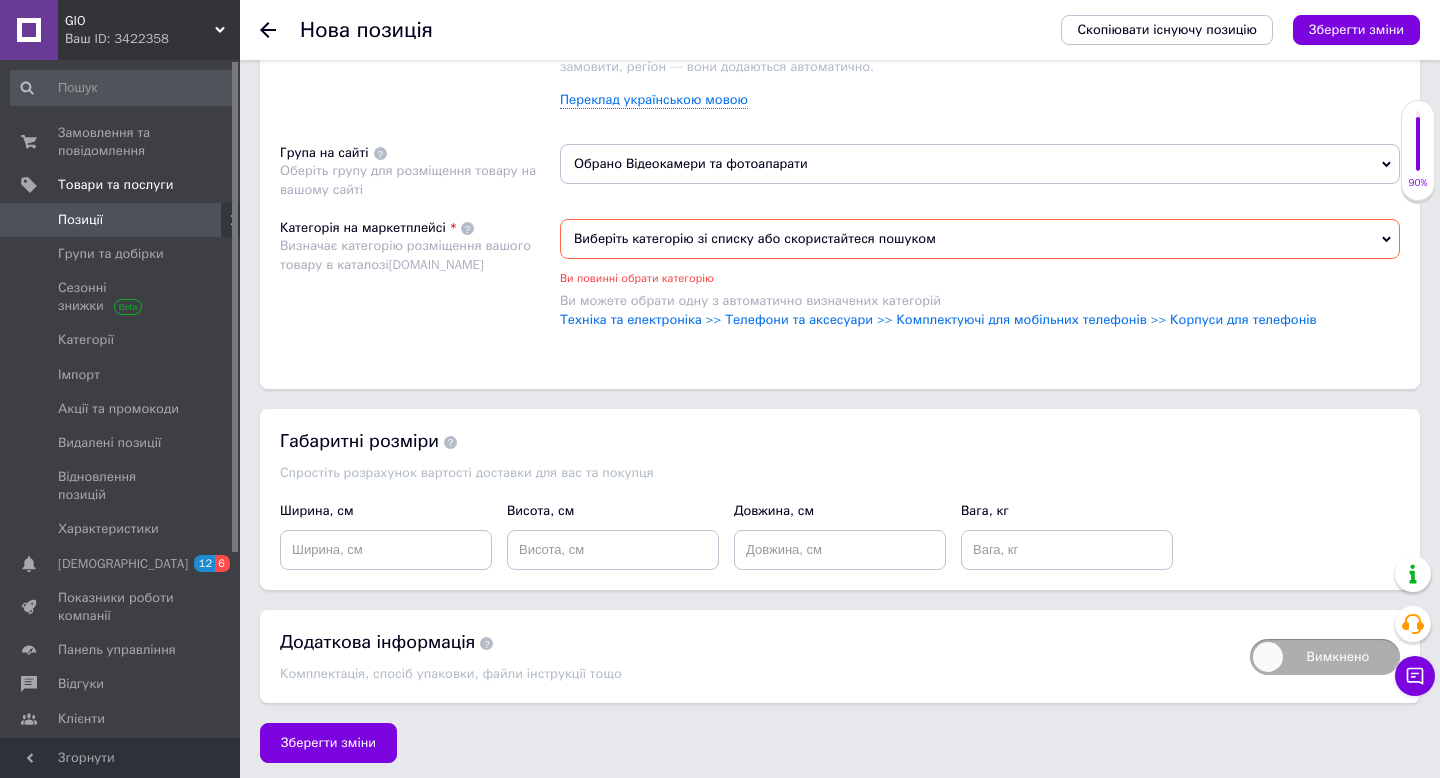 click on "Виберіть категорію зі списку або скористайтеся пошуком" at bounding box center [980, 239] 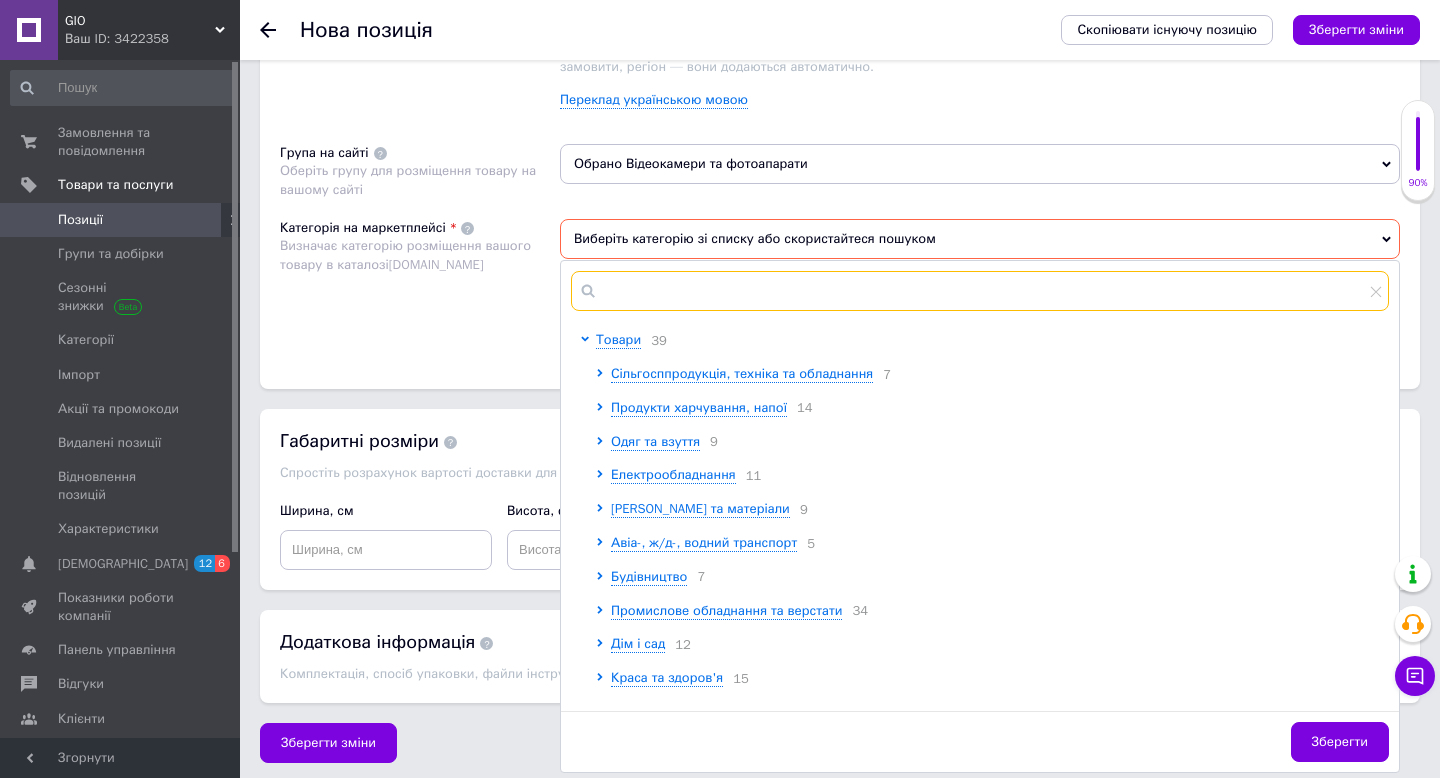 click at bounding box center (980, 291) 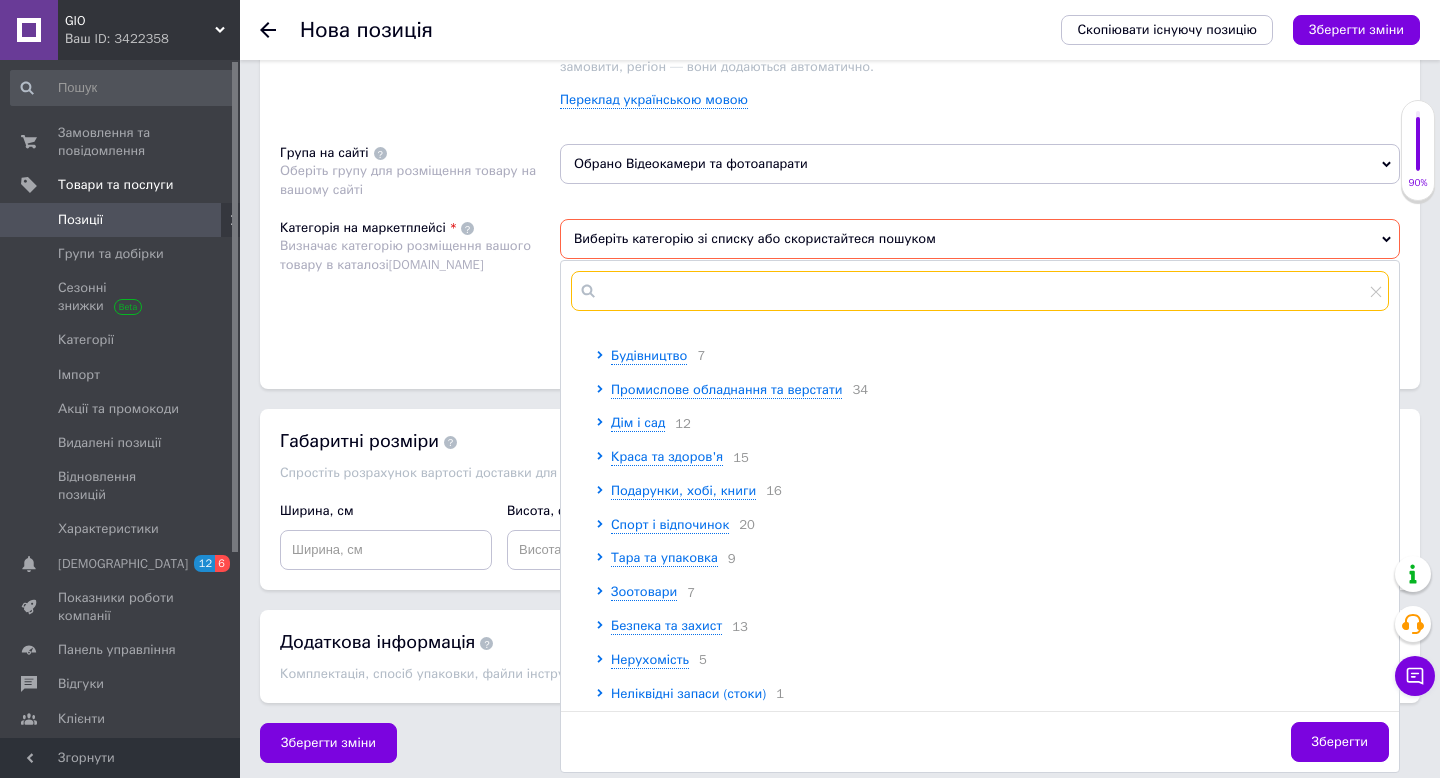 scroll, scrollTop: 0, scrollLeft: 0, axis: both 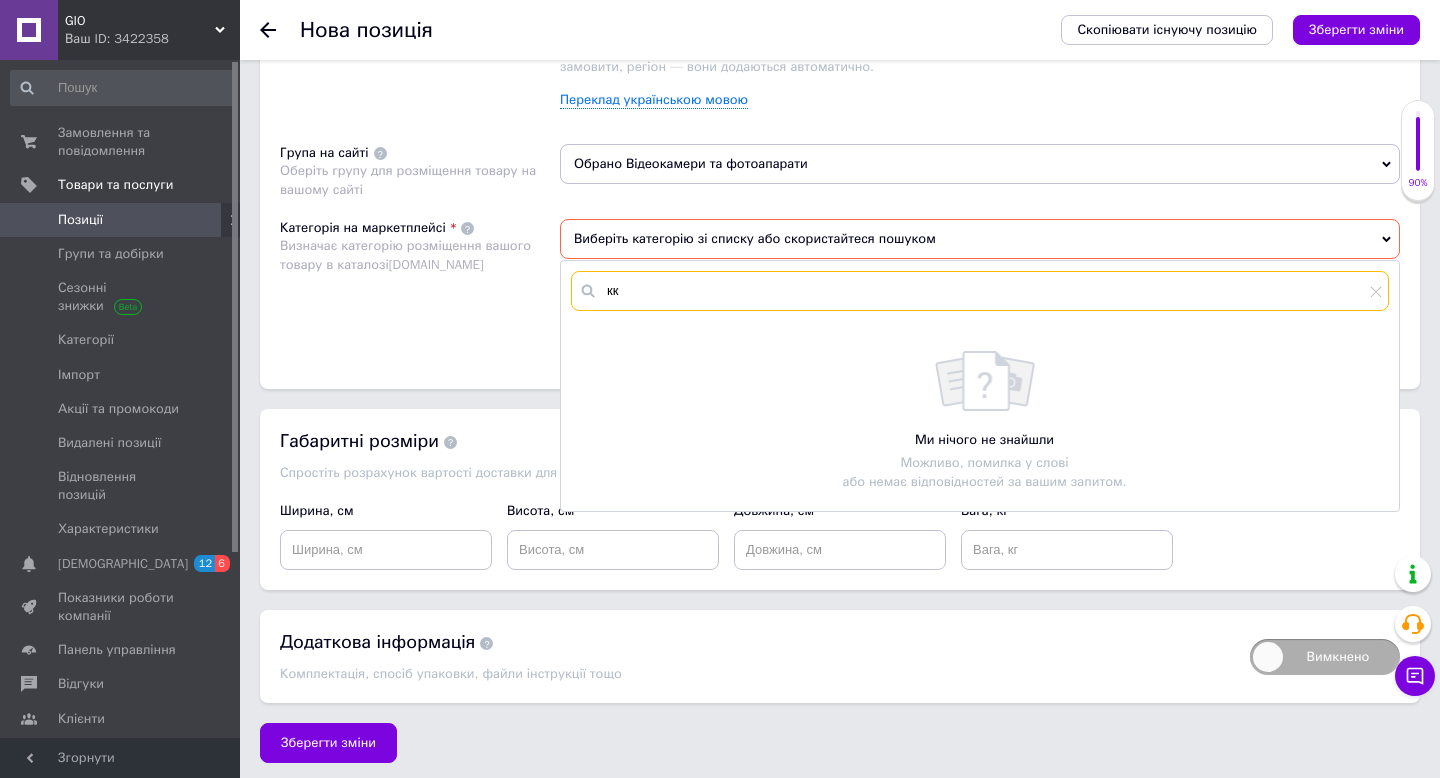 type on "к" 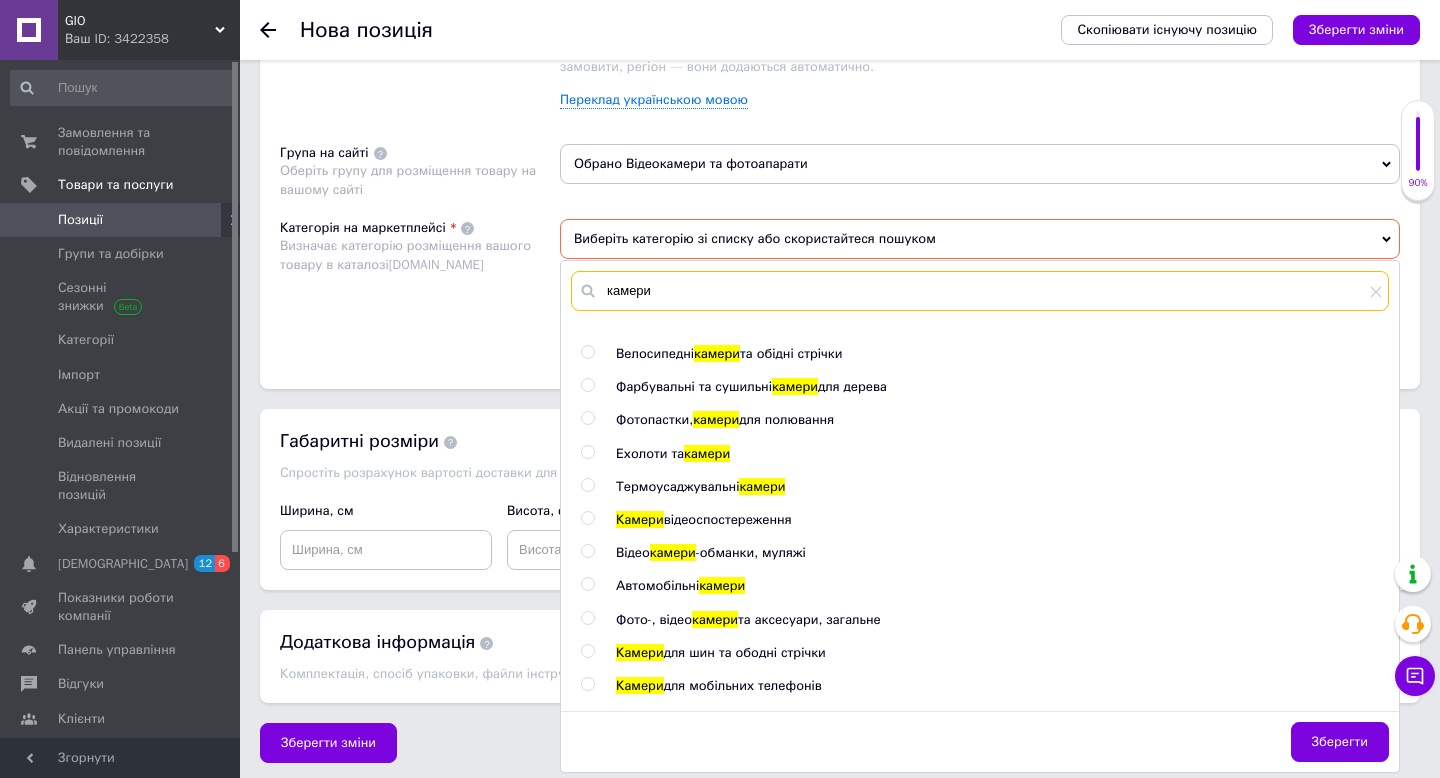 scroll, scrollTop: 126, scrollLeft: 0, axis: vertical 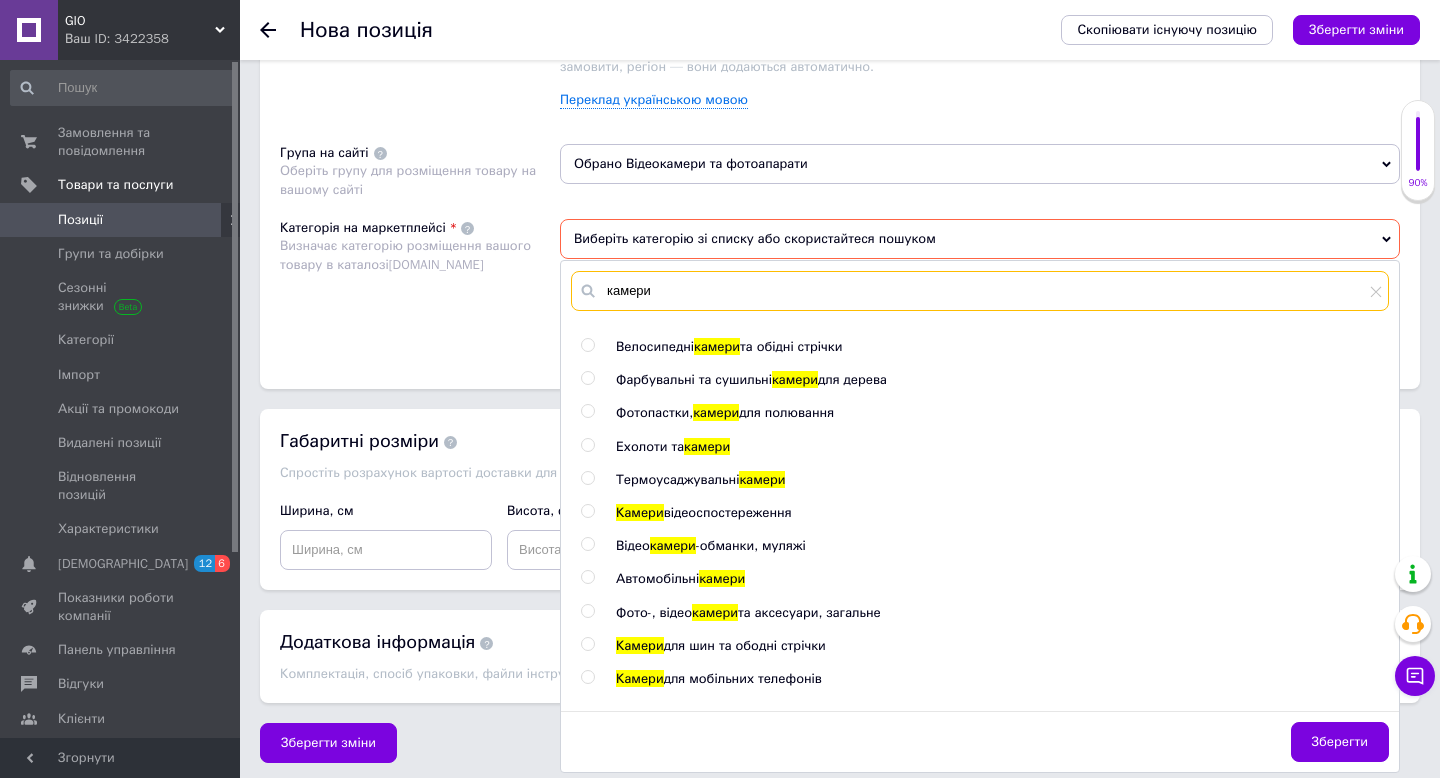 type on "камери" 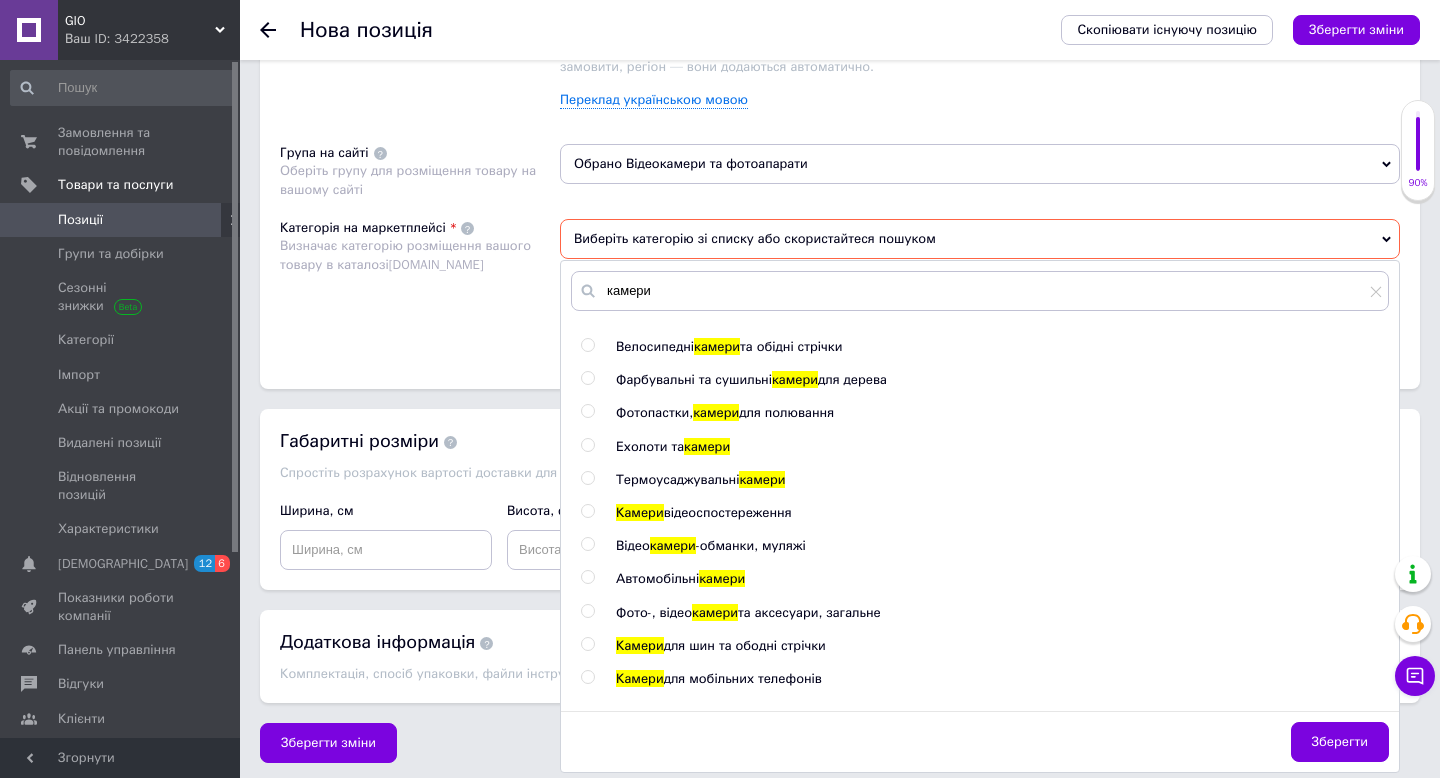 click at bounding box center (587, 611) 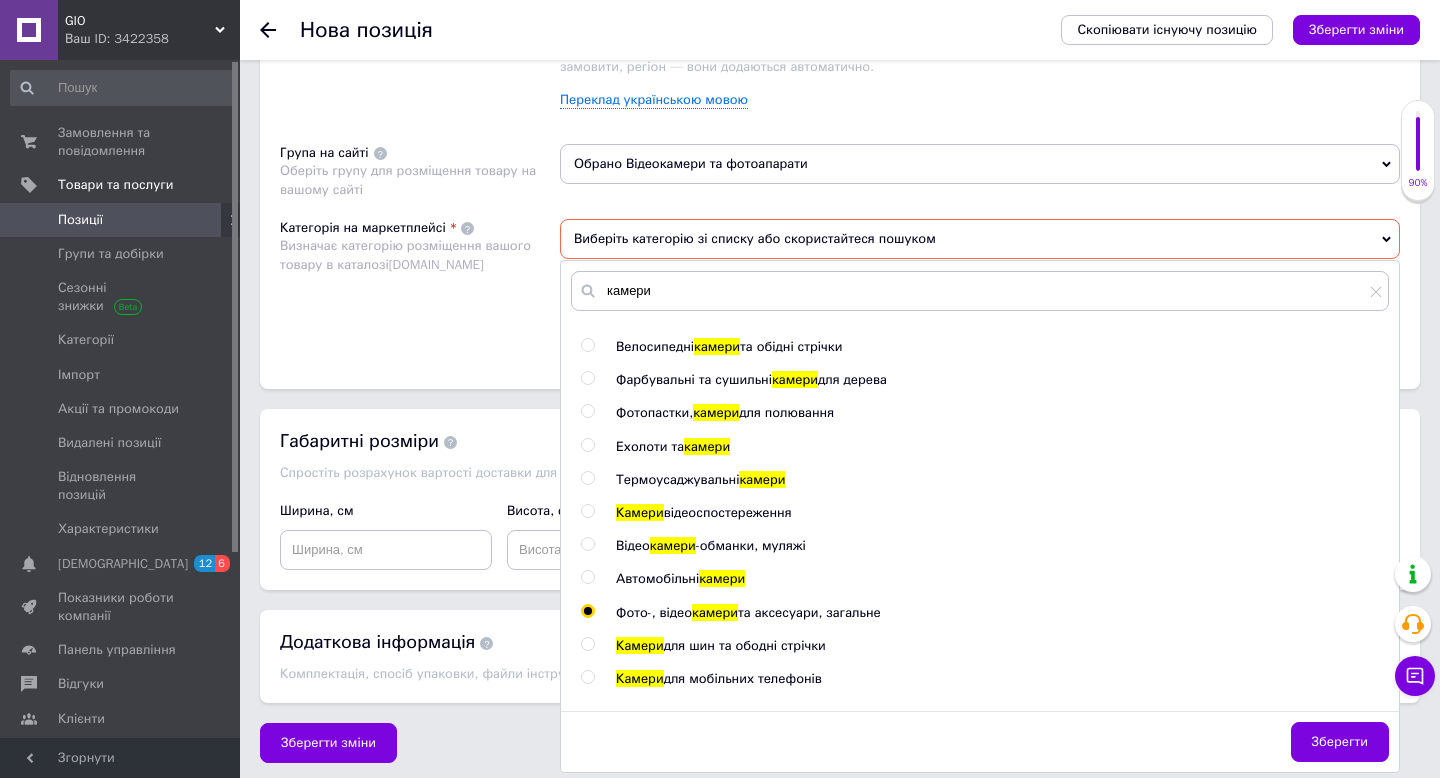 radio on "true" 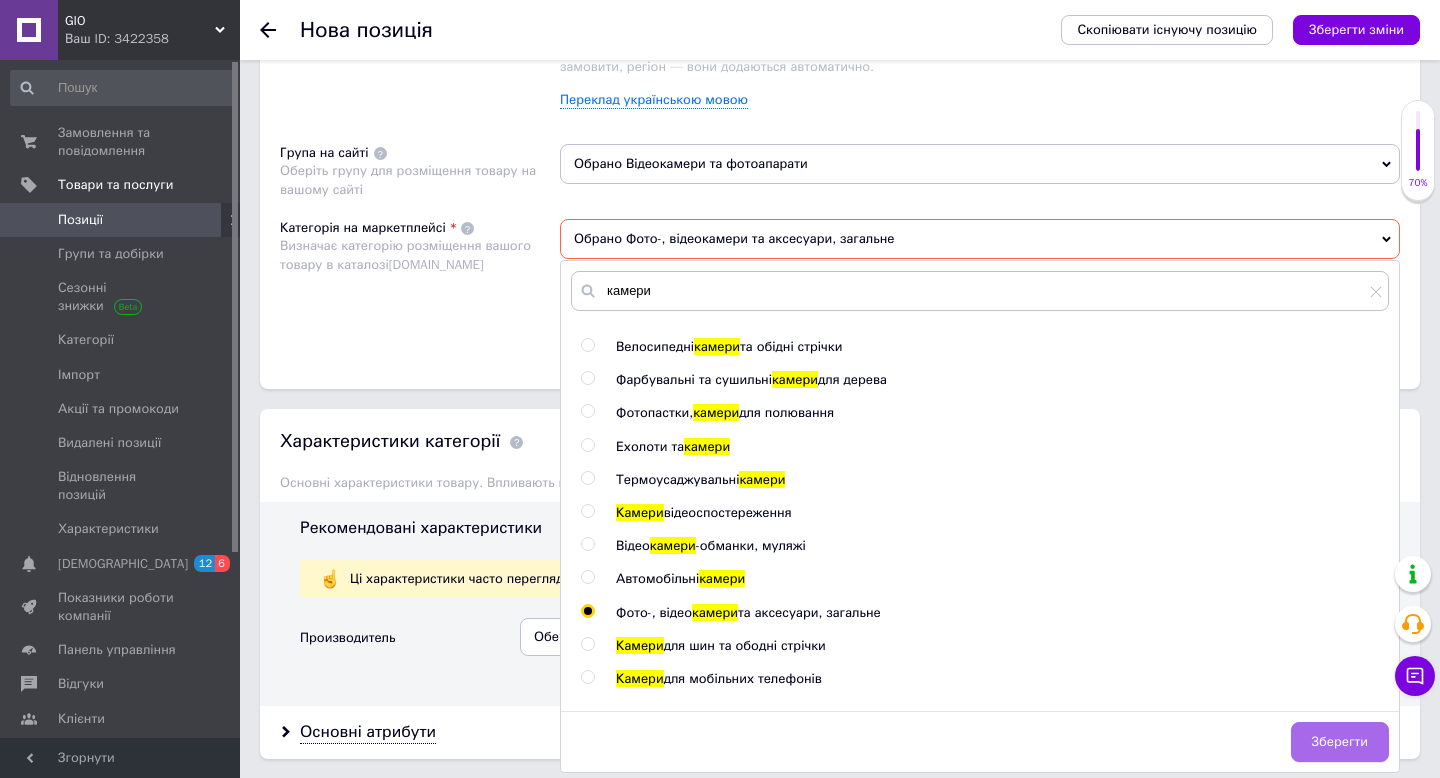 click on "Зберегти" at bounding box center (1340, 742) 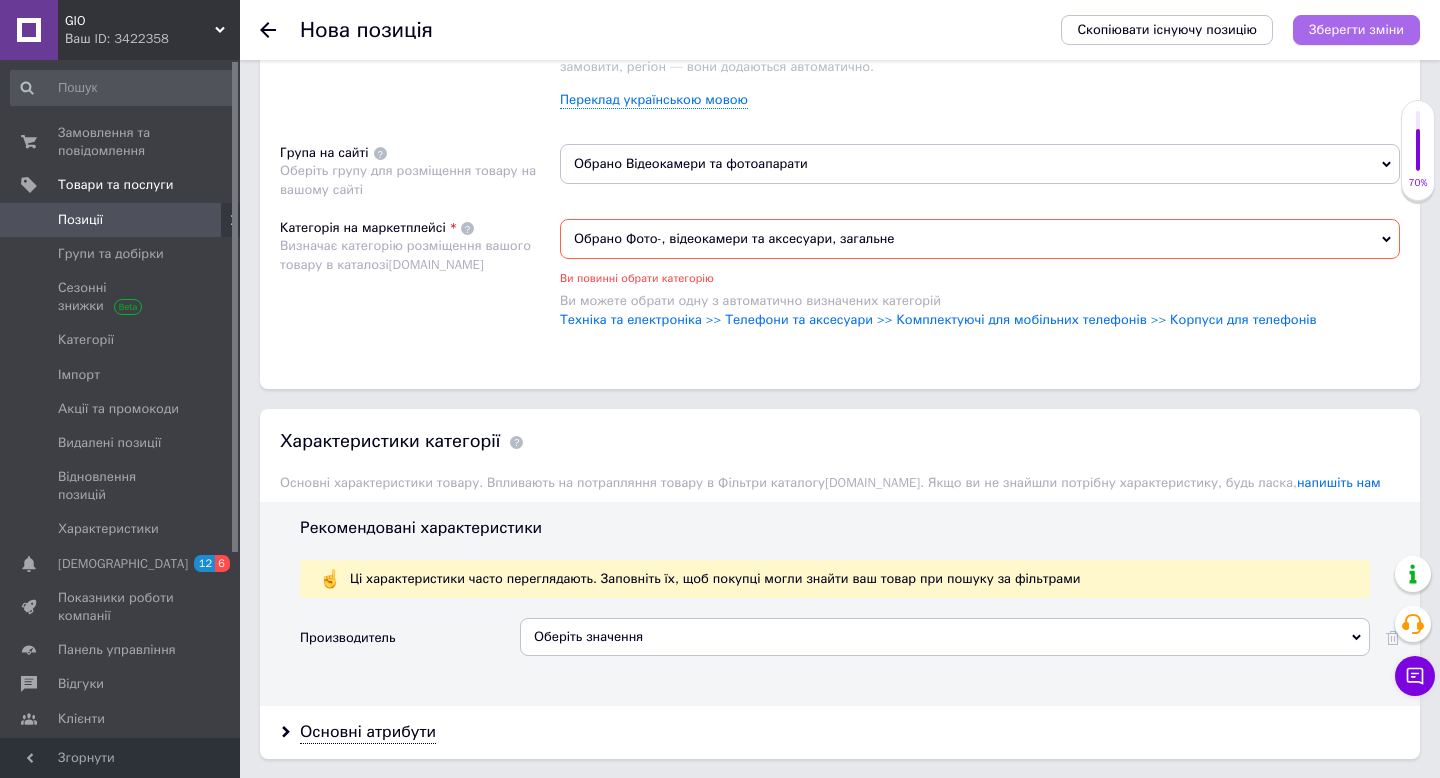 click on "Зберегти зміни" at bounding box center (1356, 29) 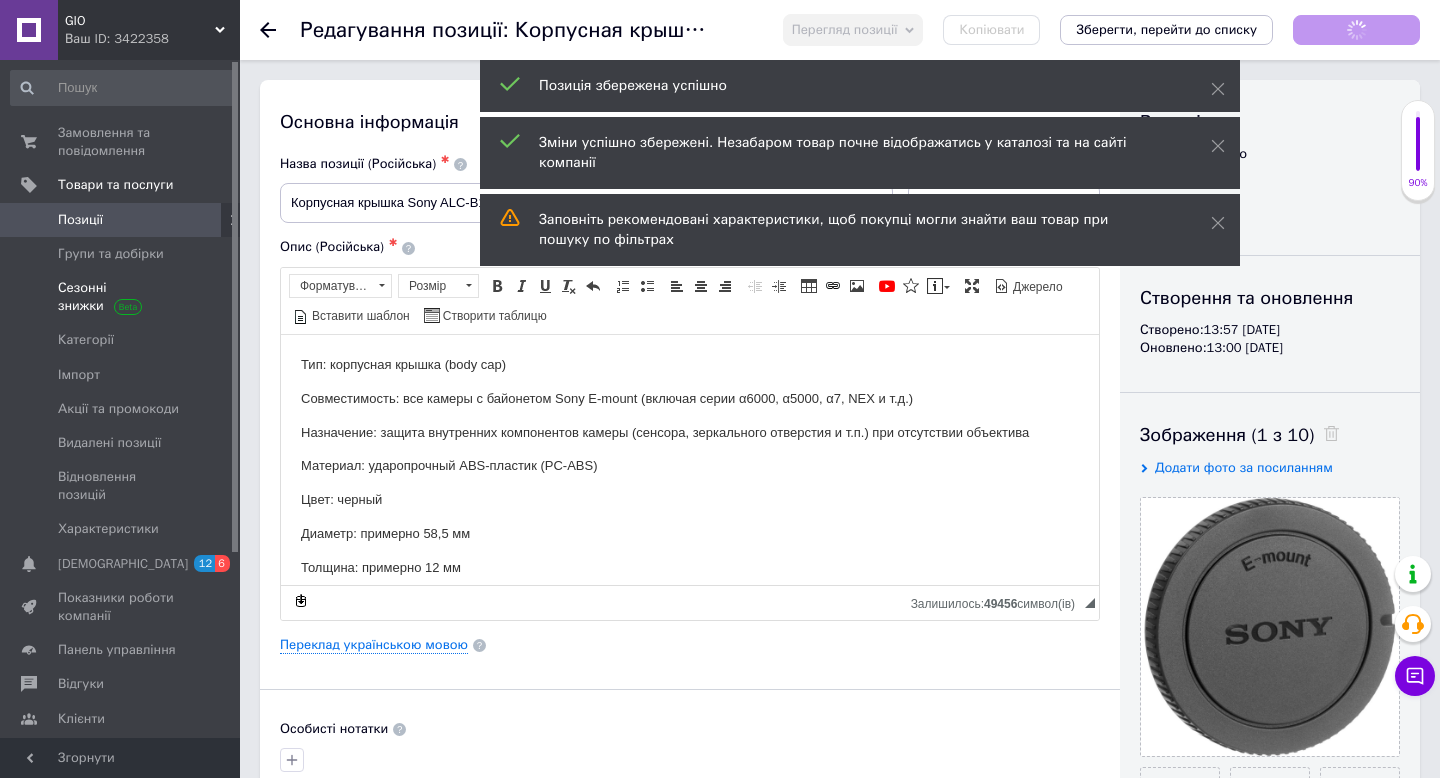 scroll, scrollTop: 0, scrollLeft: 0, axis: both 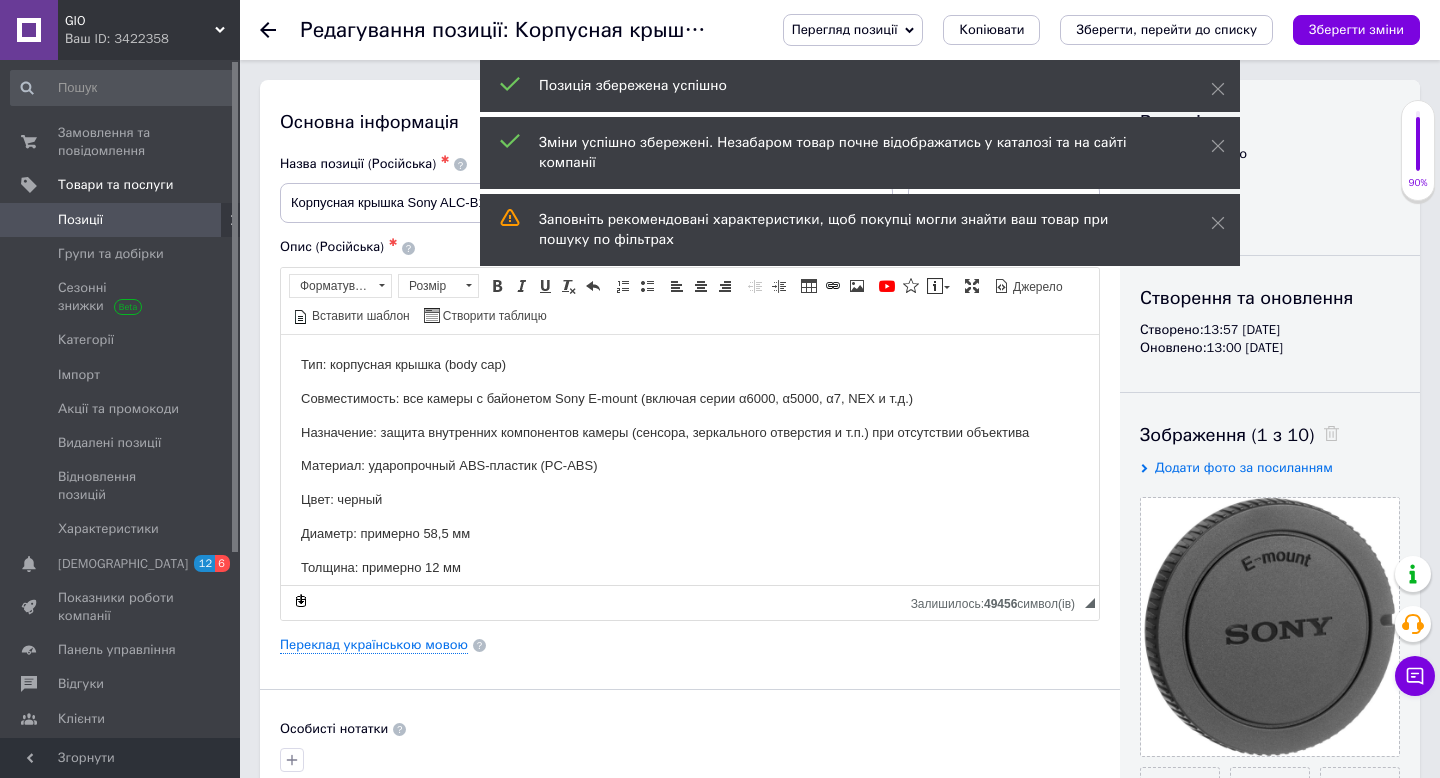click on "Позиції" at bounding box center [121, 220] 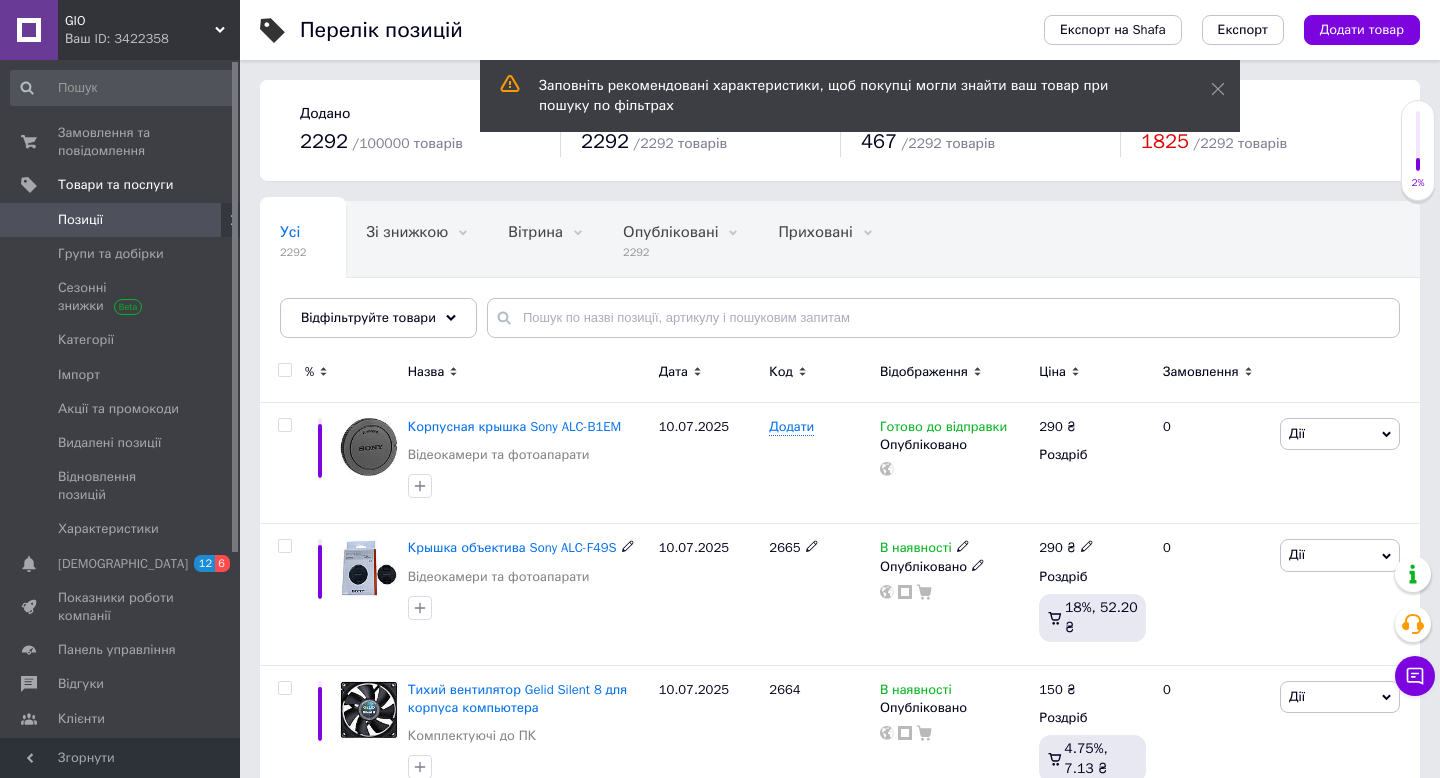 scroll, scrollTop: 64, scrollLeft: 0, axis: vertical 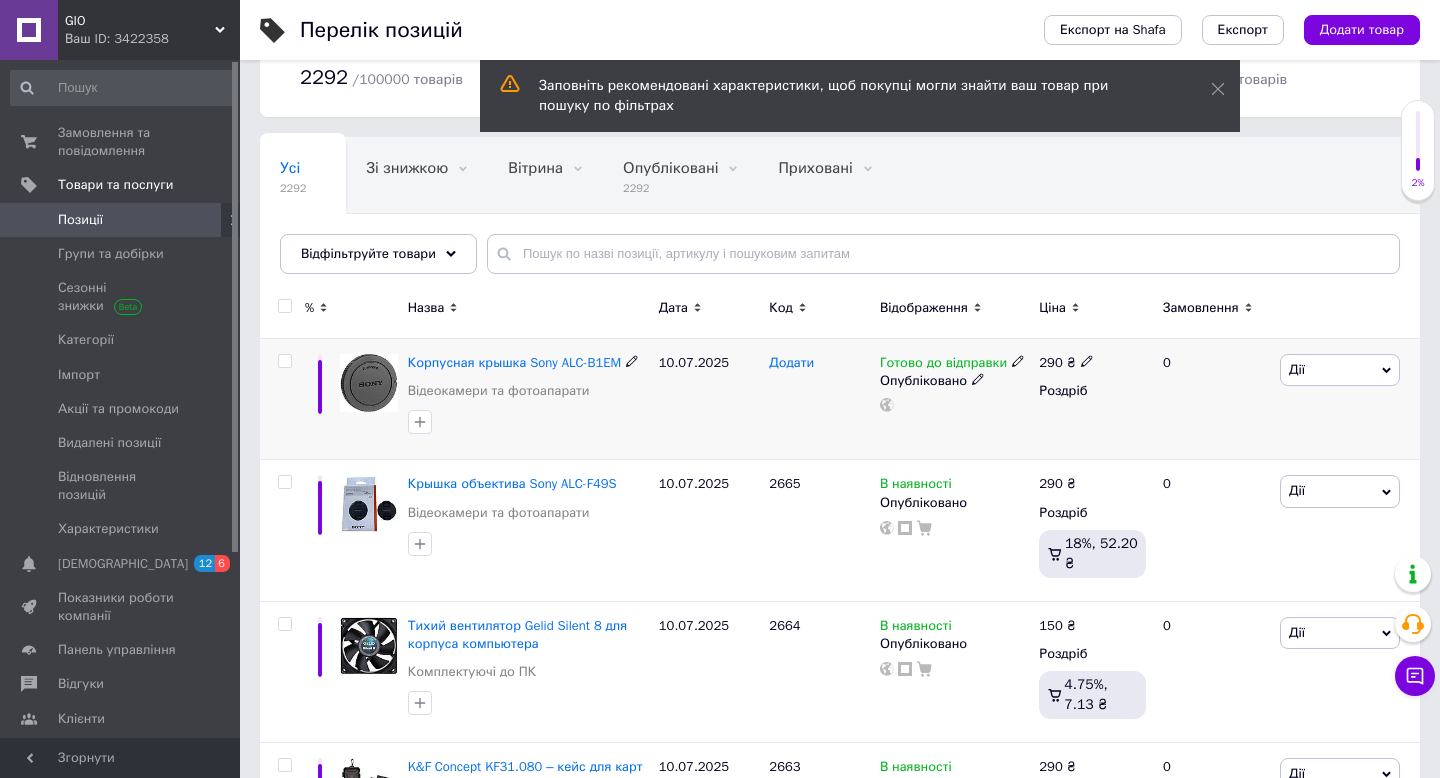 click on "Додати" at bounding box center [791, 363] 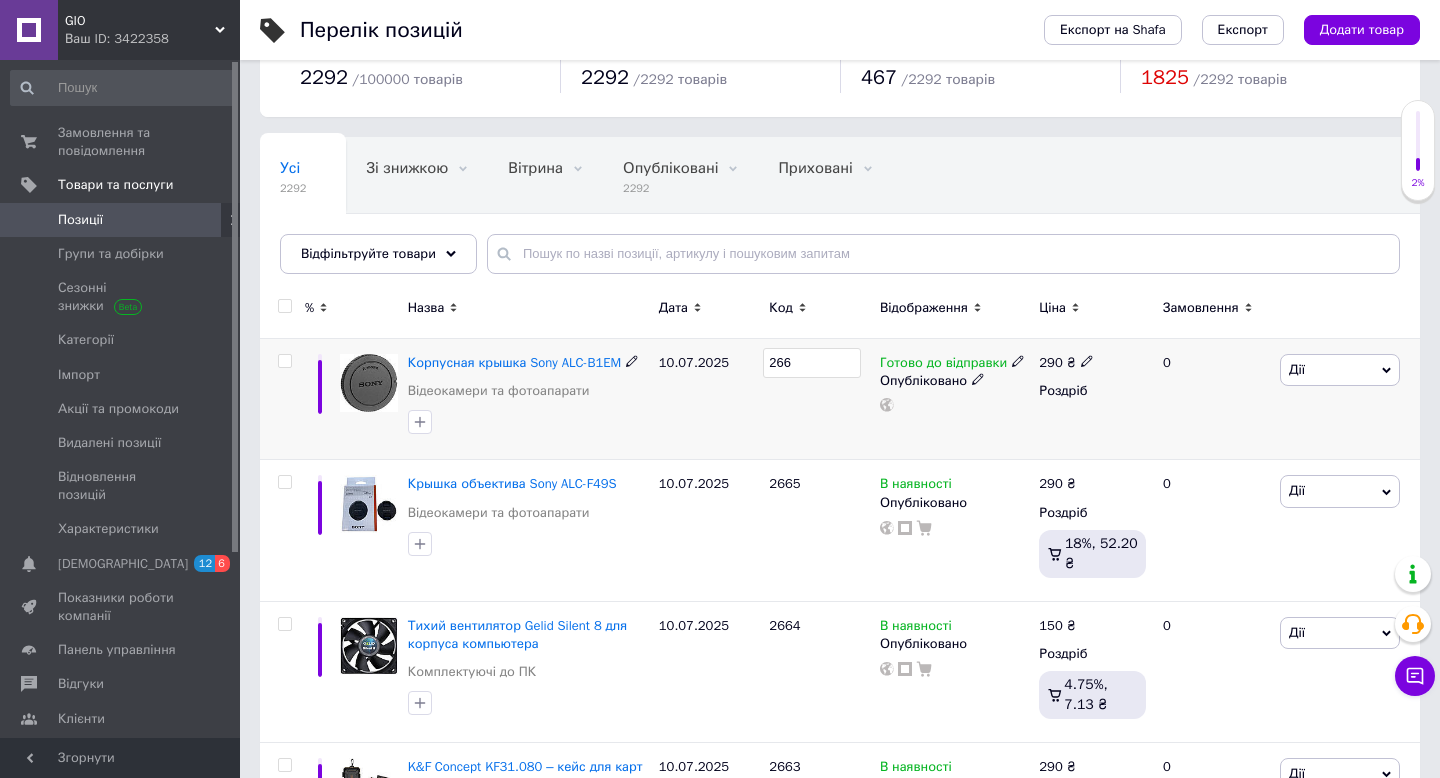 type on "2666" 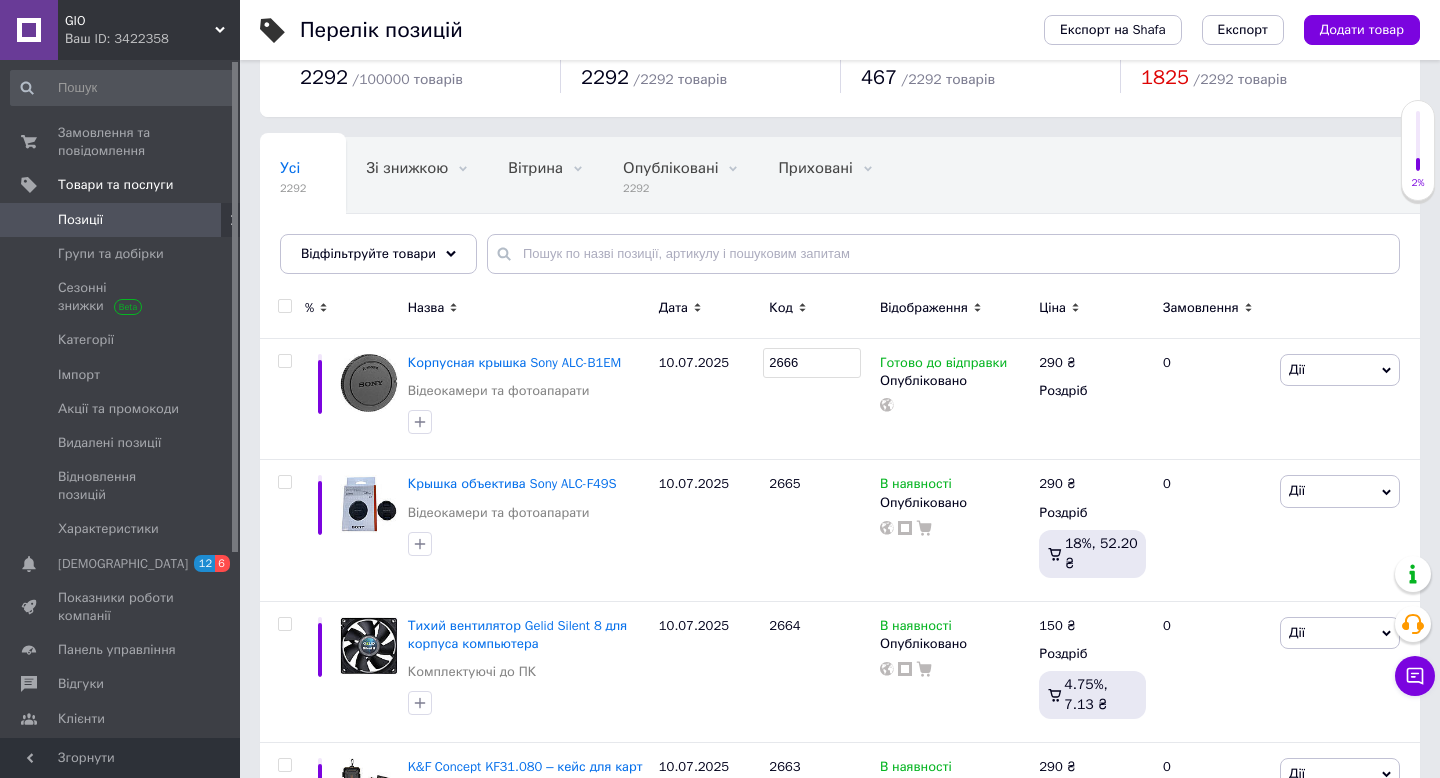 click on "Назва" at bounding box center [528, 308] 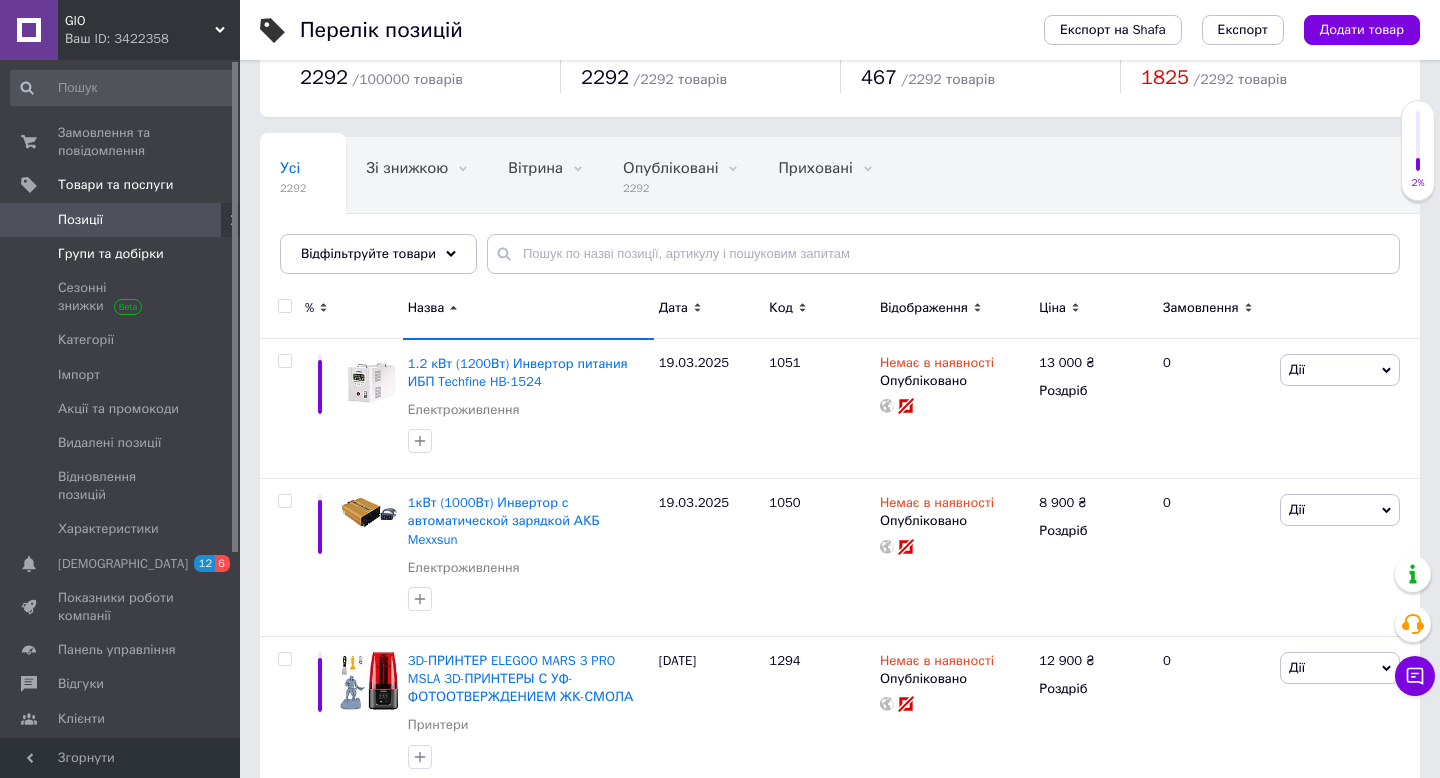 click on "Групи та добірки" at bounding box center [111, 254] 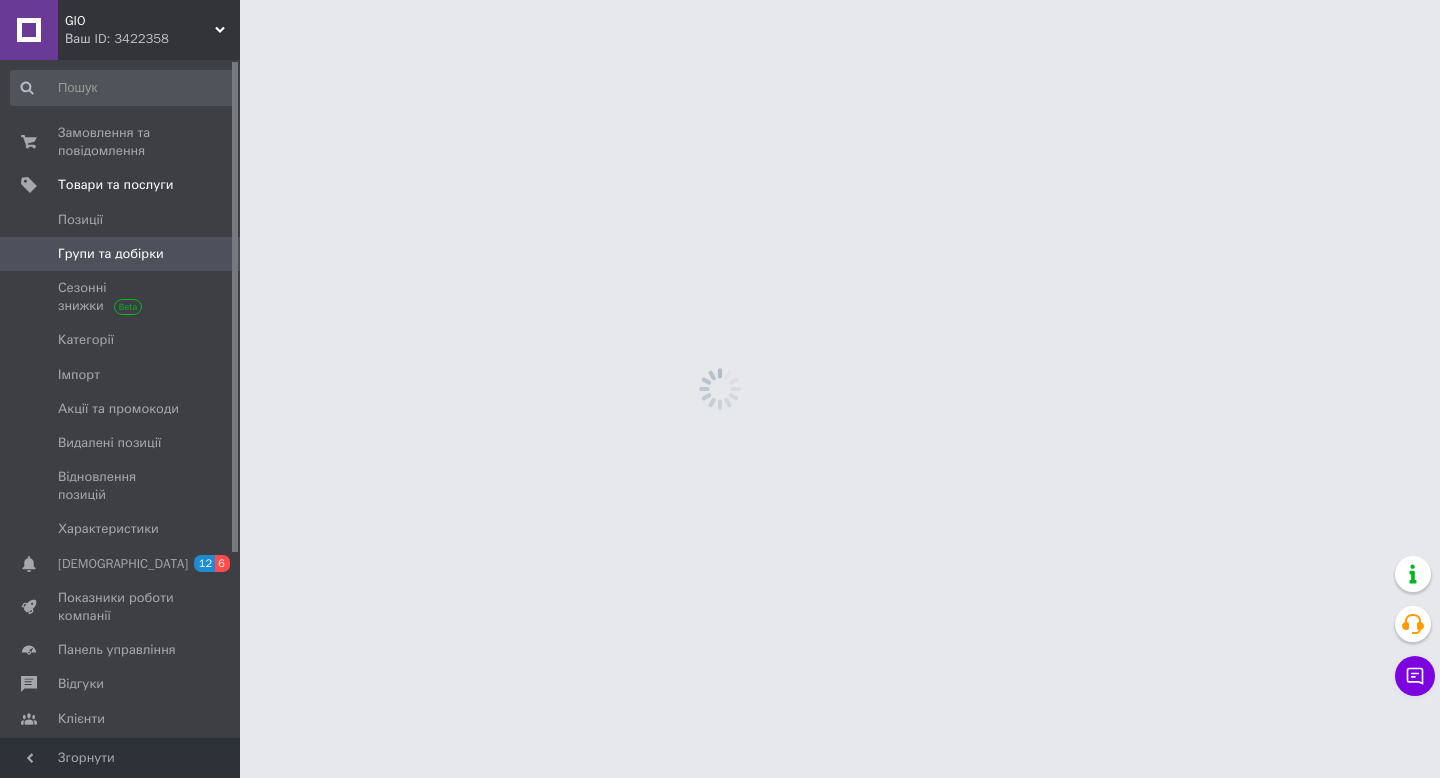 scroll, scrollTop: 0, scrollLeft: 0, axis: both 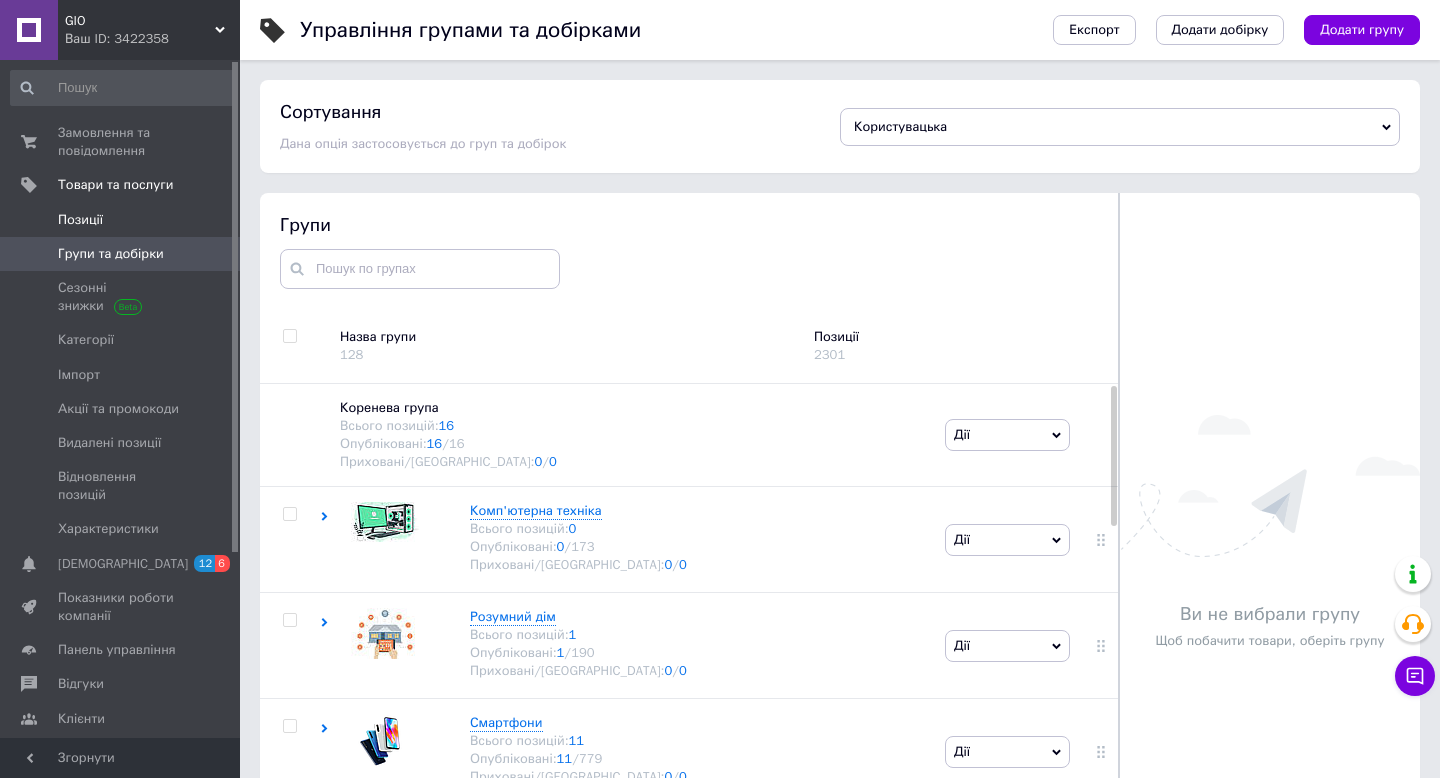 click on "Позиції" at bounding box center (80, 220) 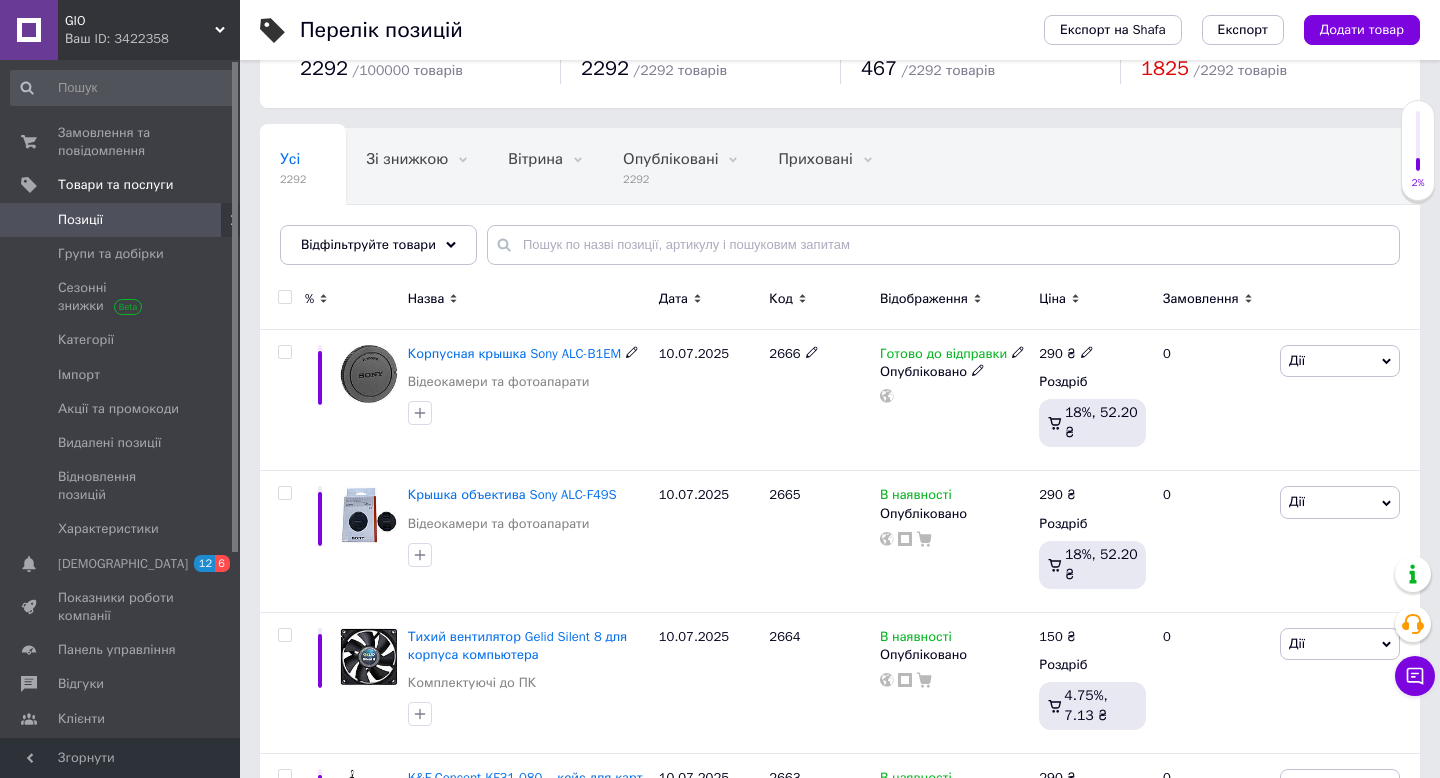 scroll, scrollTop: 74, scrollLeft: 0, axis: vertical 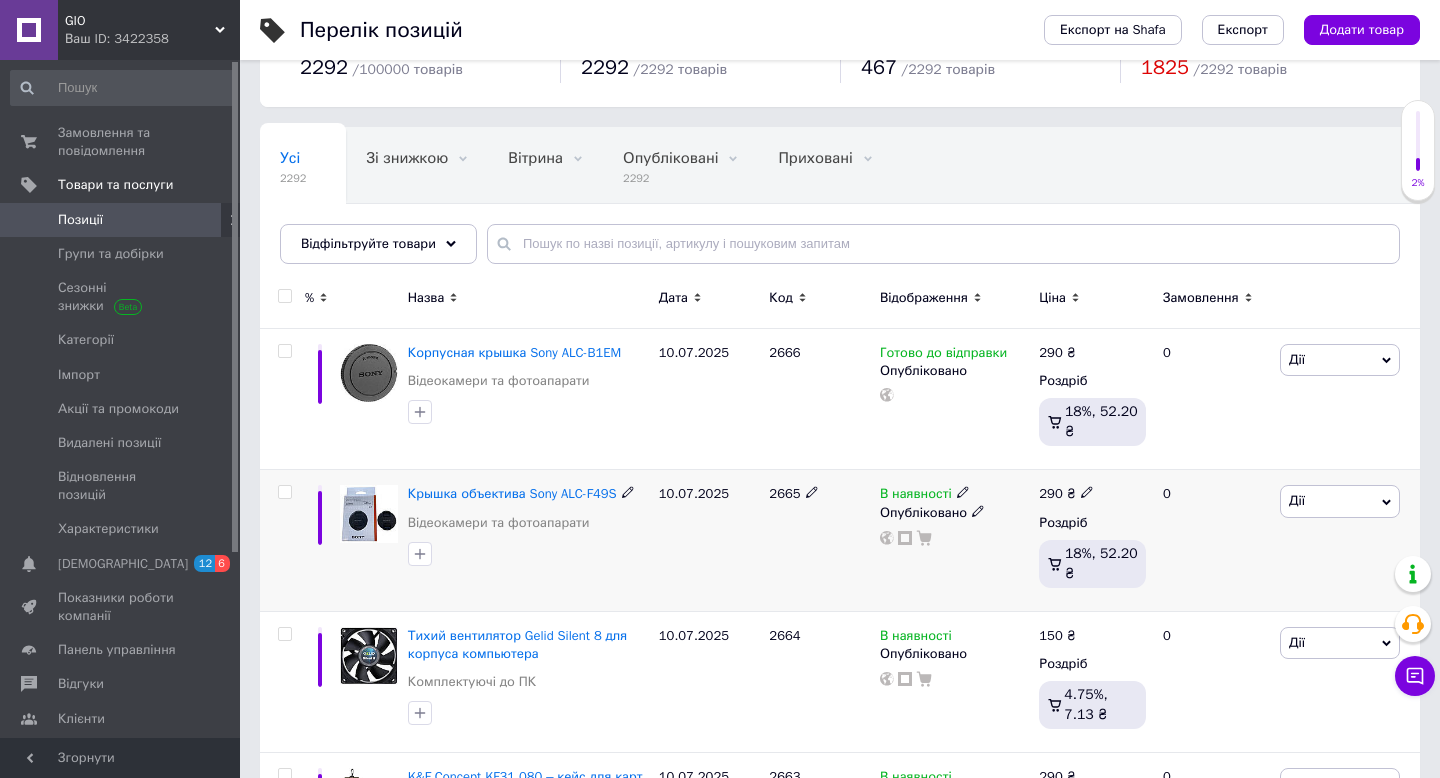 click 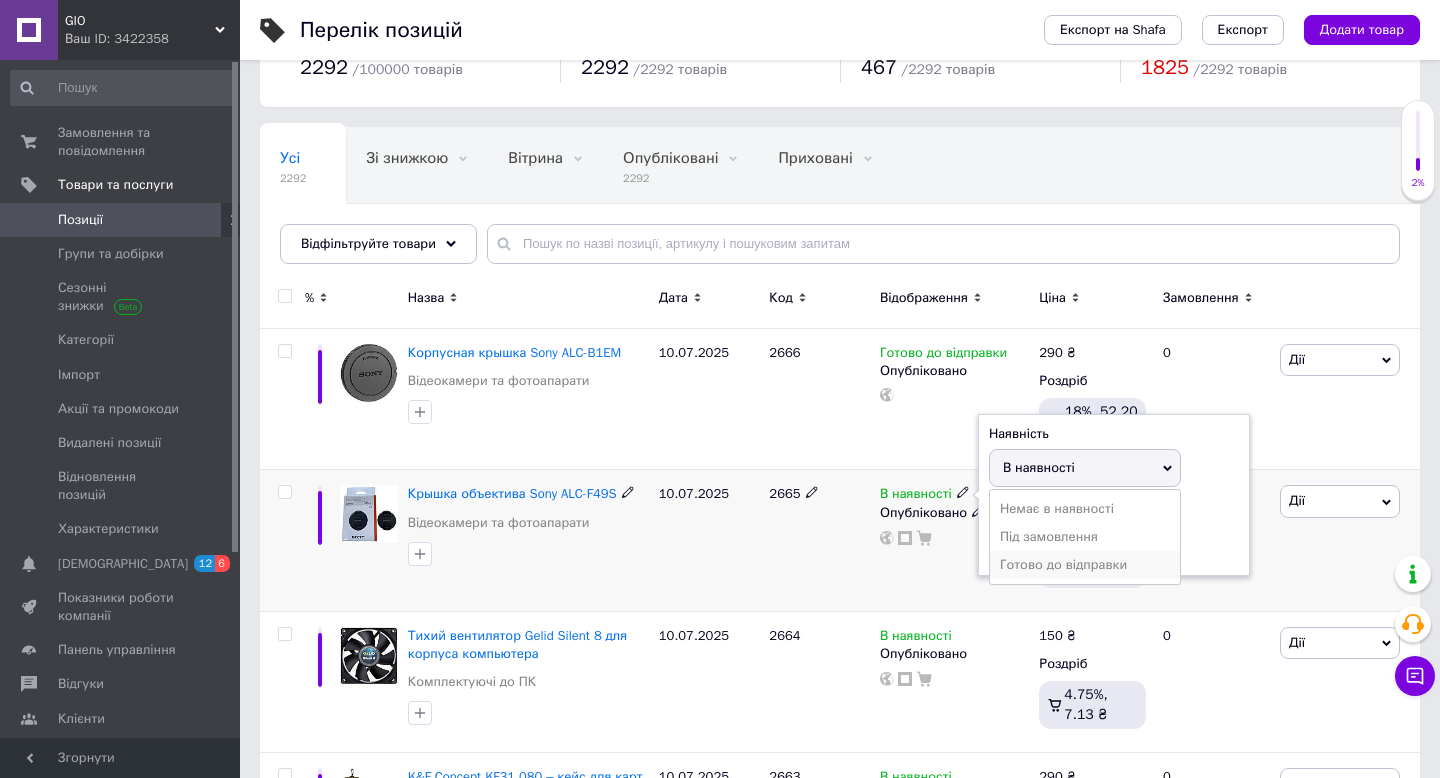 click on "Готово до відправки" at bounding box center [1085, 565] 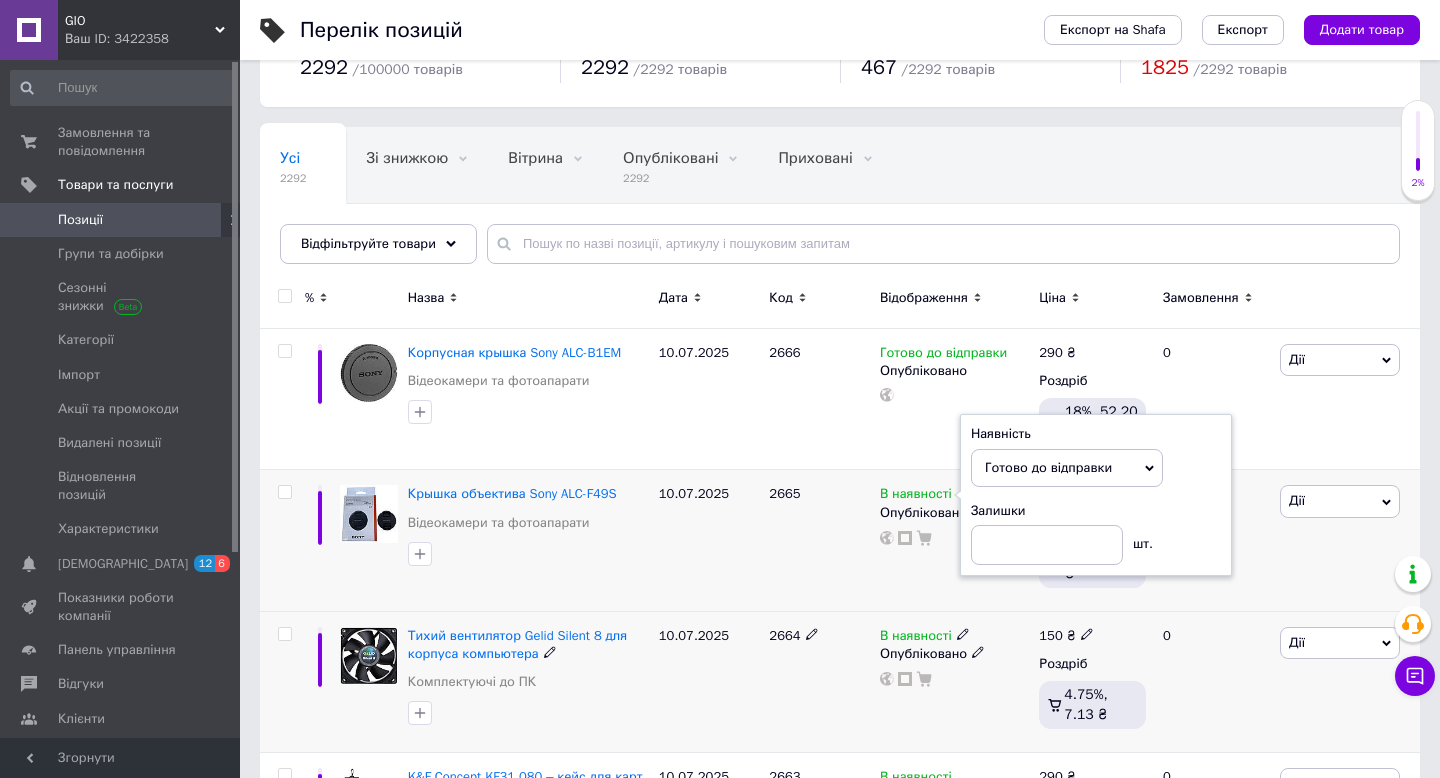 click 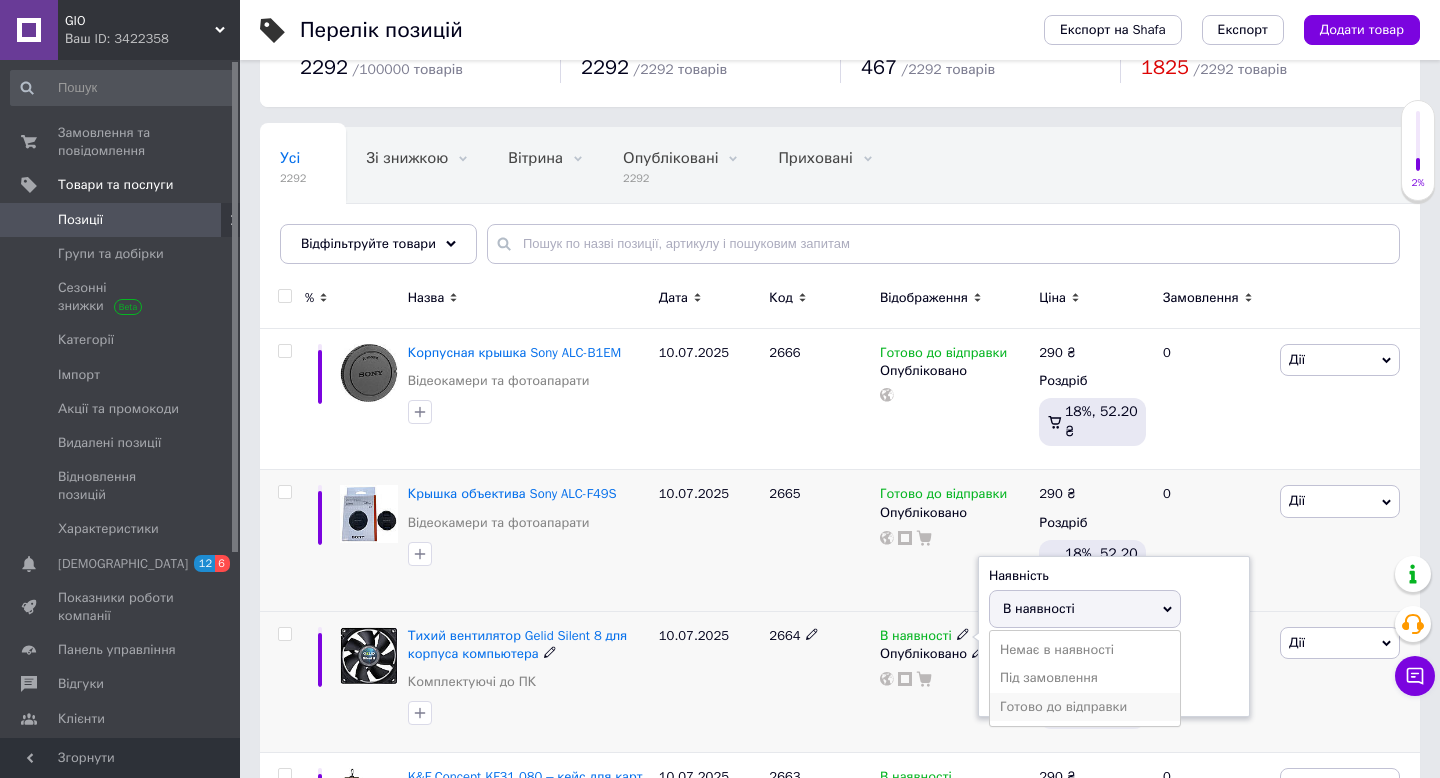 click on "Готово до відправки" at bounding box center (1085, 707) 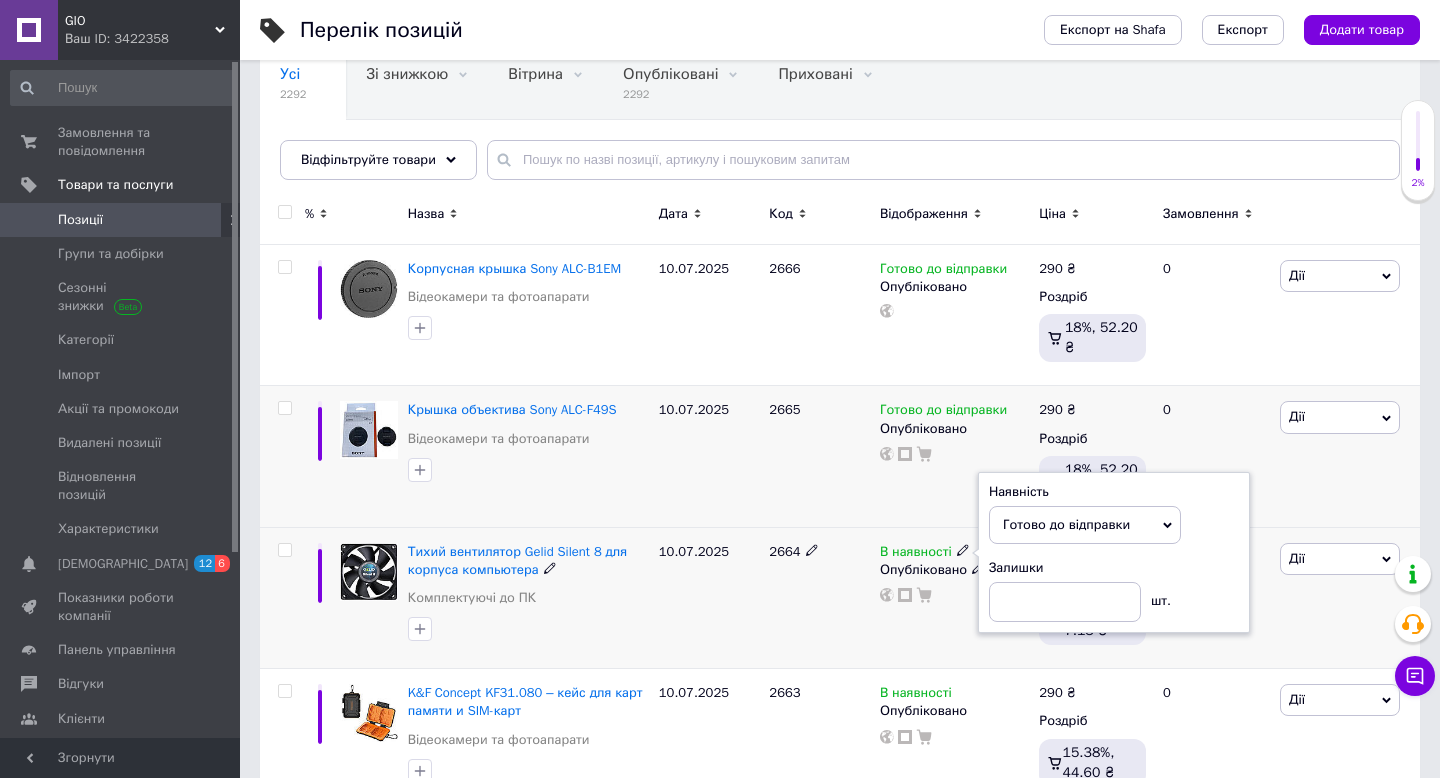scroll, scrollTop: 159, scrollLeft: 0, axis: vertical 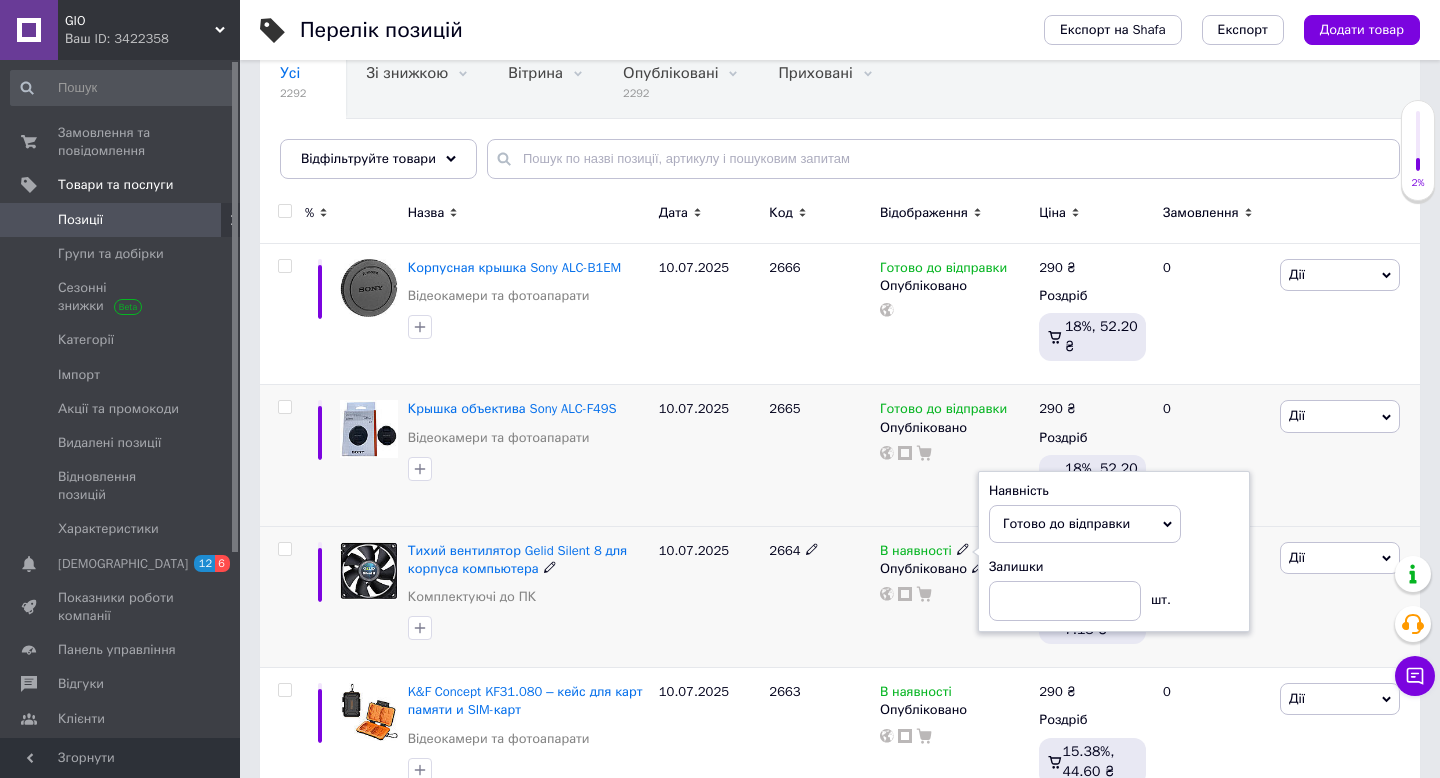 click on "10.07.2025" at bounding box center [709, 596] 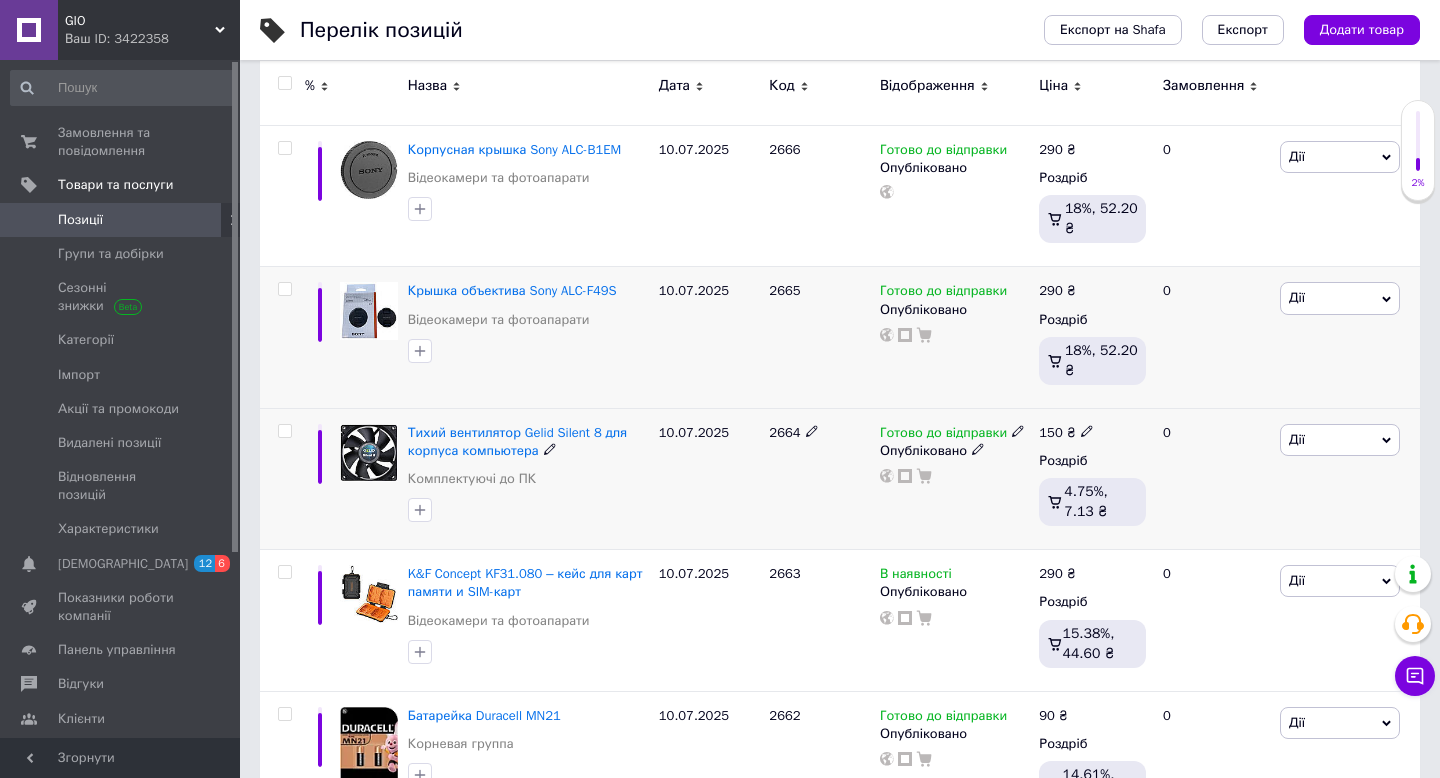 scroll, scrollTop: 325, scrollLeft: 0, axis: vertical 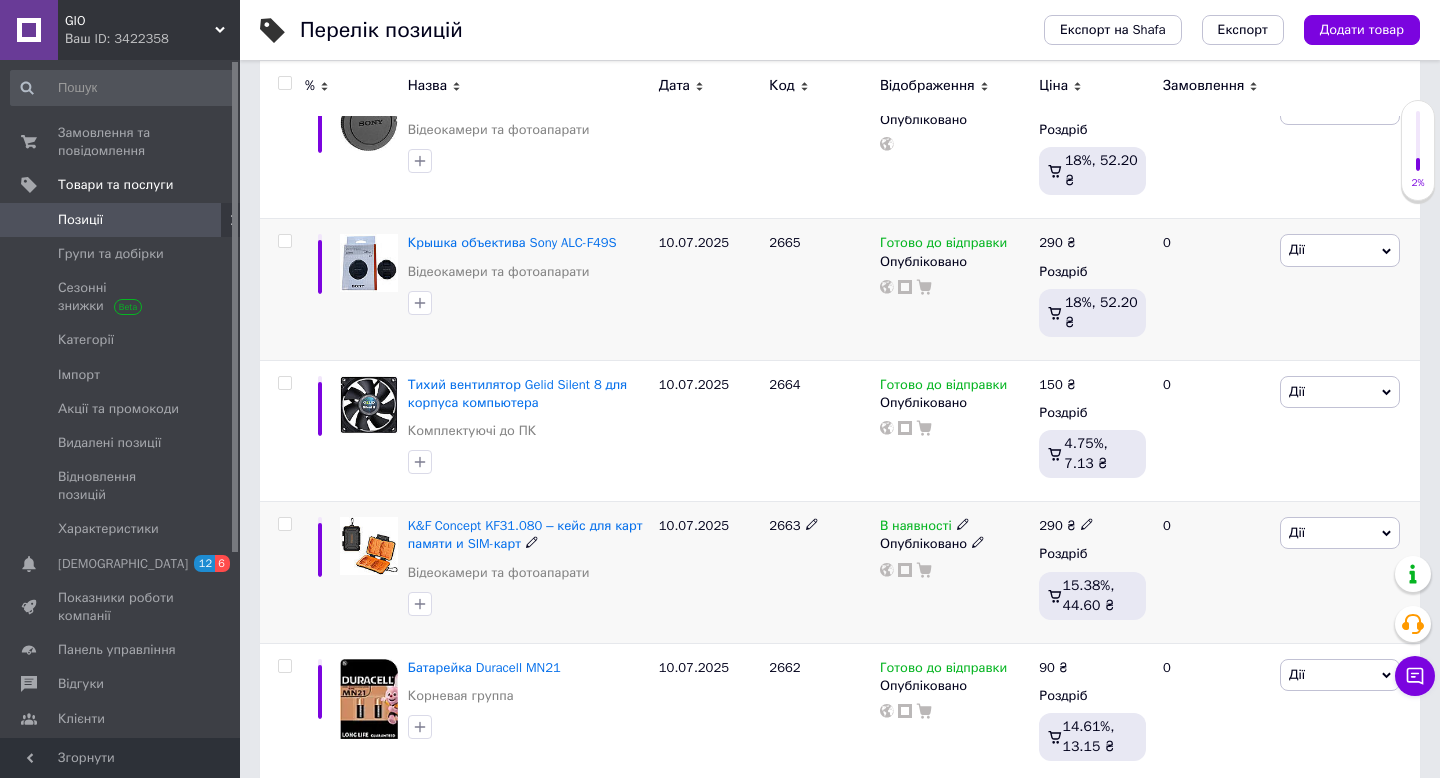 click 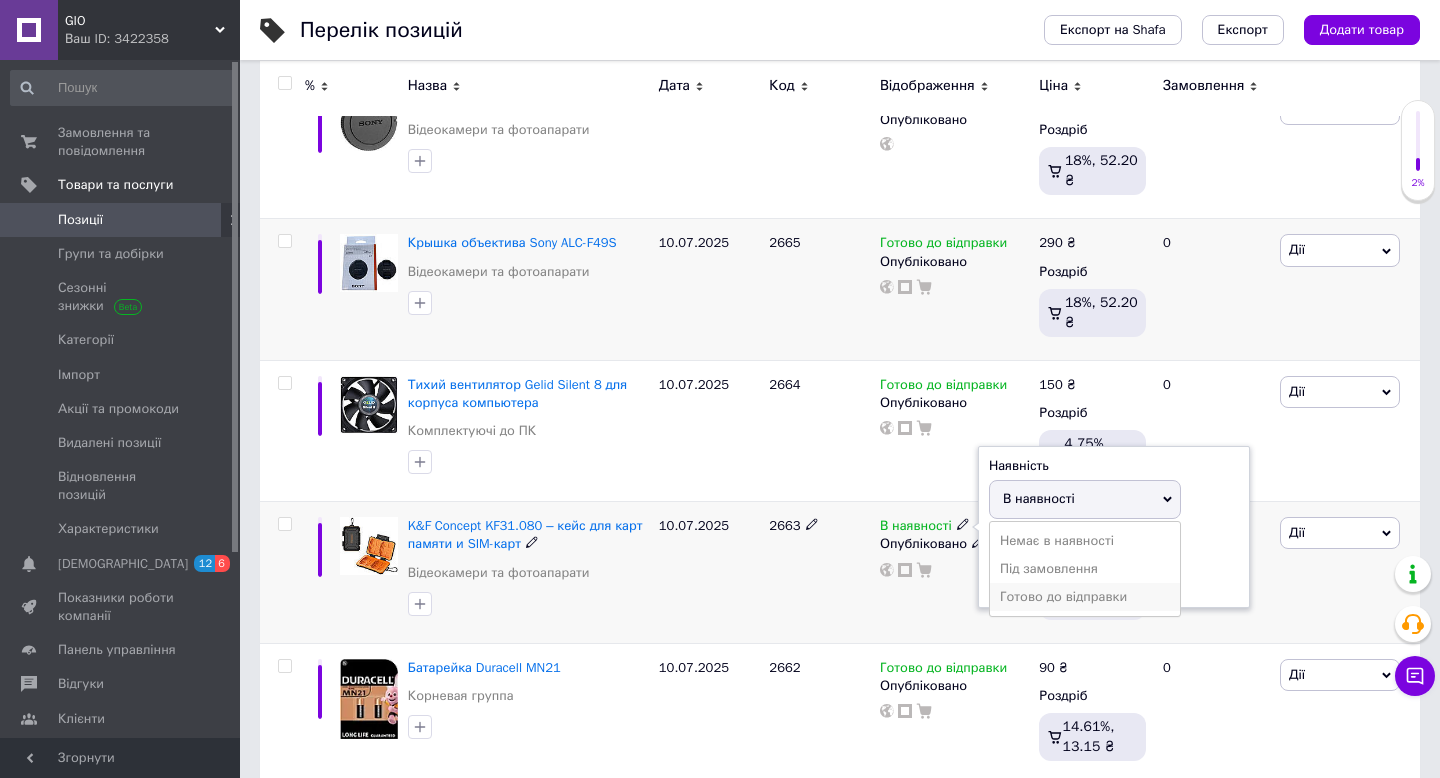 click on "Готово до відправки" at bounding box center [1085, 597] 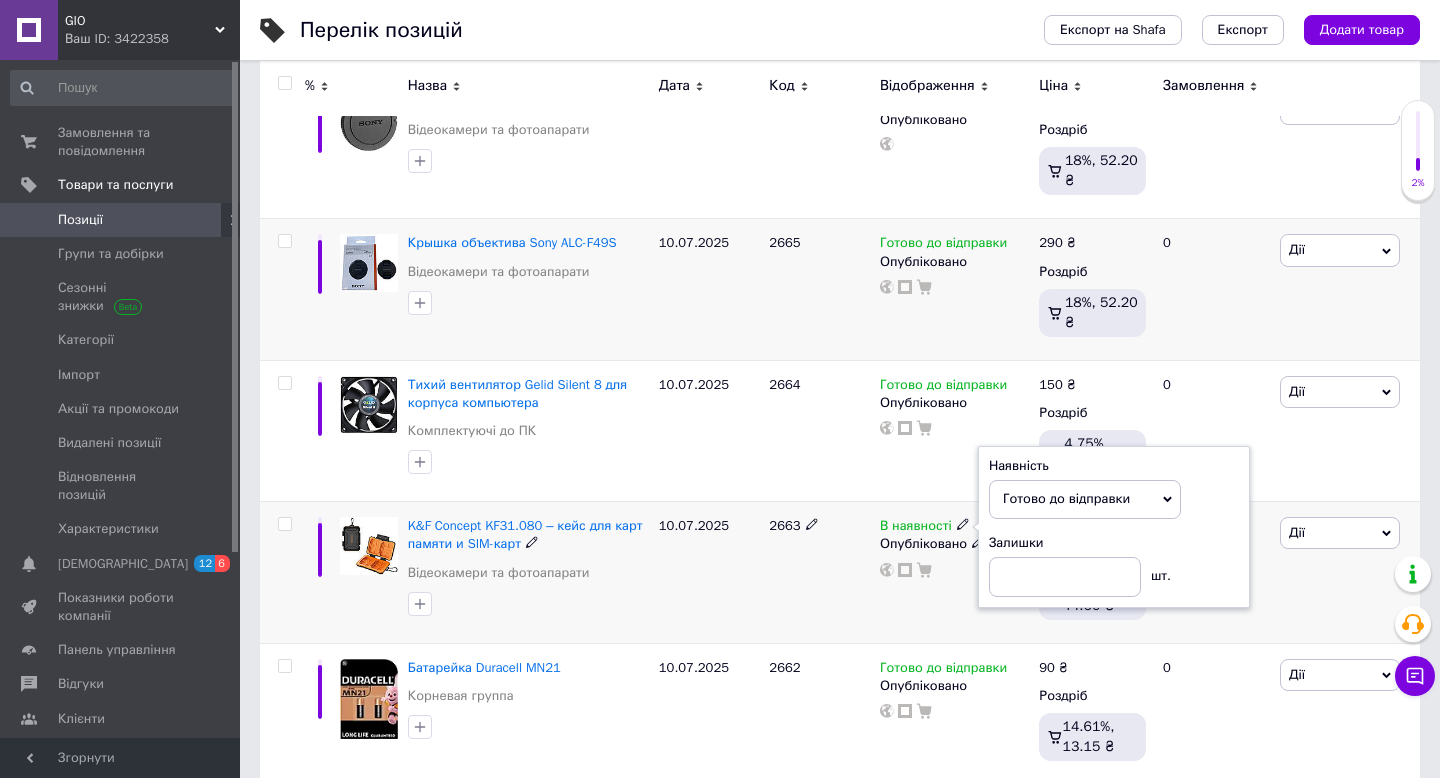 click on "2663" at bounding box center (819, 572) 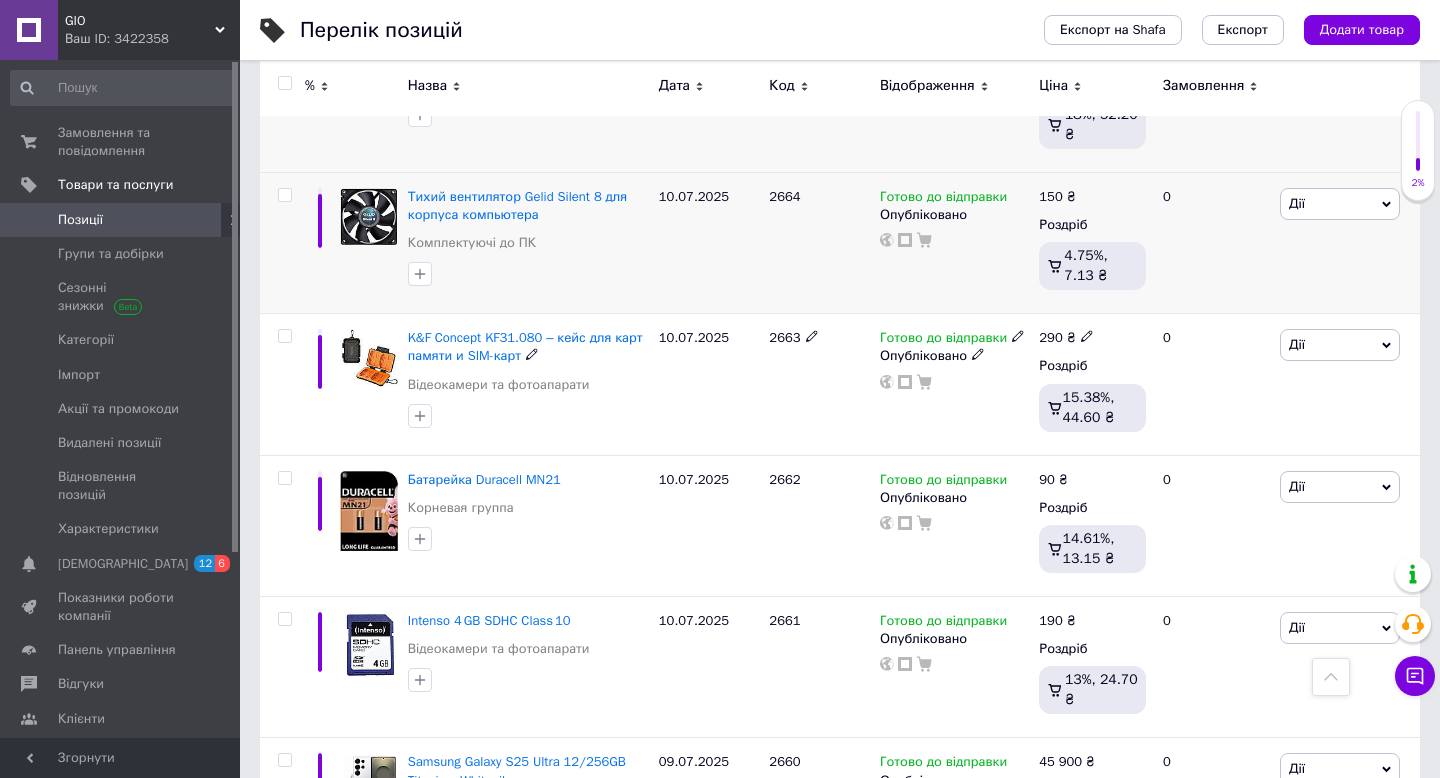scroll, scrollTop: 549, scrollLeft: 0, axis: vertical 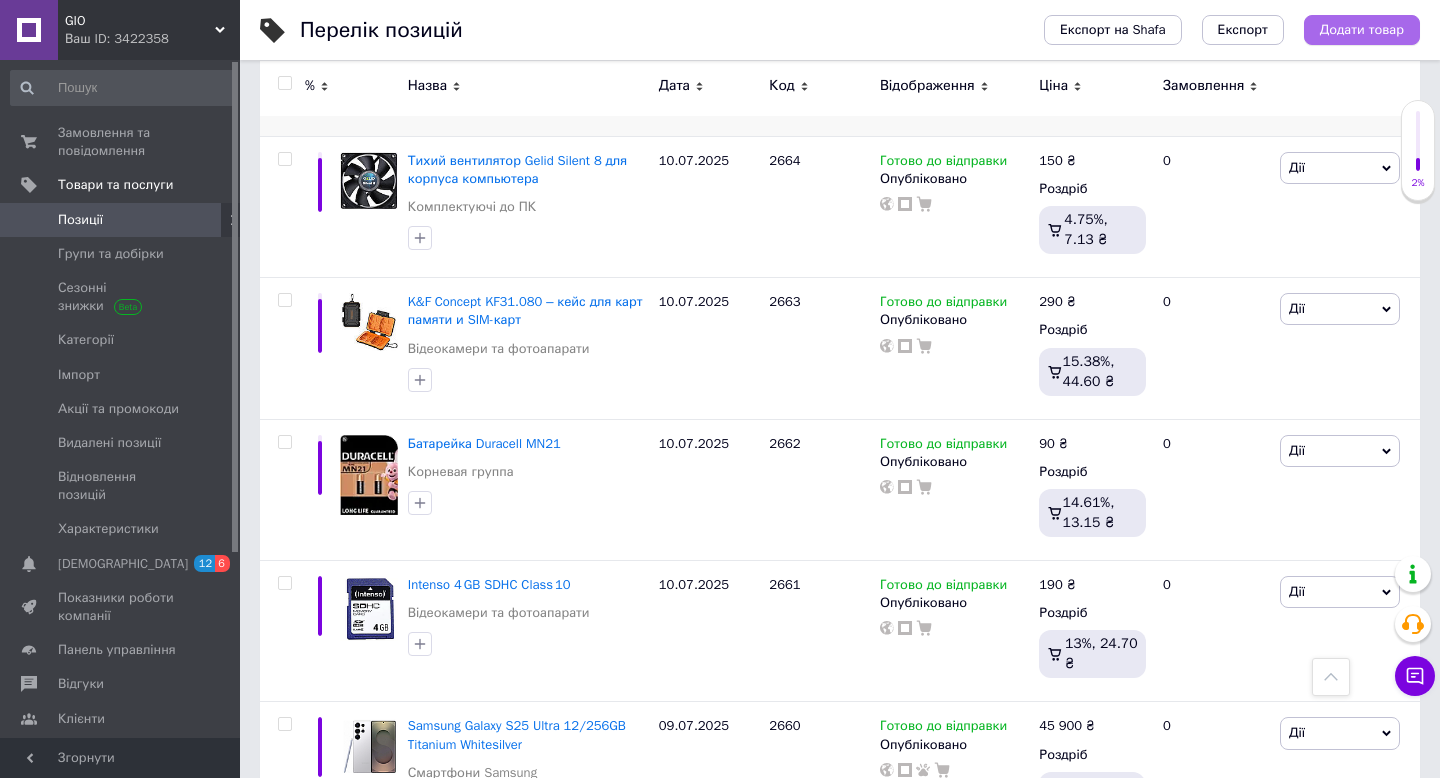 click on "Додати товар" at bounding box center [1362, 30] 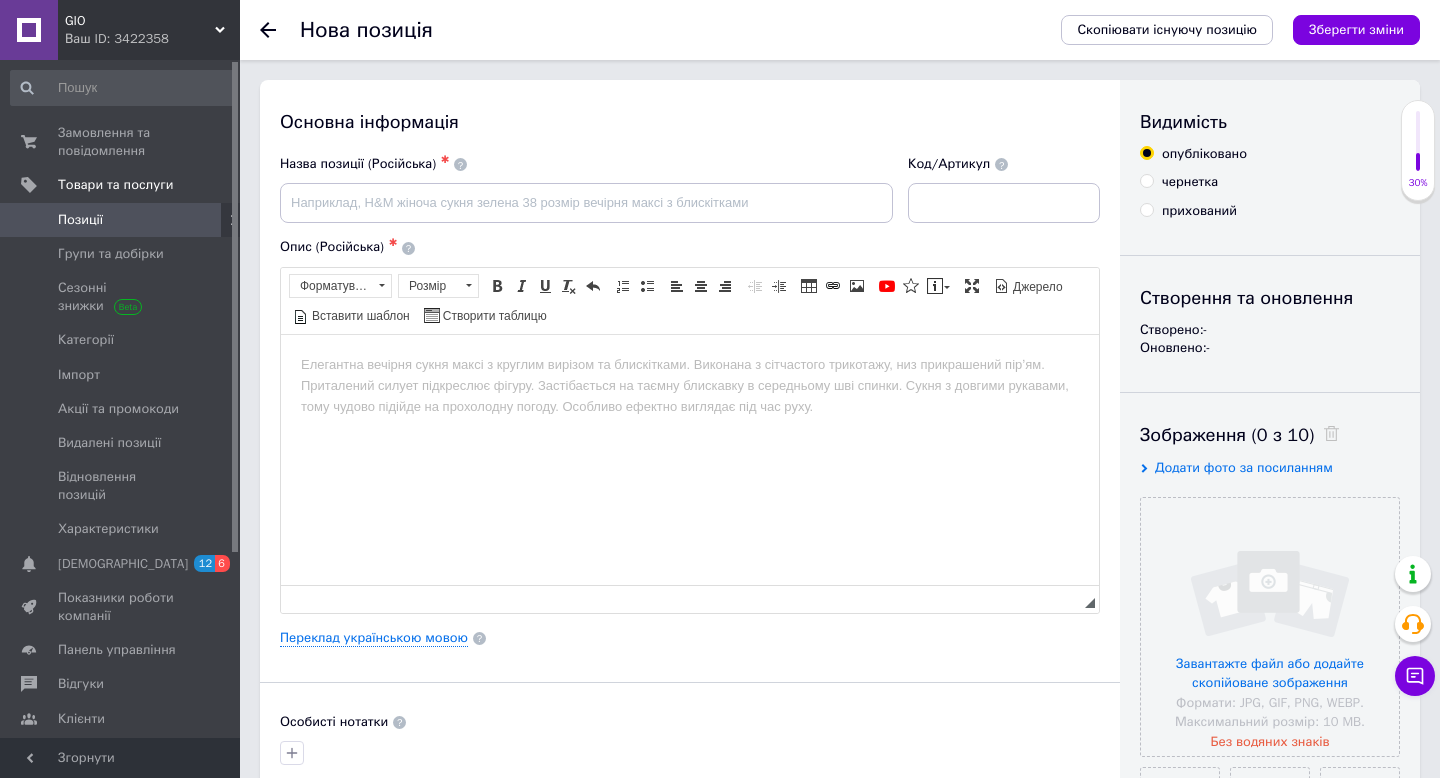 scroll, scrollTop: 0, scrollLeft: 0, axis: both 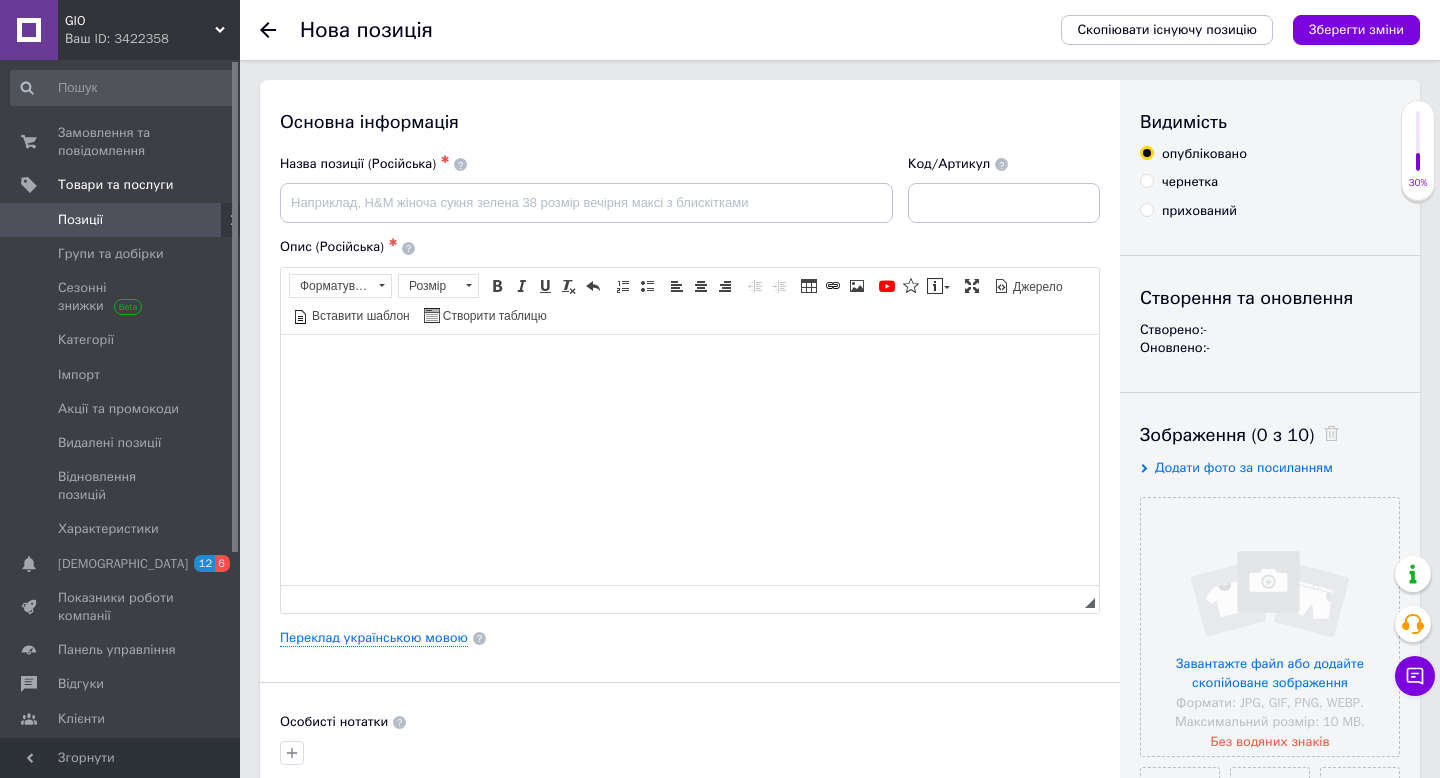 click at bounding box center [690, 364] 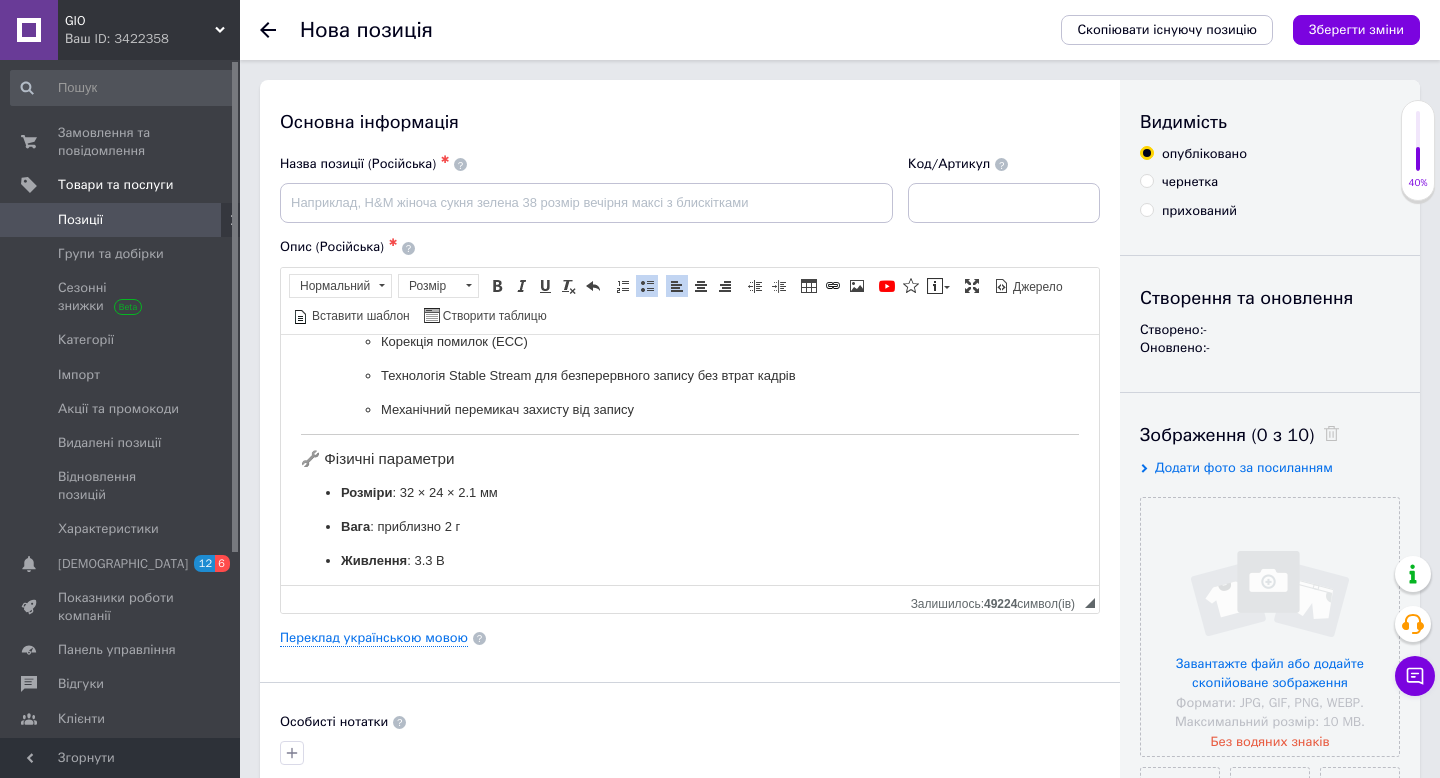 scroll, scrollTop: 597, scrollLeft: 0, axis: vertical 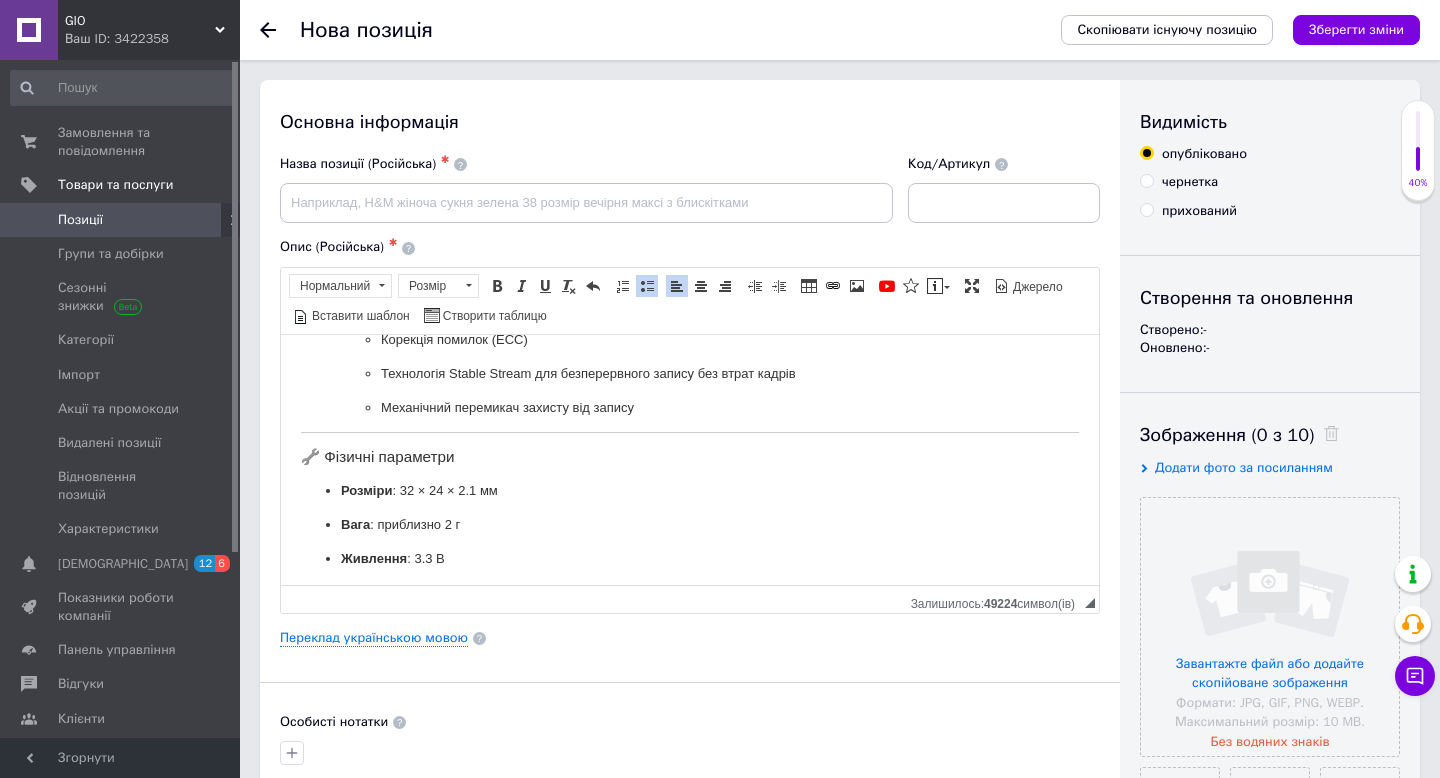 click on "🔧 Фізичні параметри" at bounding box center (690, 456) 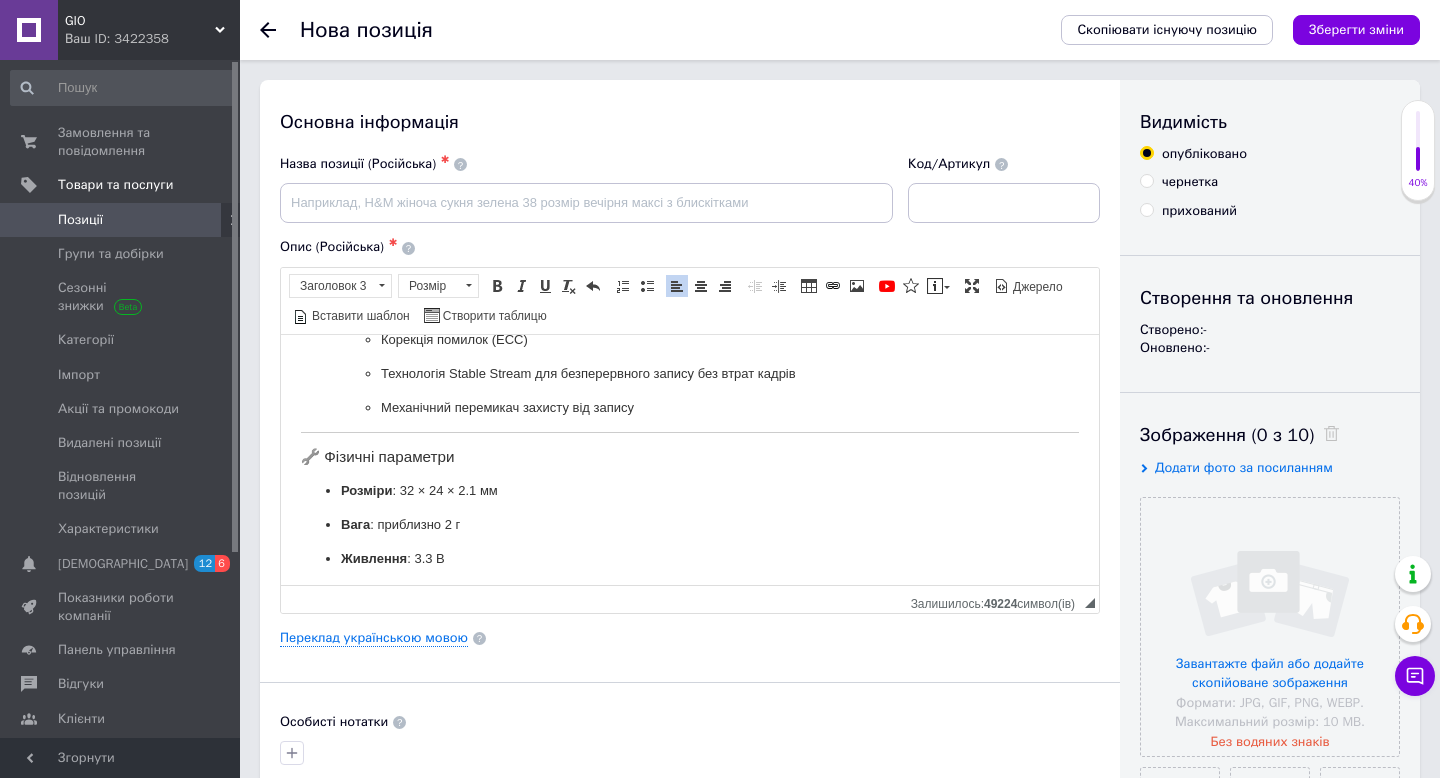 type 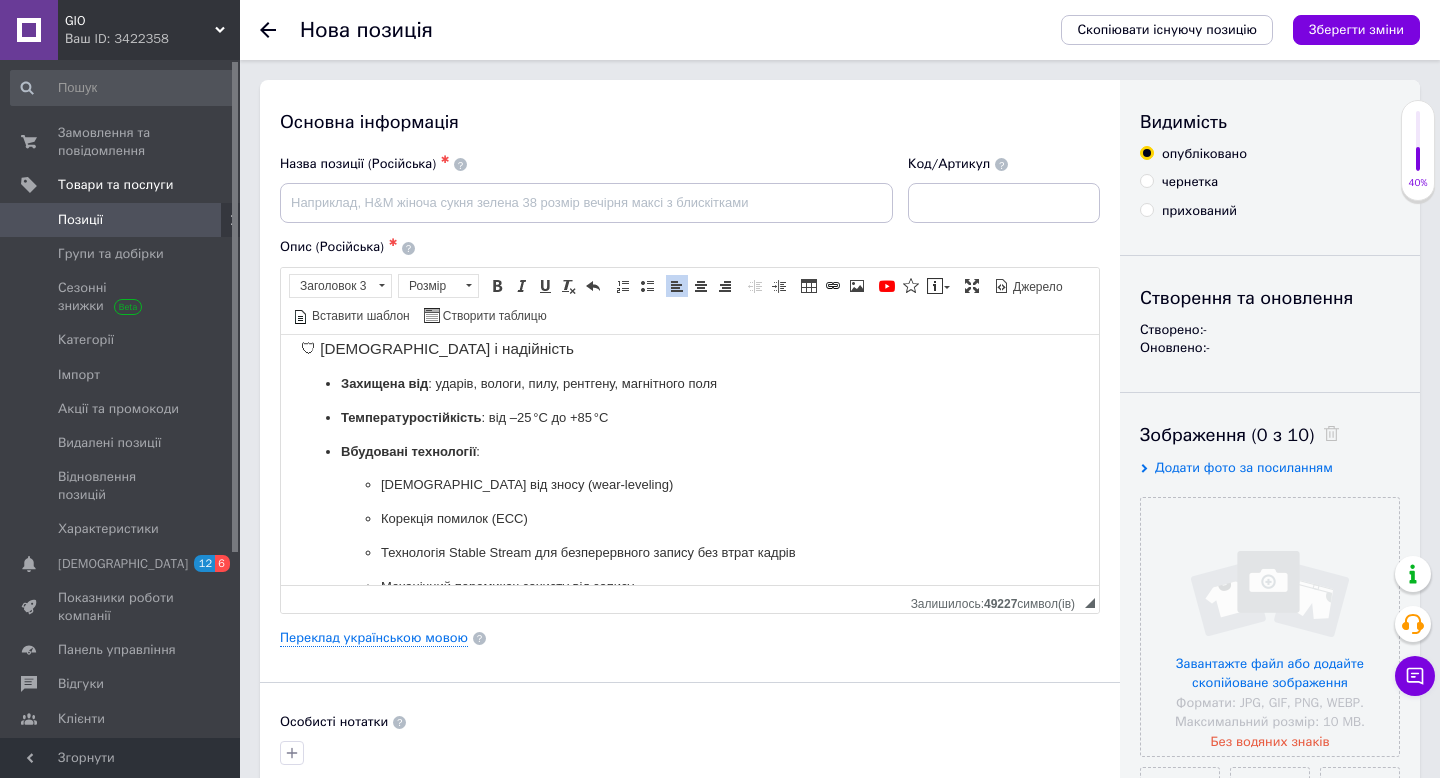 scroll, scrollTop: 373, scrollLeft: 0, axis: vertical 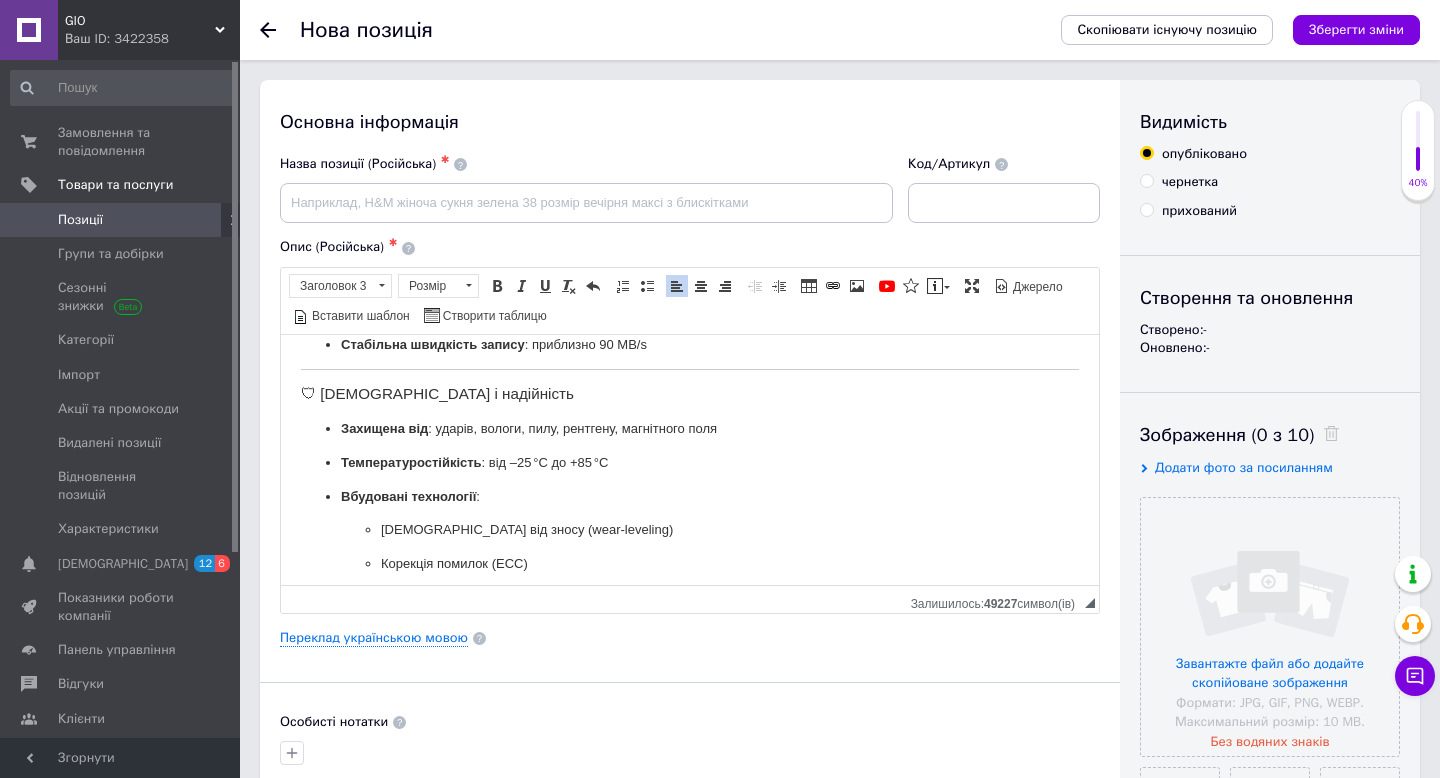 click on "🛡 [DEMOGRAPHIC_DATA] і надійність" at bounding box center (690, 393) 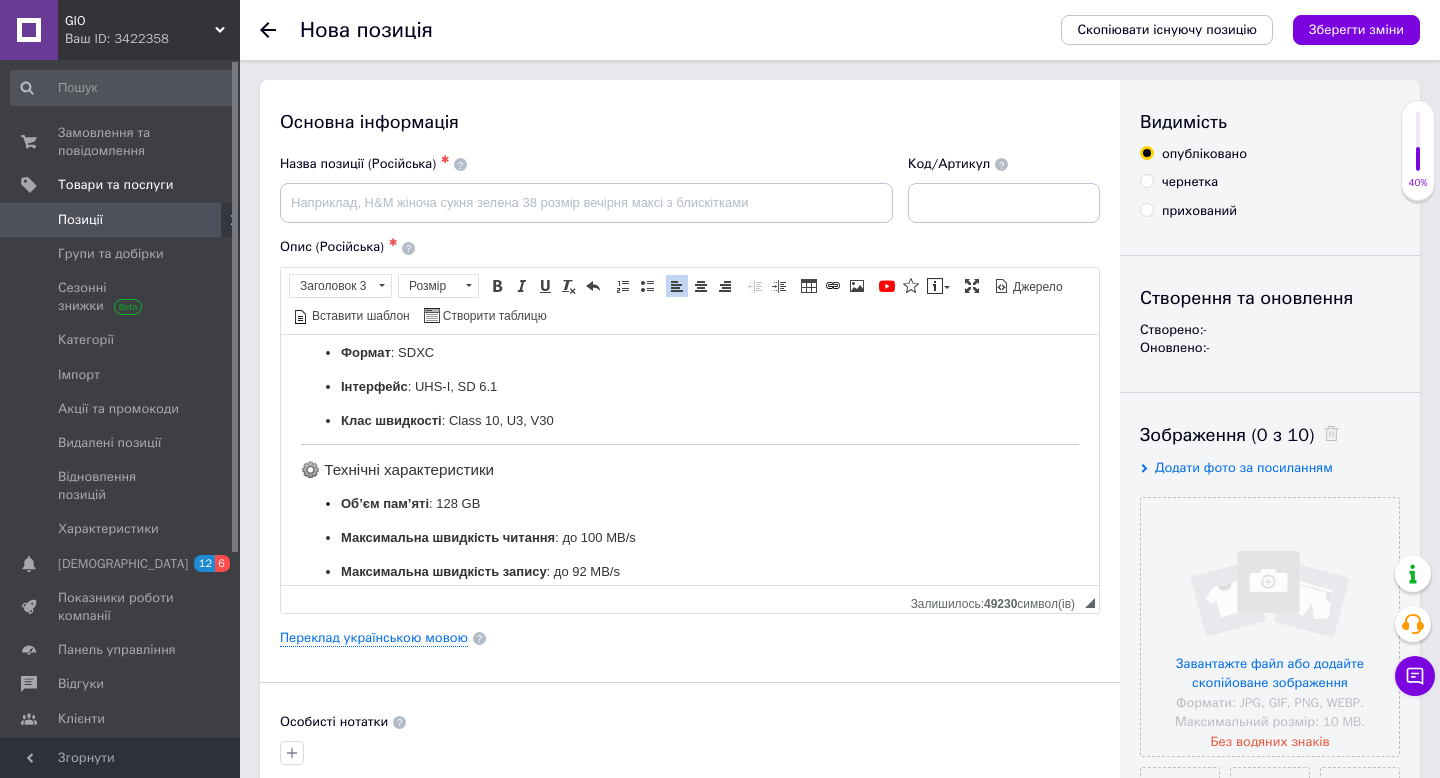 scroll, scrollTop: 76, scrollLeft: 0, axis: vertical 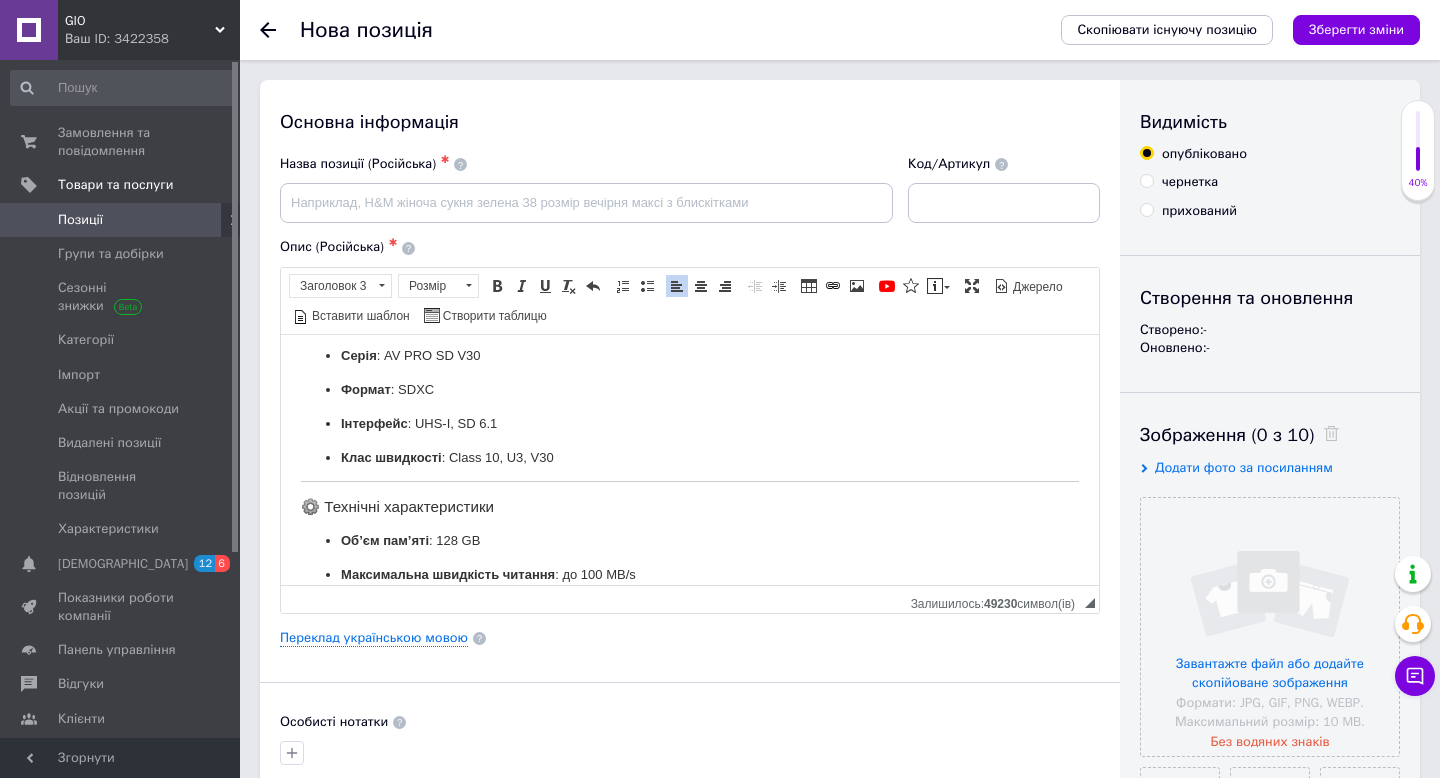 click on "⚙️ Технічні характеристики" at bounding box center (690, 506) 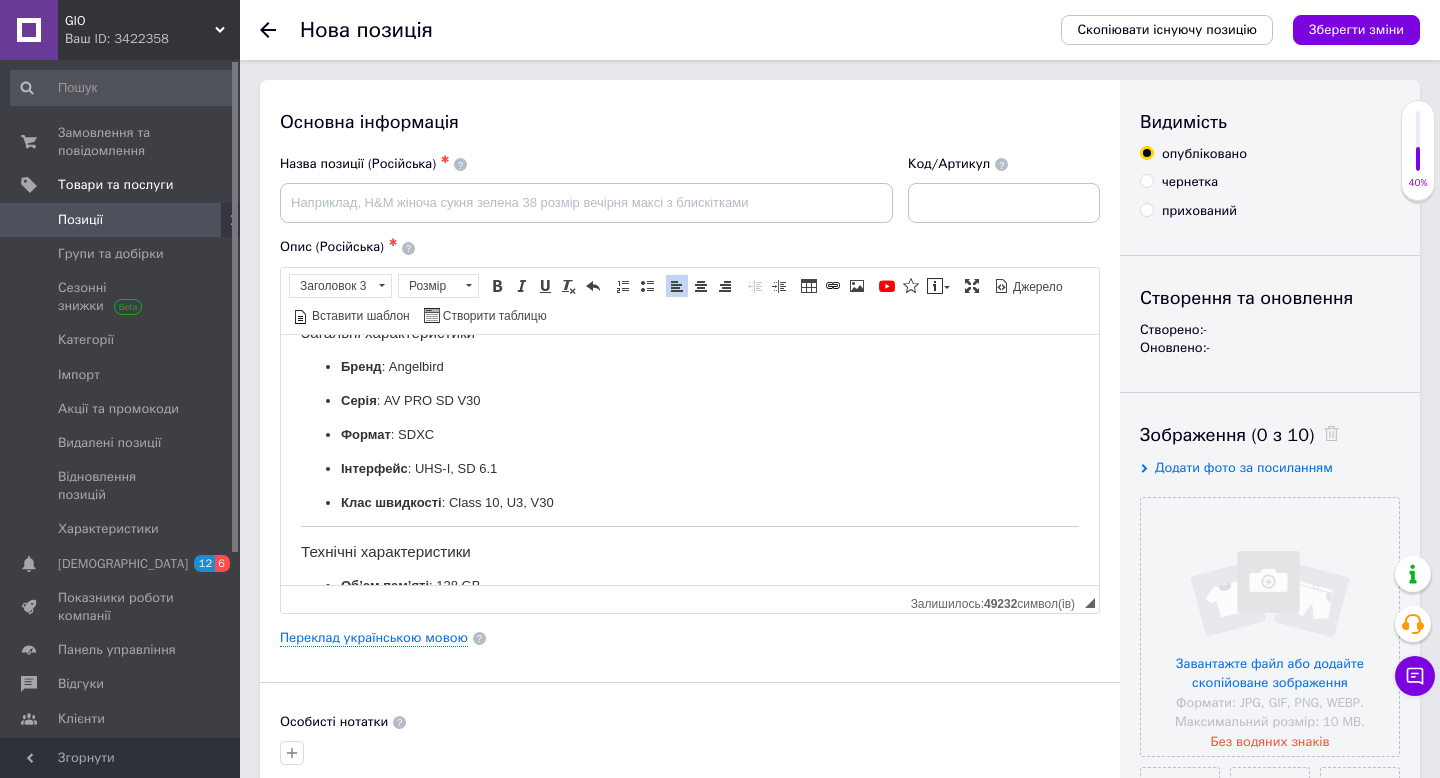 scroll, scrollTop: 0, scrollLeft: 0, axis: both 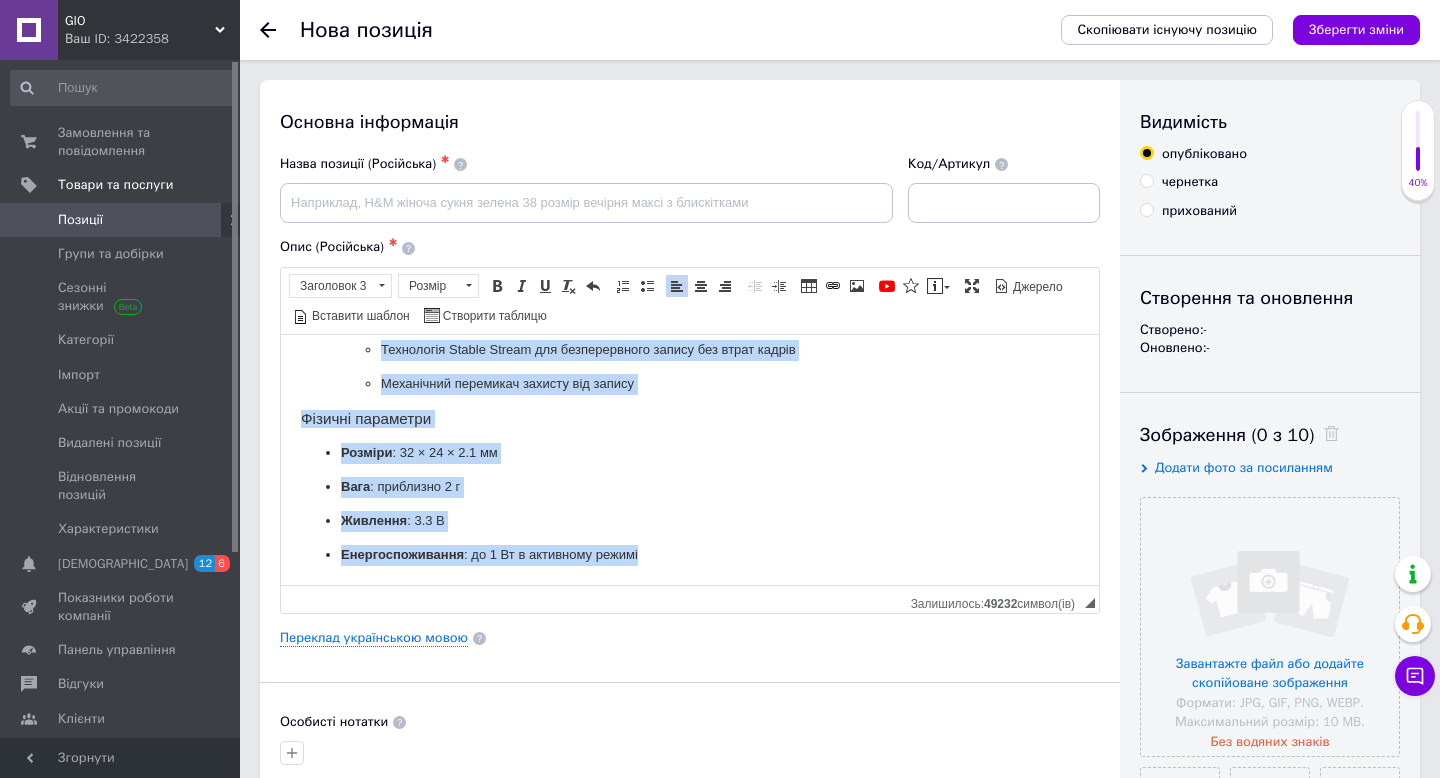 drag, startPoint x: 302, startPoint y: 362, endPoint x: 716, endPoint y: 548, distance: 453.8634 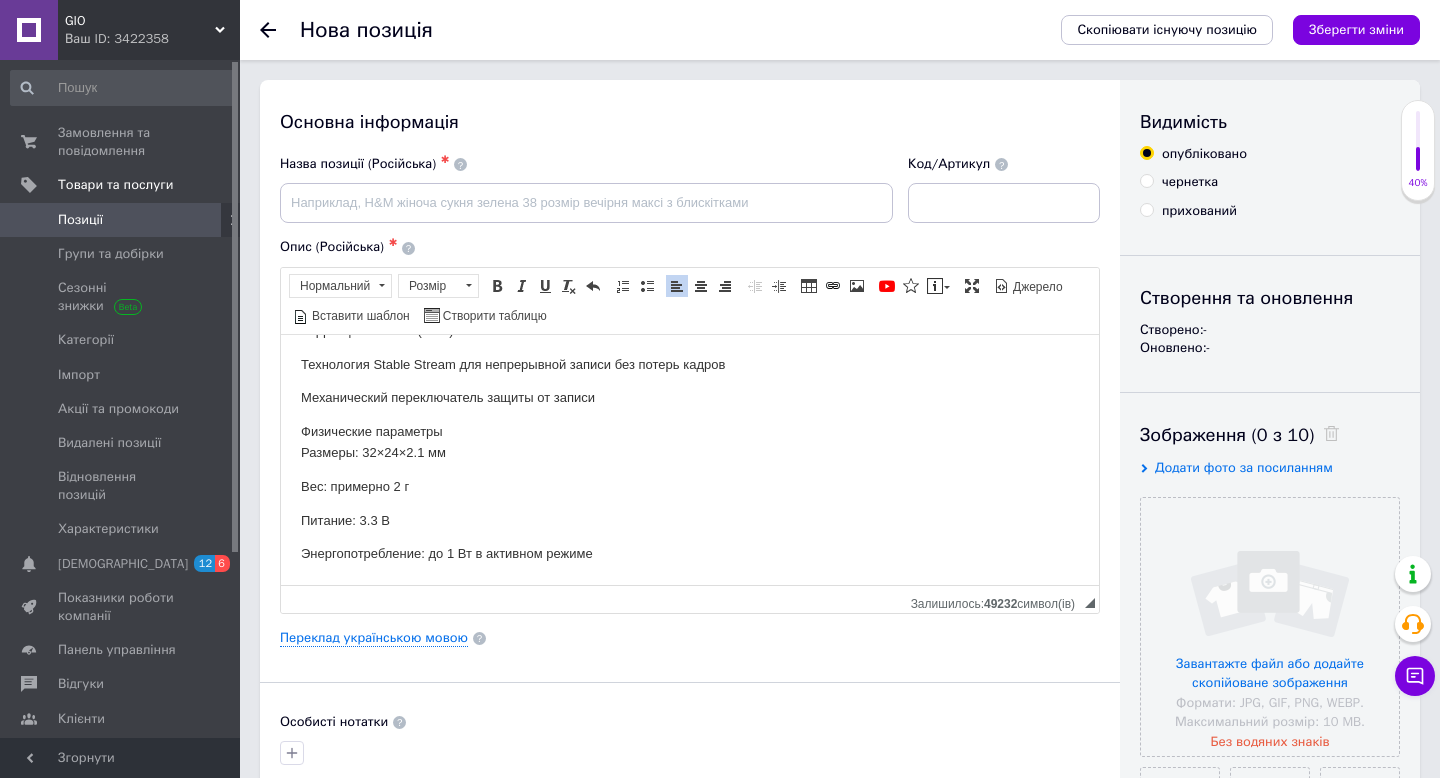 scroll, scrollTop: 536, scrollLeft: 0, axis: vertical 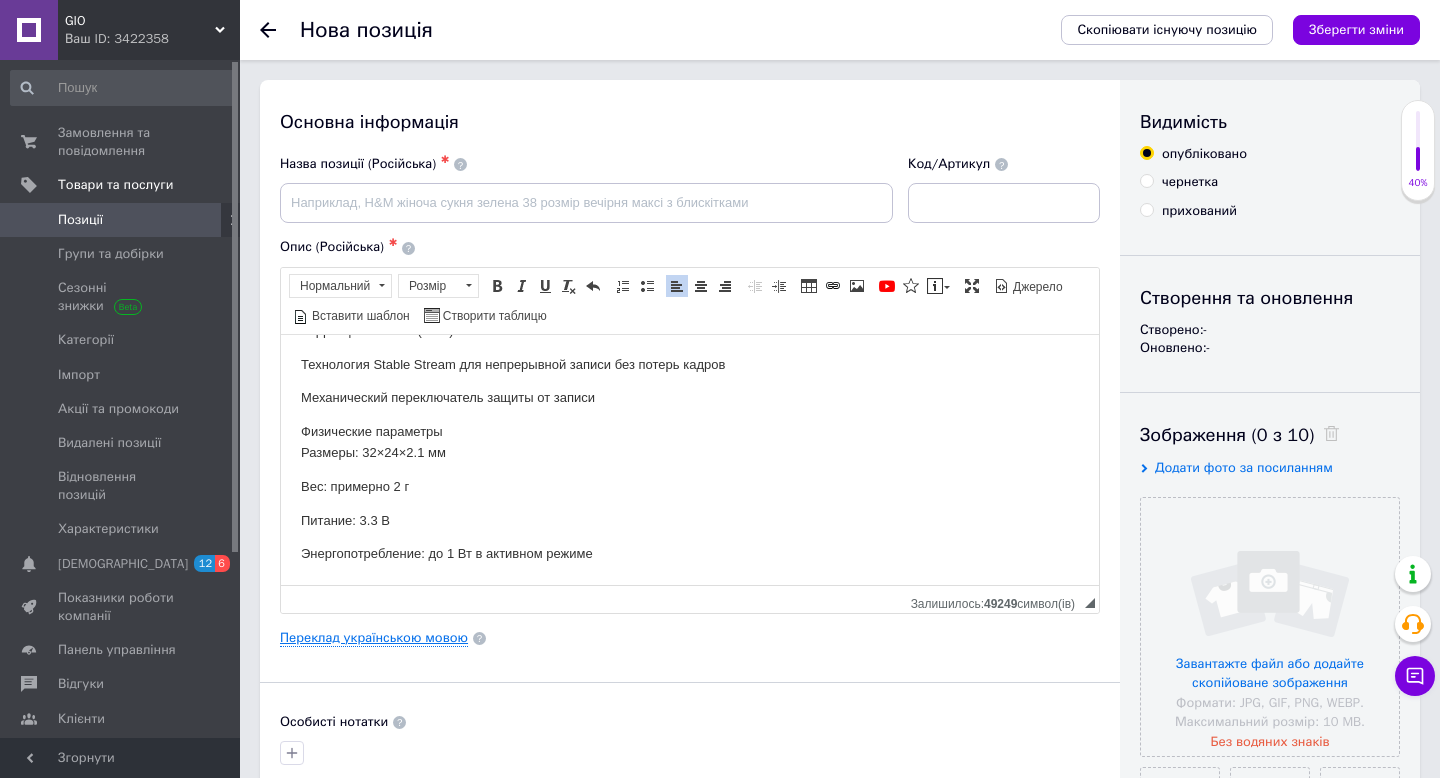 click on "Переклад українською мовою" at bounding box center (374, 638) 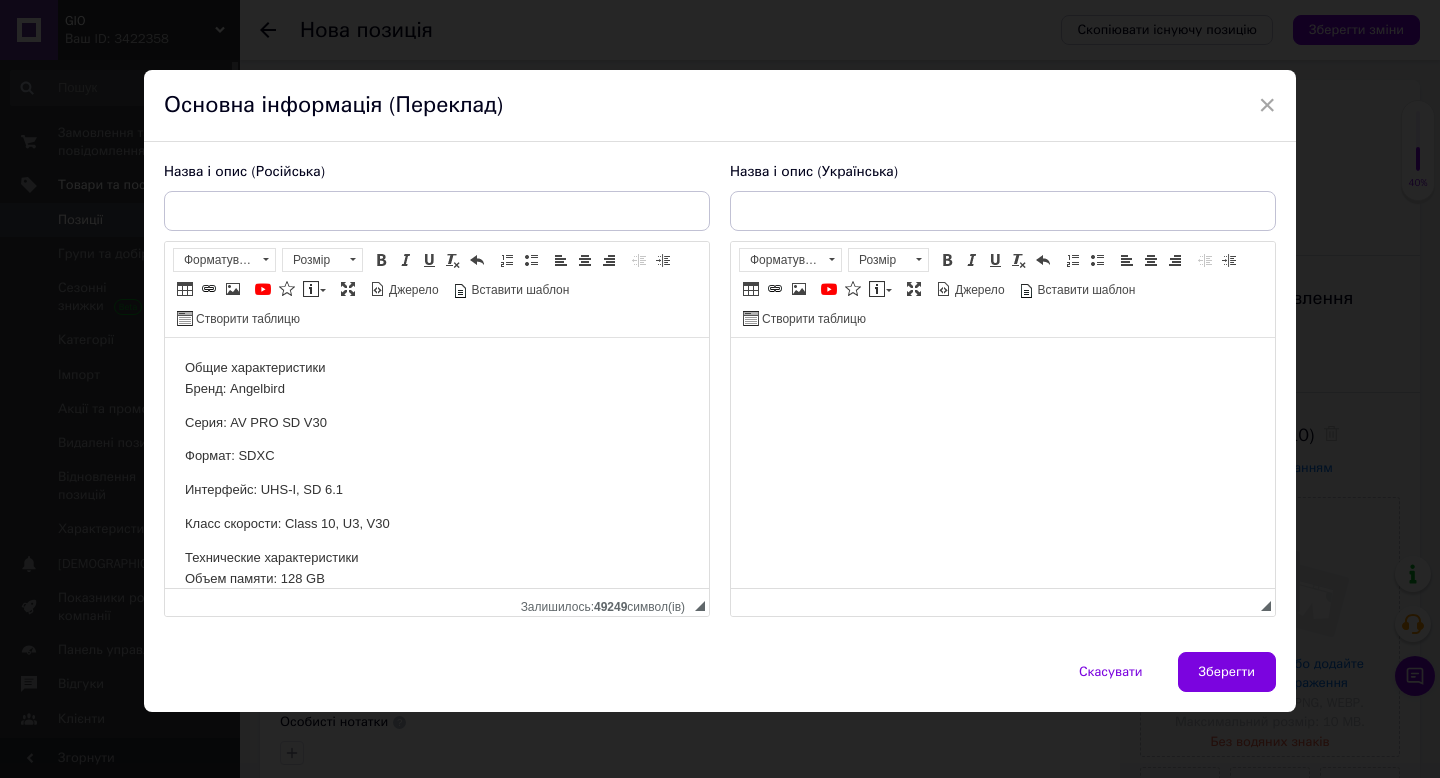 scroll, scrollTop: 0, scrollLeft: 0, axis: both 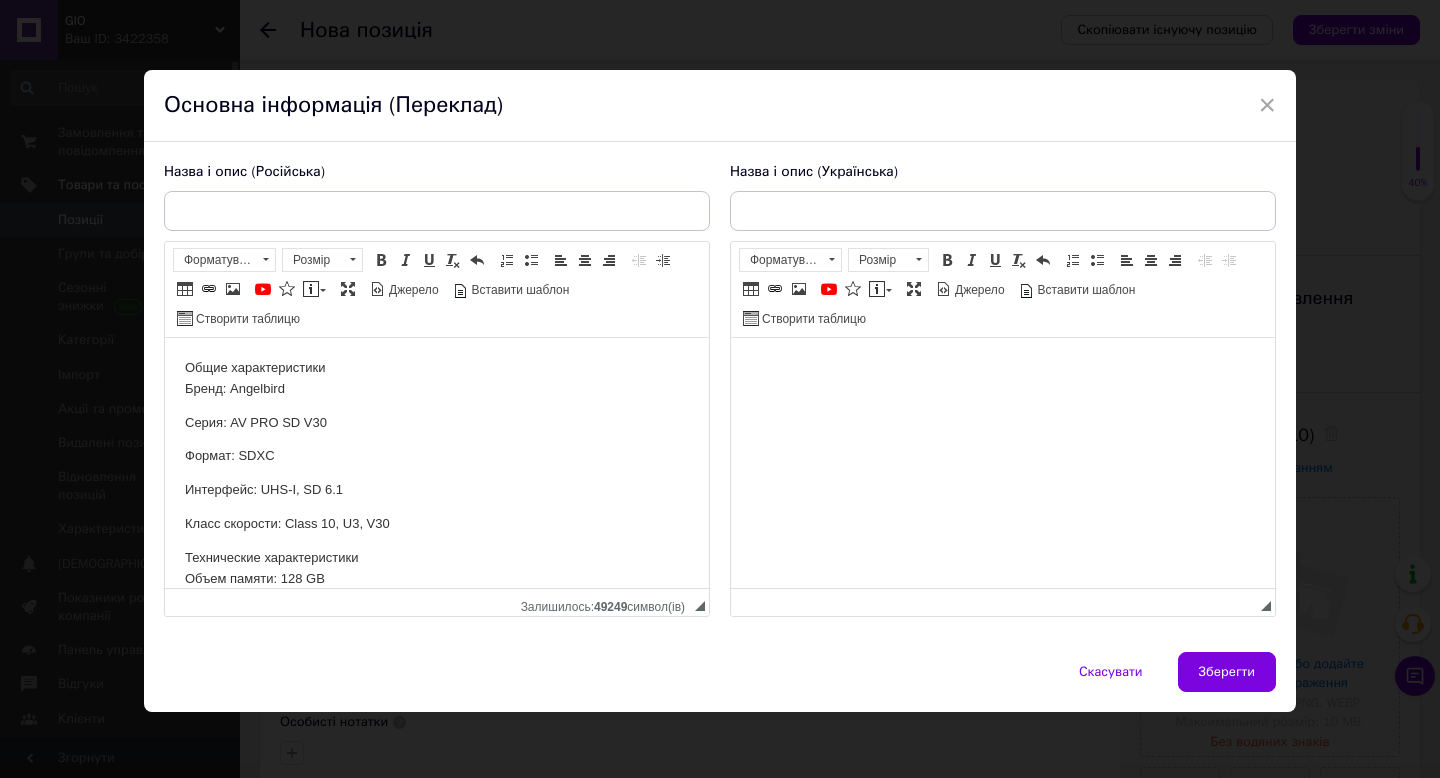 click at bounding box center [1003, 368] 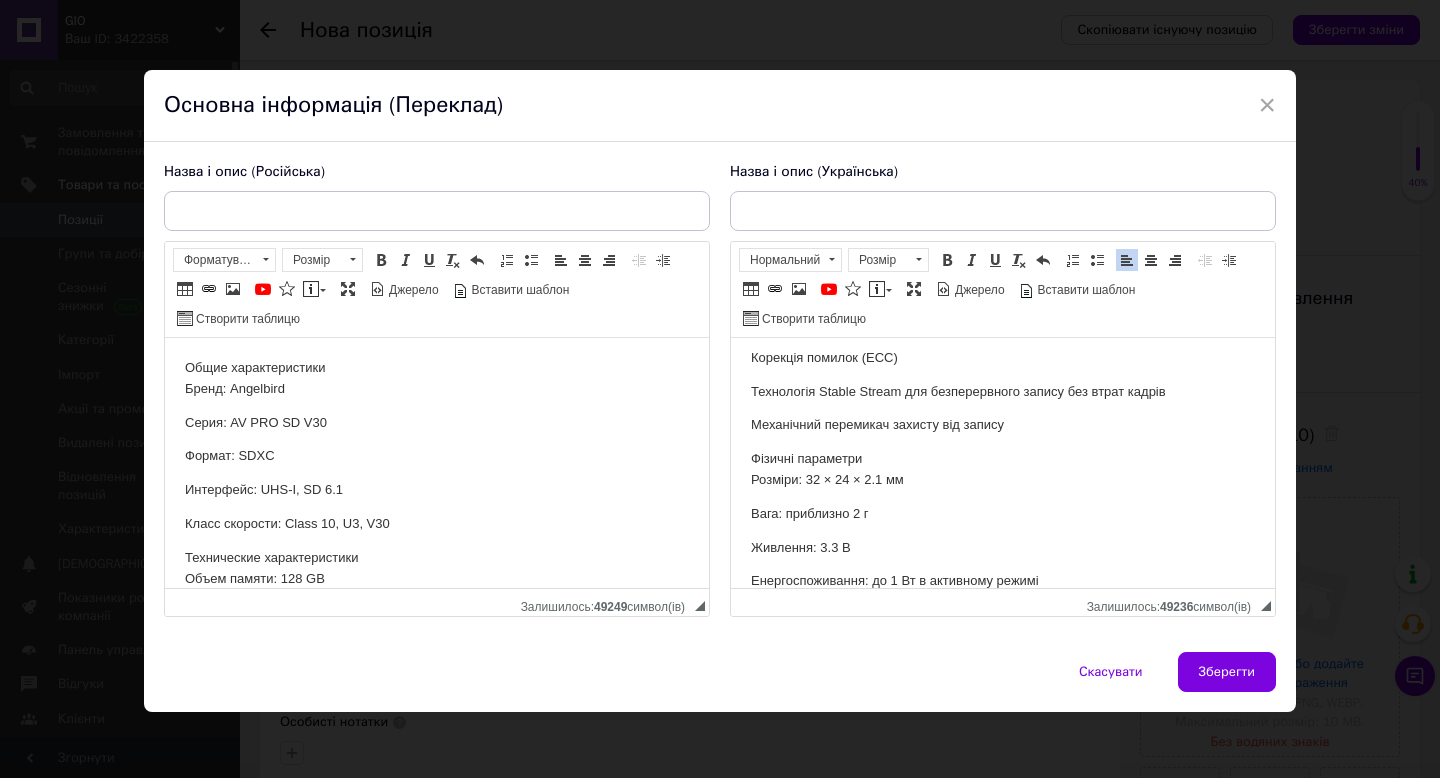 scroll, scrollTop: 536, scrollLeft: 0, axis: vertical 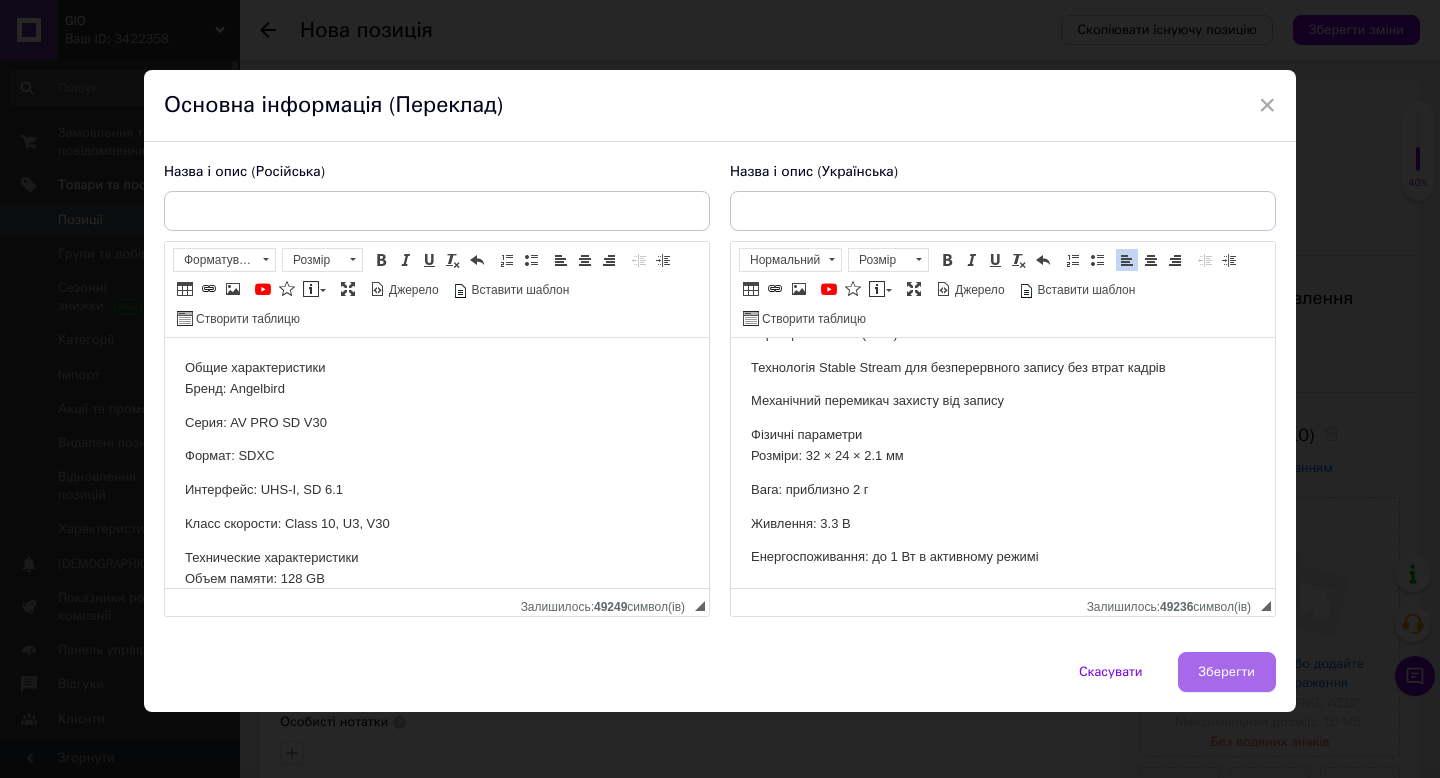 click on "Зберегти" at bounding box center (1227, 672) 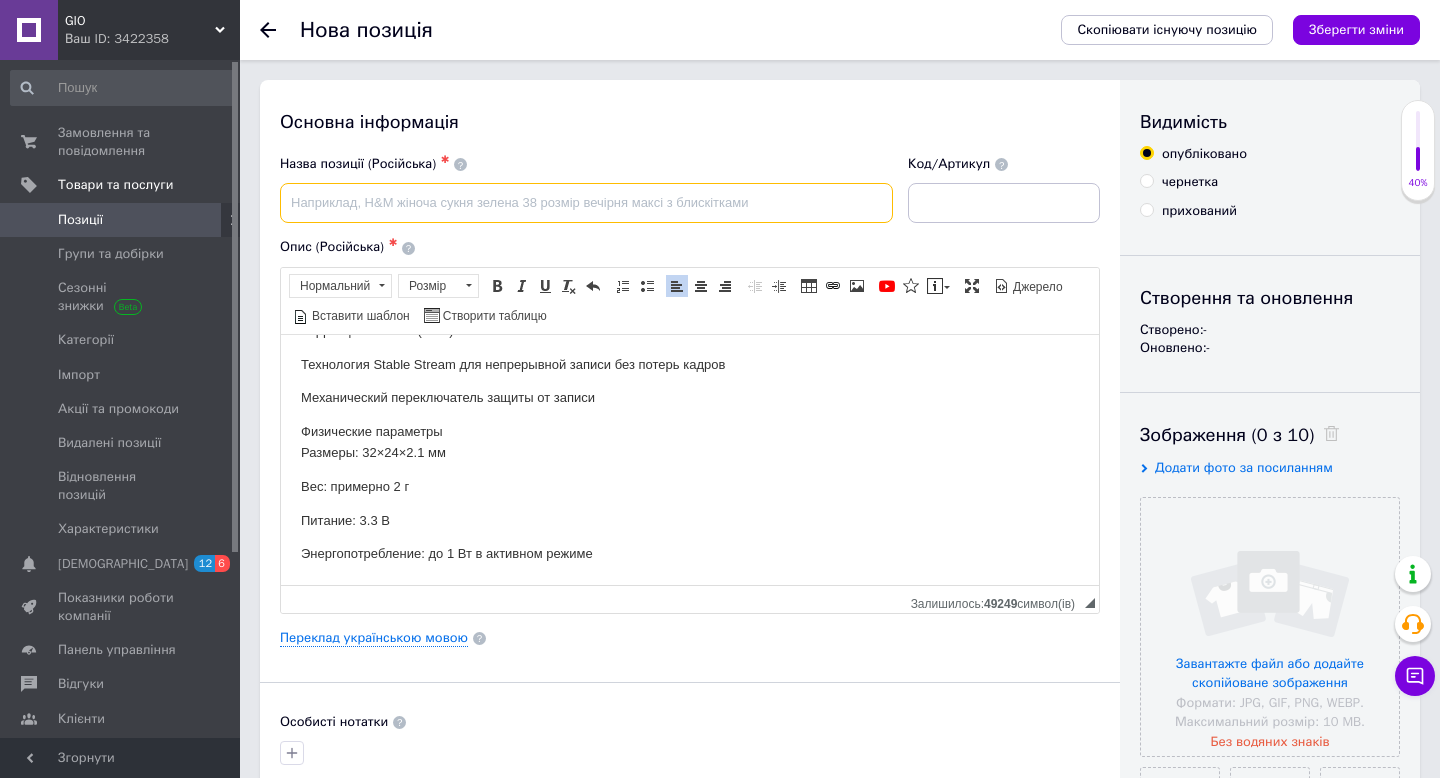 click at bounding box center (586, 203) 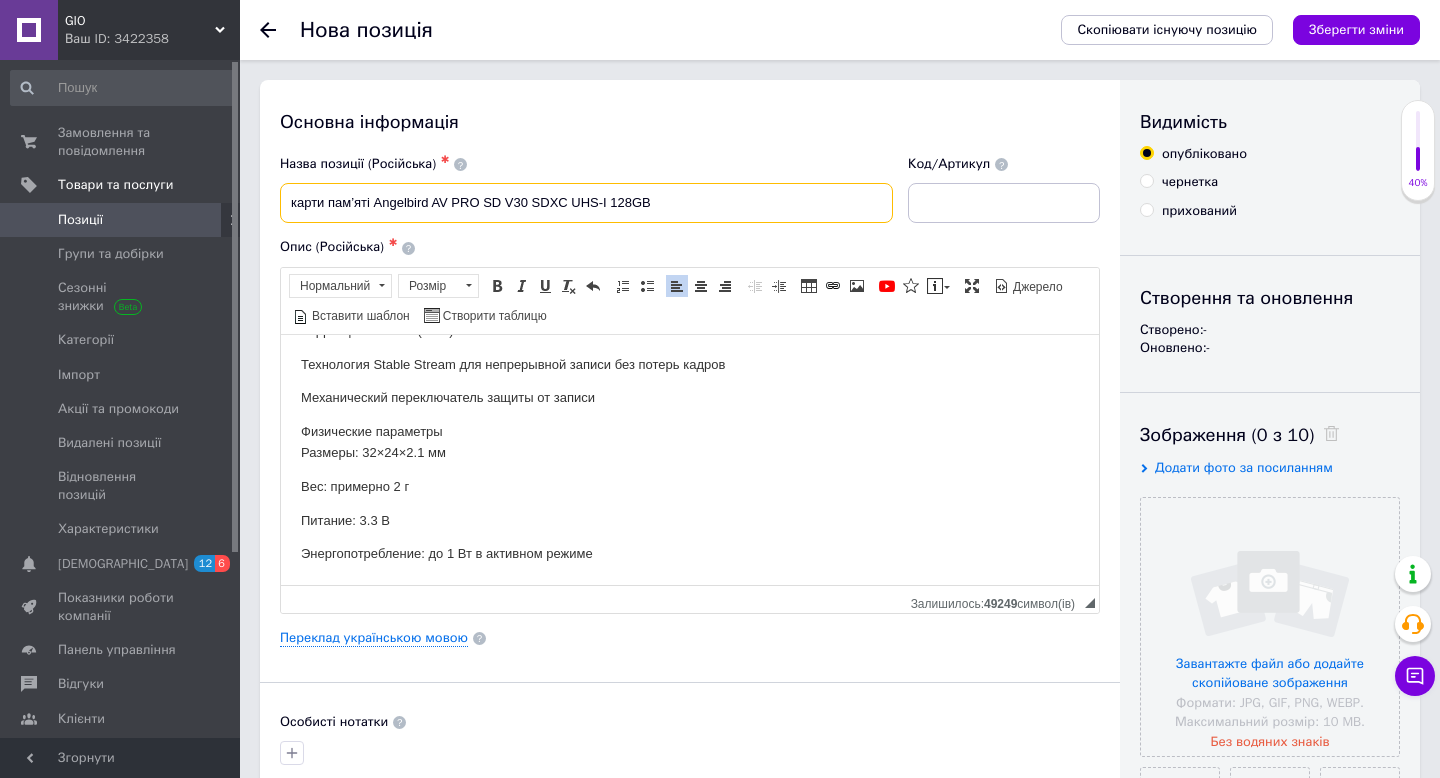 click on "карти пам’яті Angelbird AV PRO SD V30 SDXC UHS-I 128GB" at bounding box center [586, 203] 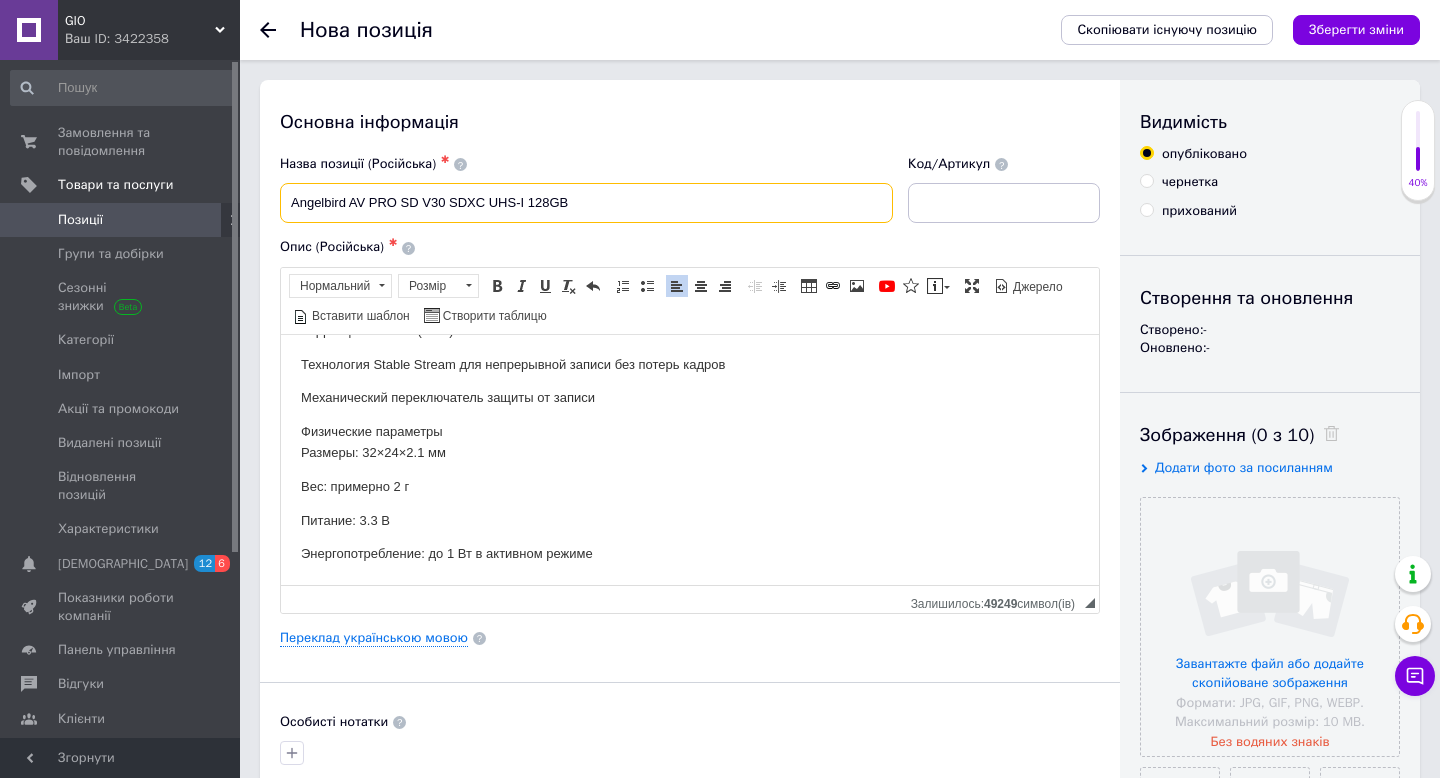 paste on "карти пам’яті Angelbird AV PRO SD V30 SDXC UHS-I 128GB" 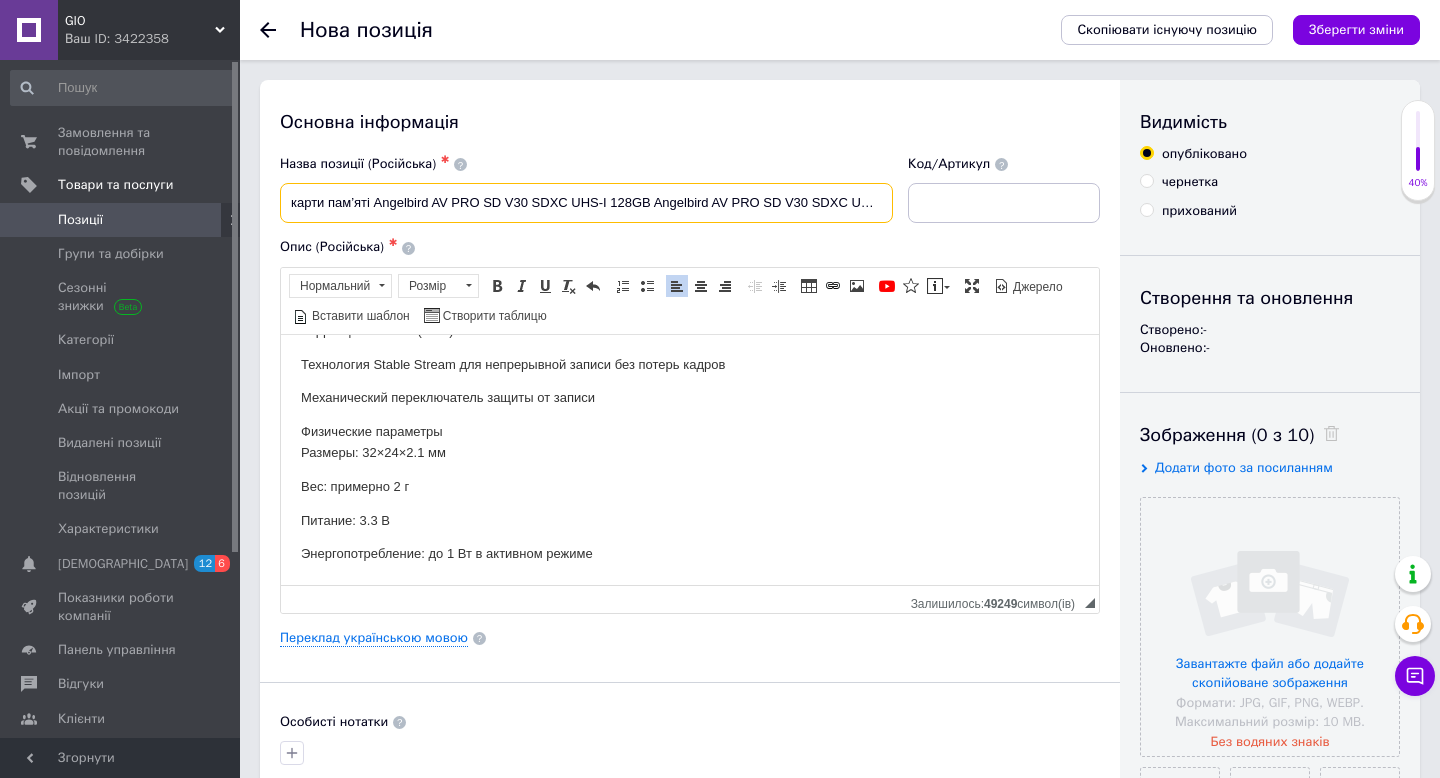 scroll, scrollTop: 0, scrollLeft: 18, axis: horizontal 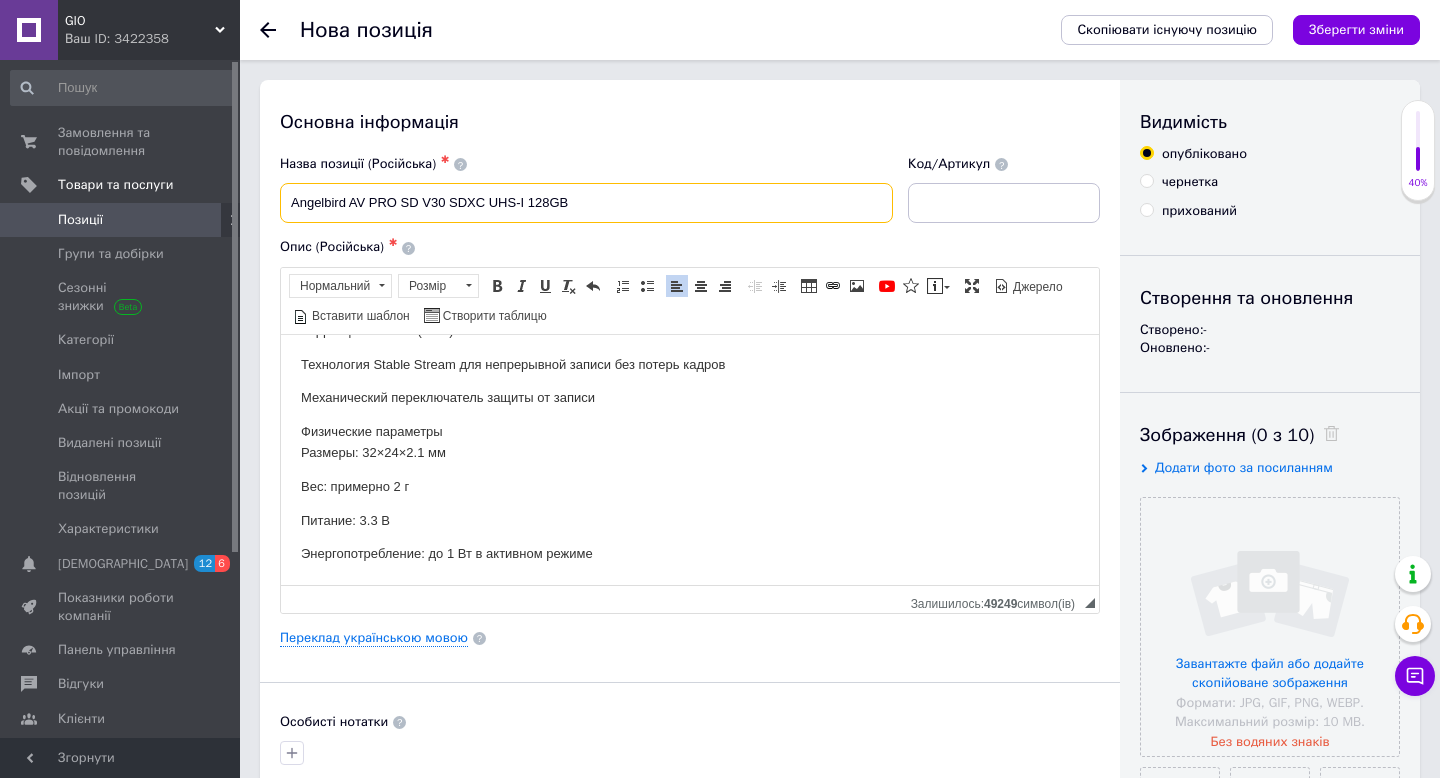 paste on "карта памяти" 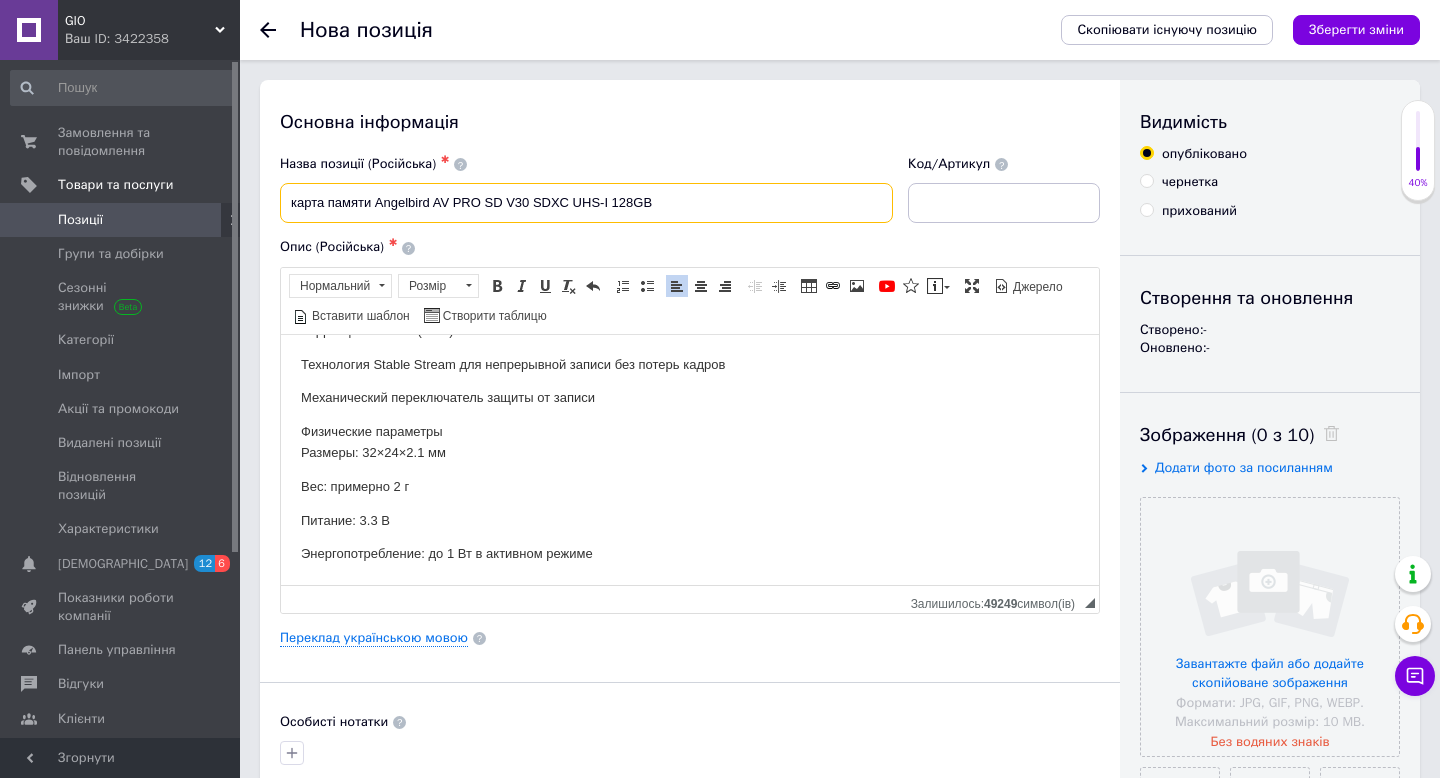 click on "карта памяти Angelbird AV PRO SD V30 SDXC UHS-I 128GB" at bounding box center (586, 203) 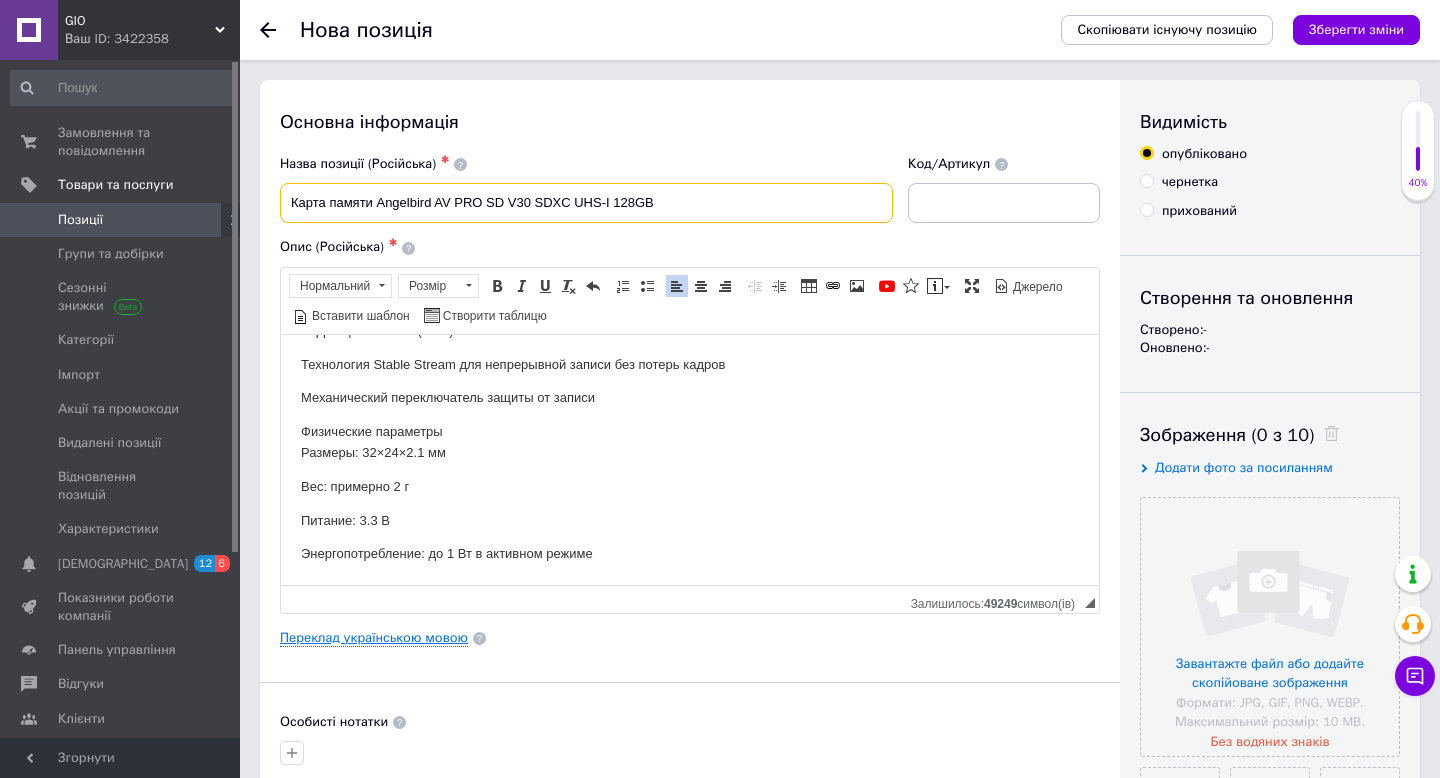 type on "Карта памяти Angelbird AV PRO SD V30 SDXC UHS-I 128GB" 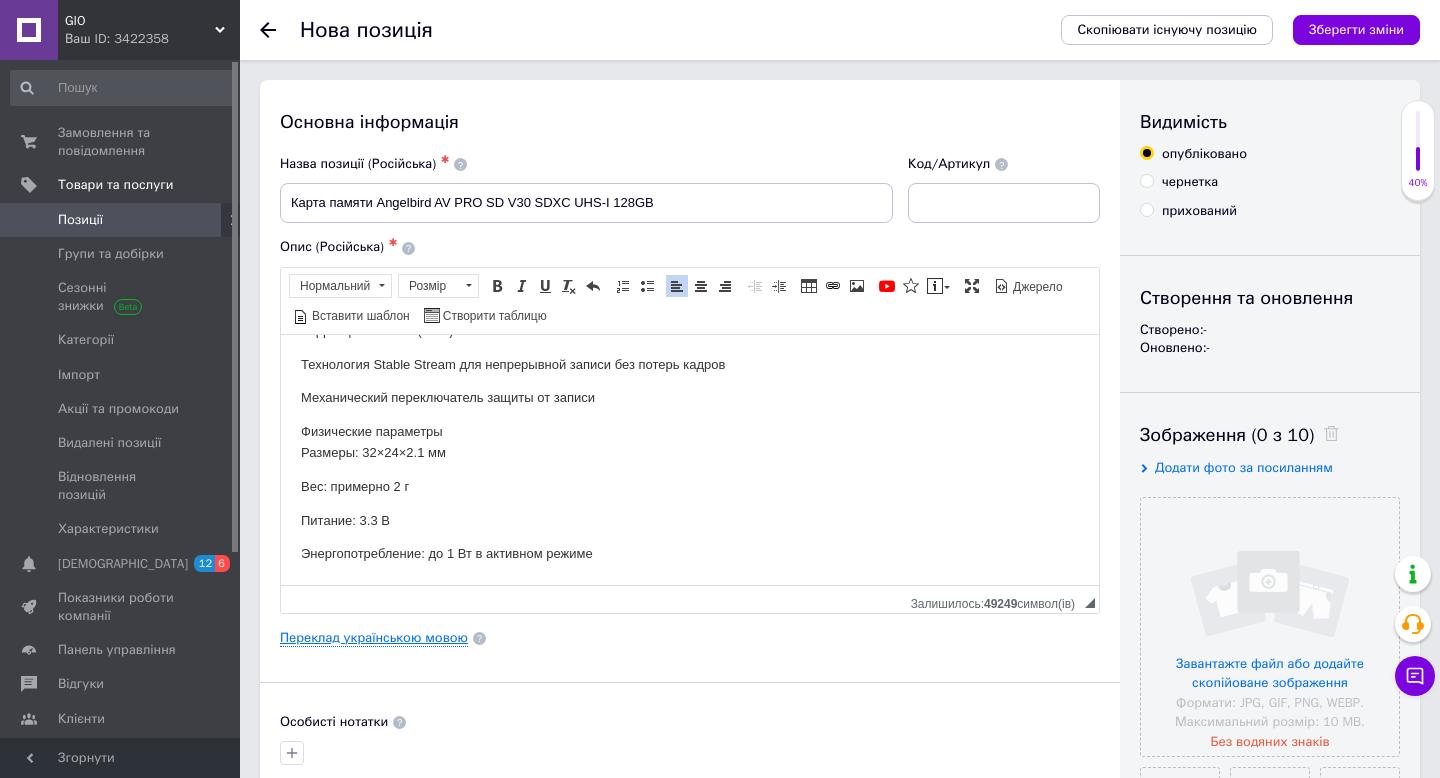 click on "Переклад українською мовою" at bounding box center (374, 638) 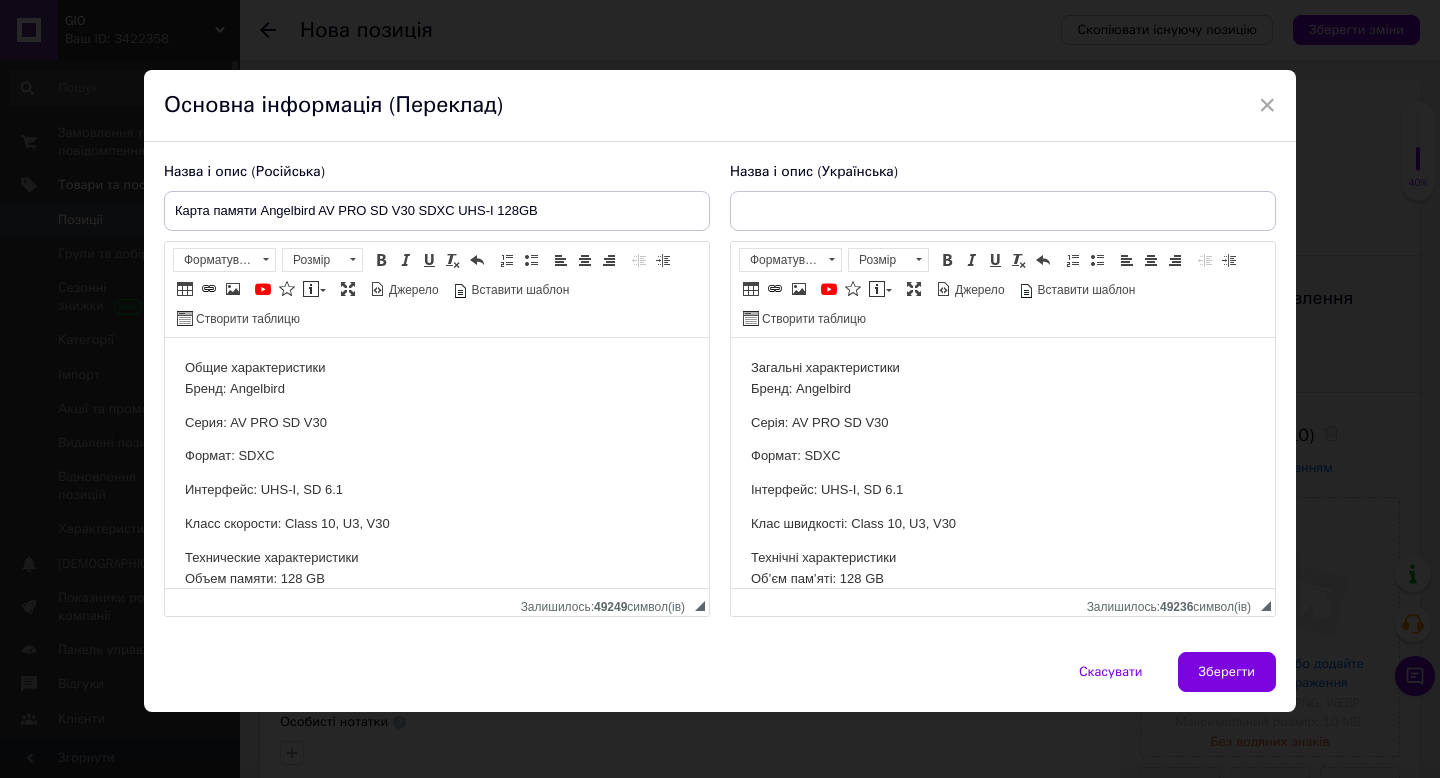 scroll, scrollTop: 0, scrollLeft: 0, axis: both 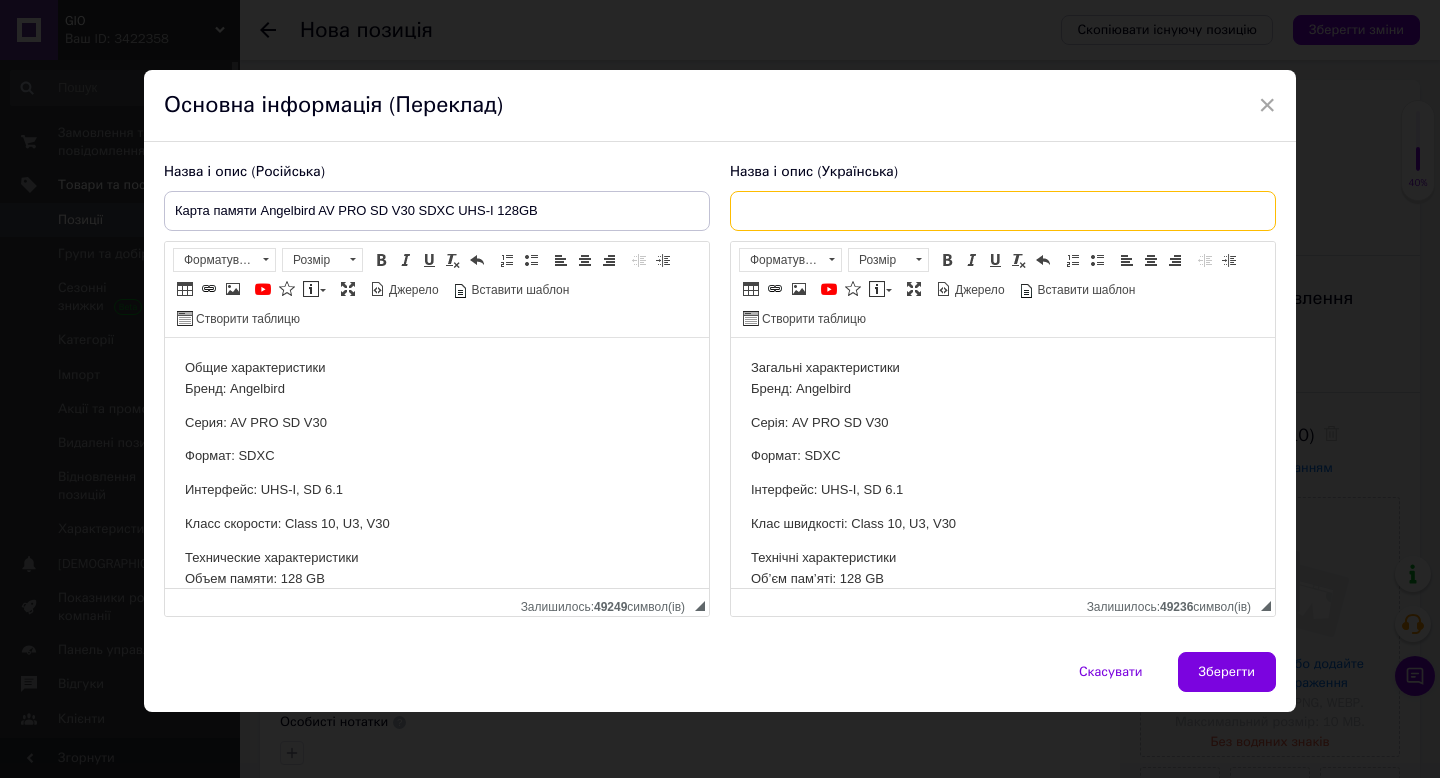 click at bounding box center (1003, 211) 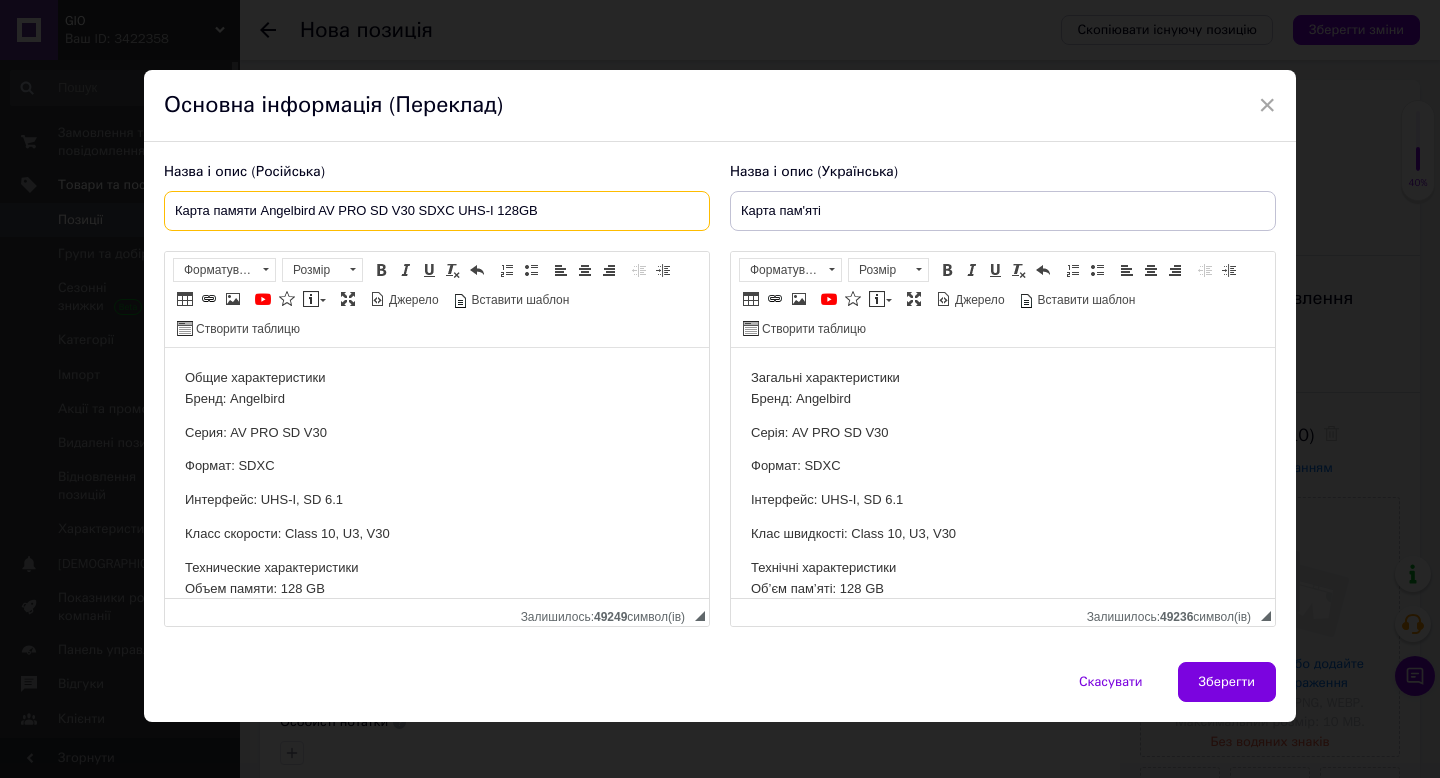 drag, startPoint x: 260, startPoint y: 210, endPoint x: 621, endPoint y: 213, distance: 361.01245 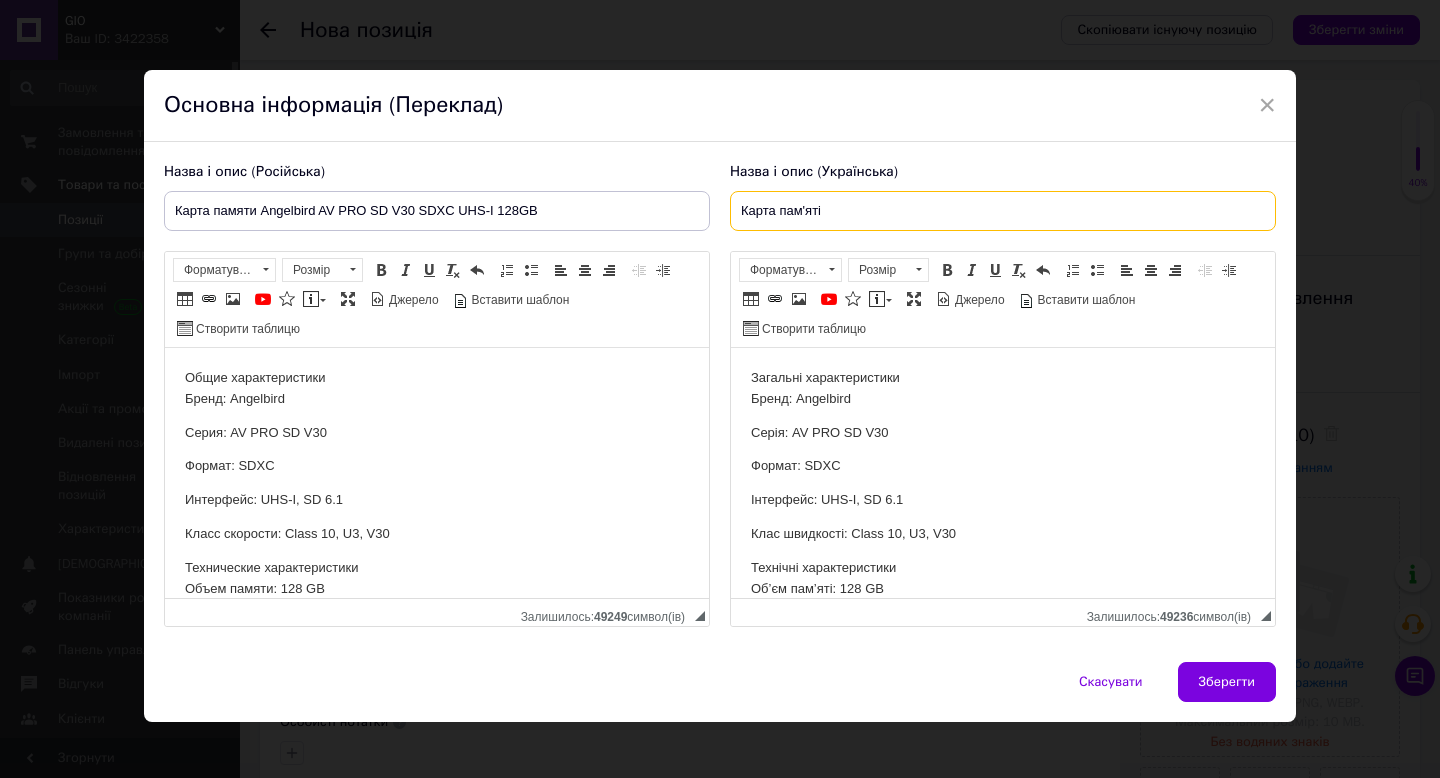click on "Карта пам'яті" at bounding box center [1003, 211] 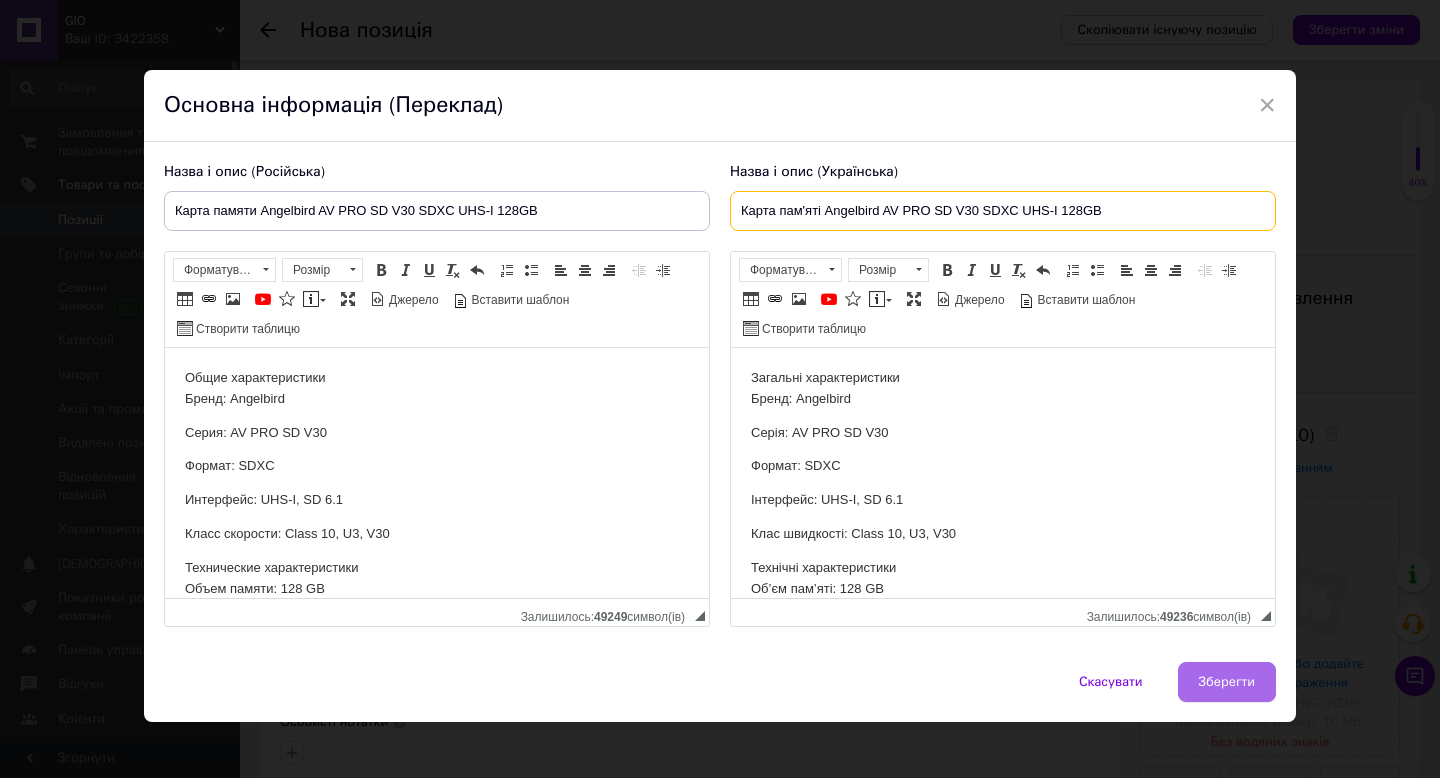 type on "Карта пам'яті Angelbird AV PRO SD V30 SDXC UHS-I 128GB" 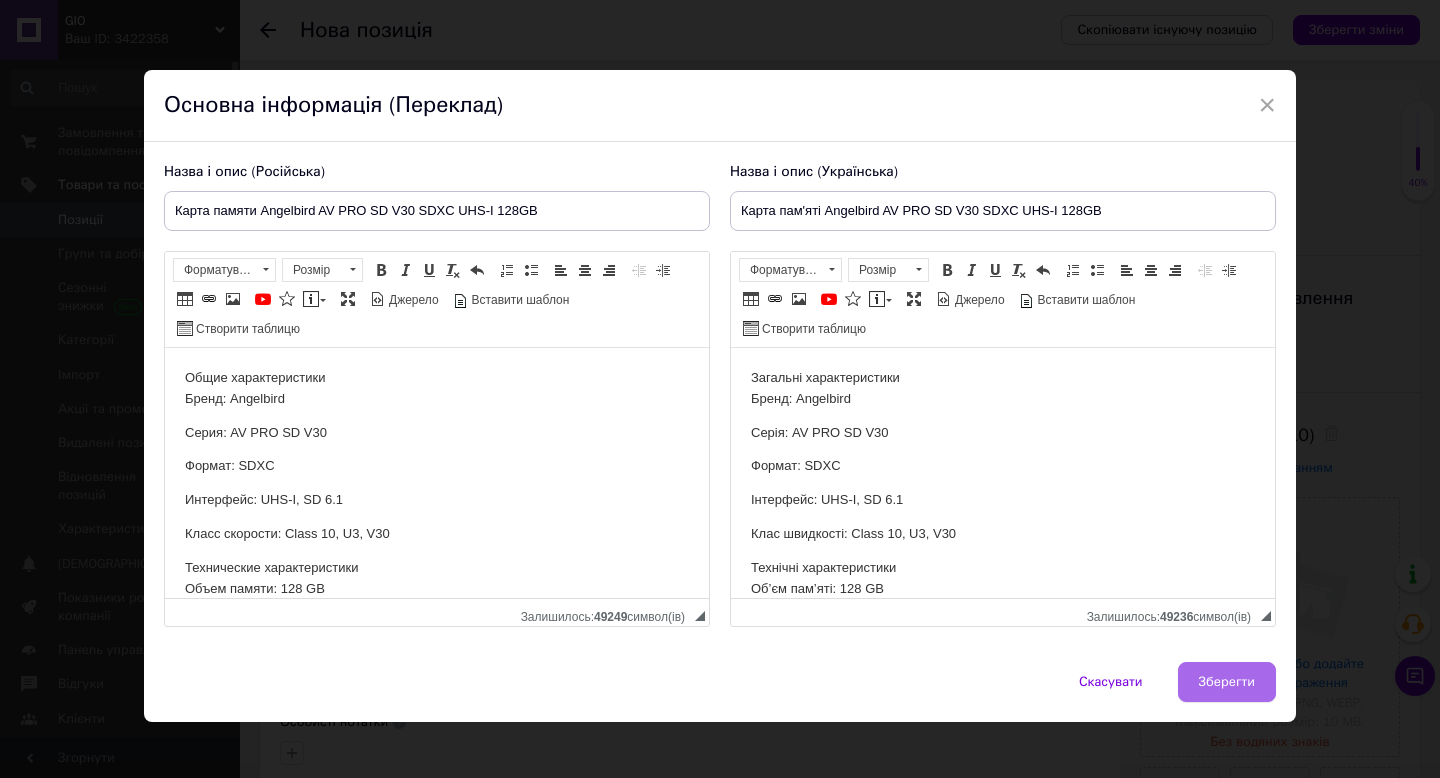 click on "Зберегти" at bounding box center [1227, 682] 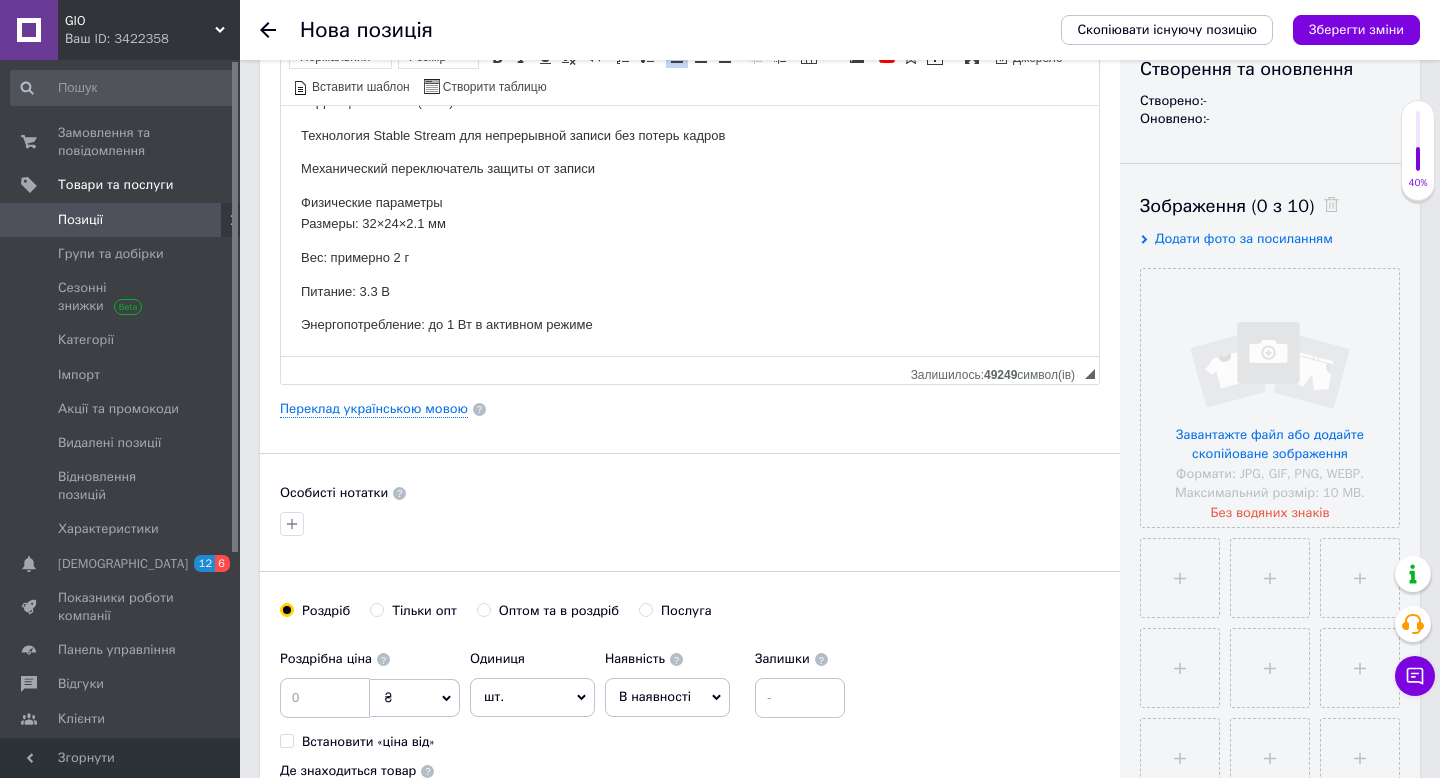scroll, scrollTop: 410, scrollLeft: 0, axis: vertical 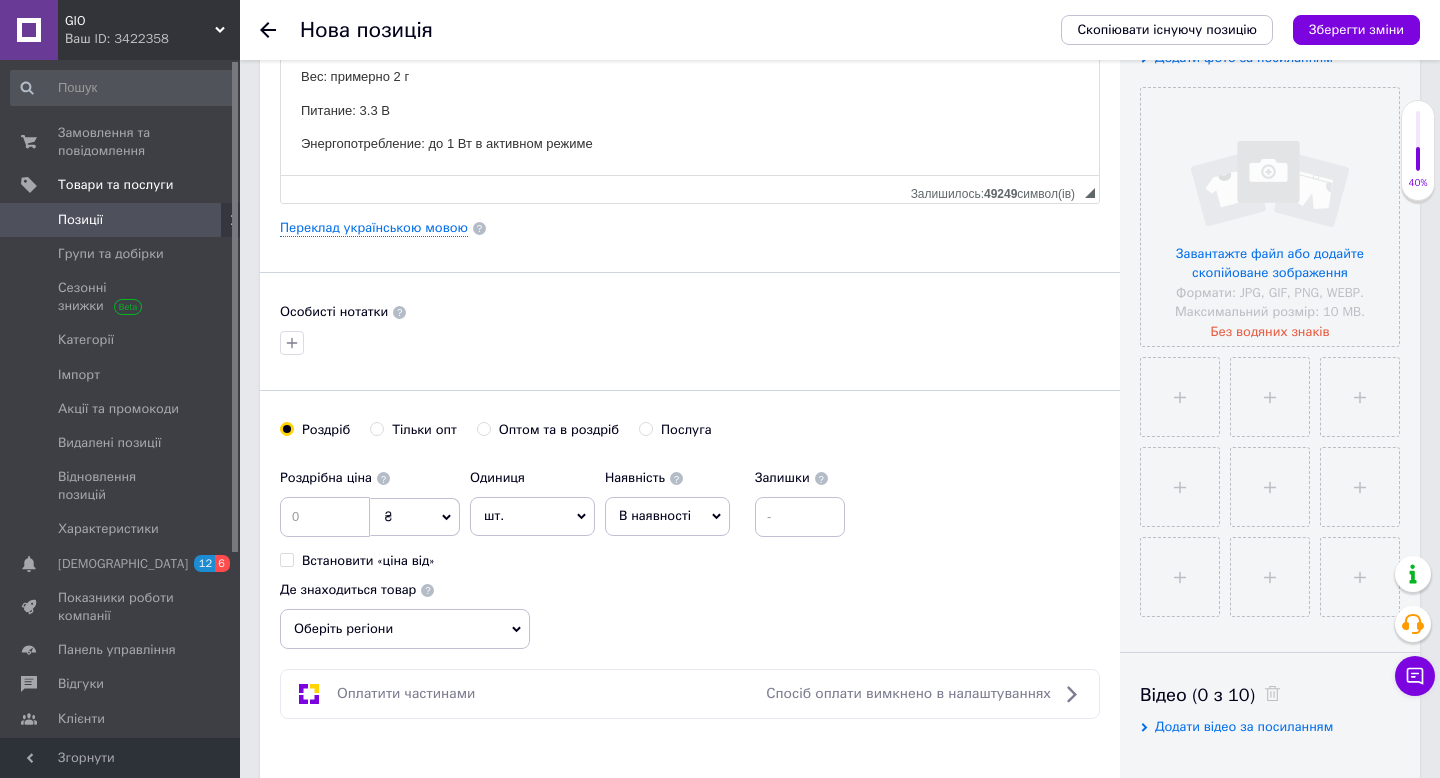 click on "В наявності" at bounding box center (667, 516) 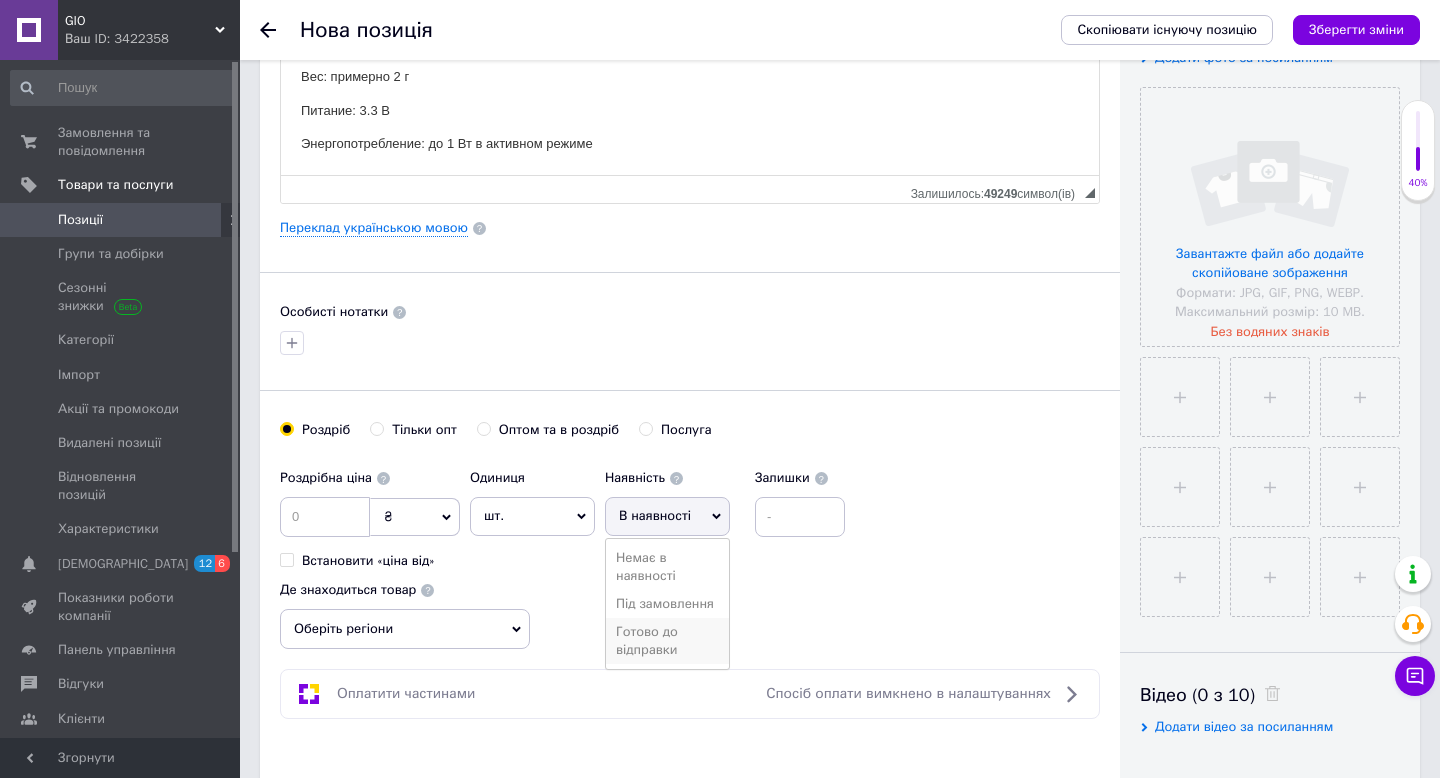 click on "Готово до відправки" at bounding box center (667, 641) 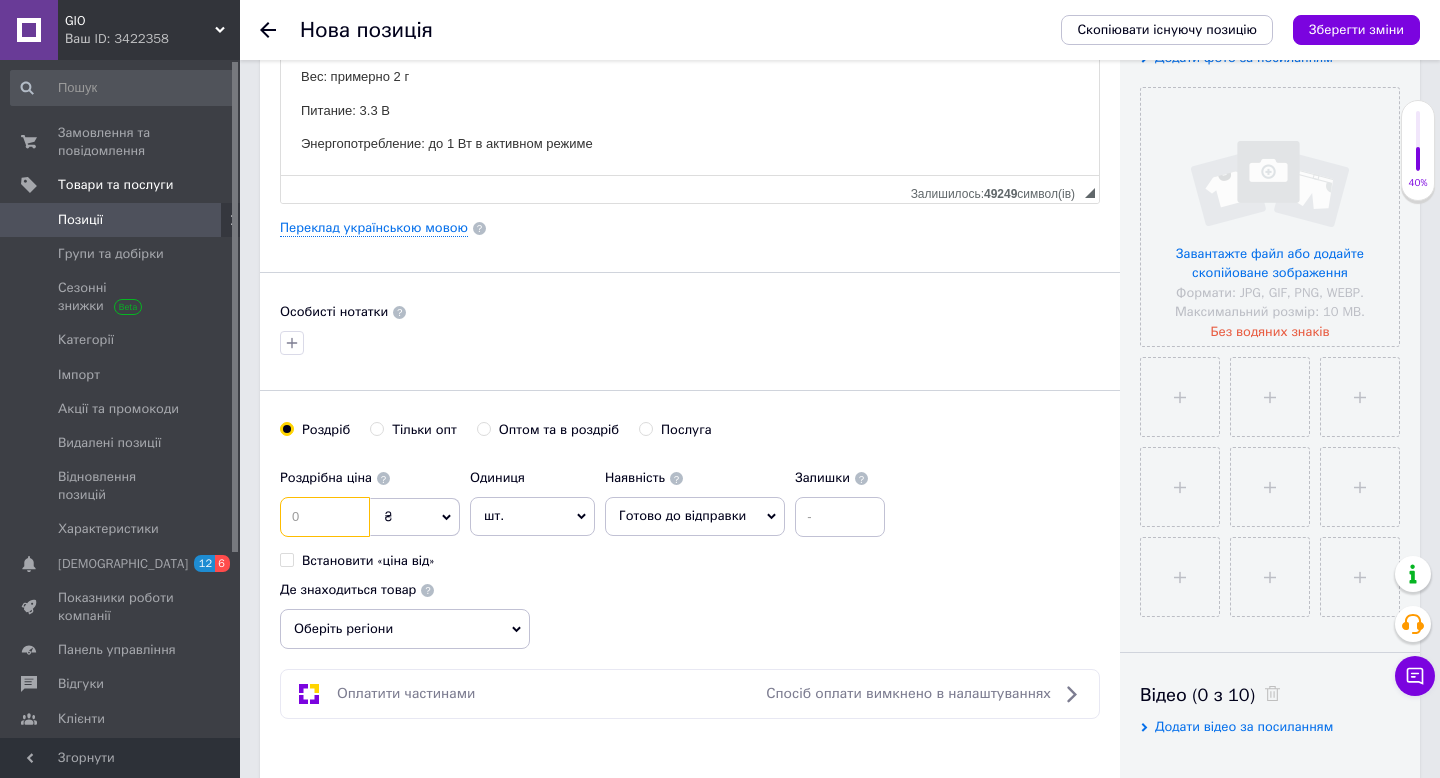 click at bounding box center (325, 517) 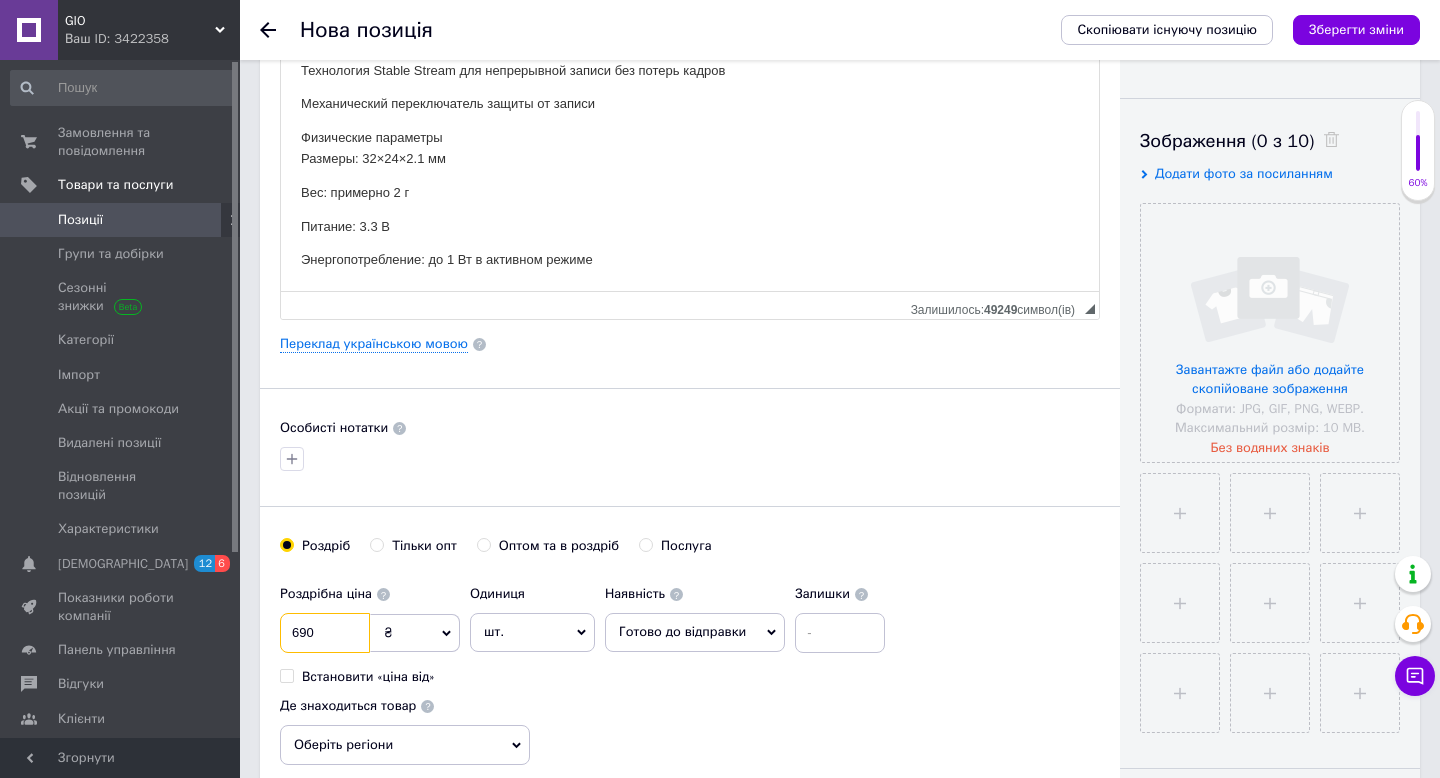 scroll, scrollTop: 285, scrollLeft: 0, axis: vertical 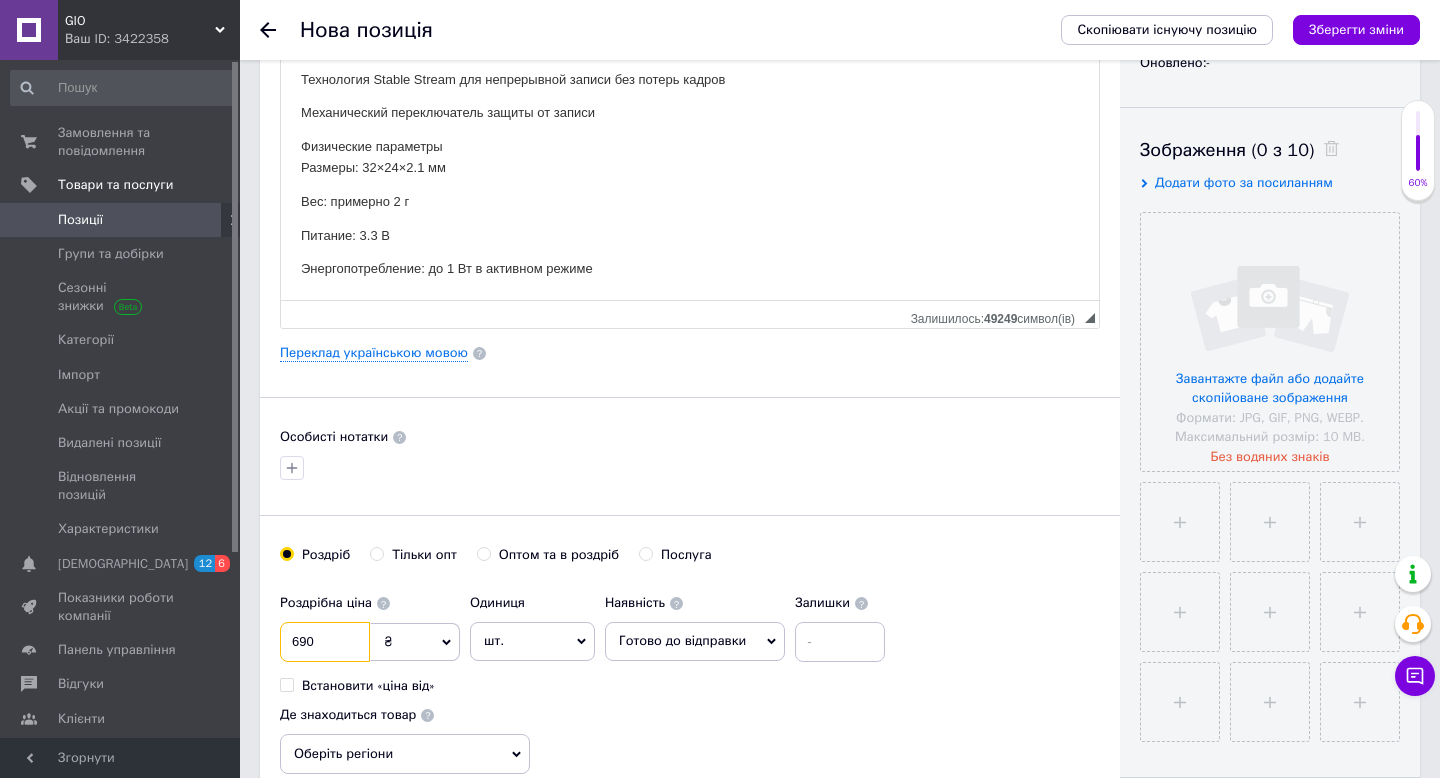 type on "690" 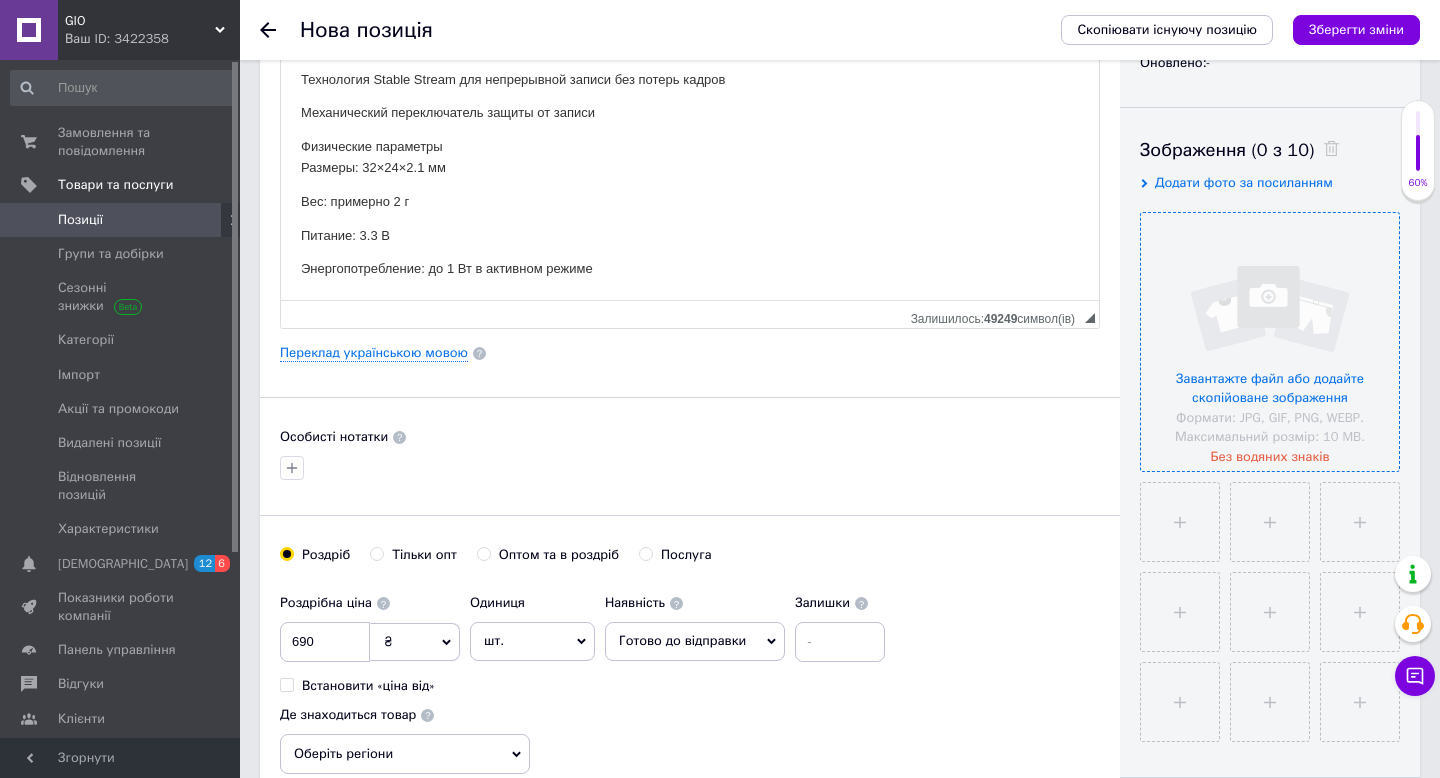 click at bounding box center (1270, 342) 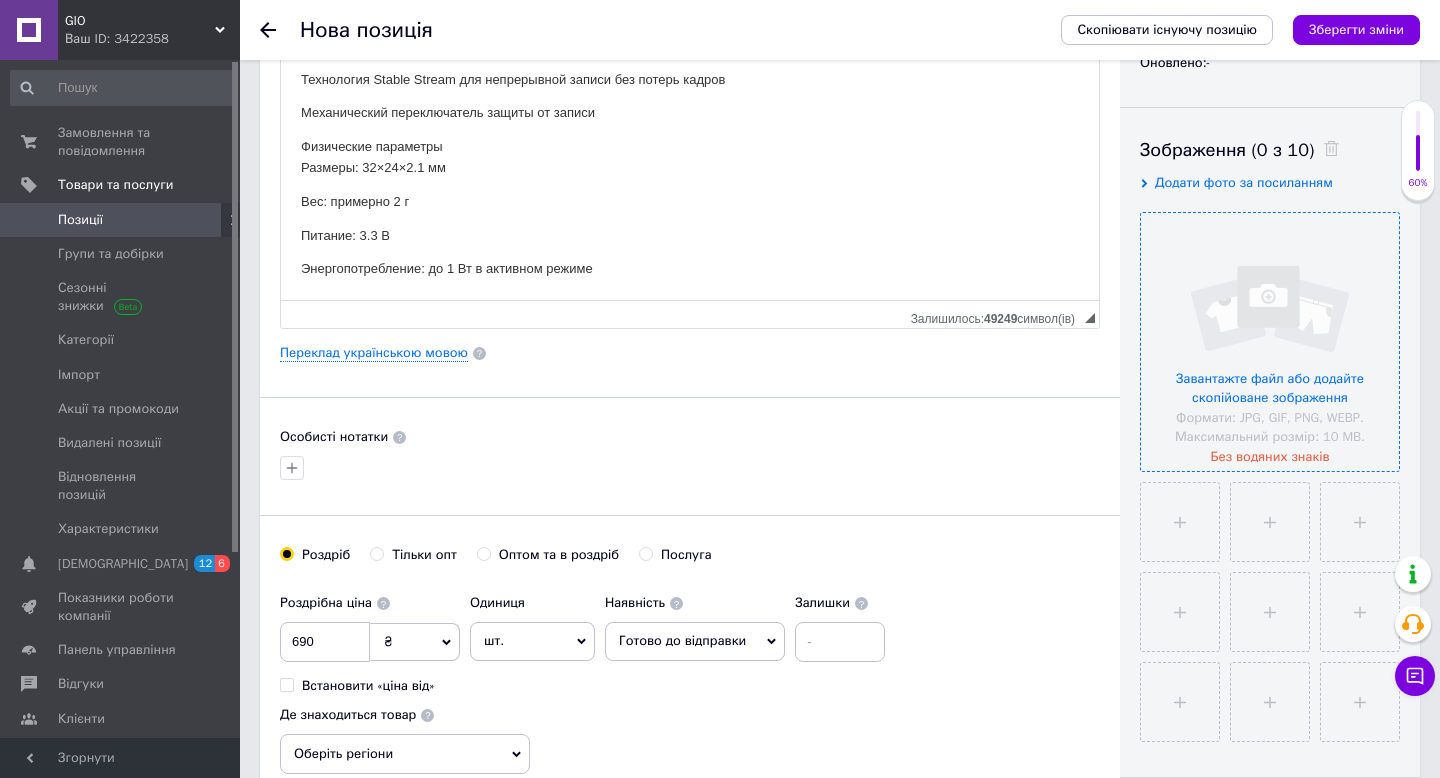 click at bounding box center [1270, 342] 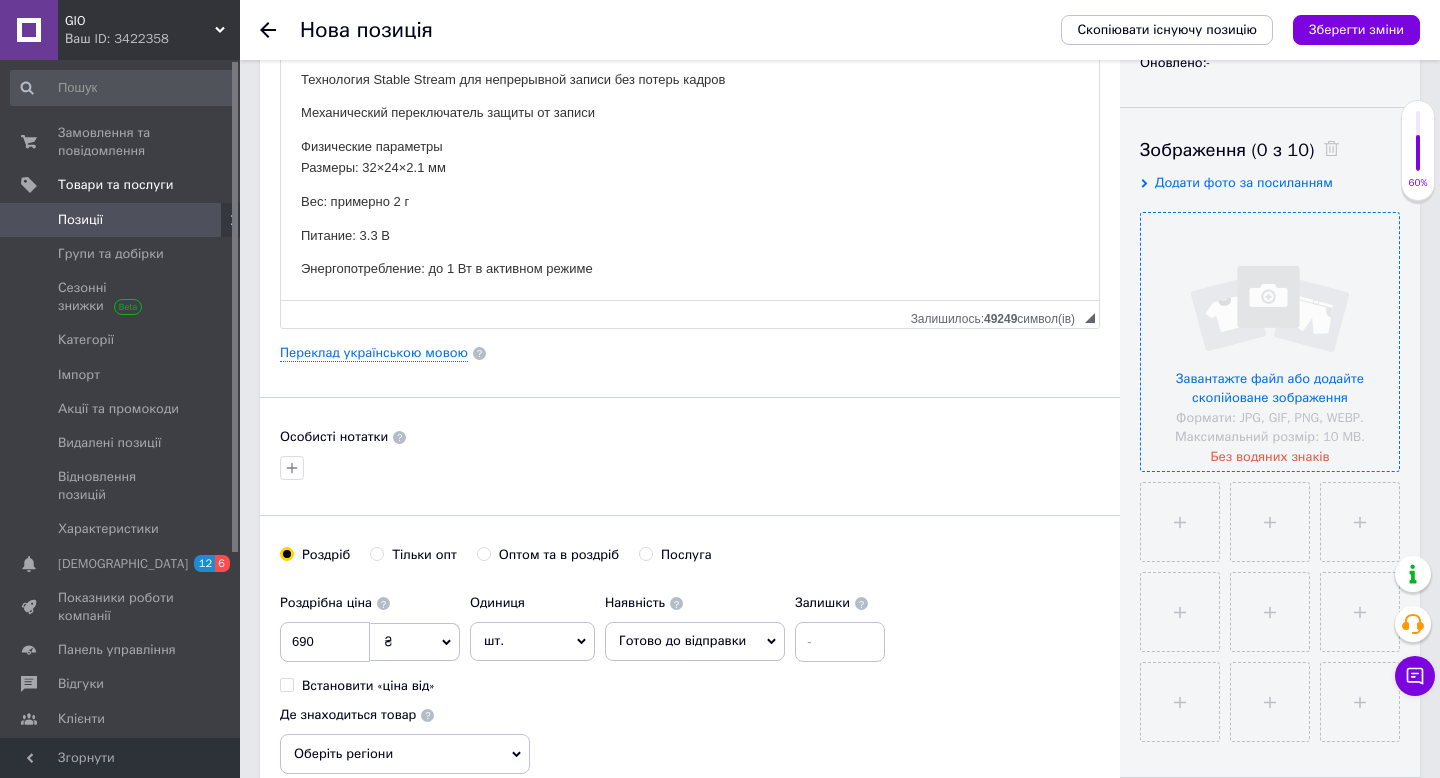 click at bounding box center (1270, 342) 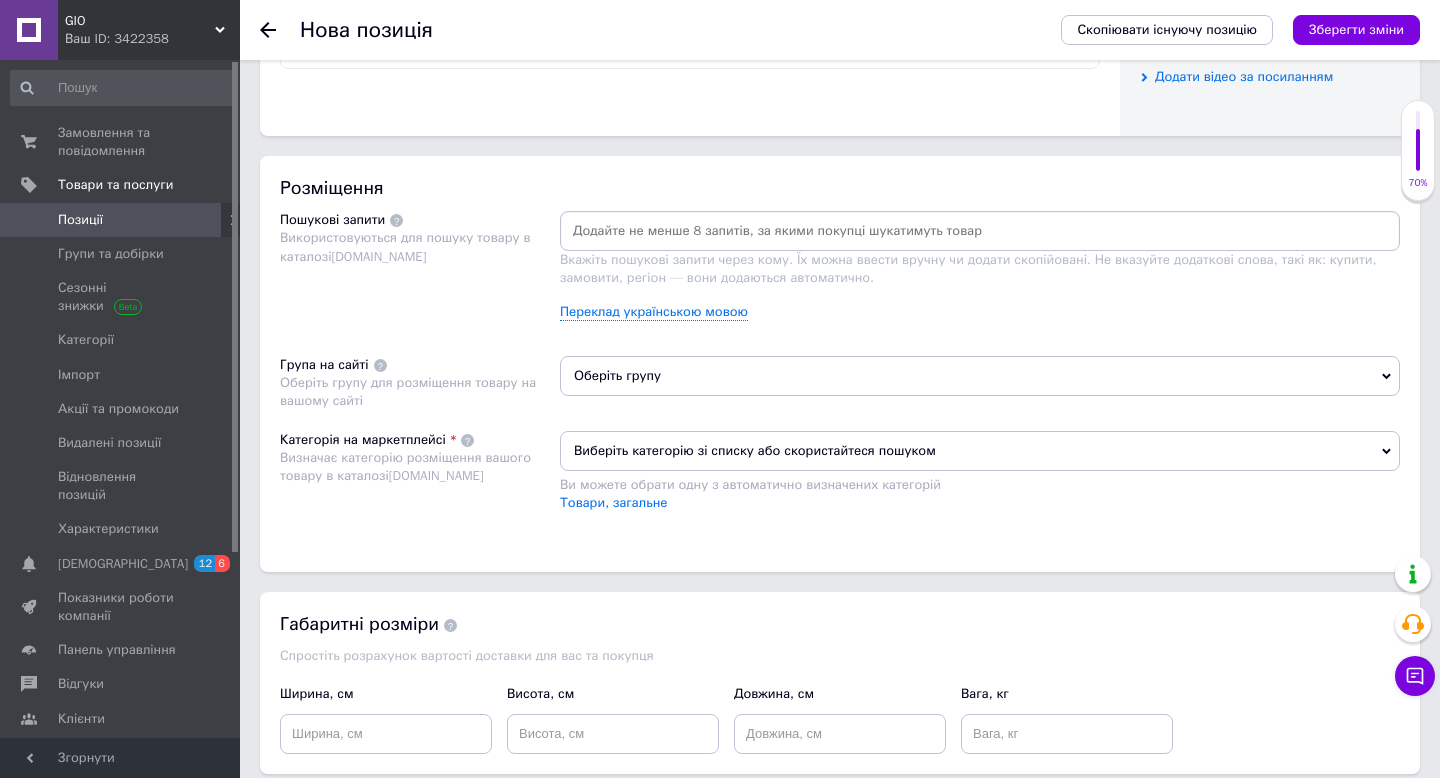 scroll, scrollTop: 917, scrollLeft: 0, axis: vertical 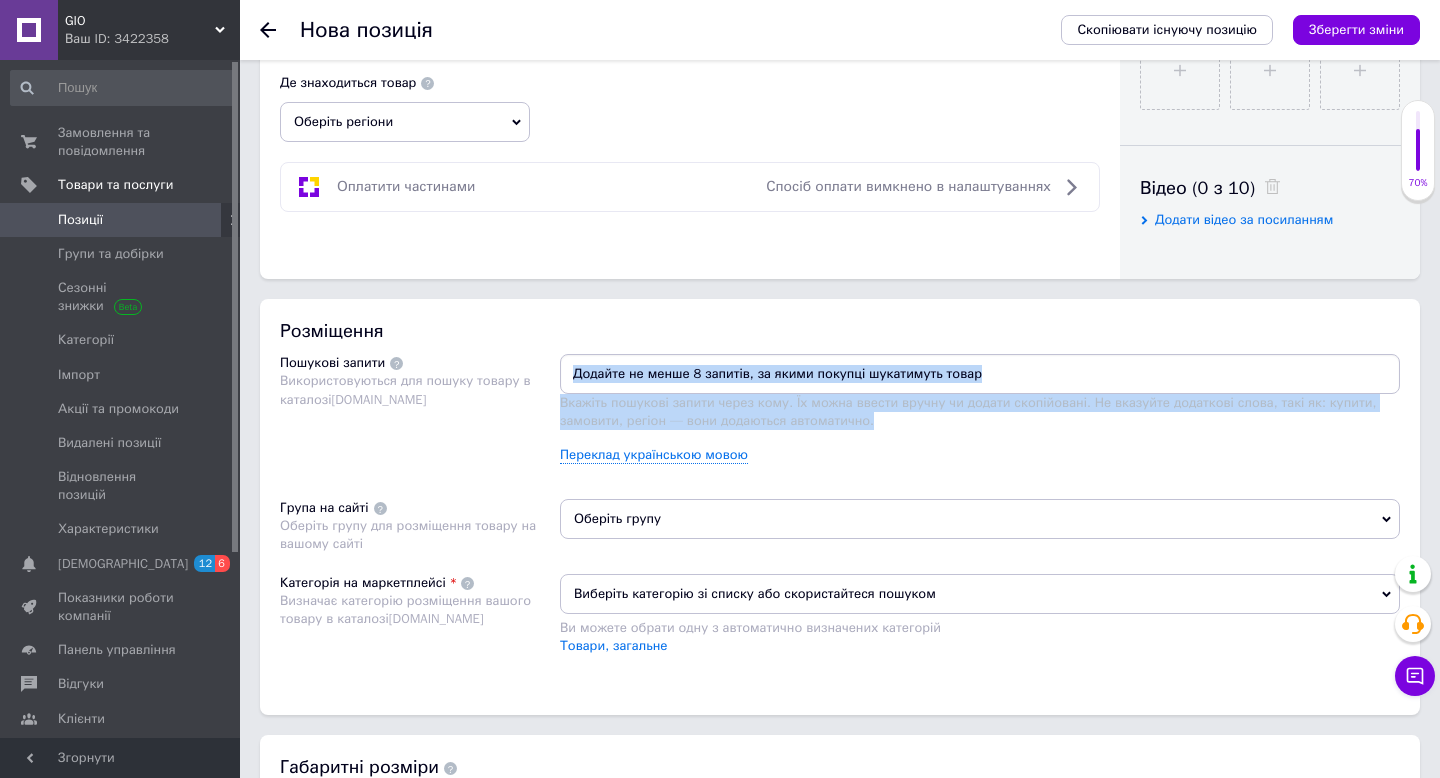 drag, startPoint x: 887, startPoint y: 420, endPoint x: 588, endPoint y: 359, distance: 305.15897 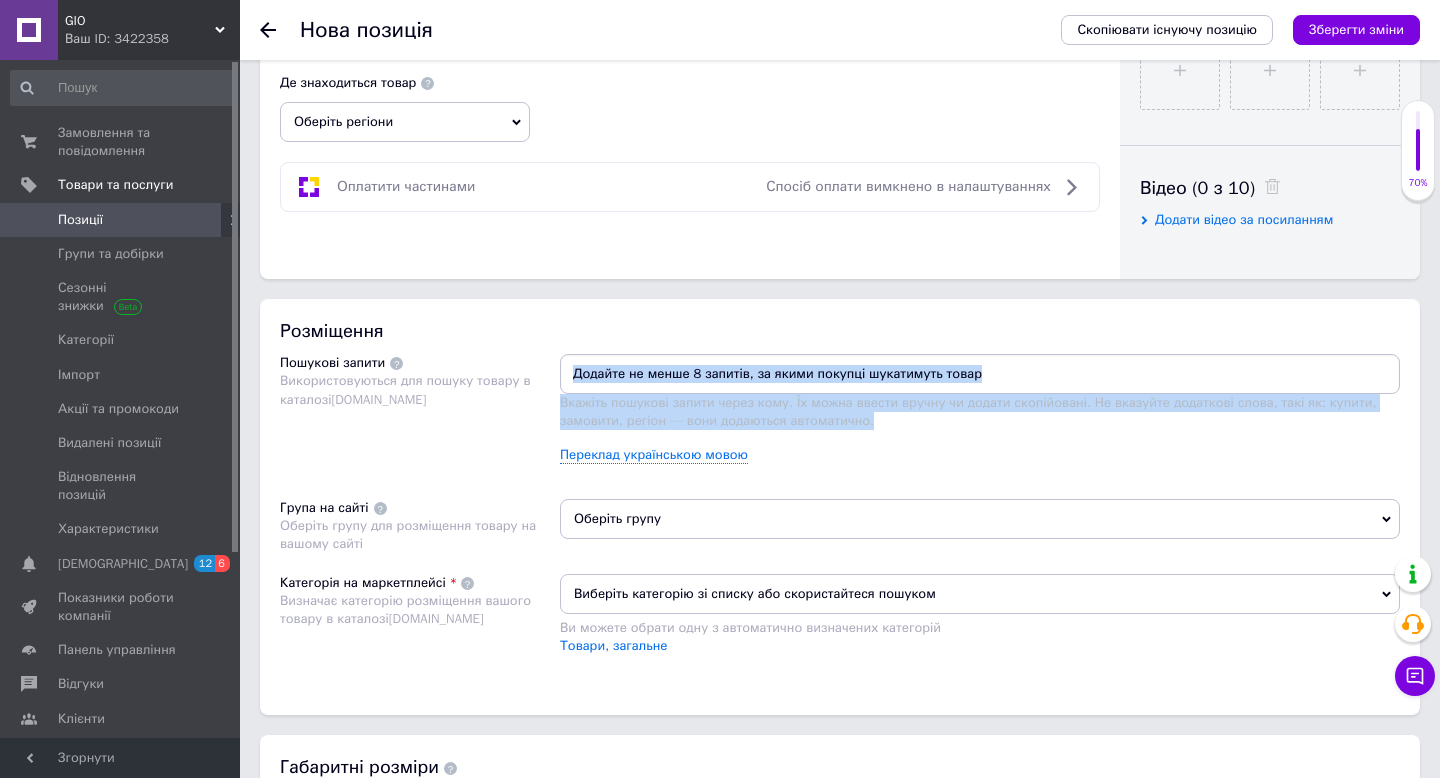 copy on "Вкажіть пошукові запити через кому. Їх можна ввести вручну чи додати скопійовані. Не вказуйте додаткові слова, такі як: купити, замовити, регіон — вони додаються автоматично." 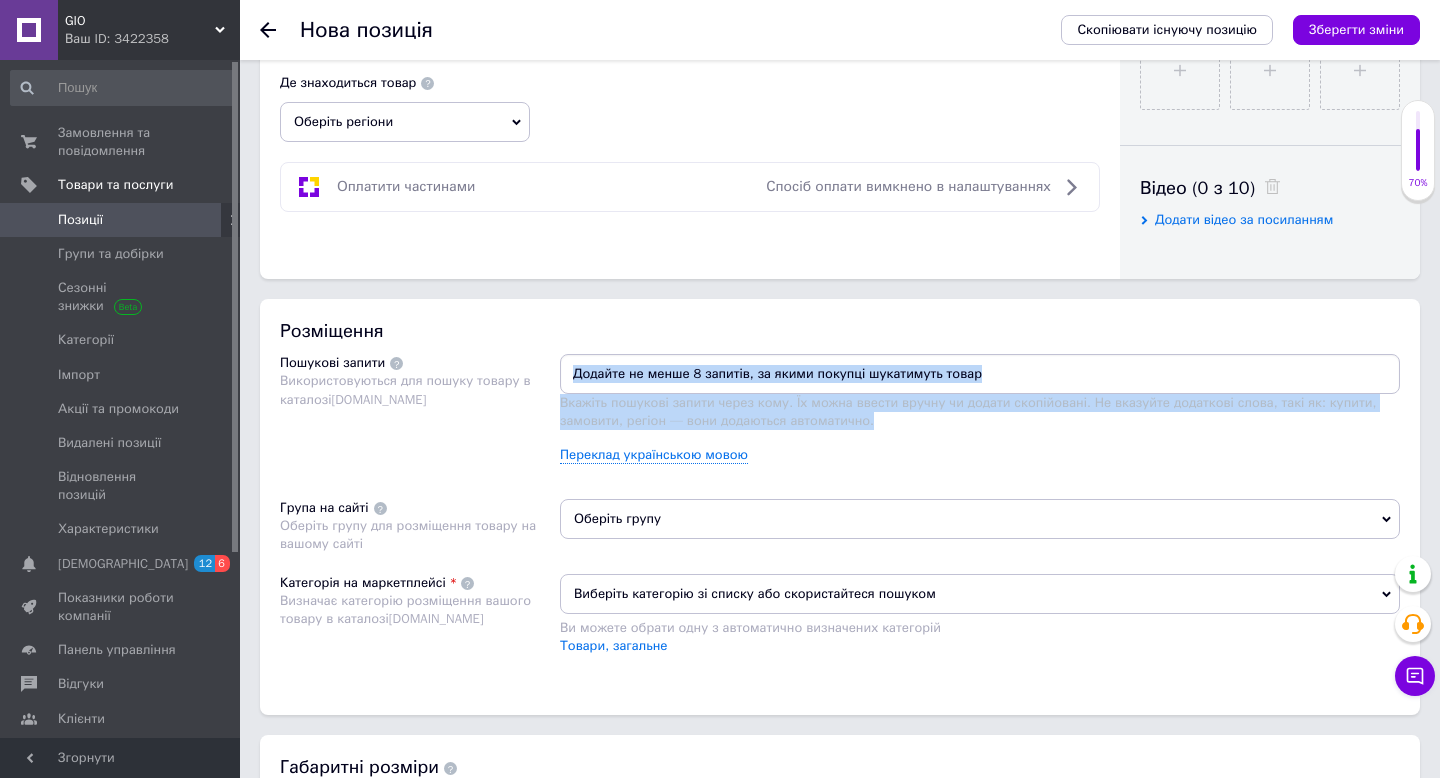 click at bounding box center (980, 374) 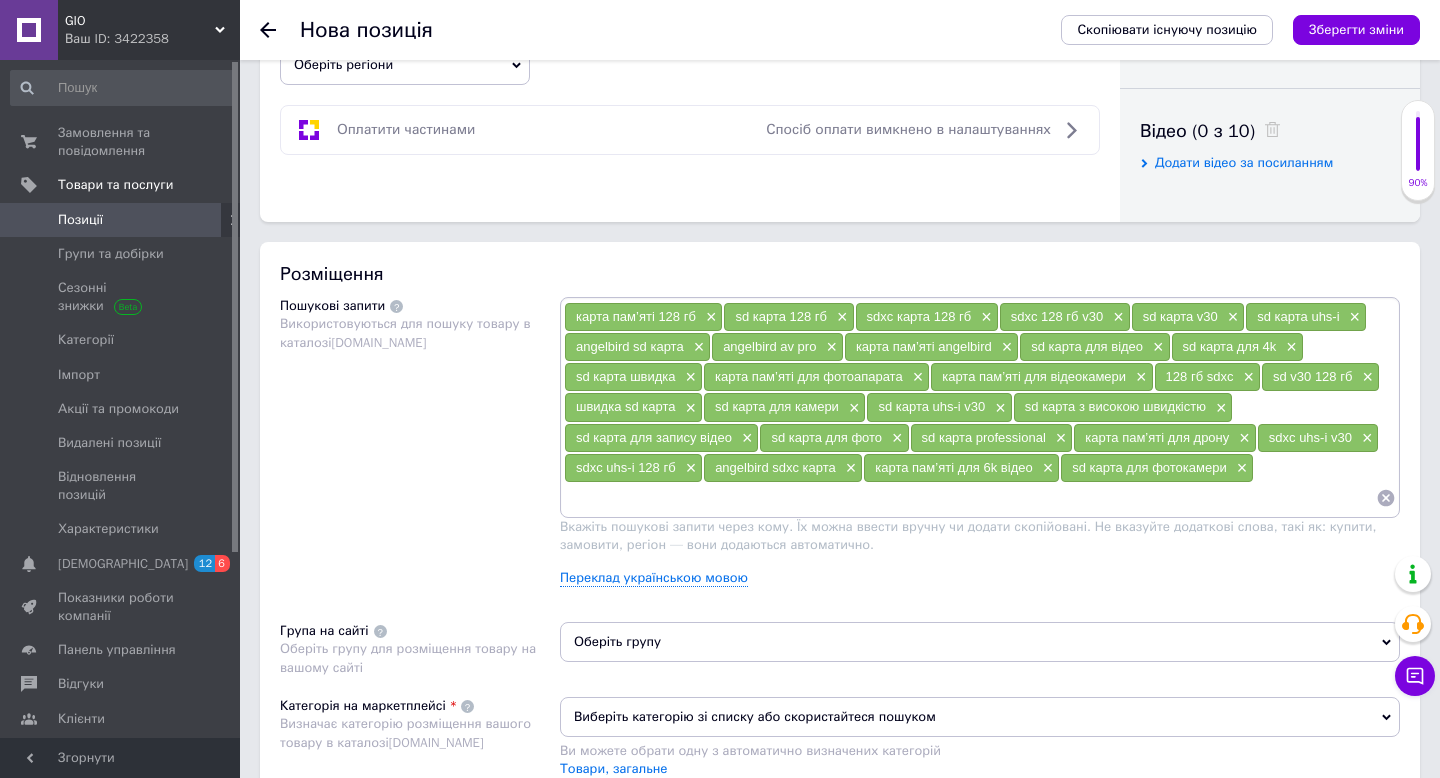 scroll, scrollTop: 979, scrollLeft: 0, axis: vertical 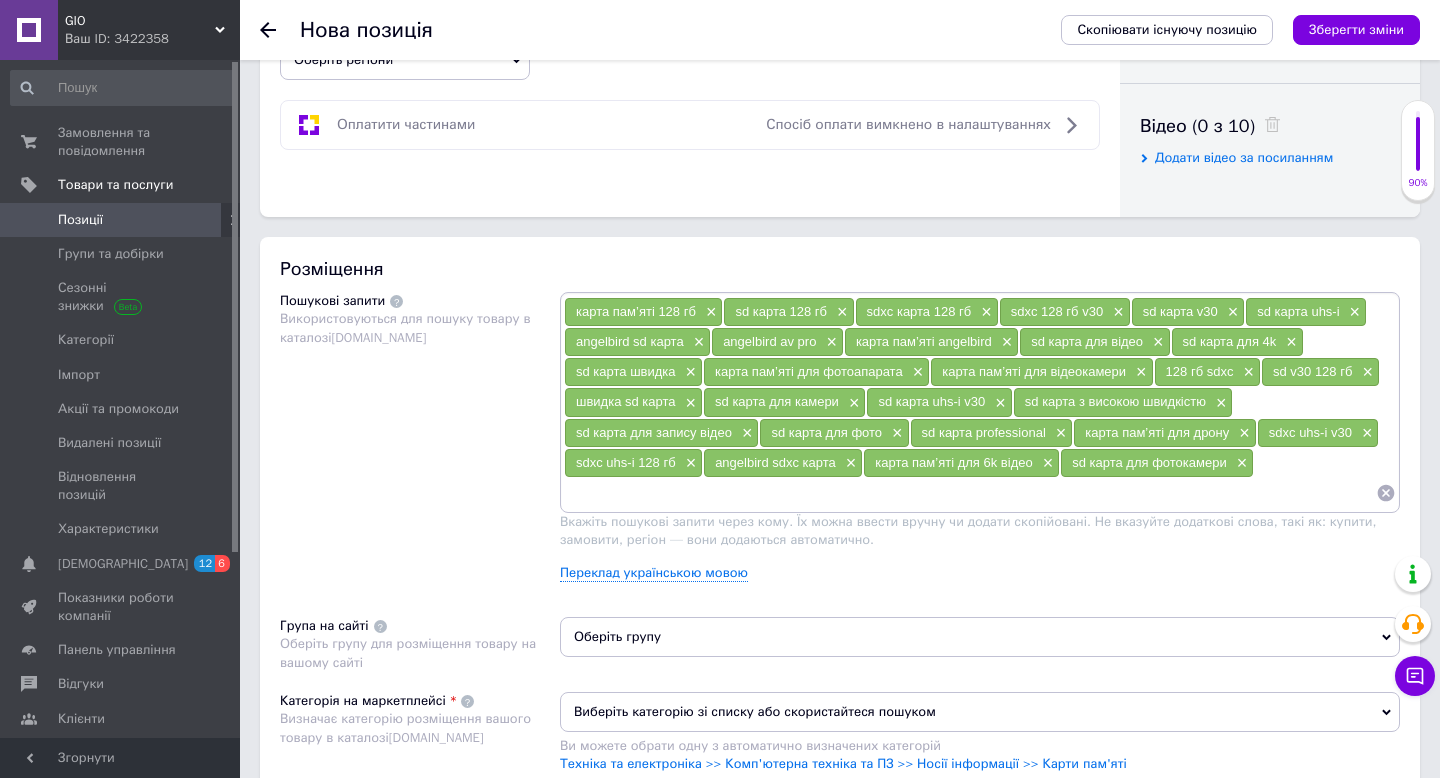 click 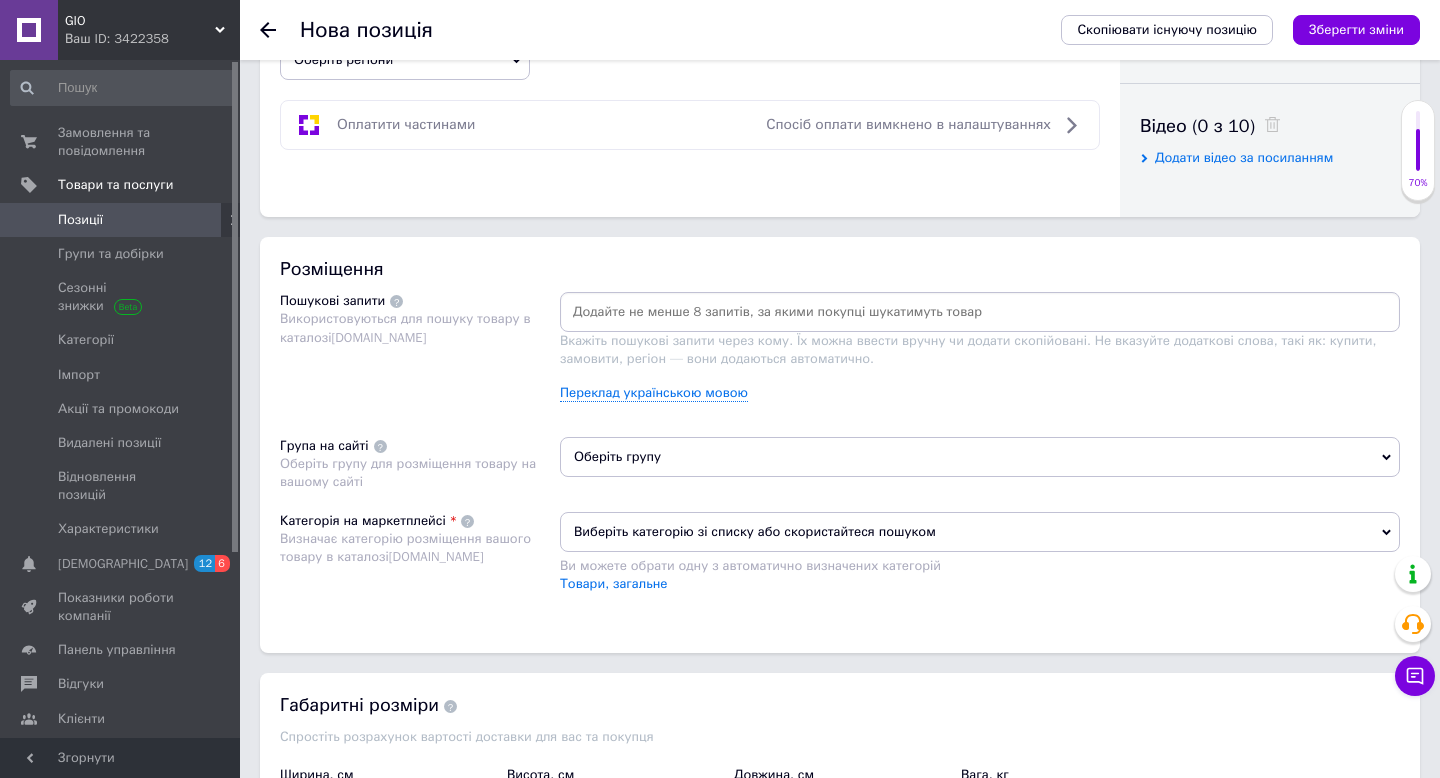click at bounding box center (980, 312) 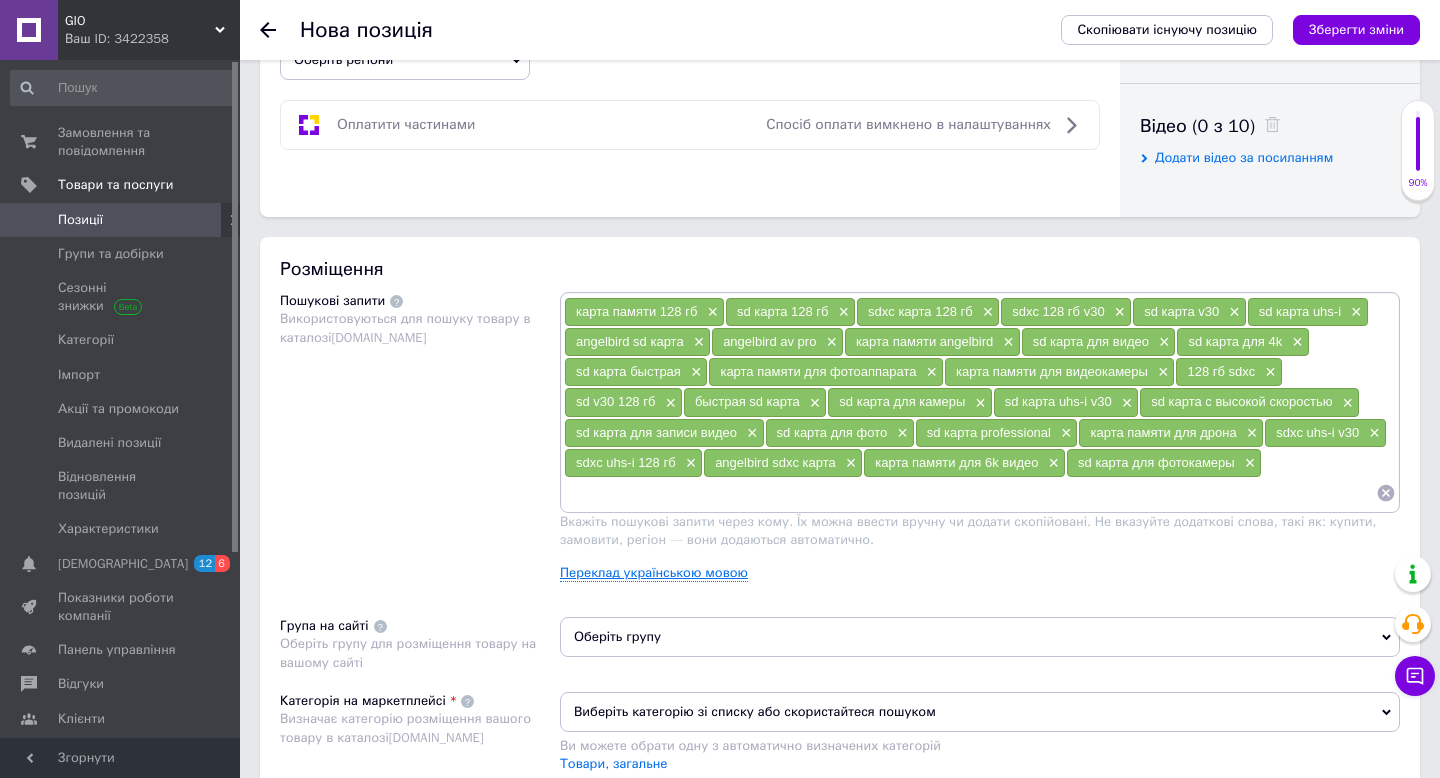 click on "Переклад українською мовою" at bounding box center [654, 573] 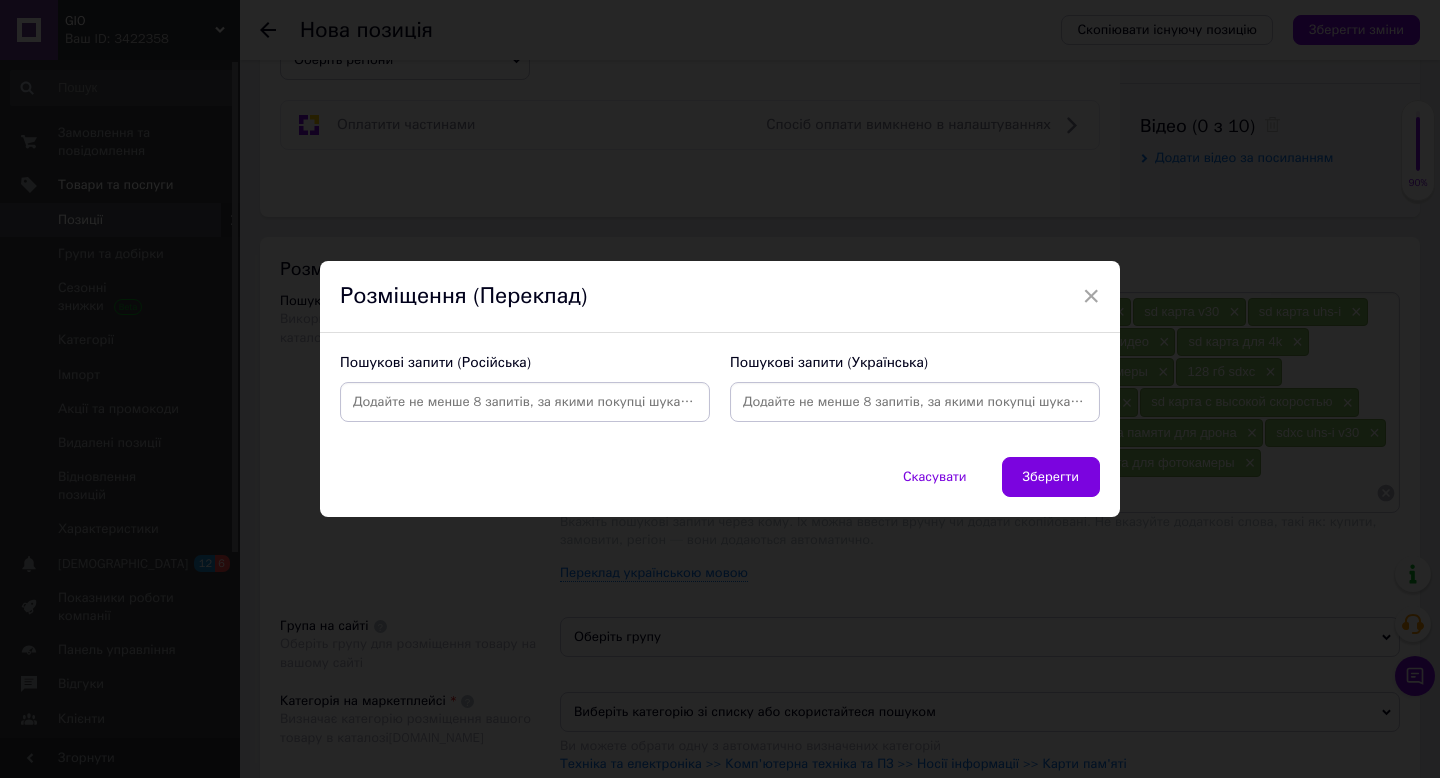 click at bounding box center (915, 402) 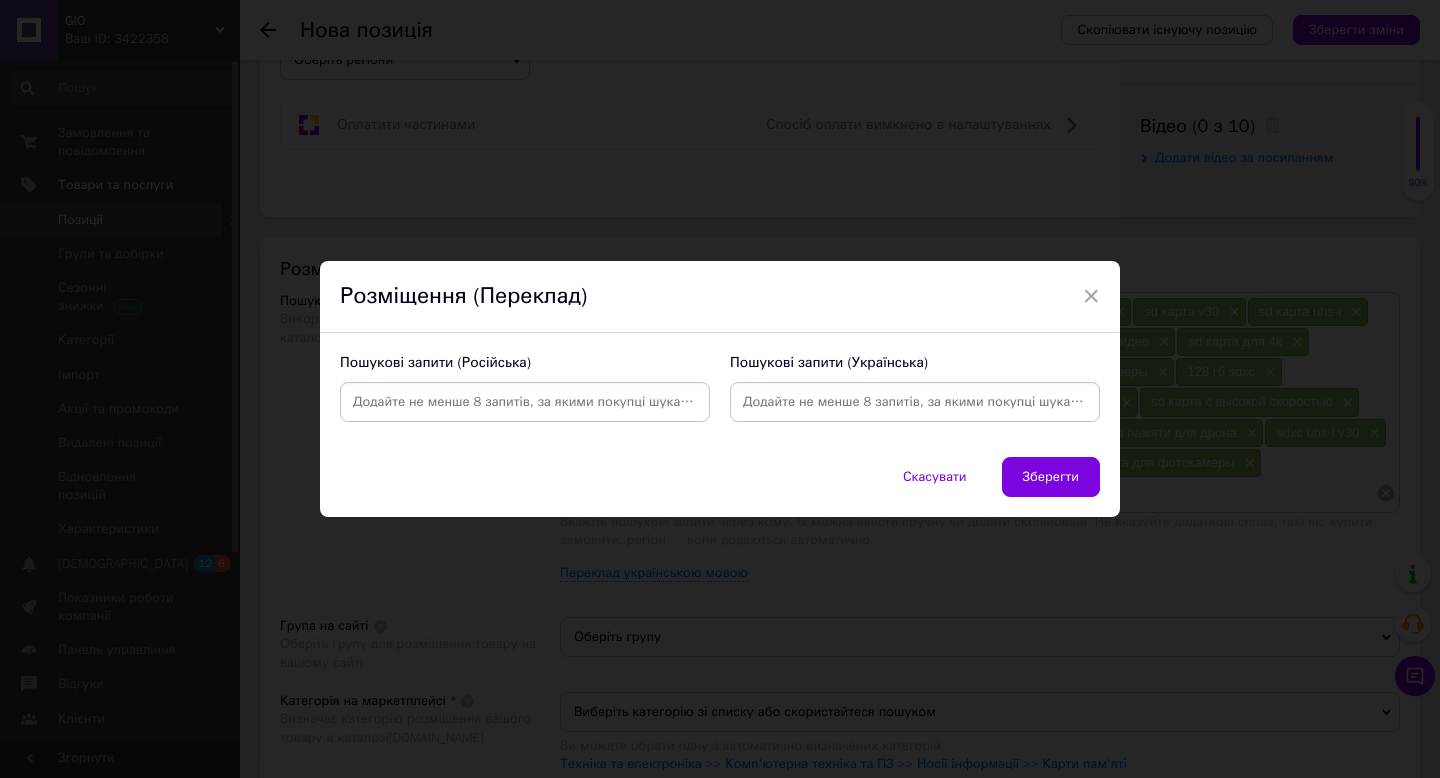 click at bounding box center [525, 402] 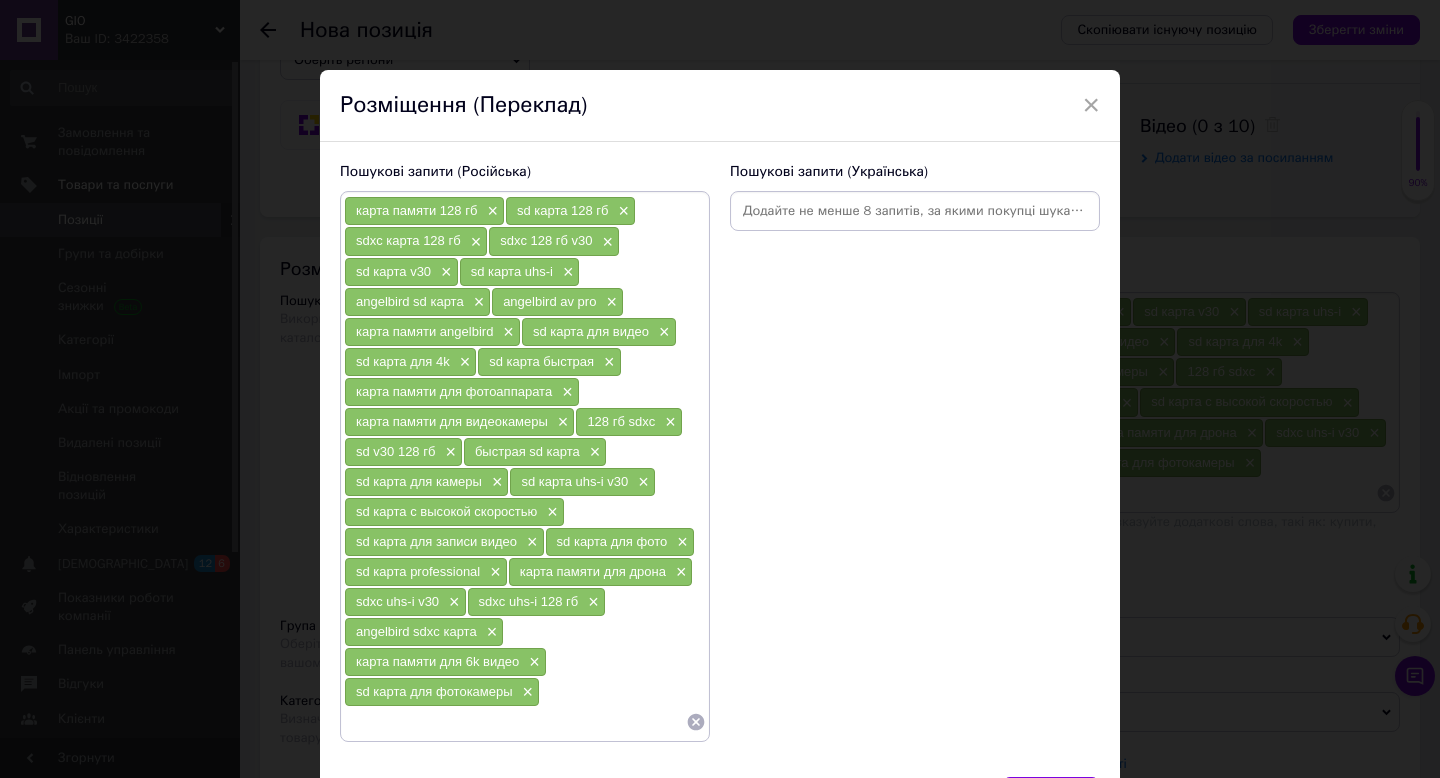 click at bounding box center [915, 211] 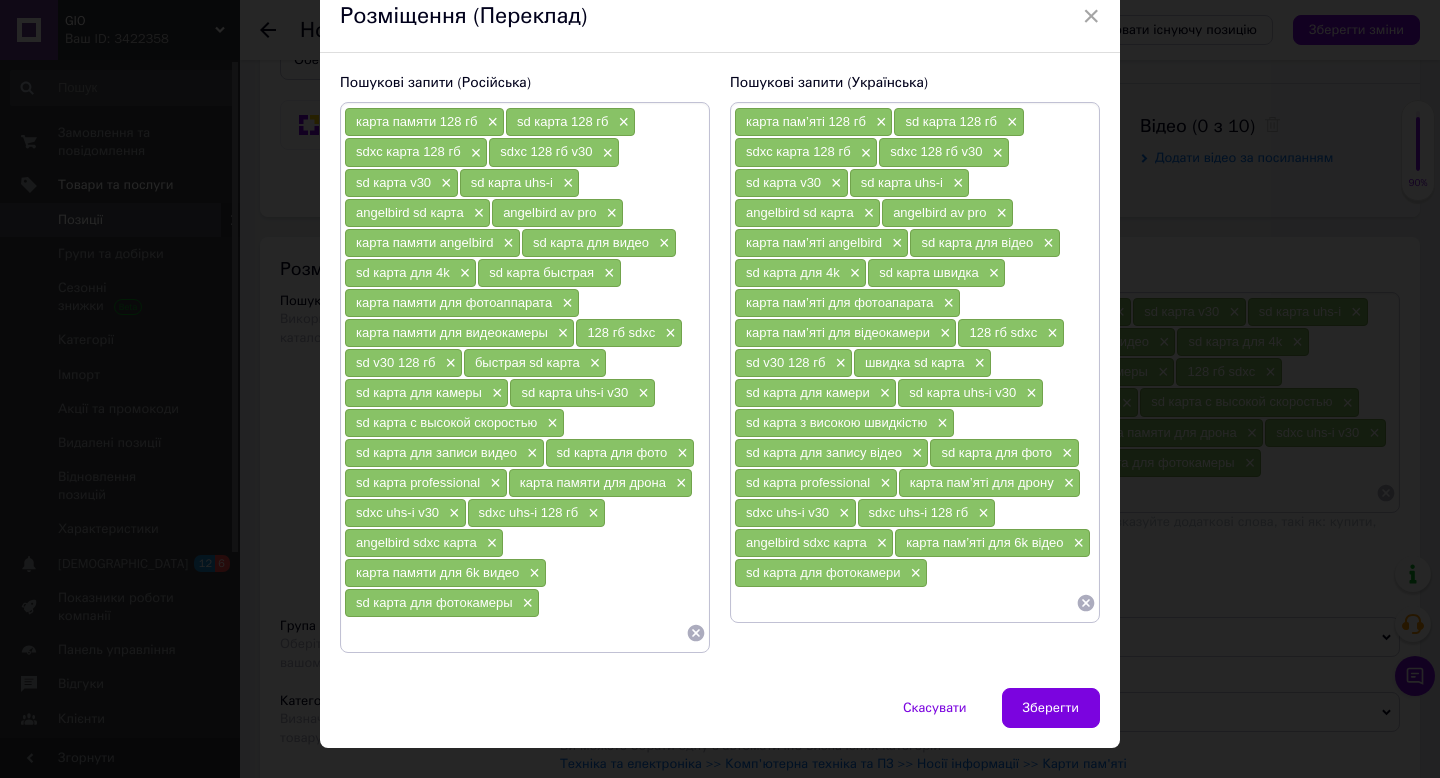 scroll, scrollTop: 94, scrollLeft: 0, axis: vertical 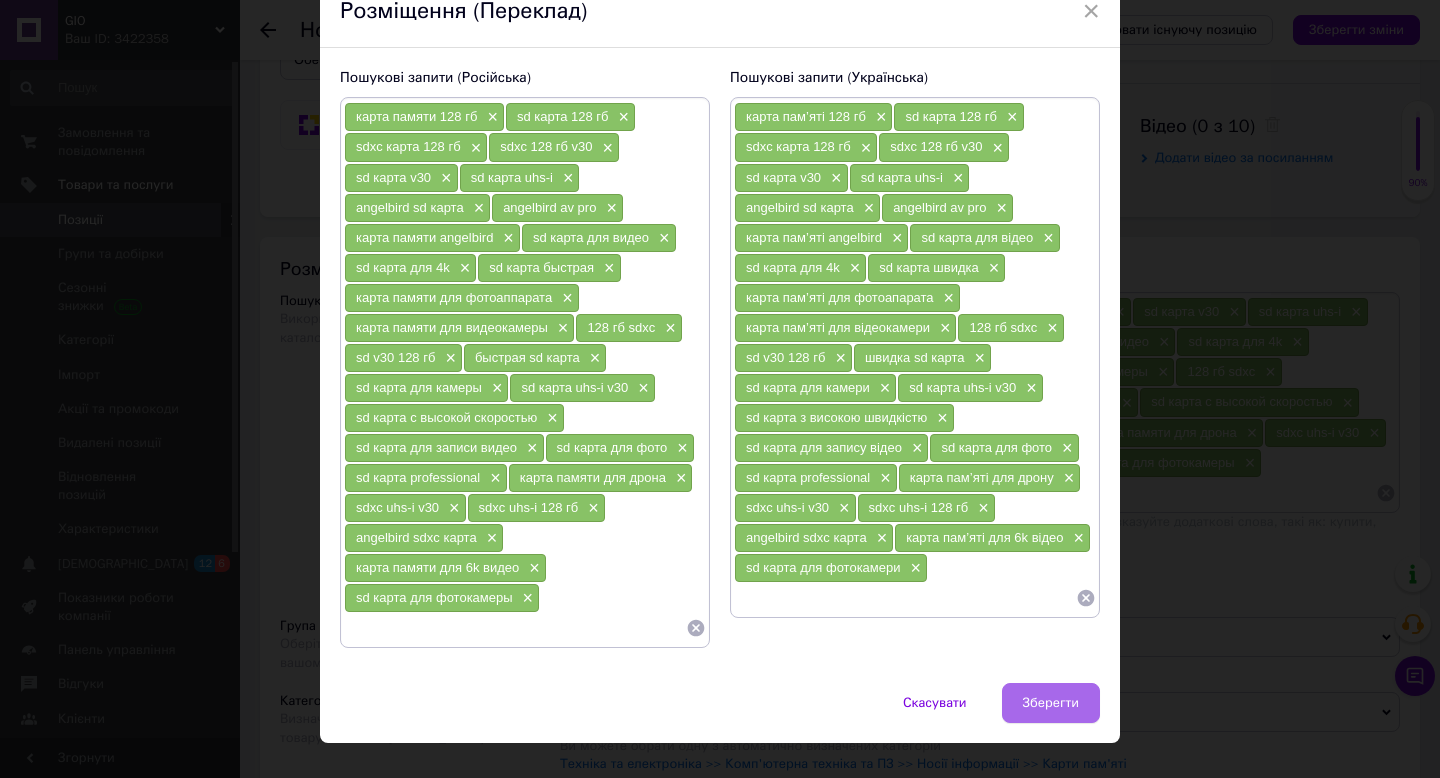click on "Зберегти" at bounding box center (1051, 703) 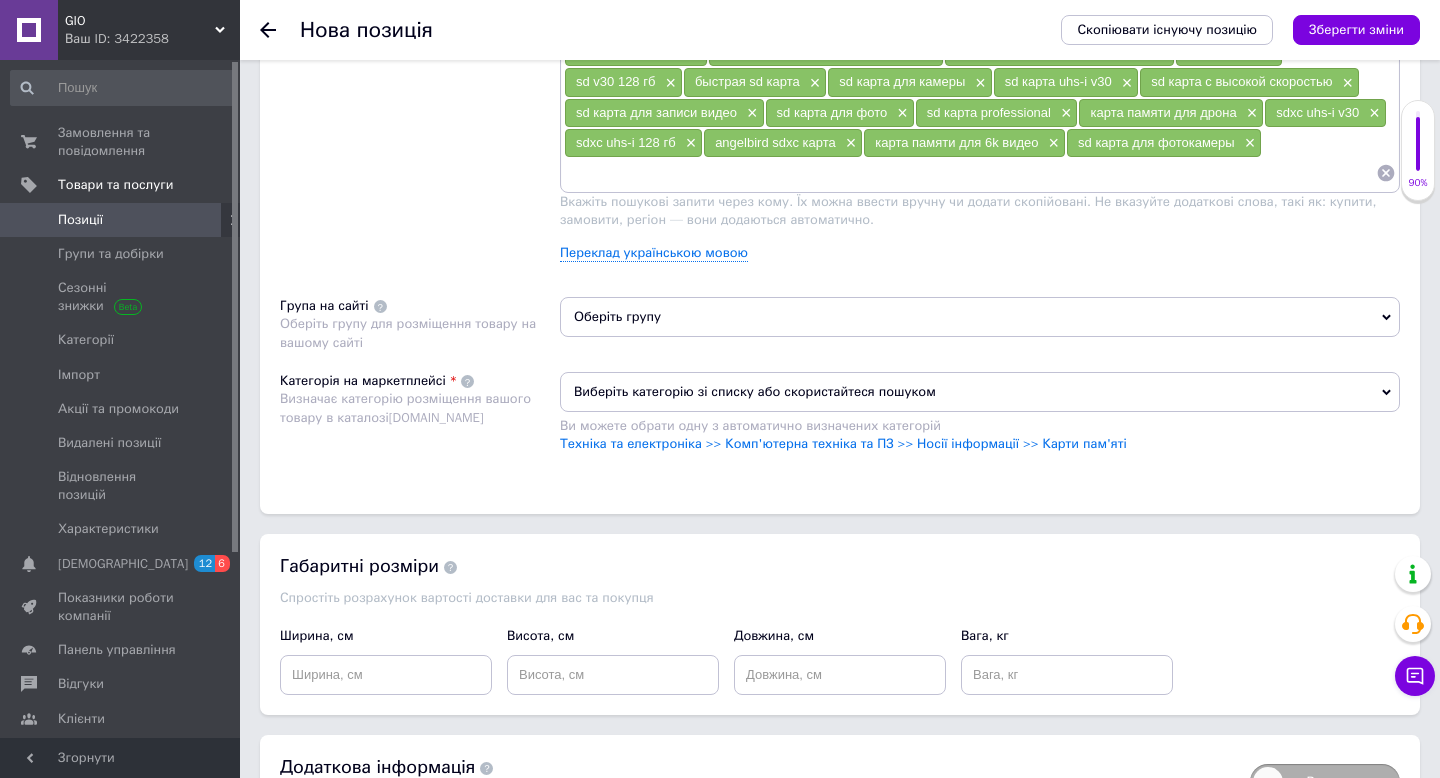 scroll, scrollTop: 1316, scrollLeft: 0, axis: vertical 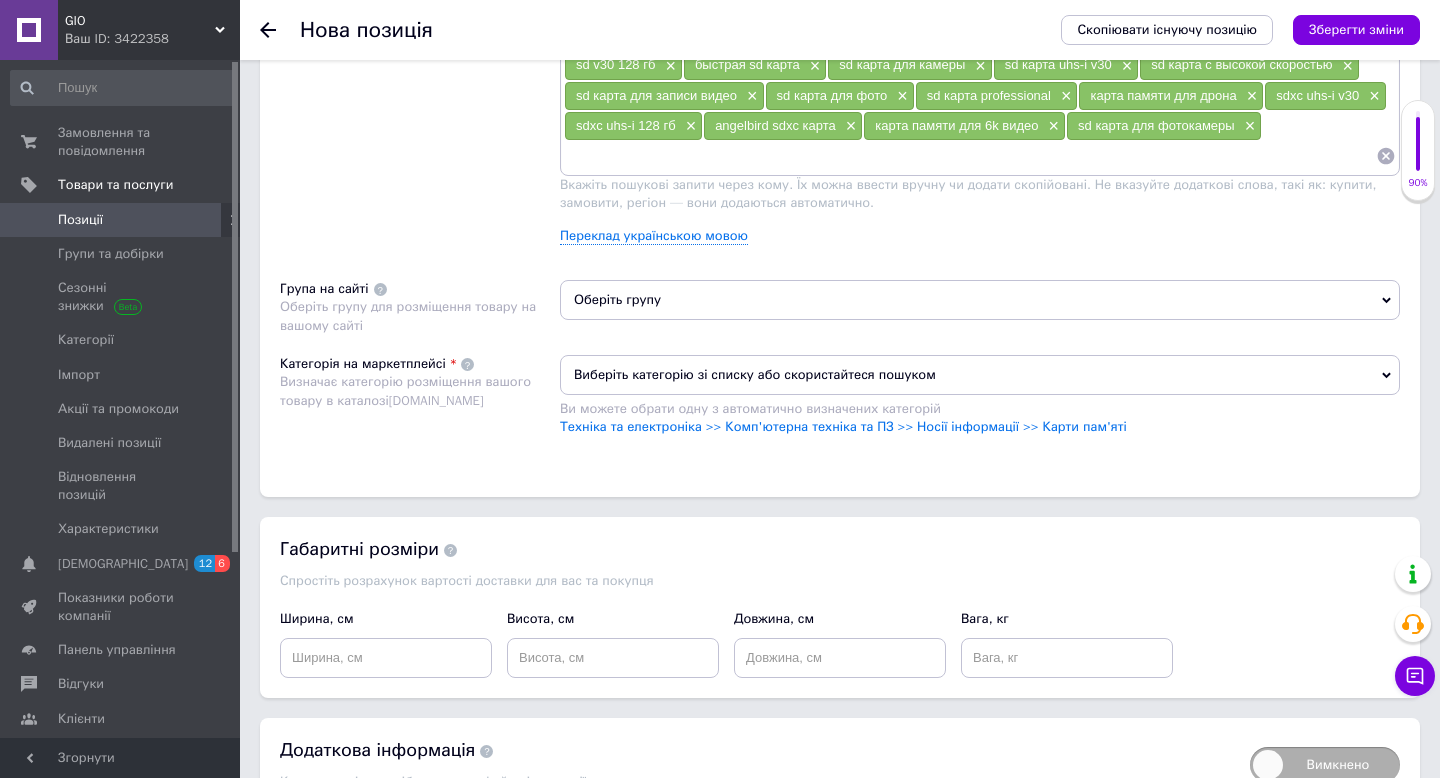 click on "Оберіть групу" at bounding box center [980, 300] 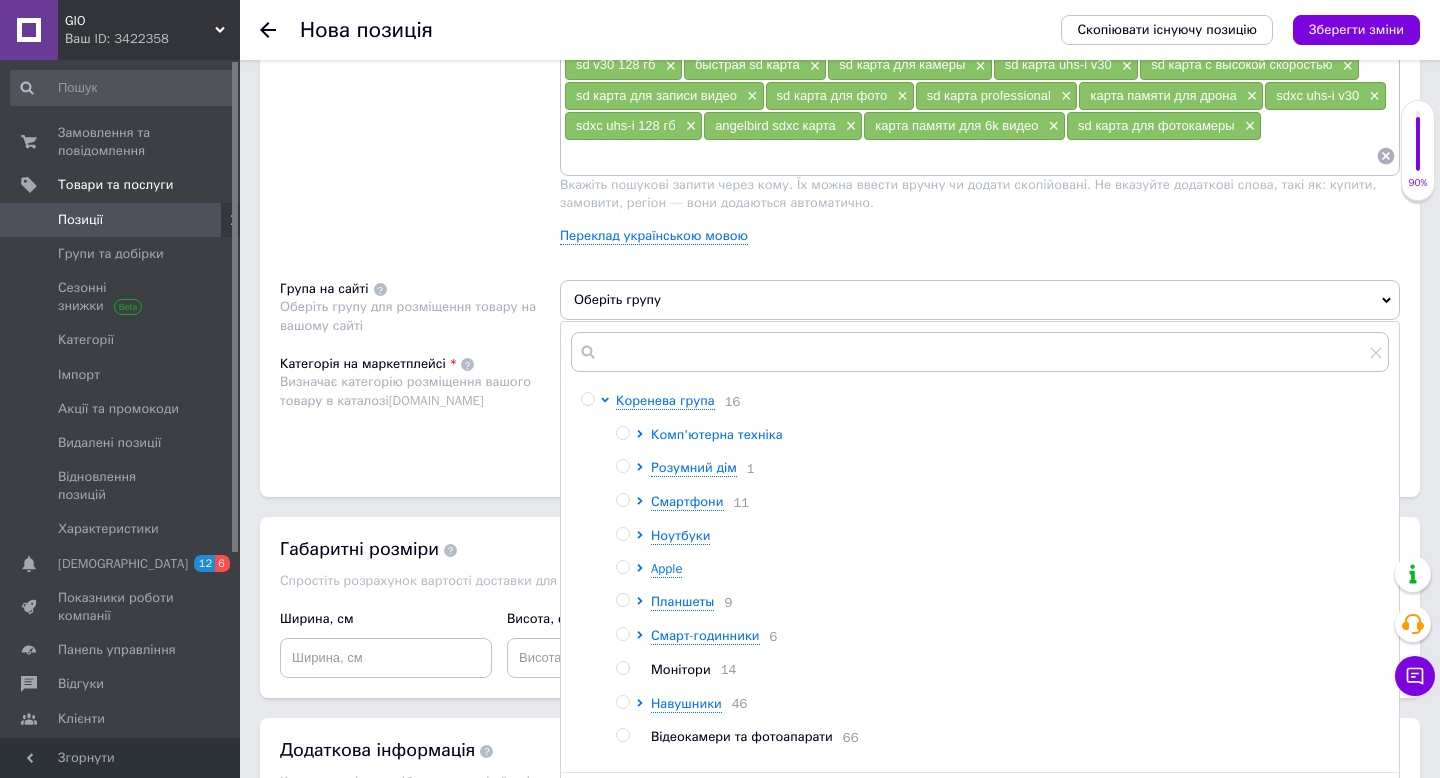 click 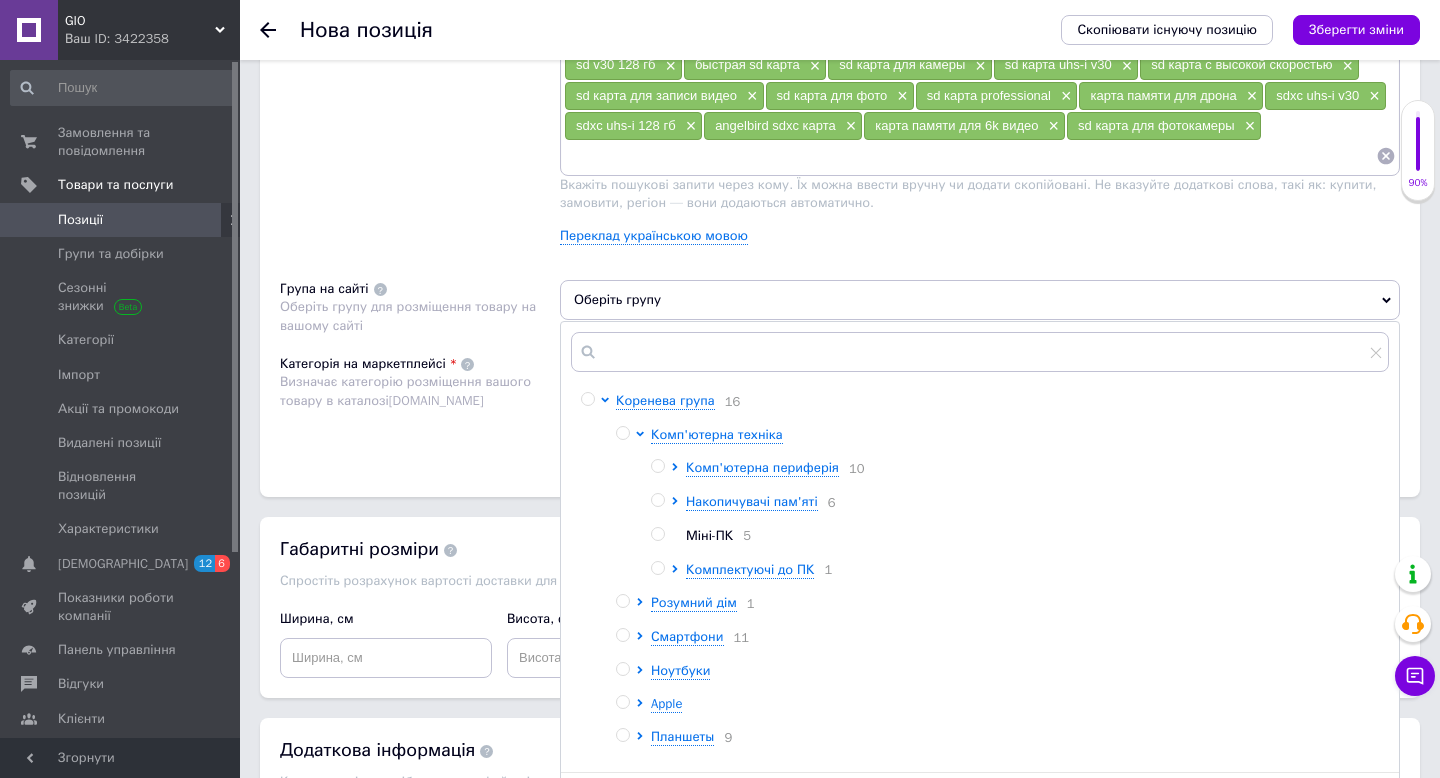 click at bounding box center [608, 721] 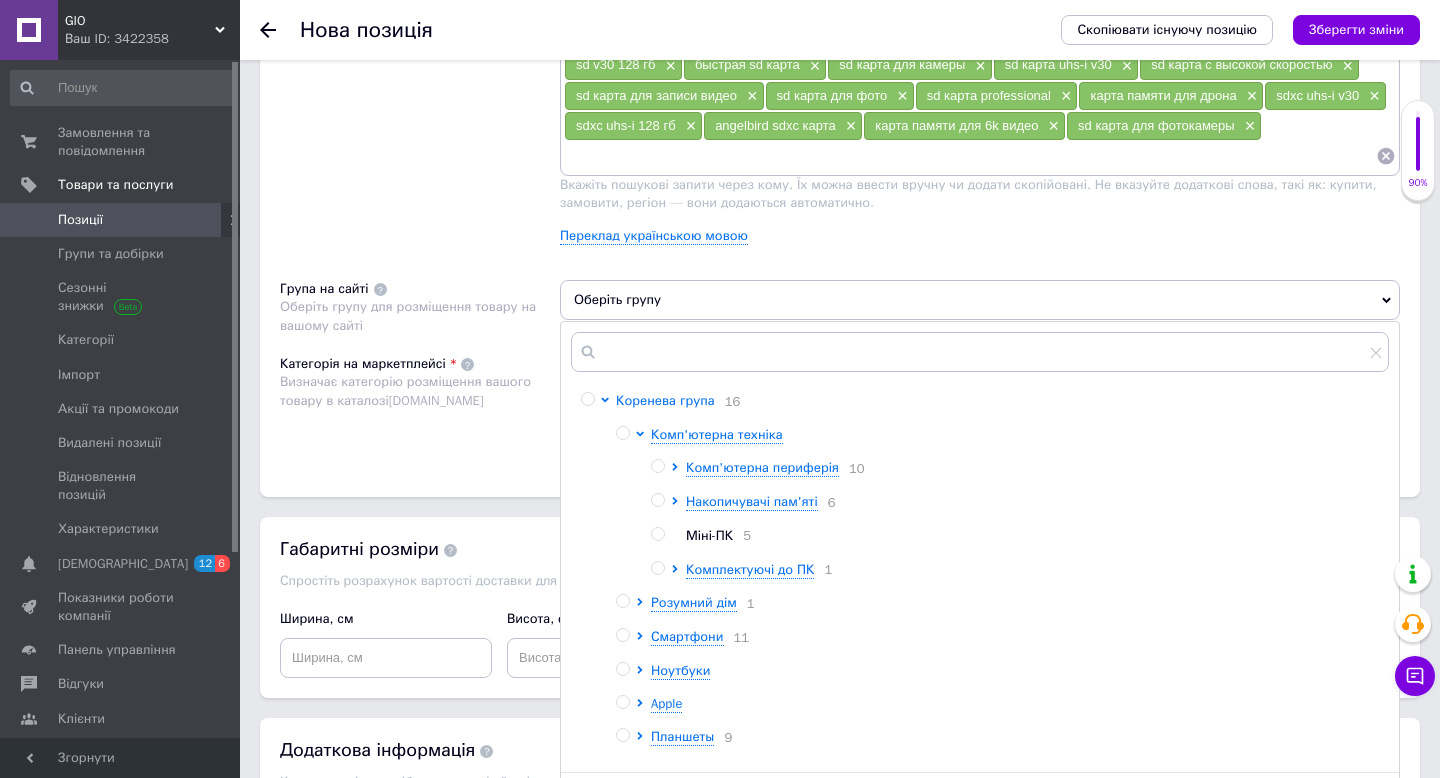 click 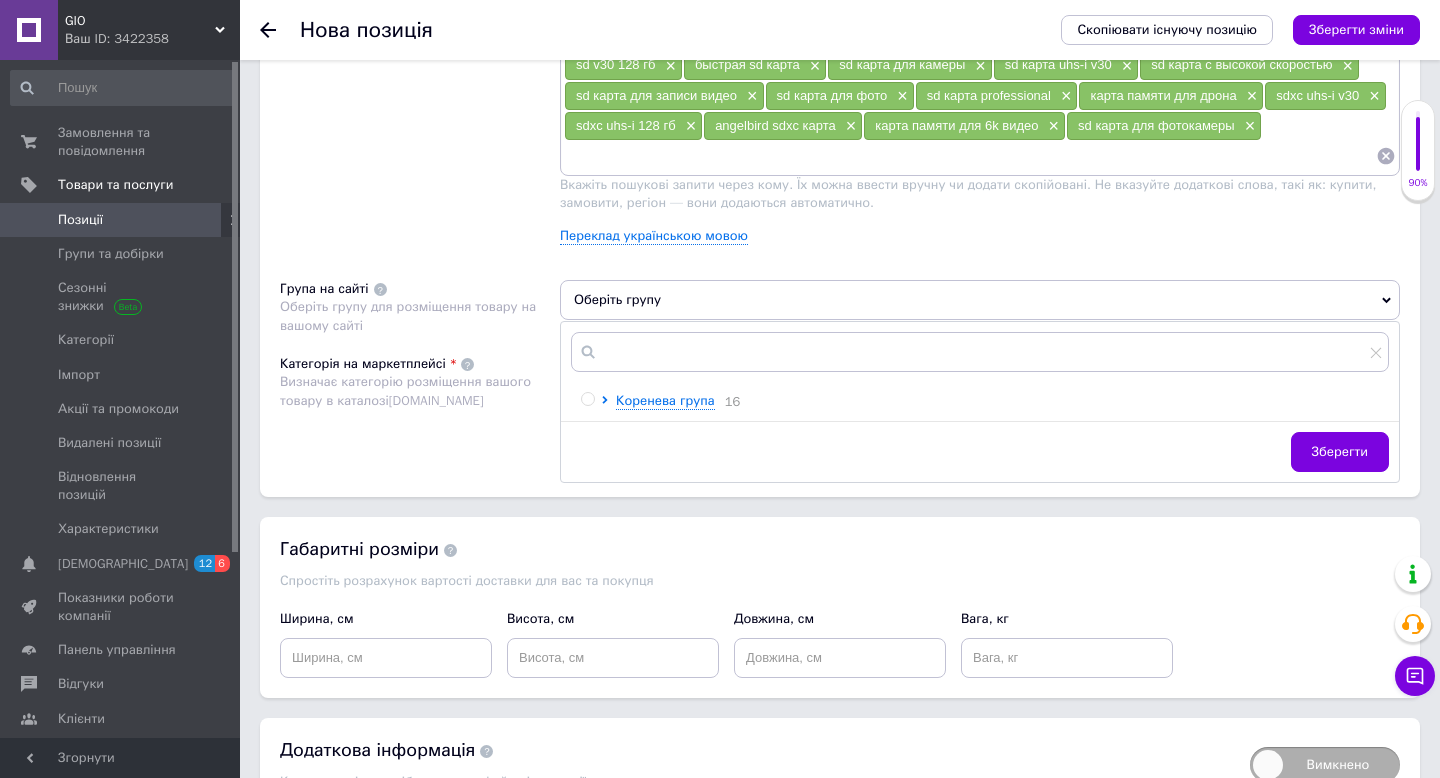click at bounding box center [608, 401] 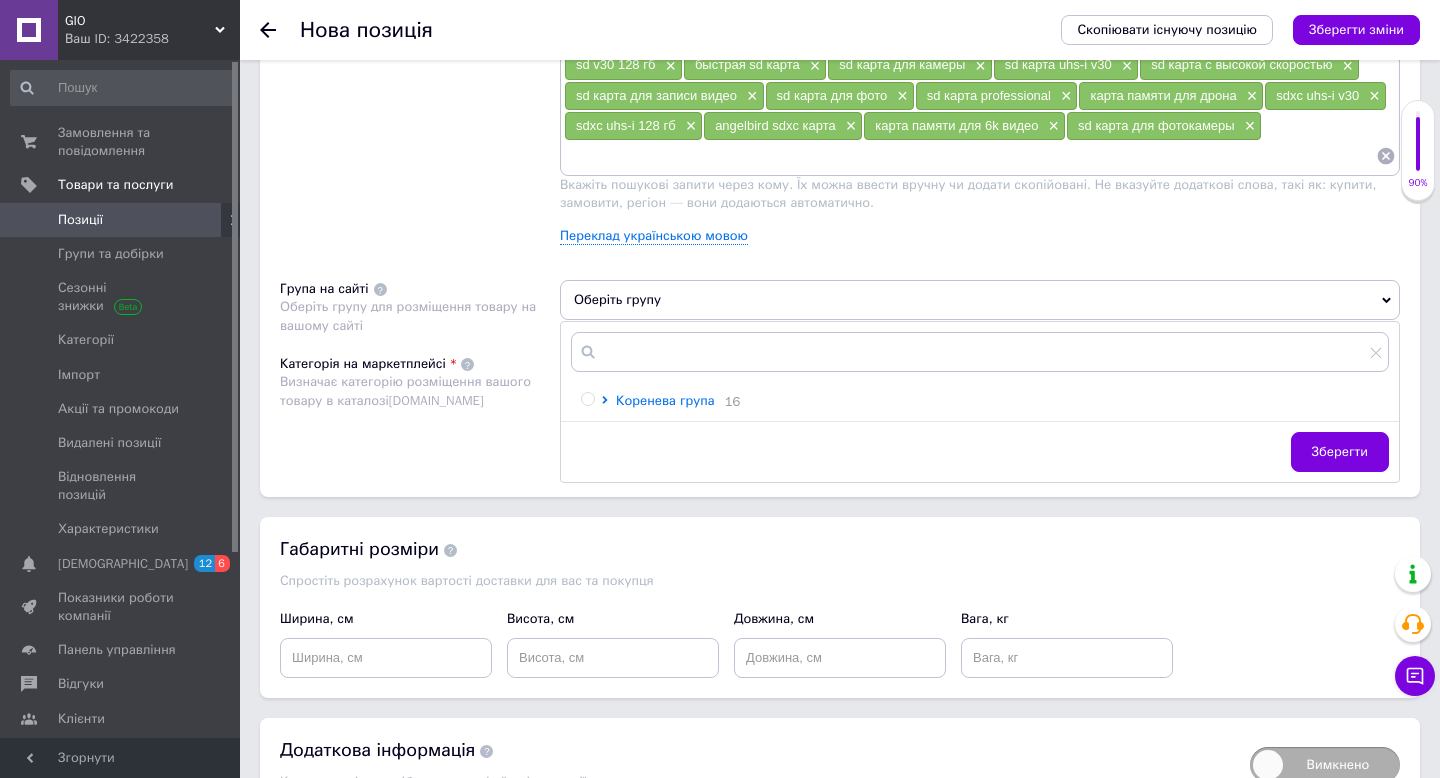click 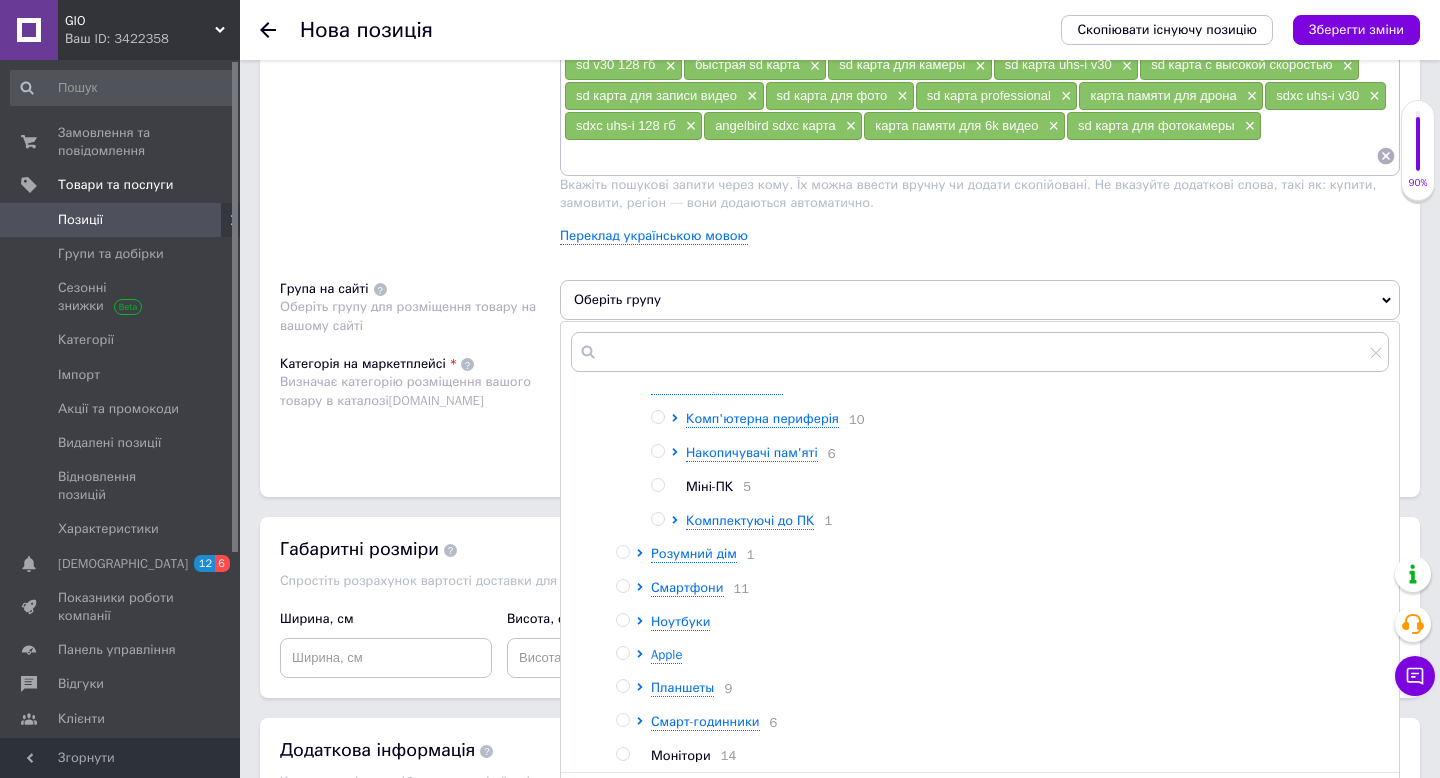 scroll, scrollTop: 29, scrollLeft: 0, axis: vertical 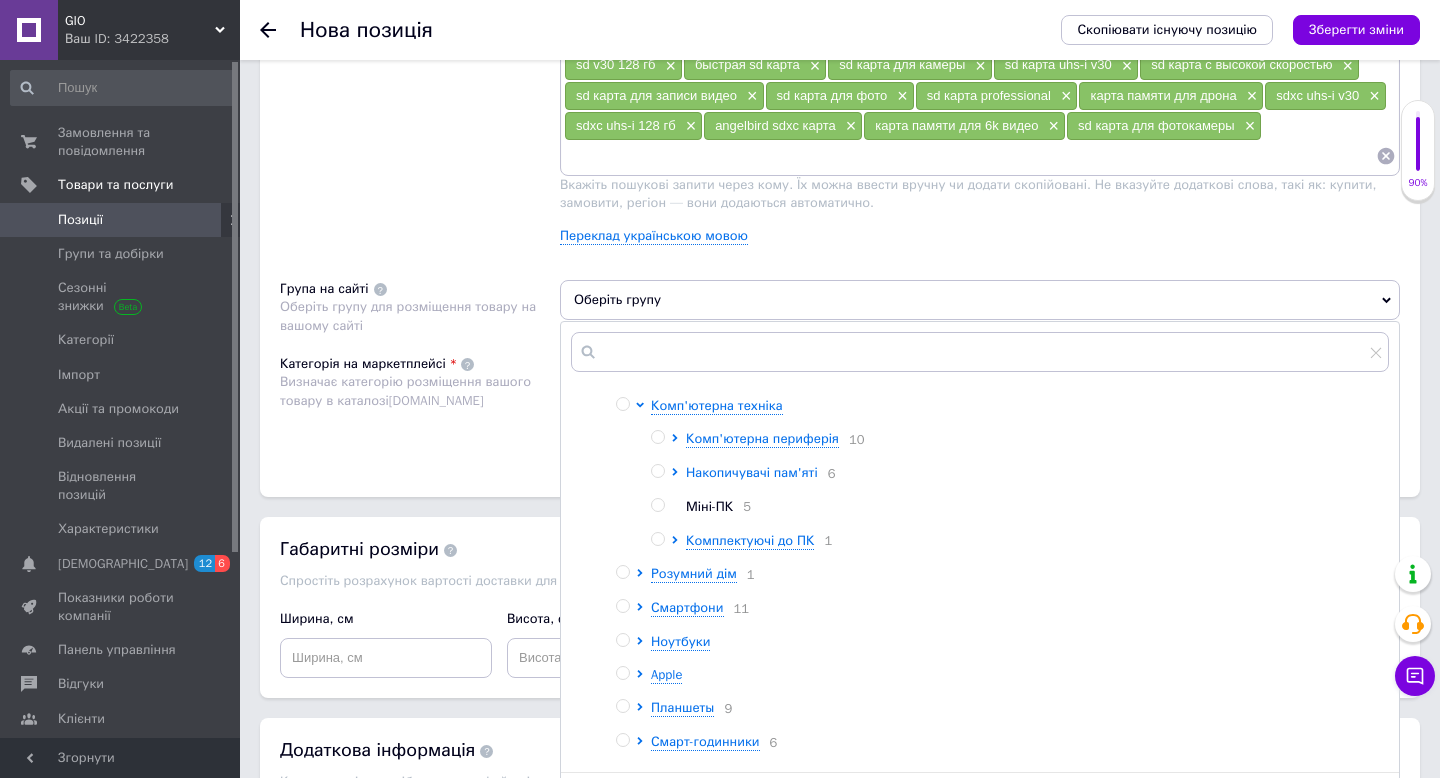 click on "Накопичувачі пам'яті" at bounding box center (752, 472) 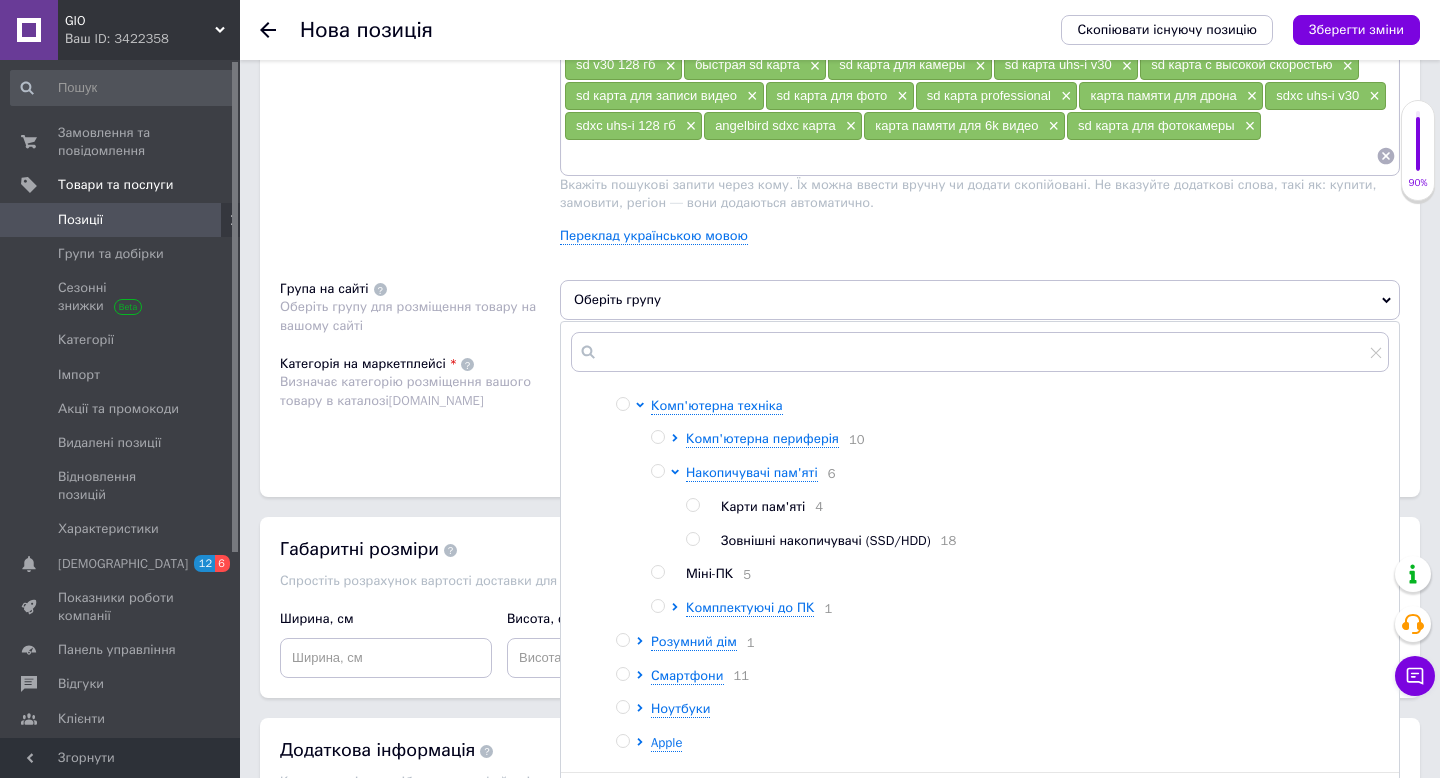 click at bounding box center [692, 505] 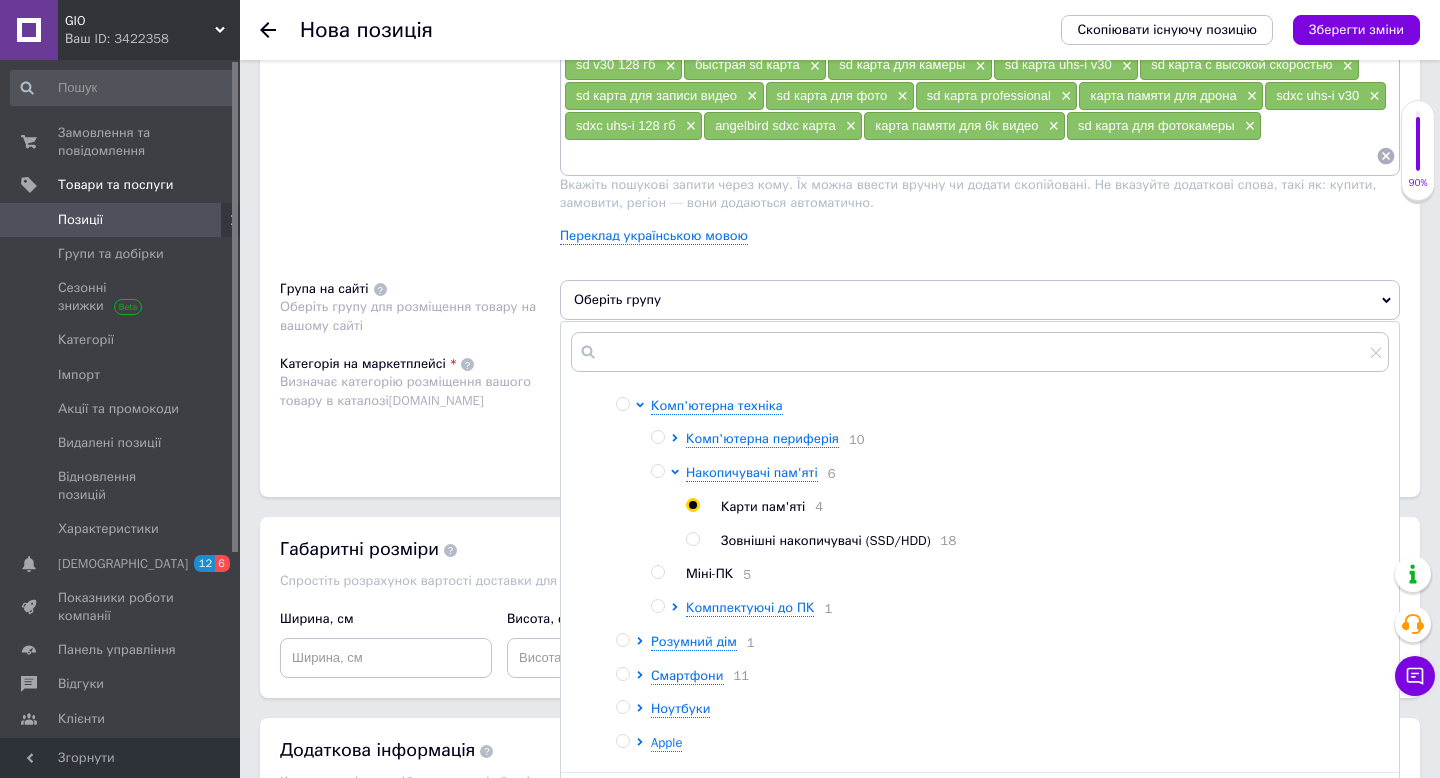 radio on "true" 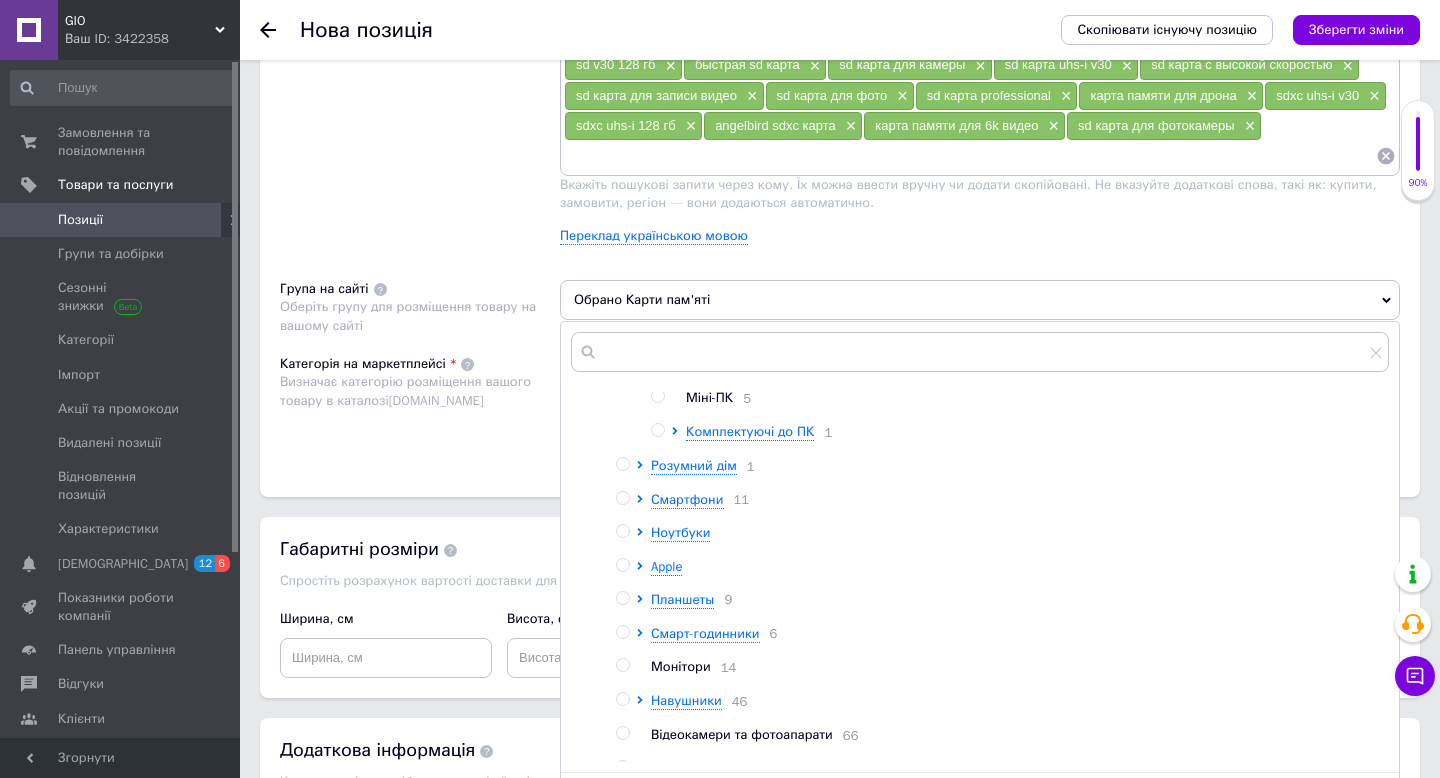 scroll, scrollTop: 371, scrollLeft: 0, axis: vertical 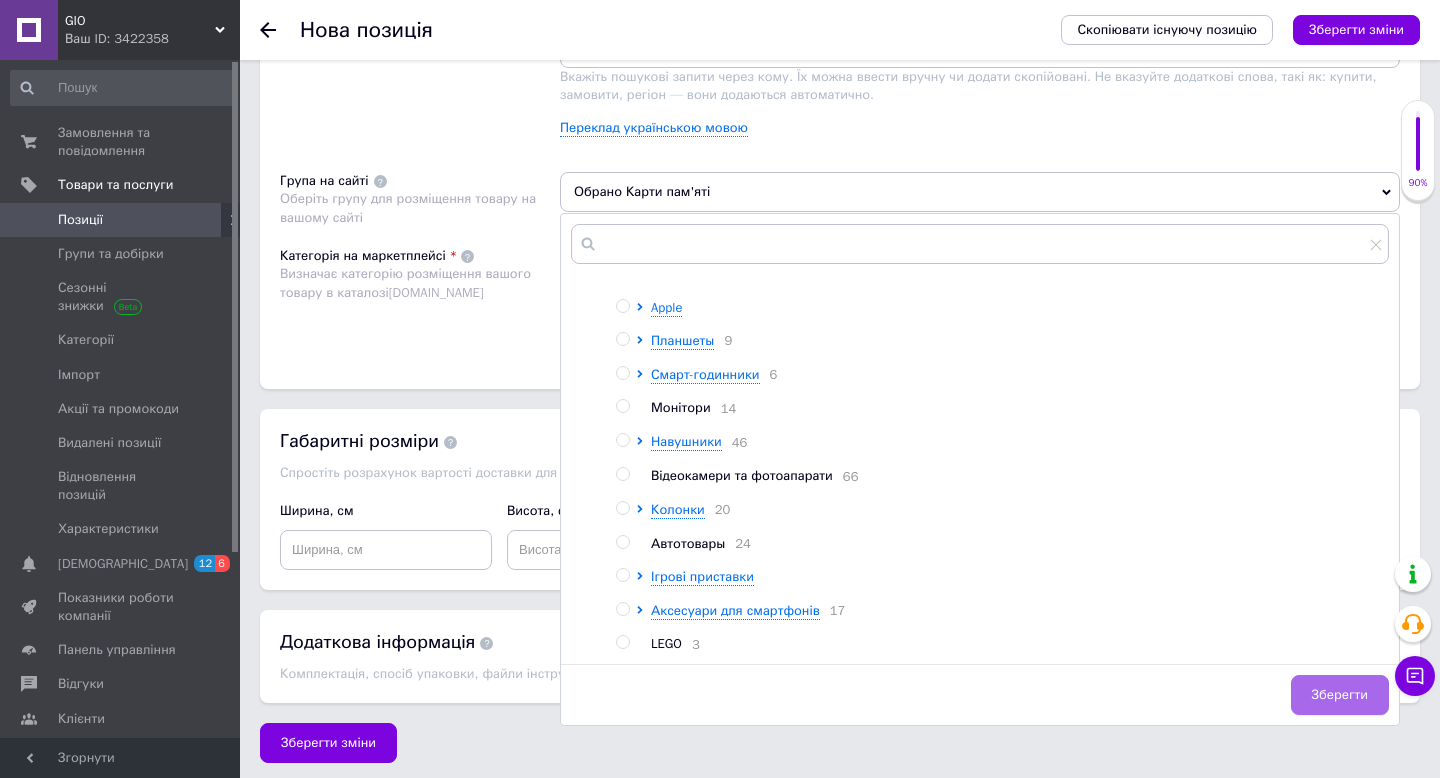 click on "Зберегти" at bounding box center [1340, 695] 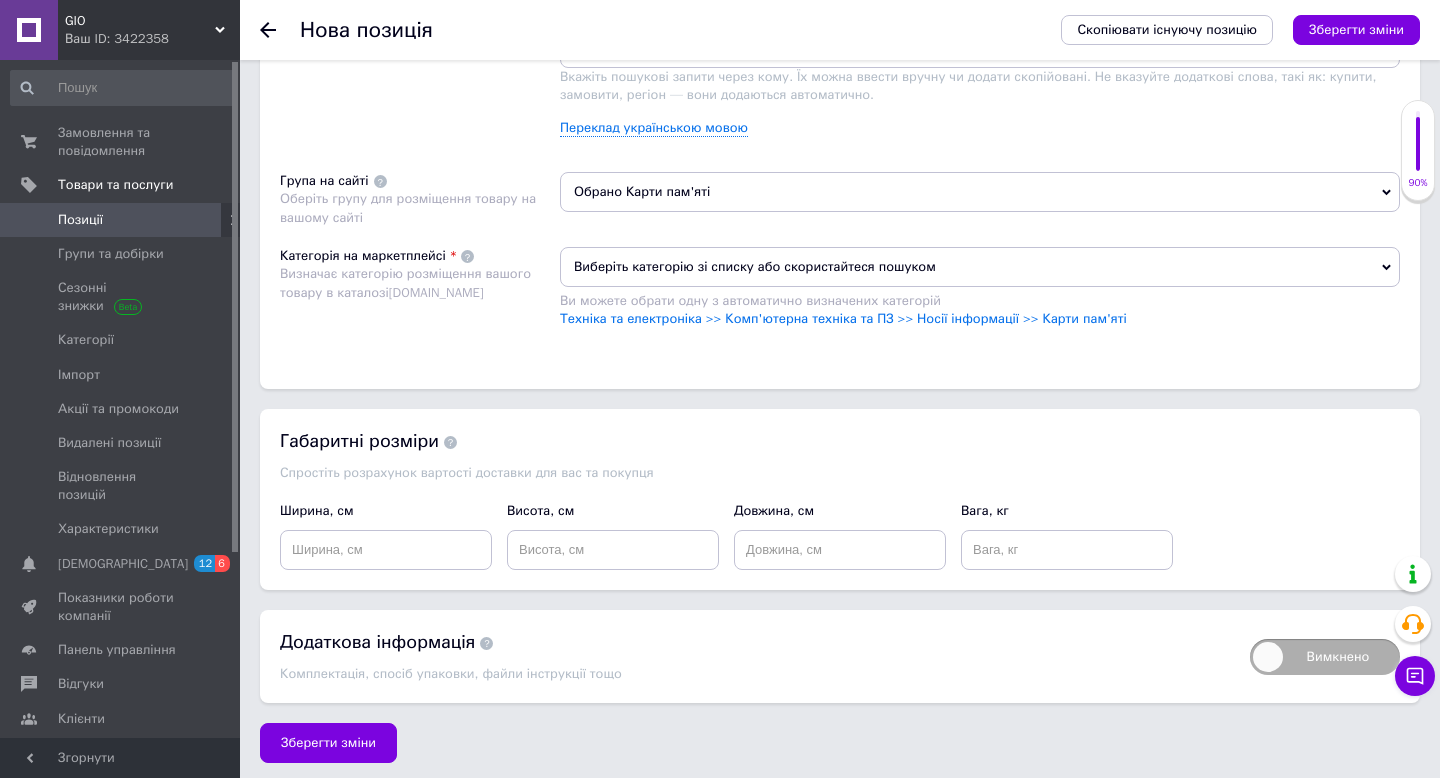 click on "Виберіть категорію зі списку або скористайтеся пошуком" at bounding box center [980, 267] 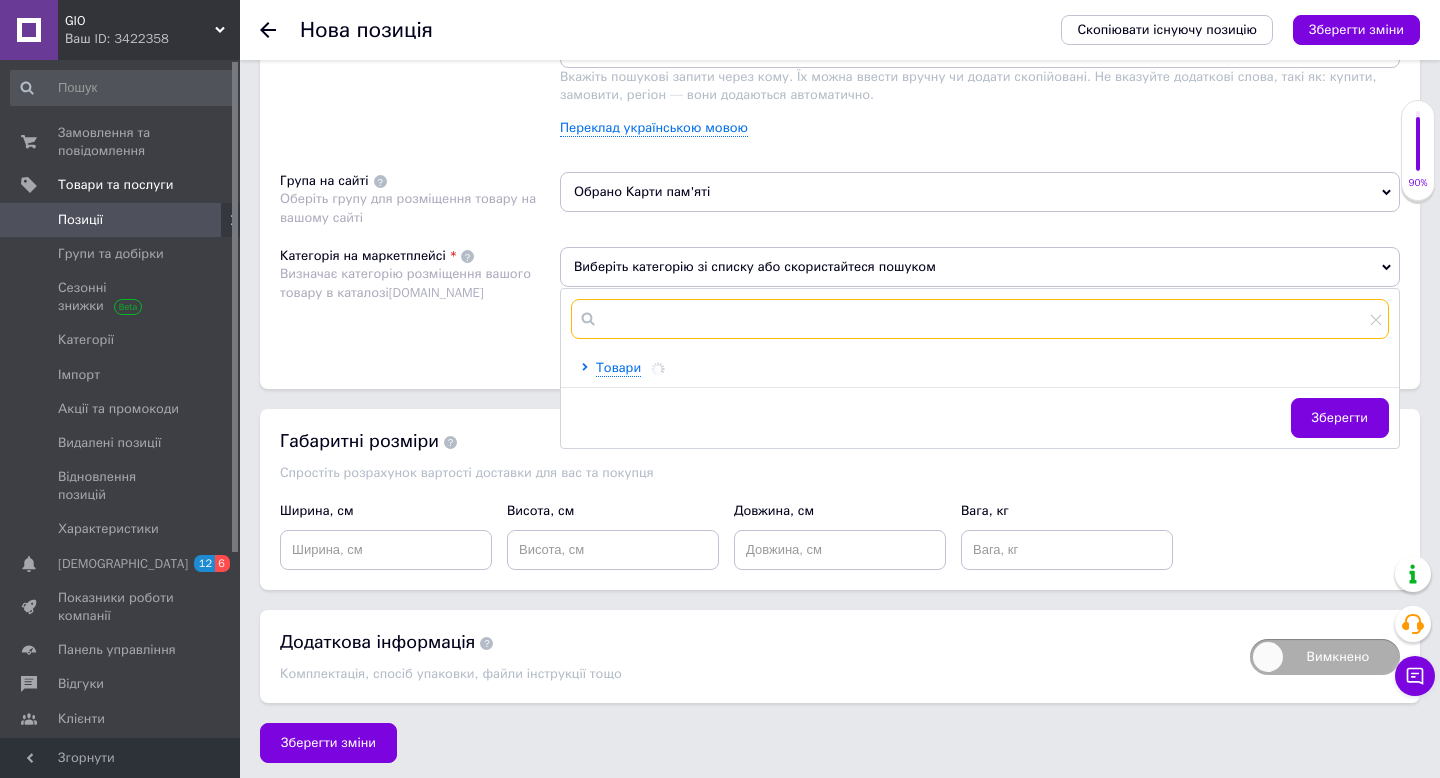 click at bounding box center [980, 319] 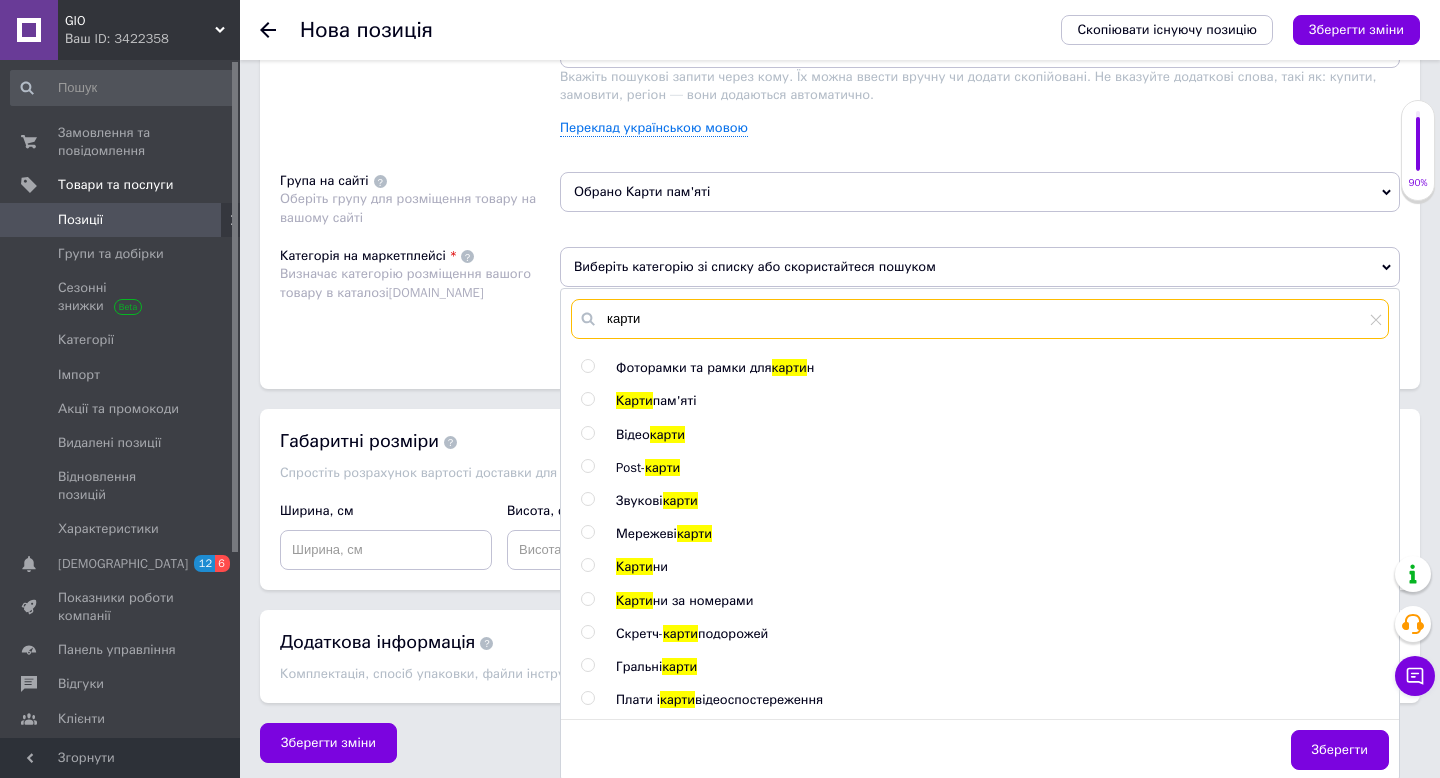type on "карти" 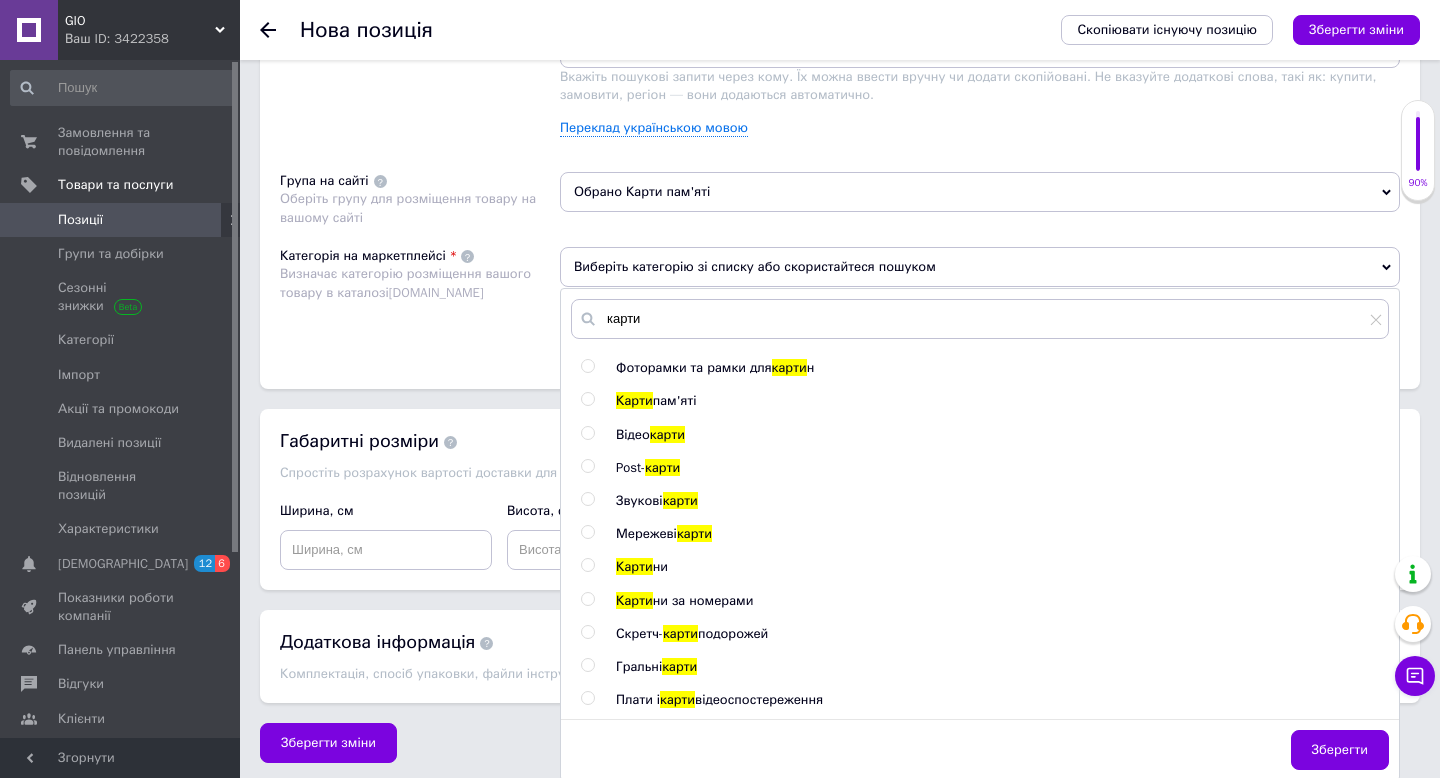 click at bounding box center [587, 399] 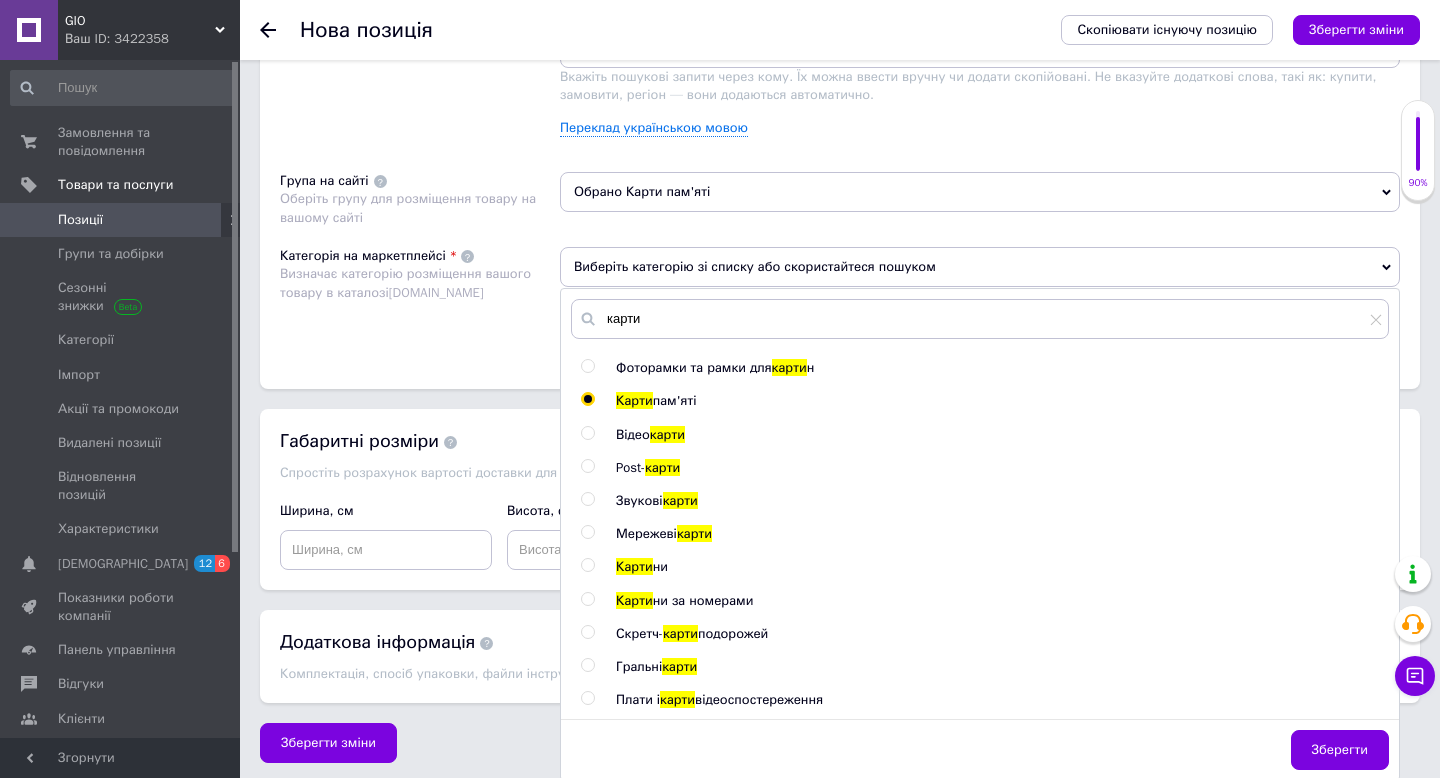 radio on "true" 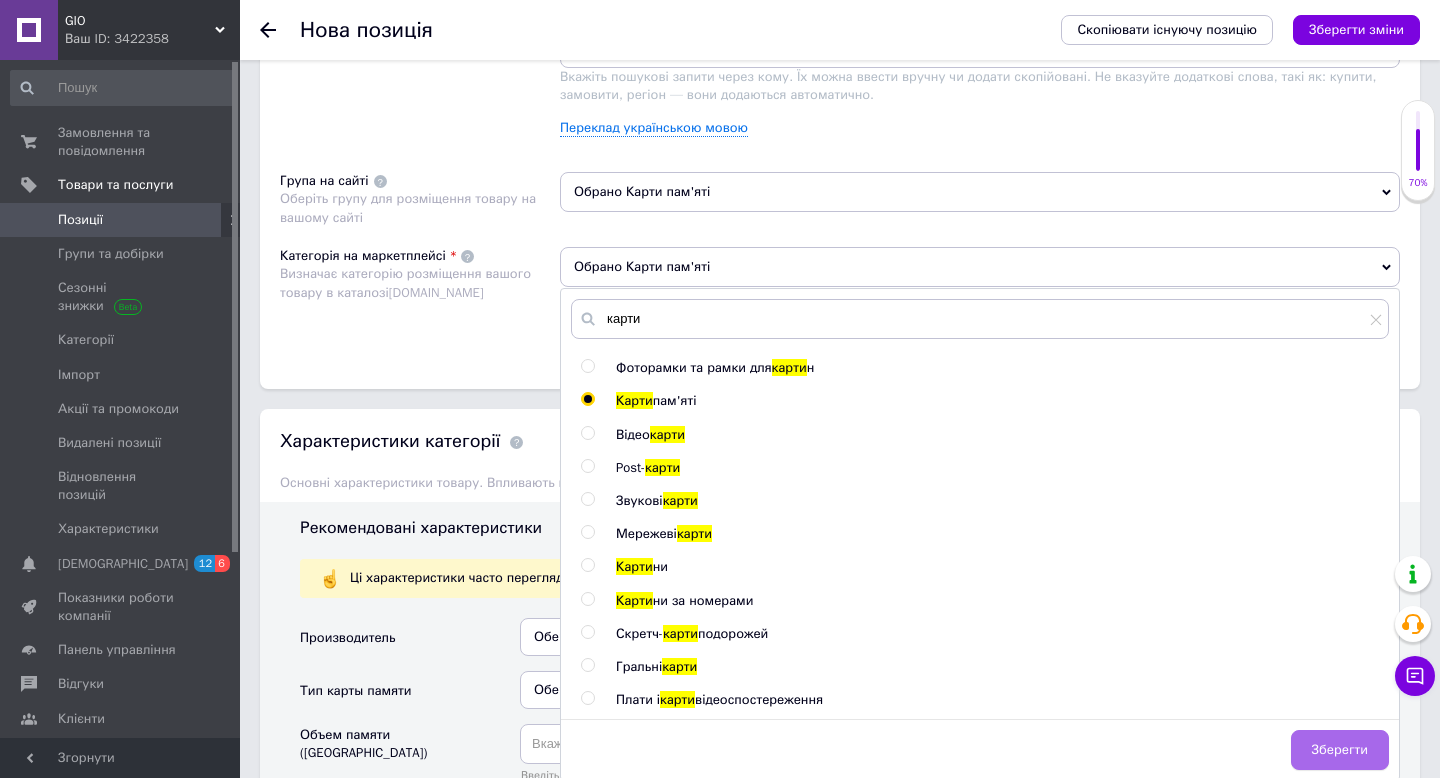 click on "Зберегти" at bounding box center (1340, 750) 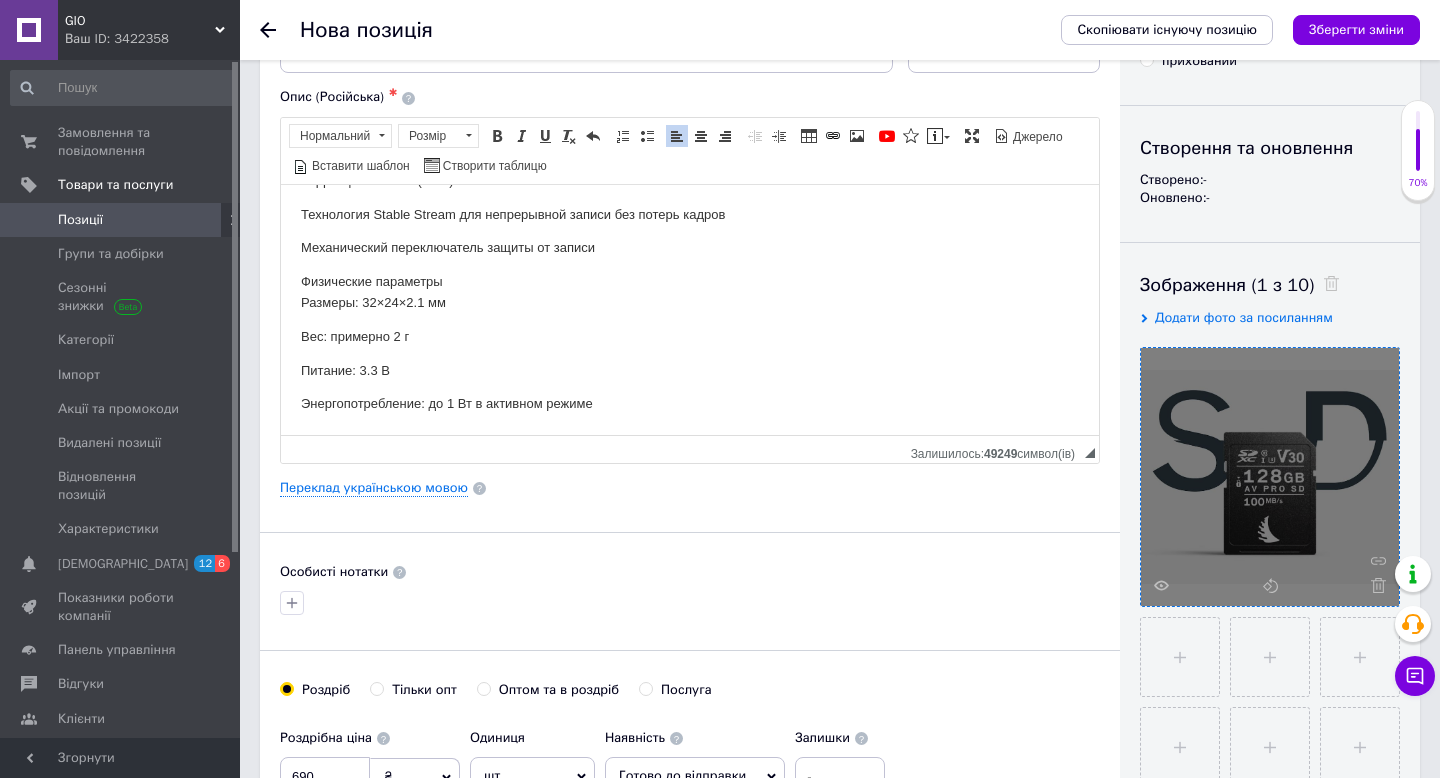 scroll, scrollTop: 0, scrollLeft: 0, axis: both 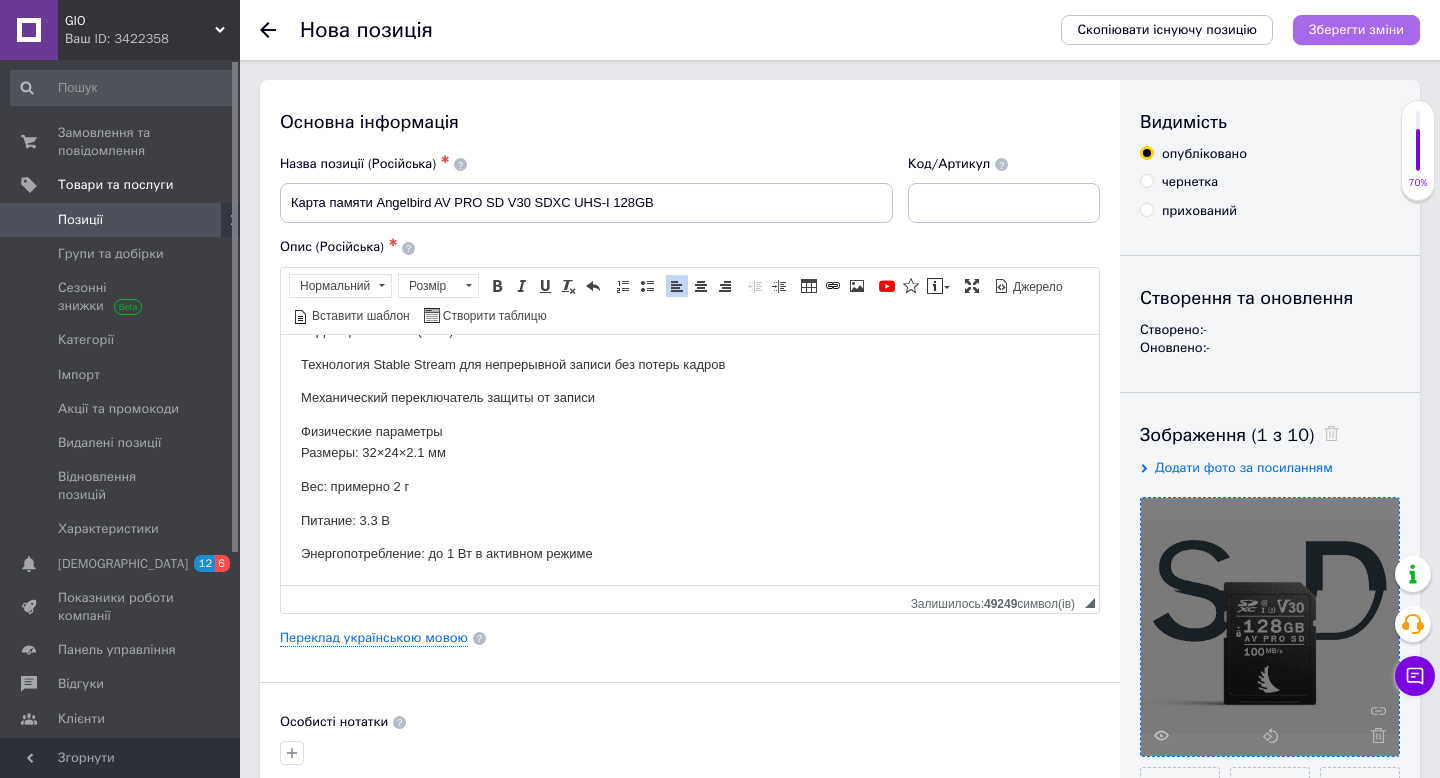 click on "Зберегти зміни" at bounding box center (1356, 29) 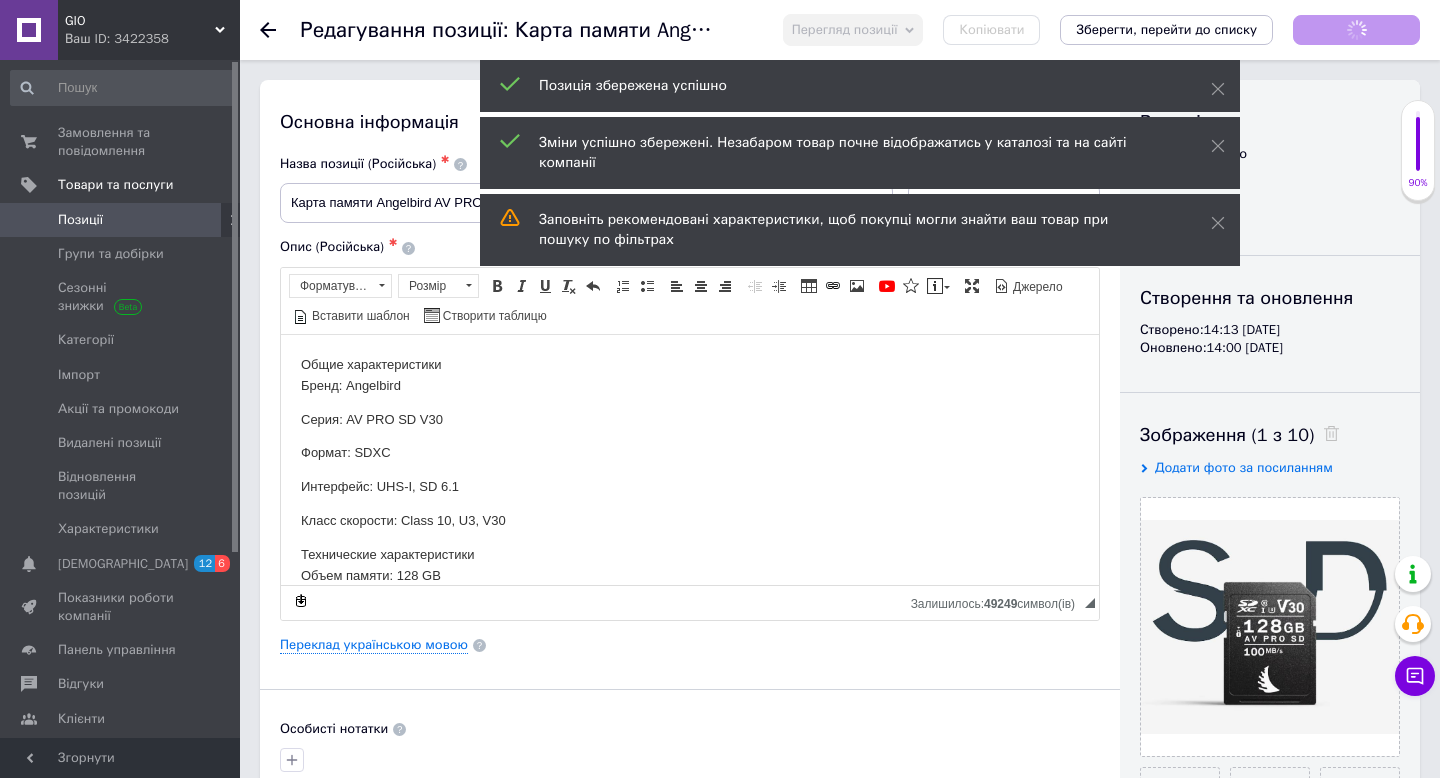 scroll, scrollTop: 0, scrollLeft: 0, axis: both 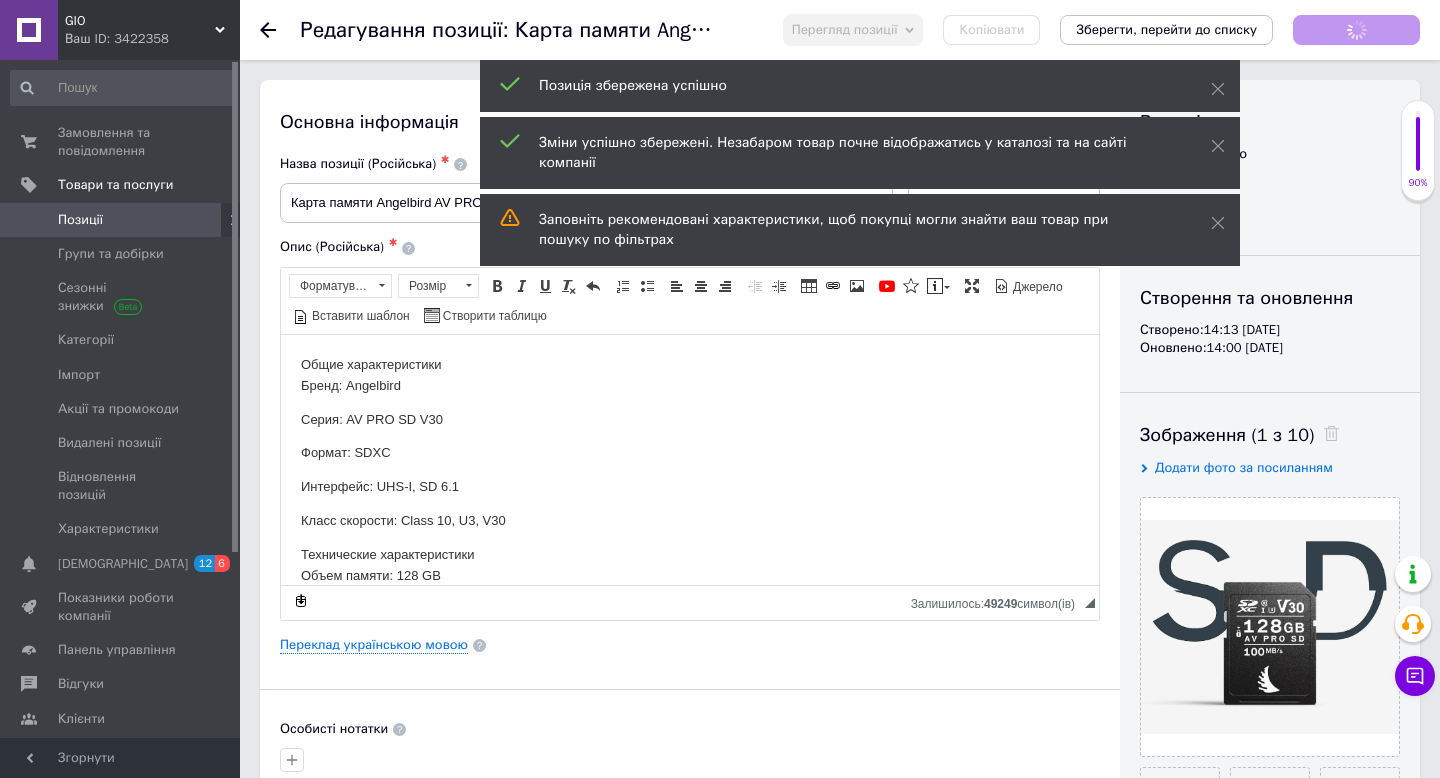 click on "Позиції" at bounding box center [80, 220] 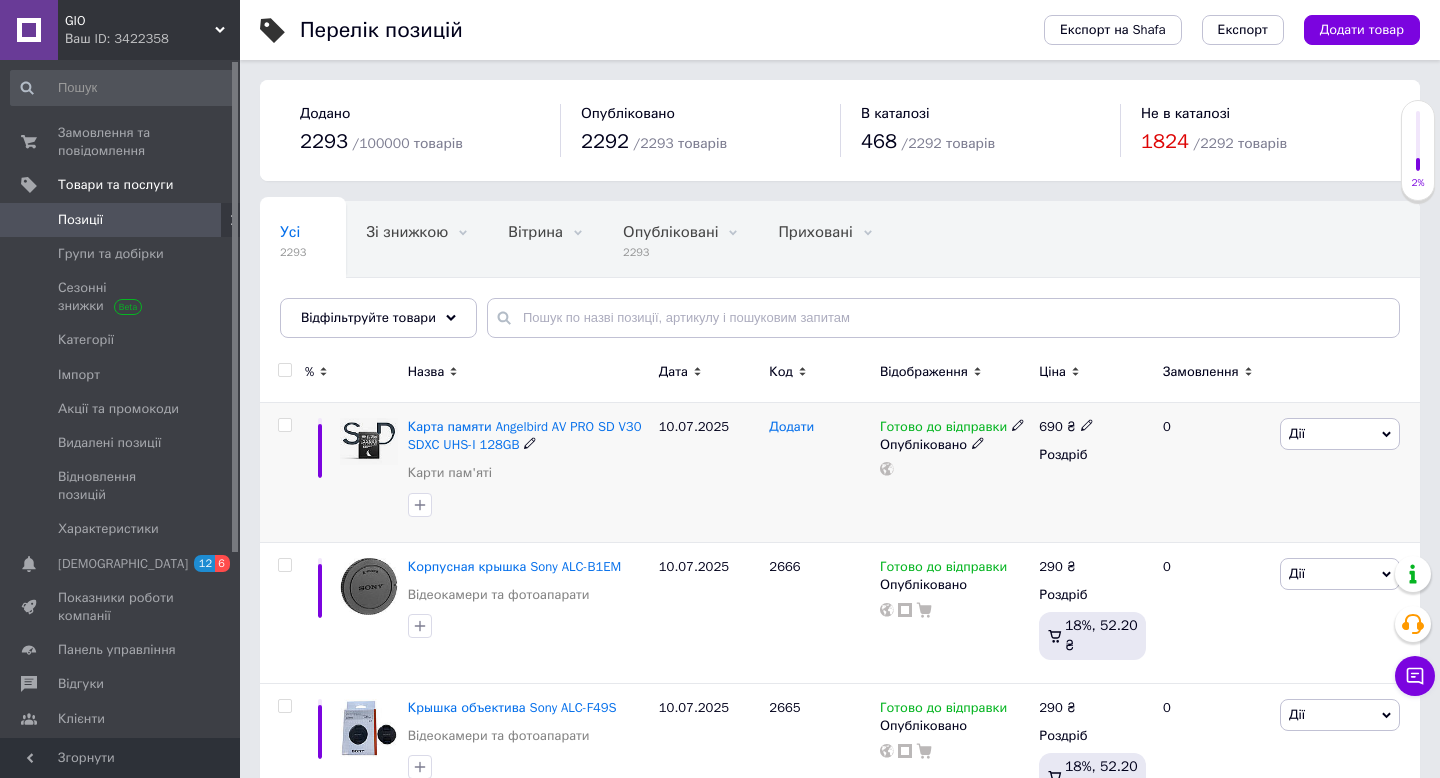 click on "Додати" at bounding box center [791, 427] 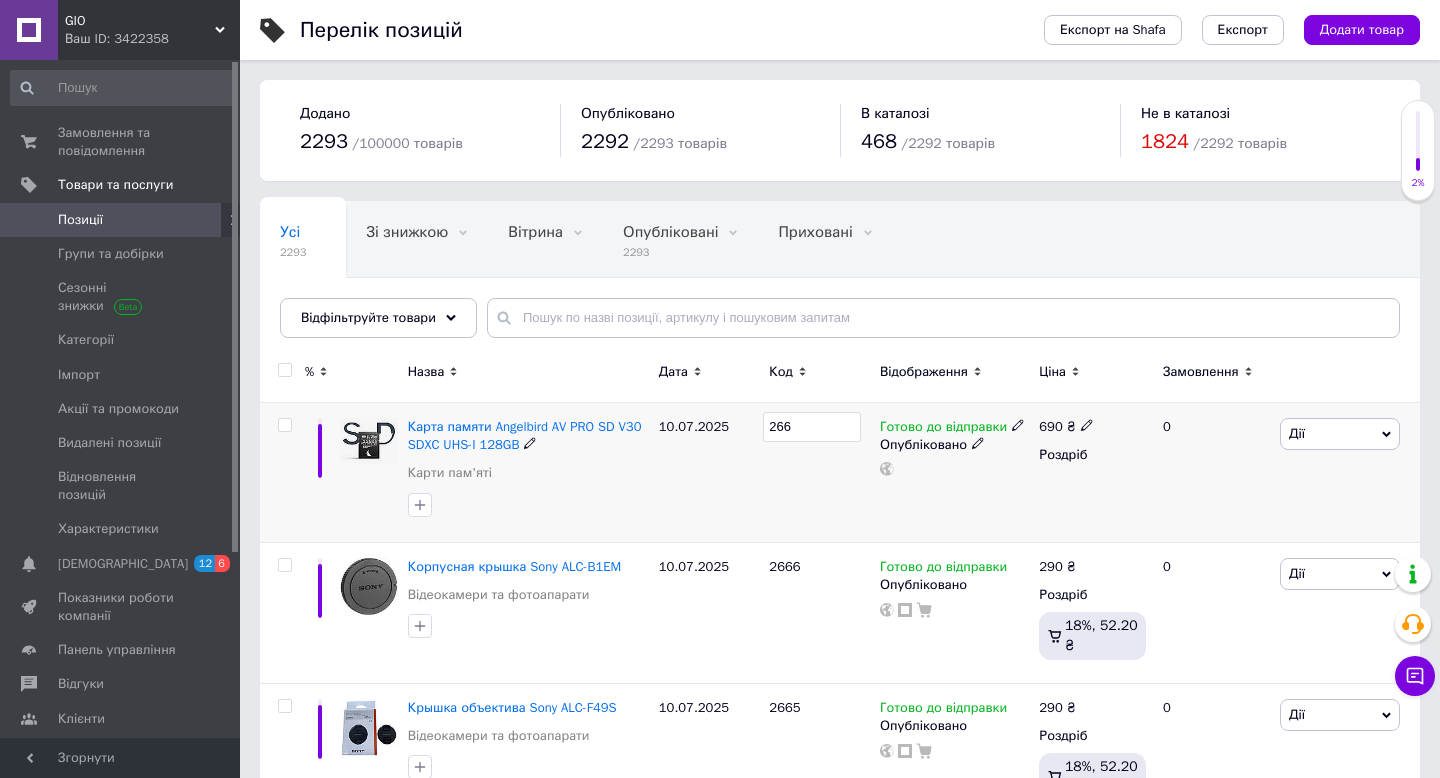 type on "2667" 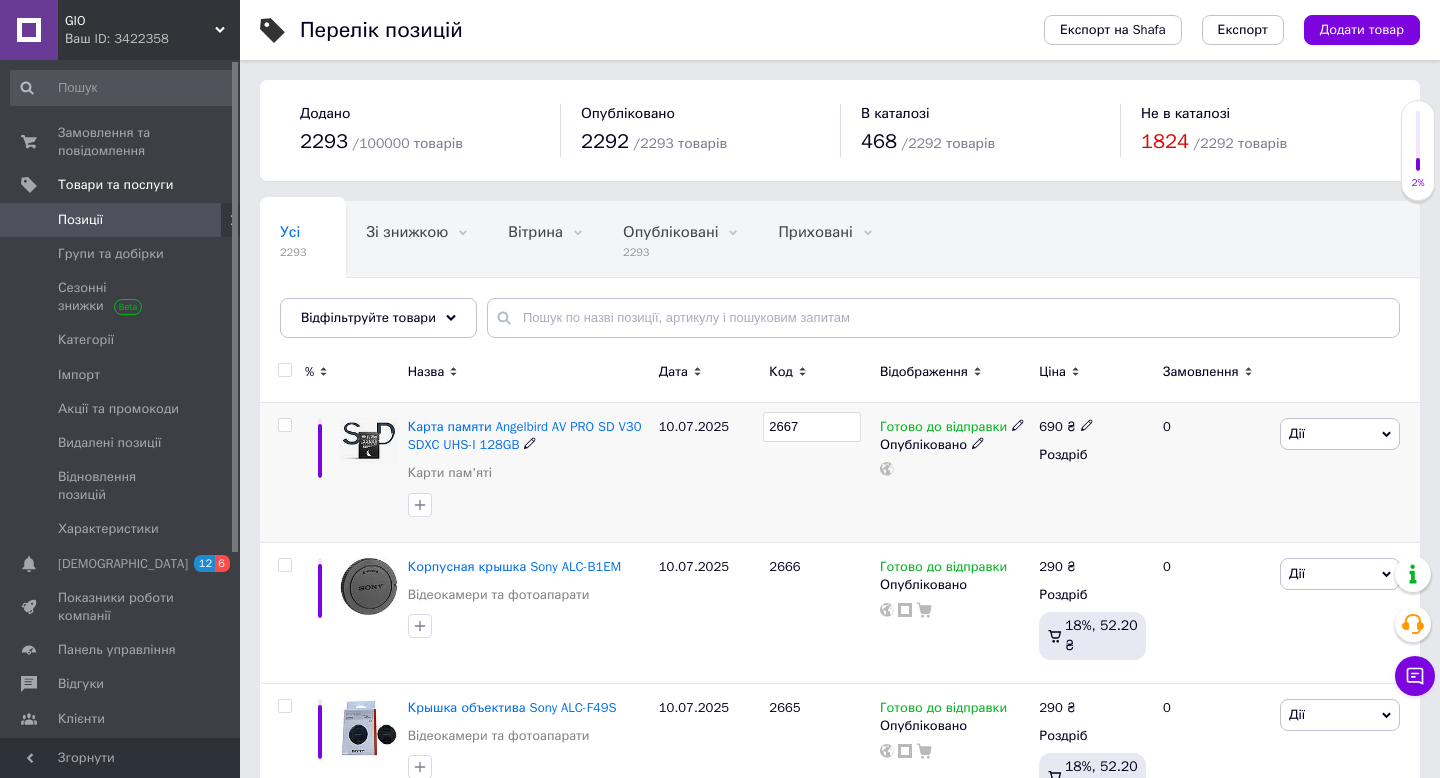 click on "10.07.2025" at bounding box center [709, 473] 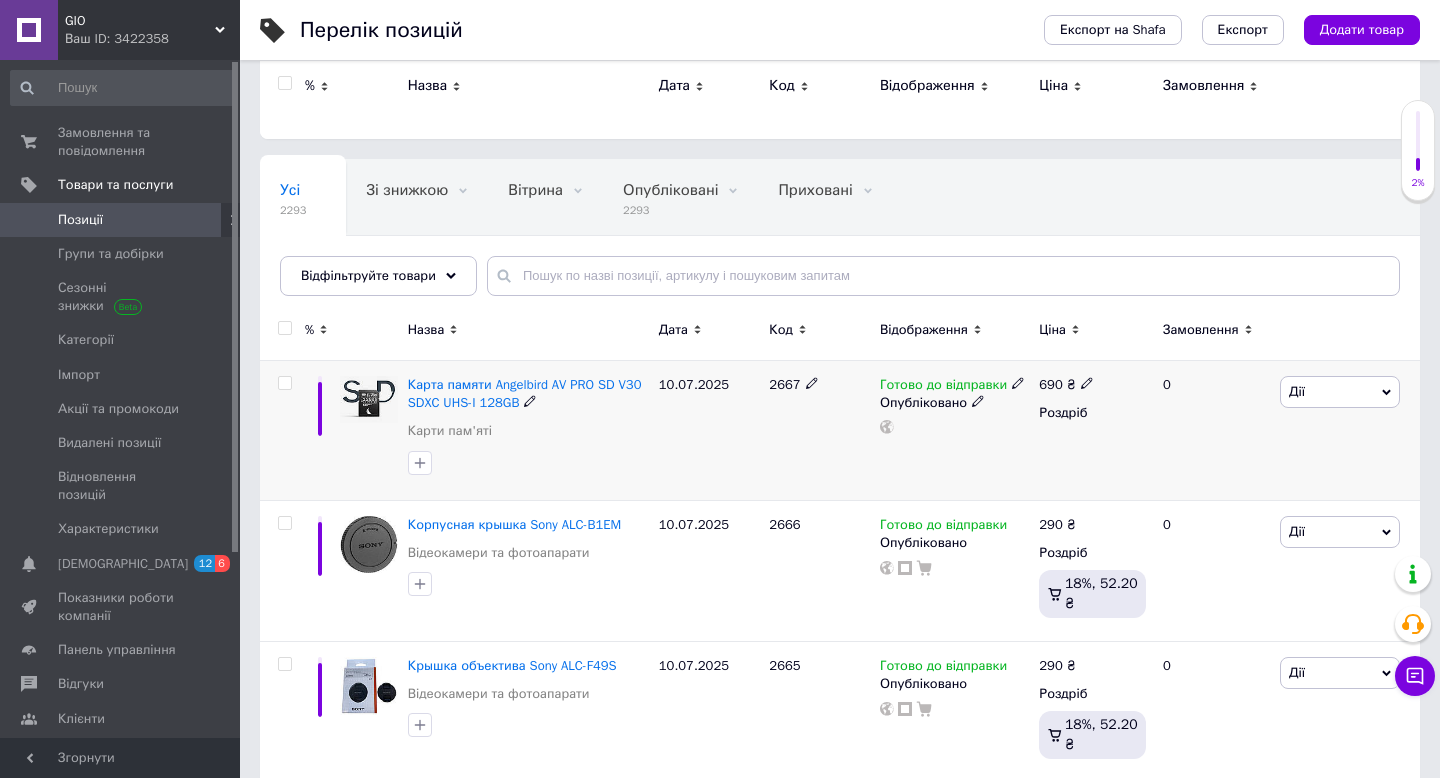 scroll, scrollTop: 0, scrollLeft: 0, axis: both 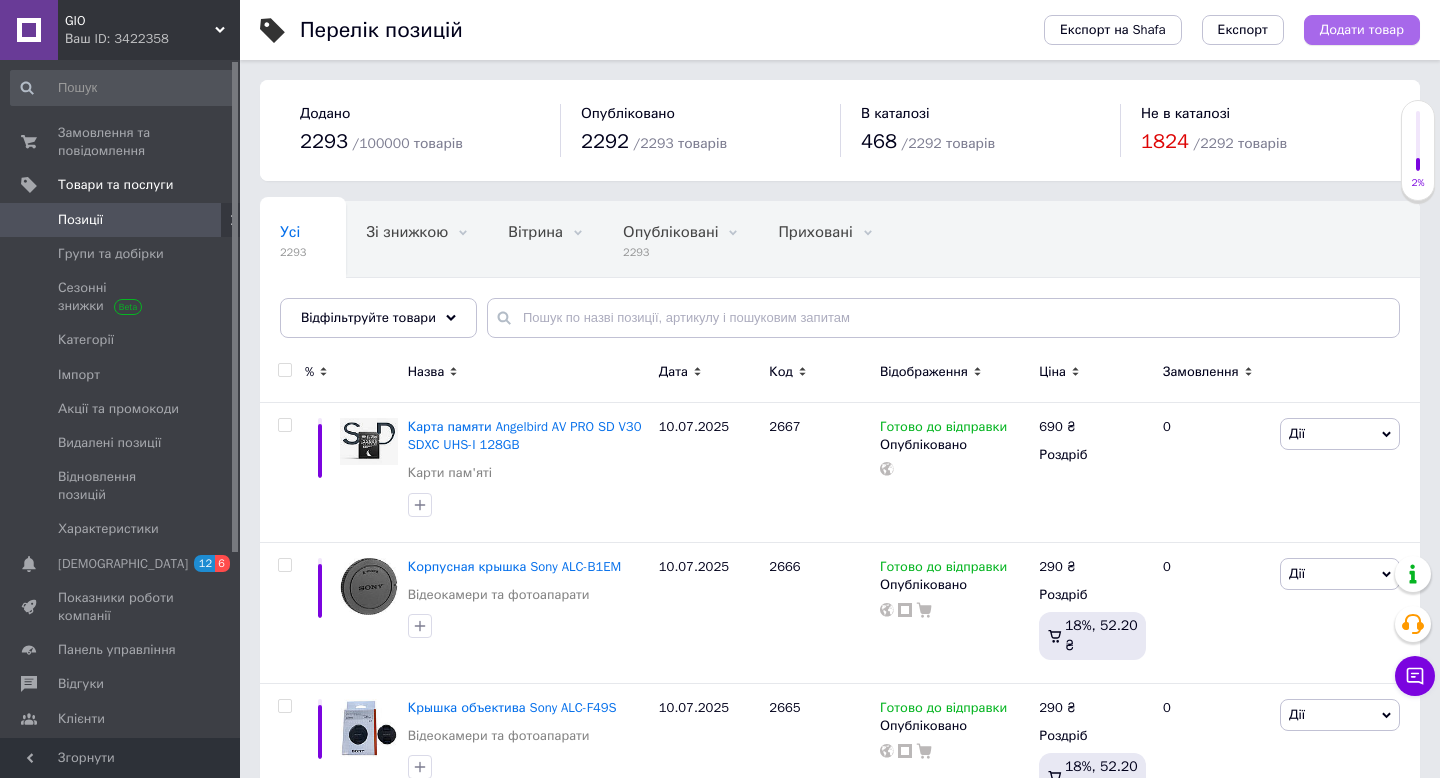 click on "Додати товар" at bounding box center [1362, 30] 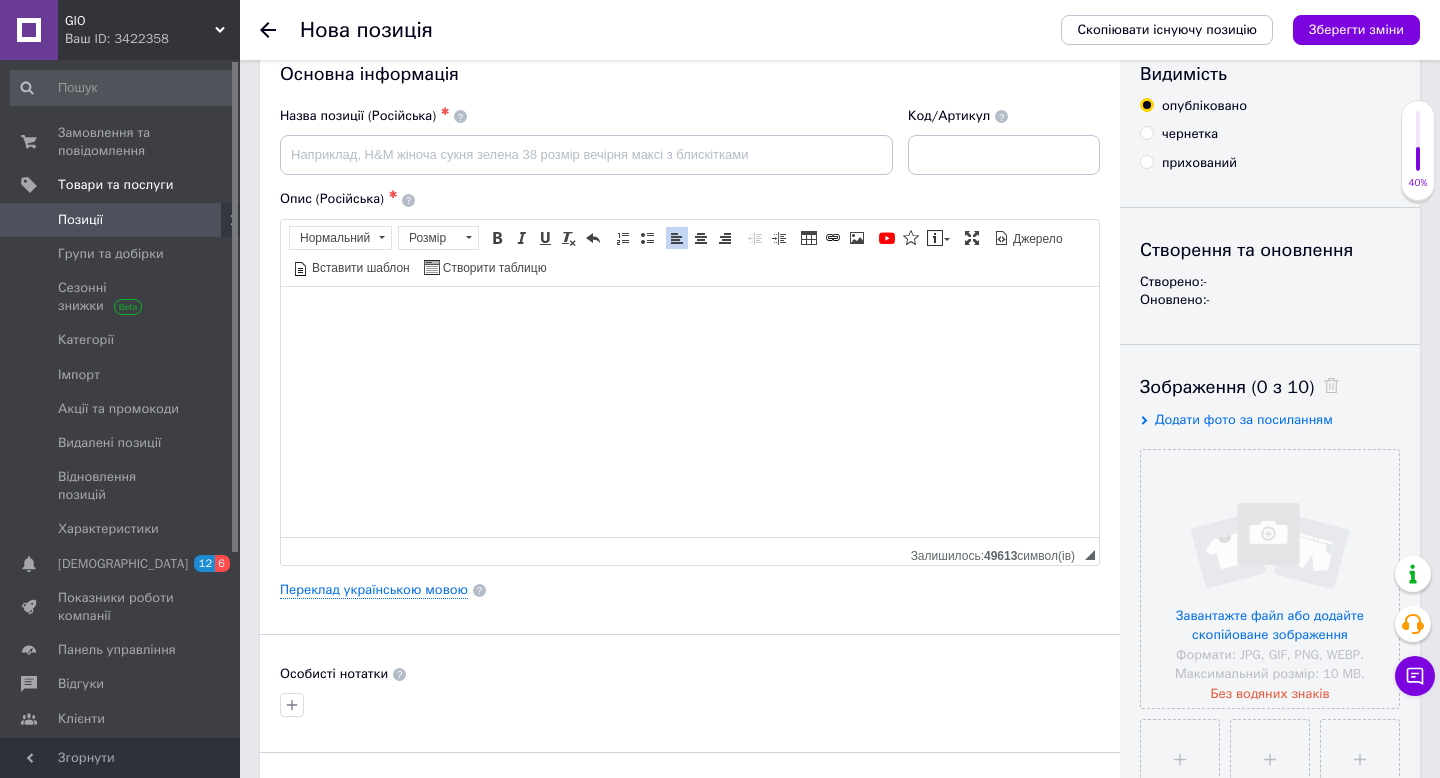 scroll, scrollTop: 32, scrollLeft: 0, axis: vertical 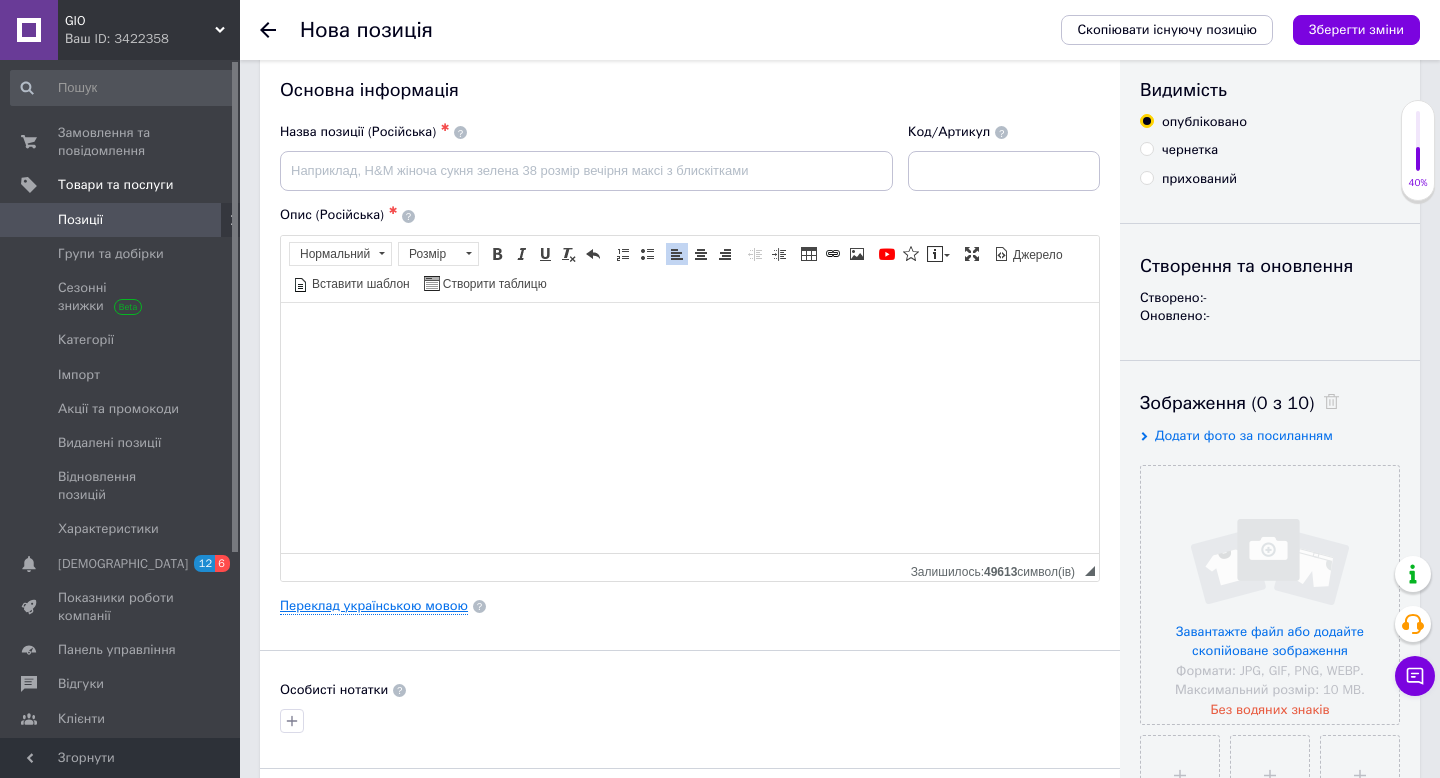 click on "Переклад українською мовою" at bounding box center (374, 606) 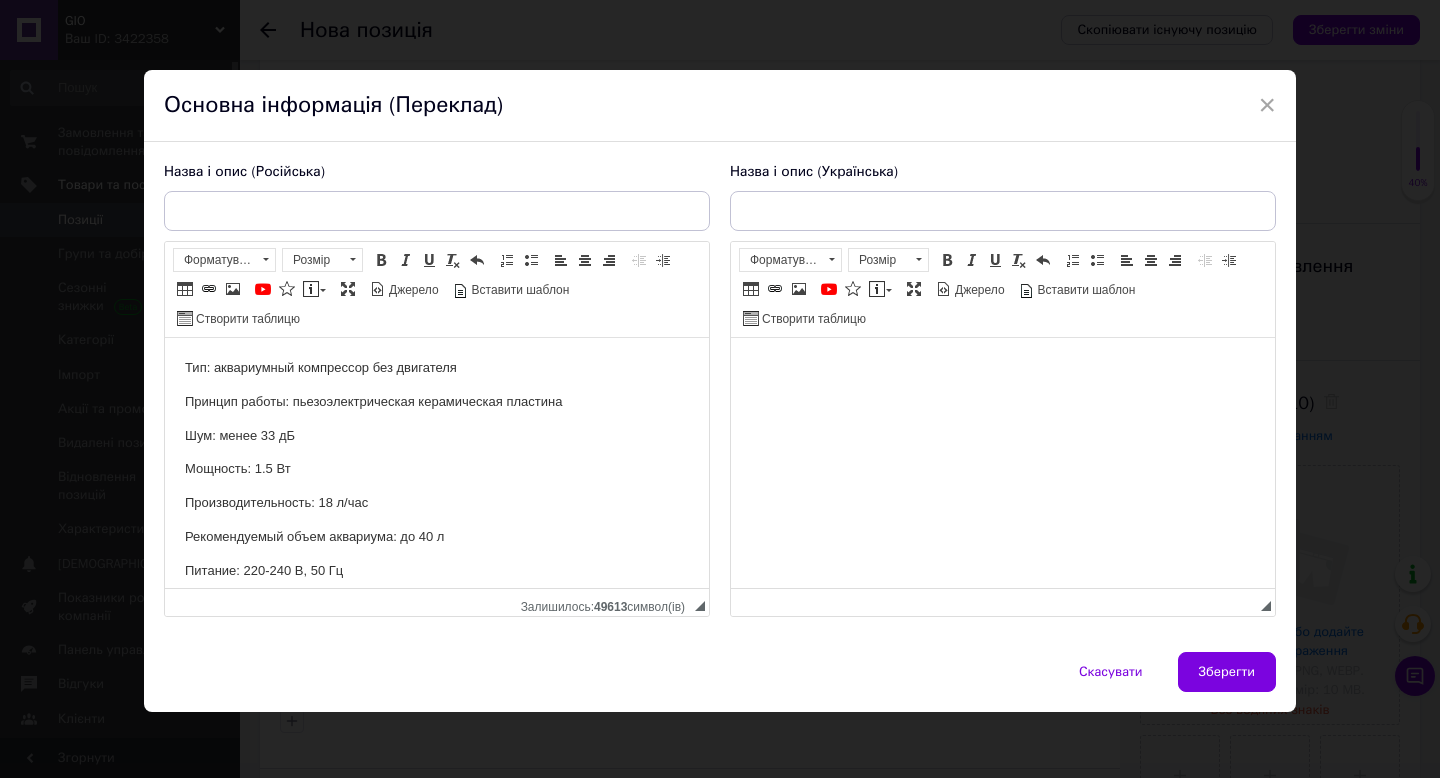scroll, scrollTop: 0, scrollLeft: 0, axis: both 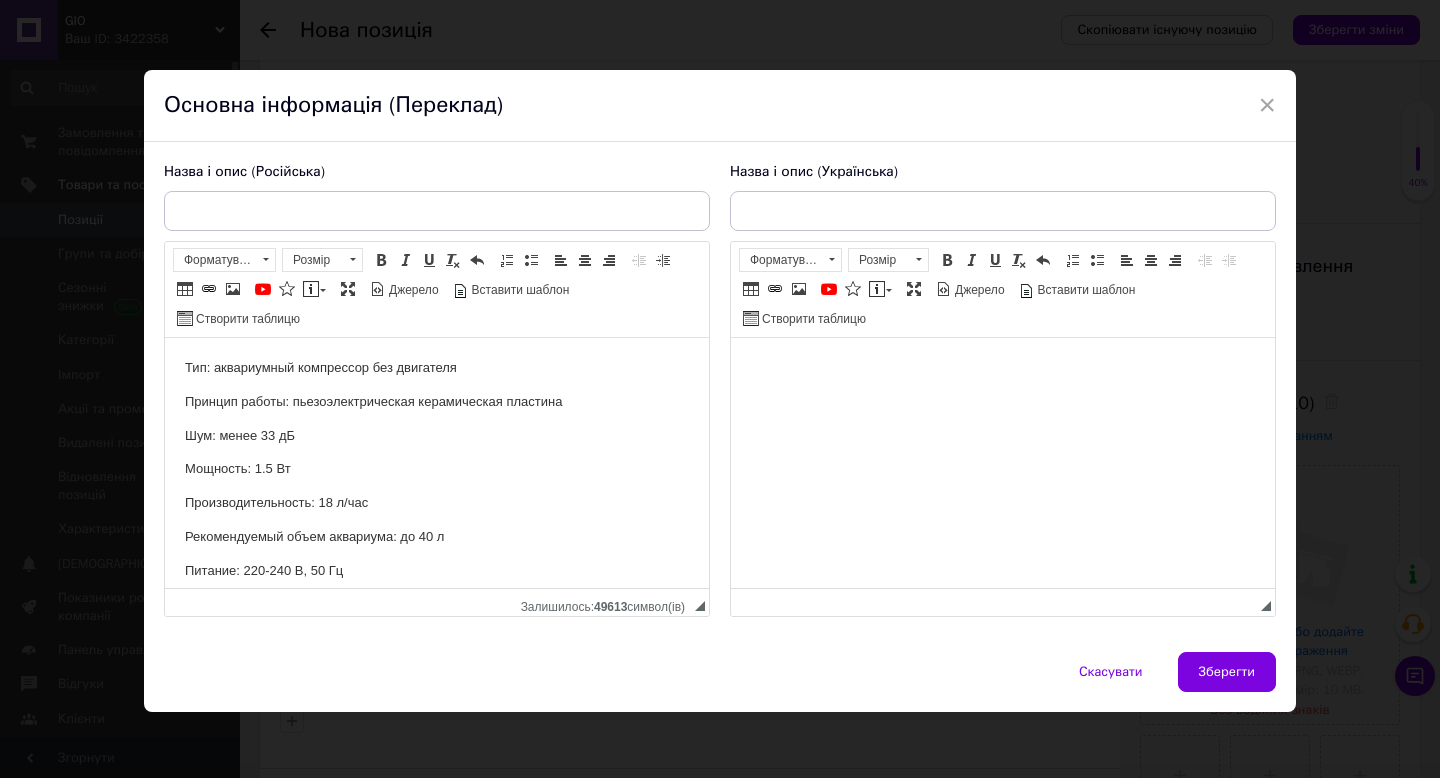 click at bounding box center [1003, 368] 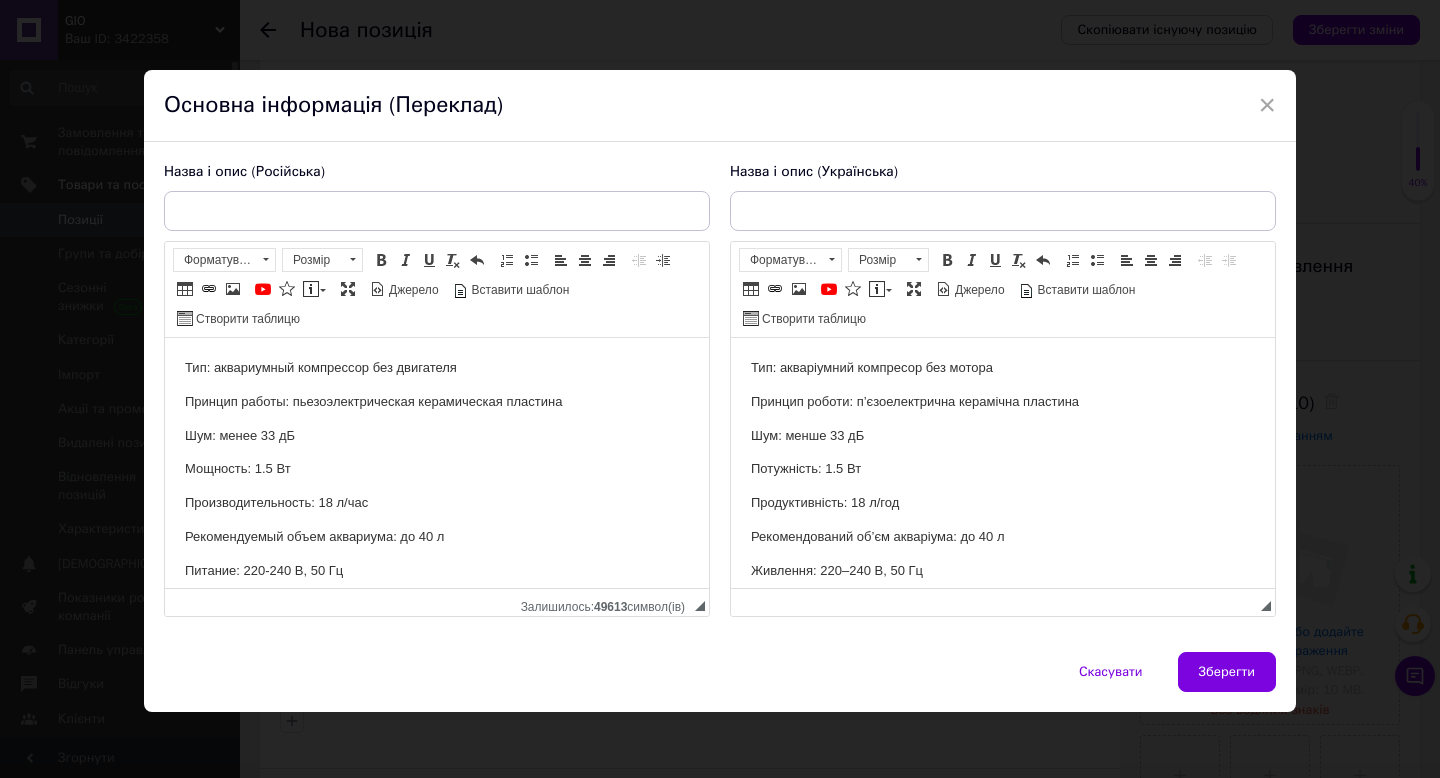 scroll, scrollTop: 180, scrollLeft: 0, axis: vertical 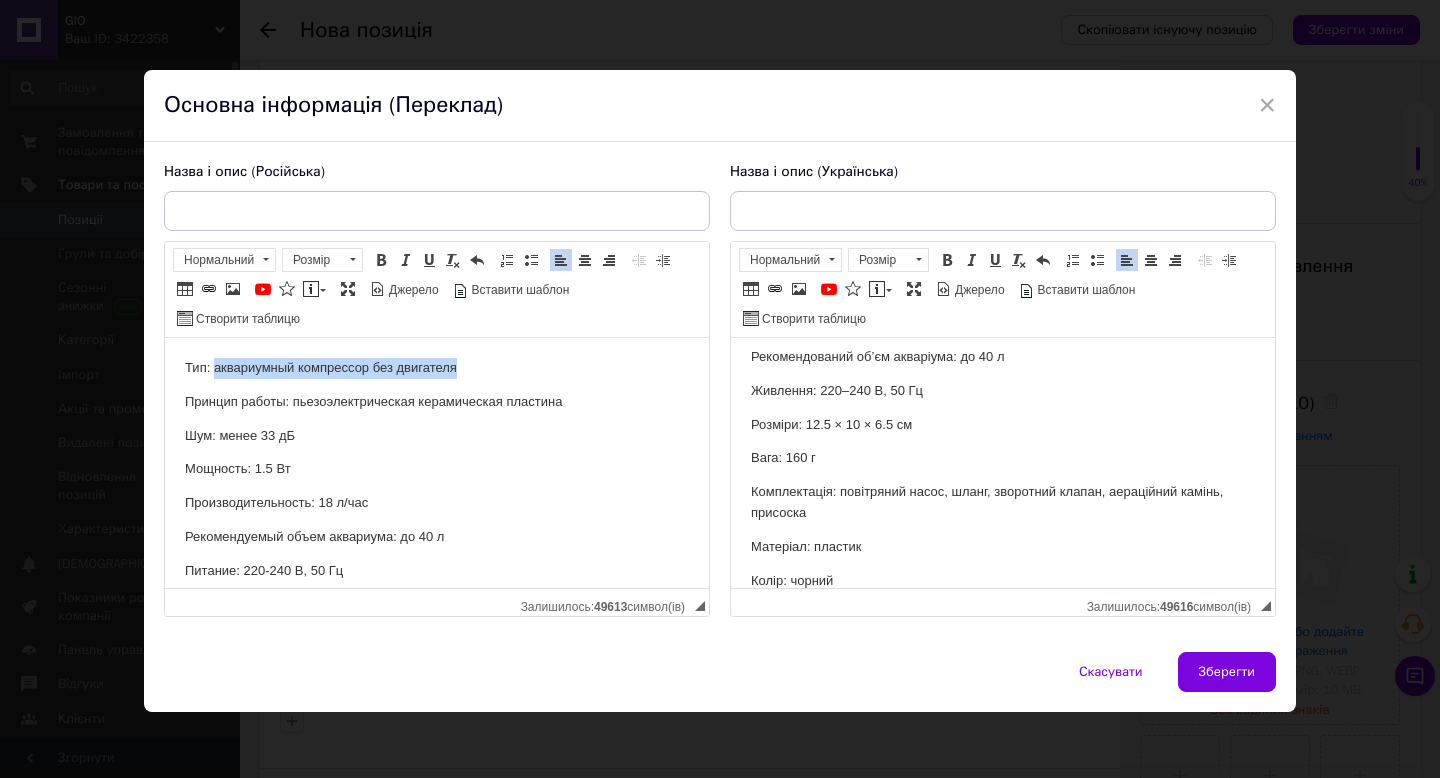 drag, startPoint x: 217, startPoint y: 368, endPoint x: 535, endPoint y: 371, distance: 318.01416 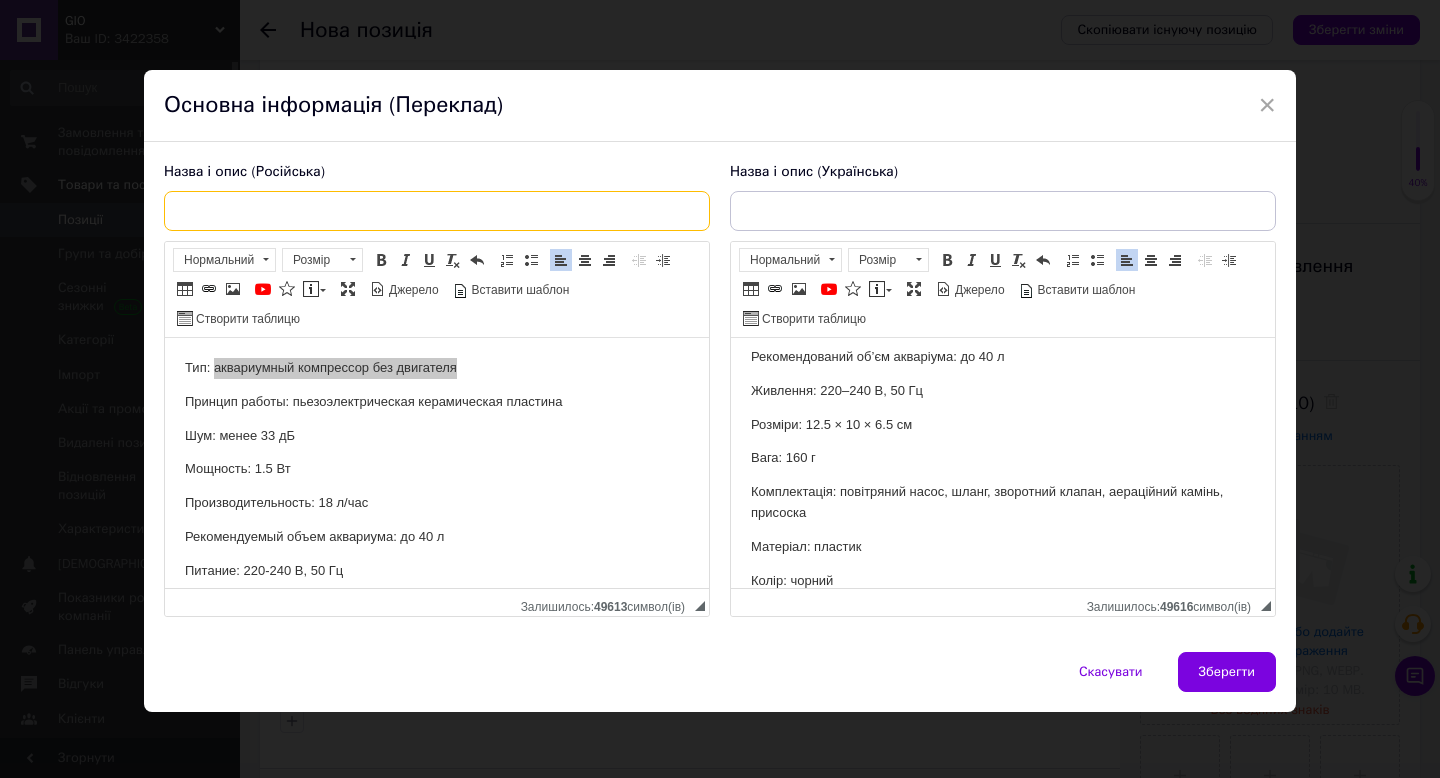 click at bounding box center [437, 211] 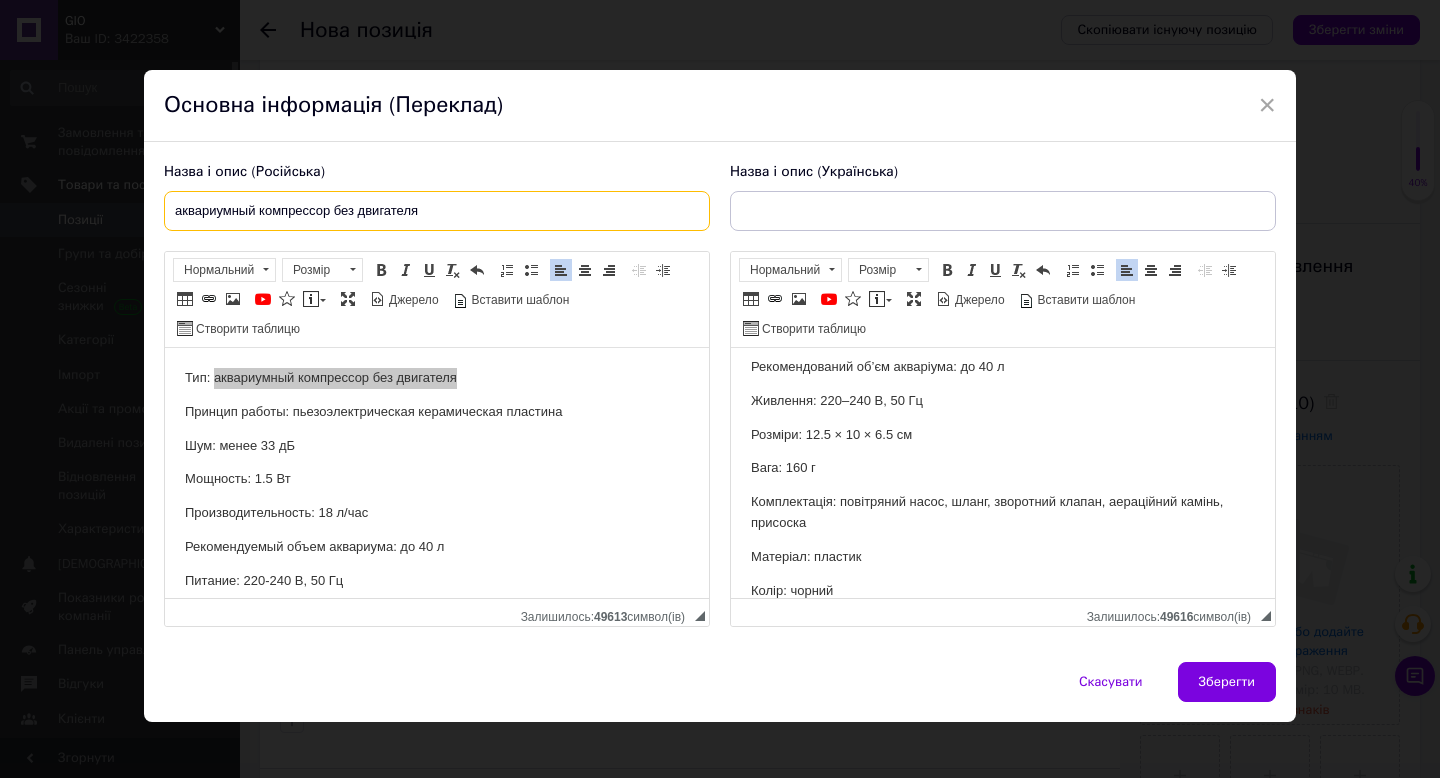 click on "аквариумный компрессор без двигателя" at bounding box center [437, 211] 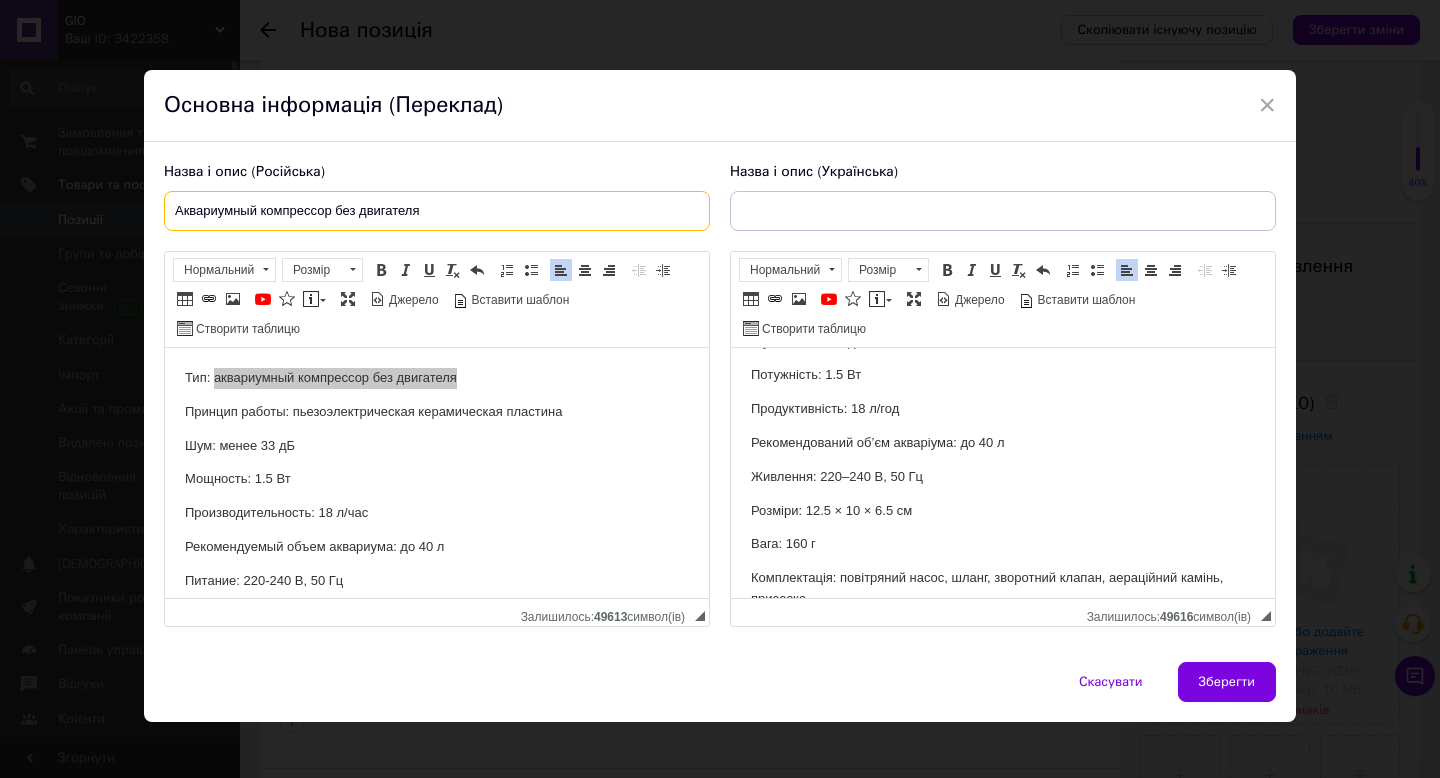 scroll, scrollTop: 0, scrollLeft: 0, axis: both 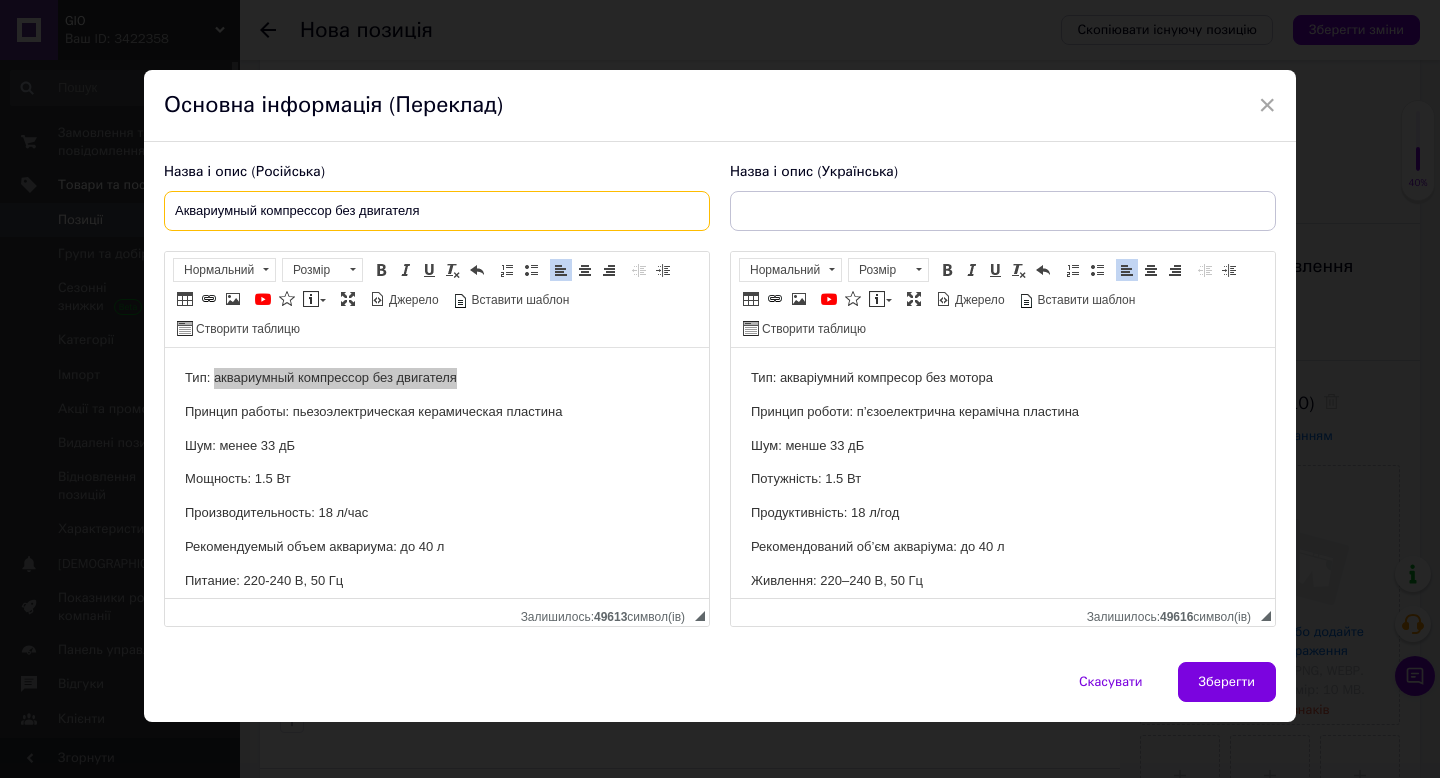 type on "Аквариумный компрессор без двигателя" 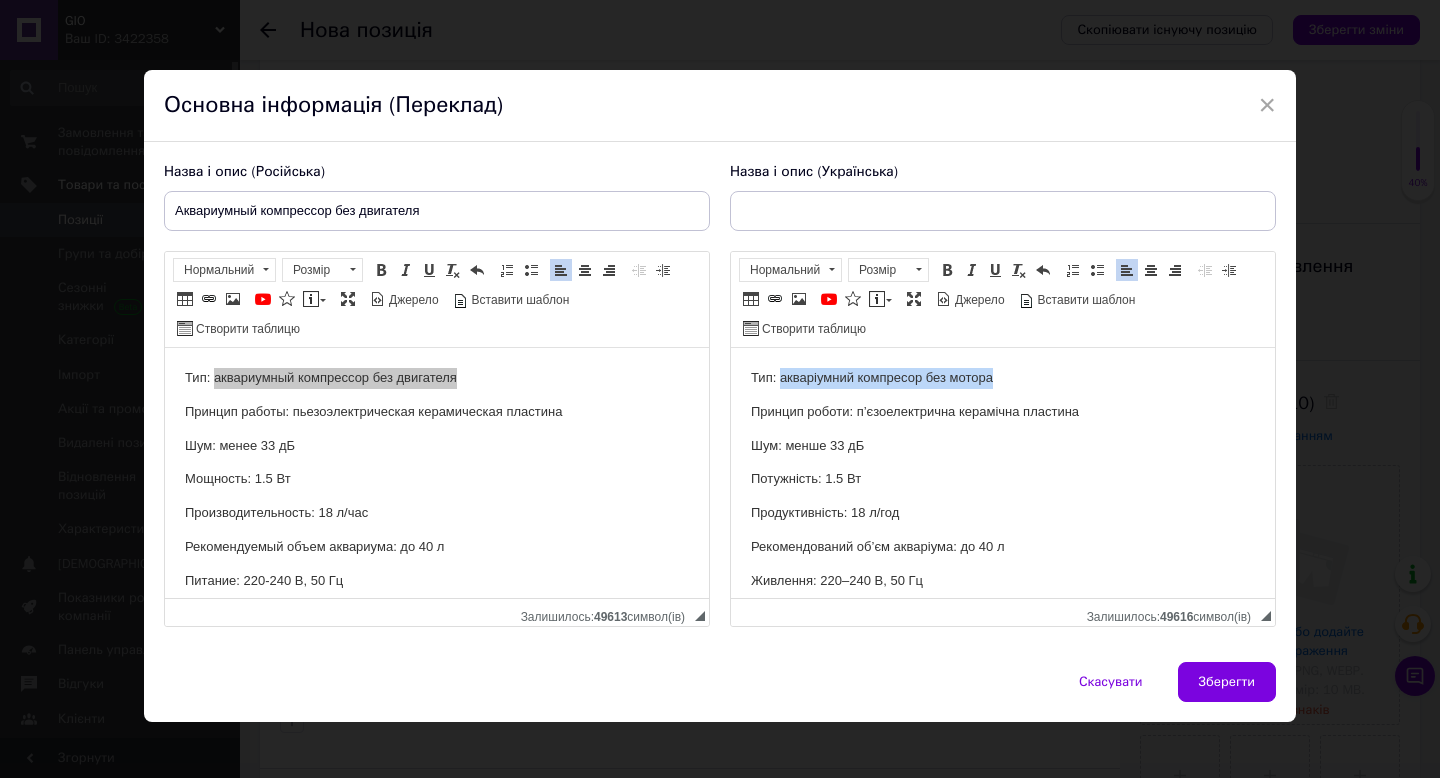 drag, startPoint x: 783, startPoint y: 378, endPoint x: 1110, endPoint y: 381, distance: 327.01376 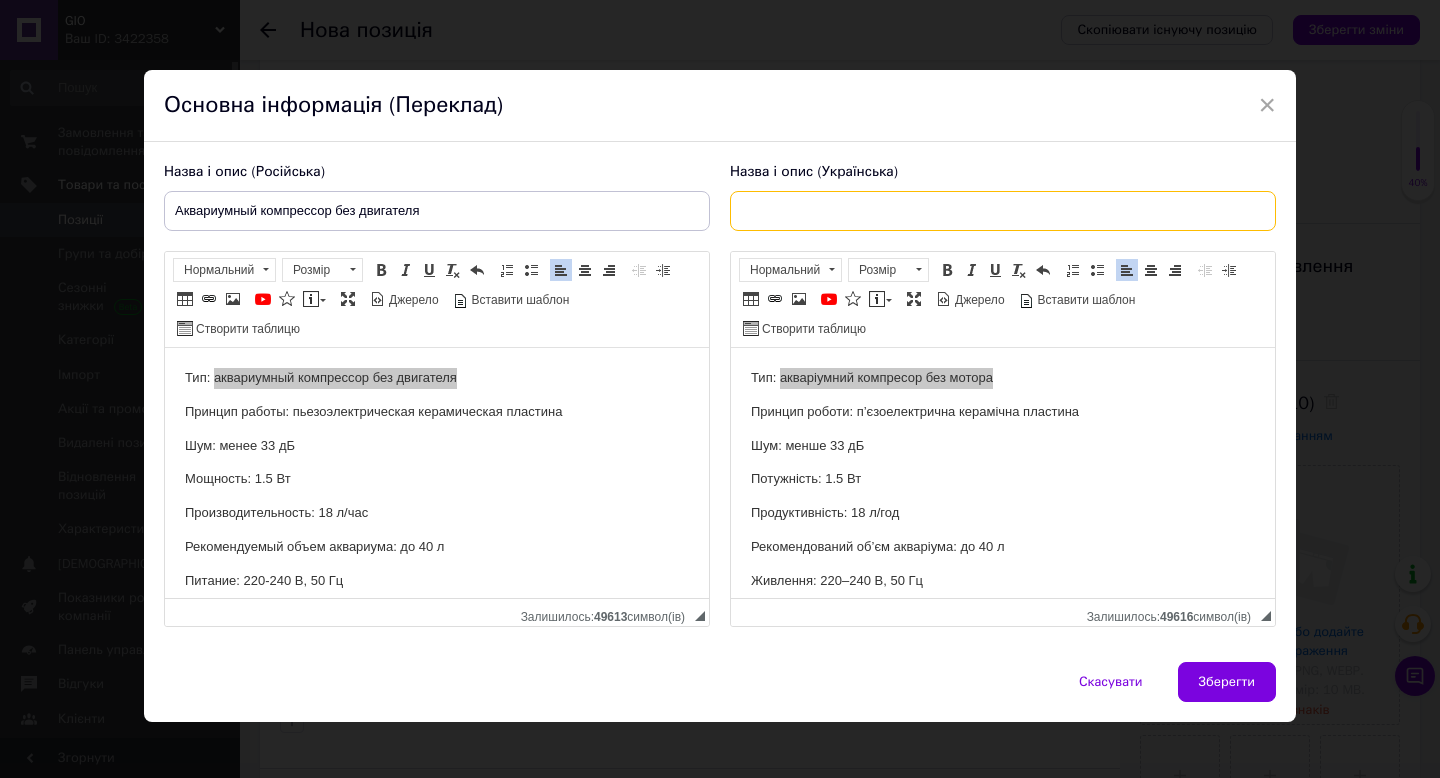 click at bounding box center [1003, 211] 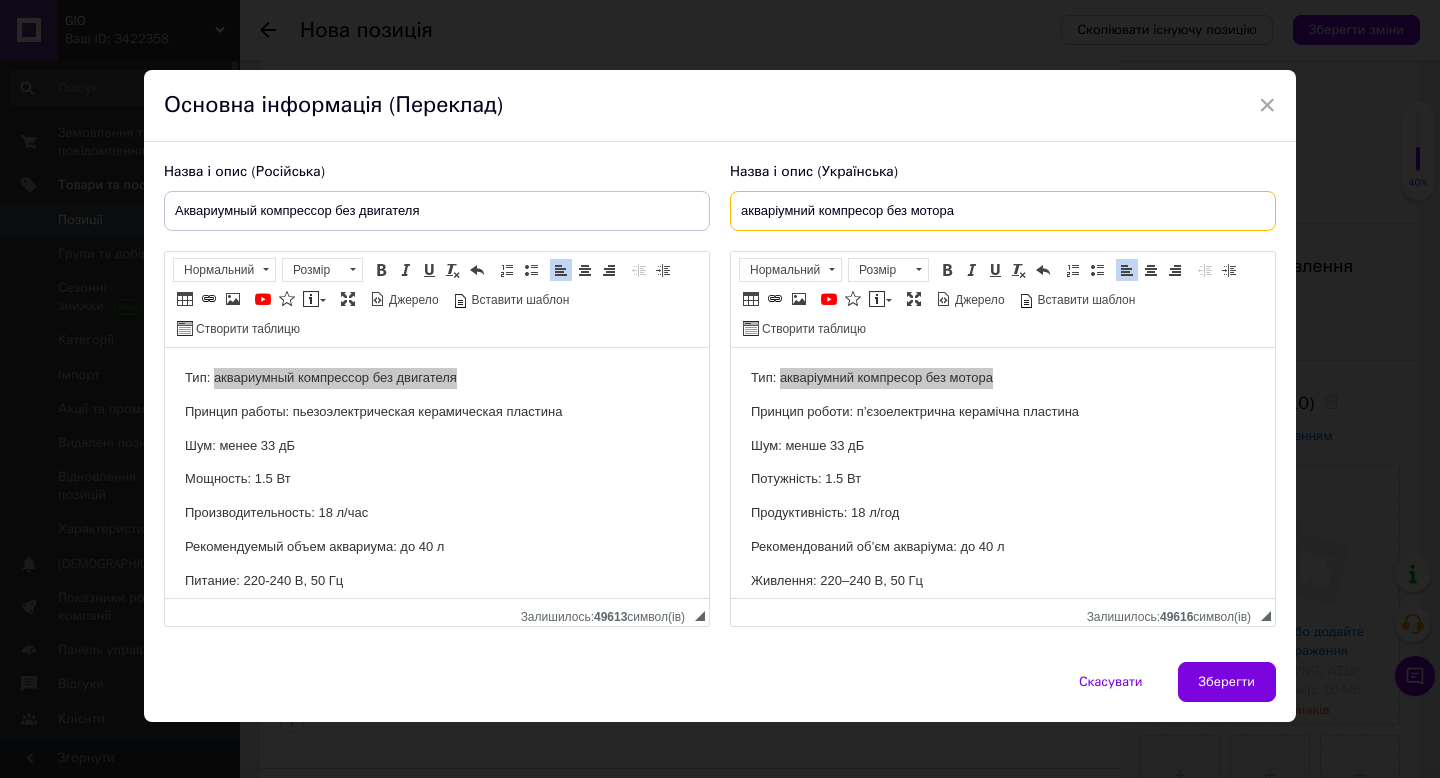 click on "акваріумний компресор без мотора" at bounding box center (1003, 211) 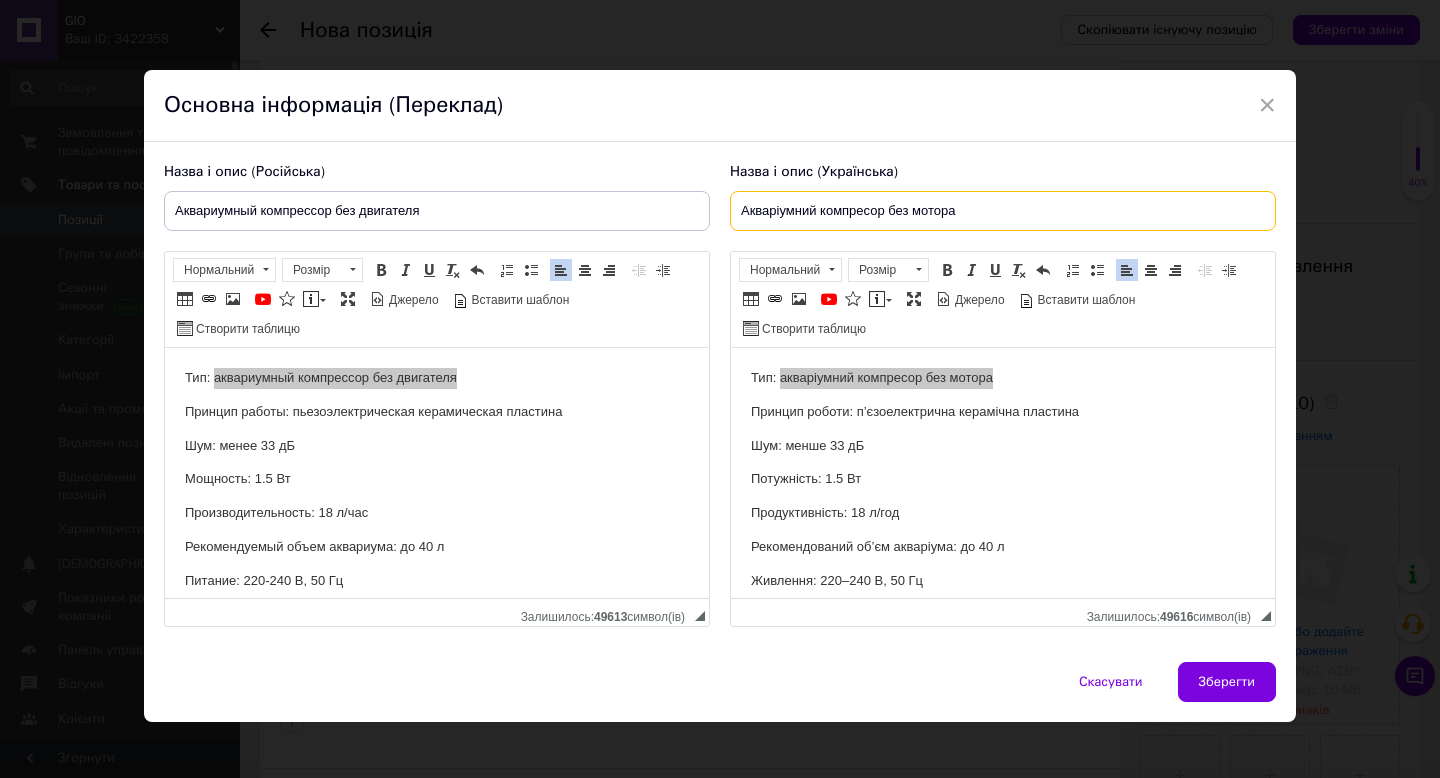 click on "Акваріумний компресор без мотора" at bounding box center (1003, 211) 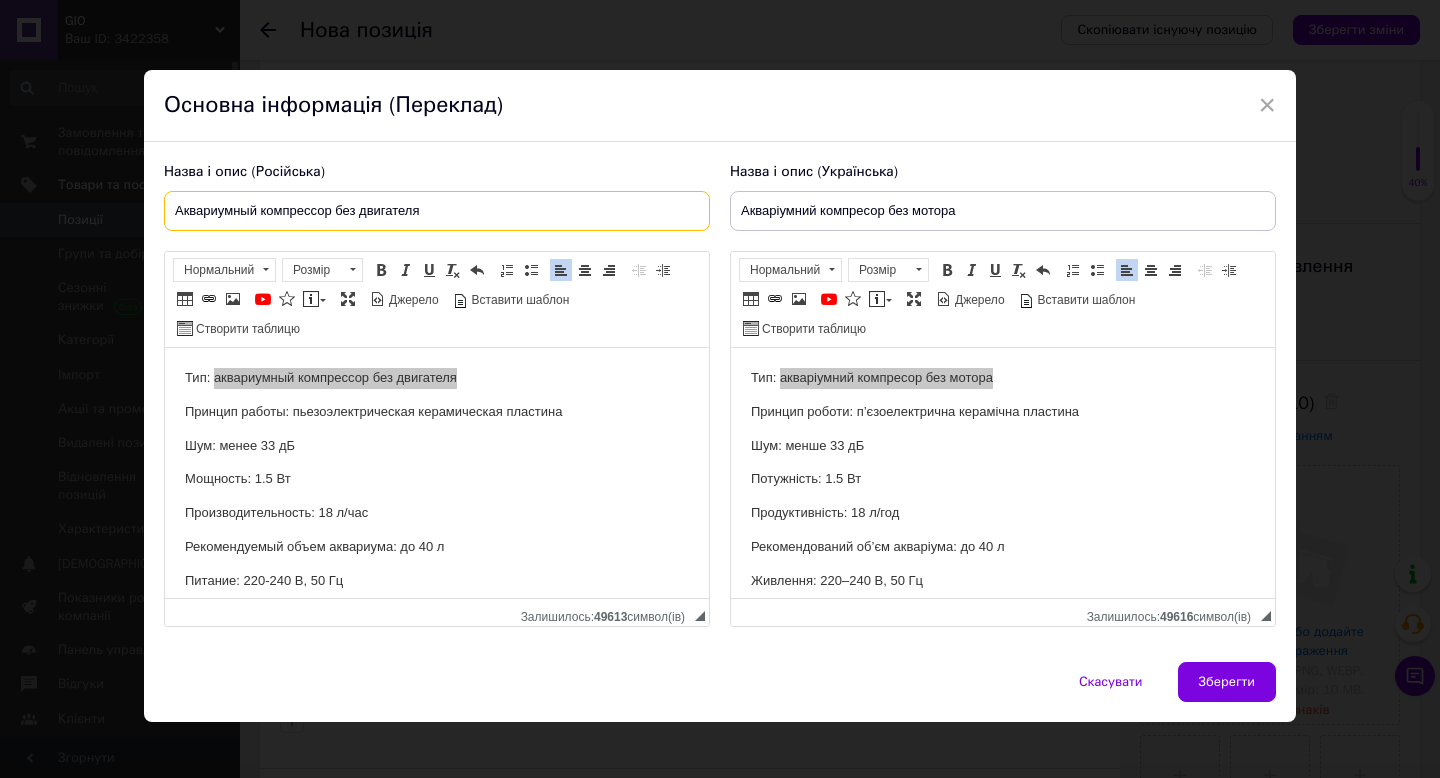 click on "Аквариумный компрессор без двигателя" at bounding box center (437, 211) 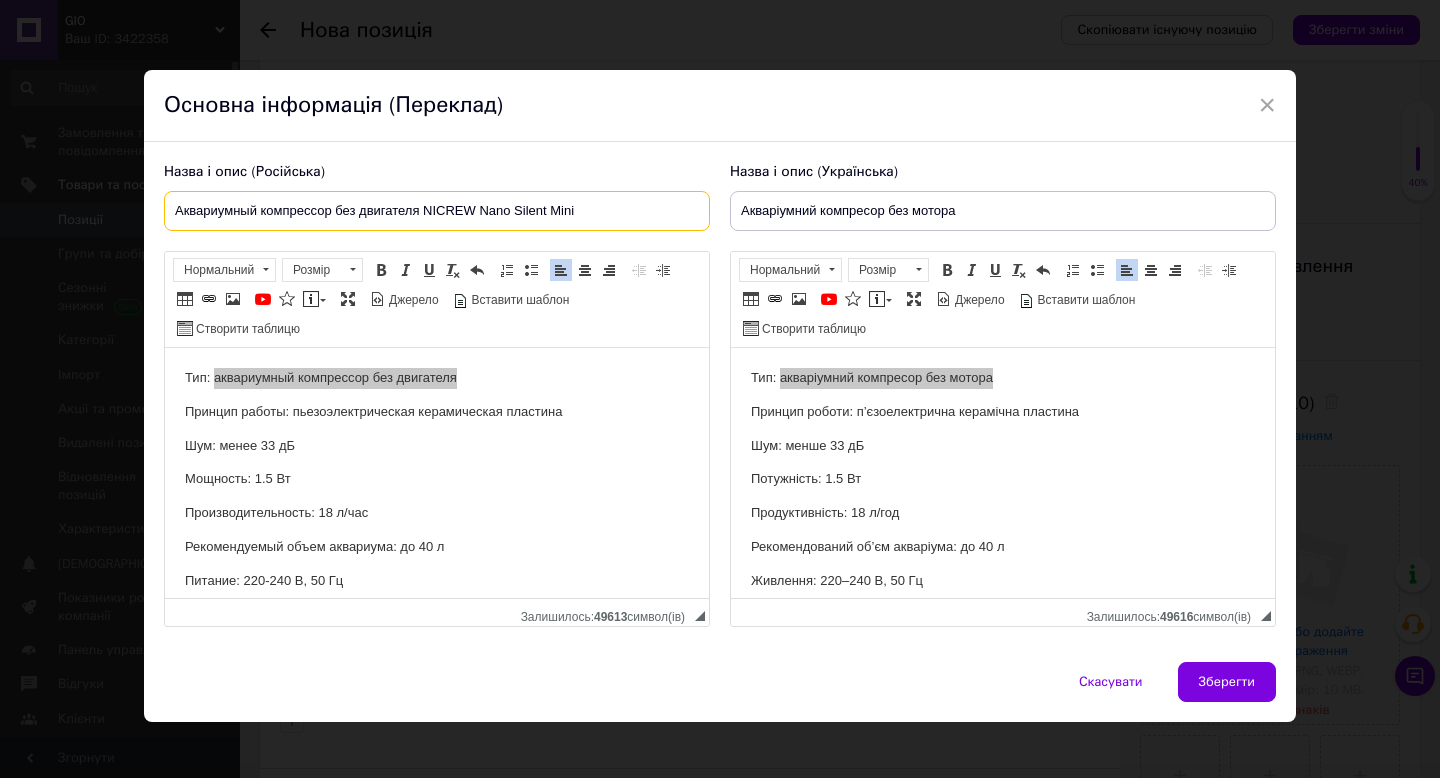 type on "Аквариумный компрессор без двигателя NICREW Nano Silent Mini" 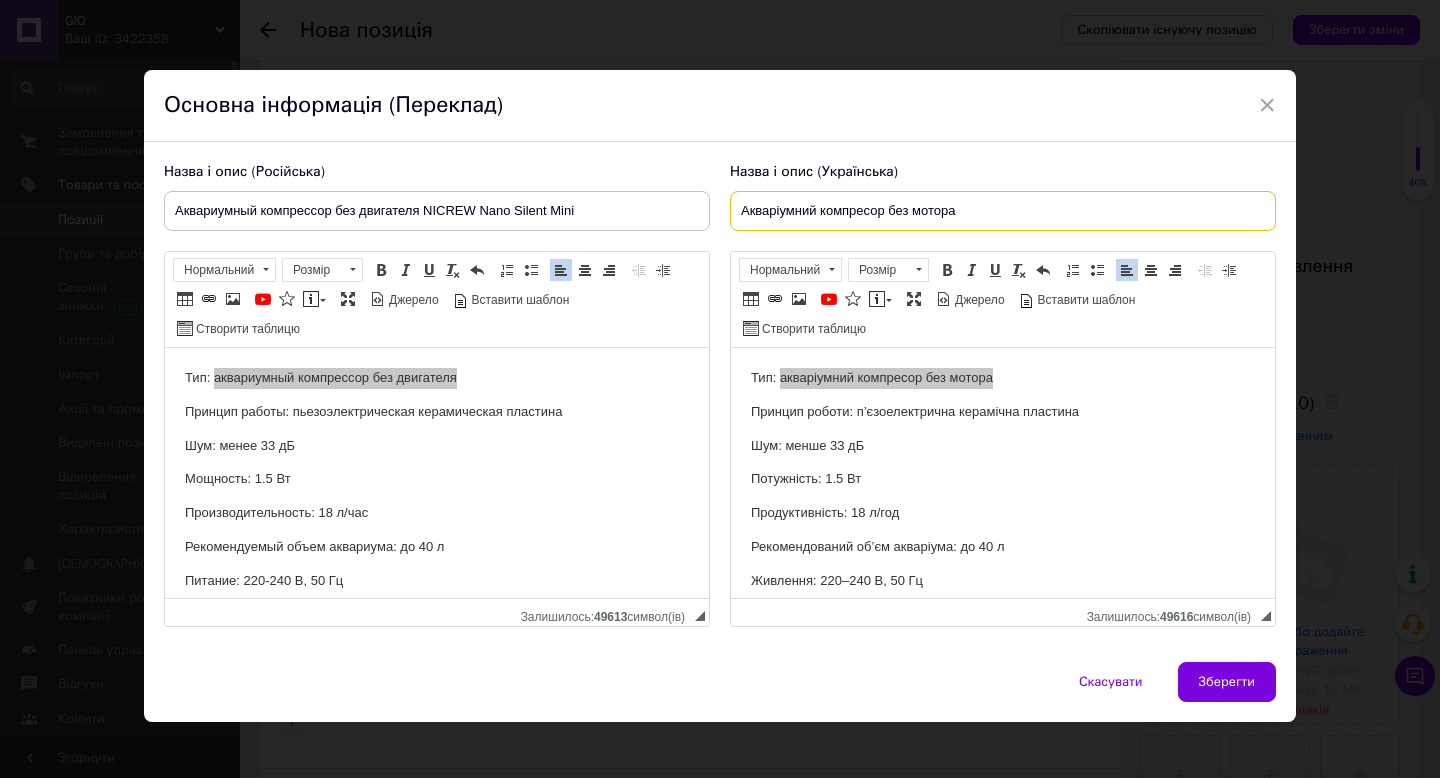 click on "Акваріумний компресор без мотора" at bounding box center (1003, 211) 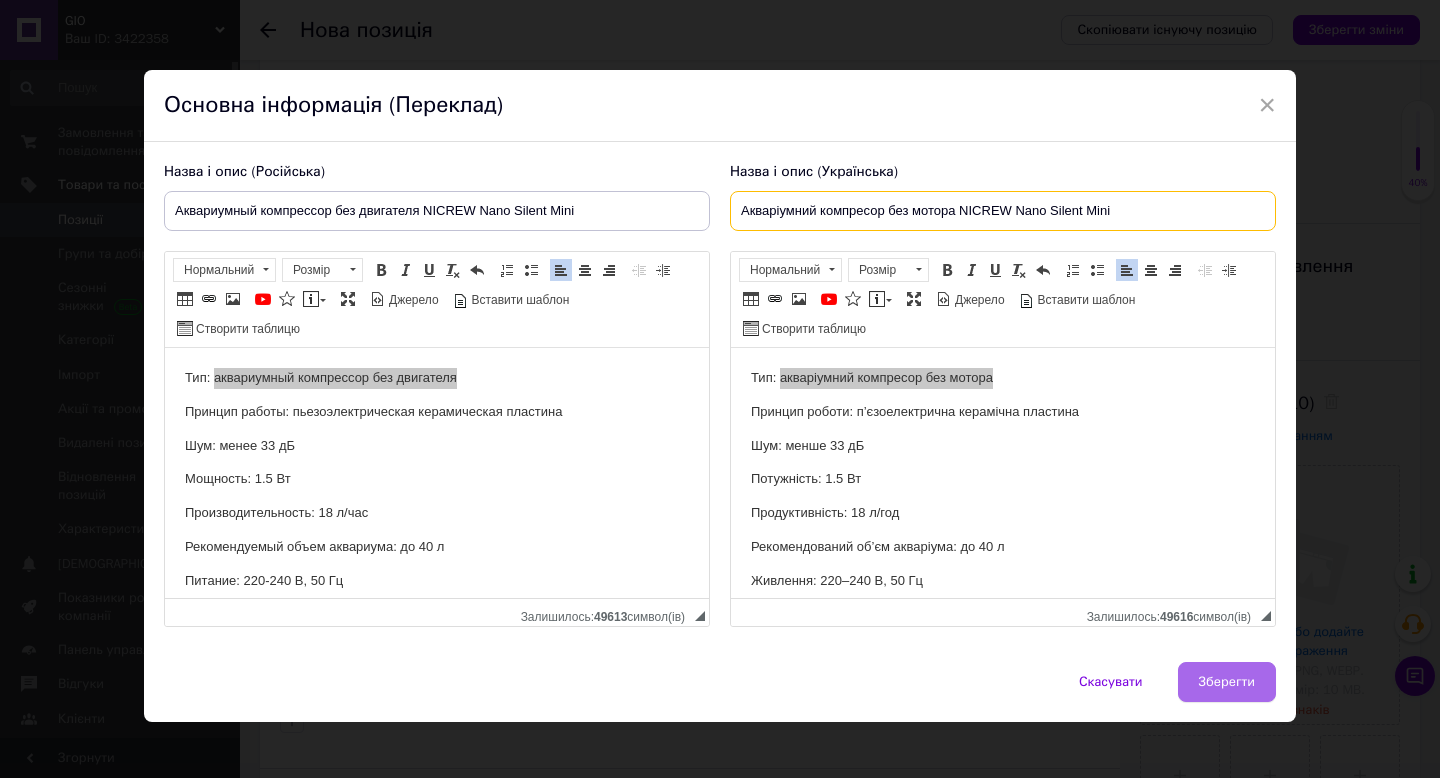 type on "Акваріумний компресор без мотора NICREW Nano Silent Mini" 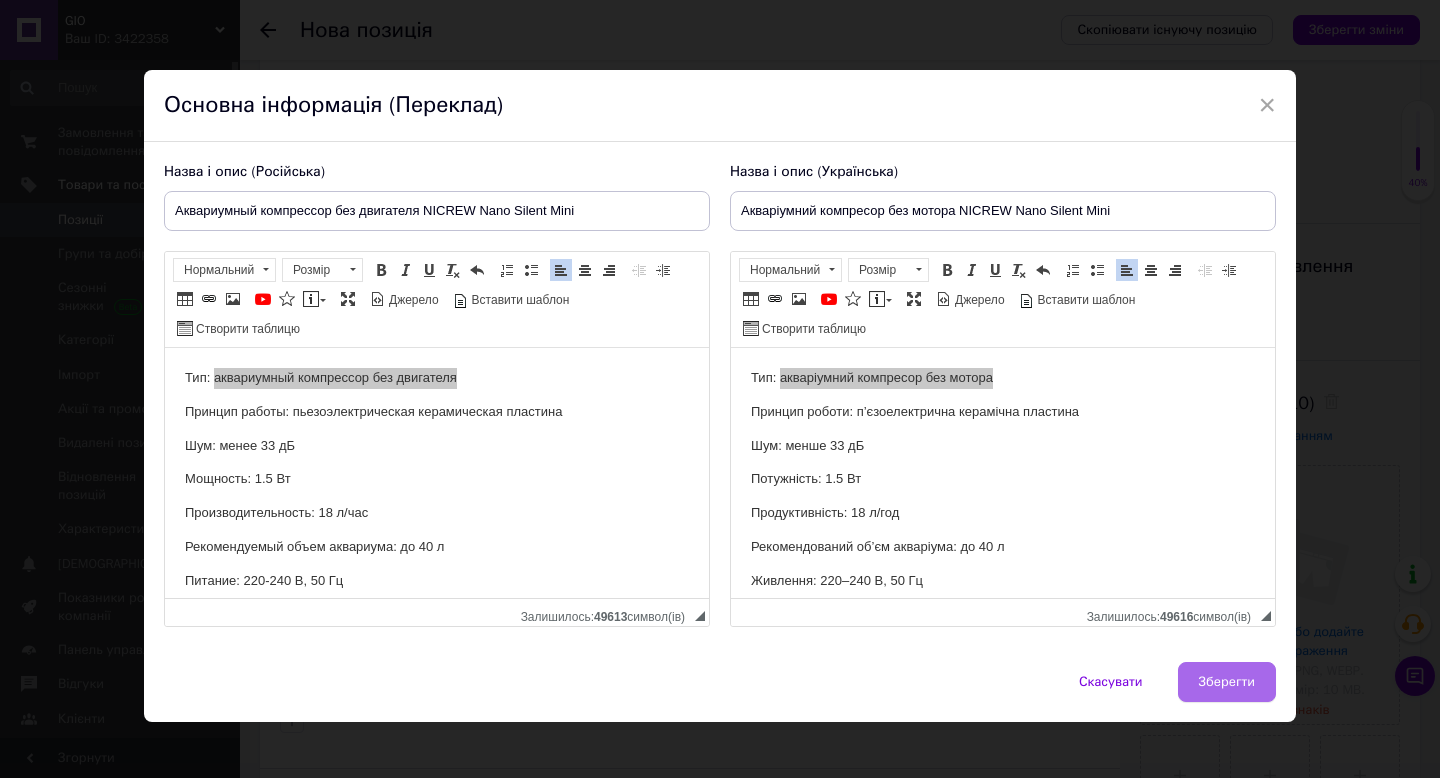 click on "Зберегти" at bounding box center (1227, 682) 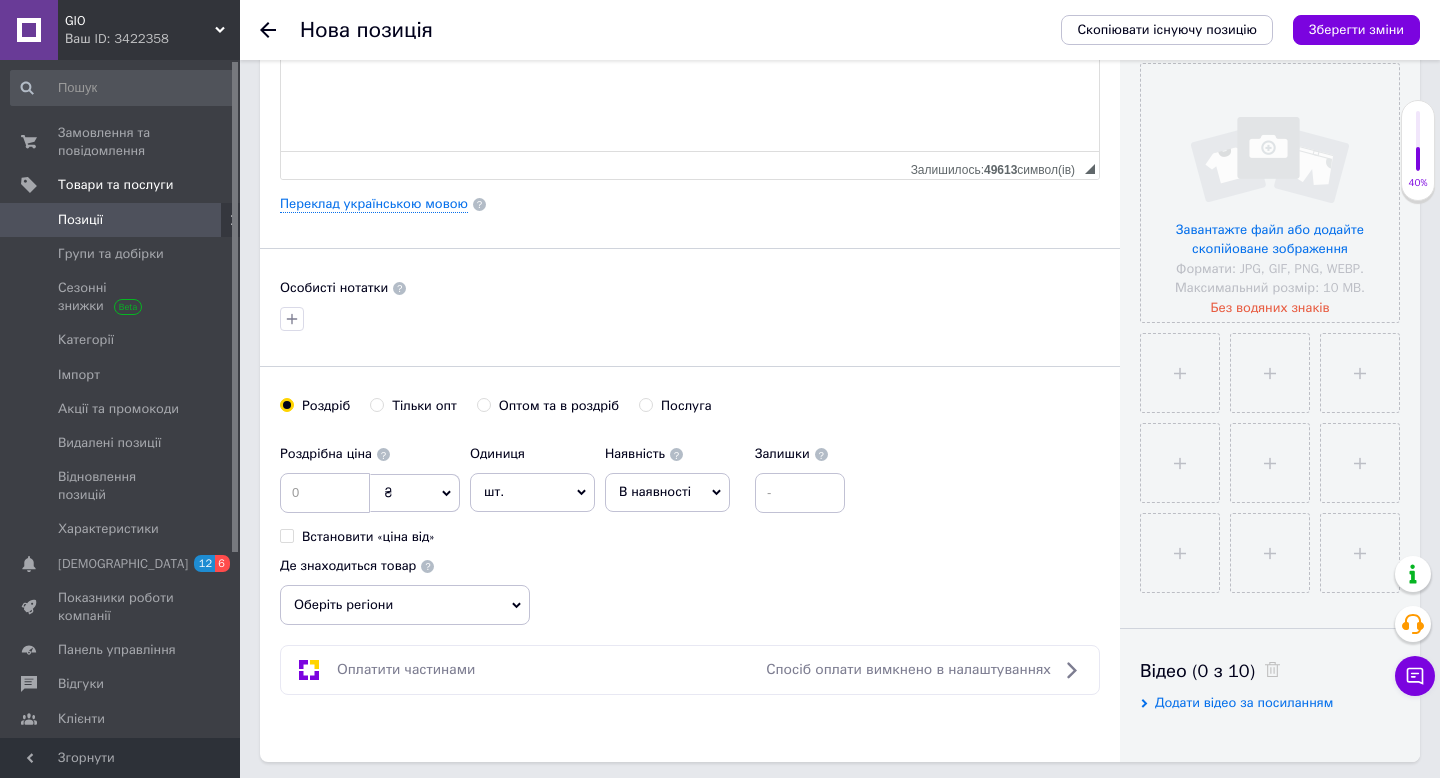 scroll, scrollTop: 461, scrollLeft: 0, axis: vertical 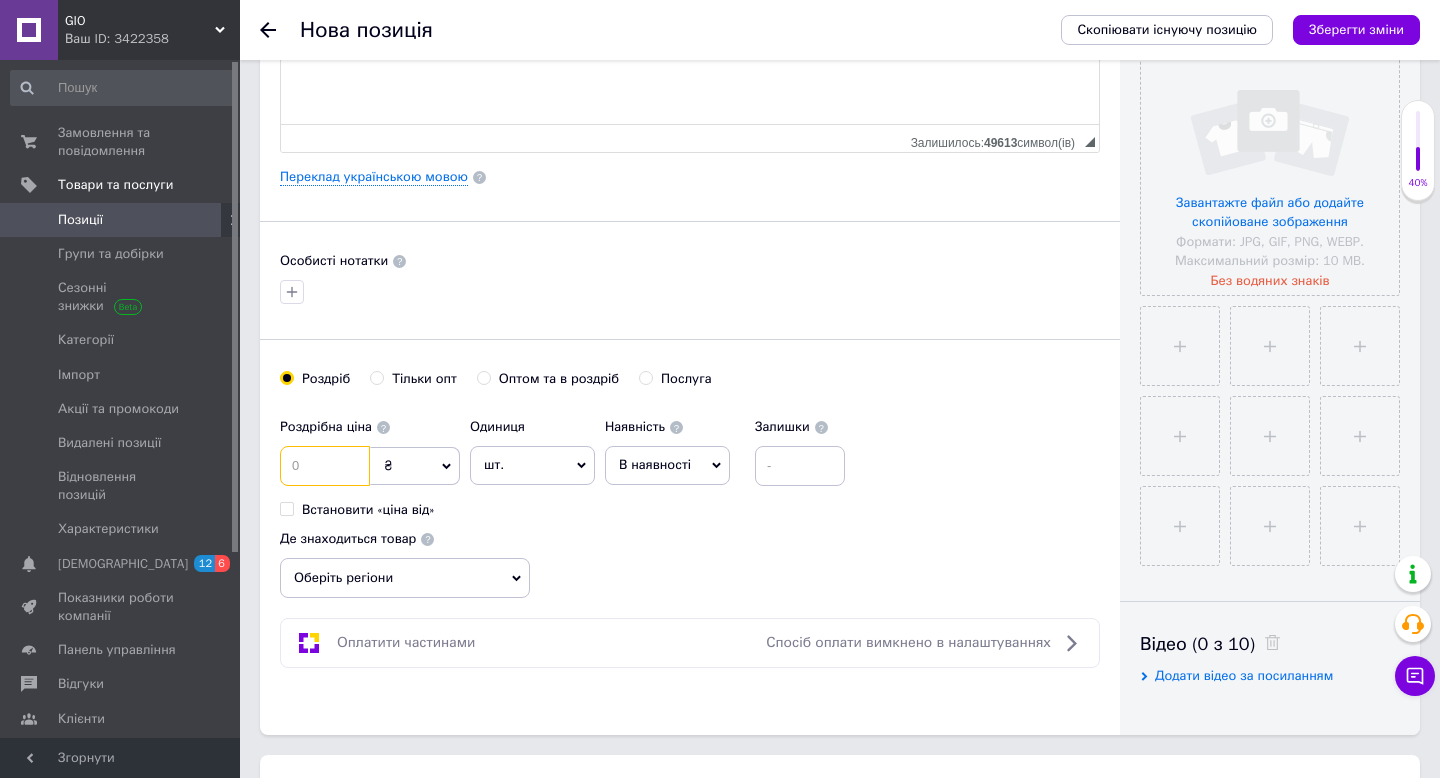 click at bounding box center [325, 466] 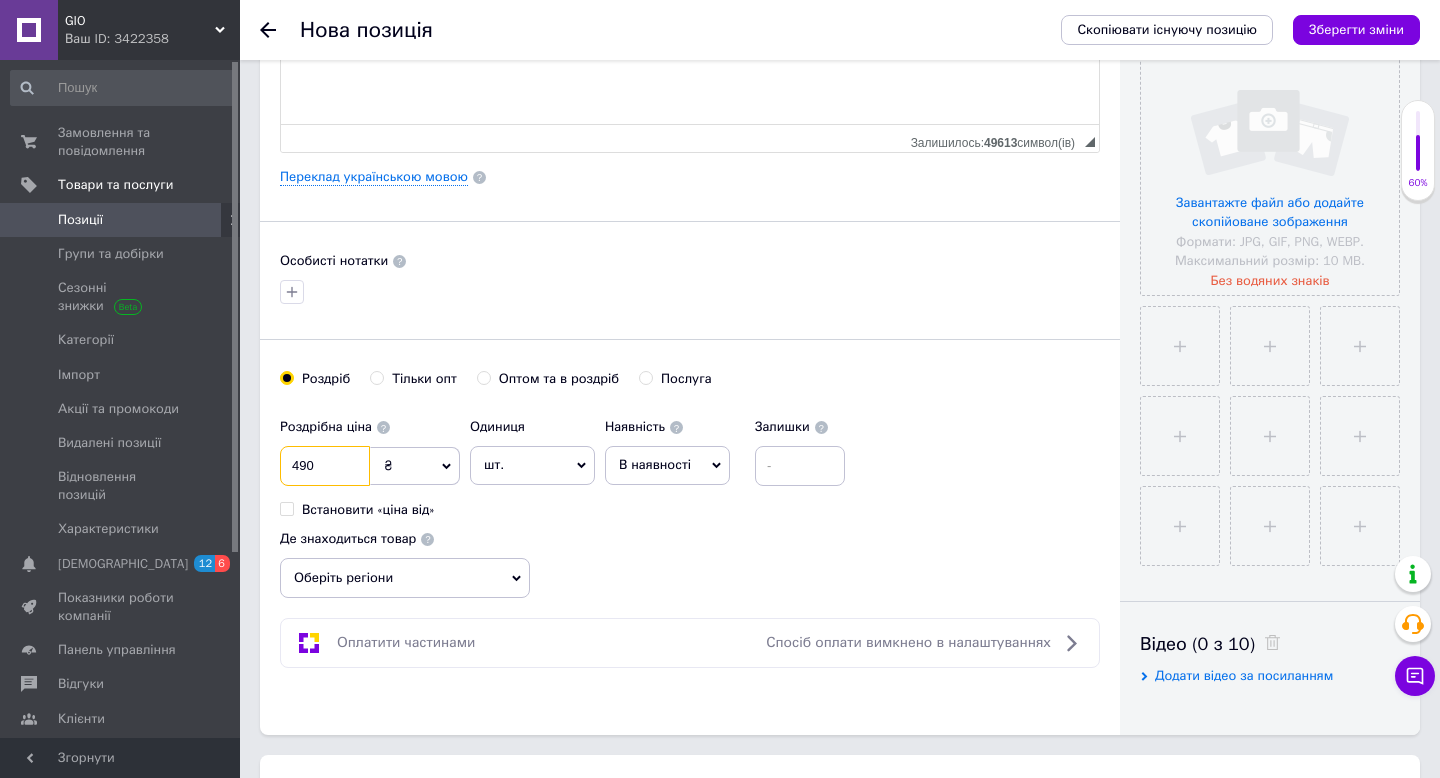 type on "490" 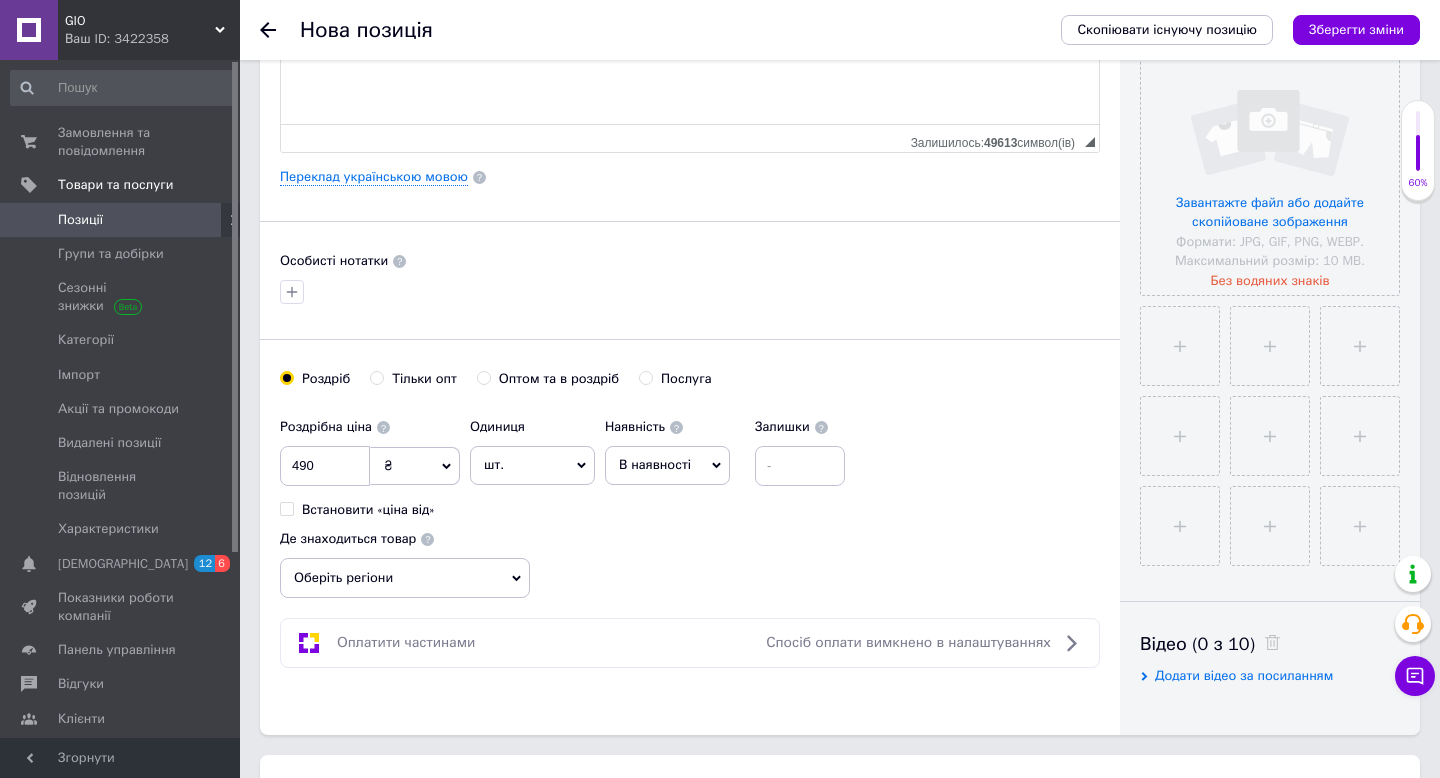 click on "В наявності" at bounding box center (667, 465) 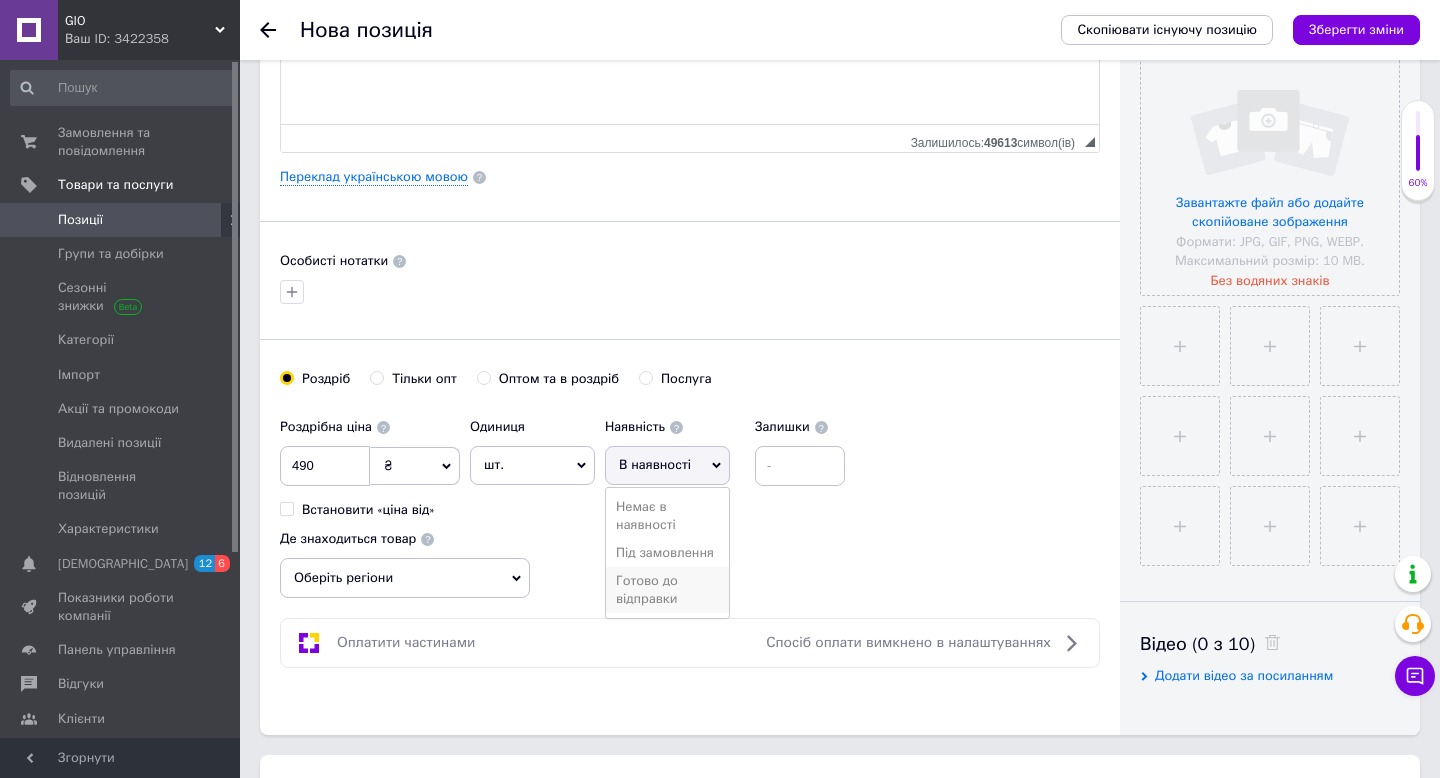 click on "Готово до відправки" at bounding box center [667, 590] 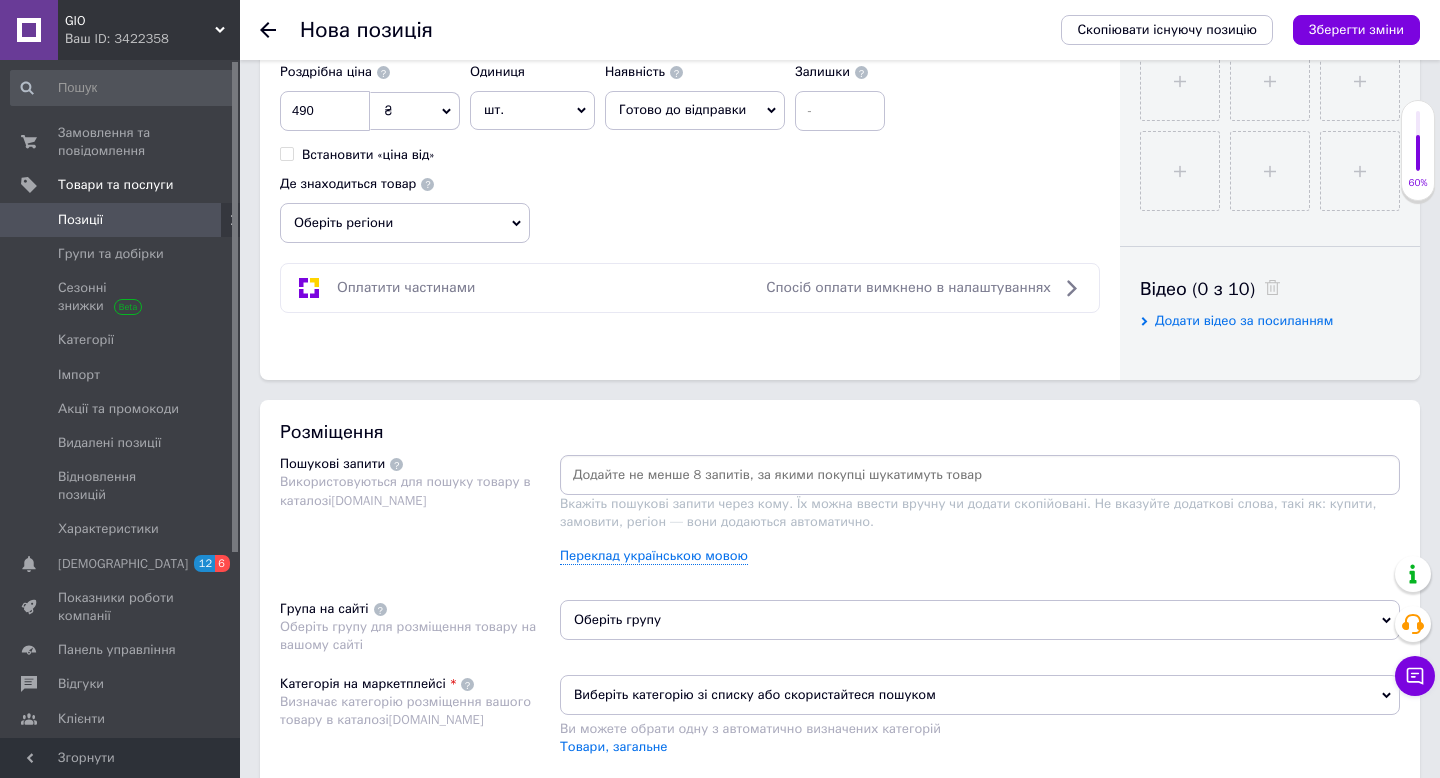 scroll, scrollTop: 838, scrollLeft: 0, axis: vertical 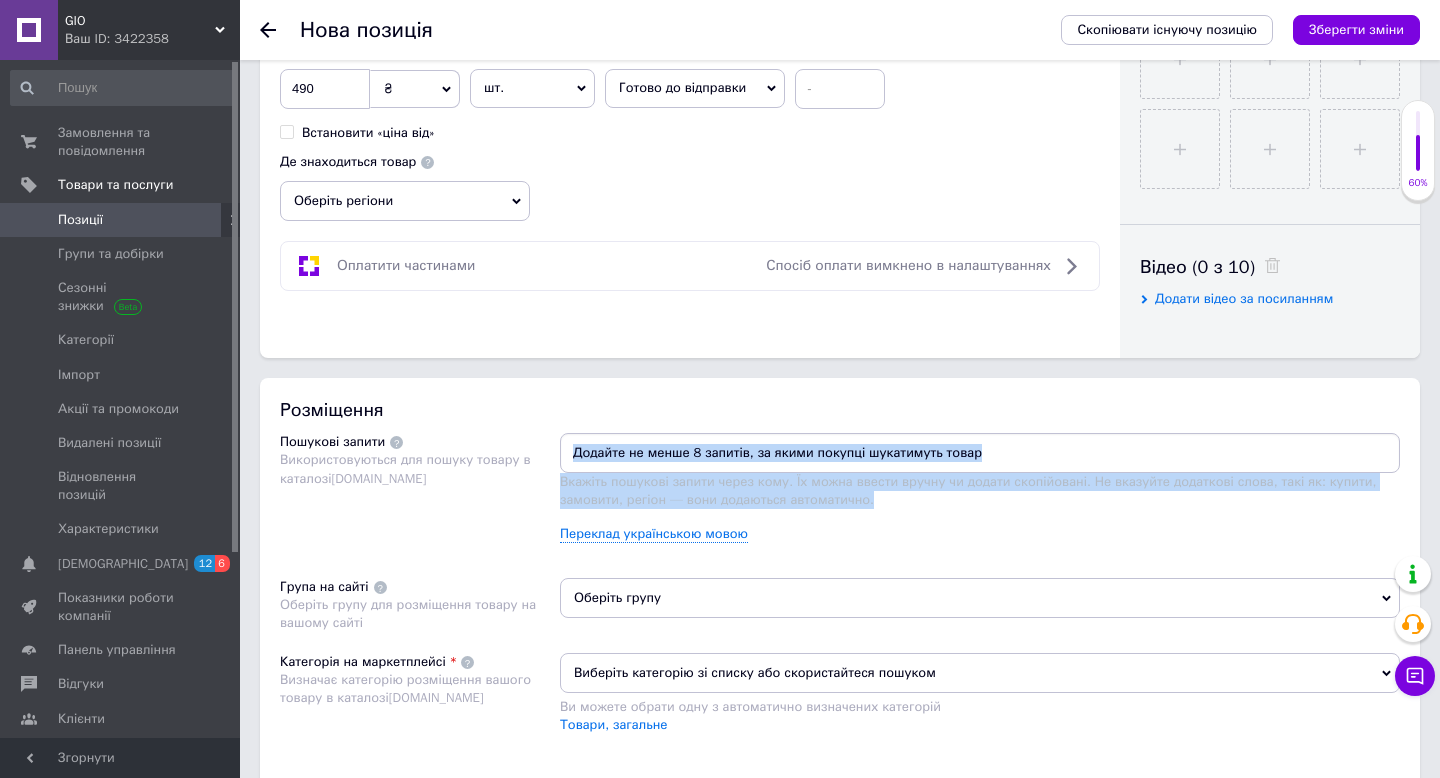 drag, startPoint x: 877, startPoint y: 504, endPoint x: 571, endPoint y: 447, distance: 311.26355 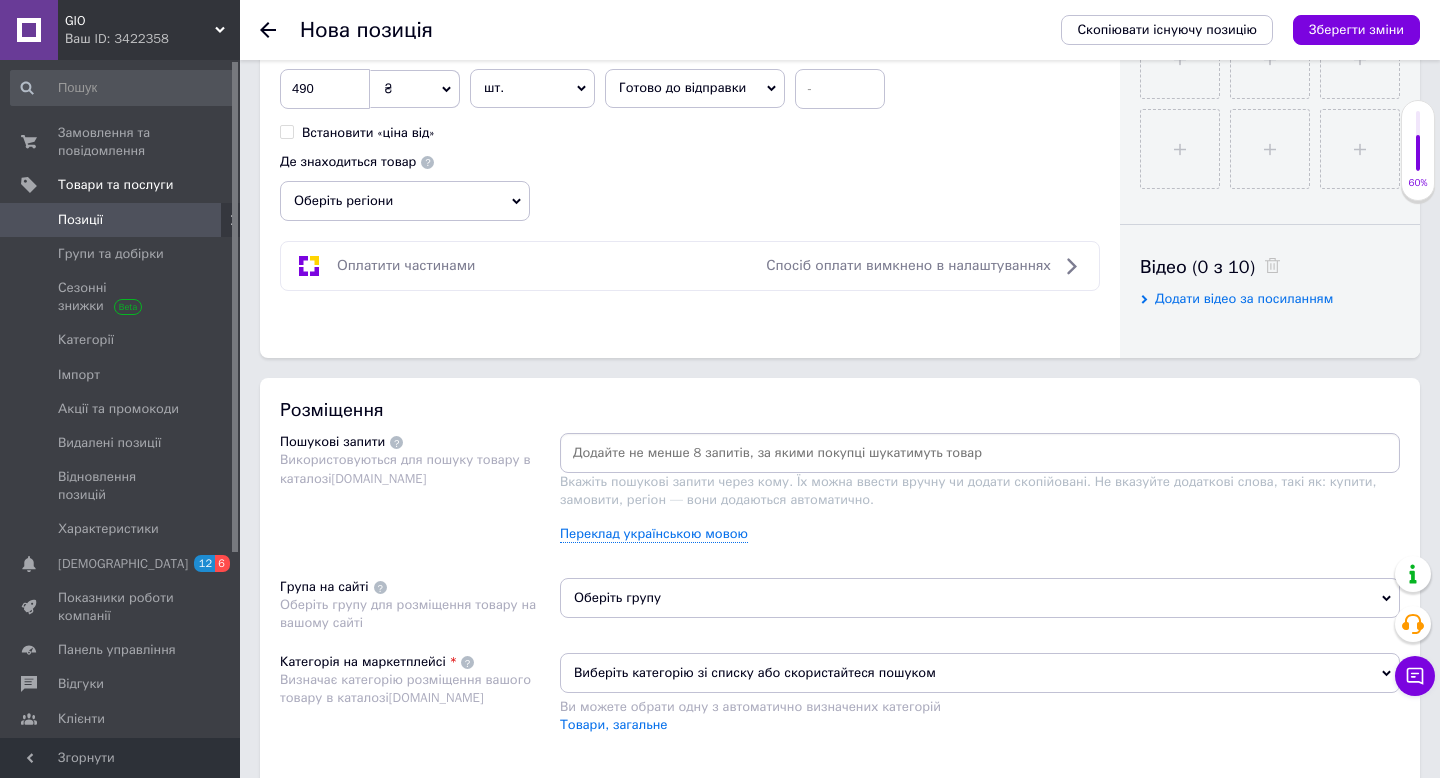 click at bounding box center (980, 453) 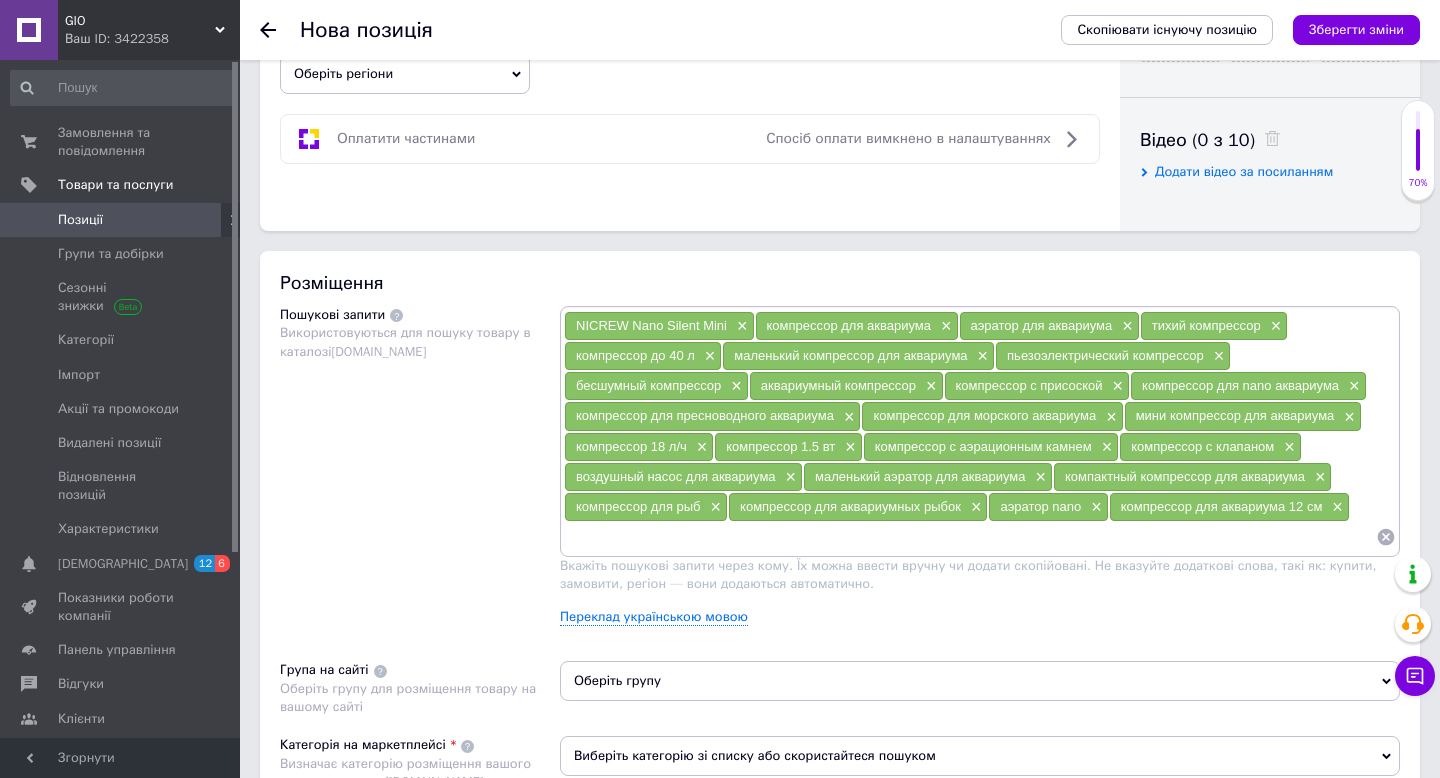 scroll, scrollTop: 968, scrollLeft: 0, axis: vertical 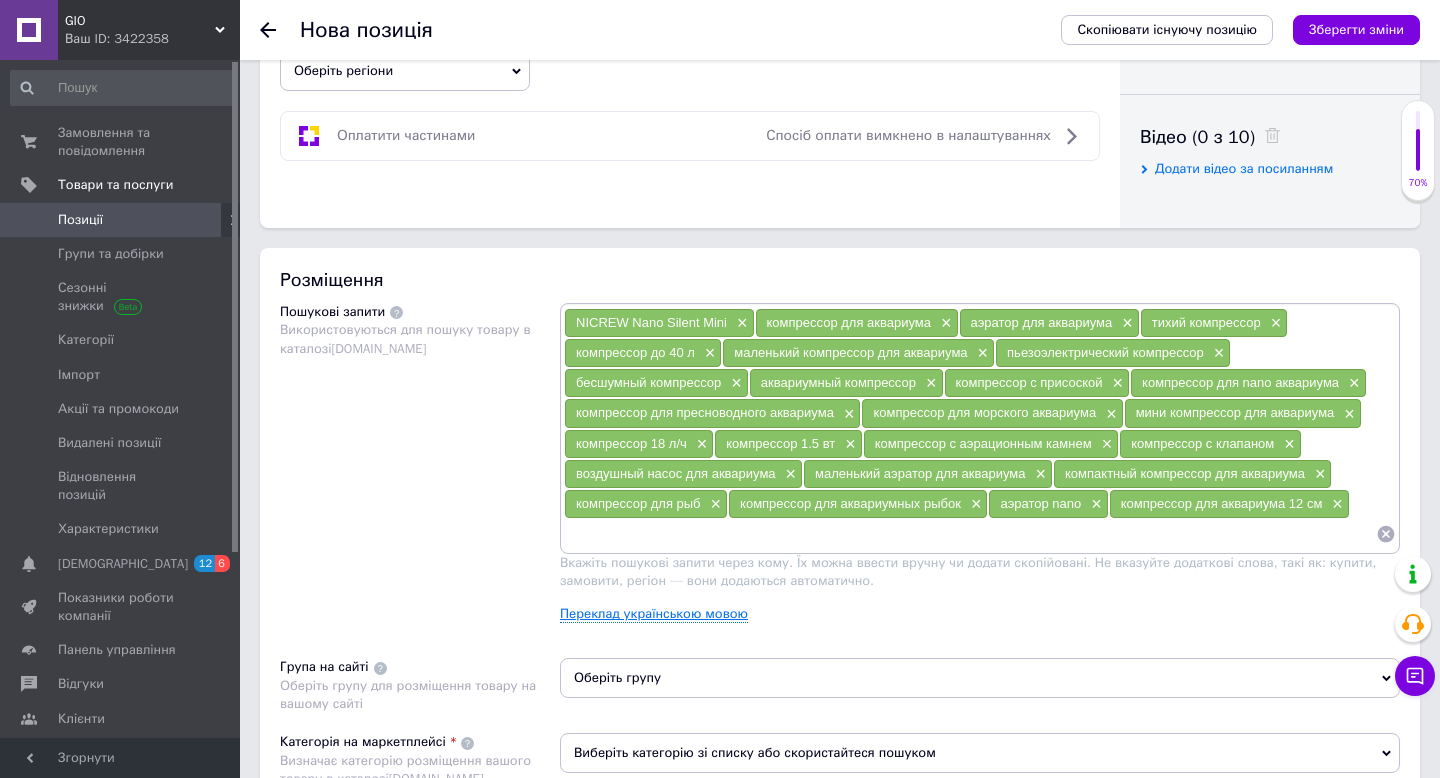 click on "Переклад українською мовою" at bounding box center (654, 614) 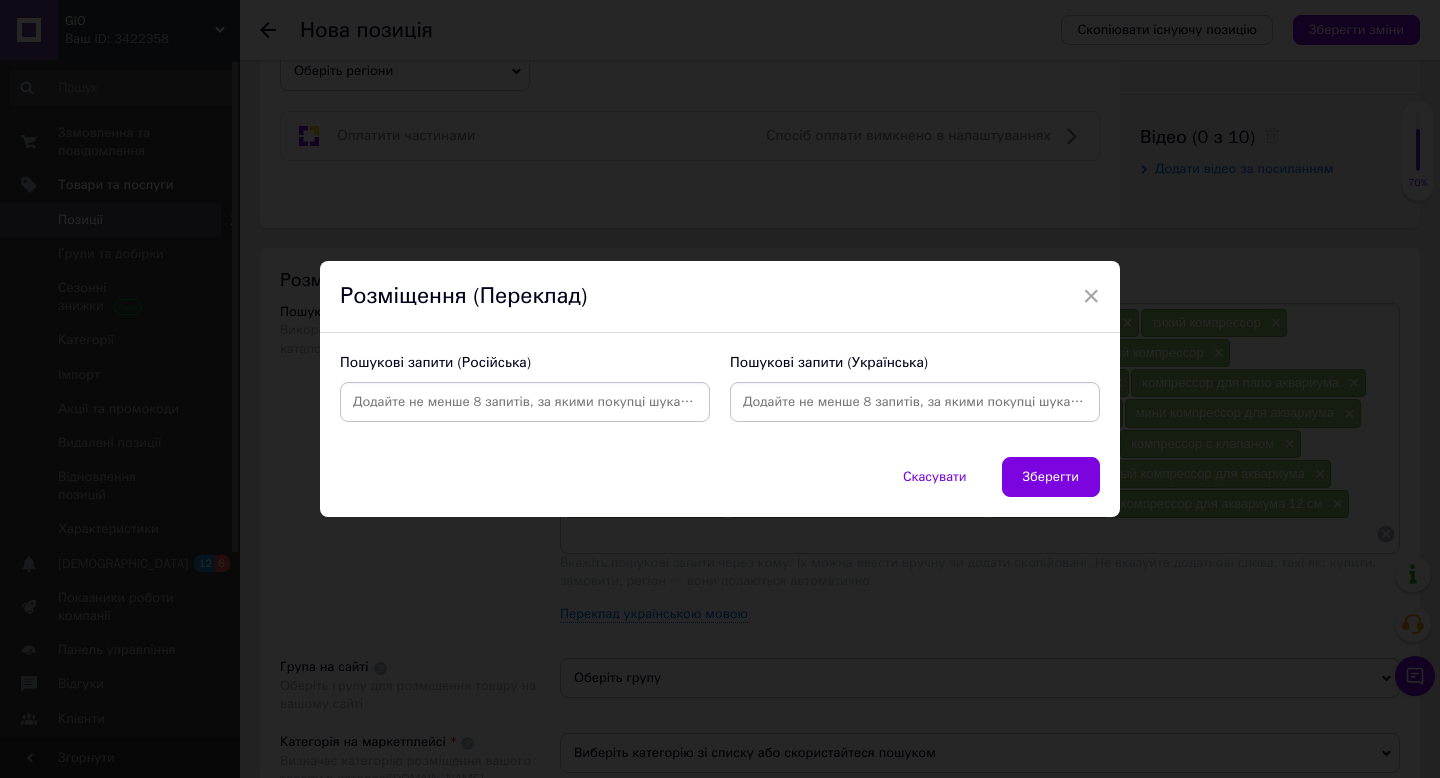 click at bounding box center (915, 402) 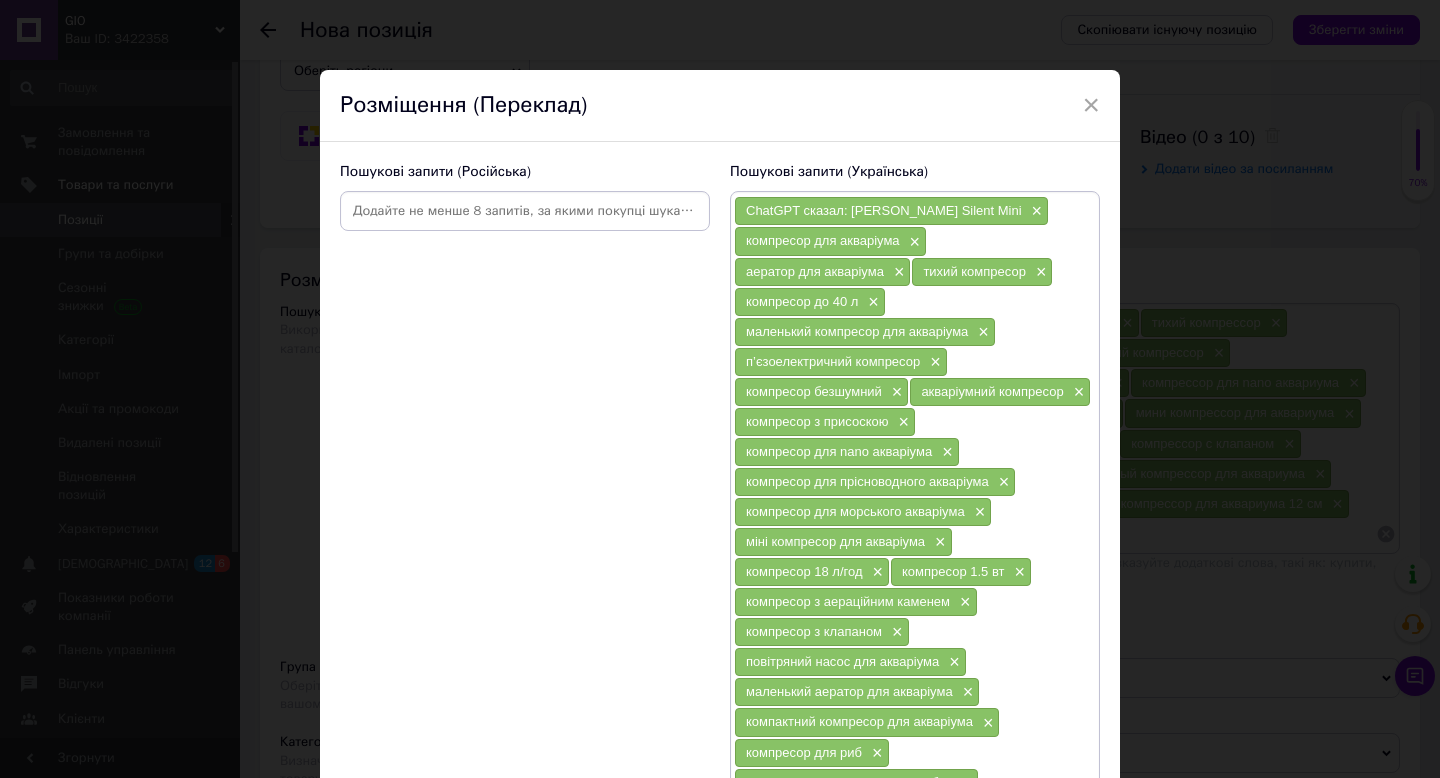 click at bounding box center [525, 211] 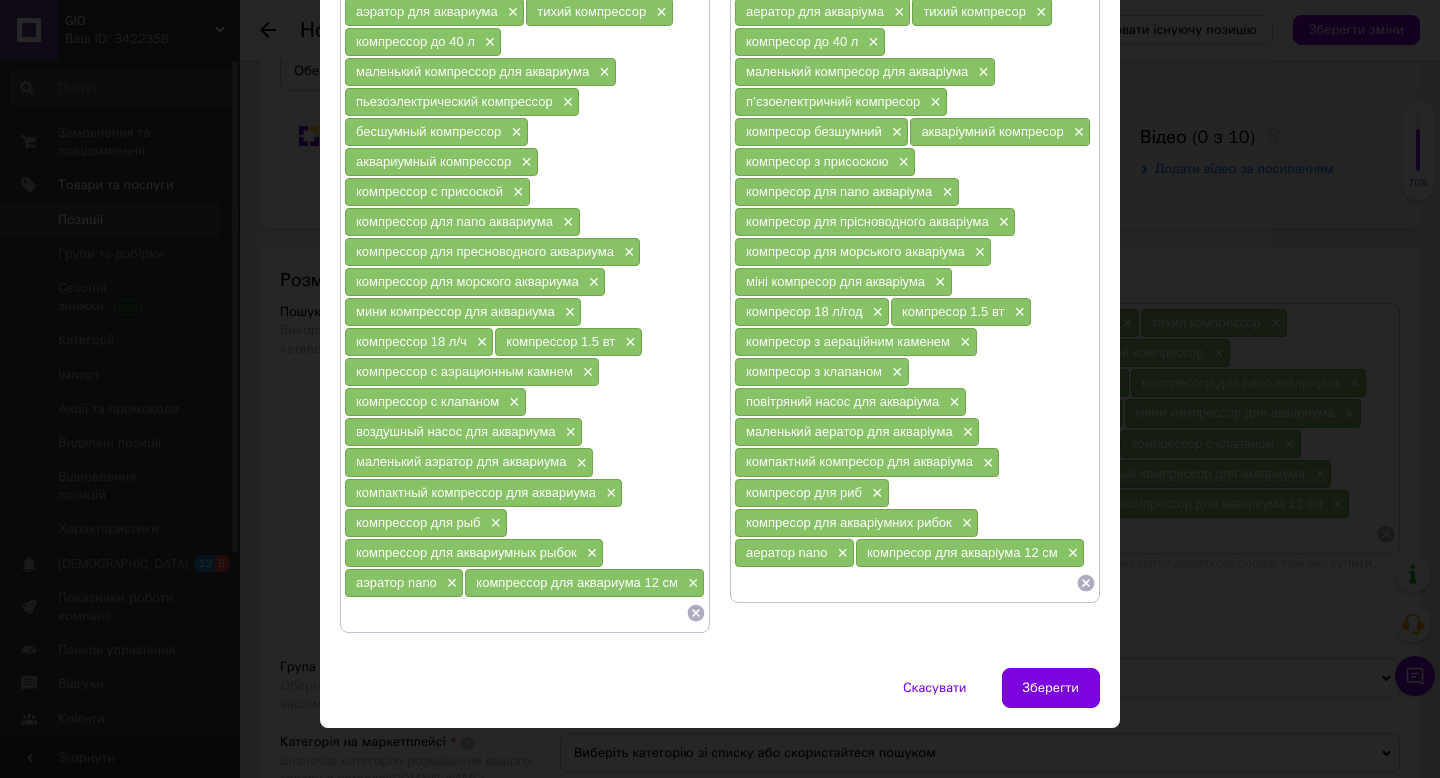 scroll, scrollTop: 281, scrollLeft: 0, axis: vertical 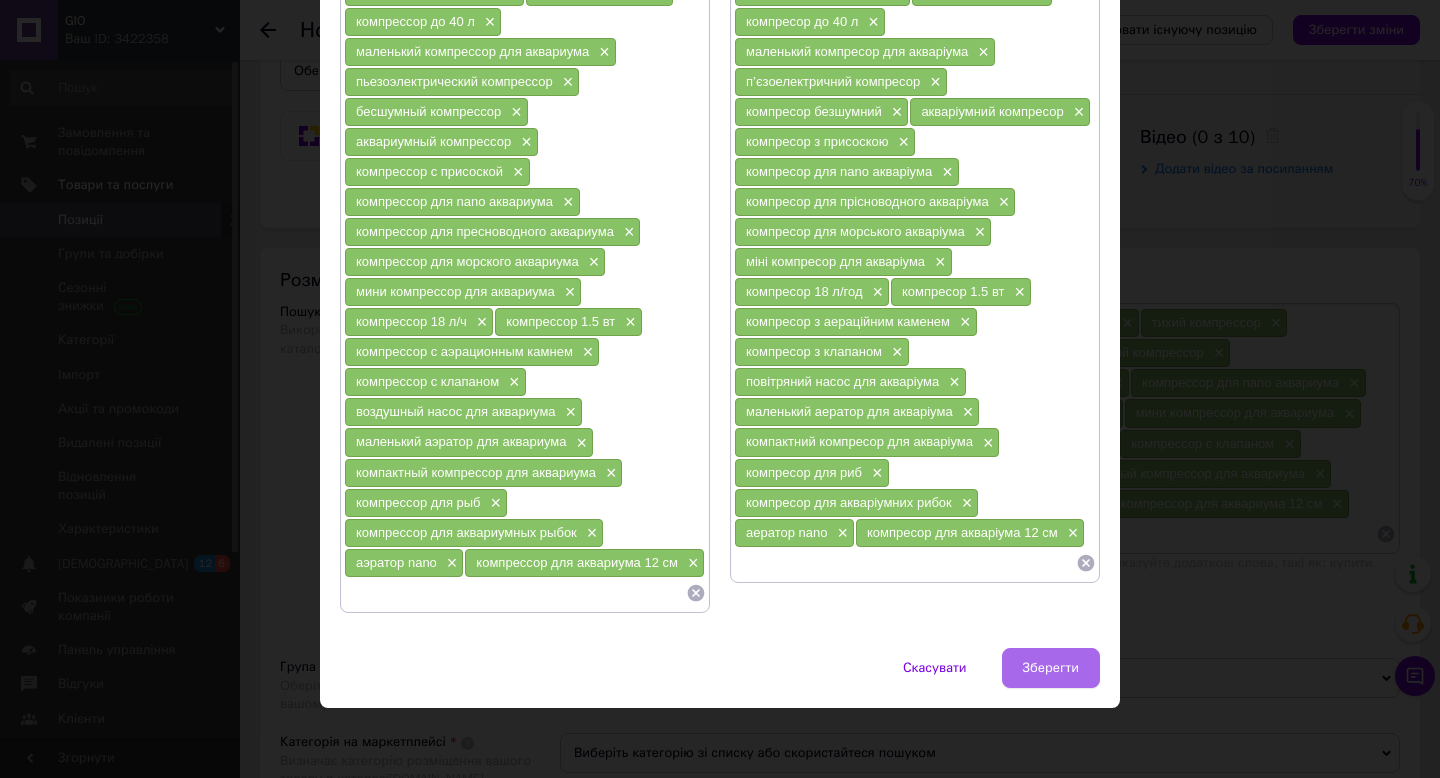 click on "Зберегти" at bounding box center [1051, 668] 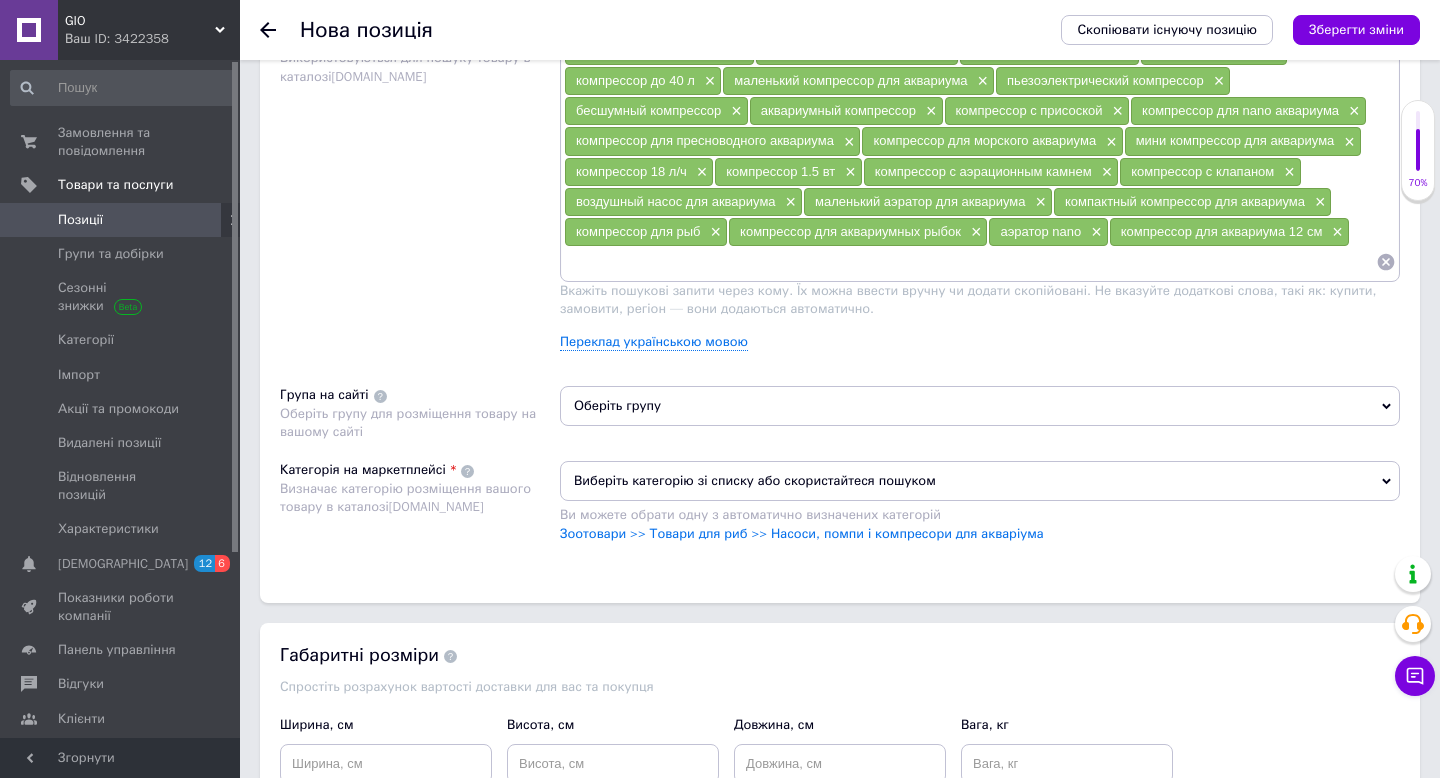 scroll, scrollTop: 1250, scrollLeft: 0, axis: vertical 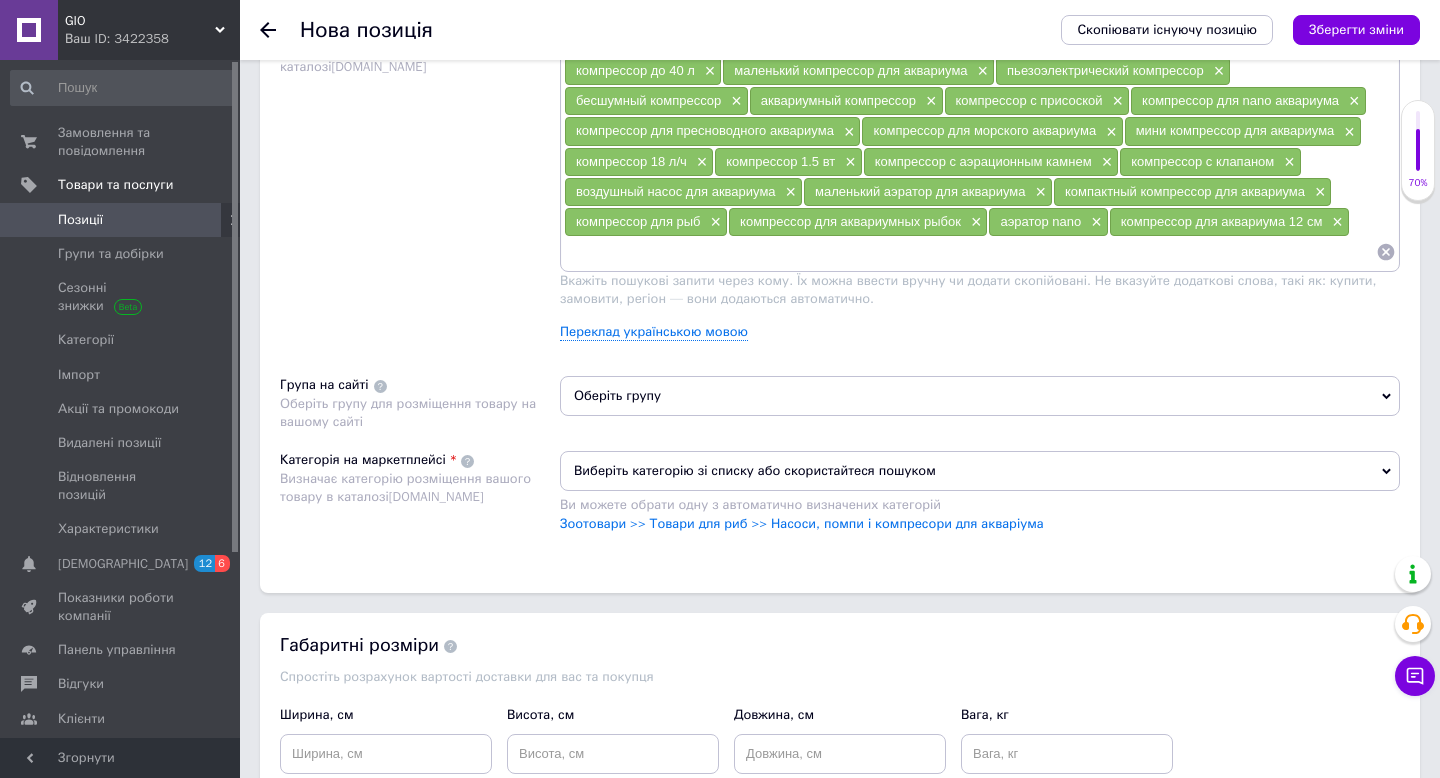 click on "Оберіть групу" at bounding box center (980, 396) 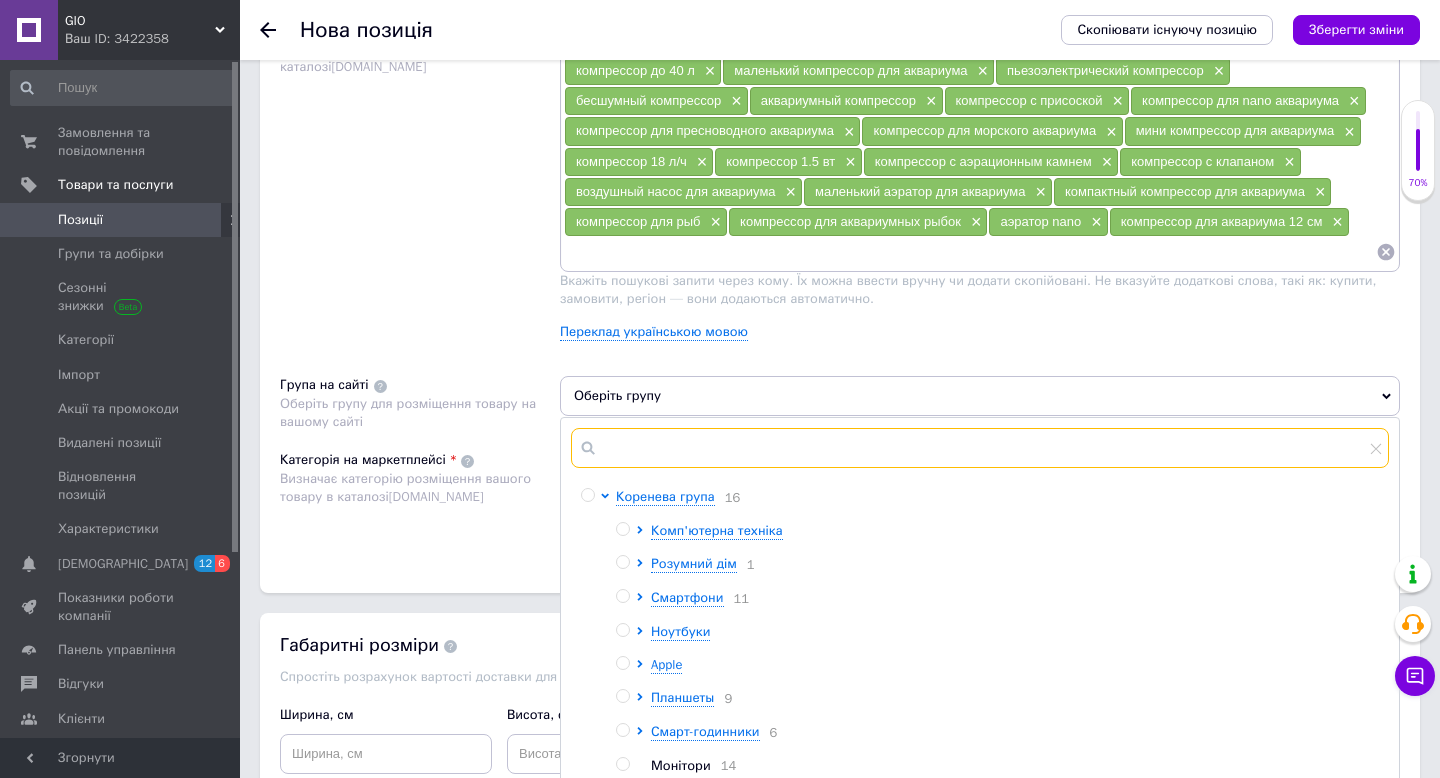 click at bounding box center (980, 448) 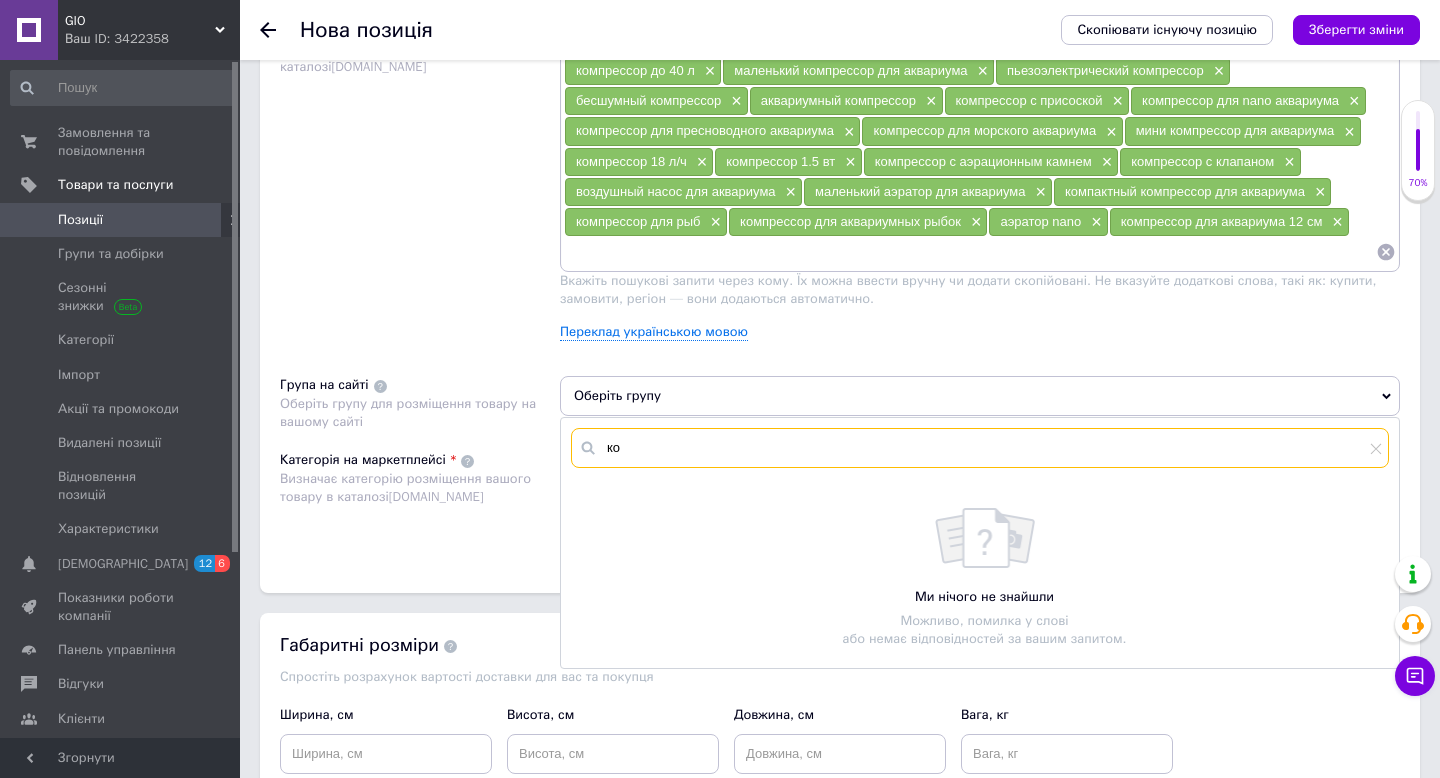 type on "к" 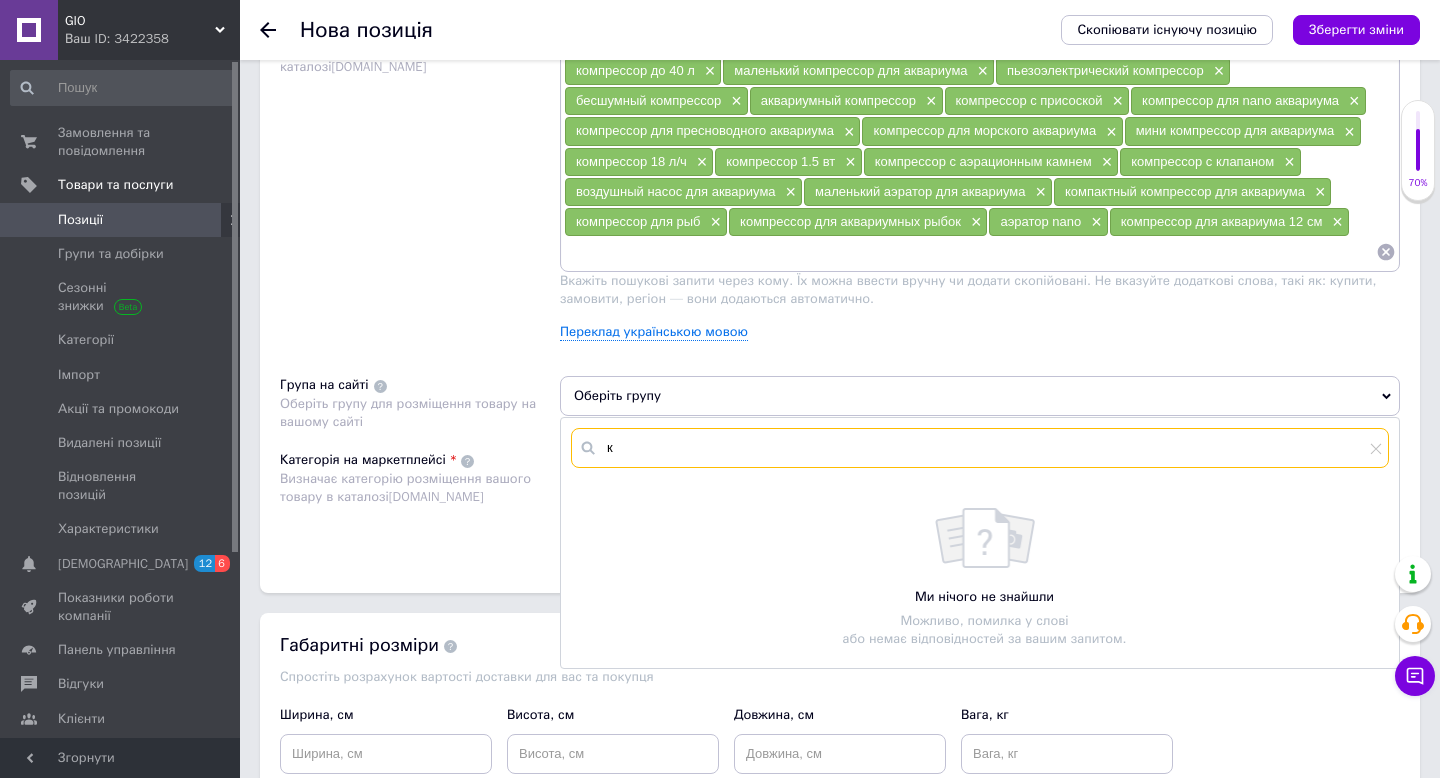 type 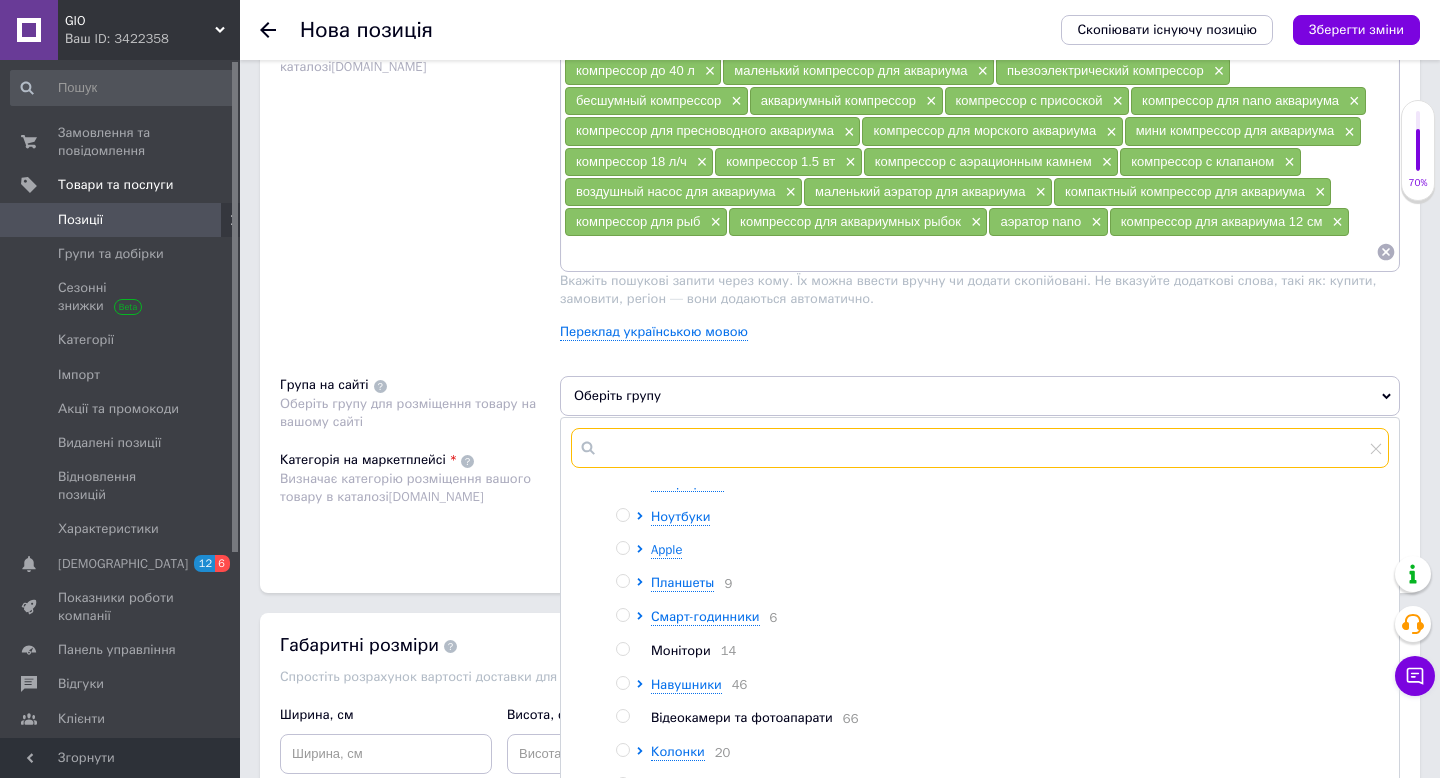 scroll, scrollTop: 0, scrollLeft: 0, axis: both 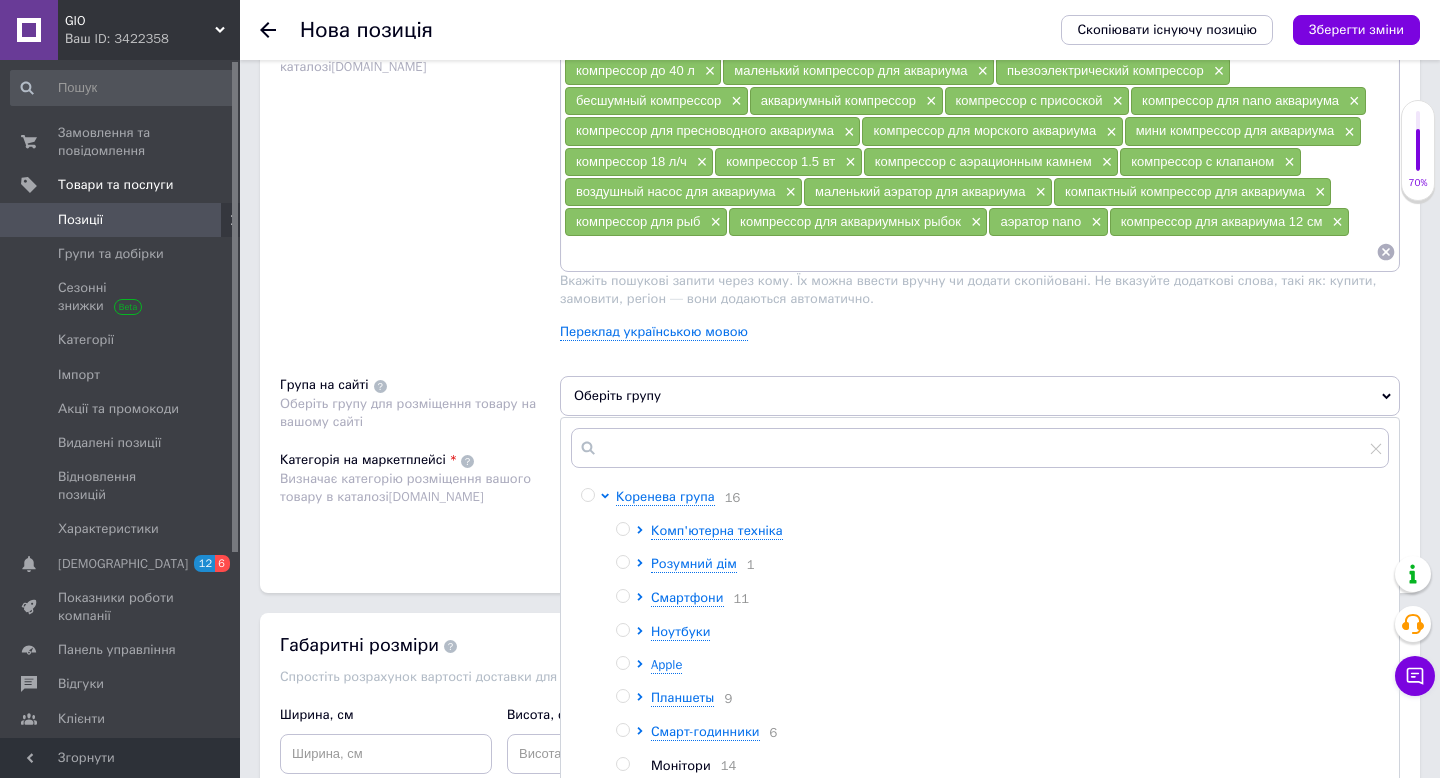 click at bounding box center (587, 495) 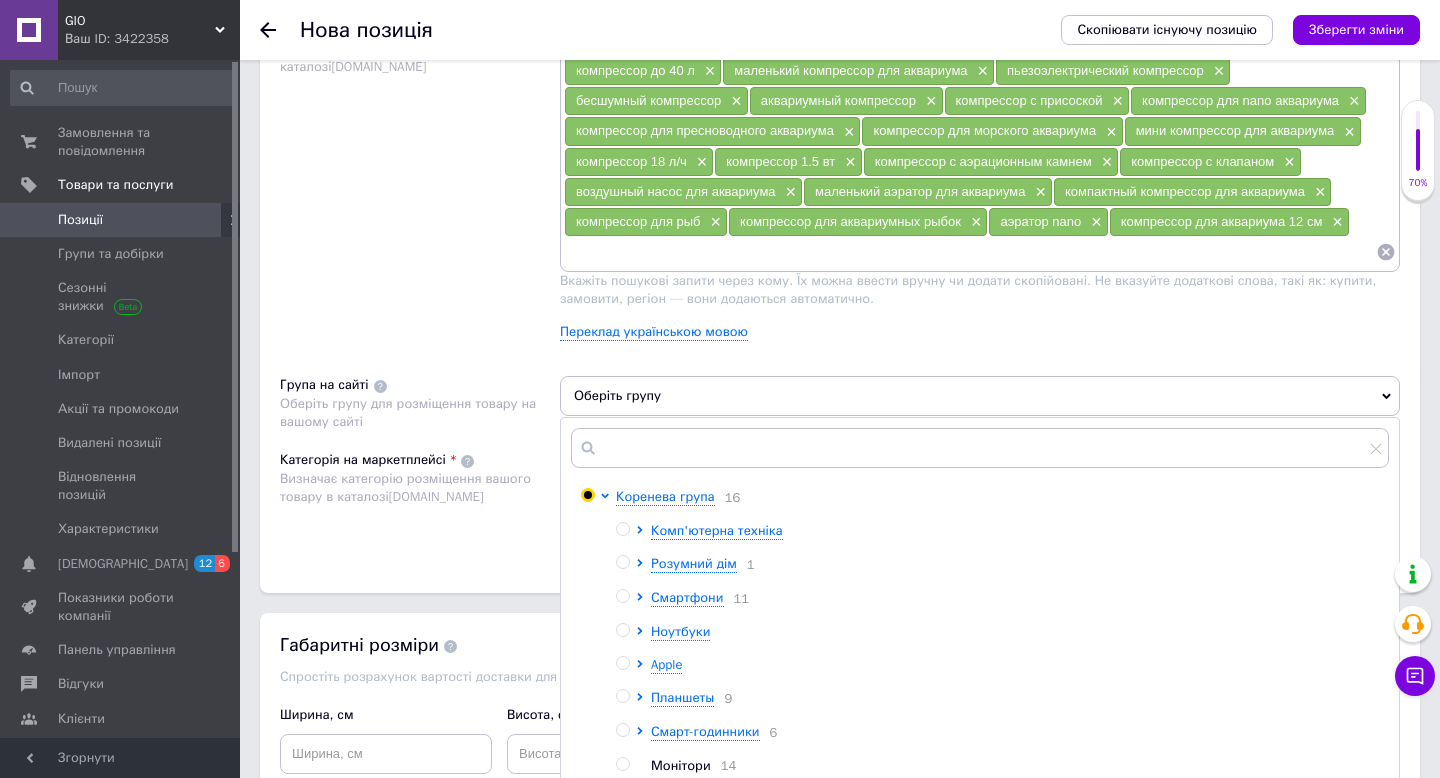 radio on "true" 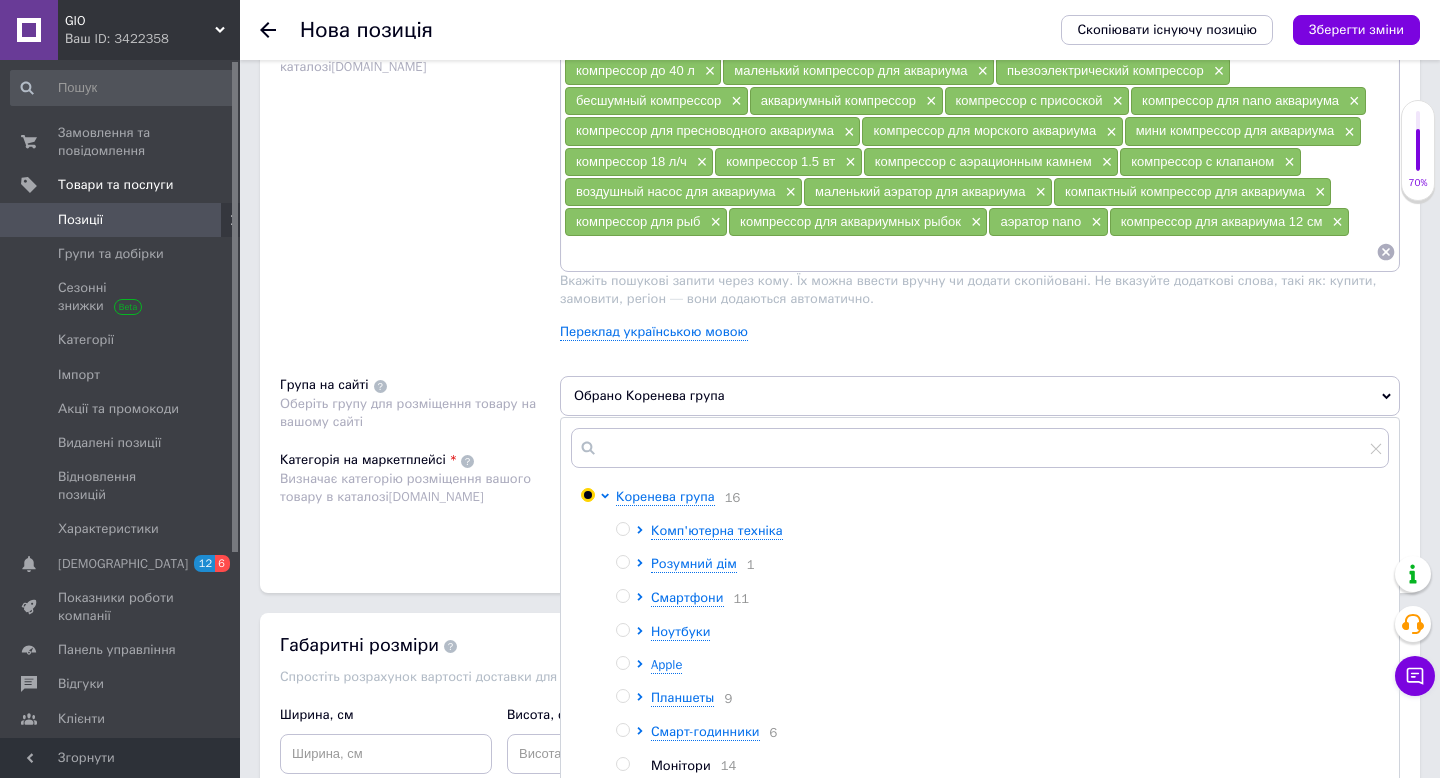 click on "Пошукові запити Використовуються для пошуку товару в каталозі  [DOMAIN_NAME]" at bounding box center (420, 188) 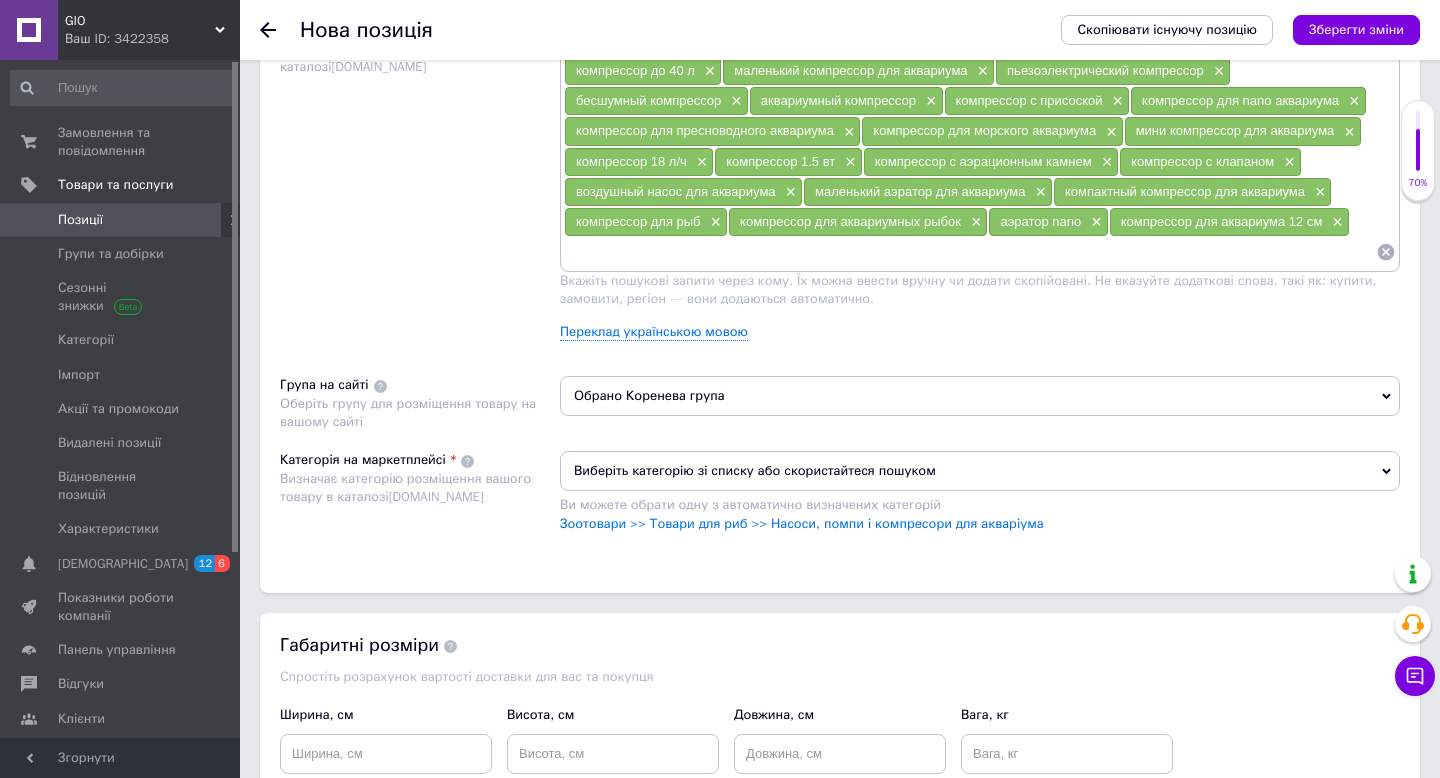 click on "Виберіть категорію зі списку або скористайтеся пошуком" at bounding box center [980, 471] 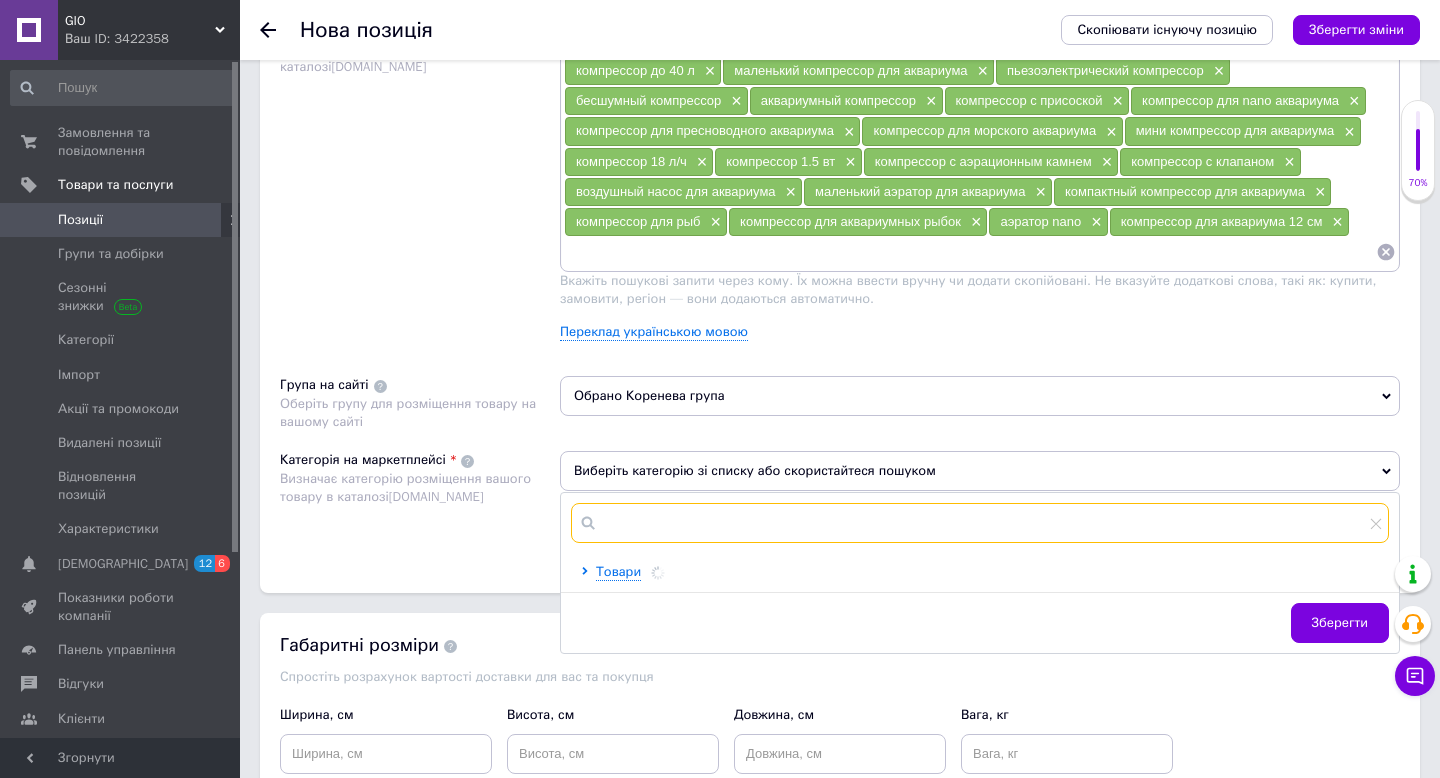 click at bounding box center [980, 523] 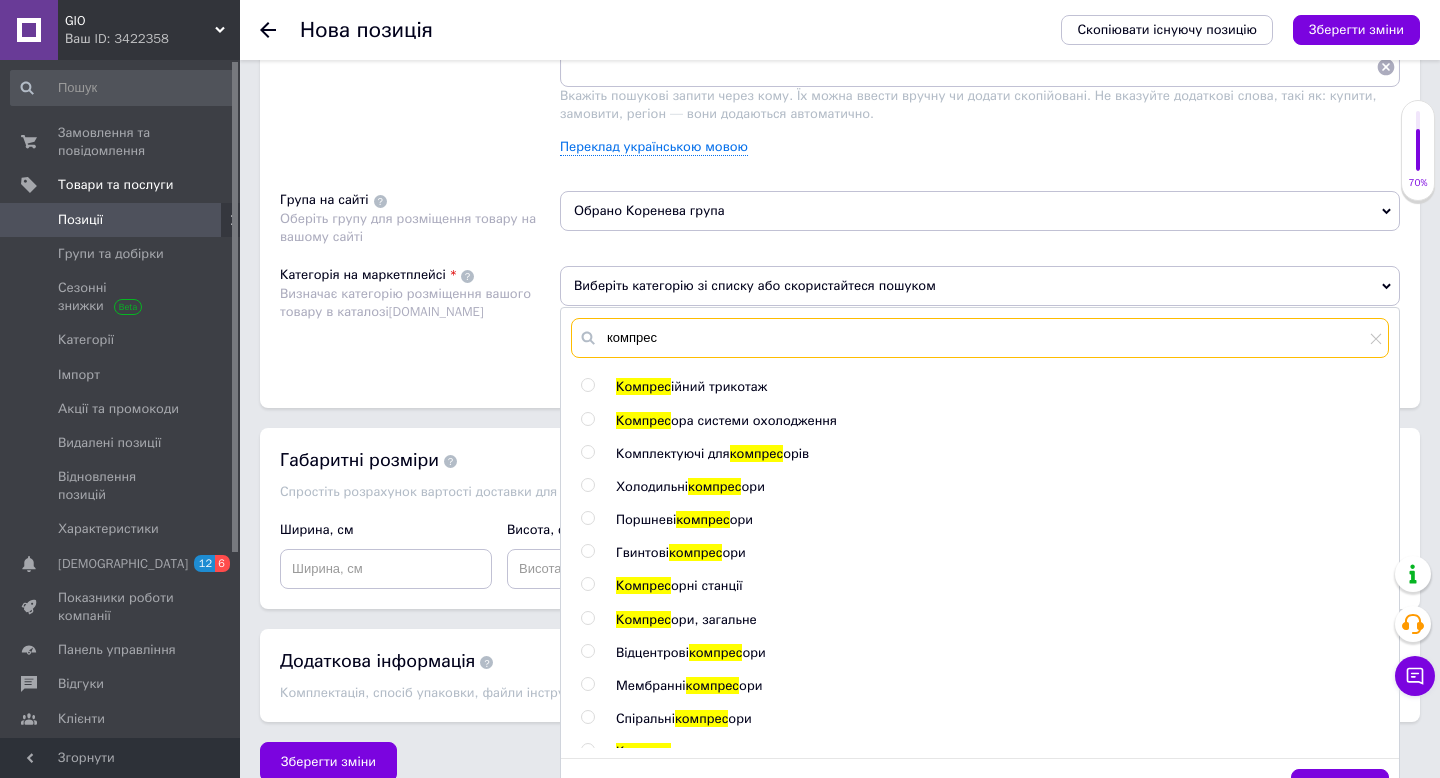 scroll, scrollTop: 1439, scrollLeft: 0, axis: vertical 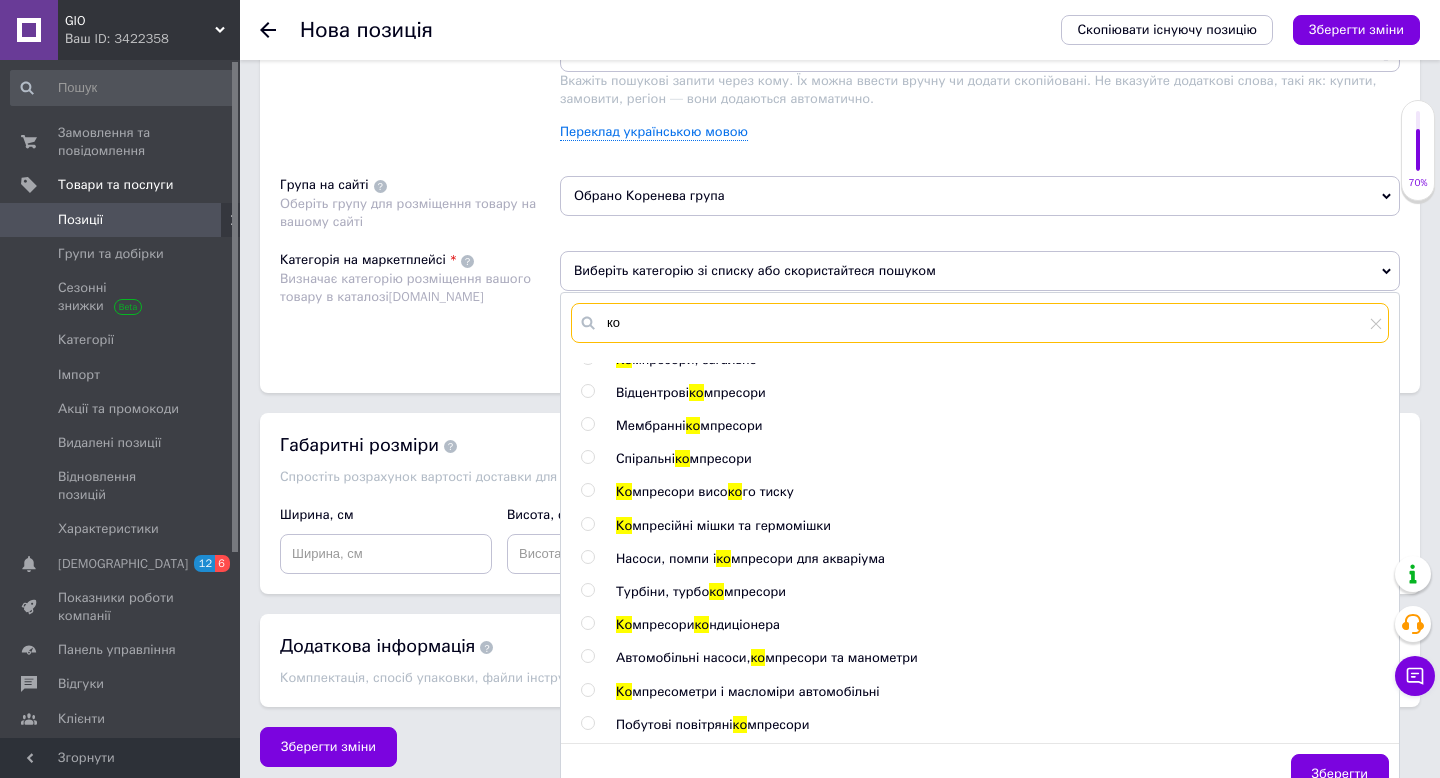 type on "к" 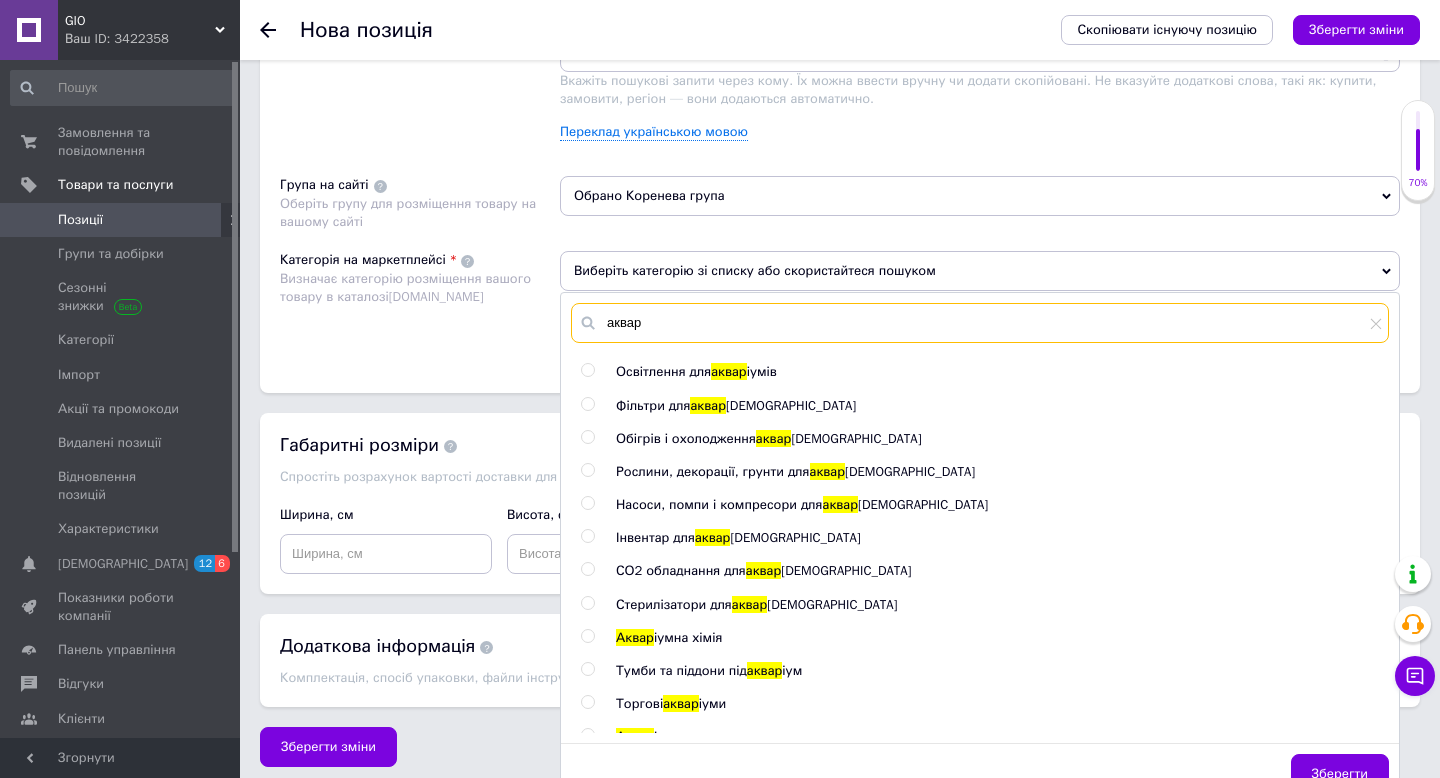 scroll, scrollTop: 13, scrollLeft: 0, axis: vertical 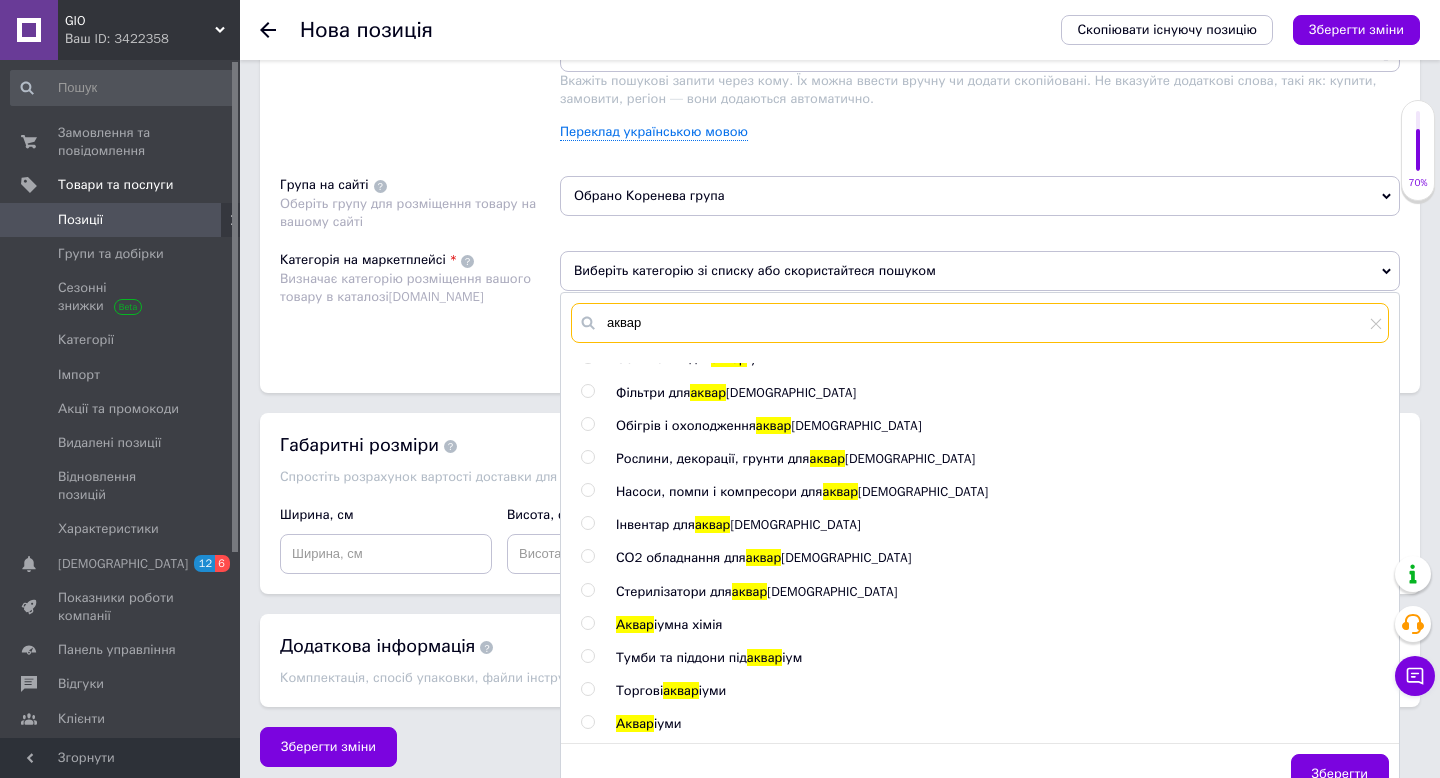 type on "аквар" 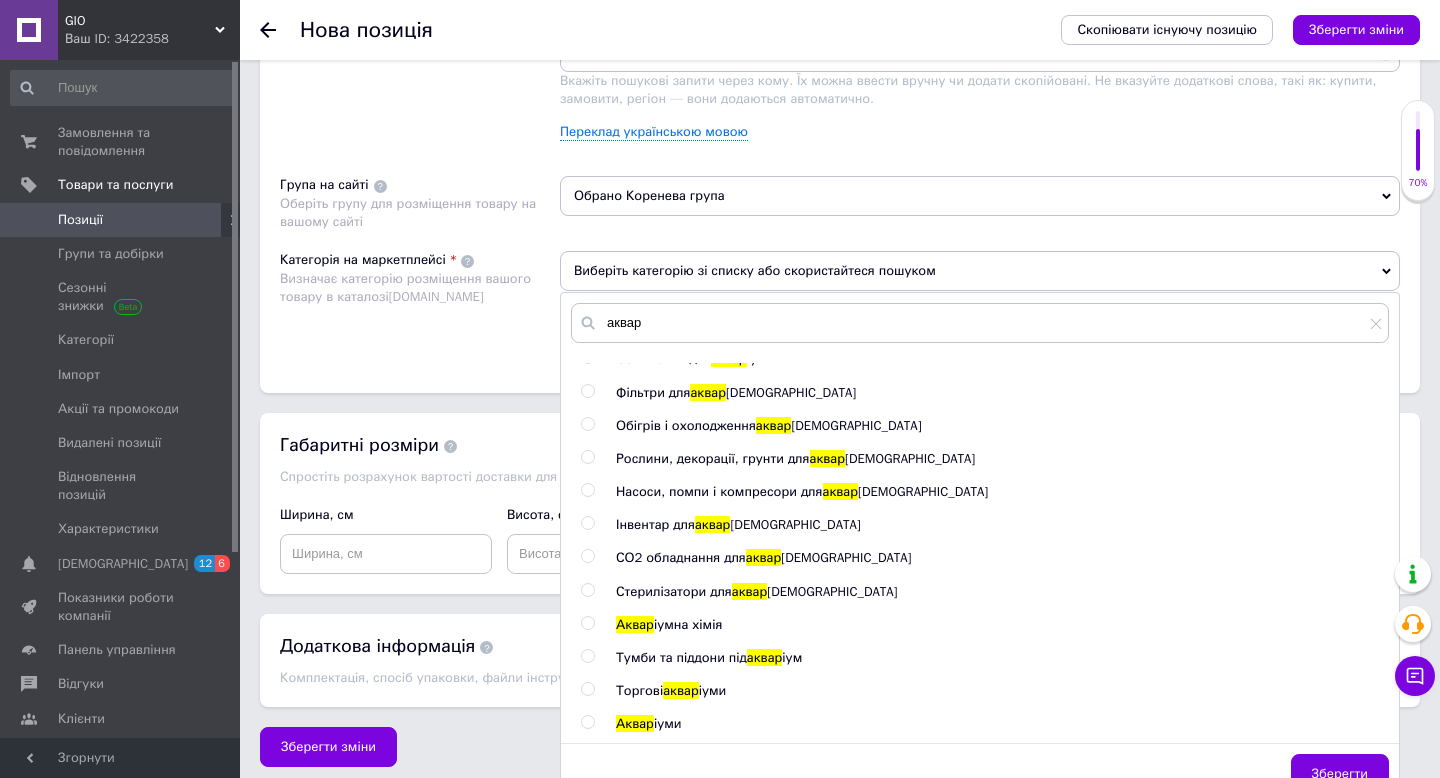 click on "Освітлення для  аквар іумів Фільтри для  аквар іума Обігрів і охолодження  аквар іума Рослини, декорації, грунти для  аквар іума Насоси, помпи і компресори для  аквар іума Інвентар для  аквар іума СО2 обладнання для  аквар іума Стерилізатори для  аквар іума Аквар іумна хімія Тумби та піддони під  аквар іум Торгові  аквар іуми Аквар іуми" at bounding box center [979, 548] 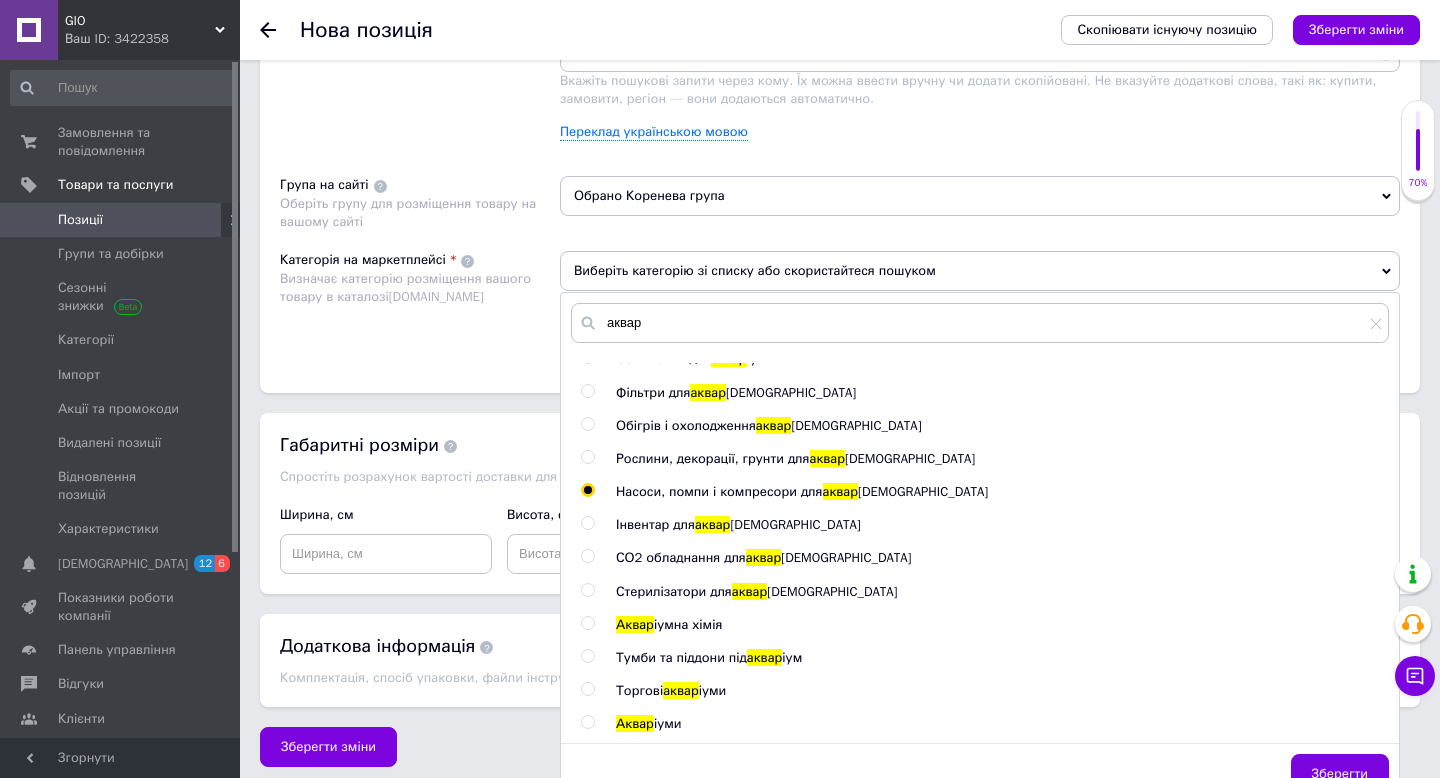 radio on "true" 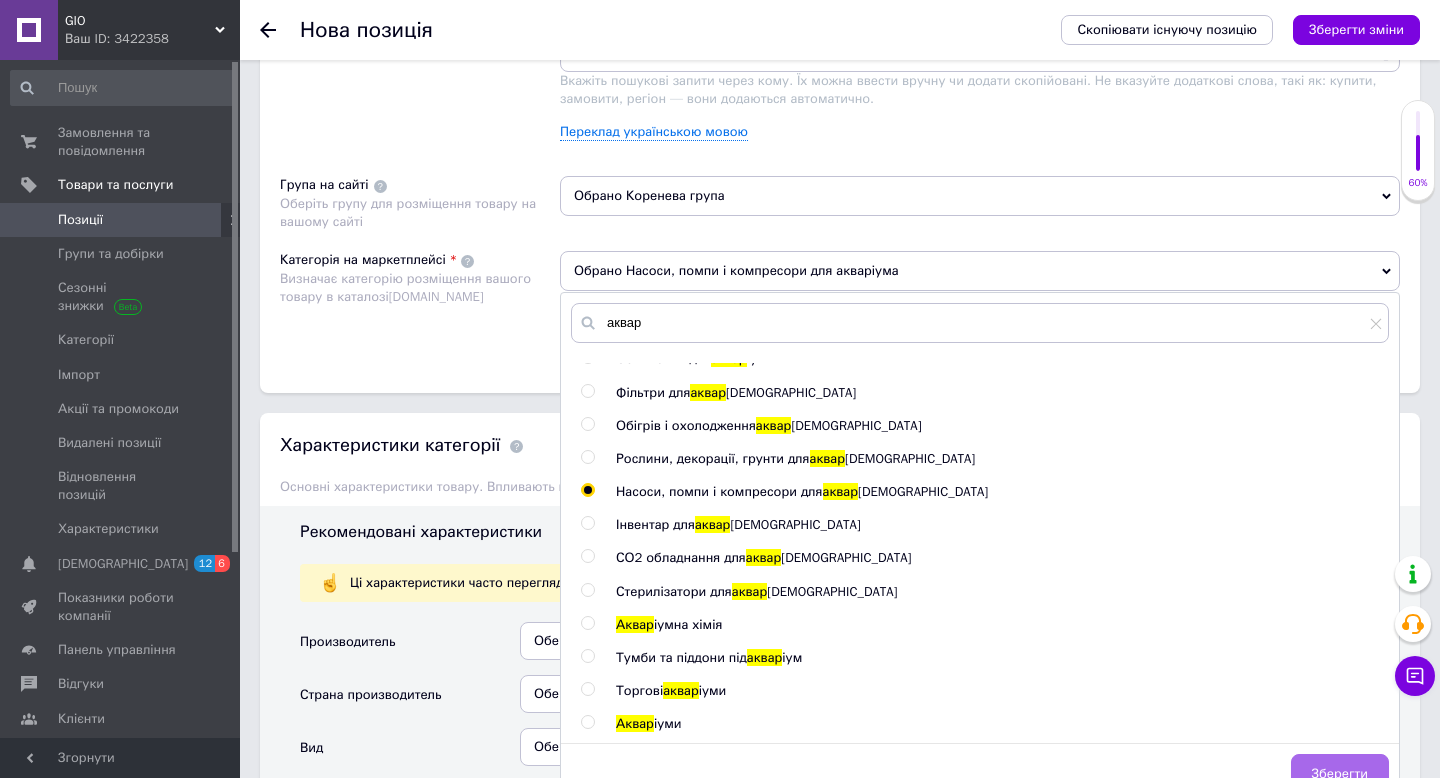 click on "Зберегти" at bounding box center [1340, 774] 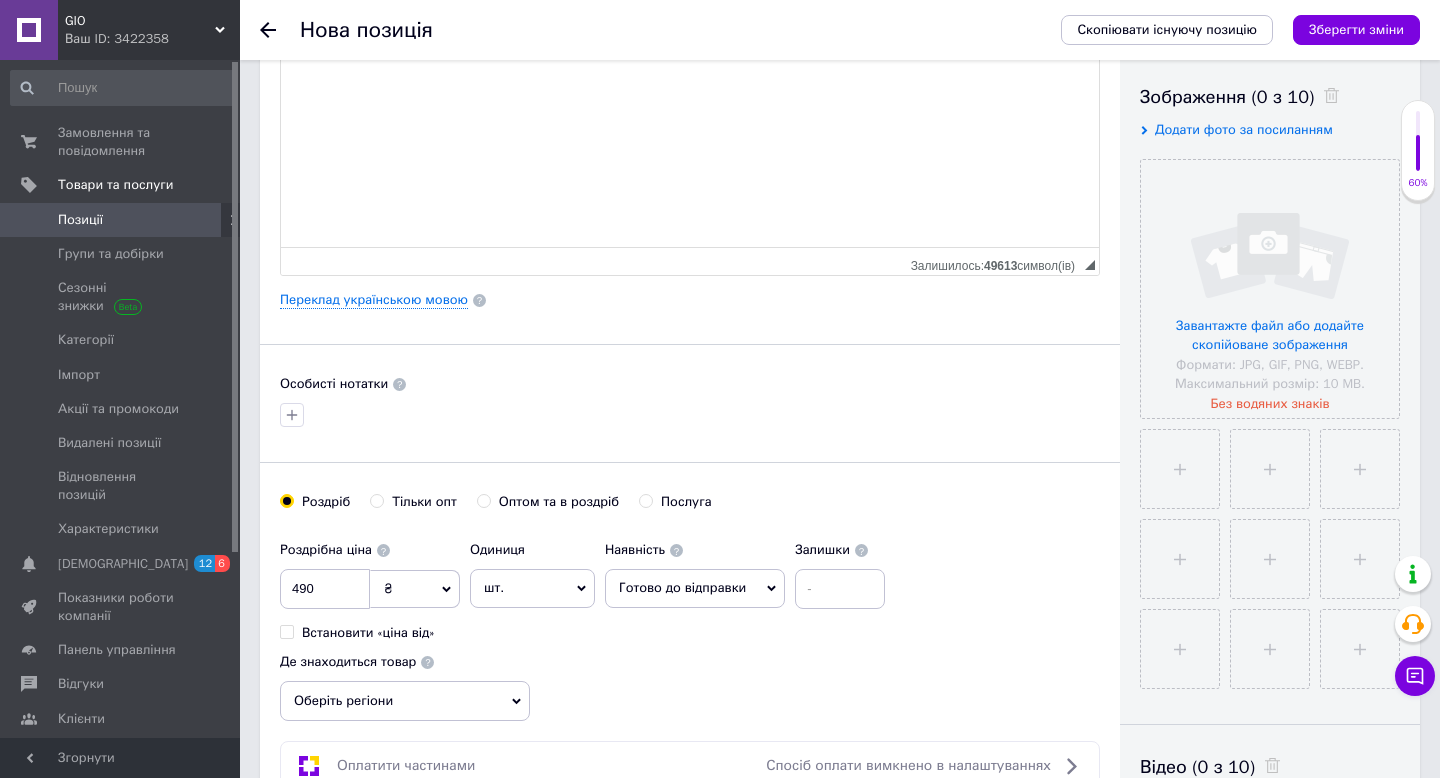scroll, scrollTop: 91, scrollLeft: 0, axis: vertical 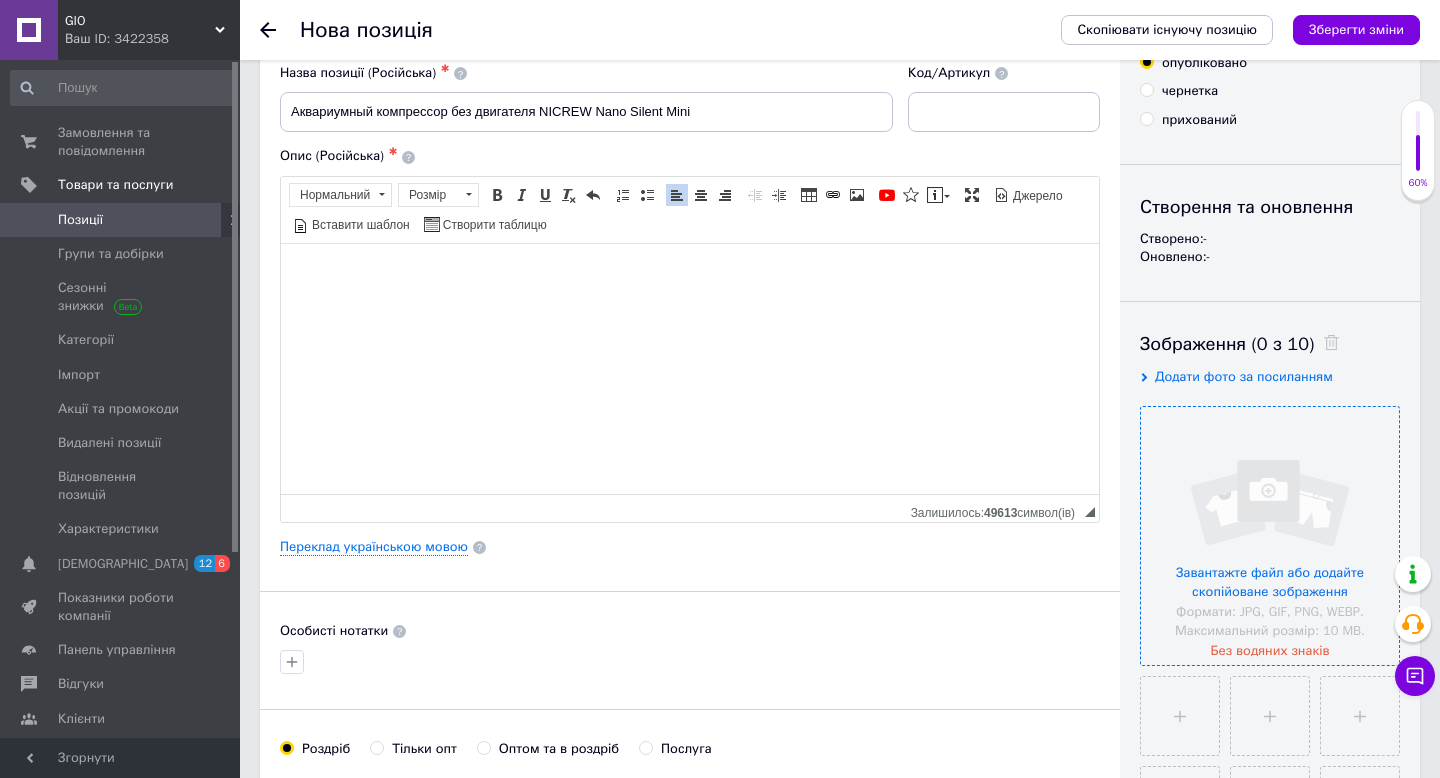 click at bounding box center (1270, 536) 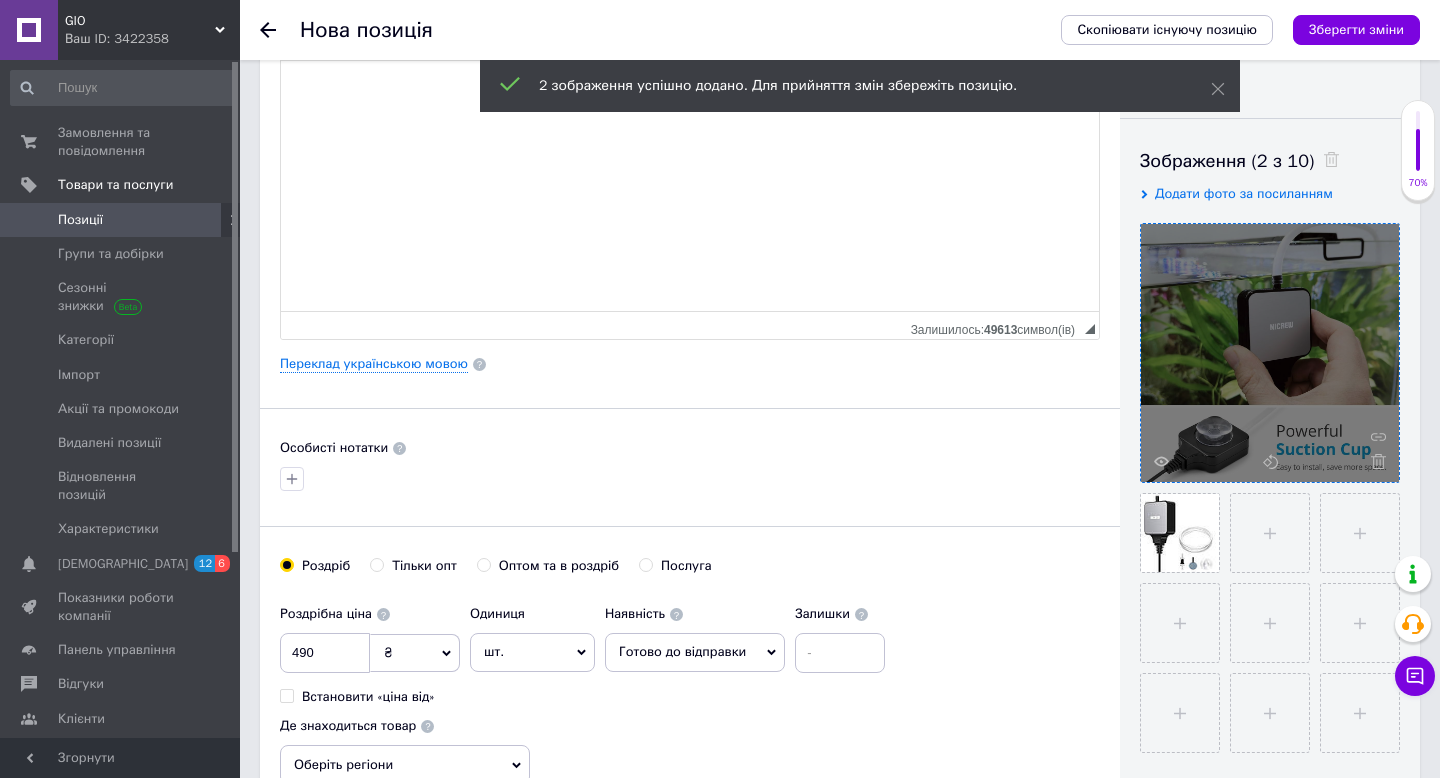 scroll, scrollTop: 275, scrollLeft: 0, axis: vertical 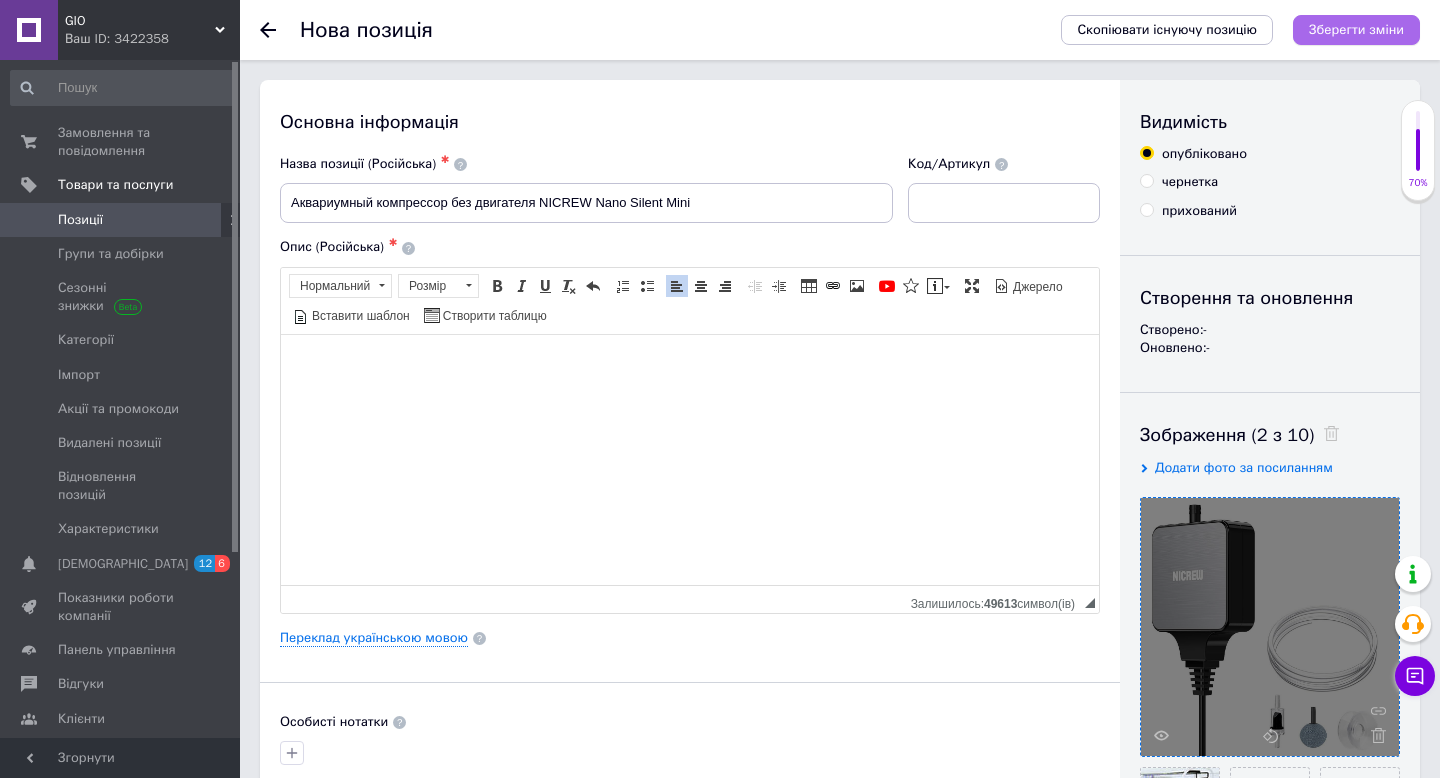 click on "Зберегти зміни" at bounding box center (1356, 29) 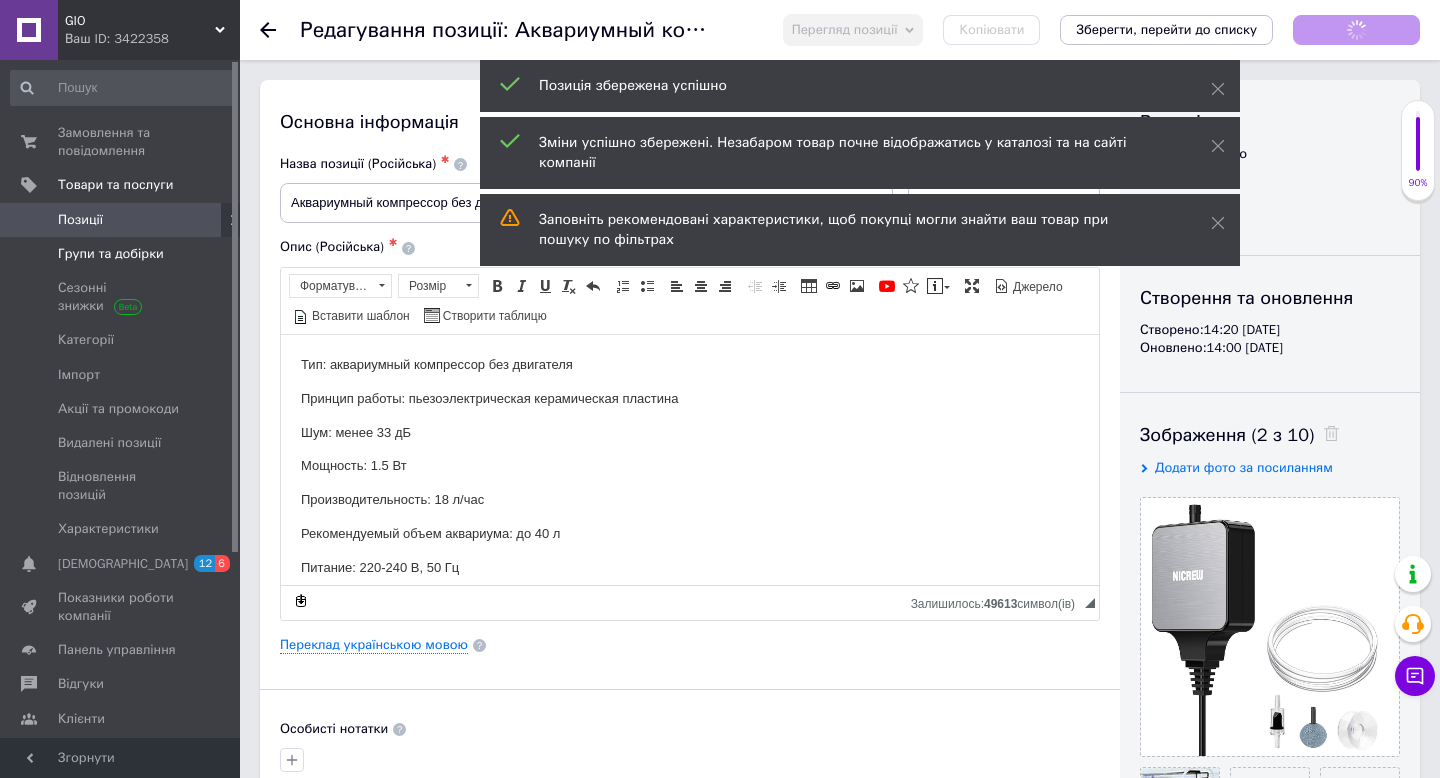 scroll, scrollTop: 0, scrollLeft: 0, axis: both 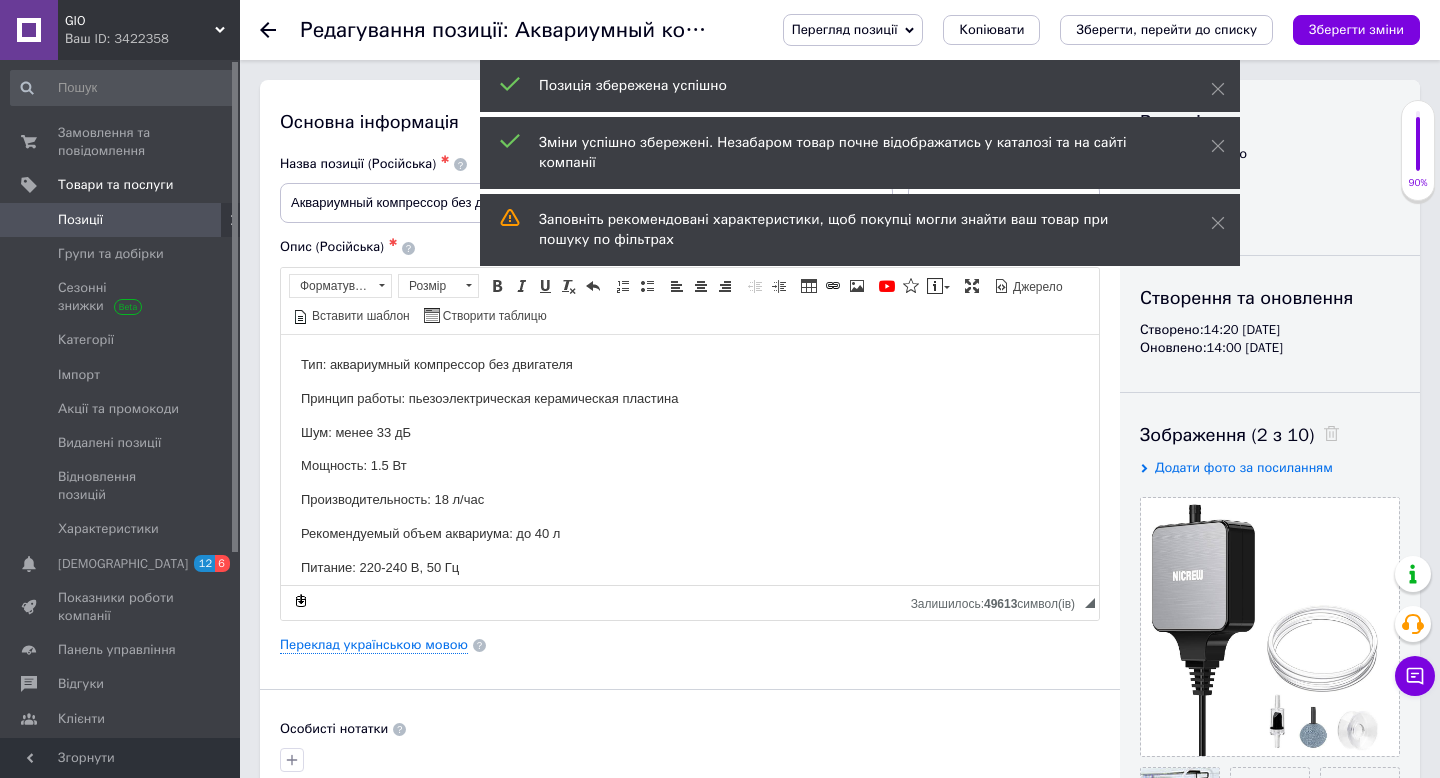 click on "Позиції" at bounding box center (80, 220) 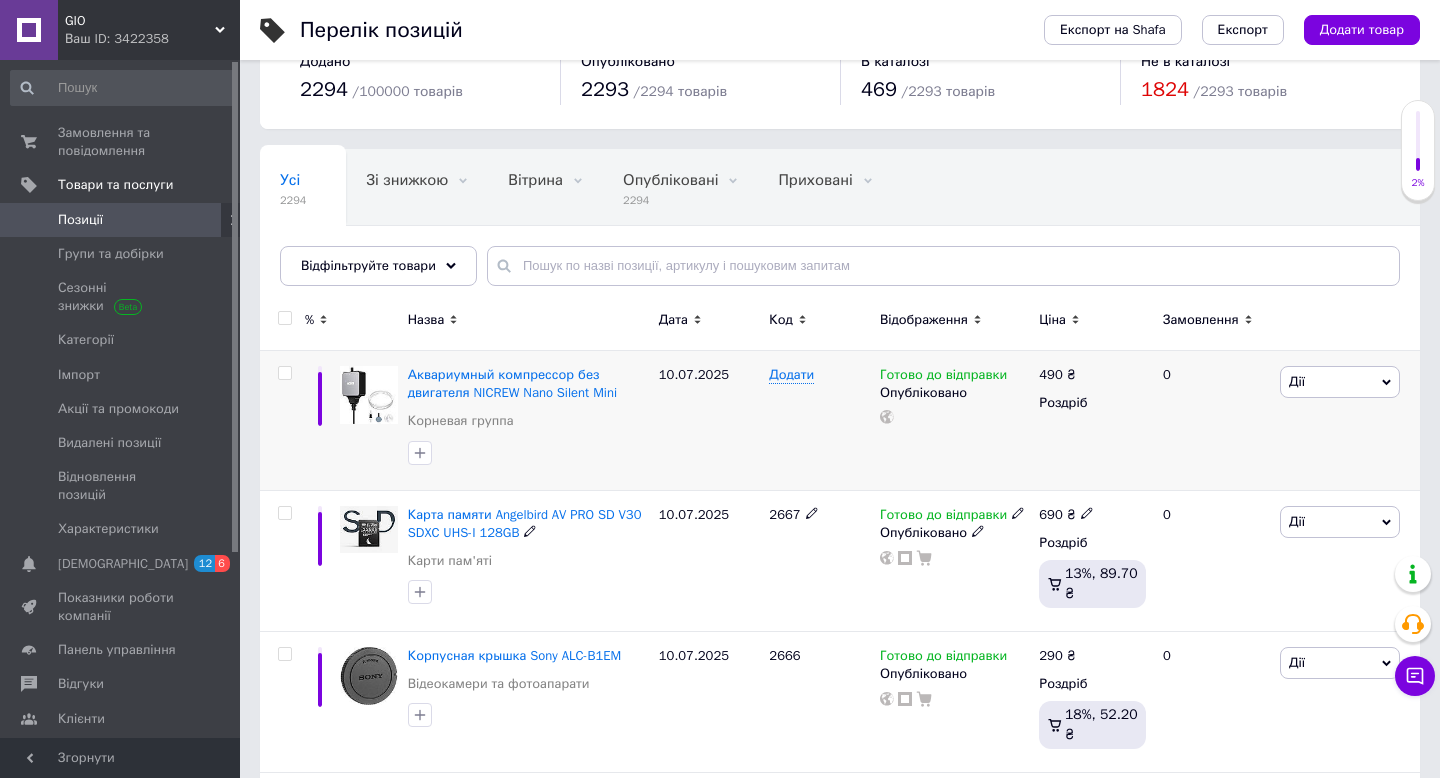scroll, scrollTop: 54, scrollLeft: 0, axis: vertical 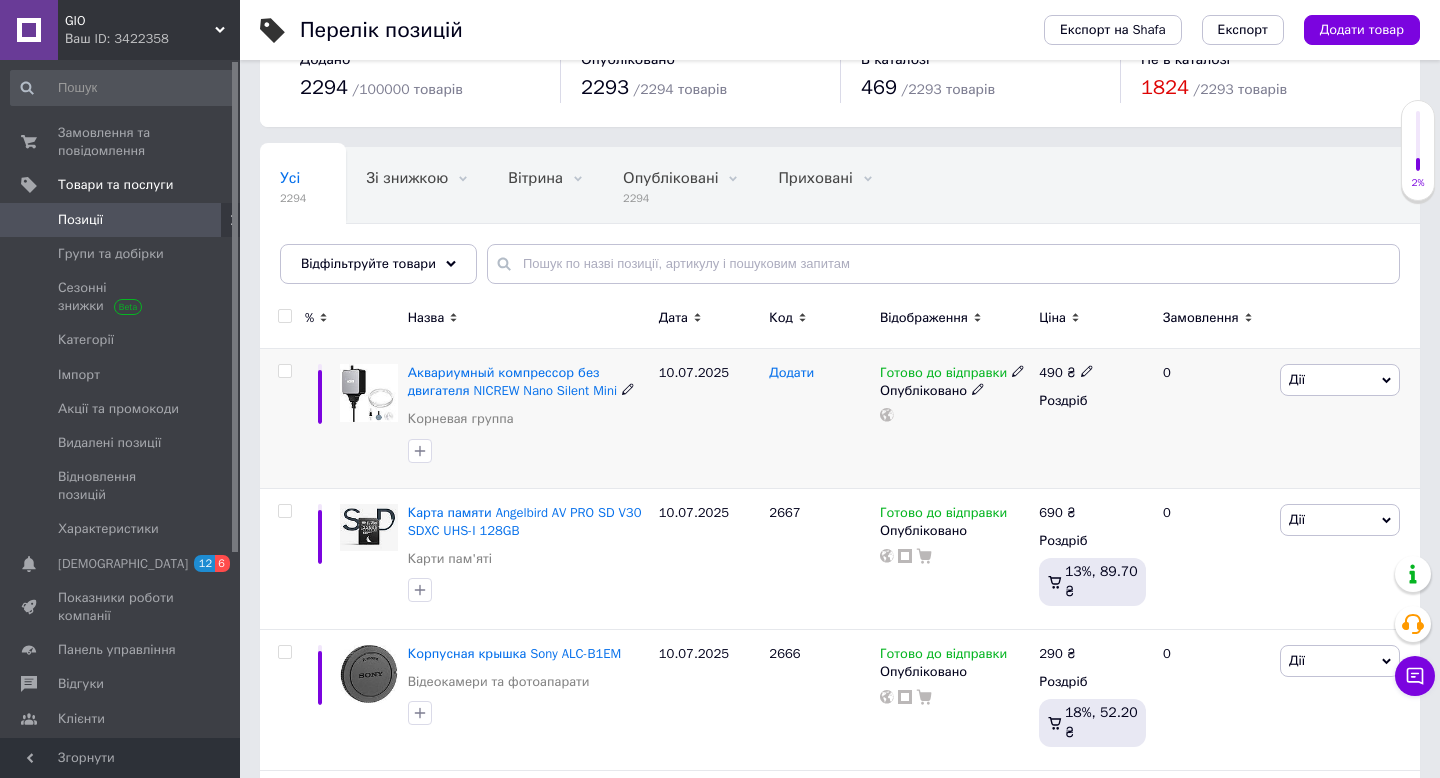 click on "Додати" at bounding box center (791, 373) 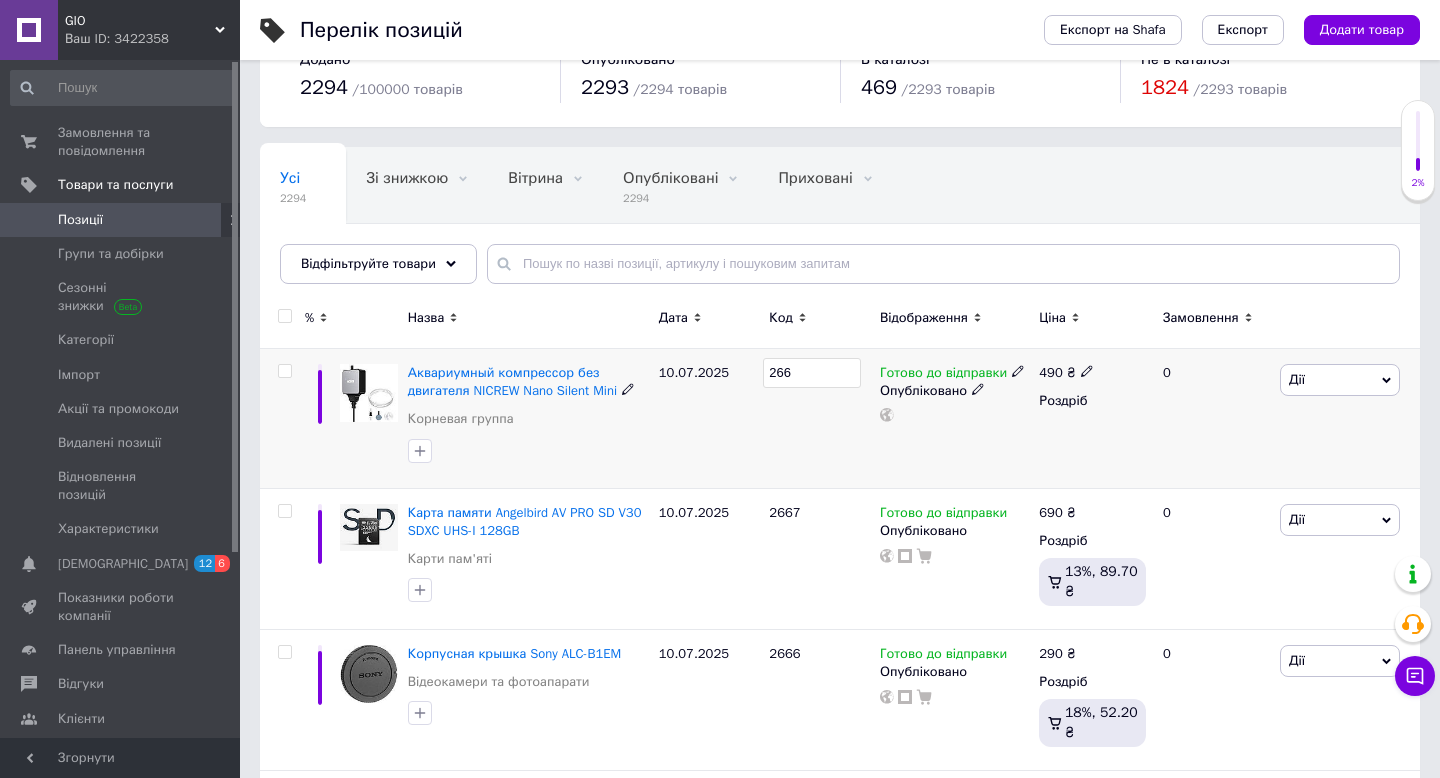 type on "2668" 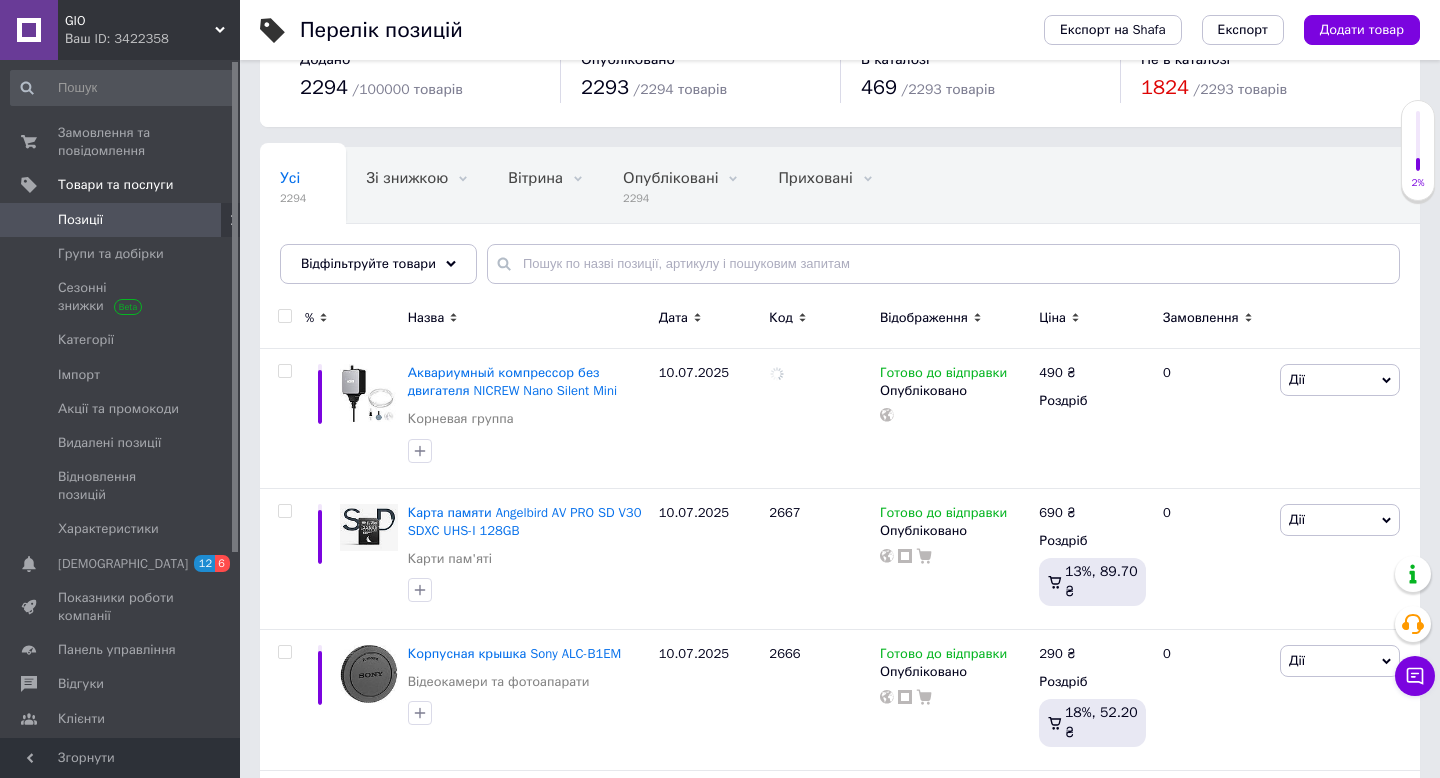 click on "Назва" at bounding box center [528, 321] 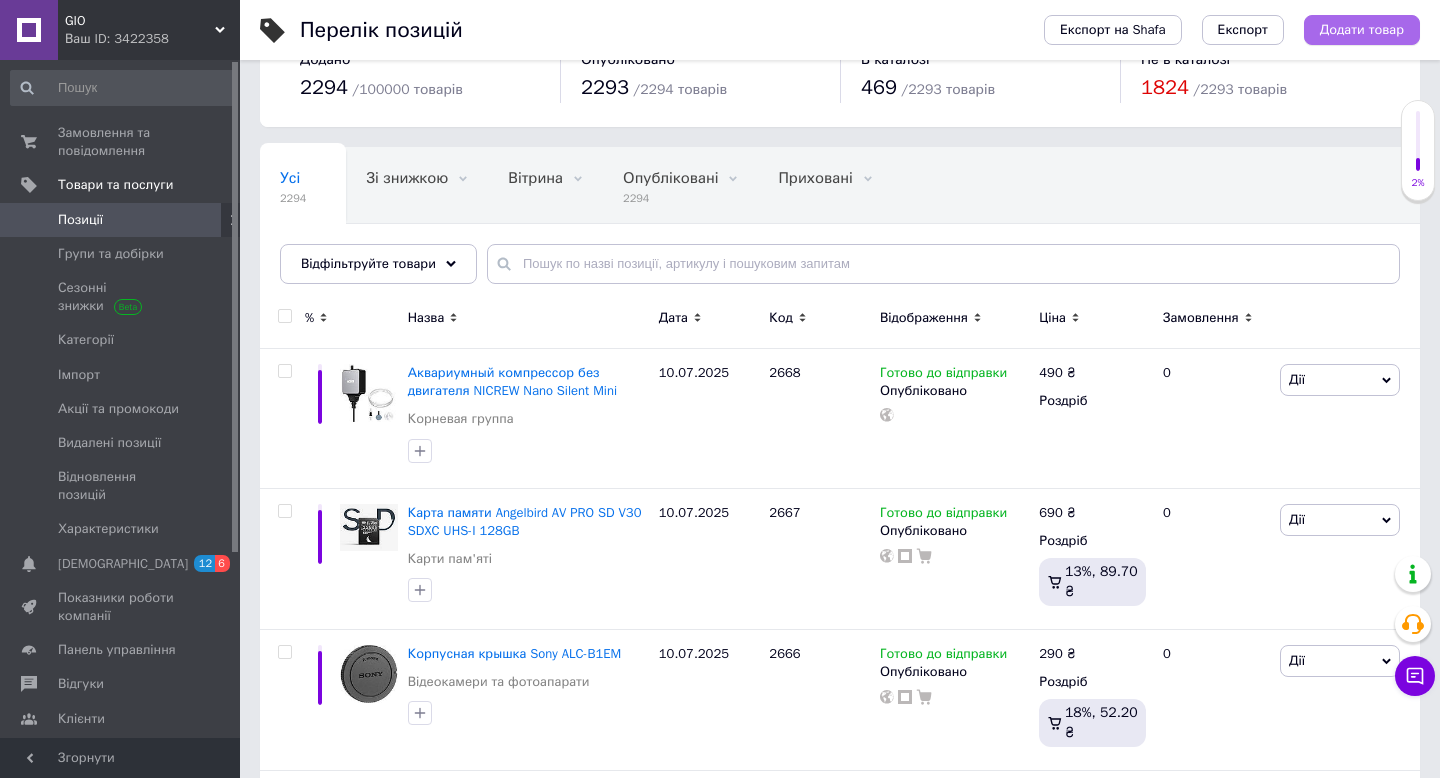 click on "Додати товар" at bounding box center [1362, 30] 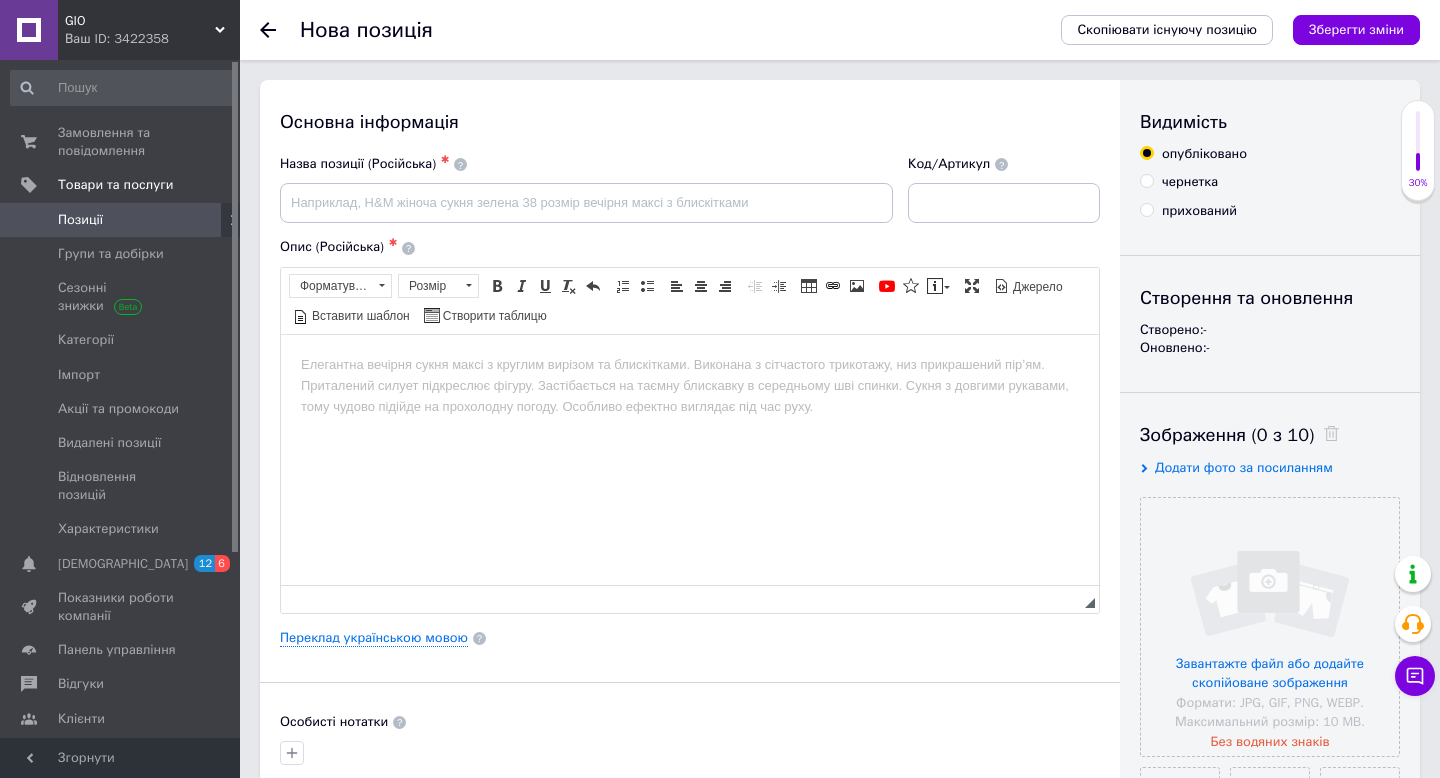 scroll, scrollTop: 0, scrollLeft: 0, axis: both 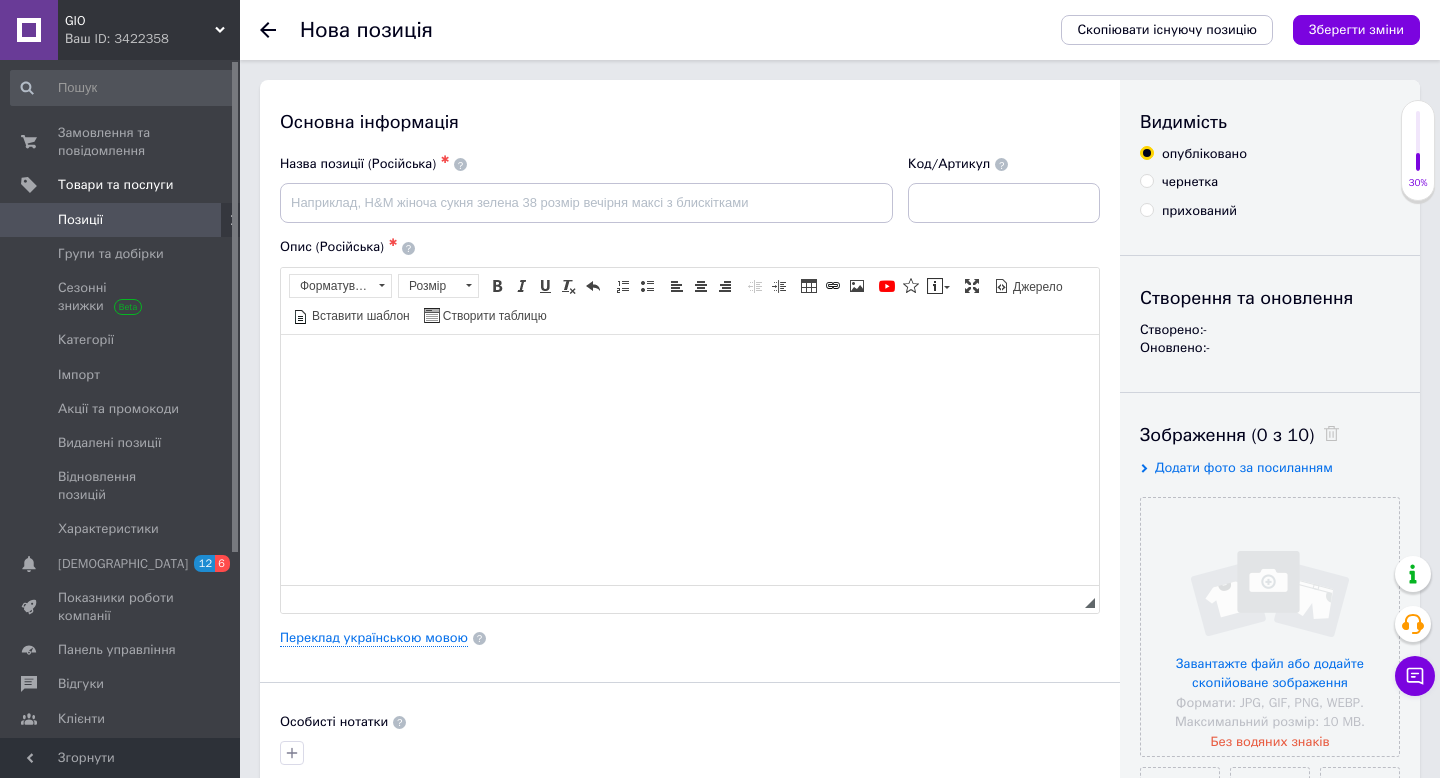 click at bounding box center (690, 364) 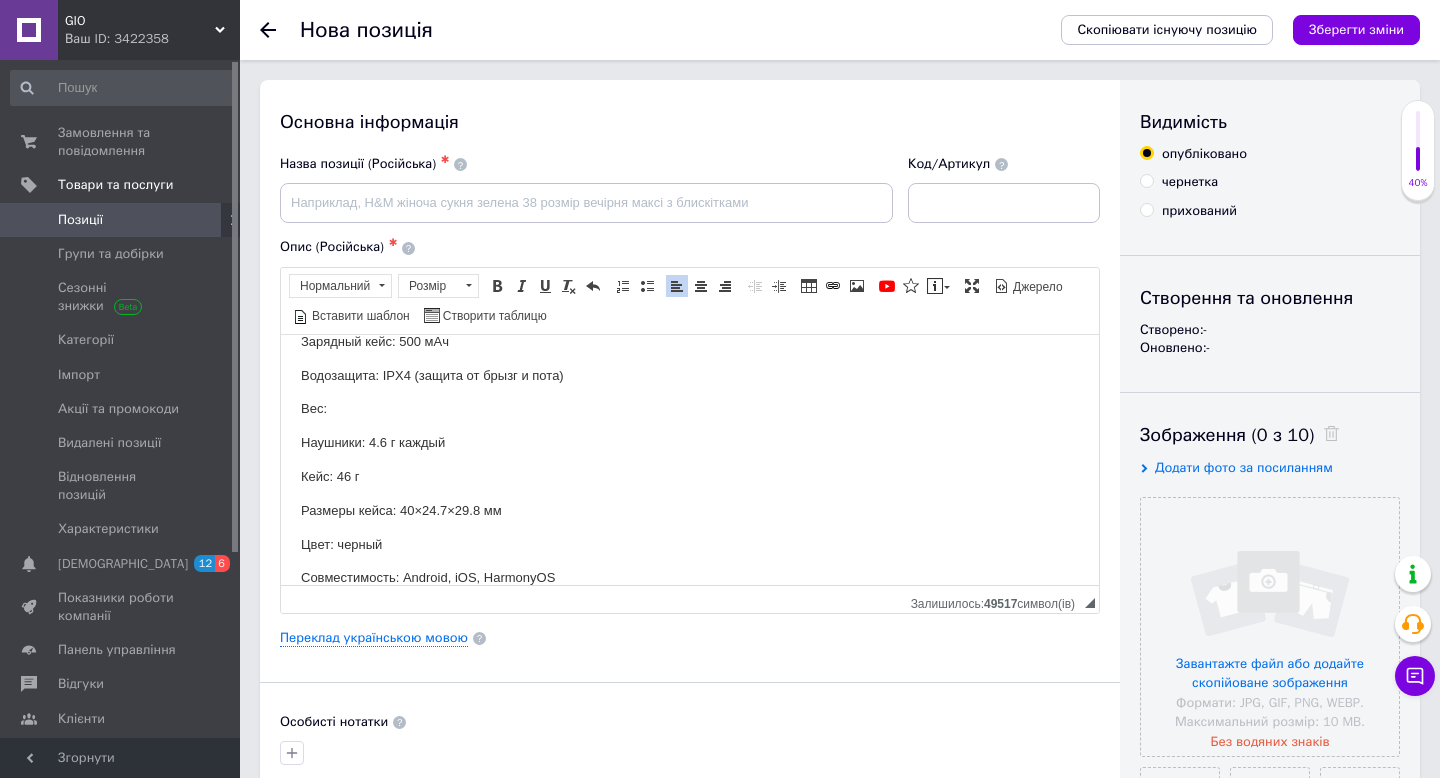 scroll, scrollTop: 419, scrollLeft: 0, axis: vertical 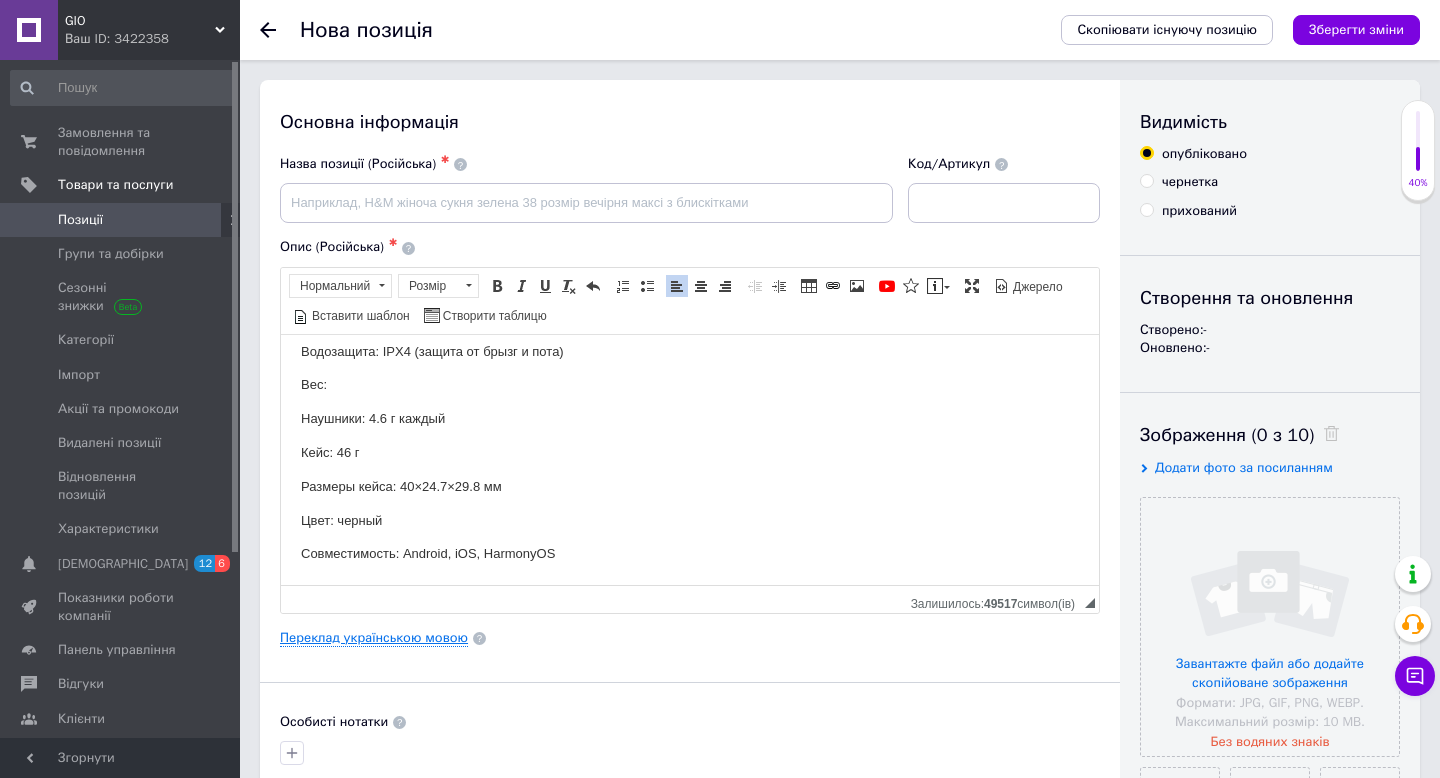 click on "Переклад українською мовою" at bounding box center (374, 638) 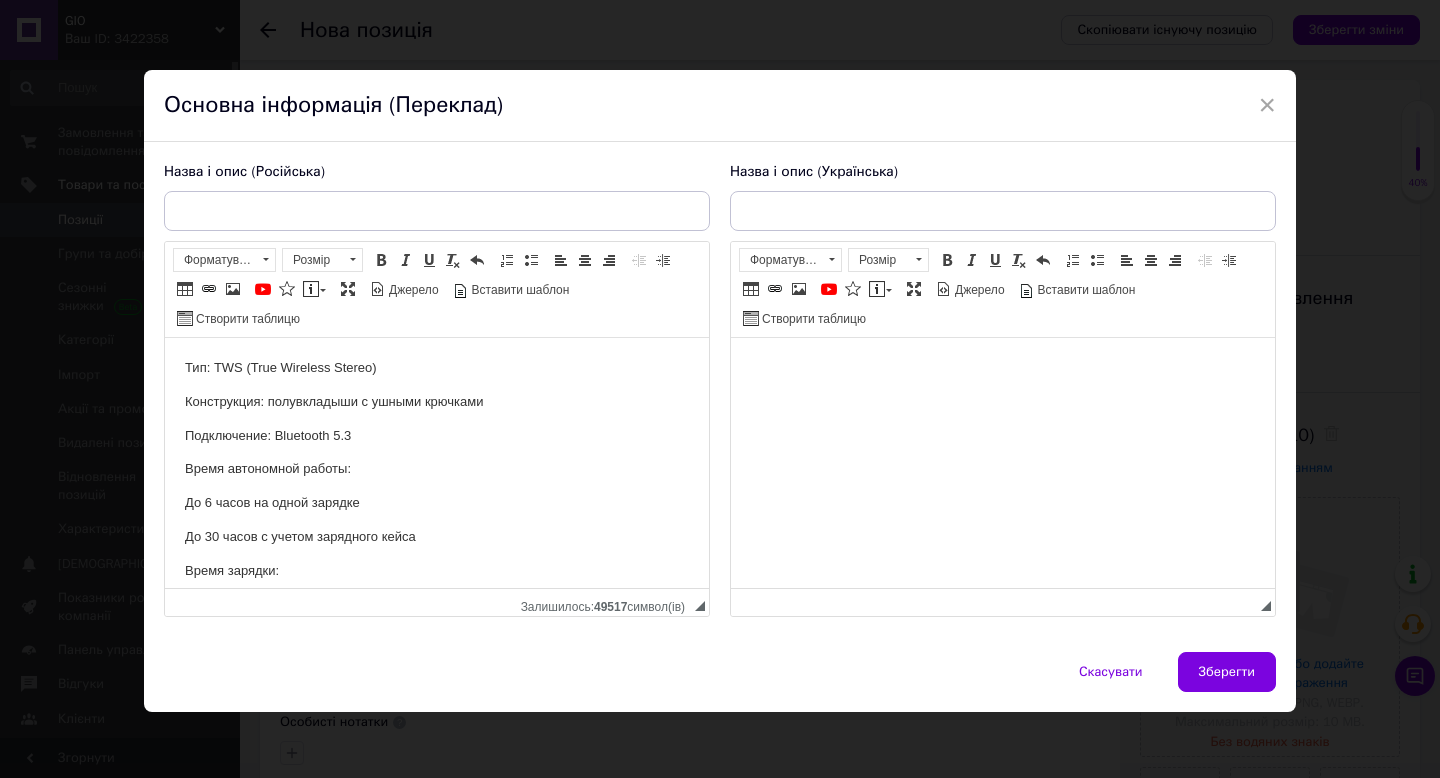 scroll, scrollTop: 0, scrollLeft: 0, axis: both 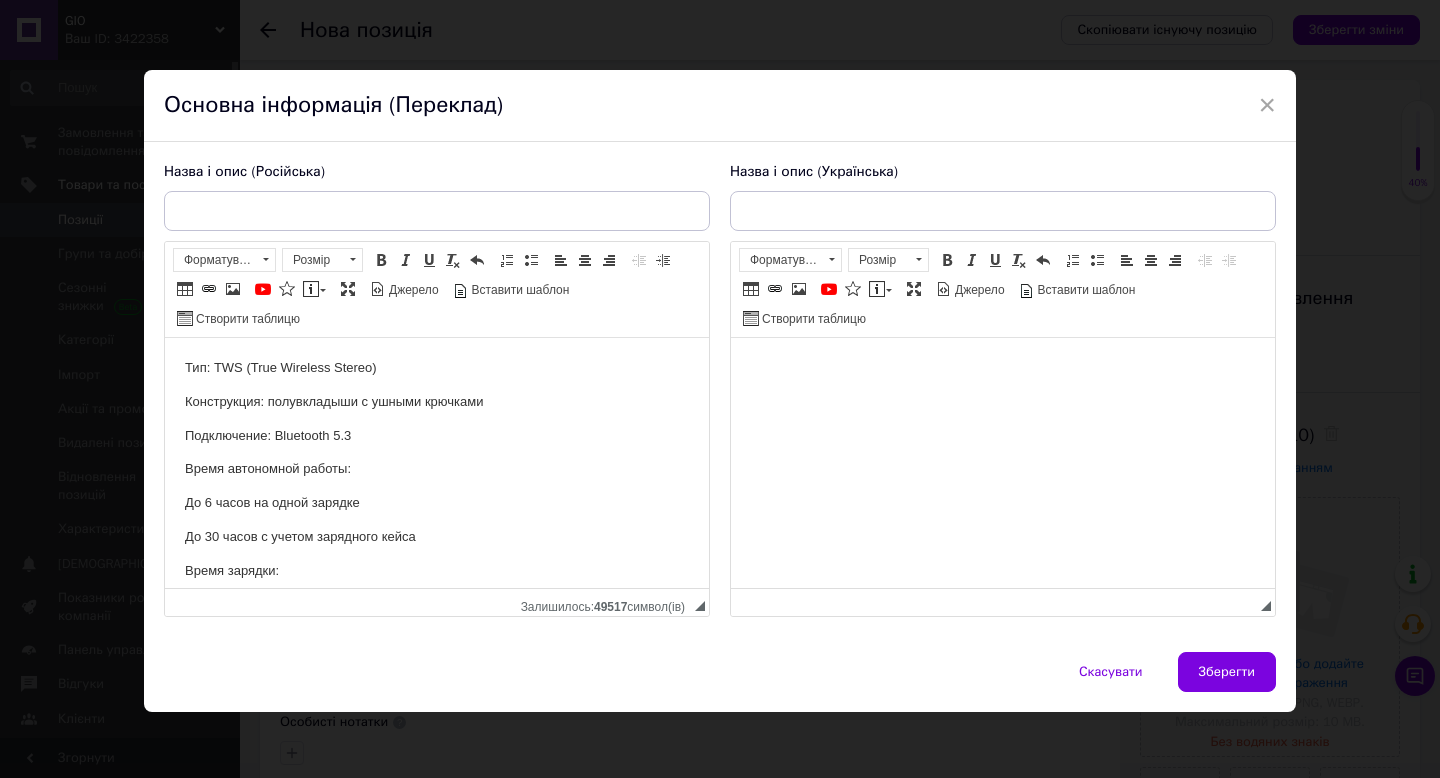 click at bounding box center [1003, 368] 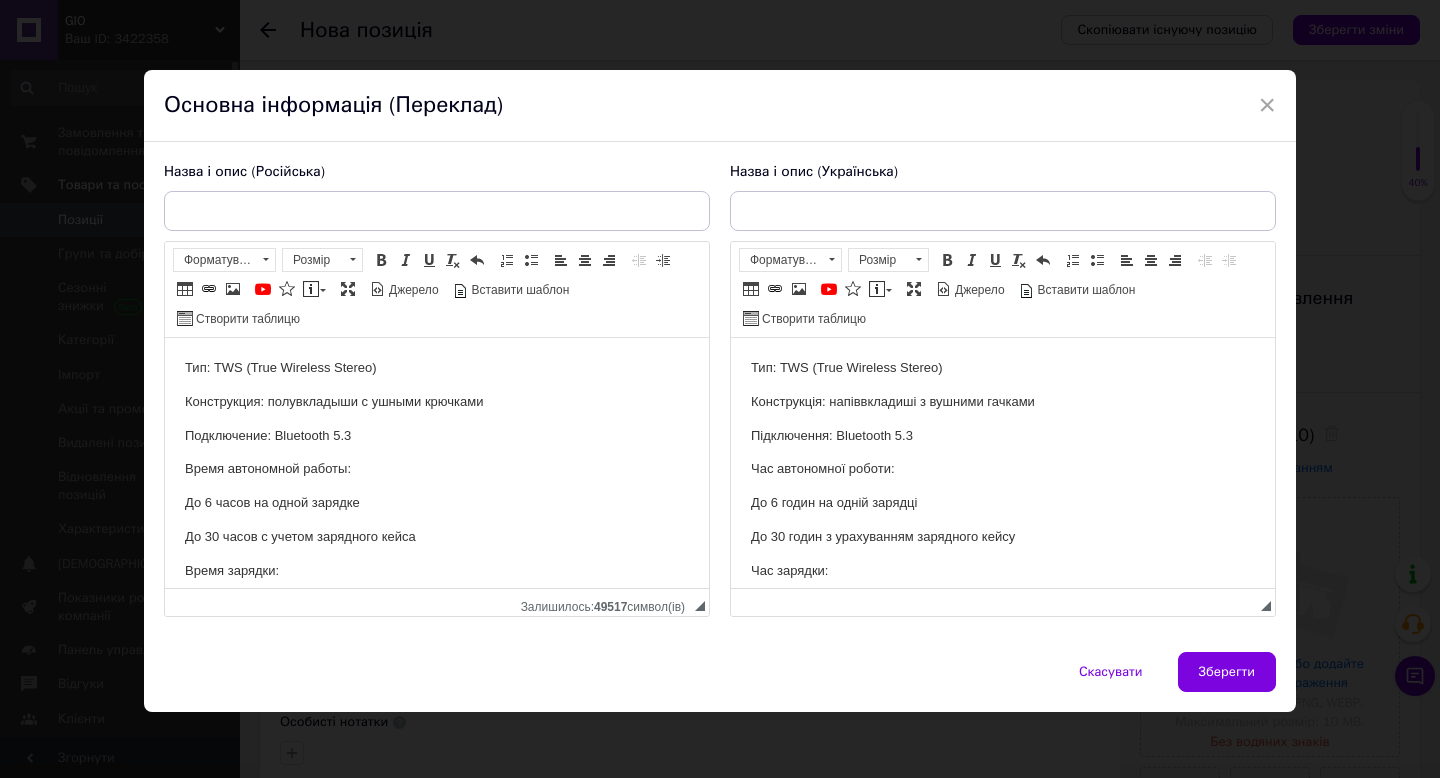 scroll, scrollTop: 395, scrollLeft: 0, axis: vertical 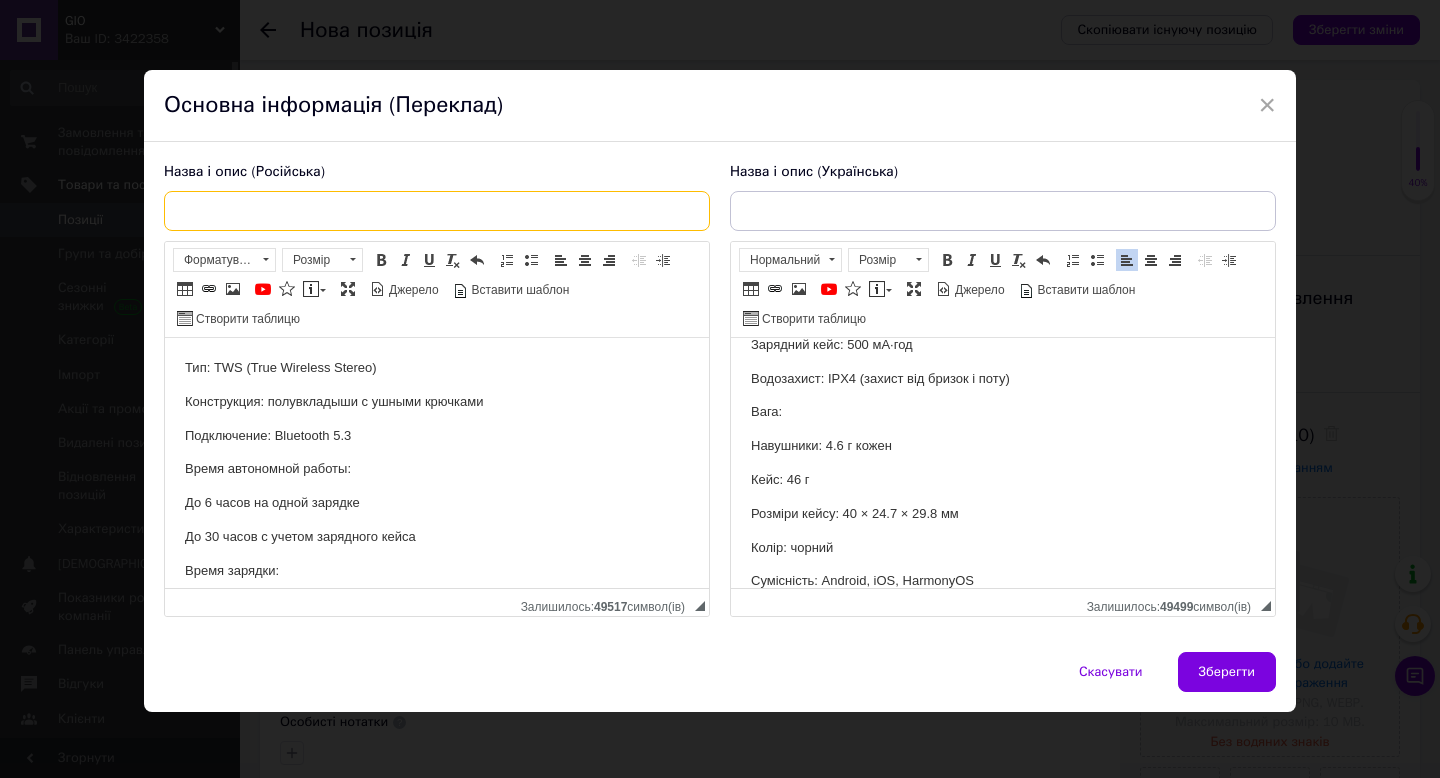 click at bounding box center [437, 211] 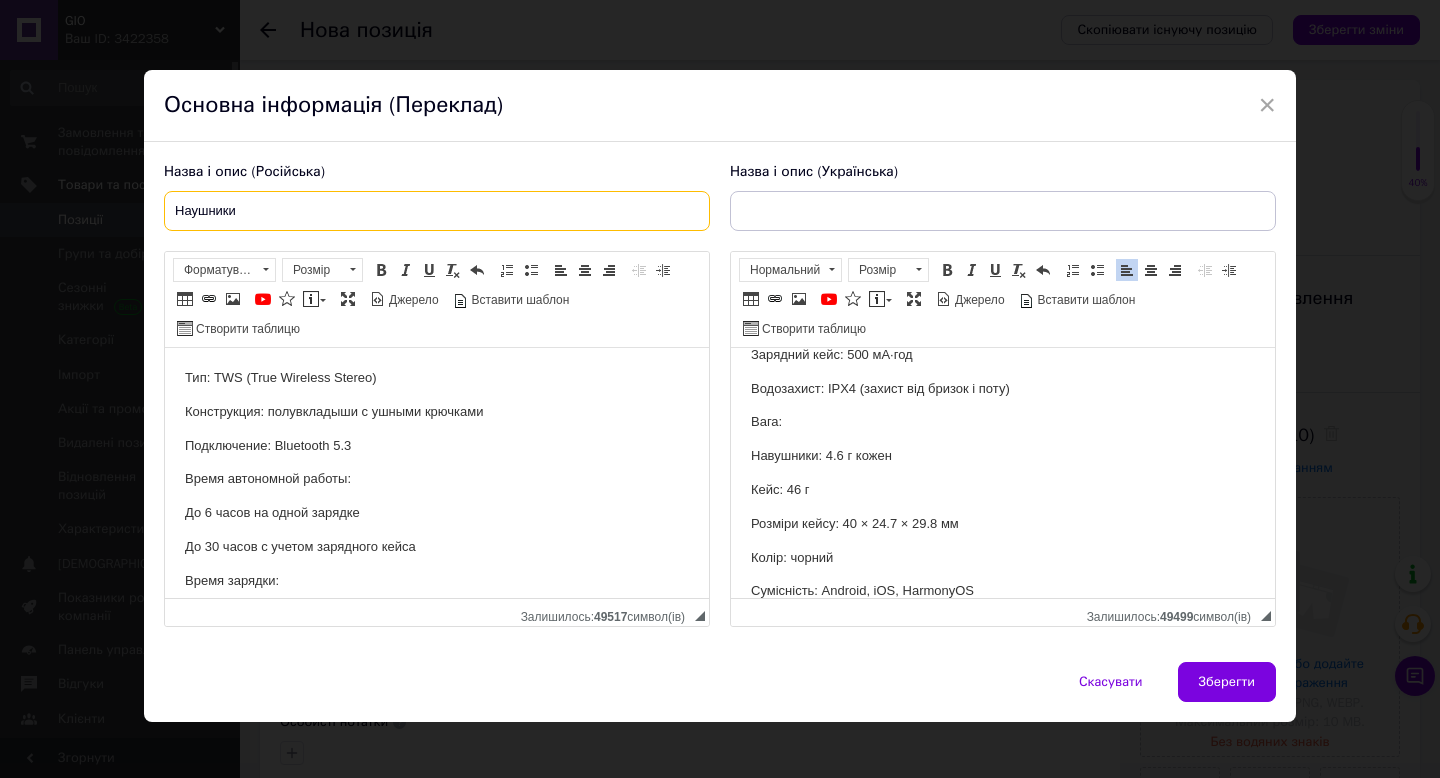 paste on "Blackview AirBuds 60" 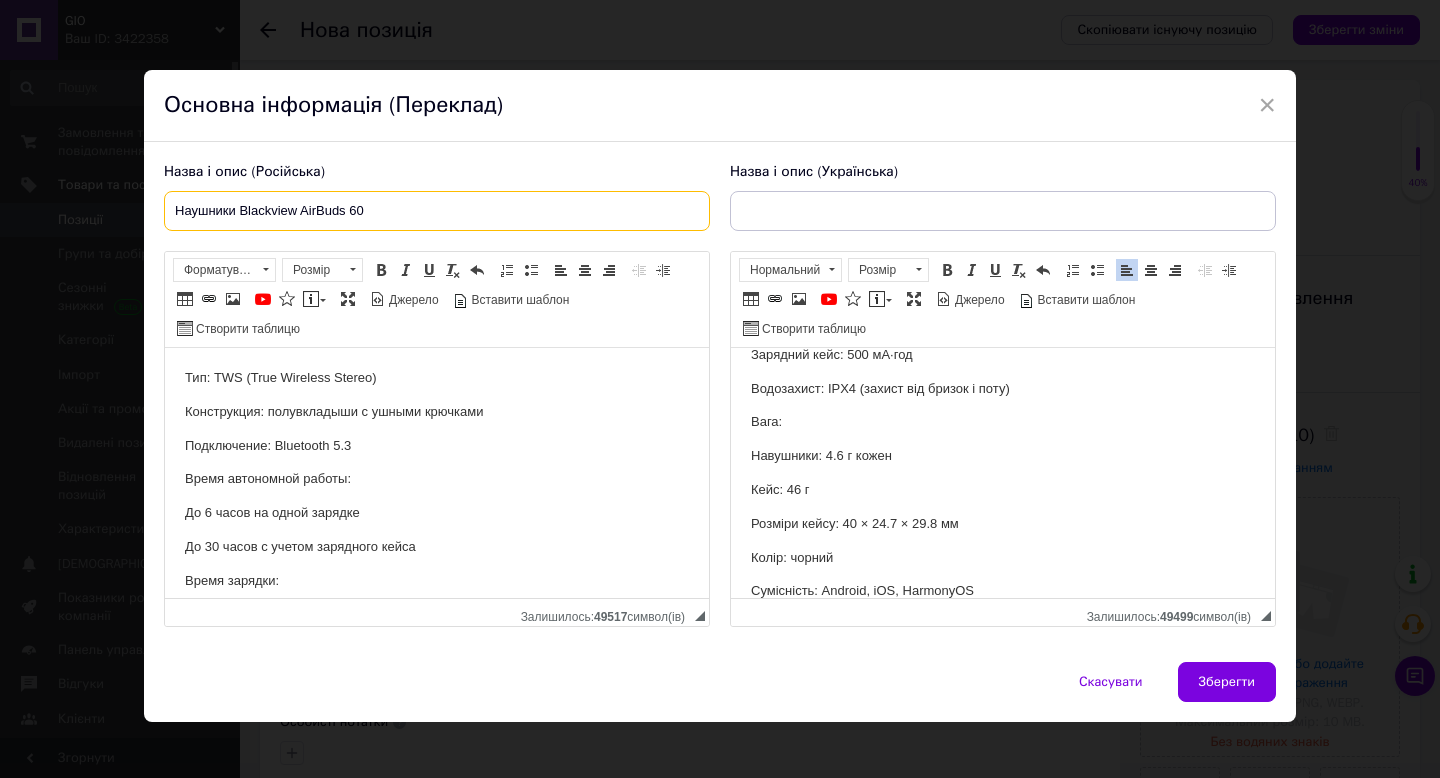 drag, startPoint x: 387, startPoint y: 218, endPoint x: 237, endPoint y: 207, distance: 150.40279 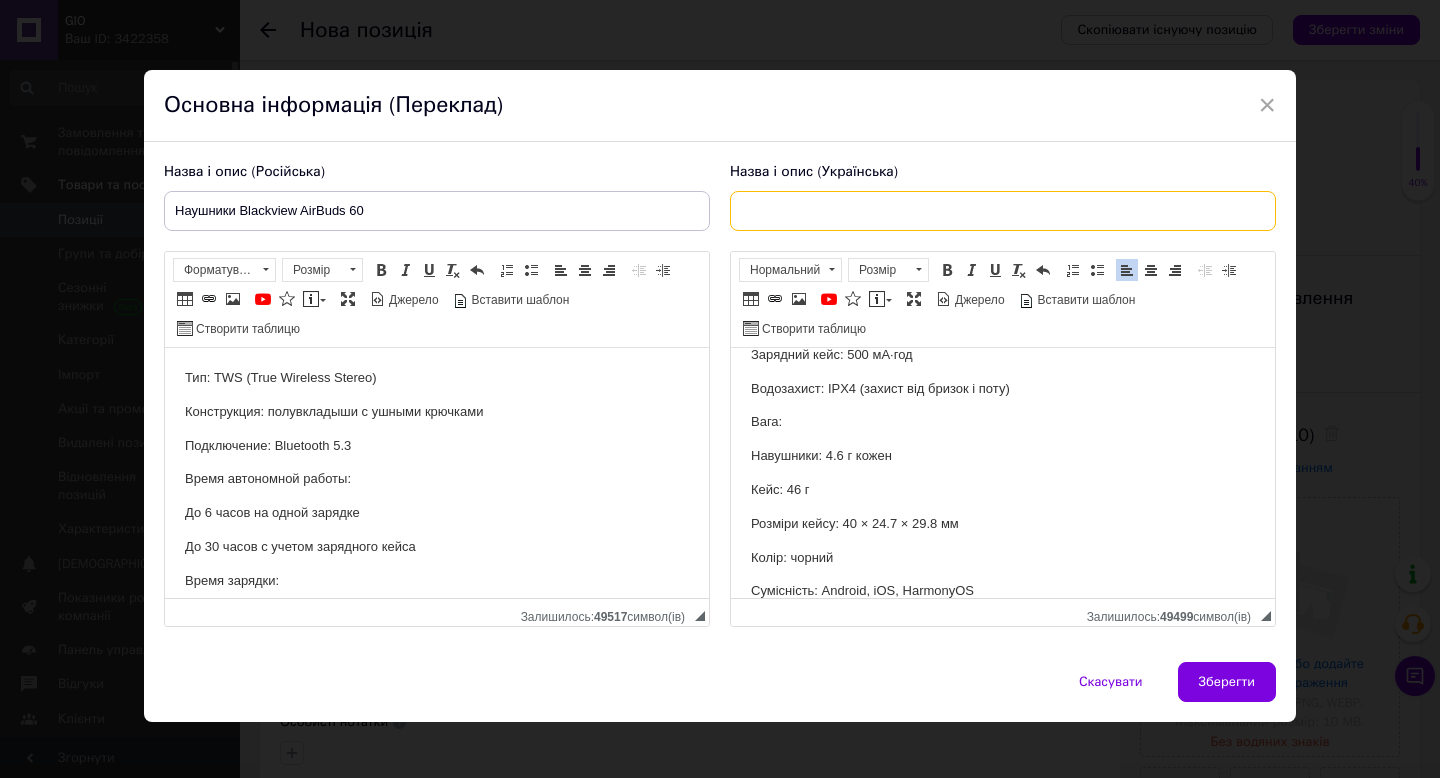 click at bounding box center (1003, 211) 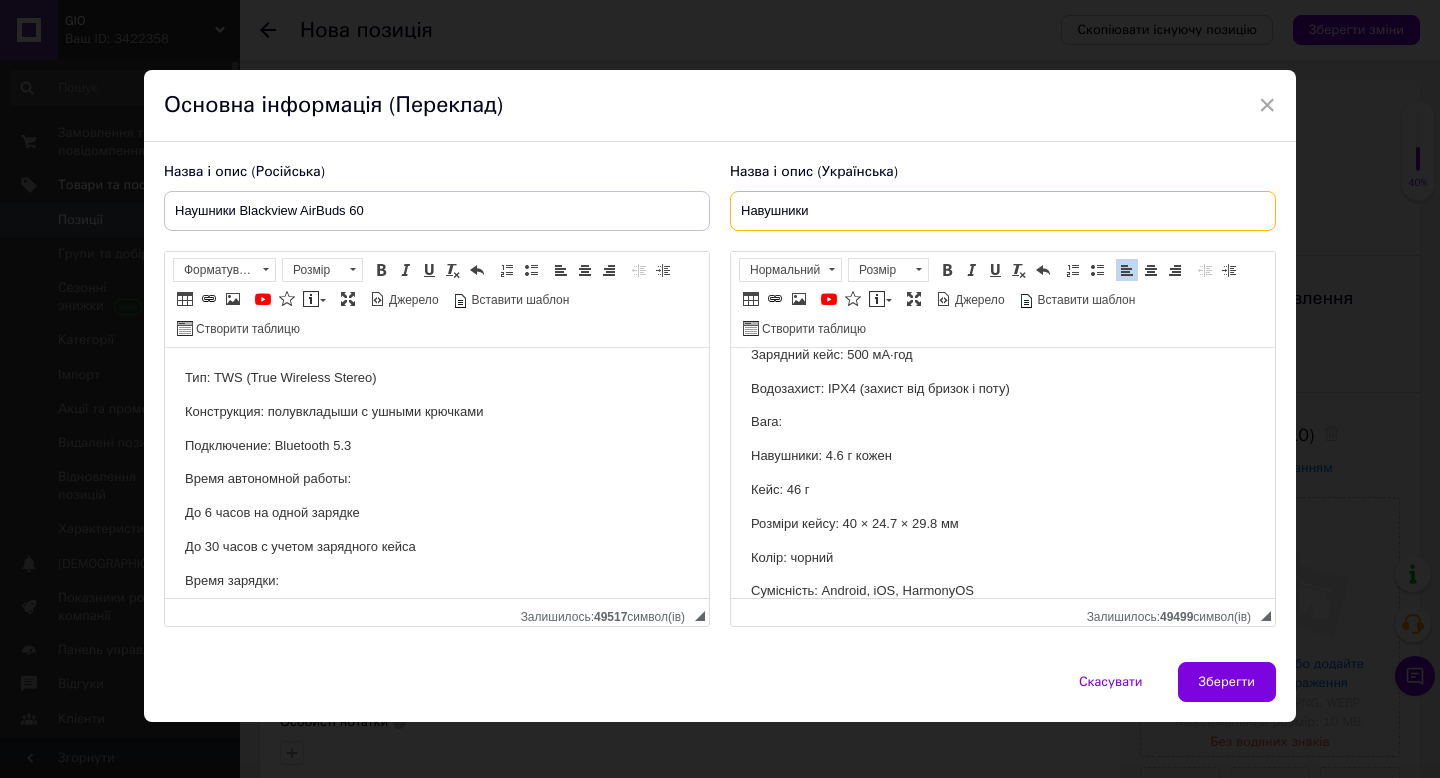 paste on "Blackview AirBuds 60" 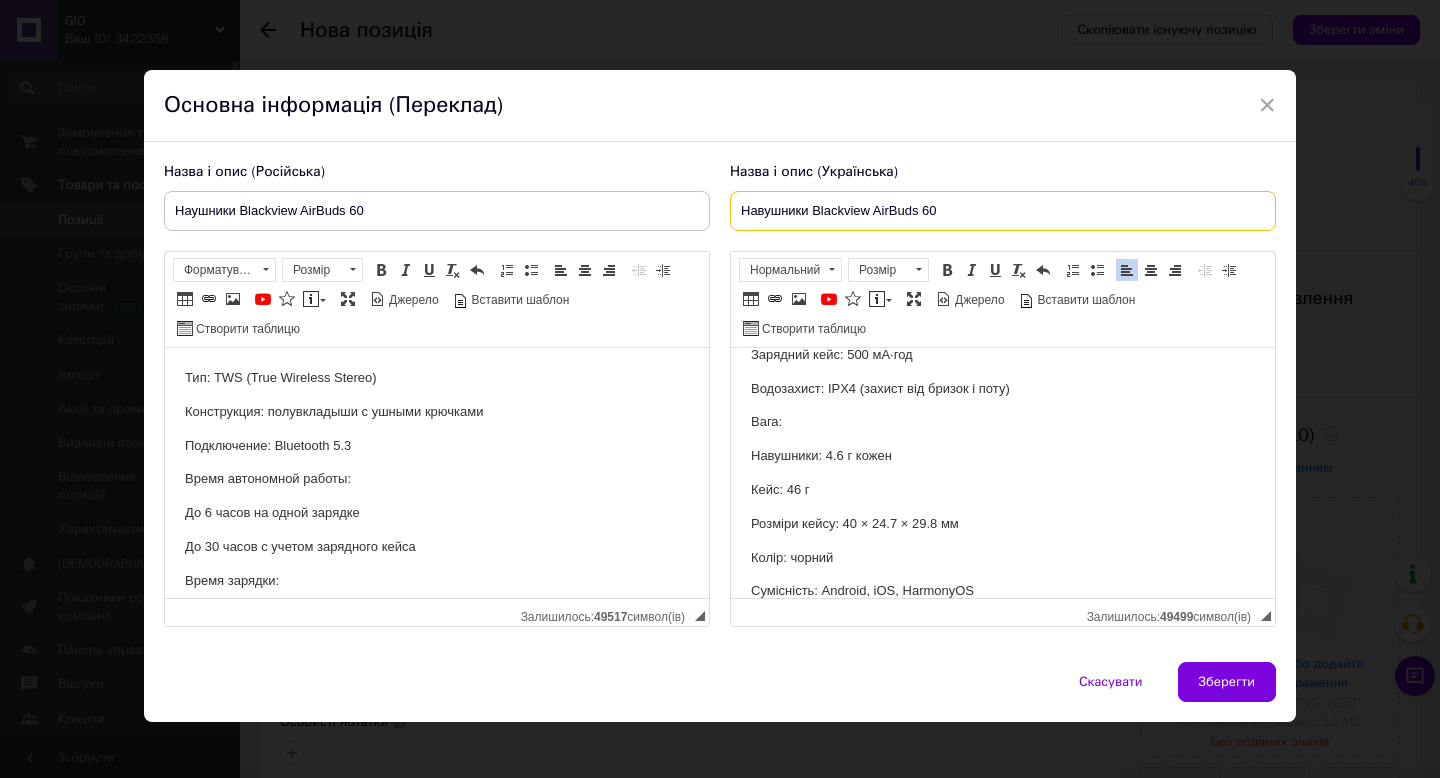 scroll, scrollTop: 419, scrollLeft: 0, axis: vertical 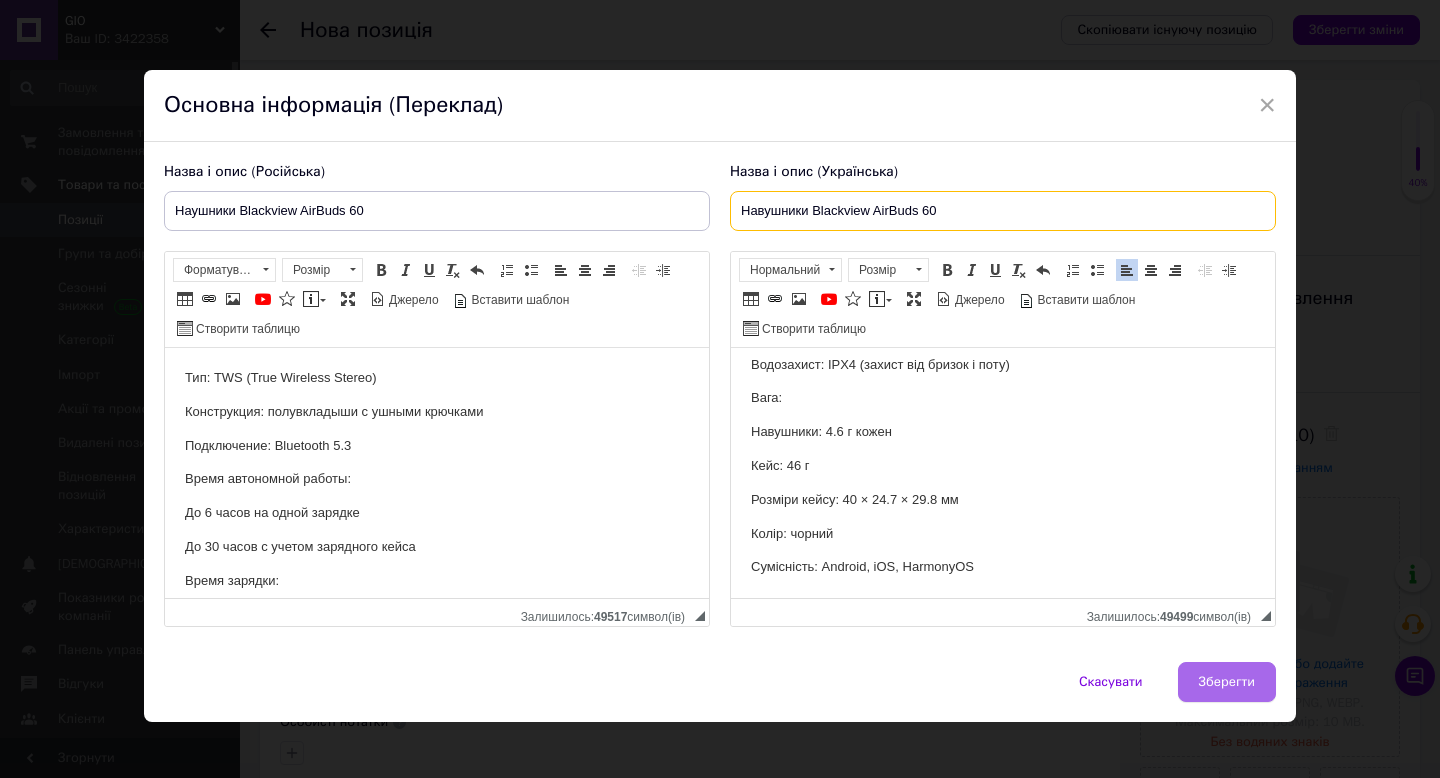 type on "Навушники Blackview AirBuds 60" 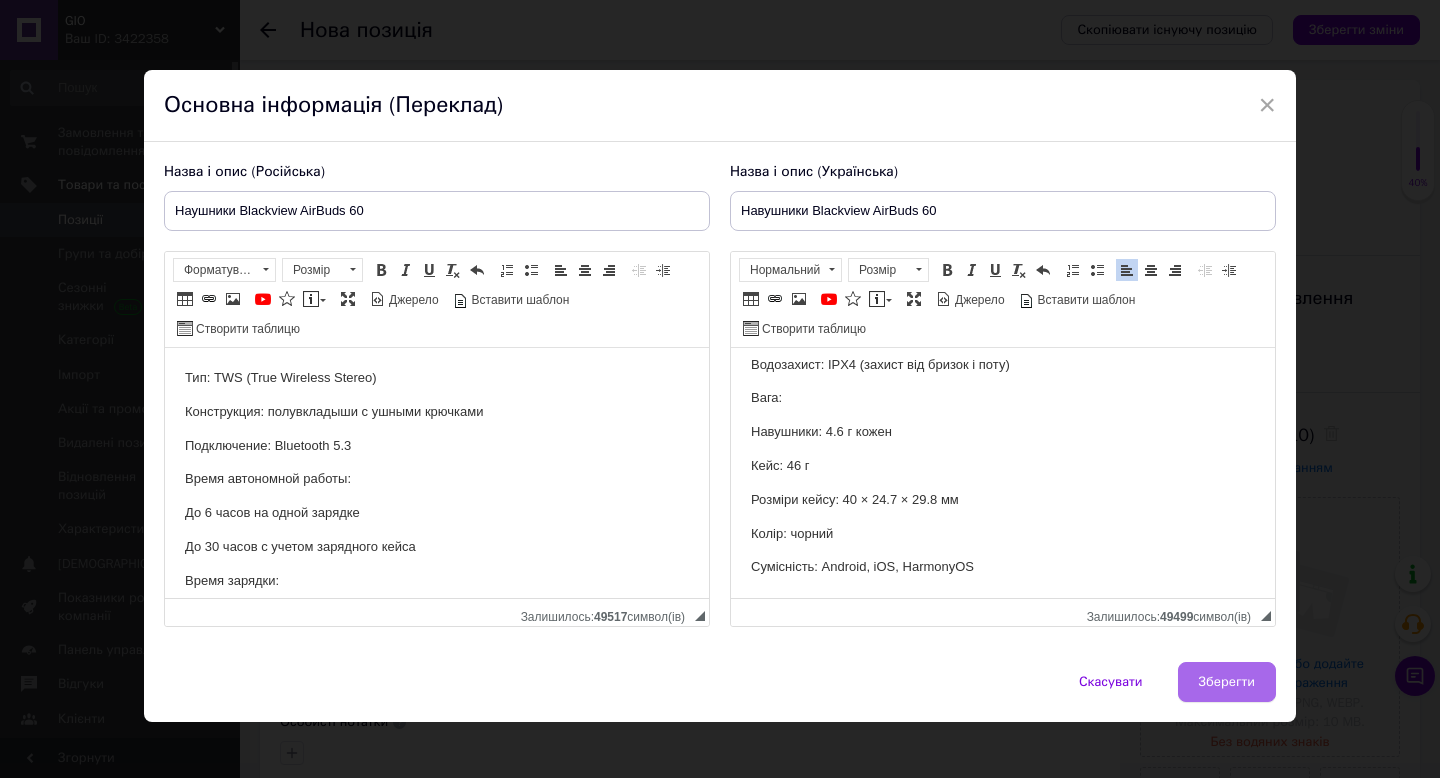 click on "Зберегти" at bounding box center [1227, 682] 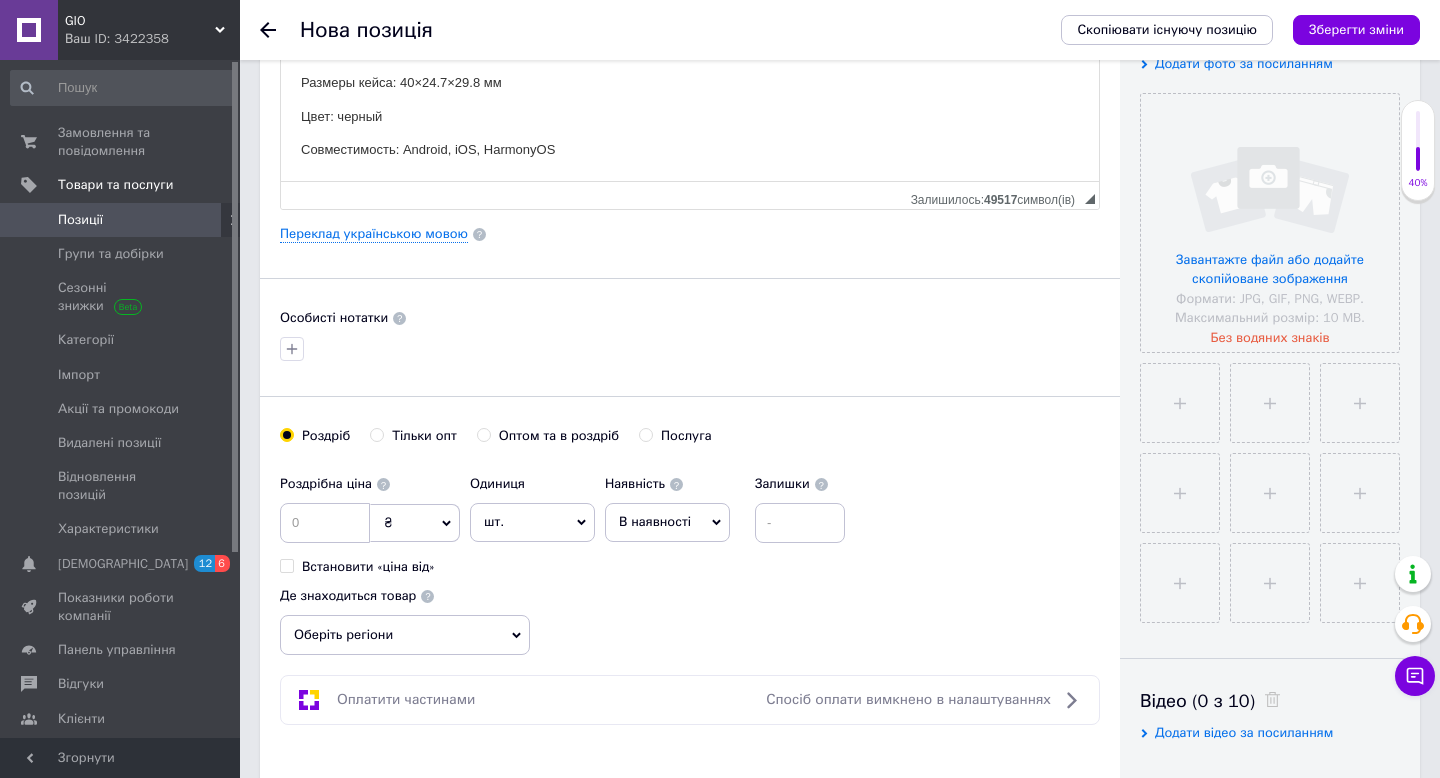 scroll, scrollTop: 405, scrollLeft: 0, axis: vertical 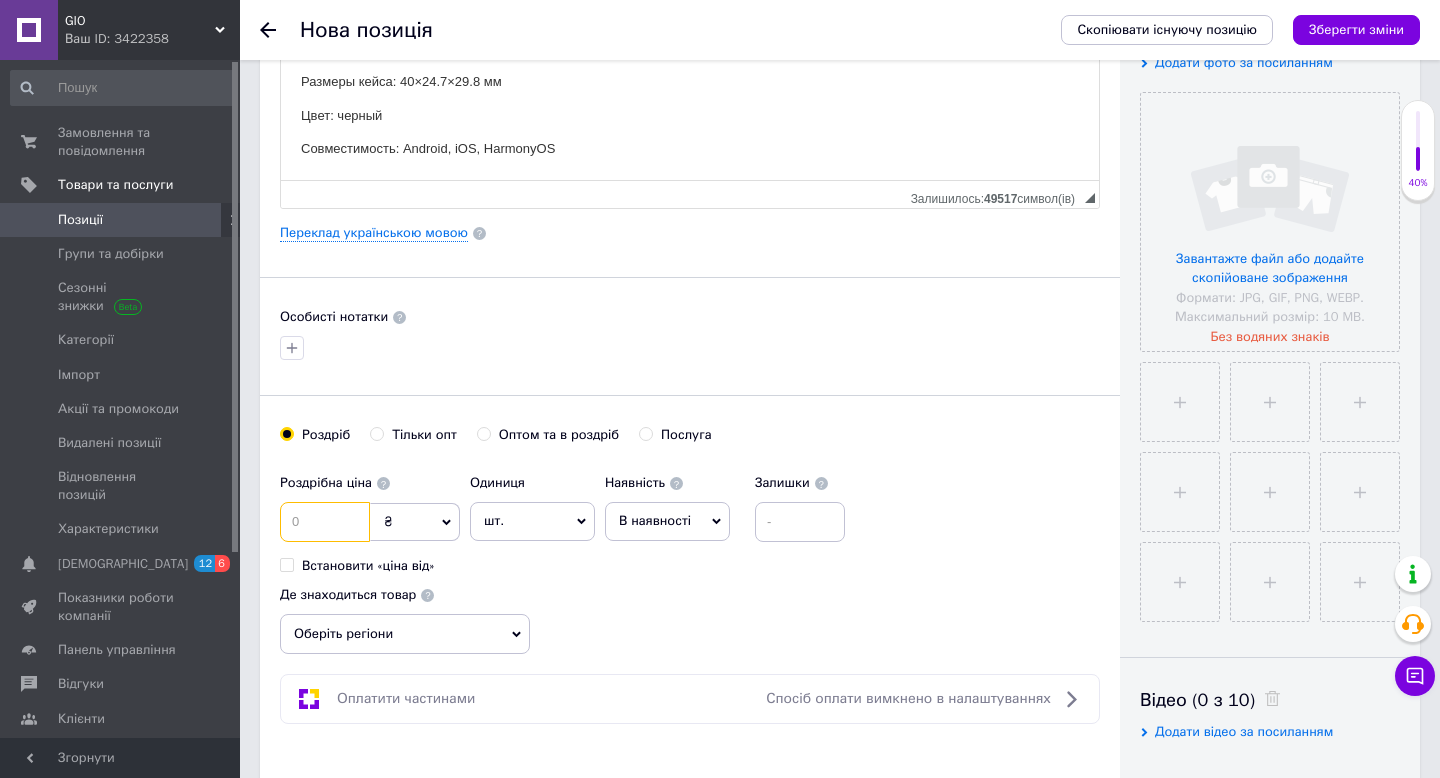 click at bounding box center [325, 522] 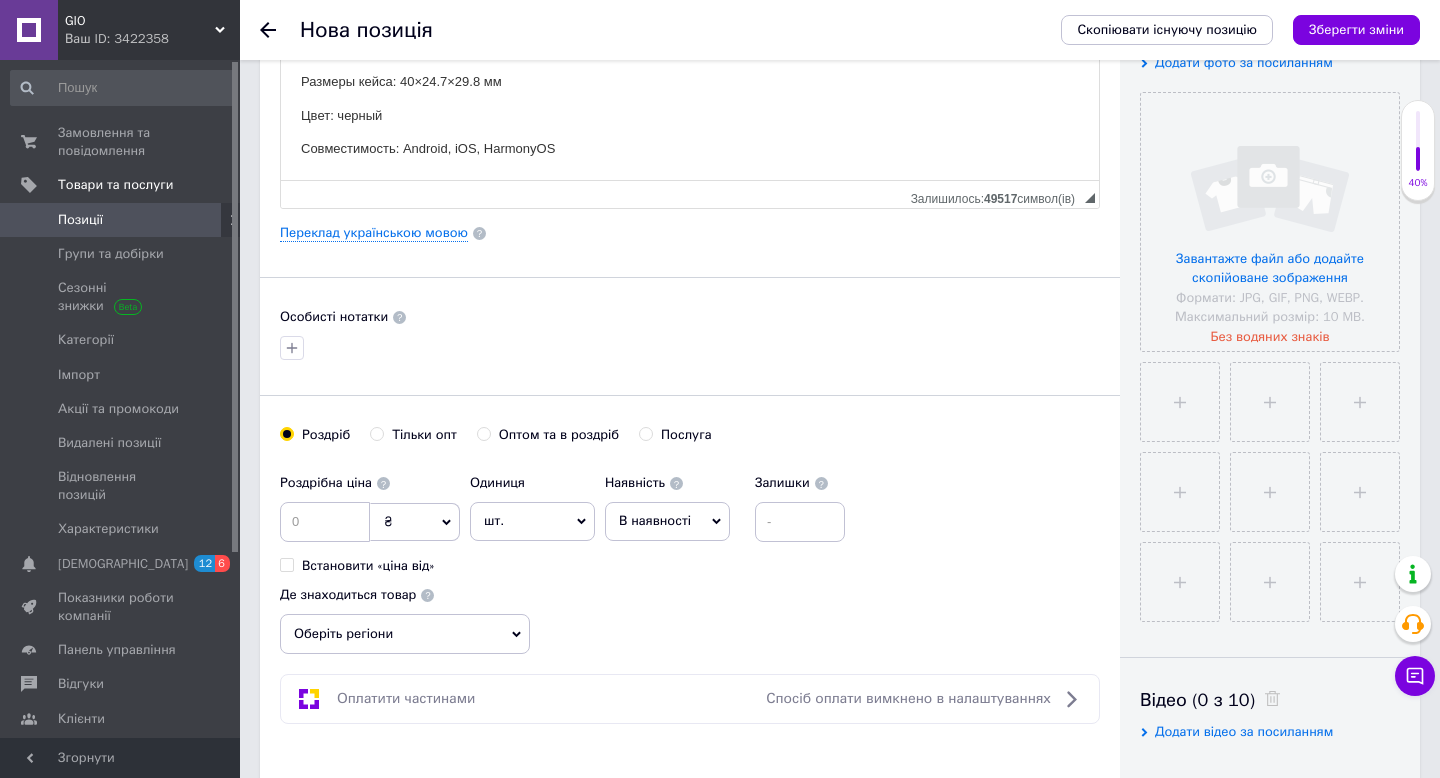 click on "В наявності" at bounding box center [655, 520] 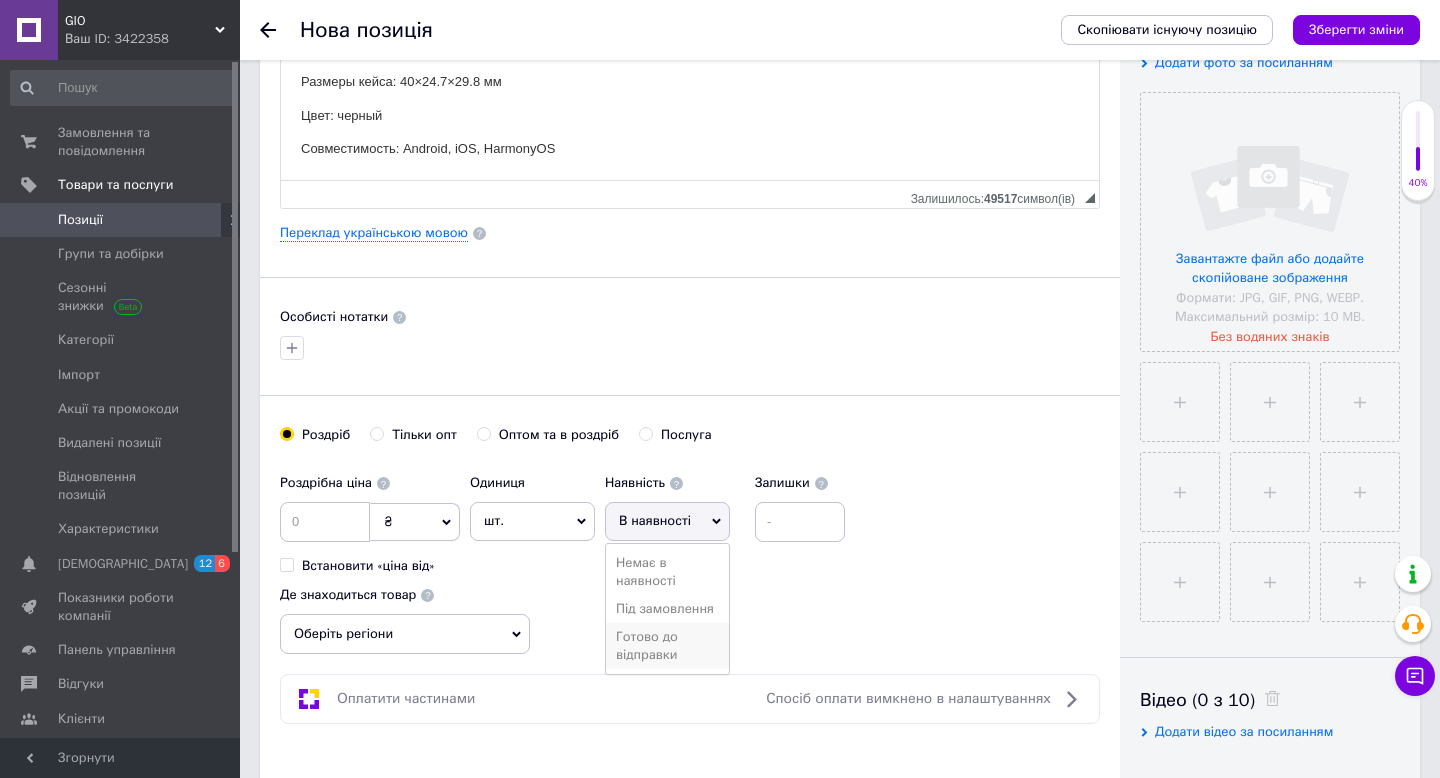 click on "Готово до відправки" at bounding box center [667, 646] 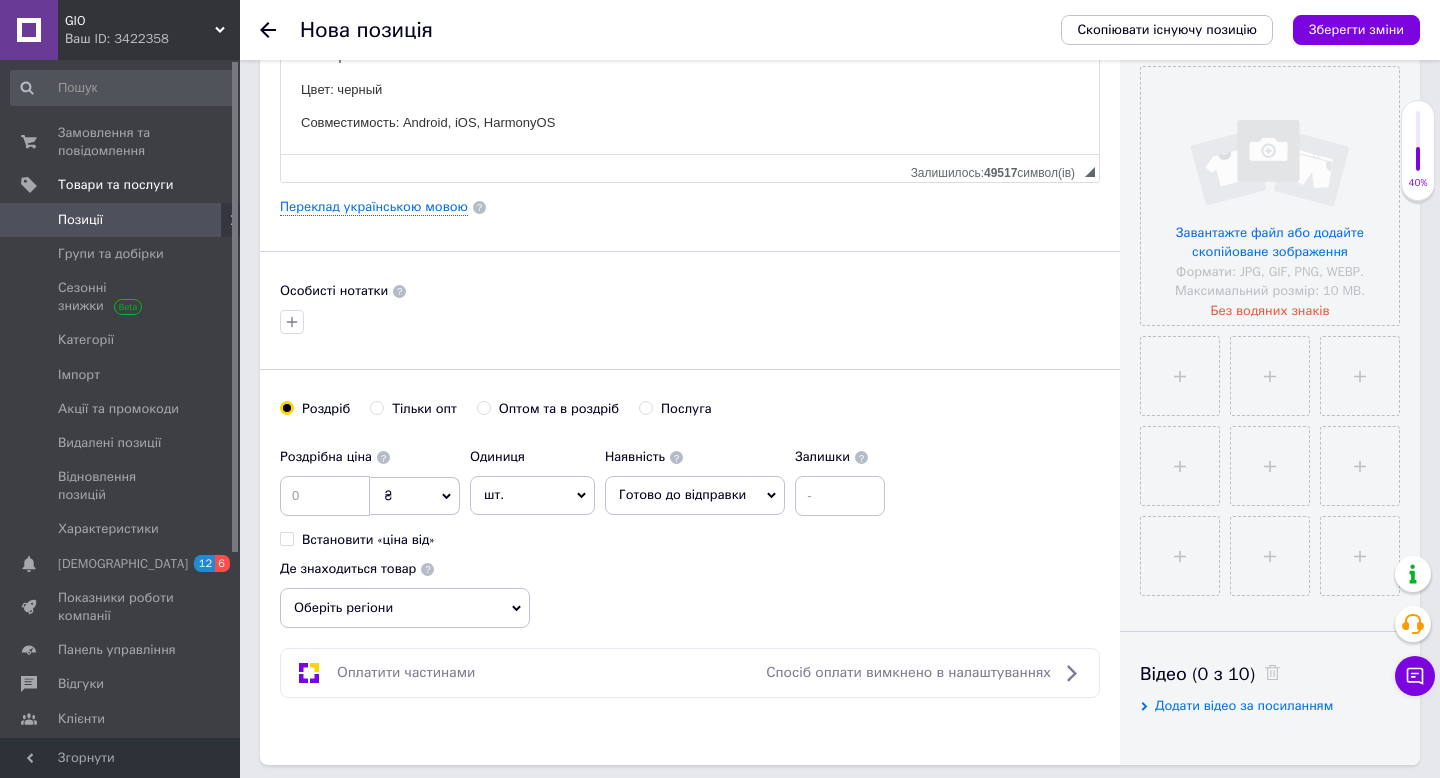 scroll, scrollTop: 416, scrollLeft: 0, axis: vertical 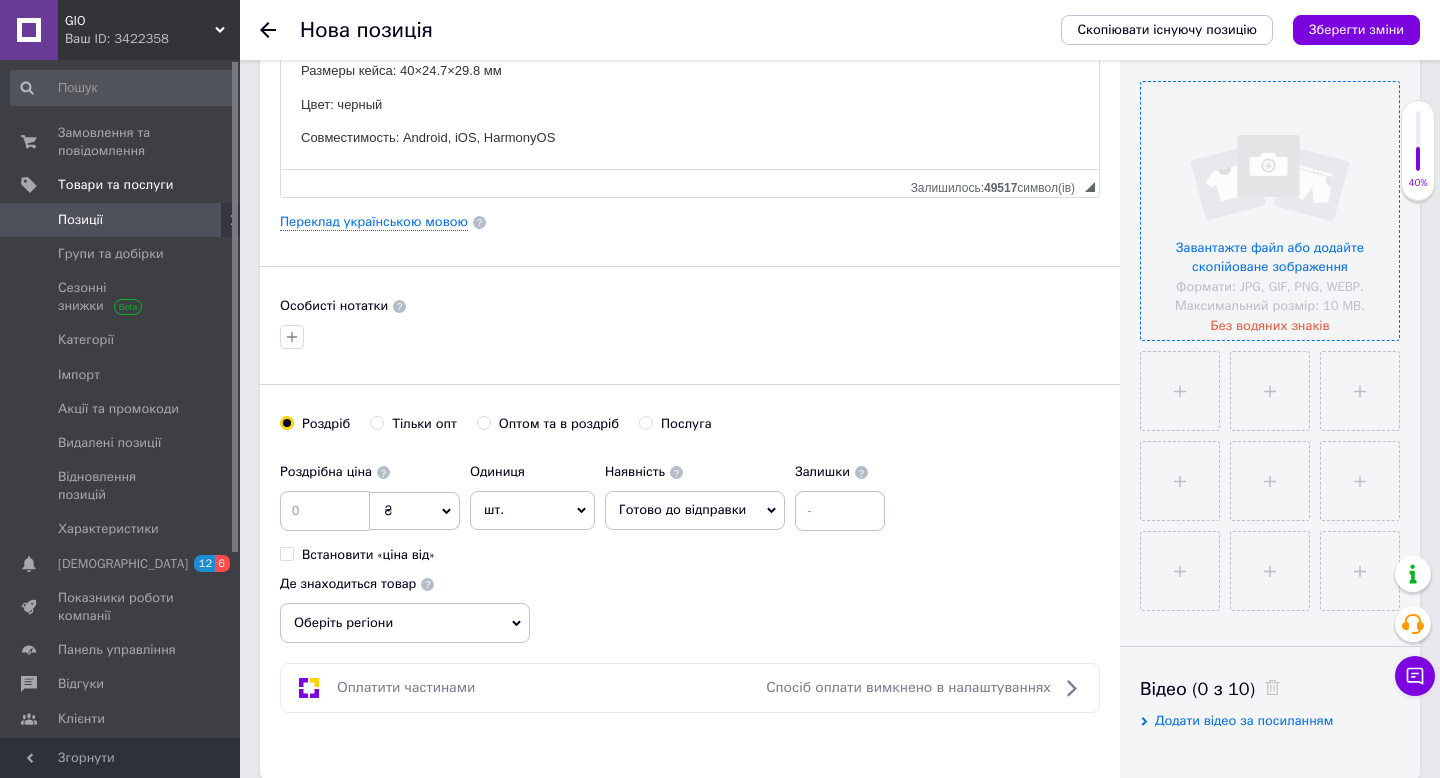 click at bounding box center (1270, 211) 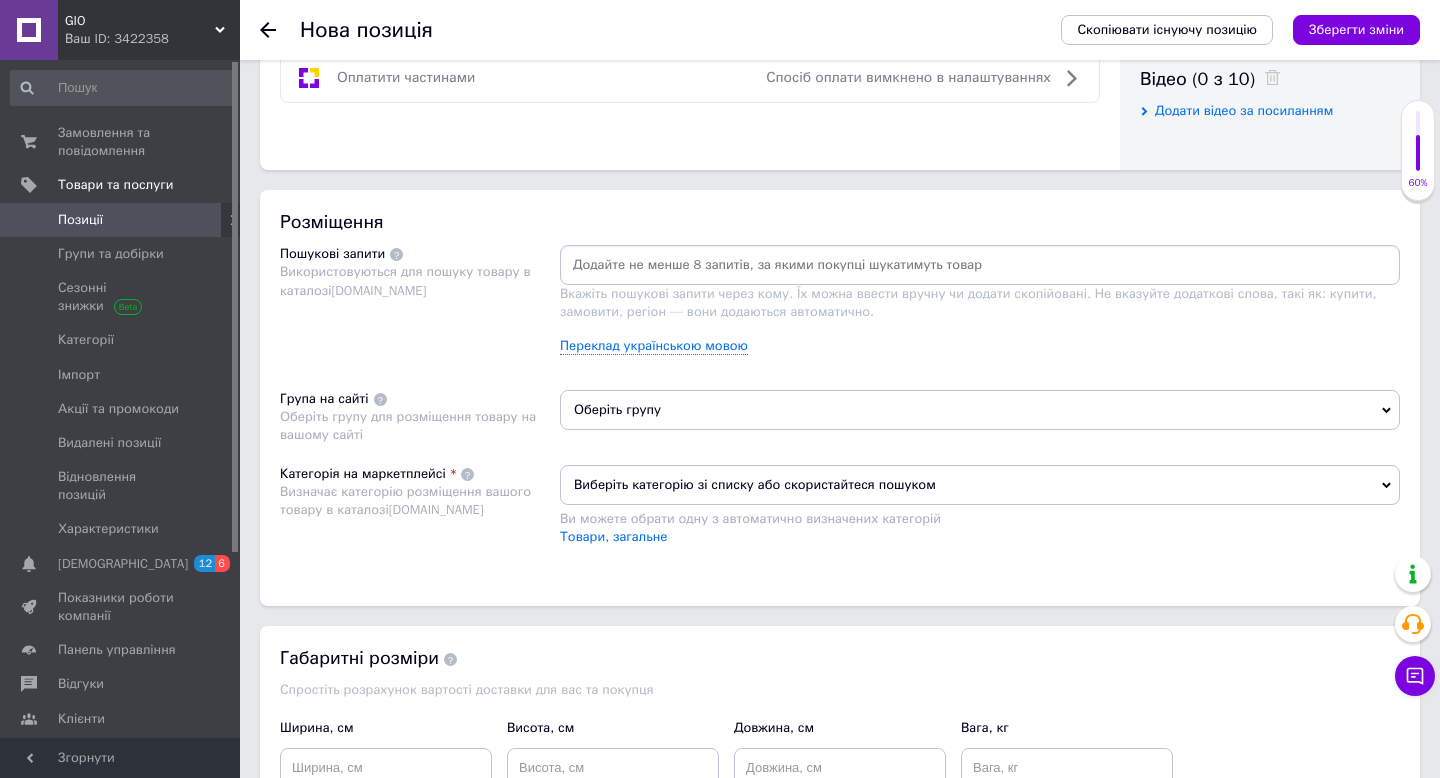 scroll, scrollTop: 1033, scrollLeft: 0, axis: vertical 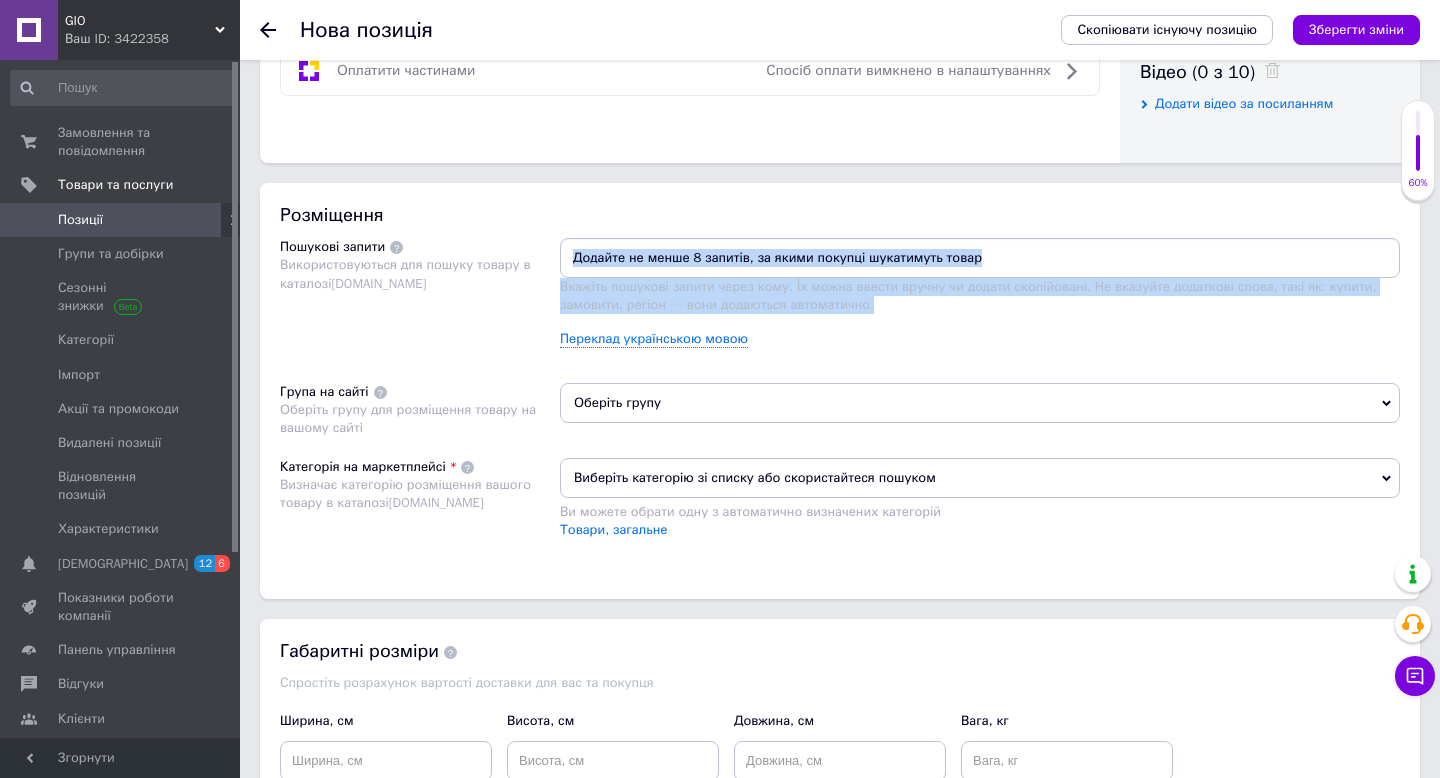 drag, startPoint x: 876, startPoint y: 308, endPoint x: 571, endPoint y: 252, distance: 310.09836 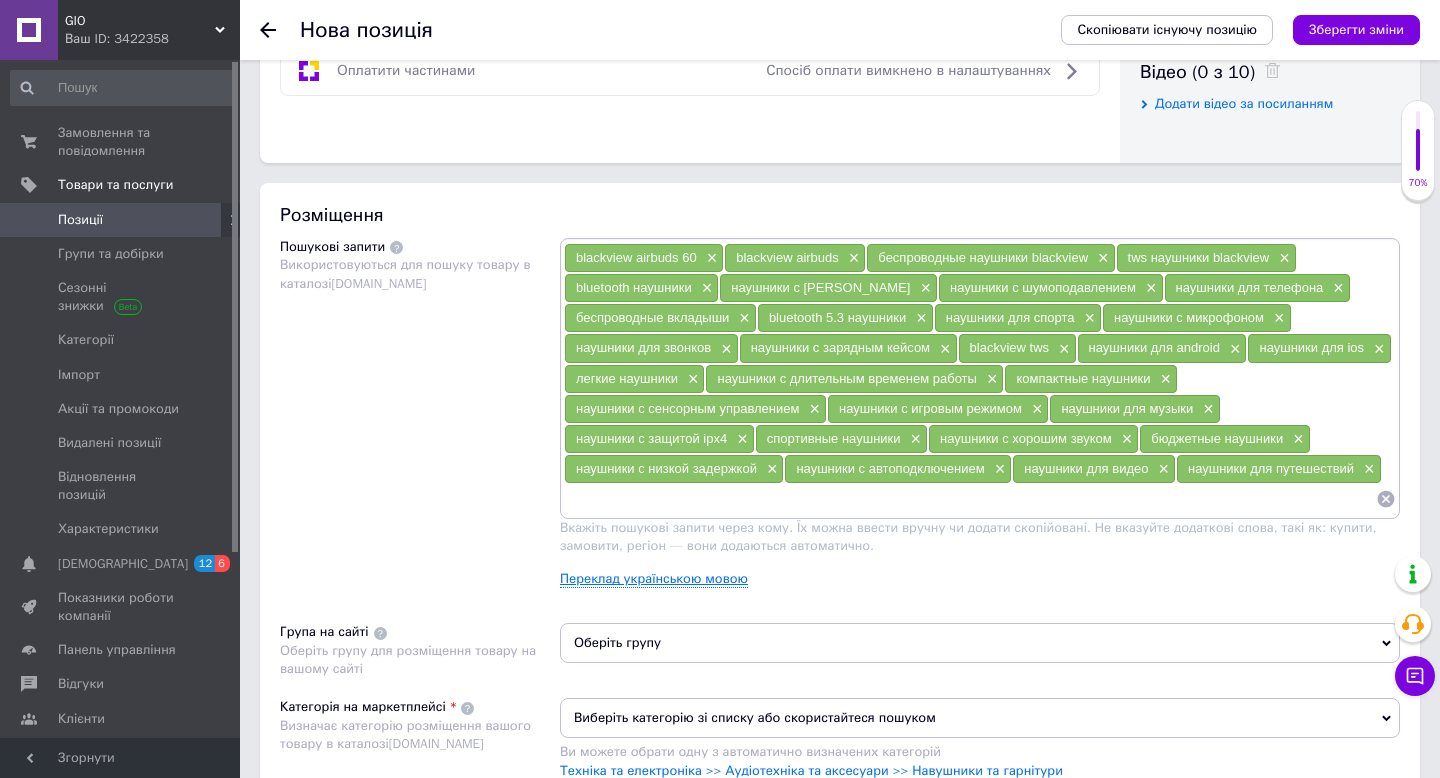 click on "Переклад українською мовою" at bounding box center [654, 579] 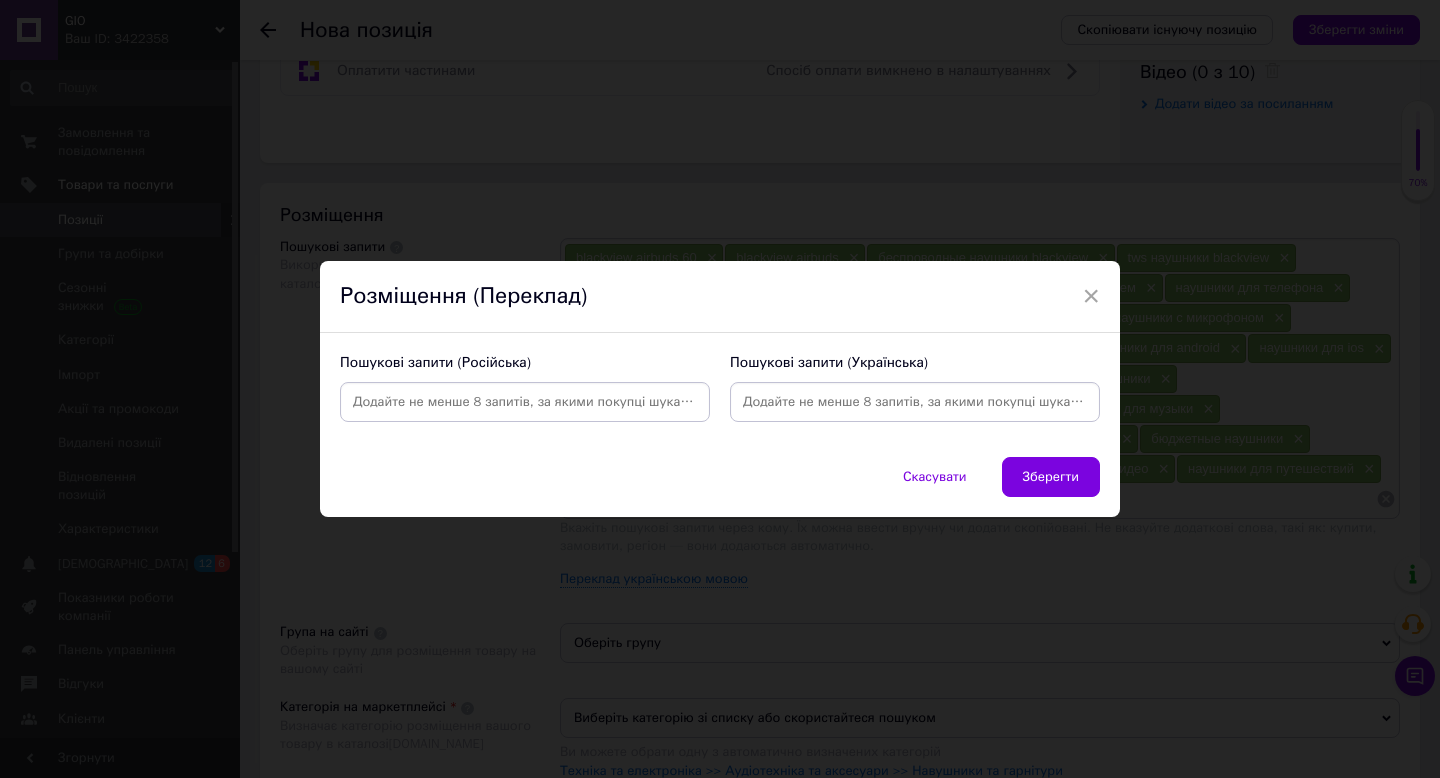 click at bounding box center [525, 402] 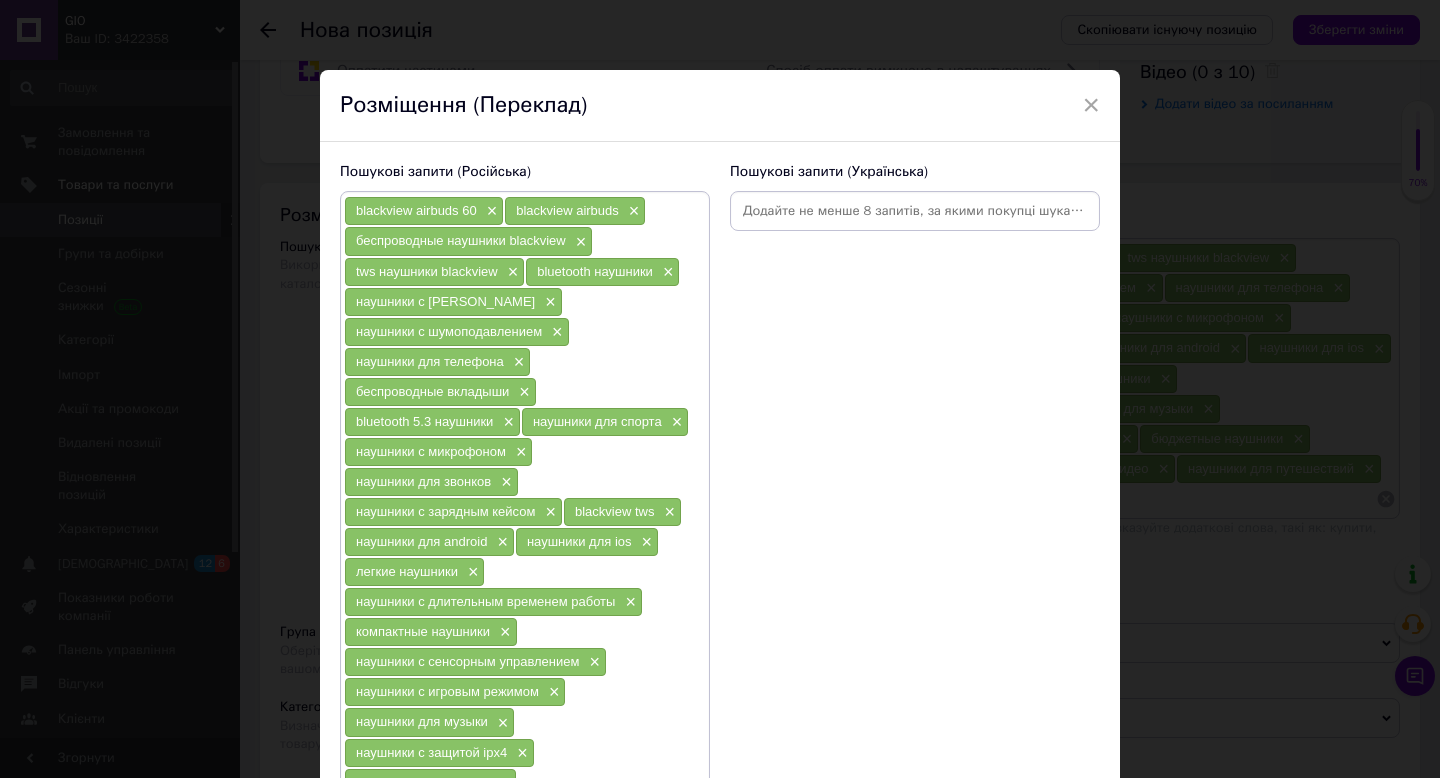 click at bounding box center (915, 211) 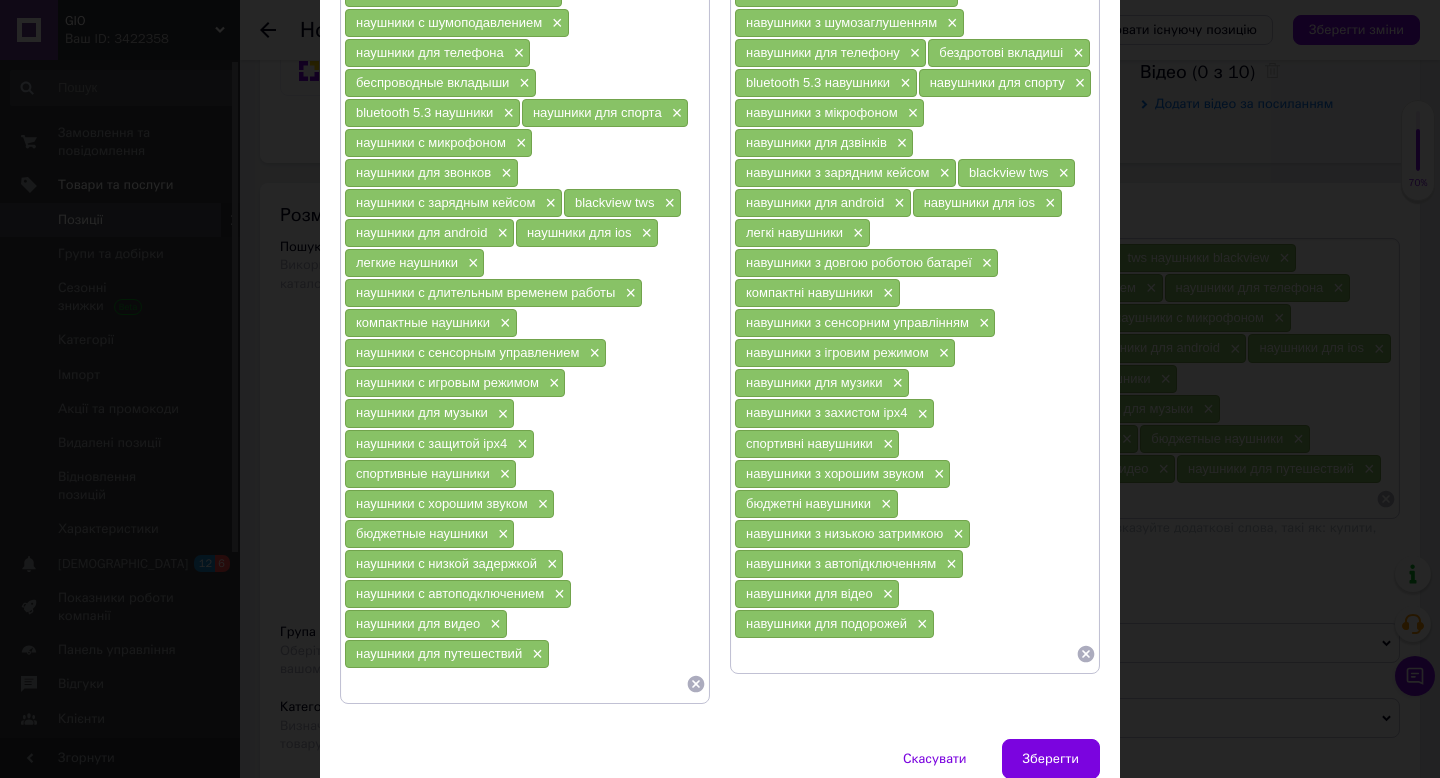 scroll, scrollTop: 402, scrollLeft: 0, axis: vertical 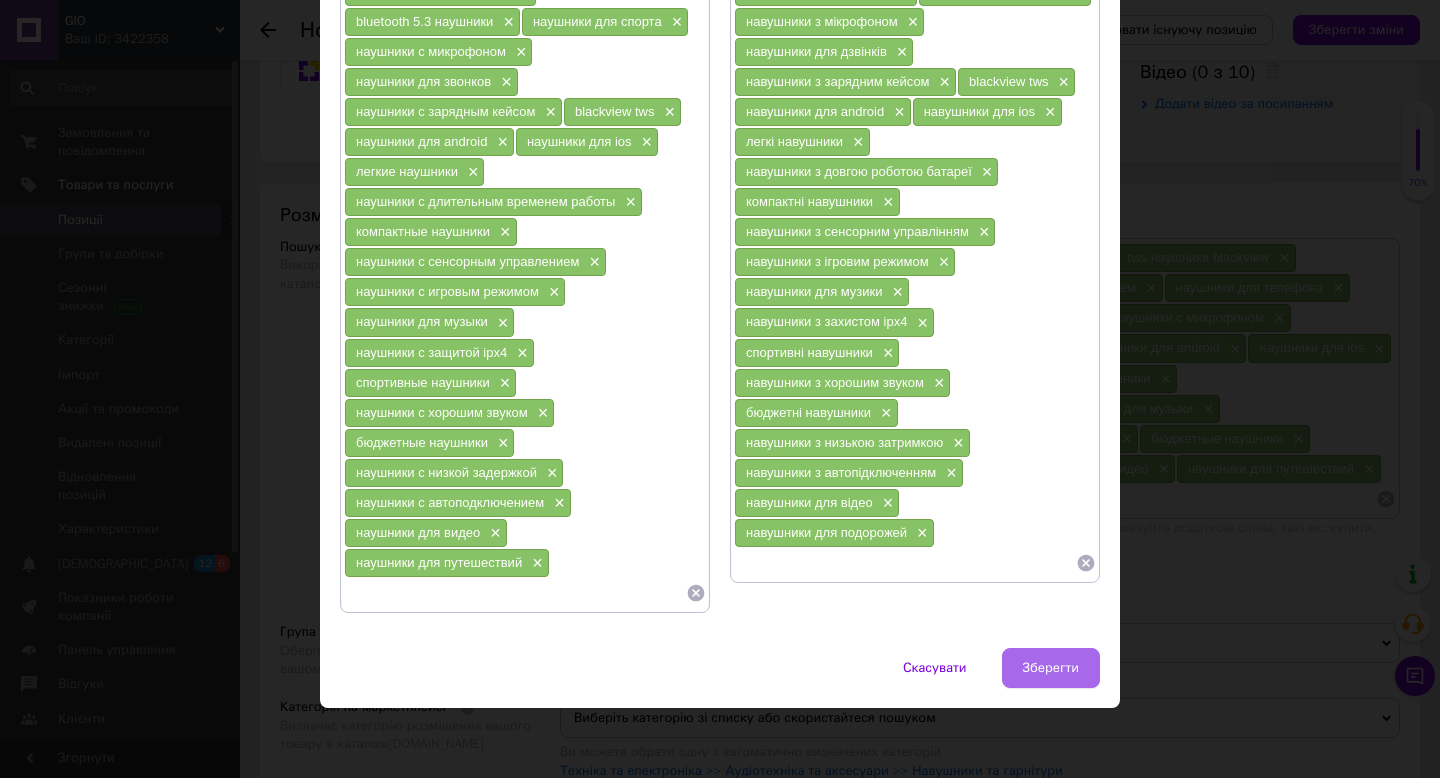 click on "Зберегти" at bounding box center [1051, 668] 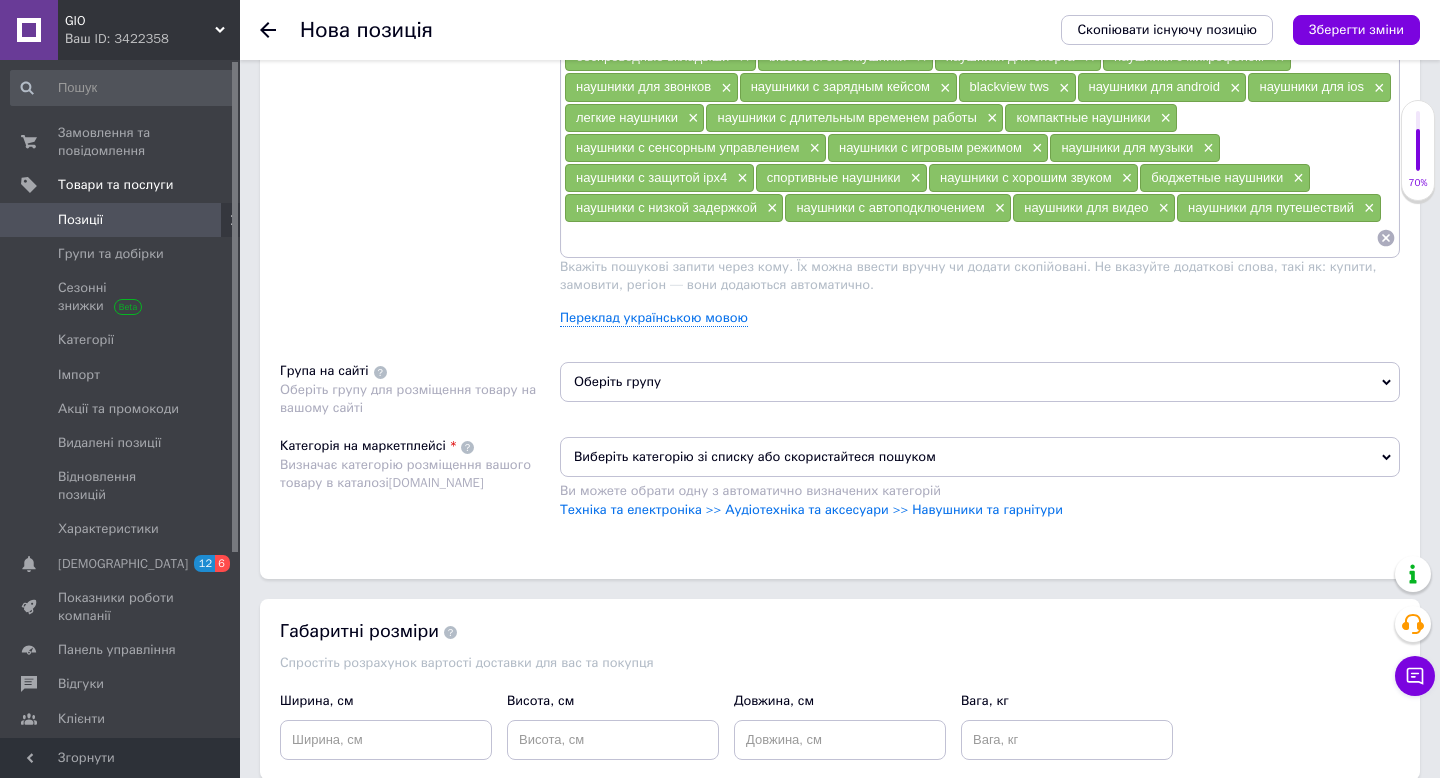scroll, scrollTop: 1296, scrollLeft: 0, axis: vertical 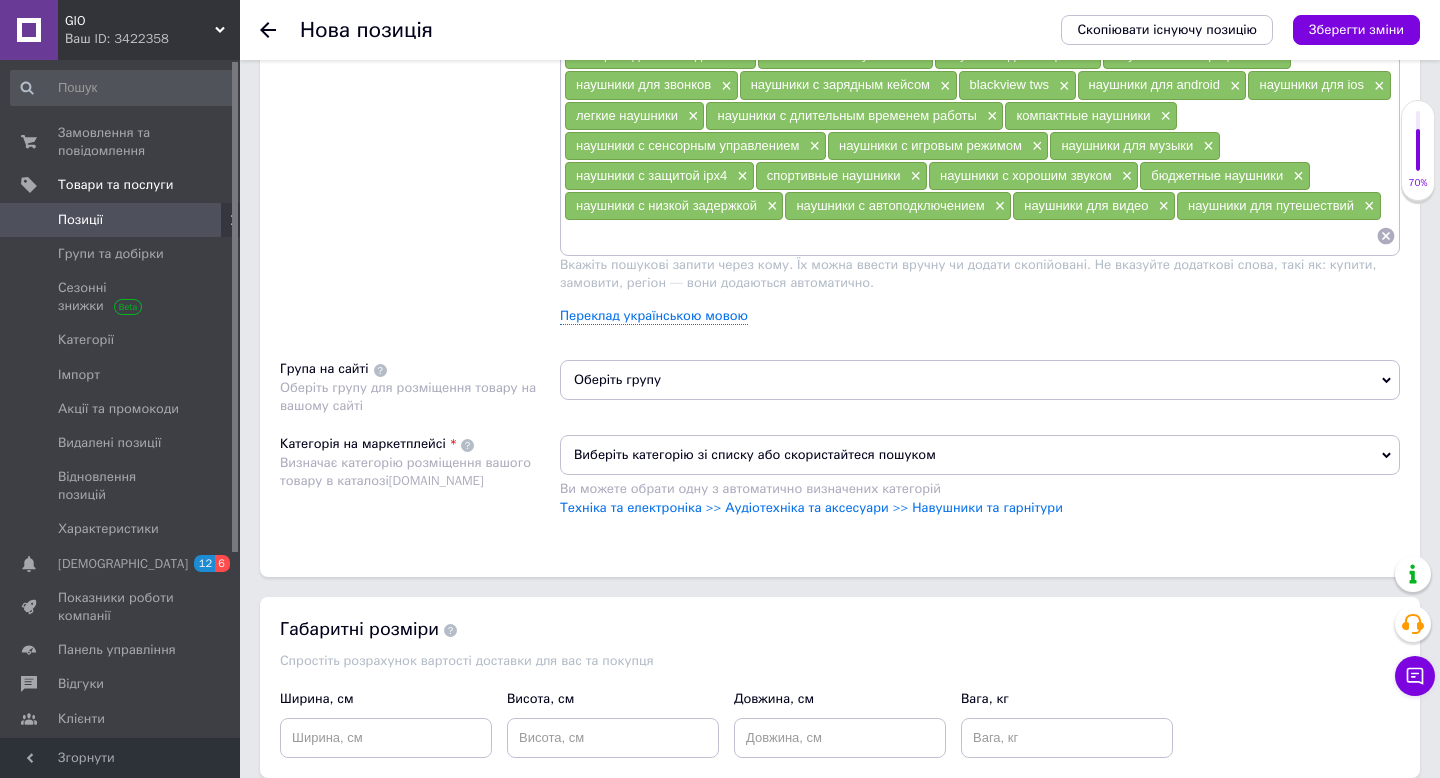 click on "Оберіть групу" at bounding box center (980, 380) 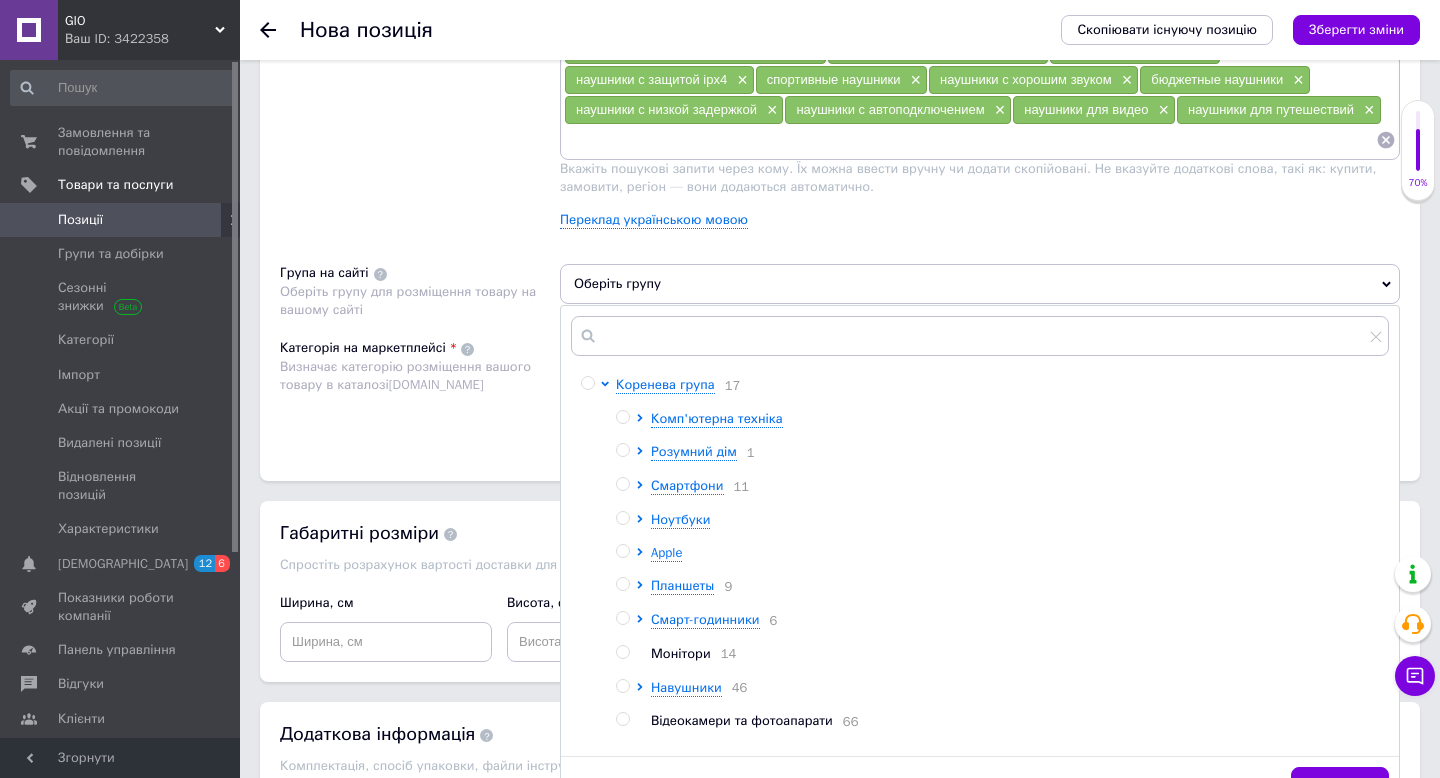 scroll, scrollTop: 1416, scrollLeft: 0, axis: vertical 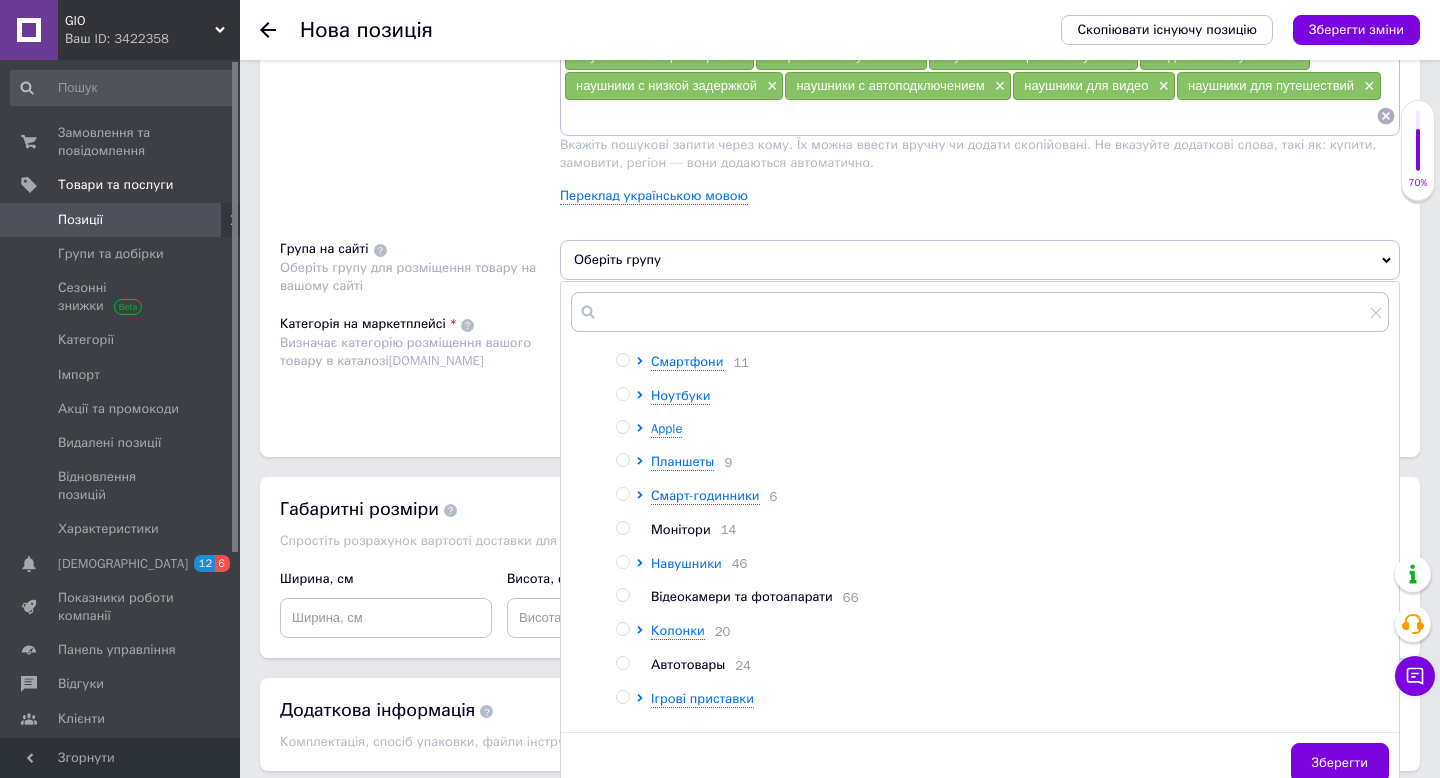 click on "Навушники" at bounding box center (686, 563) 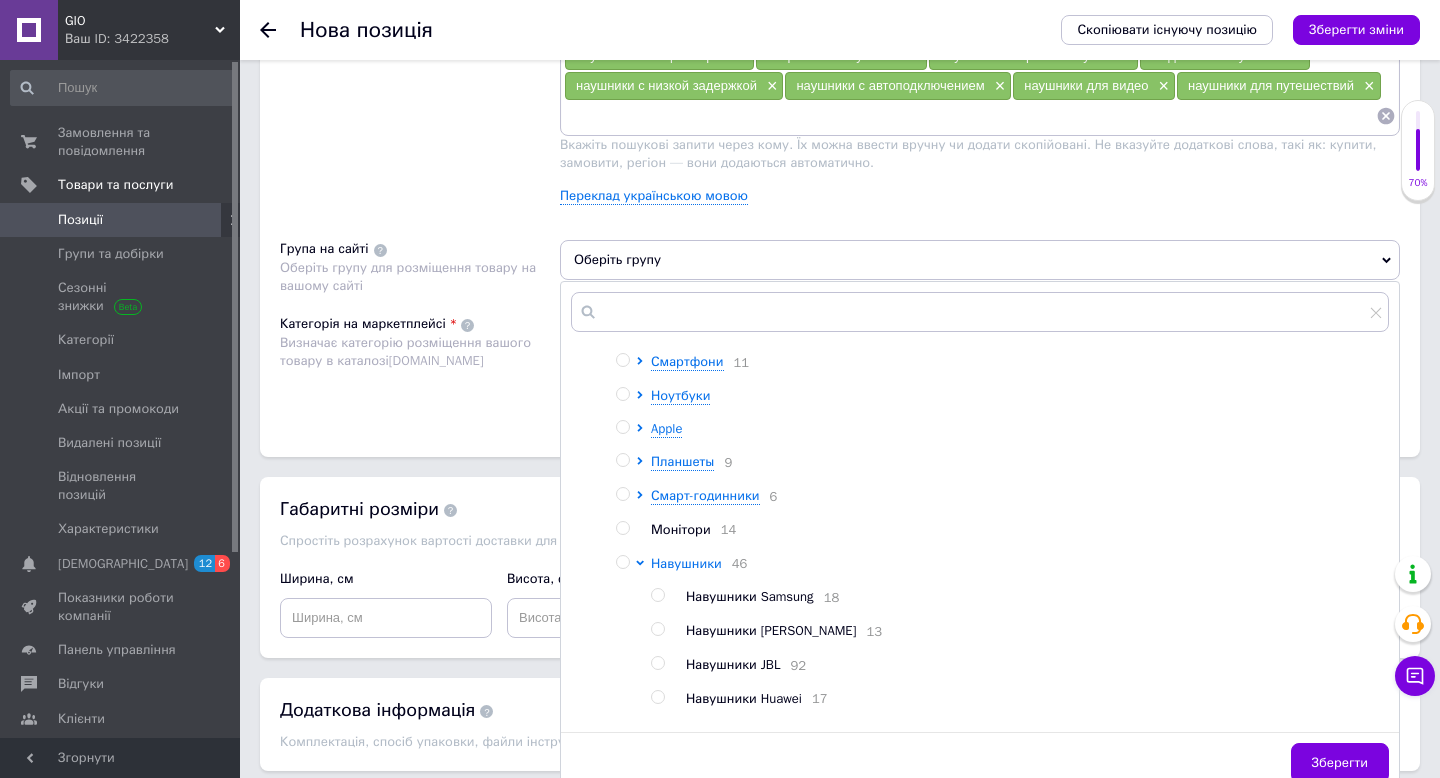 click 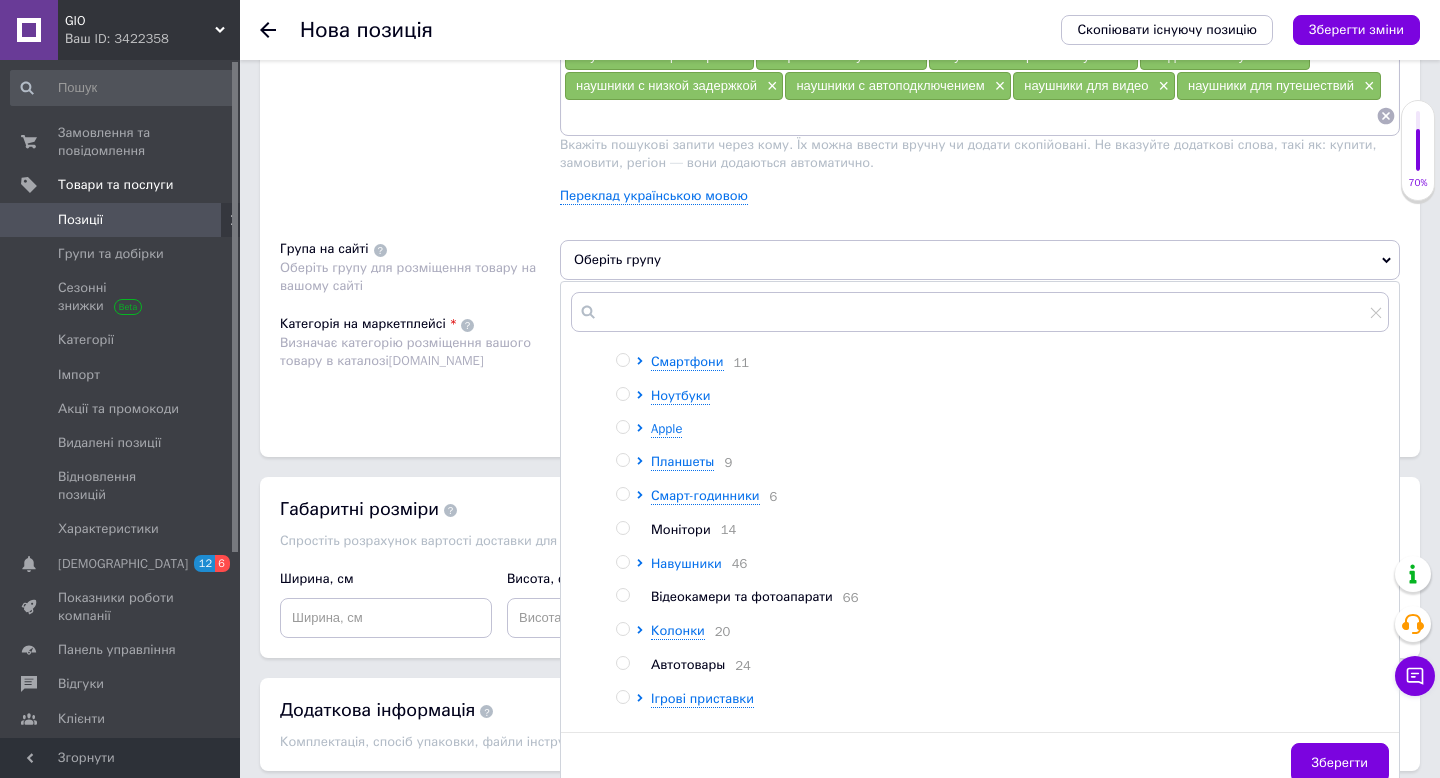 click 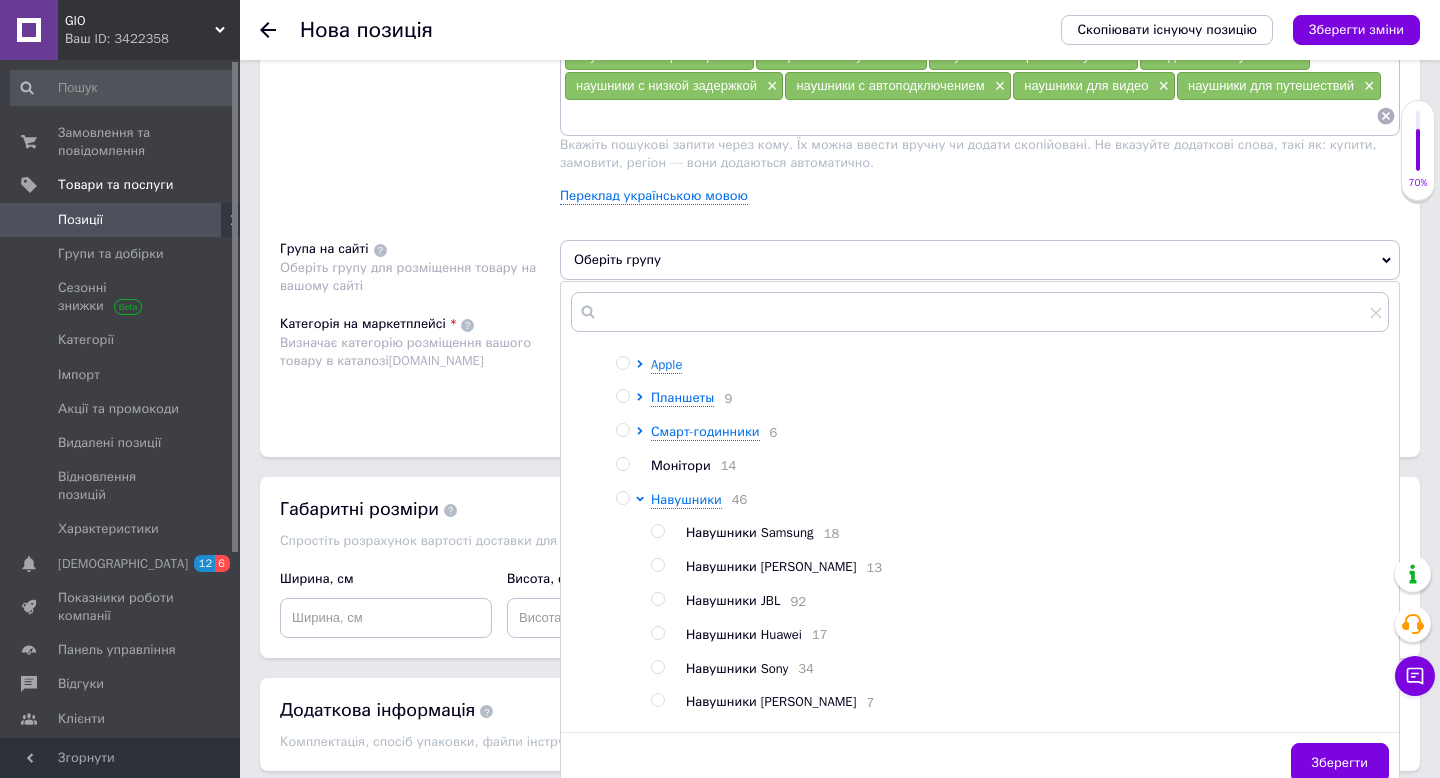 scroll, scrollTop: 133, scrollLeft: 0, axis: vertical 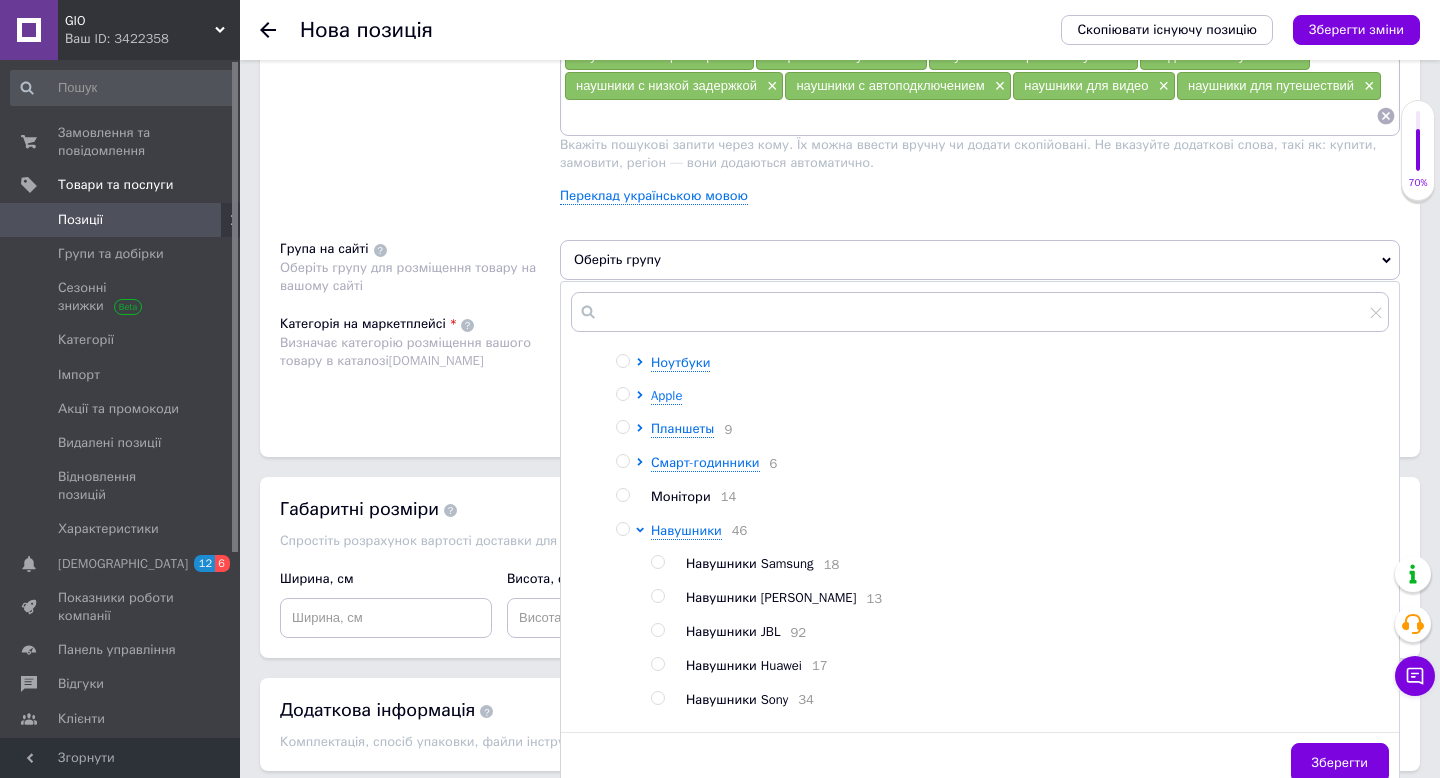 click at bounding box center [622, 529] 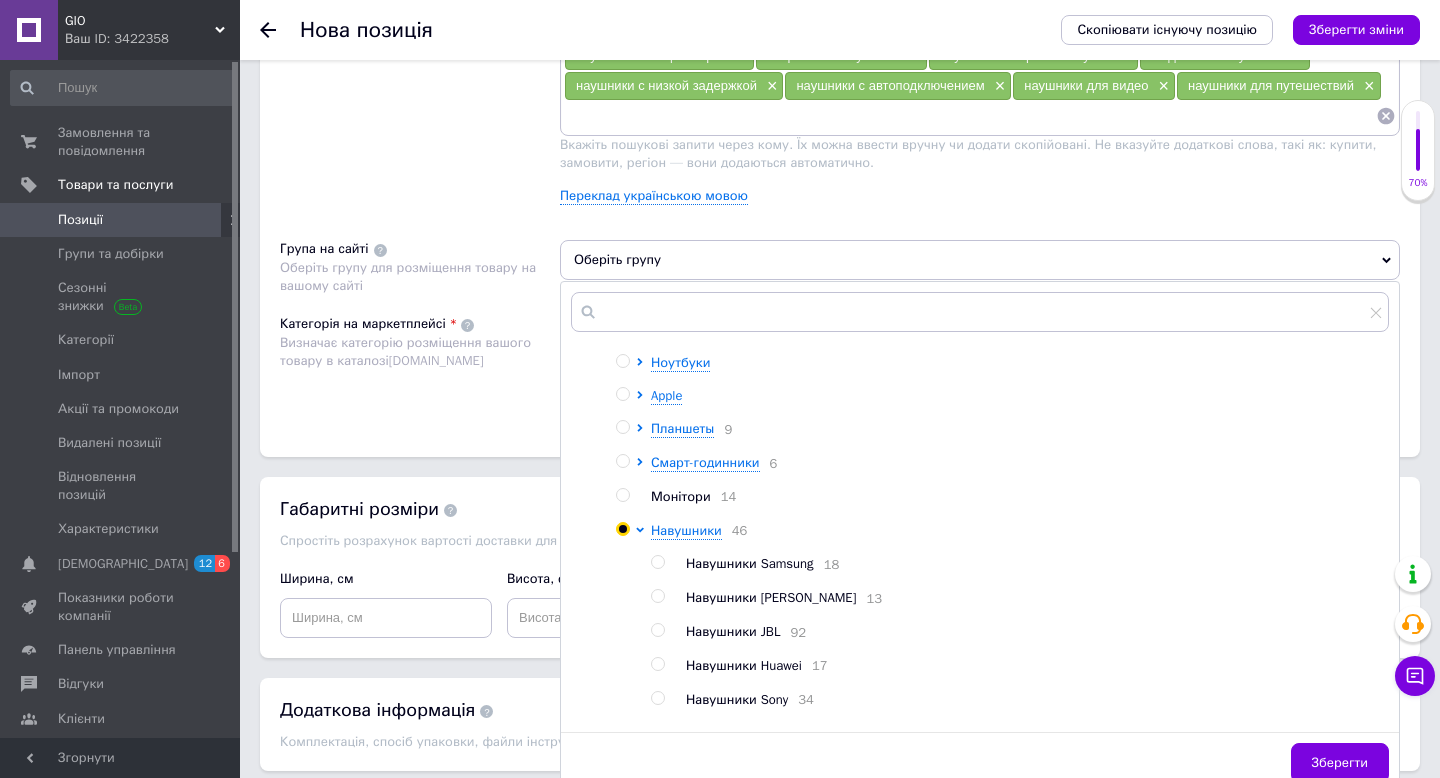 radio on "true" 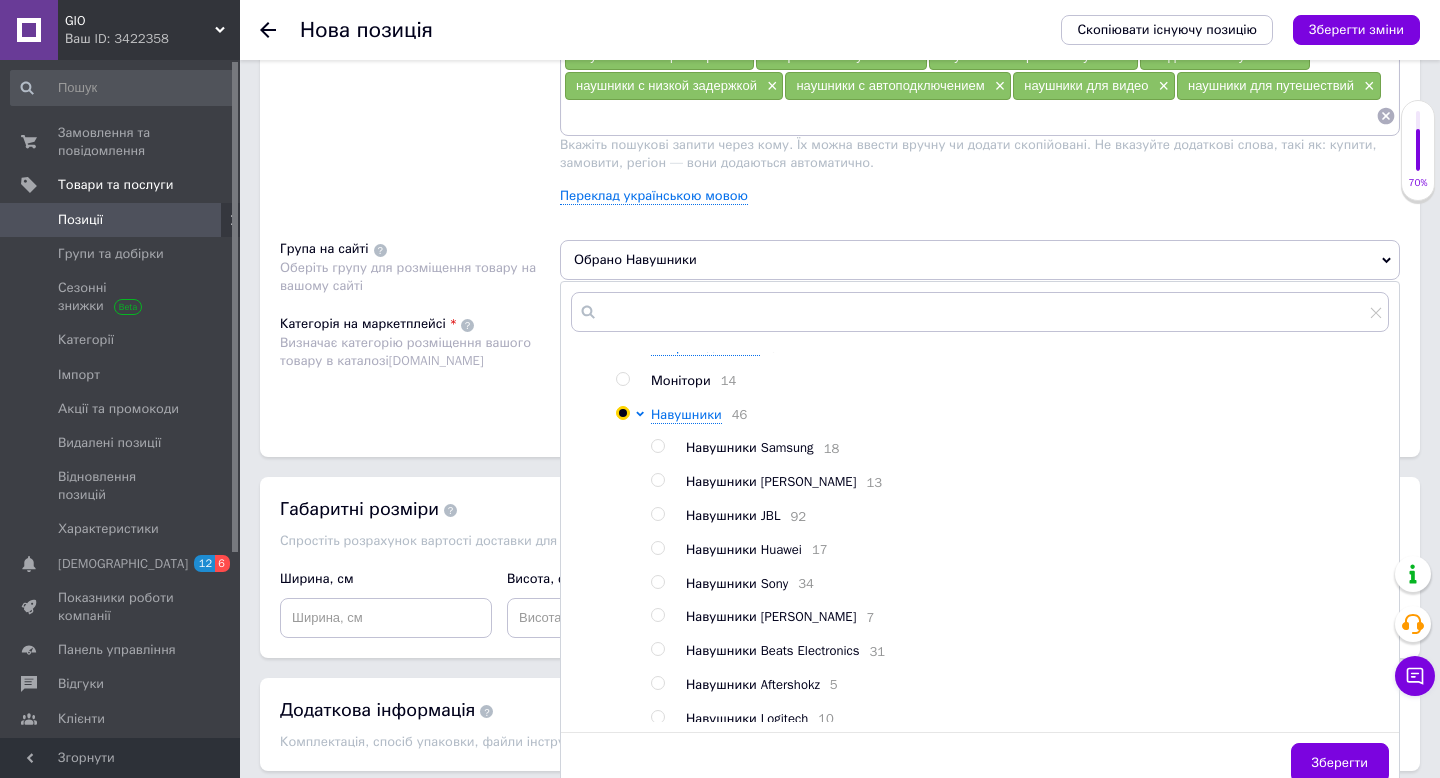 scroll, scrollTop: 254, scrollLeft: 0, axis: vertical 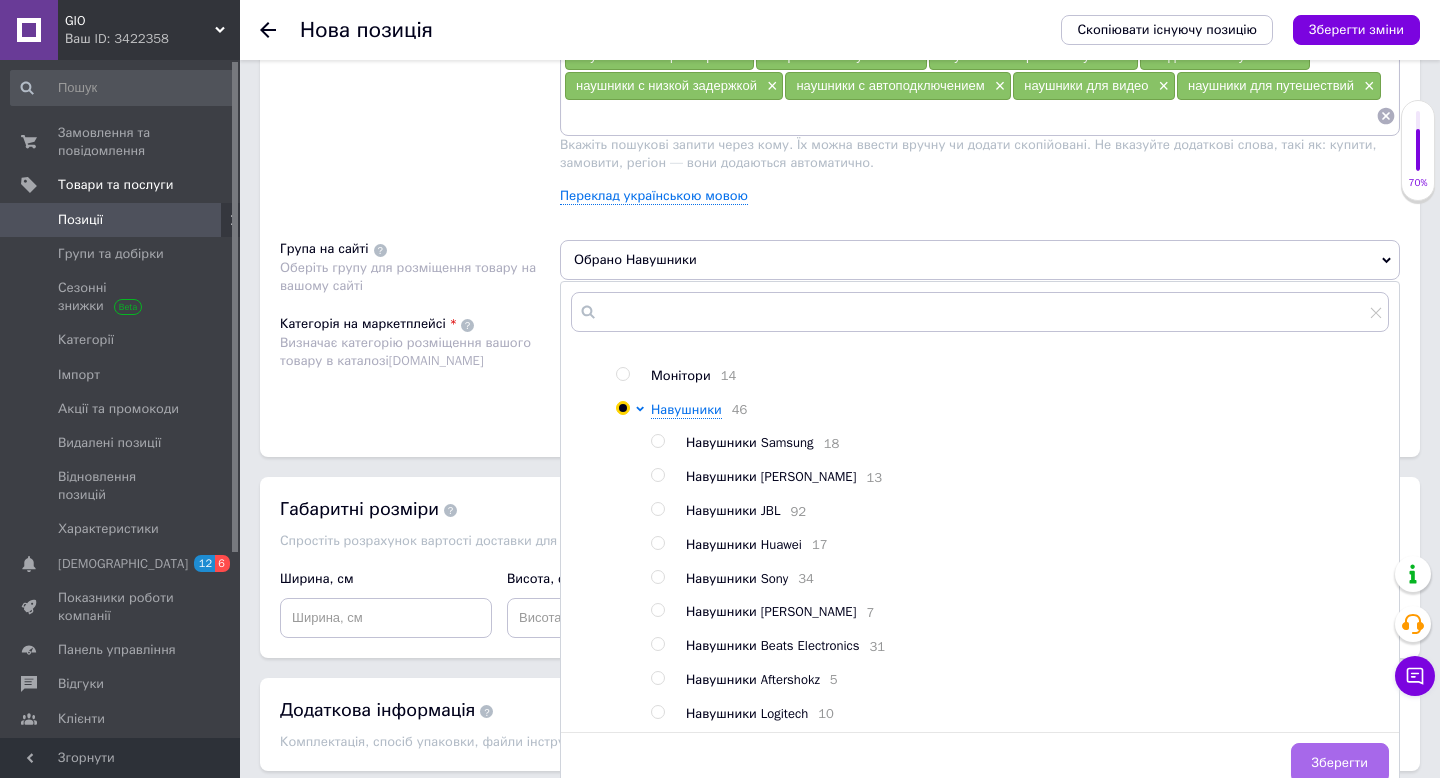 click on "Зберегти" at bounding box center (1340, 763) 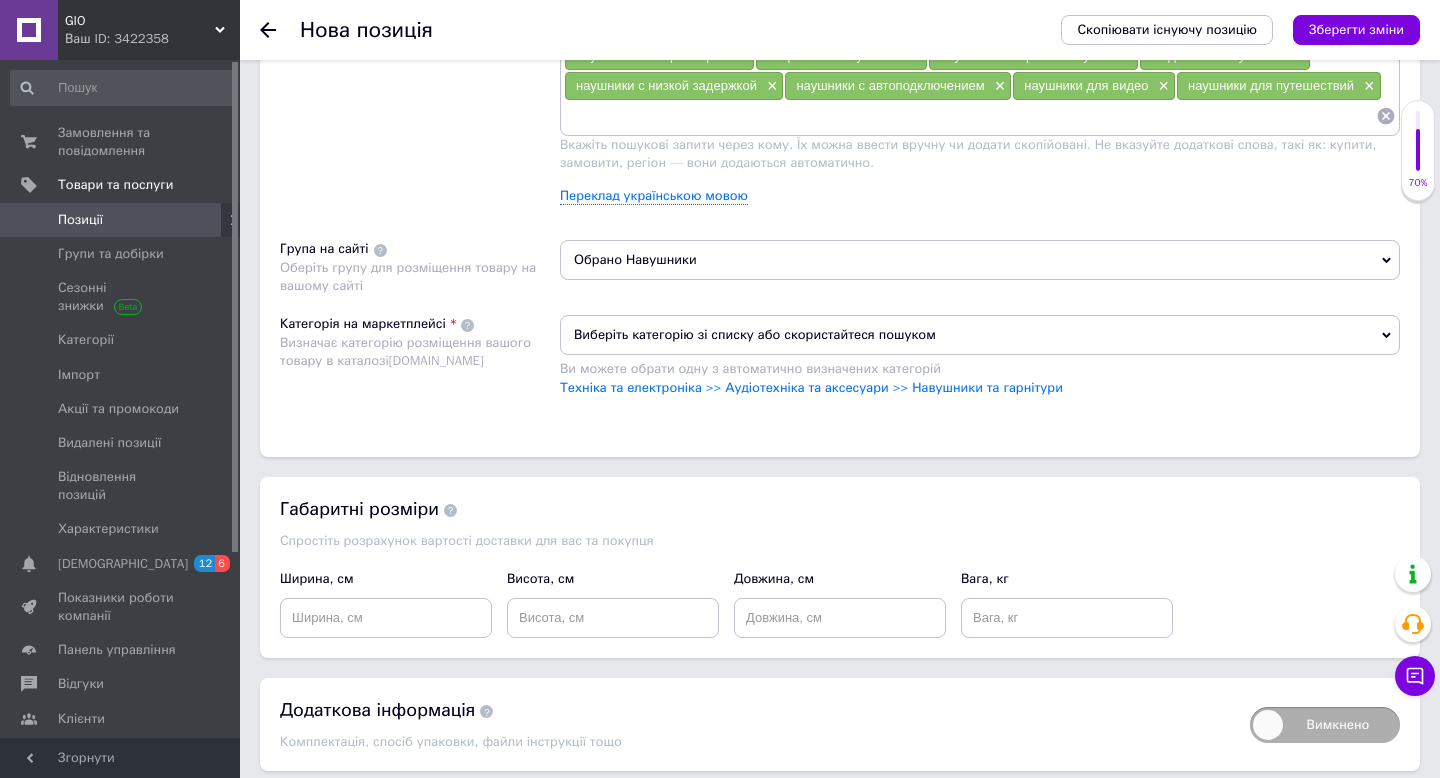 click on "Виберіть категорію зі списку або скористайтеся пошуком" at bounding box center (980, 335) 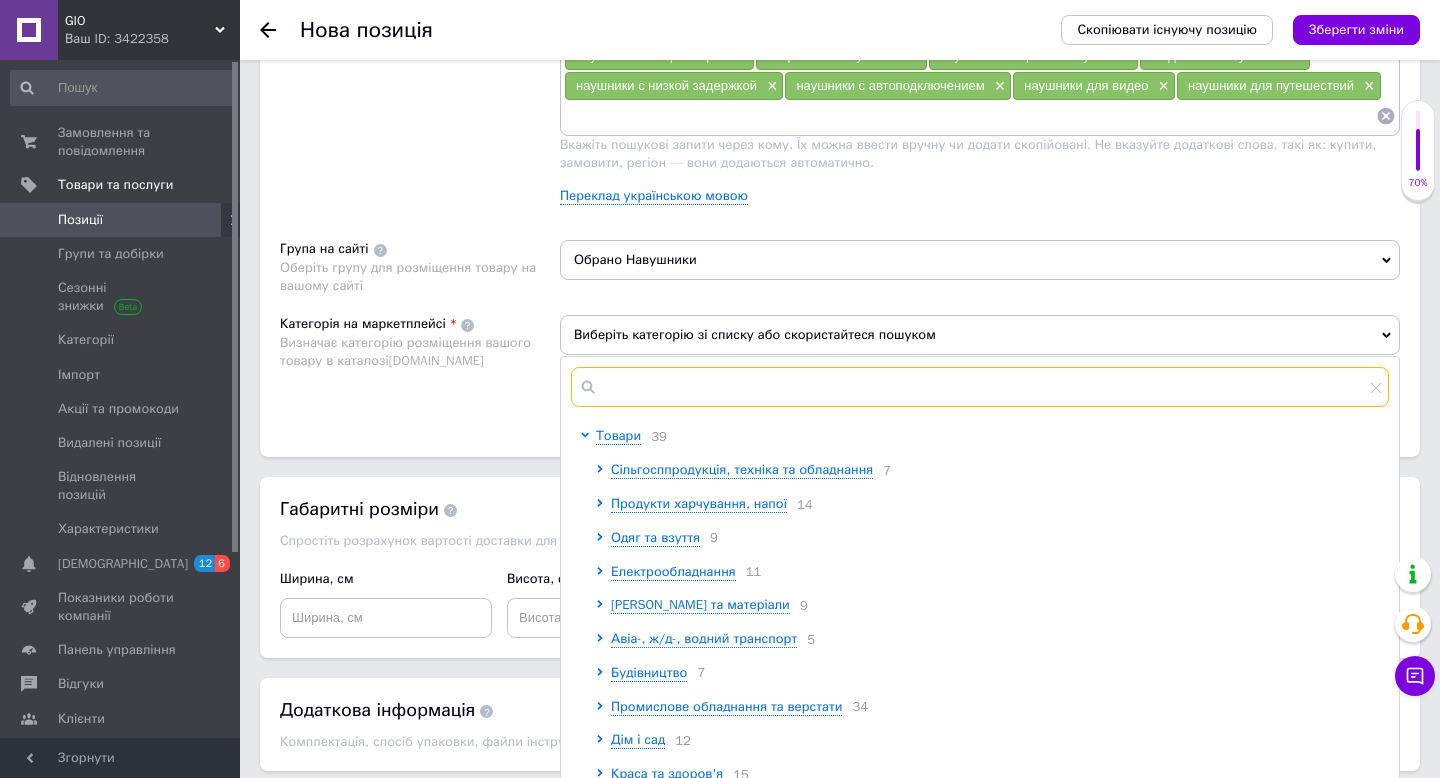 click at bounding box center (980, 387) 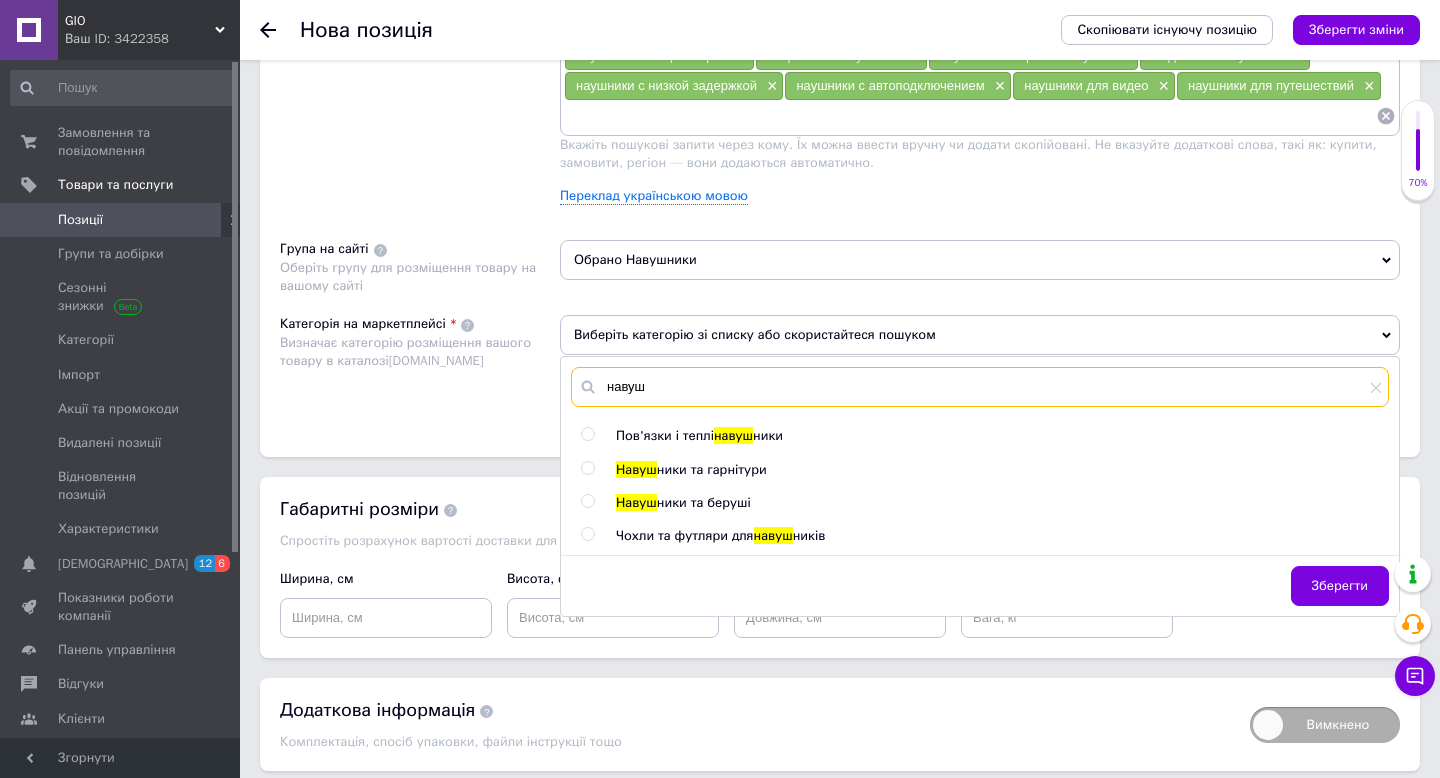 type on "навуш" 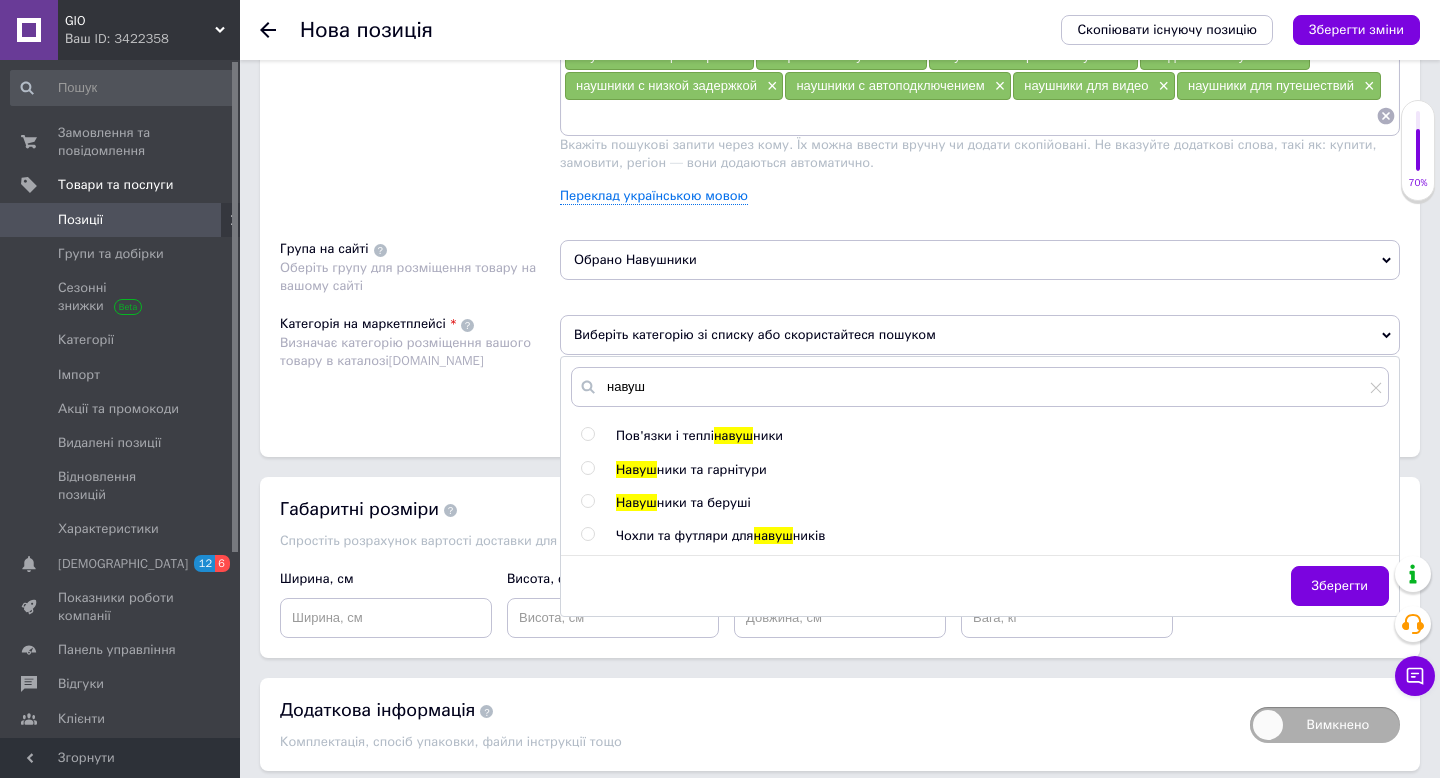 click at bounding box center (587, 468) 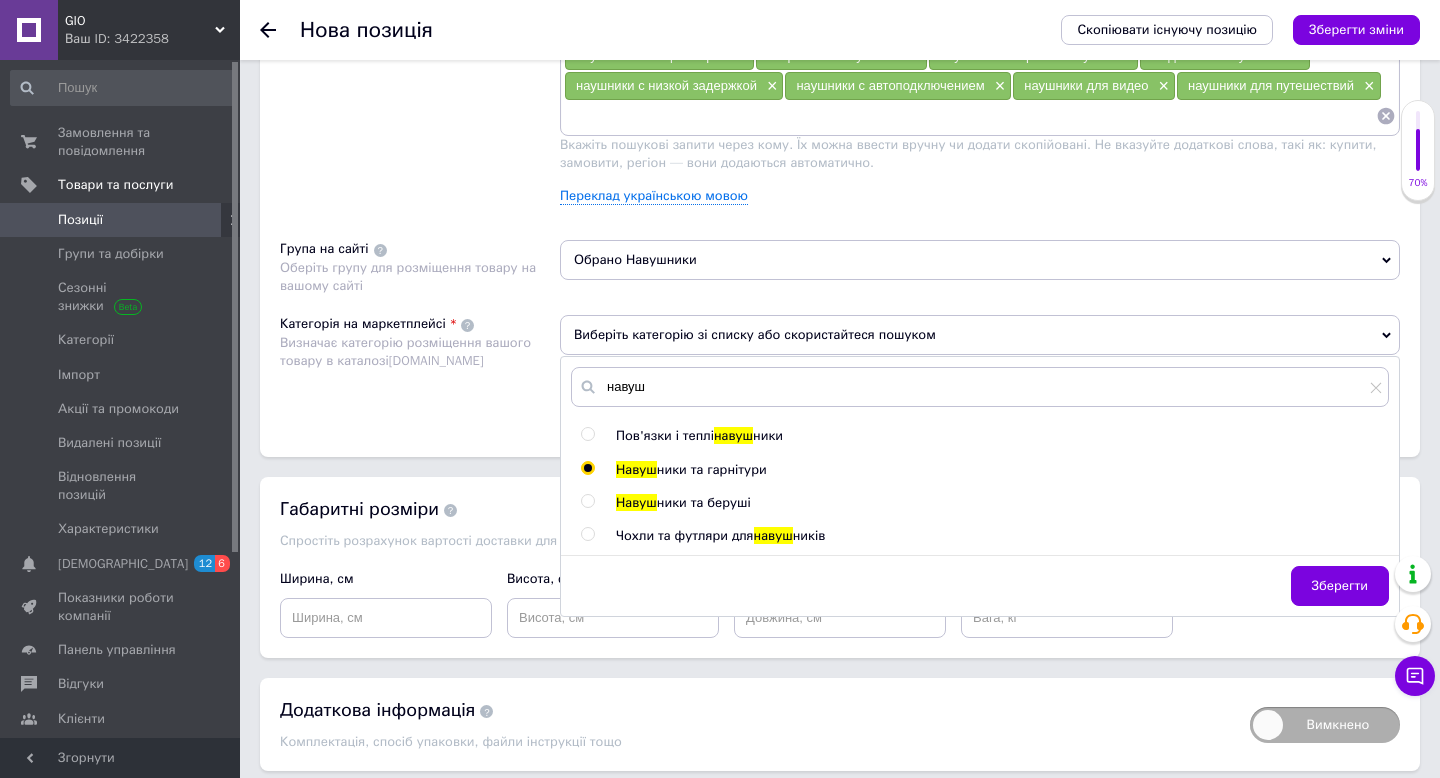radio on "true" 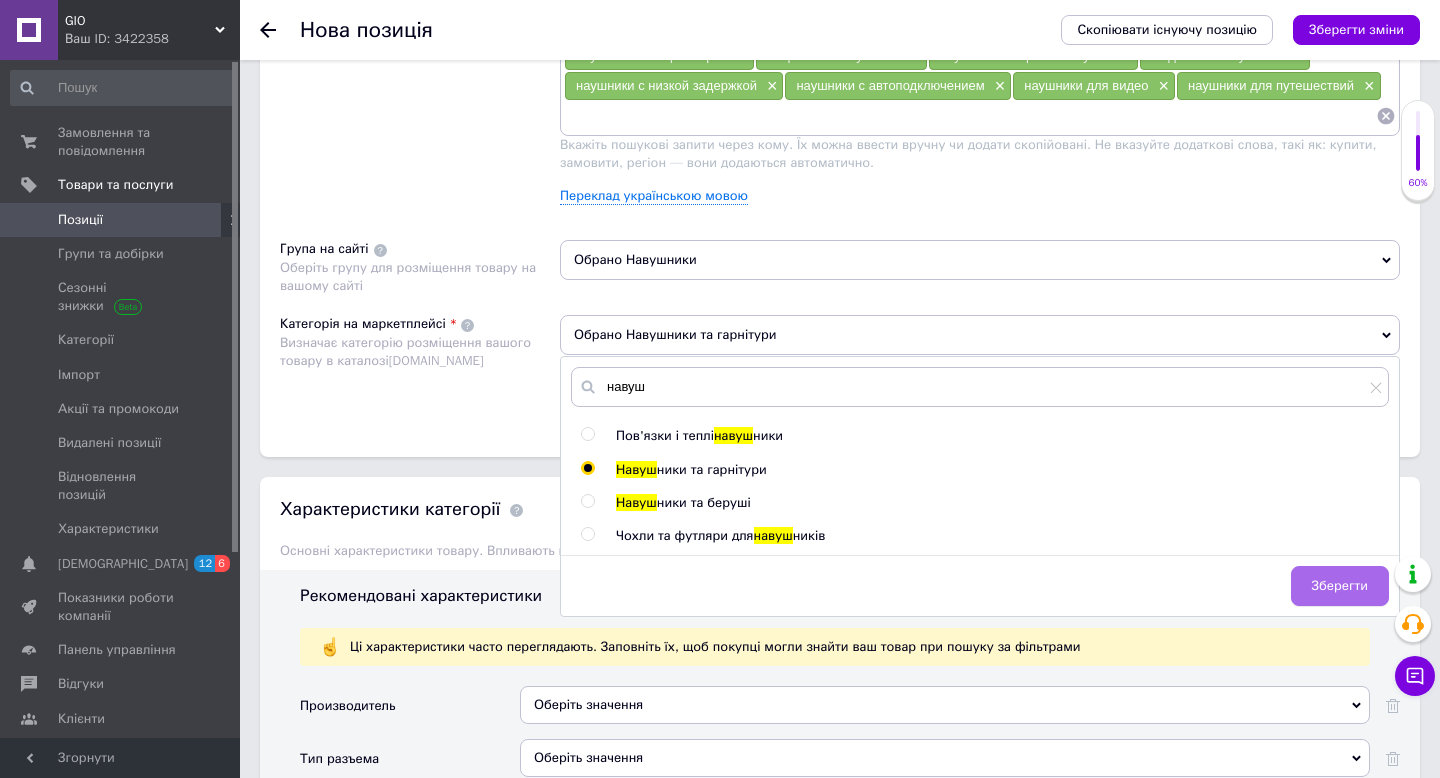 click on "Зберегти" at bounding box center [1340, 586] 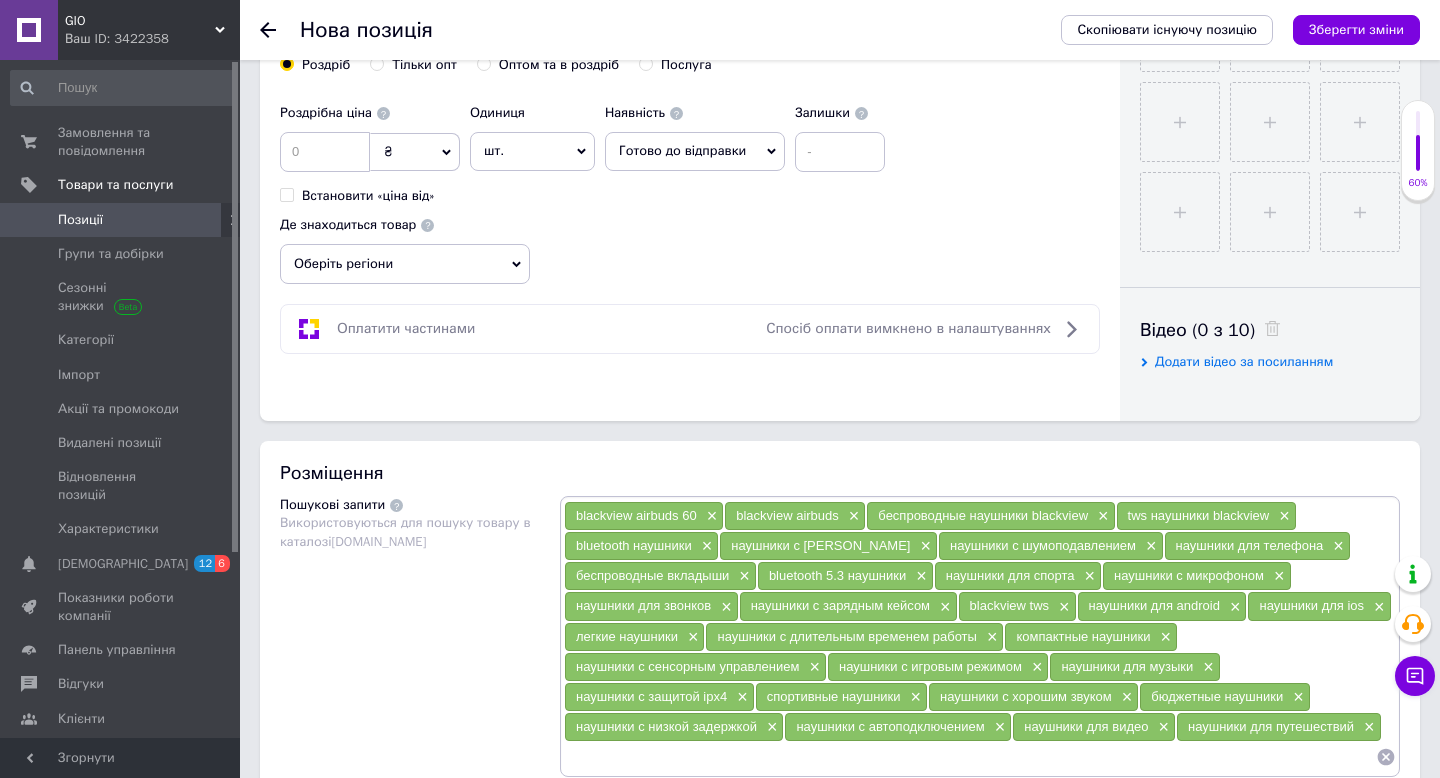 scroll, scrollTop: 0, scrollLeft: 0, axis: both 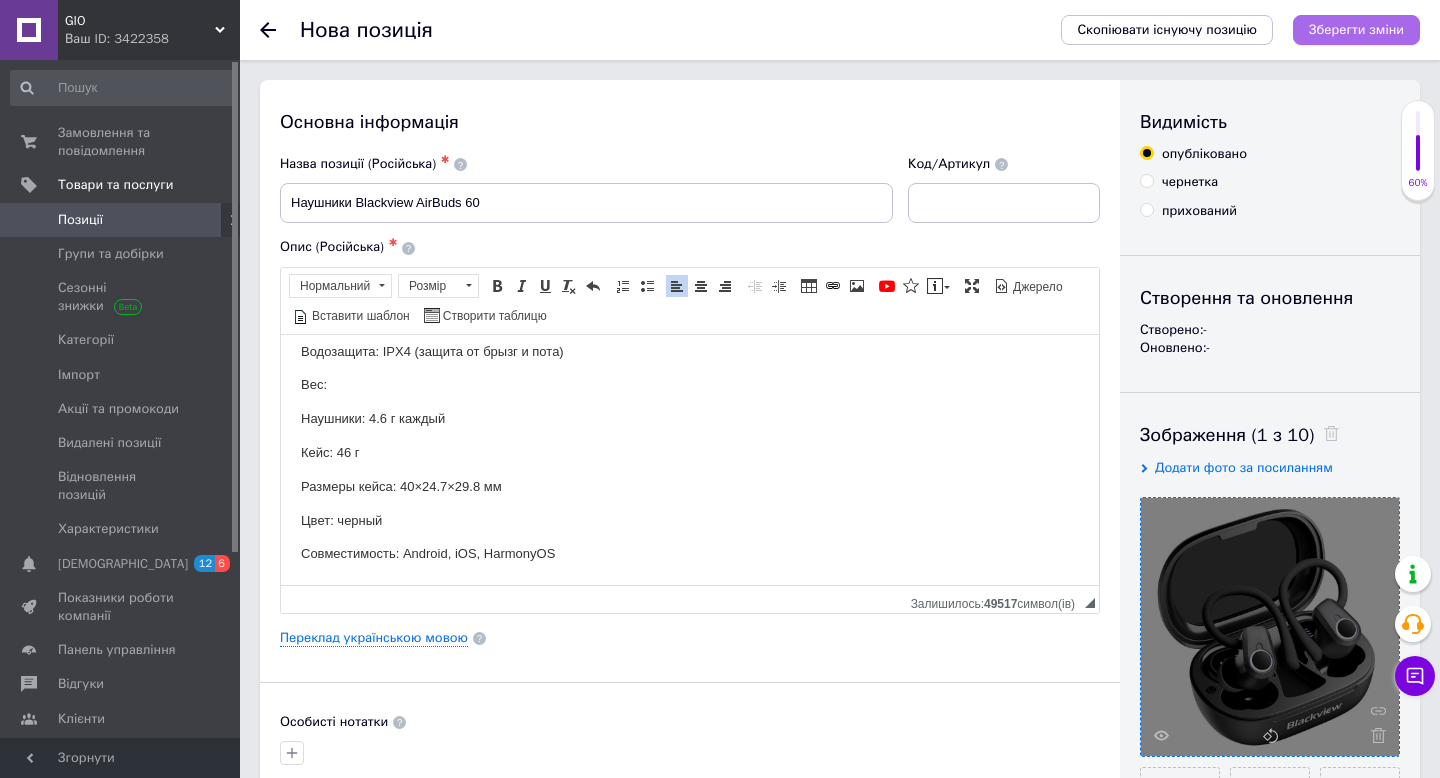 click on "Зберегти зміни" at bounding box center [1356, 29] 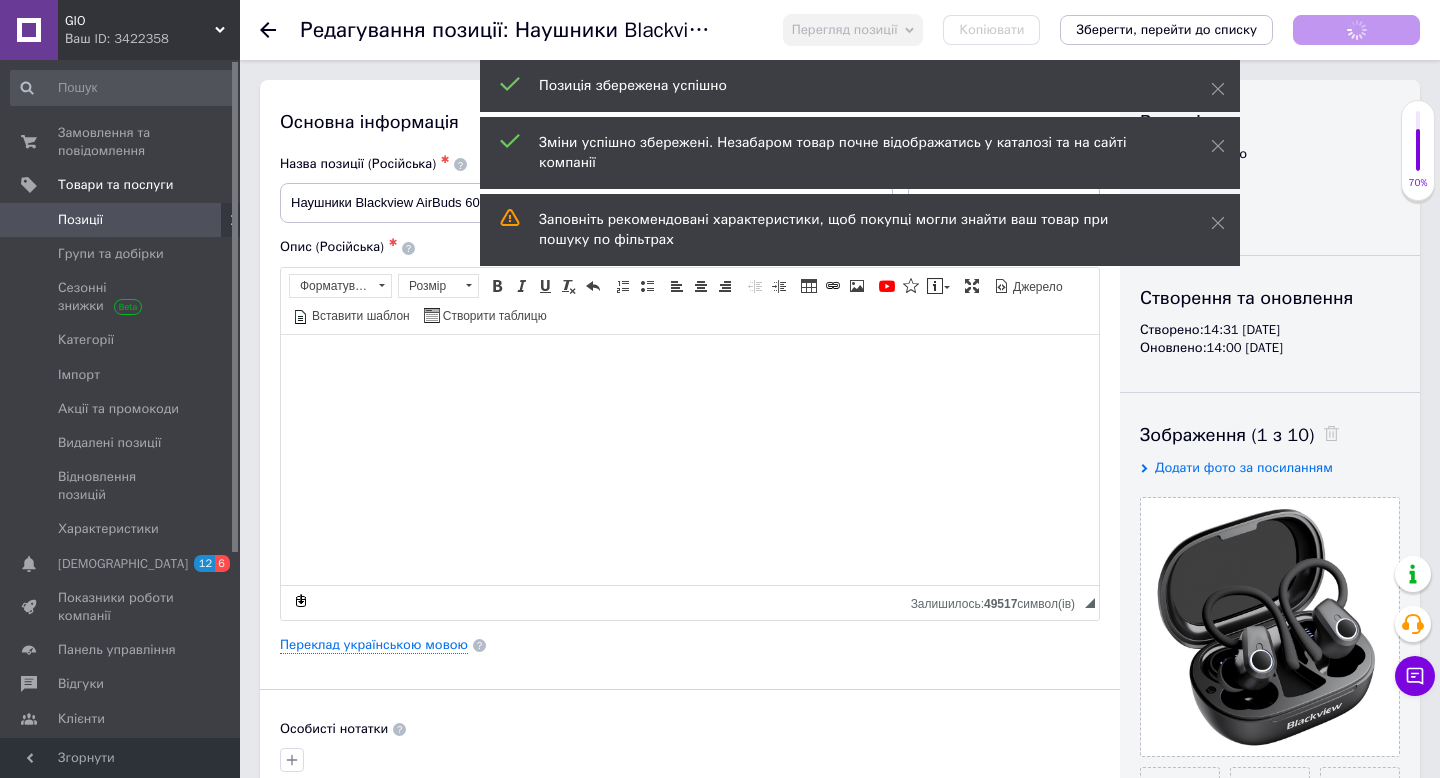click on "Позиції" at bounding box center [80, 220] 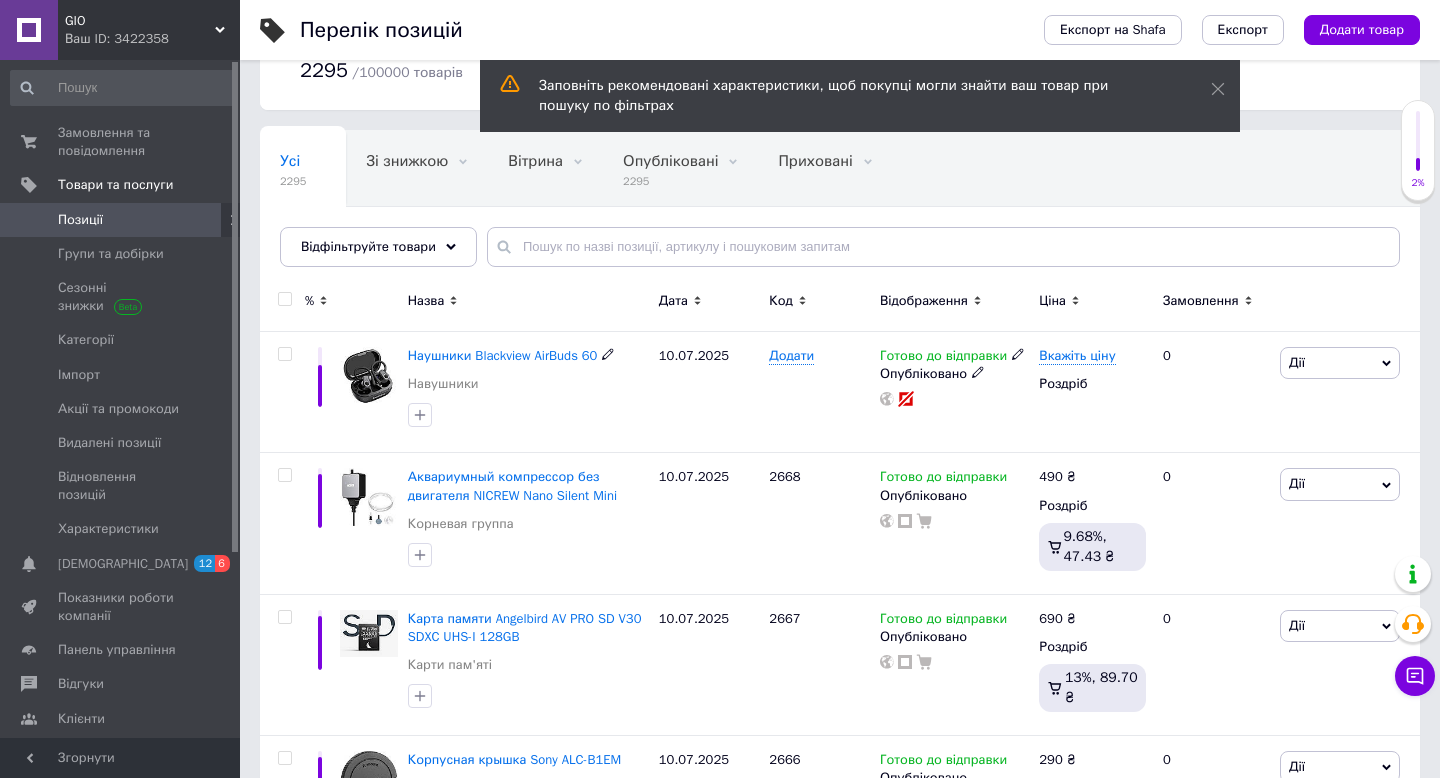 scroll, scrollTop: 75, scrollLeft: 0, axis: vertical 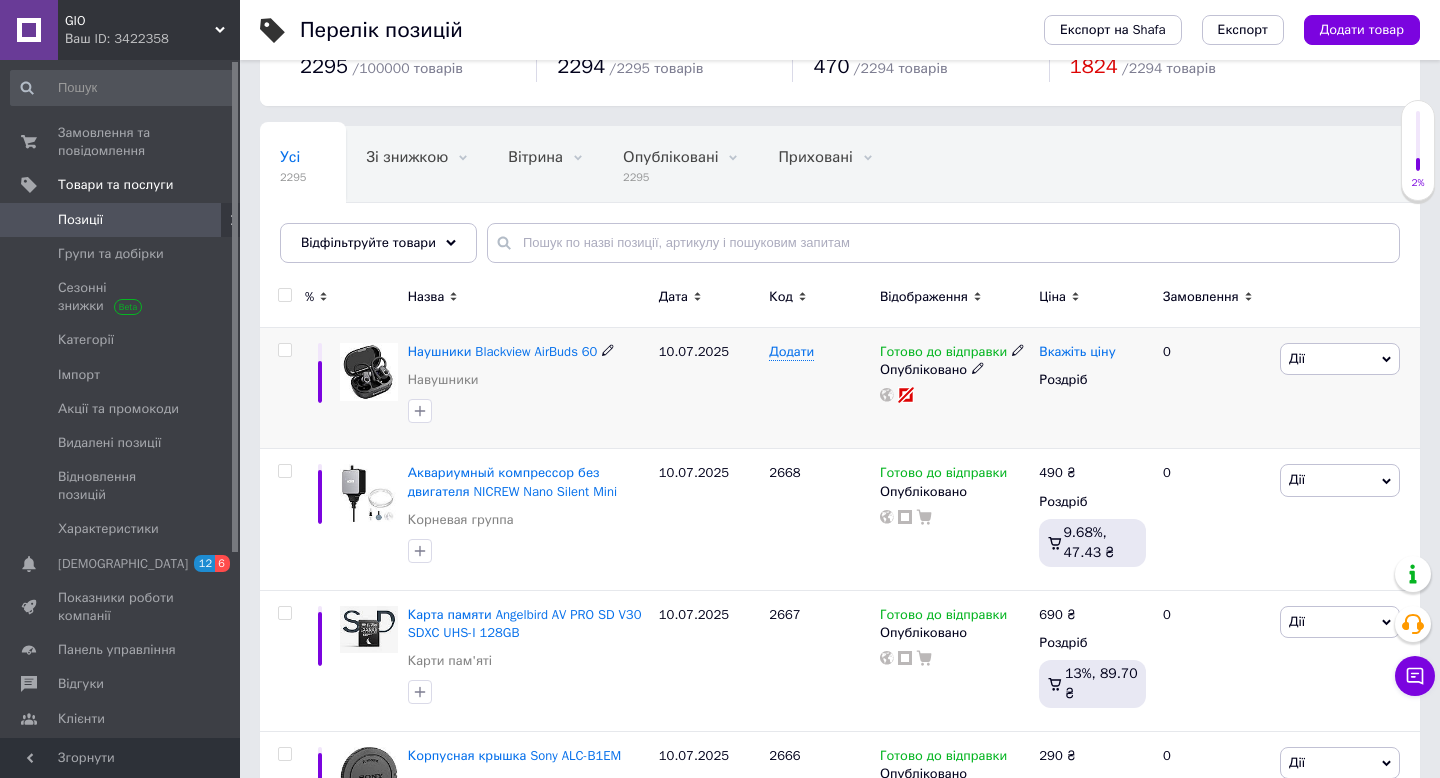 click on "Вкажіть ціну" at bounding box center [1077, 352] 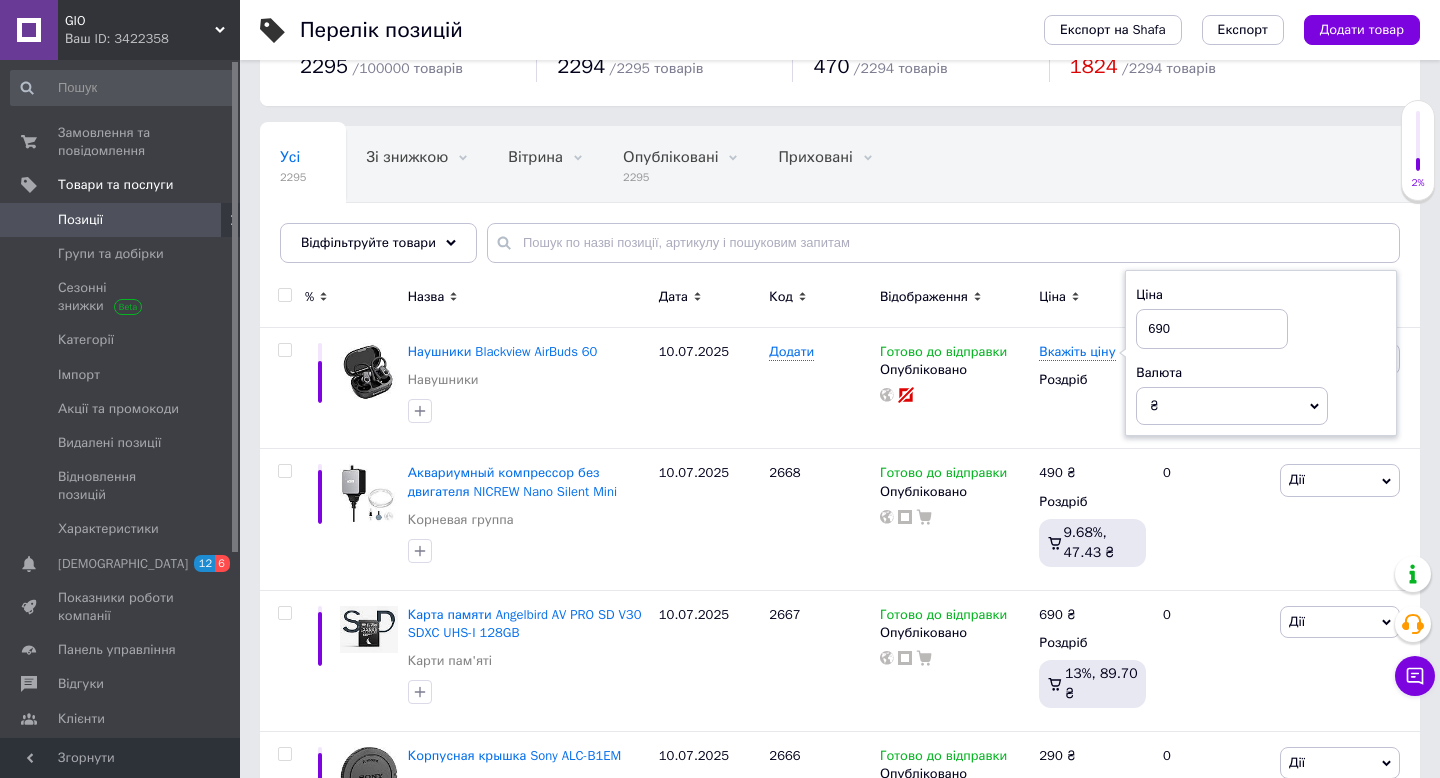 type on "690" 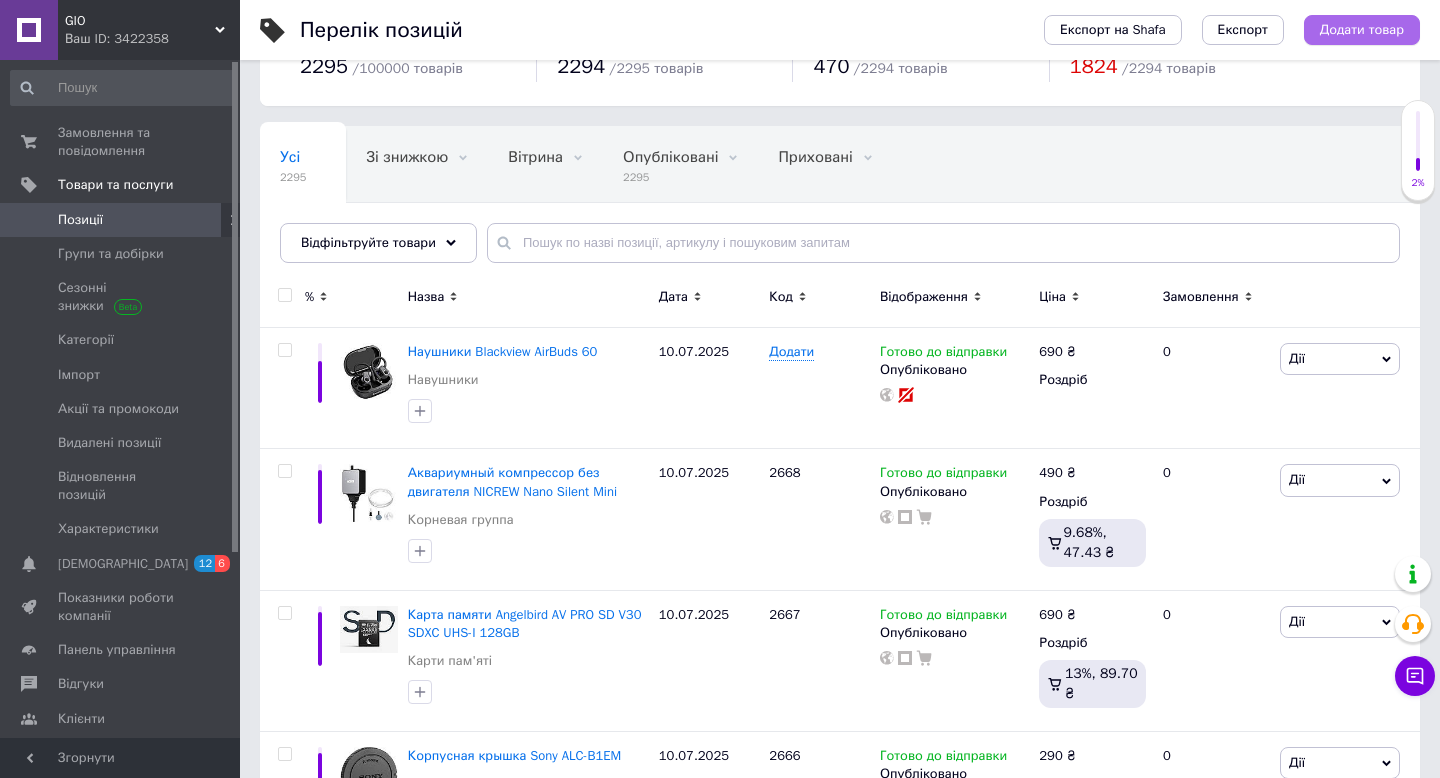 click on "Додати товар" at bounding box center (1362, 30) 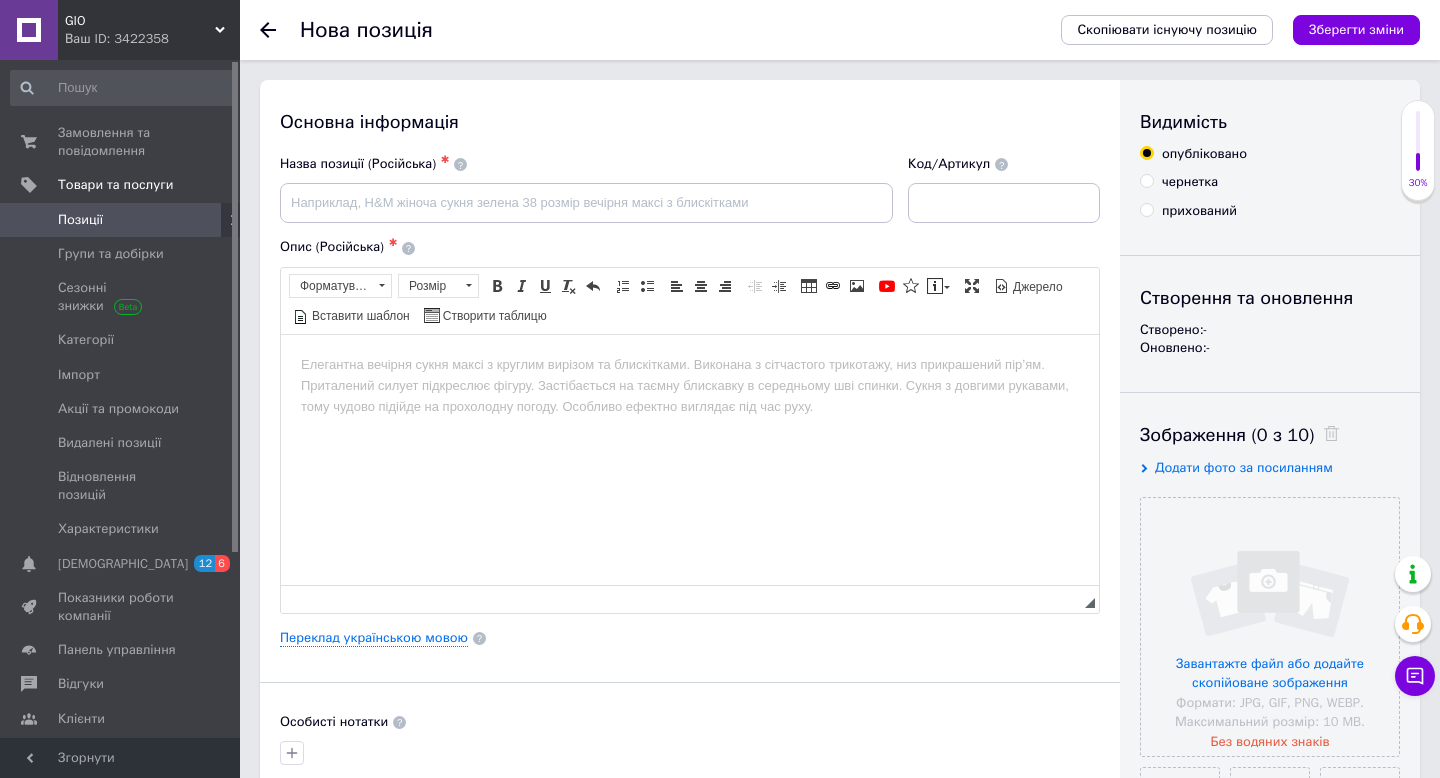 scroll, scrollTop: 0, scrollLeft: 0, axis: both 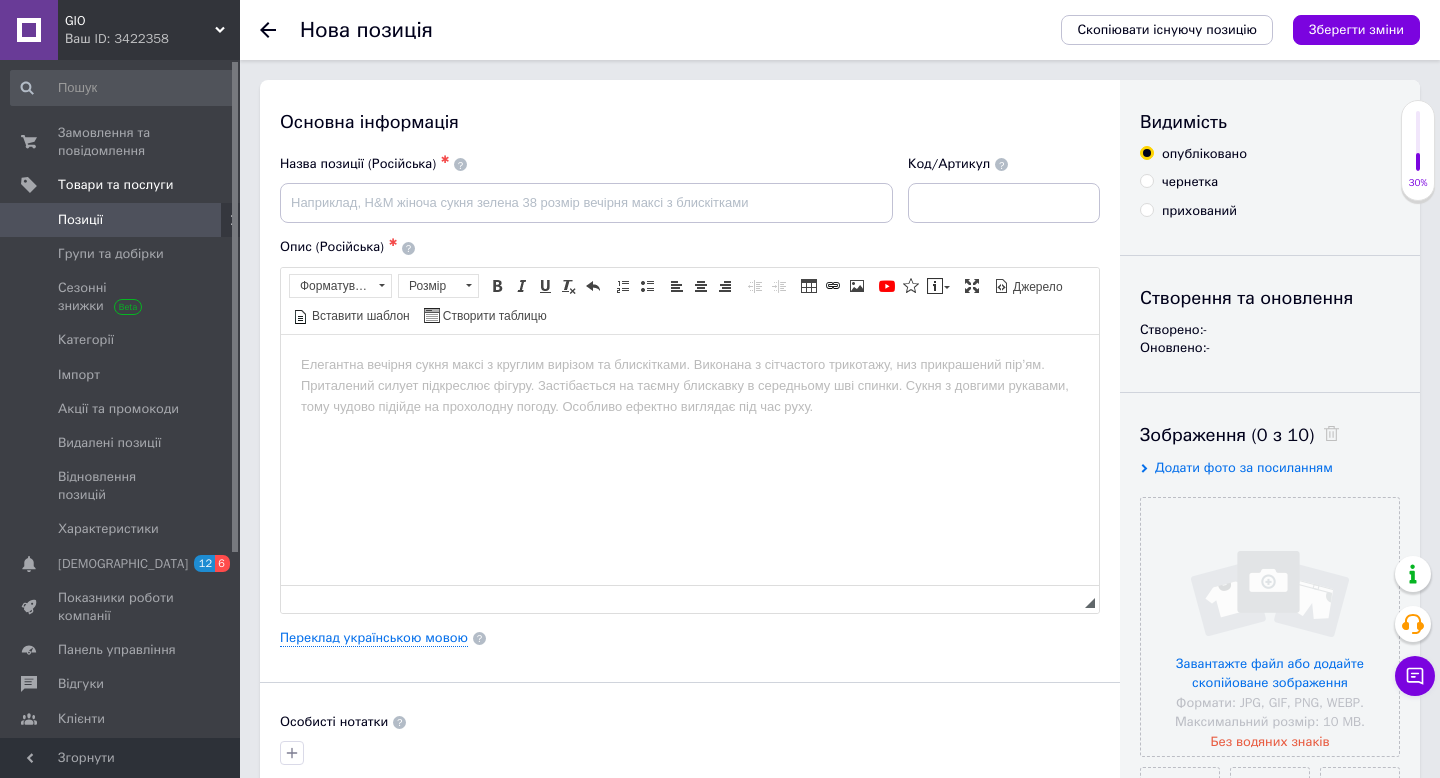 click at bounding box center (690, 364) 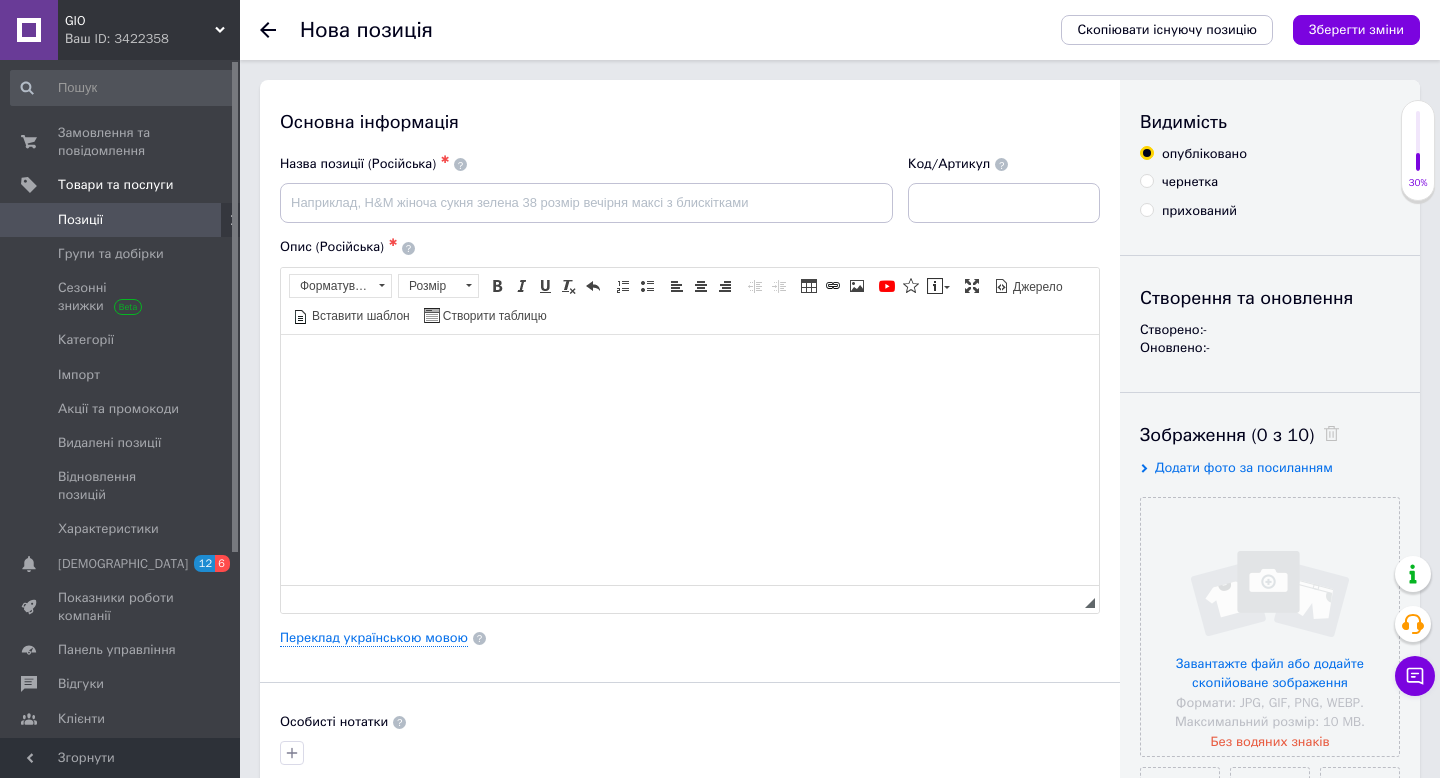 click at bounding box center [690, 364] 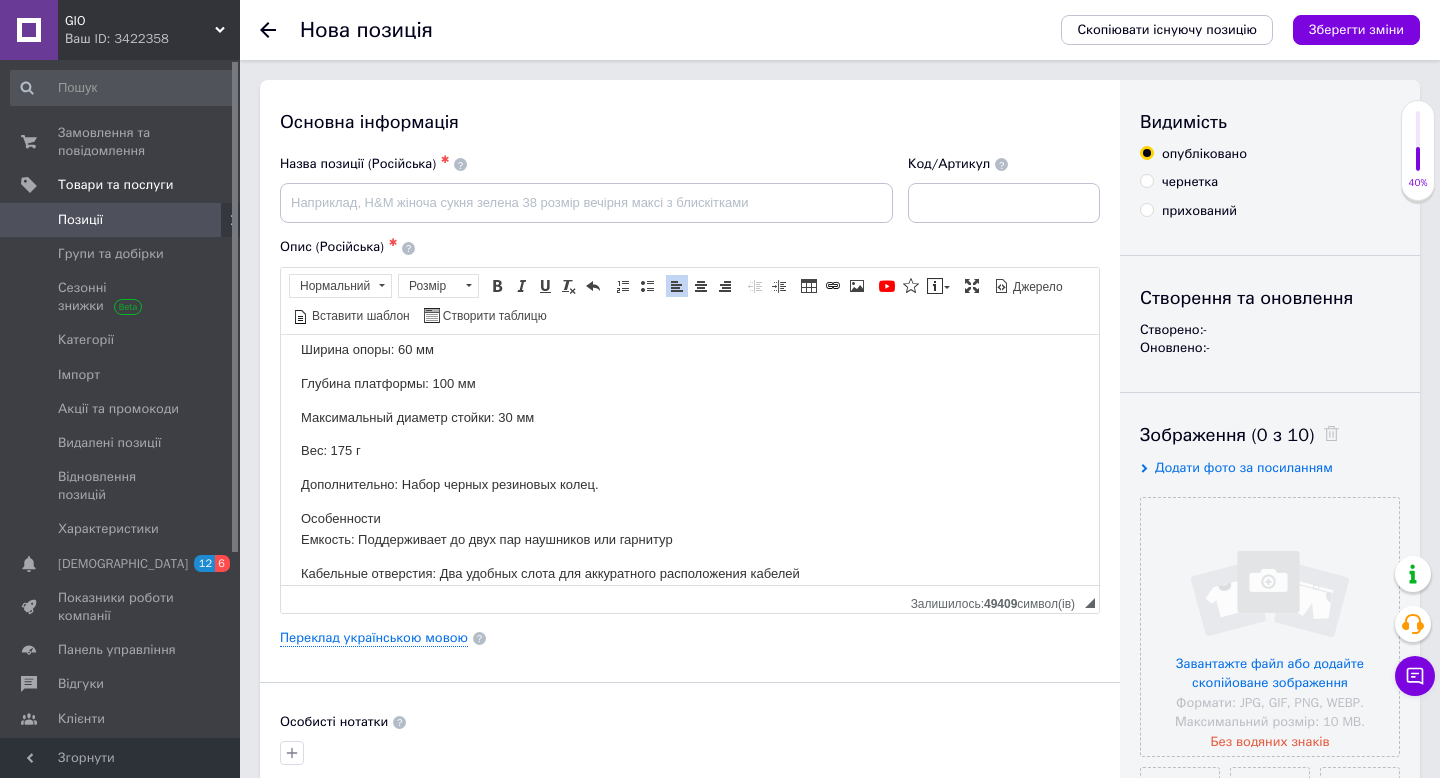 scroll, scrollTop: 173, scrollLeft: 0, axis: vertical 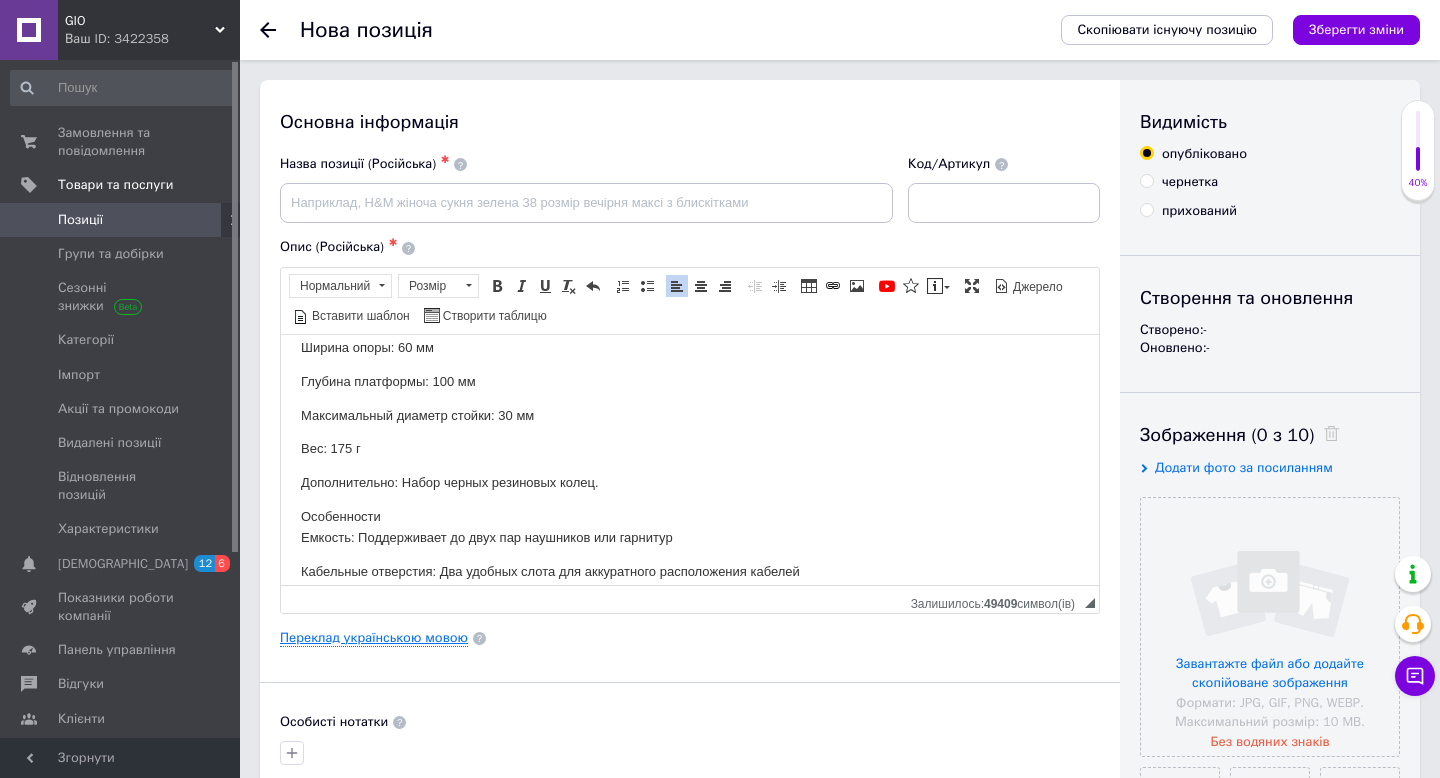 click on "Переклад українською мовою" at bounding box center [374, 638] 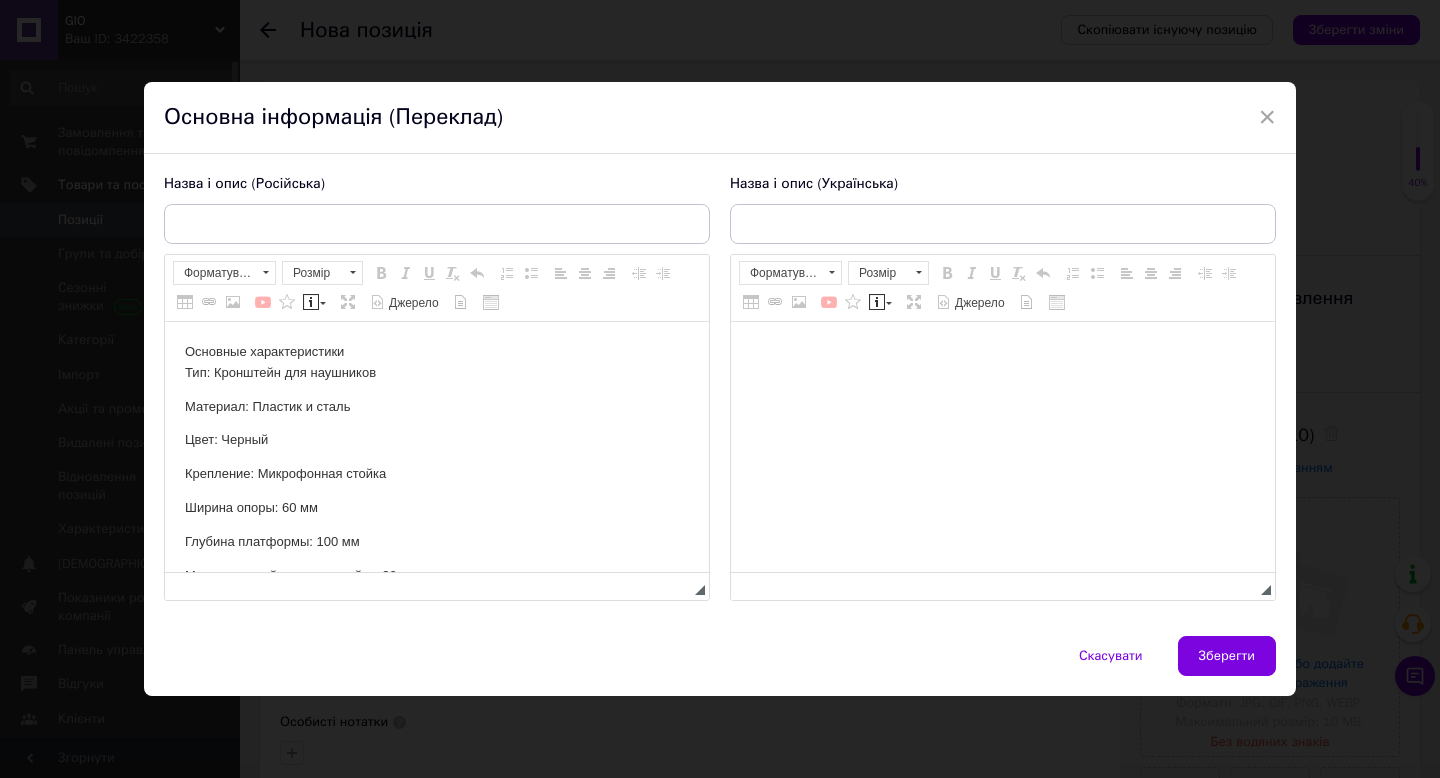 scroll, scrollTop: 0, scrollLeft: 0, axis: both 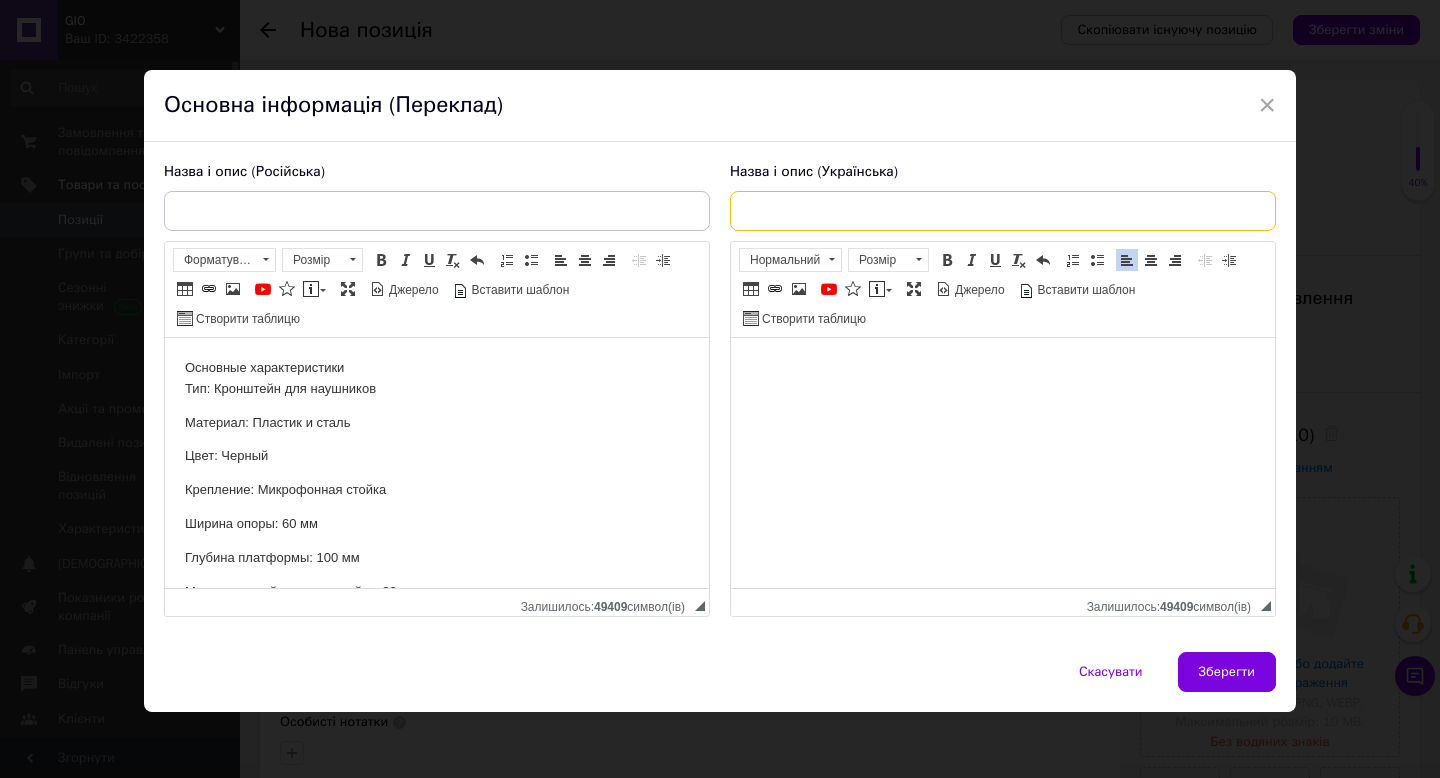 click at bounding box center (1003, 211) 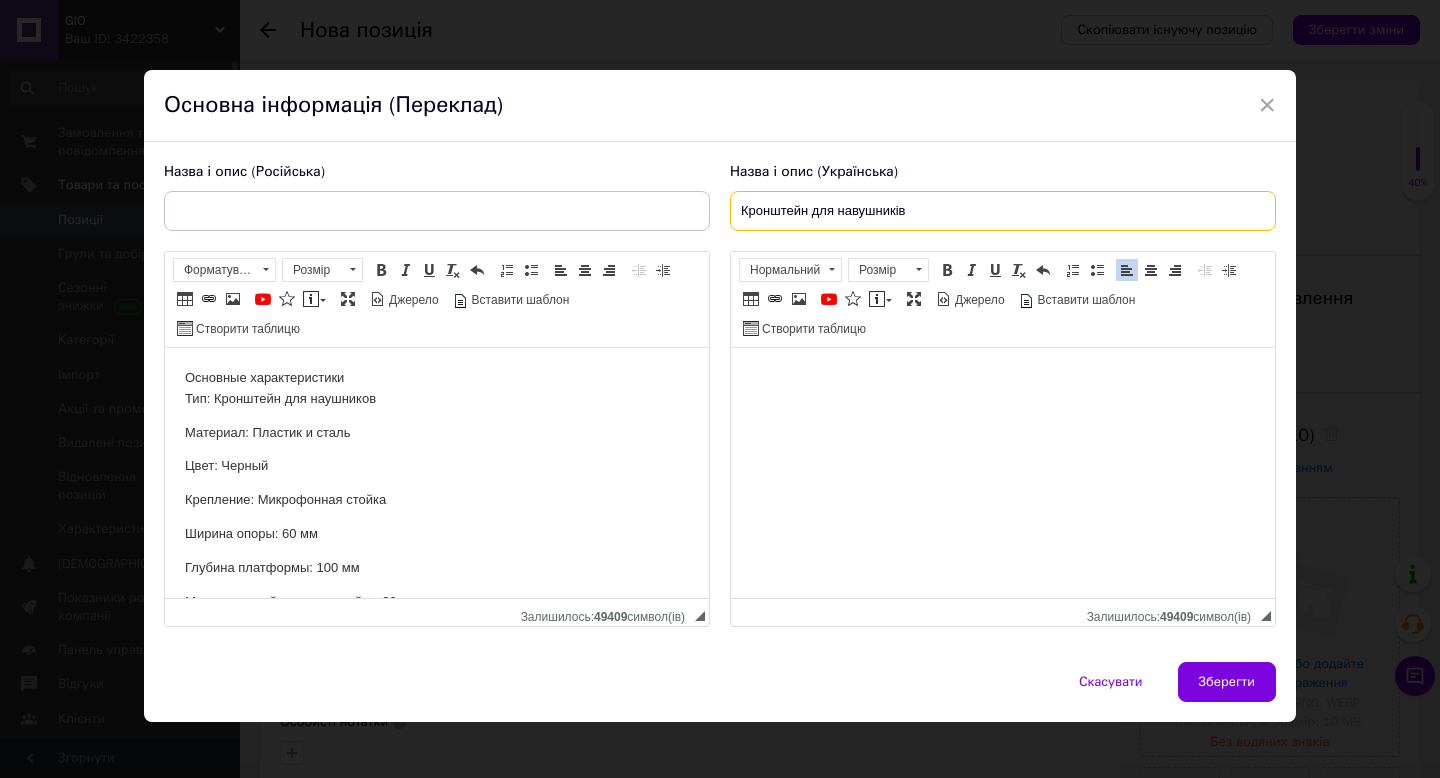 type on "Кронштейн для навушників" 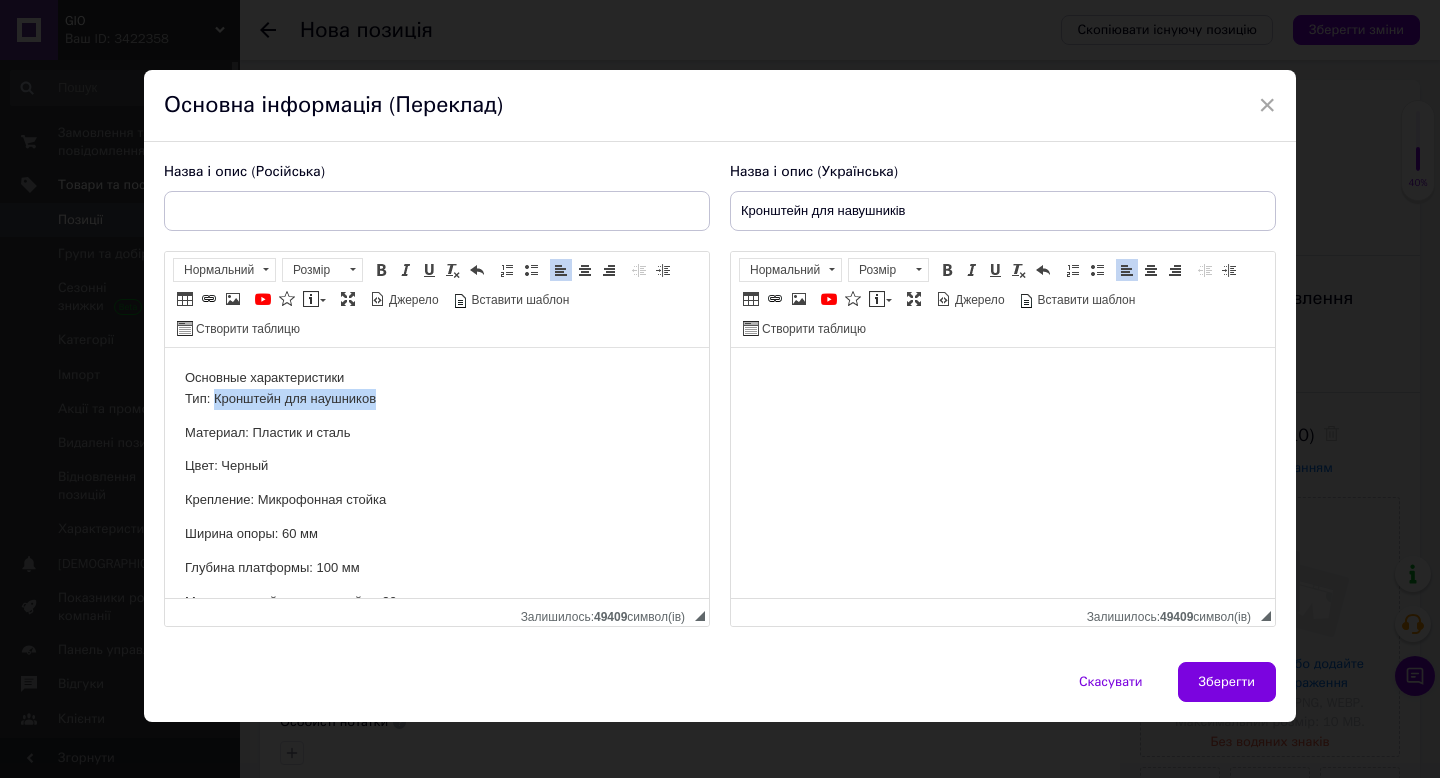 drag, startPoint x: 383, startPoint y: 403, endPoint x: 219, endPoint y: 406, distance: 164.02744 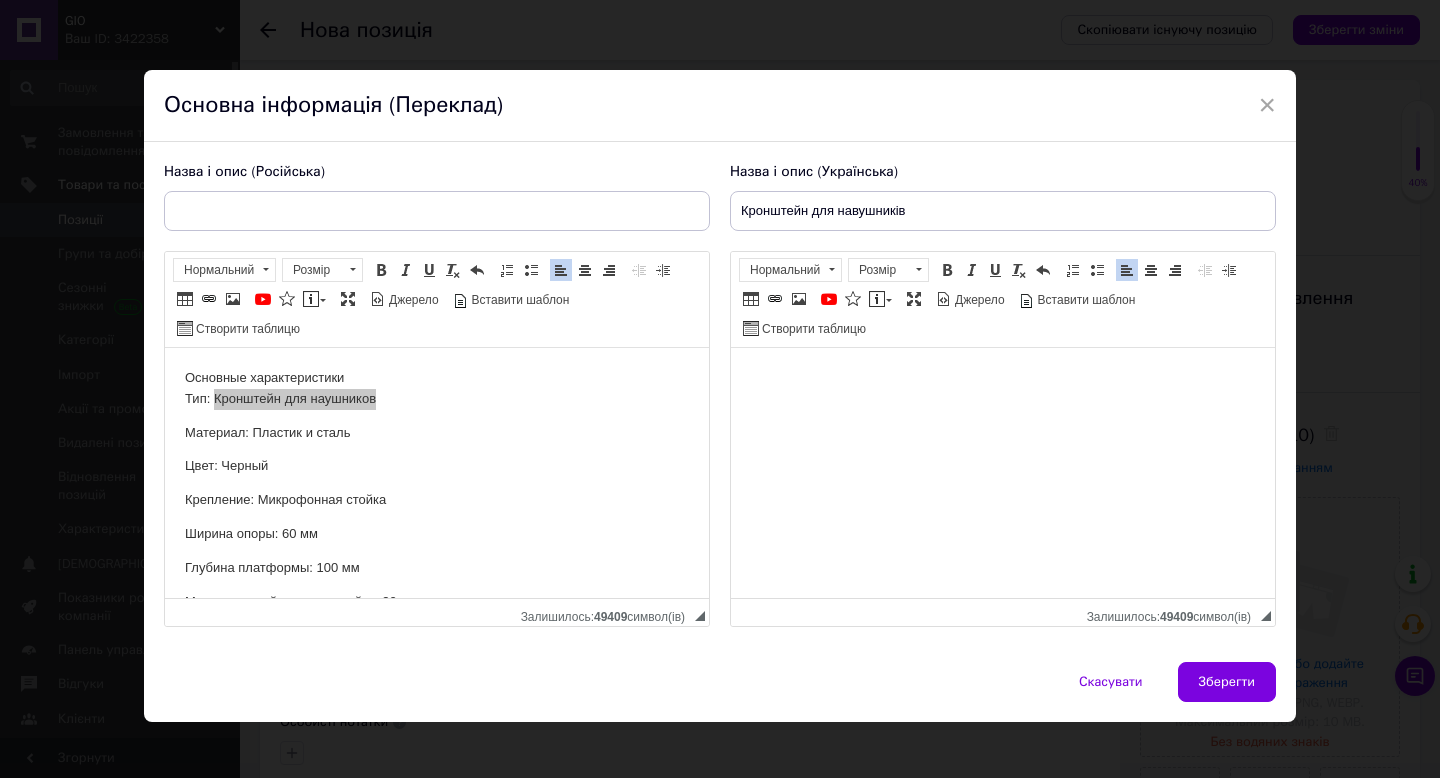 click at bounding box center (437, 211) 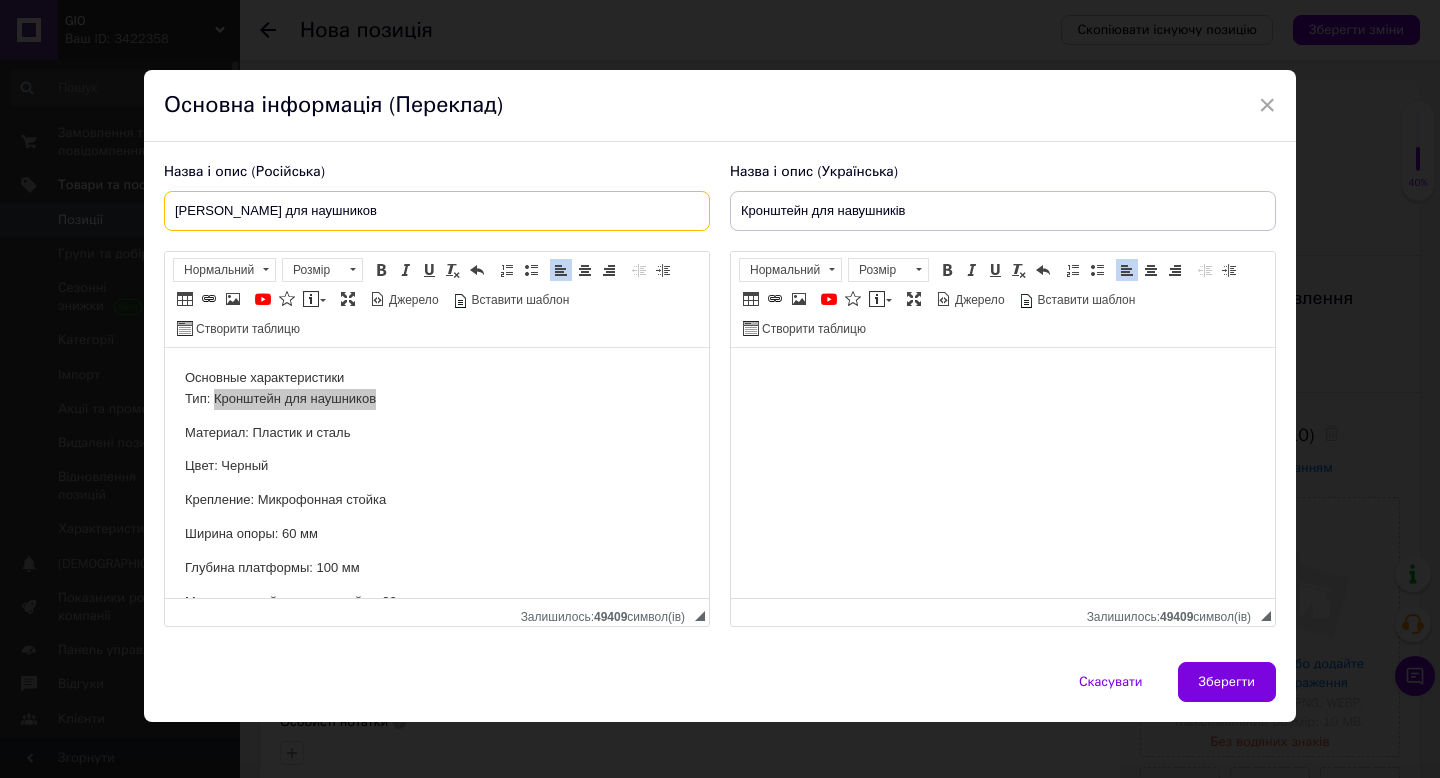paste on "Gravity HP [MEDICAL_DATA] 01 B" 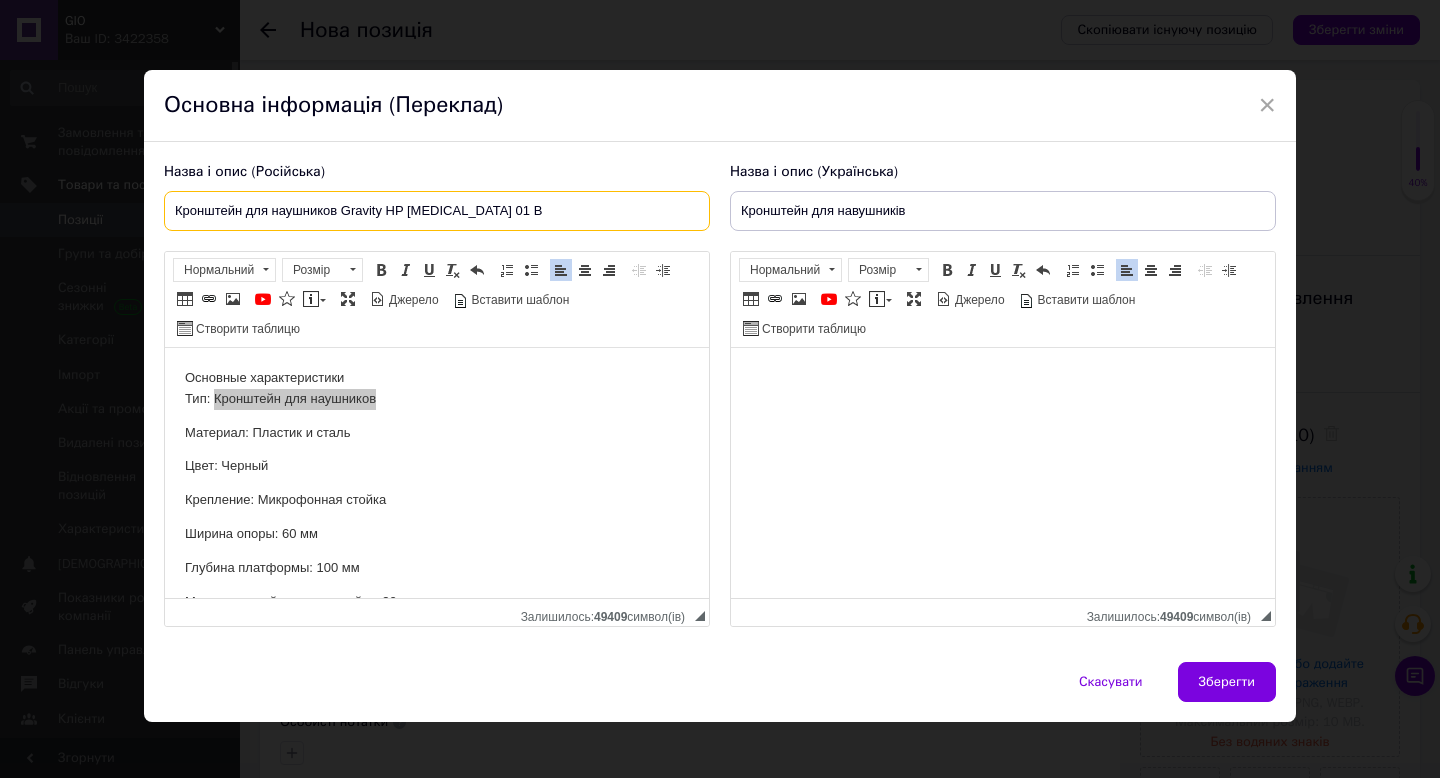 type on "Кронштейн для наушников Gravity HP [MEDICAL_DATA] 01 B" 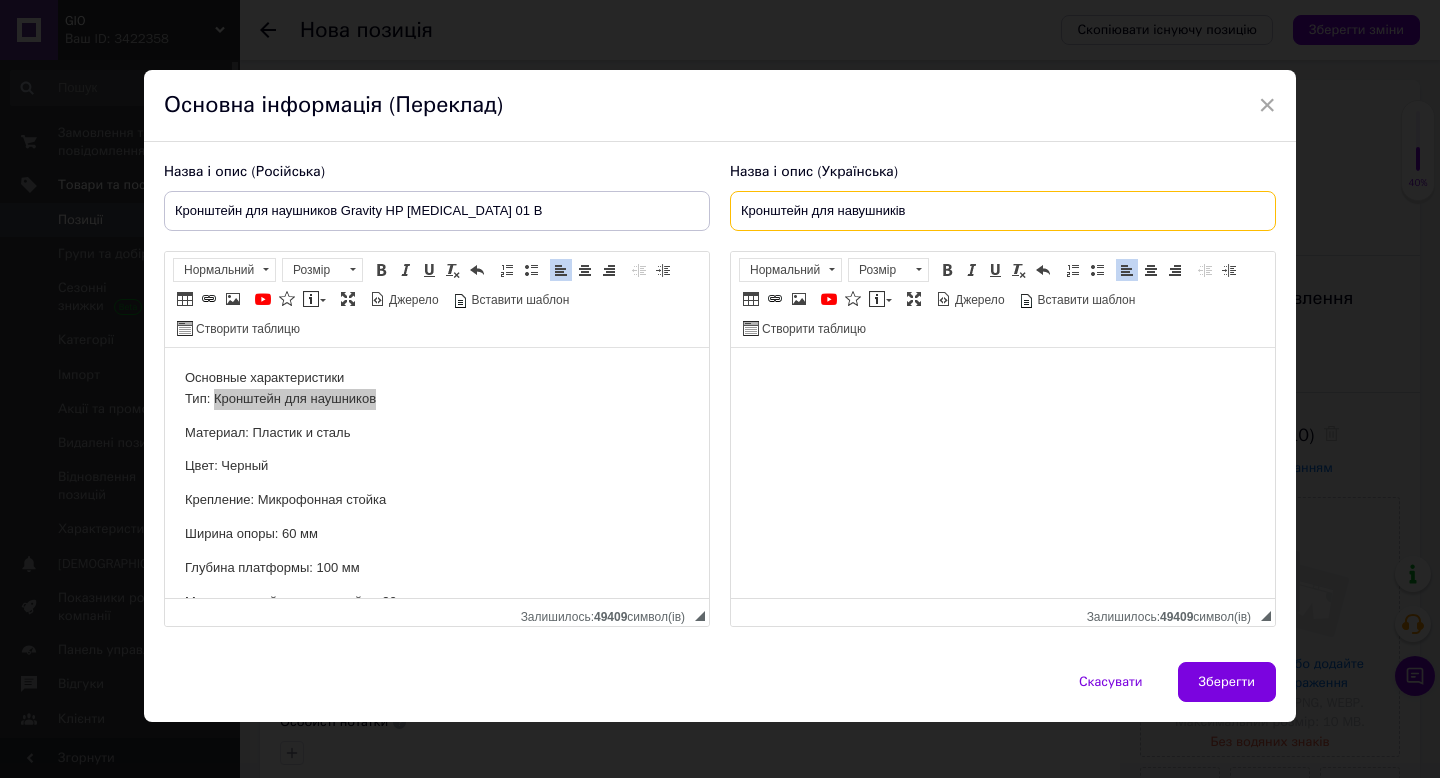 click on "Кронштейн для навушників" at bounding box center [1003, 211] 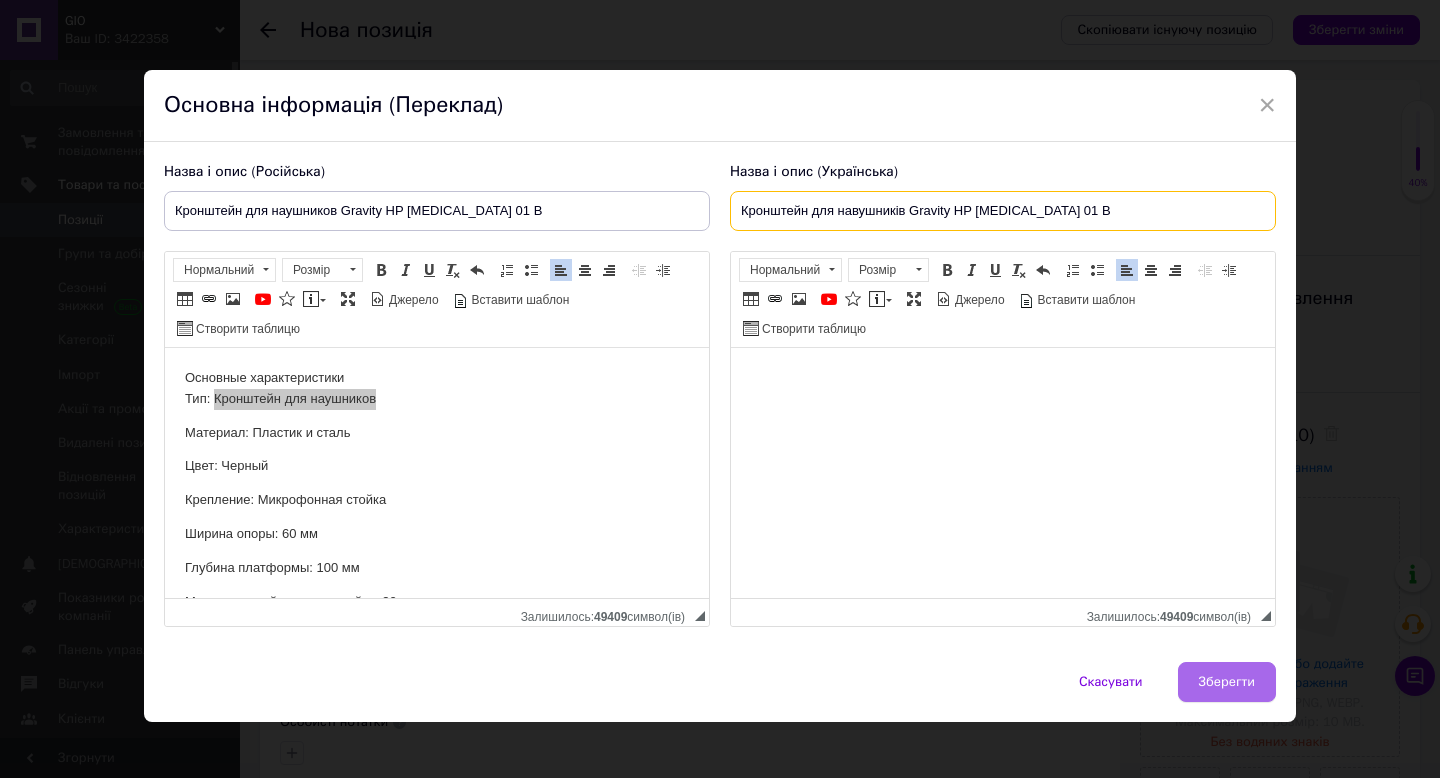 type on "Кронштейн для навушників Gravity HP [MEDICAL_DATA] 01 B" 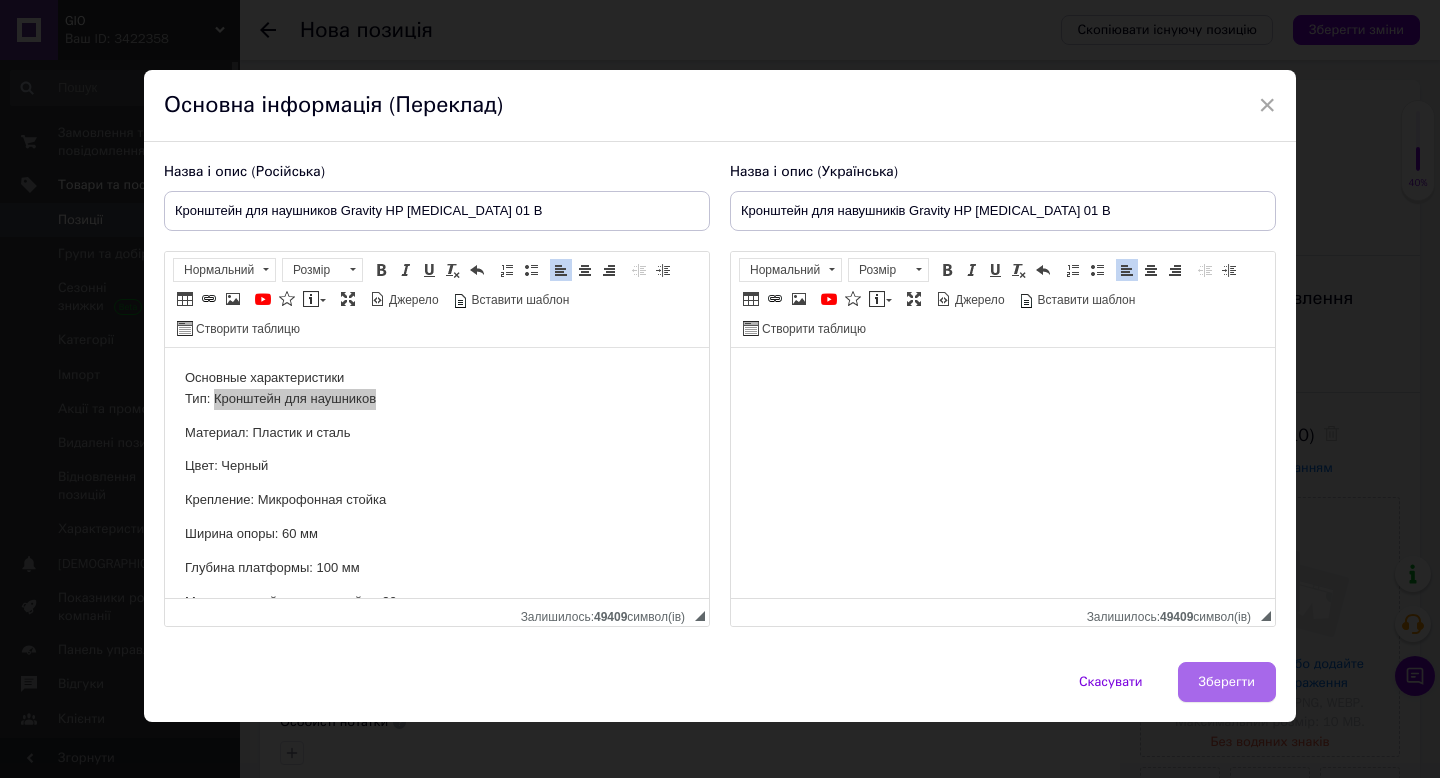 click on "Зберегти" at bounding box center (1227, 682) 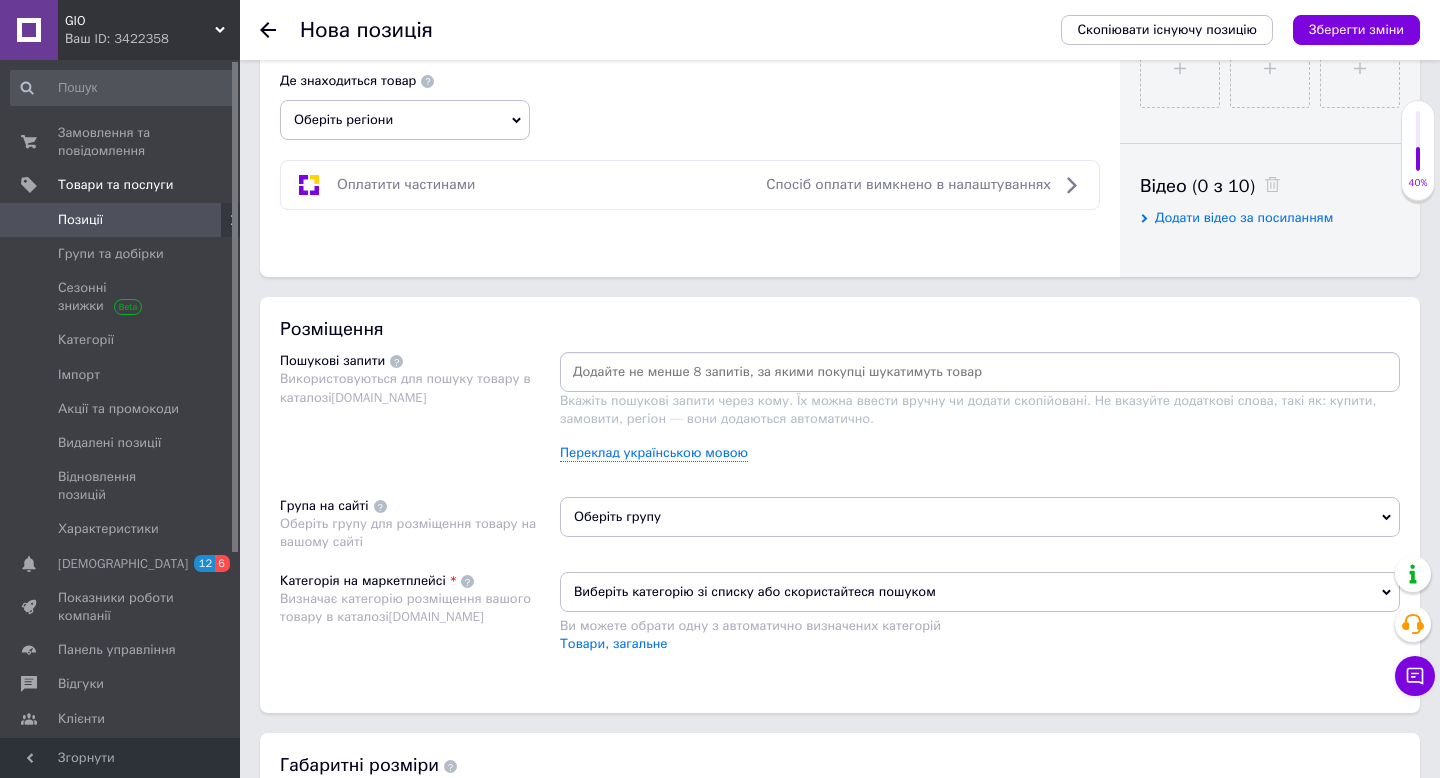 scroll, scrollTop: 988, scrollLeft: 0, axis: vertical 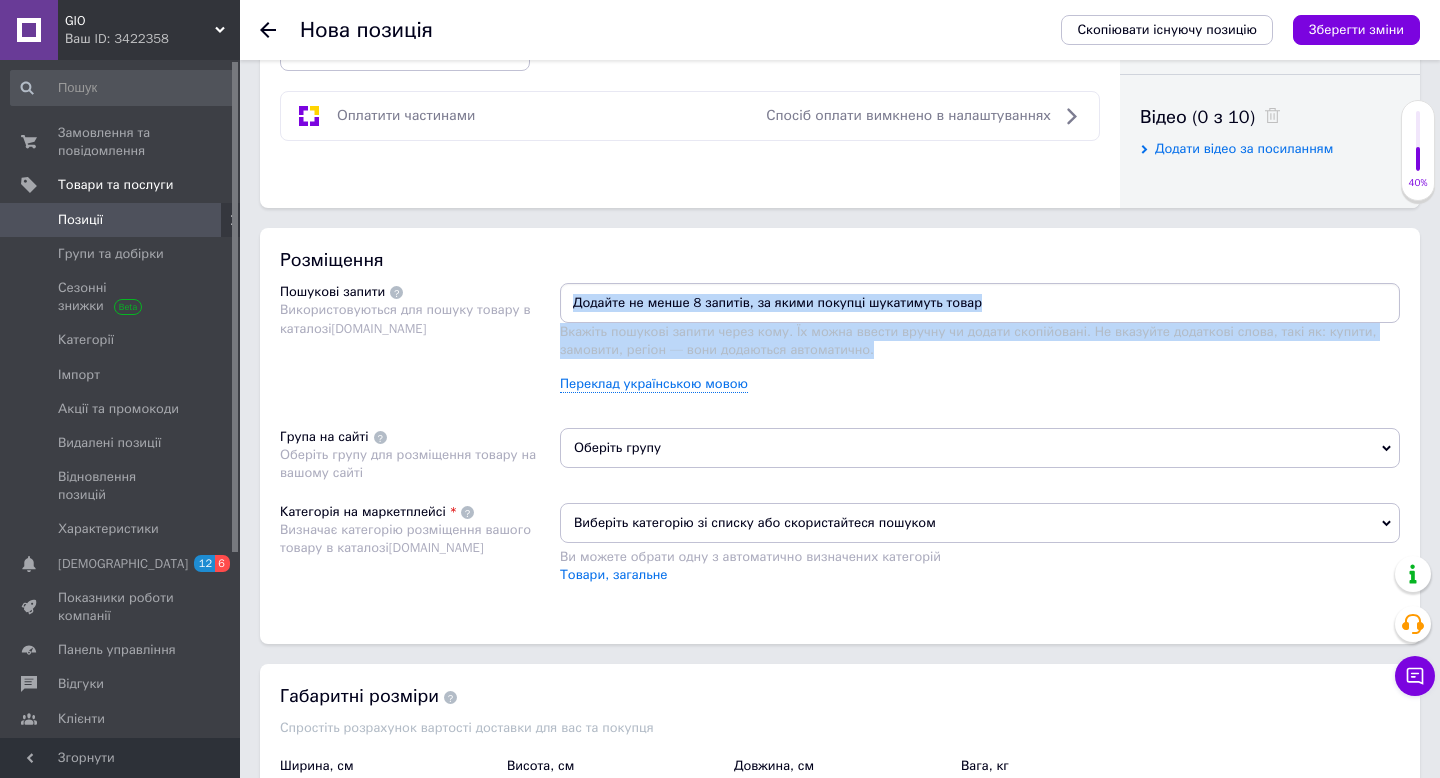 drag, startPoint x: 883, startPoint y: 350, endPoint x: 576, endPoint y: 303, distance: 310.57687 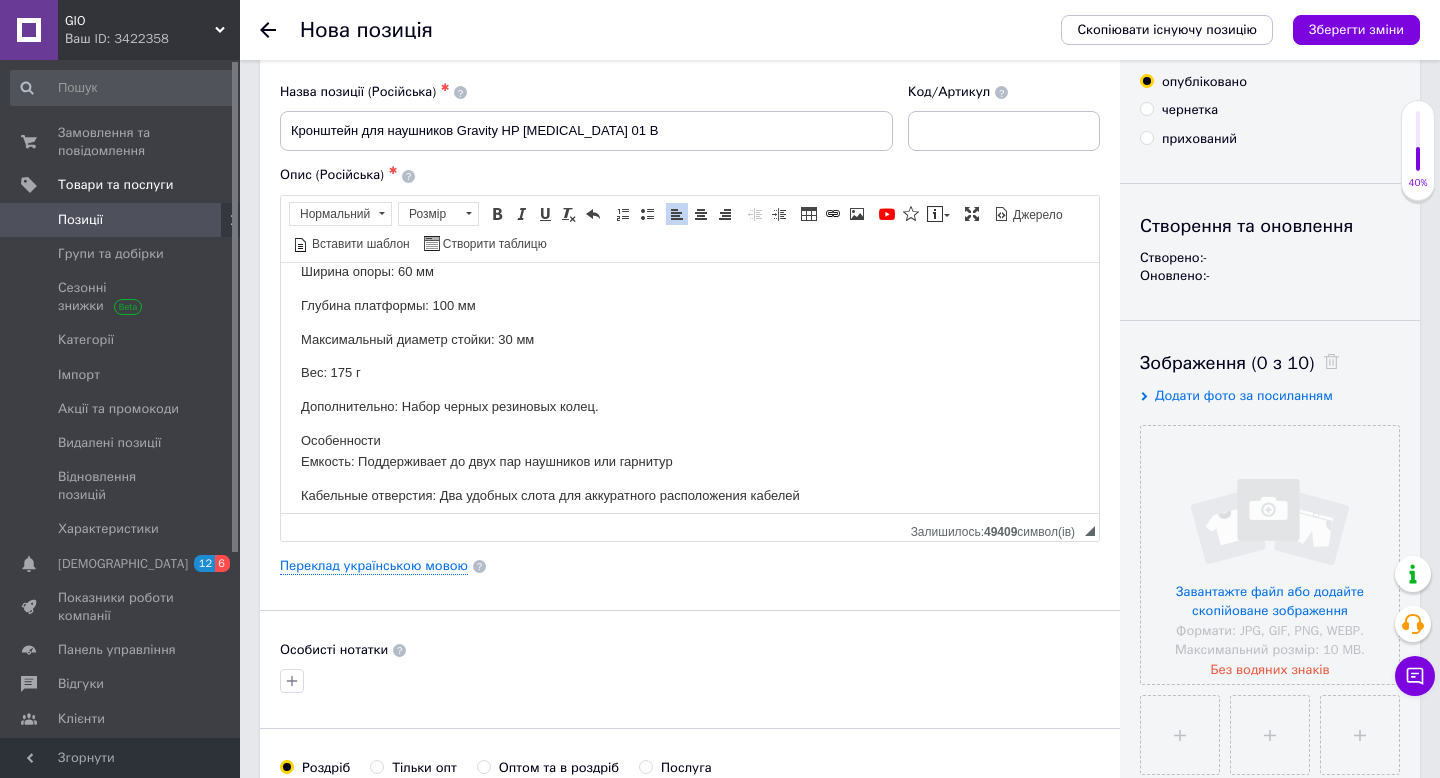 scroll, scrollTop: 154, scrollLeft: 0, axis: vertical 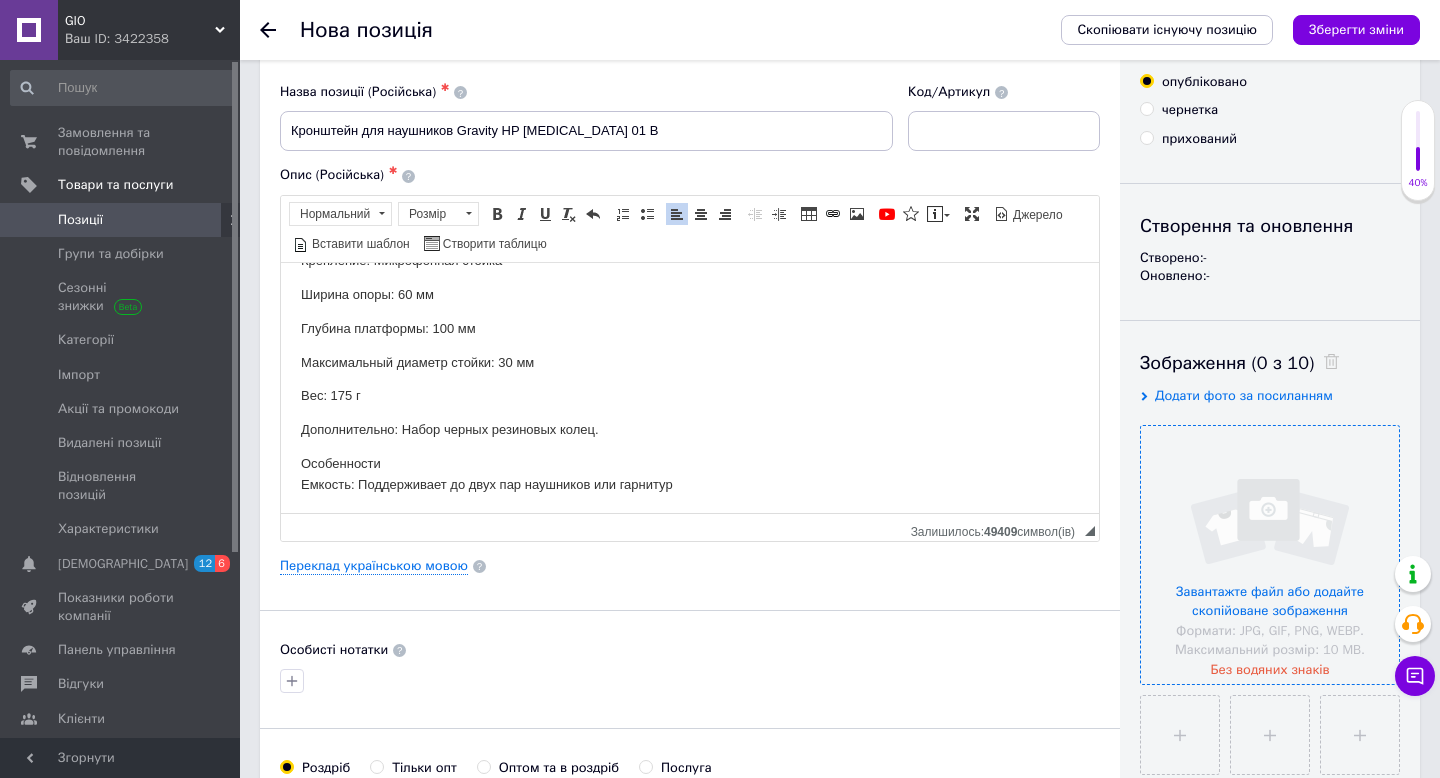 click at bounding box center [1270, 555] 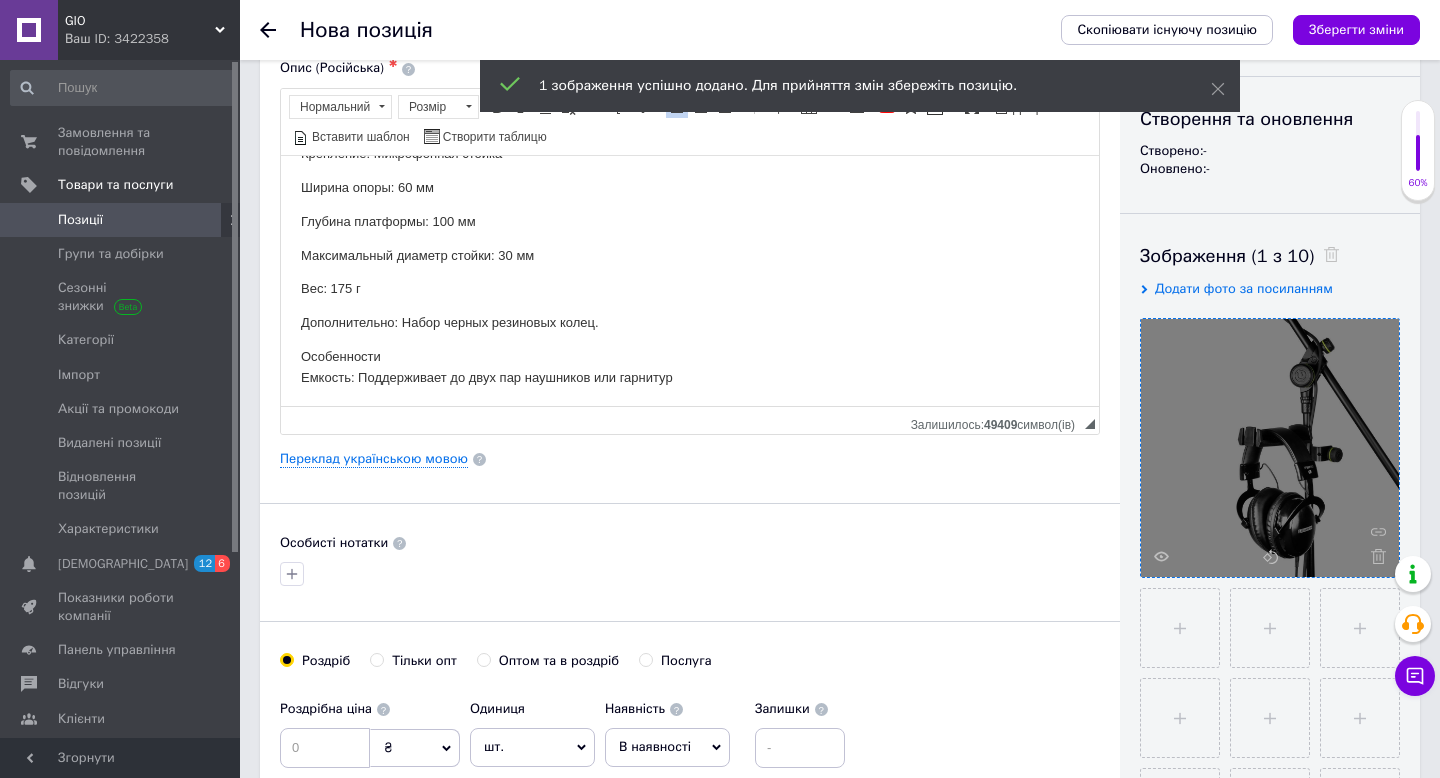scroll, scrollTop: 193, scrollLeft: 0, axis: vertical 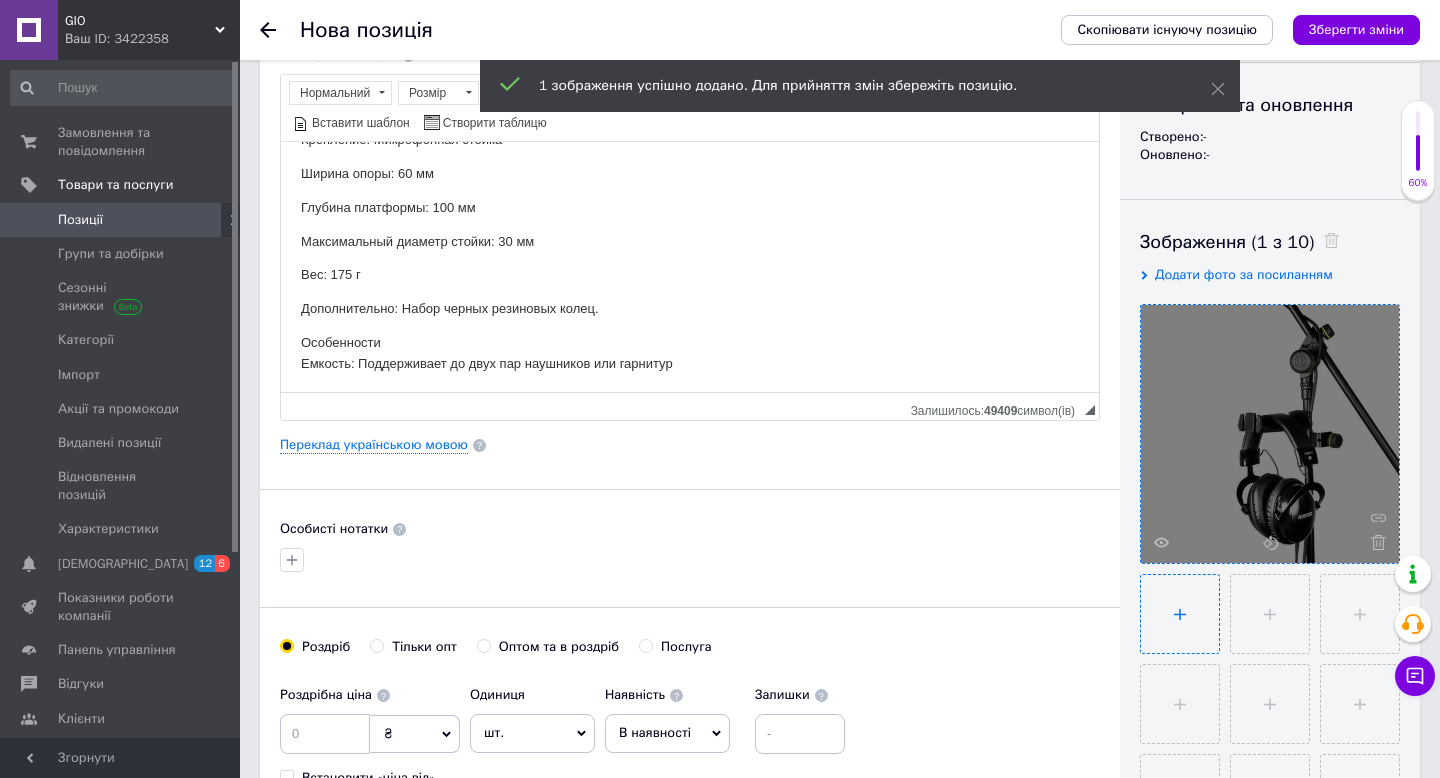 click at bounding box center (1180, 614) 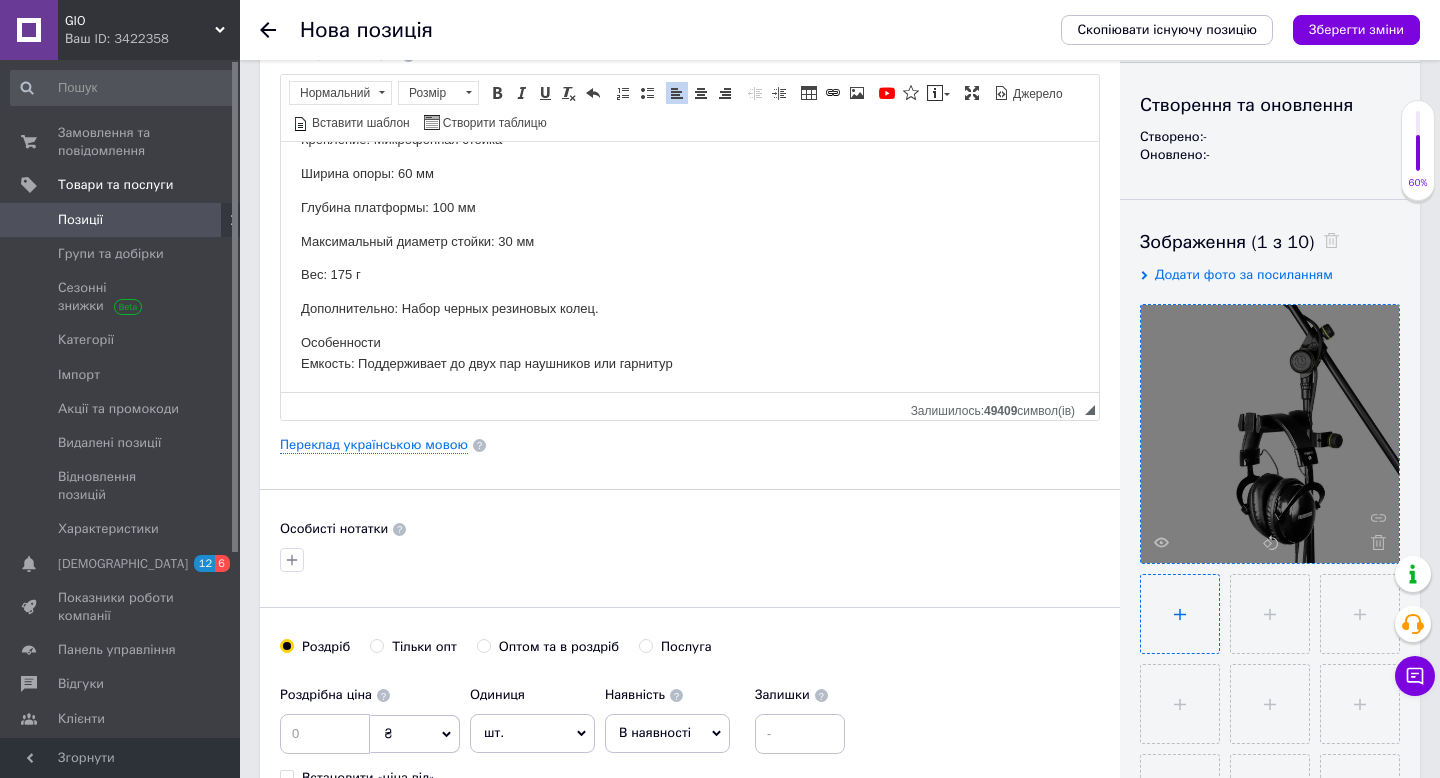 type on "C:\fakepath\51+JCP9U1IL.jpg" 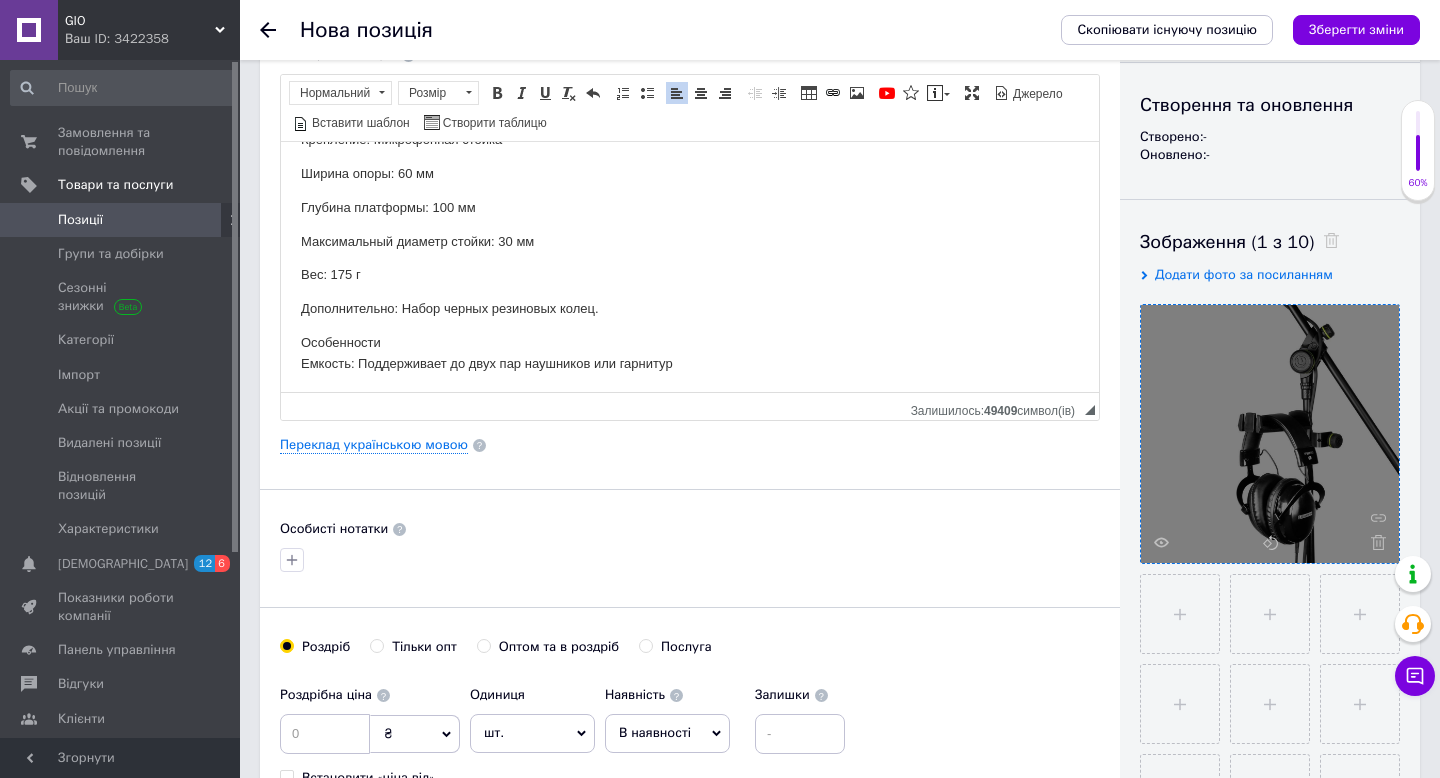 type 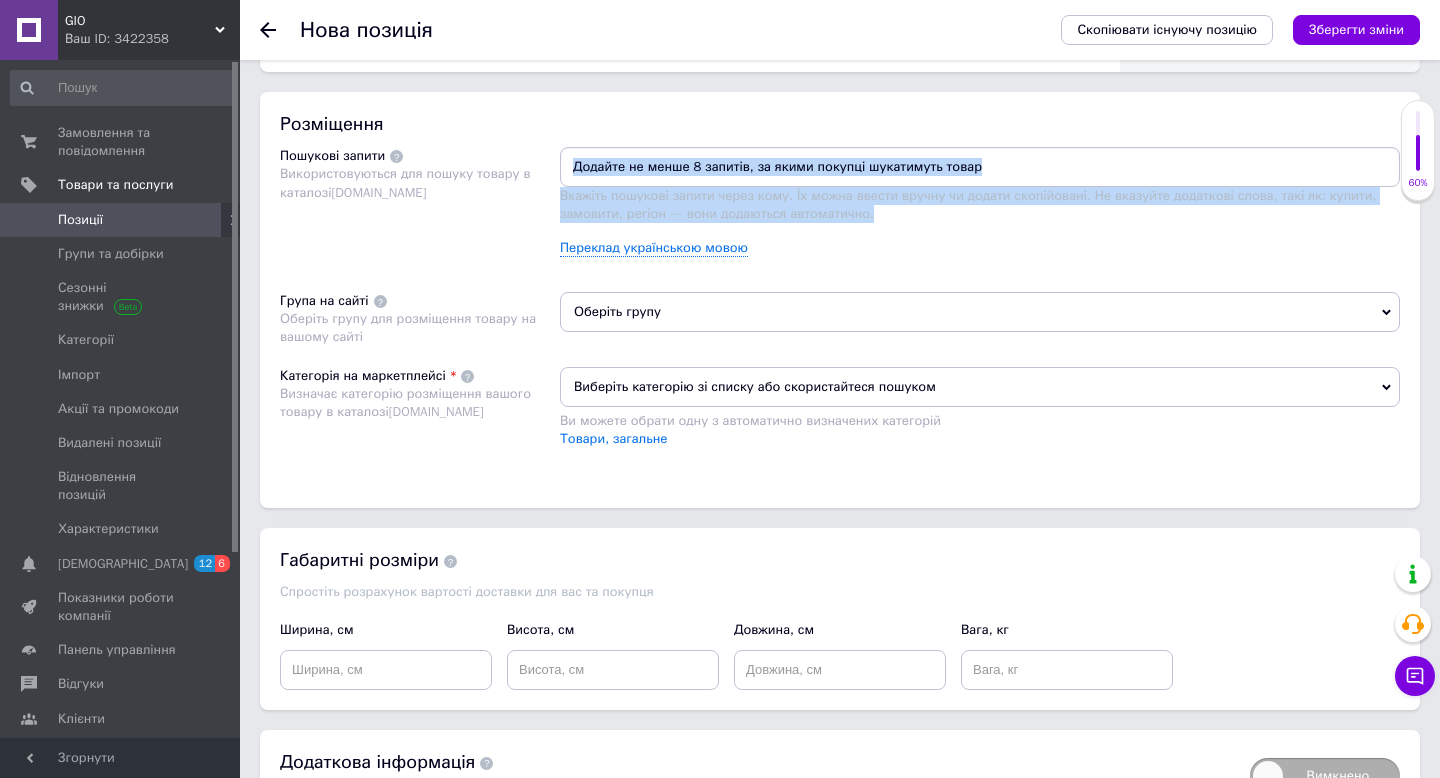 scroll, scrollTop: 1243, scrollLeft: 0, axis: vertical 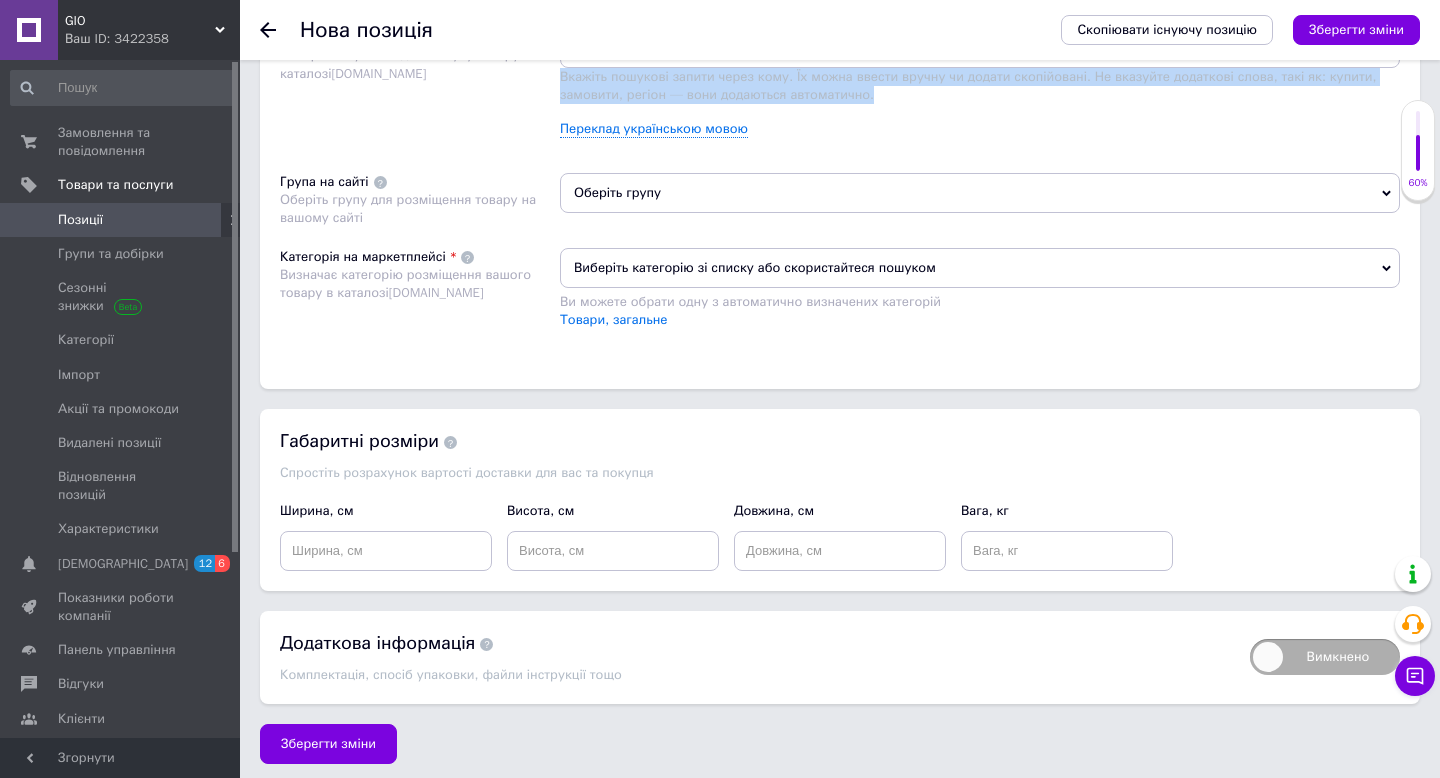 click on "Оберіть групу" at bounding box center [980, 193] 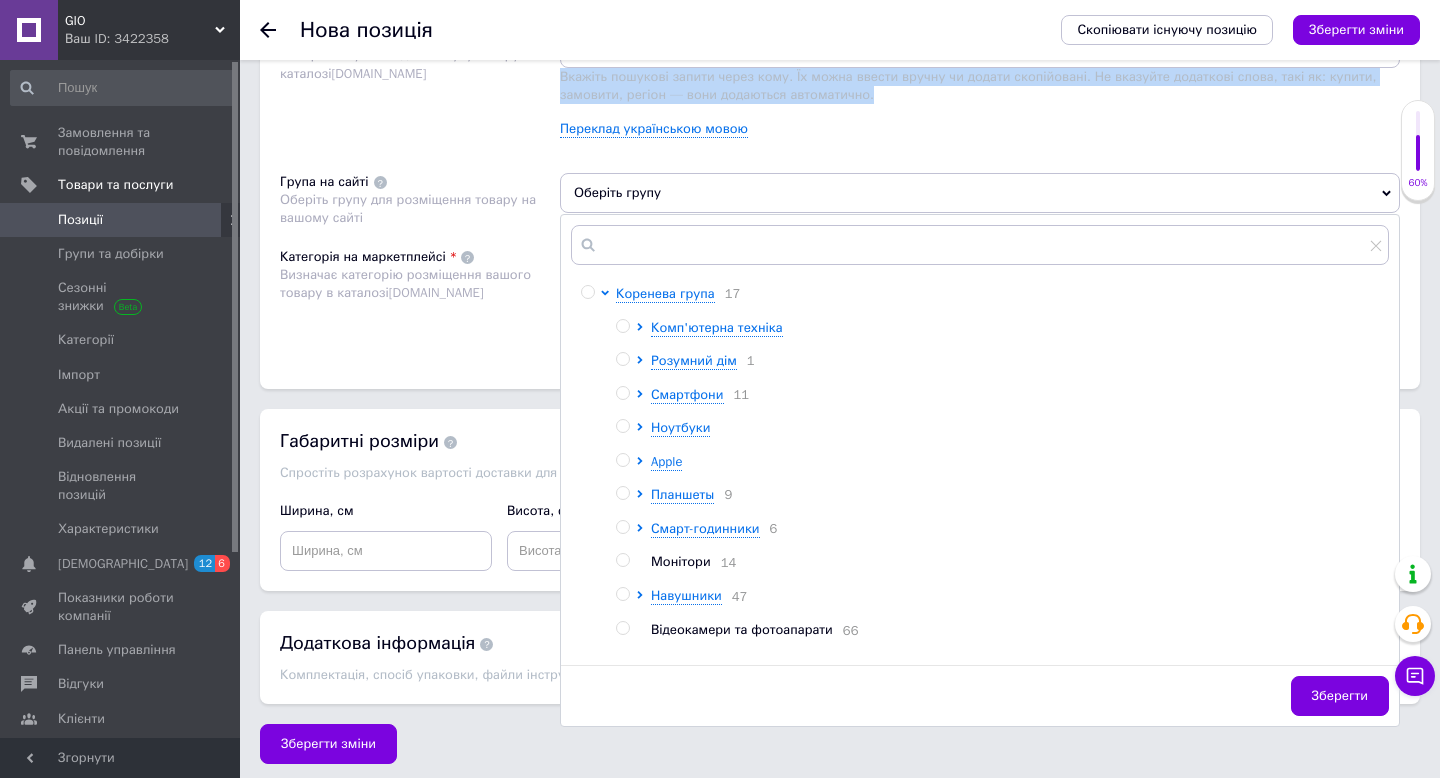 click at bounding box center (587, 292) 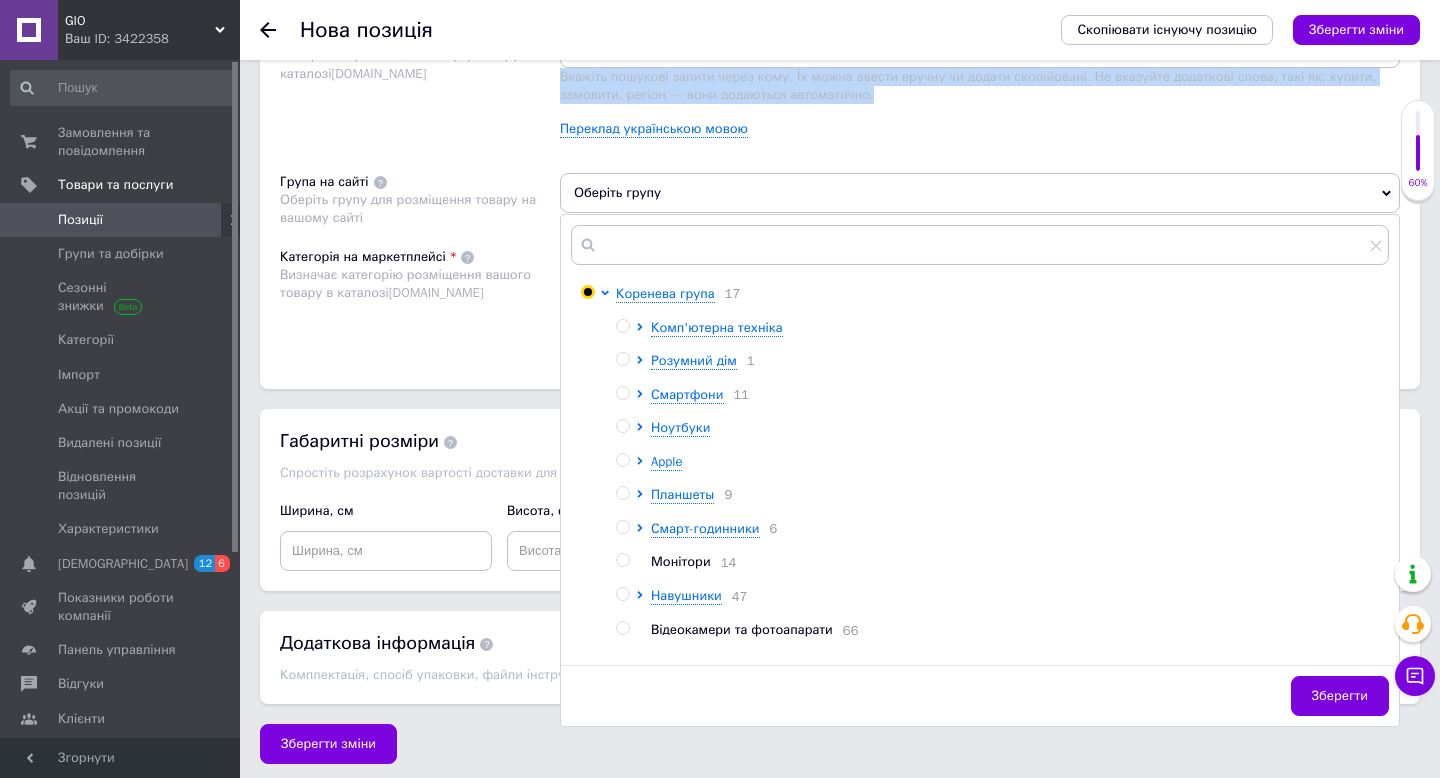 radio on "true" 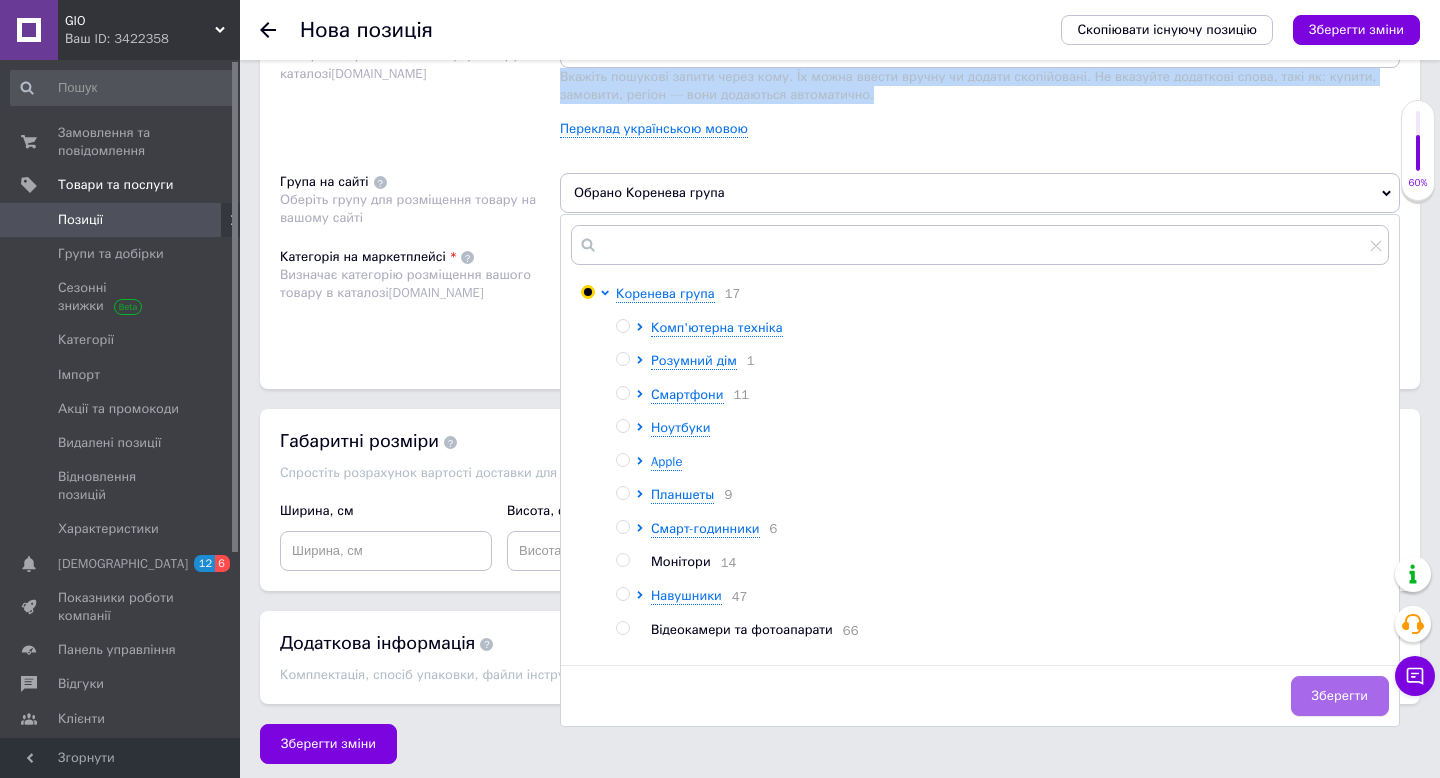 click on "Зберегти" at bounding box center [1340, 696] 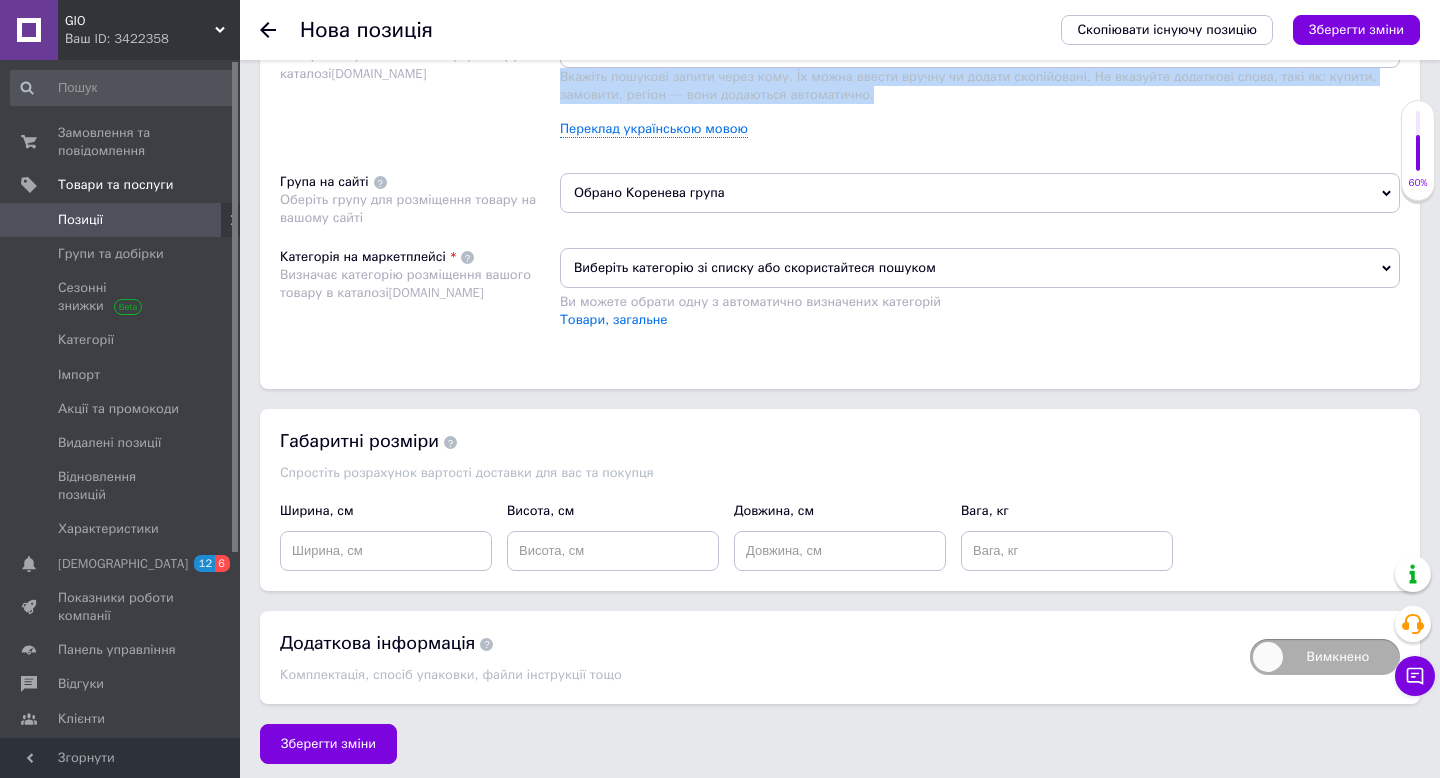 click on "Виберіть категорію зі списку або скористайтеся пошуком" at bounding box center (980, 268) 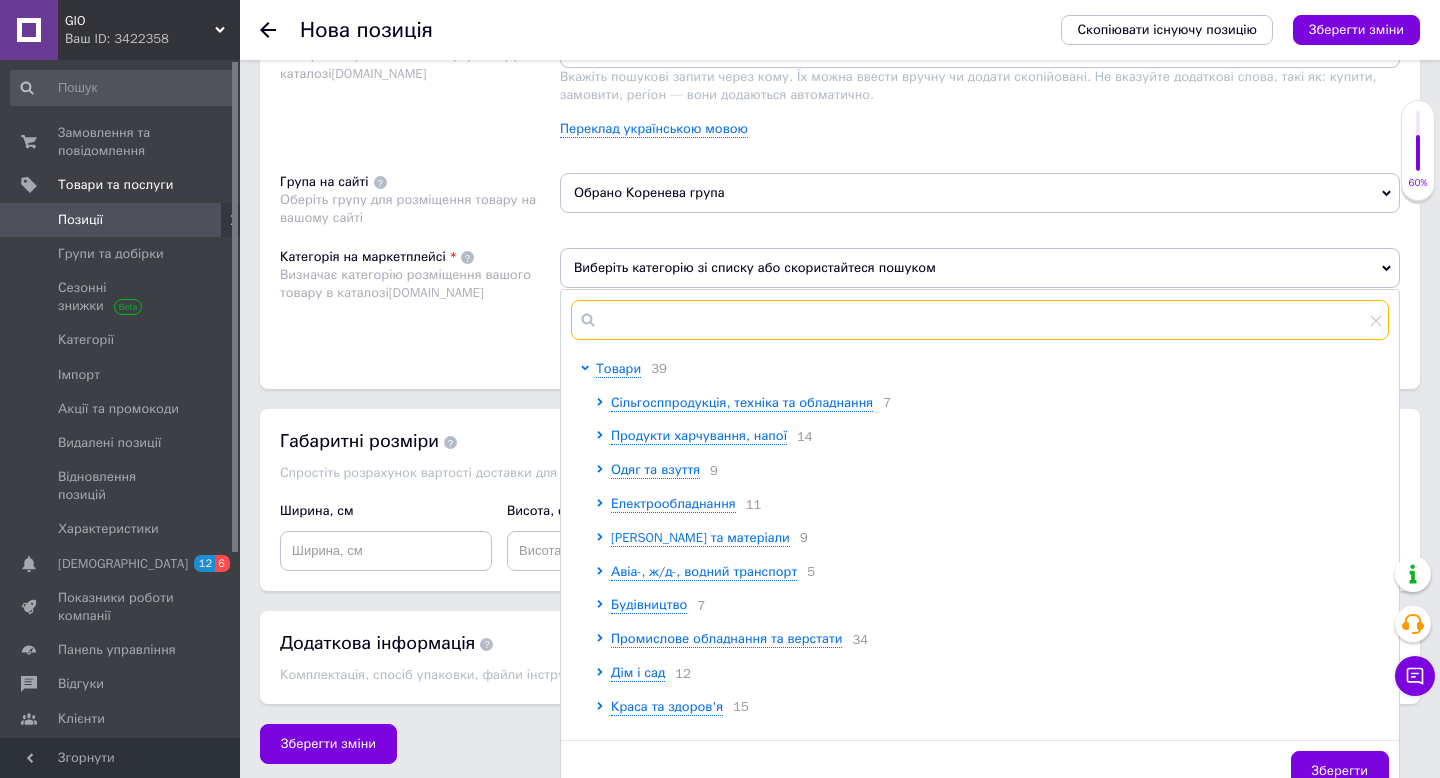 click at bounding box center [980, 320] 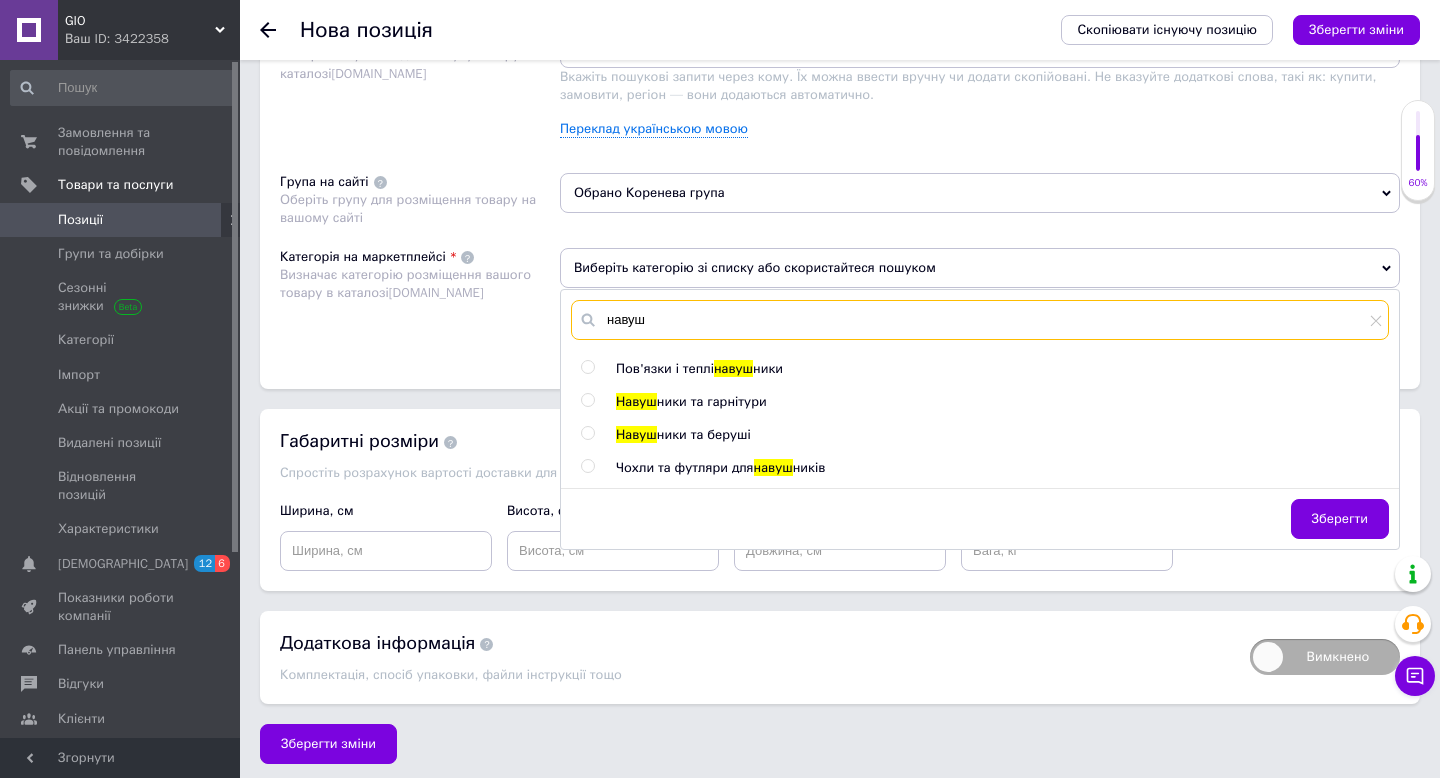 type on "навуш" 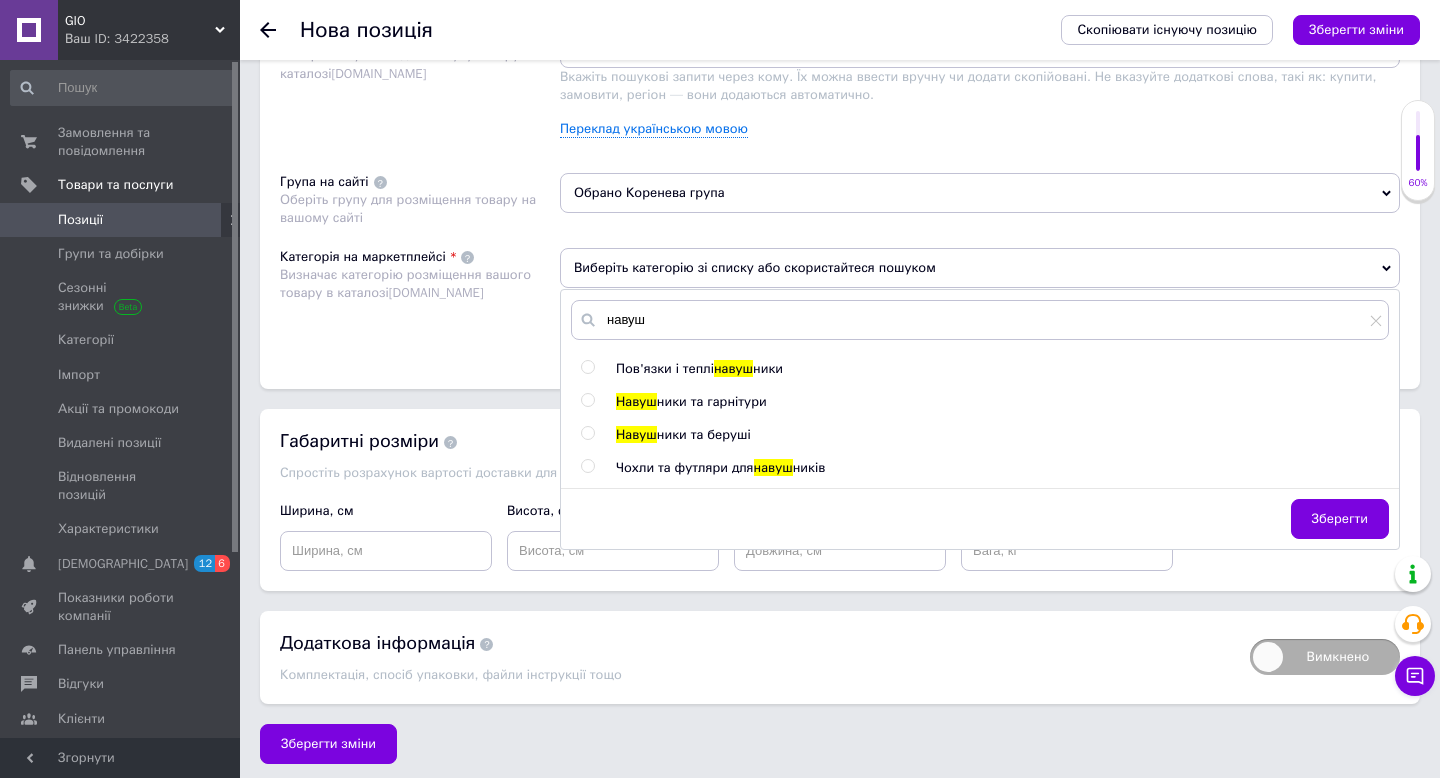 click at bounding box center [587, 466] 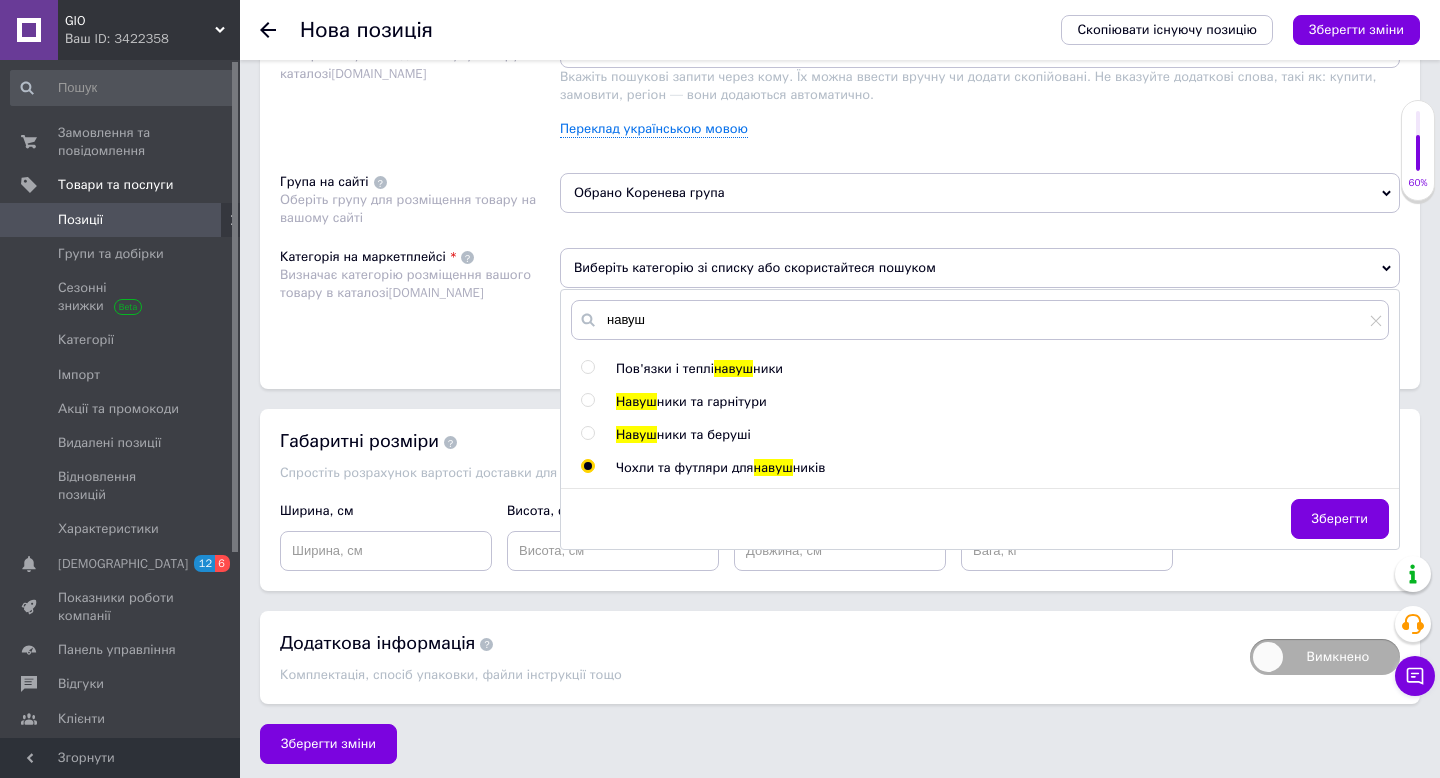 radio on "true" 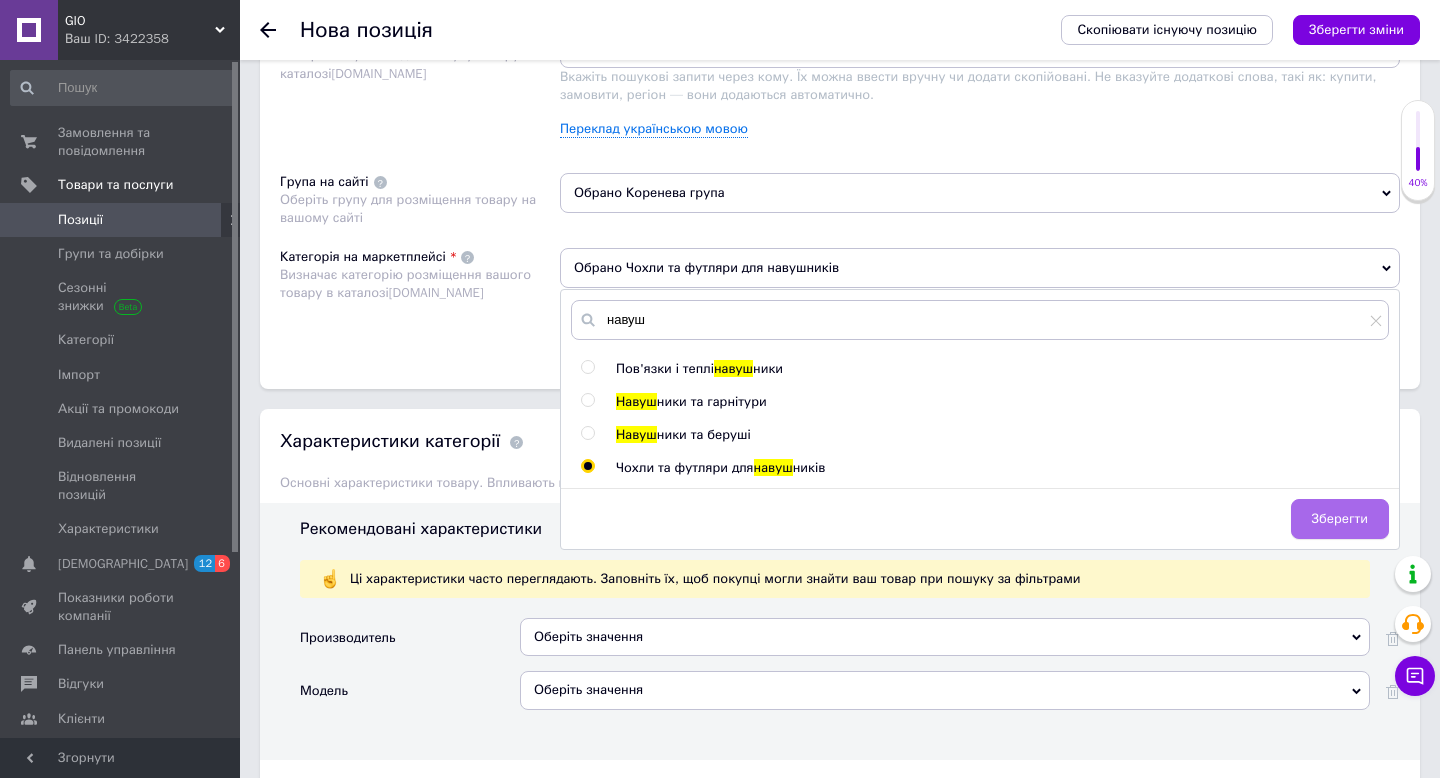 click on "Зберегти" at bounding box center [1340, 519] 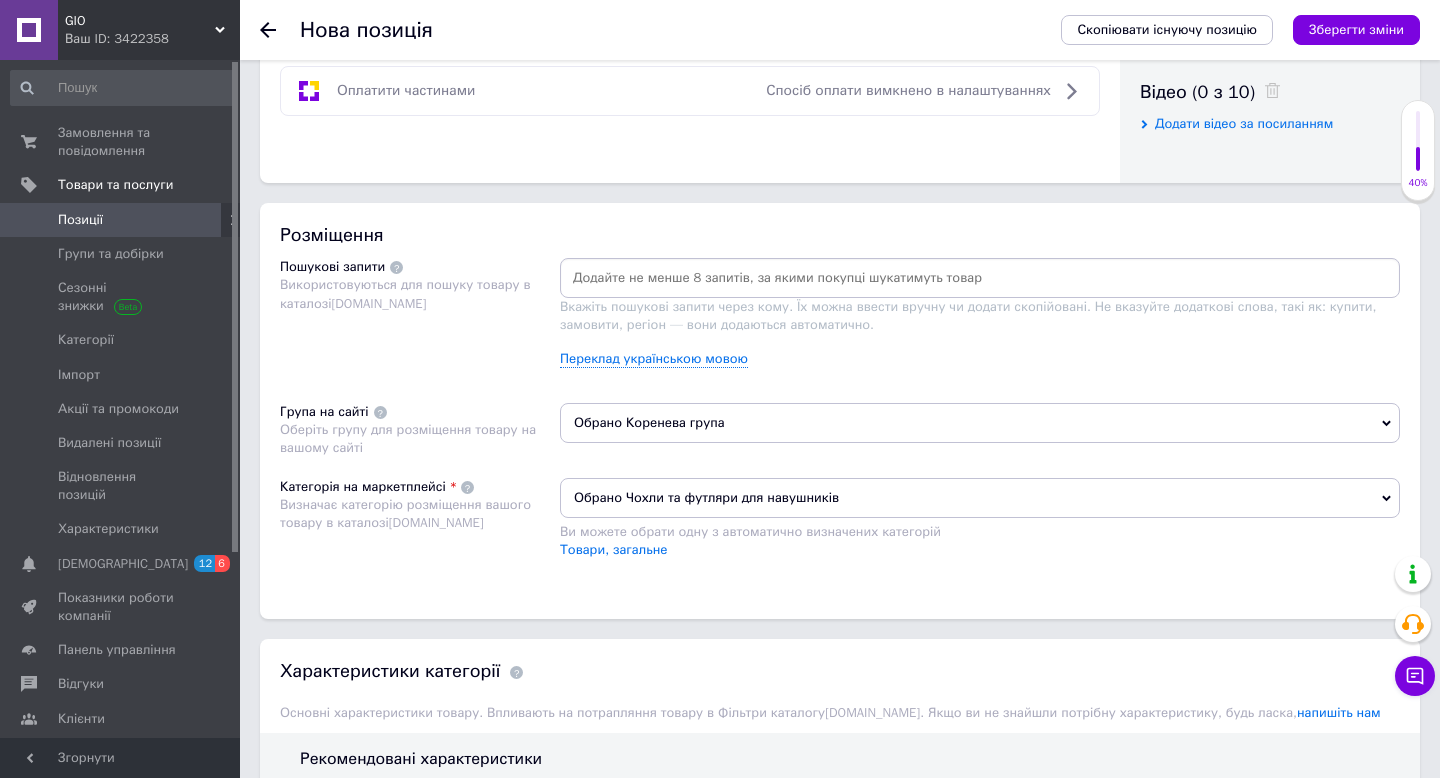 scroll, scrollTop: 1010, scrollLeft: 0, axis: vertical 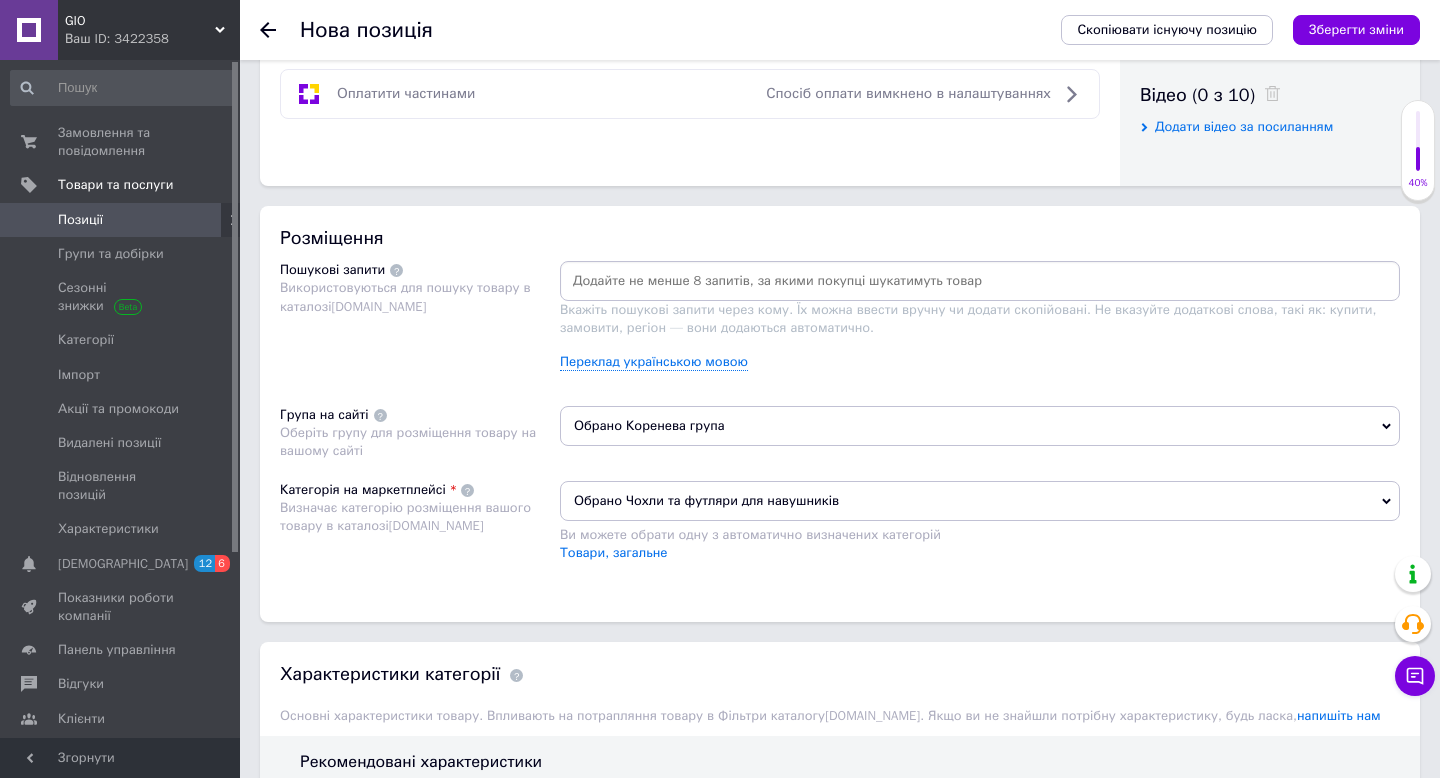 click at bounding box center (980, 281) 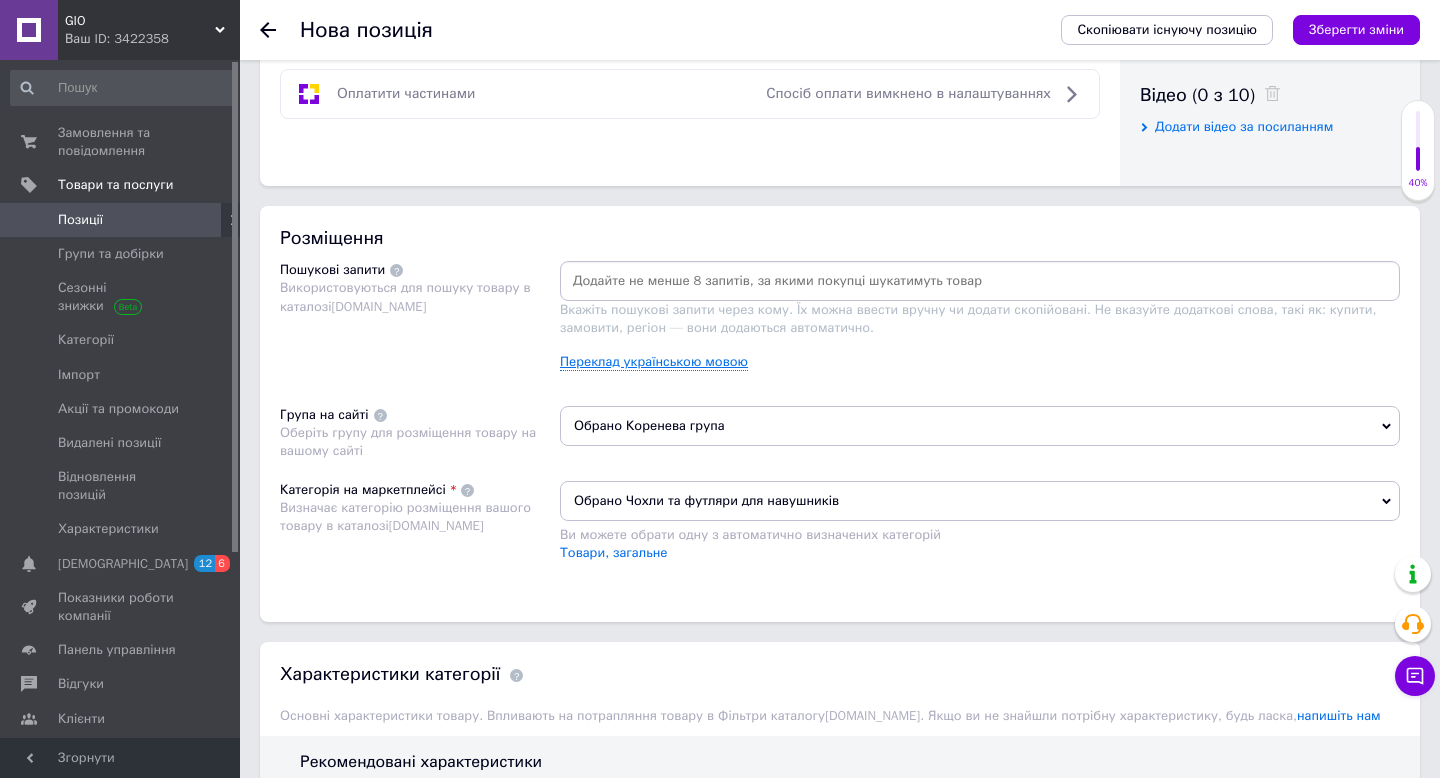 click on "Переклад українською мовою" at bounding box center [654, 362] 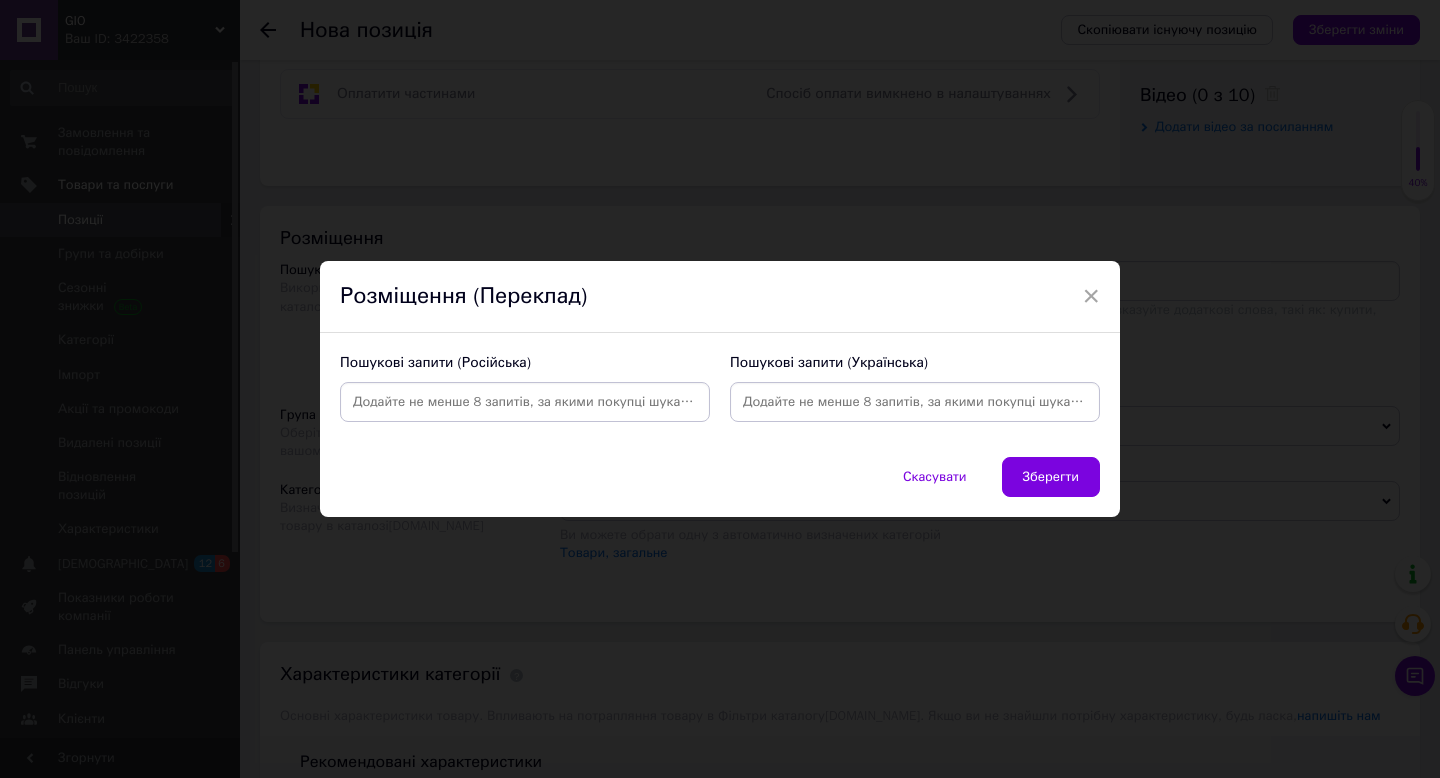 click at bounding box center [525, 402] 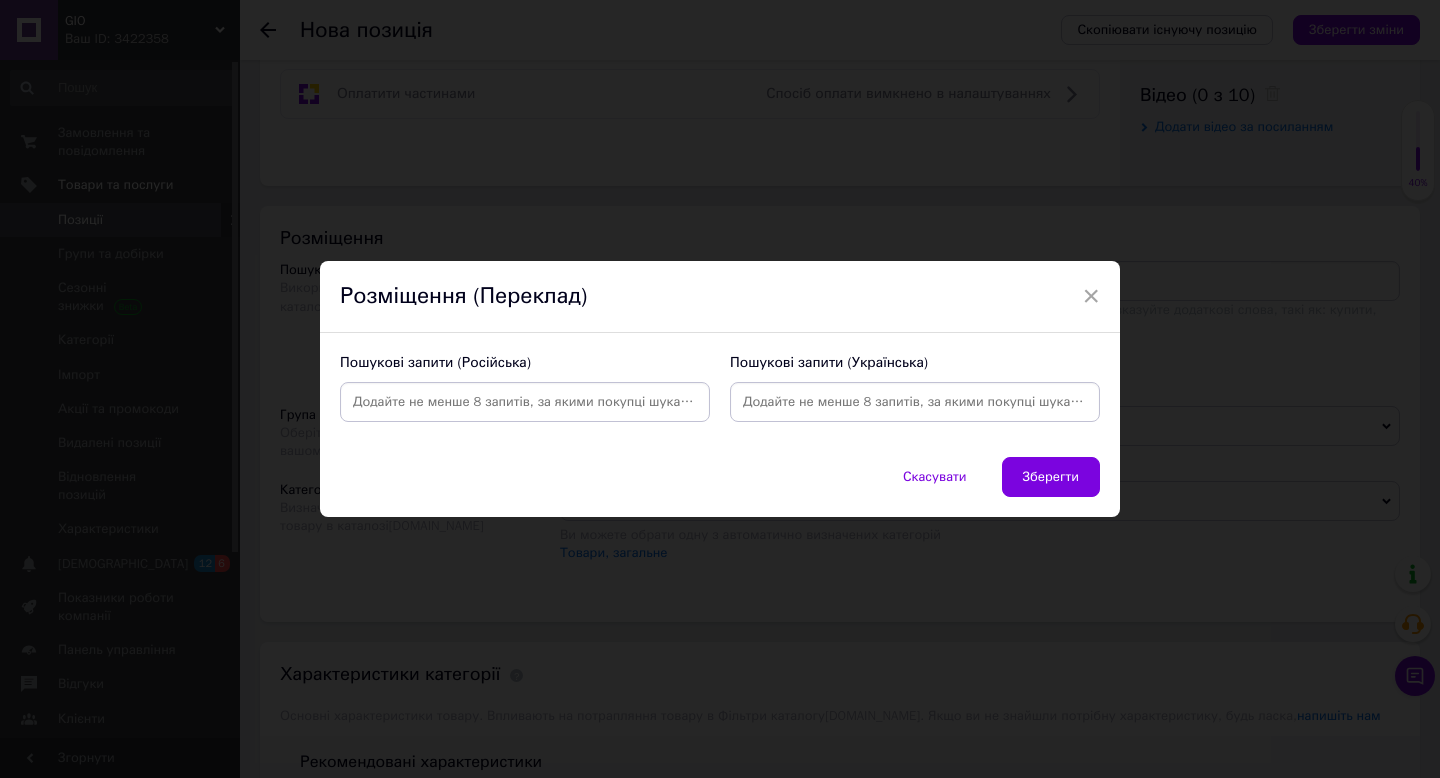 click at bounding box center [525, 402] 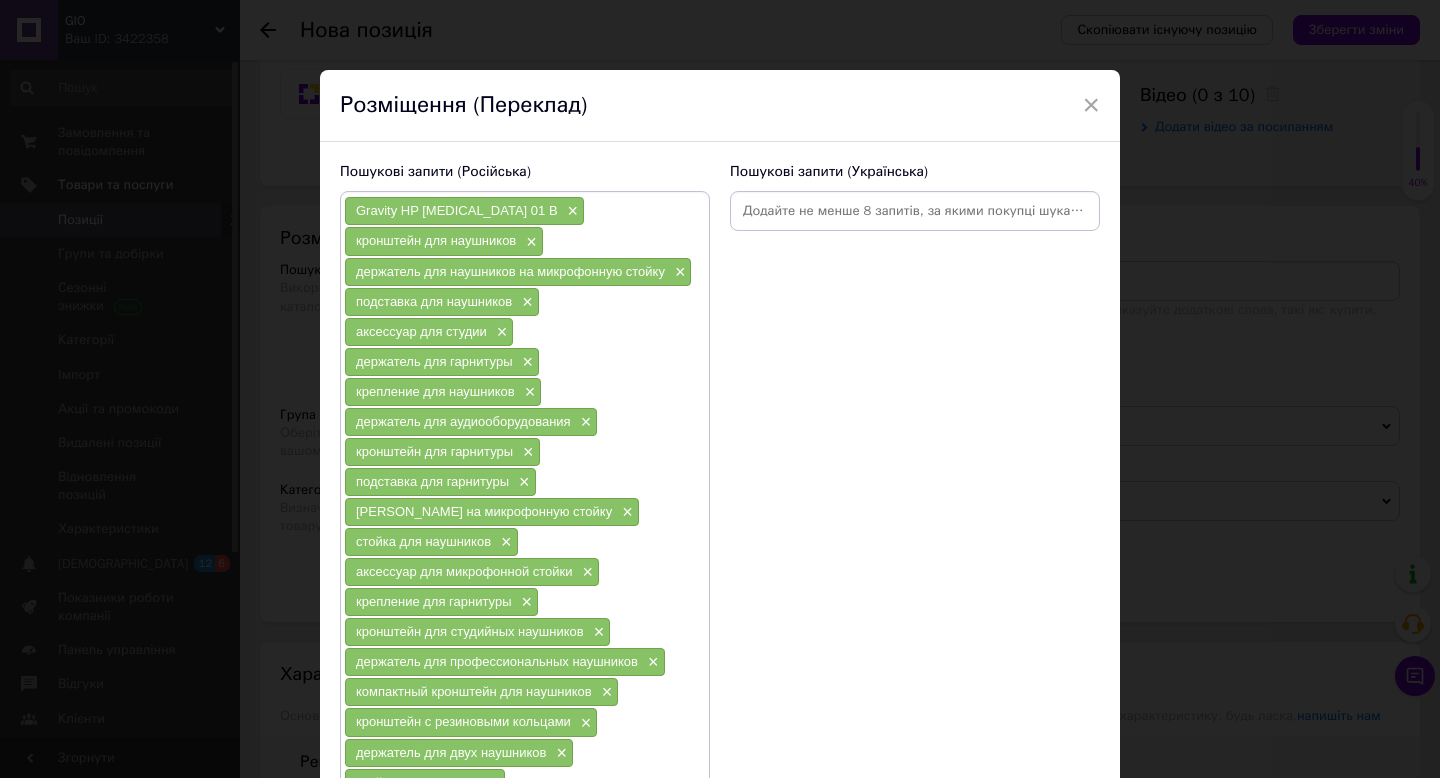 click at bounding box center [915, 211] 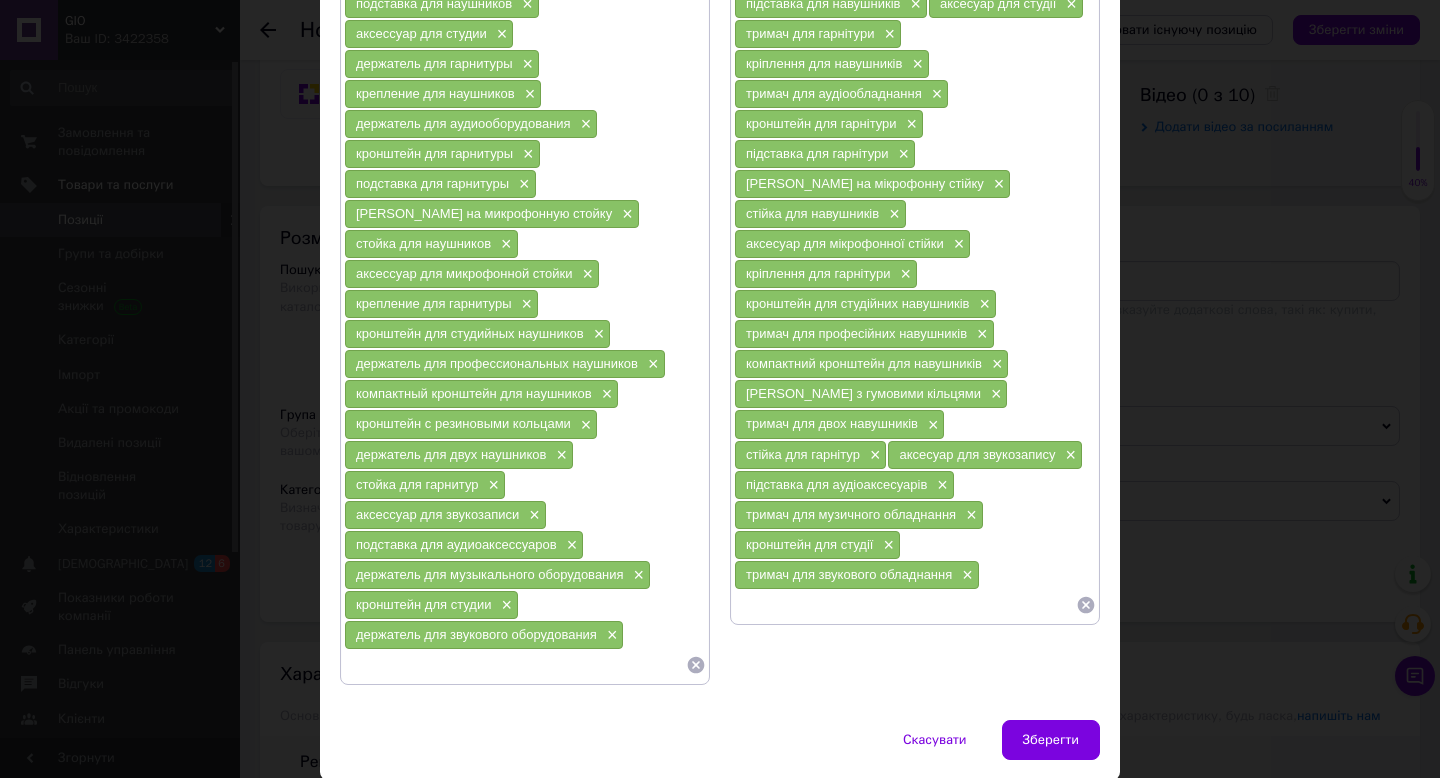 scroll, scrollTop: 371, scrollLeft: 0, axis: vertical 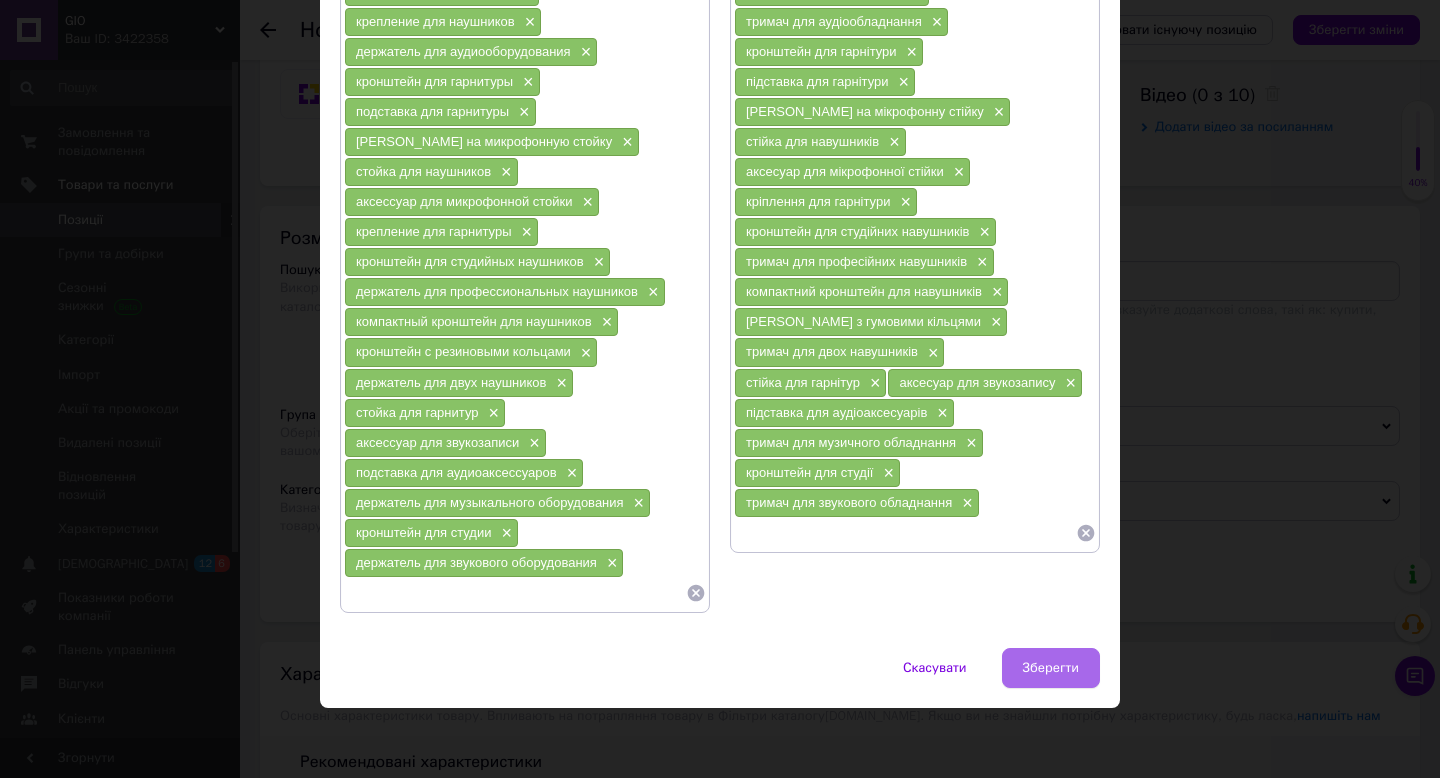 click on "Зберегти" at bounding box center (1051, 668) 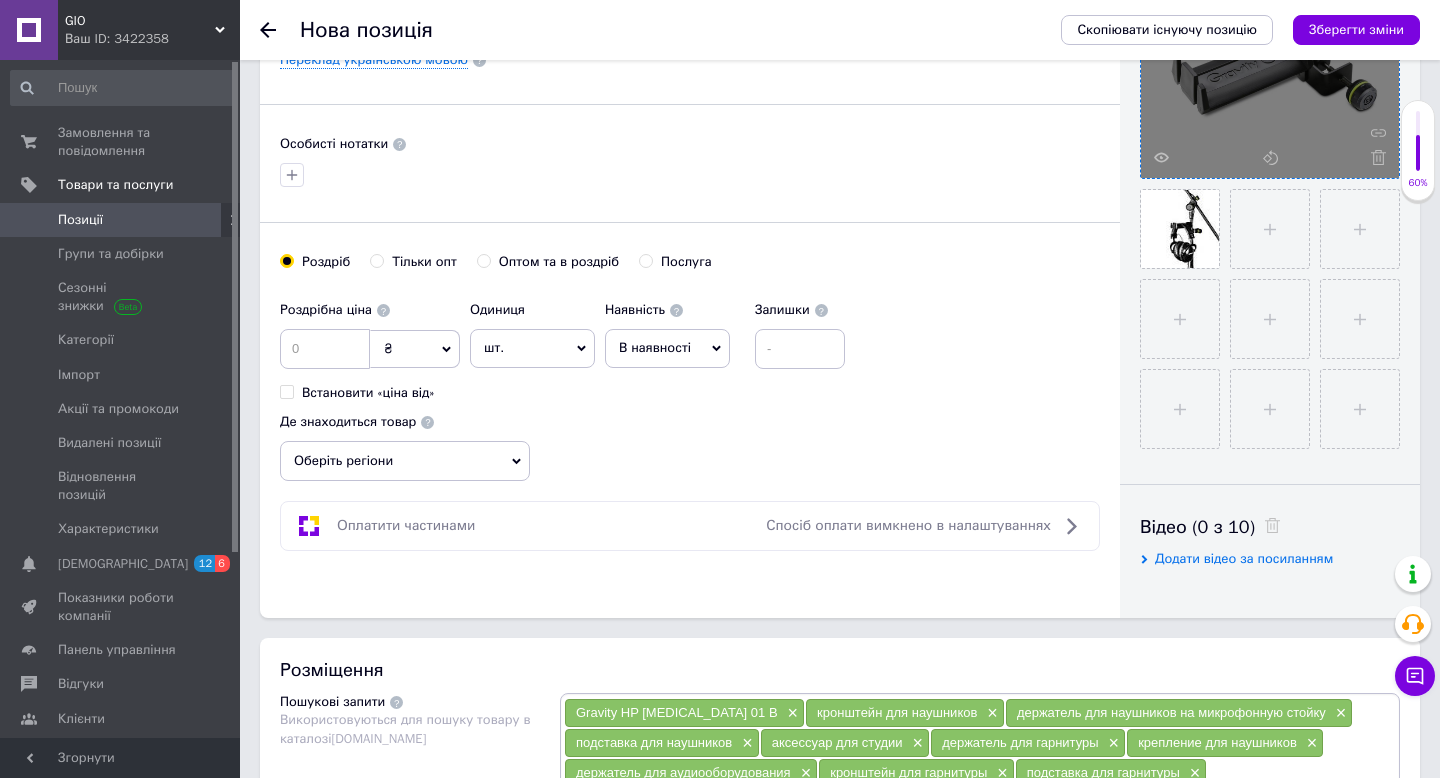 scroll, scrollTop: 637, scrollLeft: 0, axis: vertical 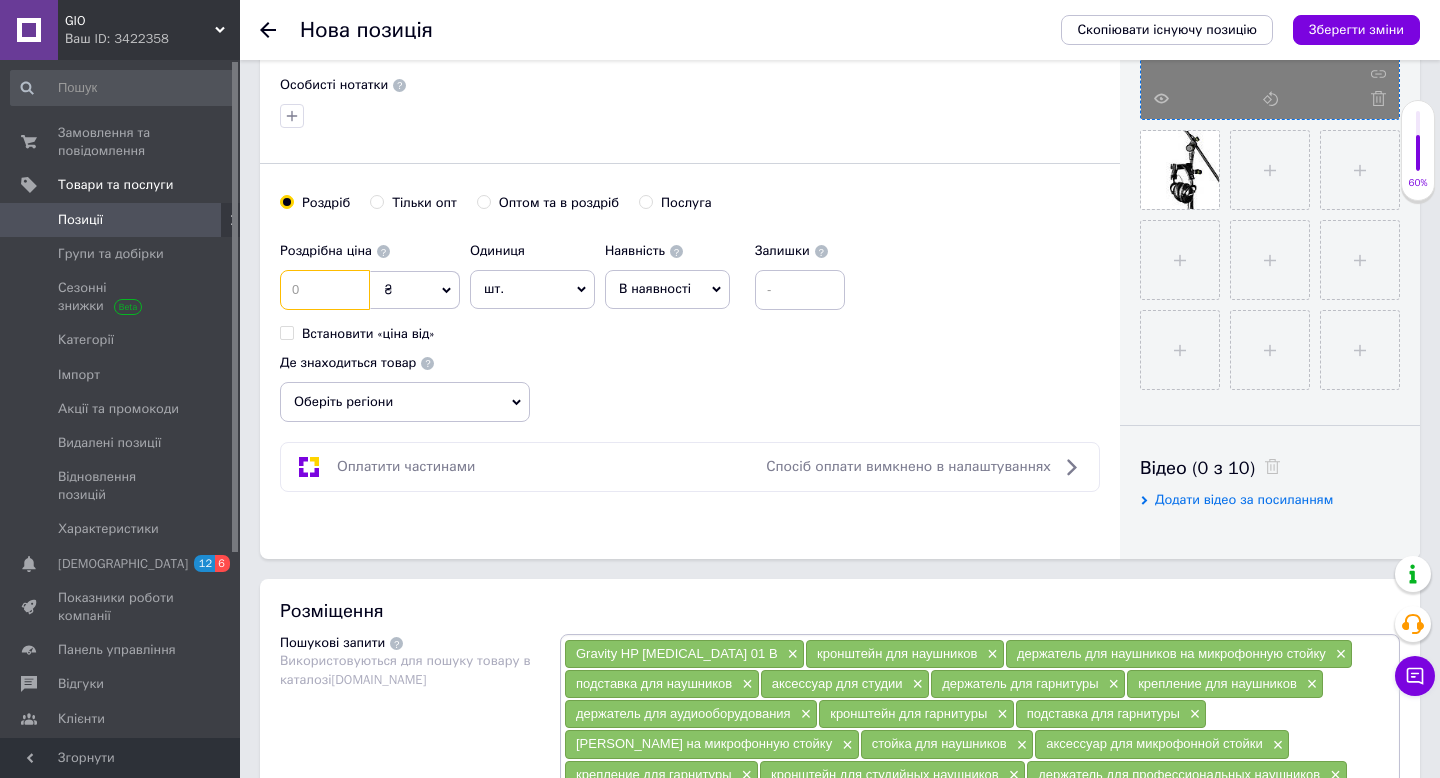 click at bounding box center (325, 290) 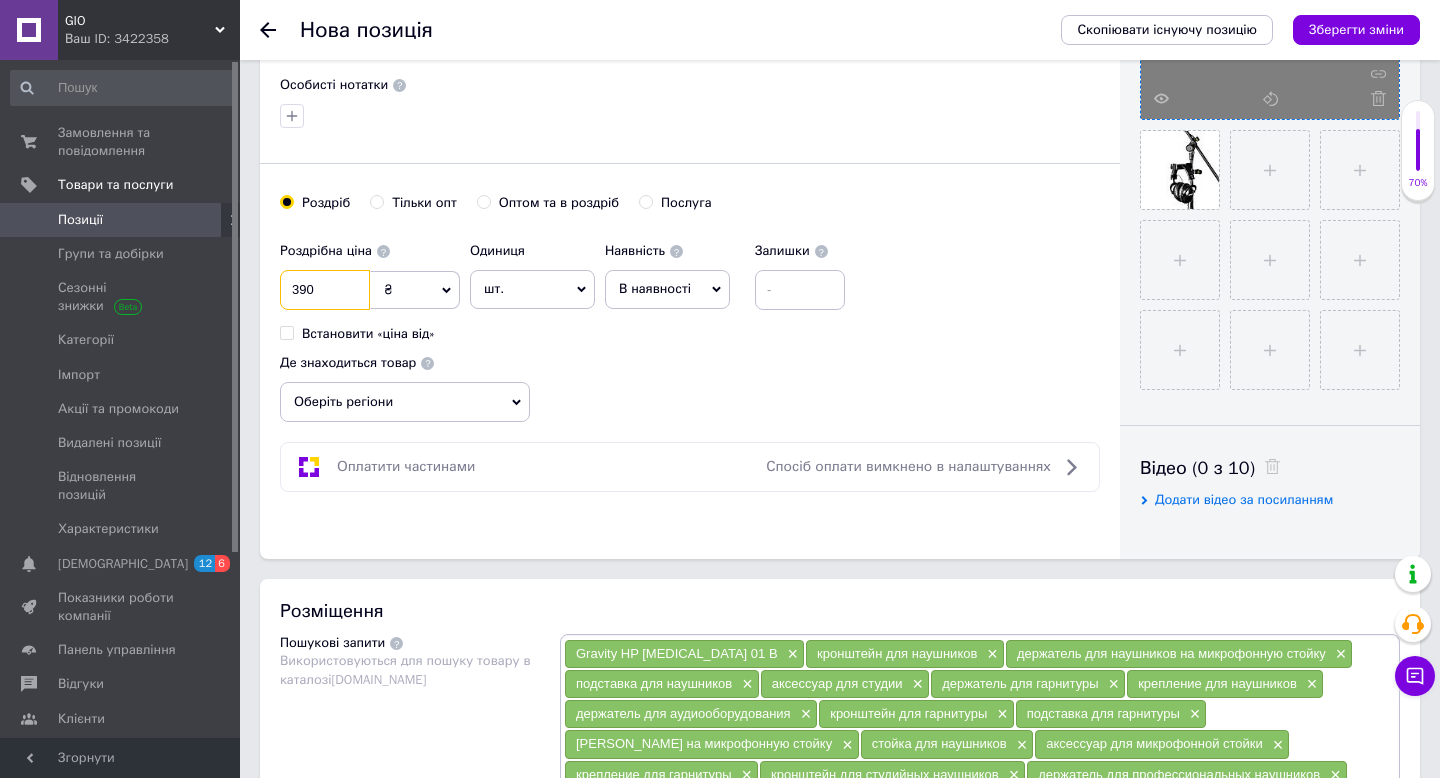 type on "390" 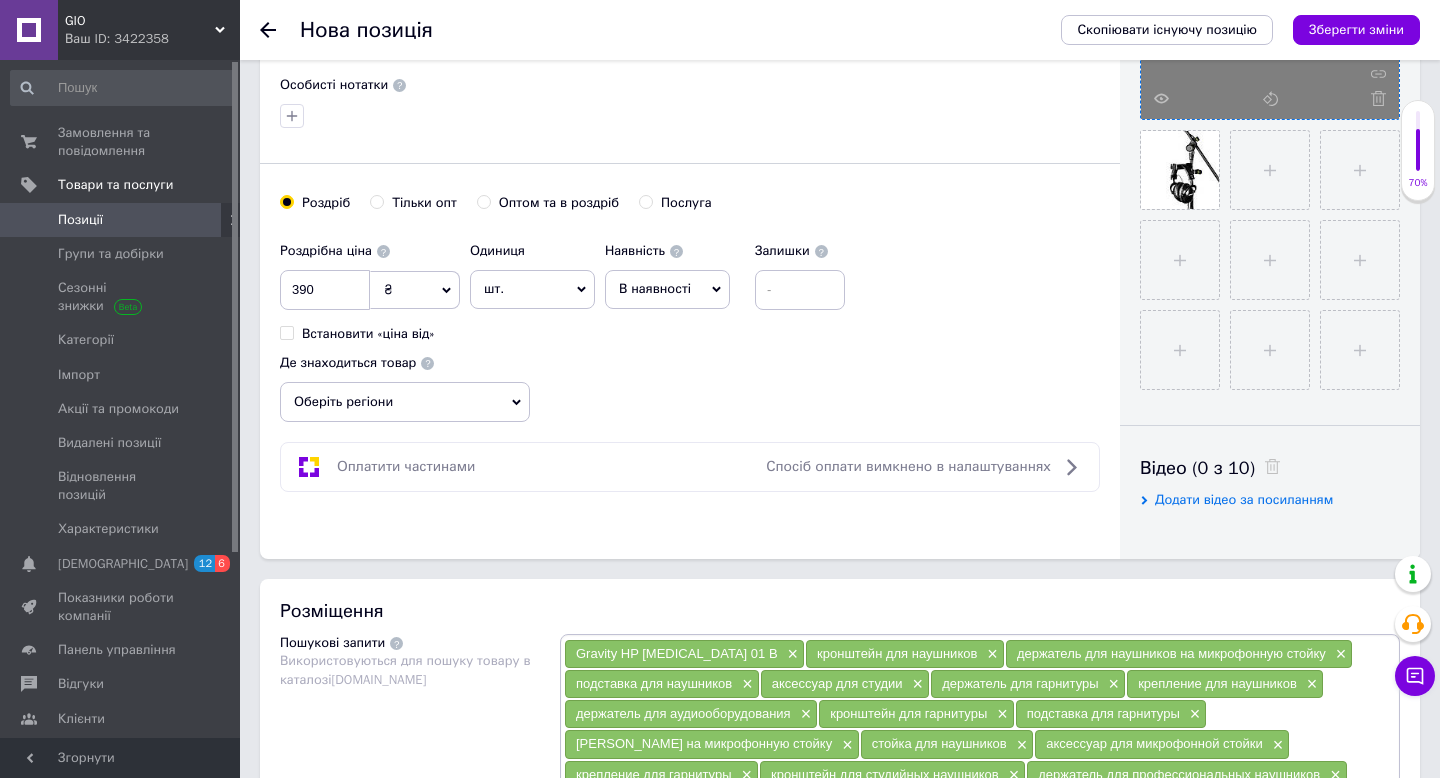 click on "В наявності" at bounding box center [667, 289] 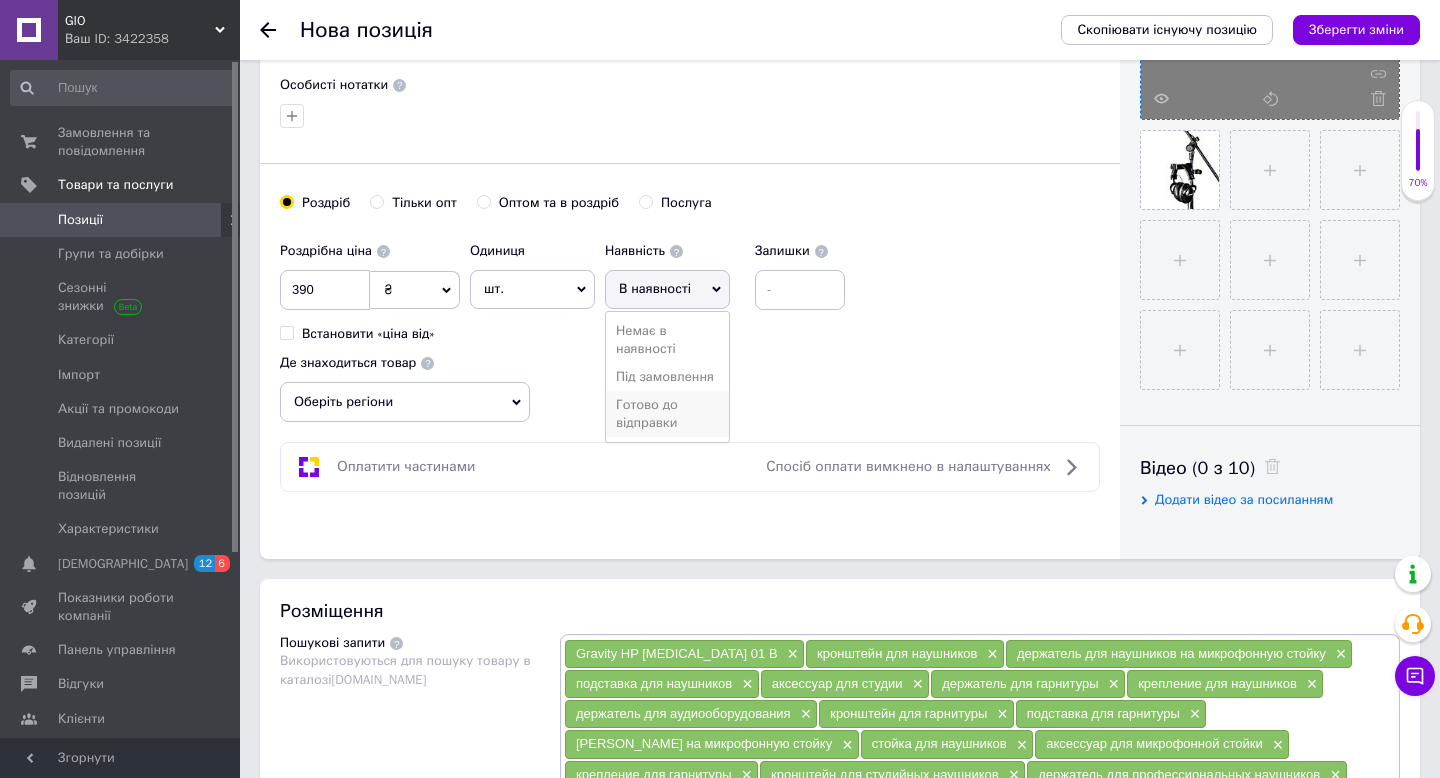 click on "Готово до відправки" at bounding box center (667, 414) 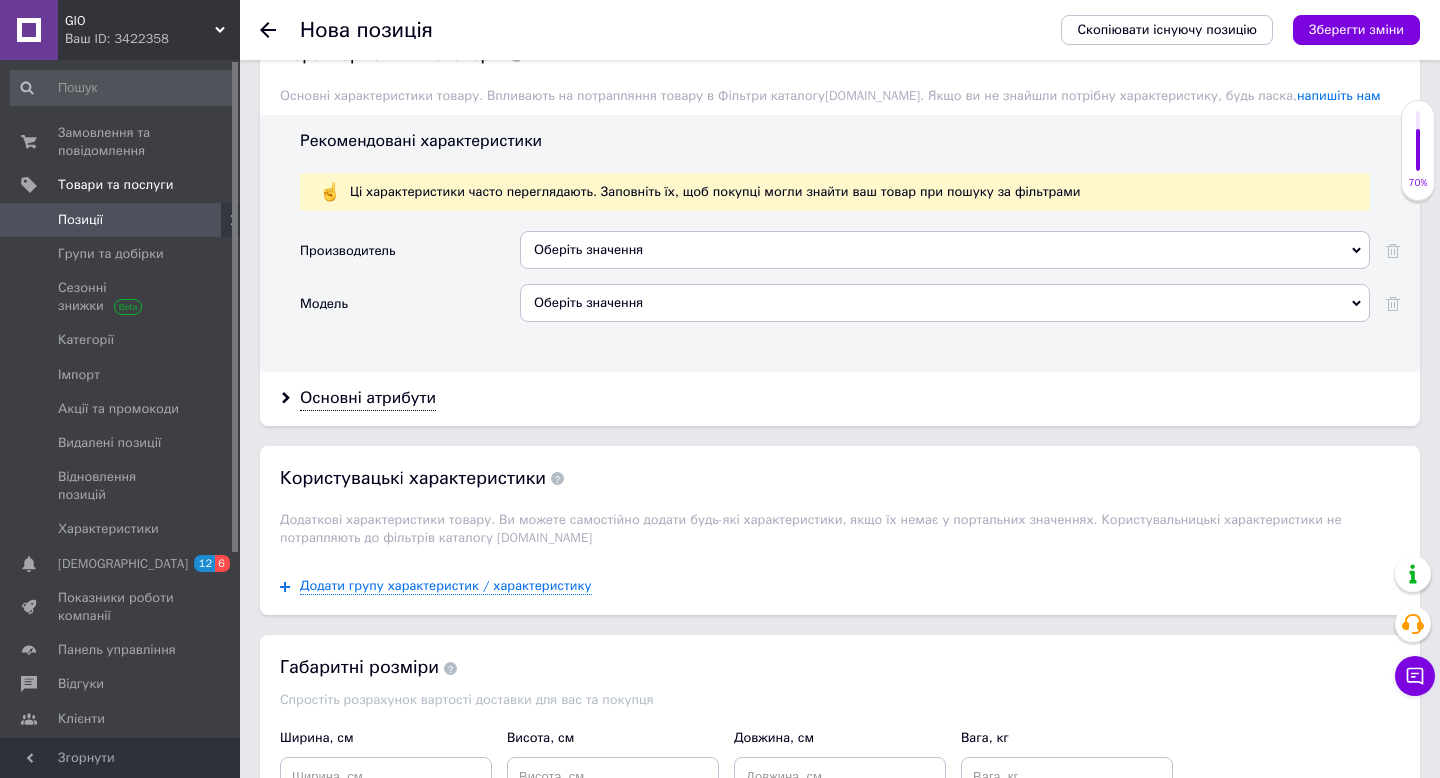 scroll, scrollTop: 1868, scrollLeft: 0, axis: vertical 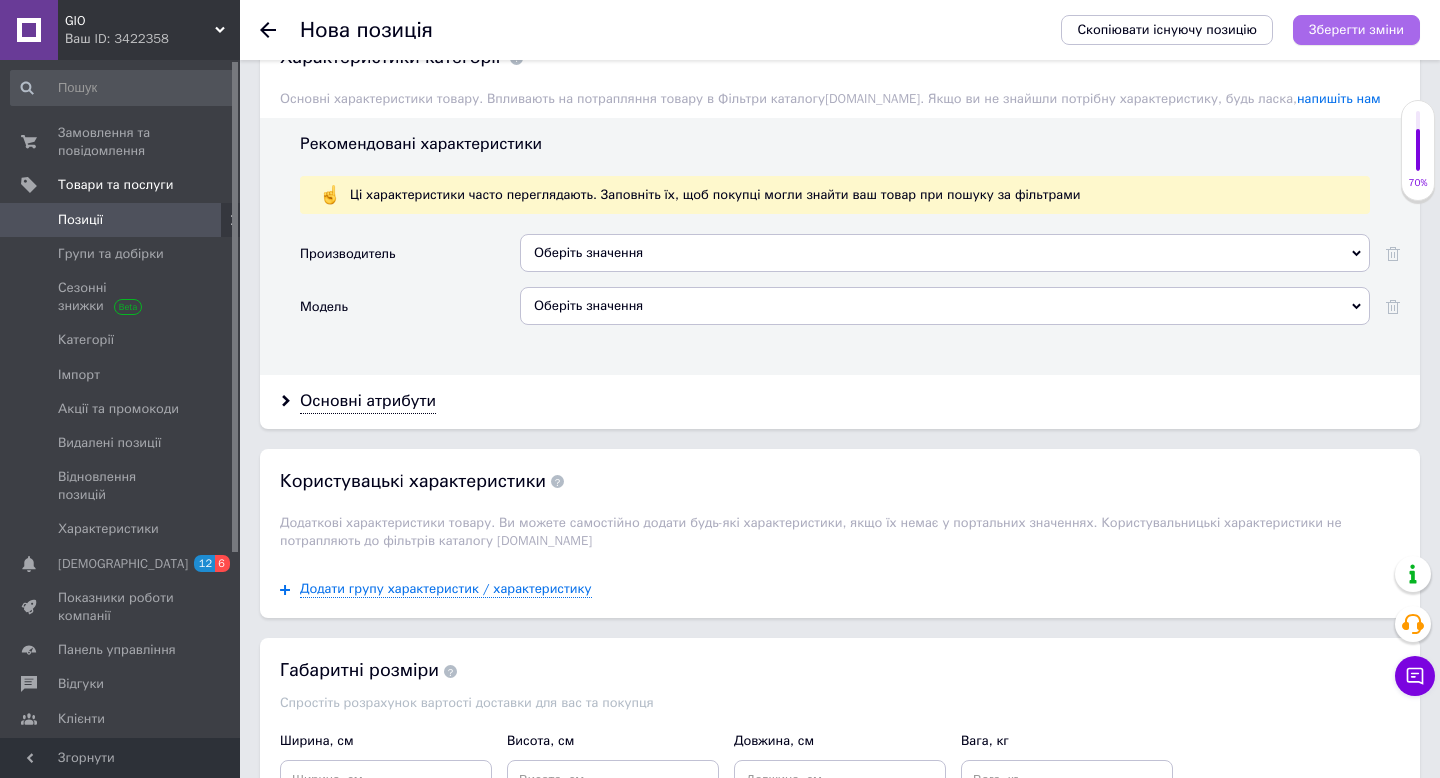 click on "Зберегти зміни" at bounding box center (1356, 29) 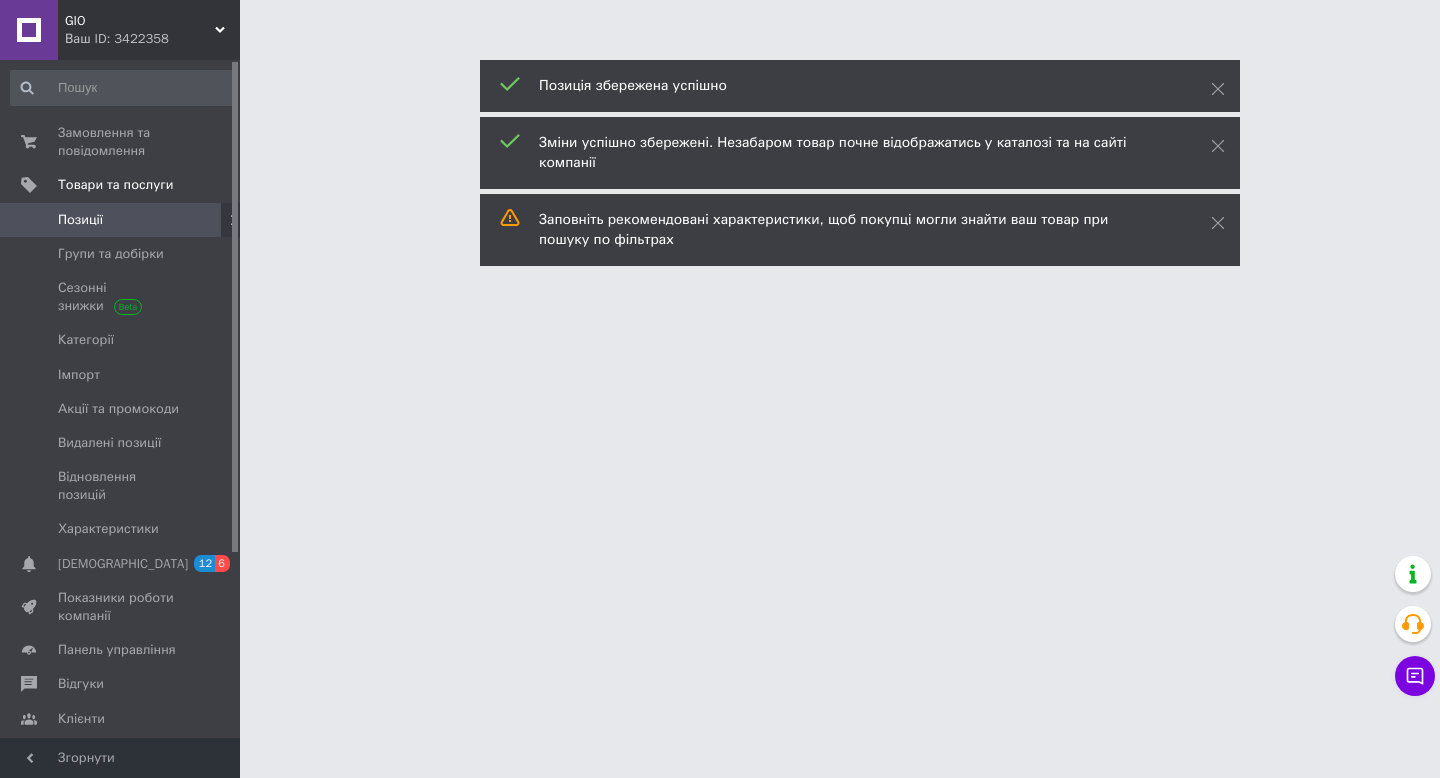 scroll, scrollTop: 0, scrollLeft: 0, axis: both 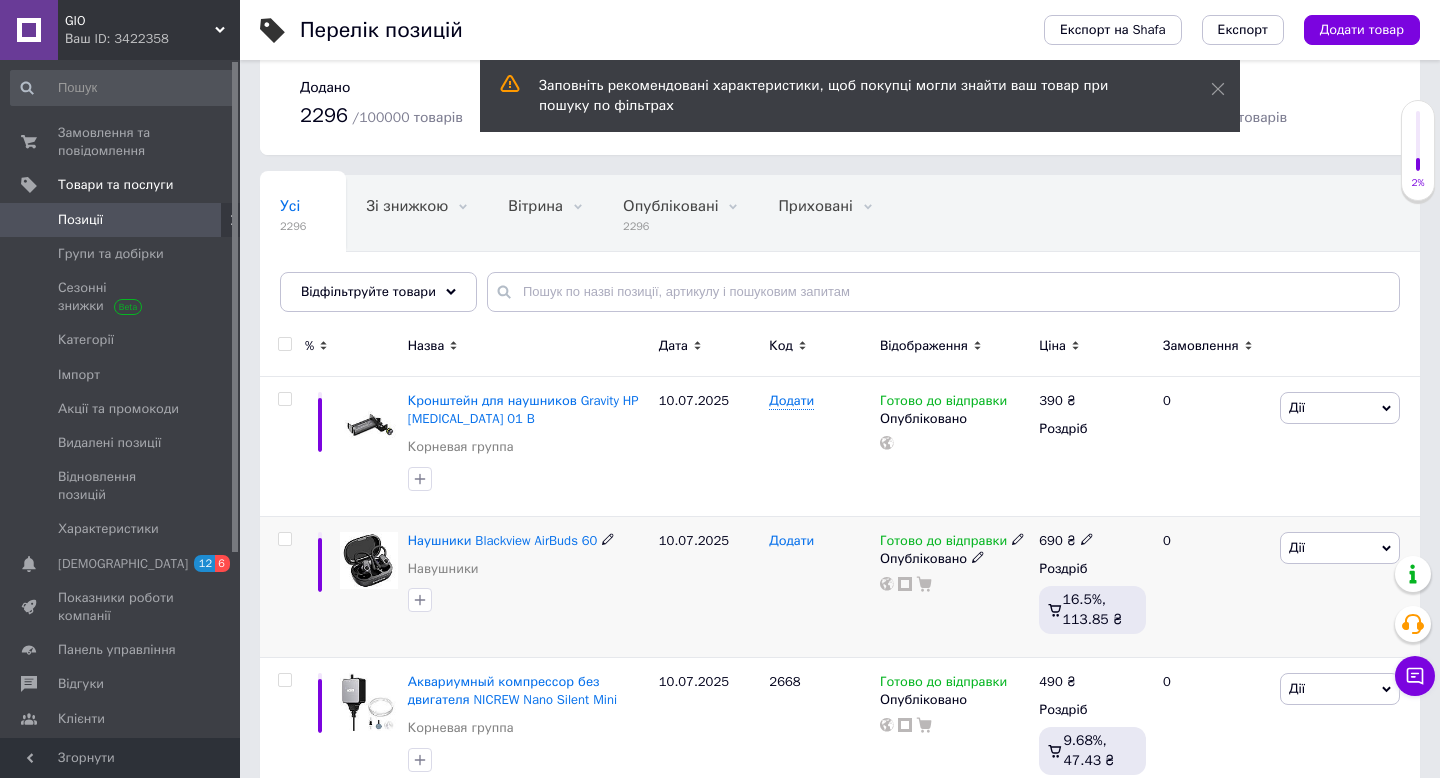 click on "Додати" at bounding box center (791, 541) 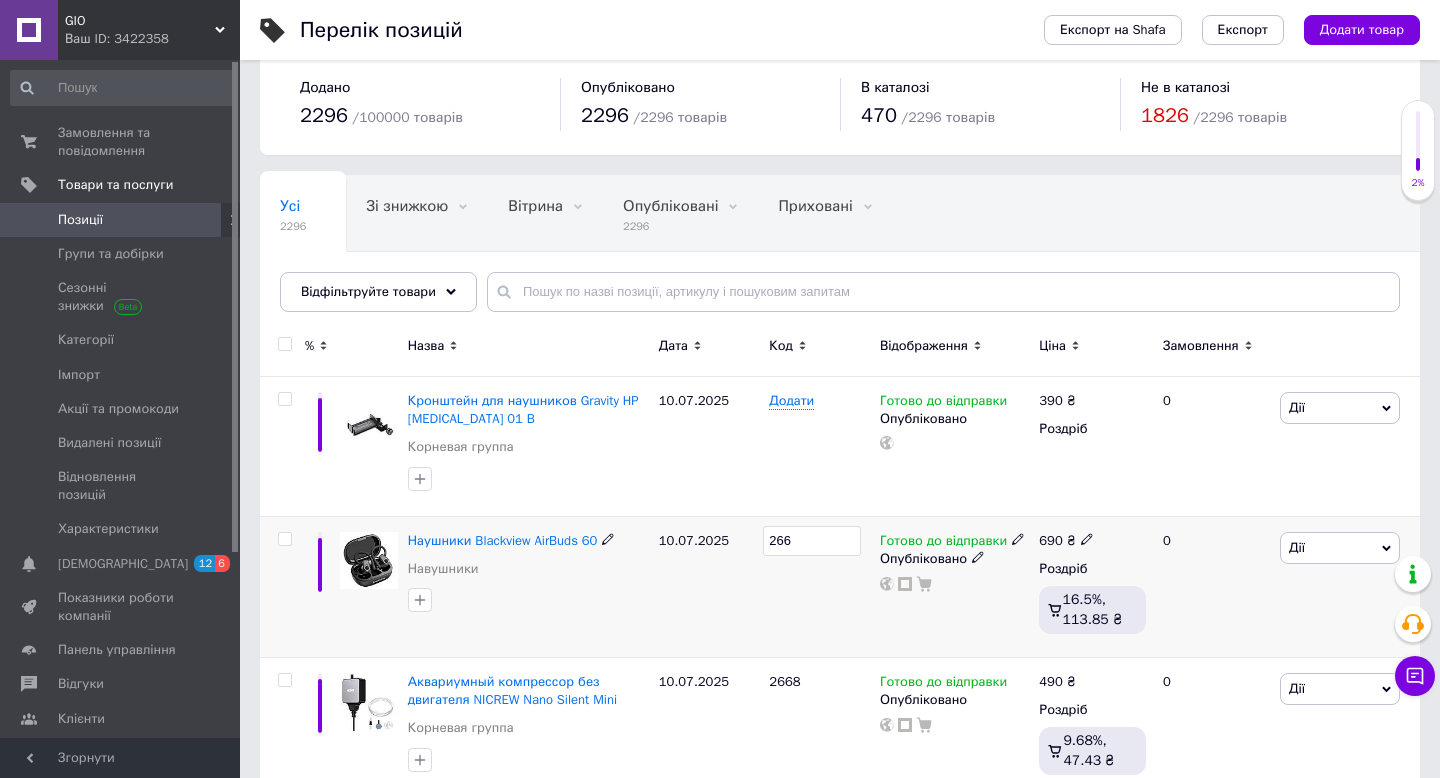 type on "2669" 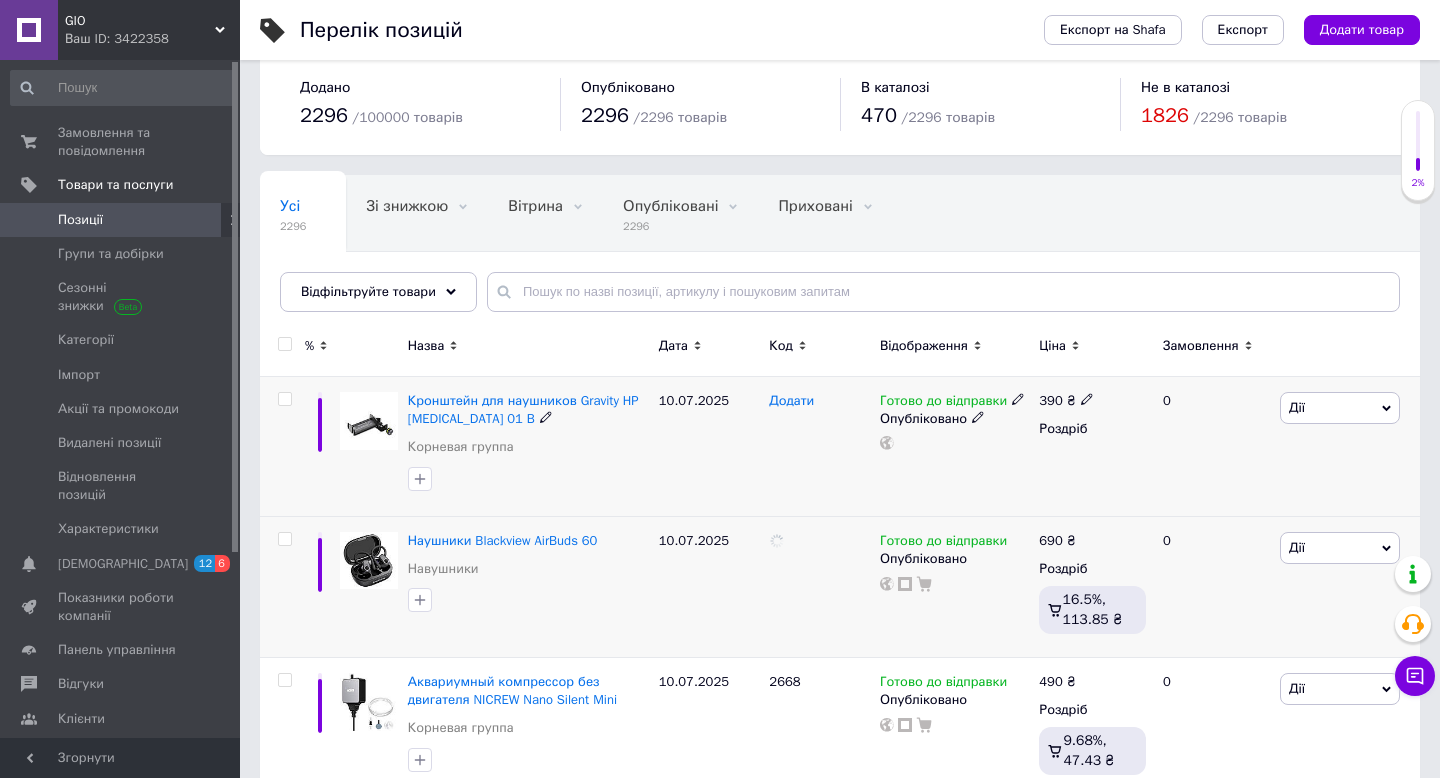 click on "Додати" at bounding box center (791, 401) 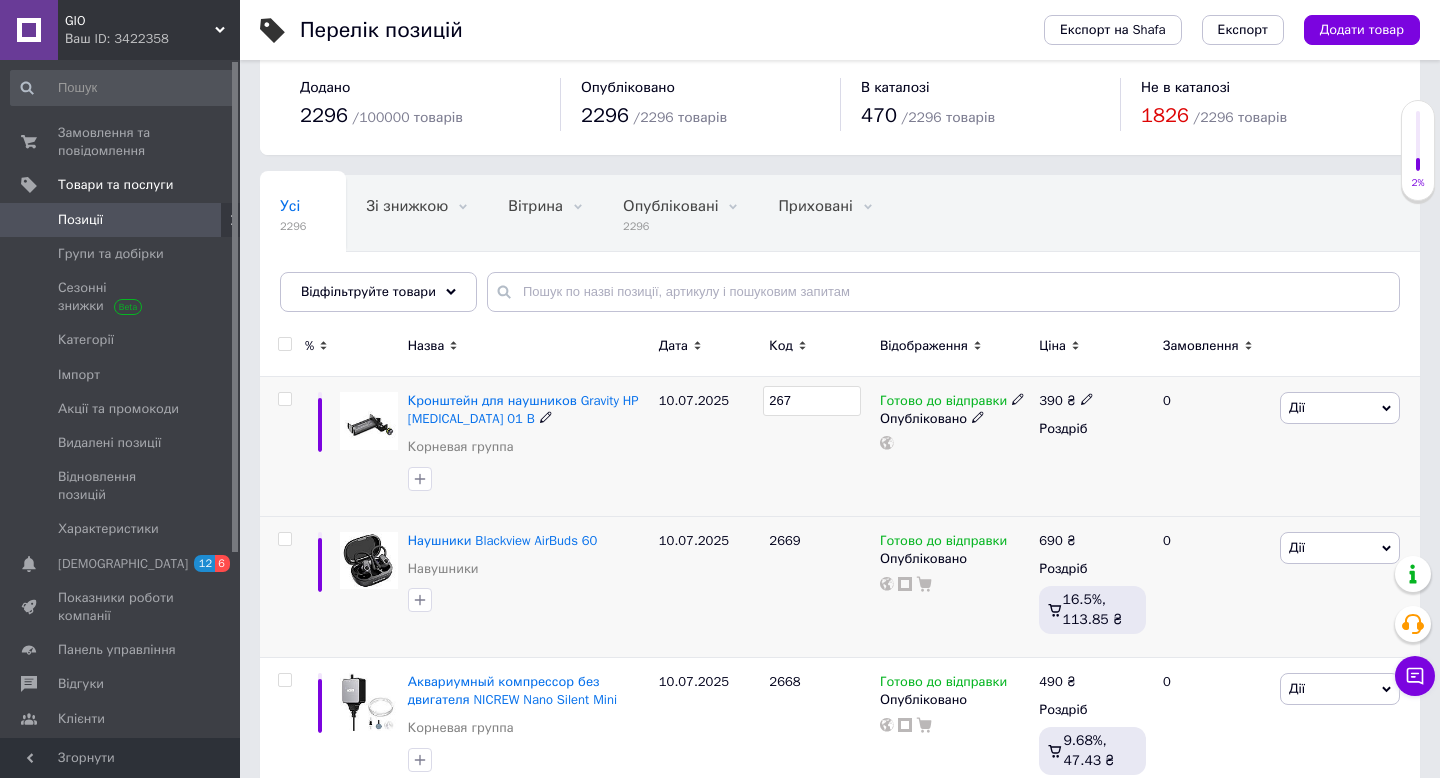 type on "2670" 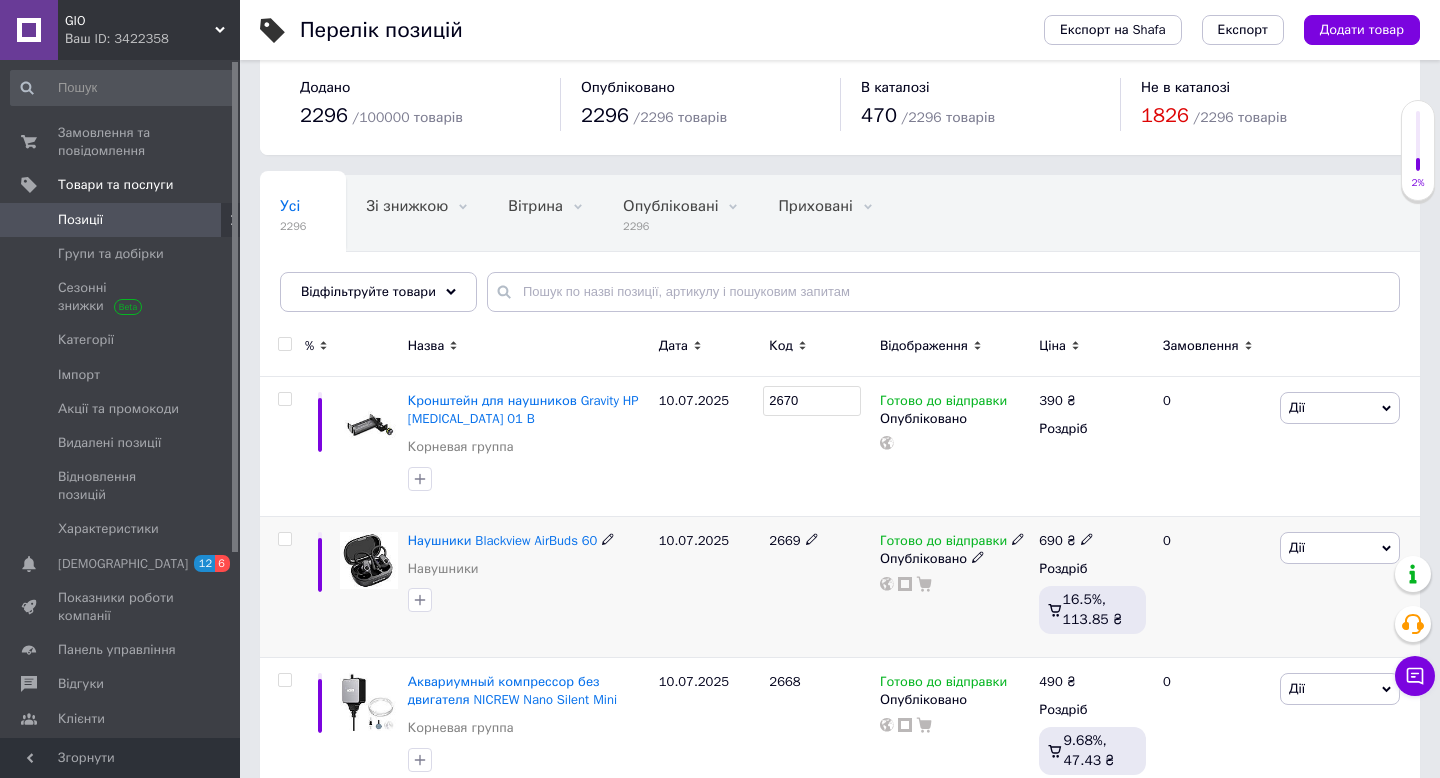 click on "2669" at bounding box center (819, 586) 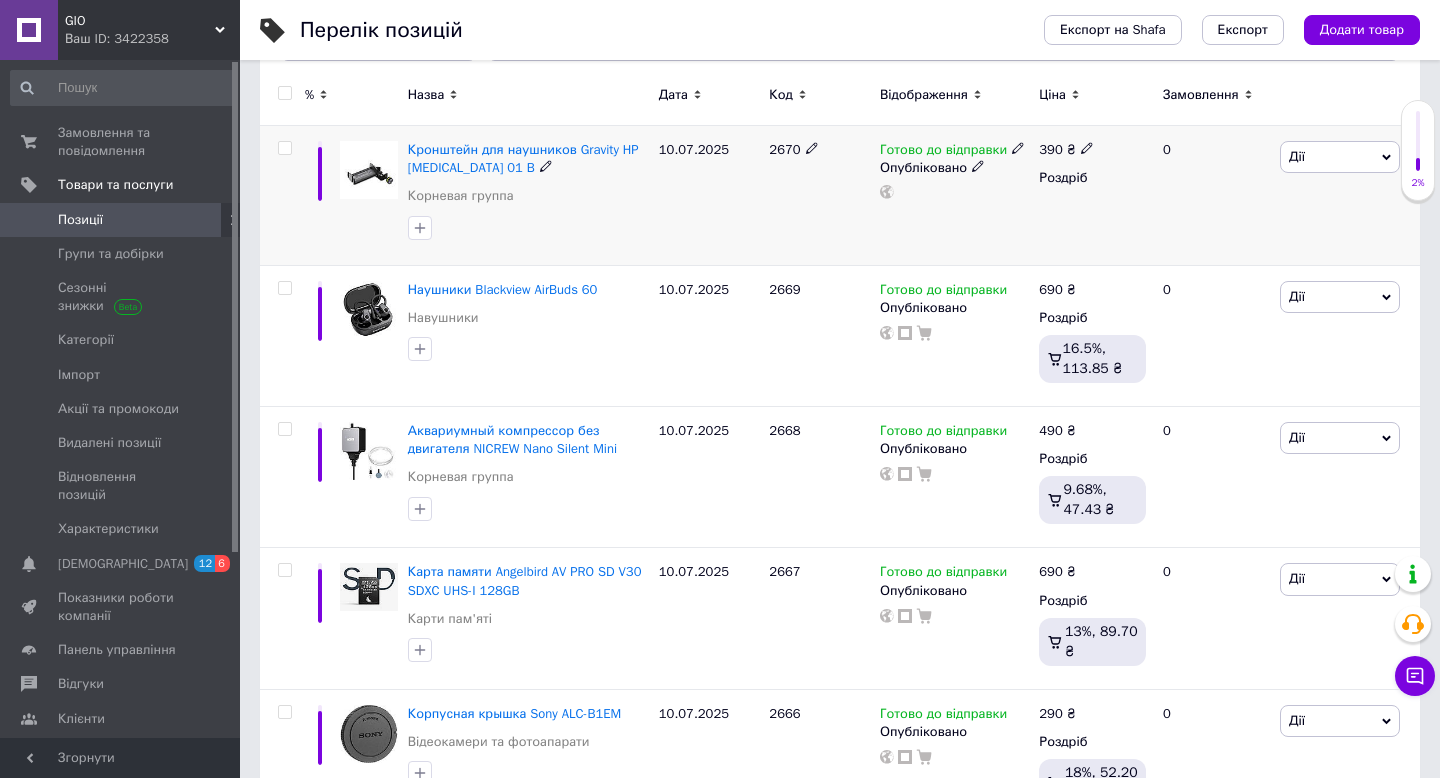 scroll, scrollTop: 276, scrollLeft: 0, axis: vertical 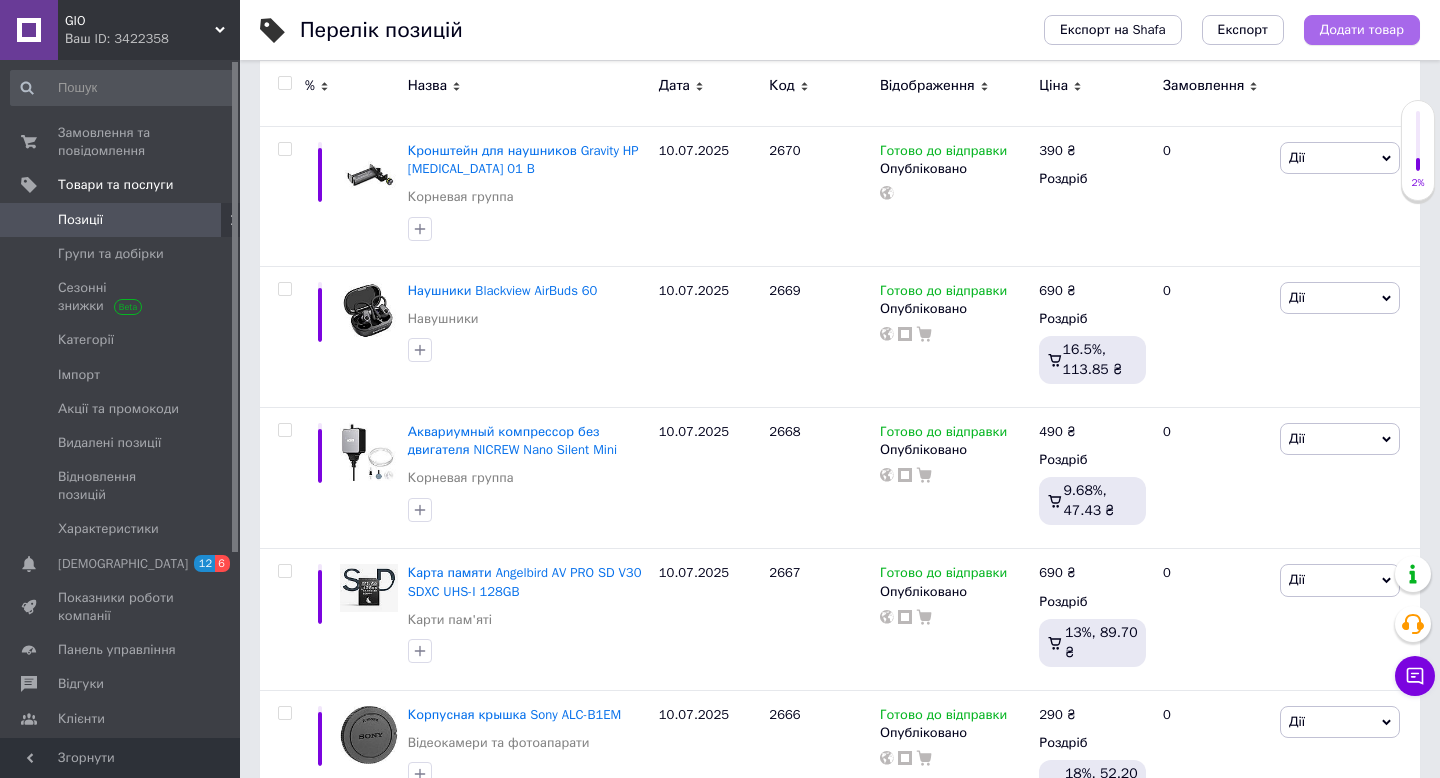 click on "Додати товар" at bounding box center [1362, 30] 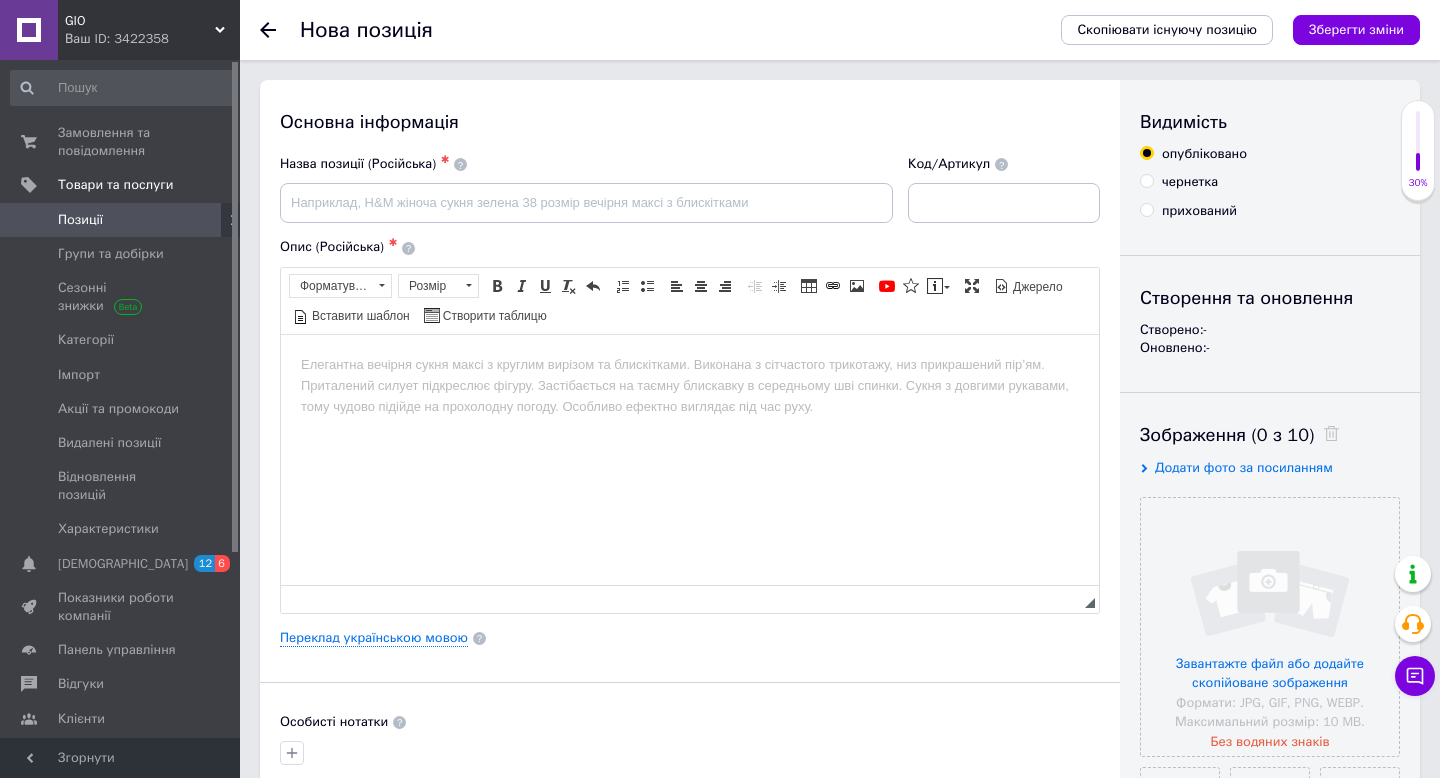 scroll, scrollTop: 0, scrollLeft: 0, axis: both 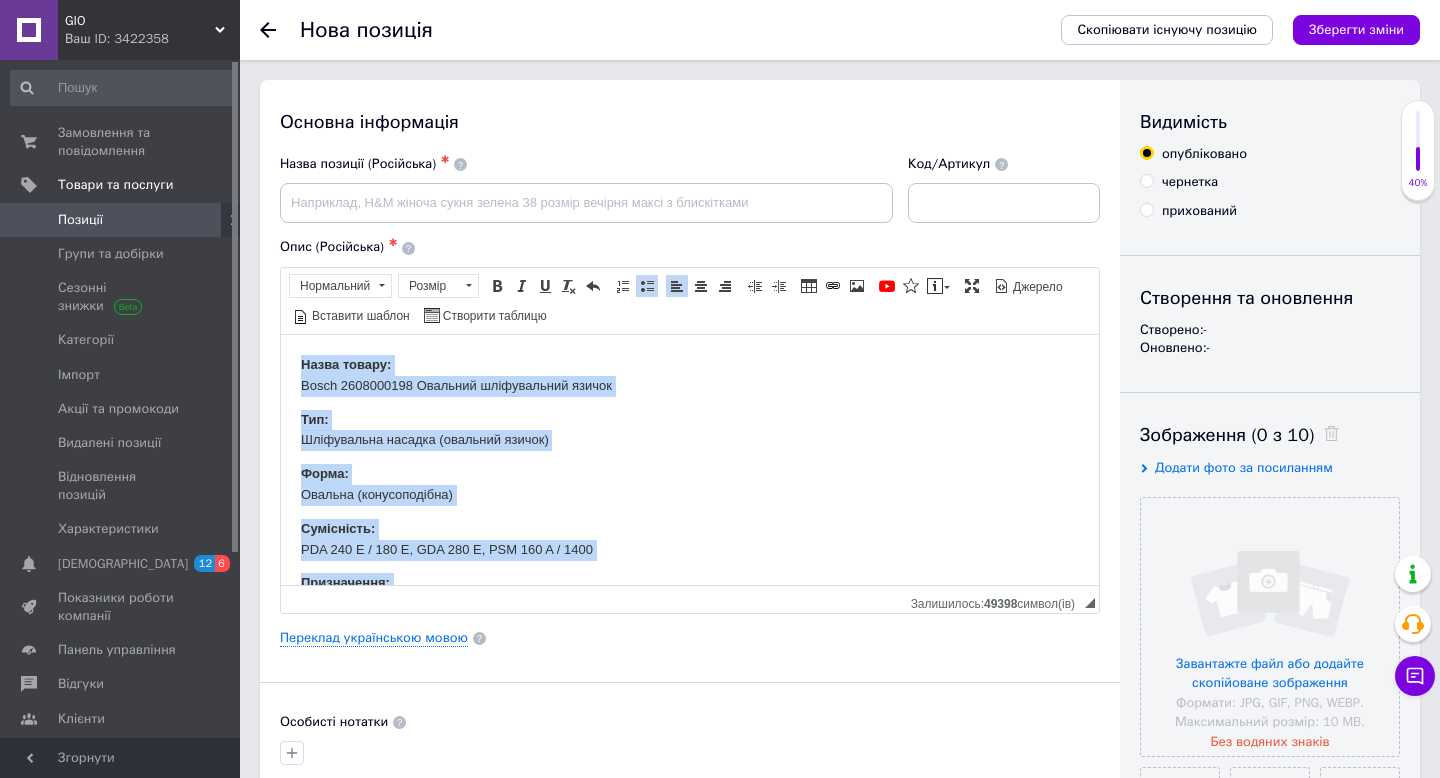 drag, startPoint x: 684, startPoint y: 557, endPoint x: 377, endPoint y: 269, distance: 420.943 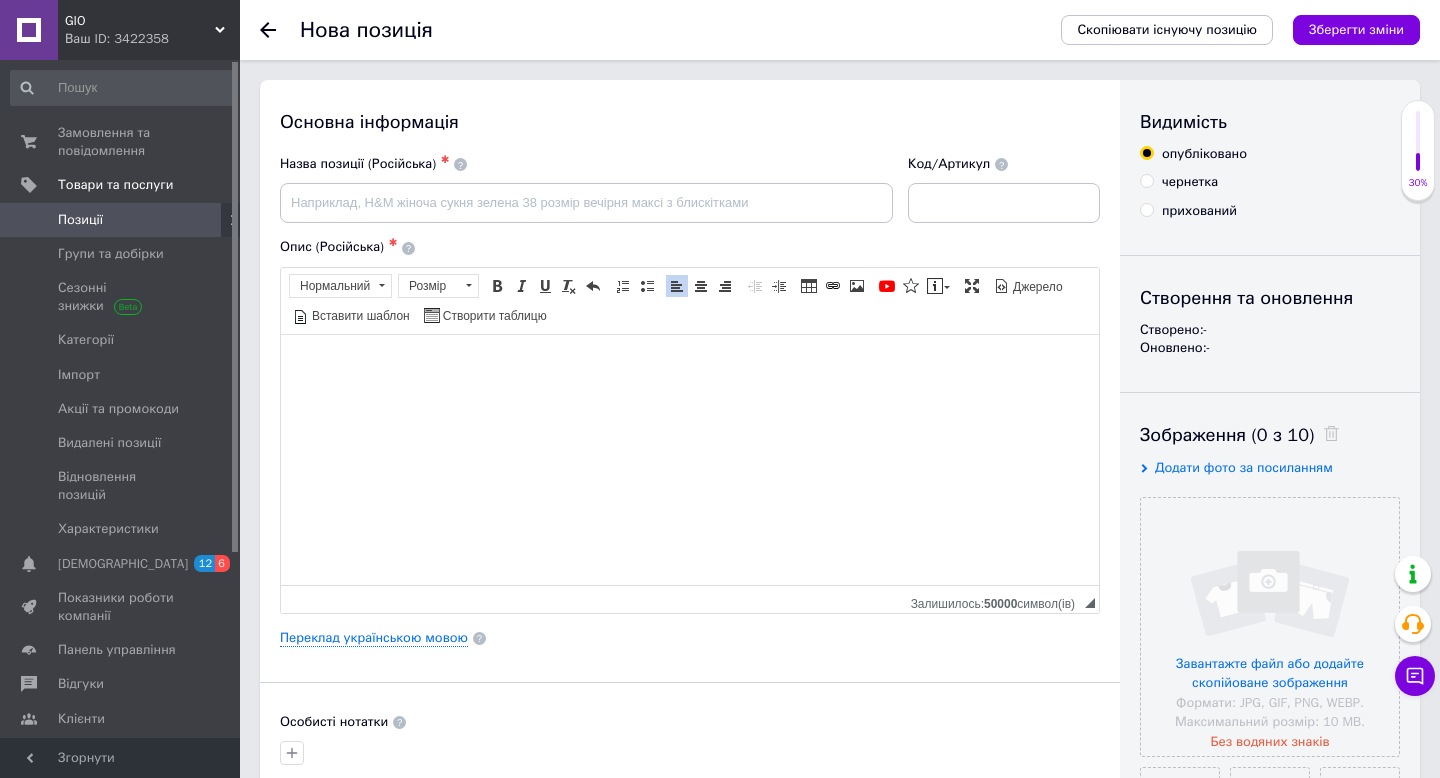 click at bounding box center (690, 364) 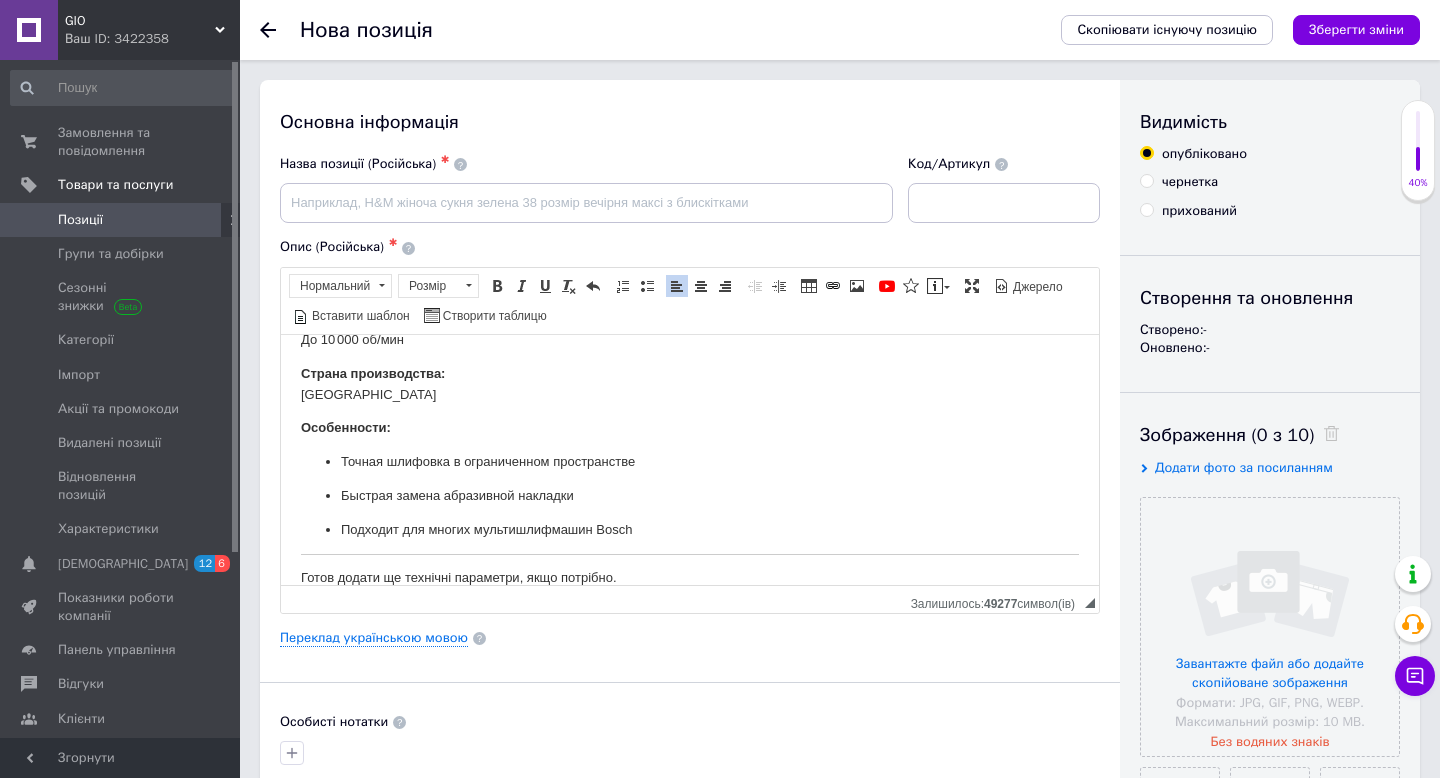 scroll, scrollTop: 589, scrollLeft: 0, axis: vertical 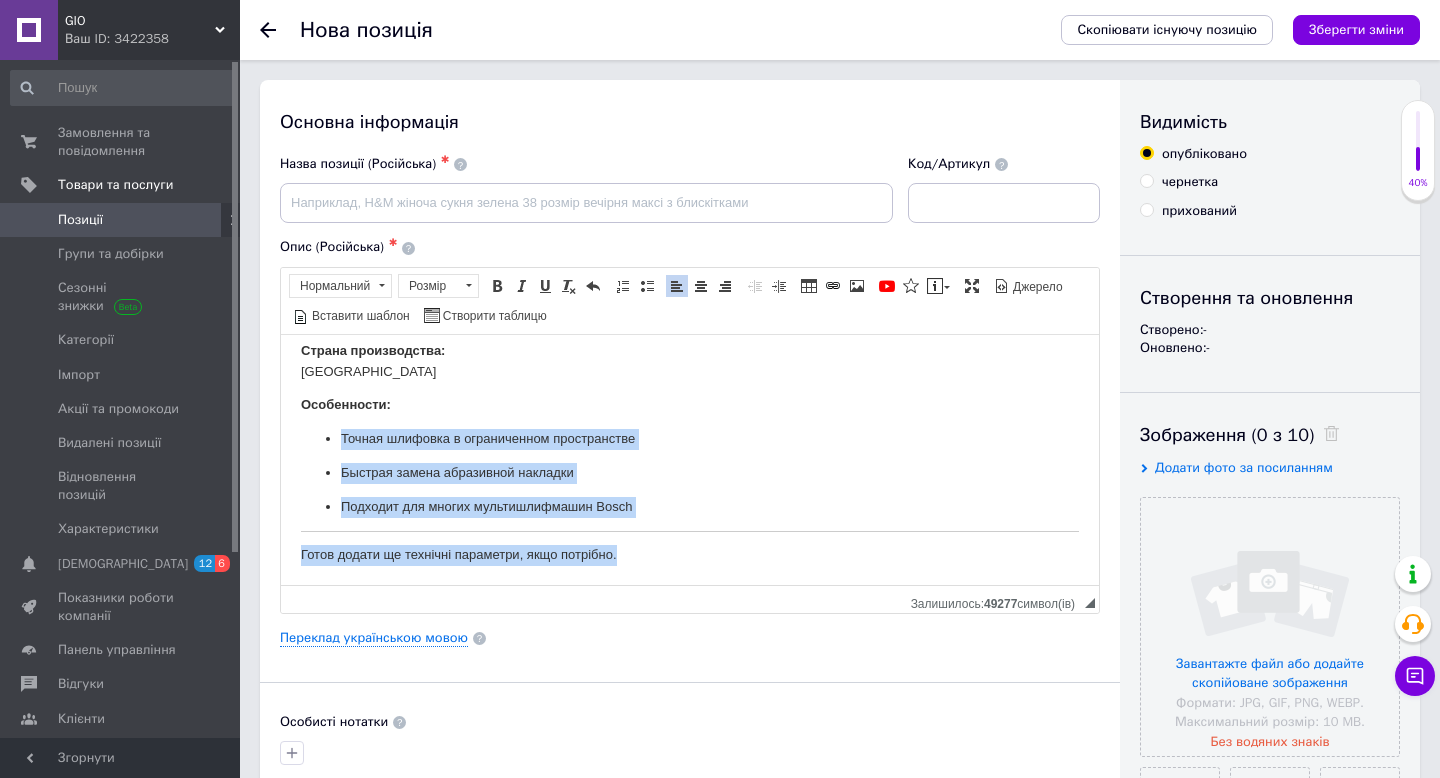 drag, startPoint x: 662, startPoint y: 551, endPoint x: 292, endPoint y: 525, distance: 370.91238 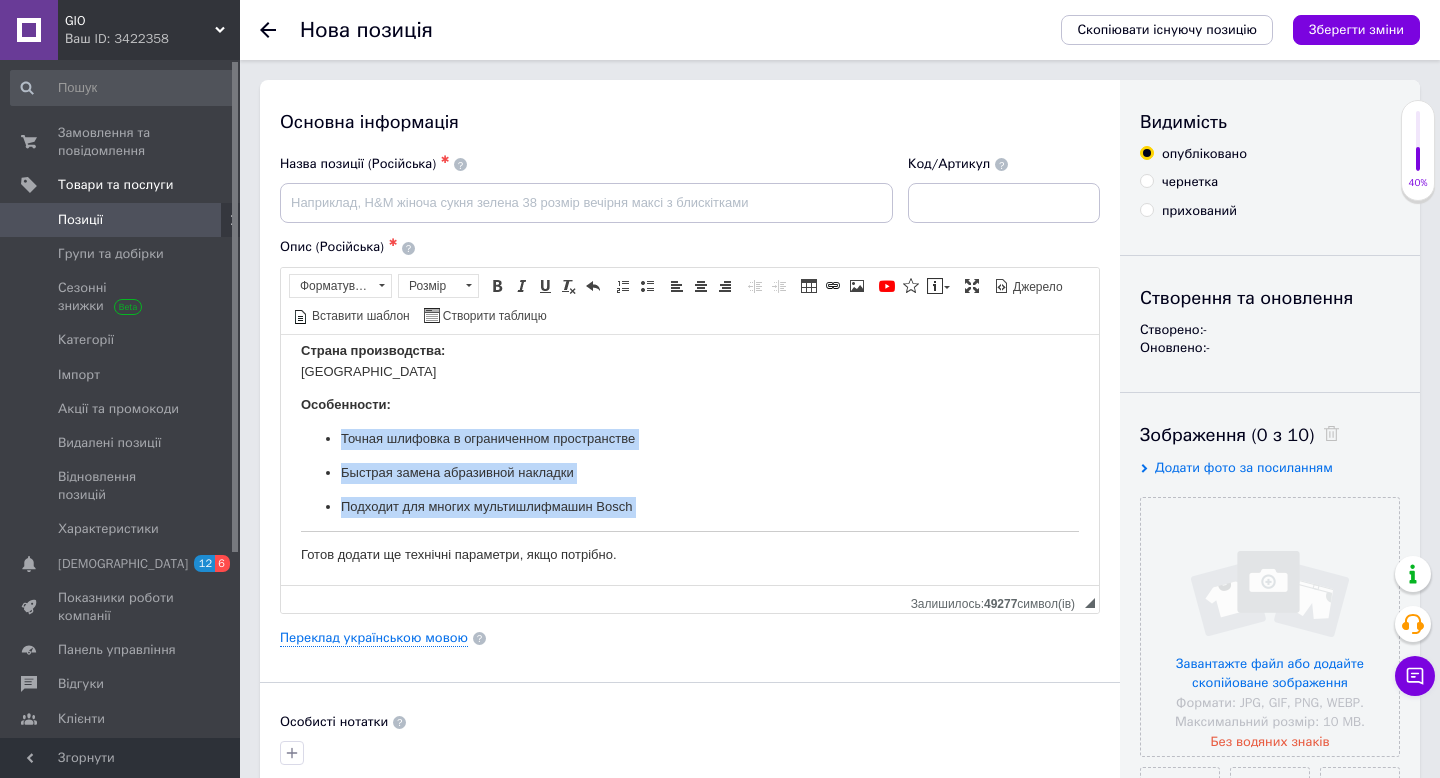 type 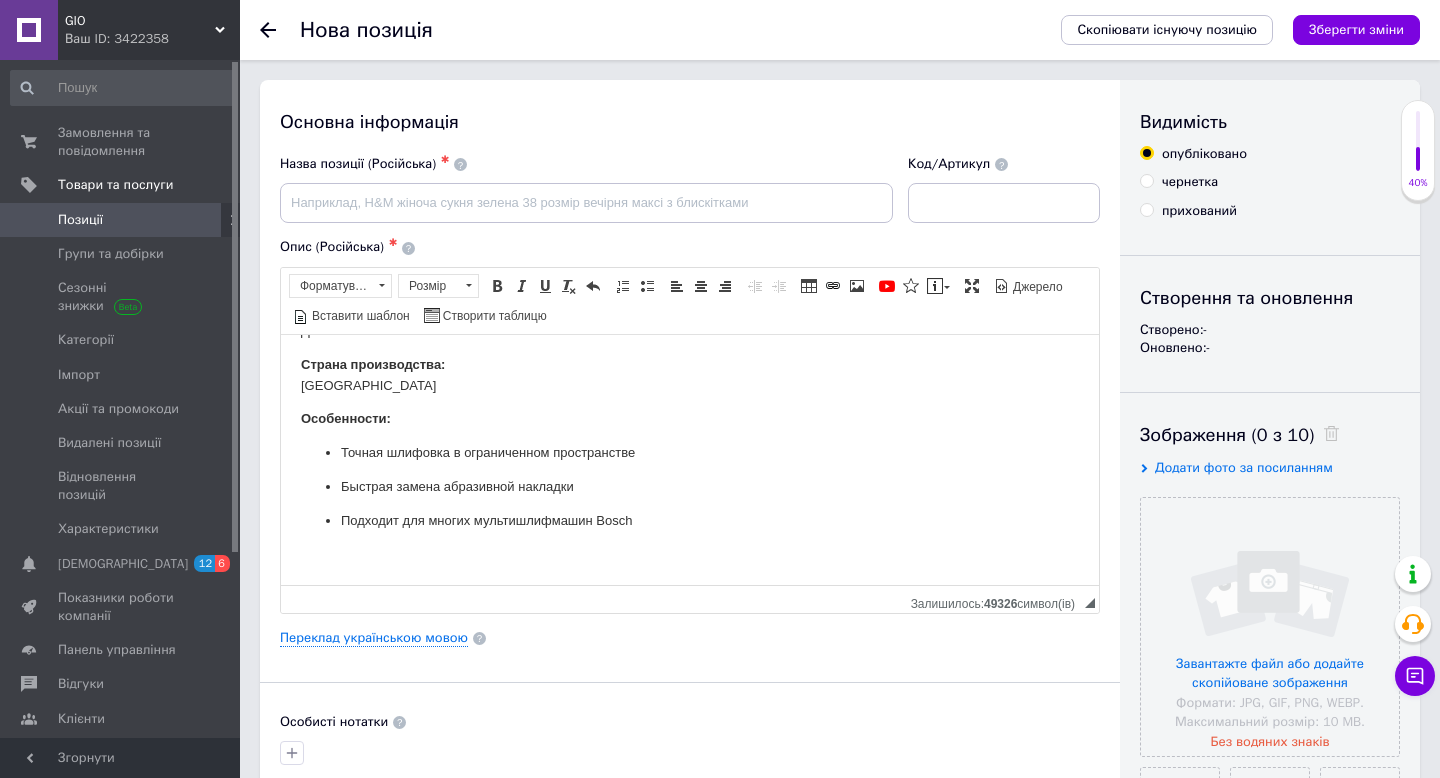 click on "Подходит для многих мультишлифмашин Bosch" at bounding box center (690, 520) 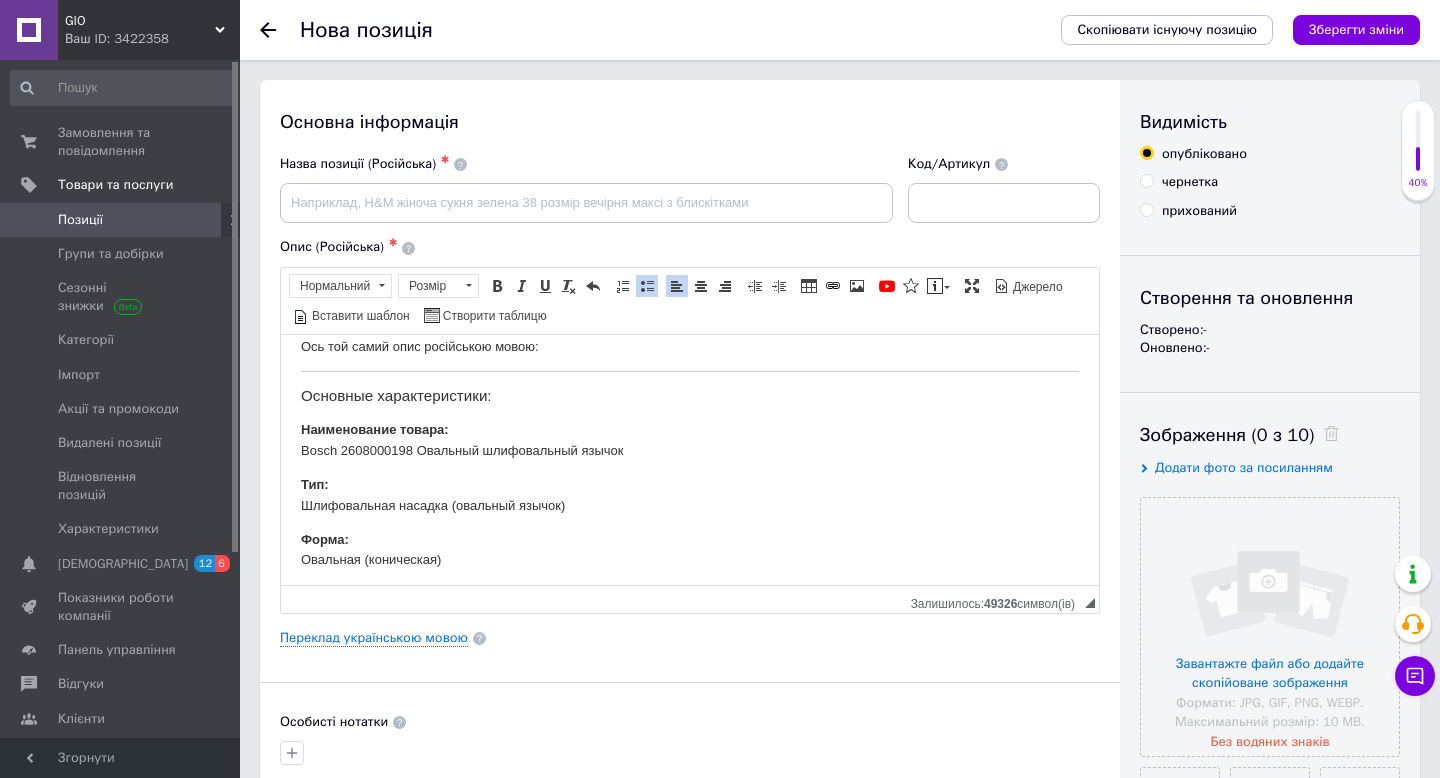 scroll, scrollTop: 0, scrollLeft: 0, axis: both 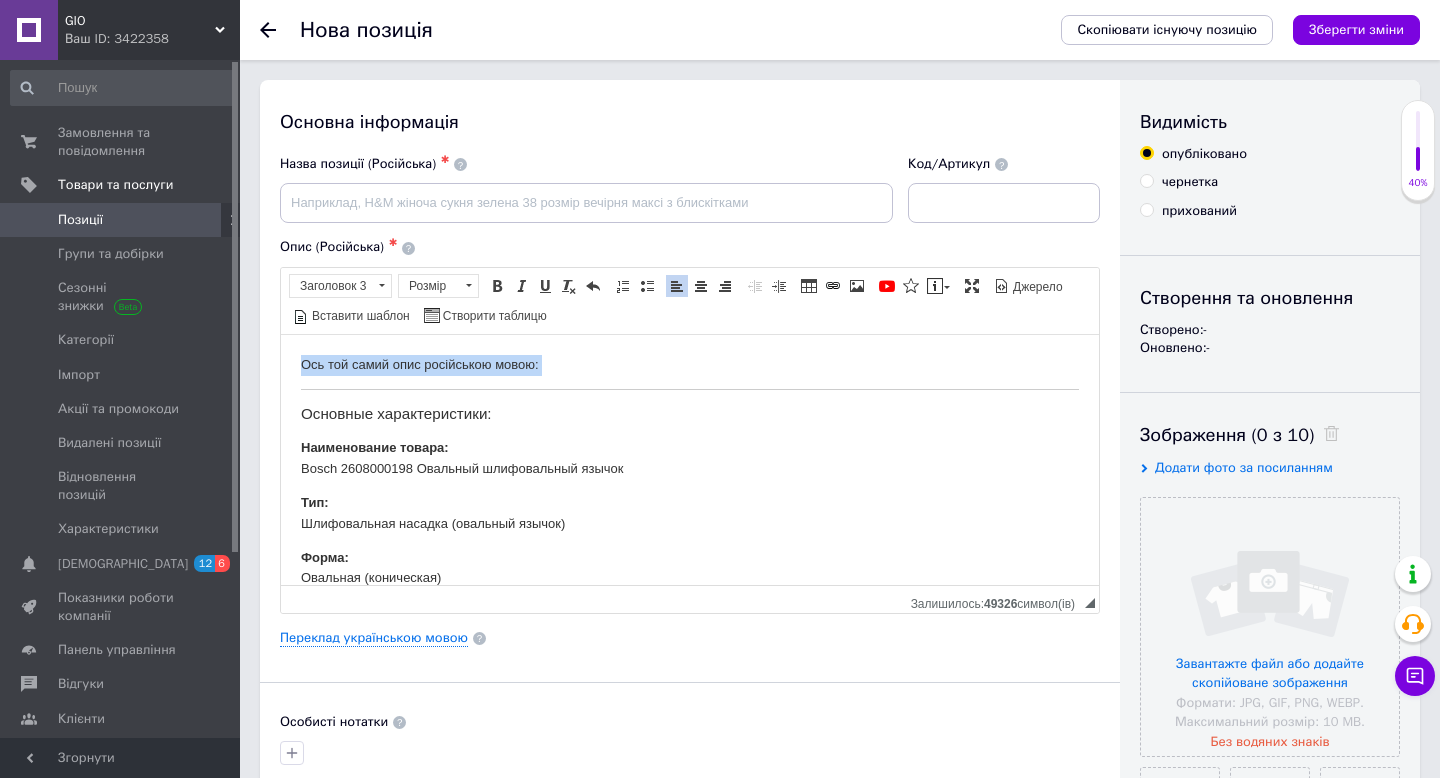 drag, startPoint x: 1087, startPoint y: 389, endPoint x: 274, endPoint y: 337, distance: 814.66125 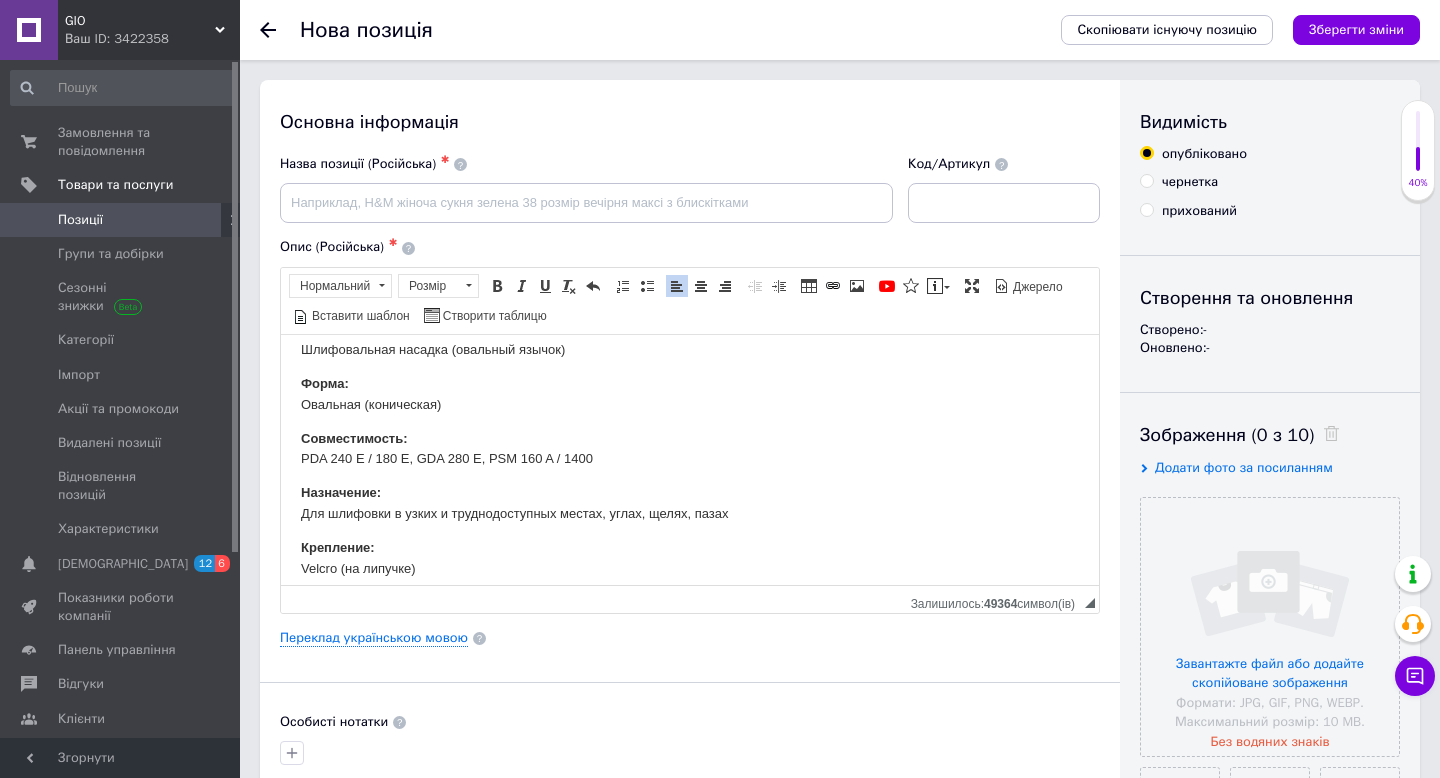 scroll, scrollTop: 152, scrollLeft: 0, axis: vertical 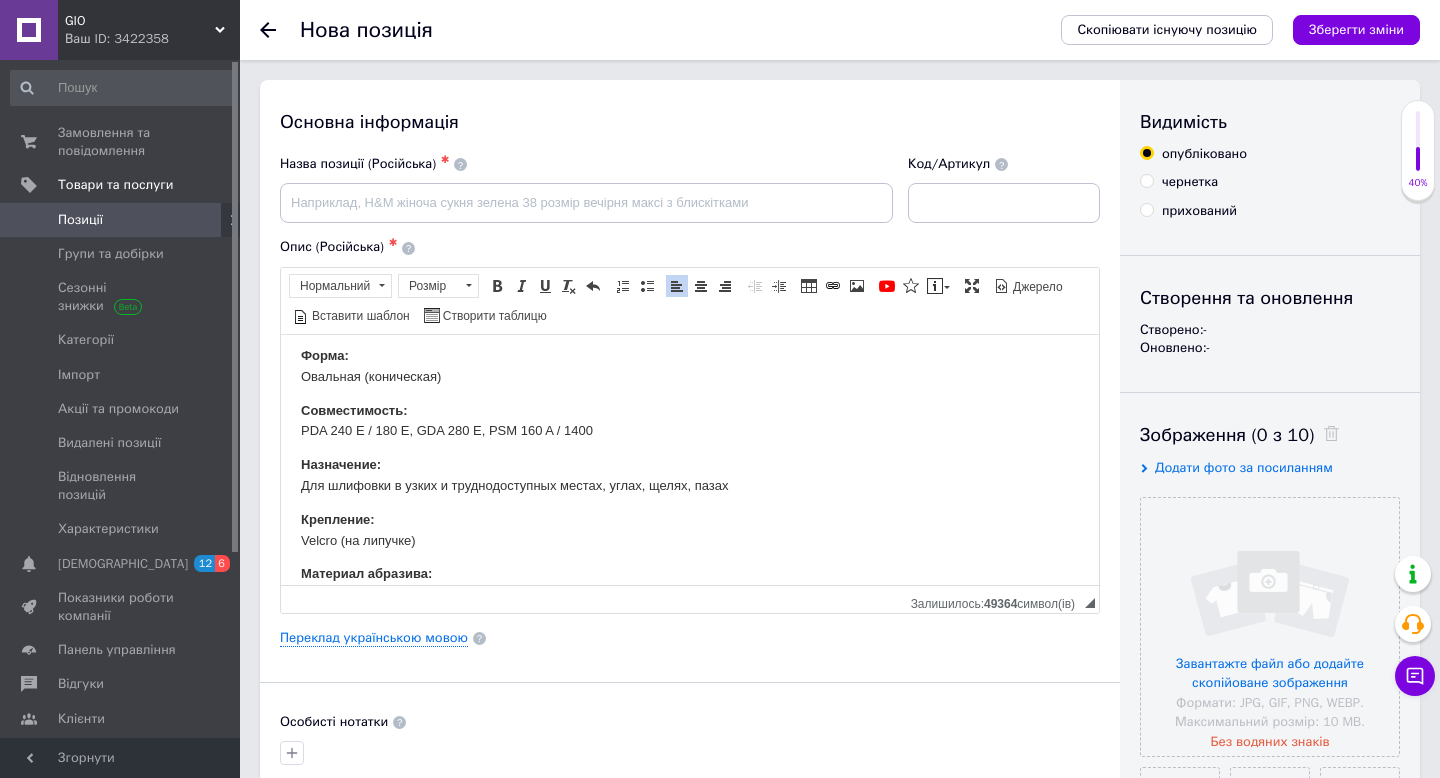 click on "Основна інформація Назва позиції (Російська) ✱ Код/Артикул Опис (Російська) ✱ Розширений текстовий редактор, 40B29196-522D-4A40-A710-E5A081993104 Панель інструментів редактора Форматування Нормальний Розмір Розмір   Жирний  Сполучення клавіш Command+B   Курсив  Сполучення клавіш Command+I   Підкреслений  Сполучення клавіш Command+U   Видалити форматування   Повернути  Сполучення клавіш Command+Z   Вставити/видалити нумерований список   Вставити/видалити маркований список   По лівому краю   По центру   По правому краю   Зменшити відступ   Збільшити відступ   Таблиця     Зображення" at bounding box center [690, 638] 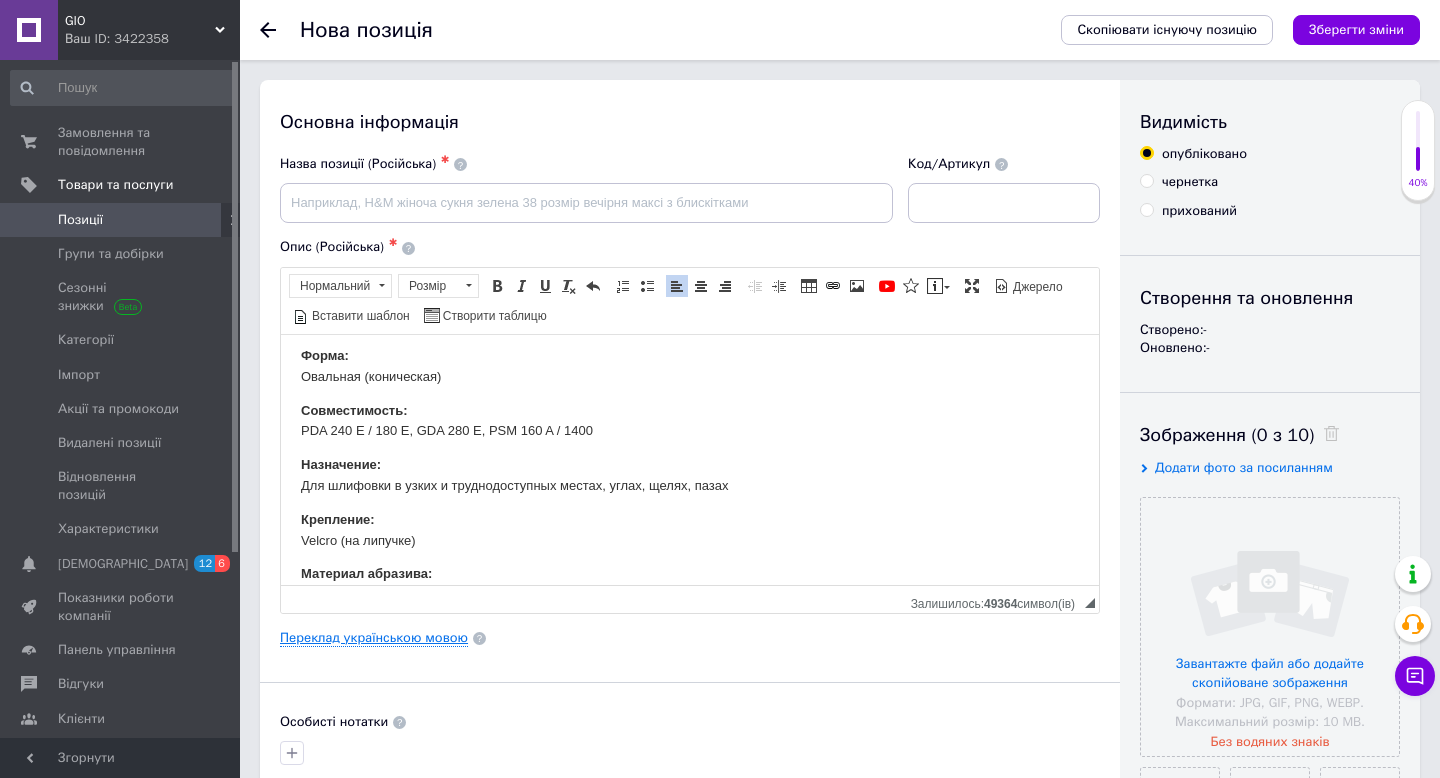 click on "Переклад українською мовою" at bounding box center [374, 638] 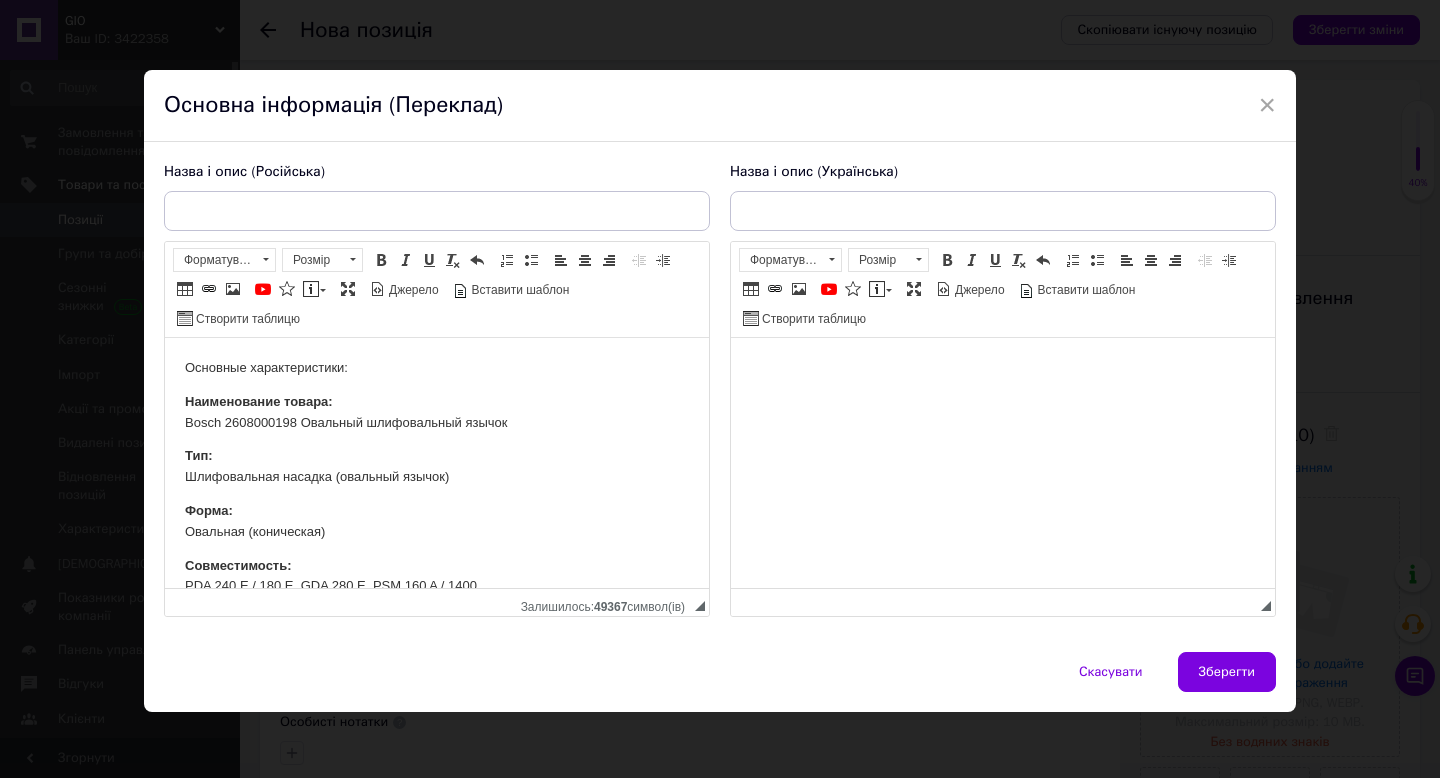 scroll, scrollTop: 0, scrollLeft: 0, axis: both 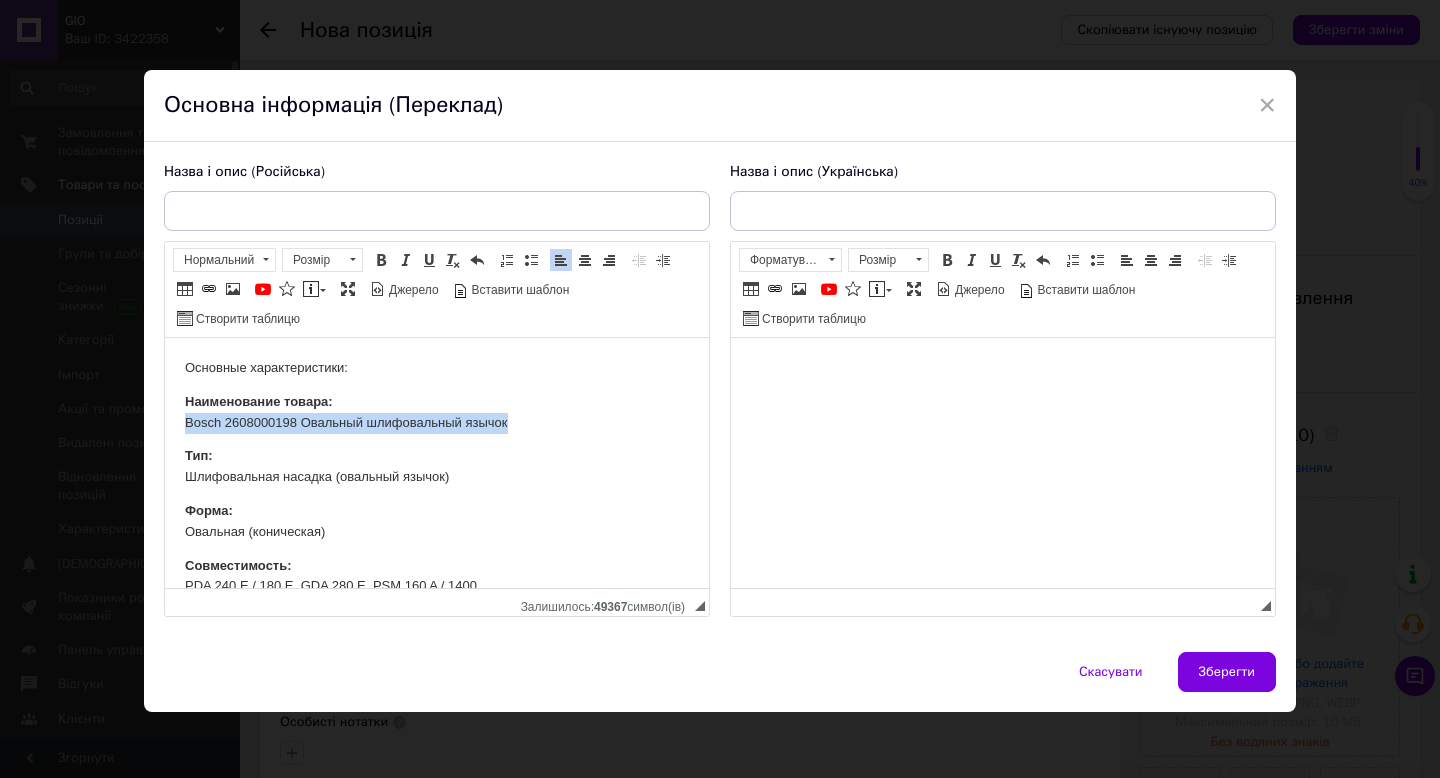 drag, startPoint x: 514, startPoint y: 426, endPoint x: 169, endPoint y: 425, distance: 345.00143 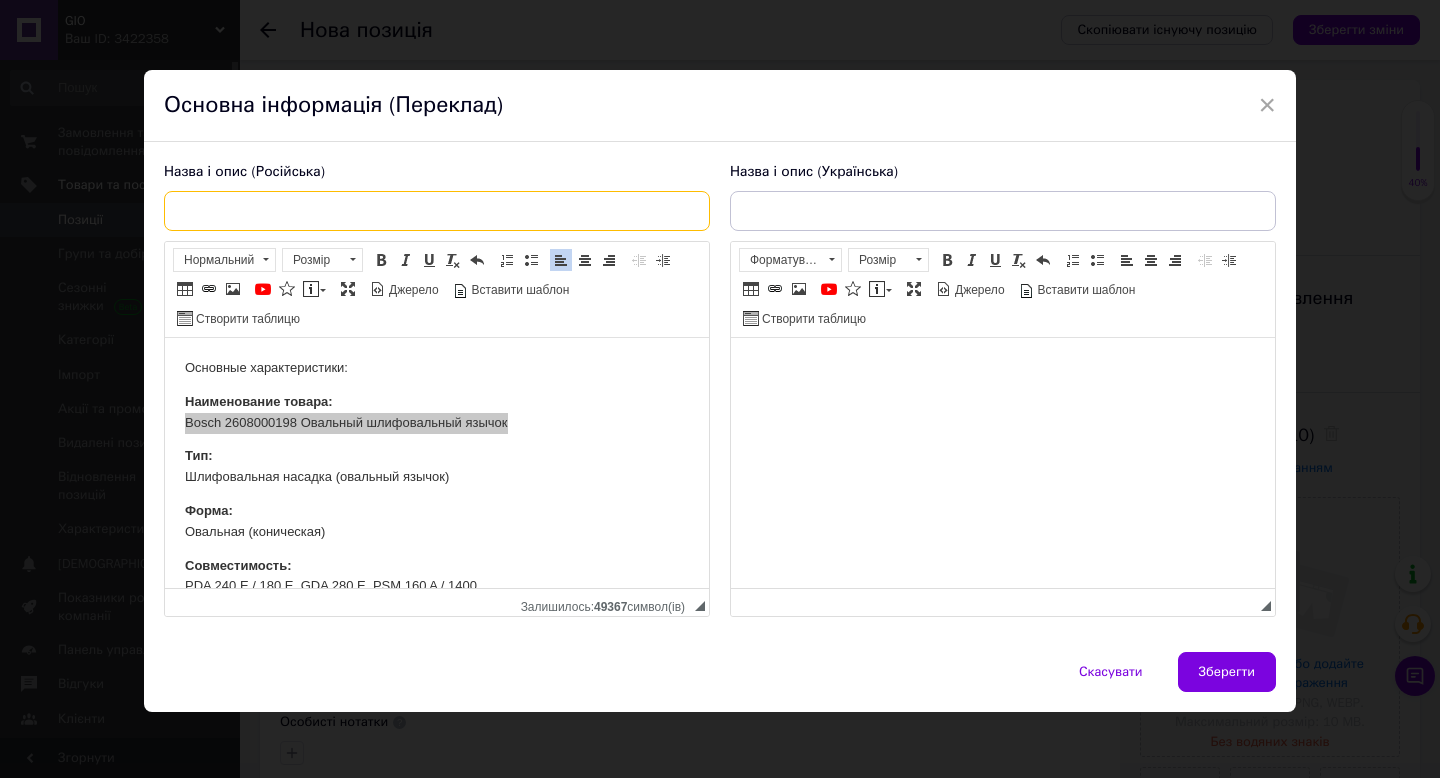 click at bounding box center (437, 211) 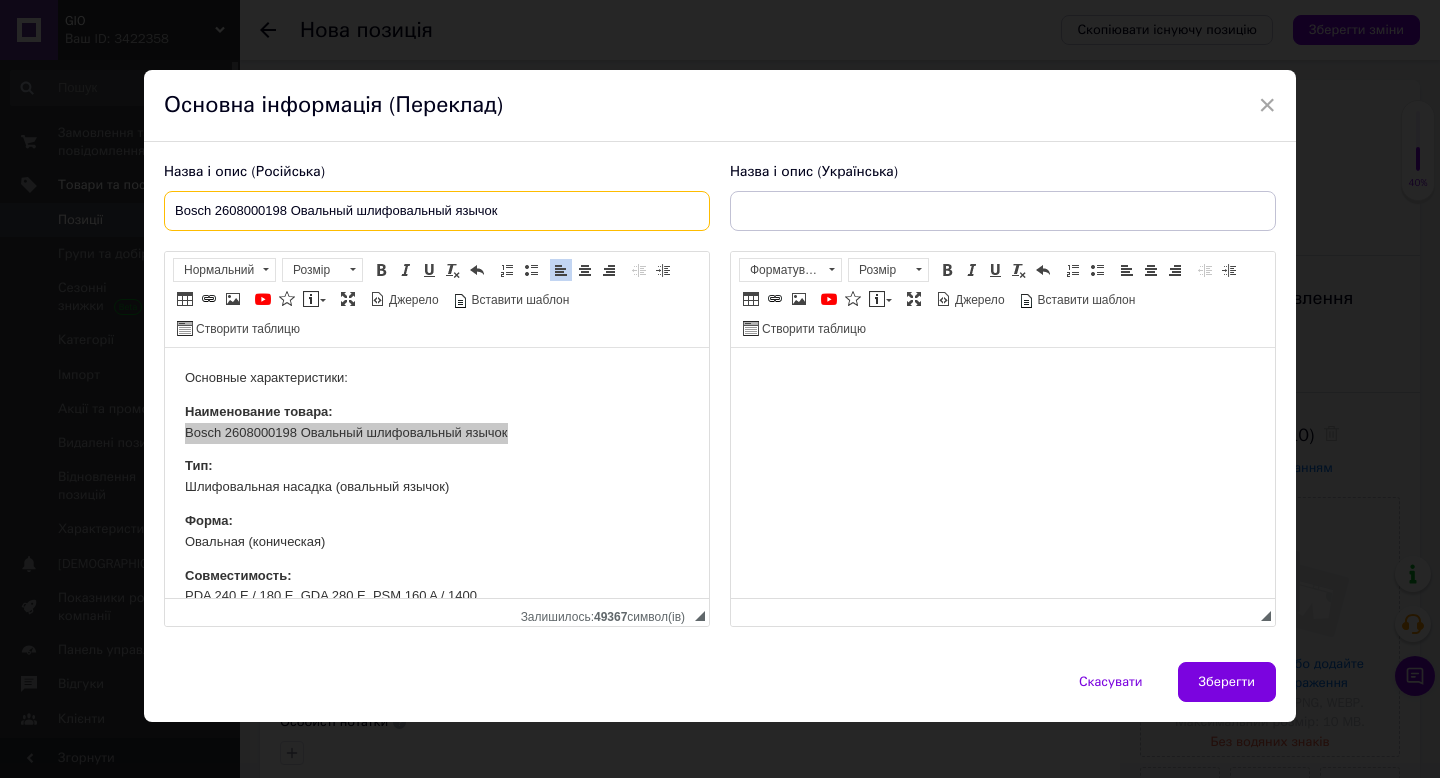type on "Bosch 2608000198 Овальный шлифовальный язычок" 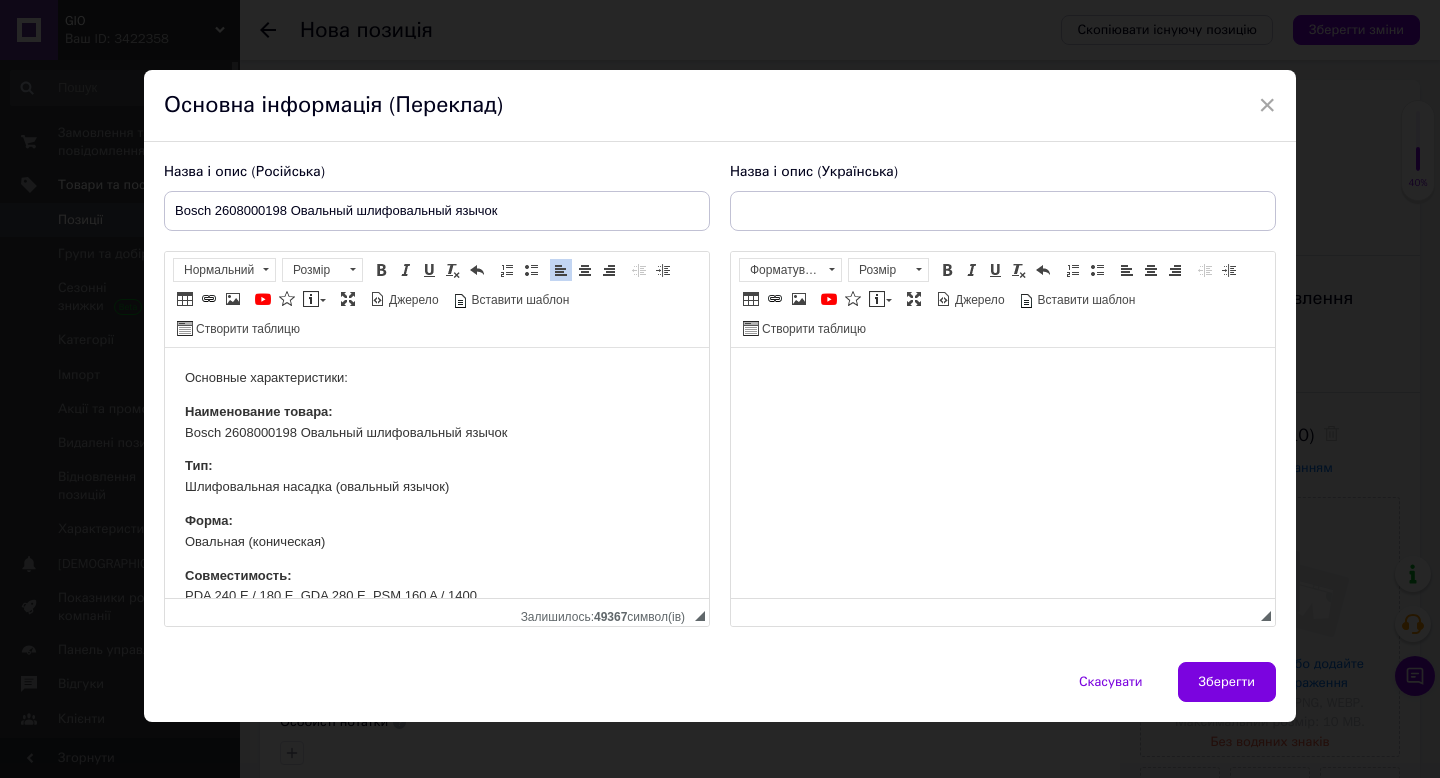 click on "Наименование товара: Bosch 2608000198 Овальный шлифовальный язычок" at bounding box center (437, 423) 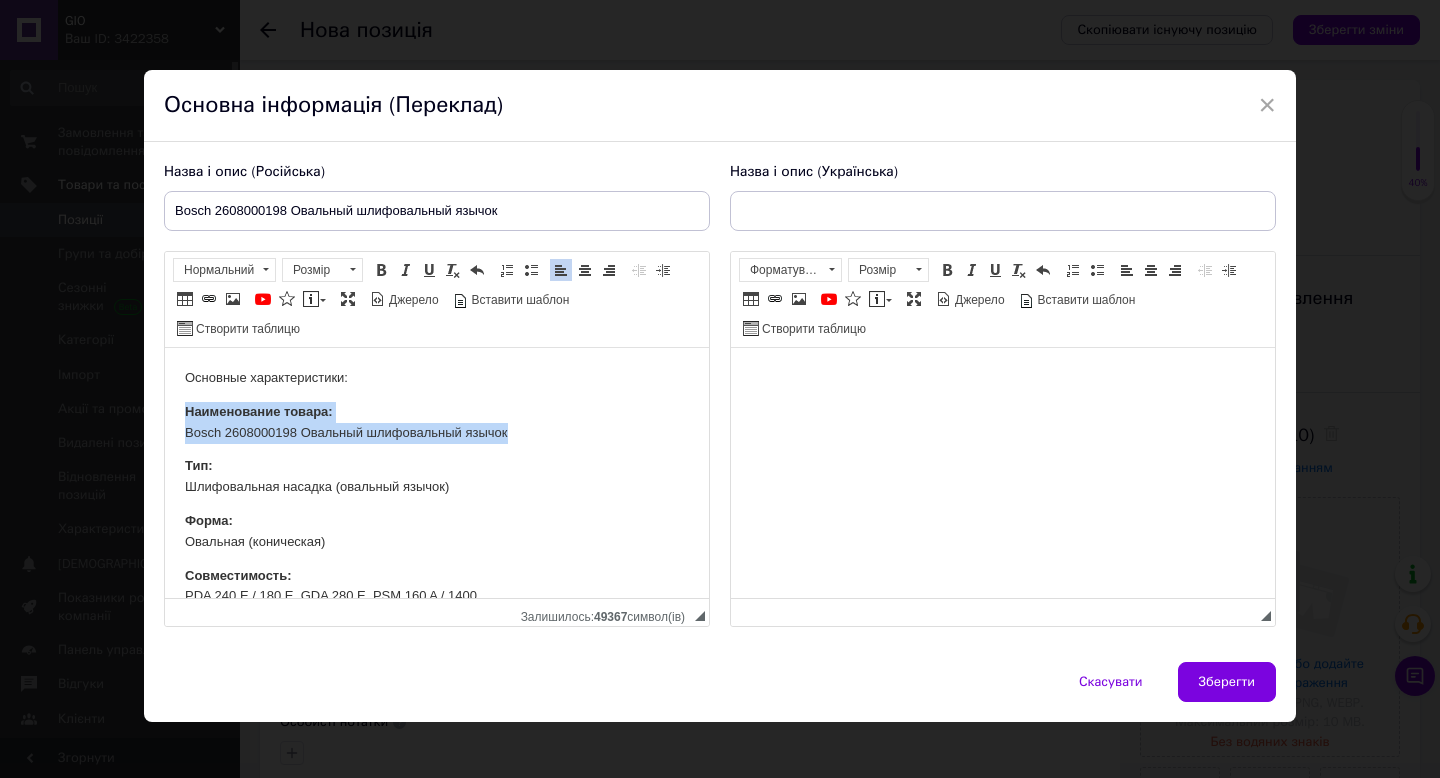 drag, startPoint x: 529, startPoint y: 427, endPoint x: 231, endPoint y: 402, distance: 299.0468 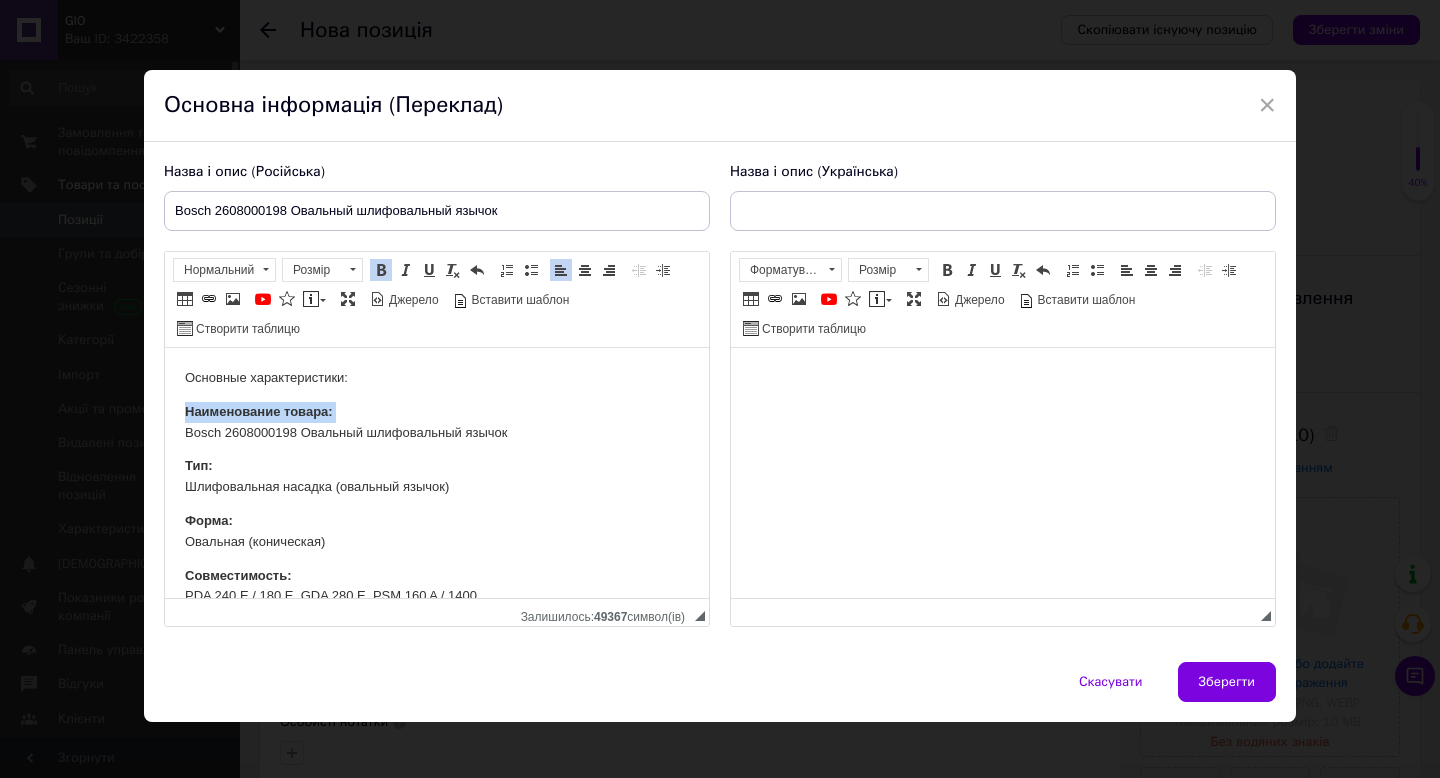 type 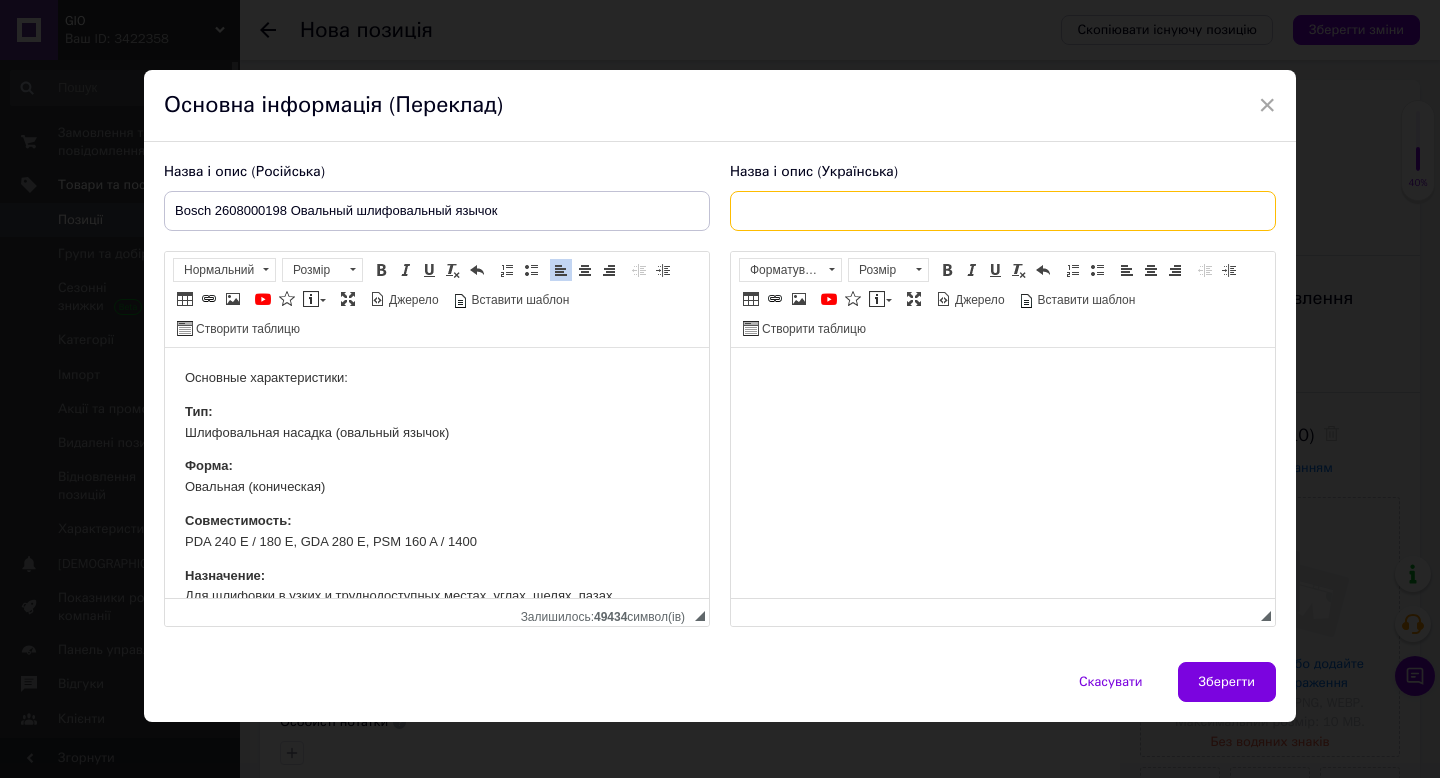 click at bounding box center (1003, 211) 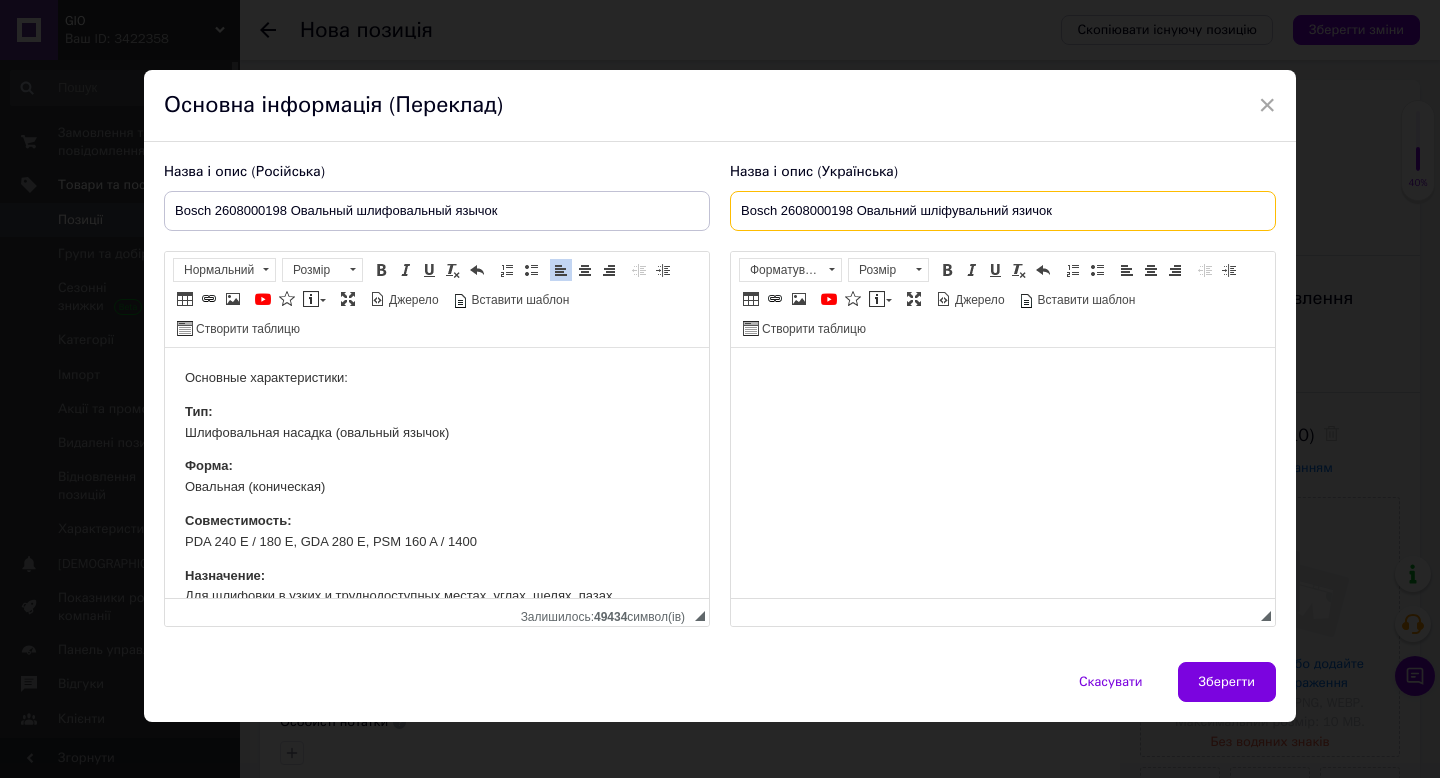 scroll, scrollTop: 14, scrollLeft: 0, axis: vertical 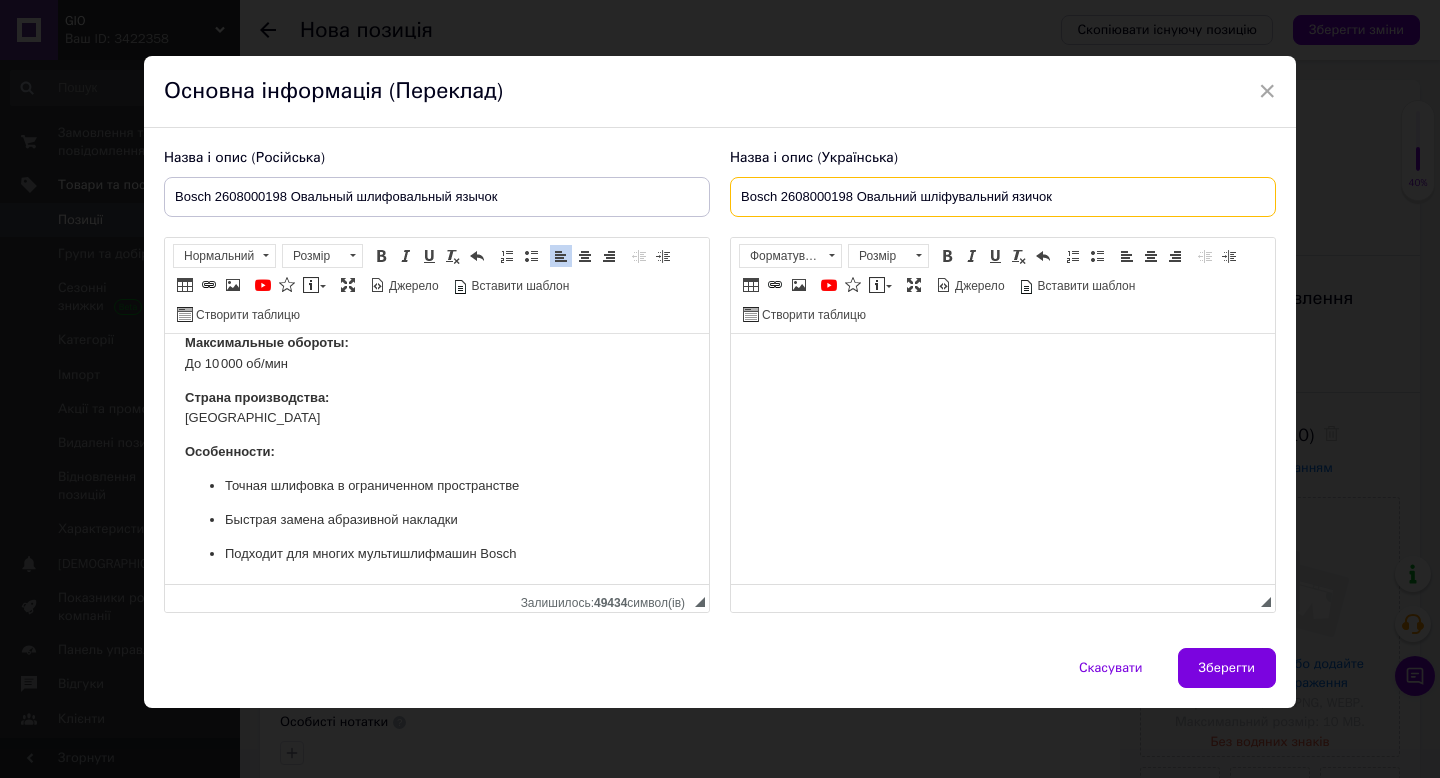 type on "Bosch 2608000198 Овальний шліфувальний язичок" 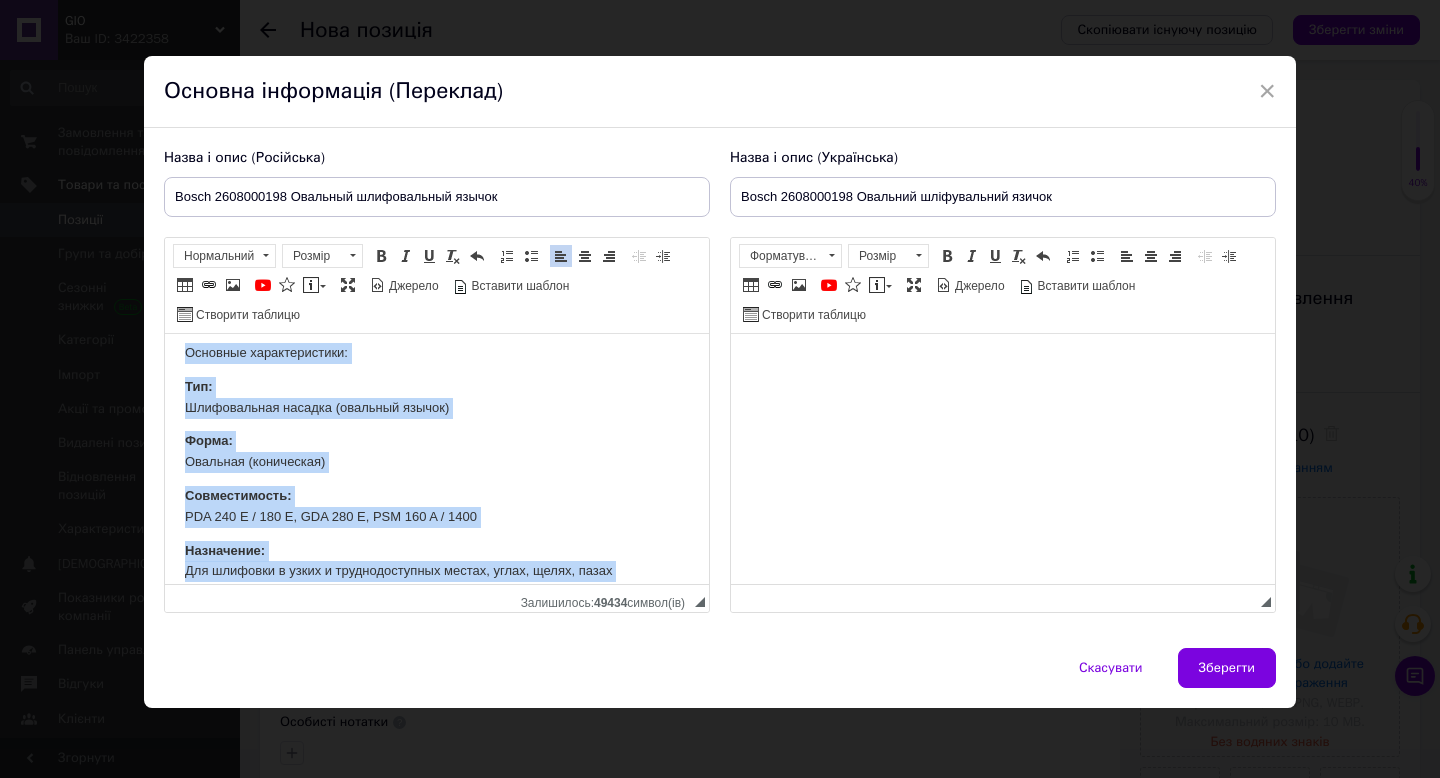 scroll, scrollTop: 0, scrollLeft: 0, axis: both 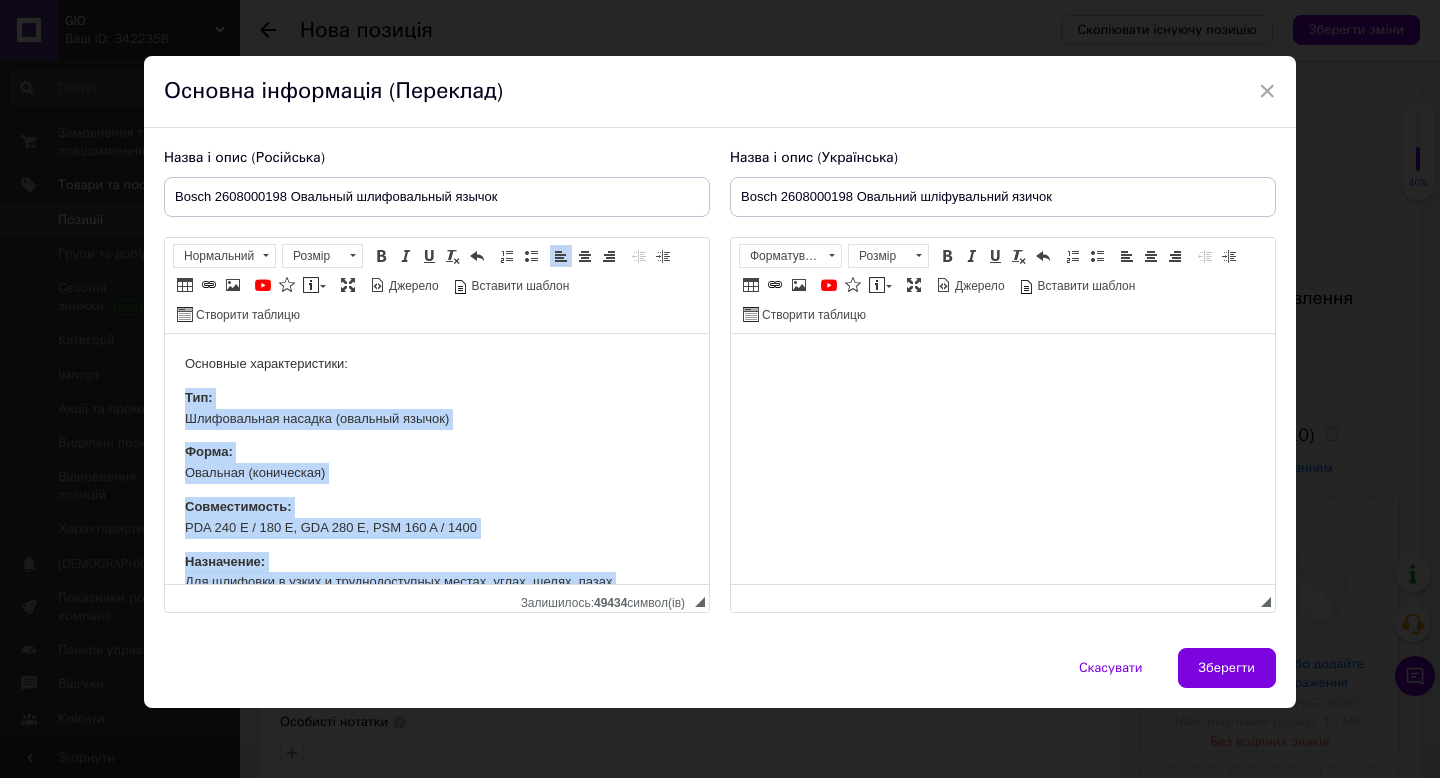 drag, startPoint x: 556, startPoint y: 552, endPoint x: 159, endPoint y: 394, distance: 427.2856 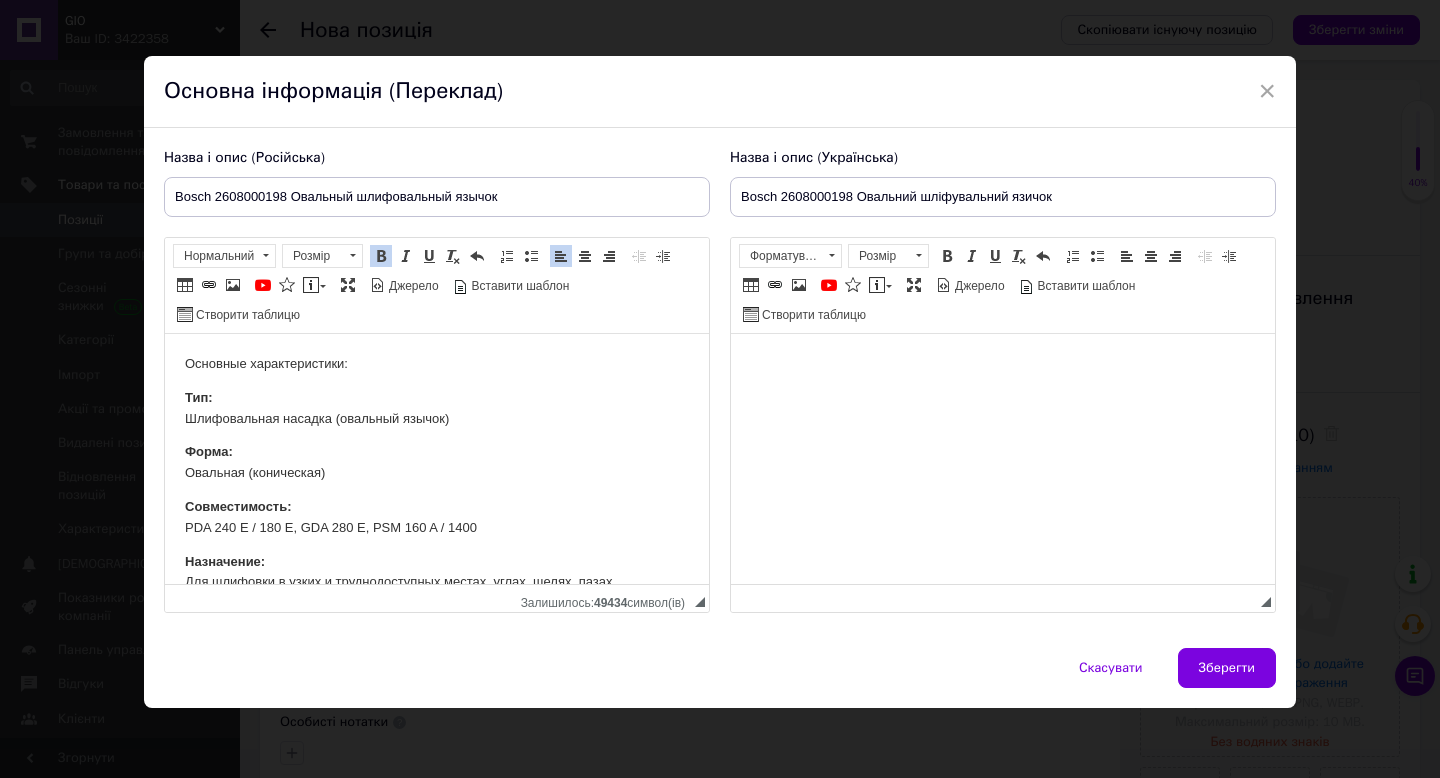 click on "Основные характеристики: Тип: Шлифовальная насадка (овальный язычок) Форма: Овальная (коническая) Совместимость: PDA 240 E / 180 E, GDA 280 E, PSM 160 A / 1400 Назначение: Для шлифовки в узких и труднодоступных местах, углах, щелях, пазах Крепление: Velcro (на липучке) Материал абразива: Мелкозернистый (для финишной шлифовки) Комплектация: 1 штука Максимальные обороты: До 10 000 об/мин Страна производства: Германия Особенности: Точная шлифовка в ограниченном пространстве Быстрая замена абразивной накладки Подходит для многих мультишлифмашин Bosch" at bounding box center [437, 677] 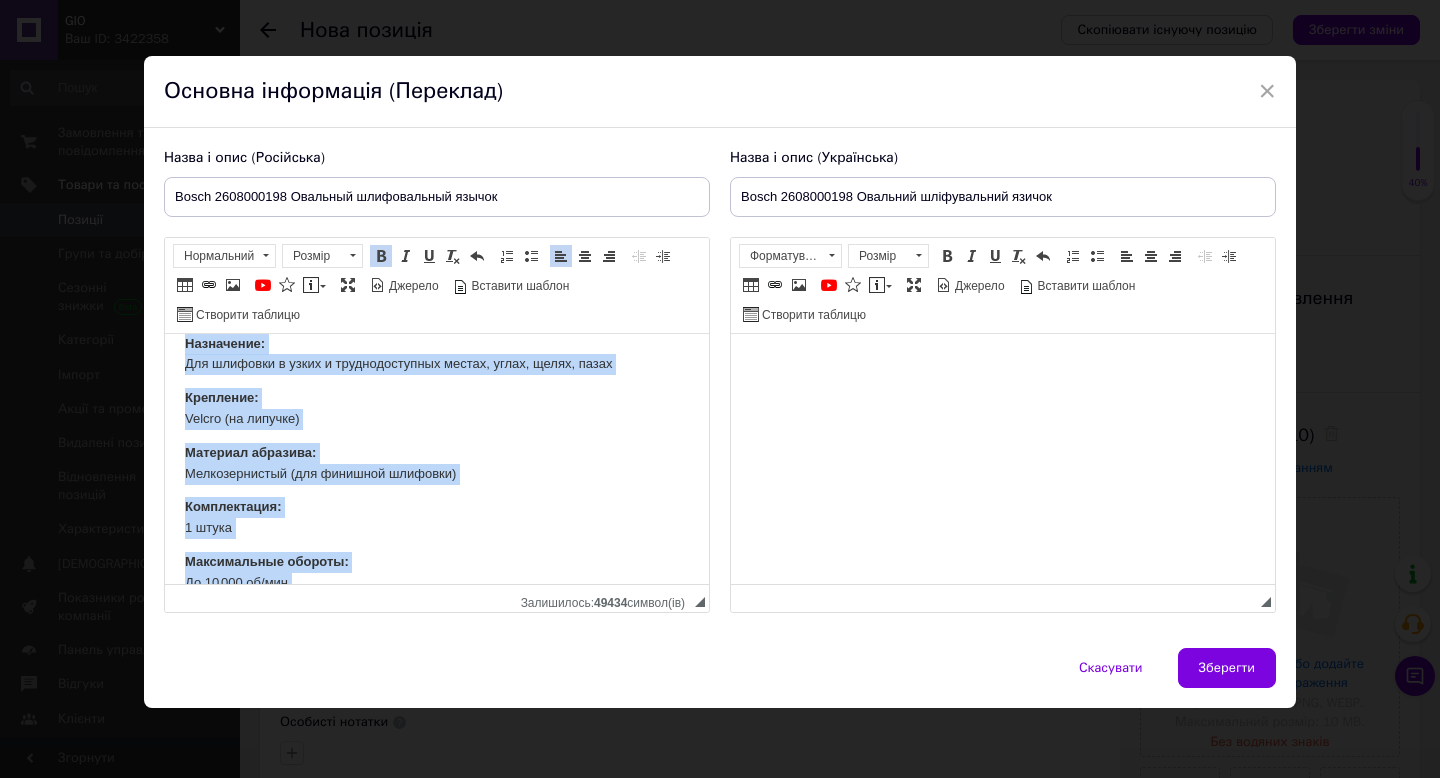 scroll, scrollTop: 0, scrollLeft: 0, axis: both 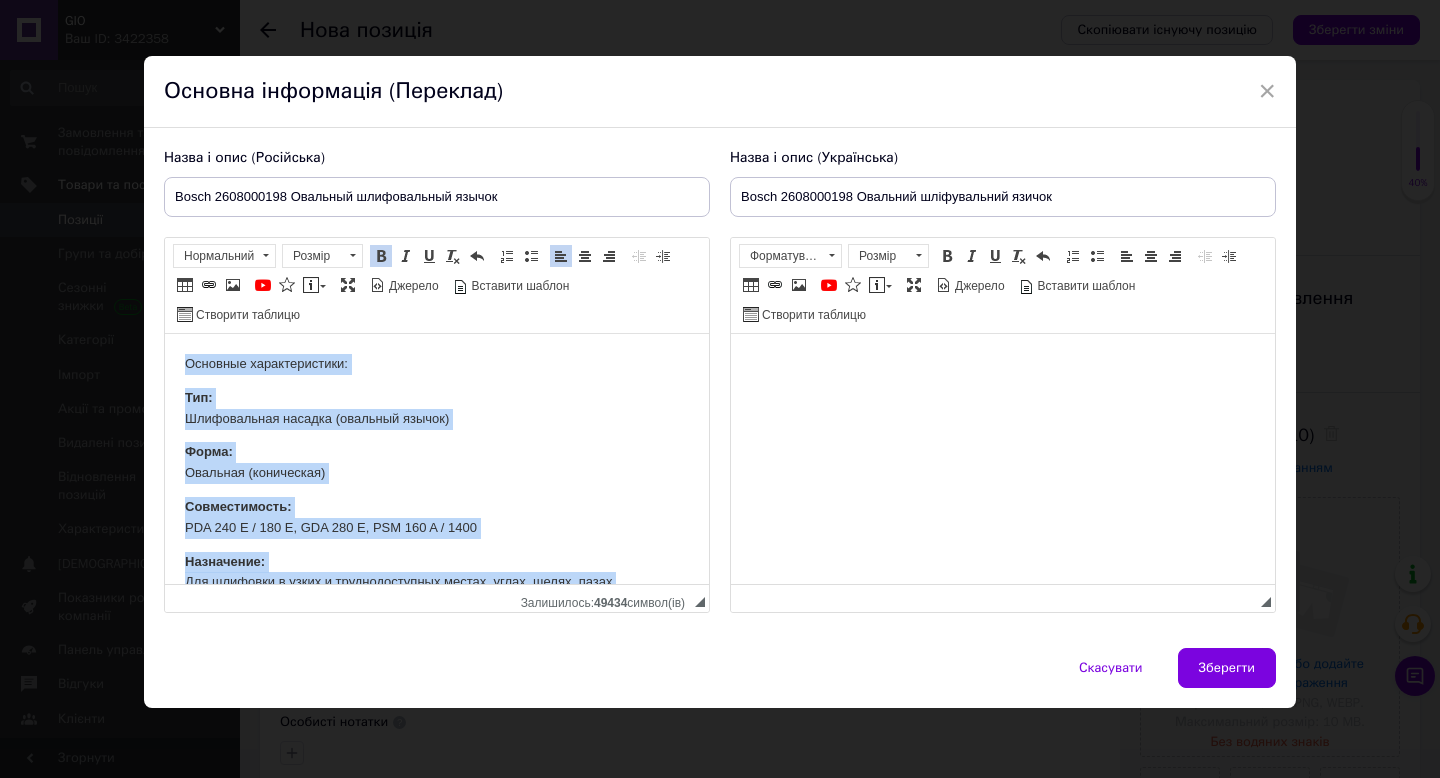 drag, startPoint x: 535, startPoint y: 552, endPoint x: 324, endPoint y: 237, distance: 379.1385 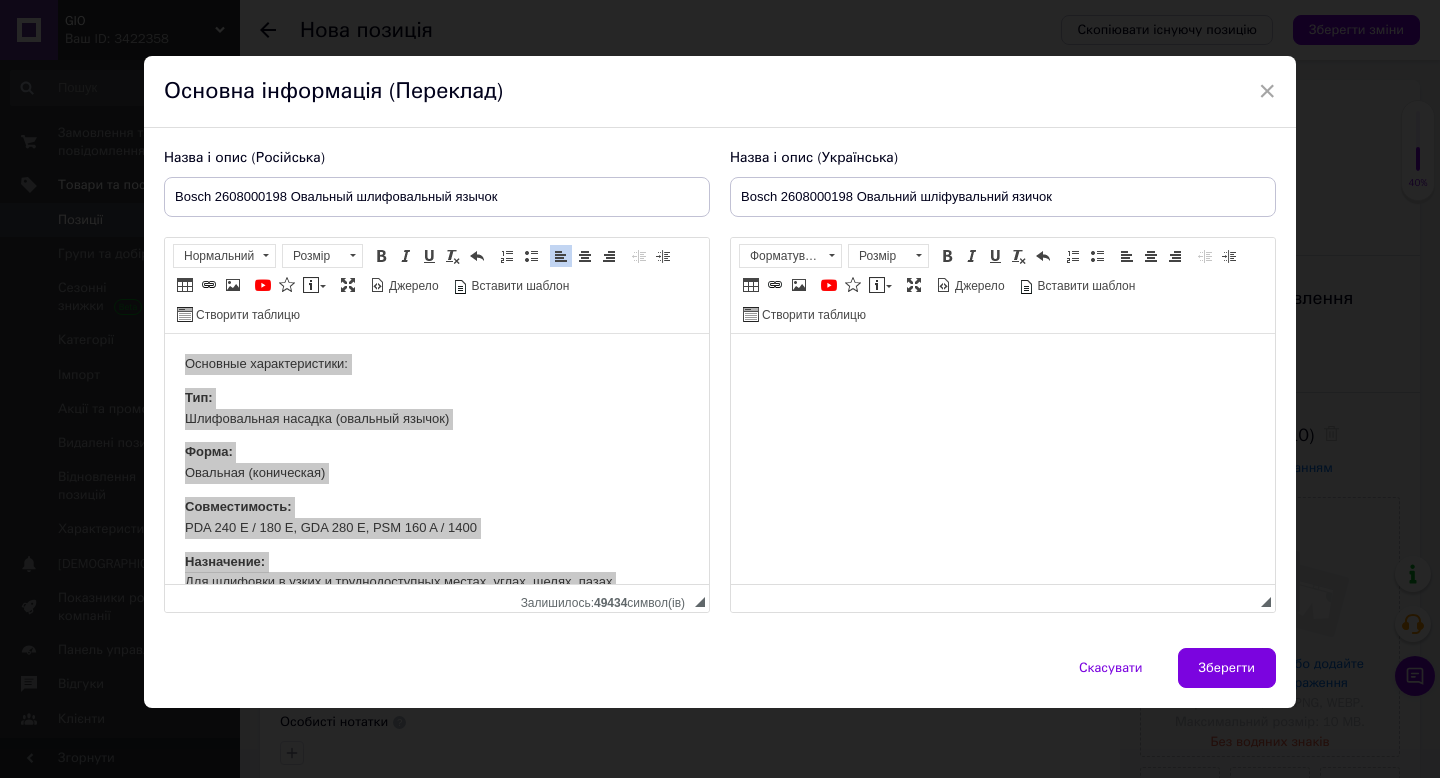 click at bounding box center (1003, 364) 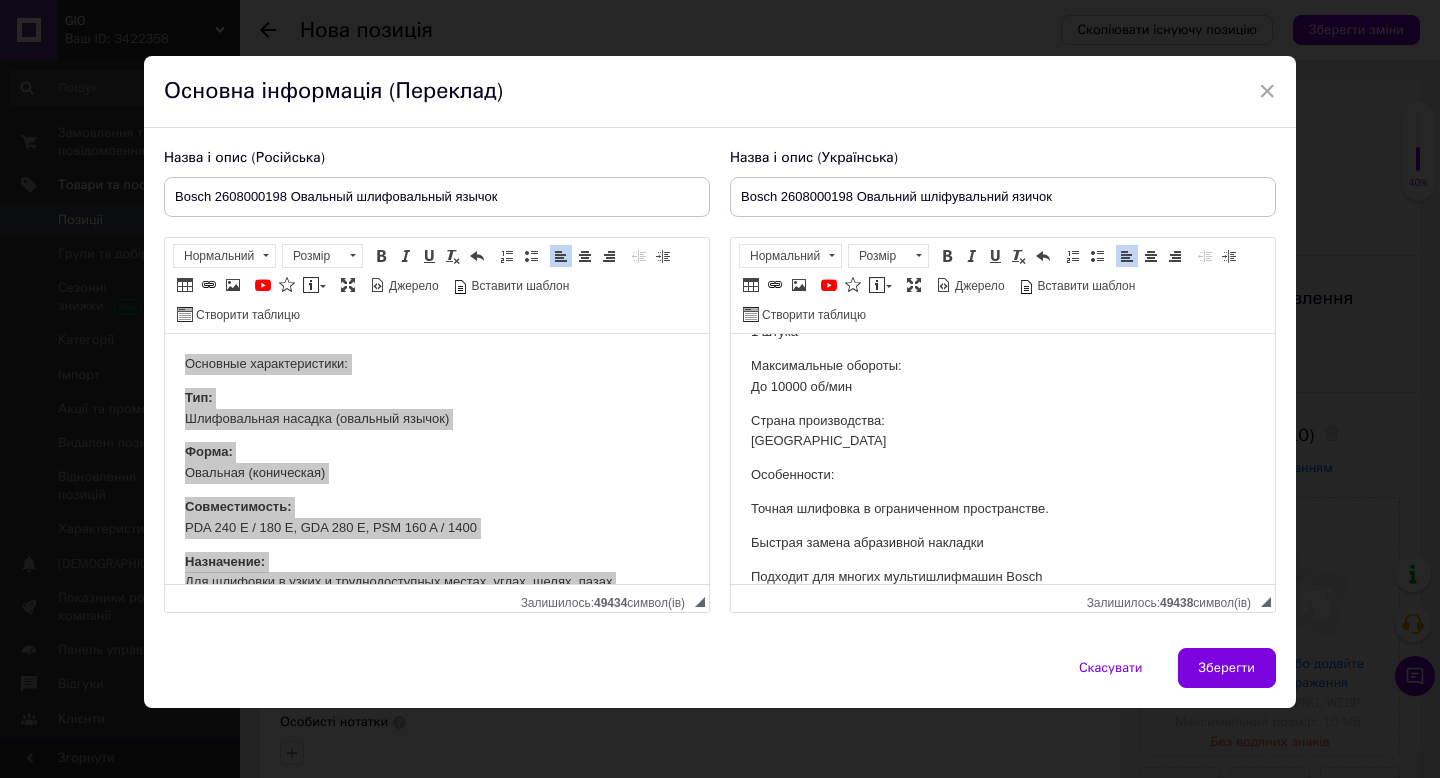 scroll, scrollTop: 437, scrollLeft: 0, axis: vertical 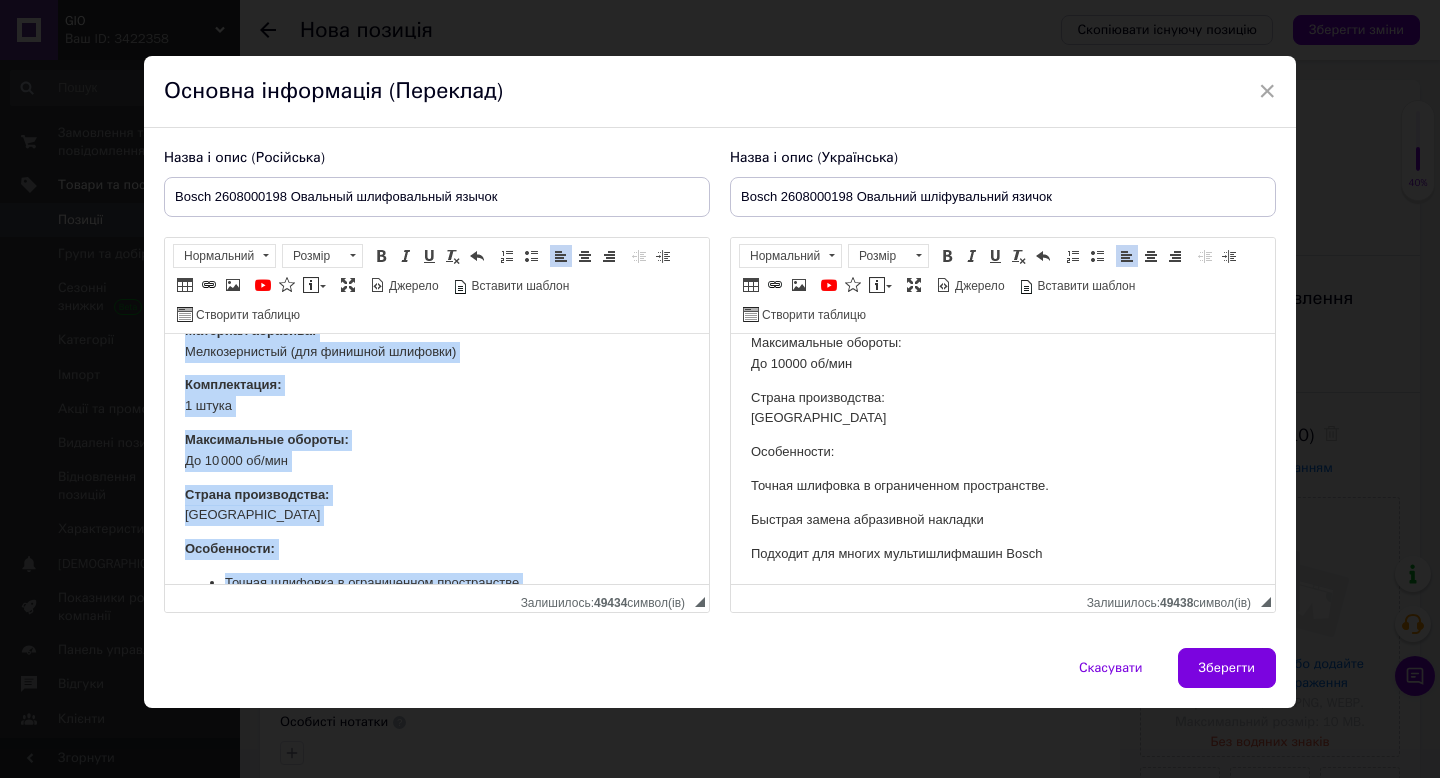 click on "Максимальные обороты: До 10 000 об/мин" at bounding box center [437, 451] 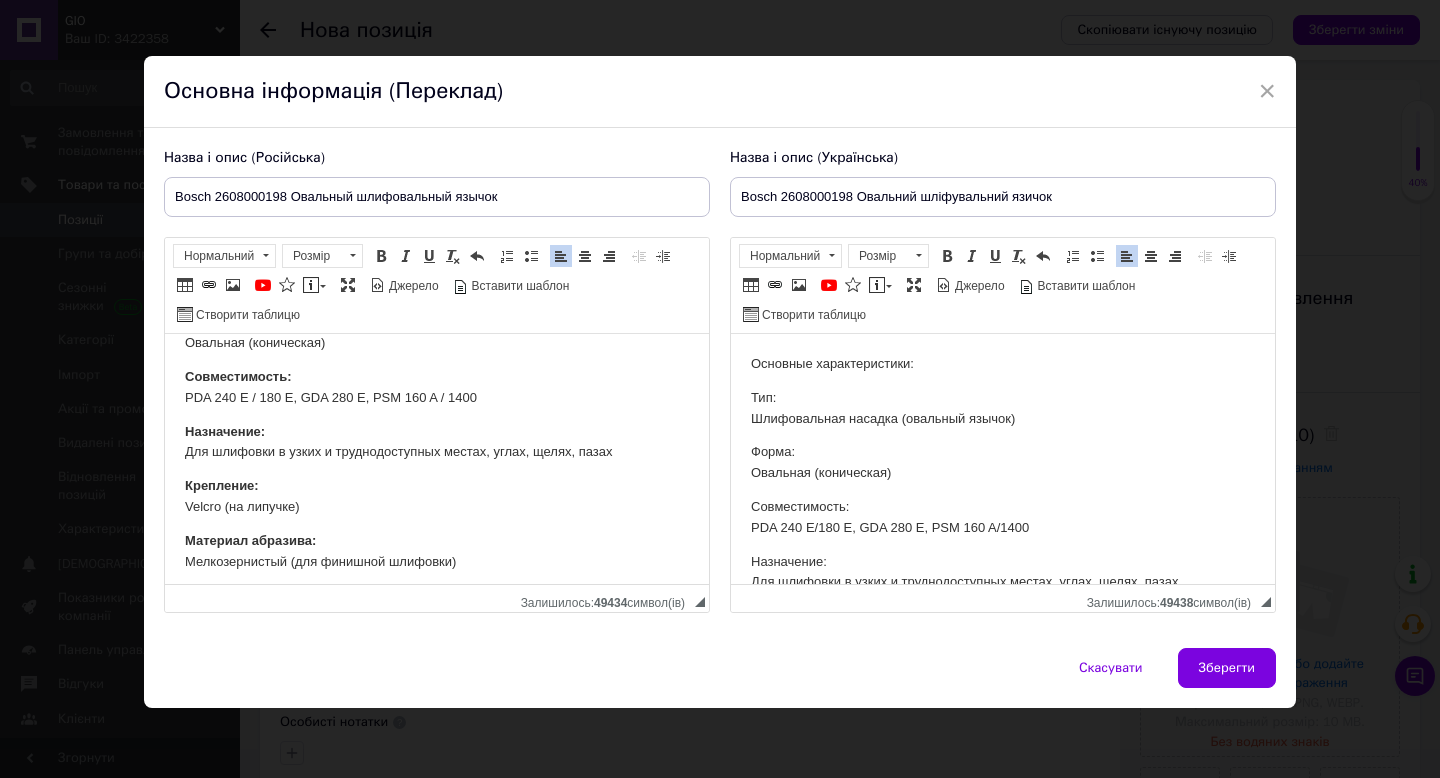 scroll, scrollTop: 0, scrollLeft: 0, axis: both 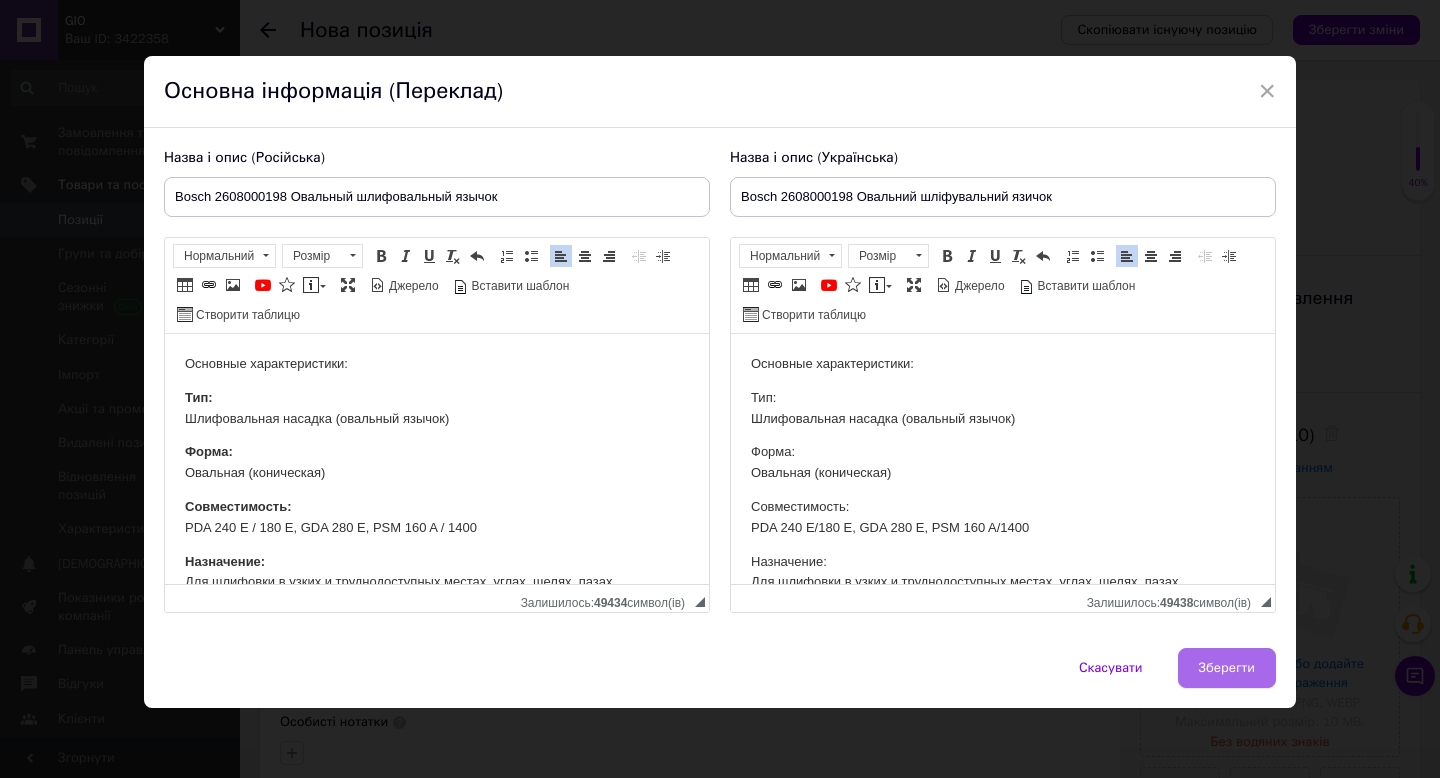 click on "Зберегти" at bounding box center [1227, 668] 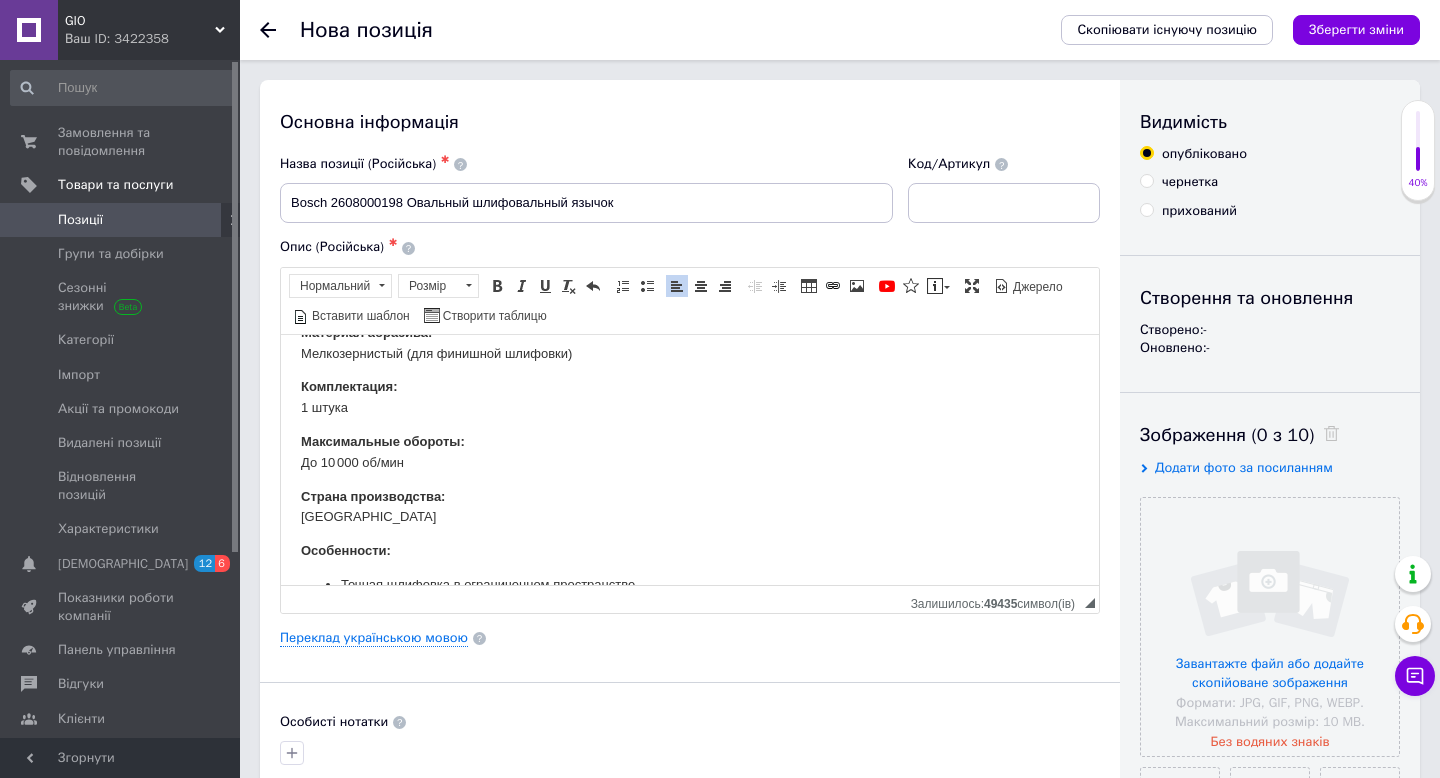 scroll, scrollTop: 437, scrollLeft: 0, axis: vertical 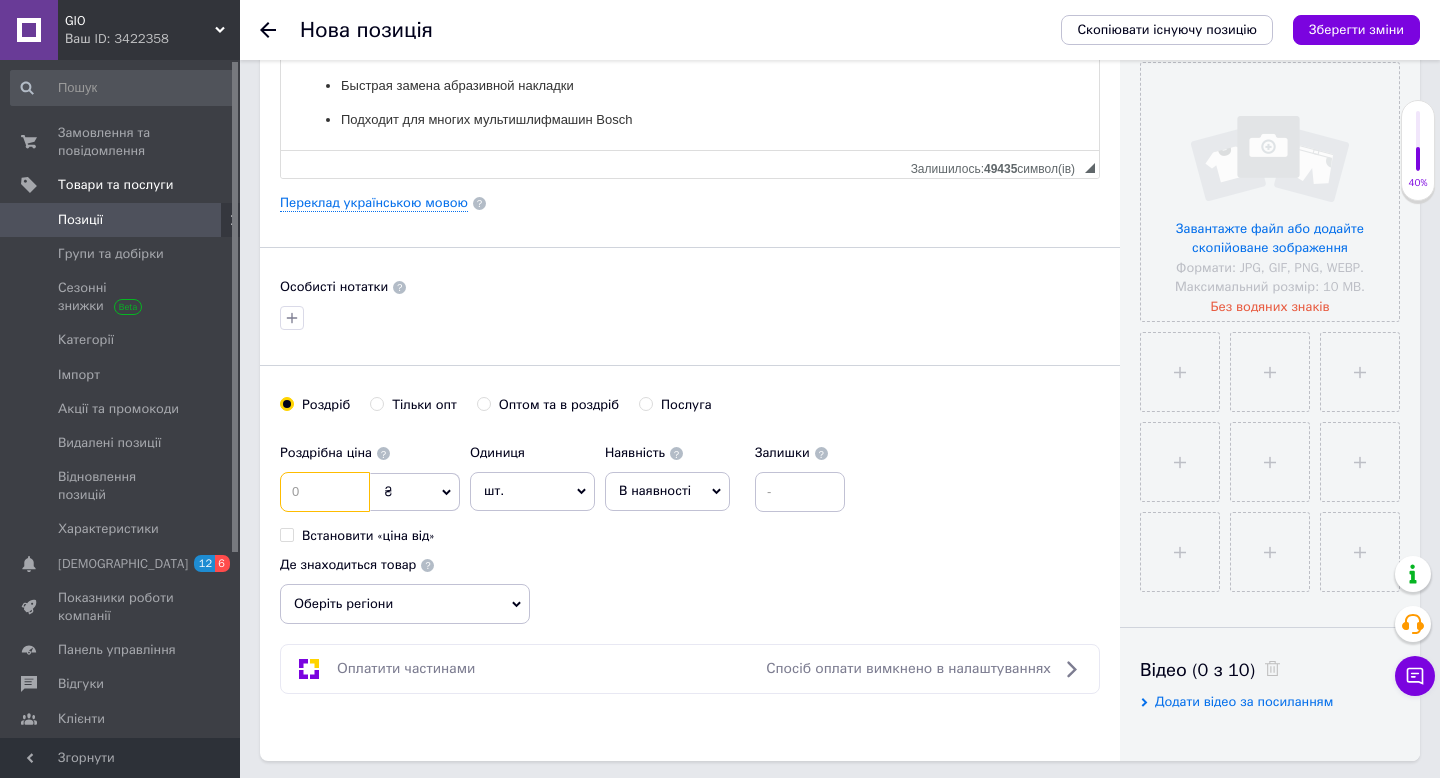 click at bounding box center (325, 492) 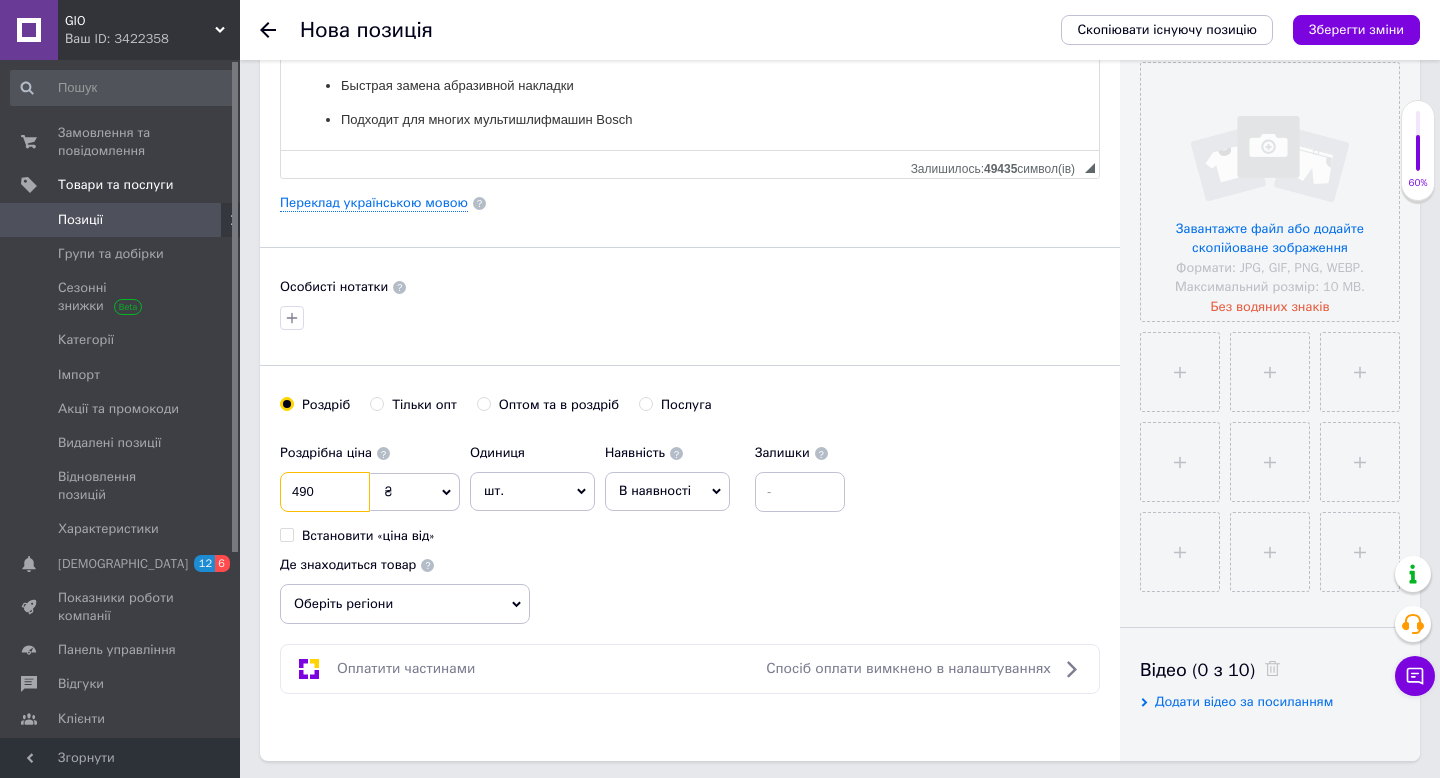 type on "490" 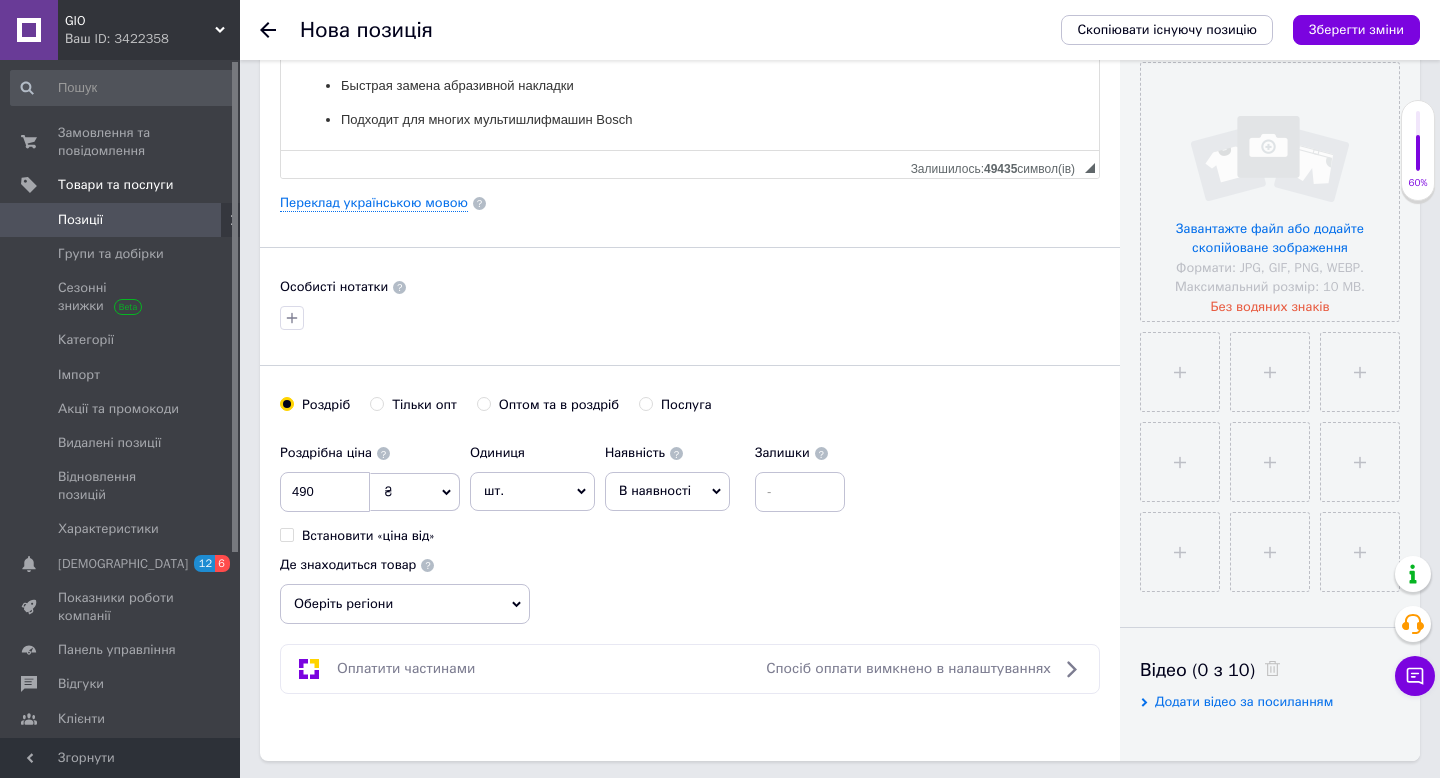 click on "В наявності" at bounding box center (655, 490) 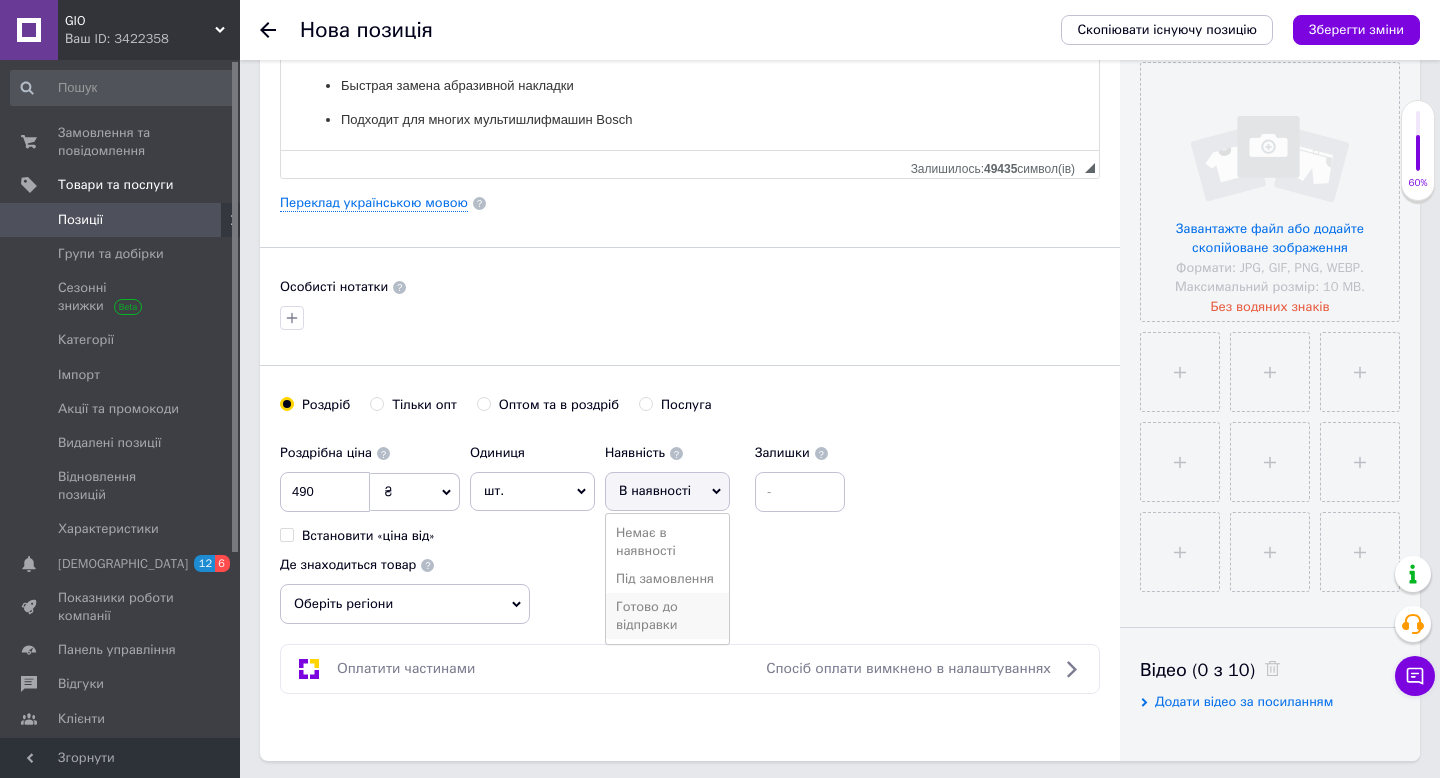 click on "Готово до відправки" at bounding box center [667, 616] 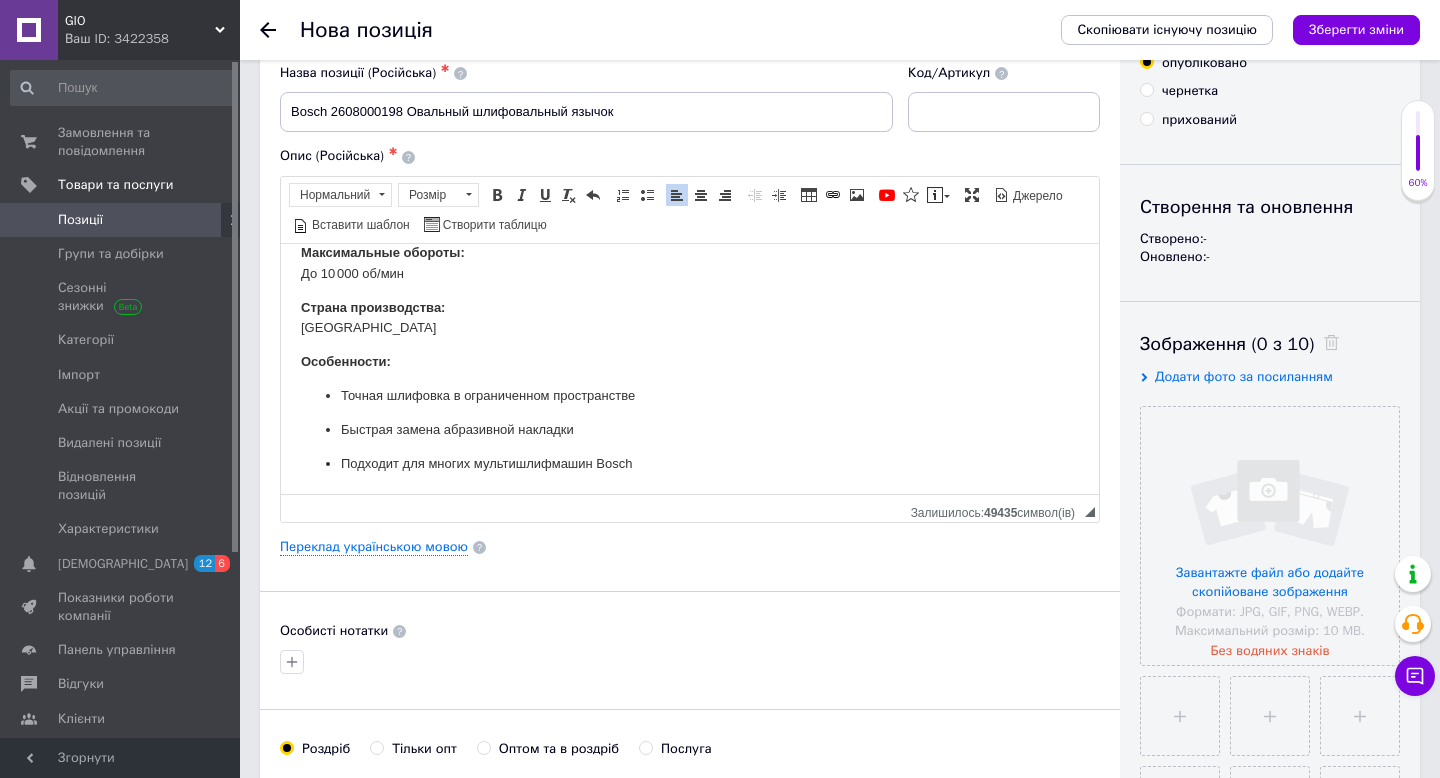 scroll, scrollTop: 92, scrollLeft: 0, axis: vertical 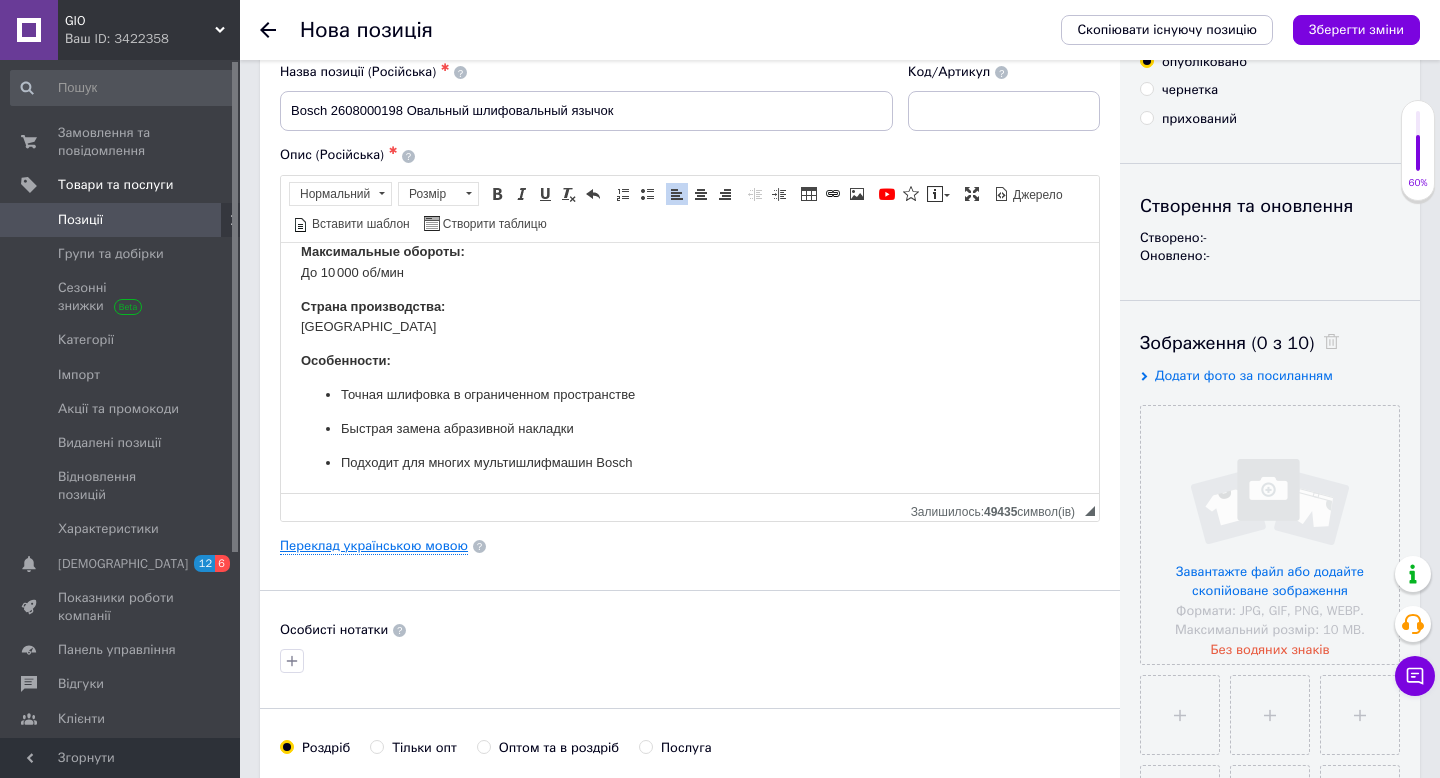 click on "Переклад українською мовою" at bounding box center [374, 546] 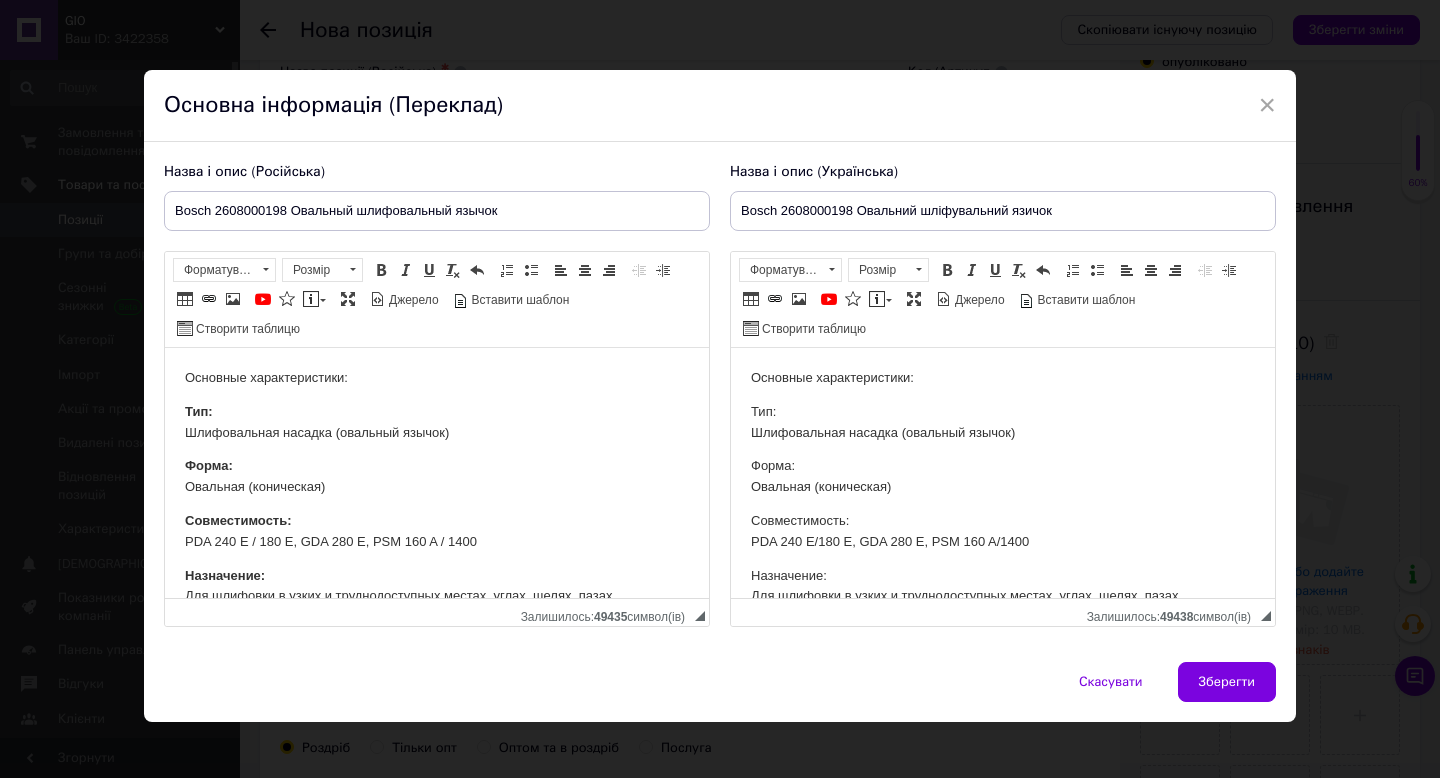 scroll, scrollTop: 0, scrollLeft: 0, axis: both 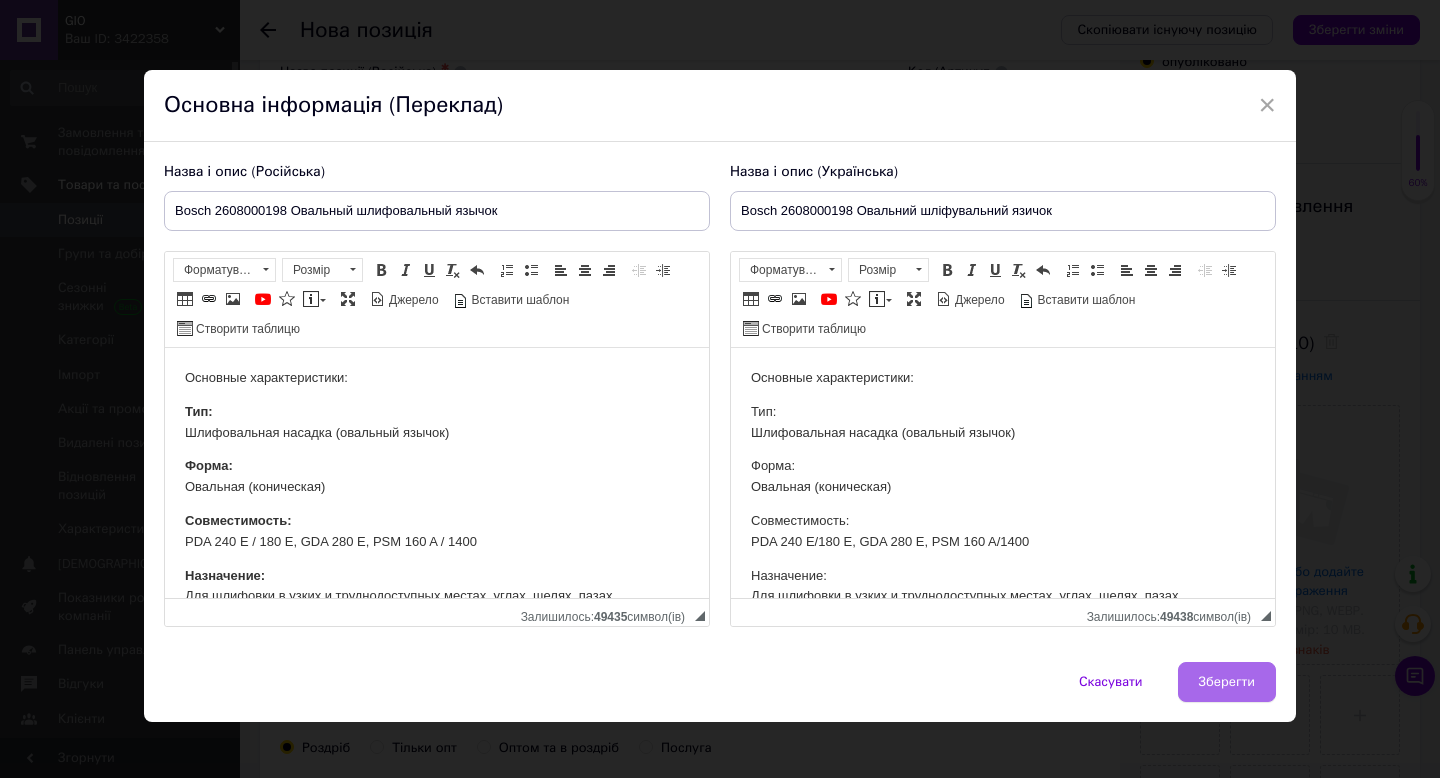 click on "Зберегти" at bounding box center (1227, 682) 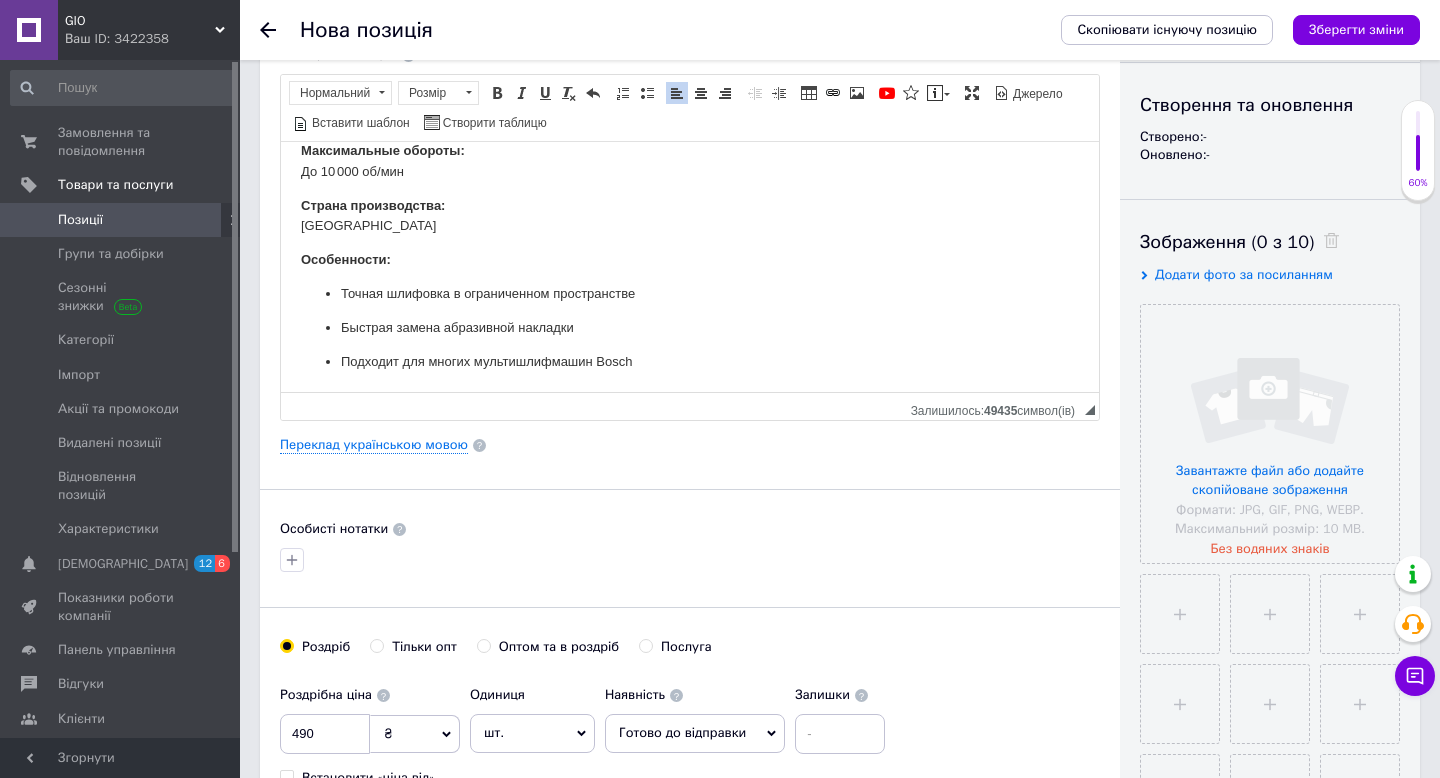 scroll, scrollTop: 191, scrollLeft: 0, axis: vertical 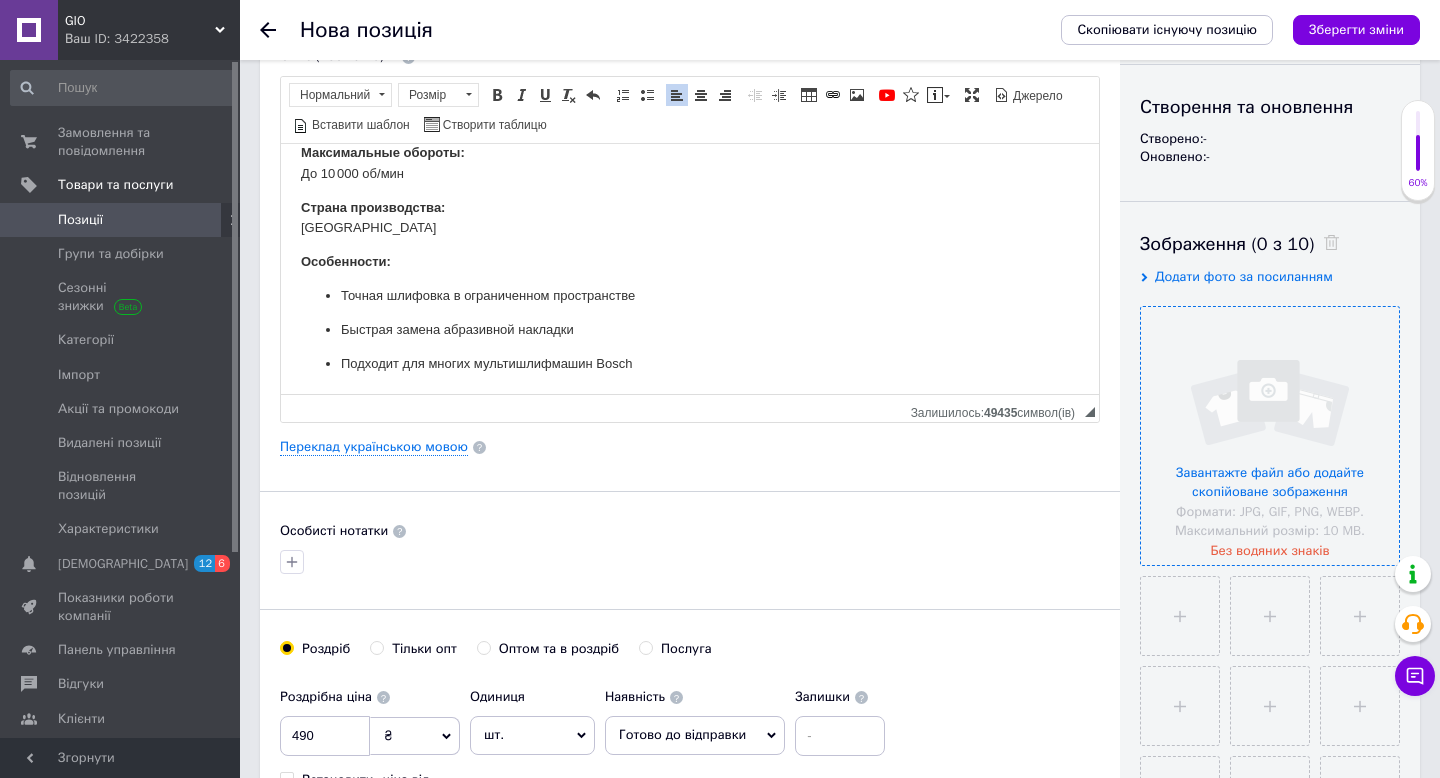 click at bounding box center (1270, 436) 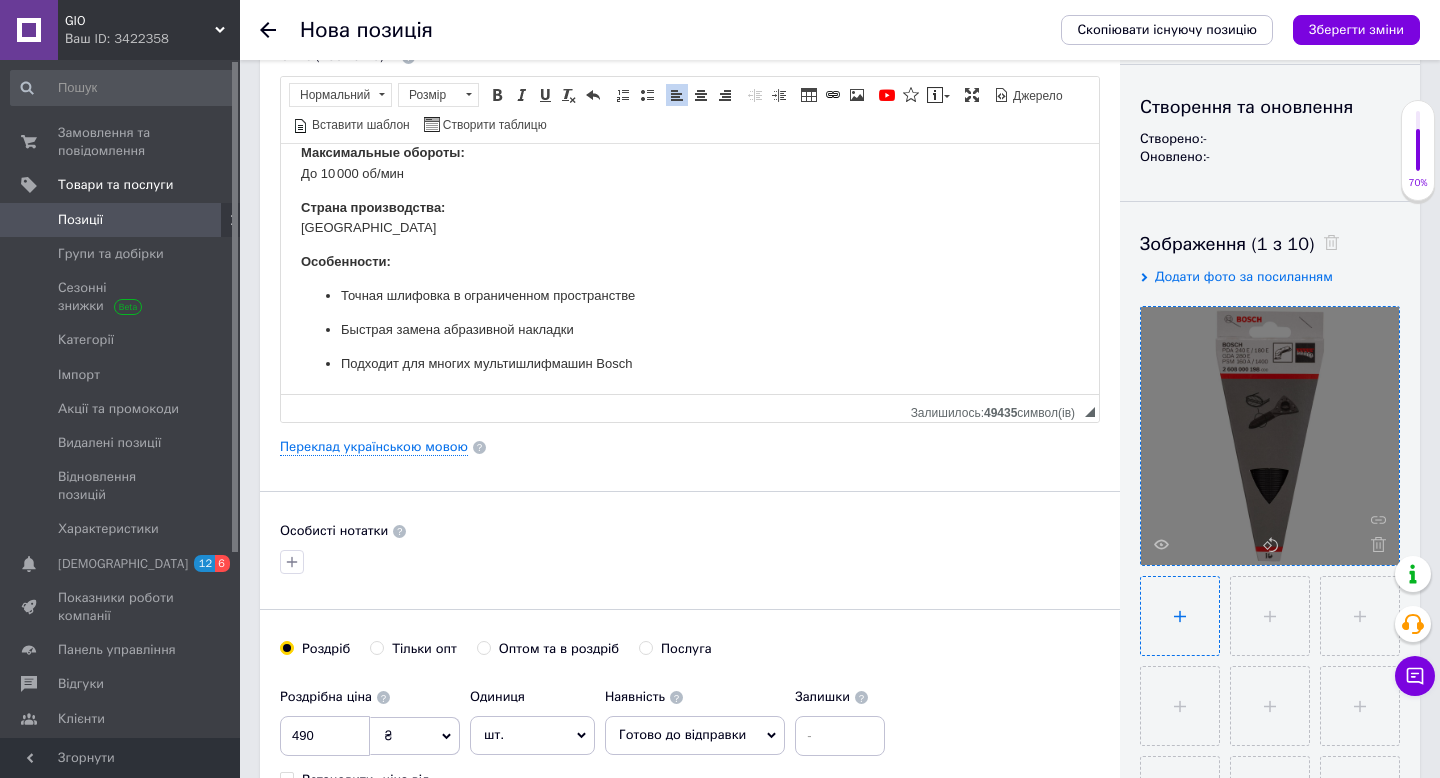 click at bounding box center [1180, 616] 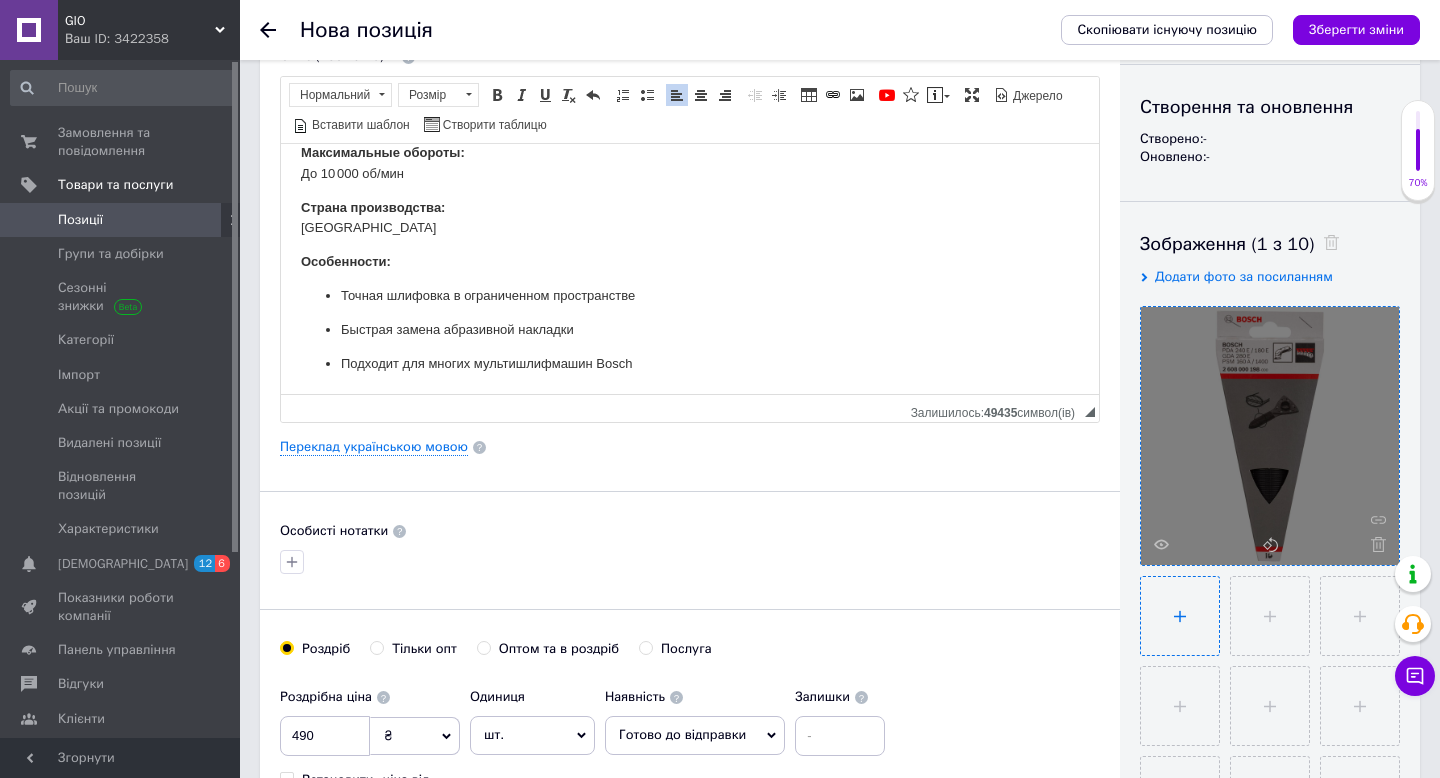 type on "C:\fakepath\714Ji6jY0WL._UF894,1000_QL80_.jpg" 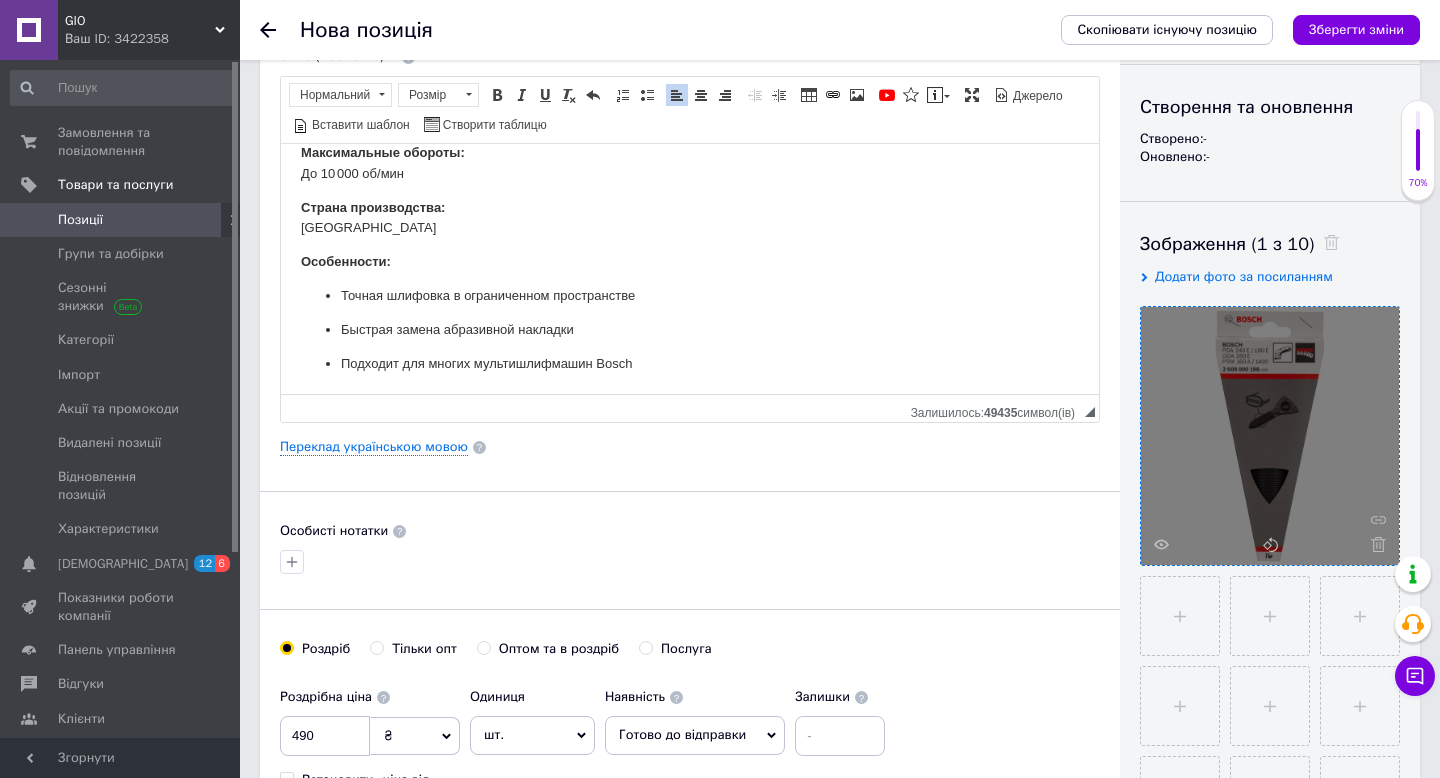type 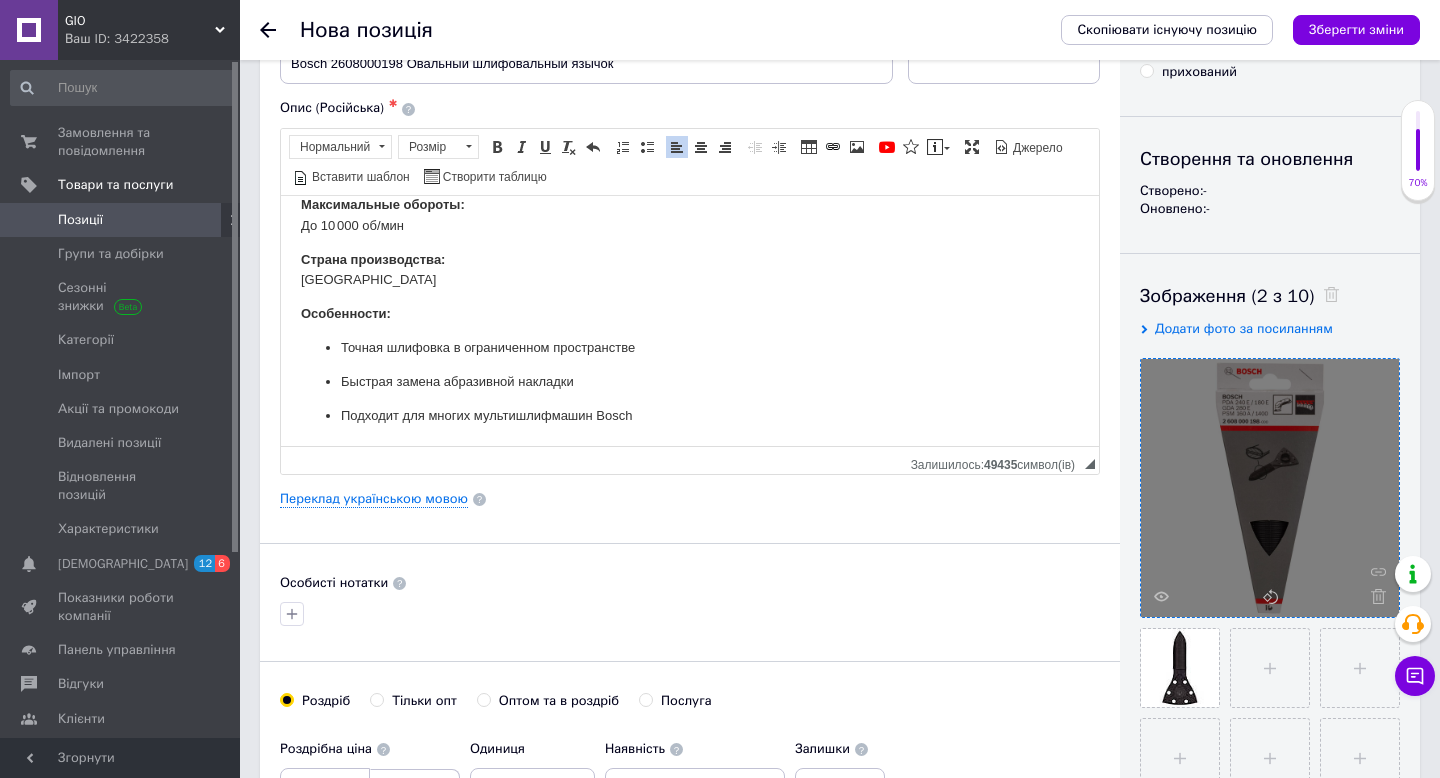 scroll, scrollTop: 31, scrollLeft: 0, axis: vertical 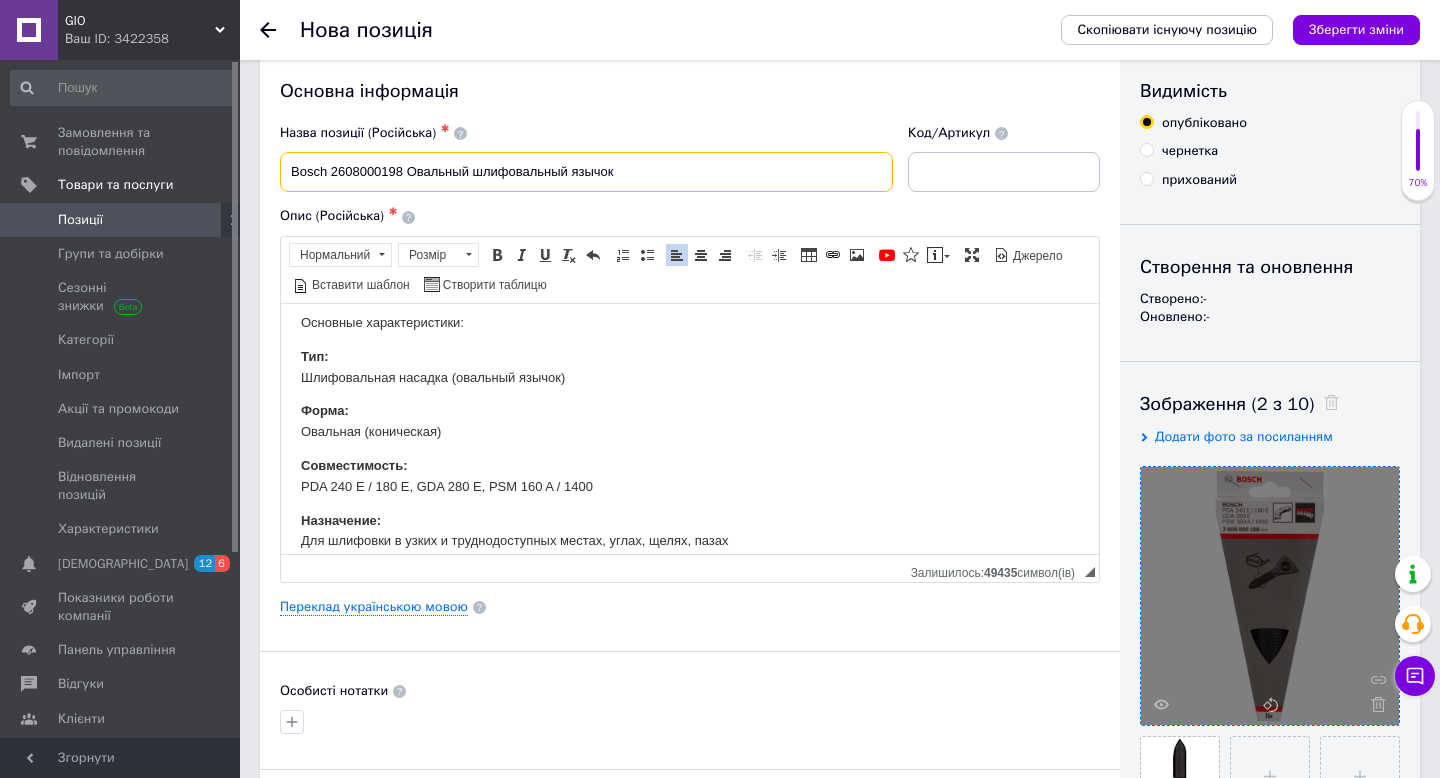 drag, startPoint x: 649, startPoint y: 172, endPoint x: 272, endPoint y: 166, distance: 377.04773 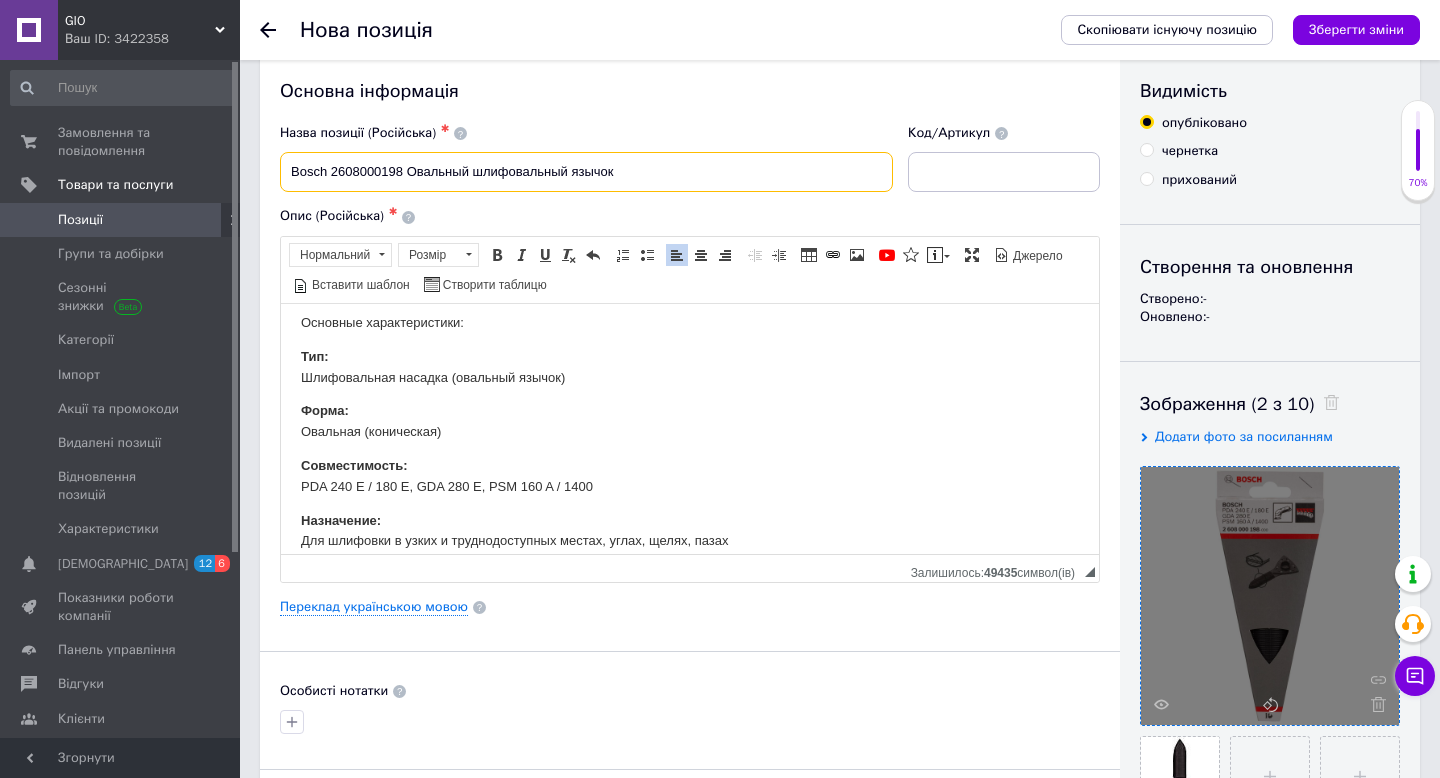 scroll, scrollTop: 437, scrollLeft: 0, axis: vertical 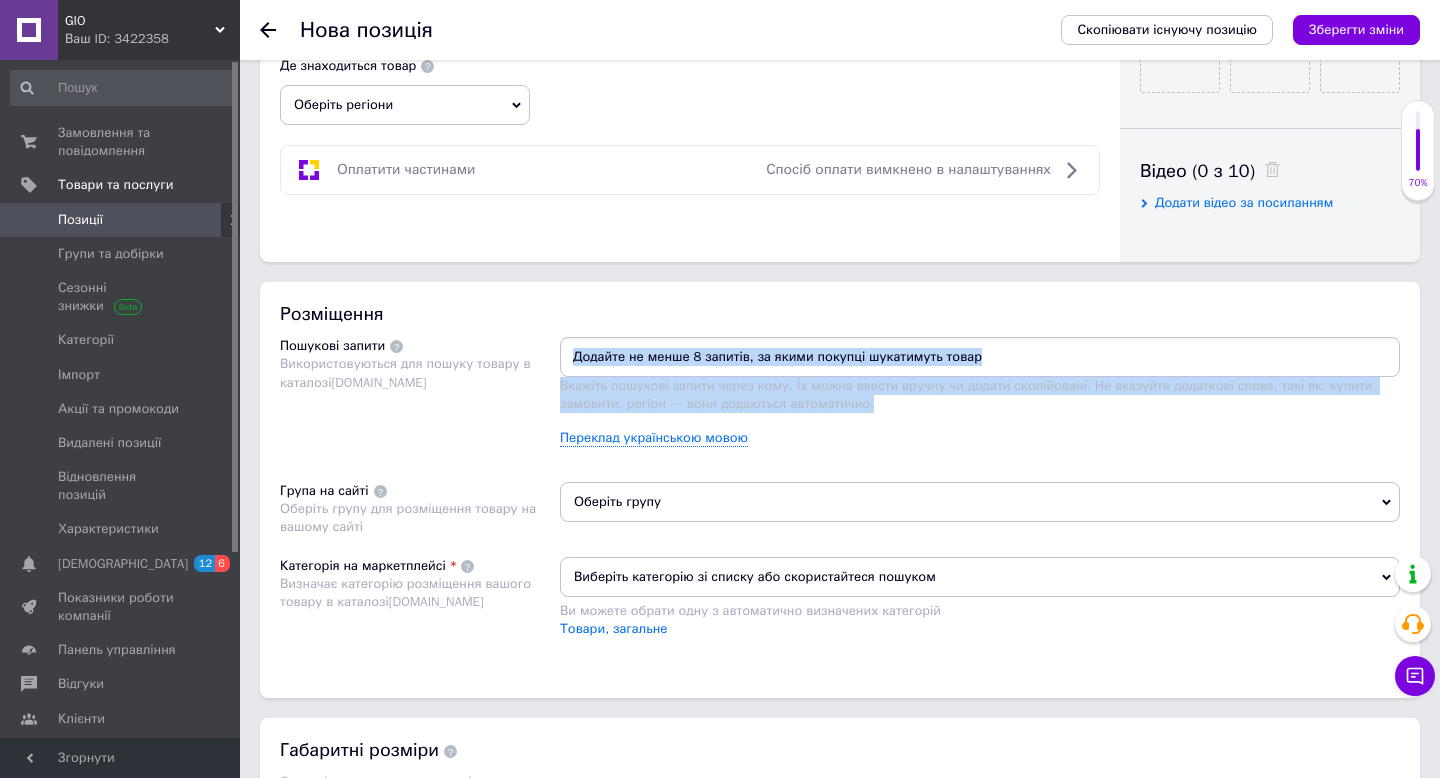drag, startPoint x: 880, startPoint y: 404, endPoint x: 568, endPoint y: 352, distance: 316.30365 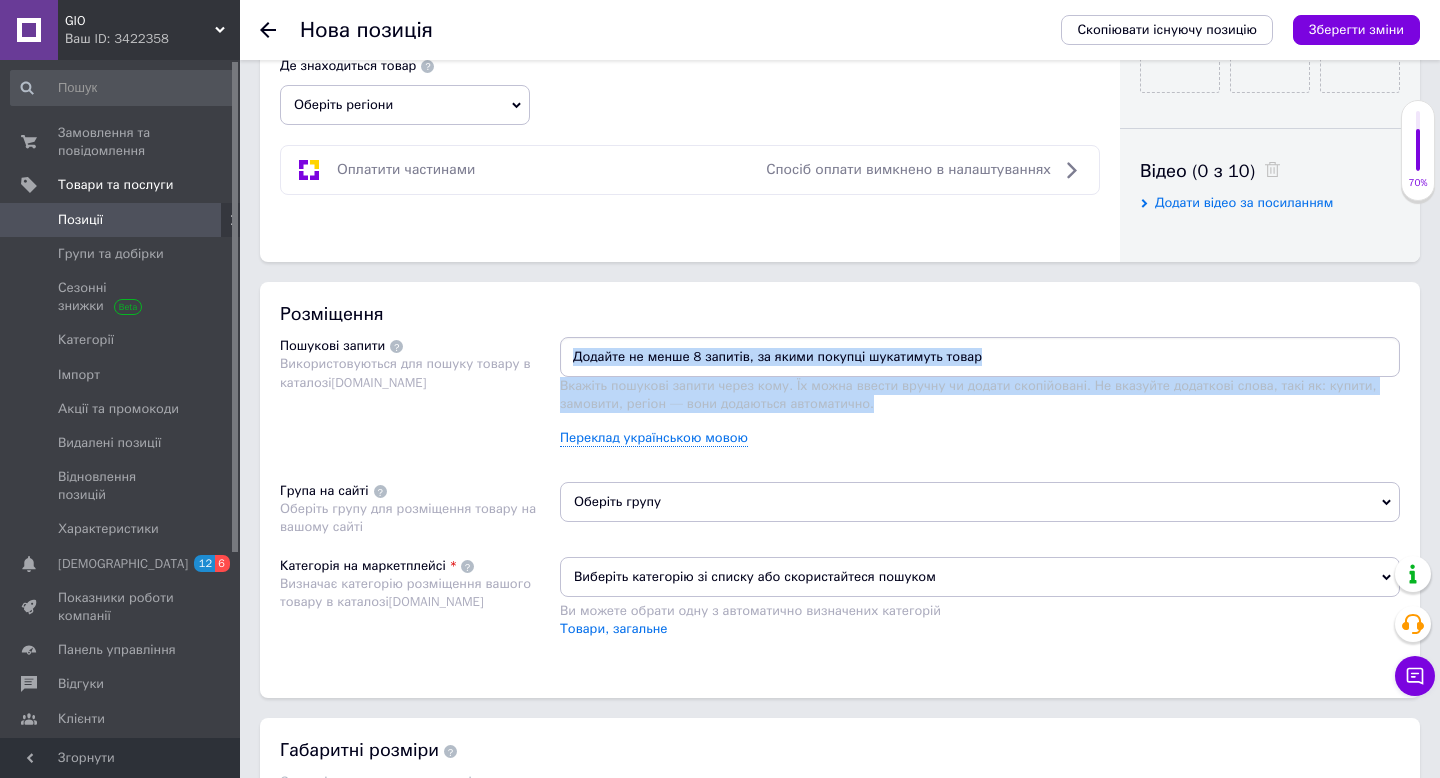 click on "Вкажіть пошукові запити через кому. Їх можна ввести вручну чи додати скопійовані. Не вказуйте додаткові слова, такі як: купити, замовити, регіон — вони додаються автоматично." at bounding box center [968, 394] 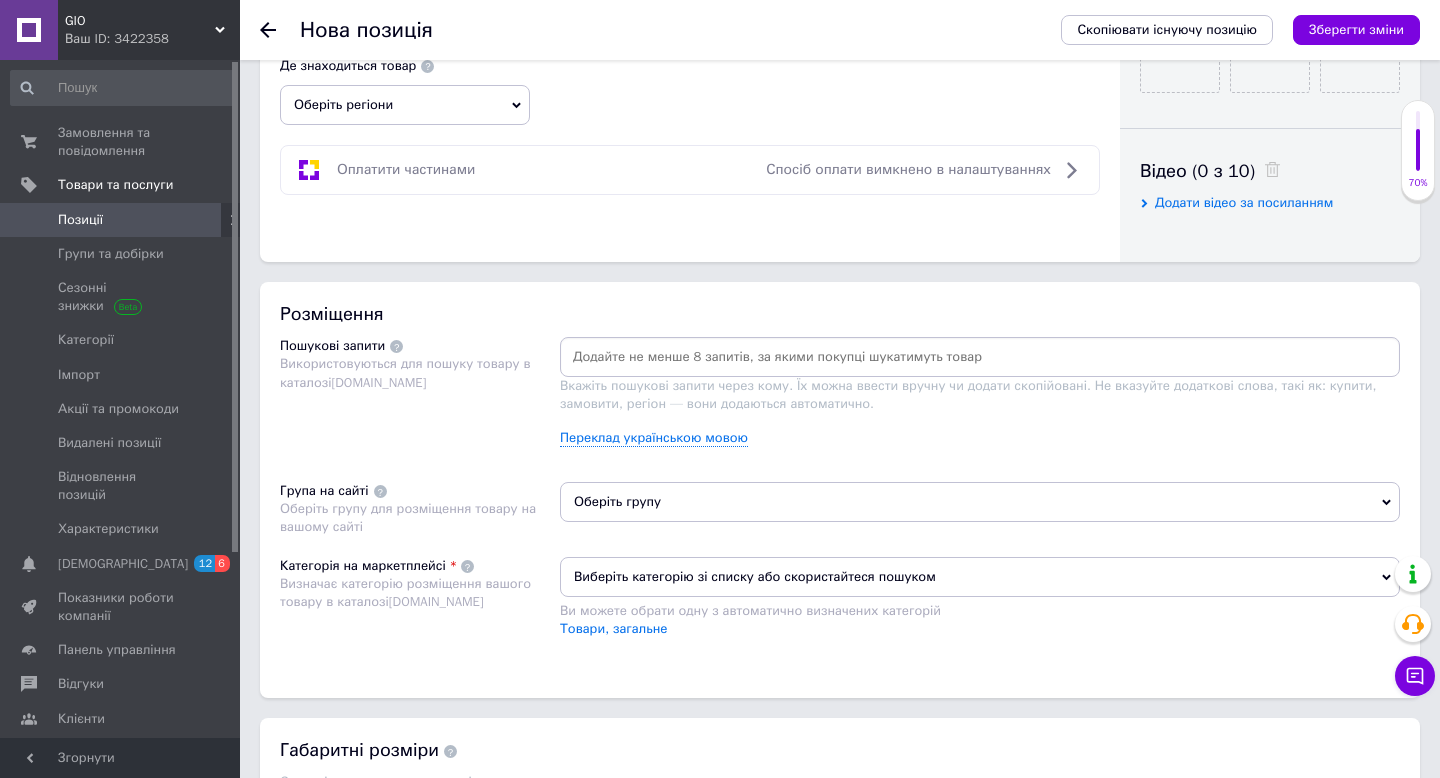 click at bounding box center [980, 357] 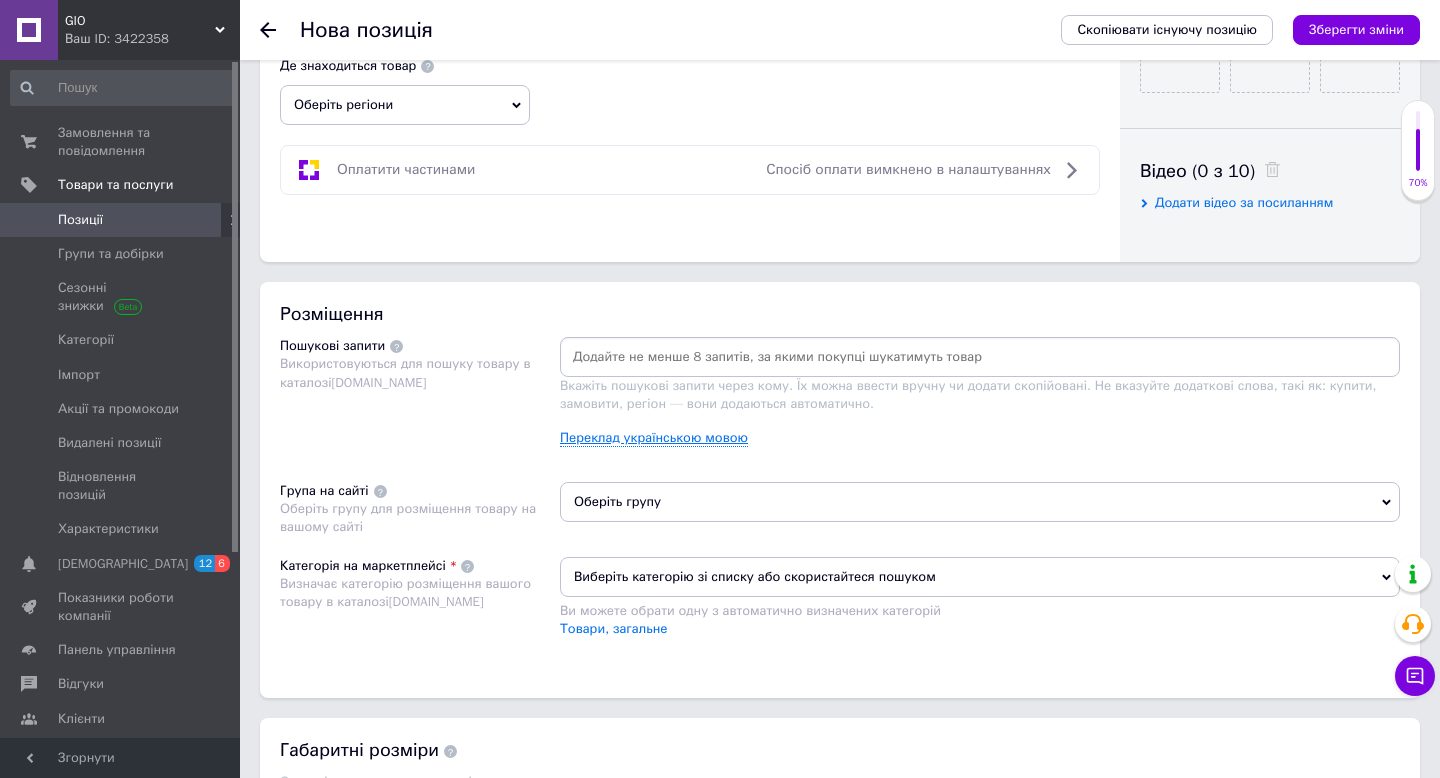 click on "Переклад українською мовою" at bounding box center (654, 438) 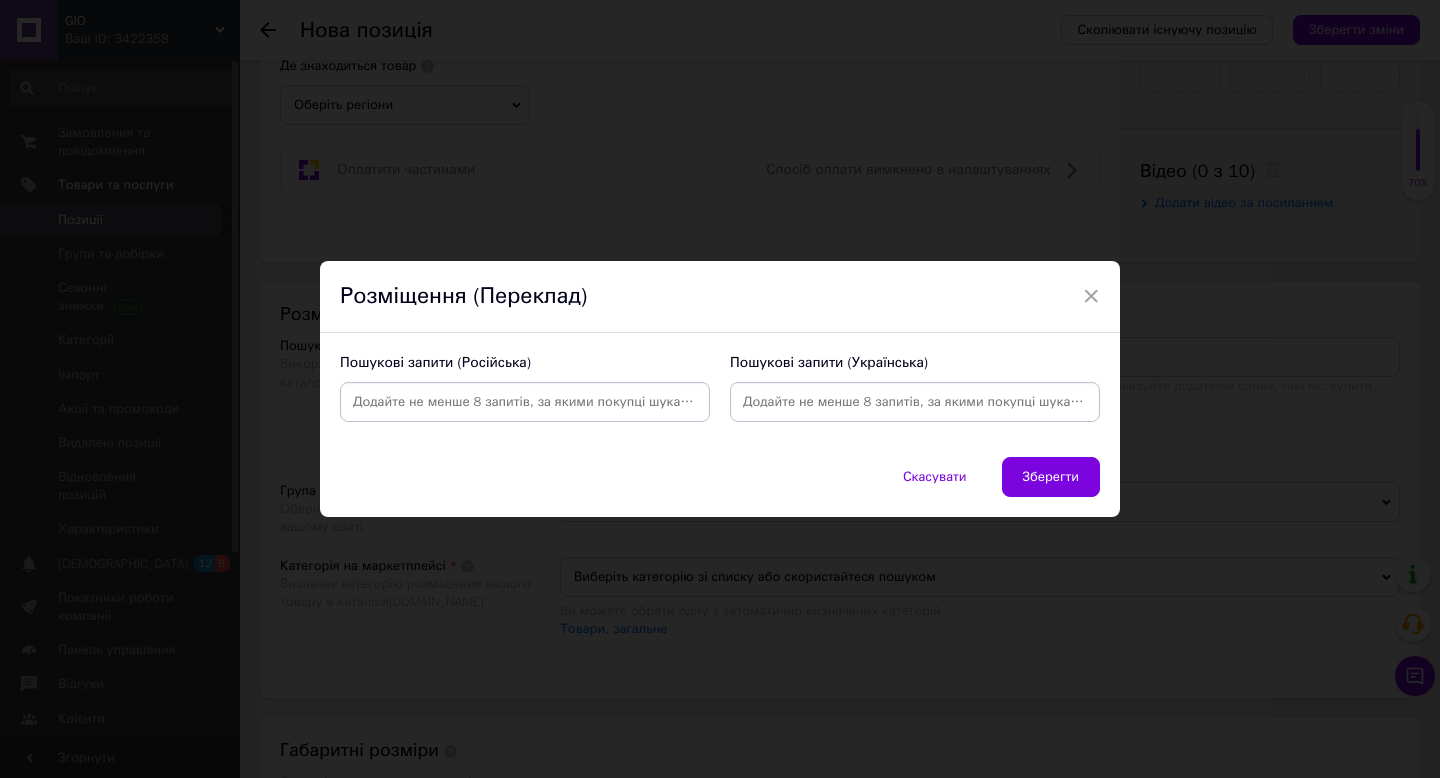 click at bounding box center (525, 402) 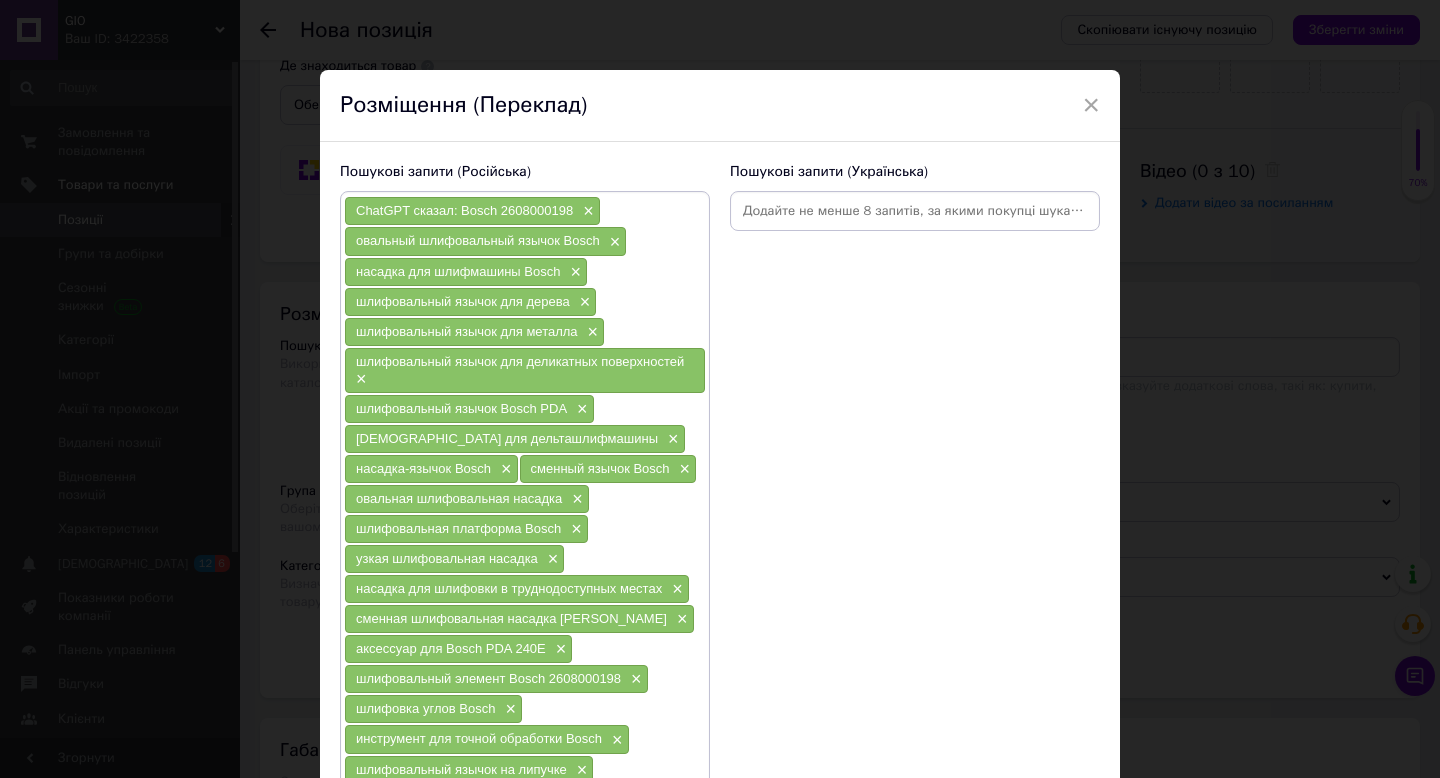 click at bounding box center [915, 211] 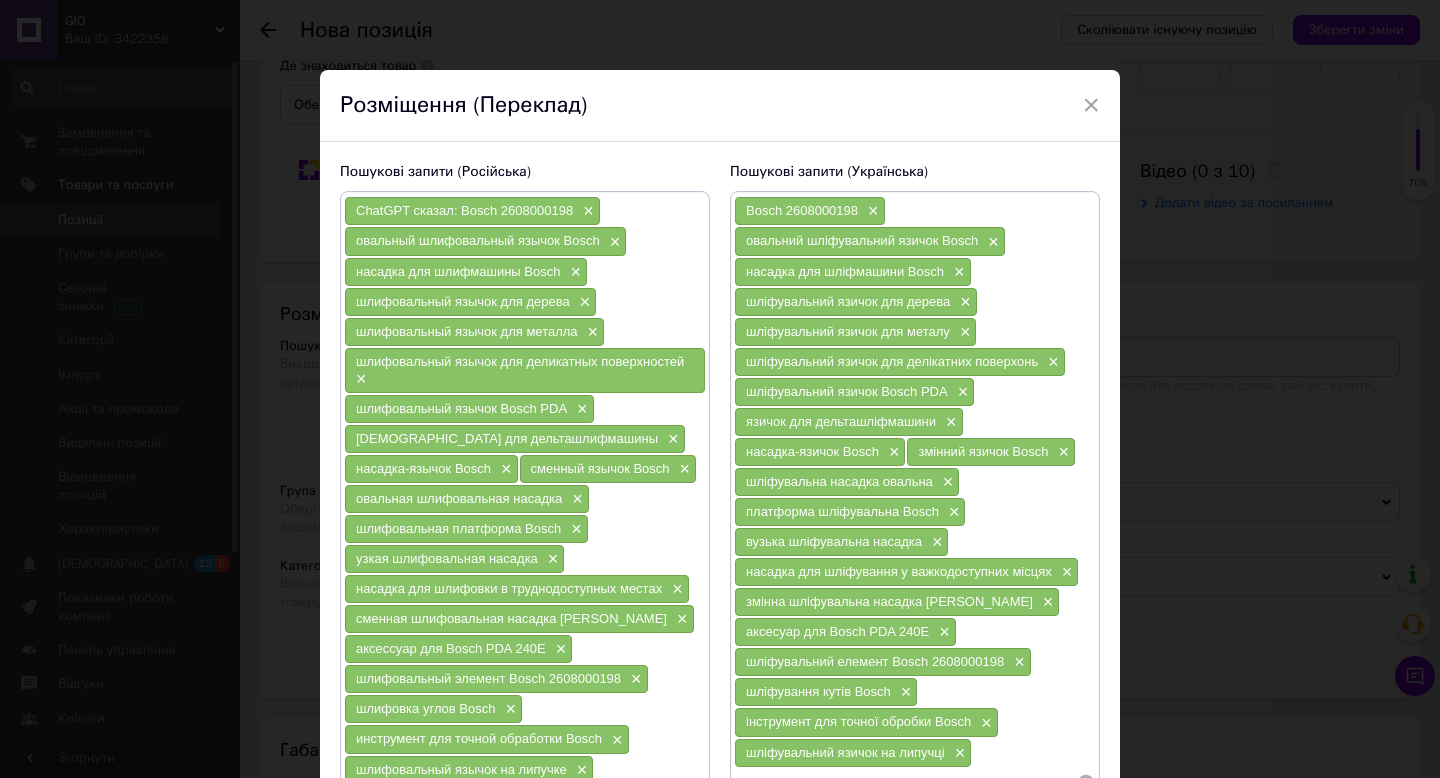 scroll, scrollTop: 208, scrollLeft: 0, axis: vertical 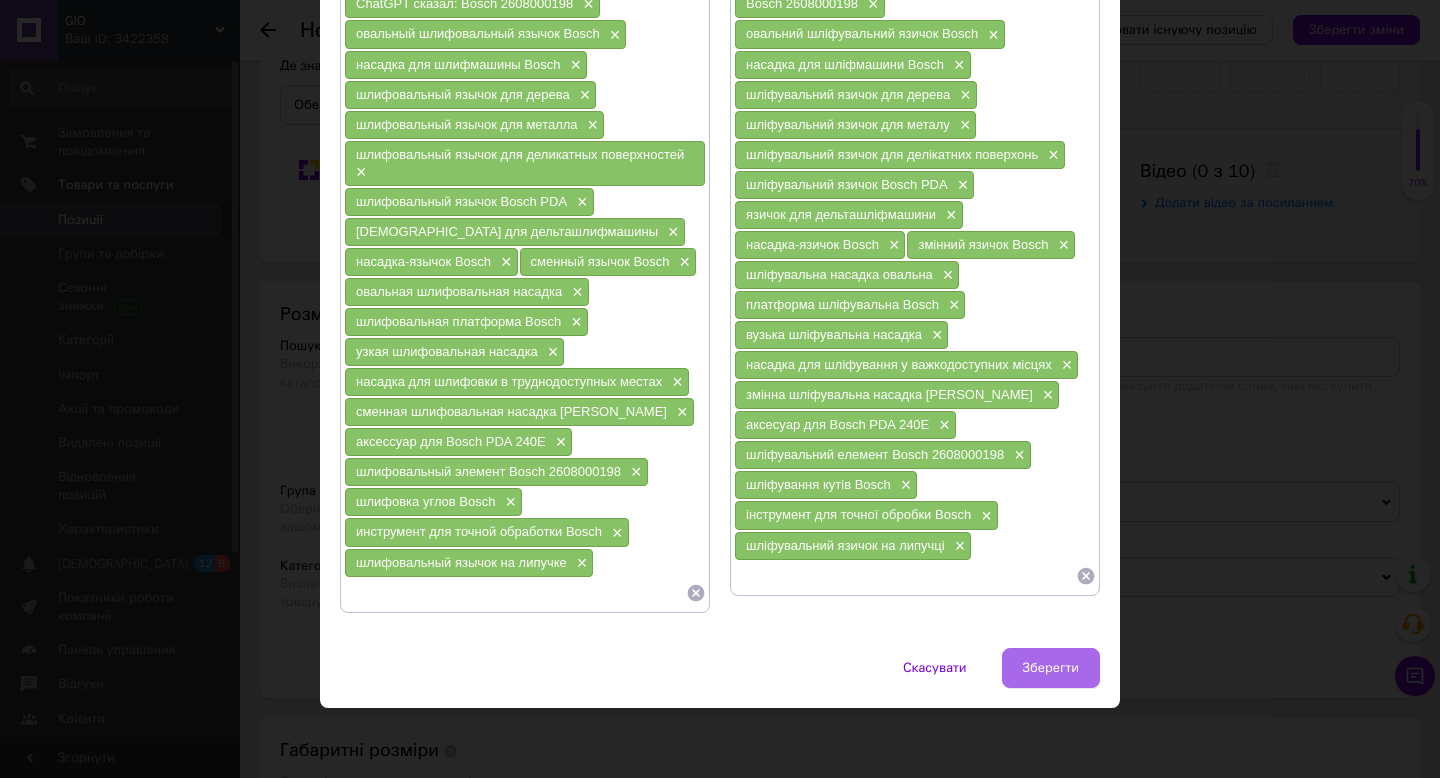 click on "Зберегти" at bounding box center (1051, 668) 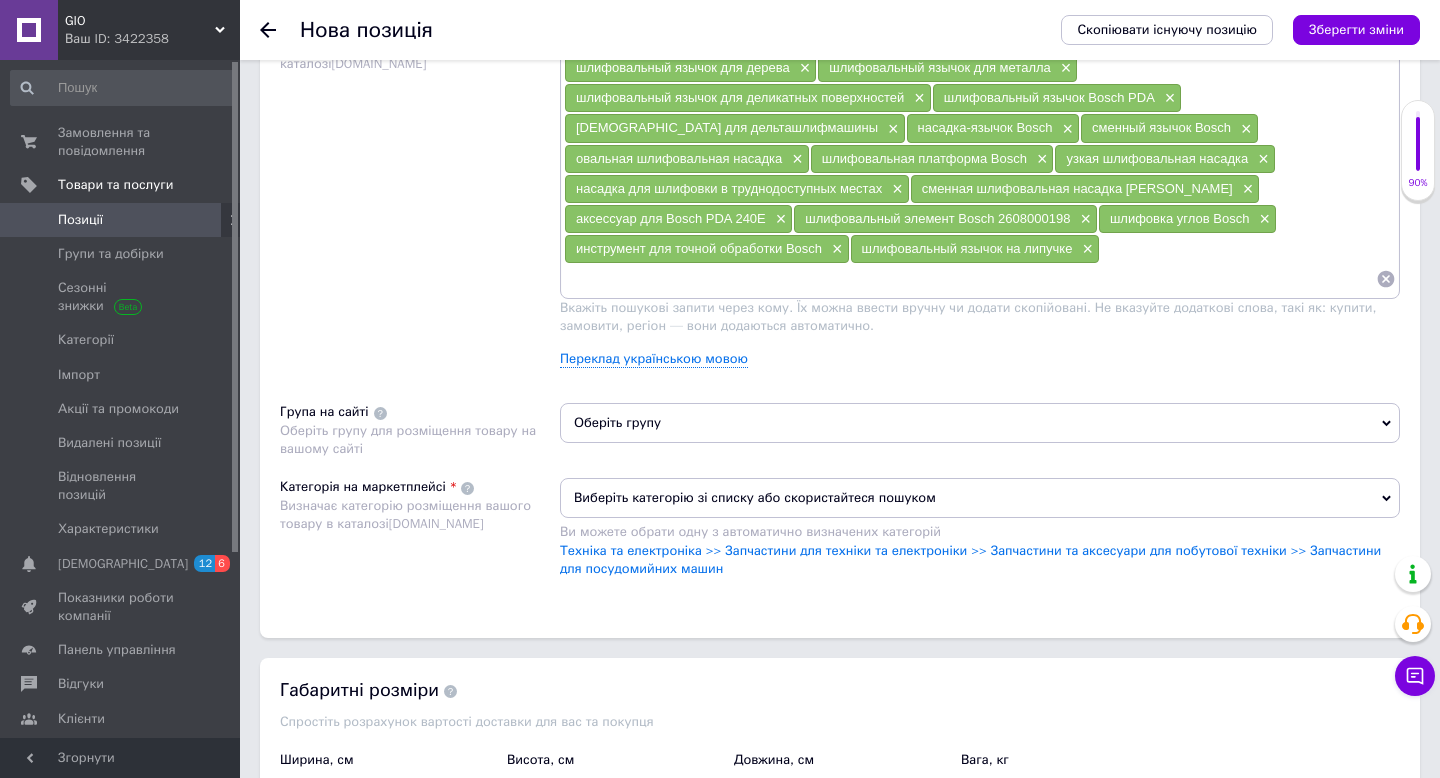 scroll, scrollTop: 1300, scrollLeft: 0, axis: vertical 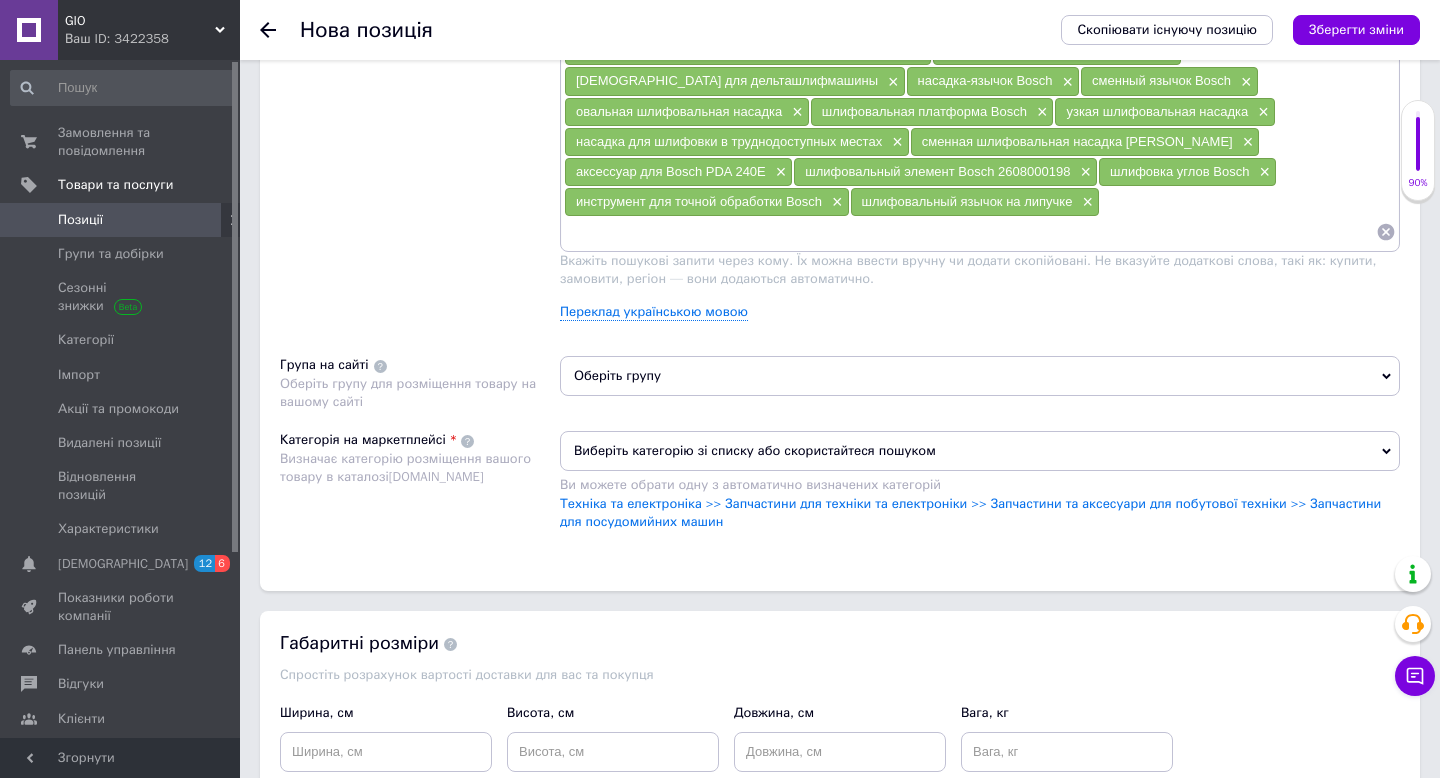 click on "Оберіть групу" at bounding box center [980, 376] 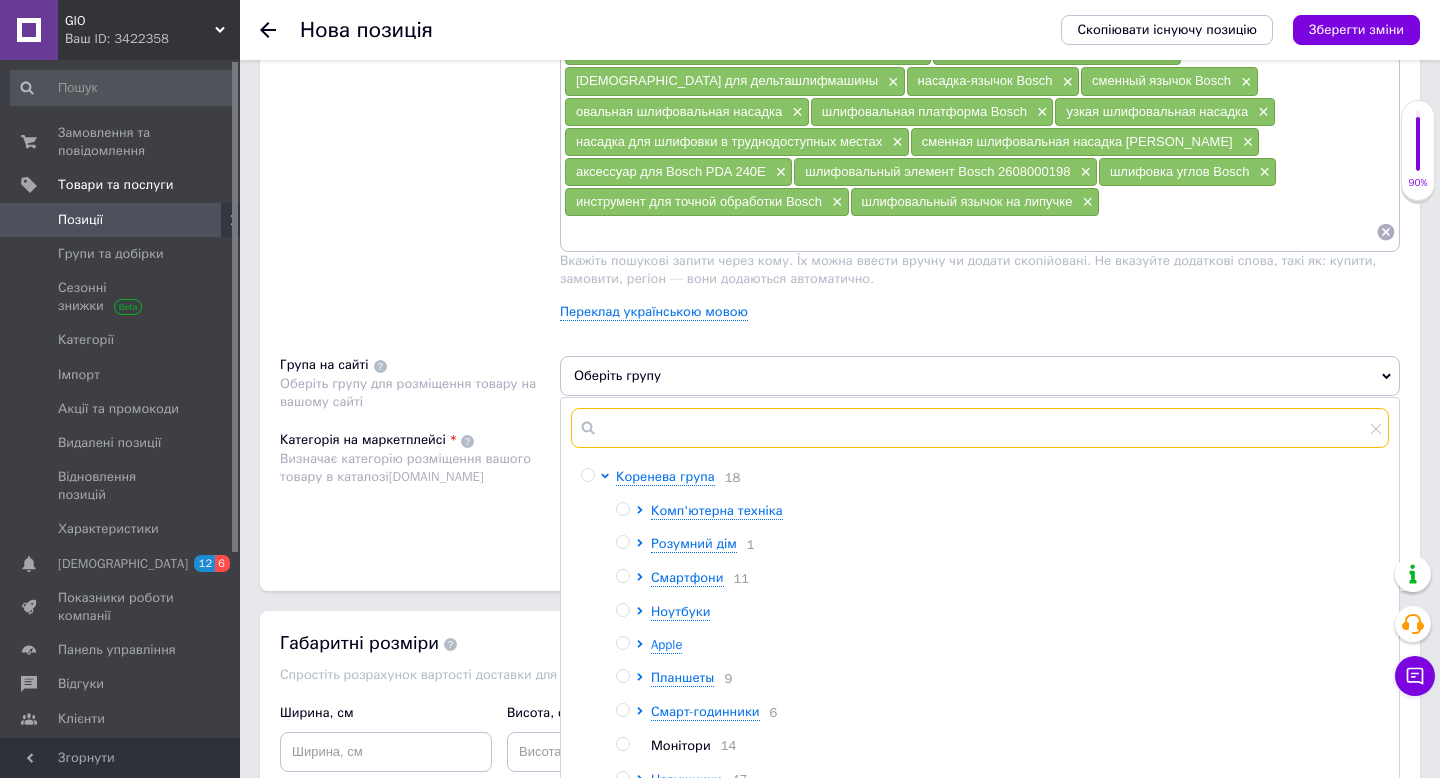click at bounding box center (980, 428) 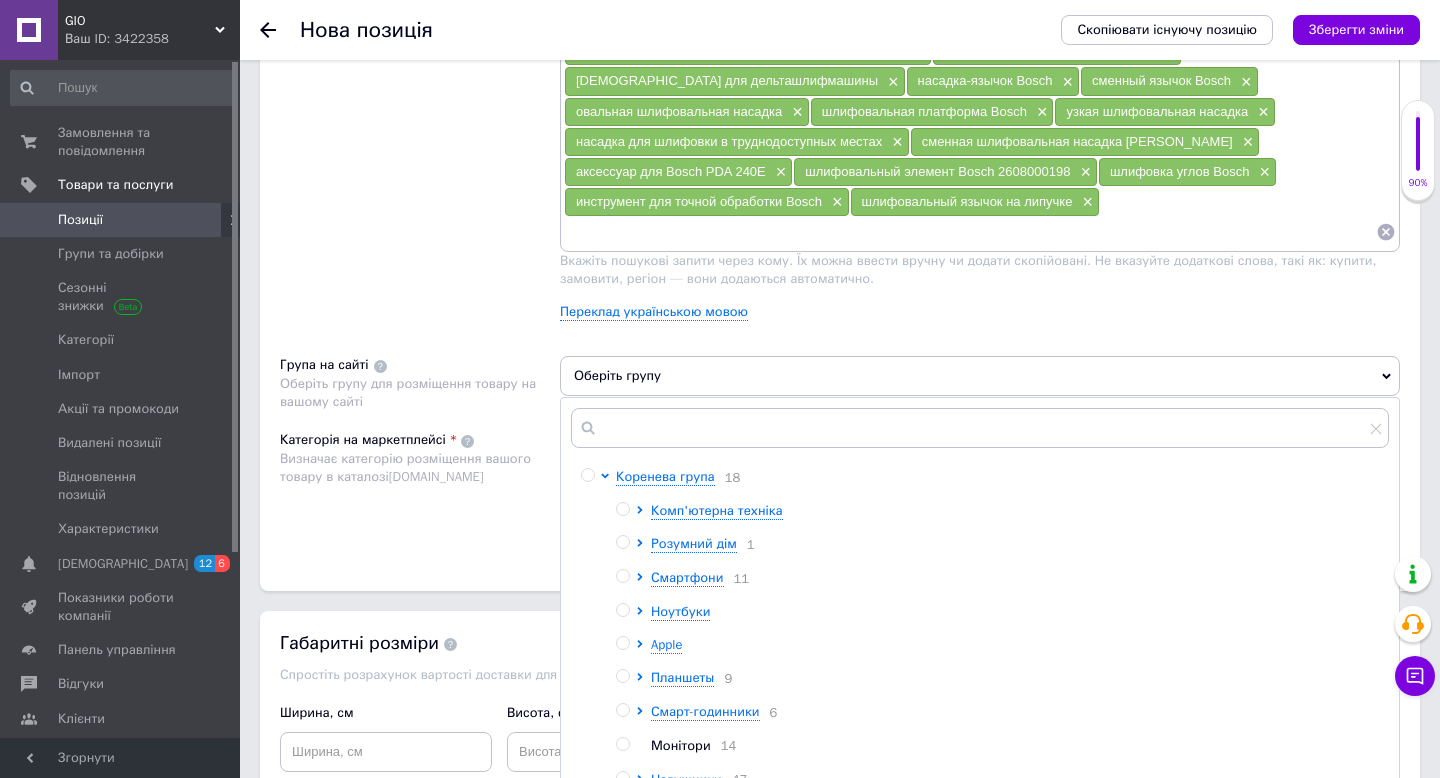 click at bounding box center [587, 475] 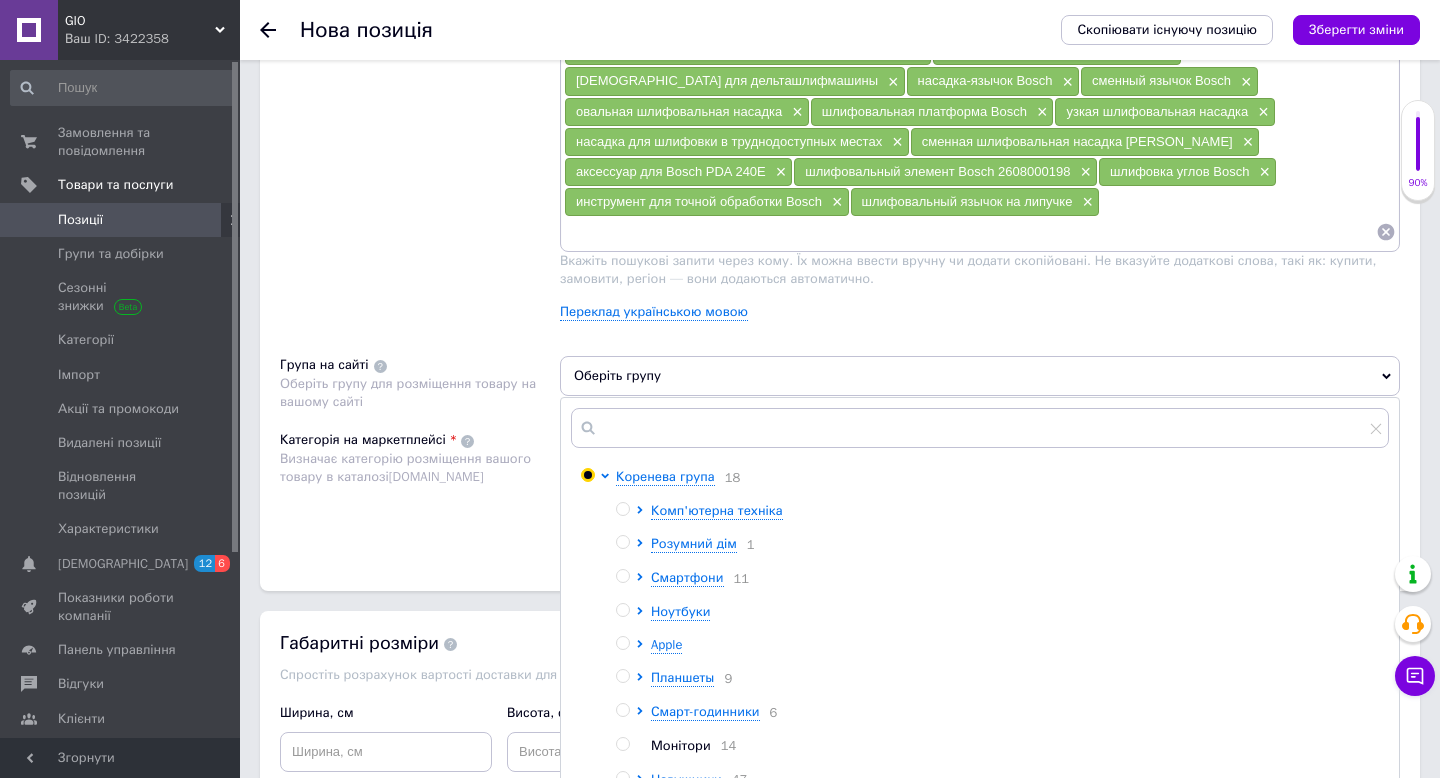 radio on "true" 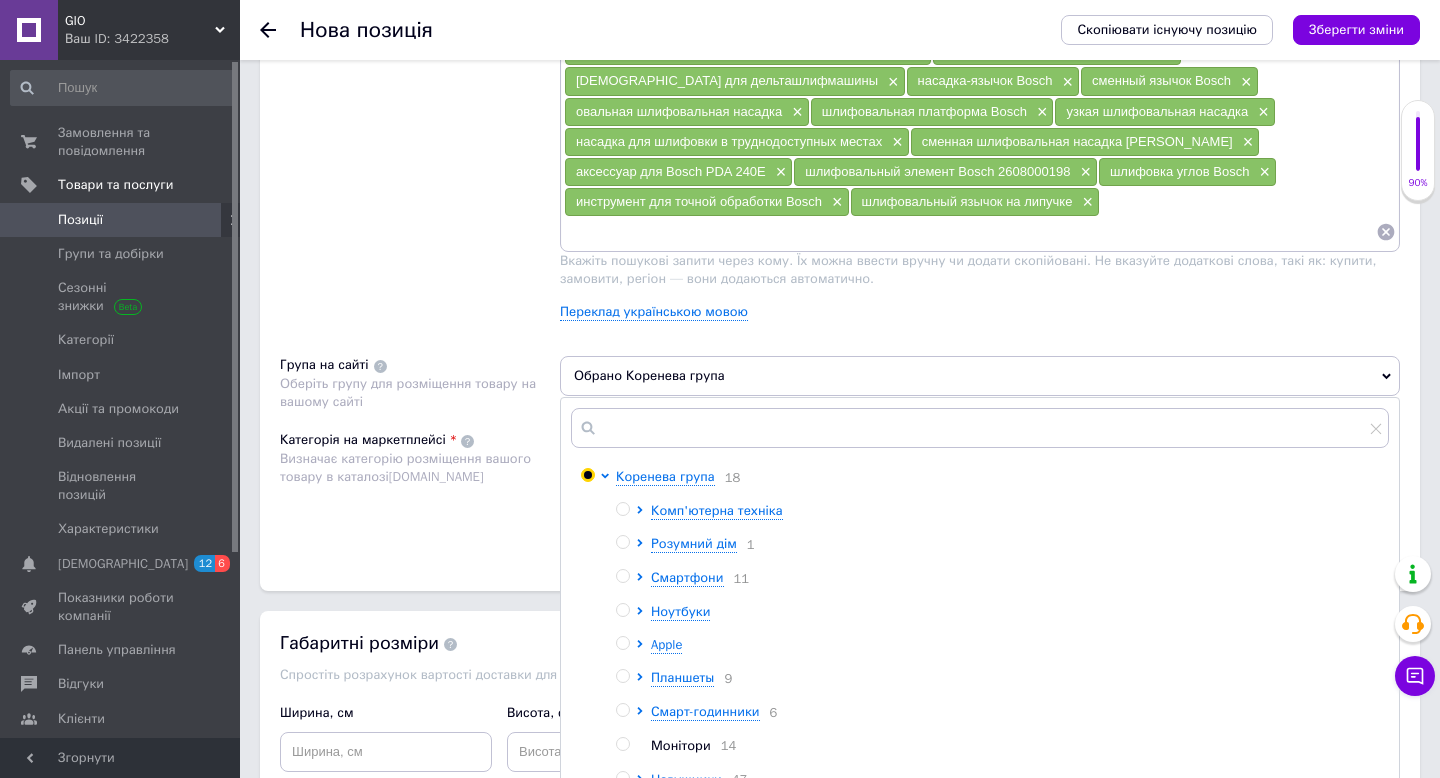 click on "Пошукові запити Використовуються для пошуку товару в каталозі  [DOMAIN_NAME]" at bounding box center [420, 153] 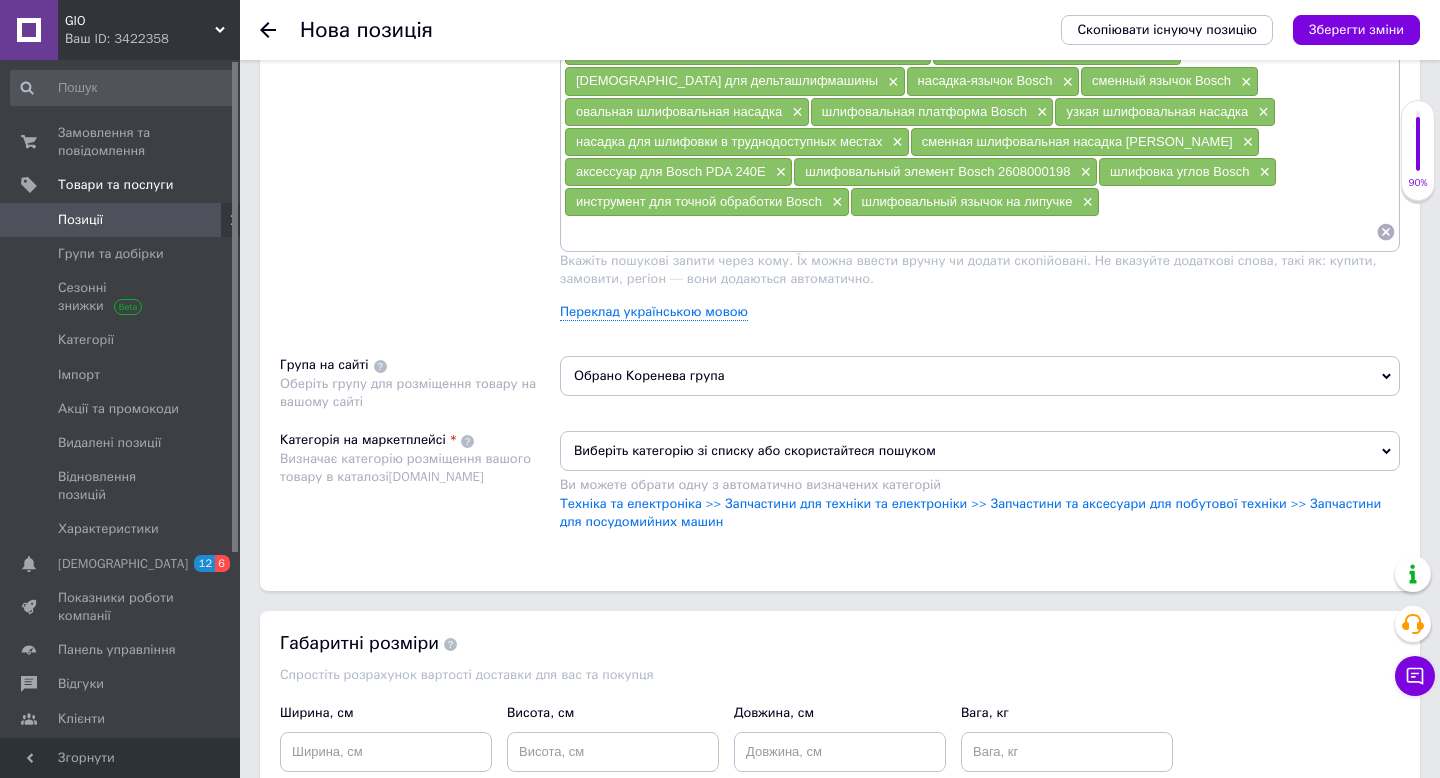 click on "Виберіть категорію зі списку або скористайтеся пошуком" at bounding box center (980, 451) 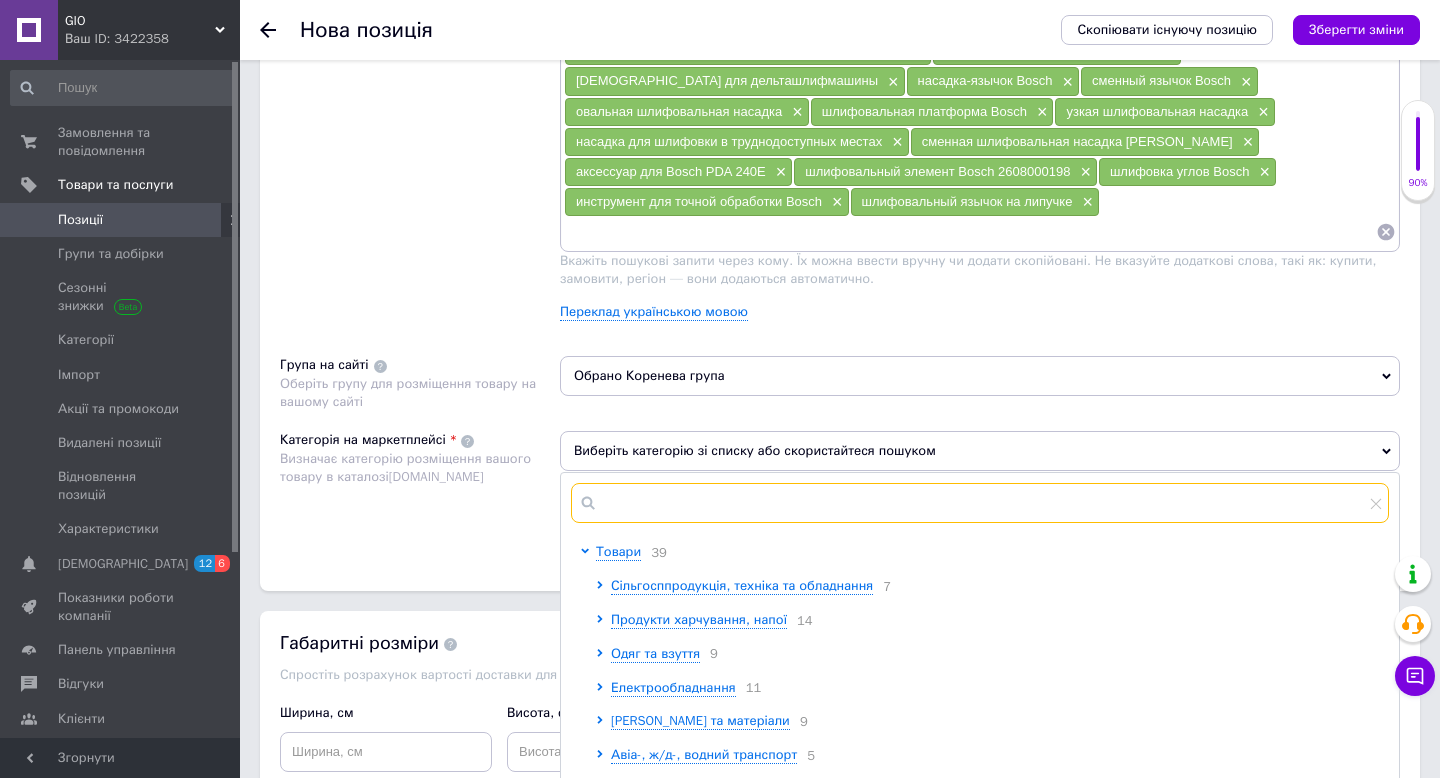 click at bounding box center (980, 503) 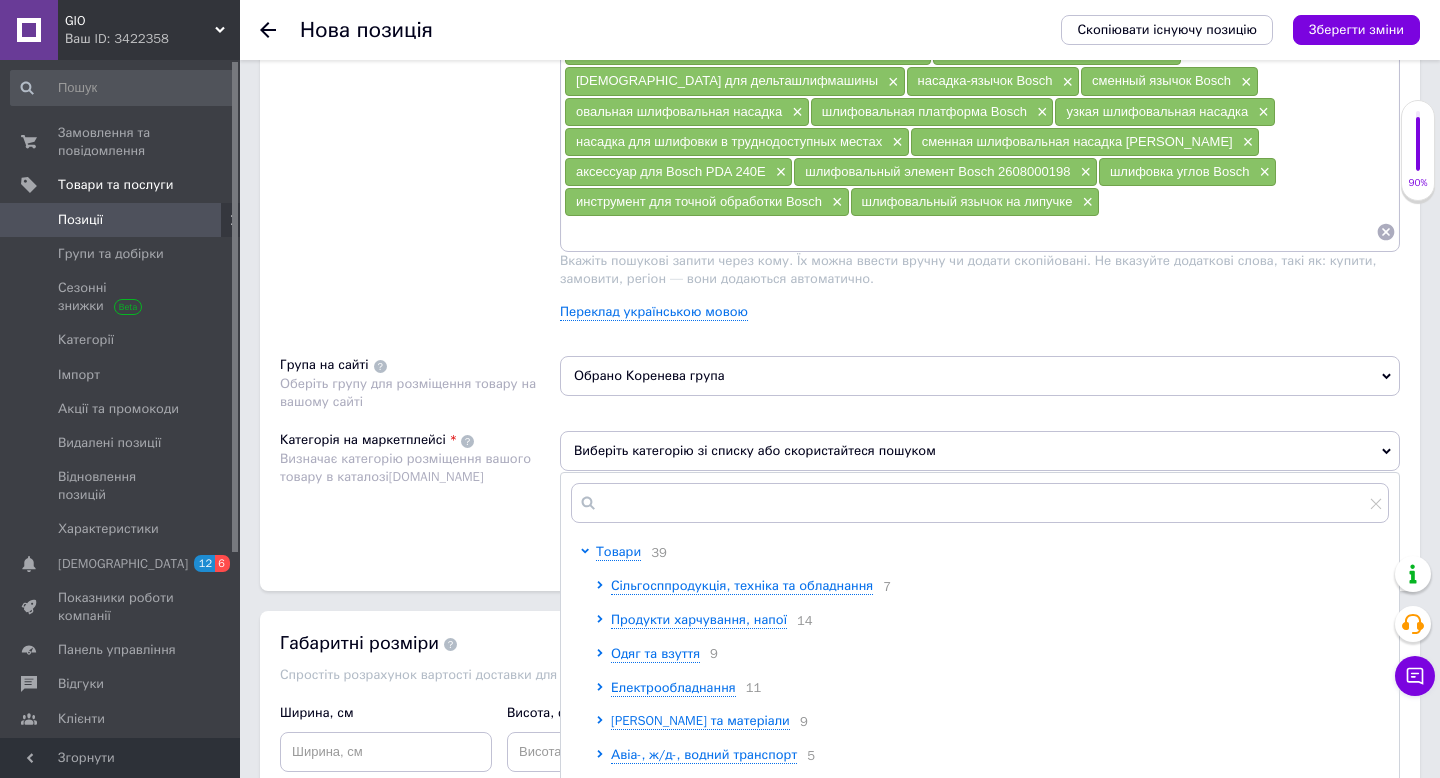 click on "Виберіть категорію зі списку або скористайтеся пошуком" at bounding box center (980, 451) 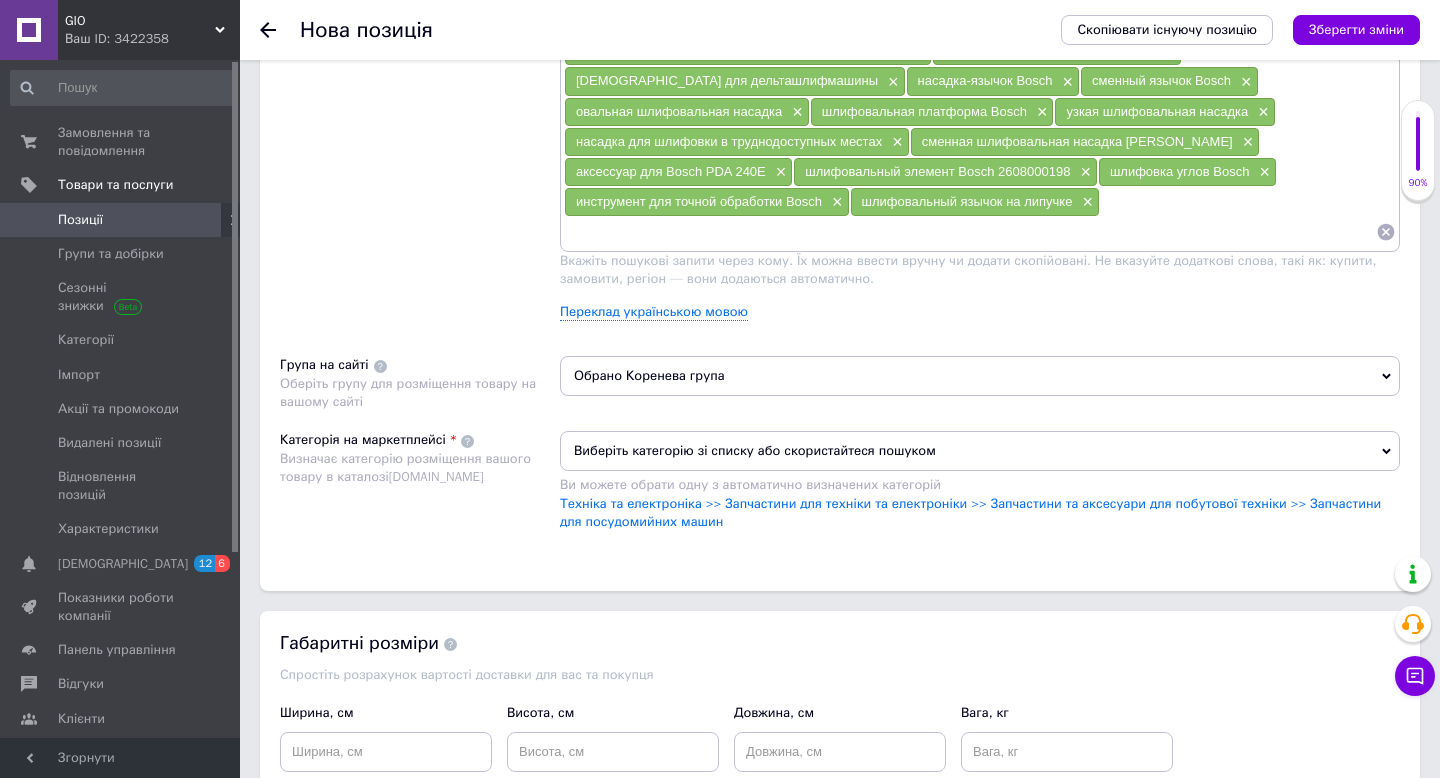 click on "Виберіть категорію зі списку або скористайтеся пошуком" at bounding box center (980, 451) 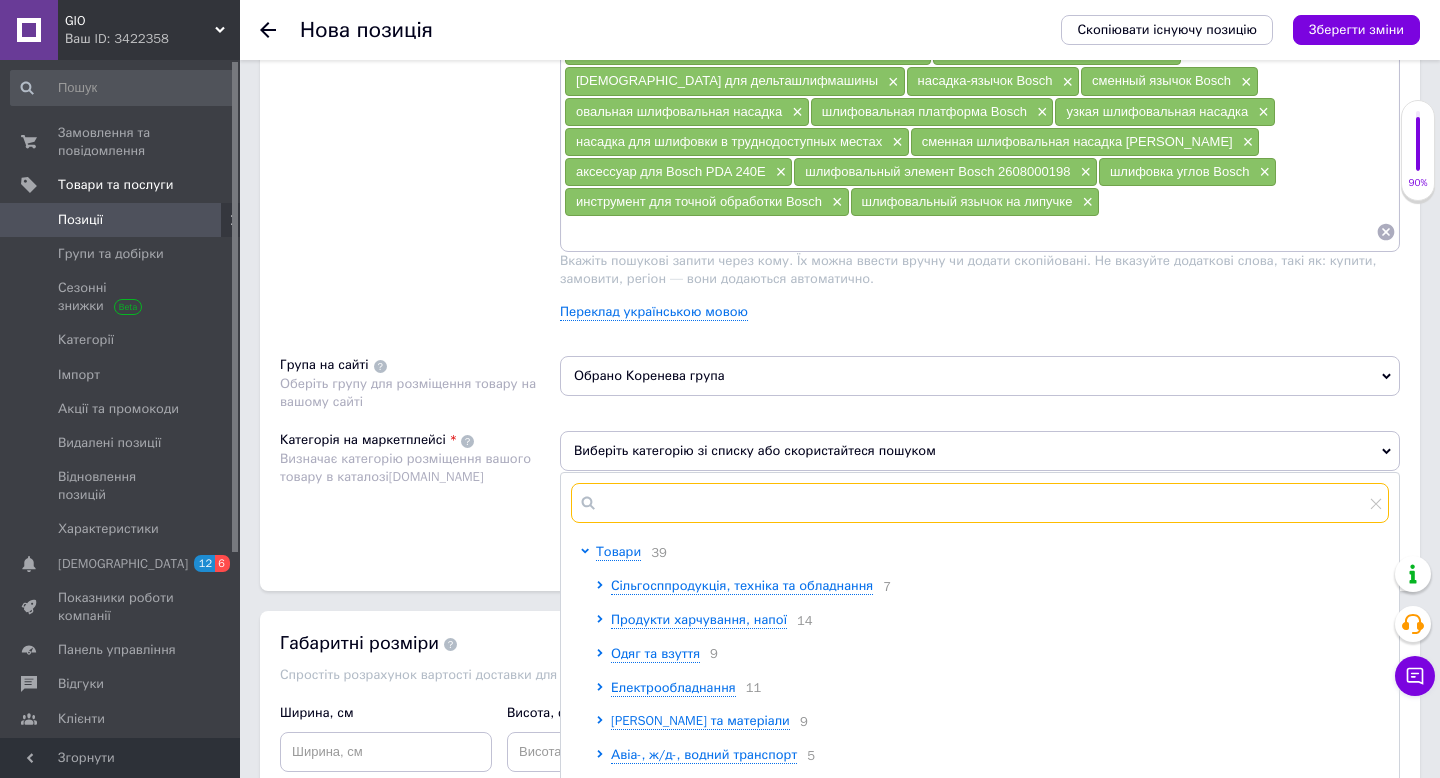 click at bounding box center [980, 503] 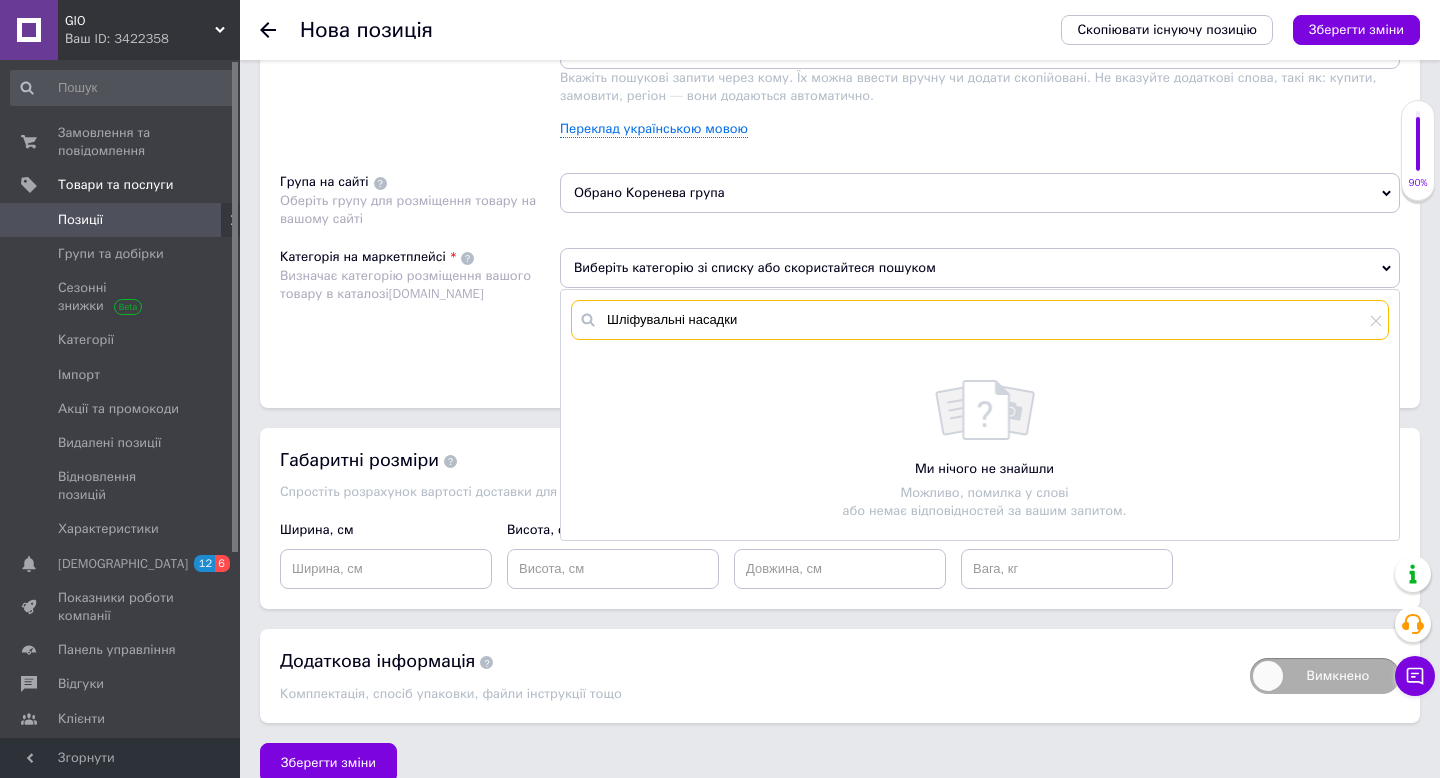 scroll, scrollTop: 1502, scrollLeft: 0, axis: vertical 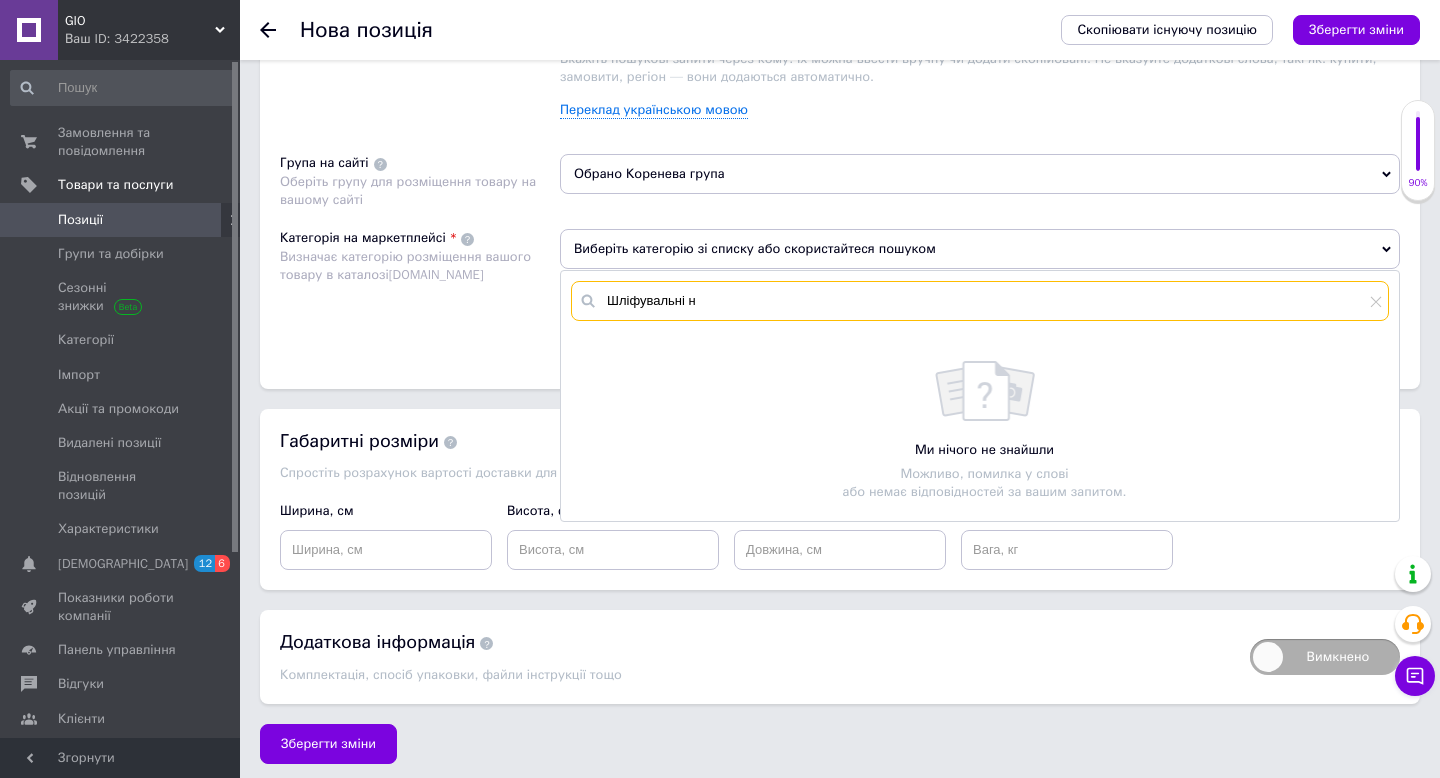 type on "Шліфувальні" 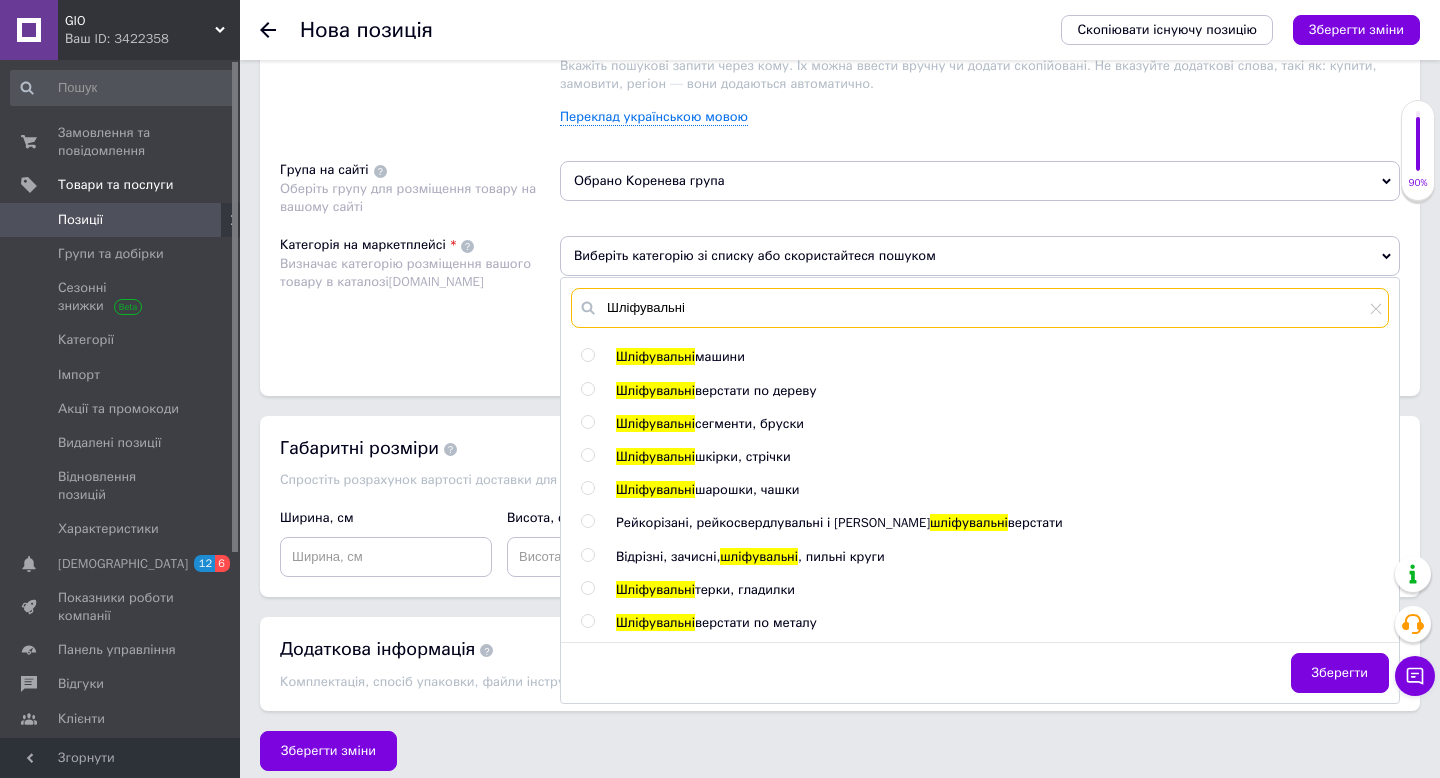 scroll, scrollTop: 1502, scrollLeft: 0, axis: vertical 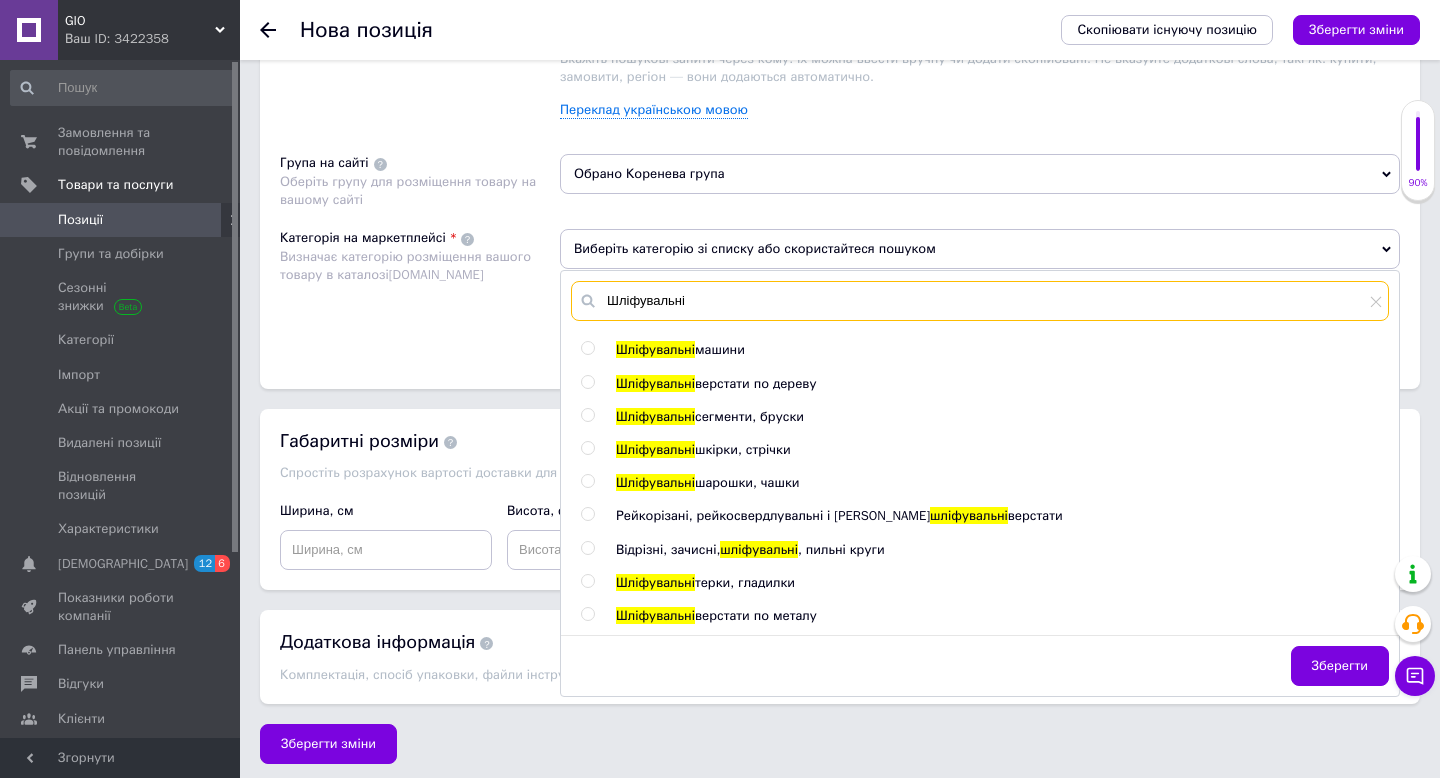 drag, startPoint x: 713, startPoint y: 310, endPoint x: 610, endPoint y: 301, distance: 103.392456 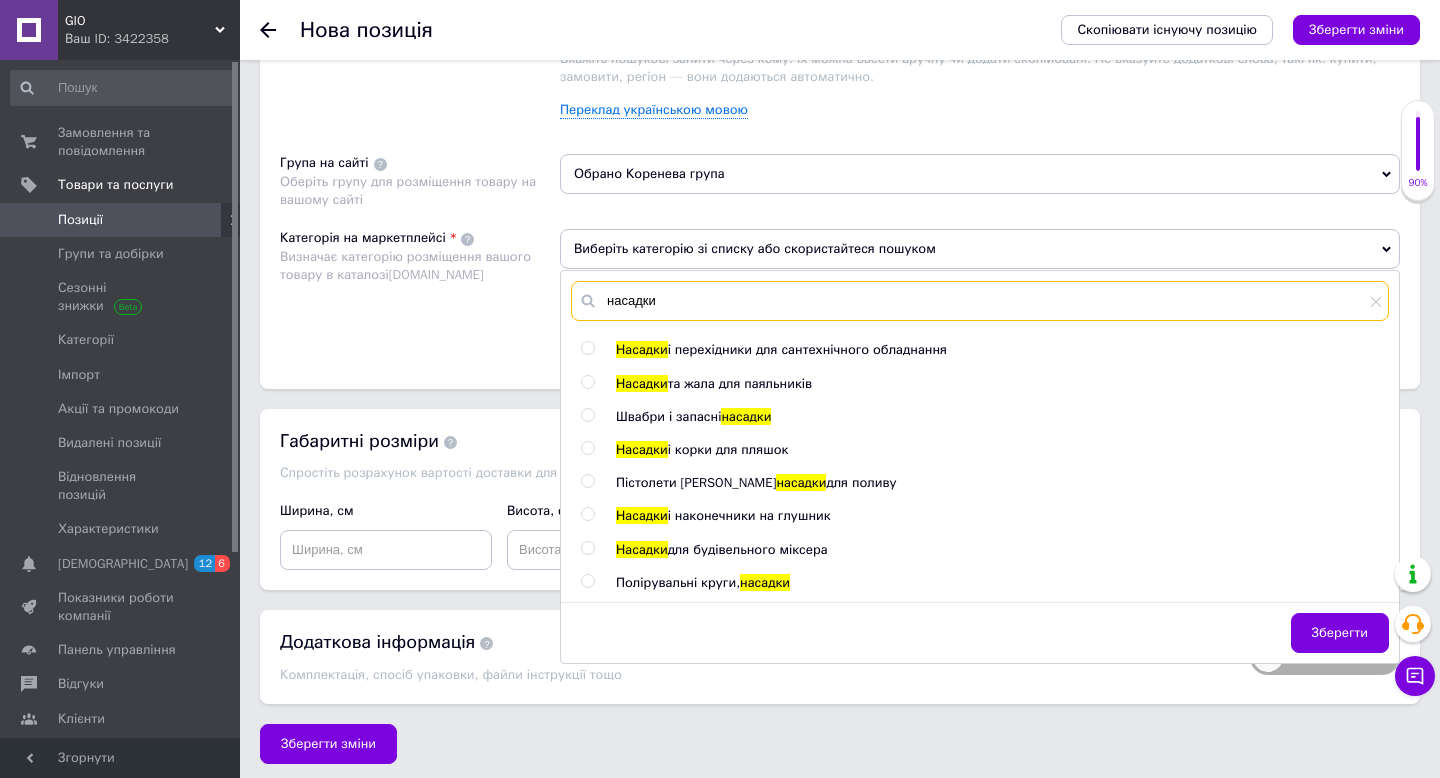 type on "насадки" 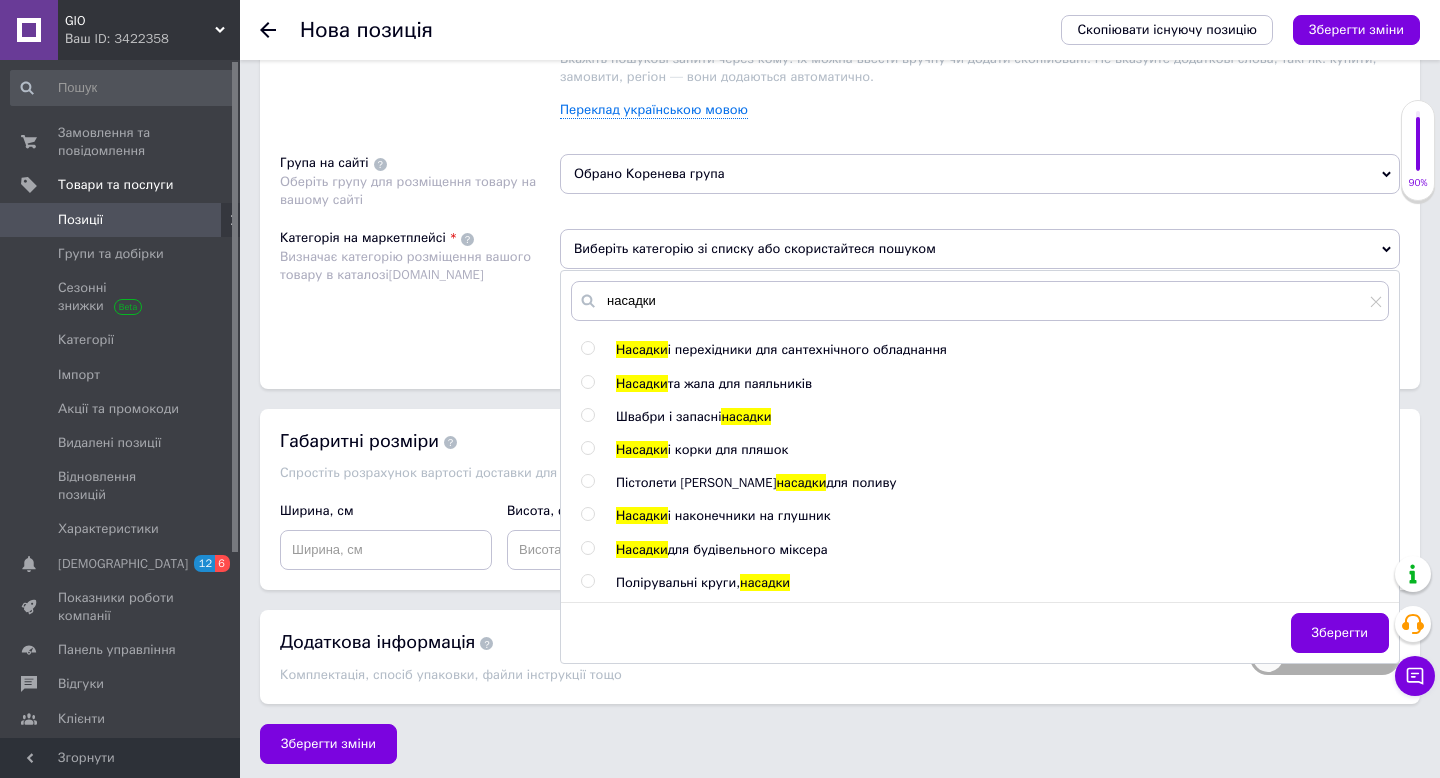 click at bounding box center [587, 581] 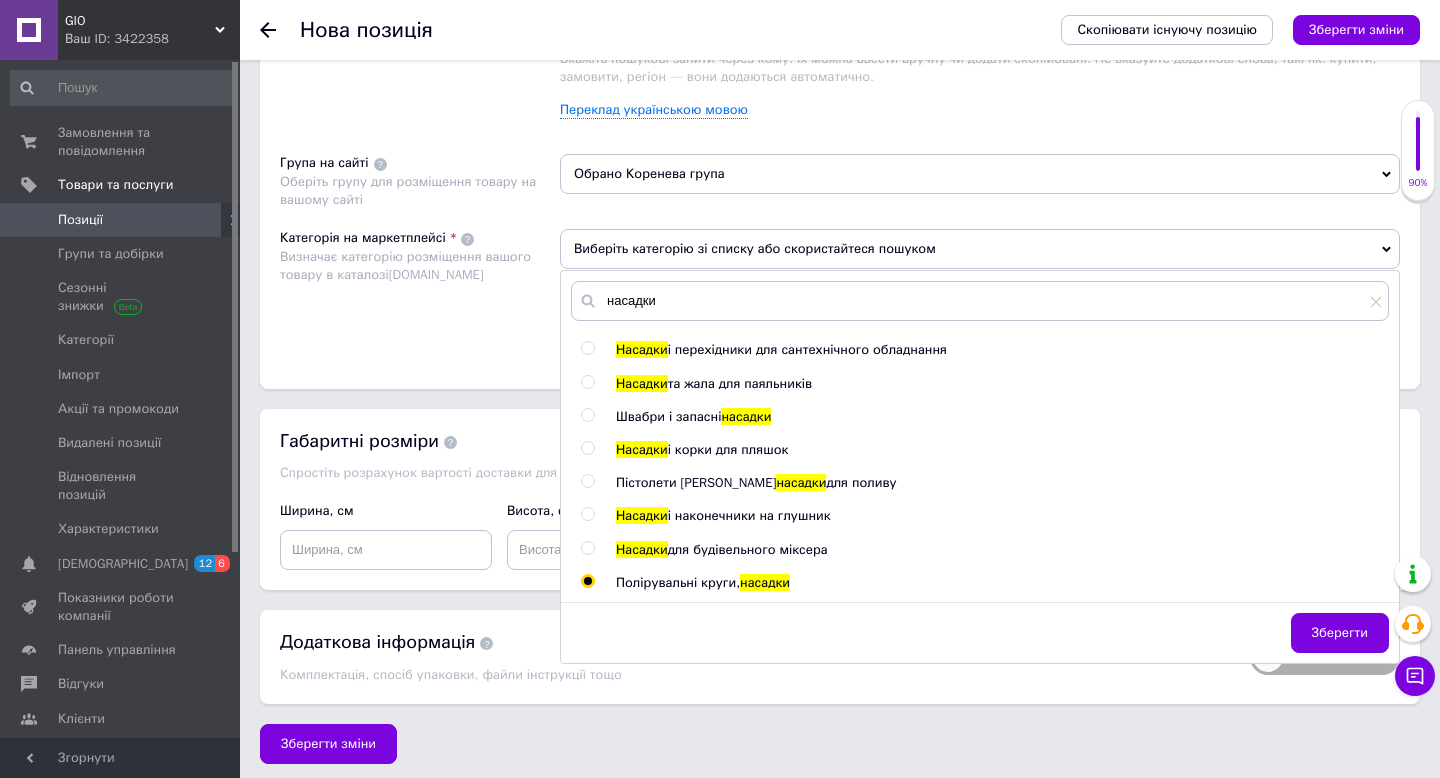radio on "true" 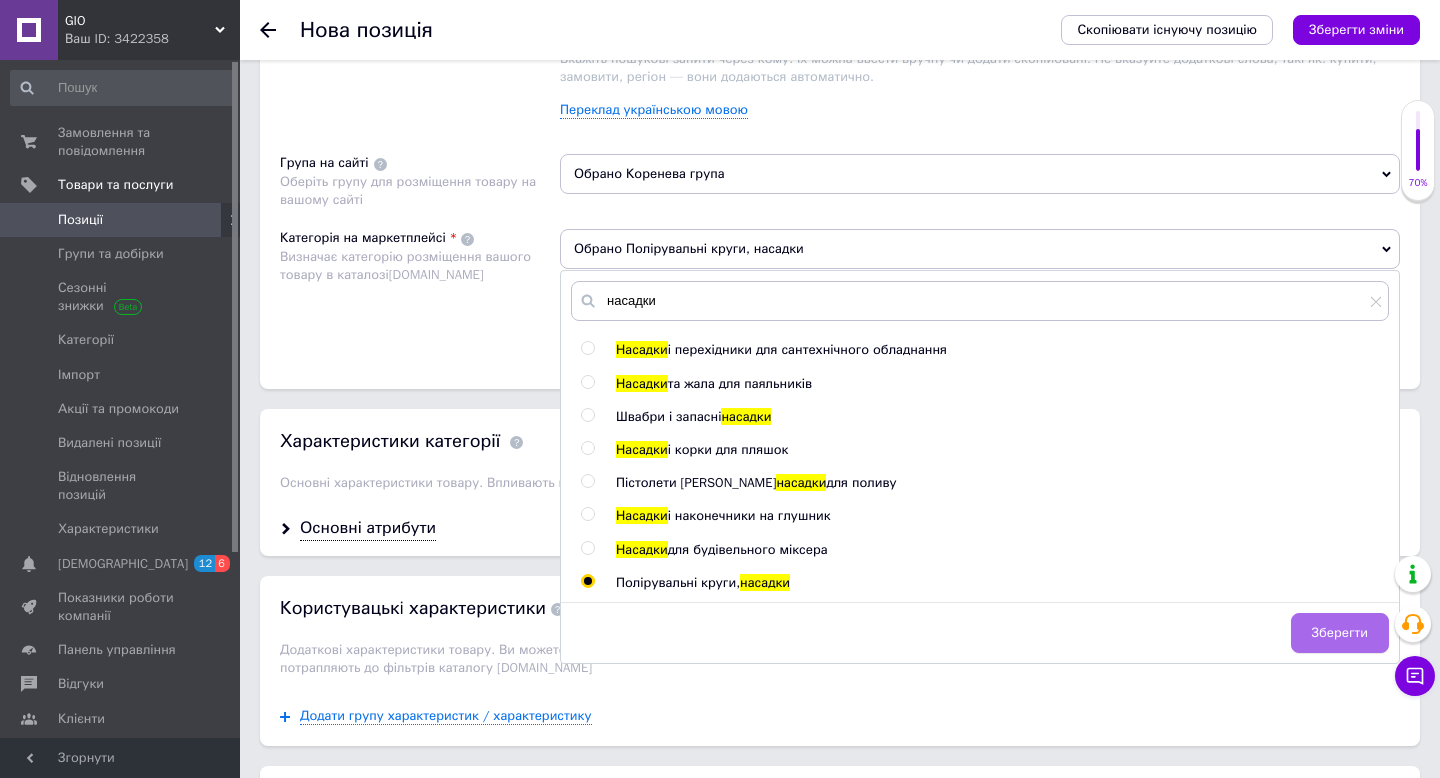 click on "Зберегти" at bounding box center [1340, 633] 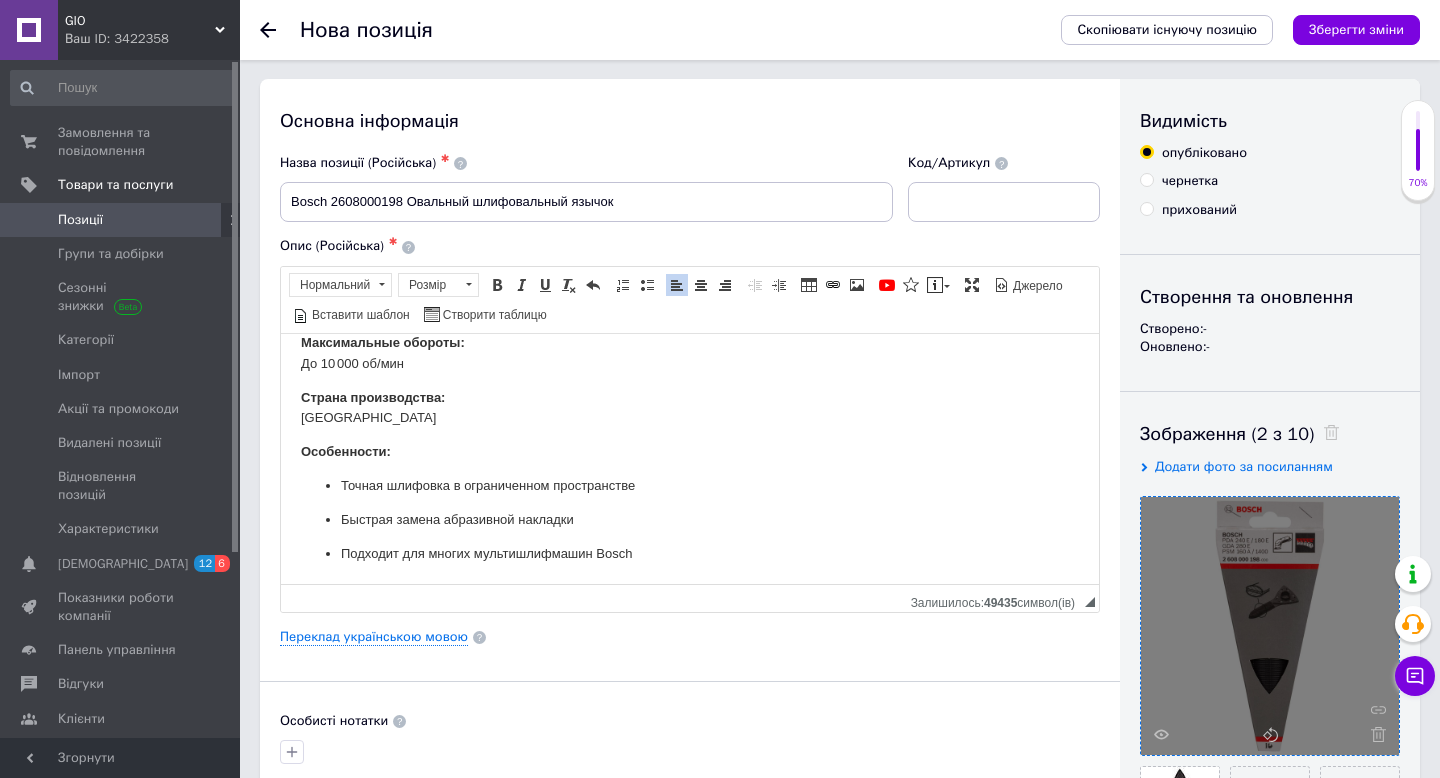 scroll, scrollTop: 0, scrollLeft: 0, axis: both 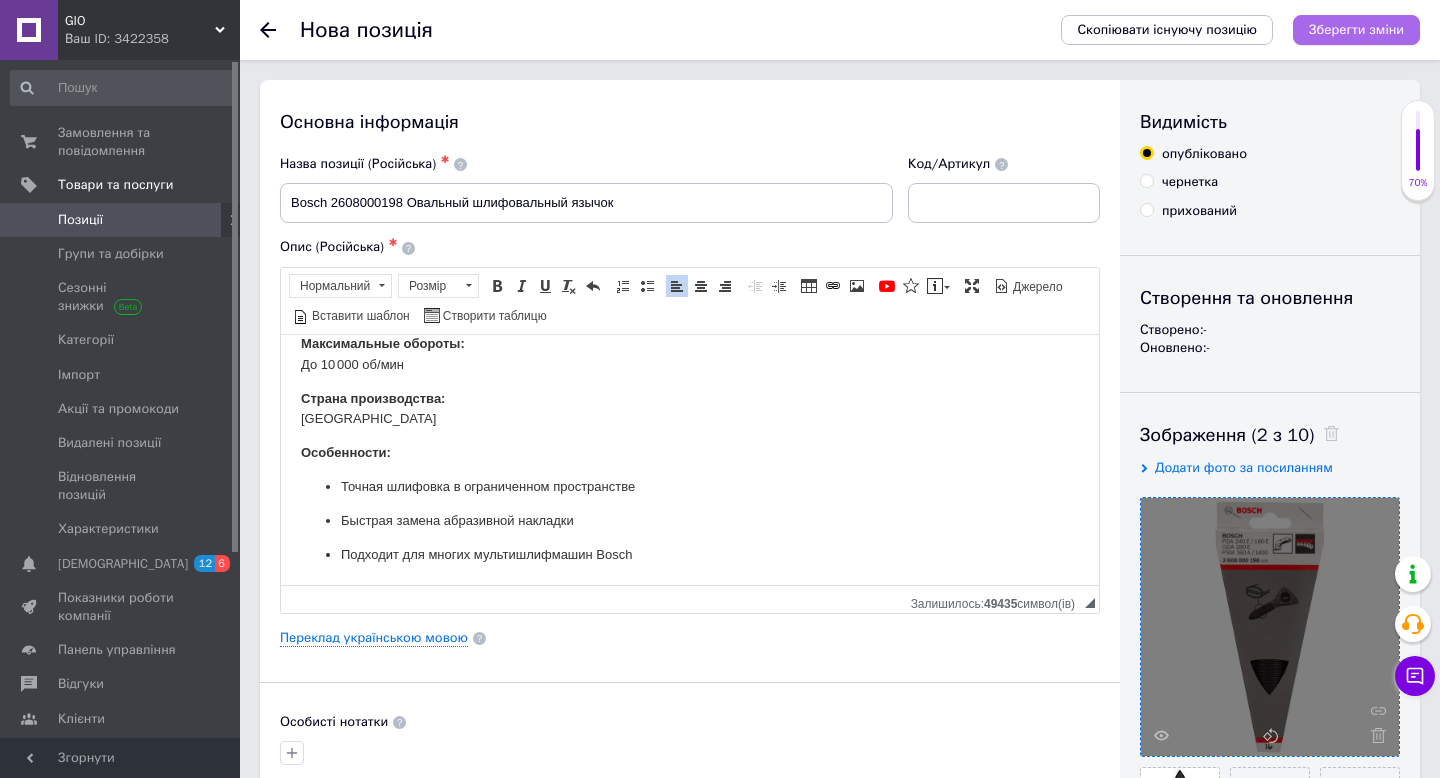 click on "Зберегти зміни" at bounding box center (1356, 29) 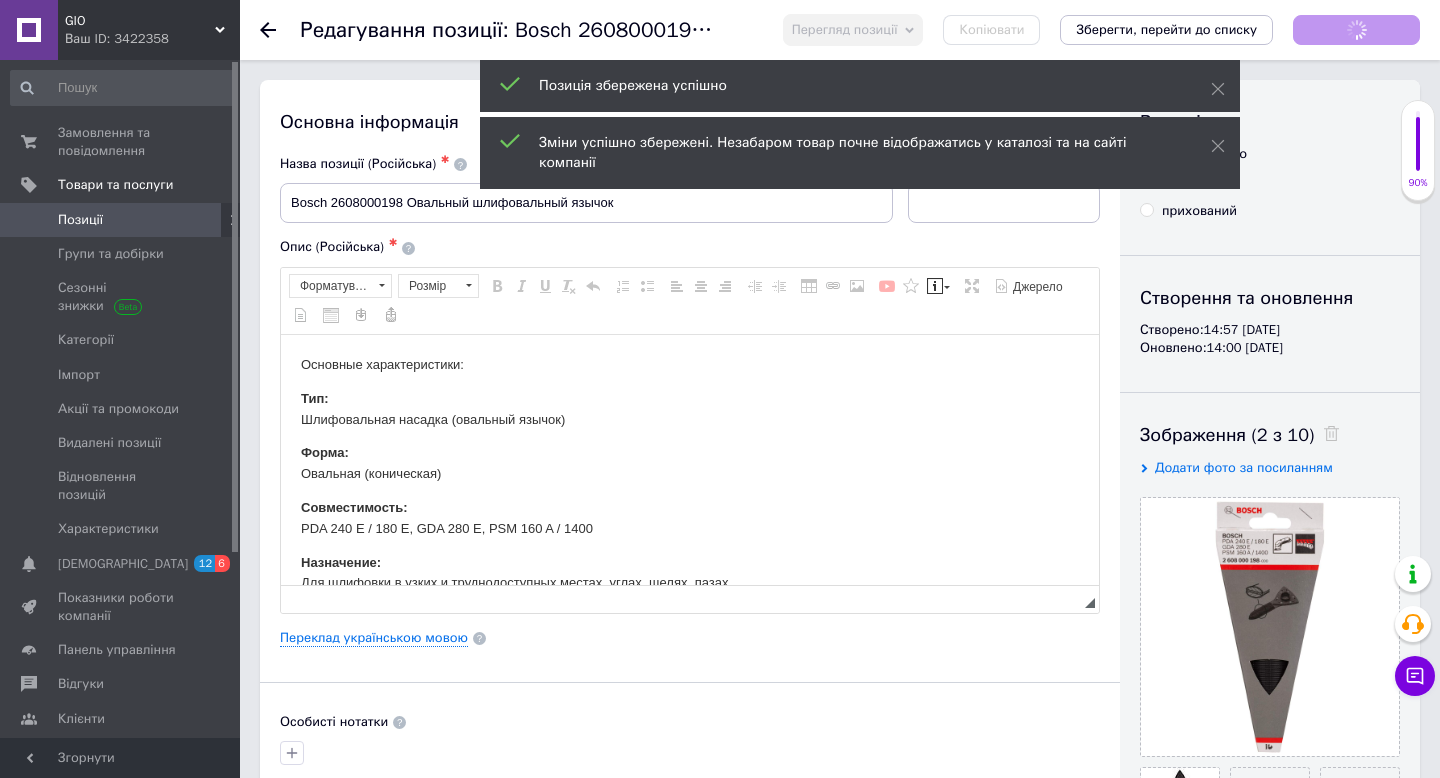 scroll, scrollTop: 0, scrollLeft: 0, axis: both 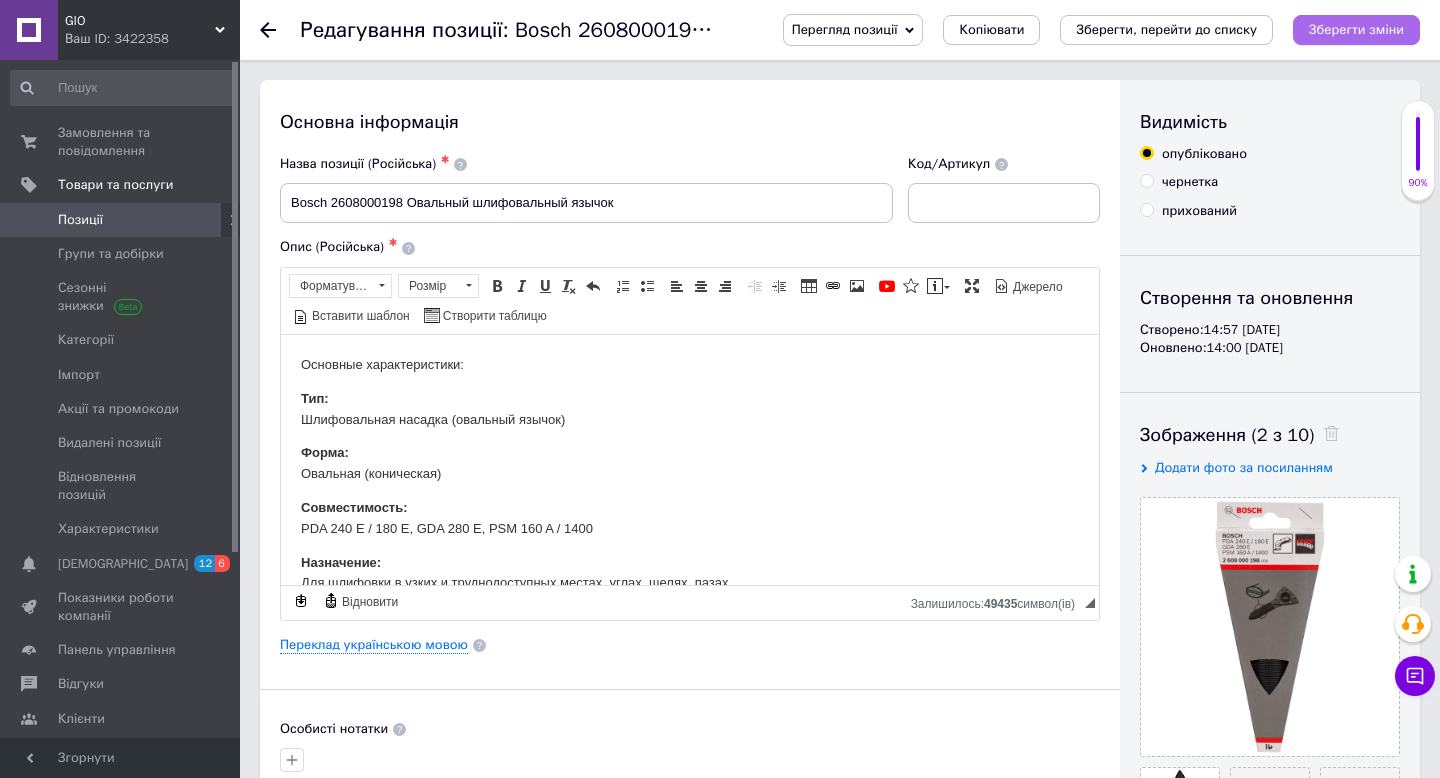 click on "Зберегти зміни" at bounding box center [1356, 30] 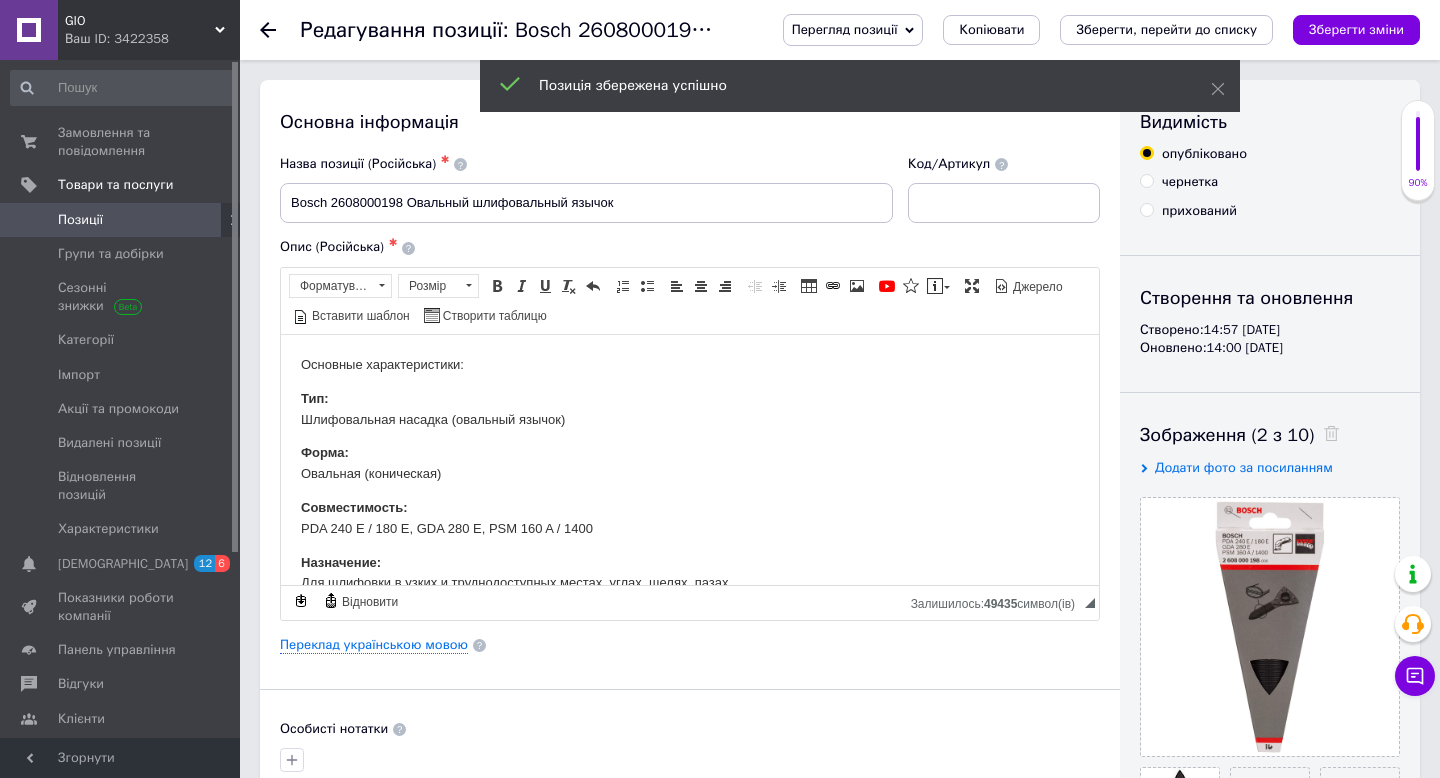 click on "Позиції" at bounding box center (80, 220) 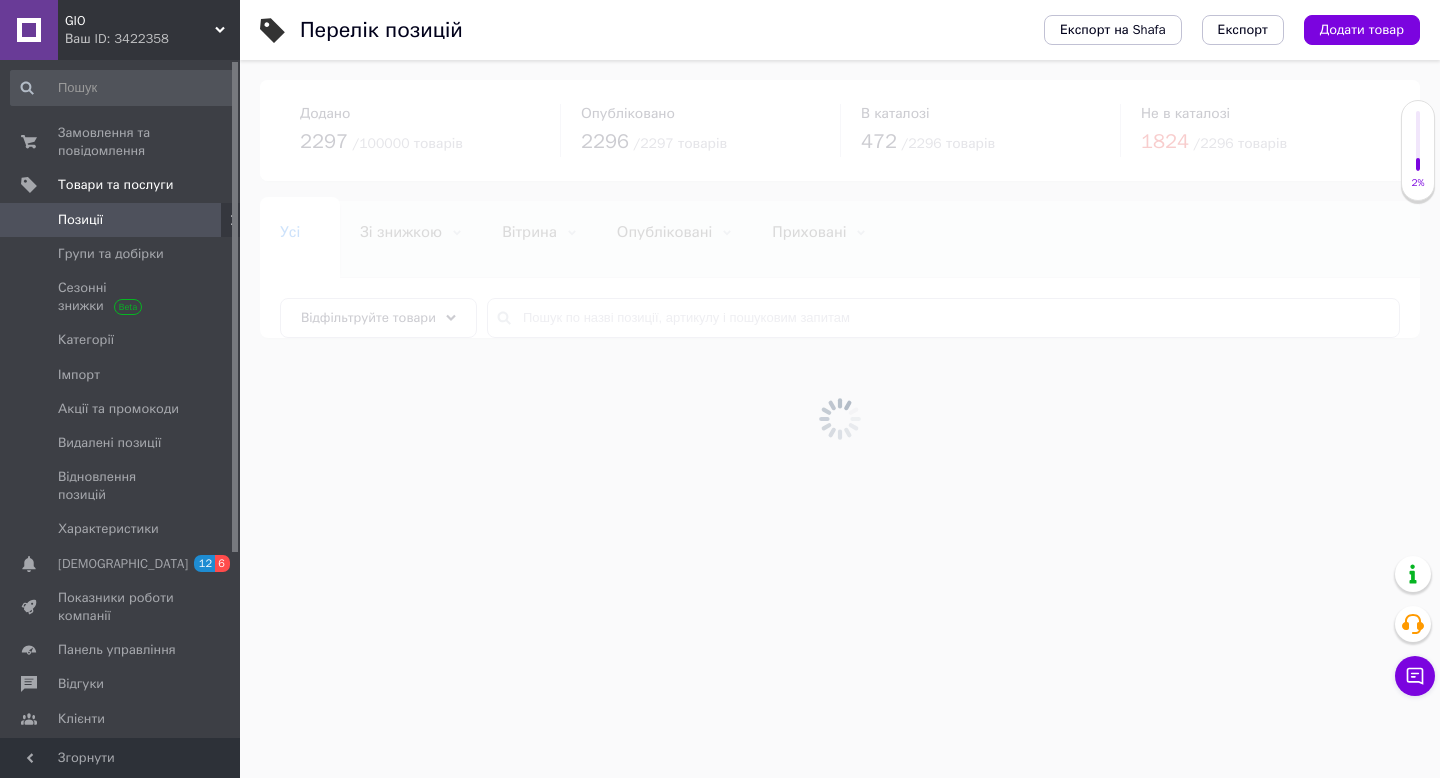 scroll, scrollTop: 3, scrollLeft: 0, axis: vertical 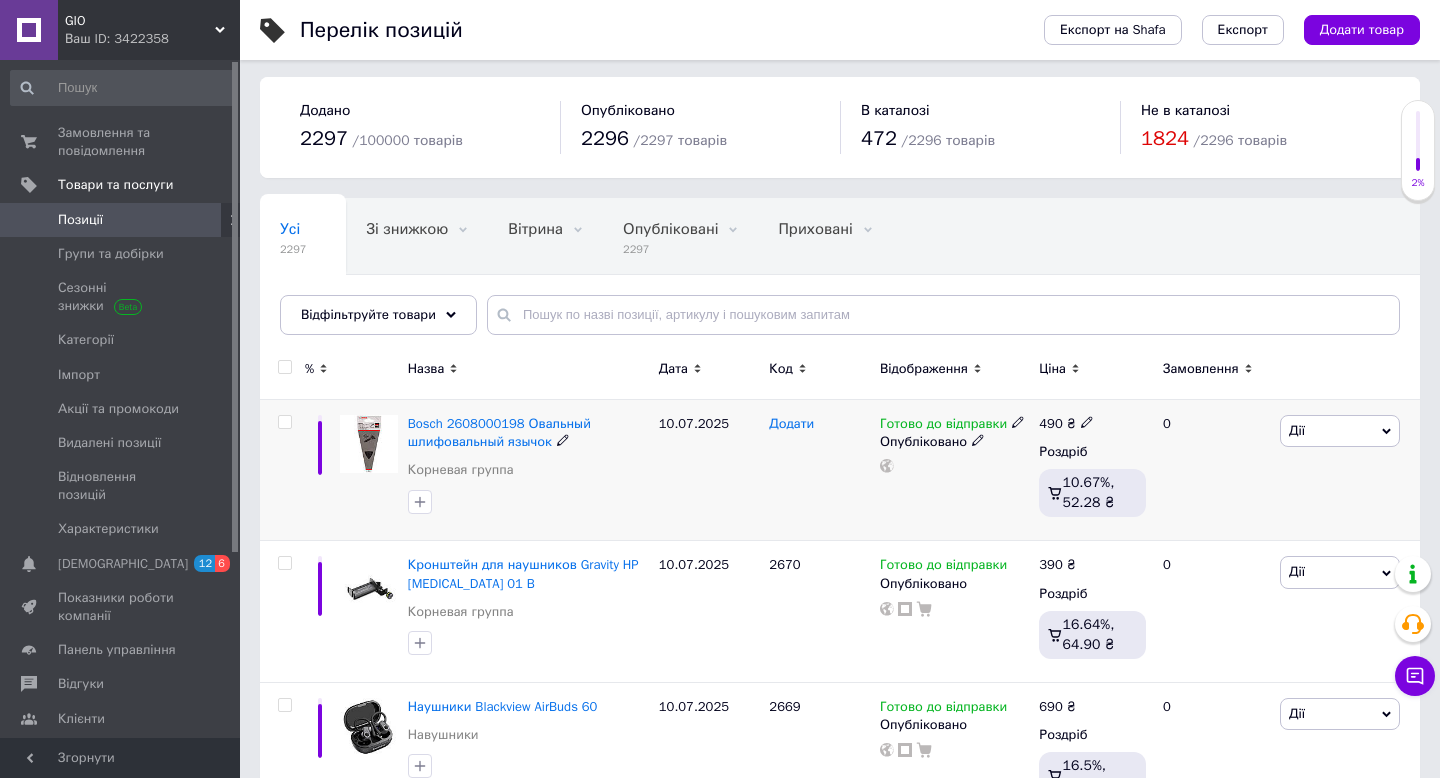 click on "Додати" at bounding box center (791, 424) 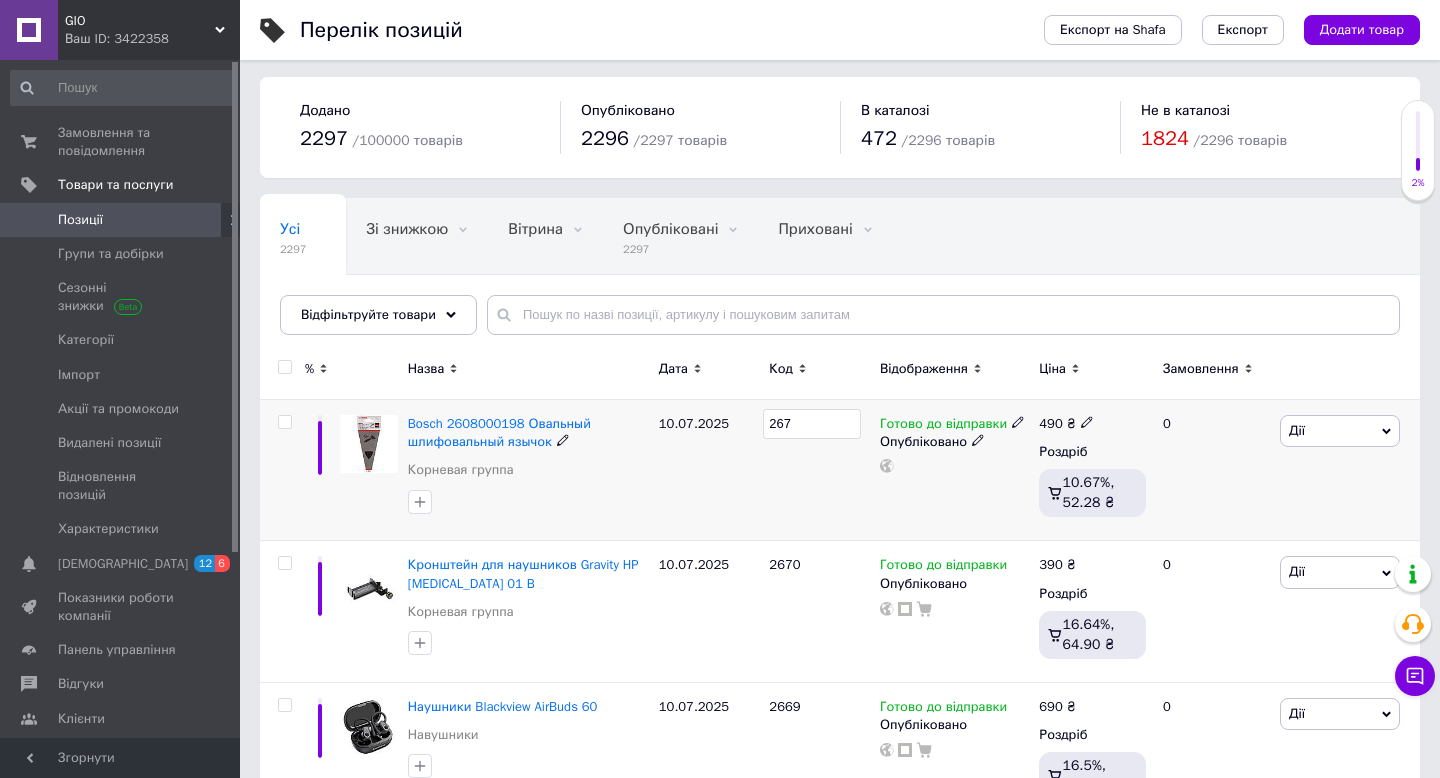 type on "2671" 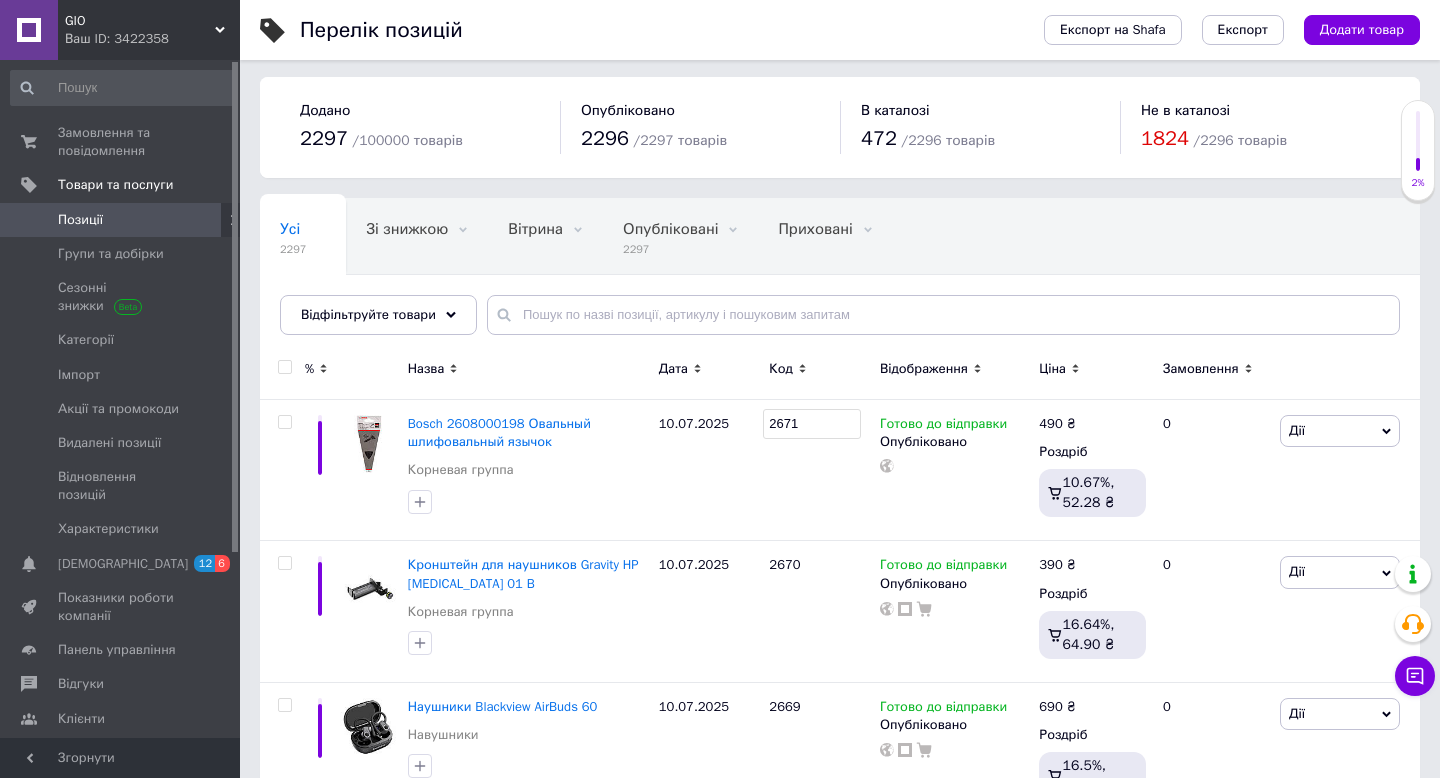 click on "Назва" at bounding box center [528, 372] 